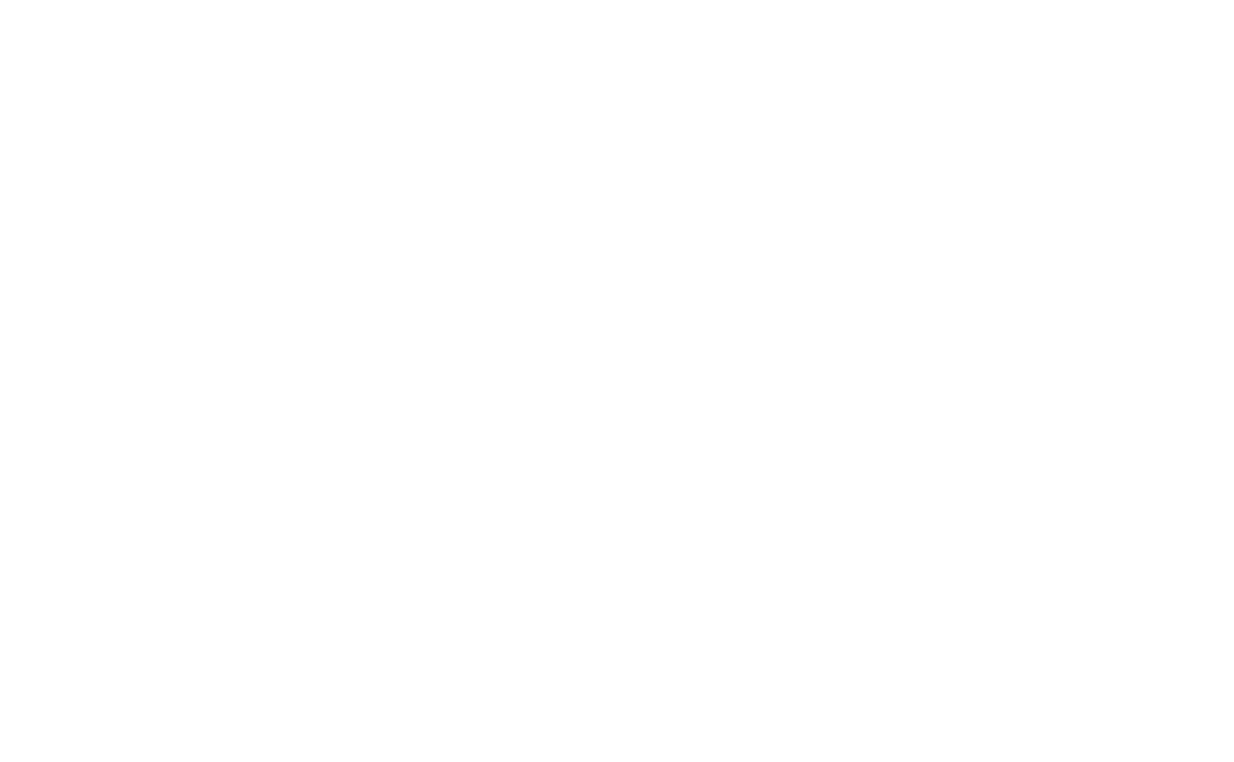 scroll, scrollTop: 0, scrollLeft: 0, axis: both 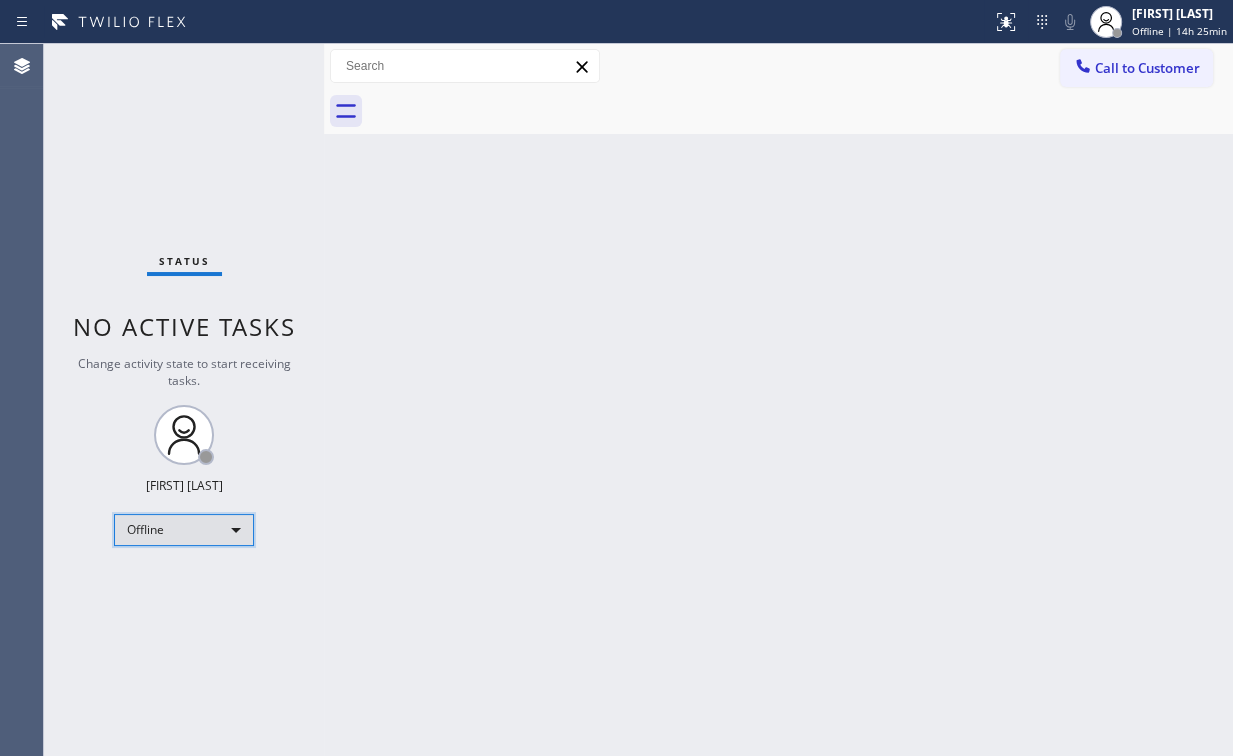 click on "Offline" at bounding box center [184, 530] 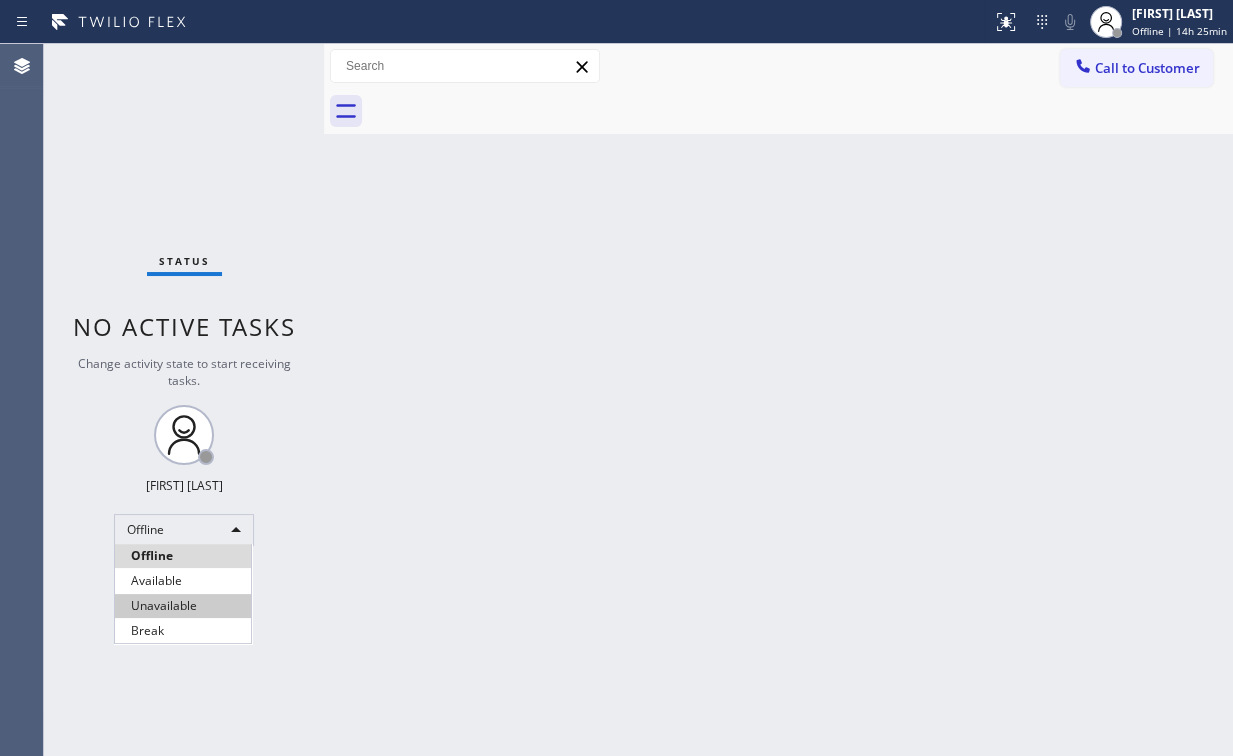 click on "Unavailable" at bounding box center [183, 606] 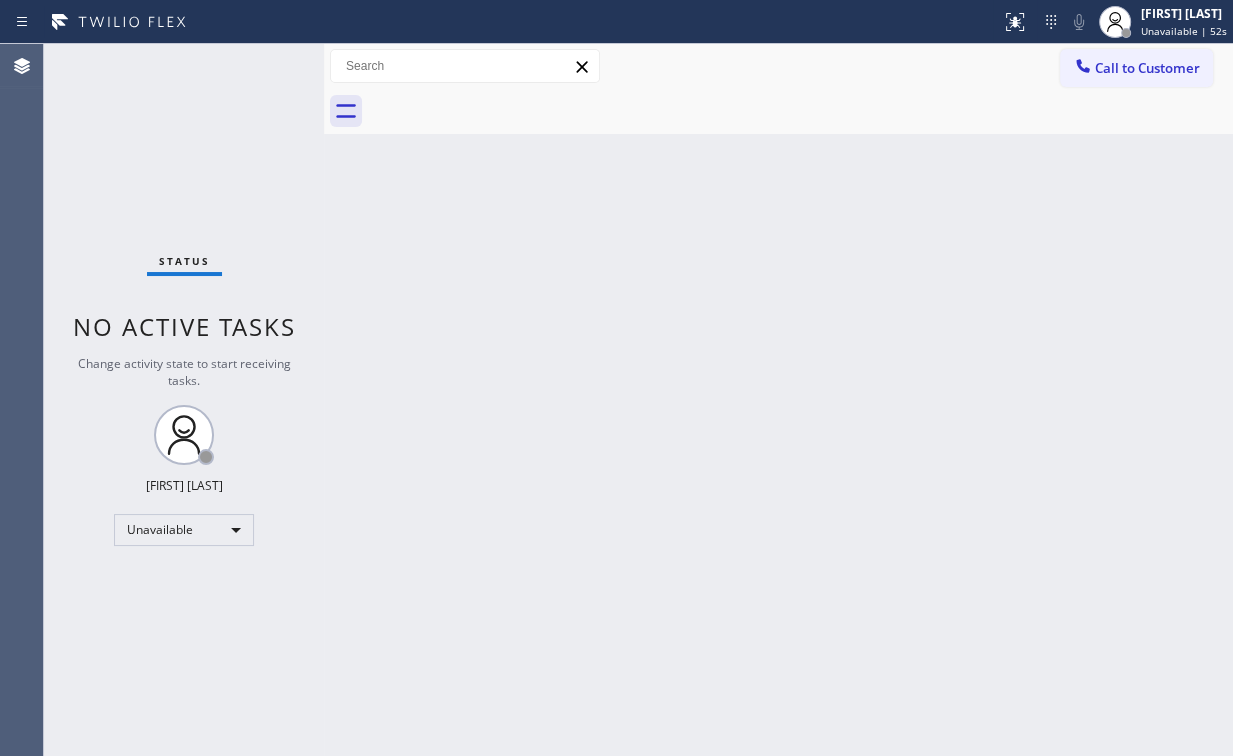 click on "Status   No active tasks     Change activity state to start receiving tasks.   Arnold Verallo Unavailable" at bounding box center (184, 400) 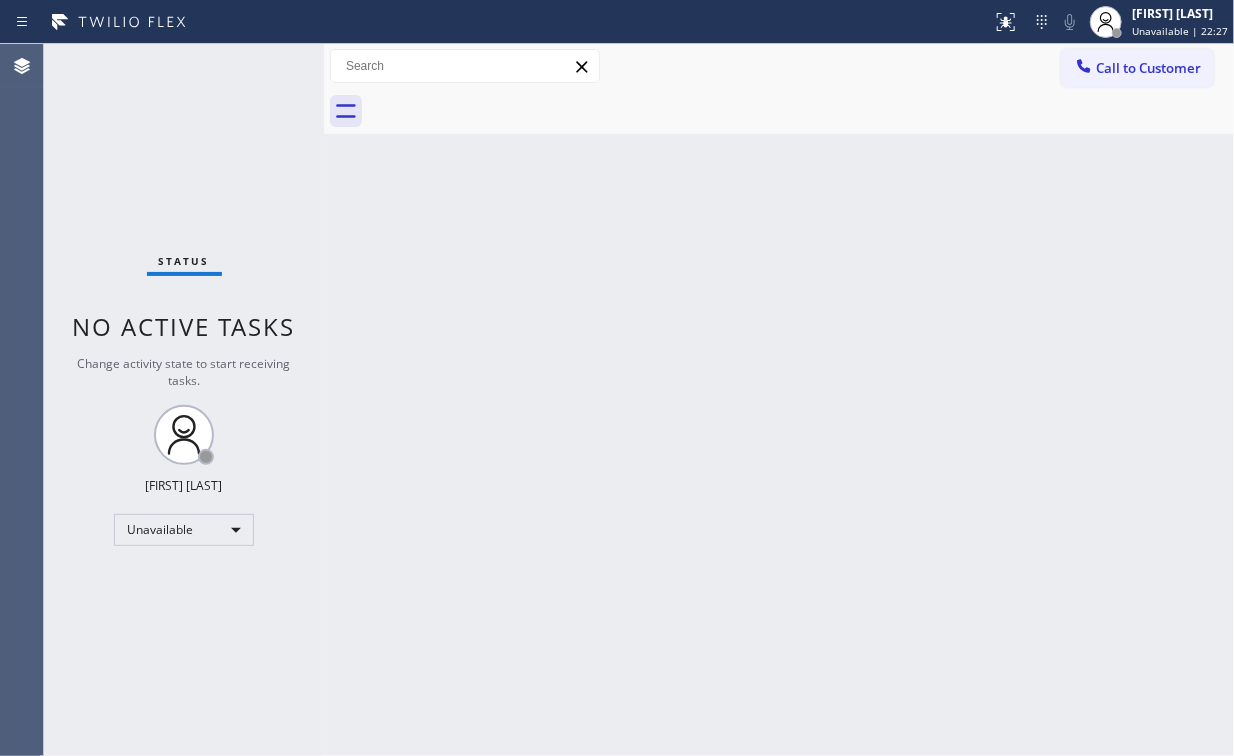 click on "Back to Dashboard Change Sender ID Customers Technicians Select a contact Outbound call Technician Search Technician Your caller id phone number Your caller id phone number Call Technician info Name   Phone none Address none Change Sender ID HVAC +18559994417 5 Star Appliance +18557314952 Appliance Repair +18554611149 Plumbing +18889090120 Air Duct Cleaning +18006865038  Electricians +18005688664 Cancel Change Check personal SMS Reset Change No tabs Call to Customer Outbound call Location Search location Your caller id phone number Customer number Call Outbound call Technician Search Technician Your caller id phone number Your caller id phone number Call" at bounding box center [779, 400] 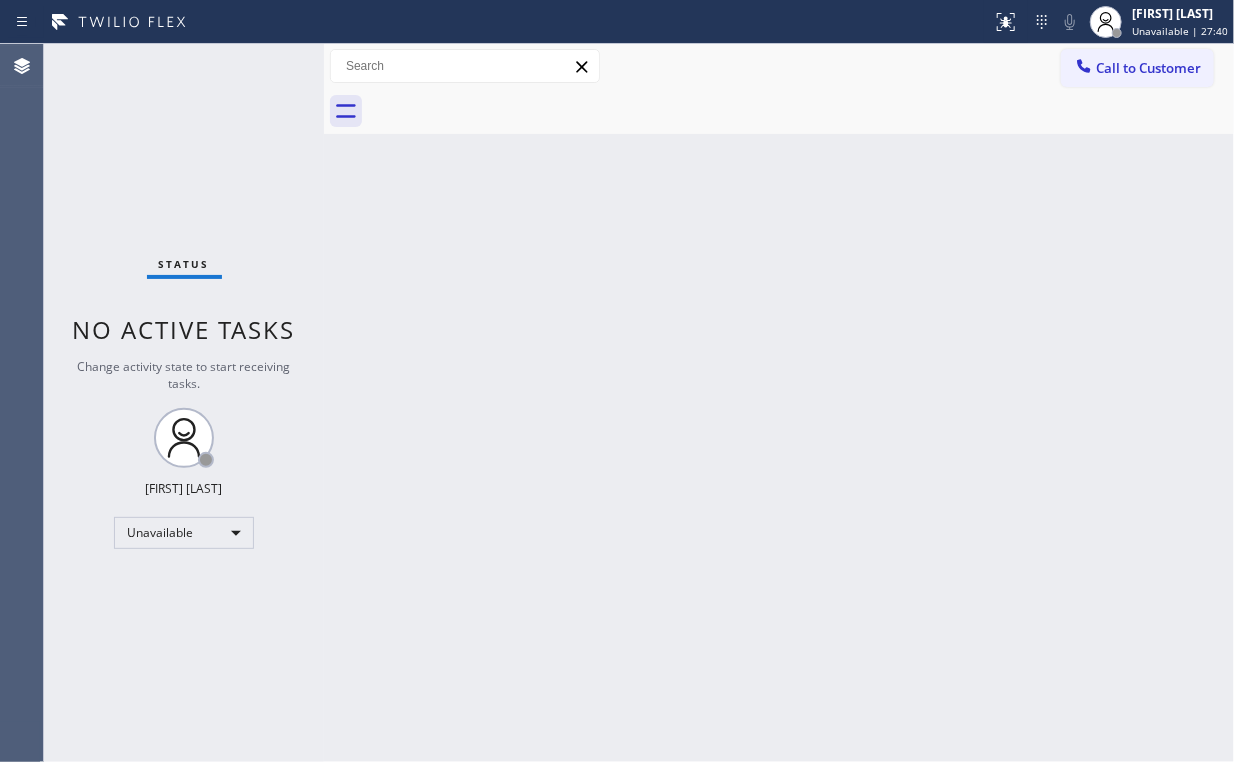 click on "Status   No active tasks     Change activity state to start receiving tasks.   Arnold Verallo Unavailable" at bounding box center (184, 403) 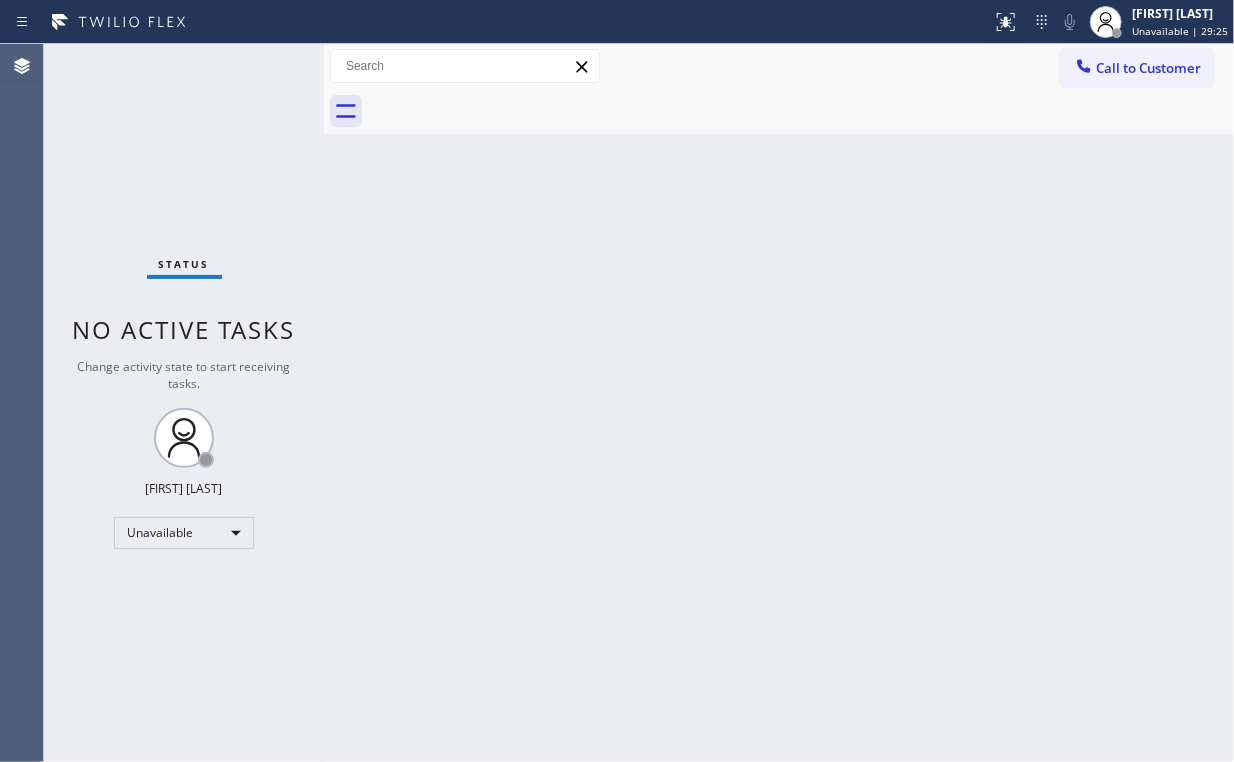click on "Call to Customer" at bounding box center [1148, 68] 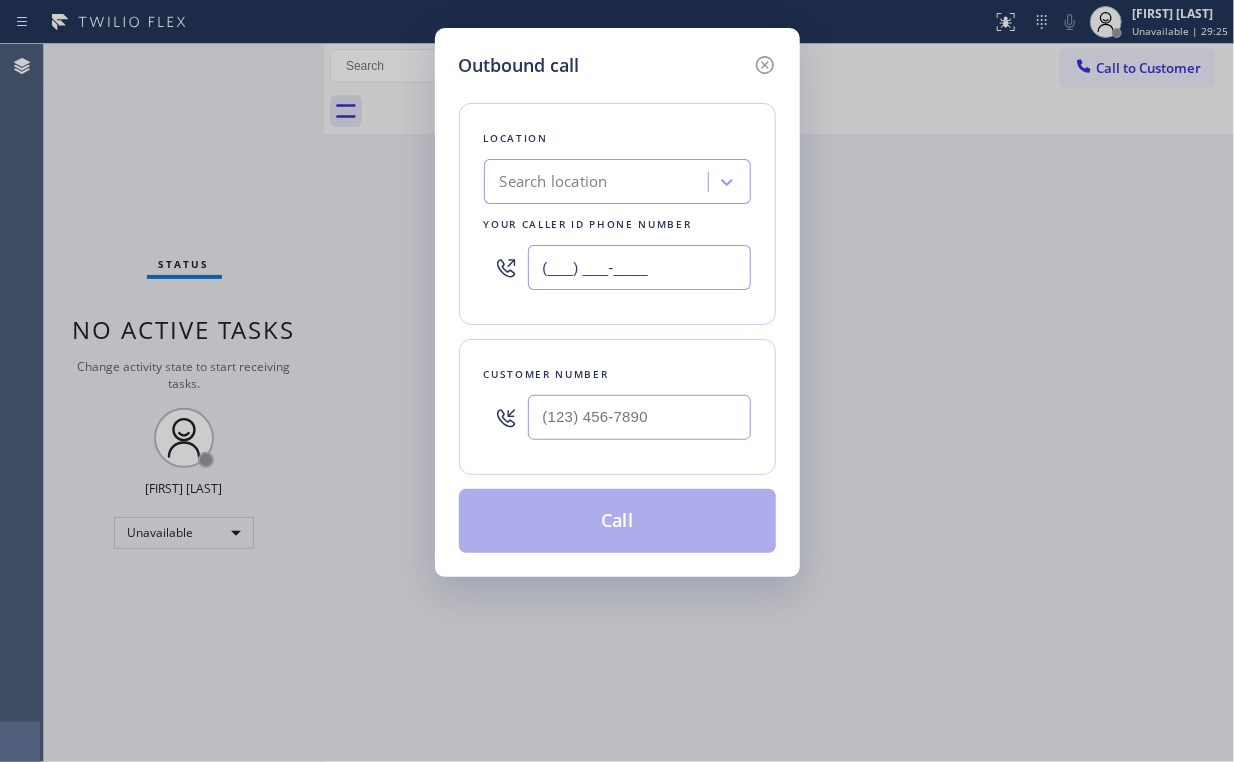 drag, startPoint x: 712, startPoint y: 253, endPoint x: 486, endPoint y: 266, distance: 226.37358 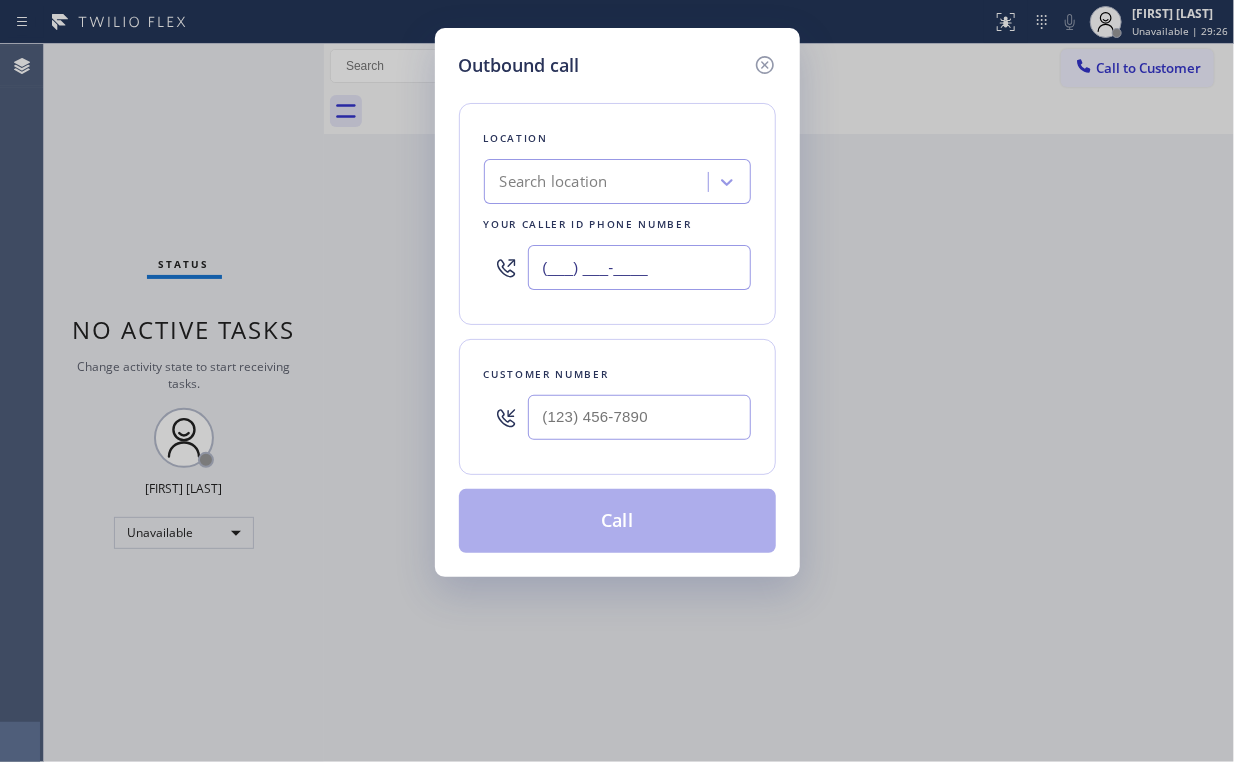 paste on "+[PHONE]" 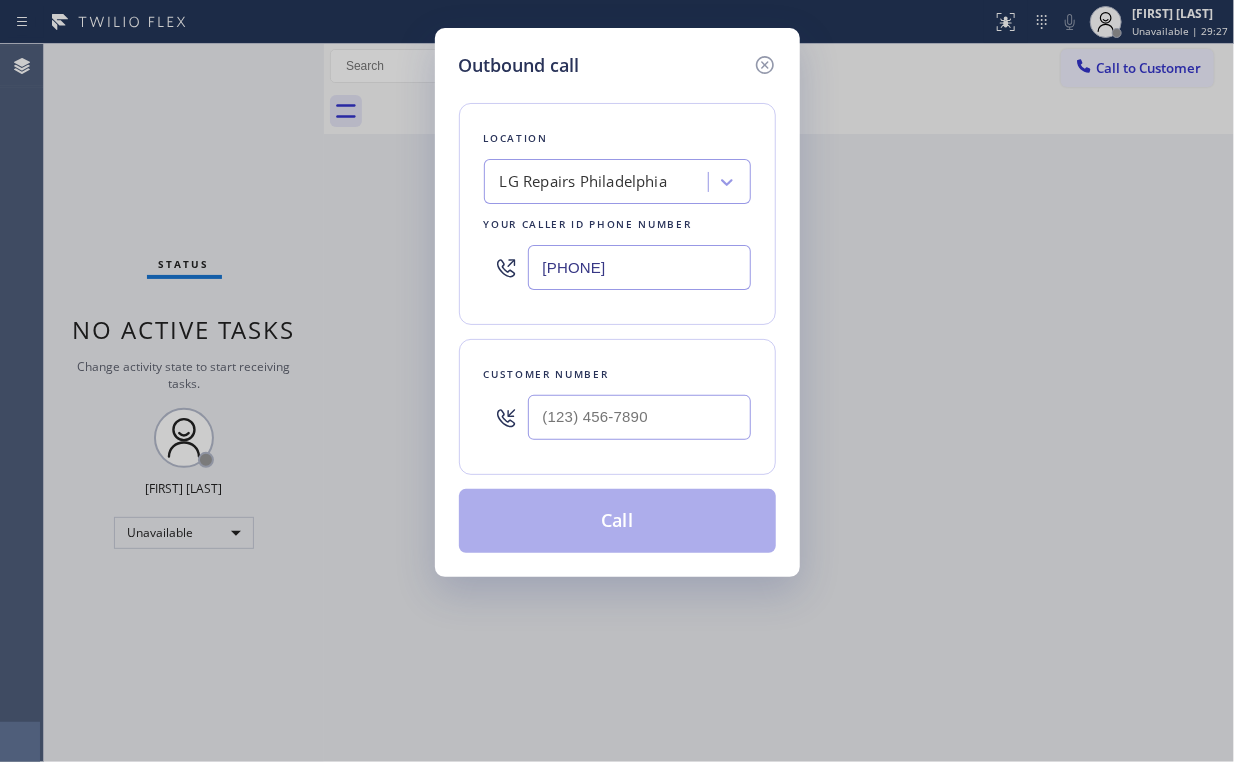type on "[PHONE]" 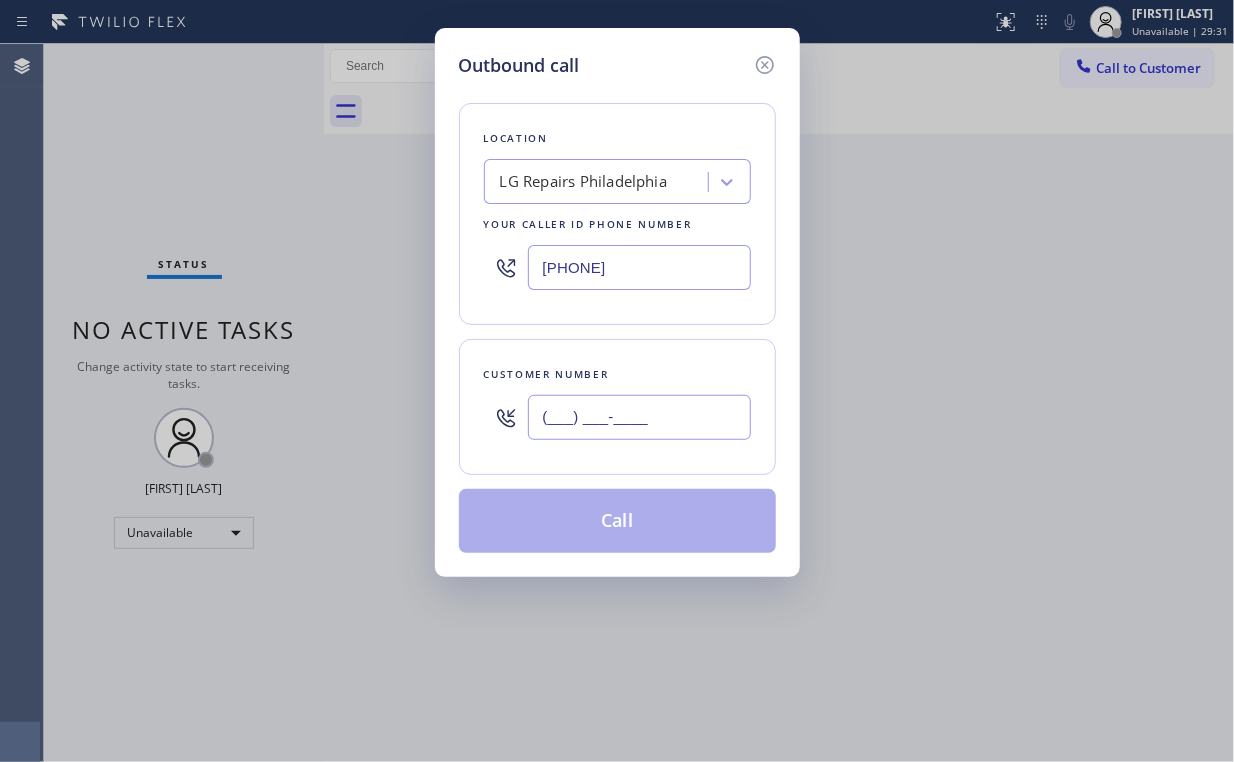 drag, startPoint x: 611, startPoint y: 409, endPoint x: 664, endPoint y: 396, distance: 54.571056 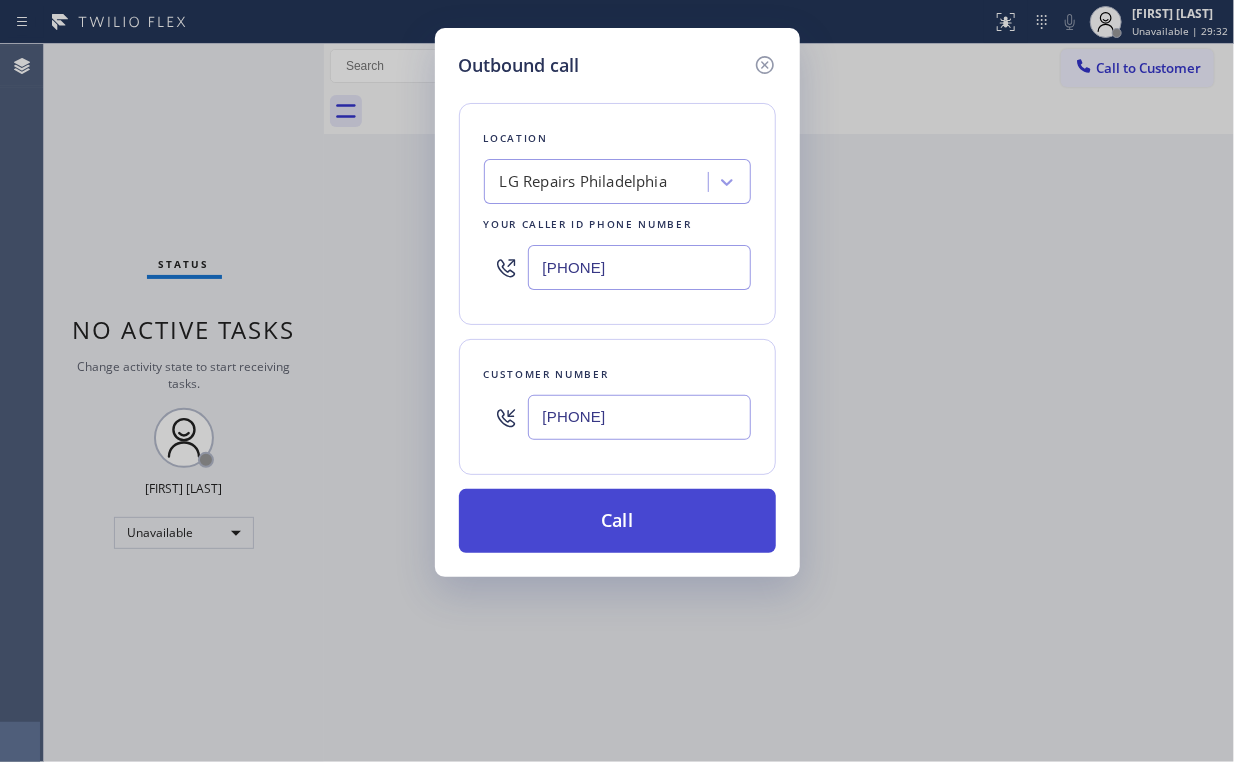 type on "[PHONE]" 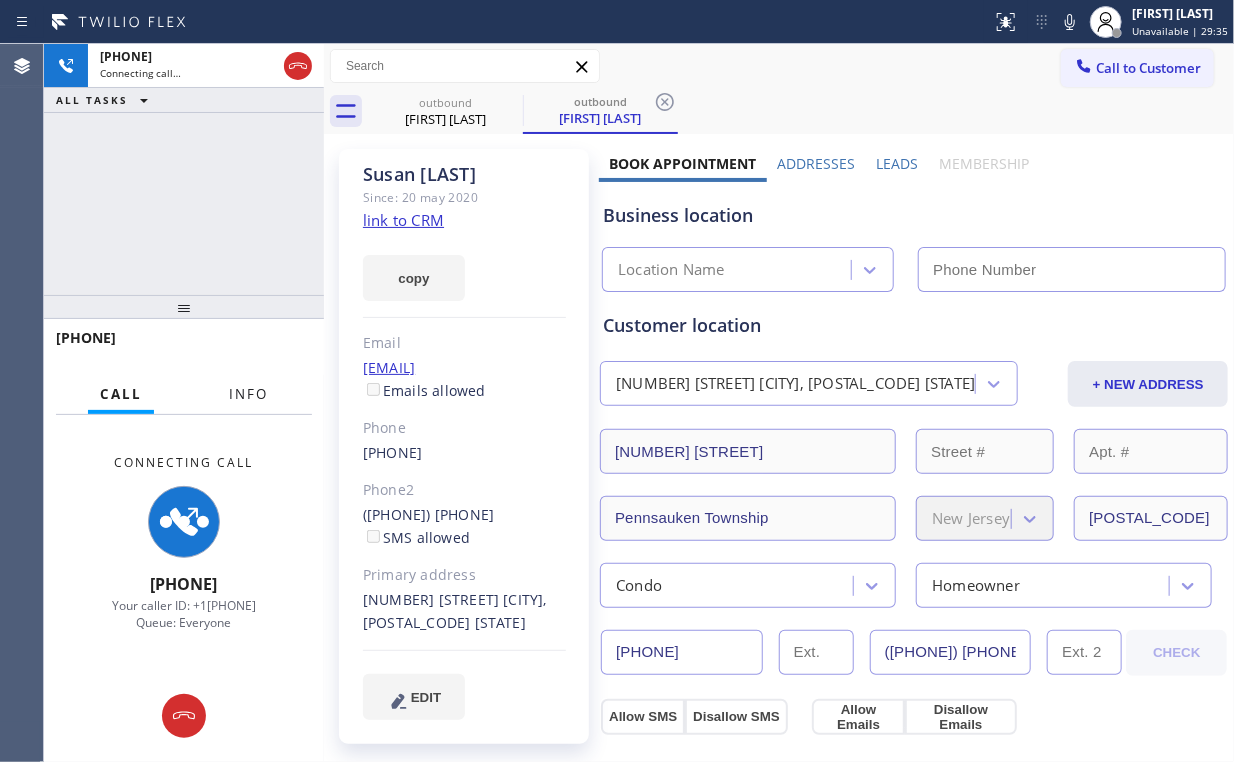 click on "Info" at bounding box center [248, 394] 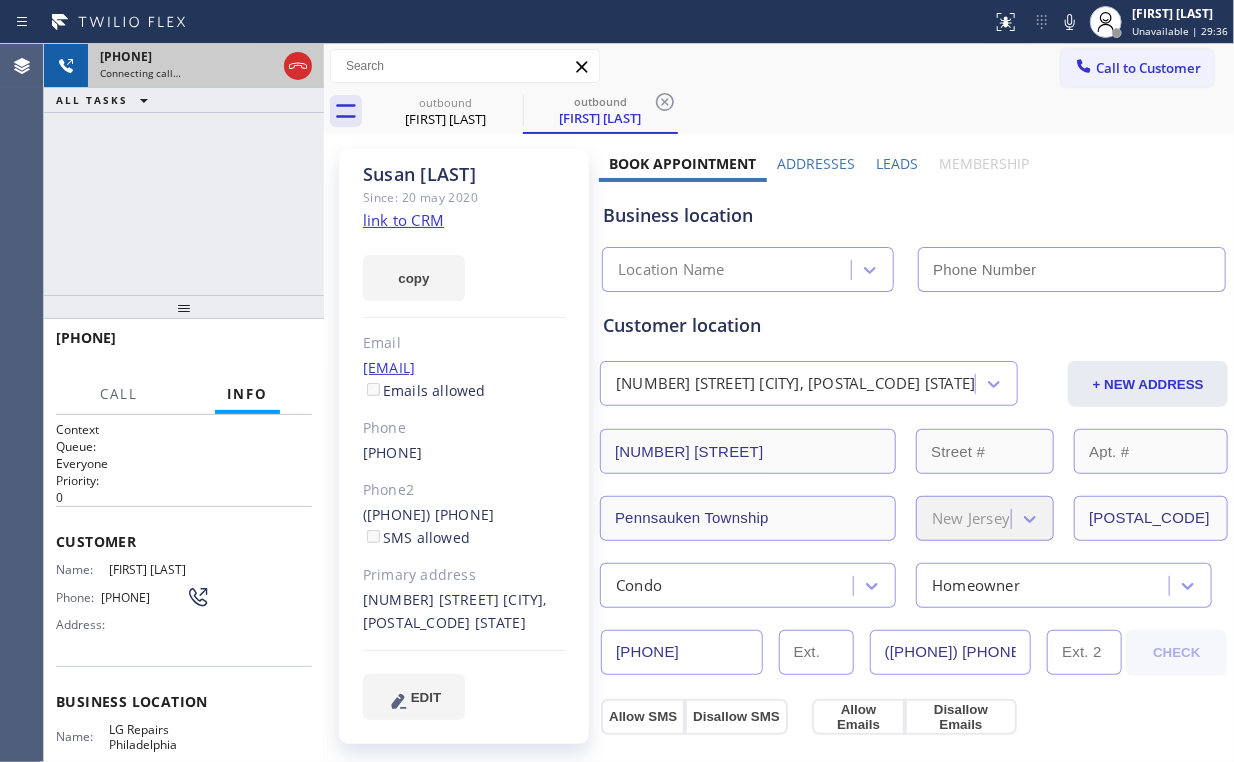 click at bounding box center [298, 66] 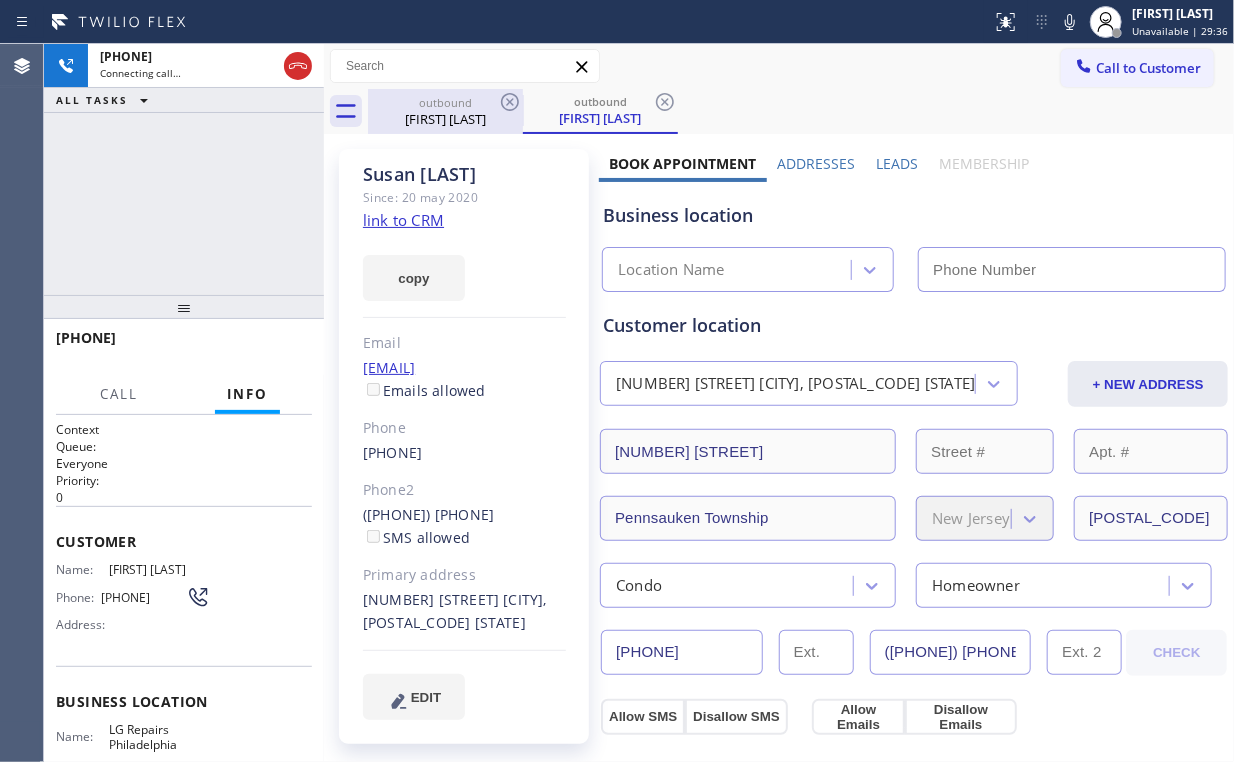 click on "outbound" at bounding box center [445, 102] 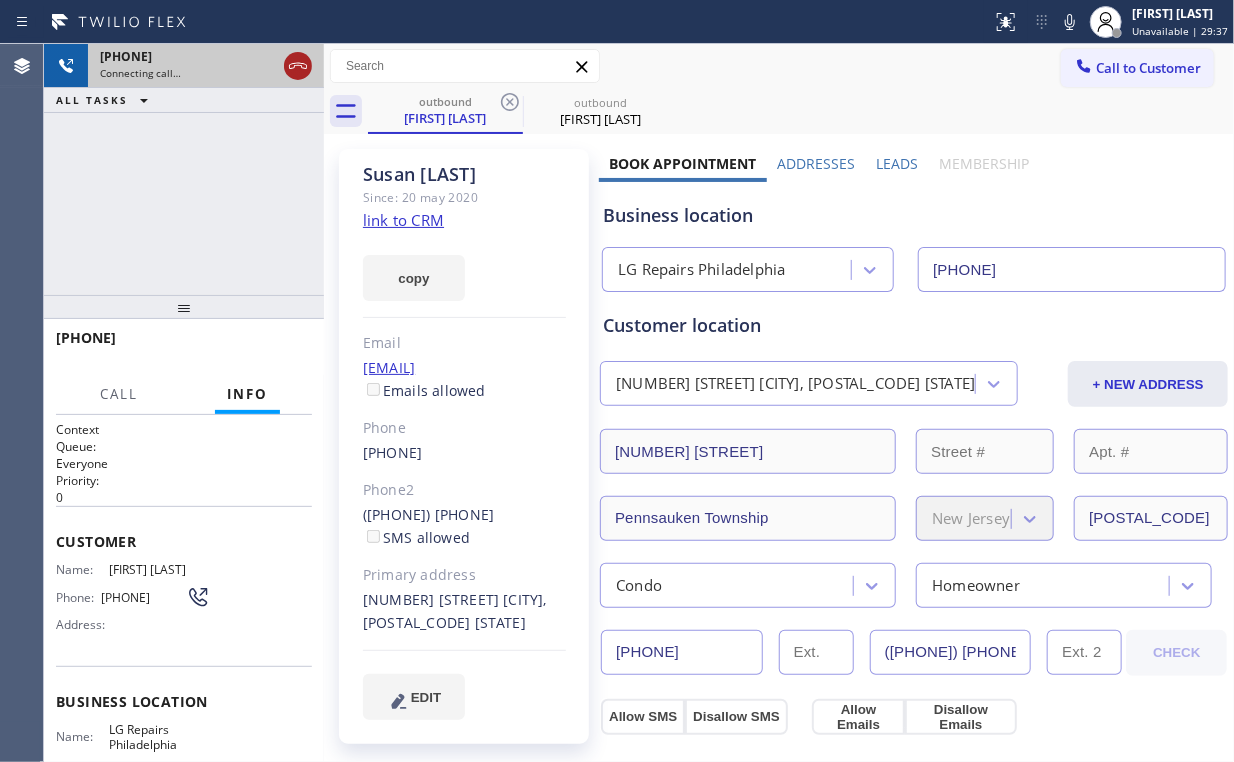 type on "[PHONE]" 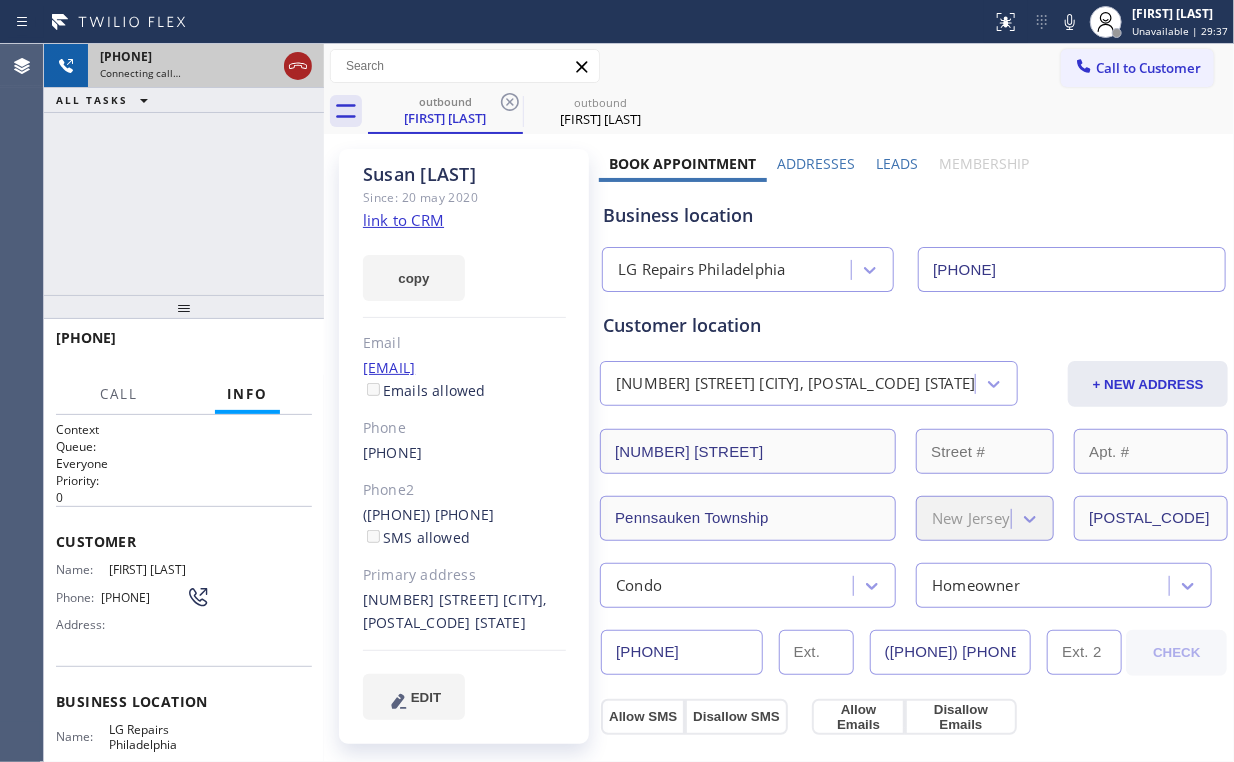 click 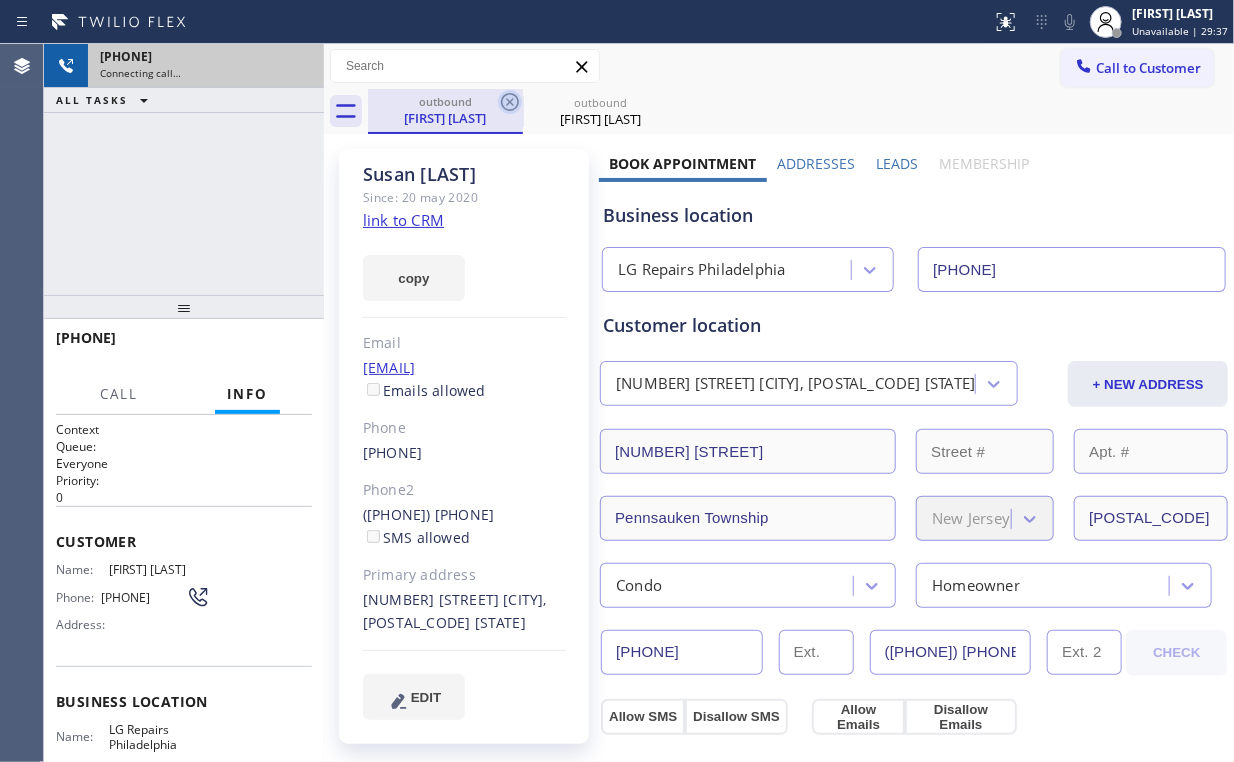 drag, startPoint x: 490, startPoint y: 113, endPoint x: 502, endPoint y: 112, distance: 12.0415945 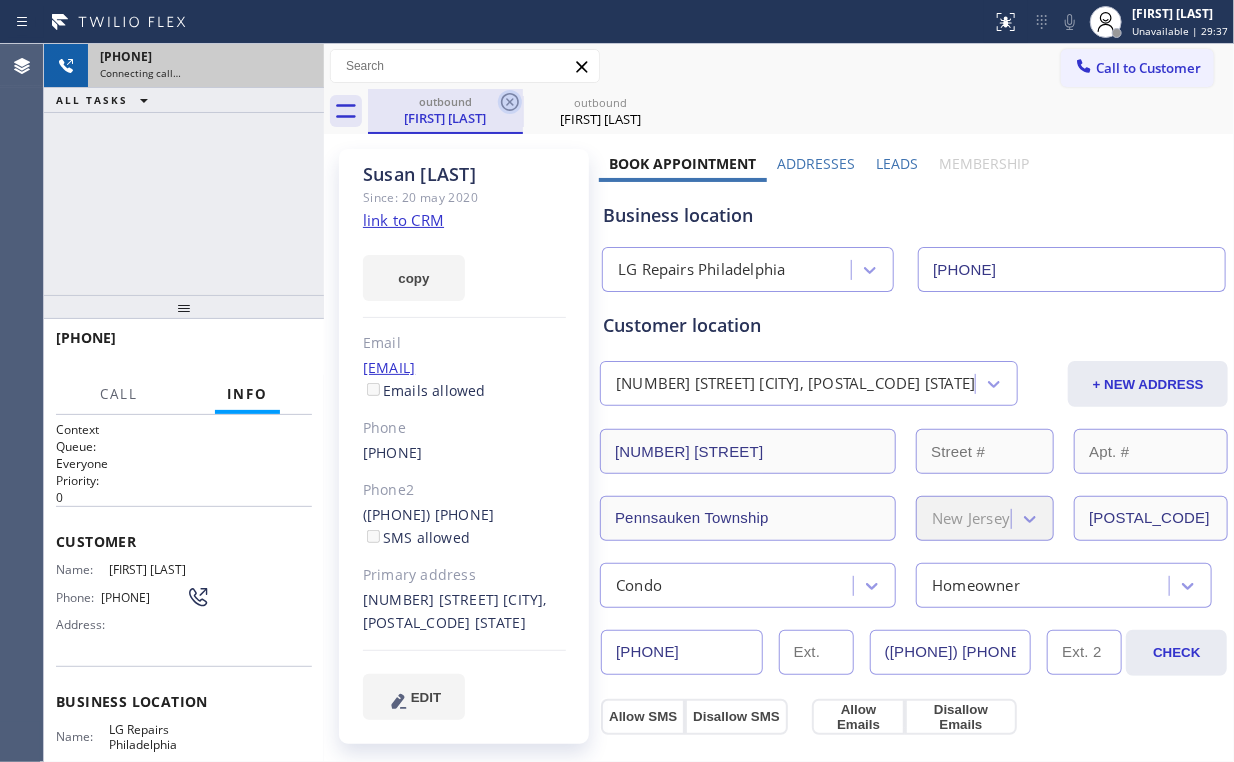 click 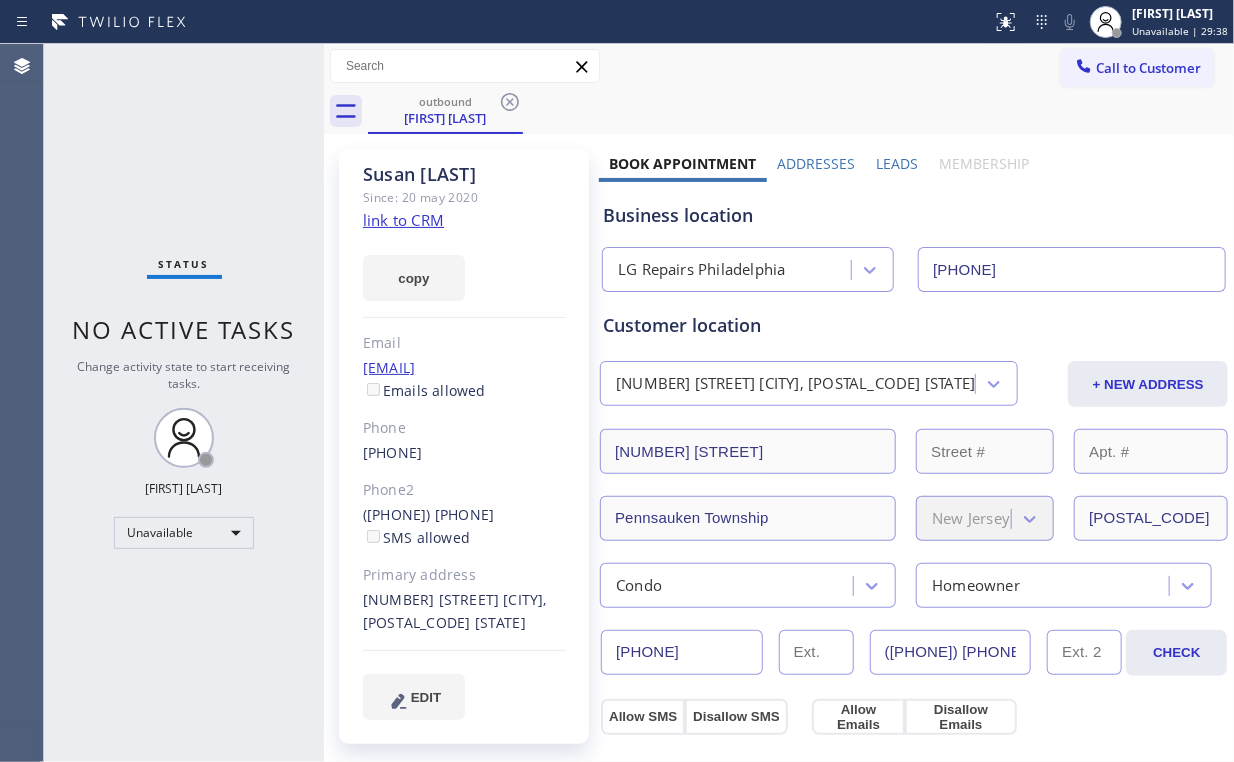 drag, startPoint x: 412, startPoint y: 204, endPoint x: 422, endPoint y: 223, distance: 21.470911 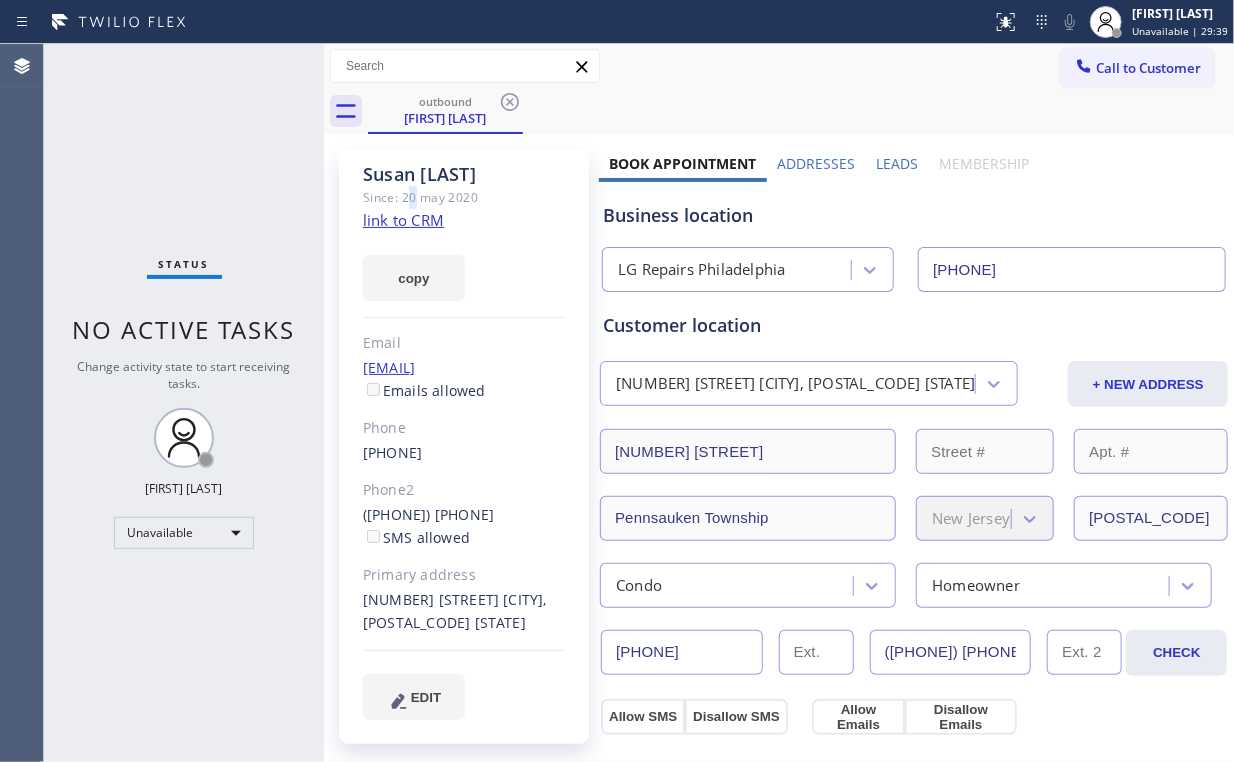 click on "link to CRM" 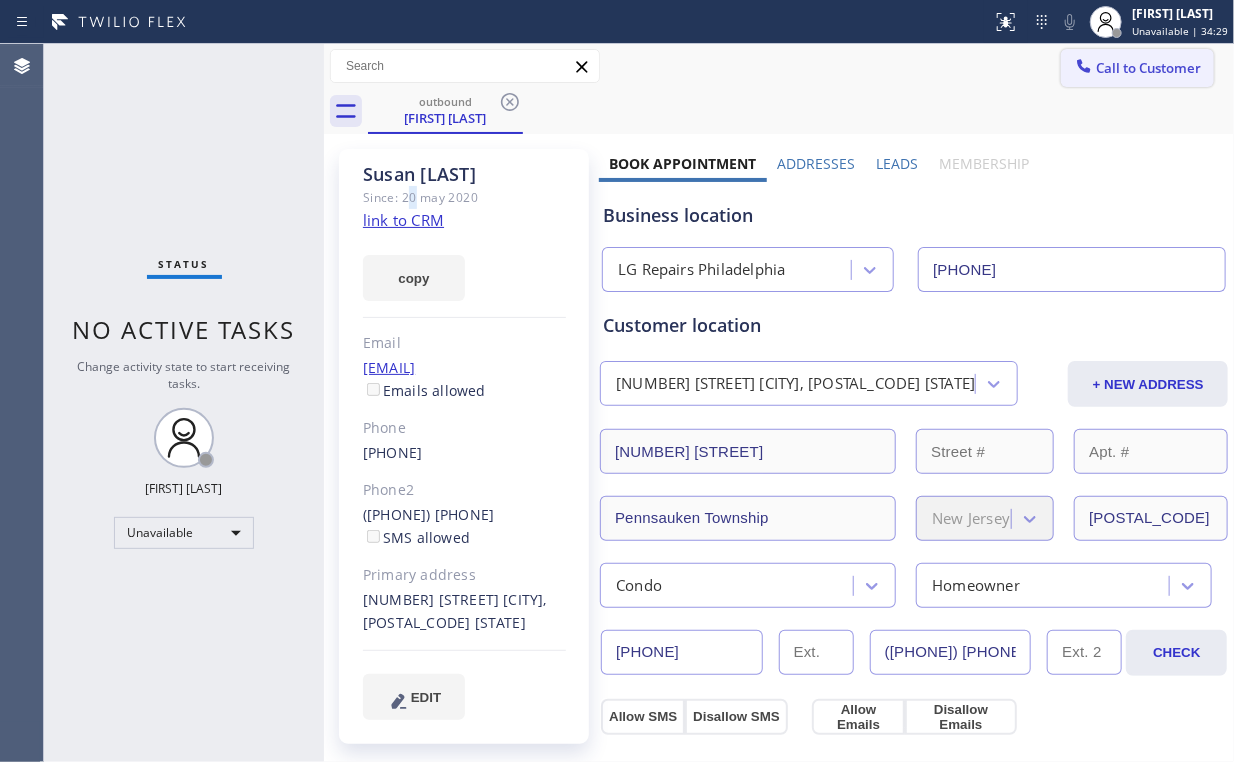 click on "Call to Customer" at bounding box center [1148, 68] 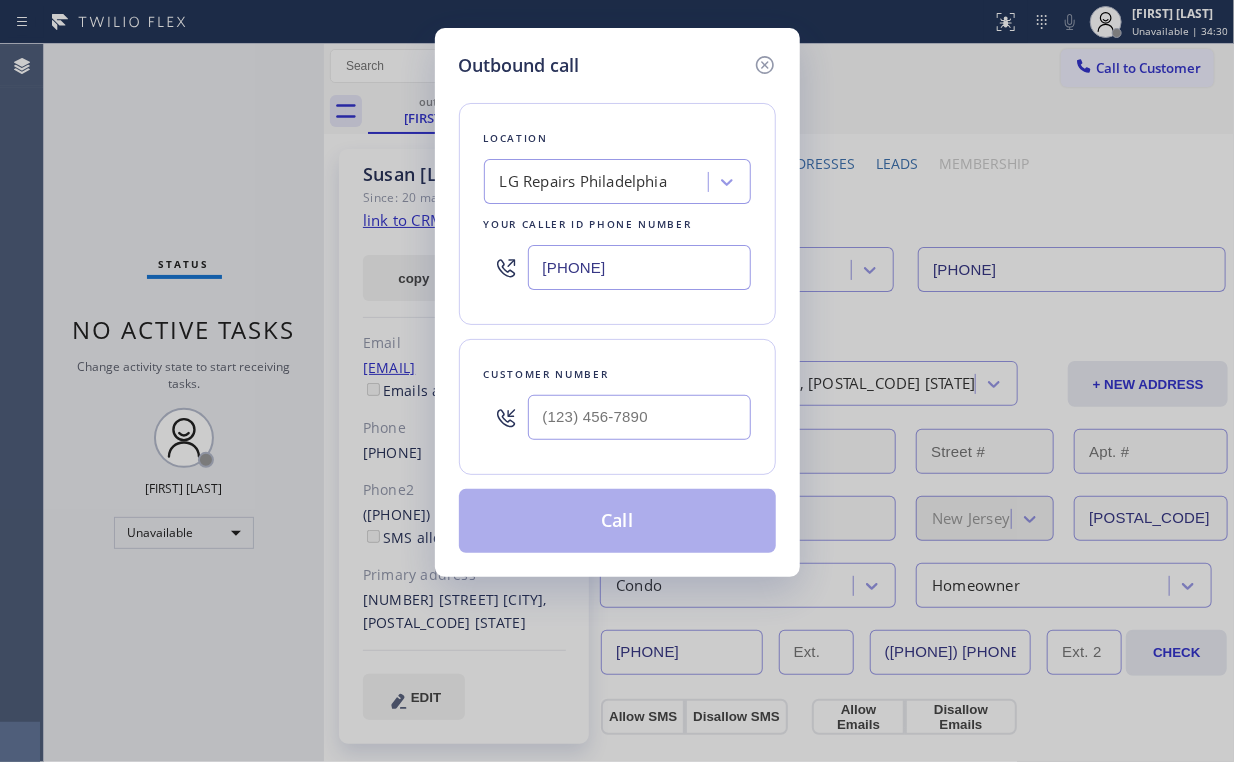 drag, startPoint x: 446, startPoint y: 273, endPoint x: 276, endPoint y: 276, distance: 170.02647 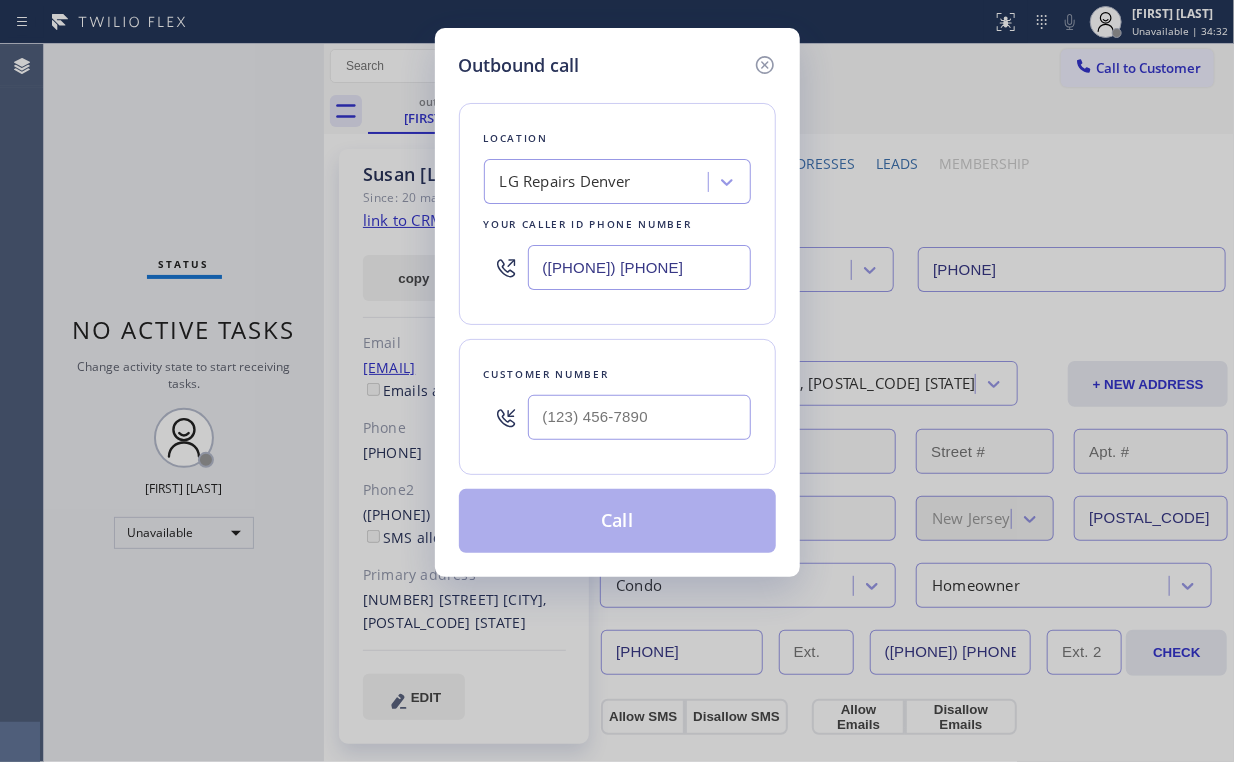 type on "([PHONE]) [PHONE]" 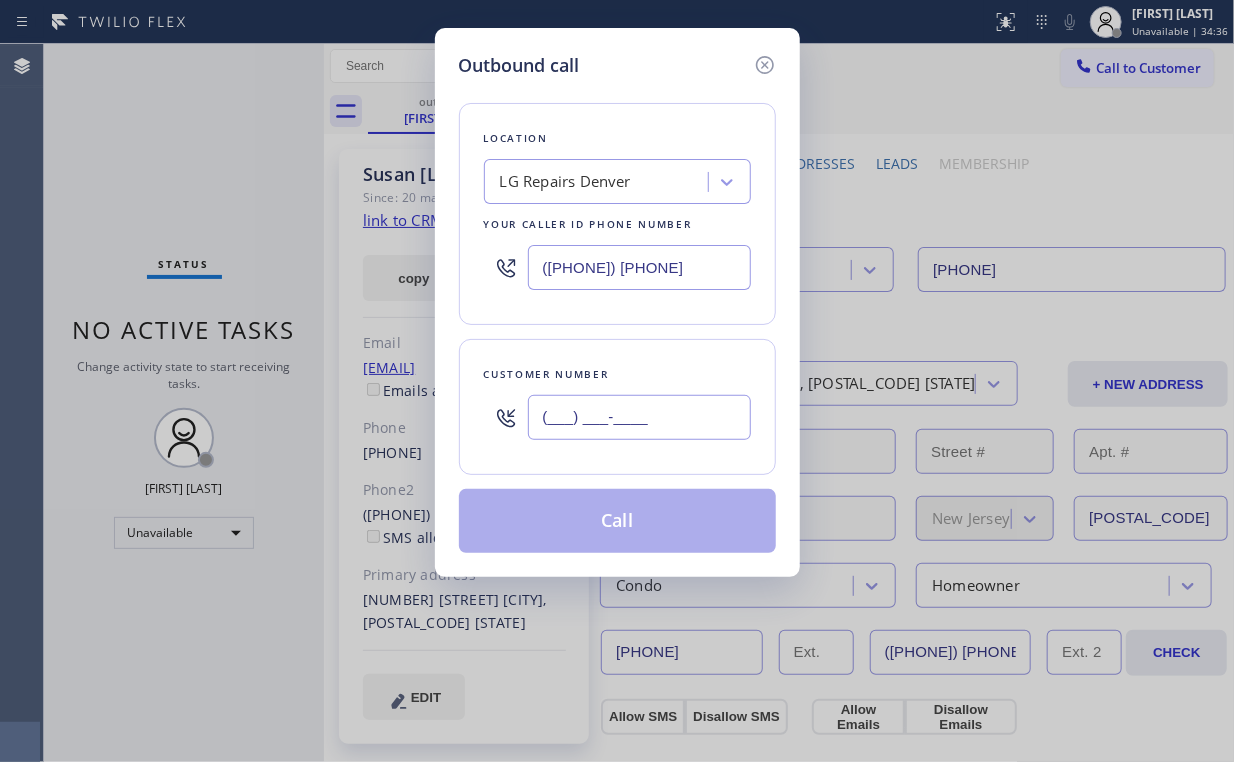 click on "(___) ___-____" at bounding box center [639, 417] 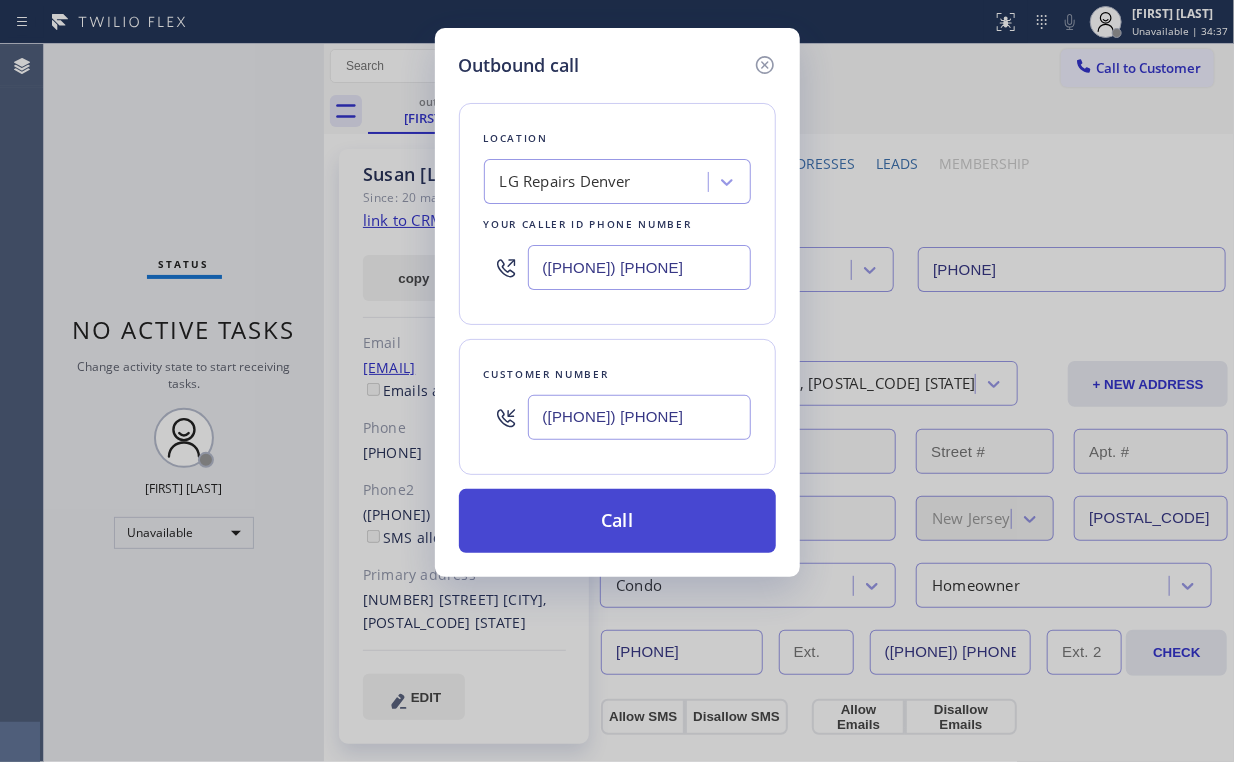 type on "([PHONE]) [PHONE]" 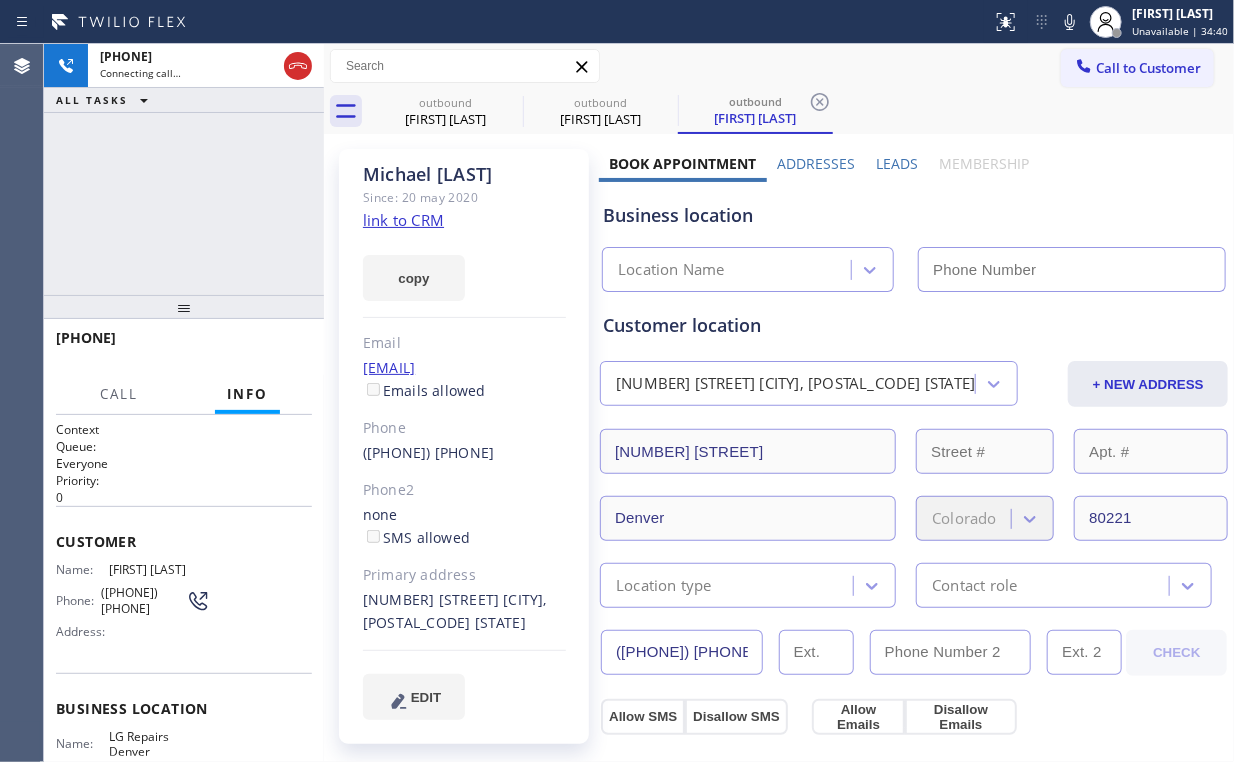 click on "+[PHONE] Connecting call… ALL TASKS ALL TASKS ACTIVE TASKS TASKS IN WRAP UP" at bounding box center [184, 169] 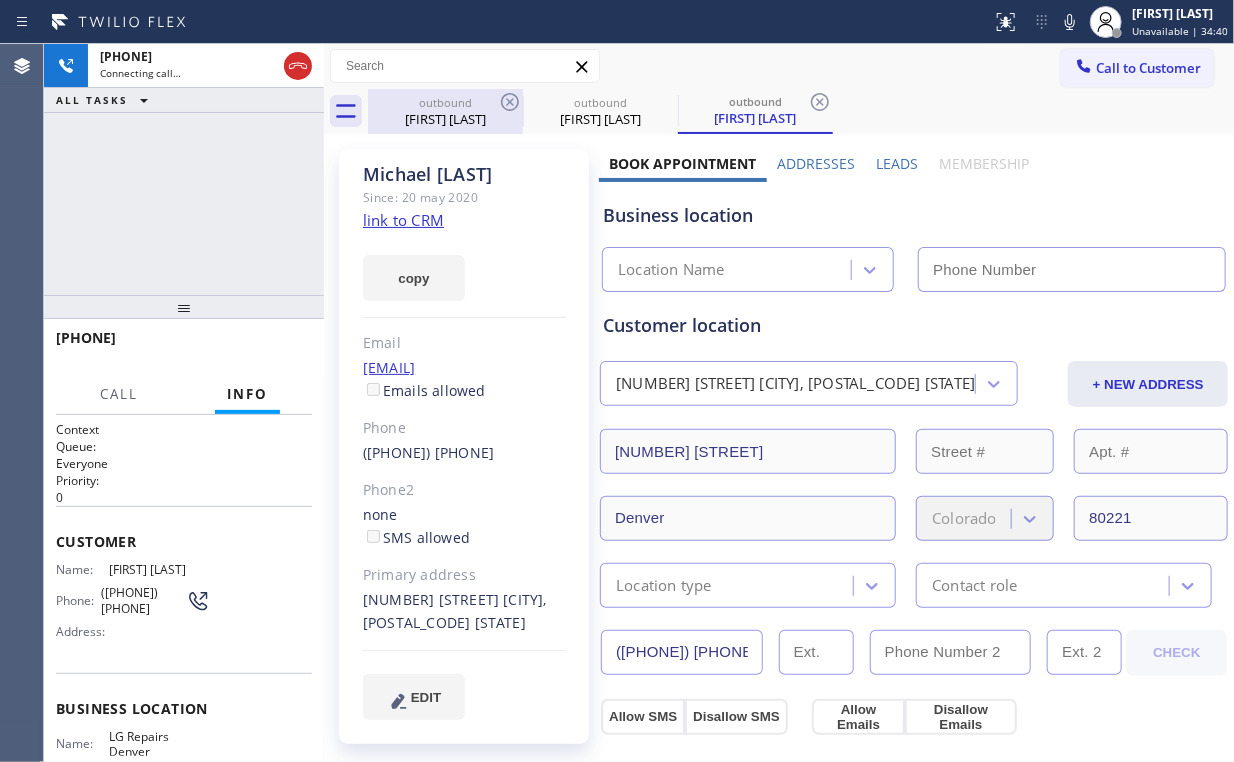 click on "[FIRST] [LAST]" at bounding box center (445, 119) 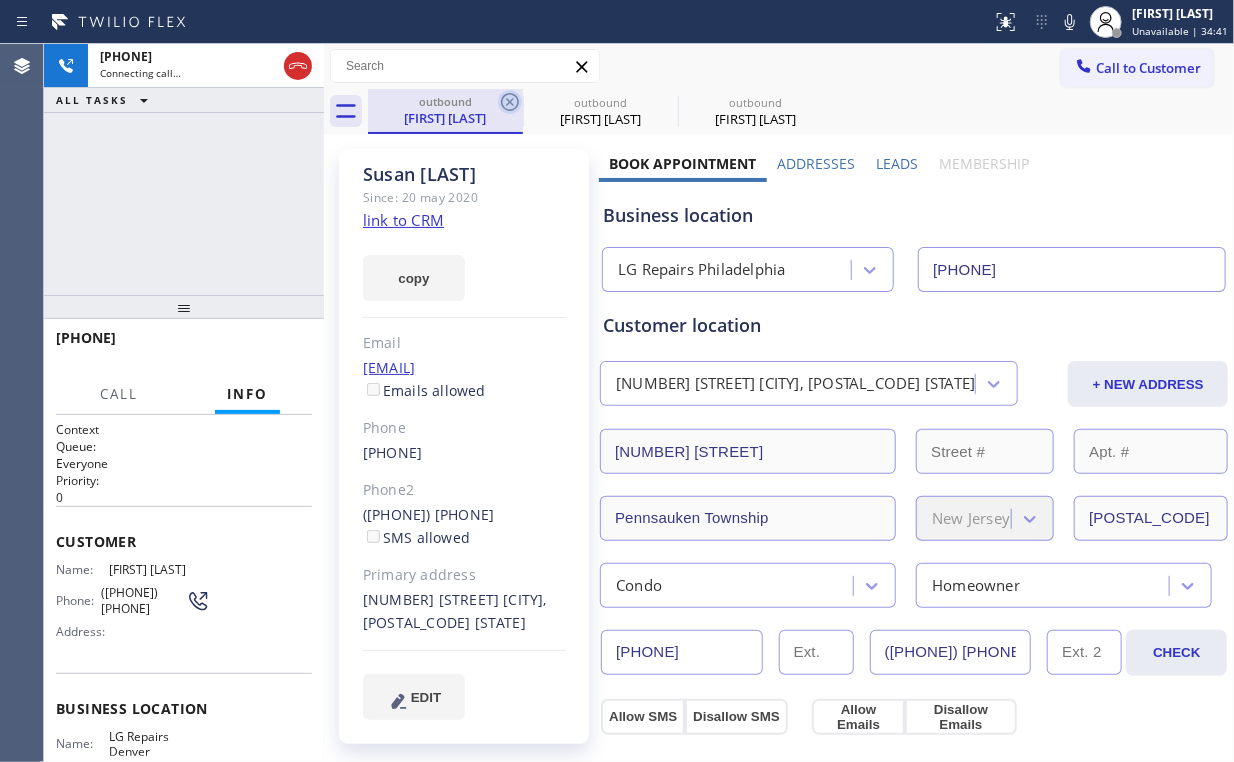 click 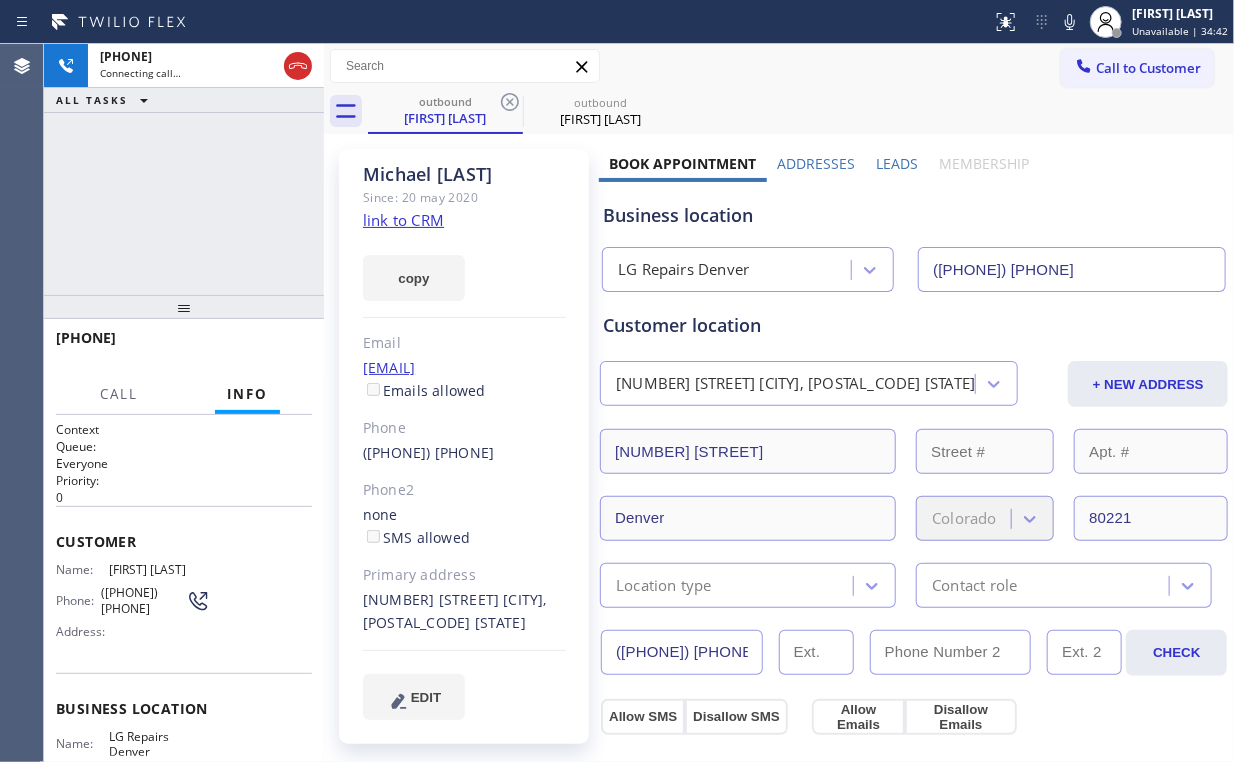 click on "+[PHONE] Connecting call… ALL TASKS ALL TASKS ACTIVE TASKS TASKS IN WRAP UP" at bounding box center (184, 169) 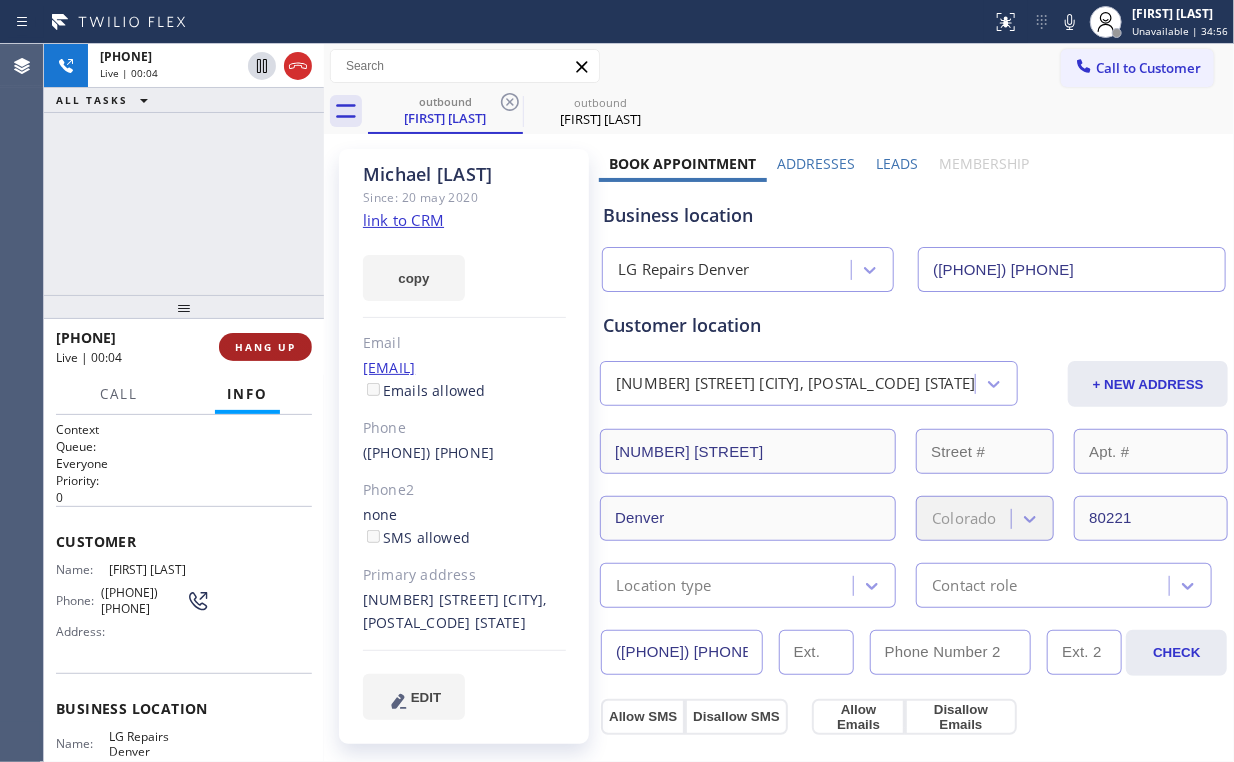 click on "HANG UP" at bounding box center [265, 347] 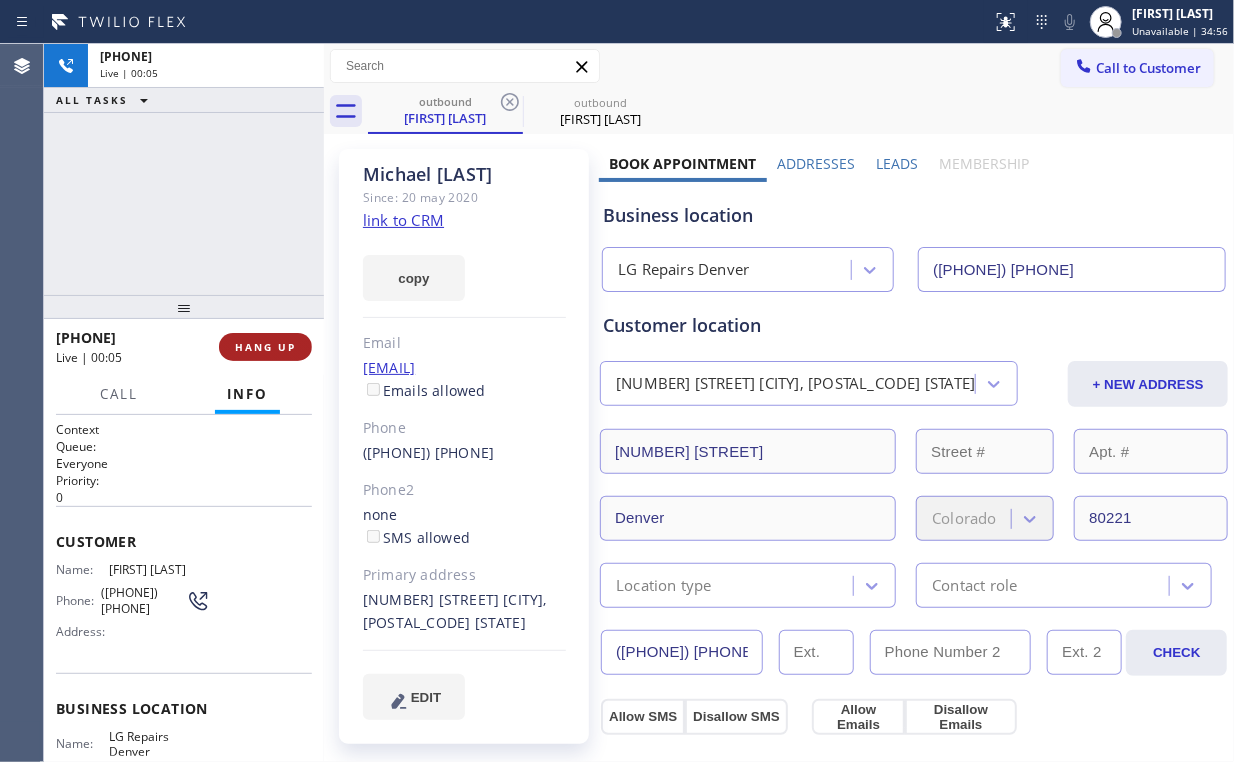 click on "HANG UP" at bounding box center (265, 347) 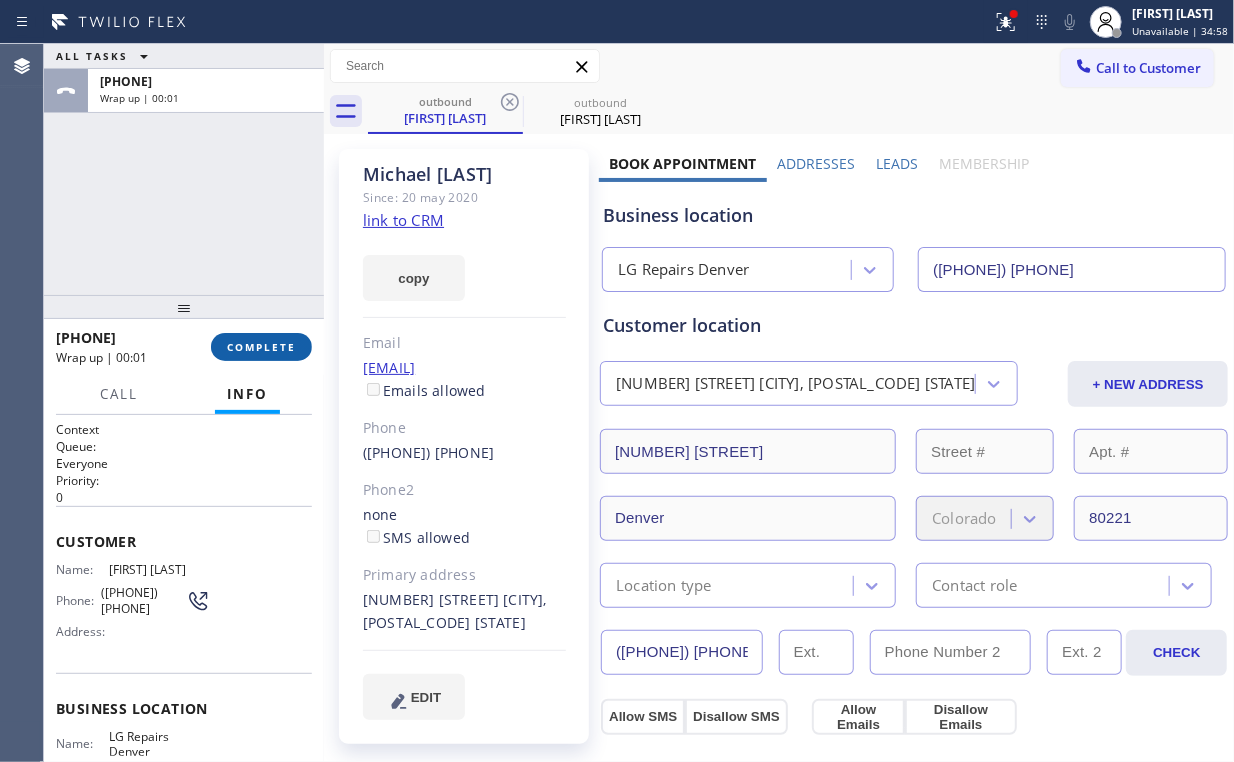 click on "COMPLETE" at bounding box center (261, 347) 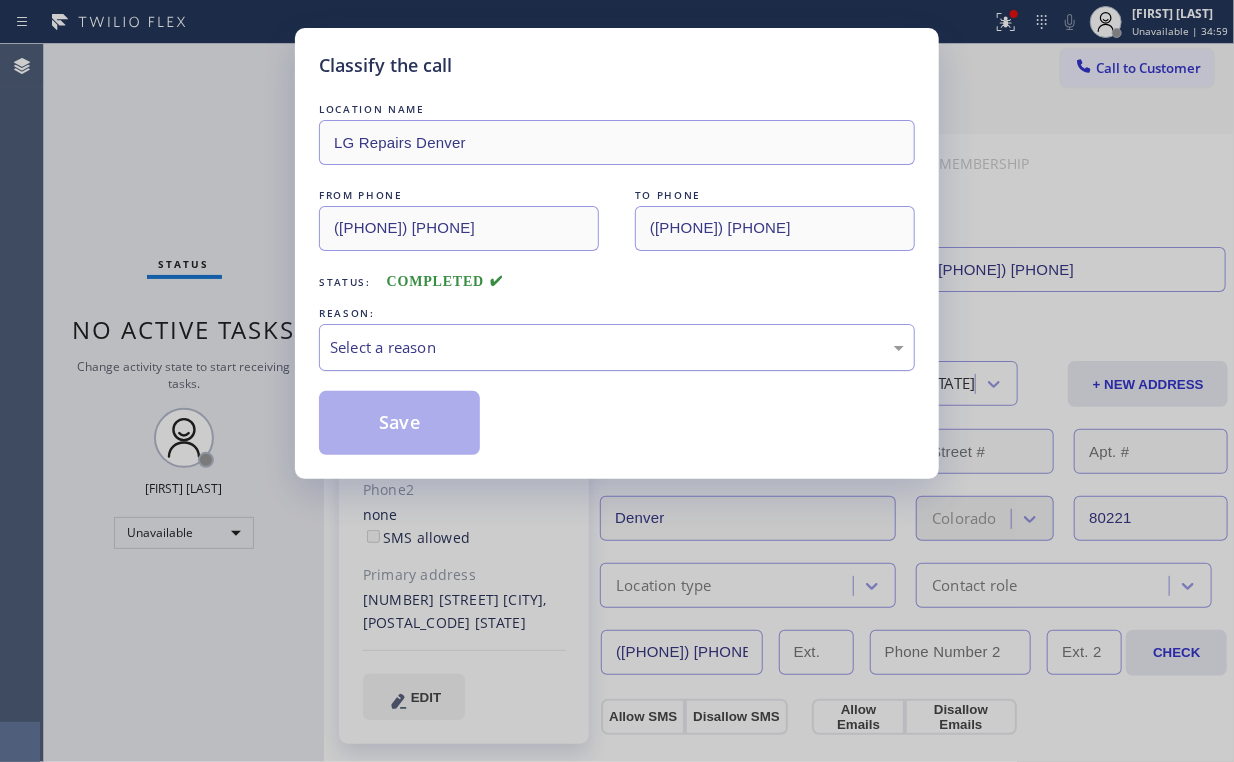 click on "Select a reason" at bounding box center [617, 347] 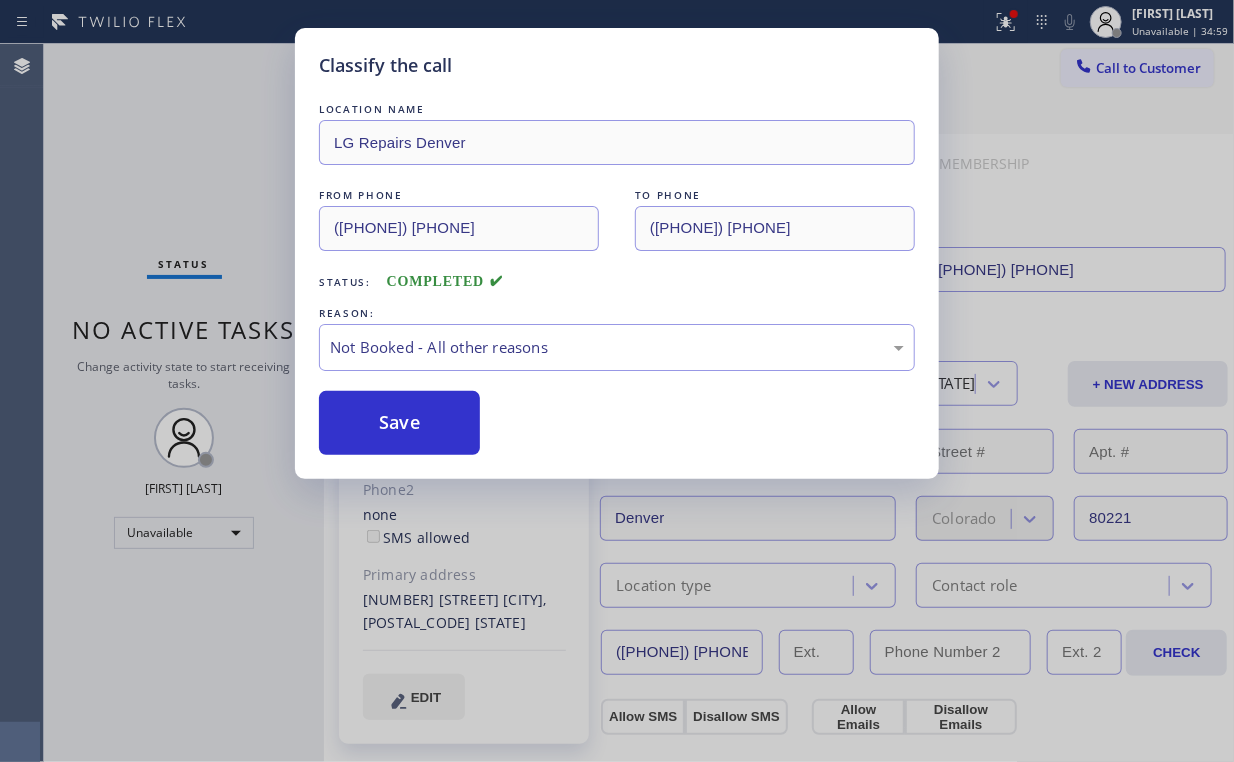 drag, startPoint x: 375, startPoint y: 420, endPoint x: 232, endPoint y: 249, distance: 222.91254 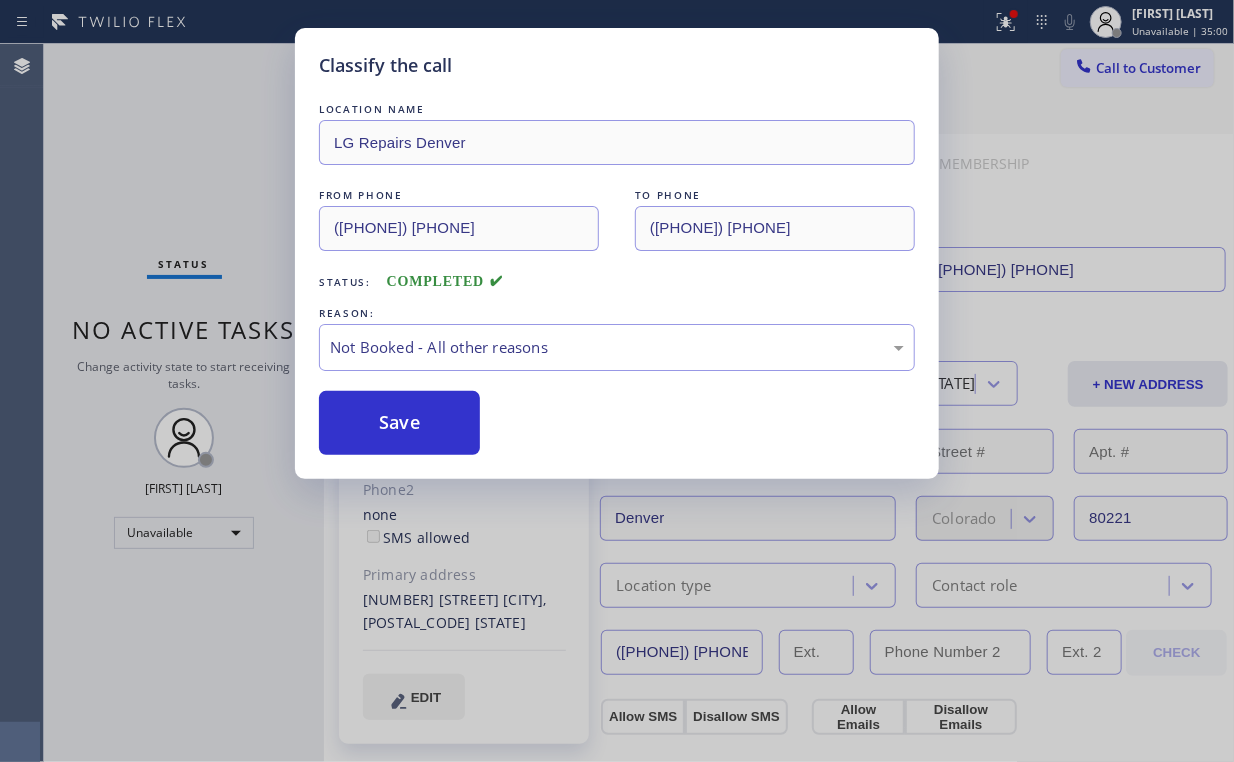click on "Classify the call LOCATION NAME LG Repairs [CITY] FROM PHONE [PHONE] TO PHONE [PHONE] Status: COMPLETED REASON: Not Booked - All other reasons Save" at bounding box center (617, 381) 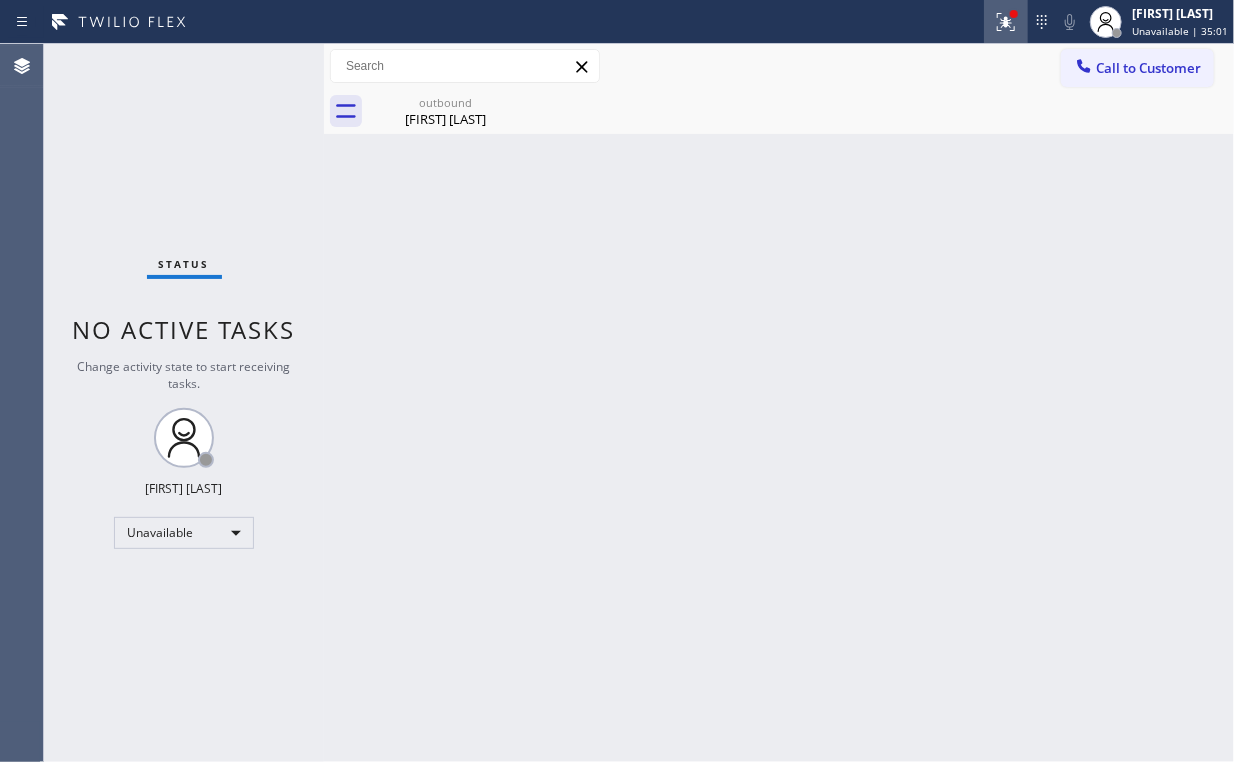 click 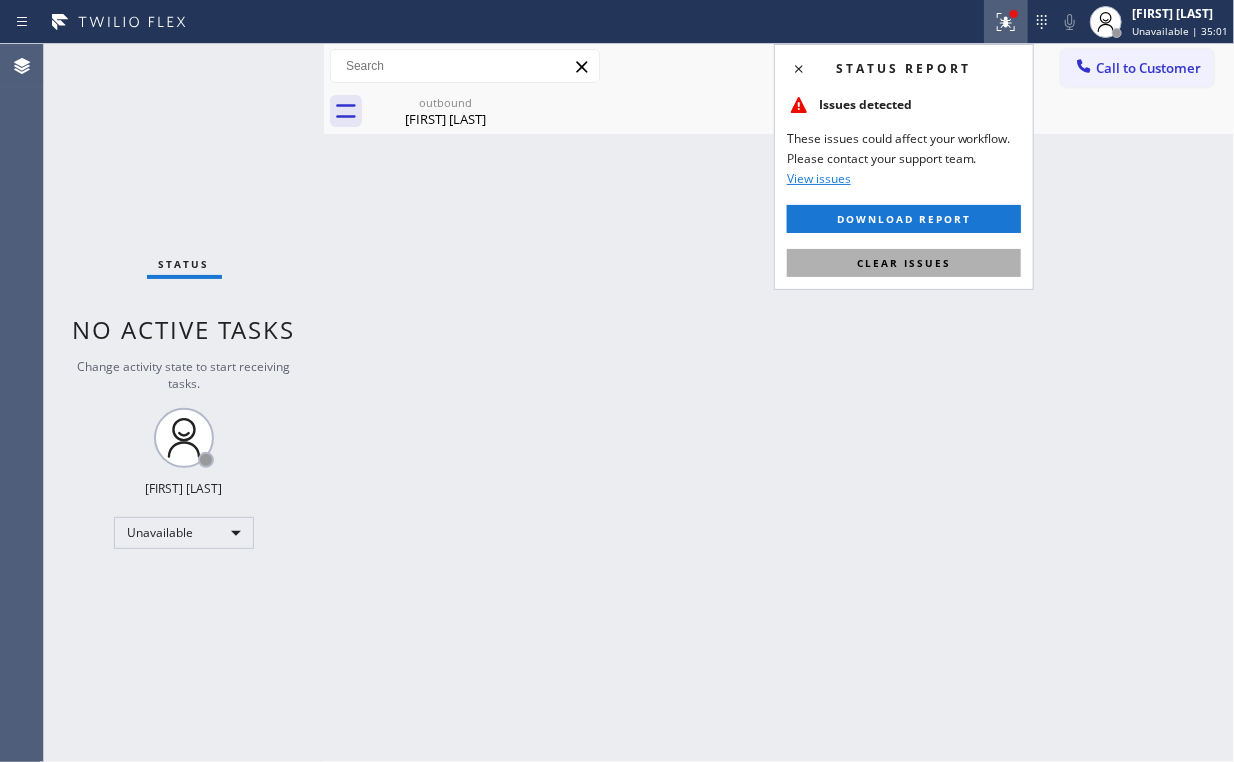 click on "Clear issues" at bounding box center (904, 263) 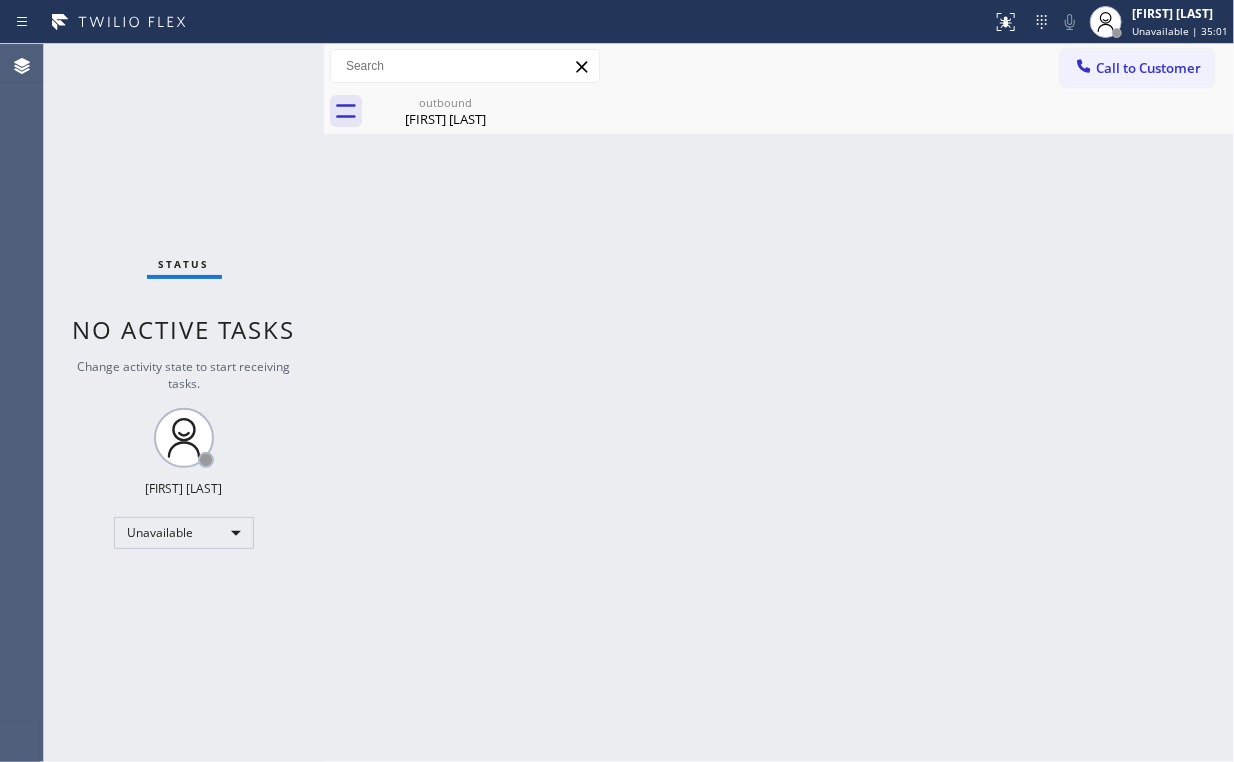 drag, startPoint x: 1111, startPoint y: 178, endPoint x: 1111, endPoint y: 105, distance: 73 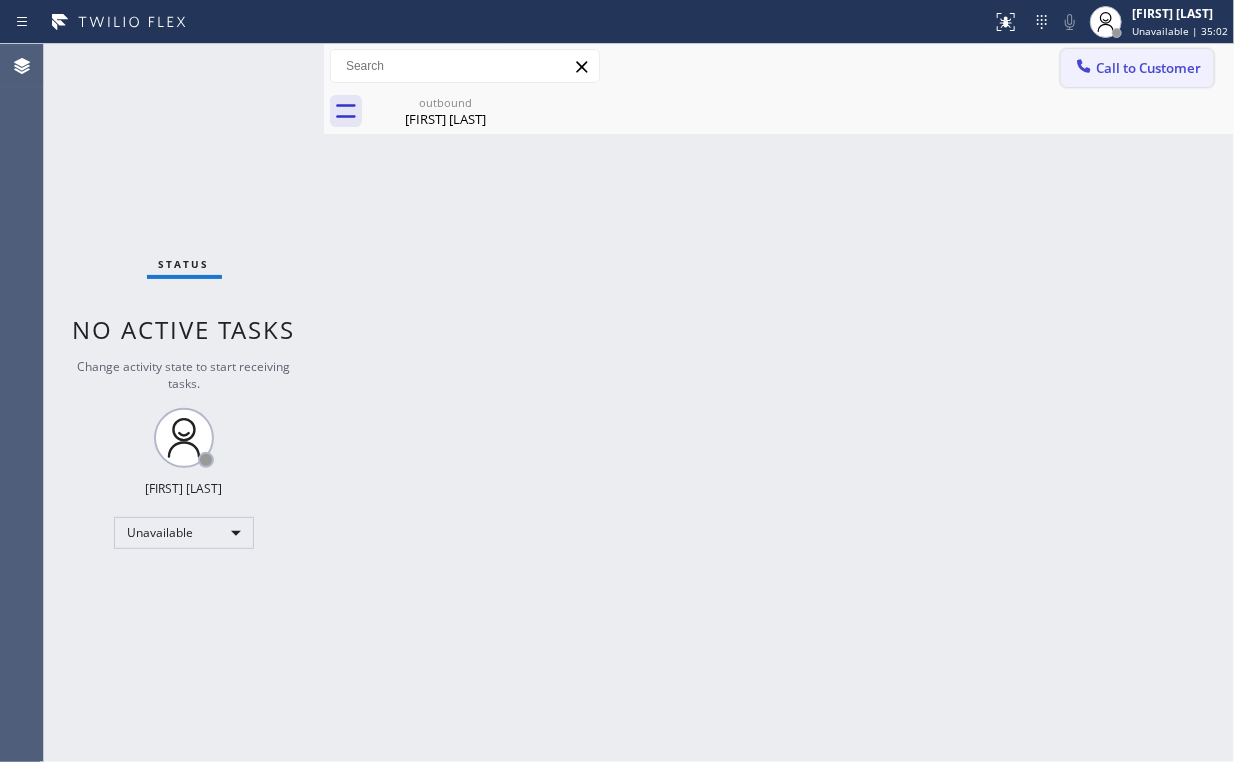 click on "Call to Customer" at bounding box center [1137, 68] 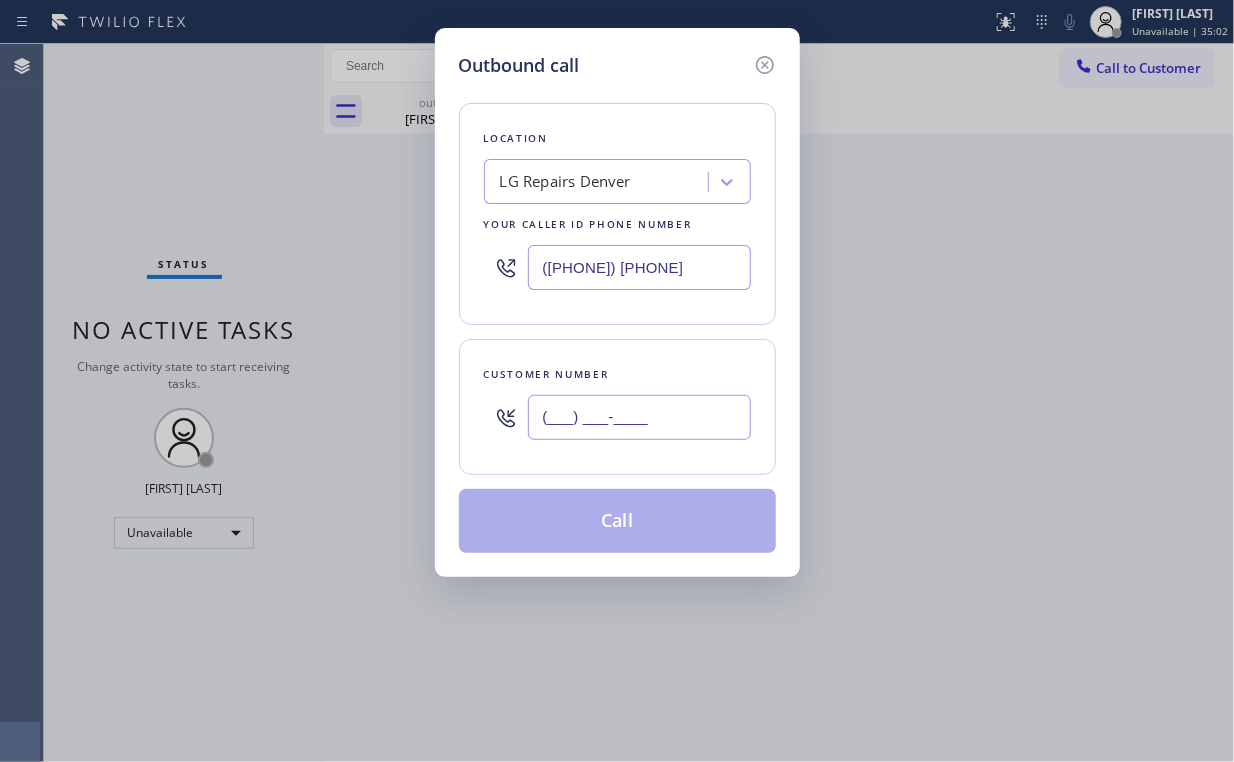 click on "(___) ___-____" at bounding box center [639, 417] 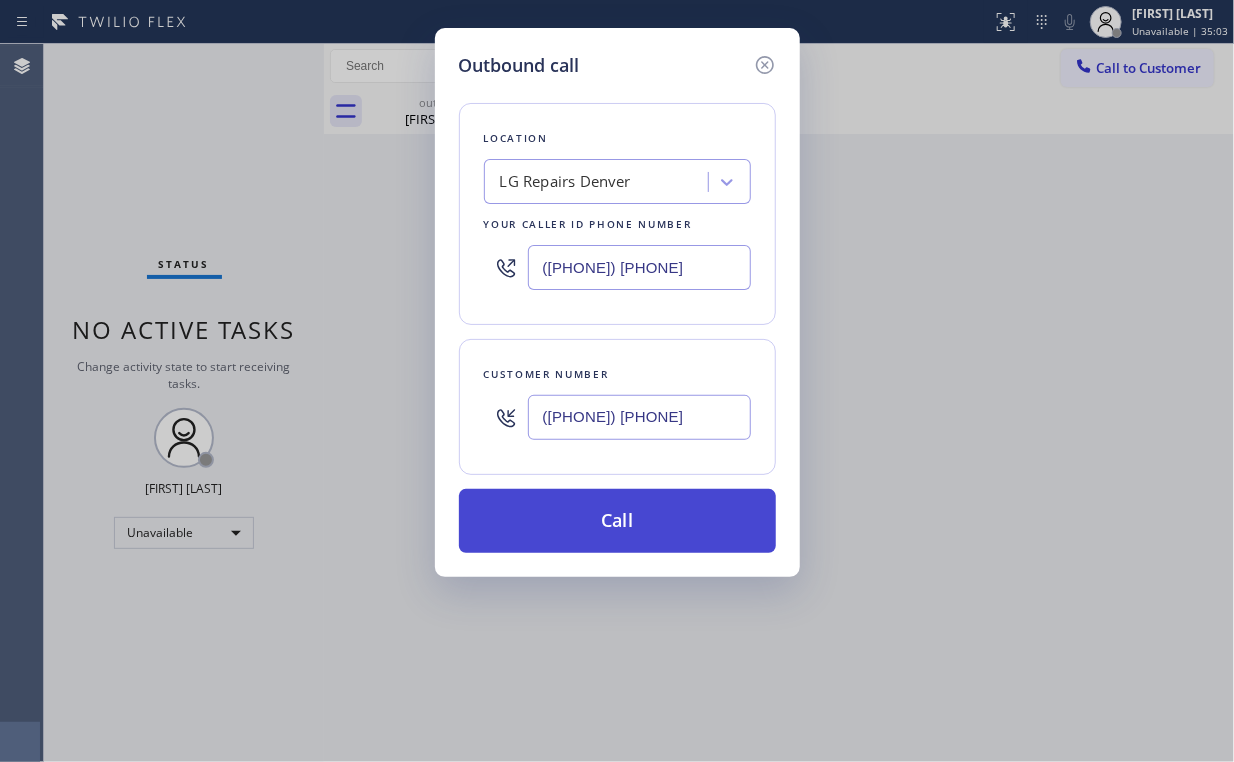 type on "([PHONE]) [PHONE]" 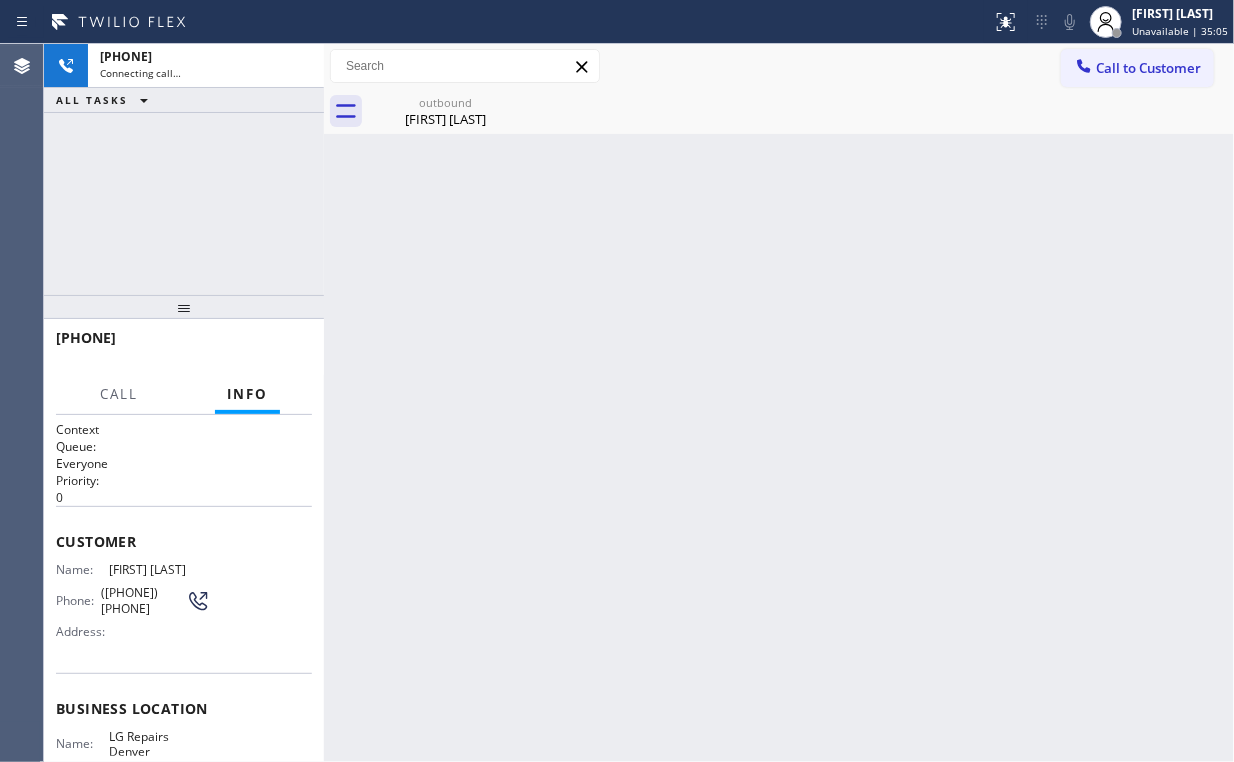 click on "+[PHONE] Connecting call… ALL TASKS ALL TASKS ACTIVE TASKS TASKS IN WRAP UP" at bounding box center [184, 169] 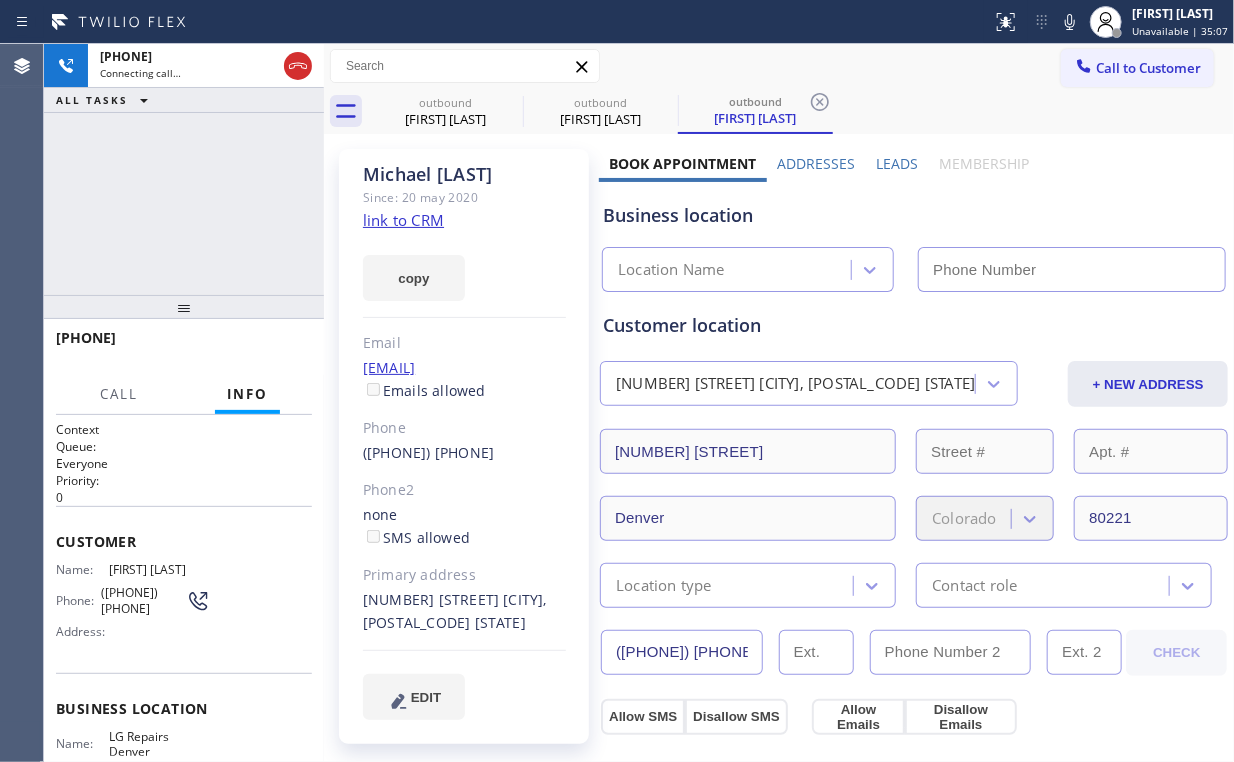 type on "([PHONE]) [PHONE]" 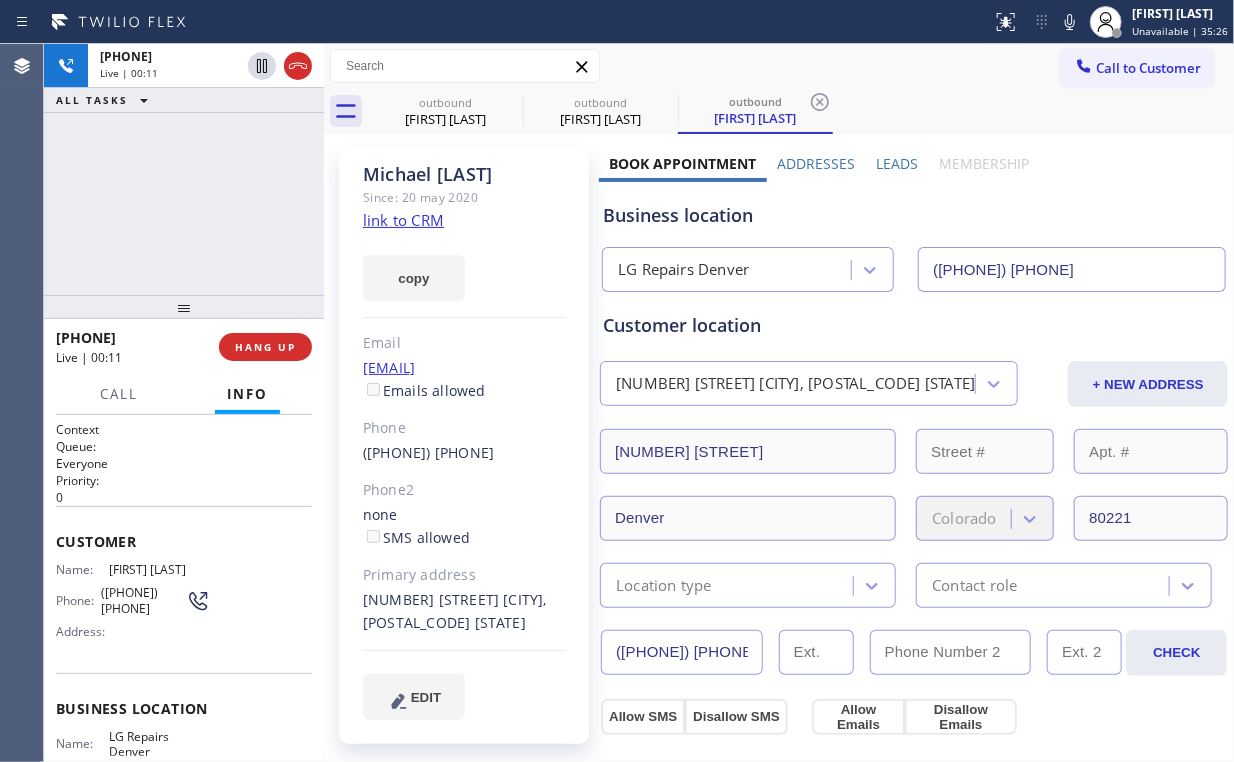 click on "[PHONE] Live | 00:11 HANG UP" at bounding box center [184, 347] 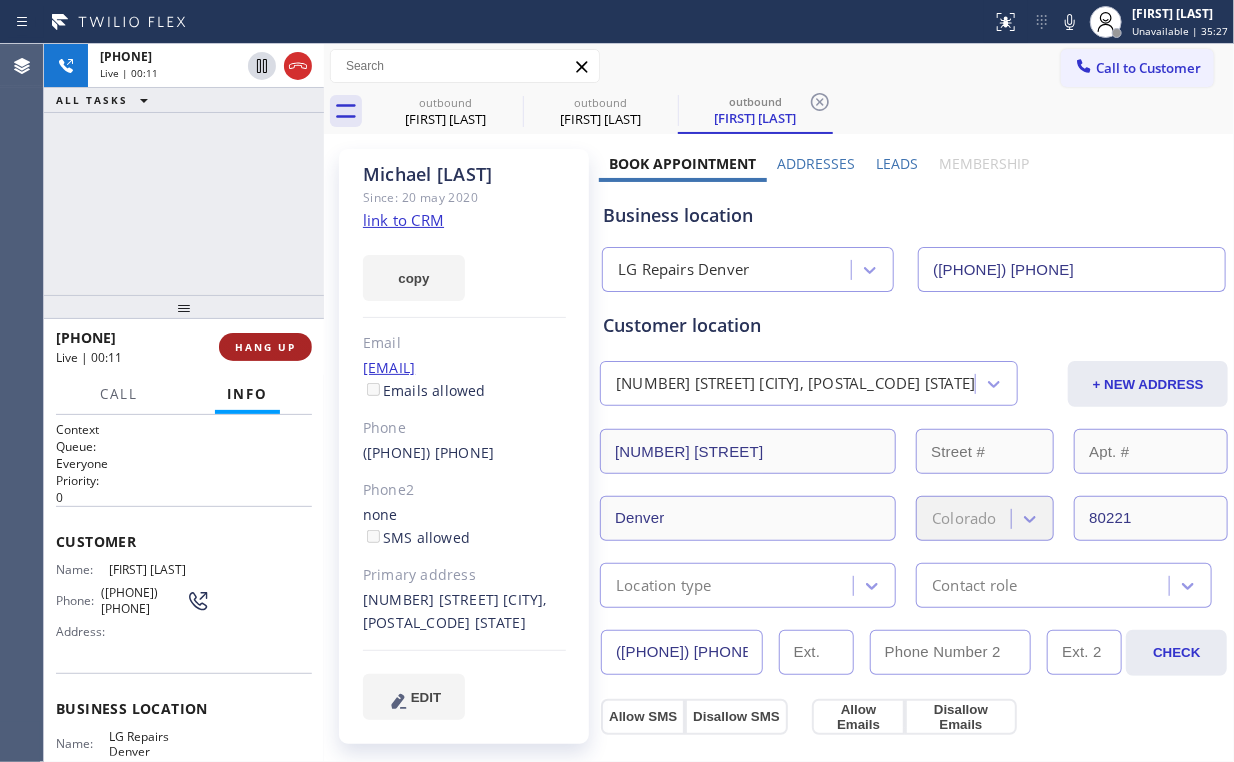 click on "HANG UP" at bounding box center [265, 347] 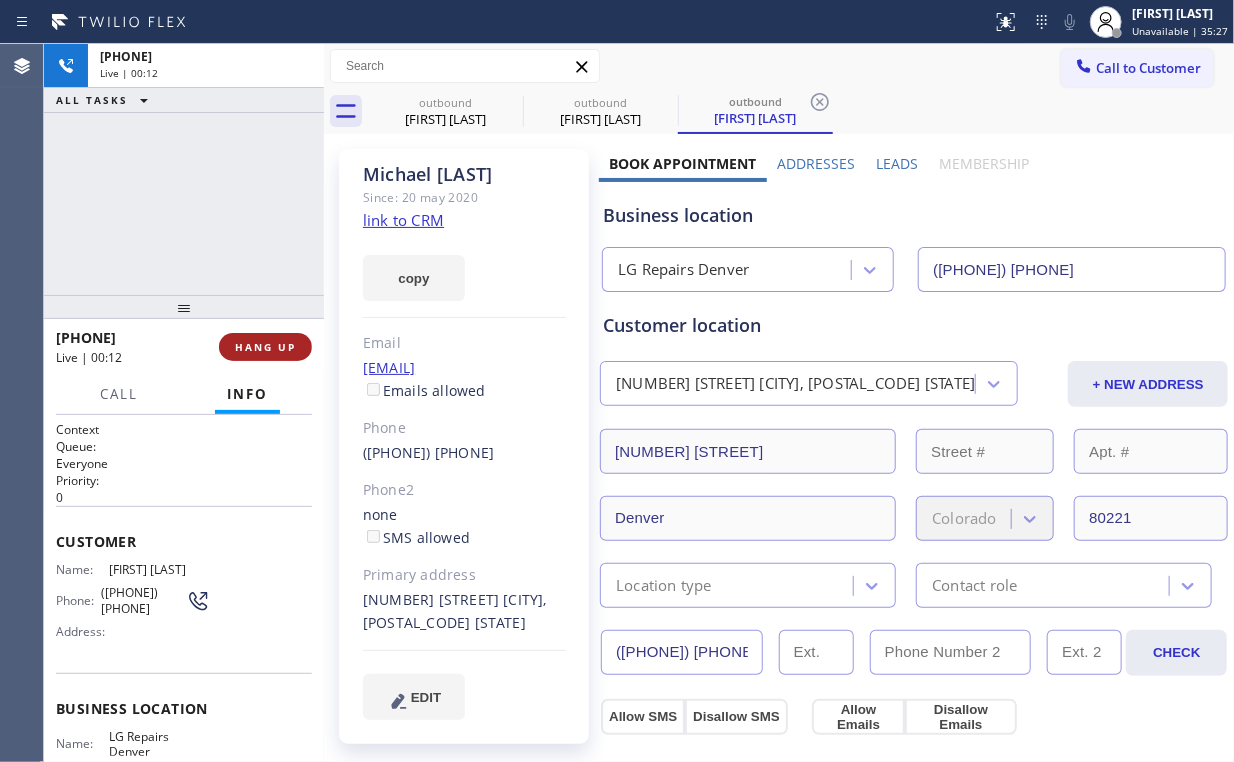 click on "HANG UP" at bounding box center (265, 347) 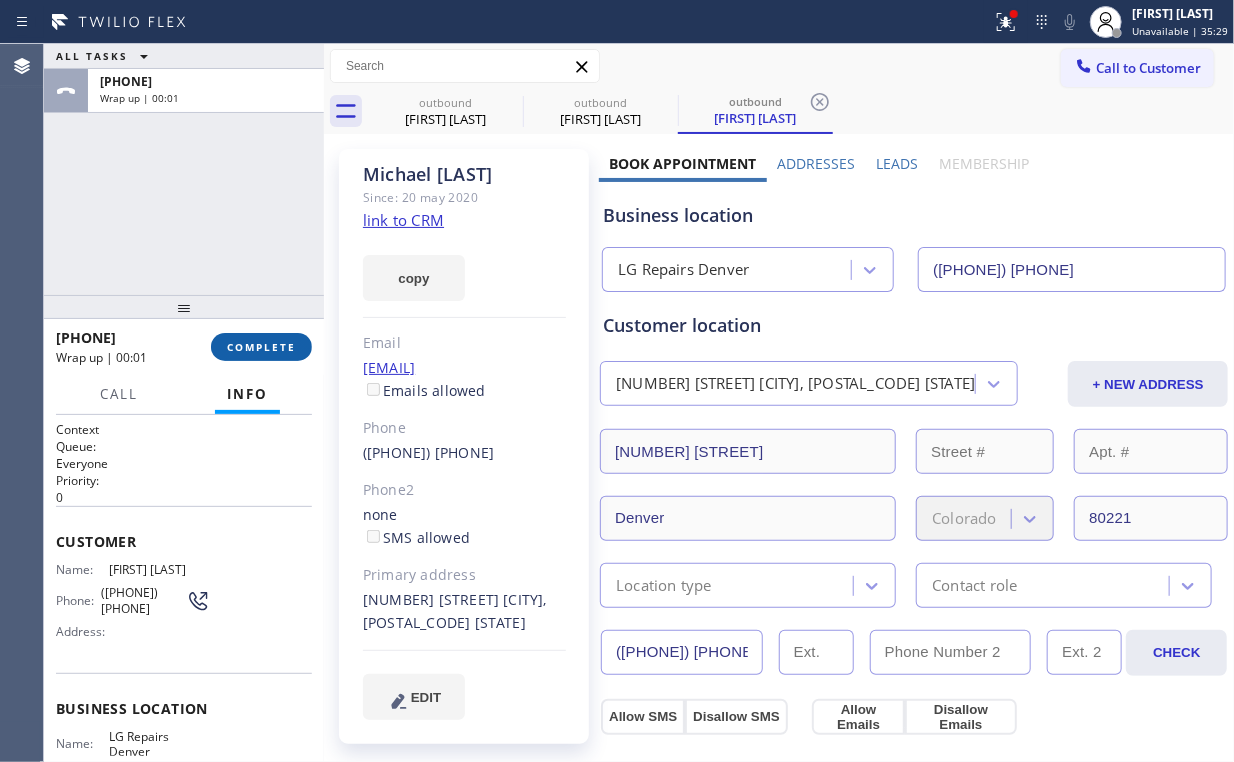 click on "COMPLETE" at bounding box center (261, 347) 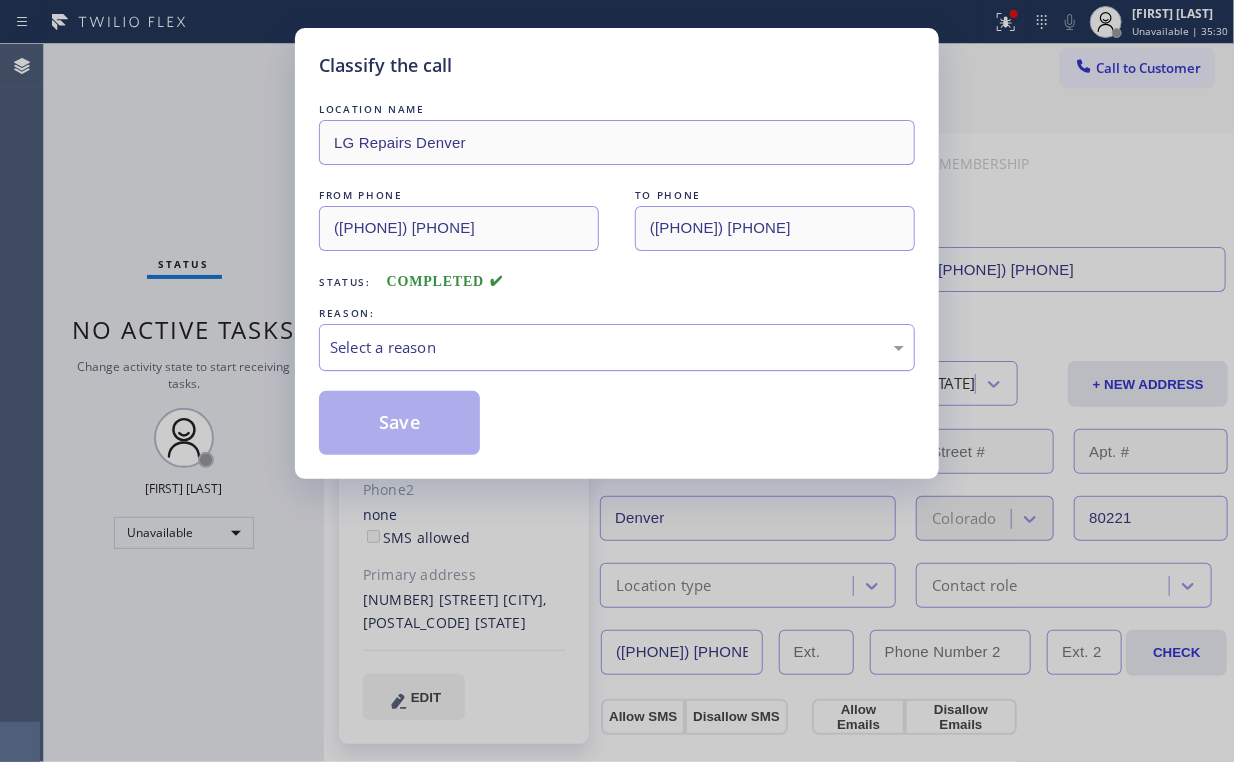 drag, startPoint x: 407, startPoint y: 357, endPoint x: 410, endPoint y: 368, distance: 11.401754 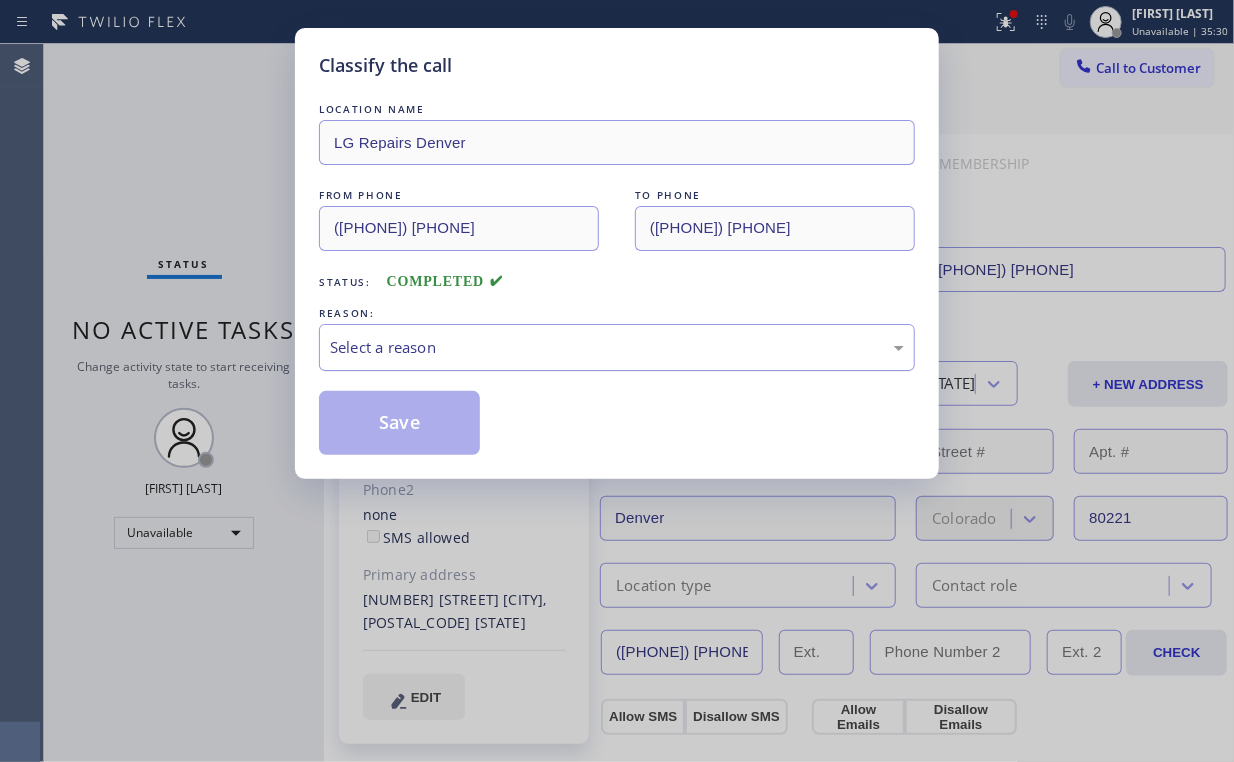 click on "Select a reason" at bounding box center (617, 347) 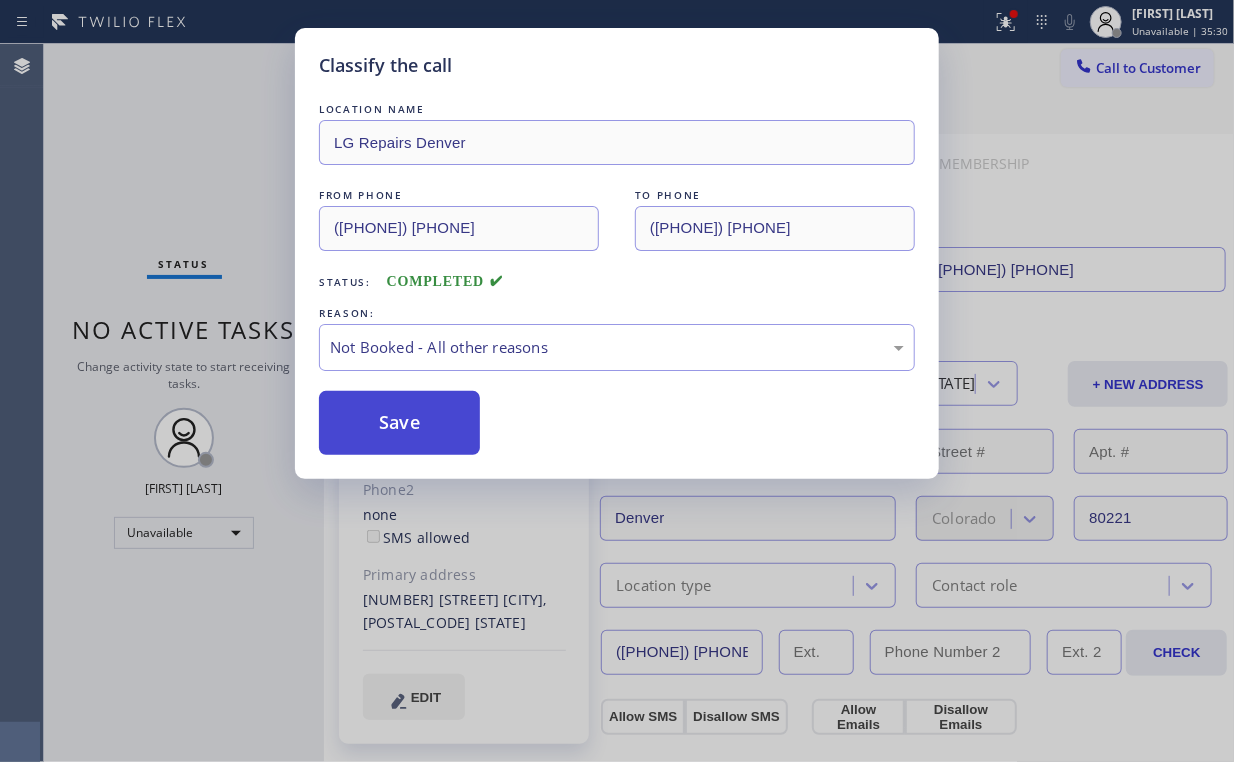 click on "Save" at bounding box center [399, 423] 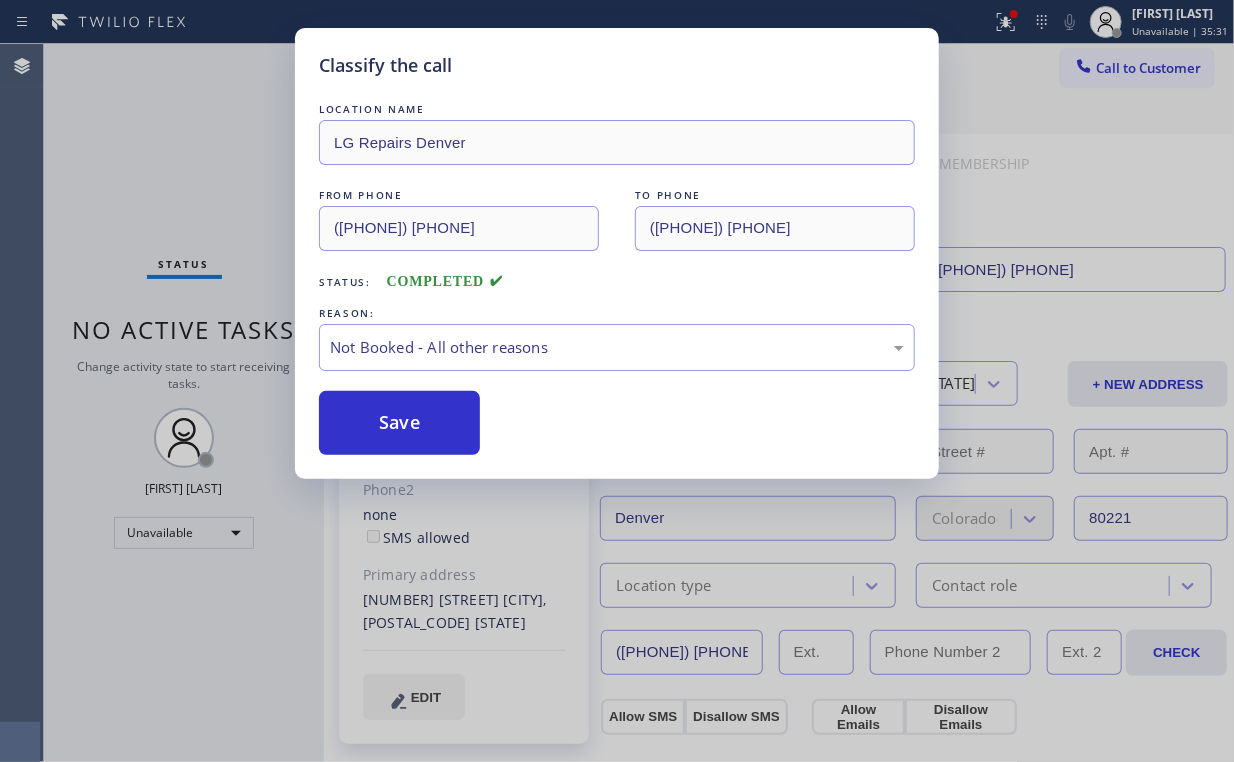 drag, startPoint x: 147, startPoint y: 173, endPoint x: 245, endPoint y: 149, distance: 100.89599 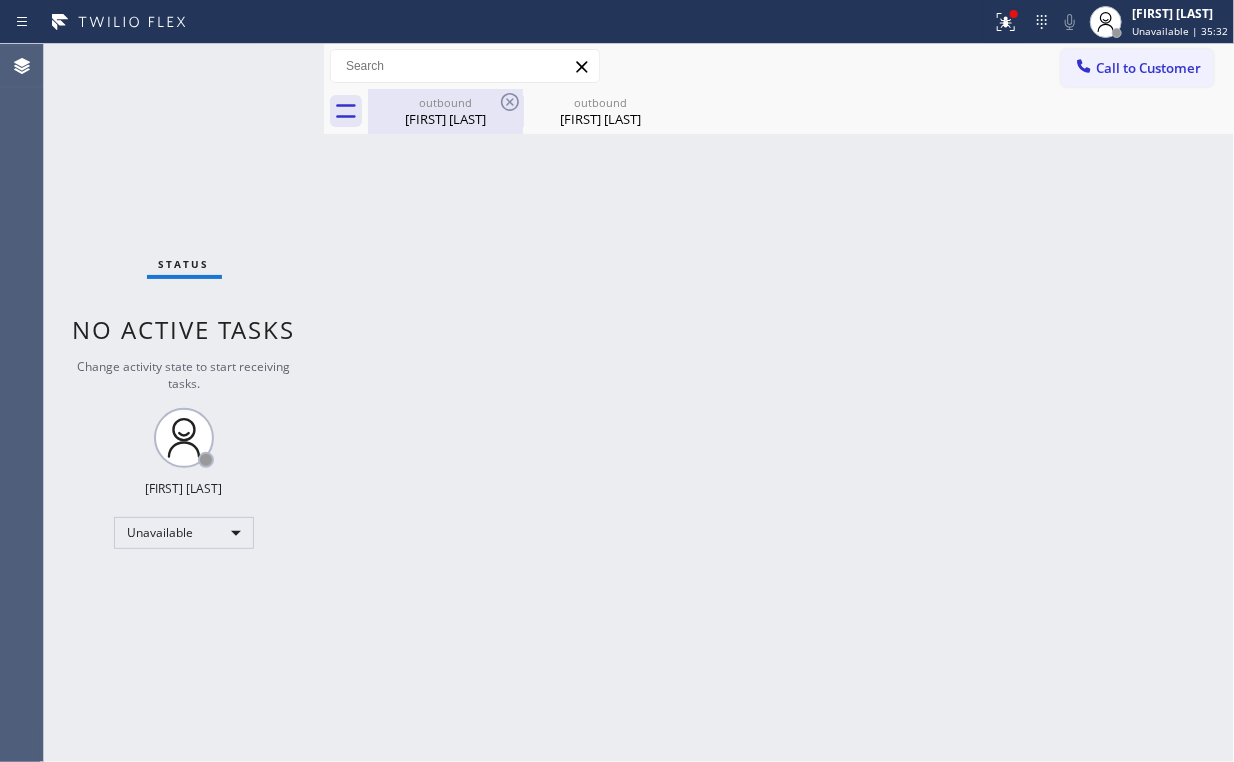 drag, startPoint x: 422, startPoint y: 115, endPoint x: 487, endPoint y: 101, distance: 66.4906 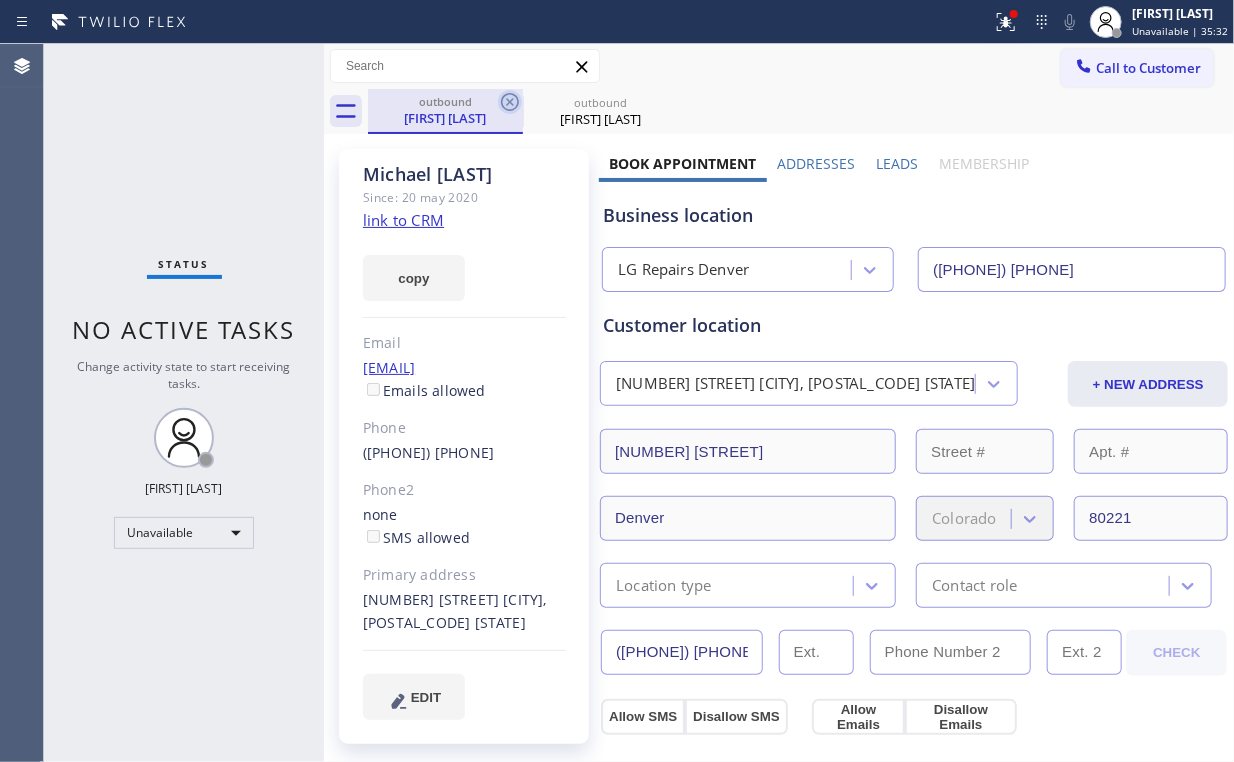 click 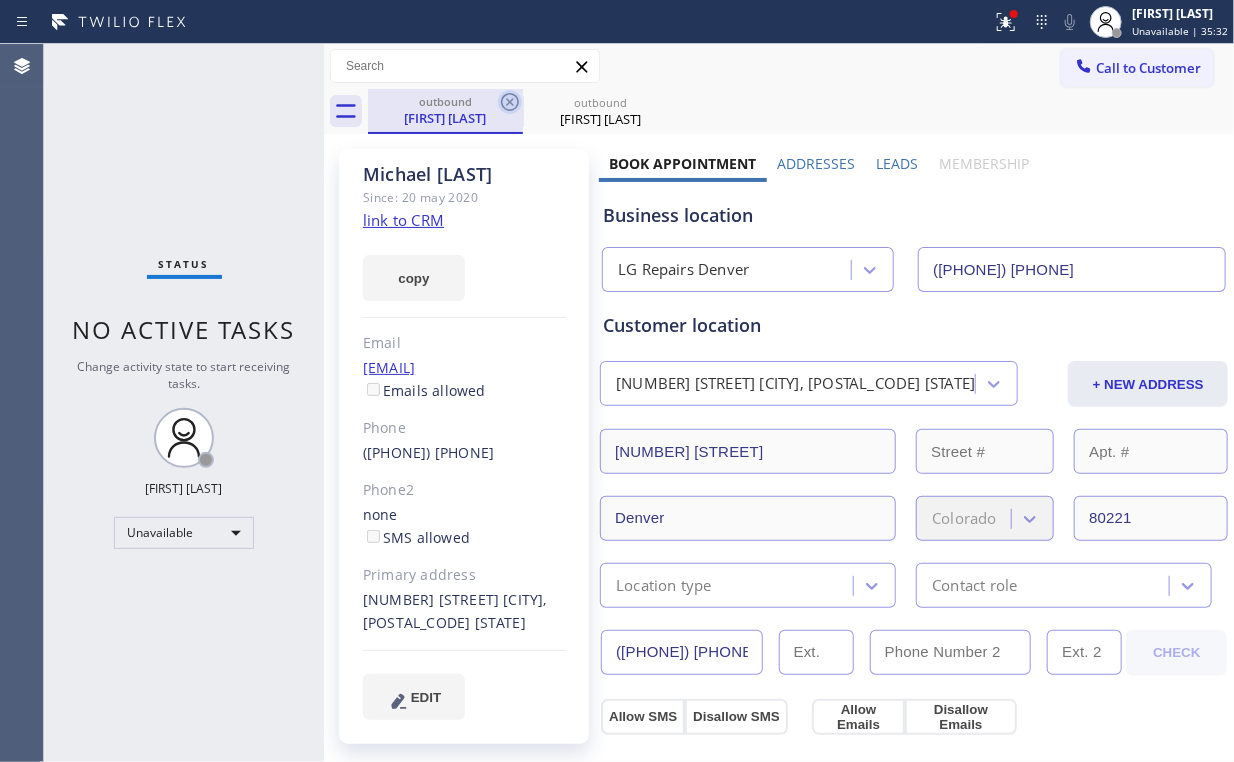 click 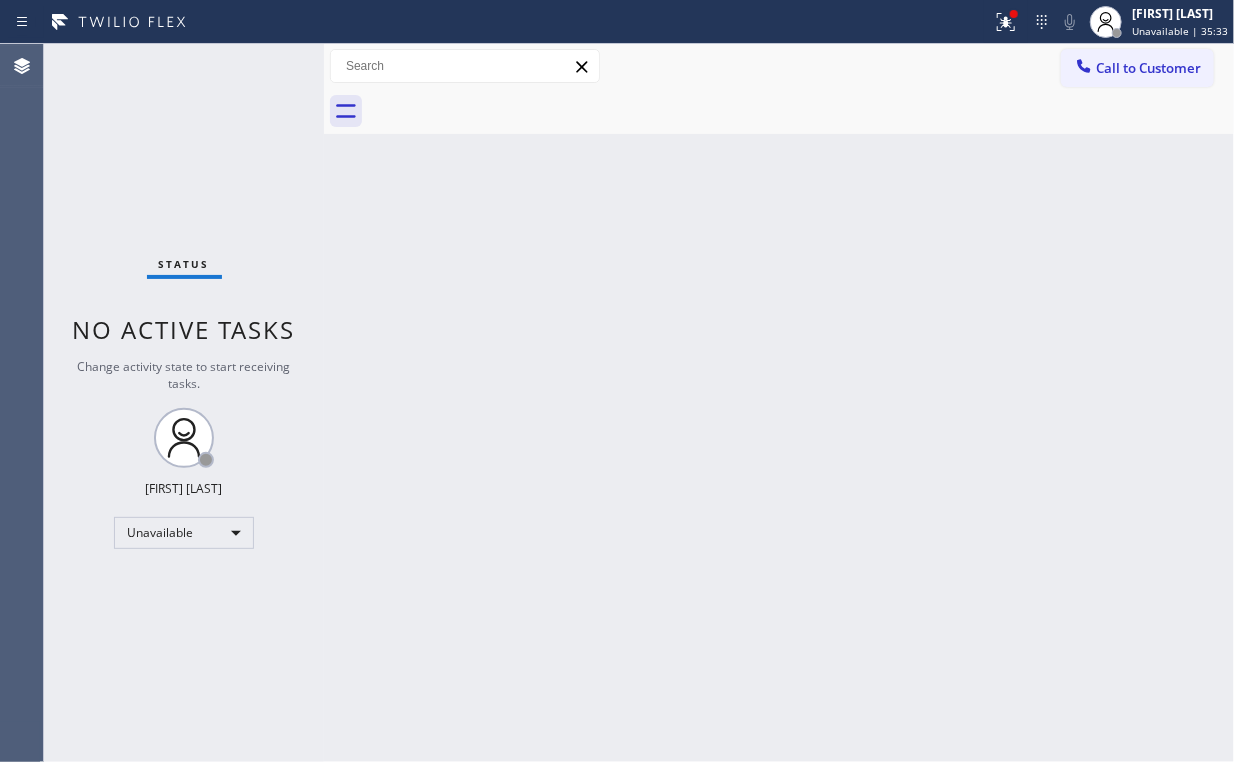 click on "Status   No active tasks     Change activity state to start receiving tasks.   Arnold Verallo Unavailable" at bounding box center [184, 403] 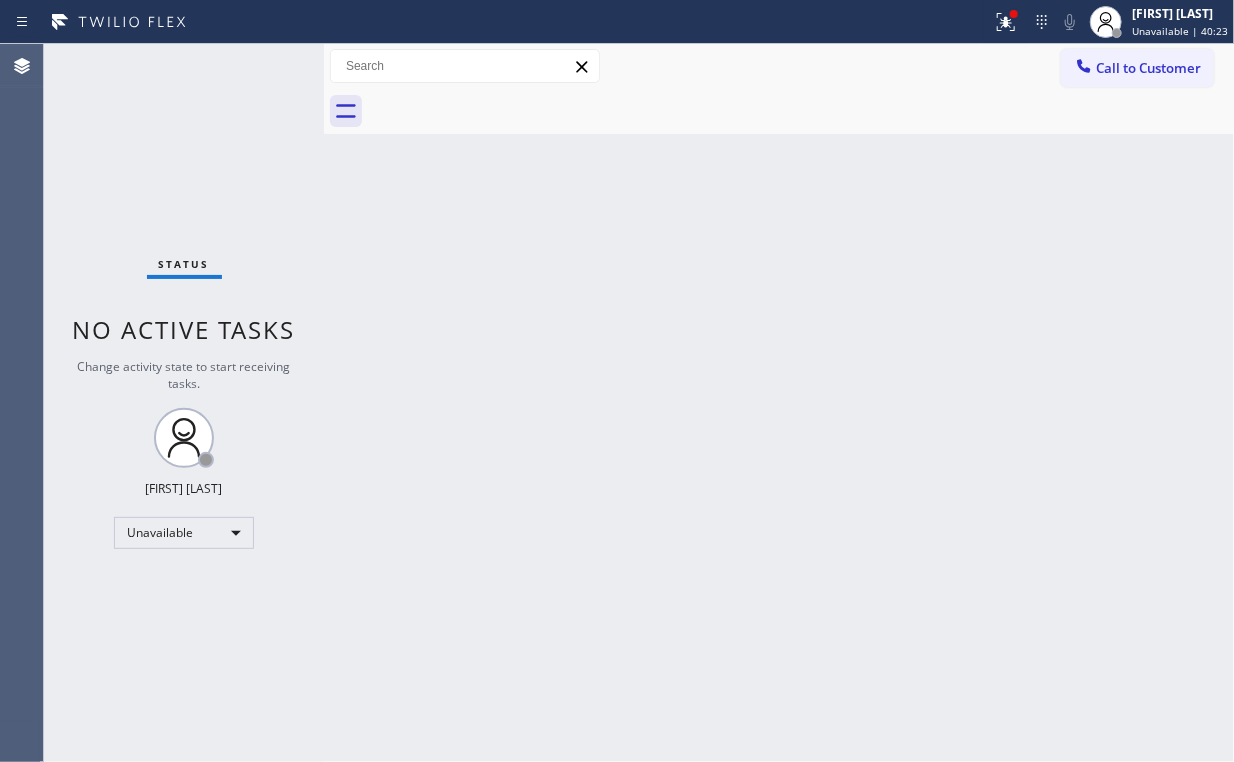 click on "Status   No active tasks     Change activity state to start receiving tasks.   Arnold Verallo Unavailable" at bounding box center [184, 403] 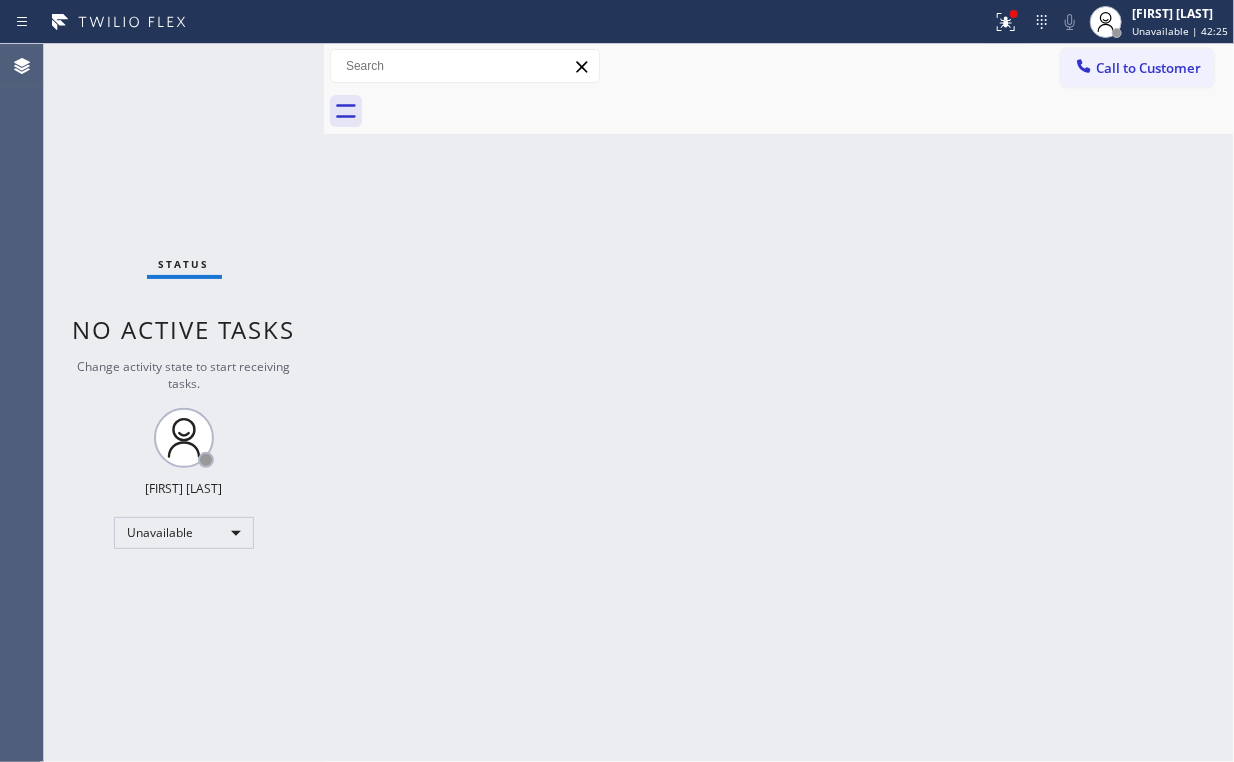 drag, startPoint x: 1012, startPoint y: 26, endPoint x: 978, endPoint y: 179, distance: 156.73225 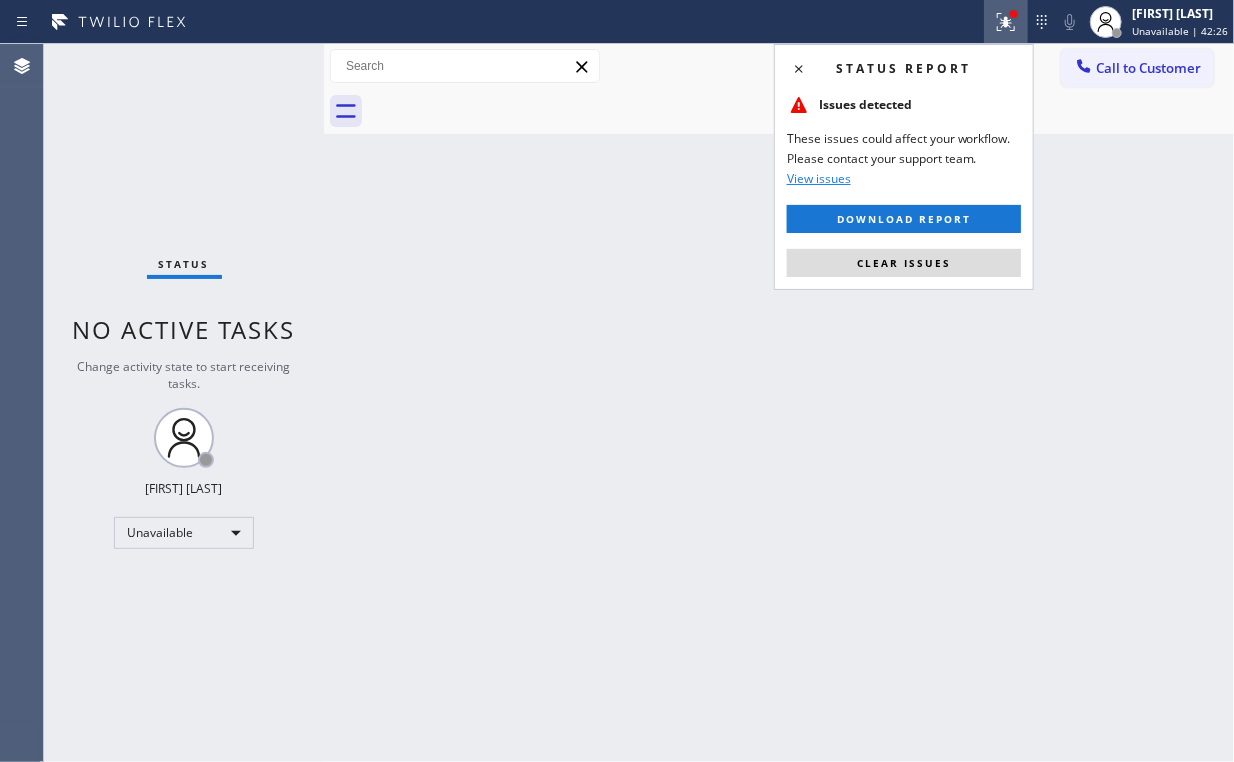 drag, startPoint x: 919, startPoint y: 272, endPoint x: 1020, endPoint y: 255, distance: 102.4207 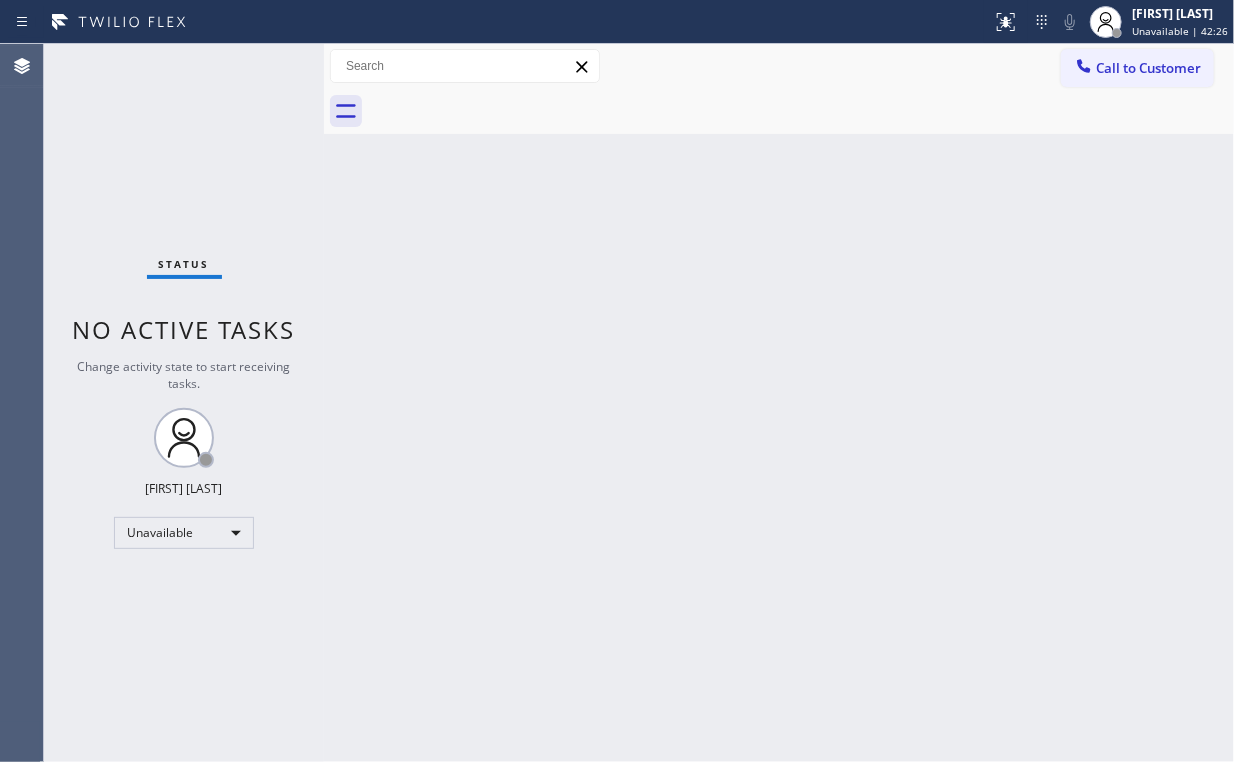 drag, startPoint x: 1088, startPoint y: 244, endPoint x: 1092, endPoint y: 213, distance: 31.257 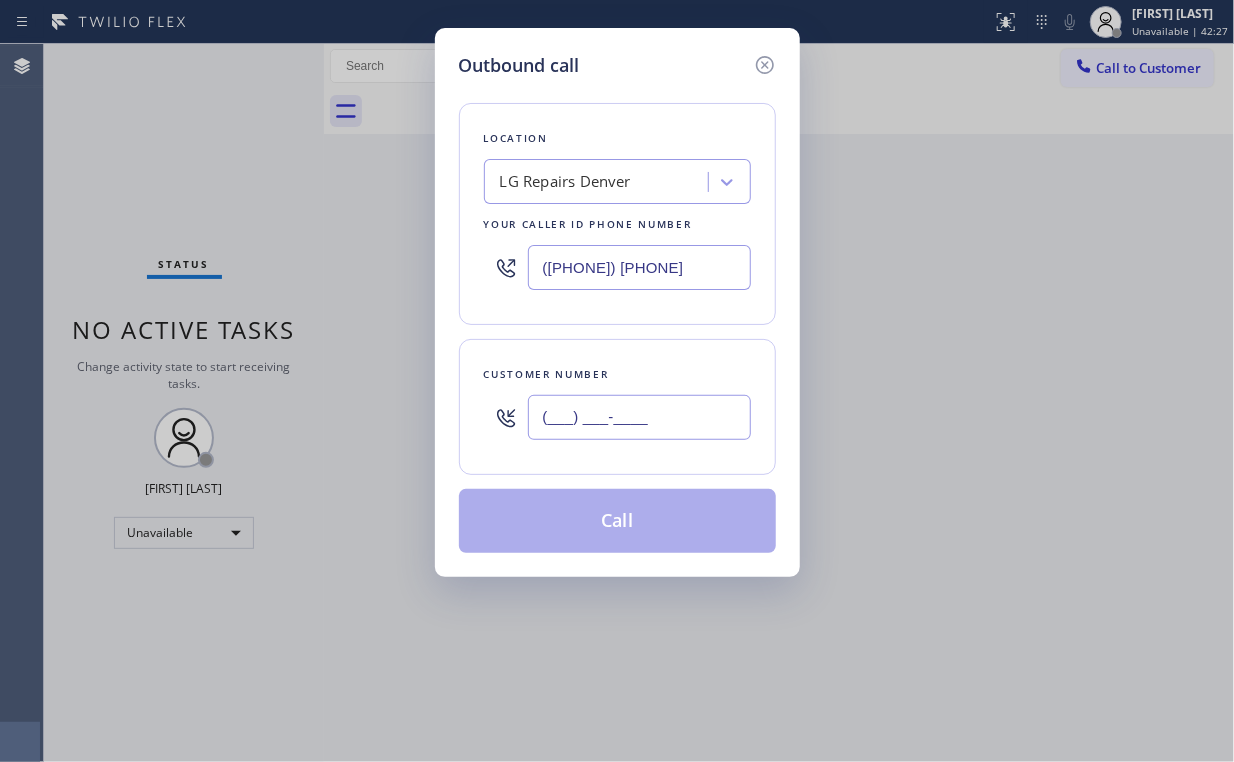click on "(___) ___-____" at bounding box center [639, 417] 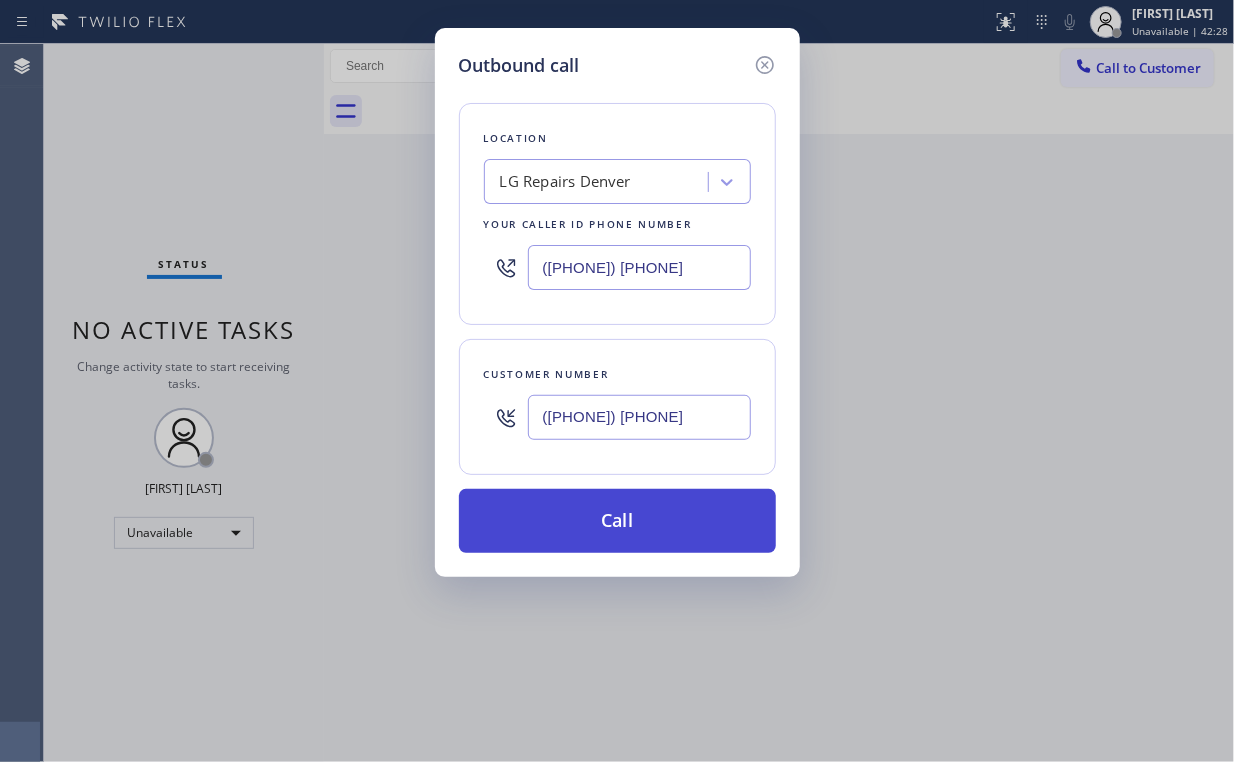 type on "([PHONE]) [PHONE]" 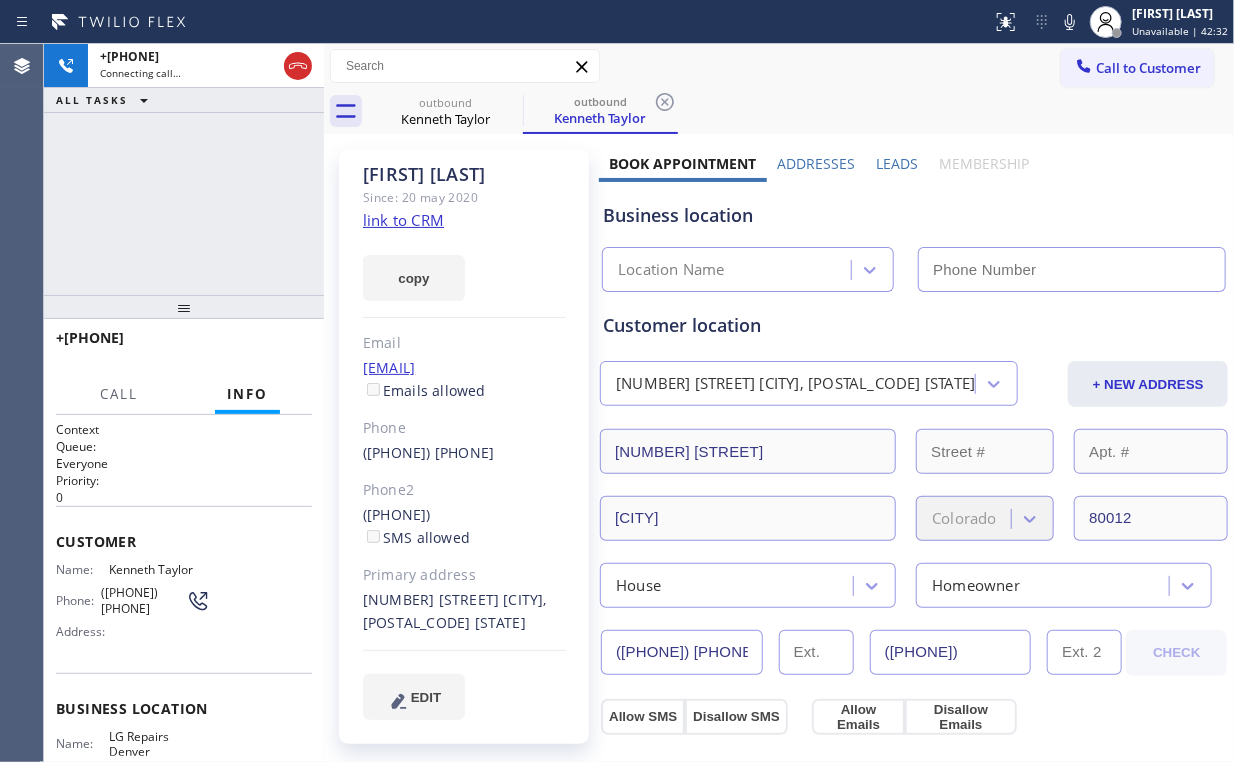 type on "([PHONE]) [PHONE]" 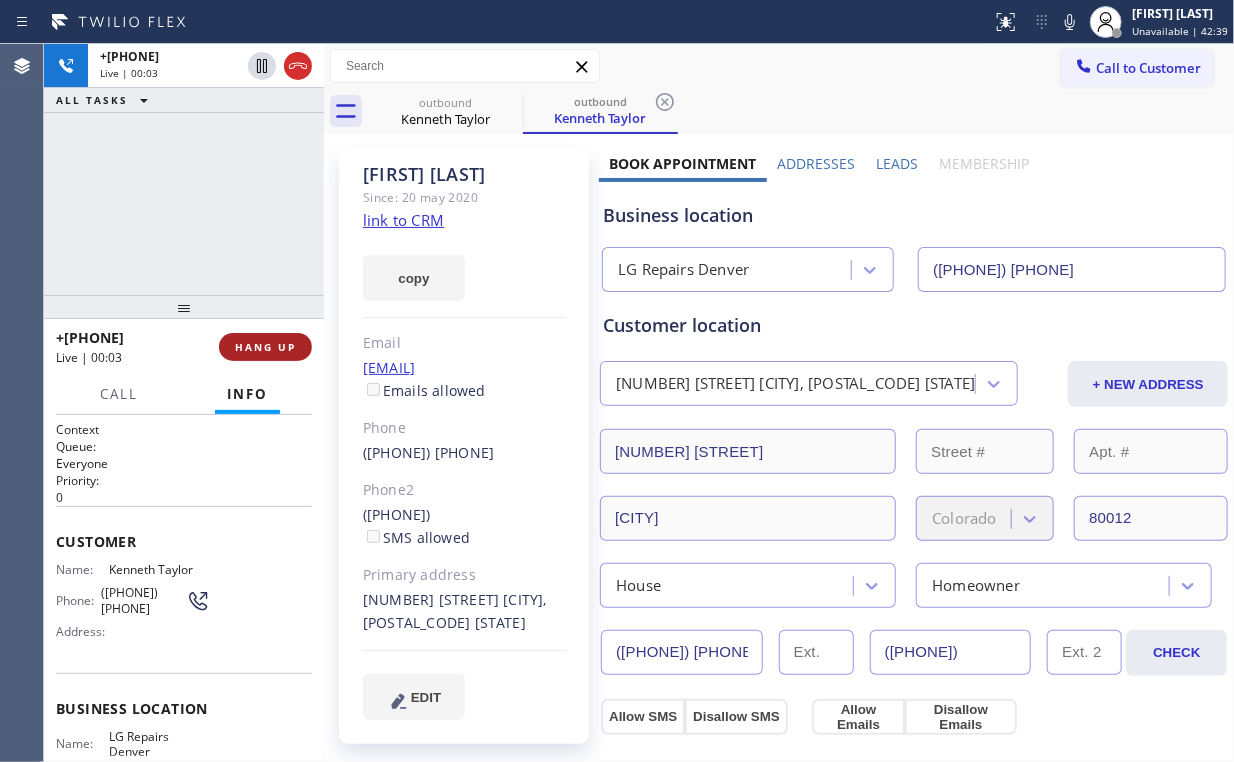 click on "HANG UP" at bounding box center (265, 347) 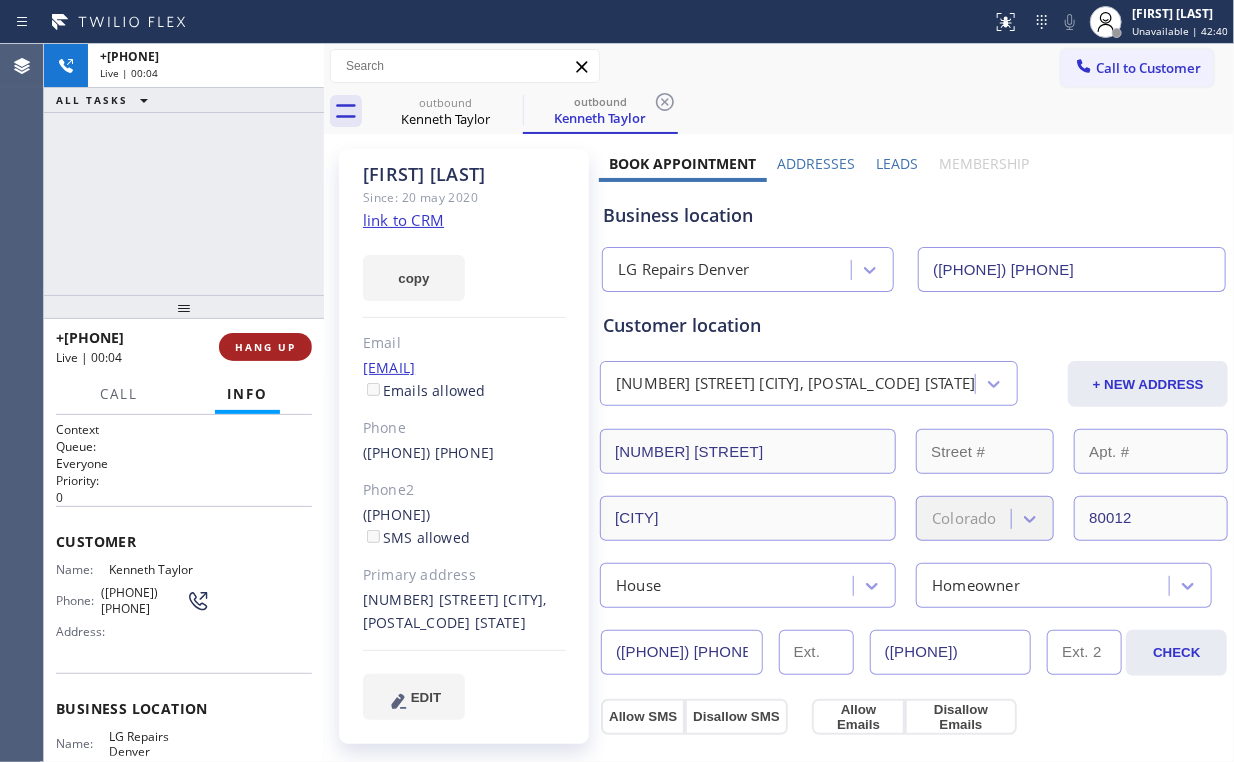 click on "HANG UP" at bounding box center (265, 347) 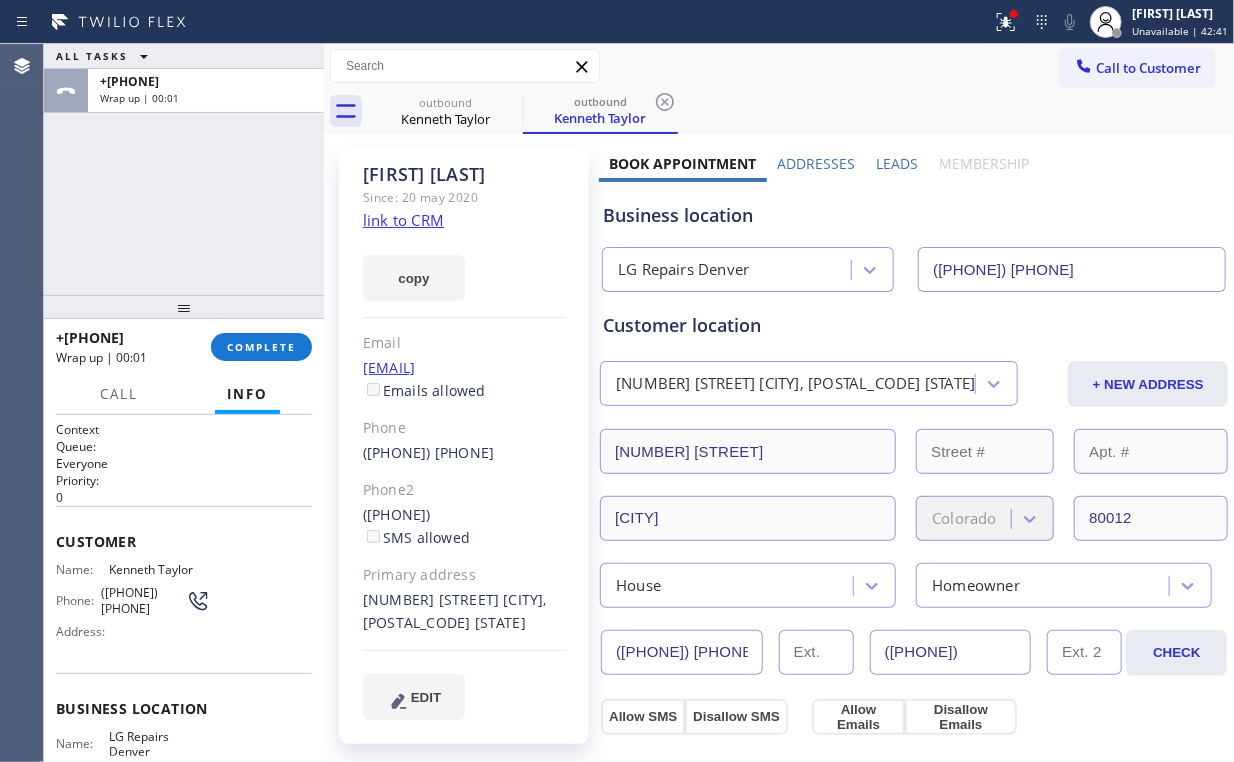 click on "+[PHONE] Wrap up | 00:01 COMPLETE" at bounding box center (184, 347) 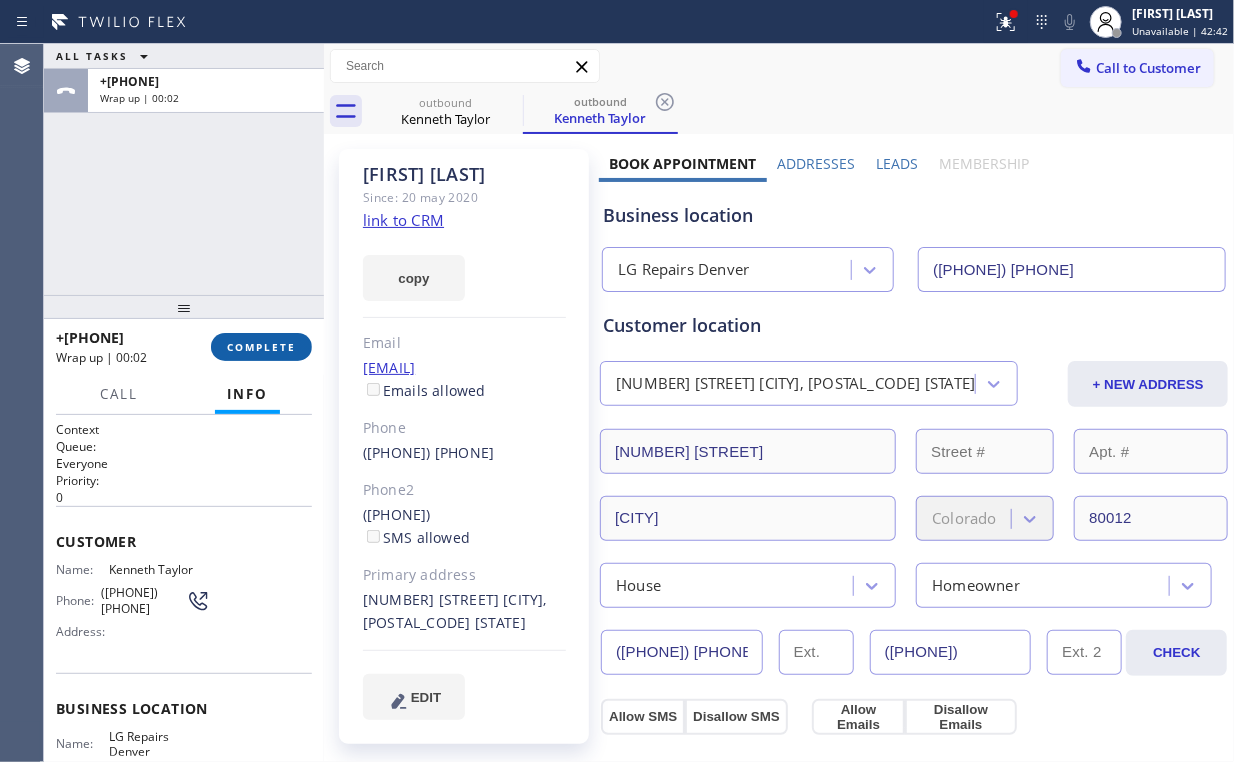 click on "COMPLETE" at bounding box center (261, 347) 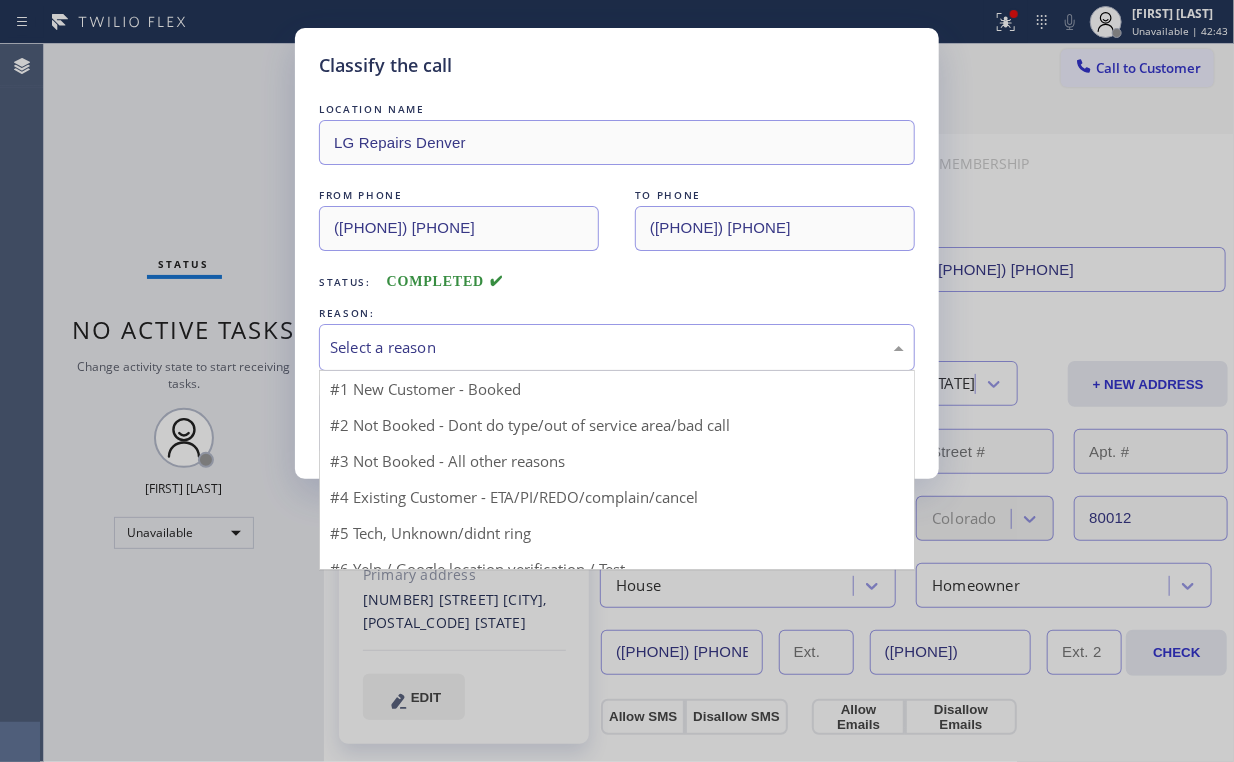click on "Select a reason" at bounding box center (617, 347) 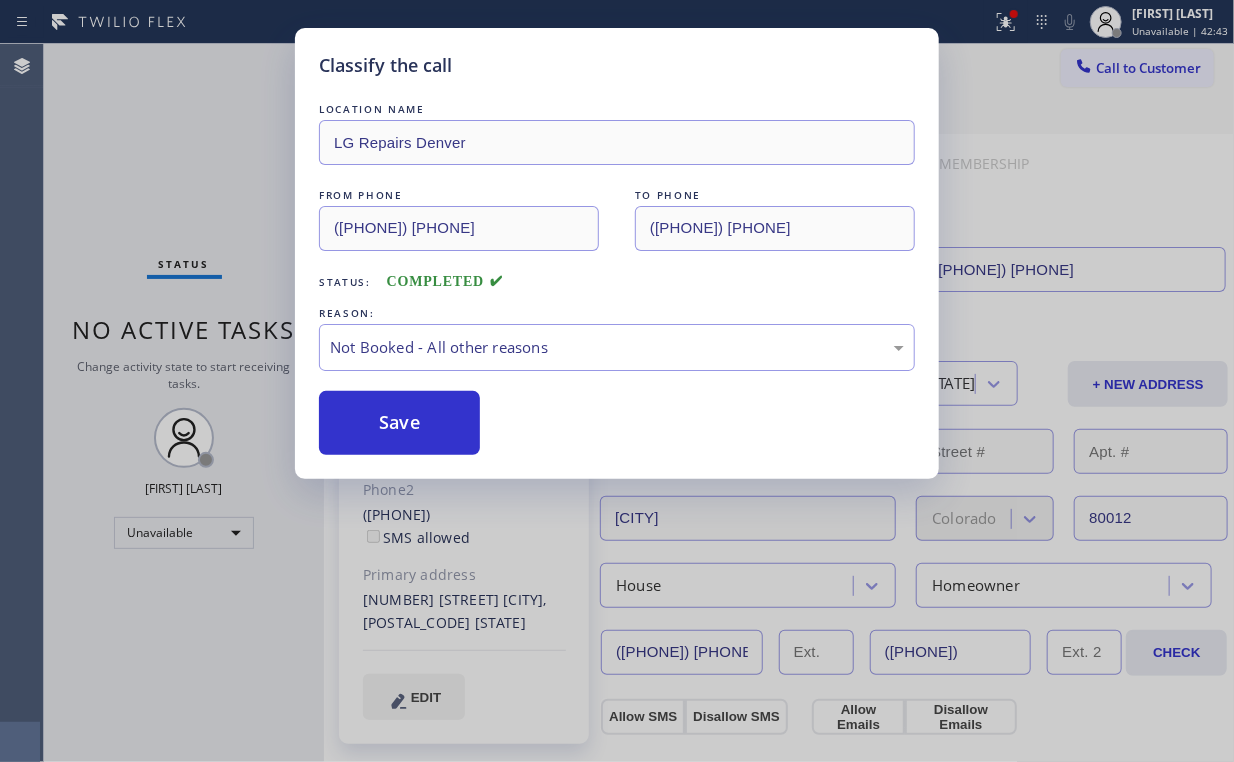 drag, startPoint x: 404, startPoint y: 416, endPoint x: 132, endPoint y: 132, distance: 393.24292 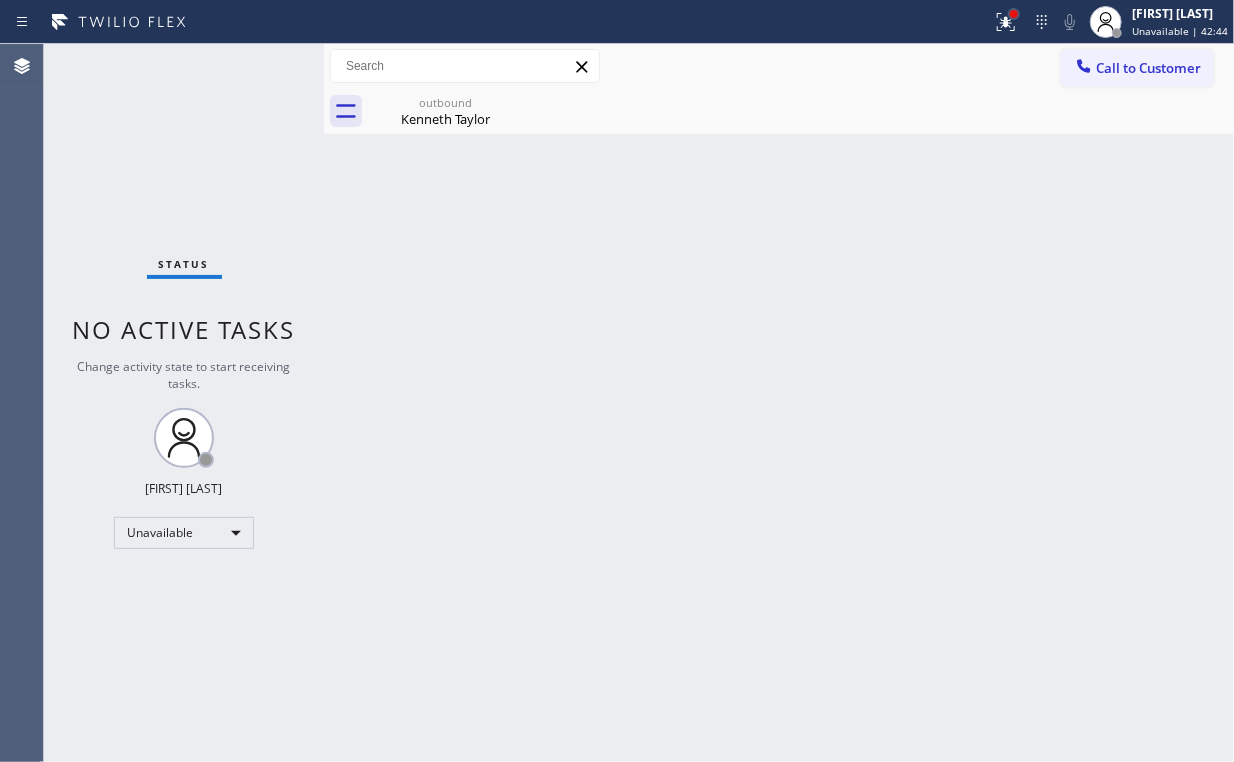 click at bounding box center [1014, 14] 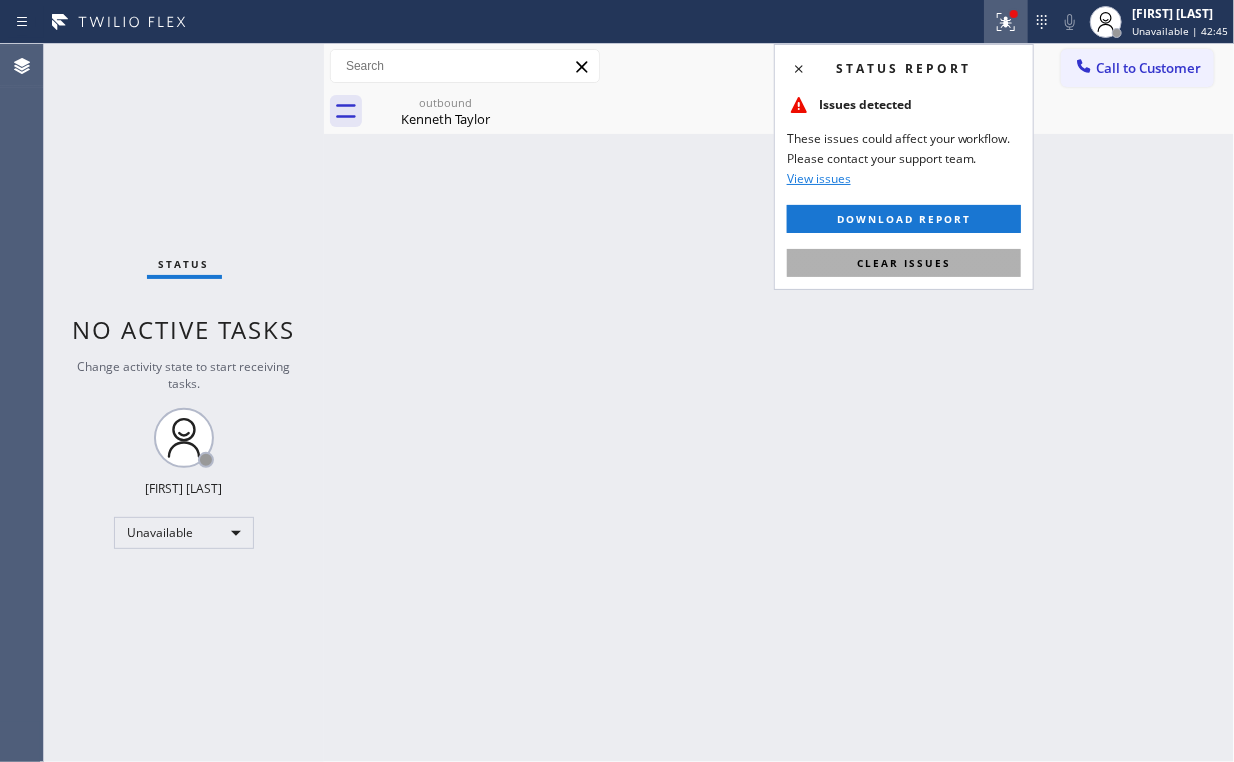 drag, startPoint x: 930, startPoint y: 276, endPoint x: 992, endPoint y: 251, distance: 66.85058 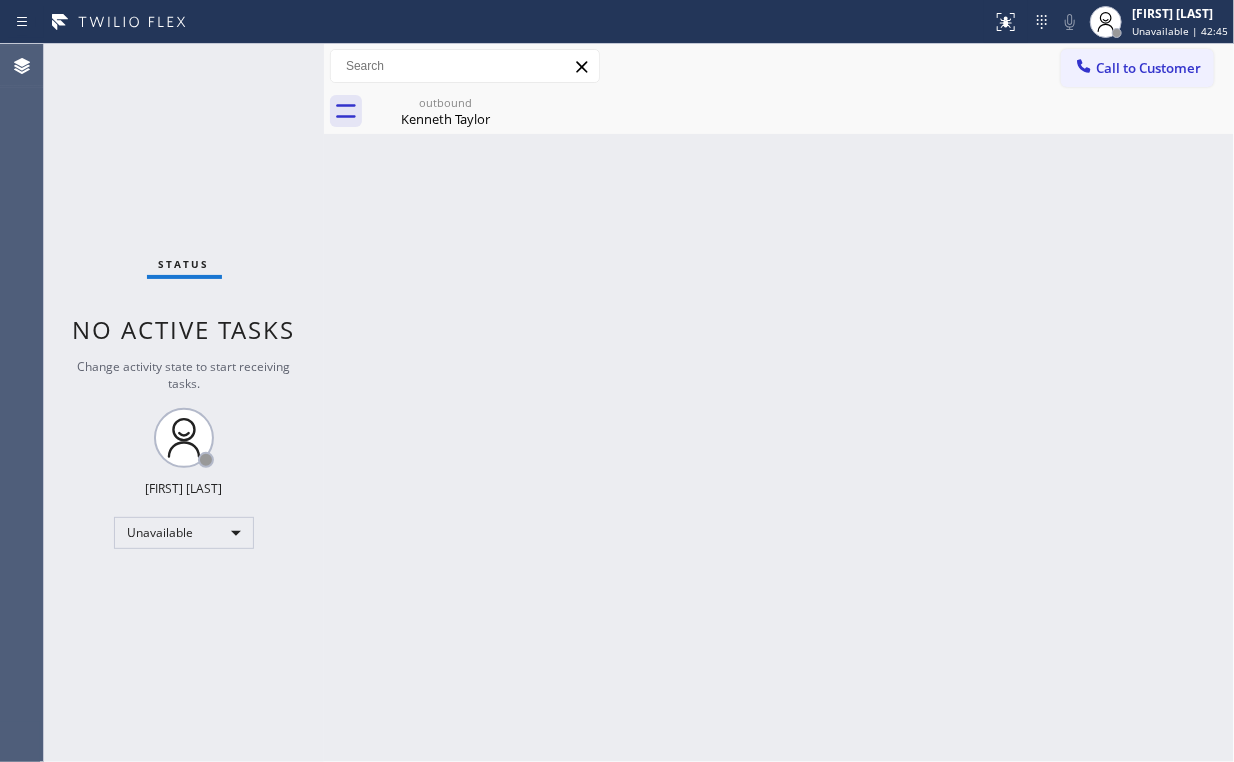 drag, startPoint x: 1136, startPoint y: 191, endPoint x: 1125, endPoint y: 97, distance: 94.641426 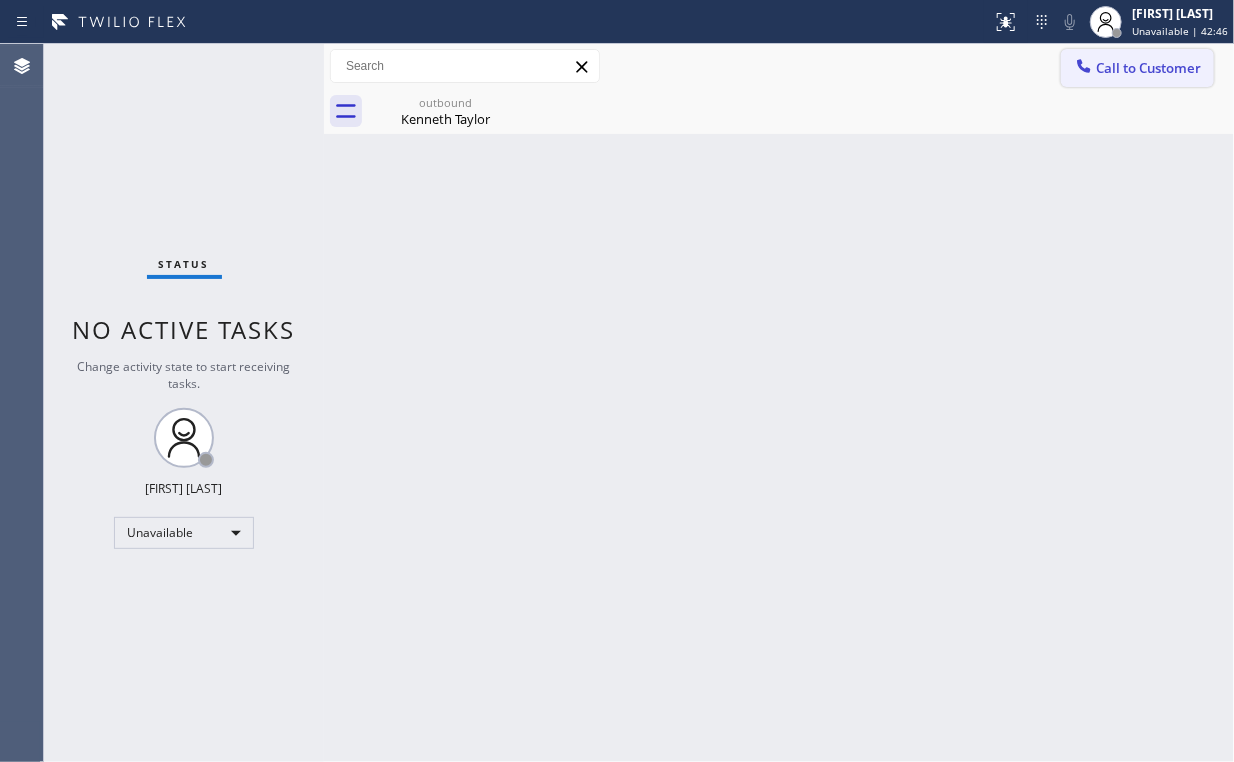 click on "Call to Customer" at bounding box center [1137, 68] 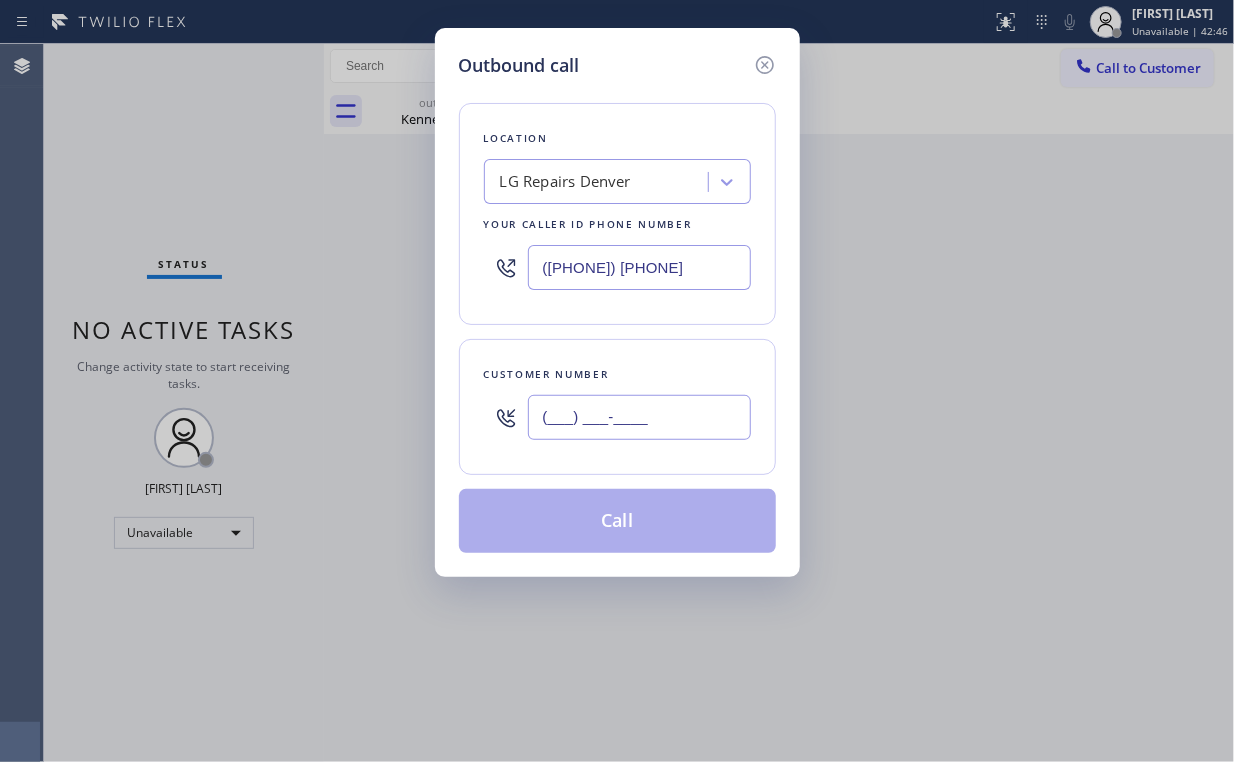 click on "(___) ___-____" at bounding box center (639, 417) 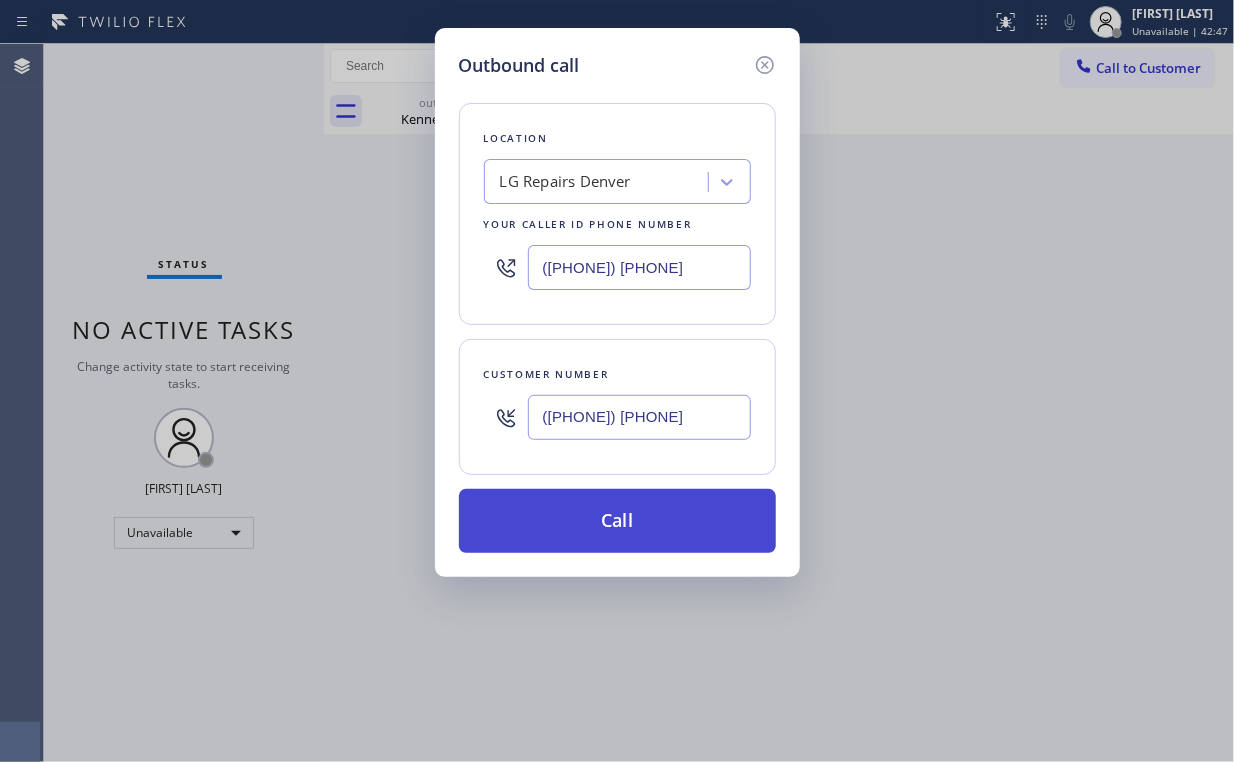 type on "([PHONE]) [PHONE]" 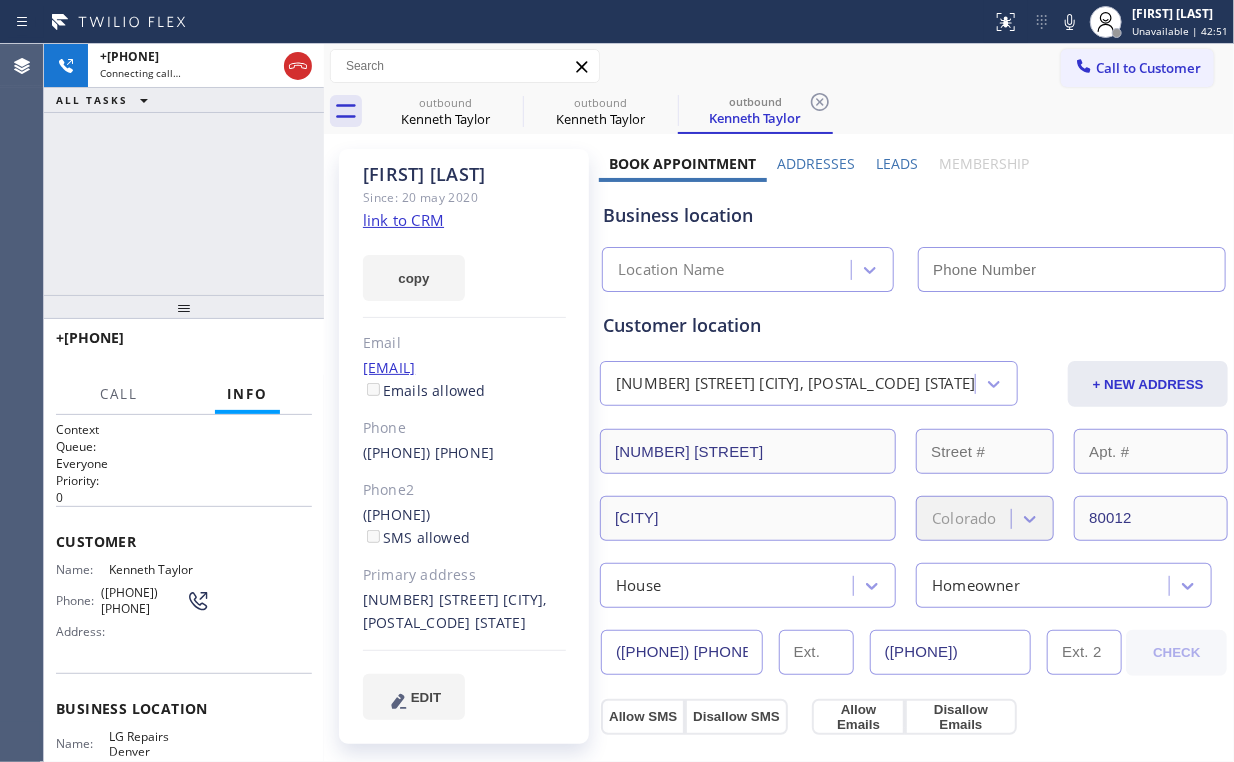 type on "([PHONE]) [PHONE]" 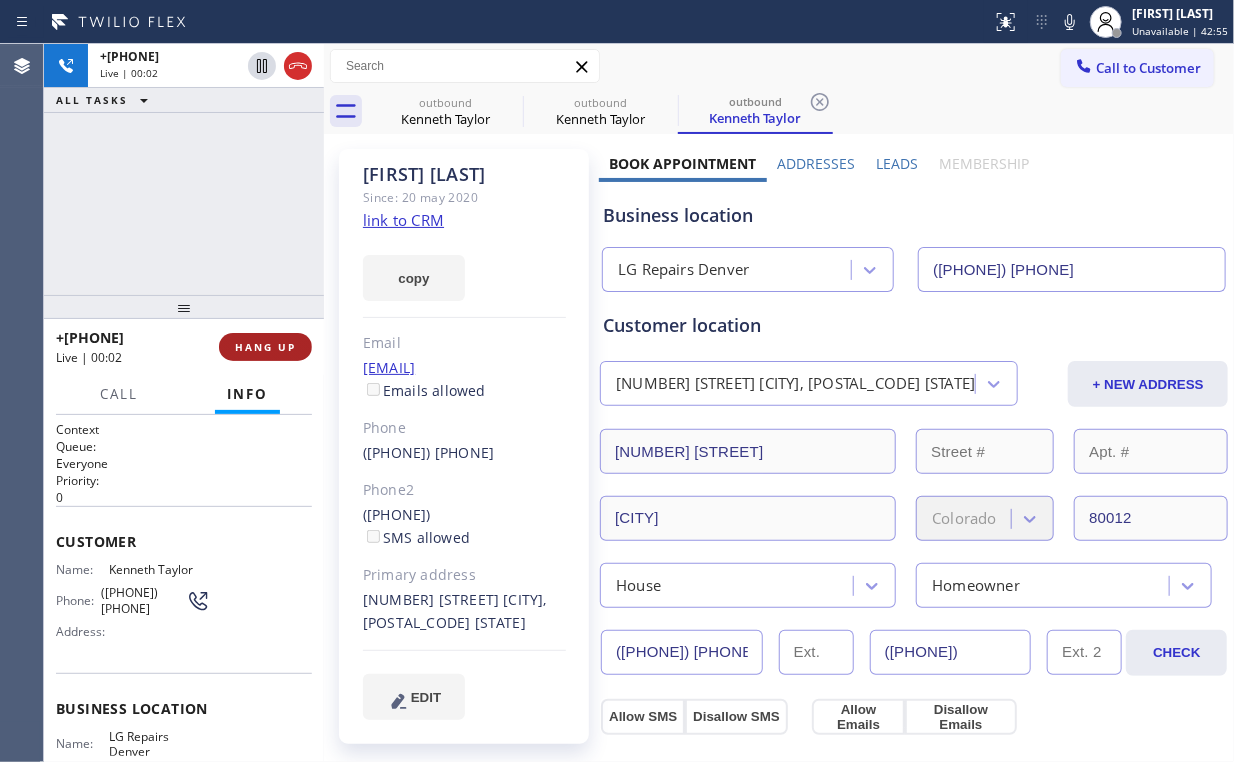 click on "HANG UP" at bounding box center [265, 347] 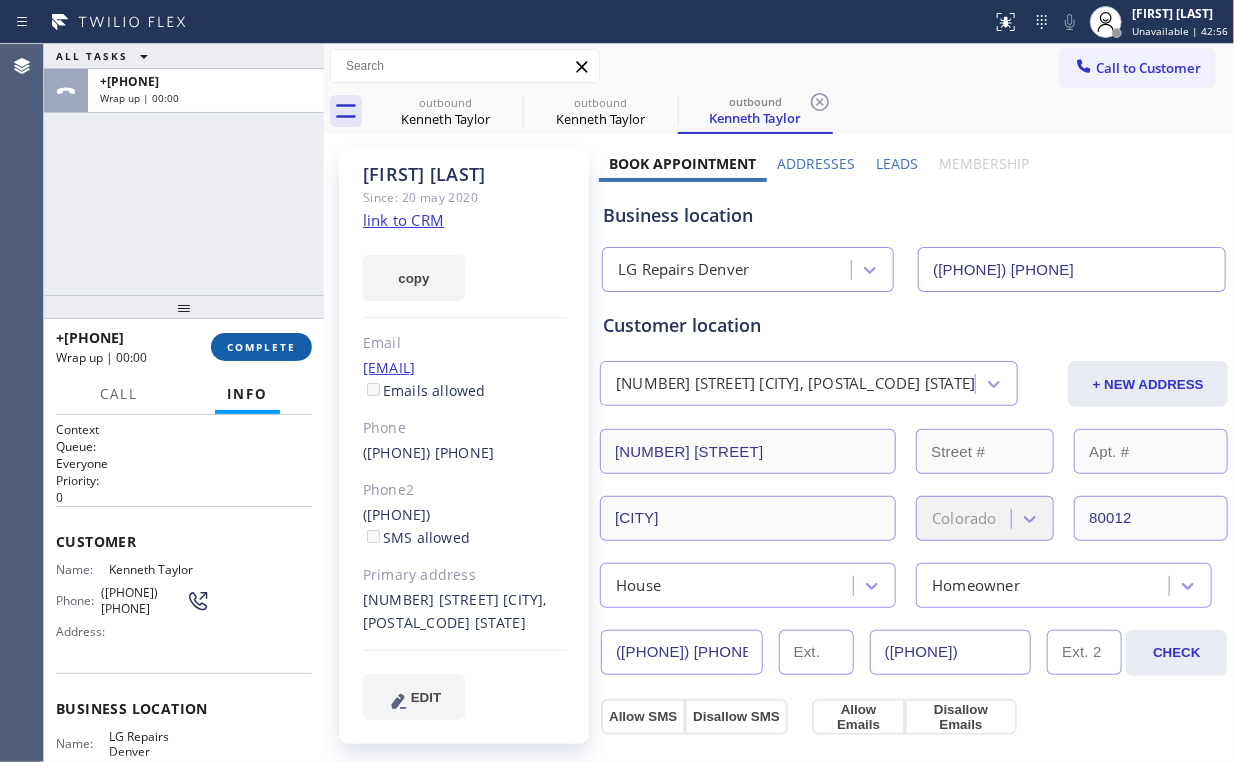 click on "COMPLETE" at bounding box center [261, 347] 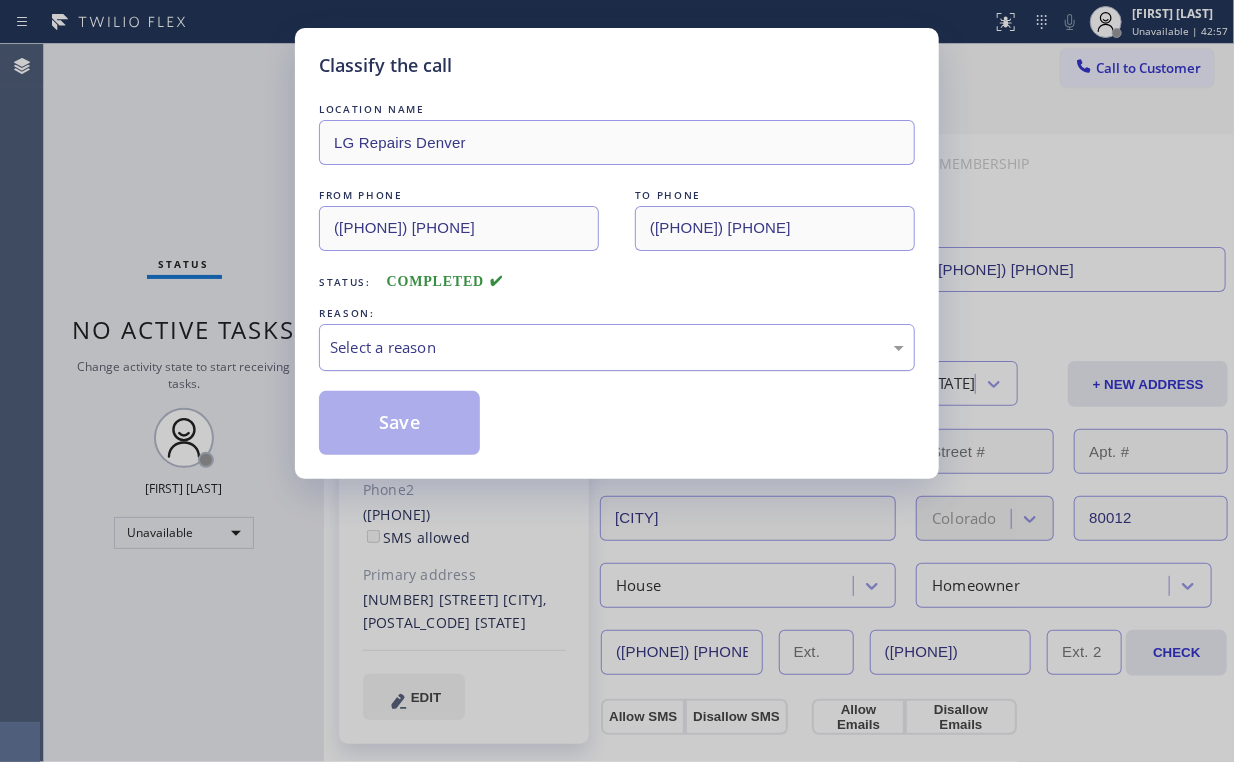 drag, startPoint x: 448, startPoint y: 333, endPoint x: 448, endPoint y: 359, distance: 26 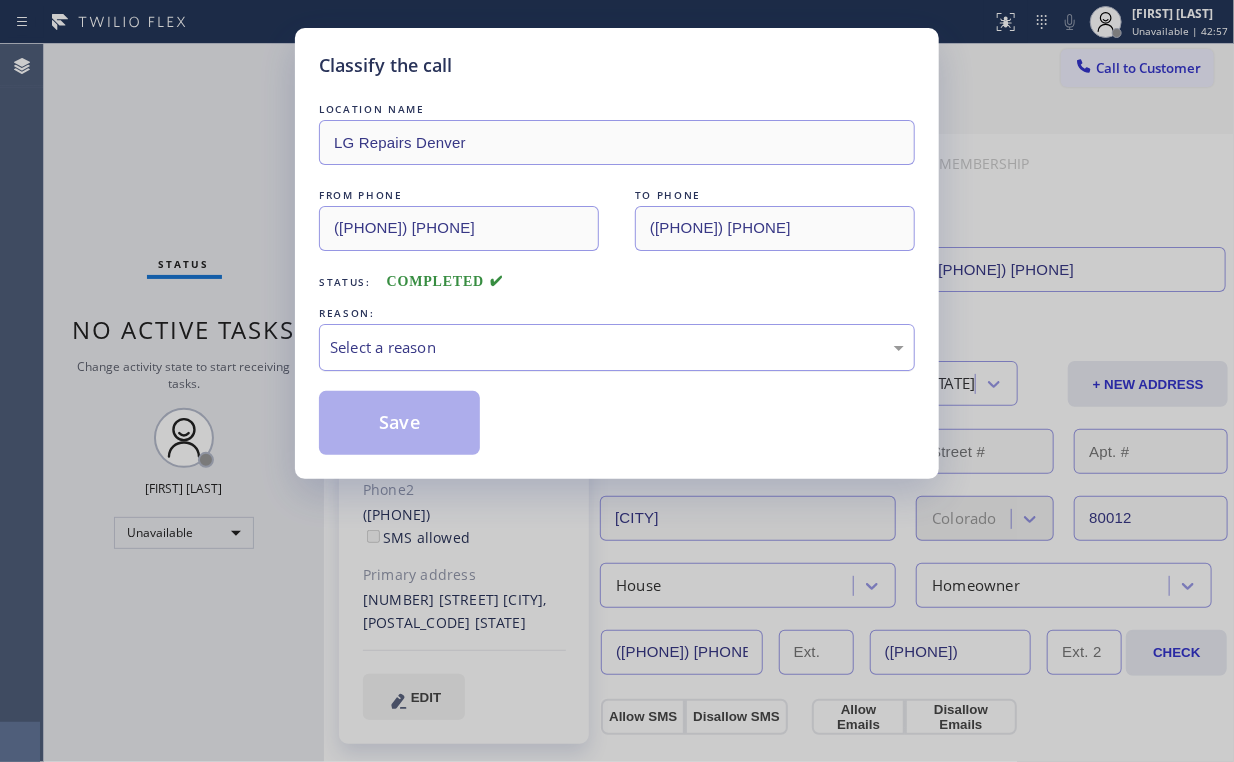 click on "Select a reason" at bounding box center [617, 347] 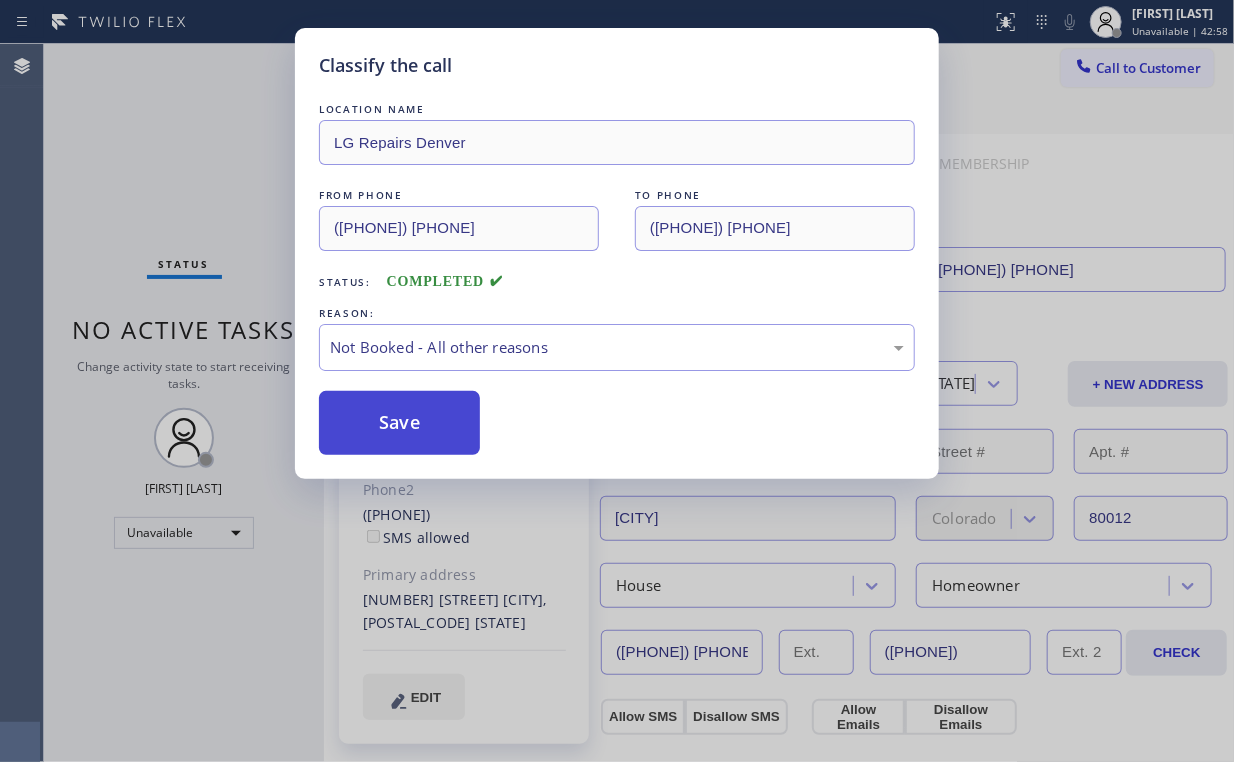 click on "Save" at bounding box center [399, 423] 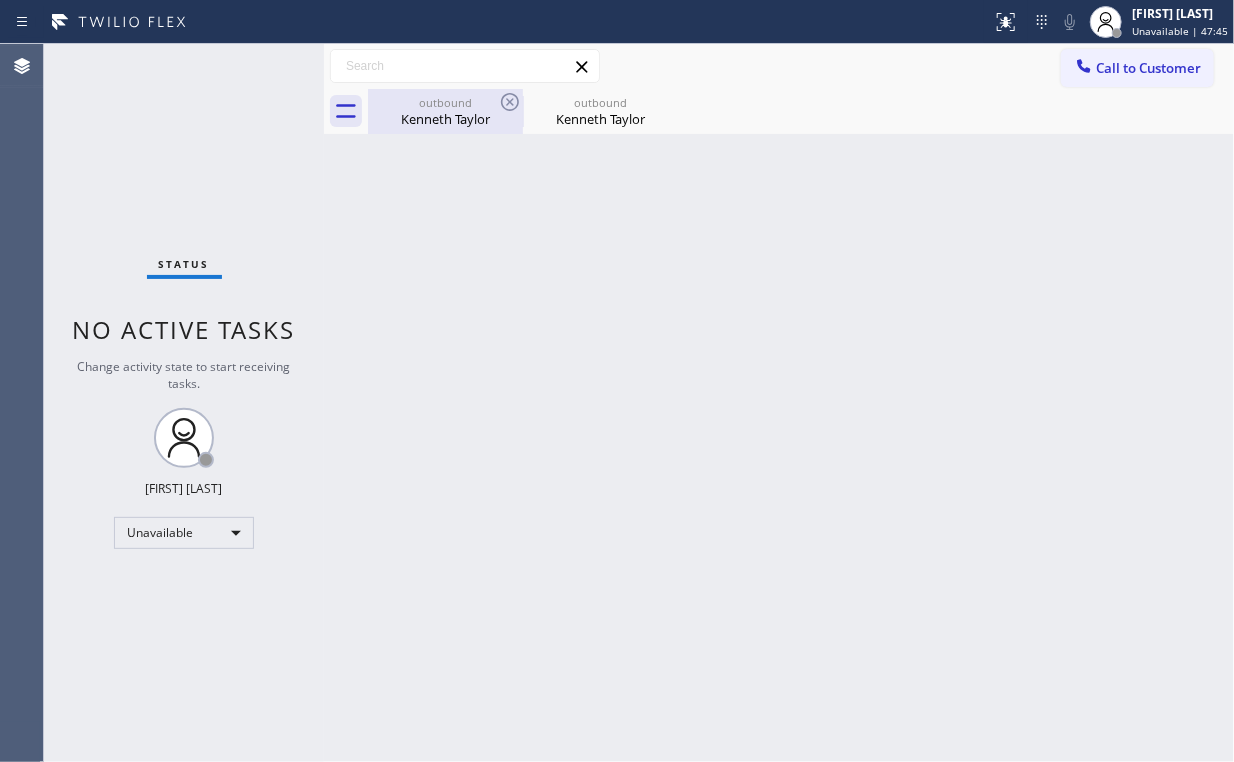 drag, startPoint x: 433, startPoint y: 76, endPoint x: 457, endPoint y: 111, distance: 42.43819 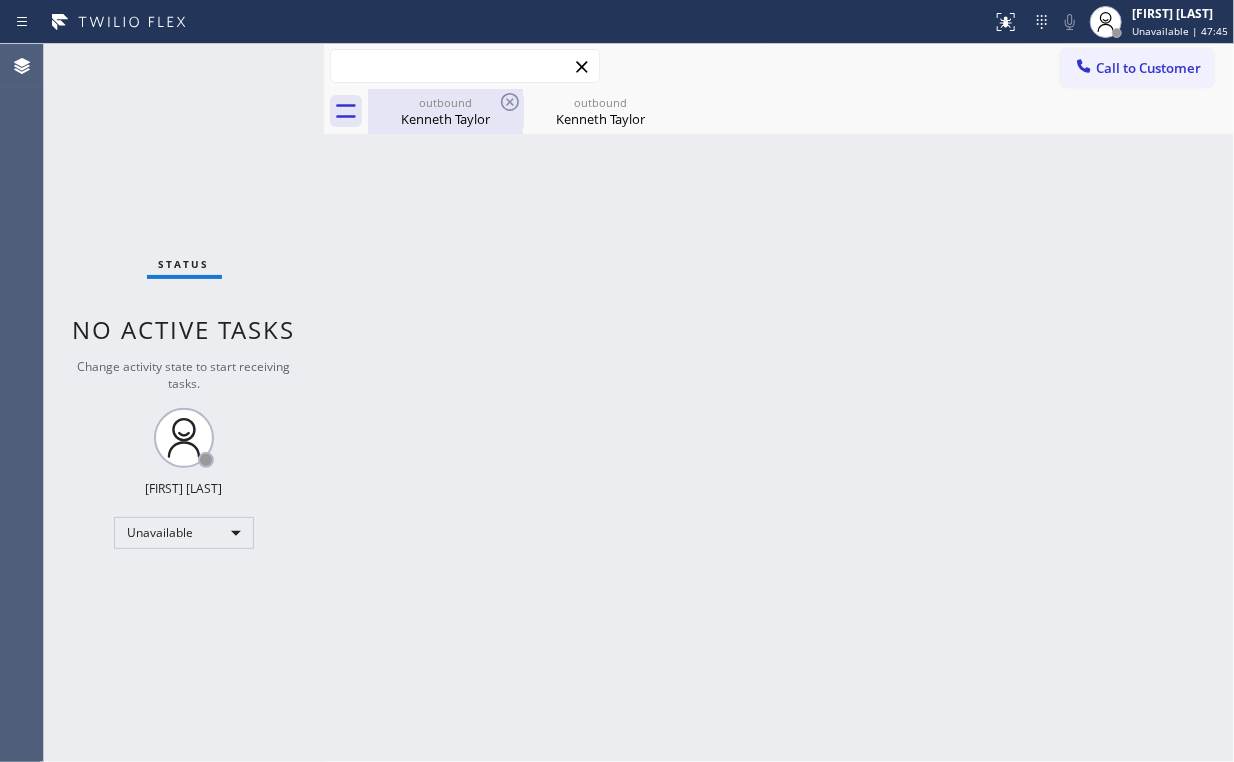 click on "Call to Customer Outbound call Location LG Repairs [CITY] Your caller id phone number +[PHONE] Customer number Call Outbound call Technician Search Technician Your caller id phone number Your caller id phone number Call" at bounding box center [779, 66] 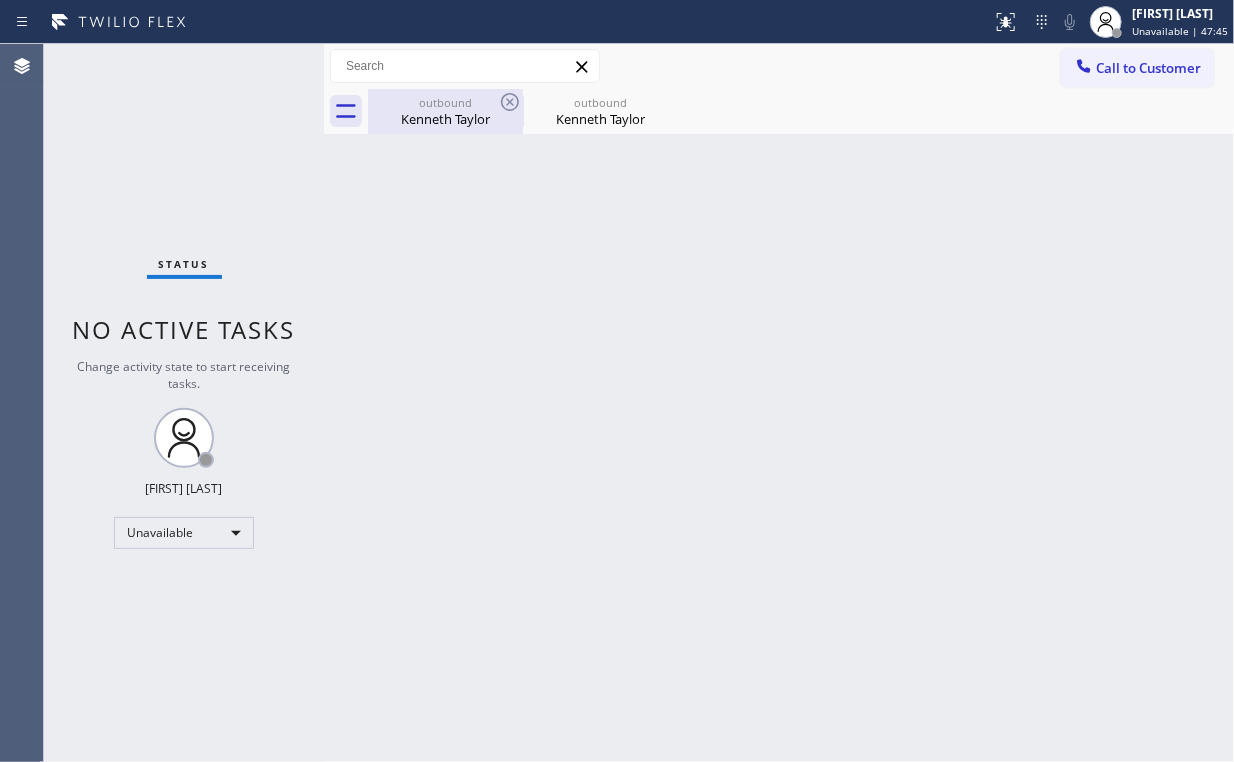 click on "Kenneth Taylor" at bounding box center (445, 119) 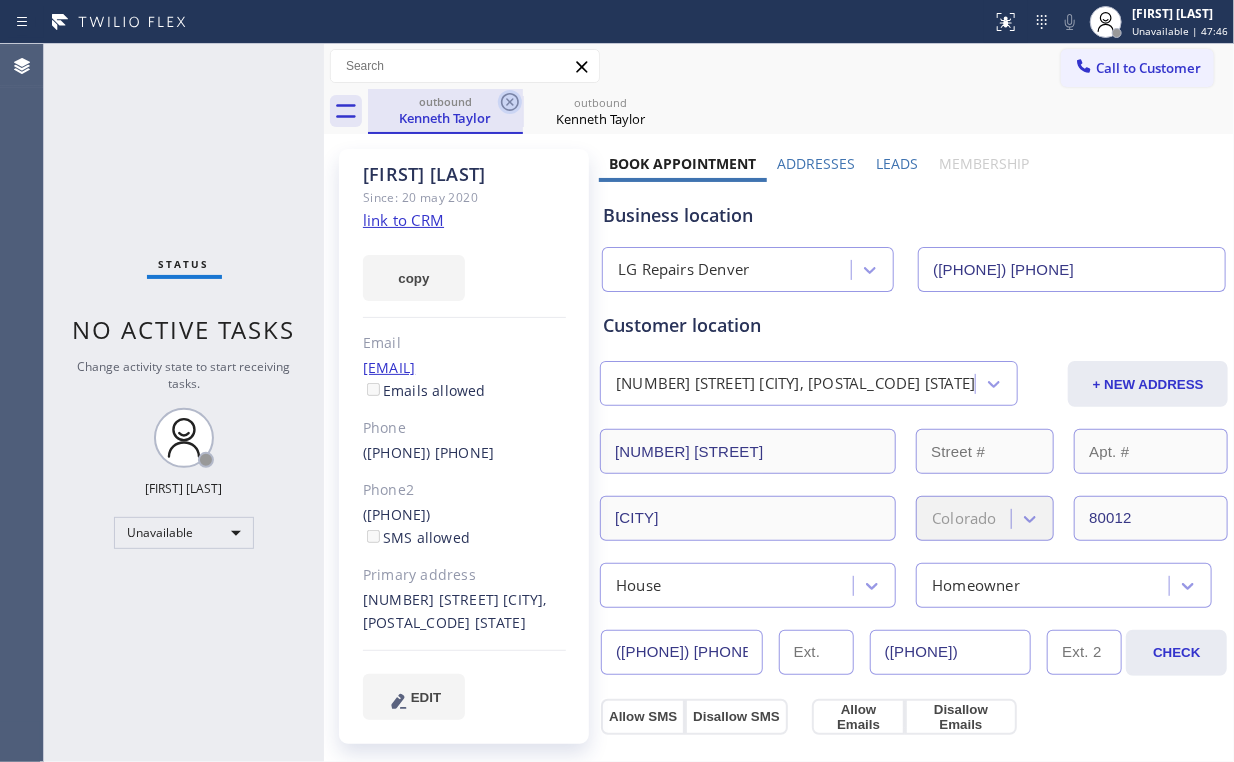 click 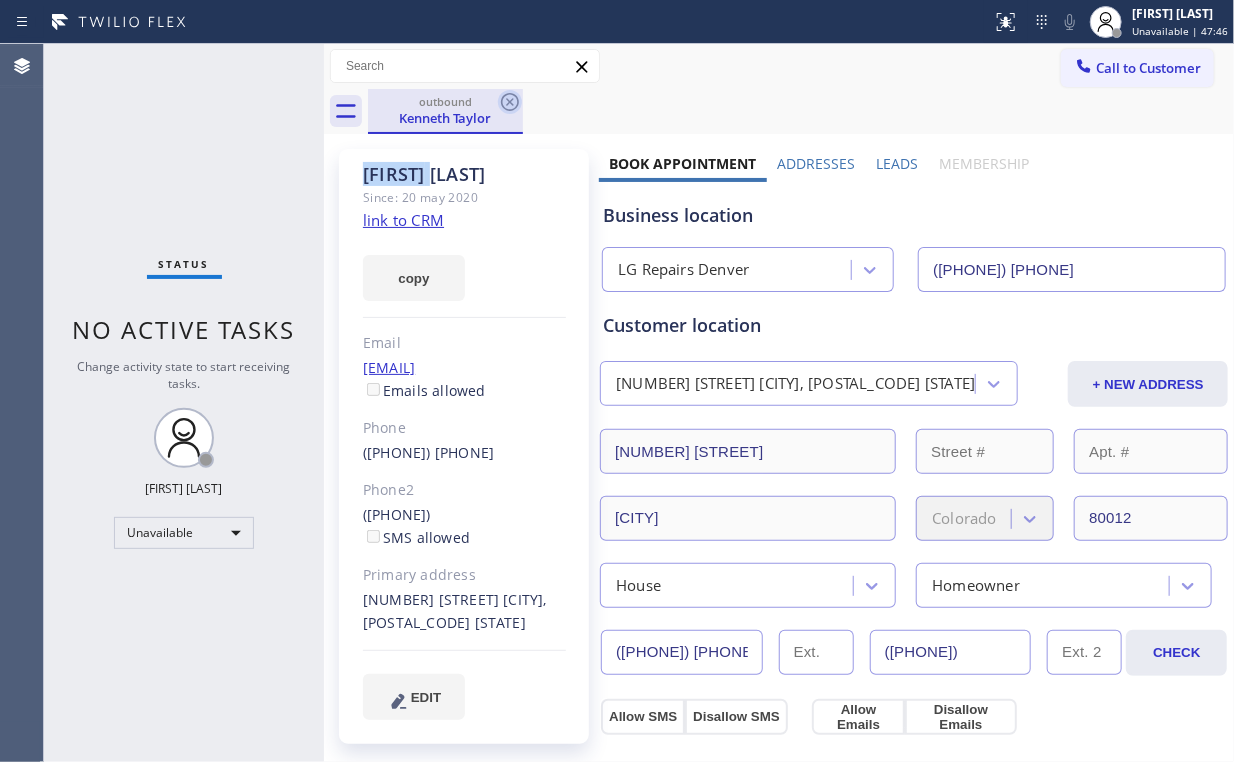 click 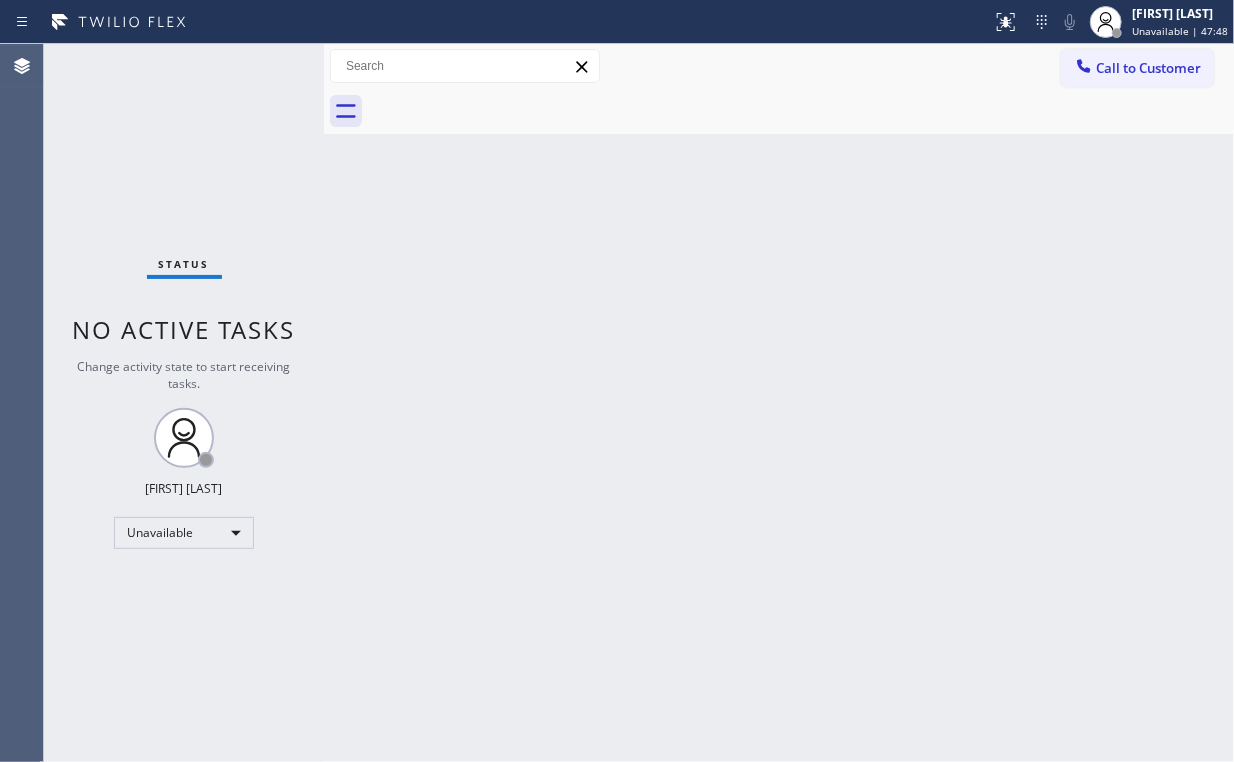 click on "LG Repairs [CITY] Your caller id phone number +[PHONE] Customer number Call Outbound call Technician Search Technician Your caller id phone number Your caller id phone number Call" at bounding box center [779, 403] 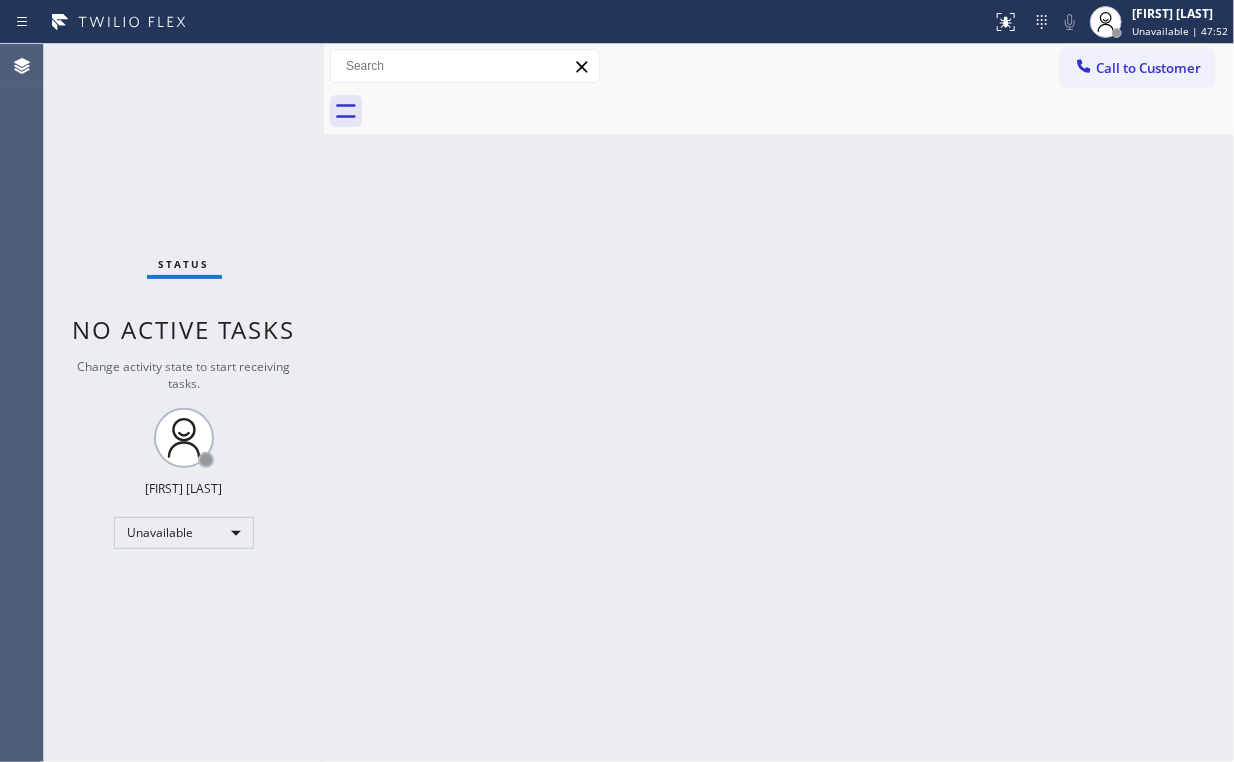 click on "Call to Customer" at bounding box center (1148, 68) 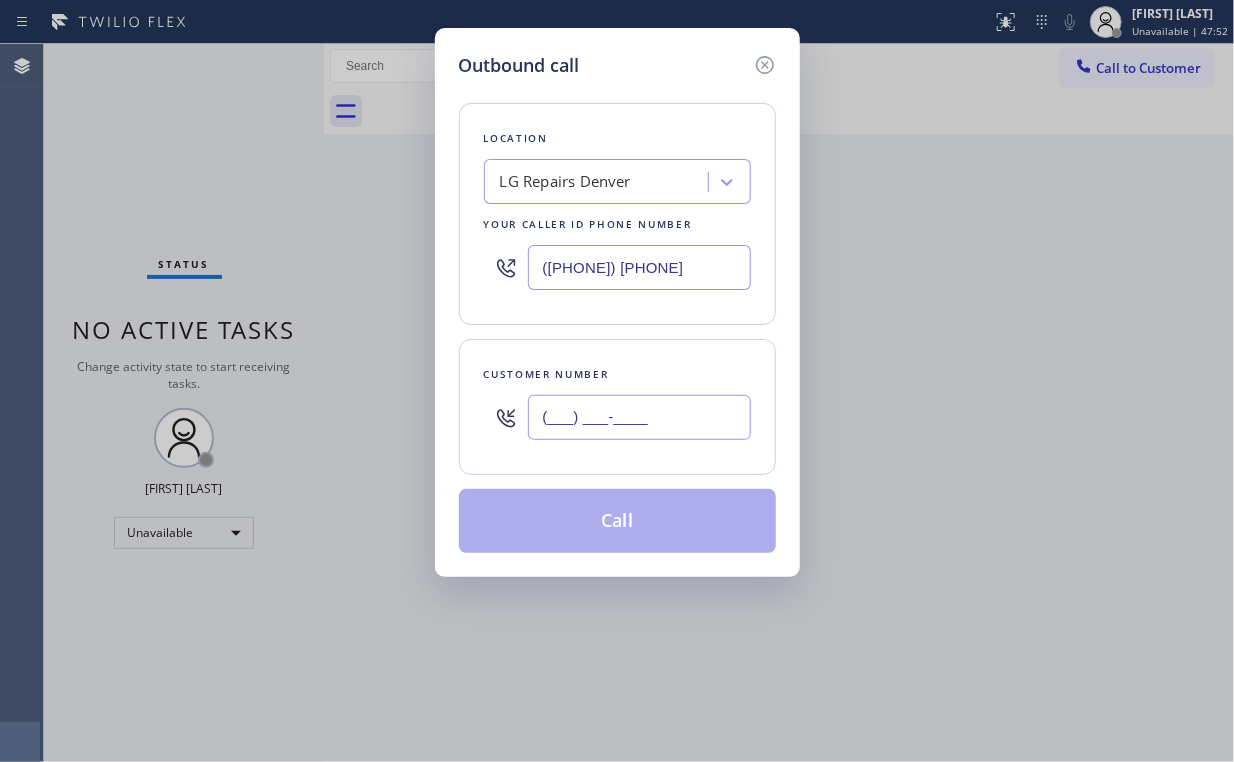 click on "(___) ___-____" at bounding box center (639, 417) 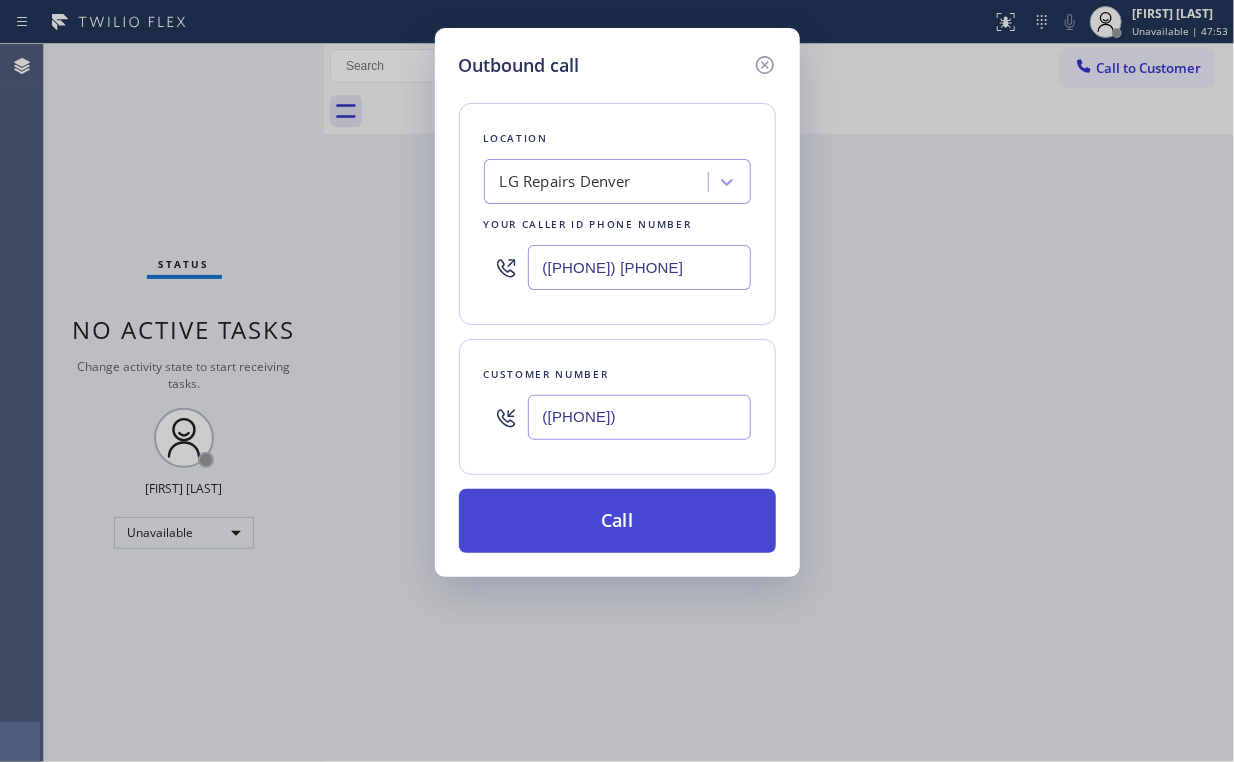 type on "([PHONE])" 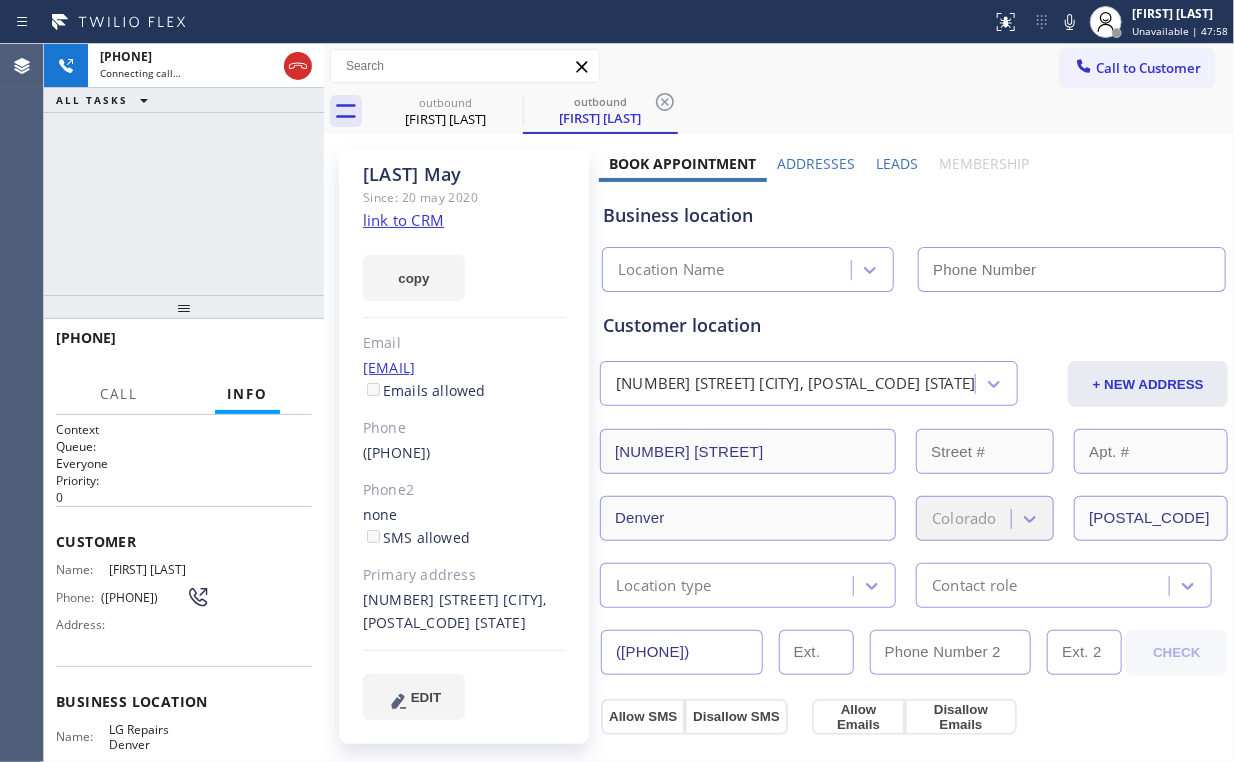 type on "([PHONE]) [PHONE]" 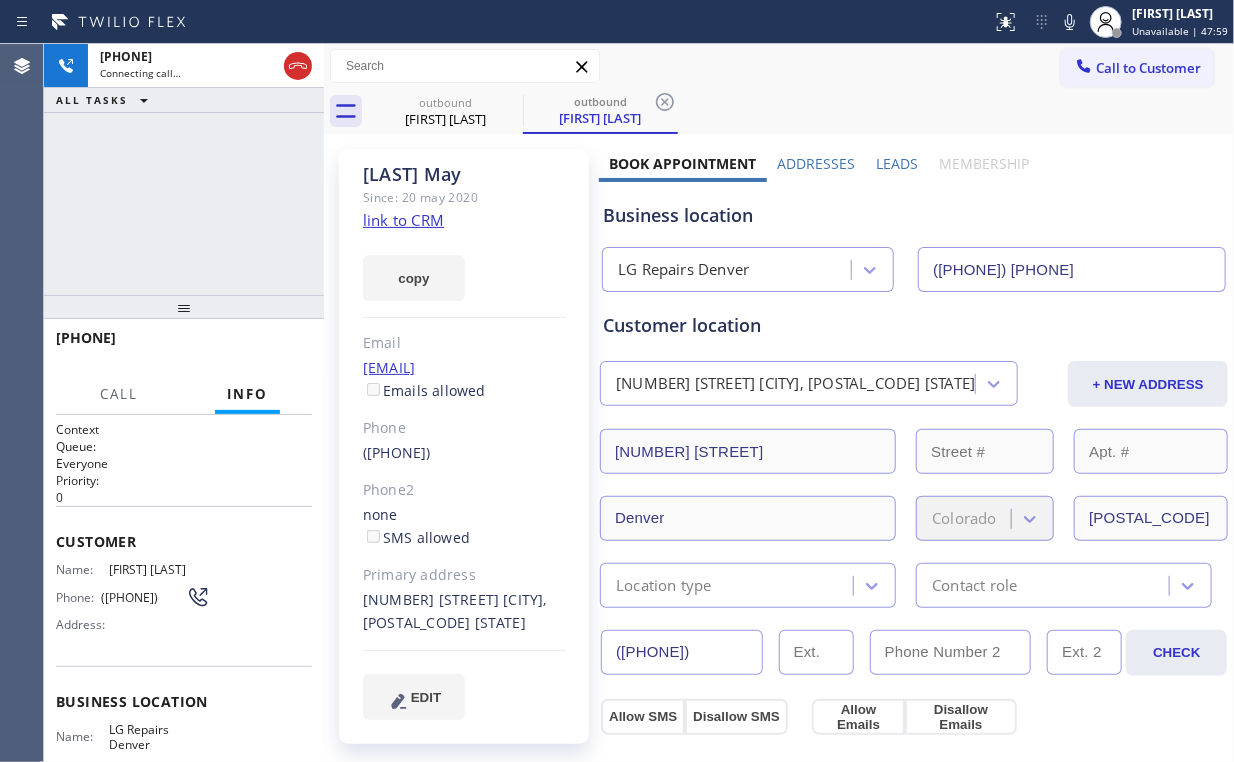 click on "+1[PHONE] Connecting call… ALL TASKS ALL TASKS ACTIVE TASKS TASKS IN WRAP UP" at bounding box center (184, 169) 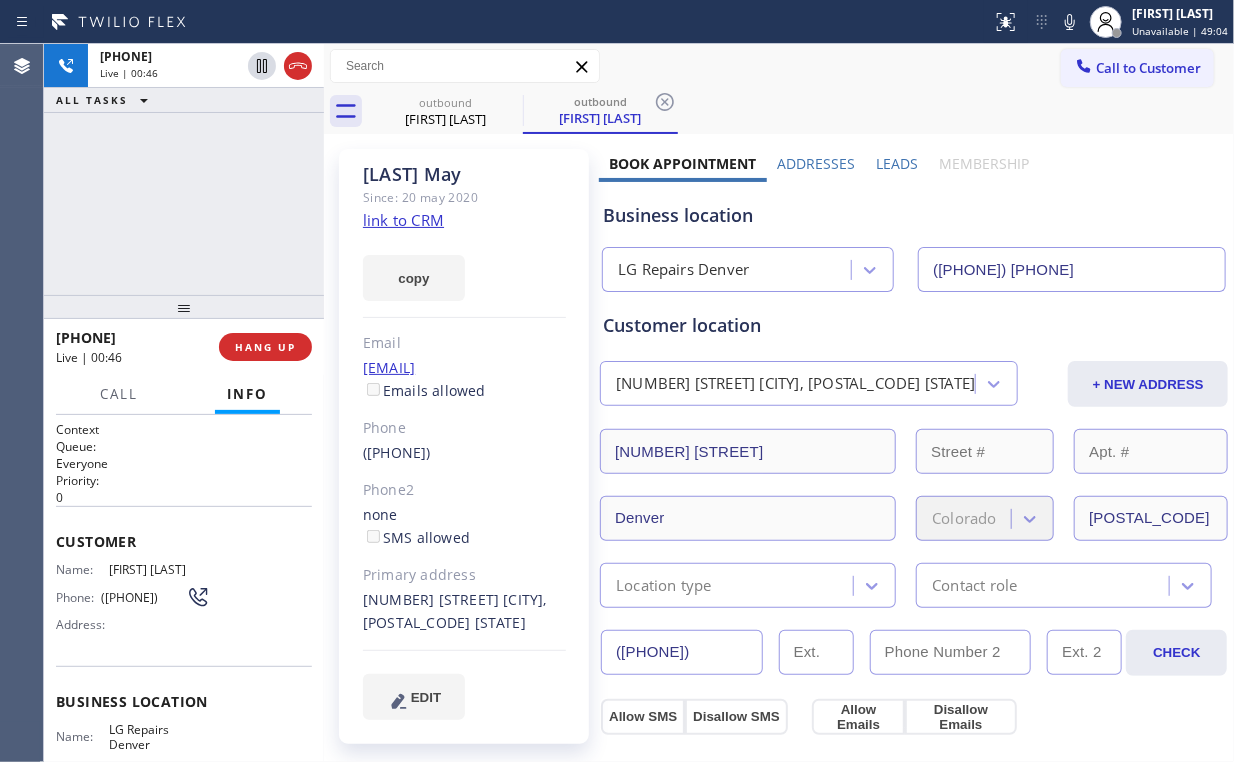 drag, startPoint x: 100, startPoint y: 176, endPoint x: 139, endPoint y: 227, distance: 64.202805 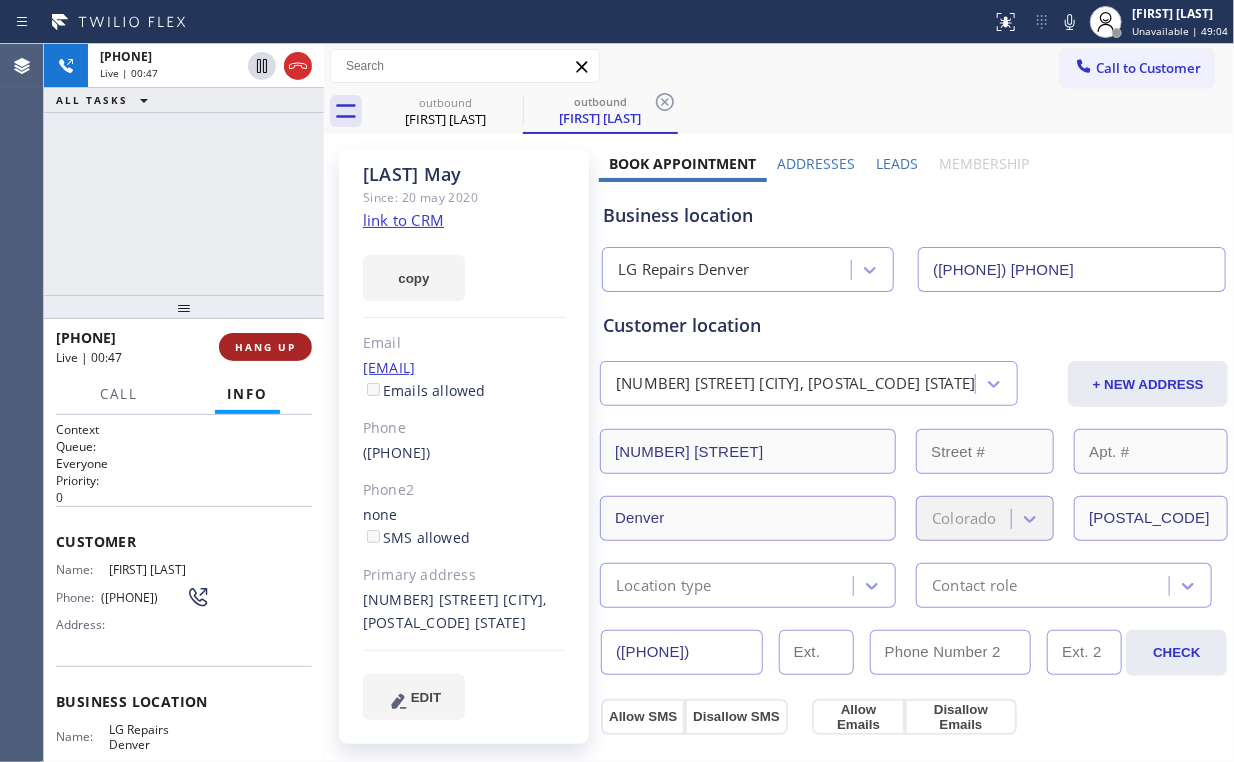 click on "HANG UP" at bounding box center (265, 347) 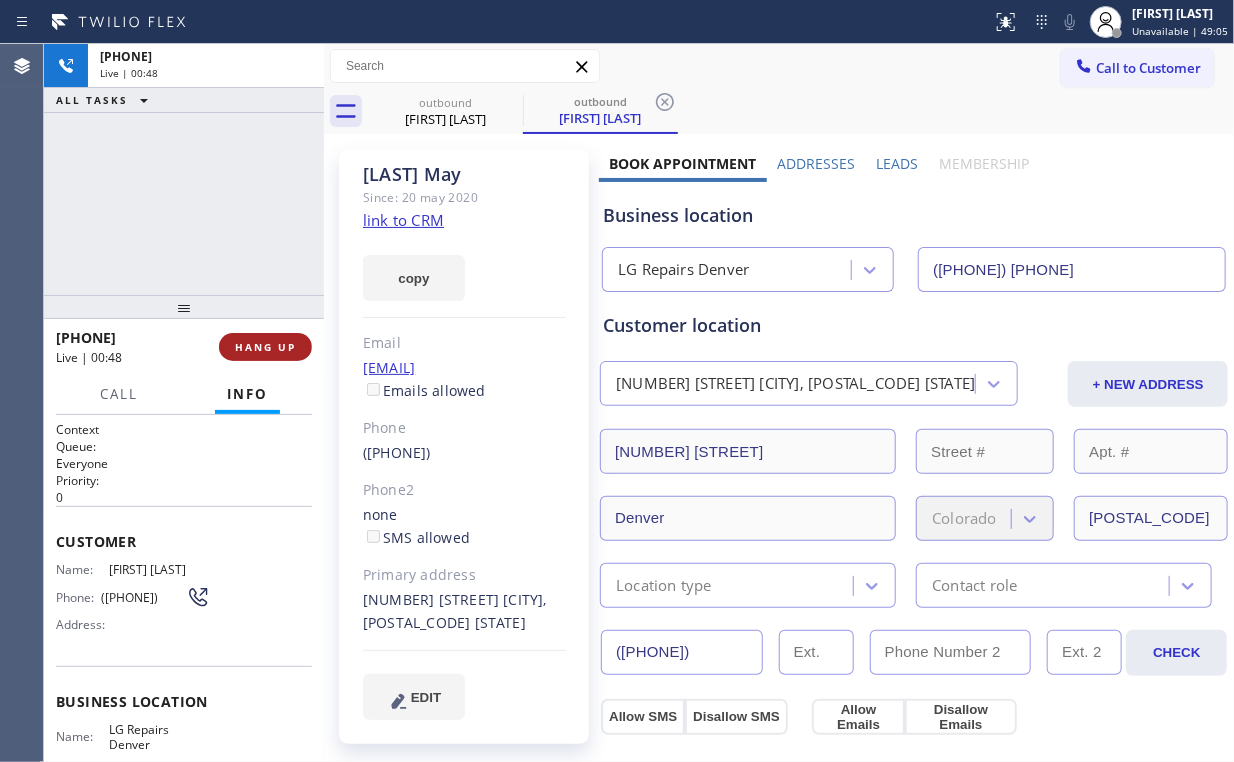 click on "HANG UP" at bounding box center [265, 347] 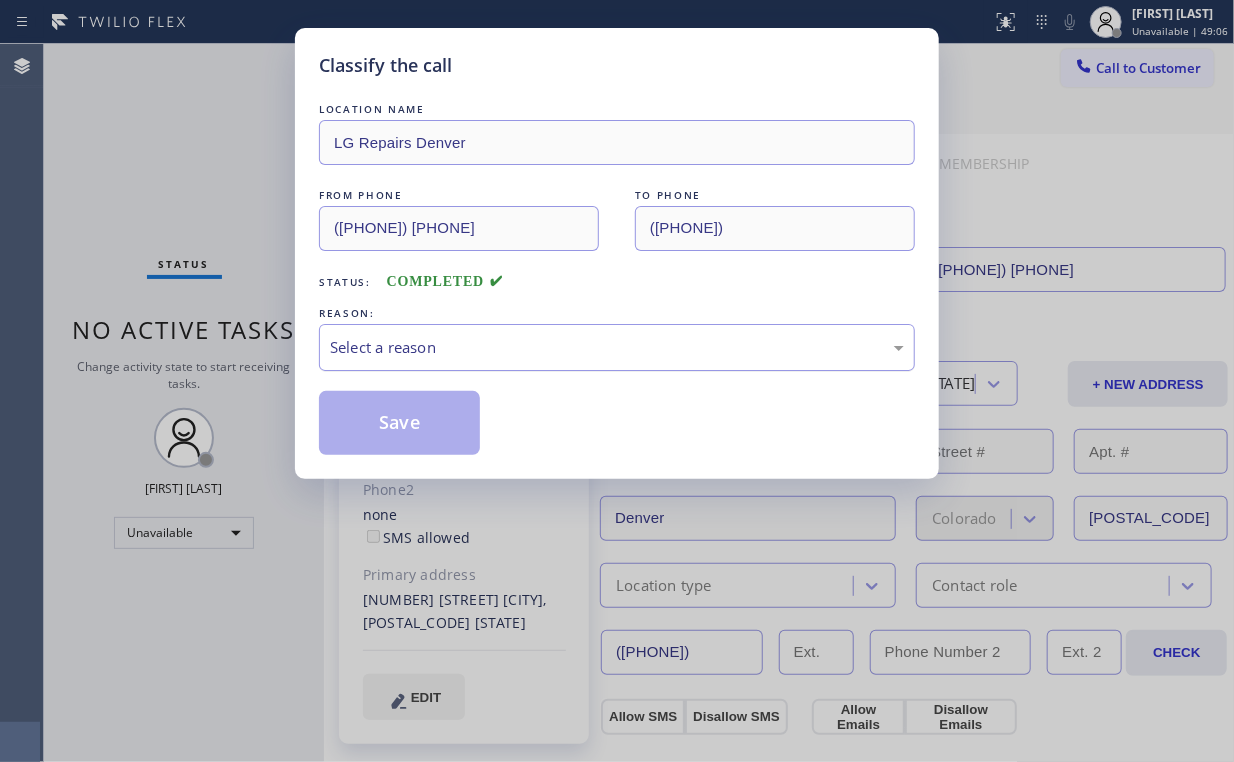 click on "Select a reason" at bounding box center [617, 347] 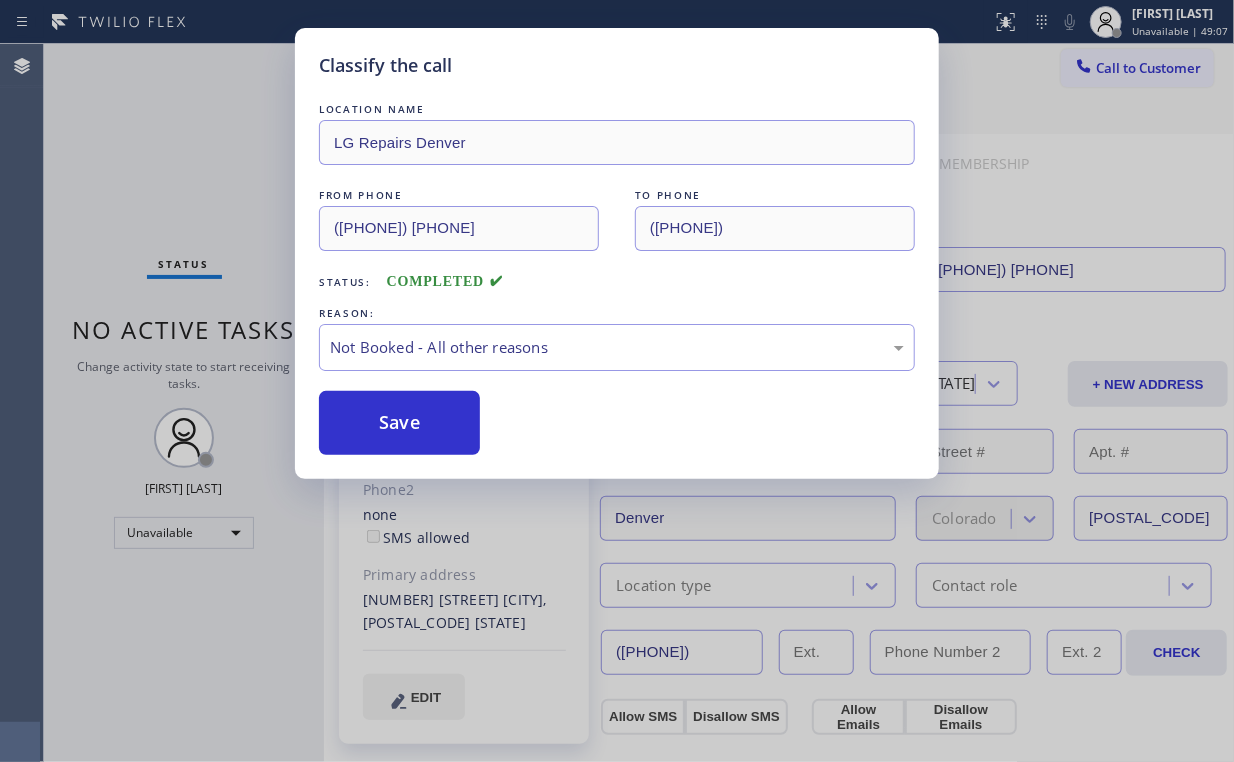 drag, startPoint x: 394, startPoint y: 421, endPoint x: 153, endPoint y: 172, distance: 346.5285 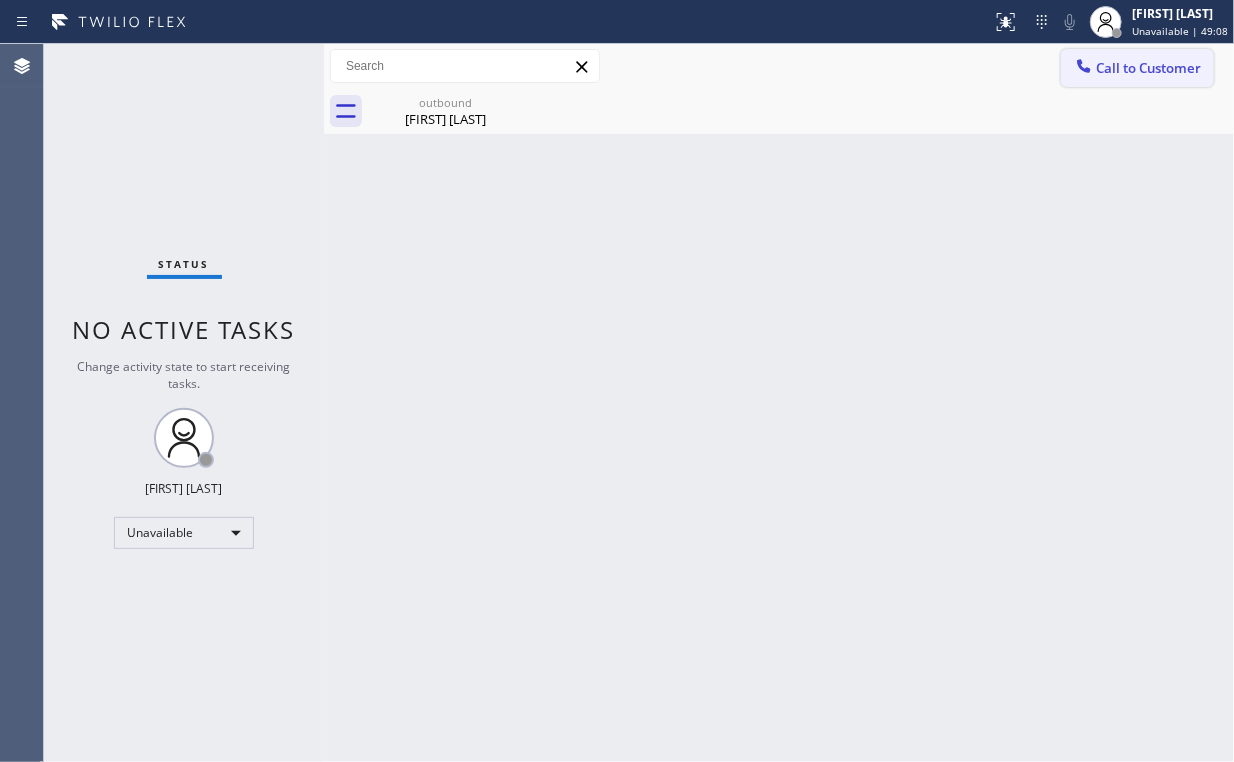 click on "Call to Customer" at bounding box center [1148, 68] 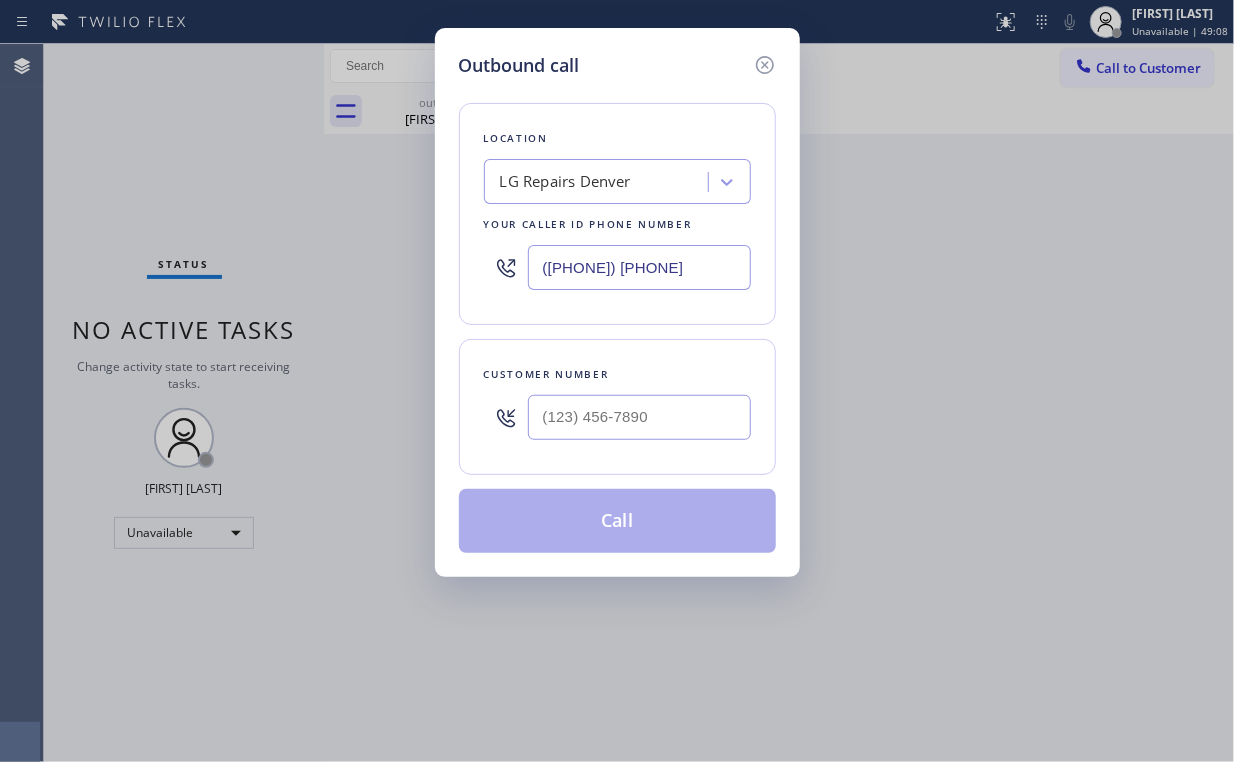 type on "(___) ___-____" 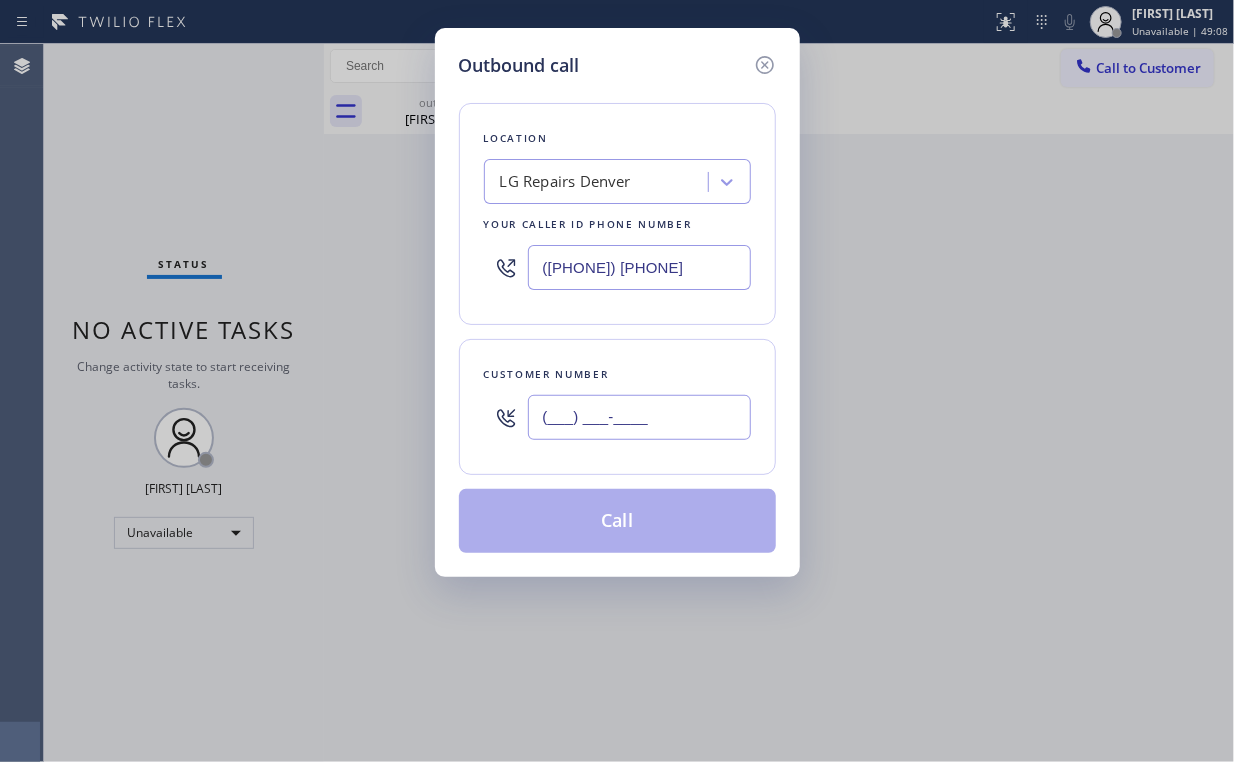 click on "(___) ___-____" at bounding box center (639, 417) 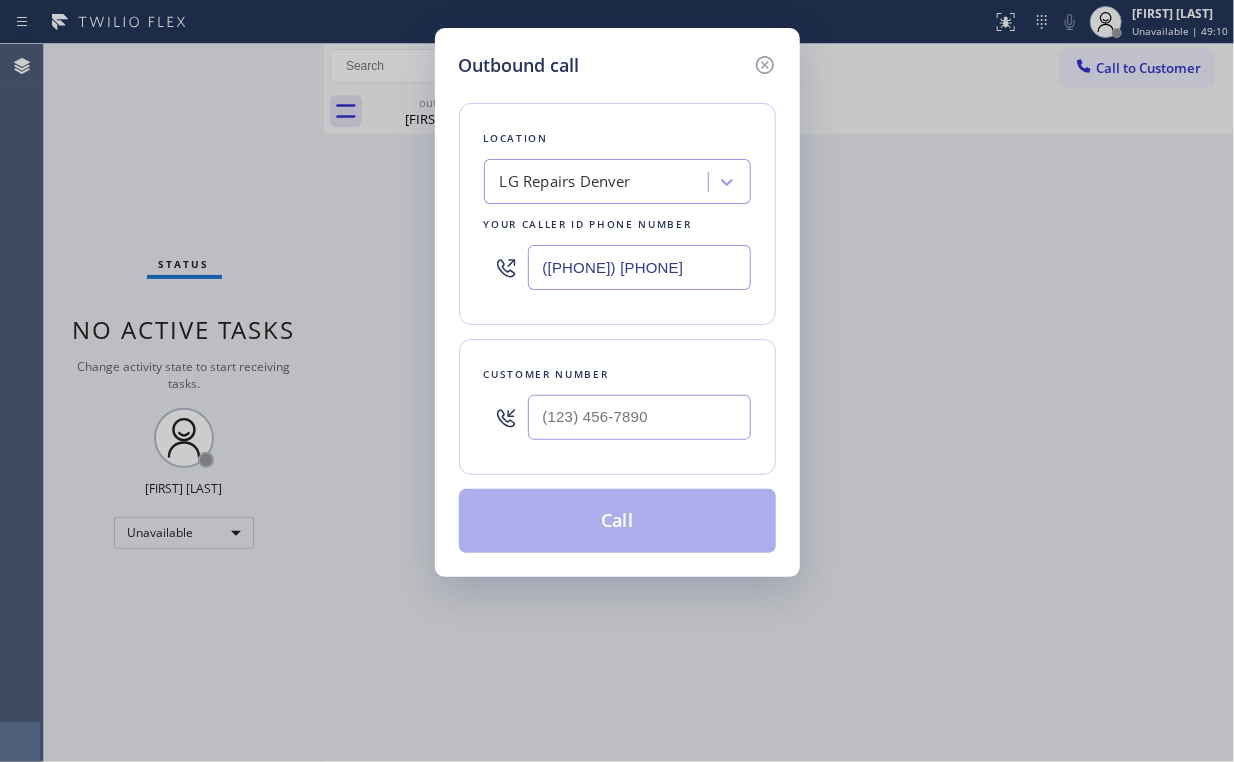 click at bounding box center [639, 417] 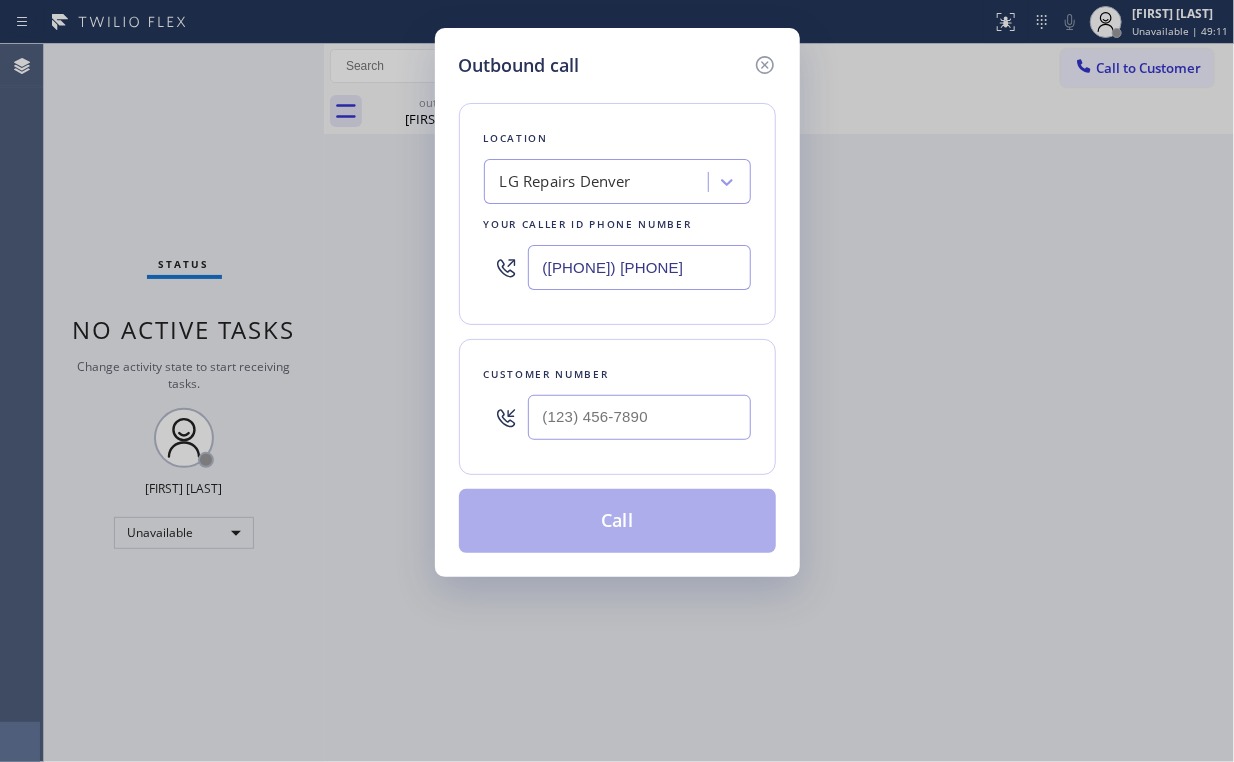 type on "(___) ___-____" 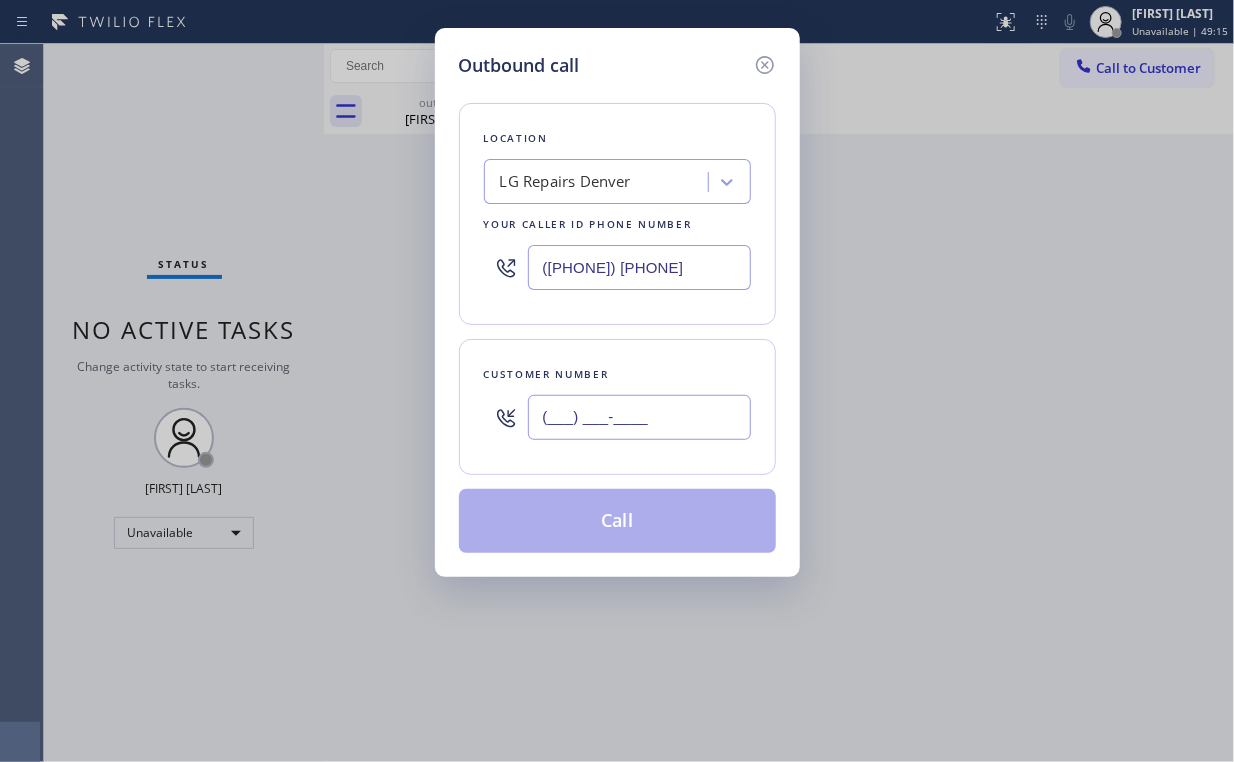 click on "(___) ___-____" at bounding box center (639, 417) 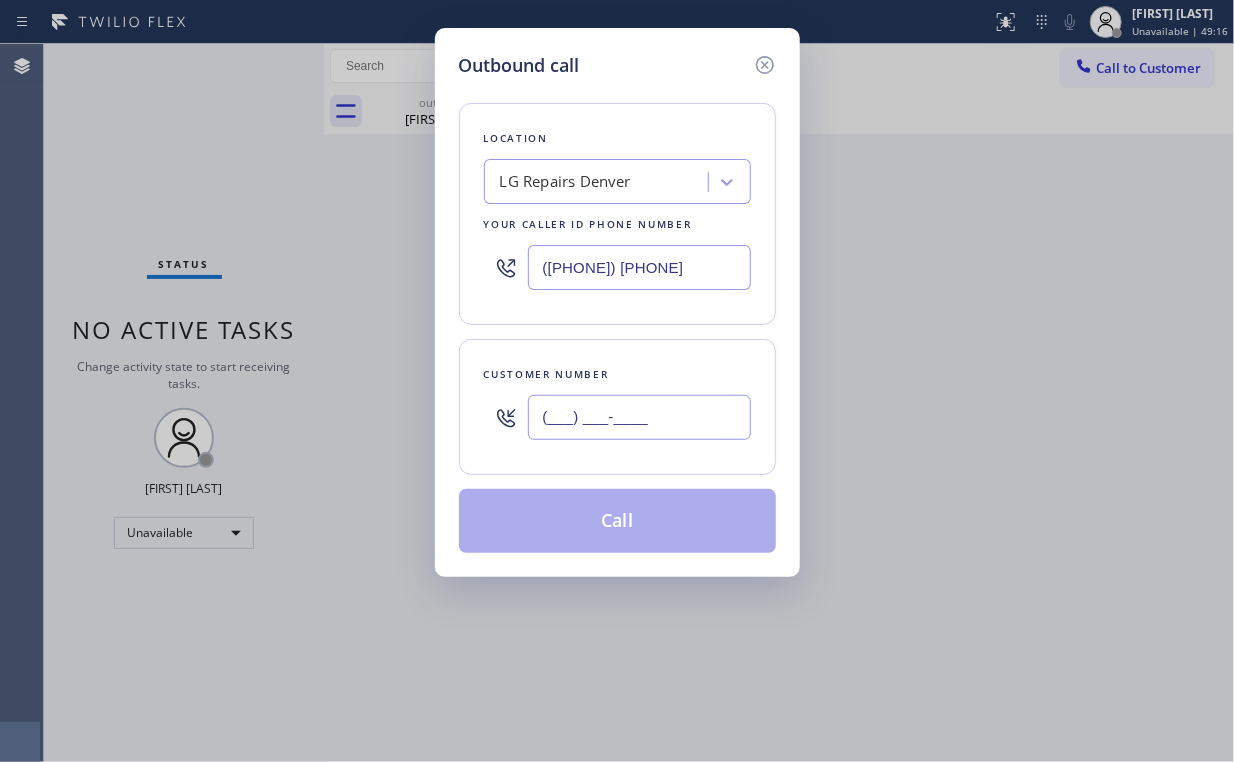 click on "Outbound call Location LG Repairs Denver Your caller id phone number [PHONE] Customer number ([PHONE]) Call" at bounding box center [617, 381] 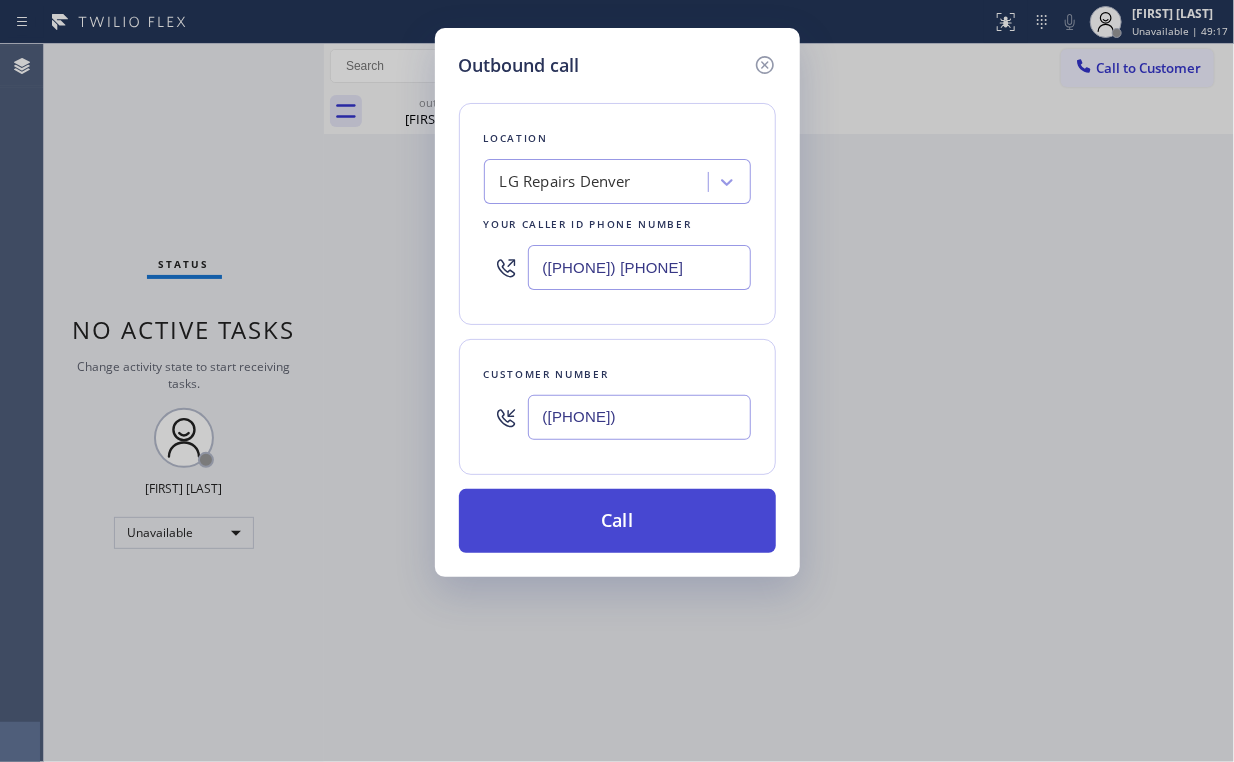 type on "([PHONE])" 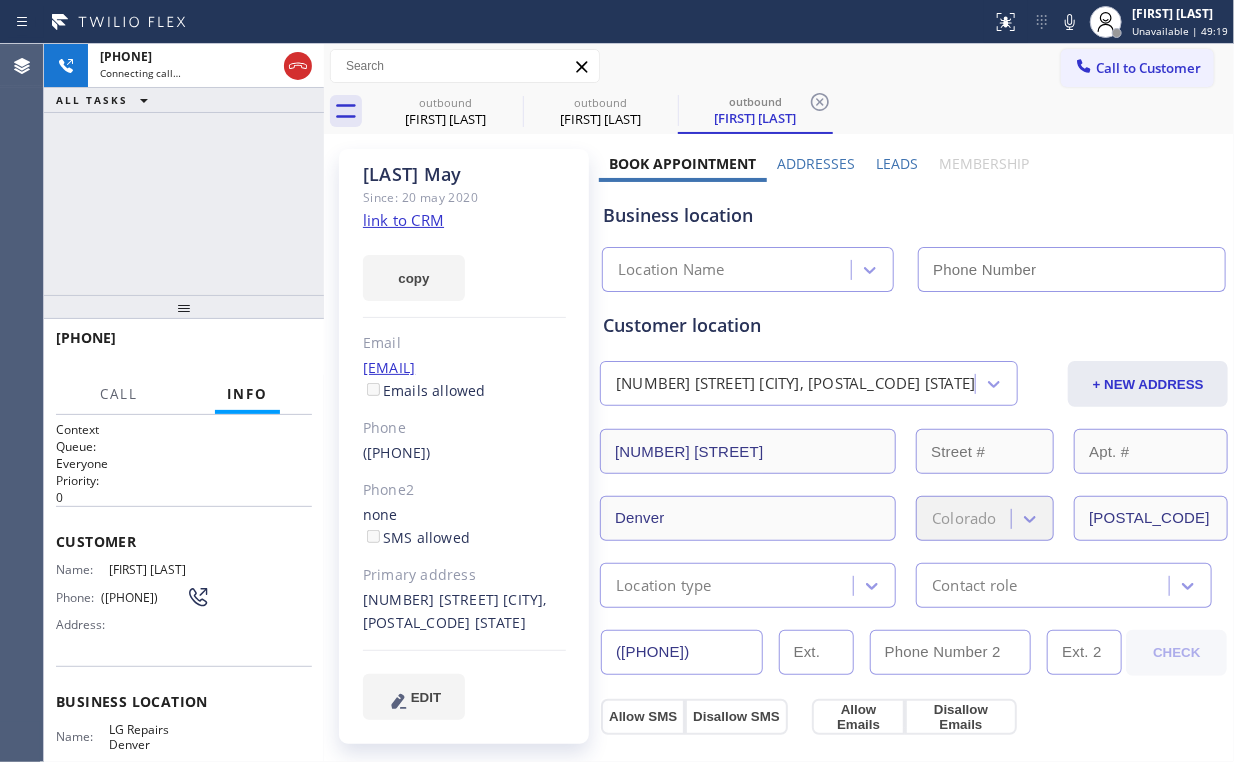 click on "+1[PHONE] Connecting call… ALL TASKS ALL TASKS ACTIVE TASKS TASKS IN WRAP UP" at bounding box center [184, 169] 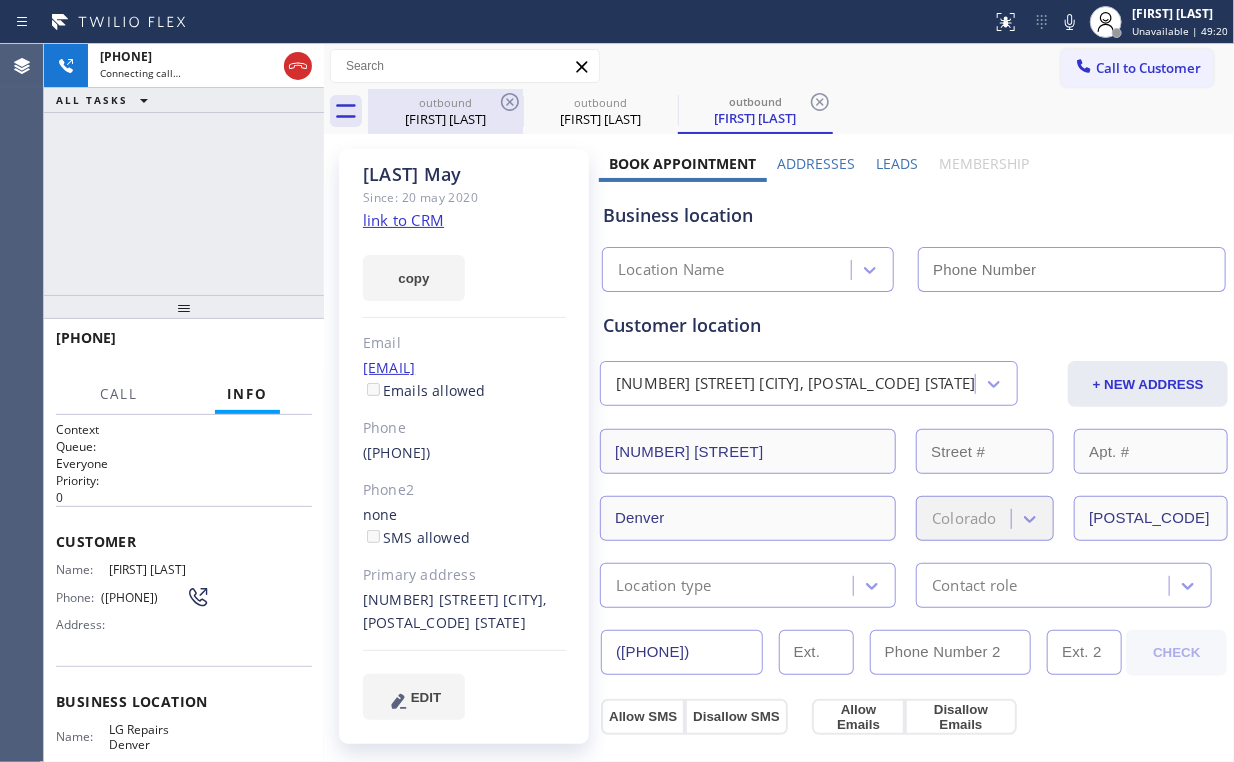 click on "outbound" at bounding box center [445, 102] 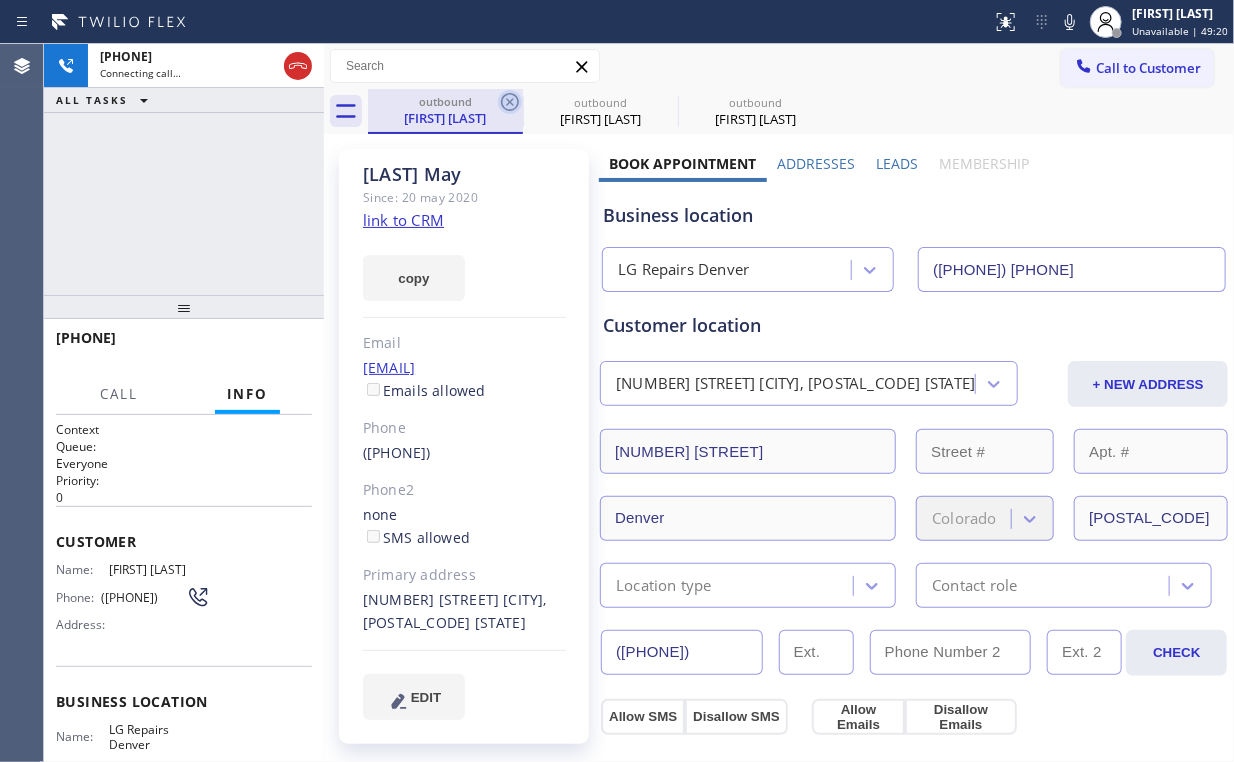type on "([PHONE]) [PHONE]" 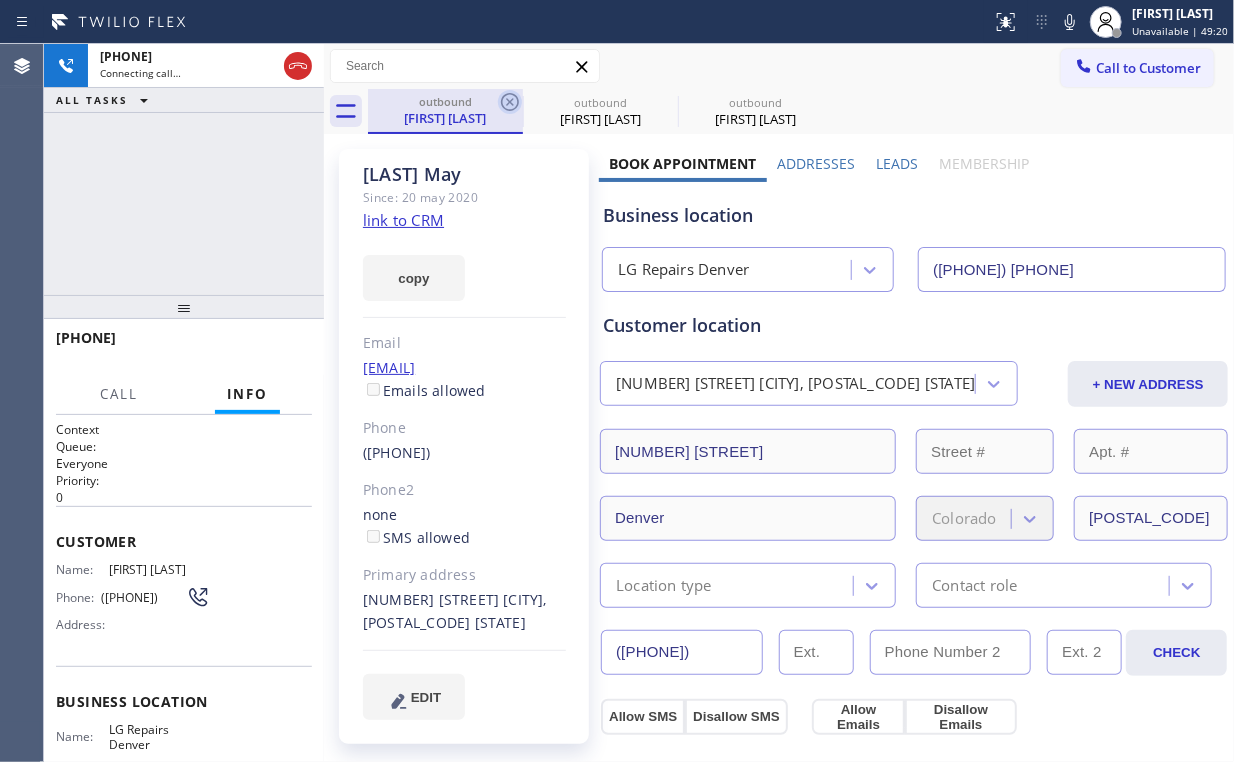 click 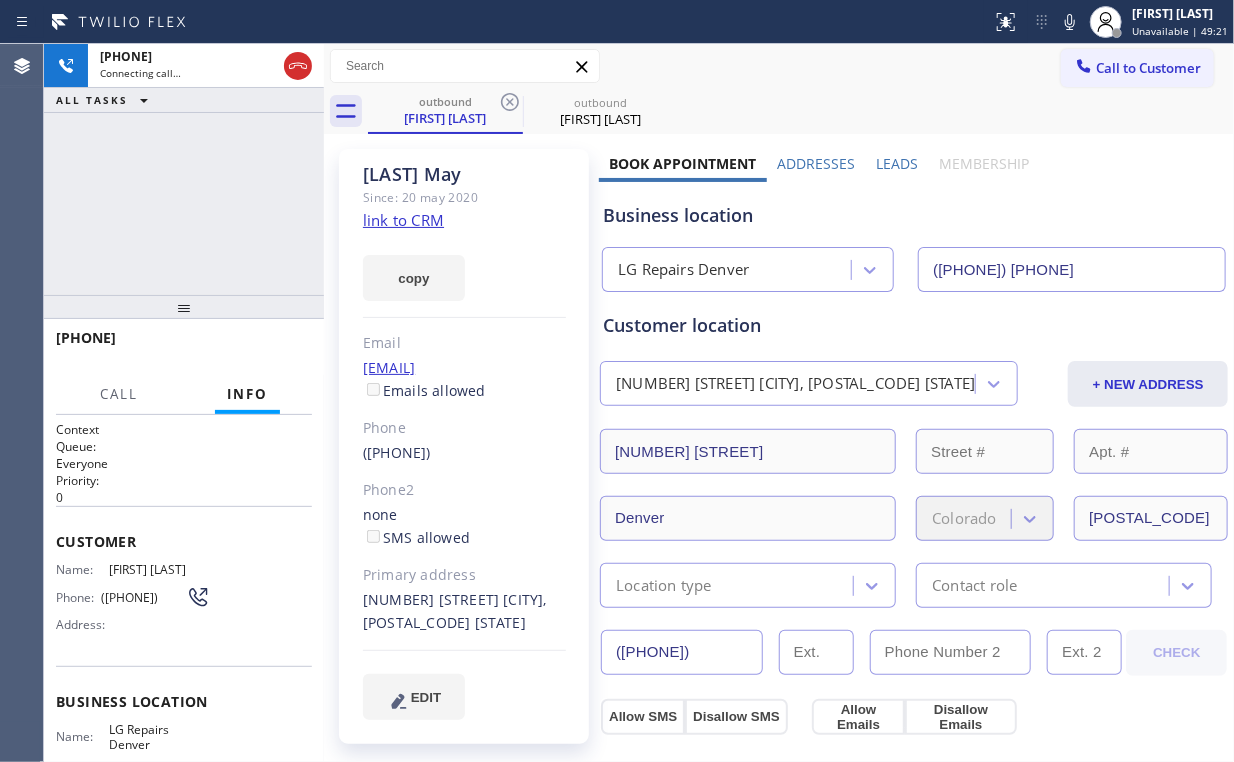click on "+1[PHONE] Connecting call… ALL TASKS ALL TASKS ACTIVE TASKS TASKS IN WRAP UP" at bounding box center [184, 169] 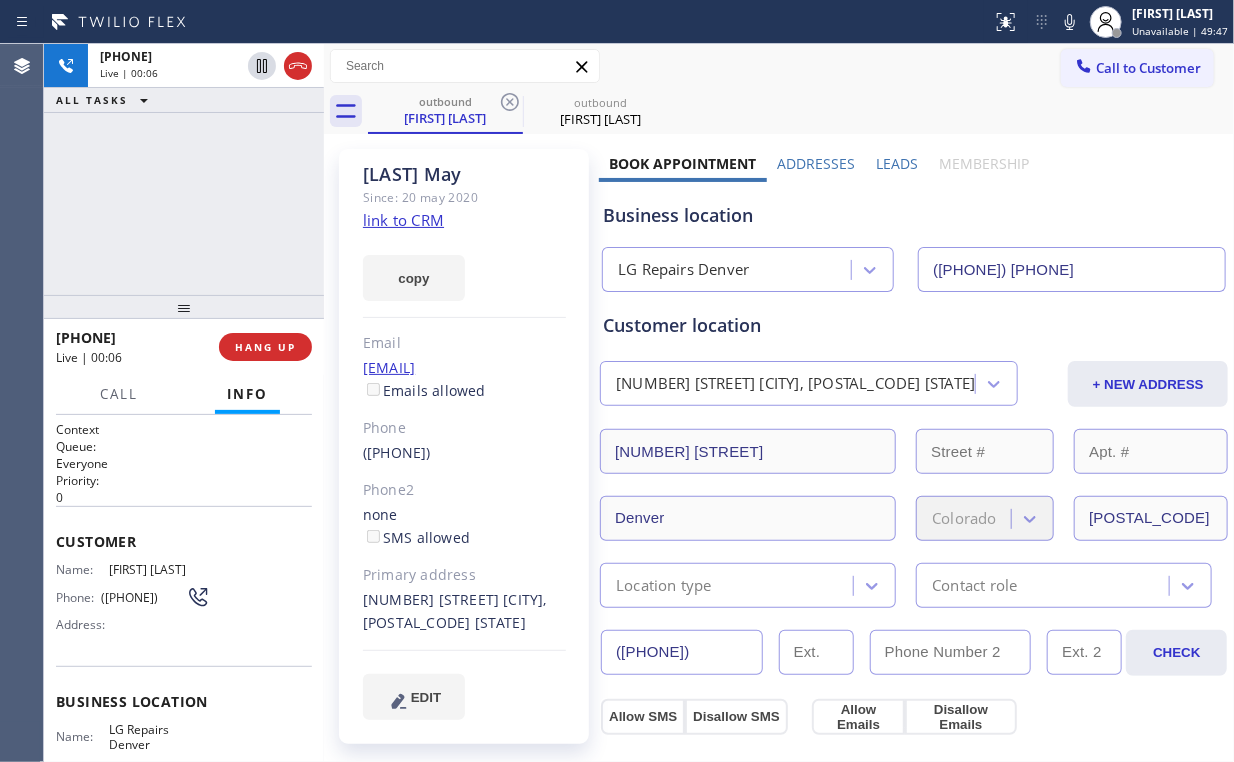 click on "+1[PHONE] Live | 00:06 ALL TASKS ALL TASKS ACTIVE TASKS TASKS IN WRAP UP" at bounding box center [184, 169] 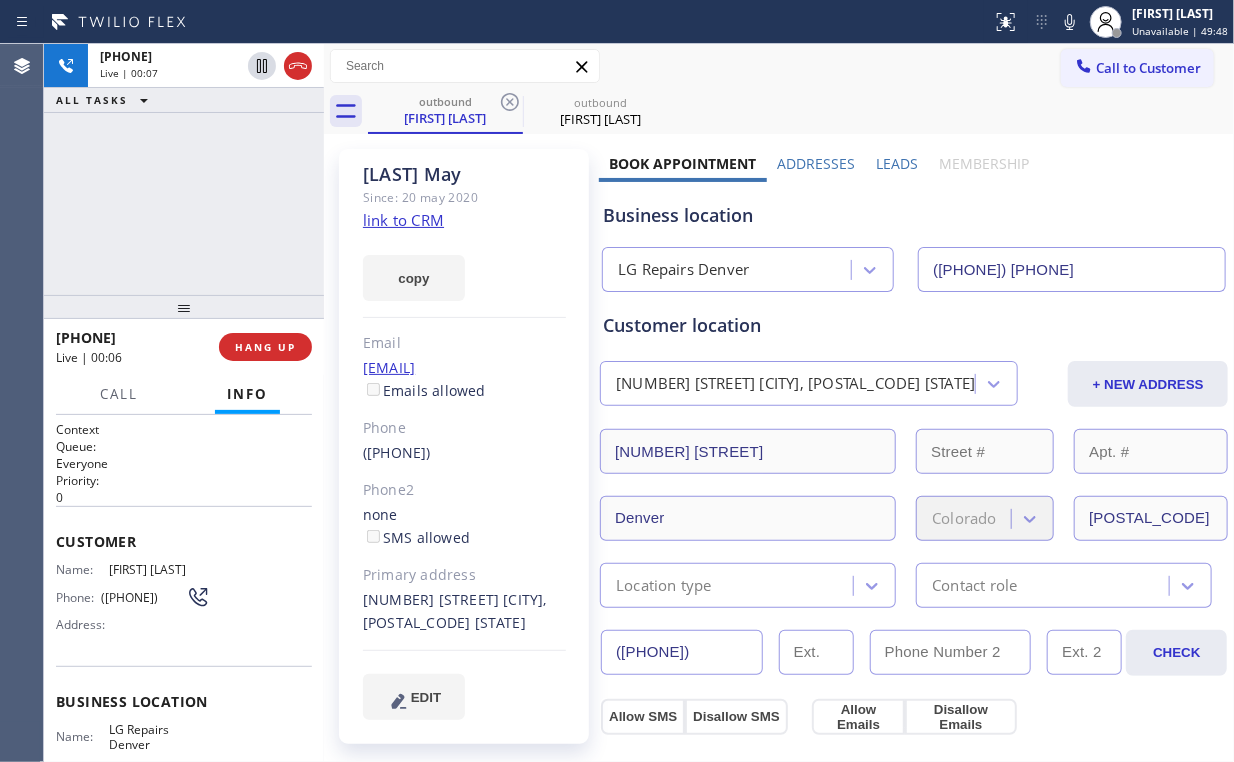 drag, startPoint x: 210, startPoint y: 200, endPoint x: 189, endPoint y: 187, distance: 24.698177 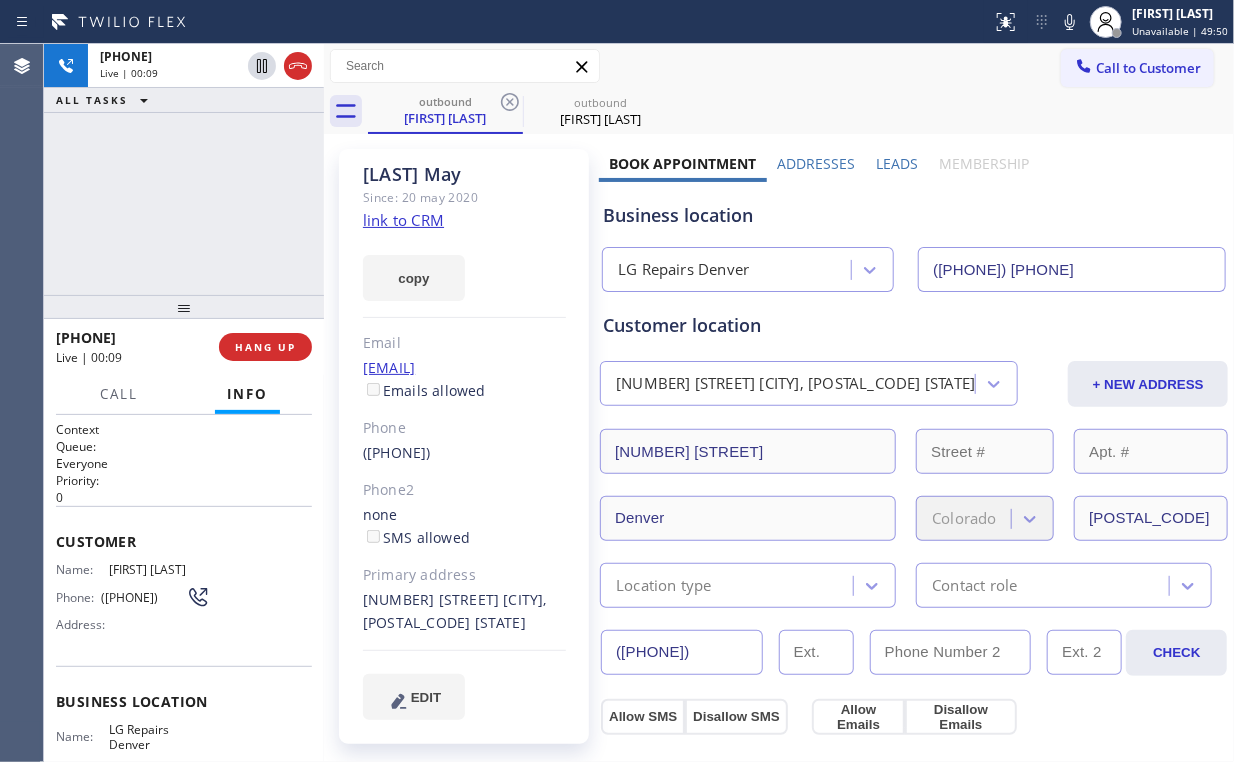 click on "[PHONE] Live | 00:09 ALL TASKS ALL TASKS ACTIVE TASKS TASKS IN WRAP UP" at bounding box center (184, 169) 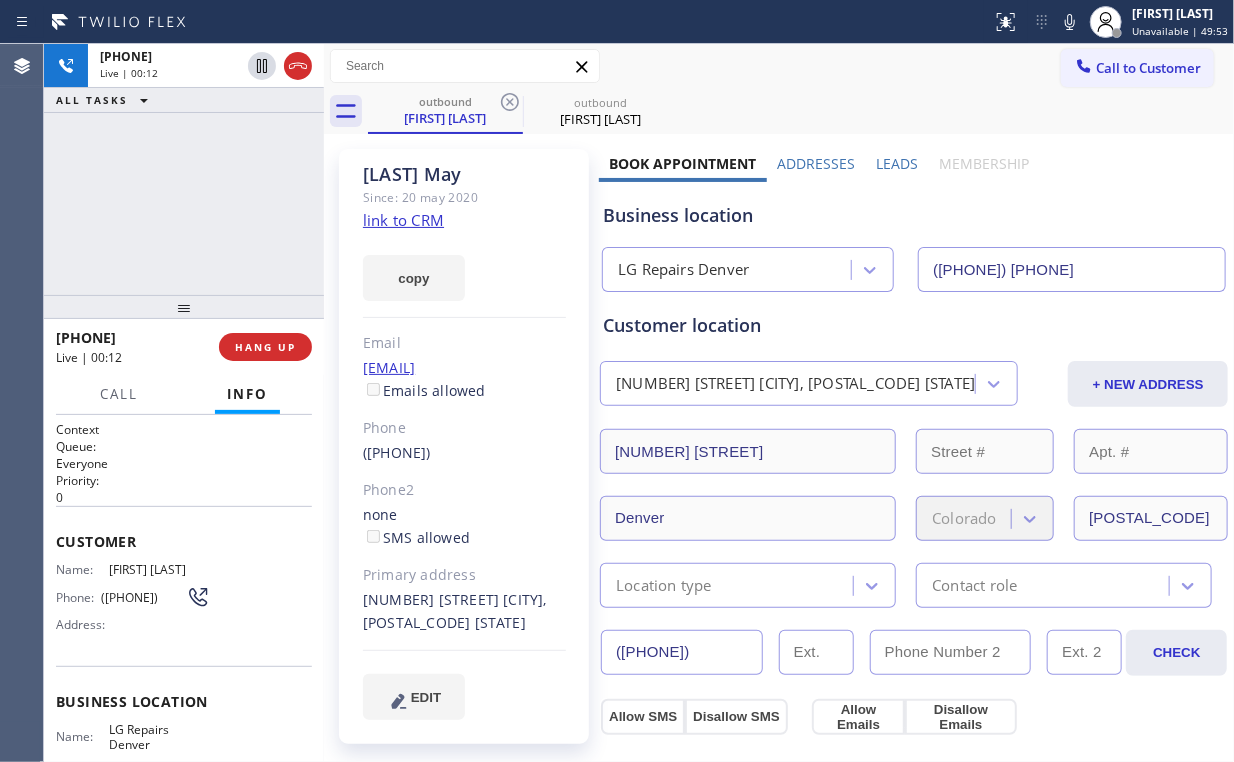 click on "+1[PHONE] Live | [TIME] ALL TASKS ALL TASKS ACTIVE TASKS TASKS IN WRAP UP" at bounding box center (184, 169) 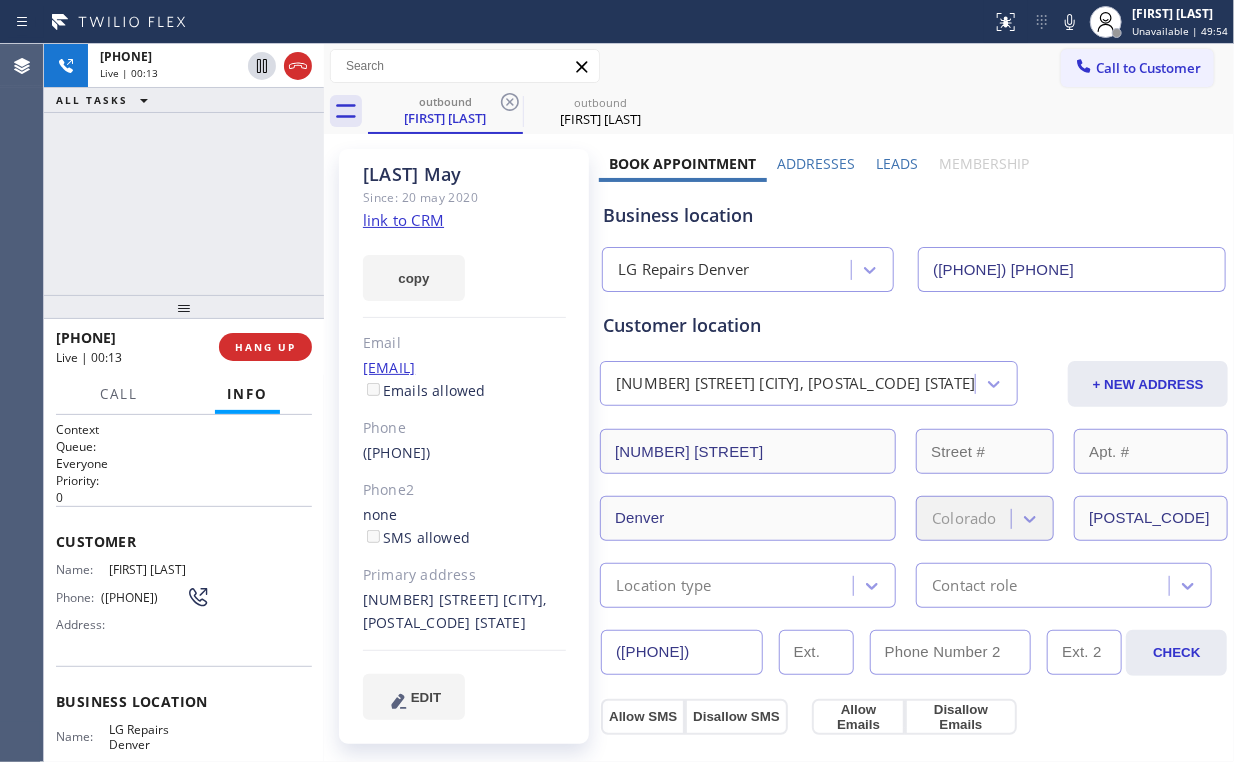click on "+[PHONE] Live | 00:13 ALL TASKS ALL TASKS ACTIVE TASKS TASKS IN WRAP UP" at bounding box center [184, 169] 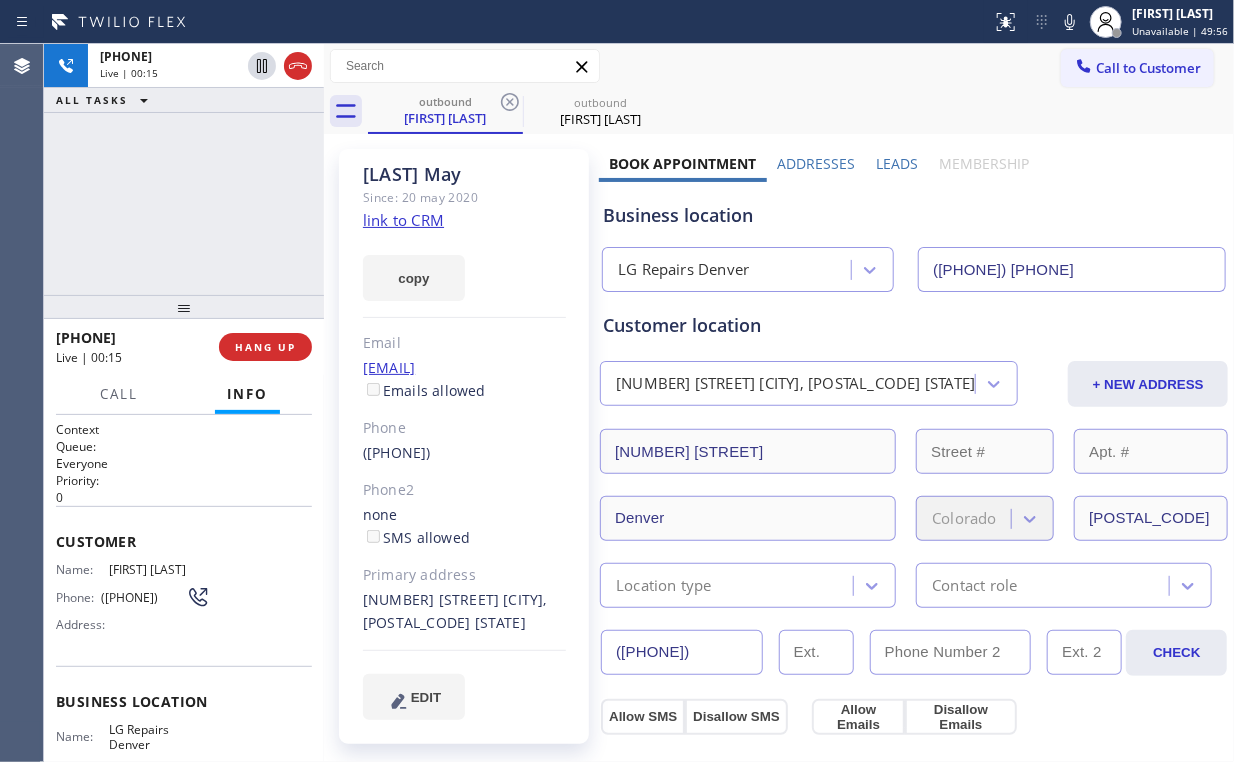click on "link to CRM" 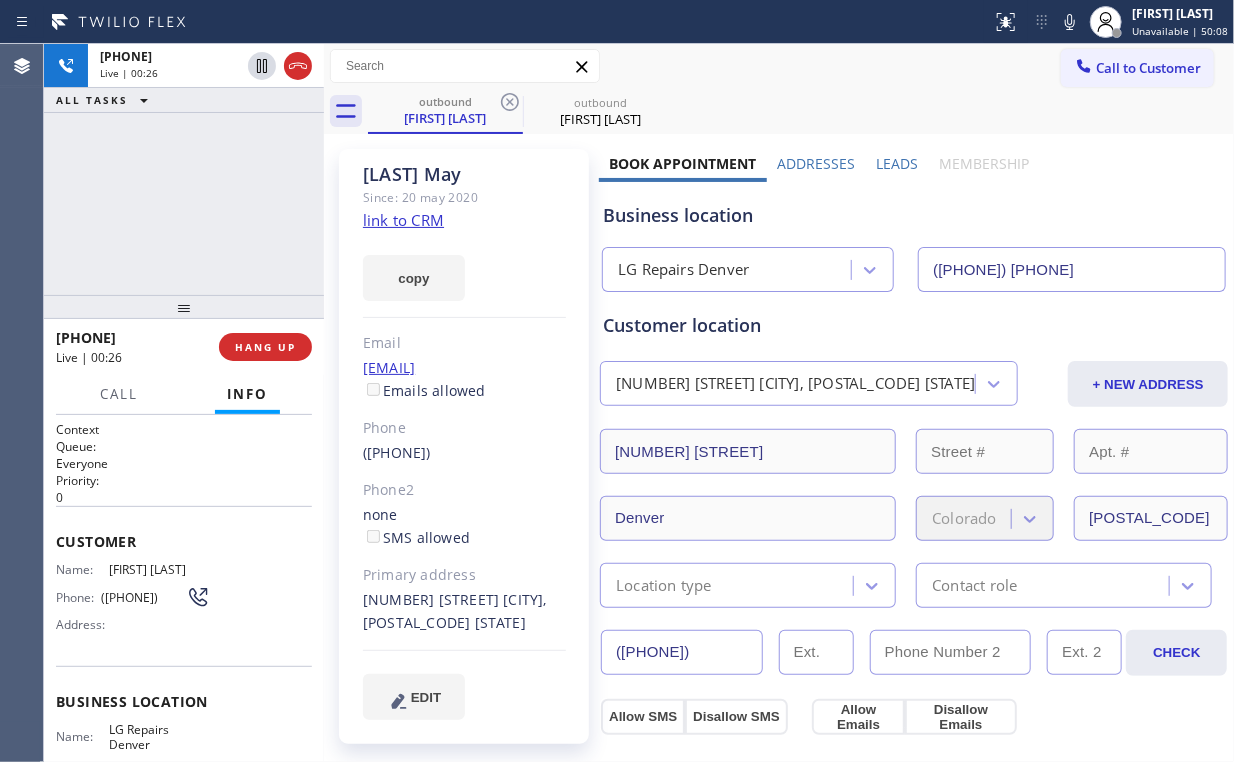 click on "[PHONE] Live | 00:26 ALL TASKS ALL TASKS ACTIVE TASKS TASKS IN WRAP UP" at bounding box center (184, 169) 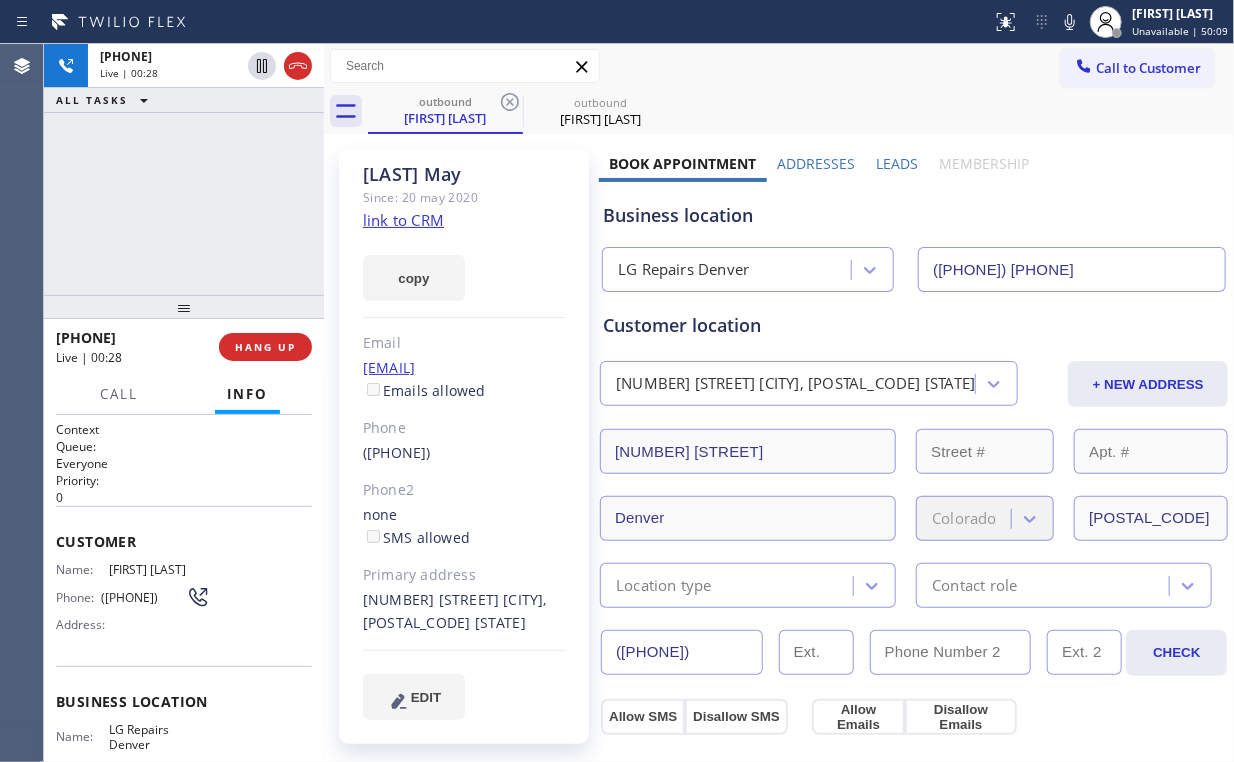 click on "[PHONE] Live | 00:28 ALL TASKS ALL TASKS ACTIVE TASKS TASKS IN WRAP UP" at bounding box center [184, 169] 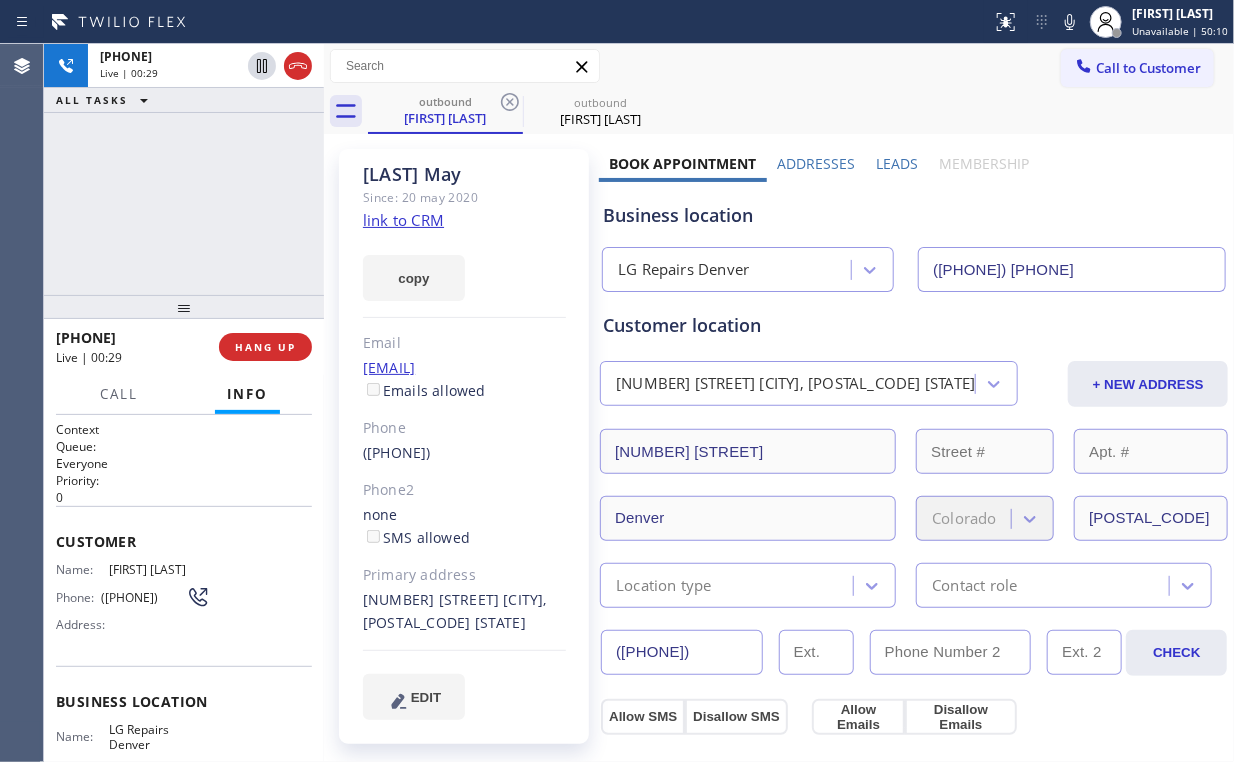click on "[PHONE] Live | 00:29 ALL TASKS ALL TASKS ACTIVE TASKS TASKS IN WRAP UP" at bounding box center [184, 169] 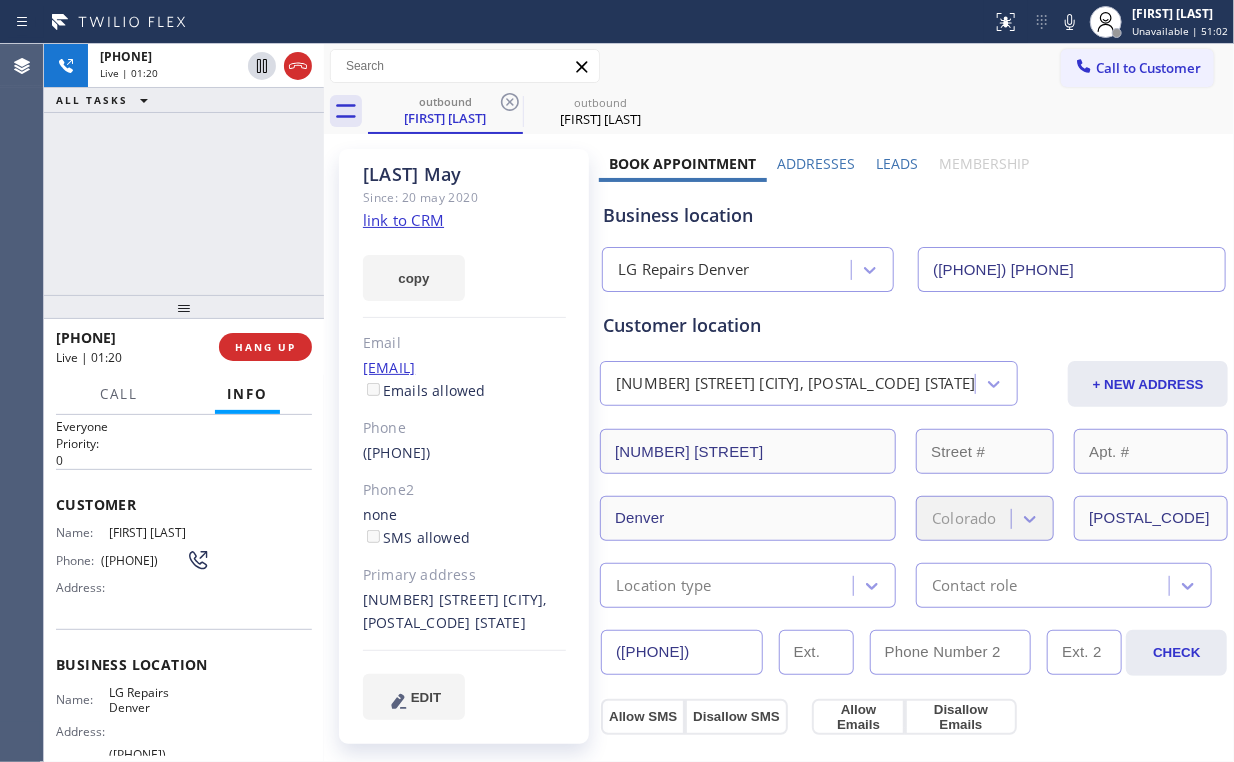 scroll, scrollTop: 80, scrollLeft: 0, axis: vertical 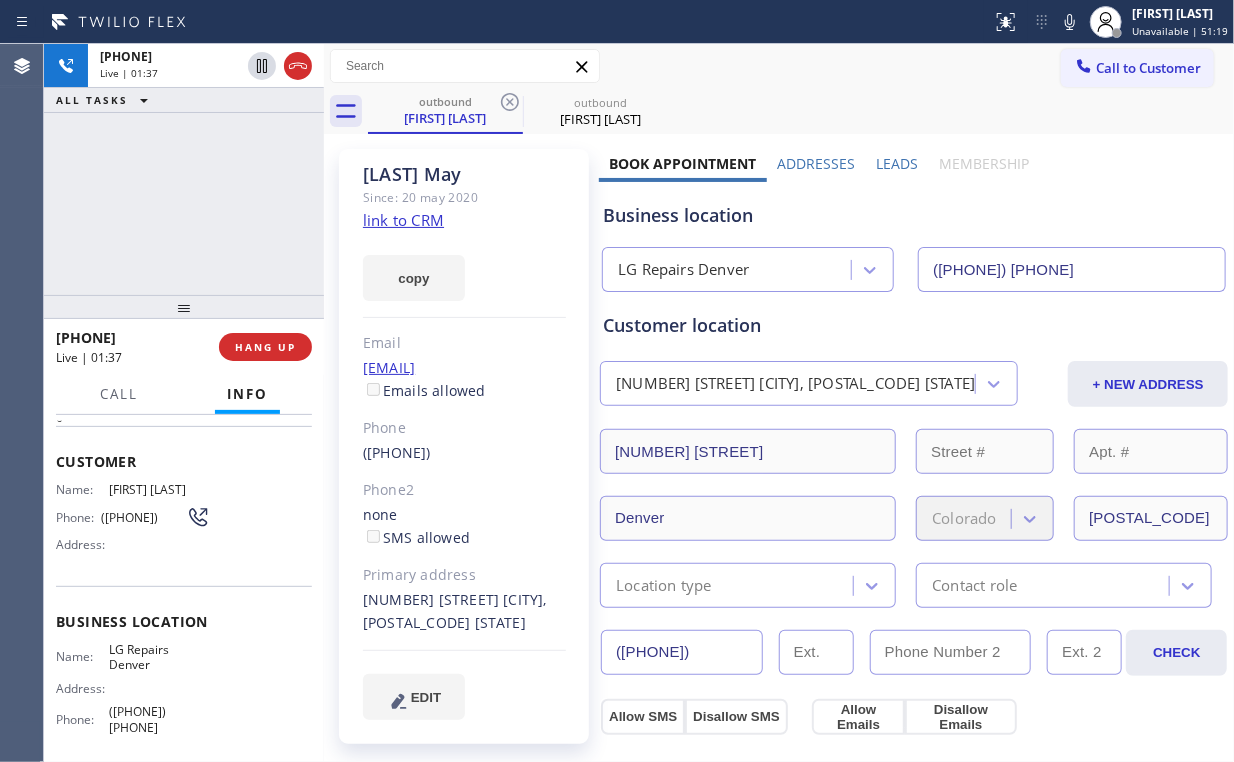 drag, startPoint x: 238, startPoint y: 208, endPoint x: 209, endPoint y: 206, distance: 29.068884 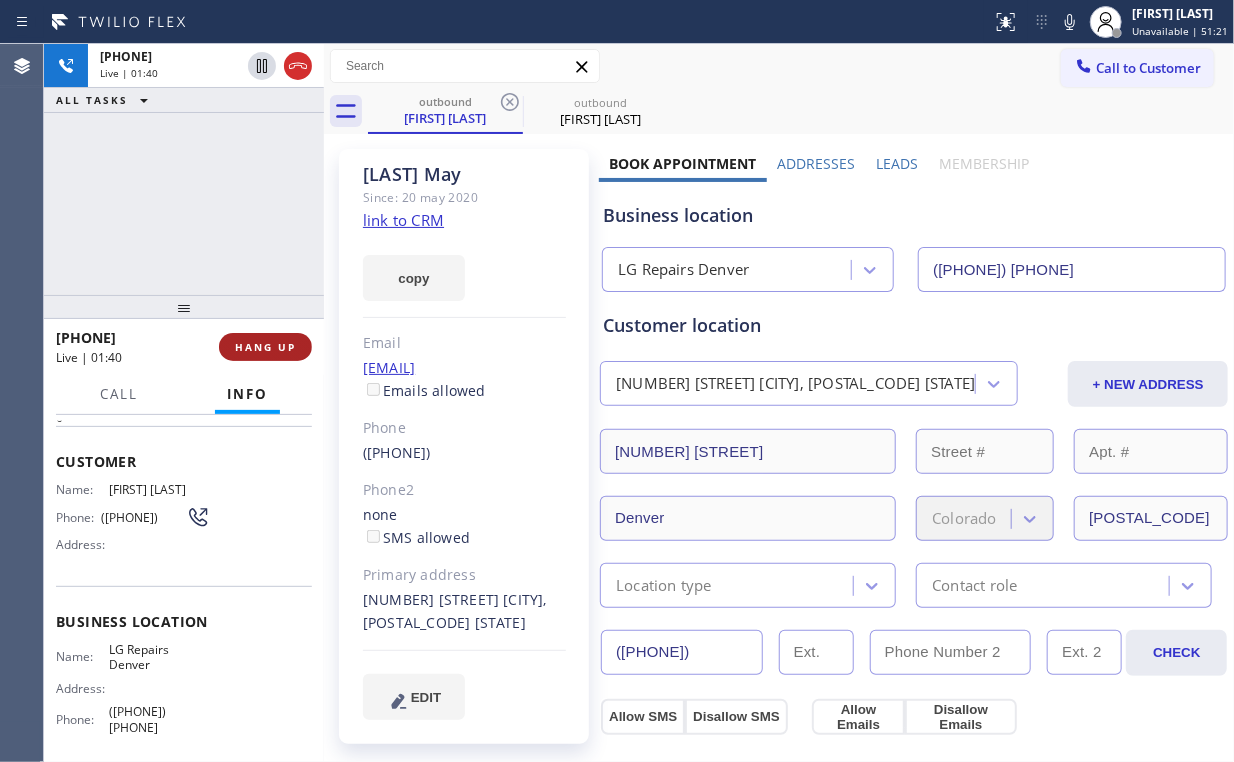 click on "HANG UP" at bounding box center (265, 347) 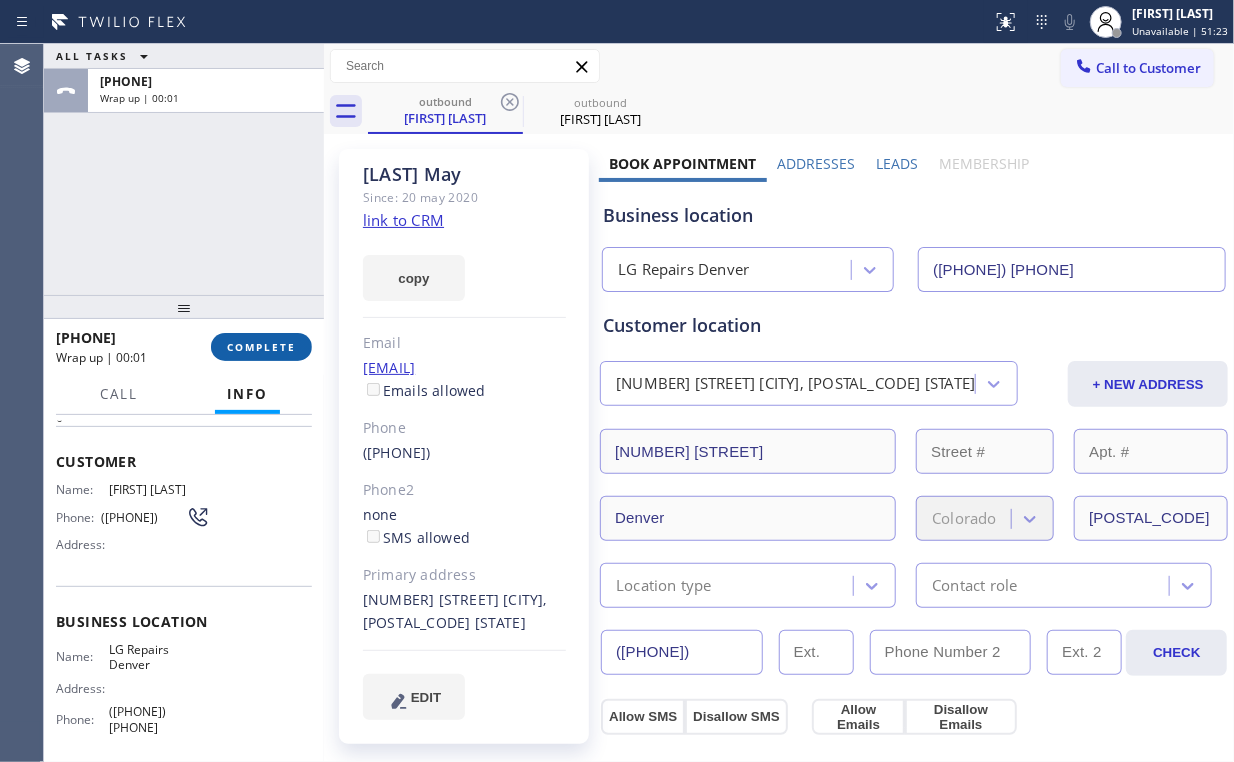 click on "COMPLETE" at bounding box center [261, 347] 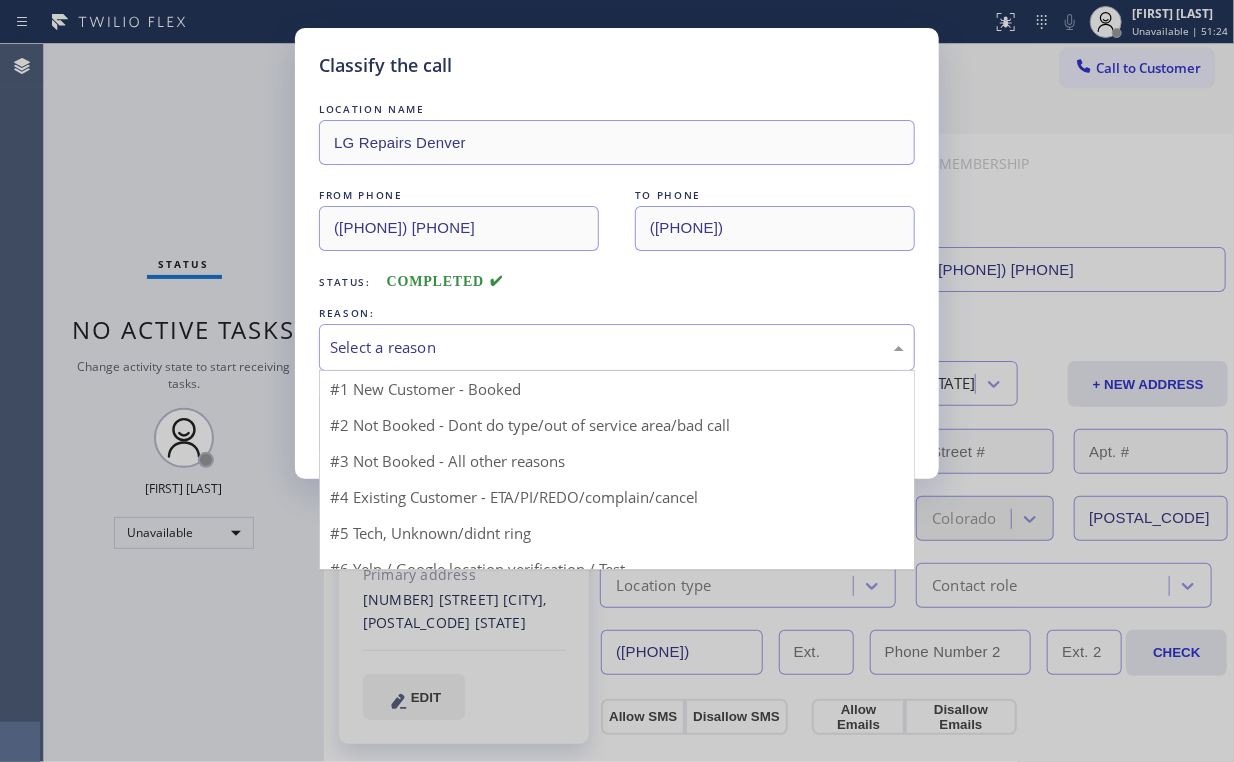 click on "Select a reason" at bounding box center [617, 347] 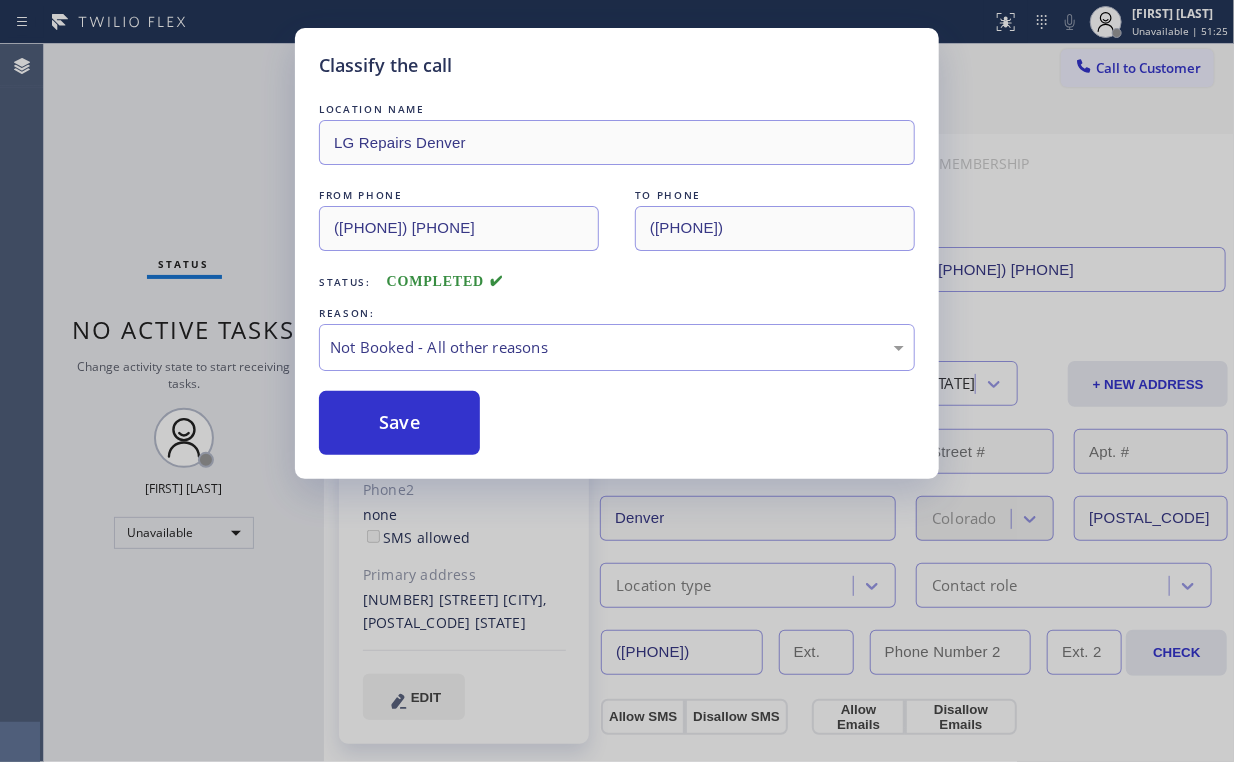 drag, startPoint x: 433, startPoint y: 421, endPoint x: 235, endPoint y: 283, distance: 241.34622 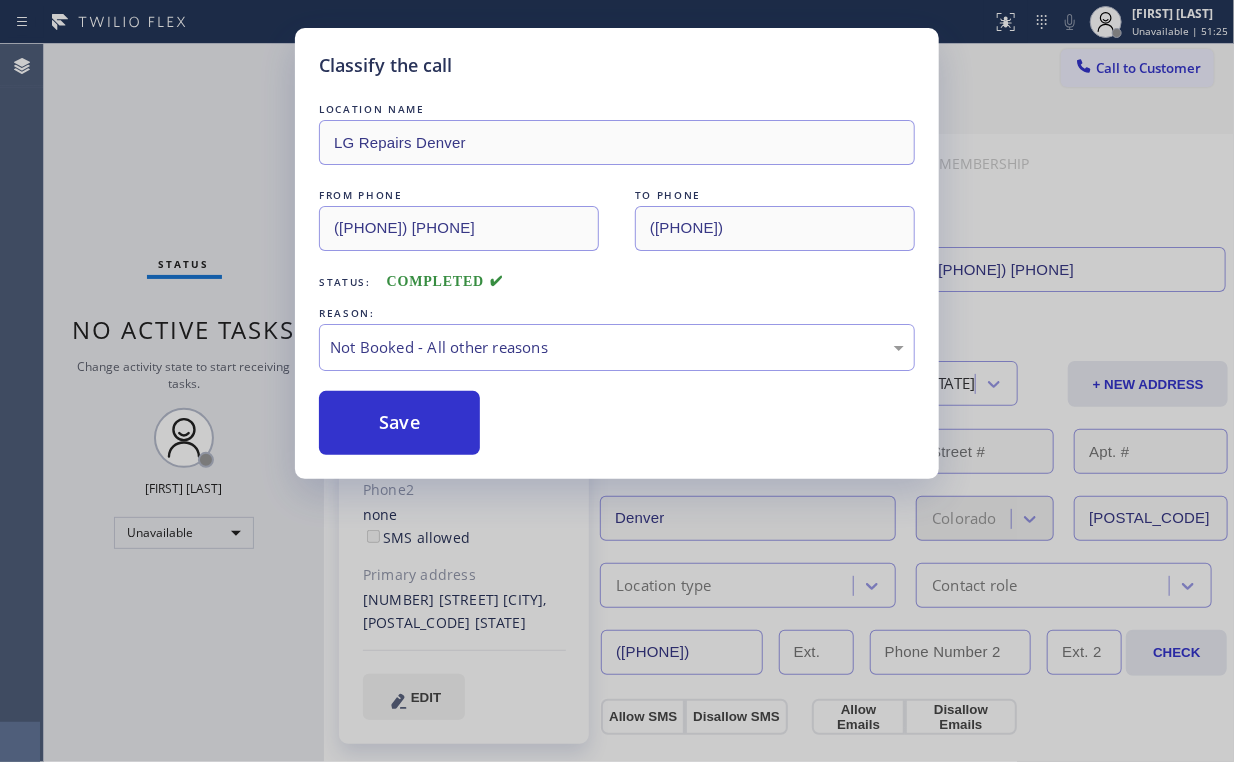 click on "Save" at bounding box center (399, 423) 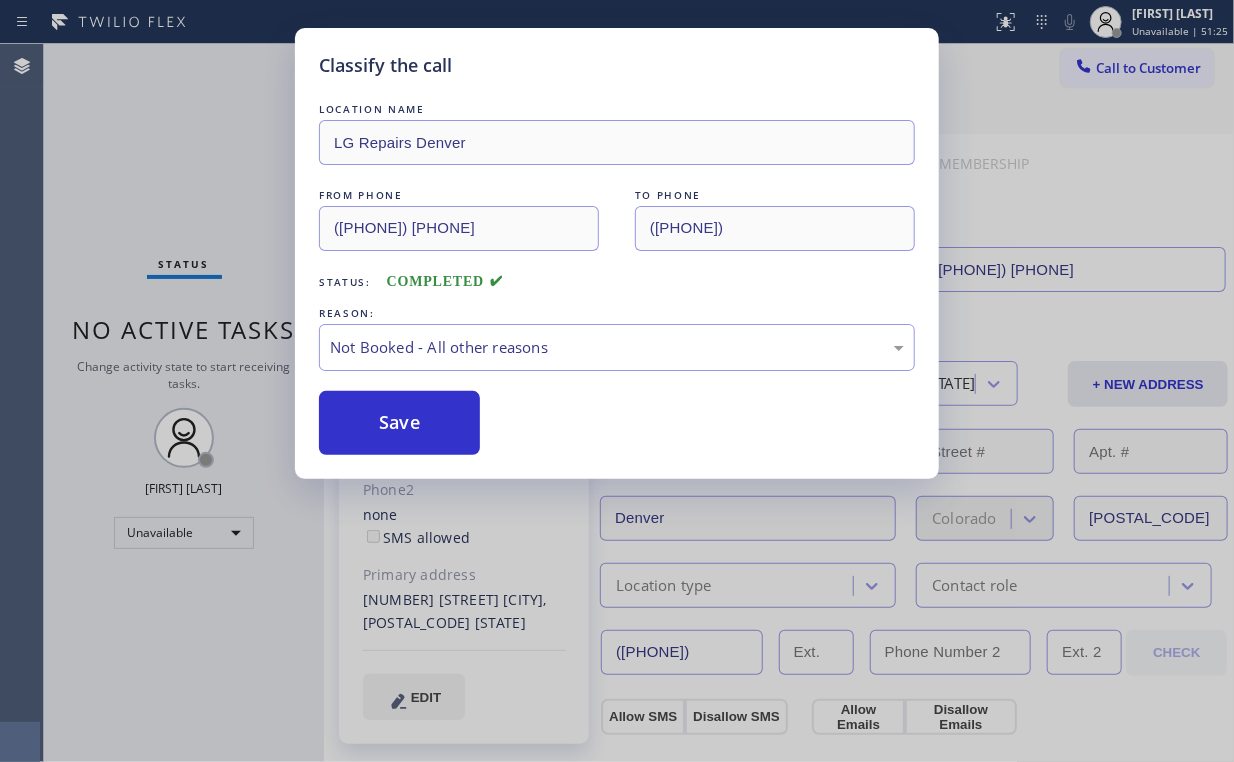 click on "Classify the call LOCATION NAME LG Repairs [CITY] FROM PHONE +[PHONE] TO PHONE +[PHONE] Status: COMPLETED REASON: Not Booked - All other reasons Save" at bounding box center [617, 381] 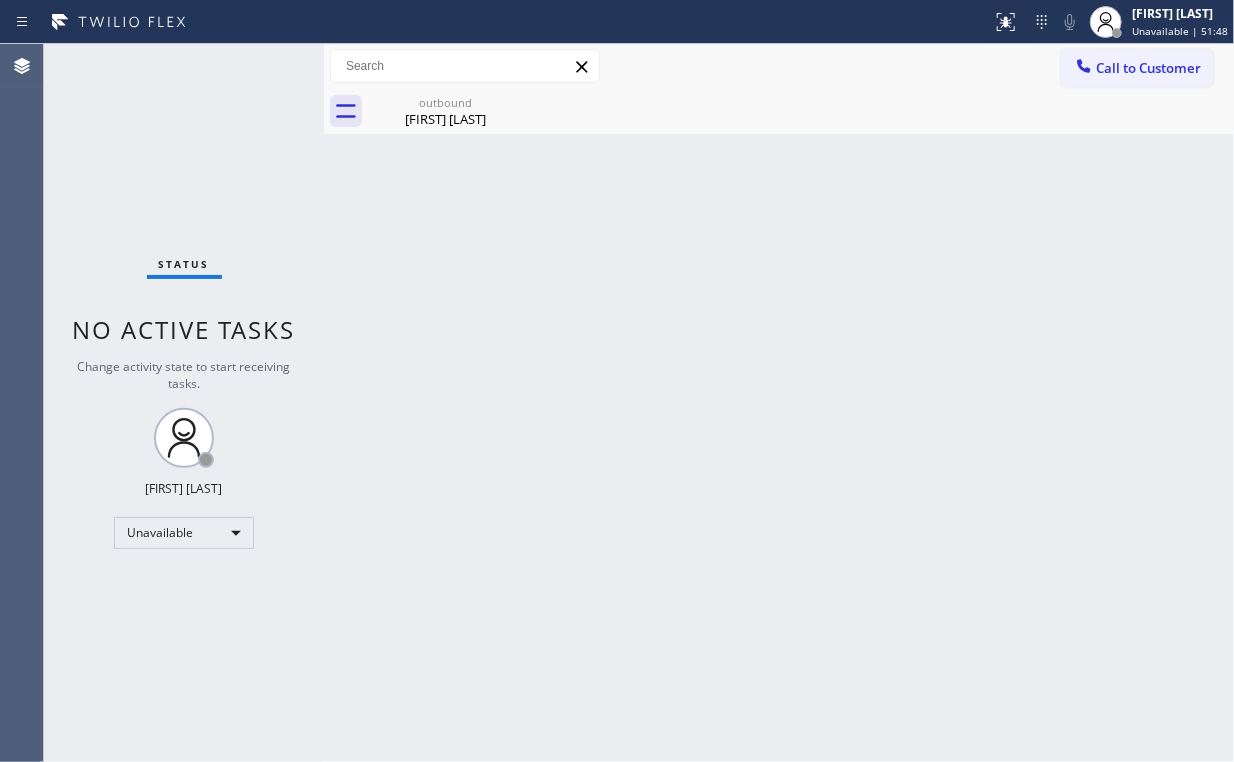click on "Call to Customer" at bounding box center [1148, 68] 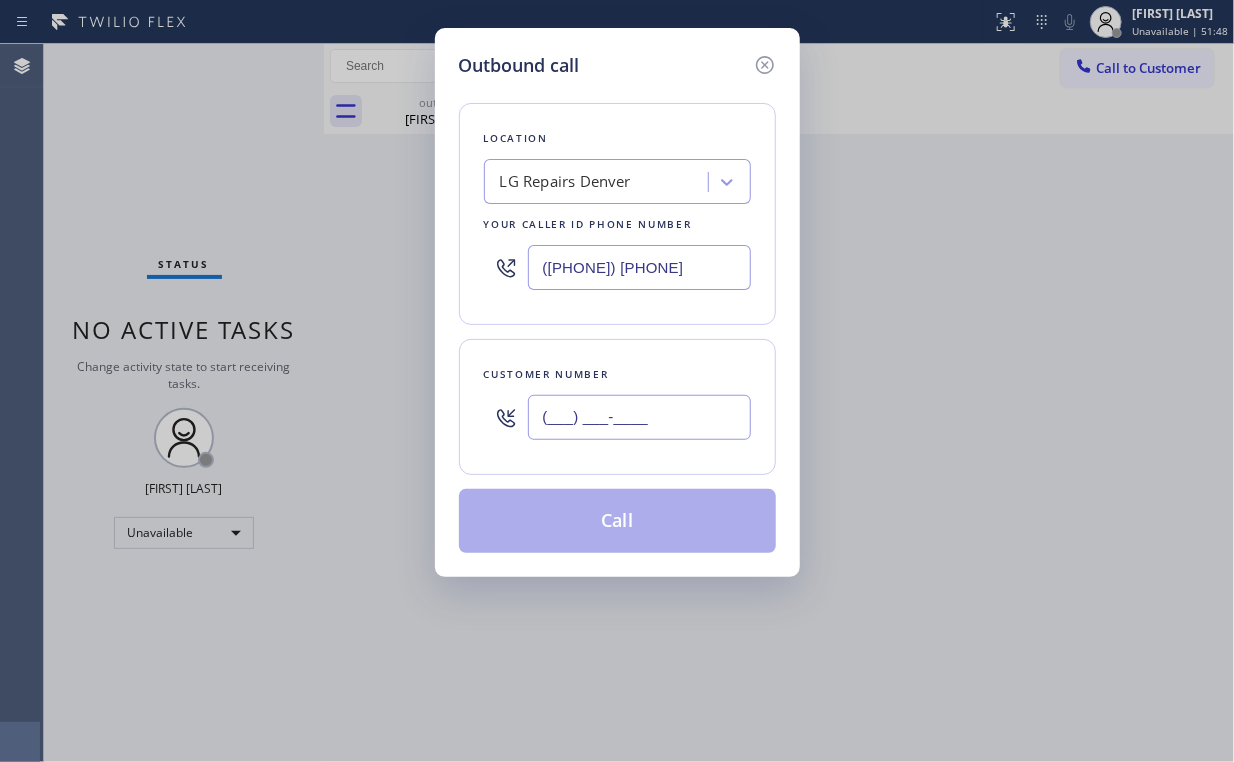 drag, startPoint x: 652, startPoint y: 423, endPoint x: 673, endPoint y: 412, distance: 23.70654 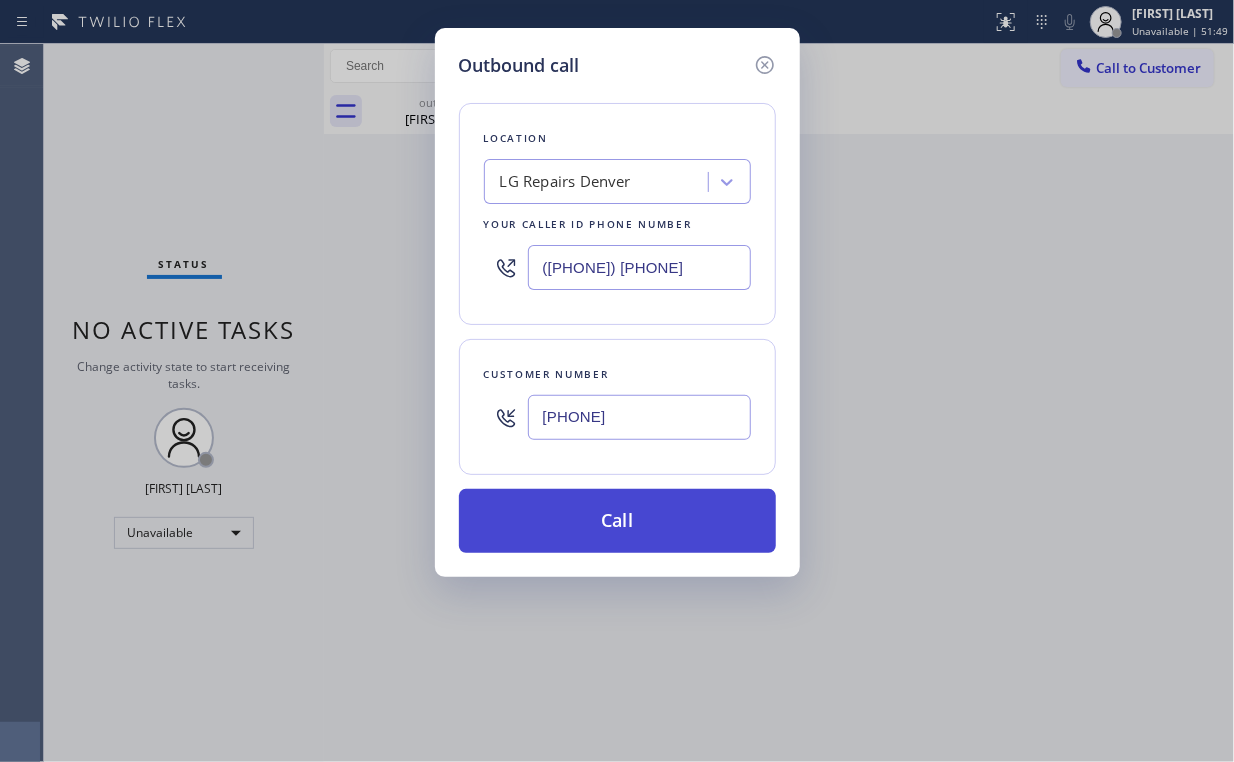 type on "[PHONE]" 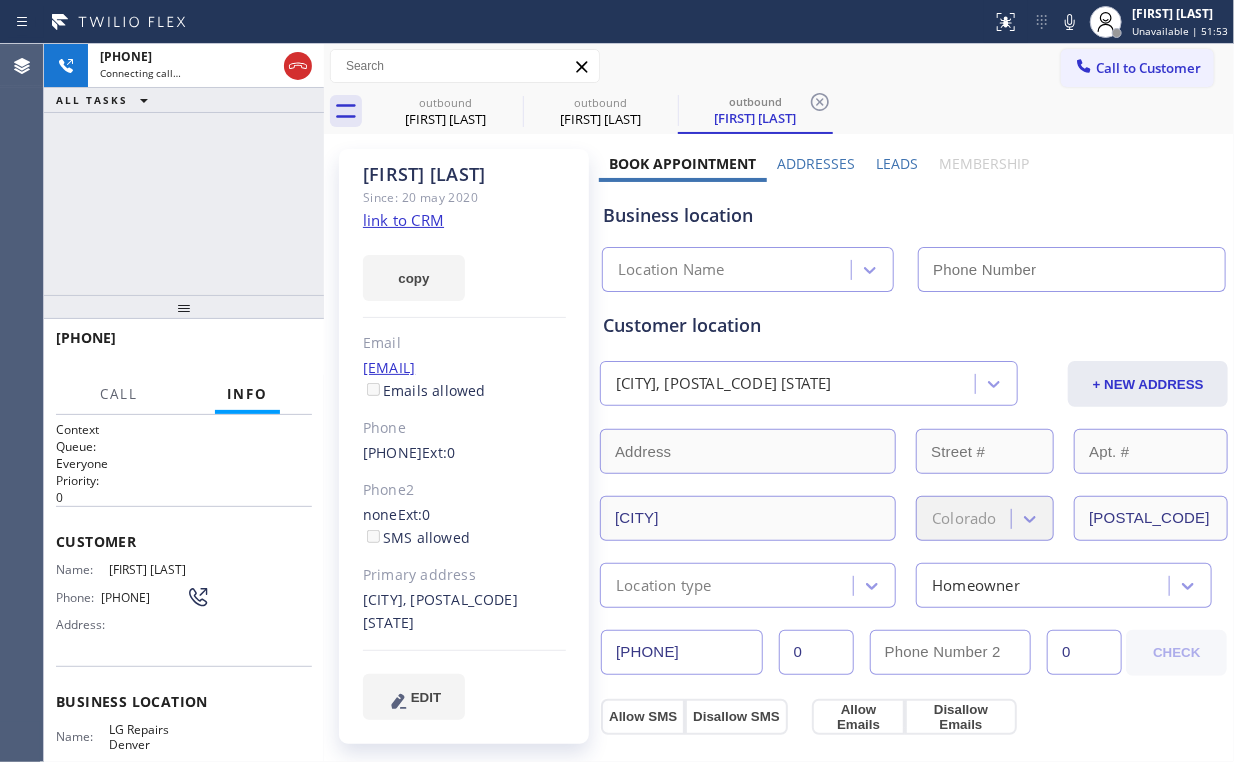type on "([PHONE]) [PHONE]" 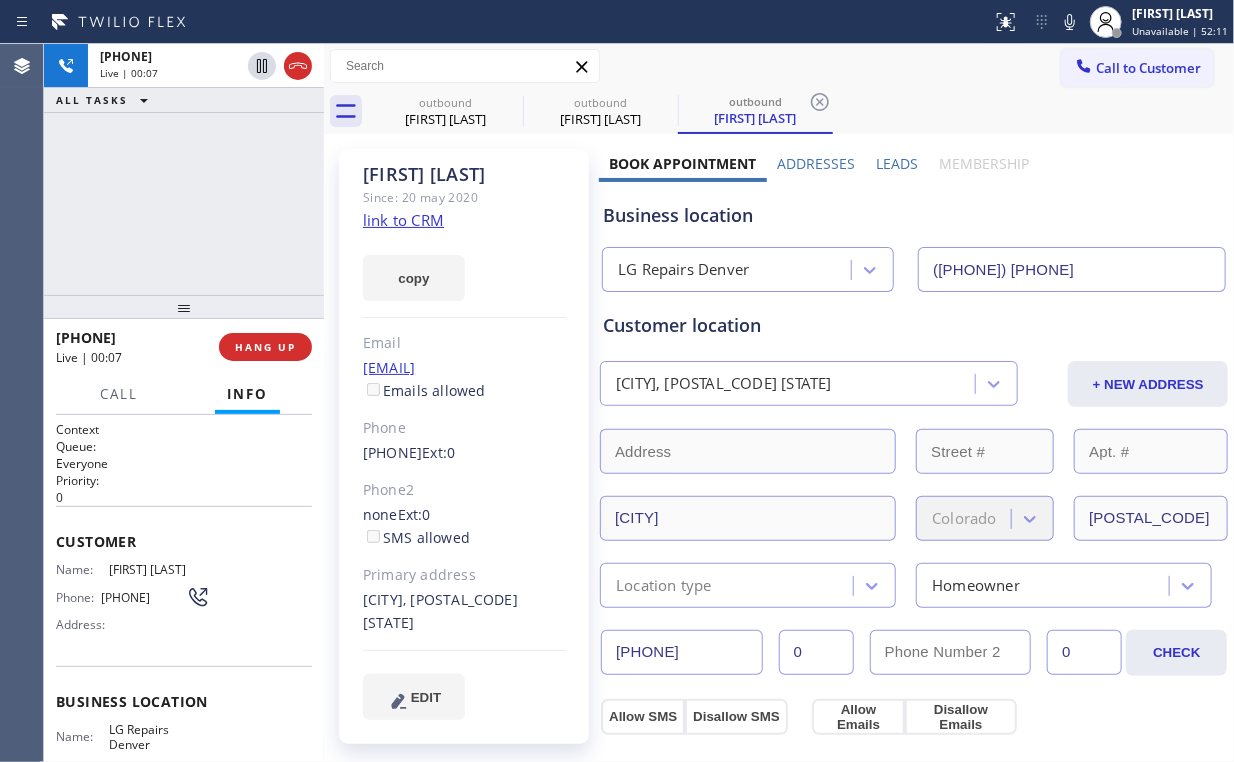 click on "+1[PHONE] Live | 00:07 ALL TASKS ALL TASKS ACTIVE TASKS TASKS IN WRAP UP" at bounding box center (184, 169) 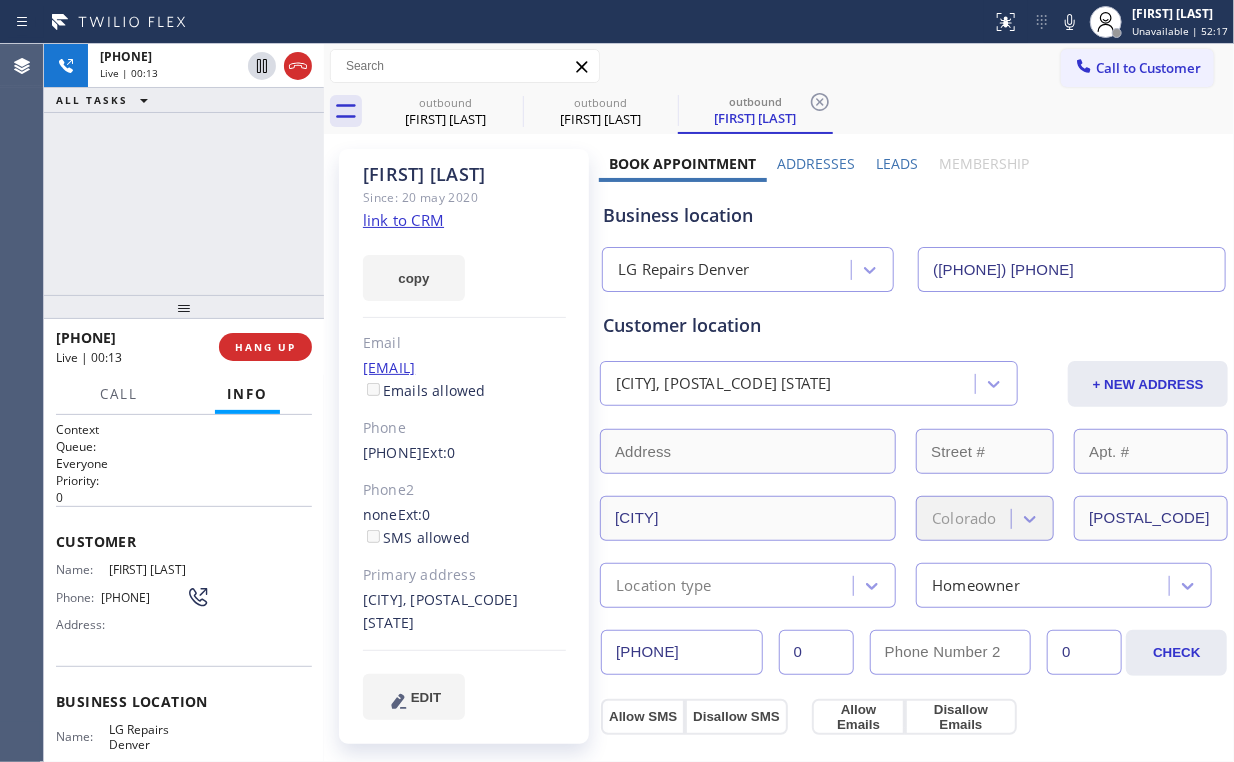 click on "[PHONE] Live | 00:13 ALL TASKS ALL TASKS ACTIVE TASKS TASKS IN WRAP UP" at bounding box center [184, 169] 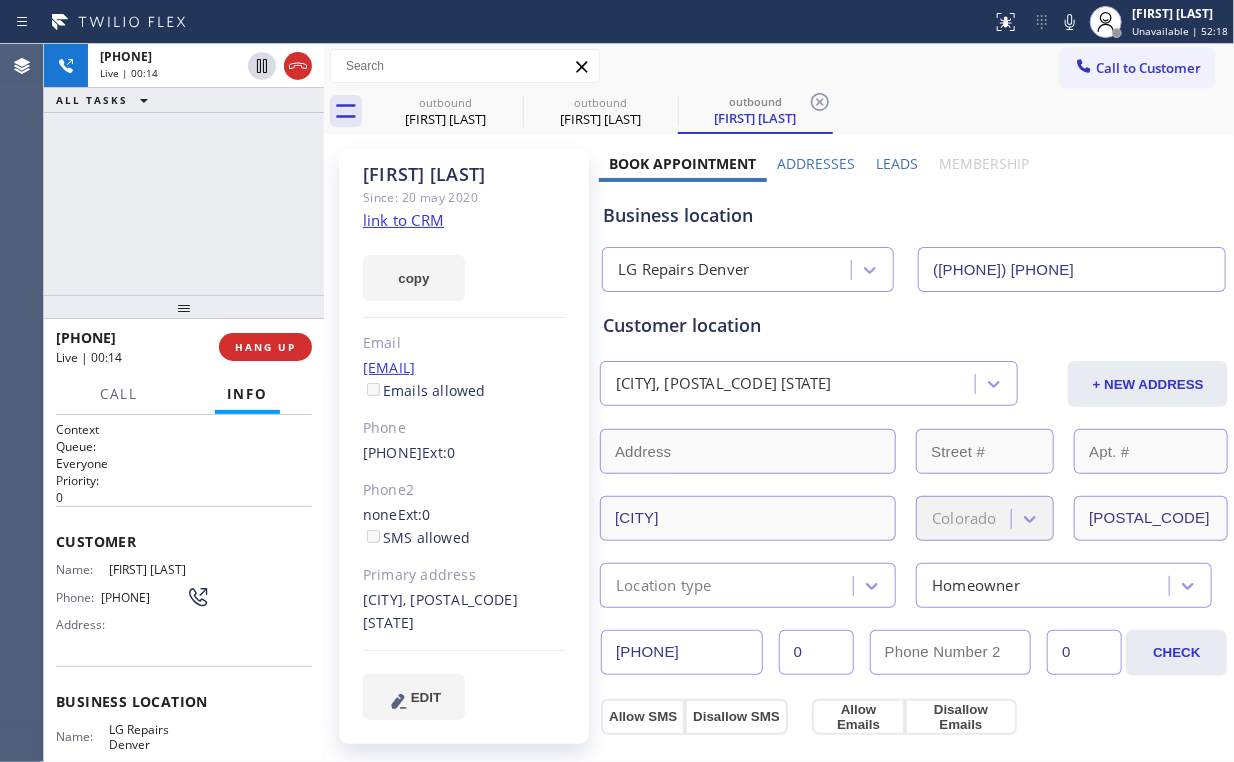 click on "+1[PHONE] Live | 00:14 ALL TASKS ALL TASKS ACTIVE TASKS TASKS IN WRAP UP" at bounding box center [184, 169] 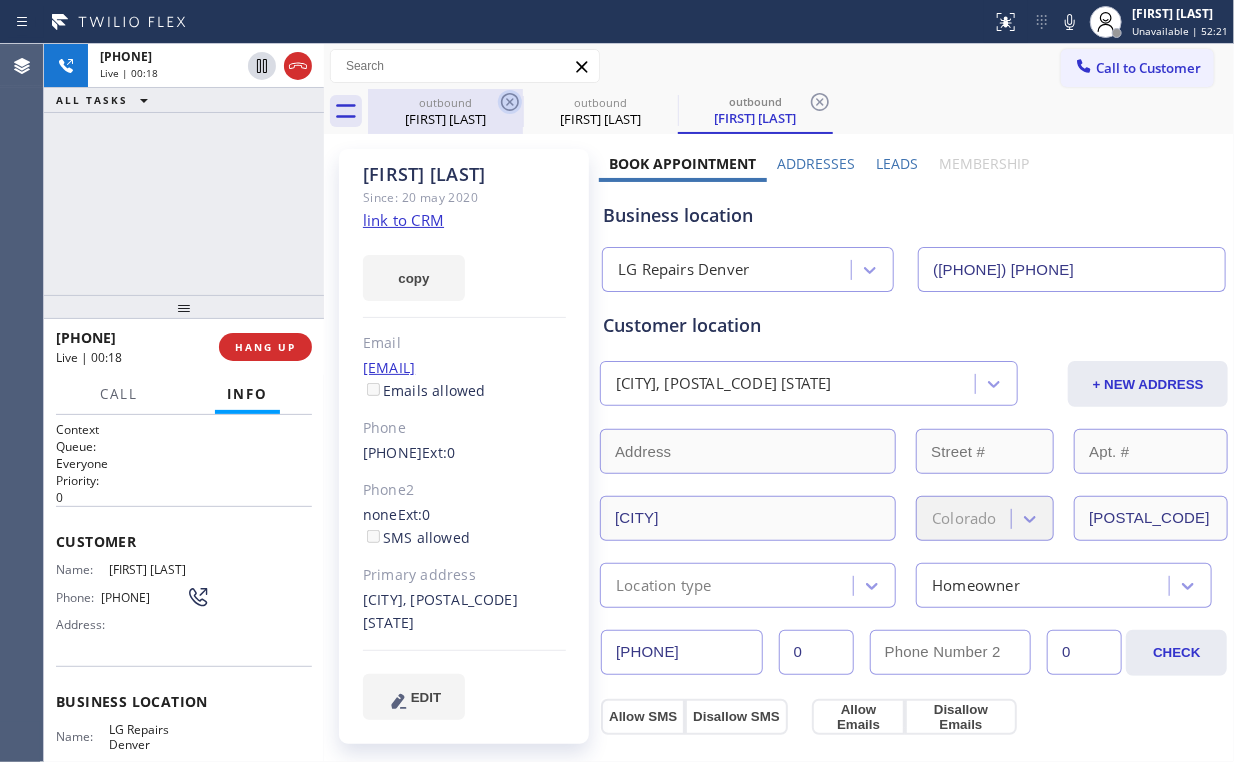 drag, startPoint x: 418, startPoint y: 116, endPoint x: 506, endPoint y: 109, distance: 88.27797 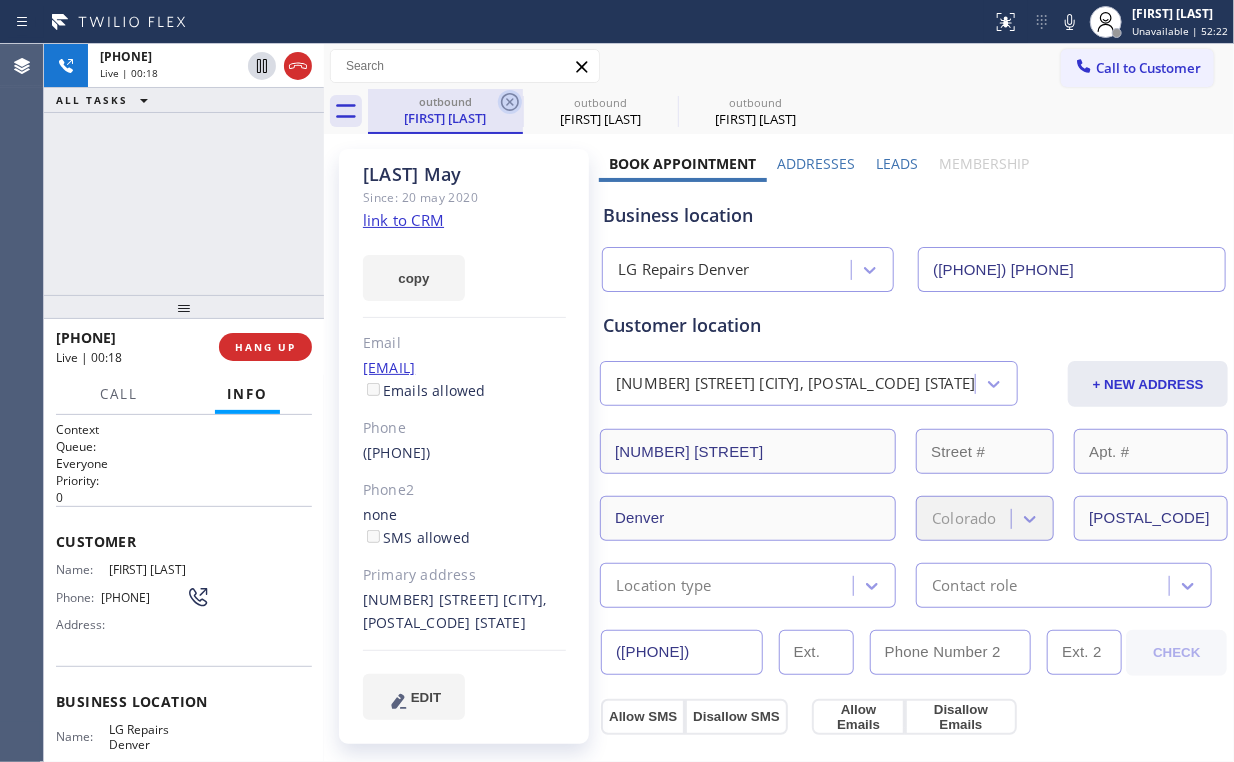 click 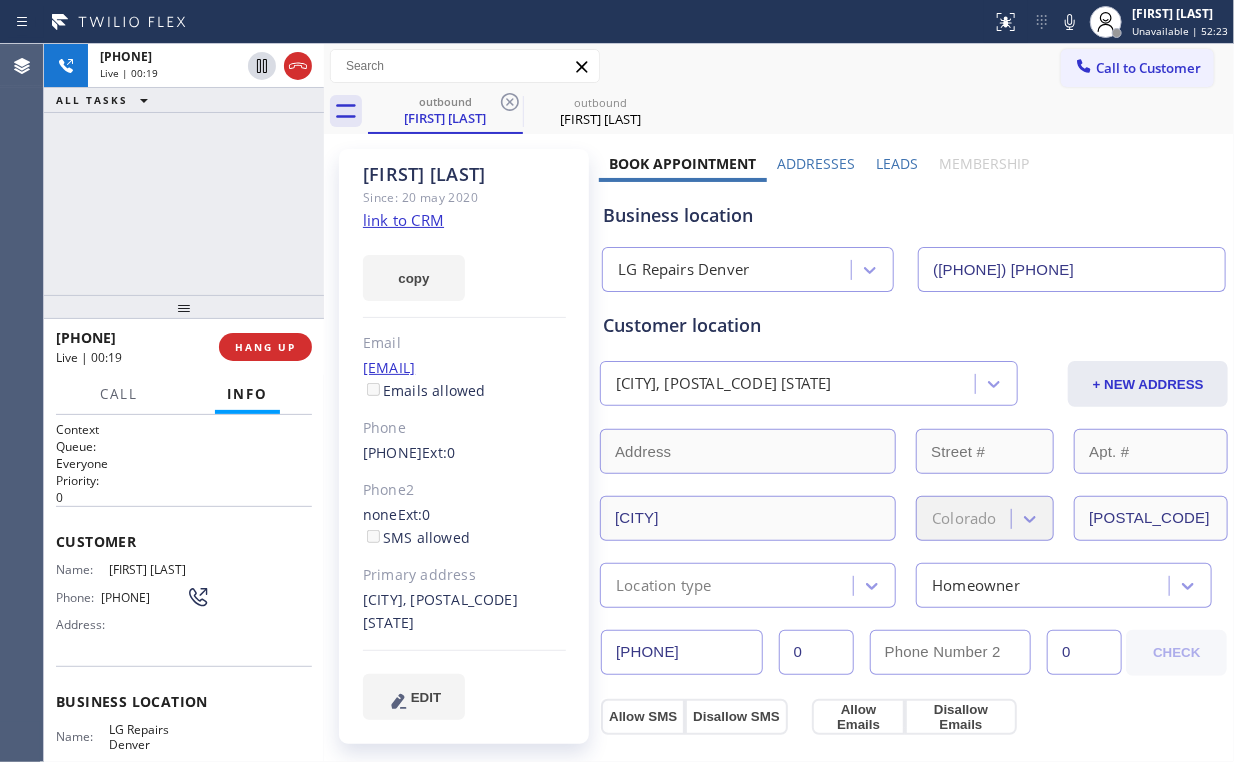 click on "[PHONE] Live | 00:19 ALL TASKS ALL TASKS ACTIVE TASKS TASKS IN WRAP UP" at bounding box center (184, 169) 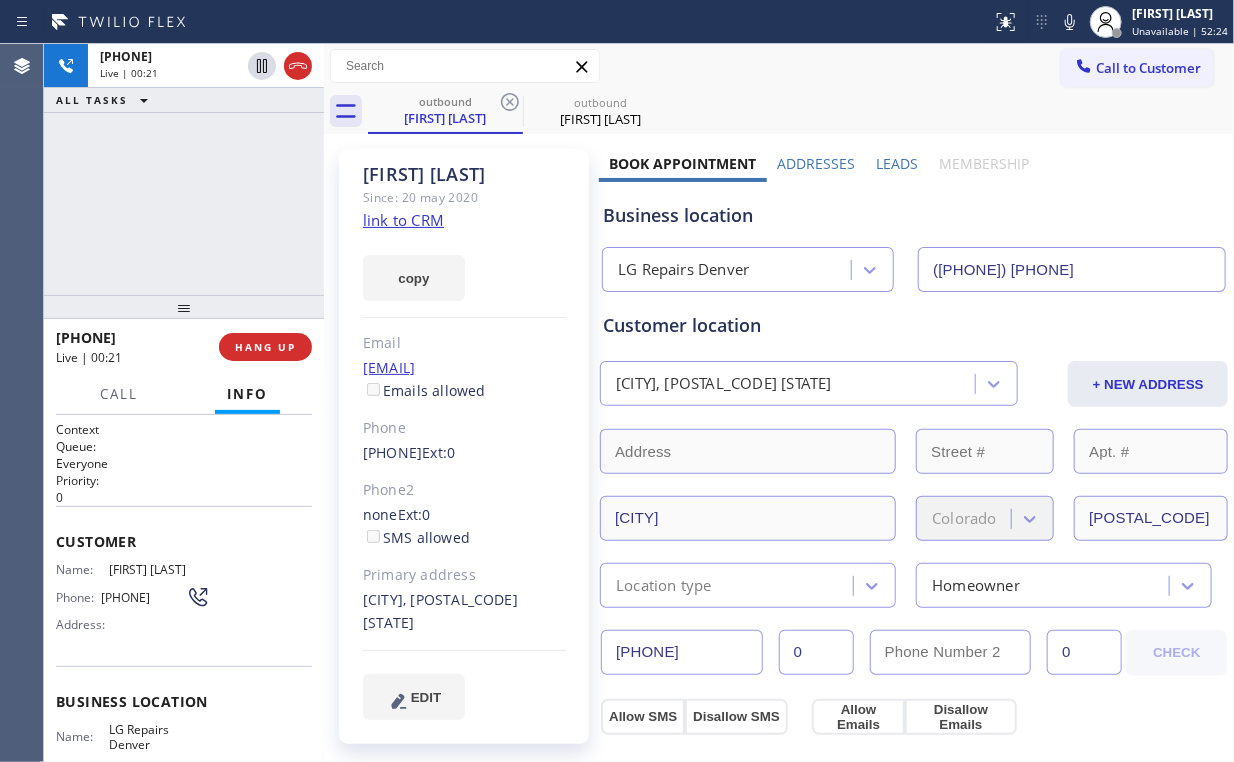 click on "[PHONE] Live | 00:21 ALL TASKS ALL TASKS ACTIVE TASKS TASKS IN WRAP UP" at bounding box center (184, 169) 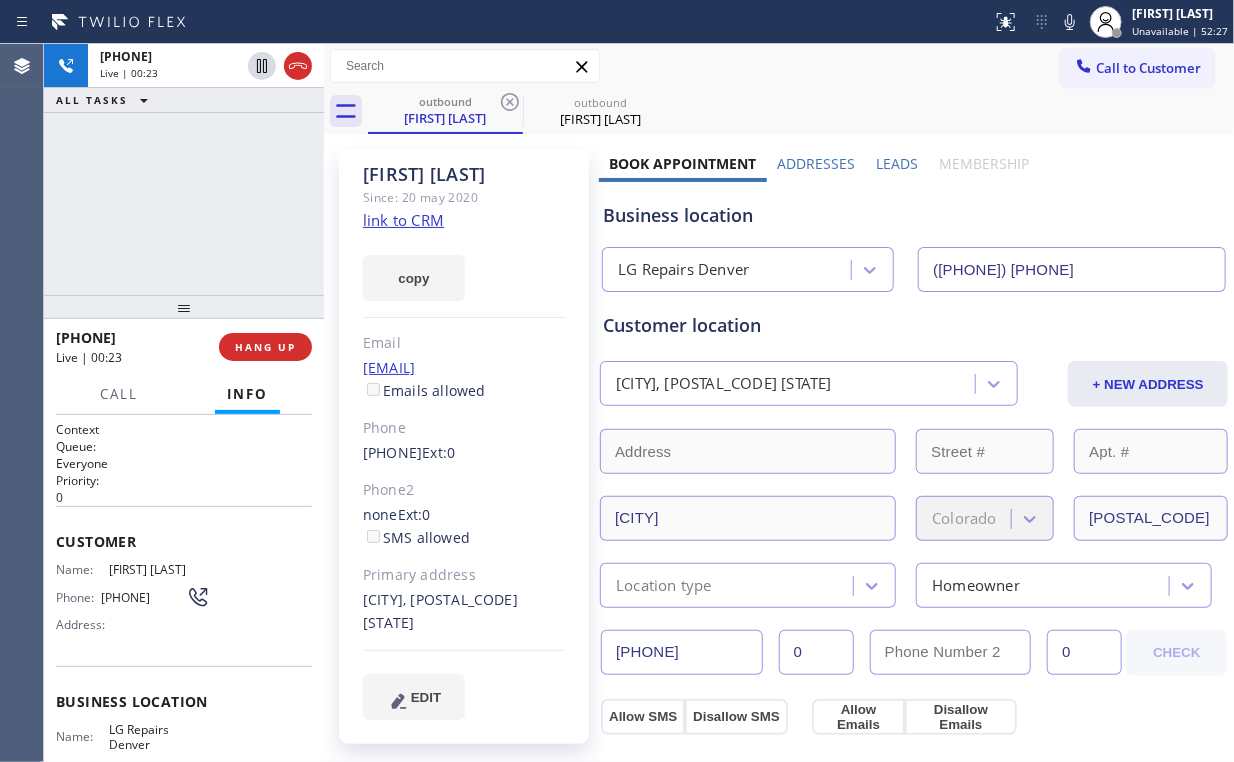 click on "+1[PHONE] Live | [TIME] ALL TASKS ALL TASKS ACTIVE TASKS TASKS IN WRAP UP" at bounding box center [184, 169] 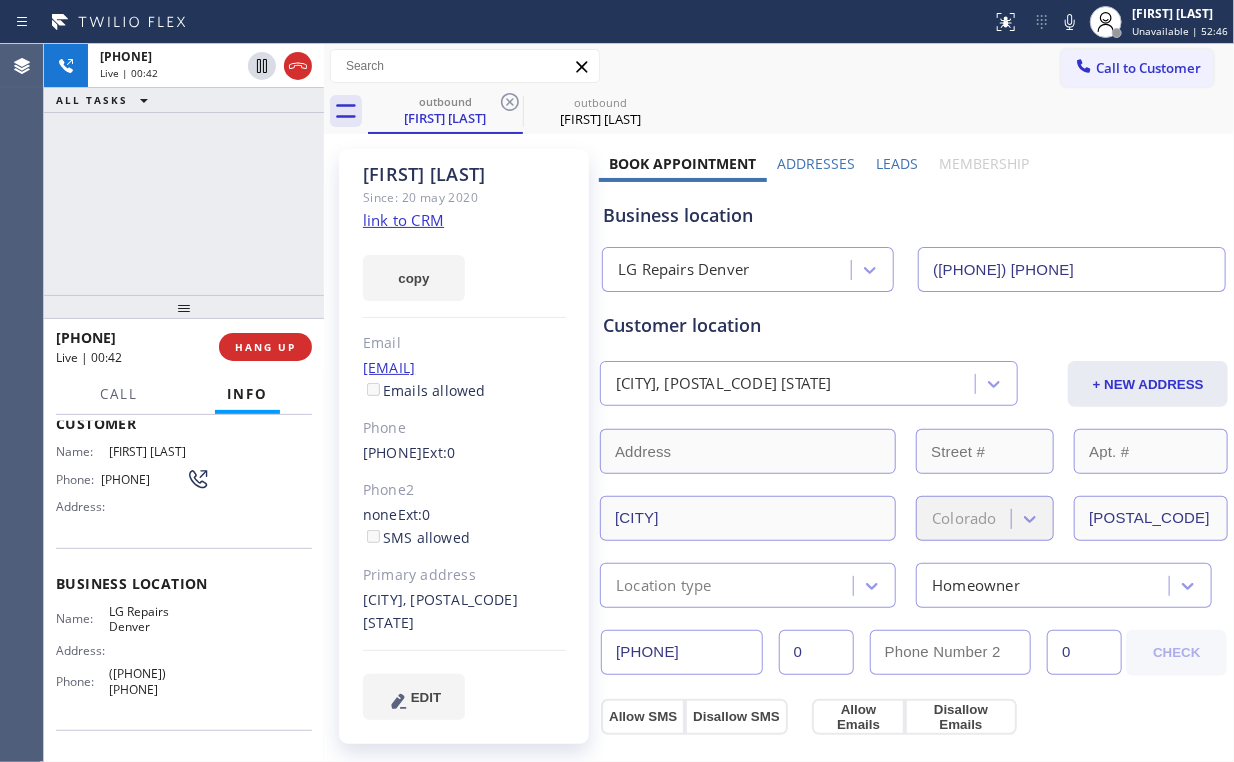scroll, scrollTop: 110, scrollLeft: 0, axis: vertical 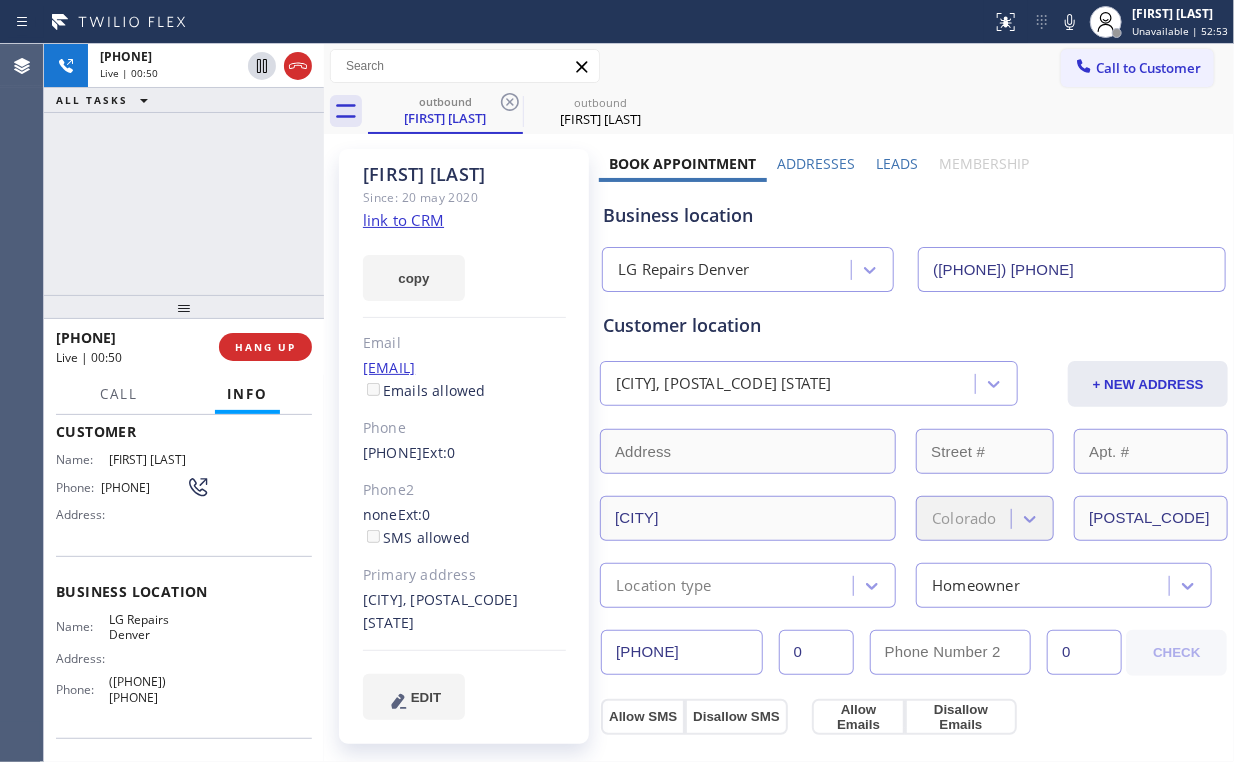 click on "+[PHONE] Live | 00:50 ALL TASKS ALL TASKS ACTIVE TASKS TASKS IN WRAP UP" at bounding box center (184, 169) 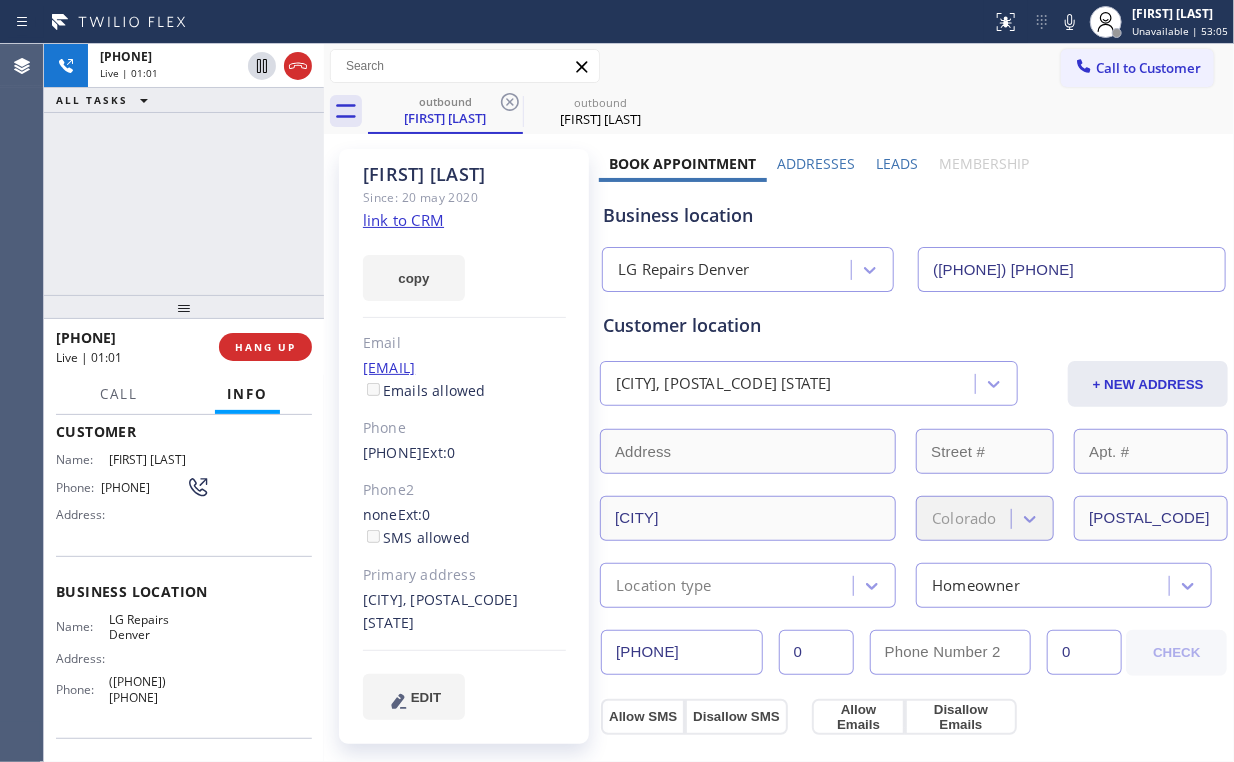 click on "[PHONE] Live | 01:01 ALL TASKS ALL TASKS ACTIVE TASKS TASKS IN WRAP UP" at bounding box center (184, 169) 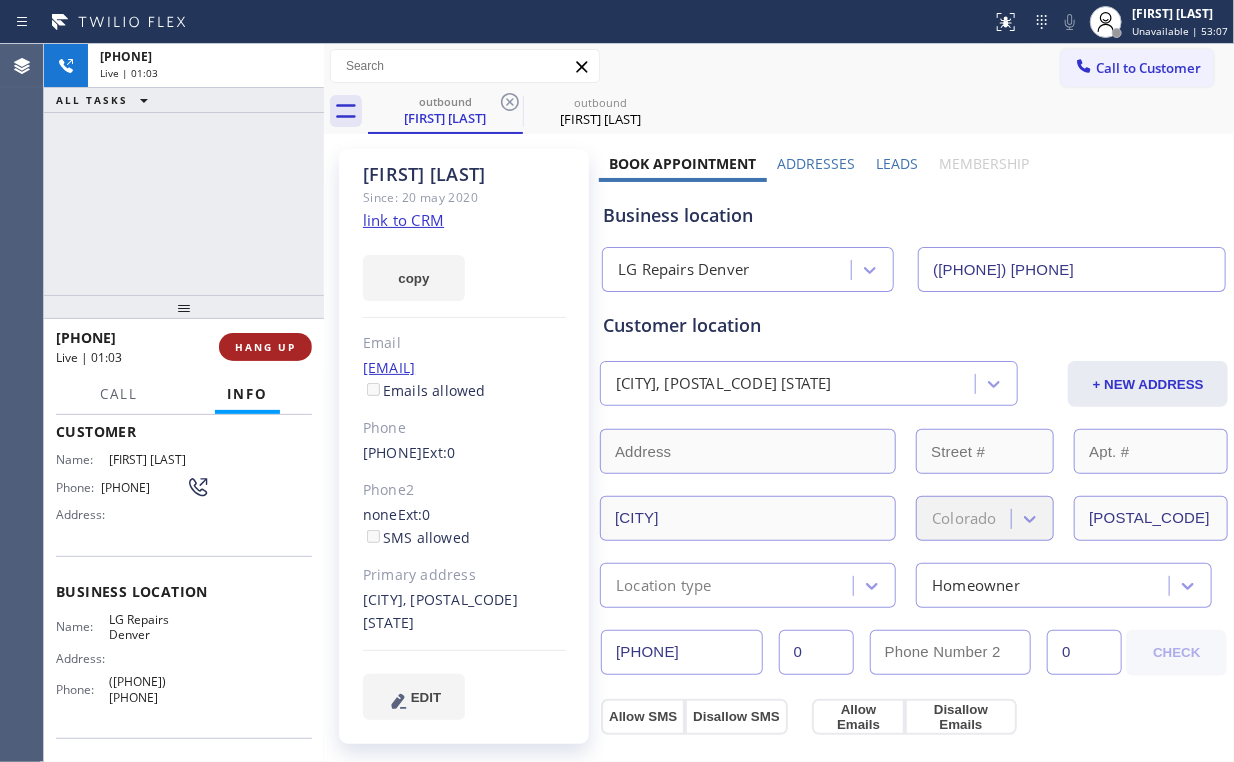click on "HANG UP" at bounding box center [265, 347] 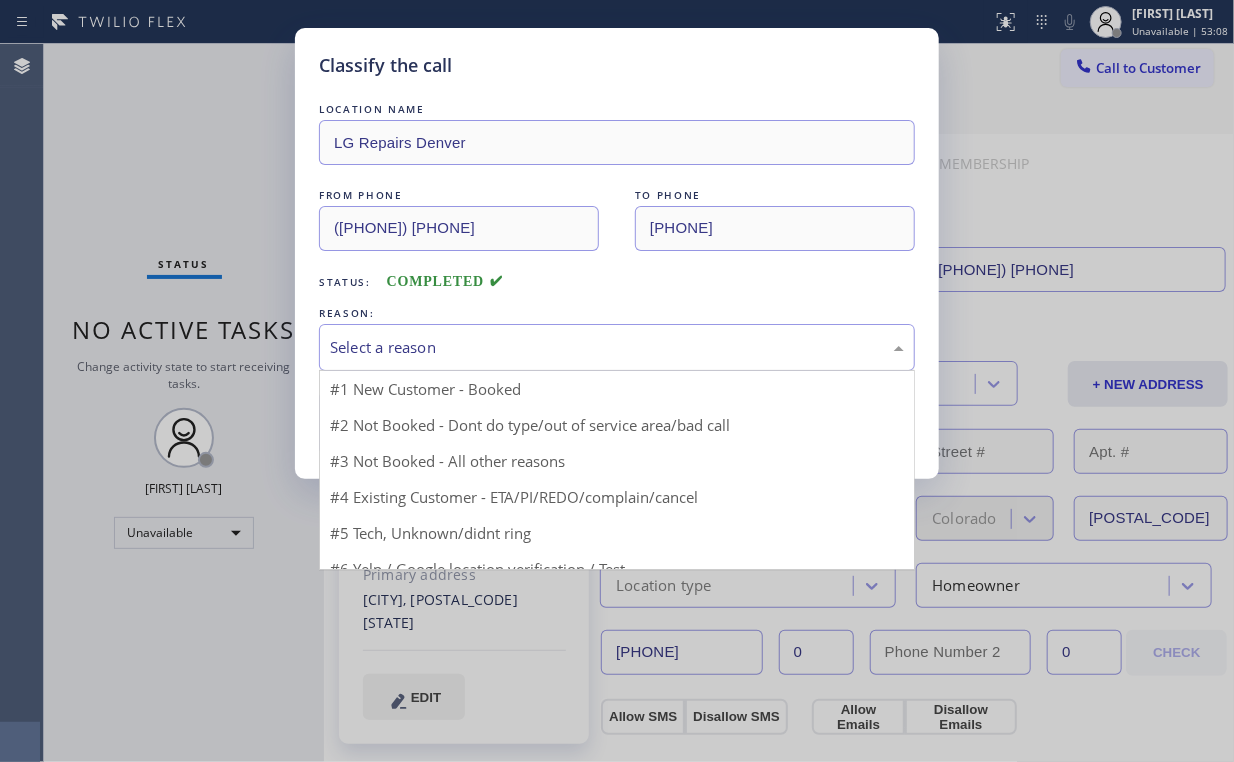 drag, startPoint x: 379, startPoint y: 344, endPoint x: 380, endPoint y: 368, distance: 24.020824 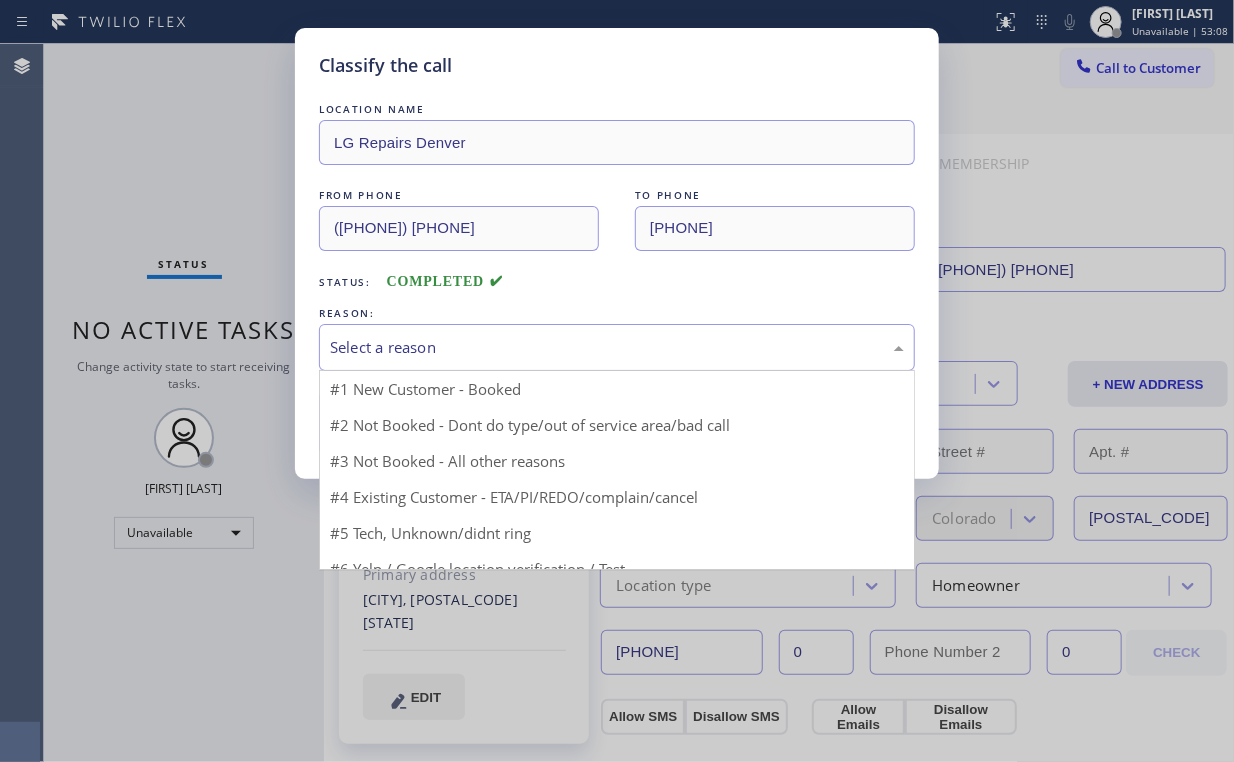 click on "Select a reason" at bounding box center (617, 347) 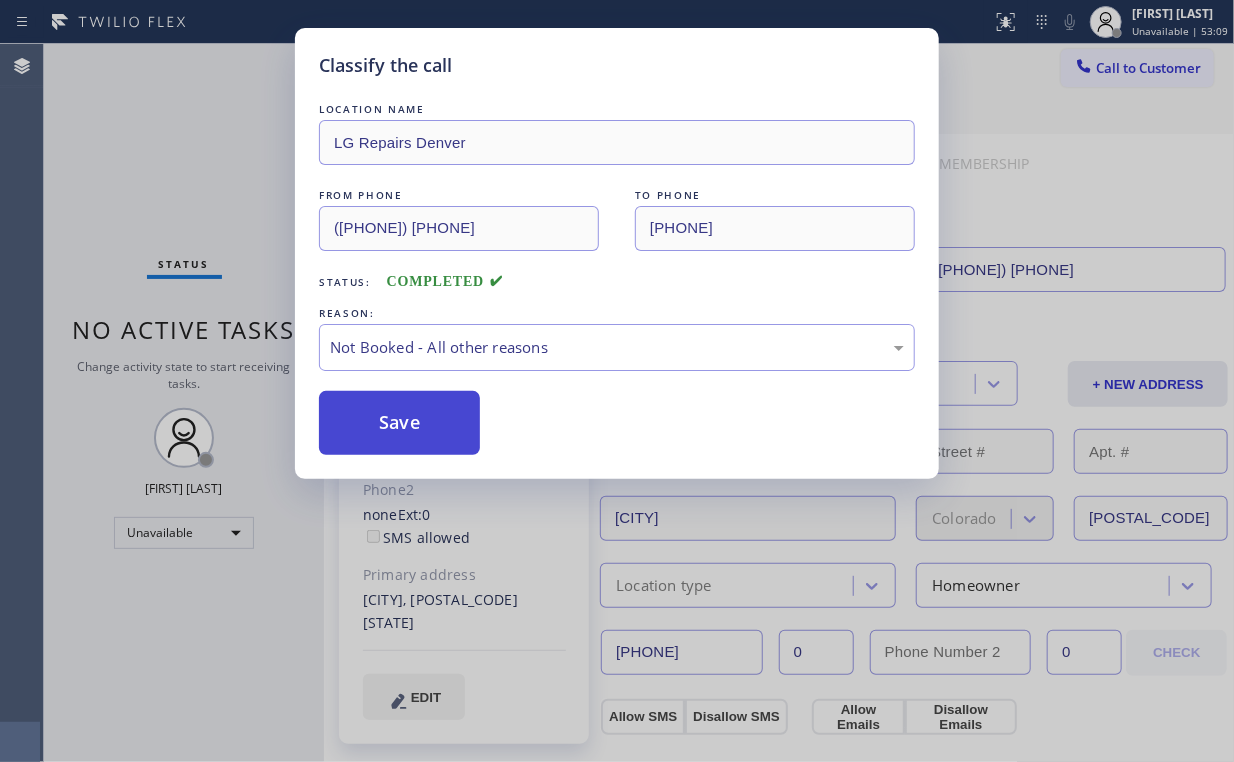 click on "Save" at bounding box center [399, 423] 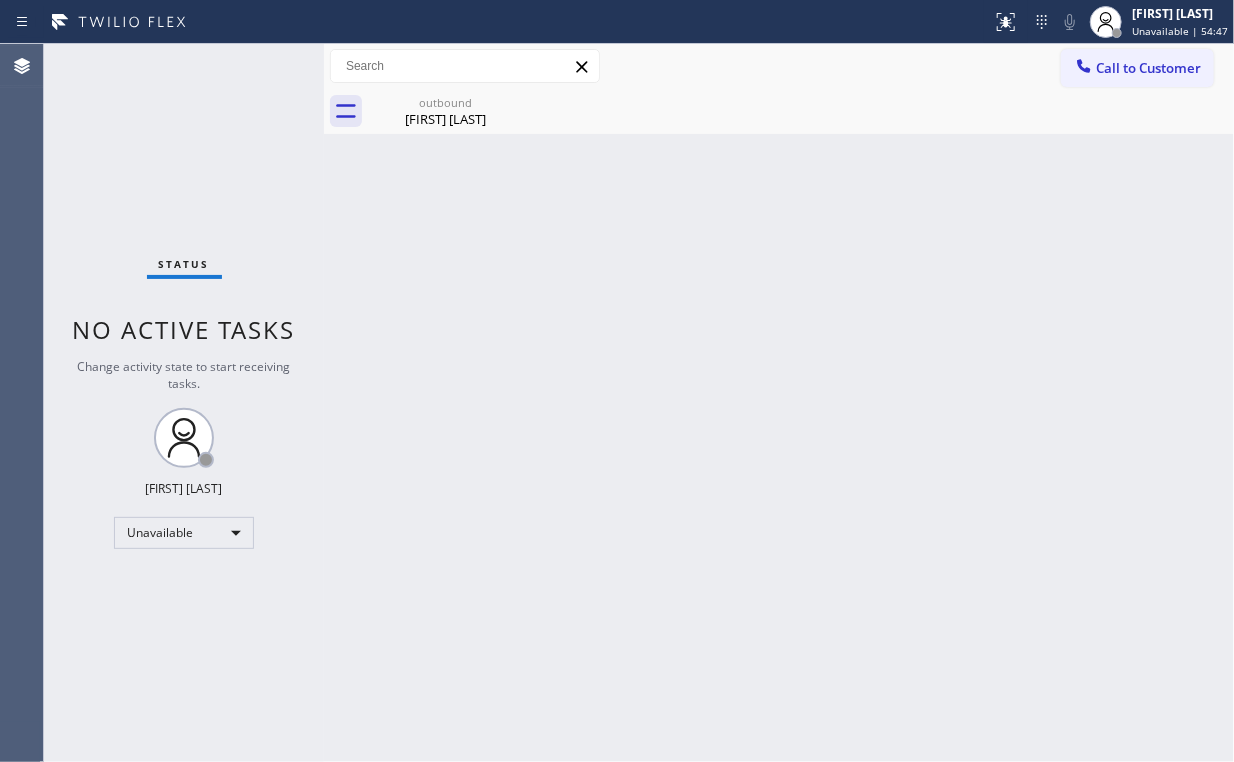 drag, startPoint x: 139, startPoint y: 110, endPoint x: 126, endPoint y: 4, distance: 106.7942 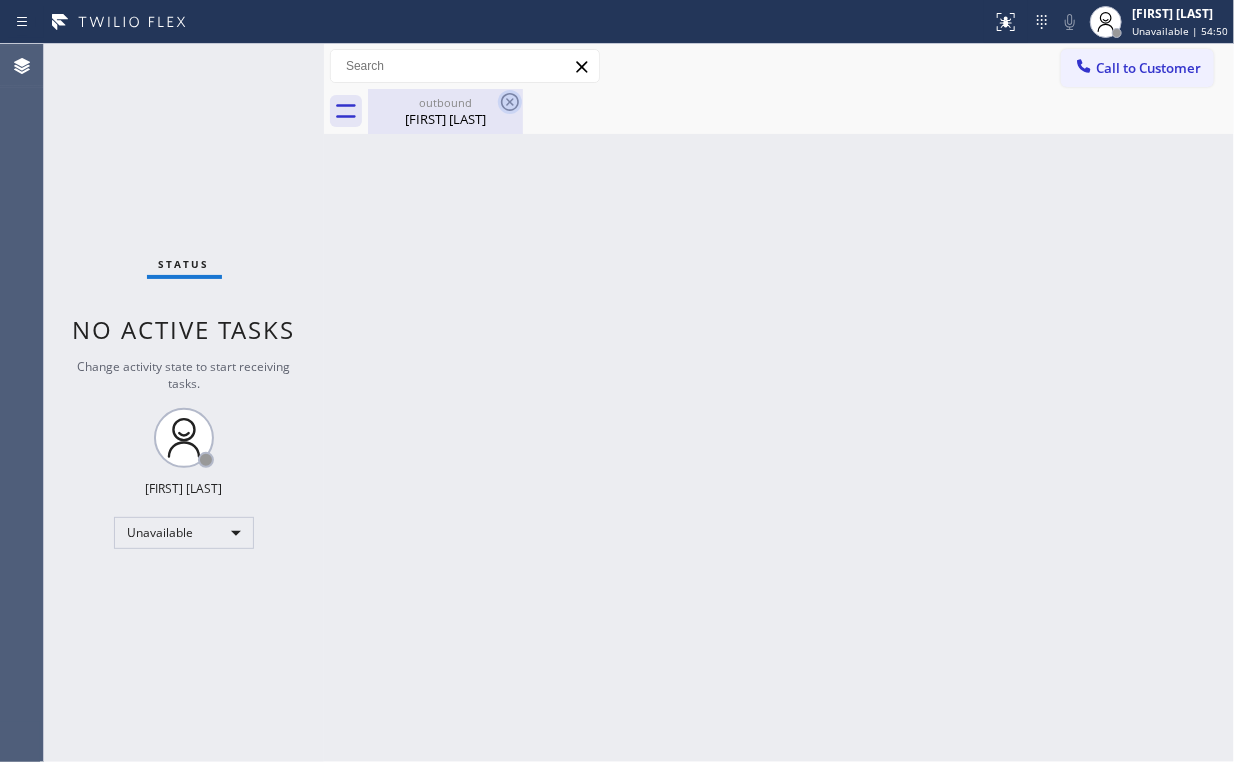 drag, startPoint x: 450, startPoint y: 114, endPoint x: 497, endPoint y: 106, distance: 47.67599 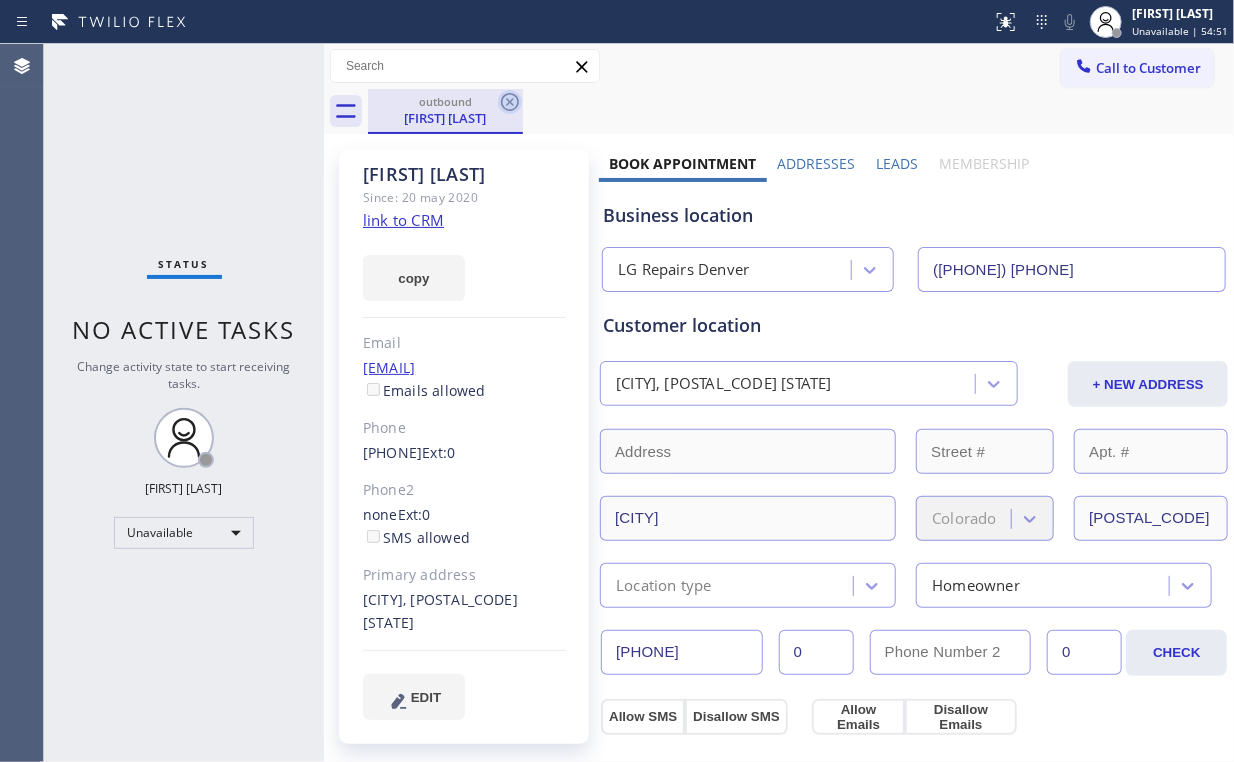 click 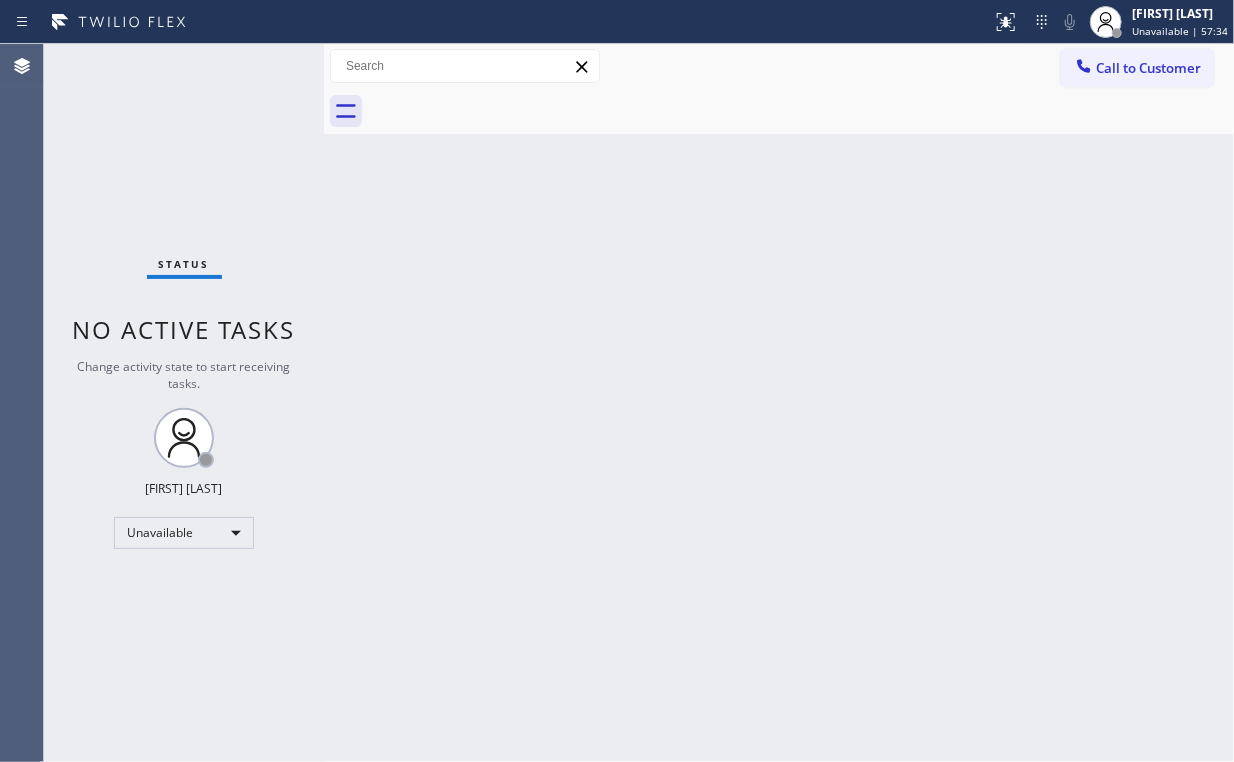 click on "Status   No active tasks     Change activity state to start receiving tasks.   Arnold Verallo Unavailable" at bounding box center [184, 403] 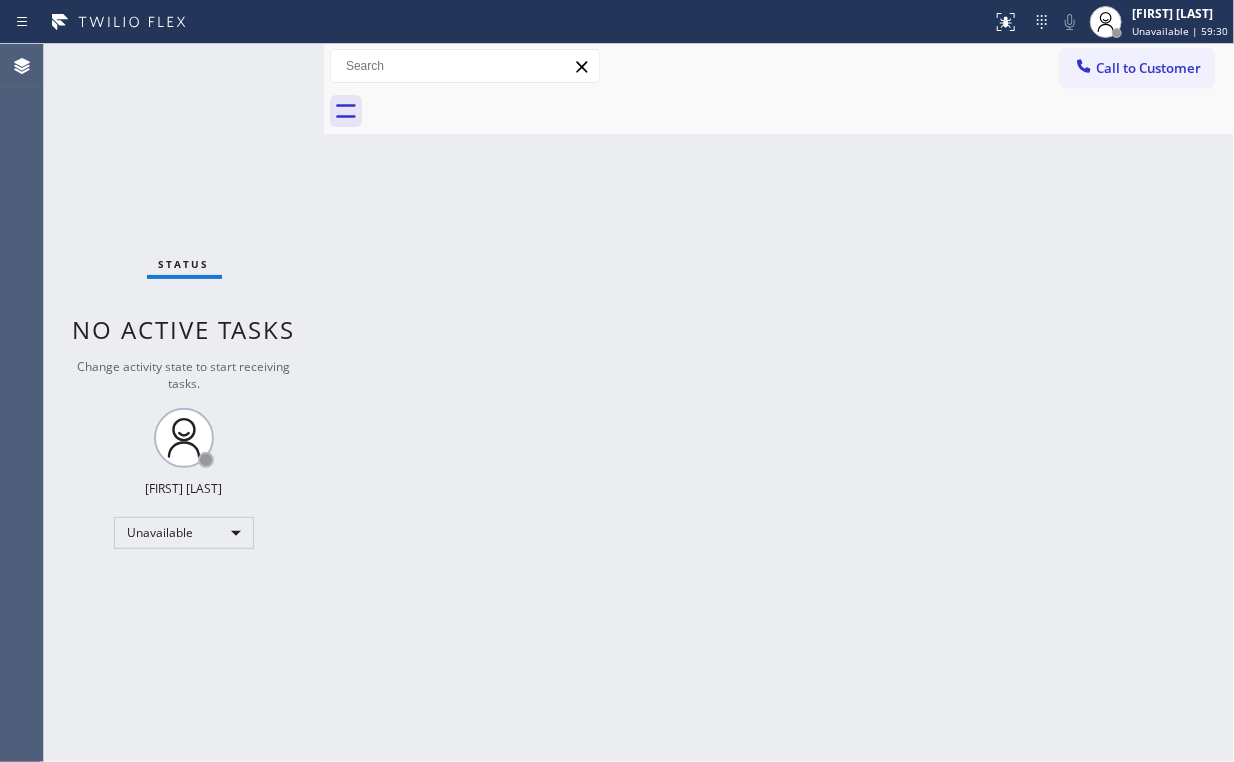drag, startPoint x: 168, startPoint y: 148, endPoint x: 116, endPoint y: 13, distance: 144.6686 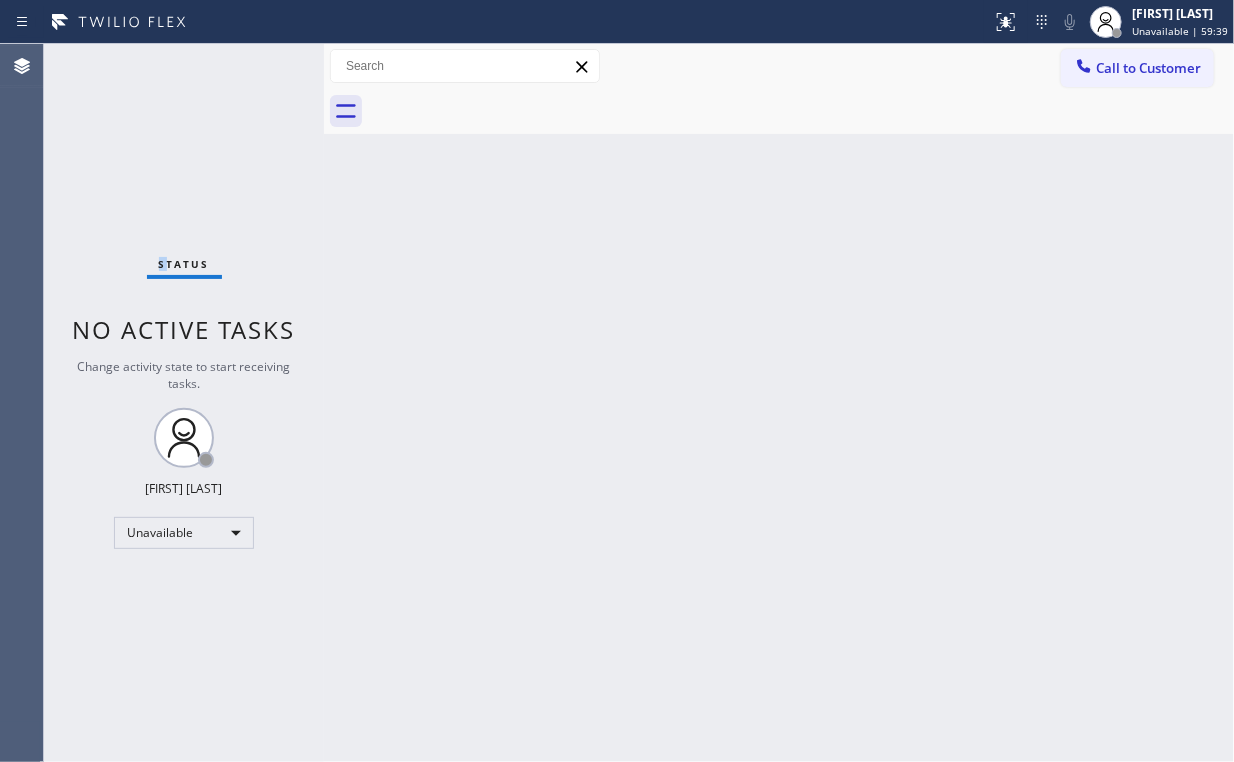click on "Call to Customer" at bounding box center [1137, 68] 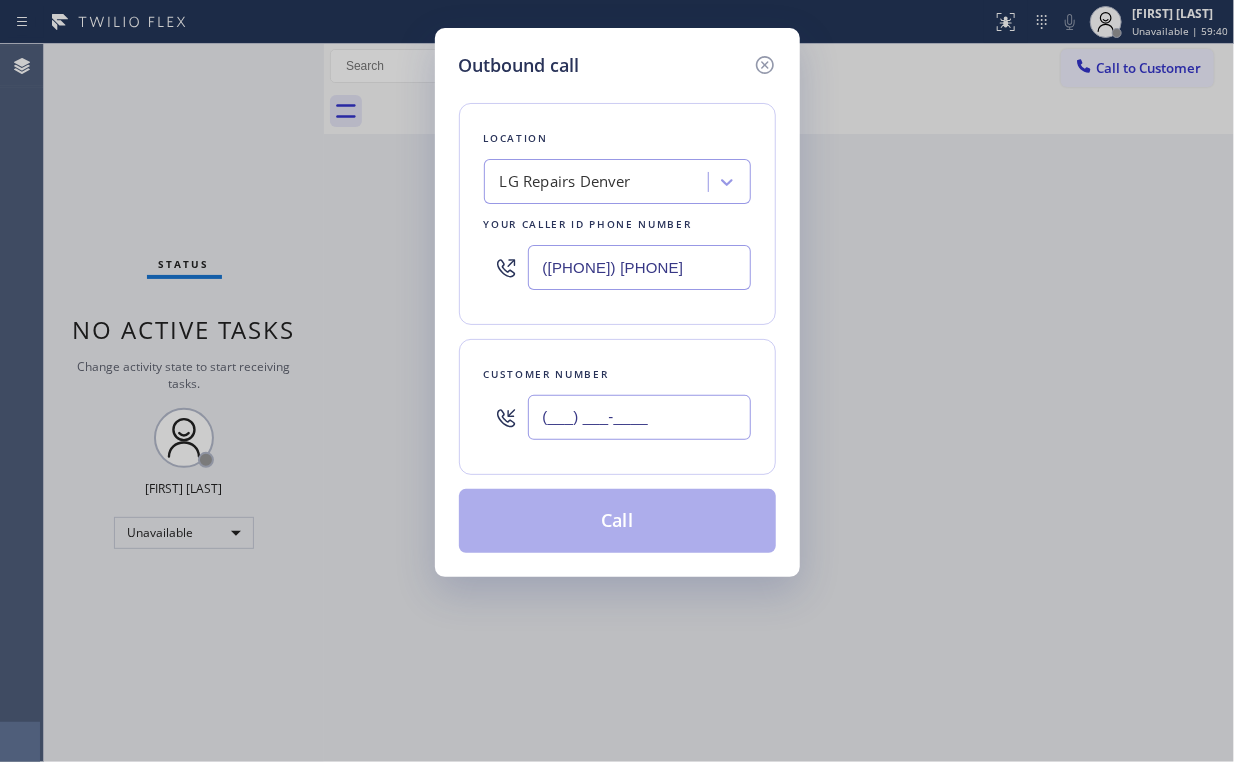 click on "(___) ___-____" at bounding box center [639, 417] 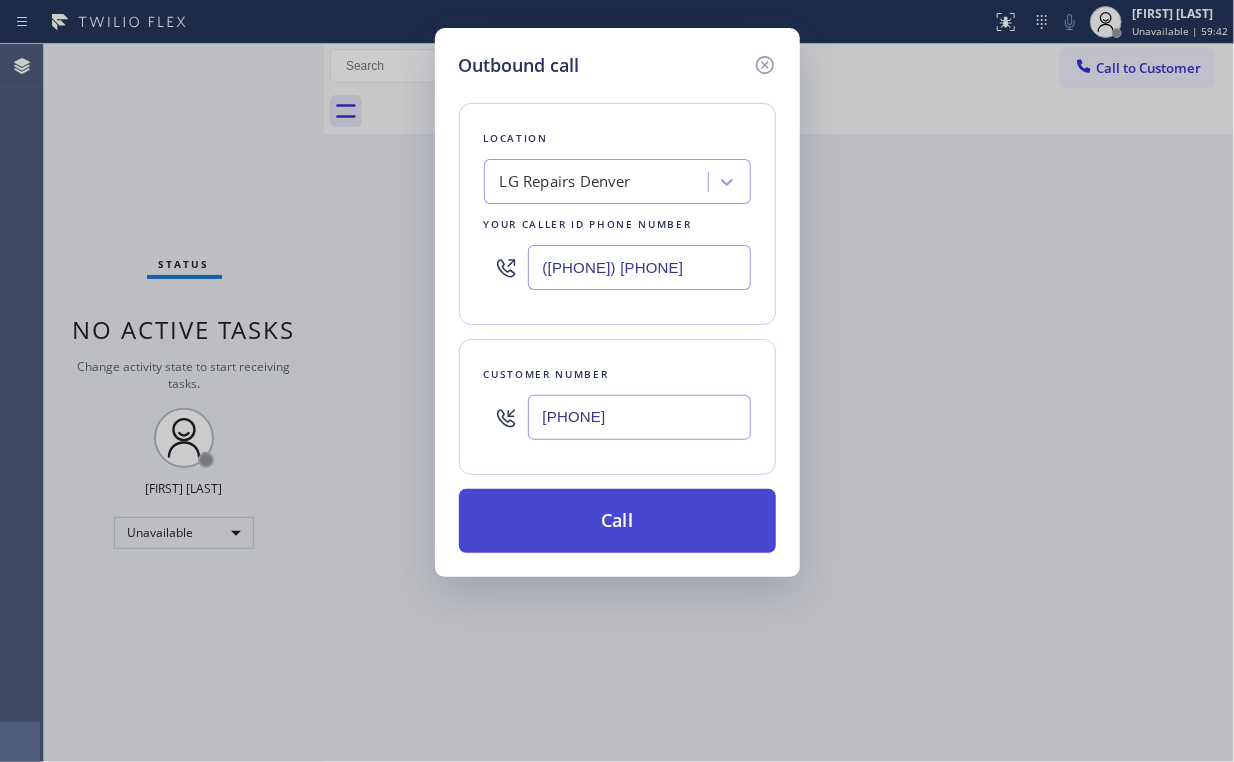 type on "[PHONE]" 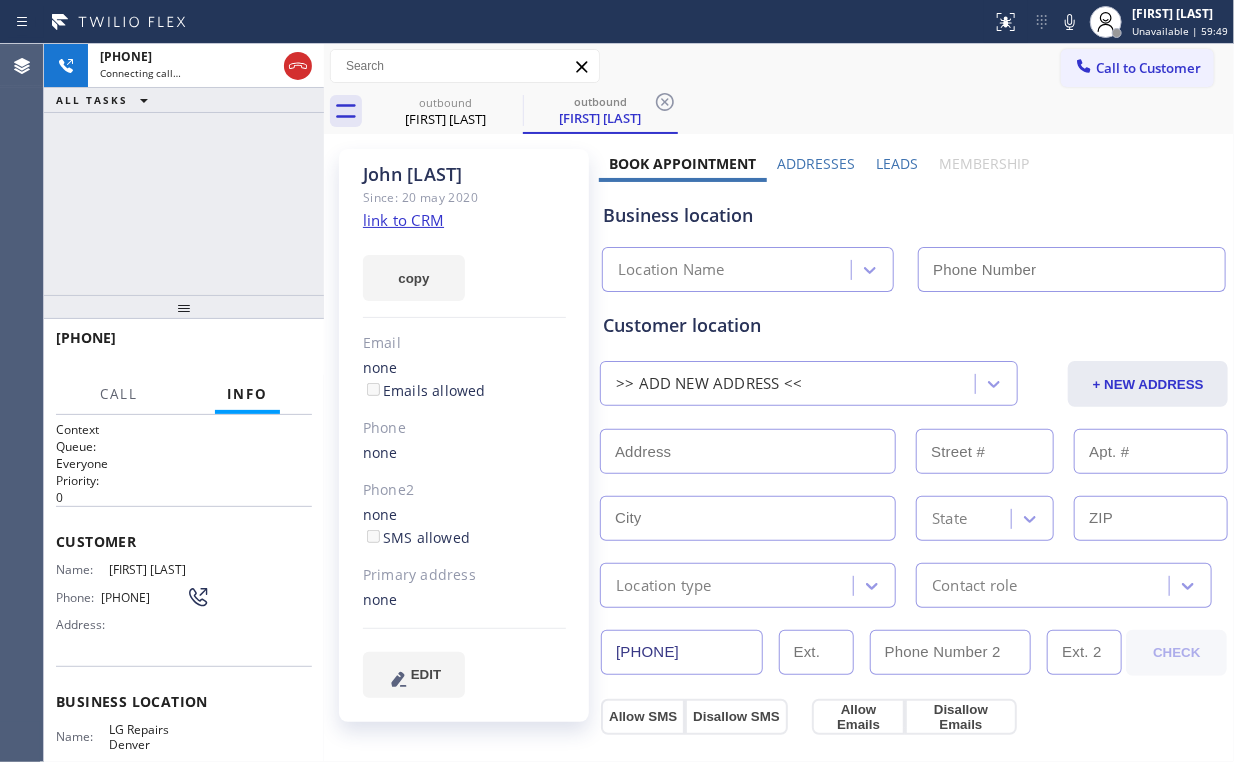 type on "([PHONE]) [PHONE]" 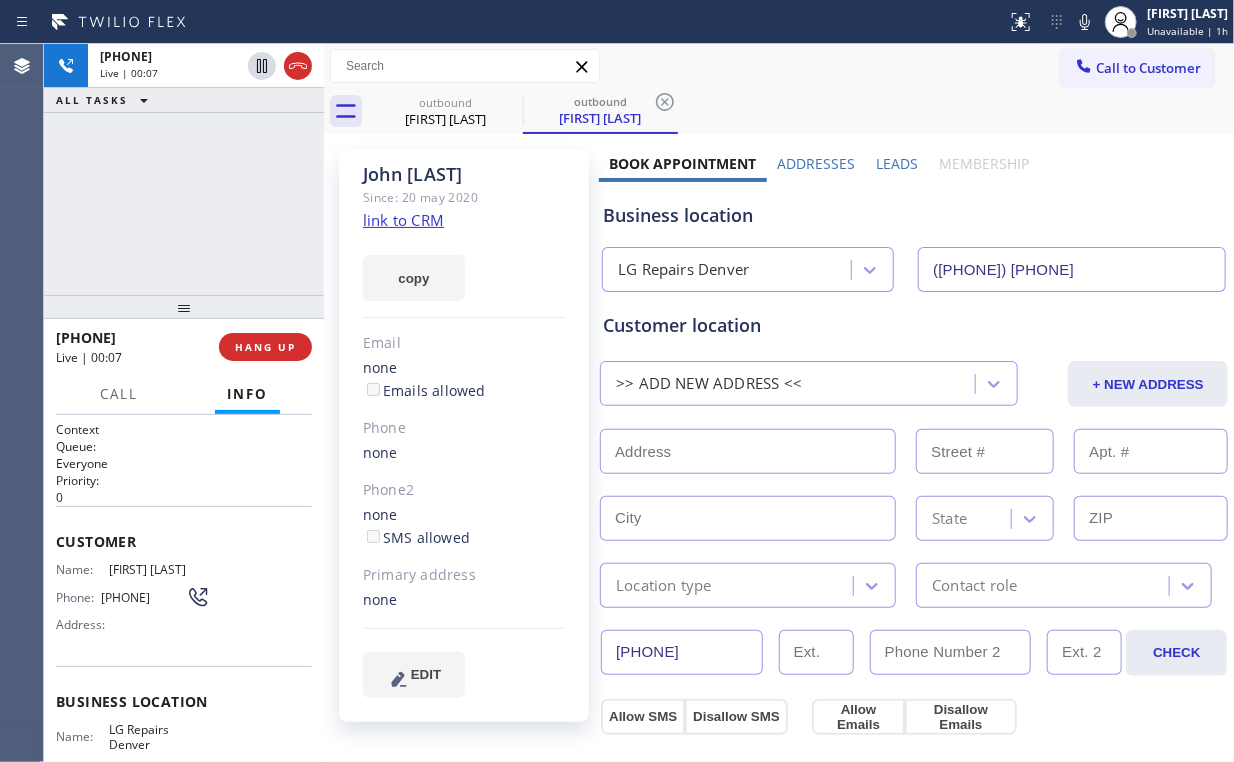 drag, startPoint x: 247, startPoint y: 220, endPoint x: 257, endPoint y: 221, distance: 10.049875 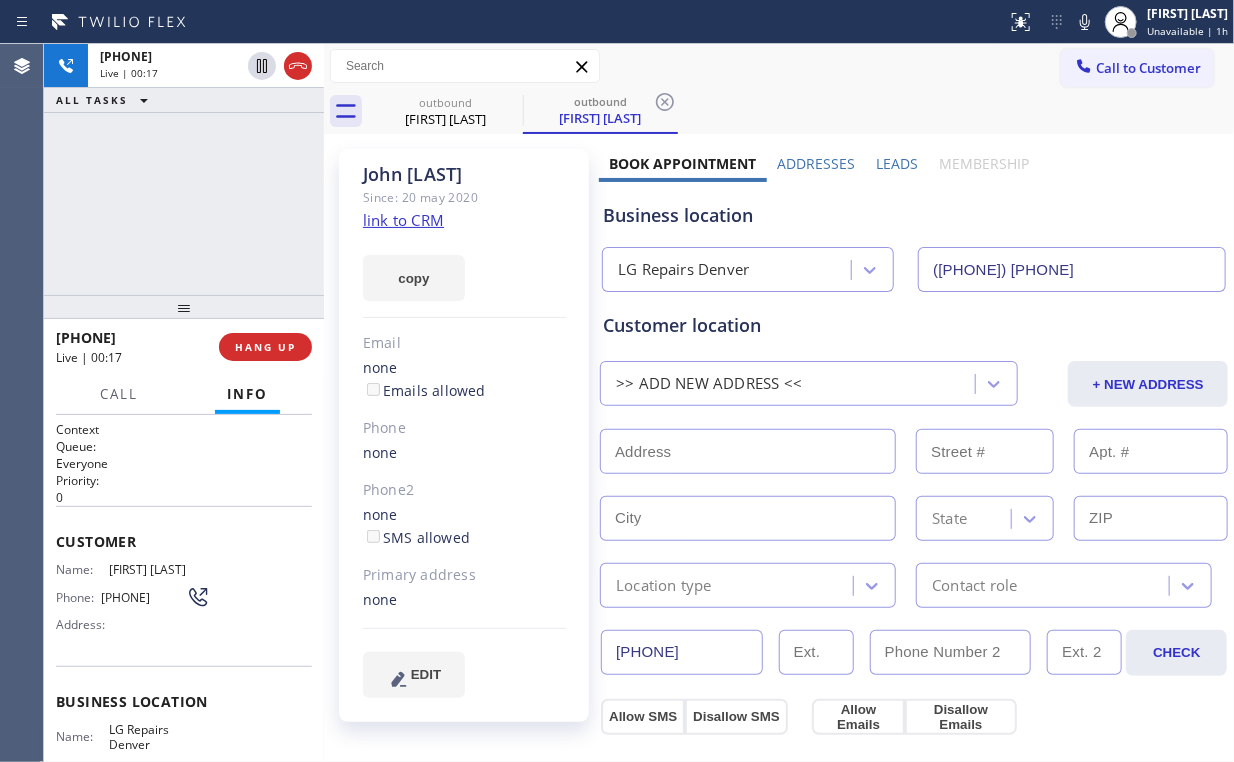 click on "[PHONE] Live | 00:17 ALL TASKS ALL TASKS ACTIVE TASKS TASKS IN WRAP UP" at bounding box center (184, 169) 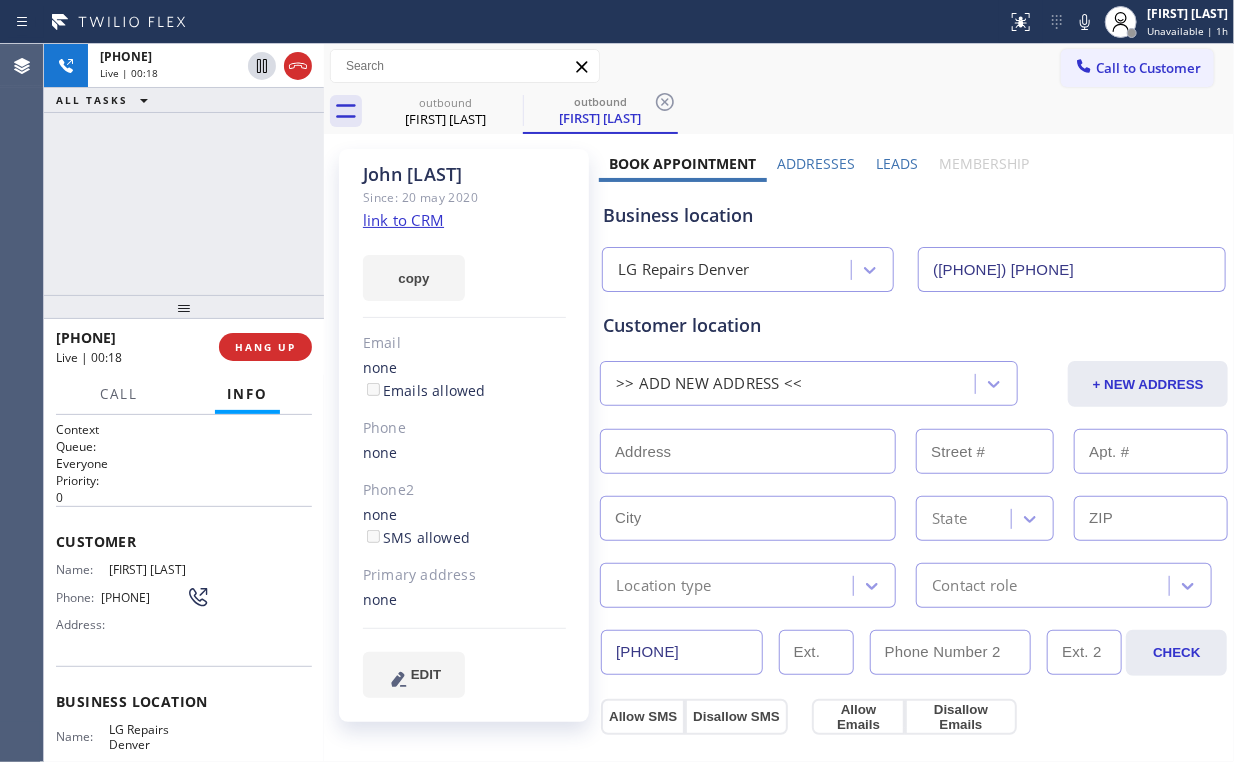 click on "[PHONE] Live | 00:18 ALL TASKS ALL TASKS ACTIVE TASKS TASKS IN WRAP UP" at bounding box center (184, 169) 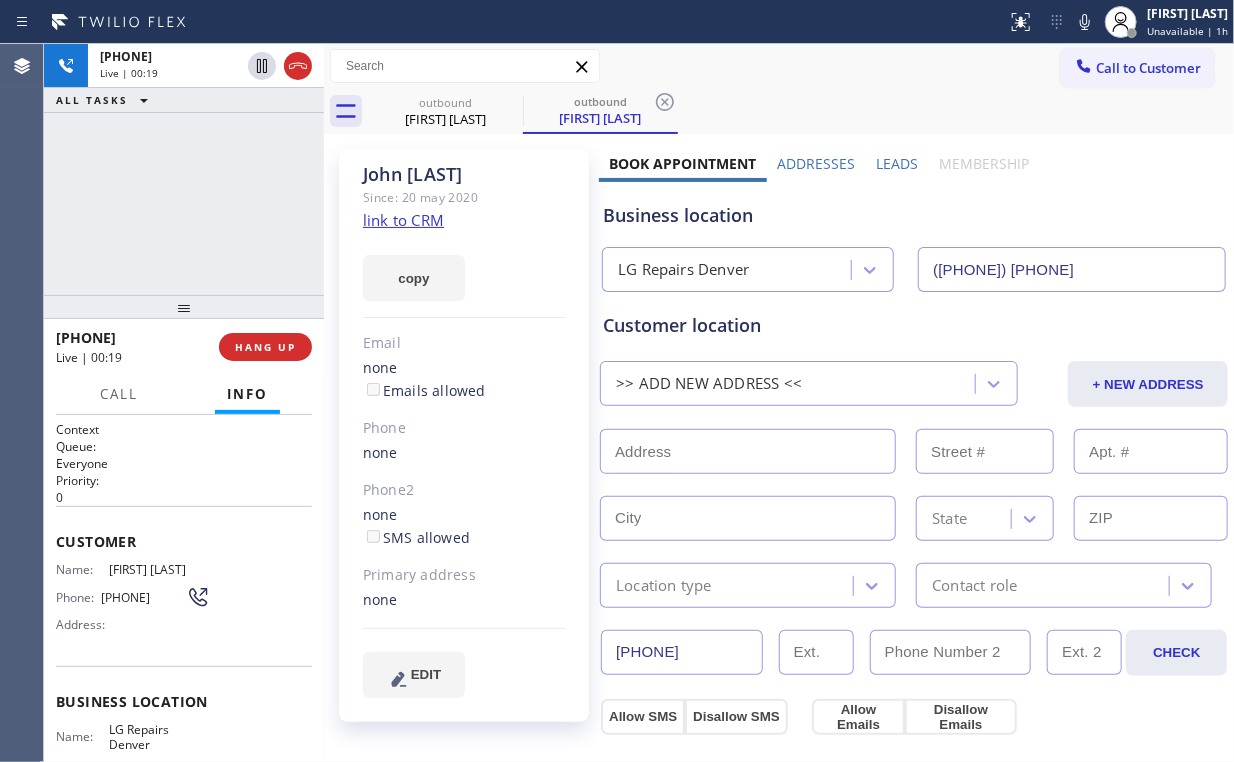 click on "+1[PHONE] Live | [TIME] ALL TASKS ALL TASKS ACTIVE TASKS TASKS IN WRAP UP" at bounding box center (184, 169) 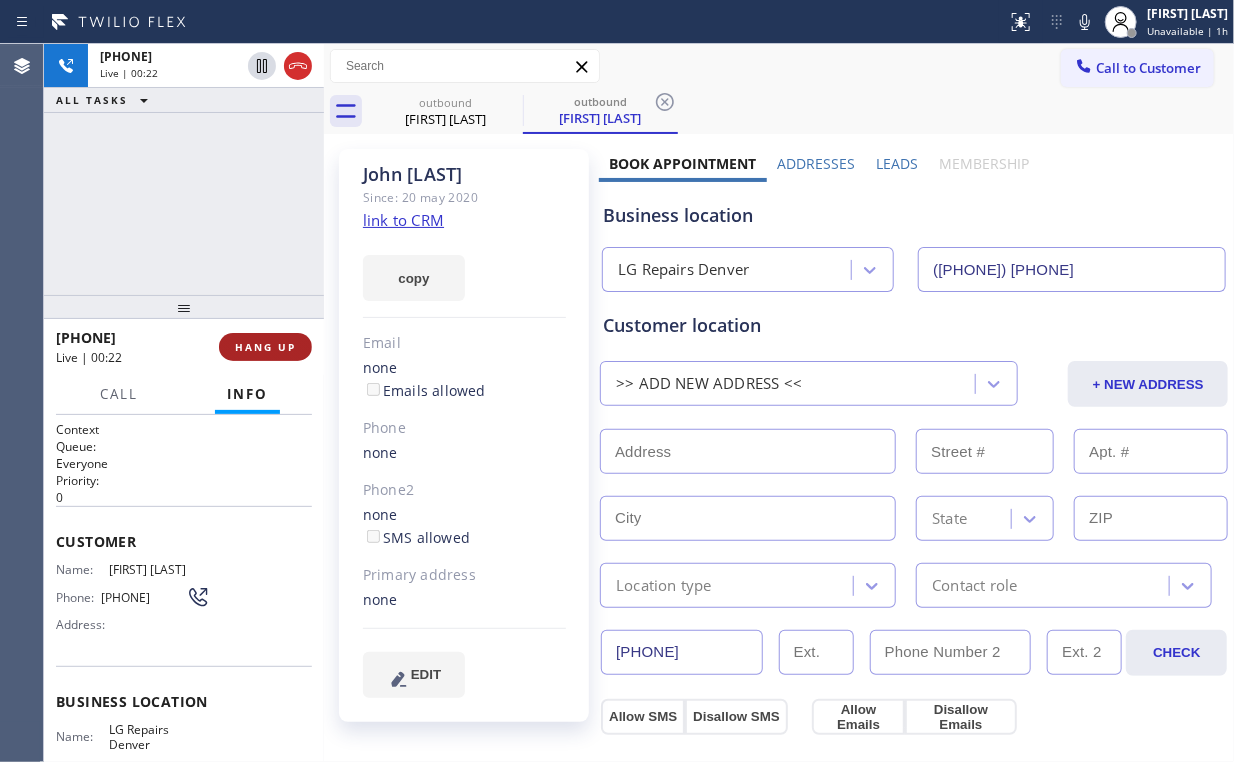 click on "HANG UP" at bounding box center (265, 347) 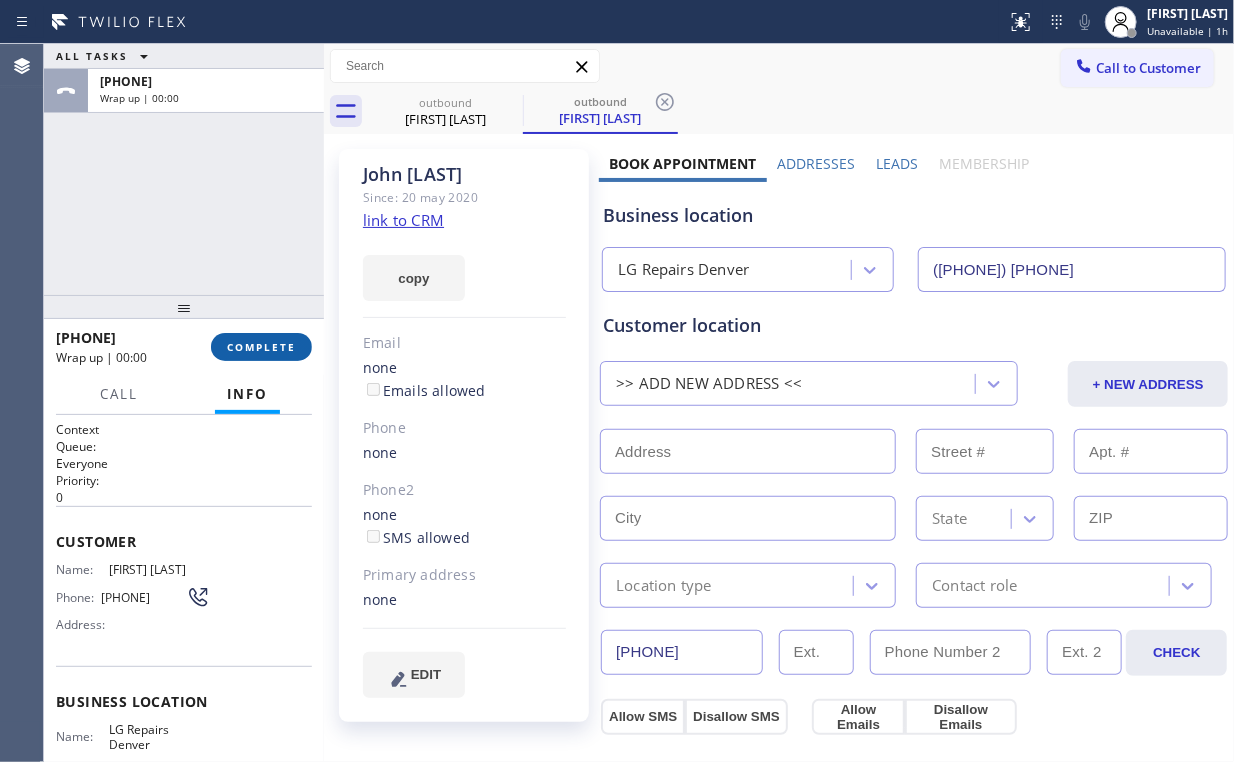 click on "COMPLETE" at bounding box center (261, 347) 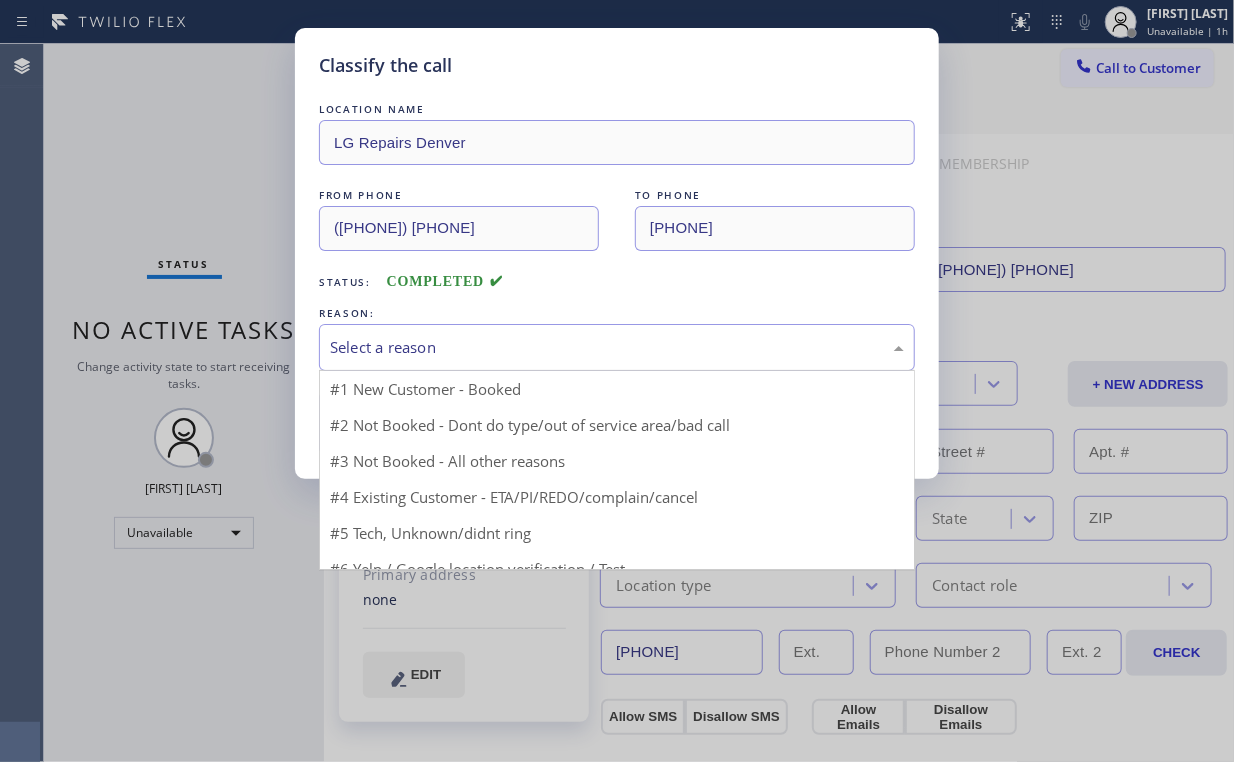click on "Select a reason" at bounding box center [617, 347] 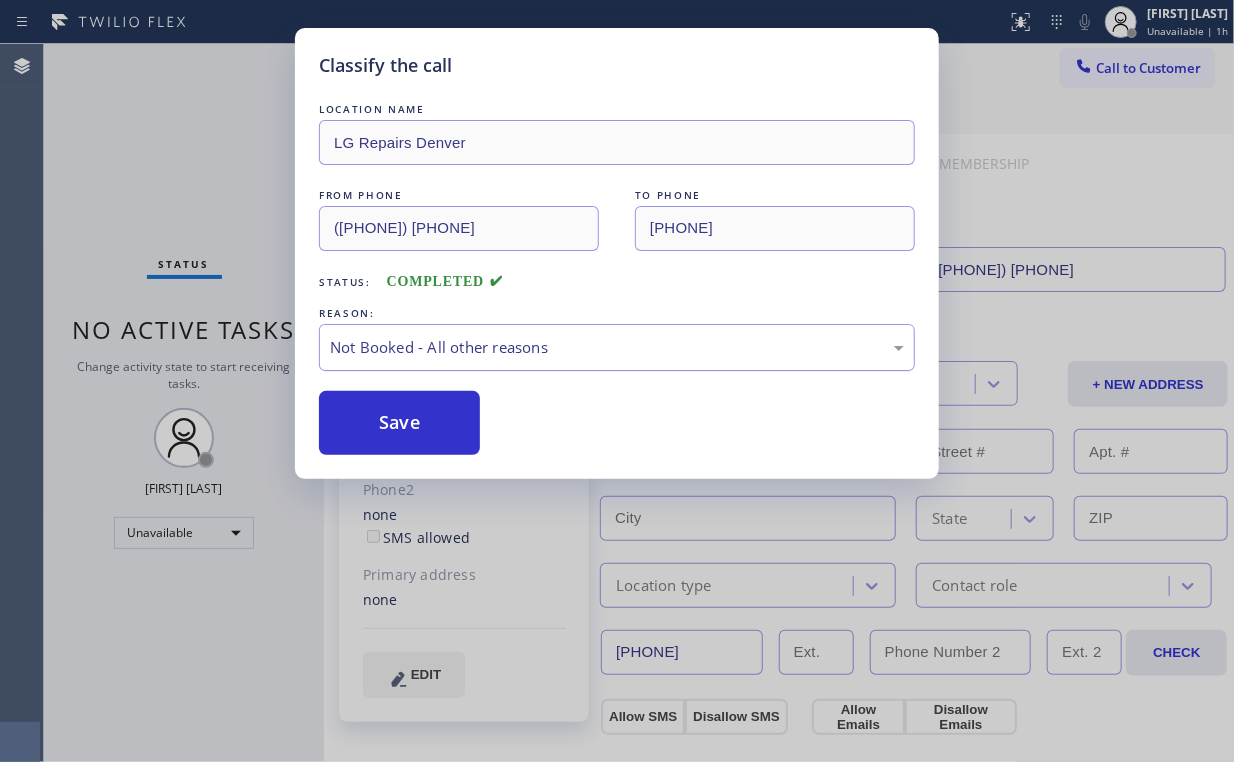 click on "Save" at bounding box center [399, 423] 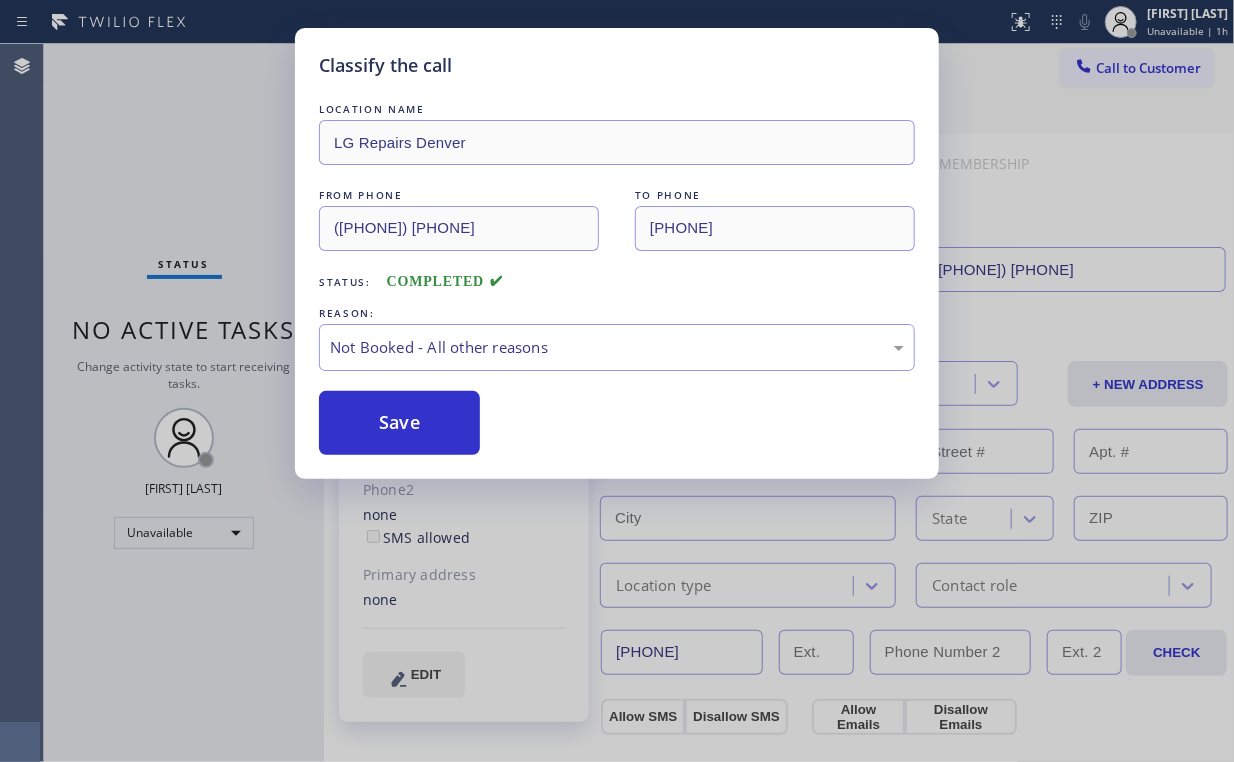 drag, startPoint x: 237, startPoint y: 184, endPoint x: 236, endPoint y: 74, distance: 110.00455 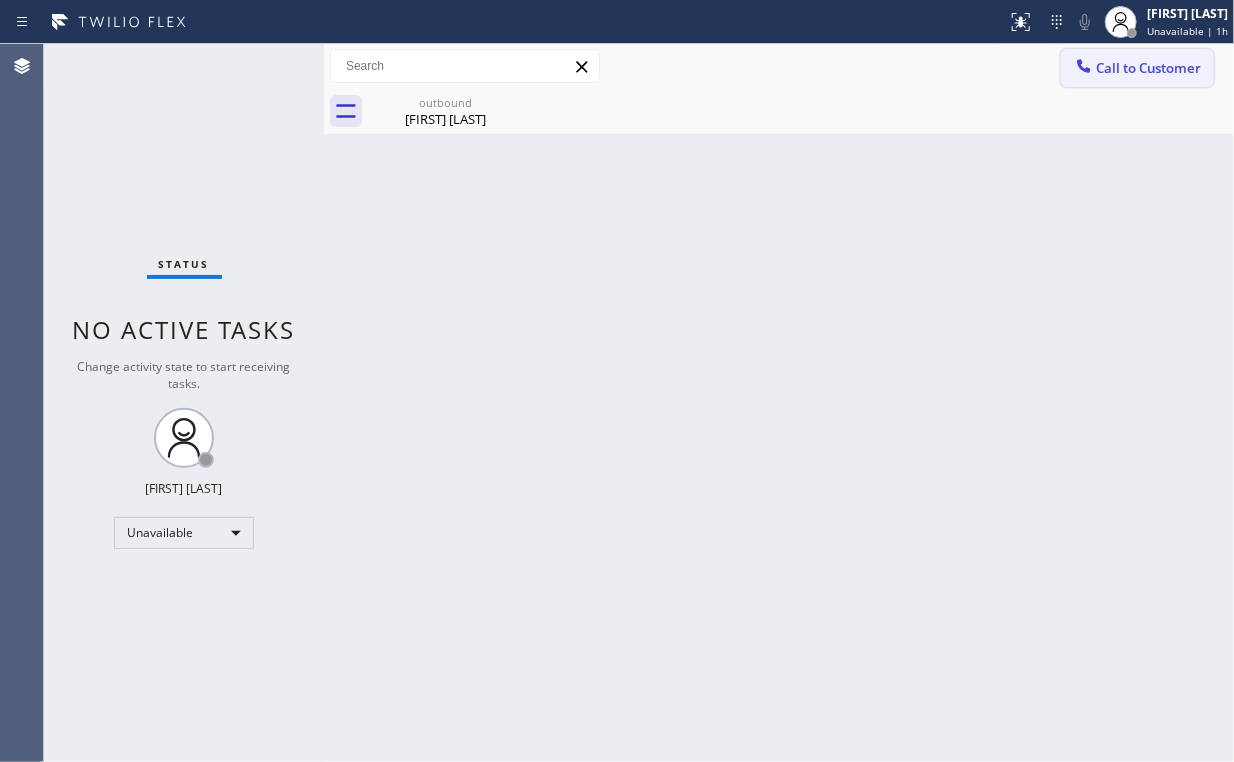 drag, startPoint x: 1114, startPoint y: 72, endPoint x: 628, endPoint y: 394, distance: 582.9923 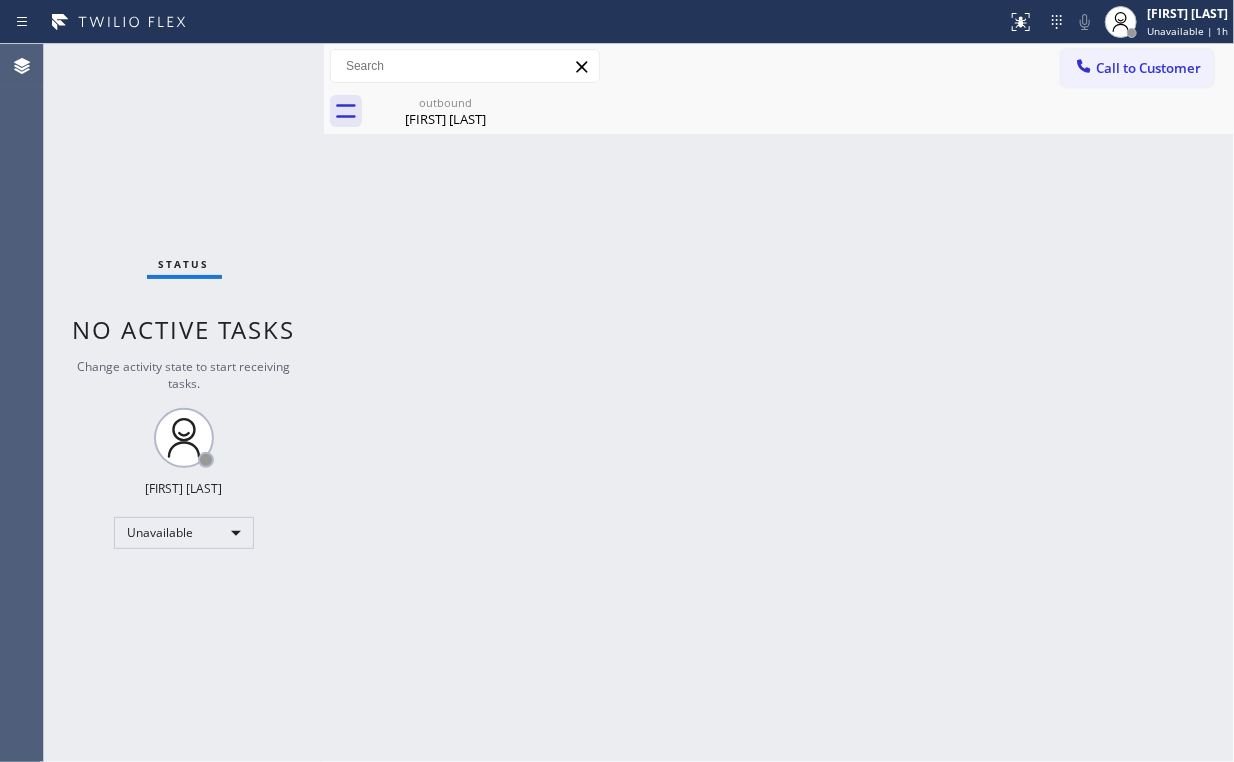 click on "Call to Customer" at bounding box center (1148, 68) 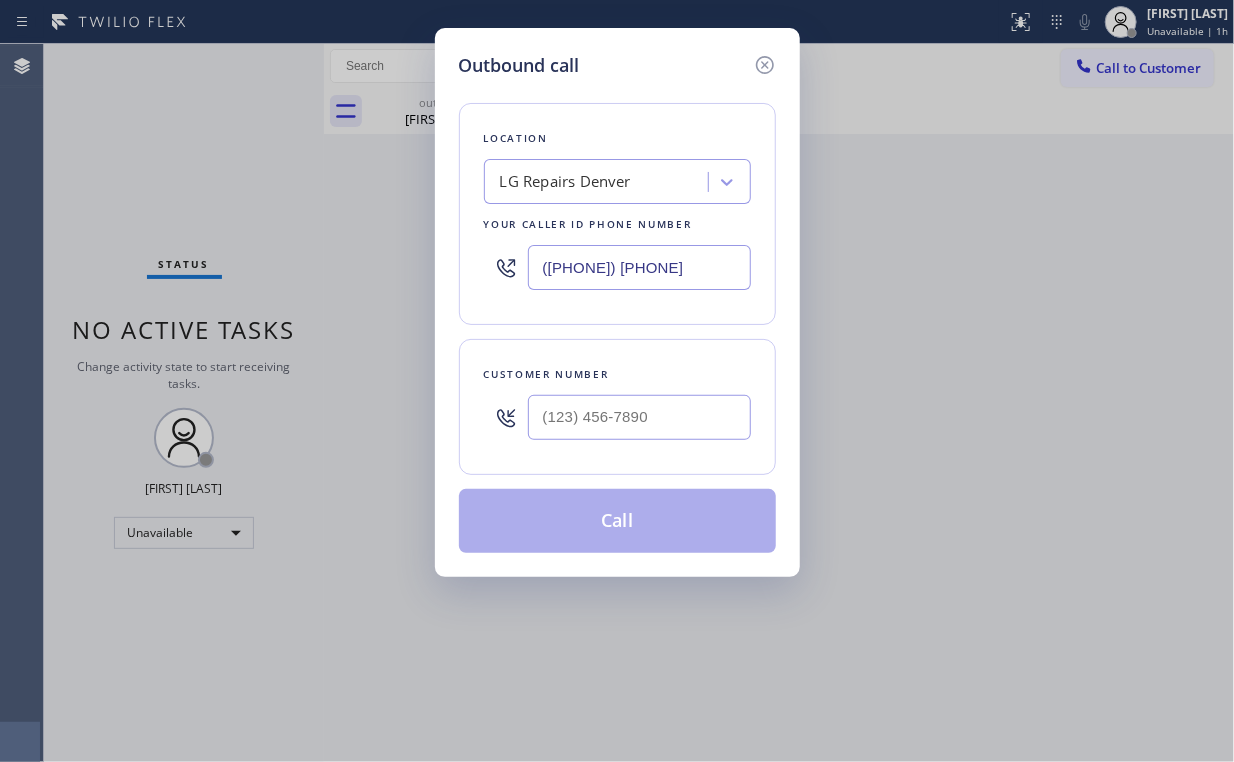 click at bounding box center (639, 417) 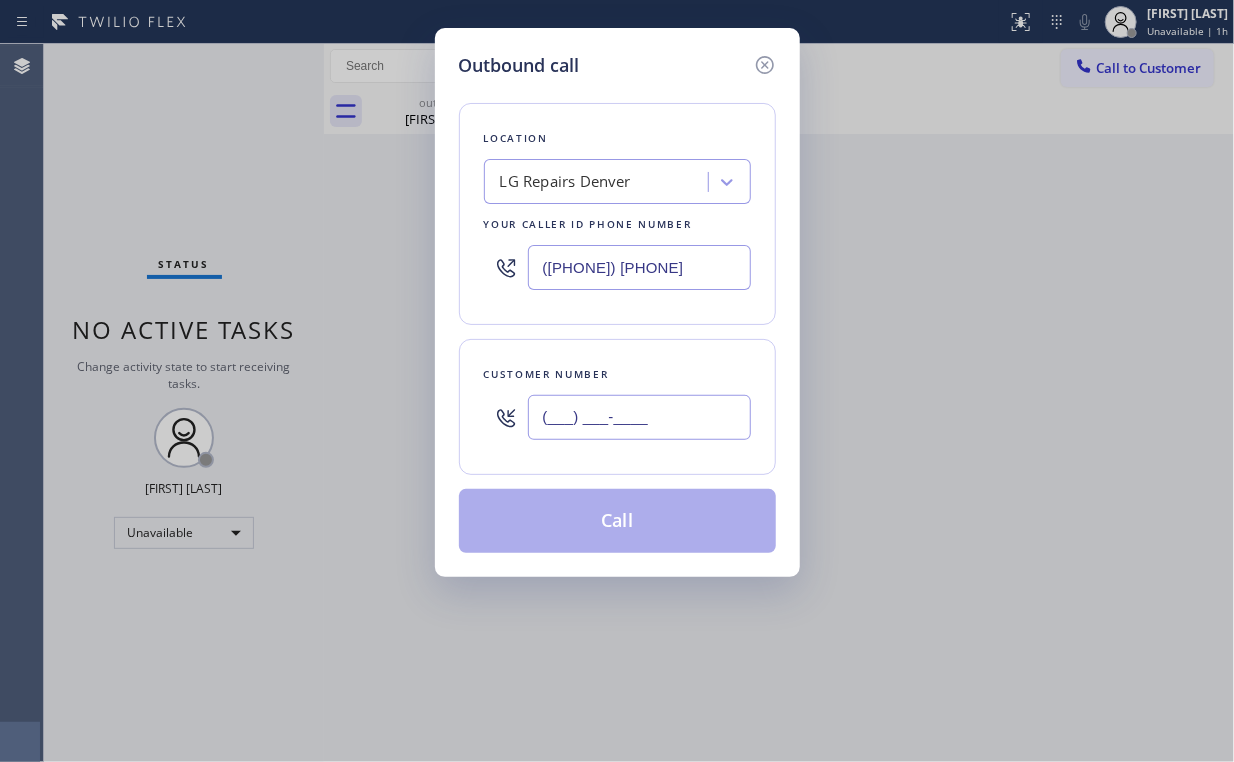 click on "(___) ___-____" at bounding box center (639, 417) 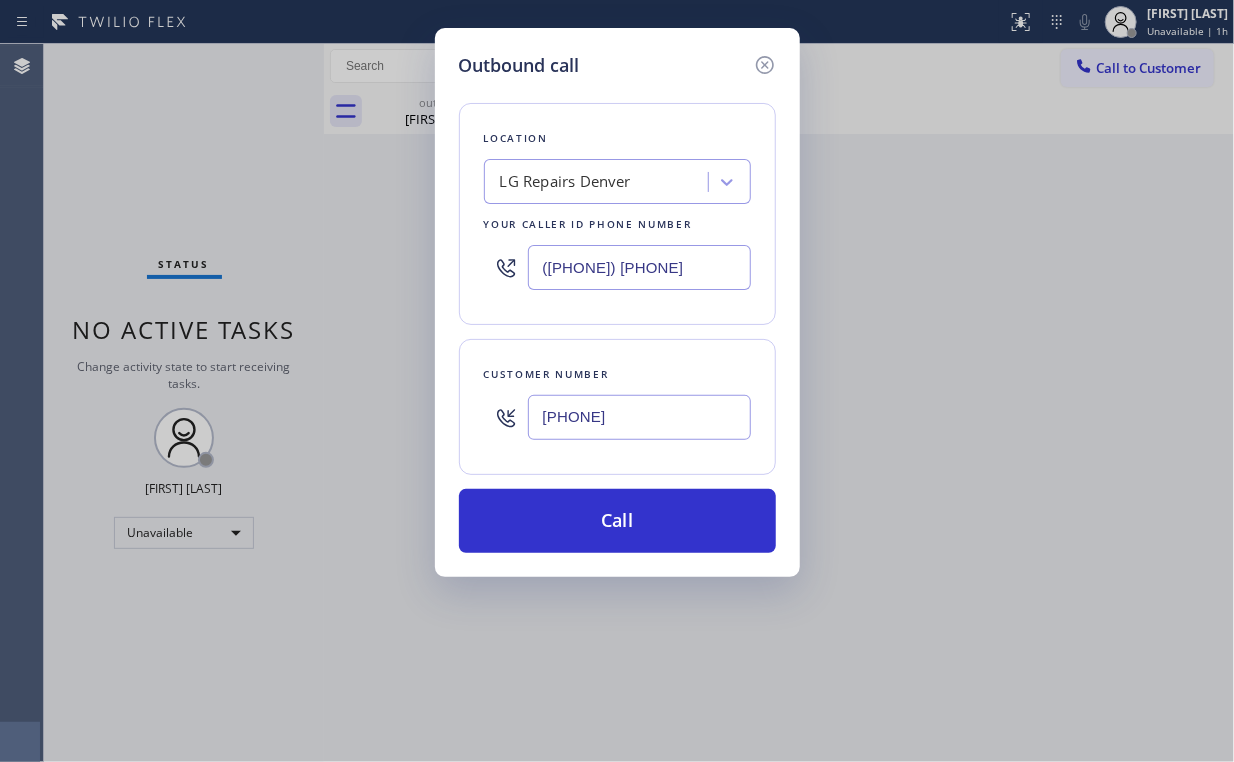 type on "[PHONE]" 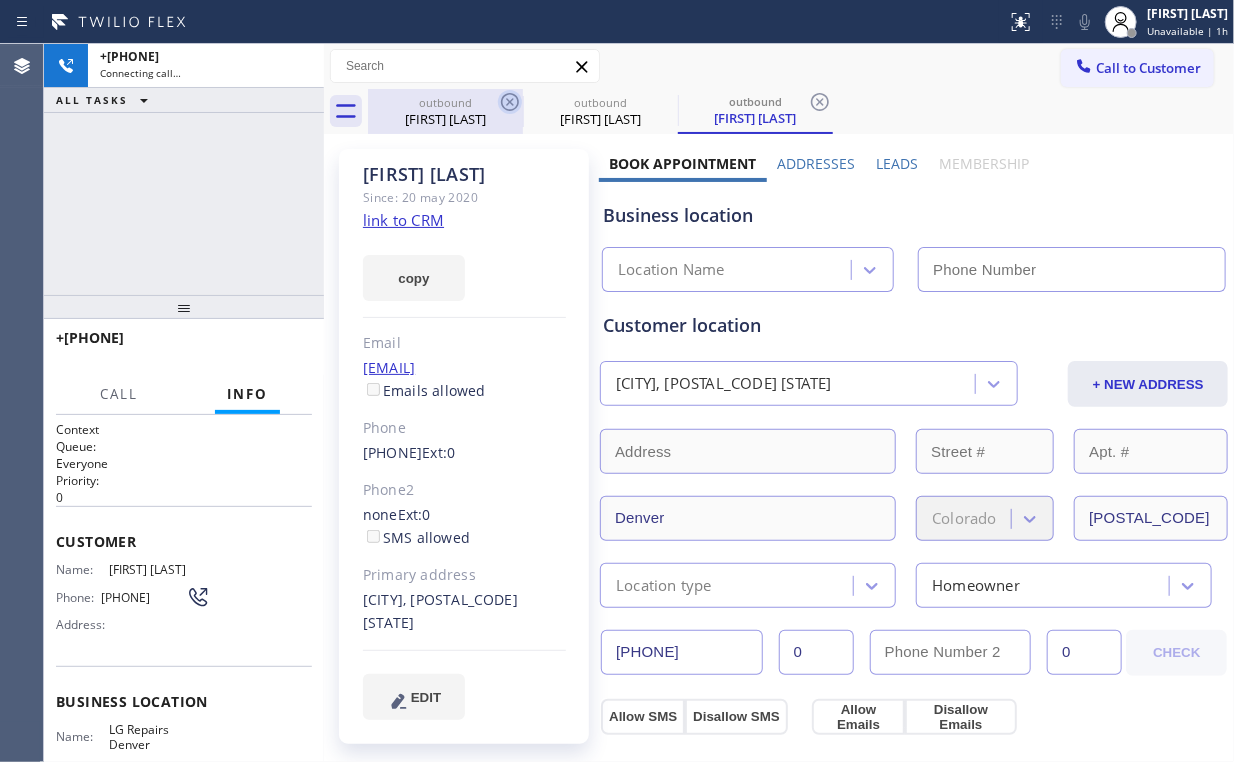 drag, startPoint x: 448, startPoint y: 104, endPoint x: 516, endPoint y: 104, distance: 68 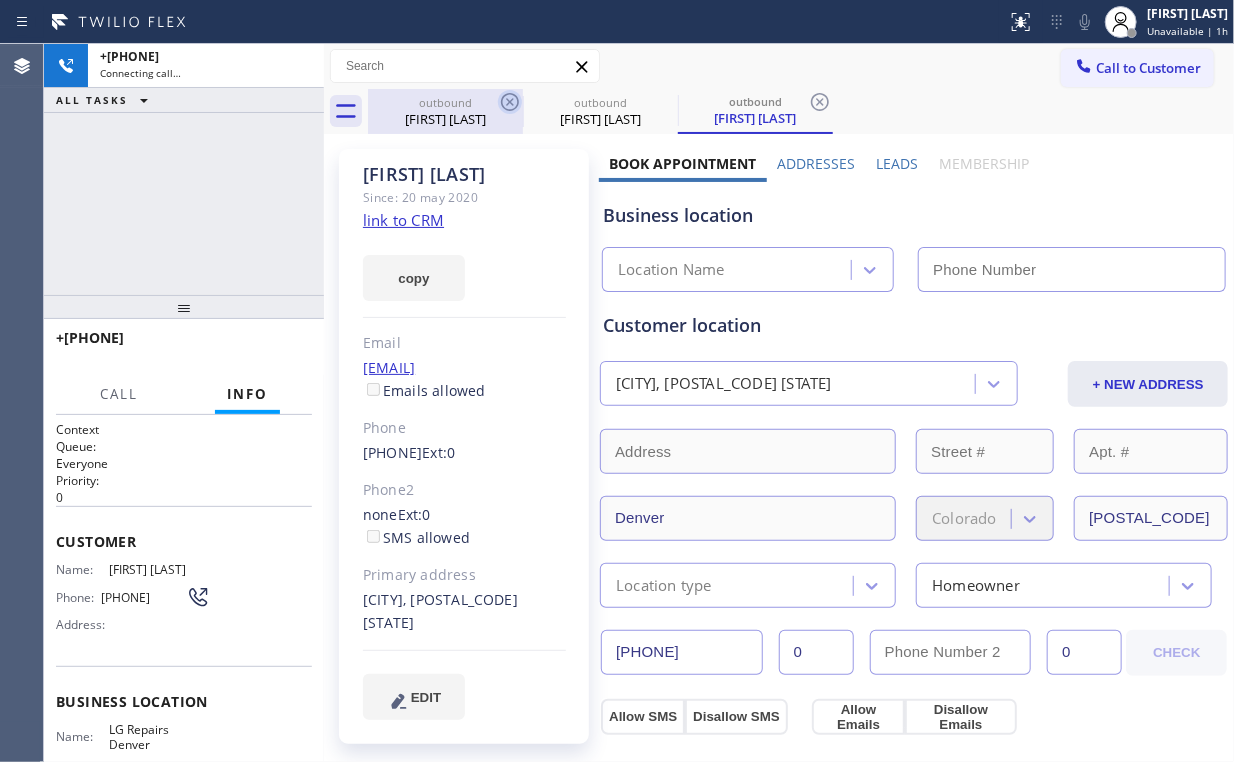 click on "outbound" at bounding box center [445, 102] 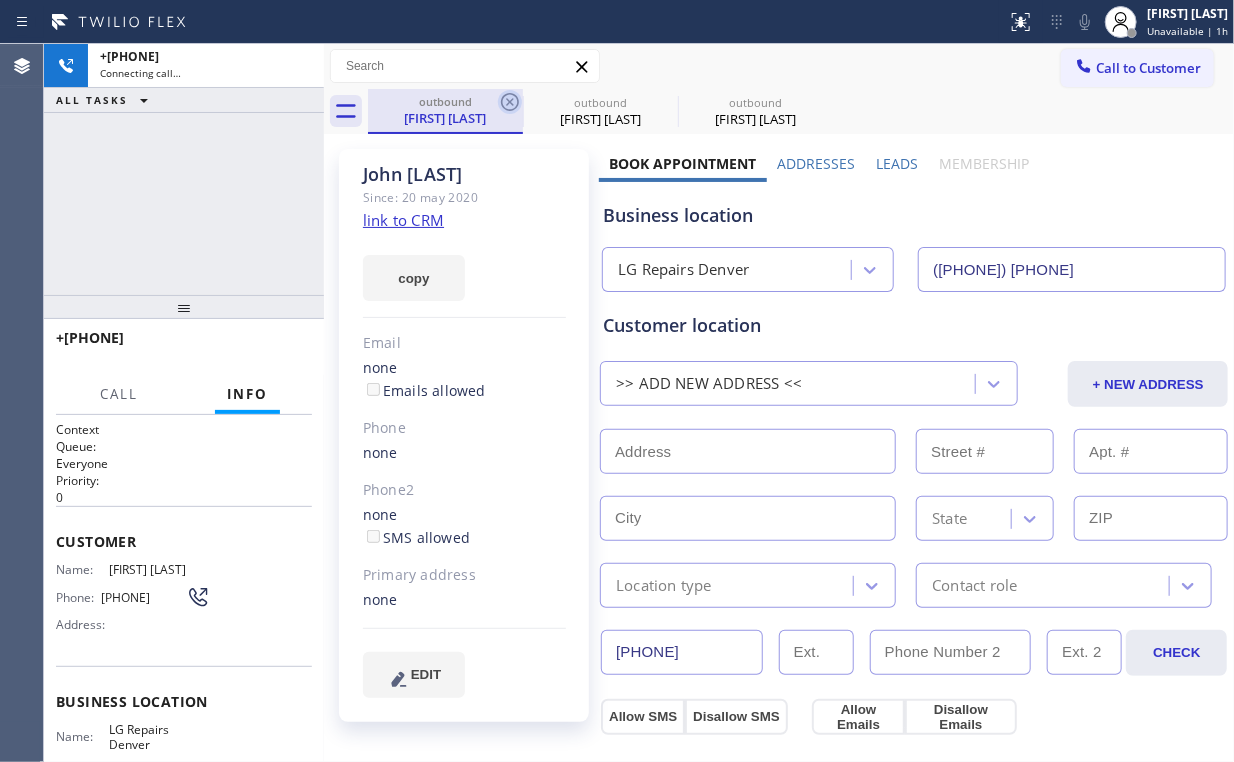 click 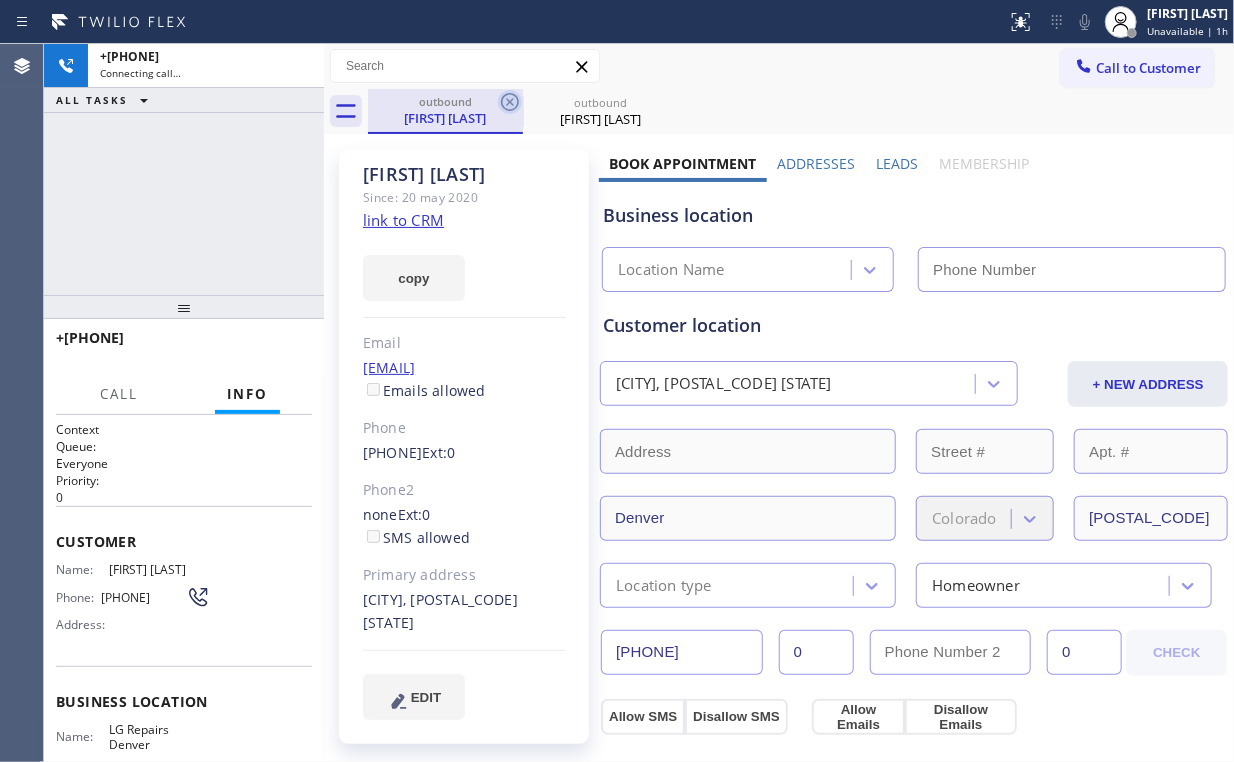 type on "([PHONE]) [PHONE]" 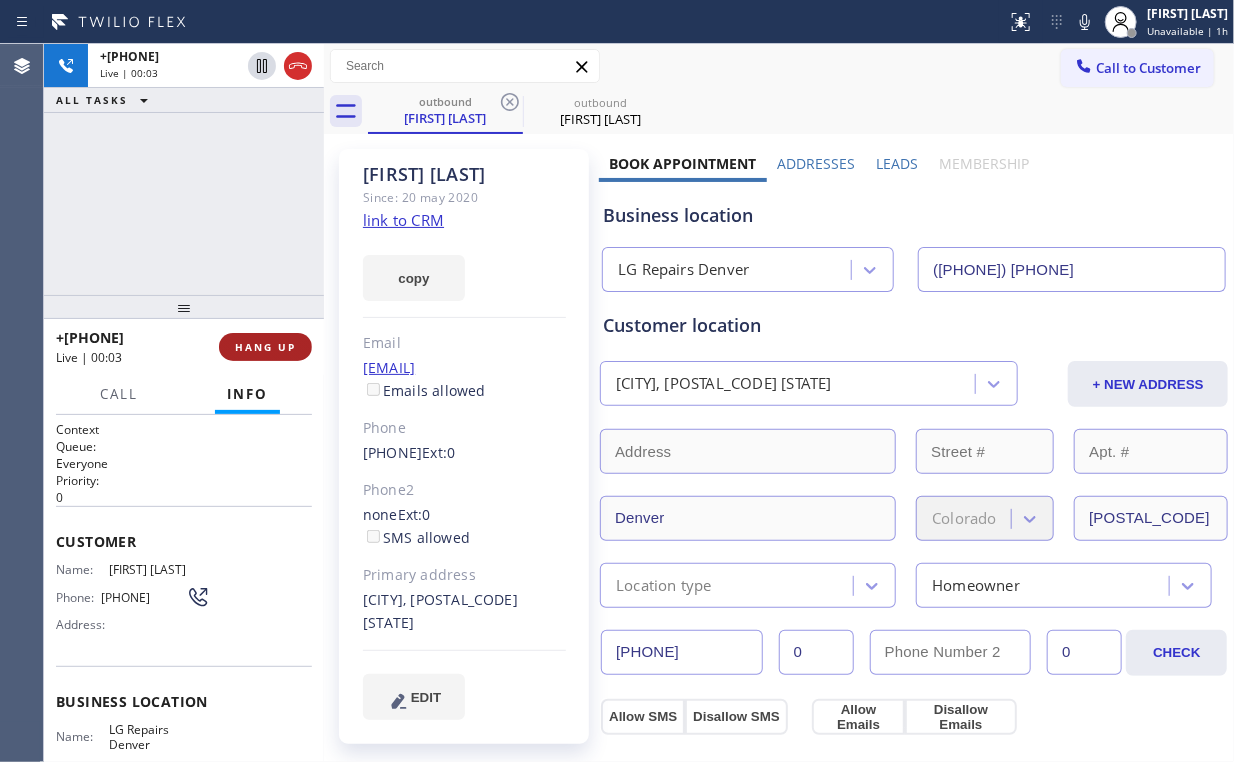 click on "HANG UP" at bounding box center [265, 347] 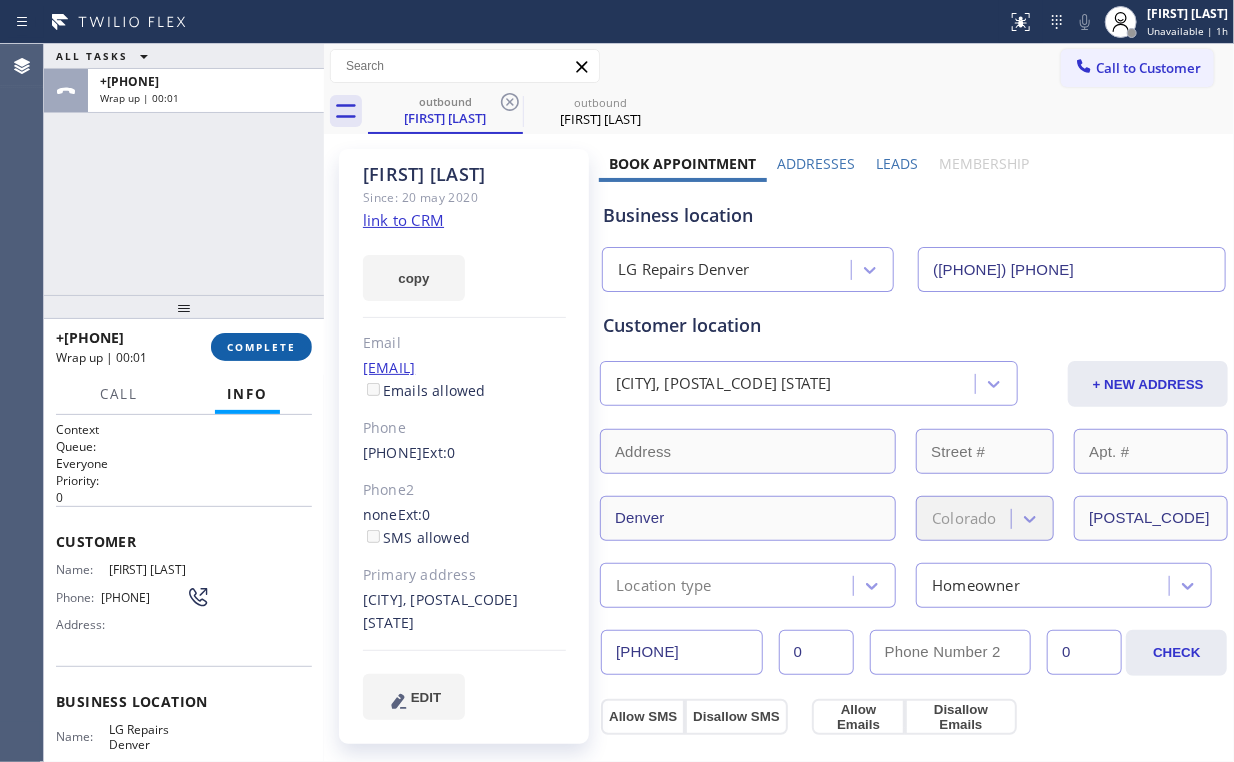 click on "COMPLETE" at bounding box center (261, 347) 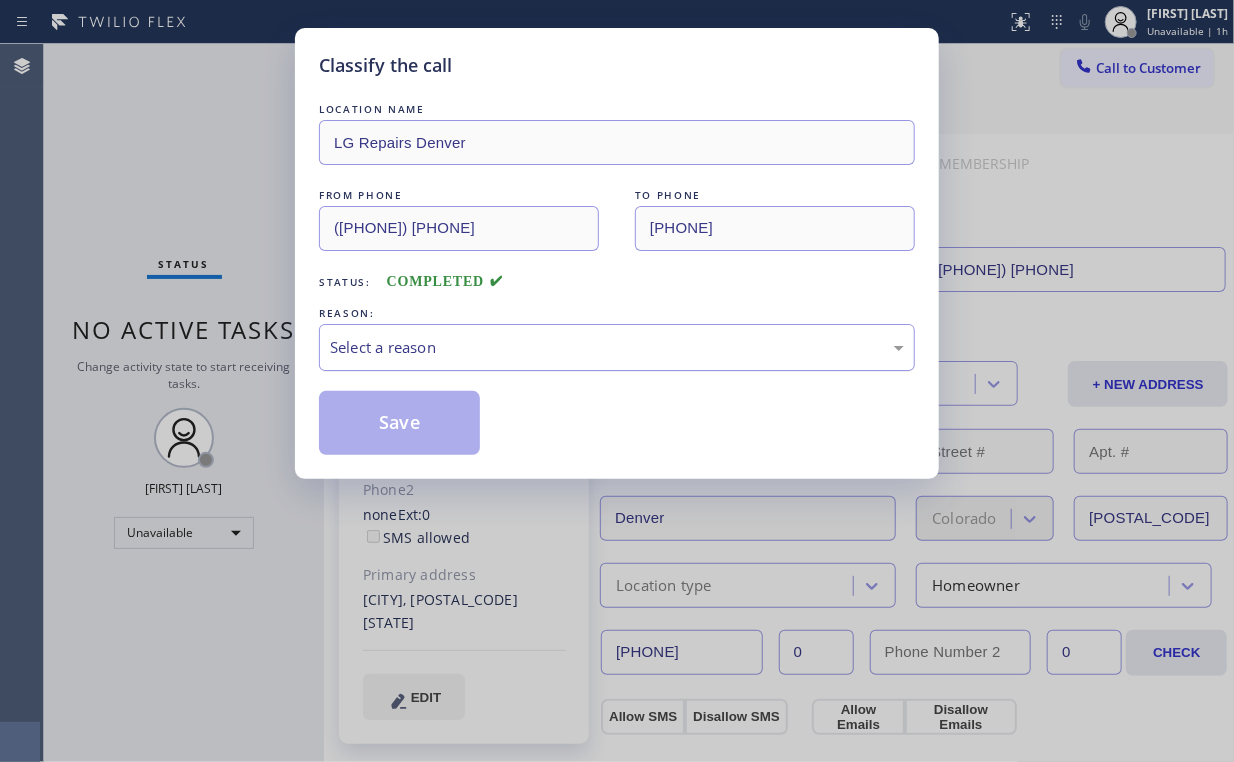 click on "Select a reason" at bounding box center [617, 347] 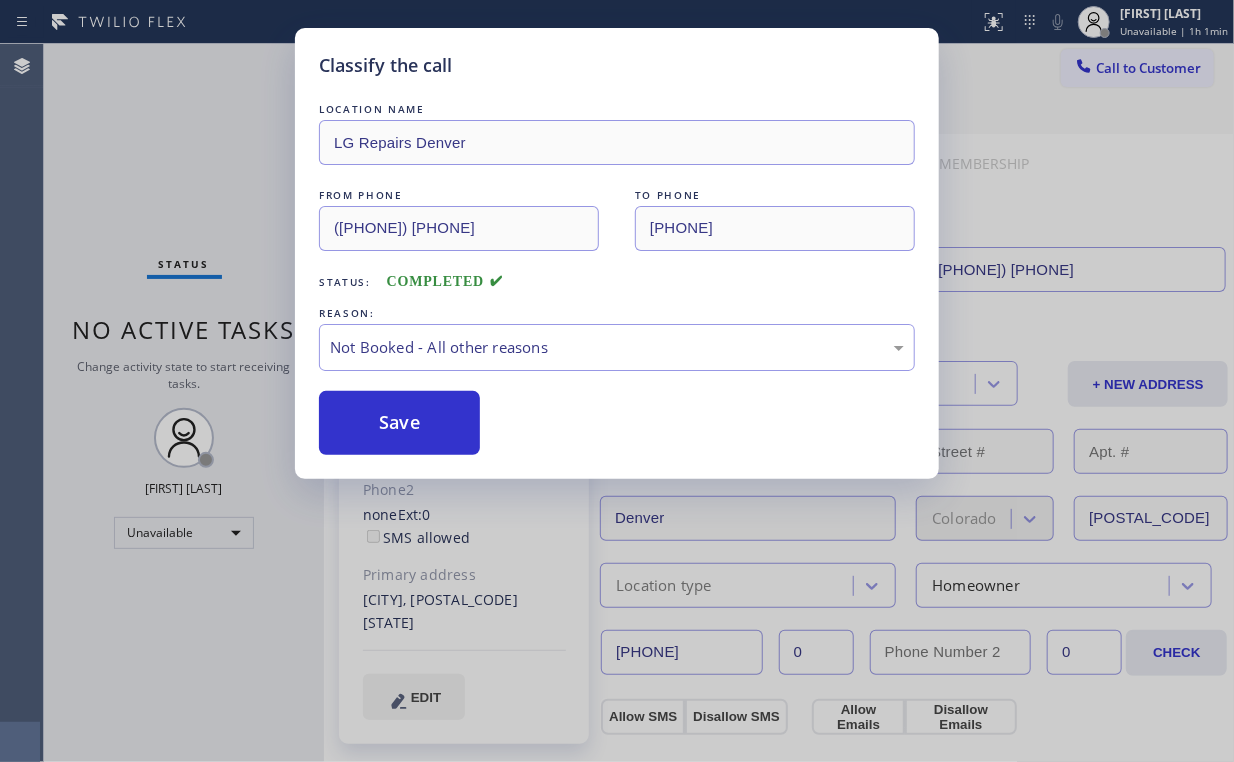 drag, startPoint x: 371, startPoint y: 428, endPoint x: 229, endPoint y: 167, distance: 297.12793 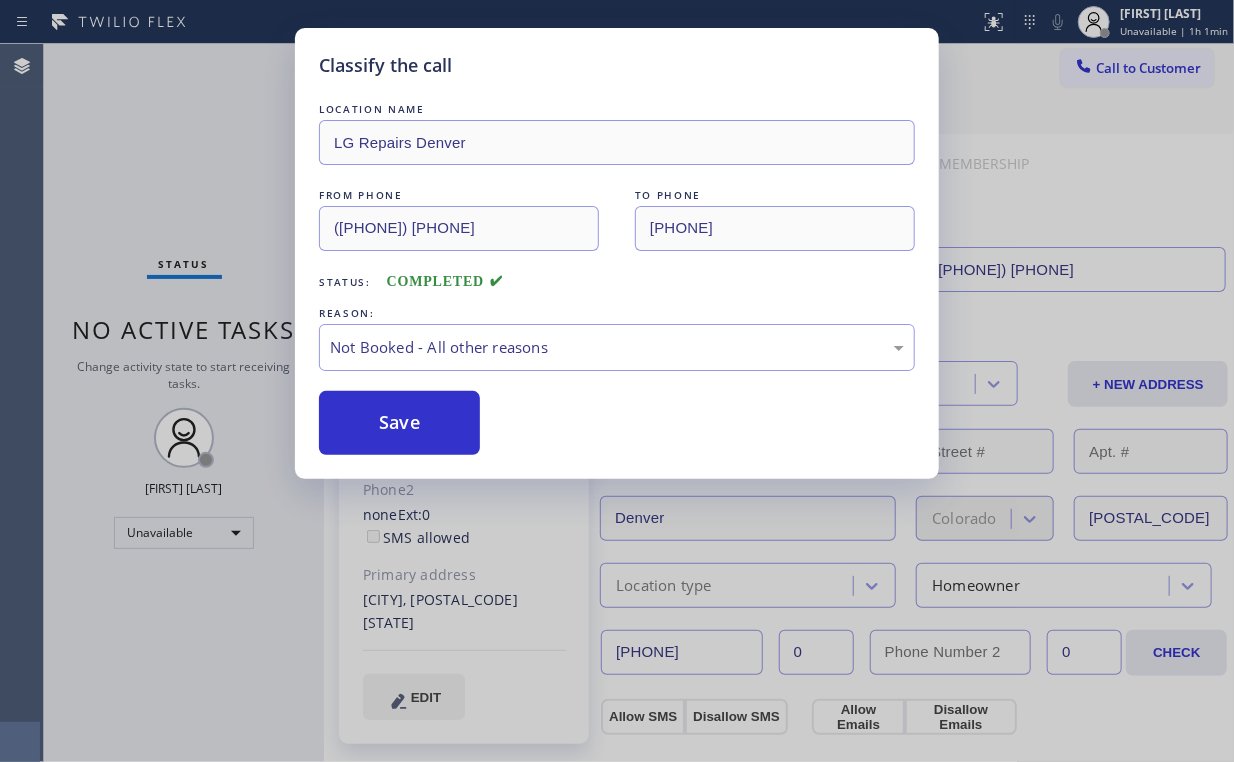 click on "Save" at bounding box center (399, 423) 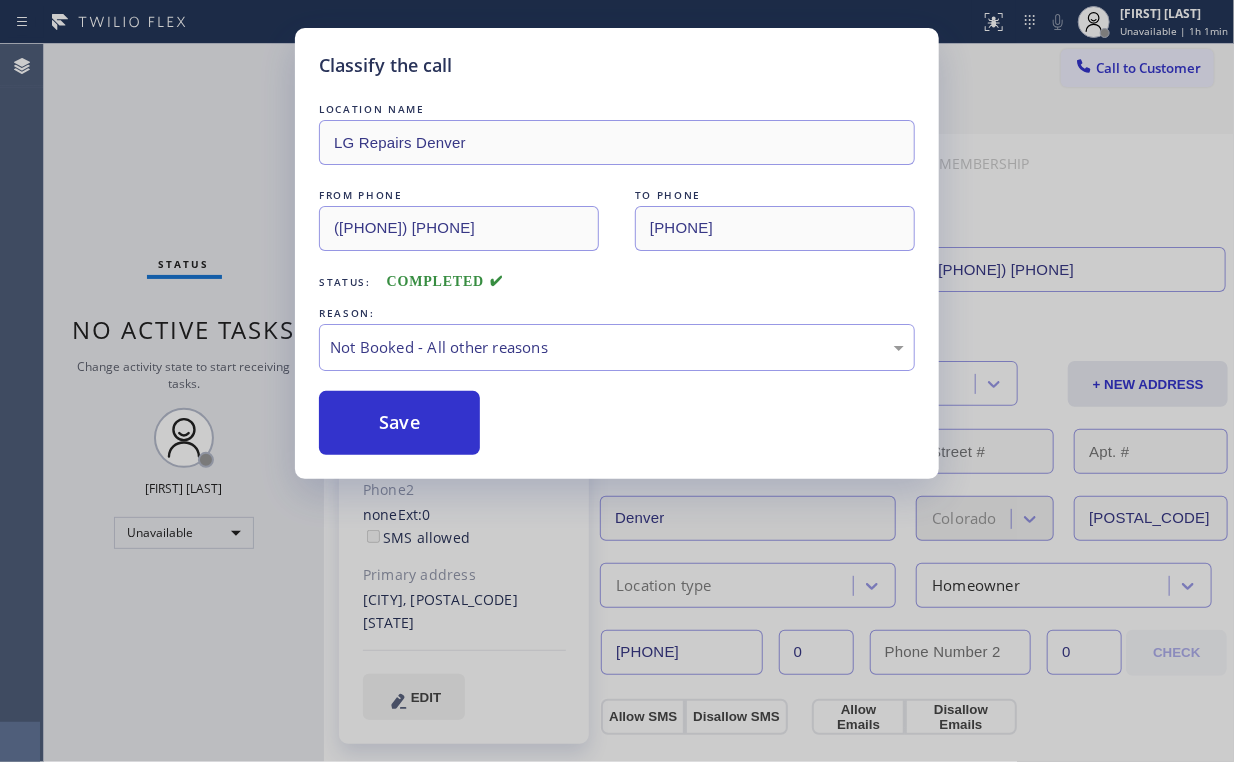 click on "Classify the call LOCATION NAME LG Repairs [CITY] FROM PHONE ([PHONE]) TO PHONE ([PHONE]) Status: COMPLETED REASON: Not Booked - All other reasons Save" at bounding box center (617, 381) 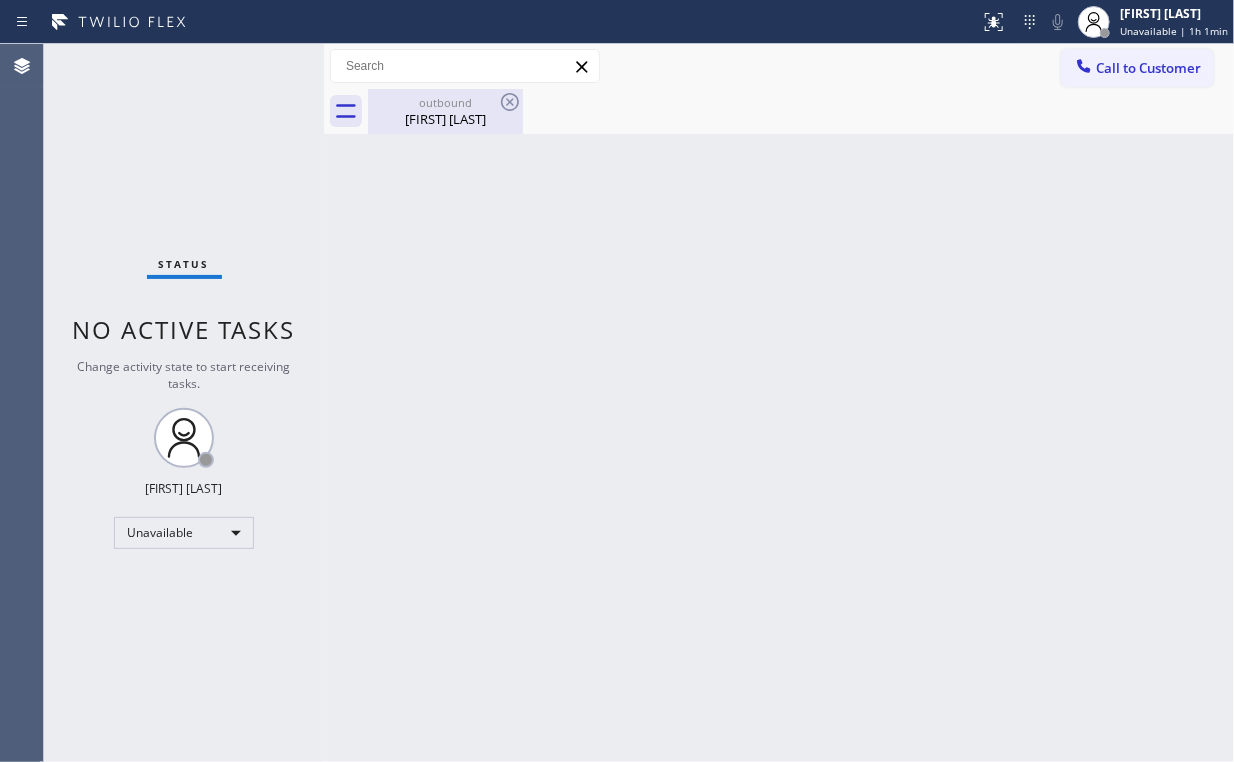 drag, startPoint x: 435, startPoint y: 144, endPoint x: 430, endPoint y: 112, distance: 32.38827 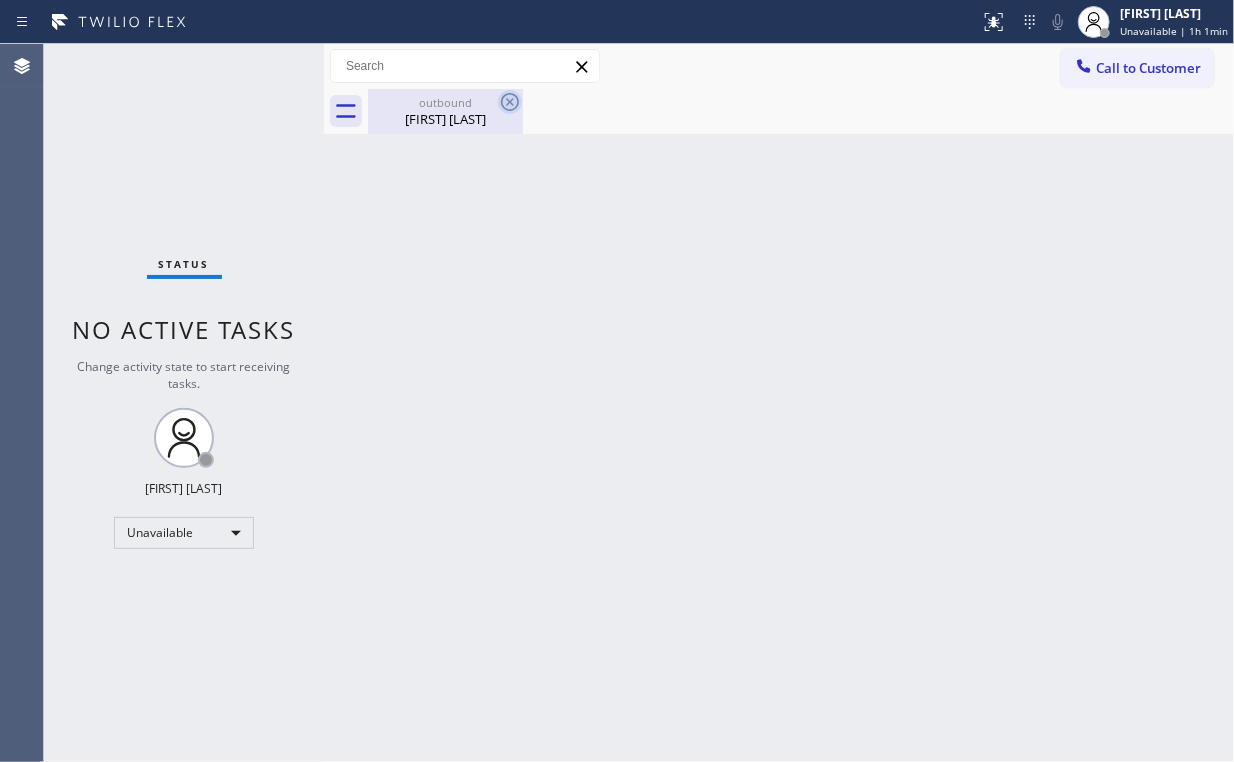 drag, startPoint x: 426, startPoint y: 96, endPoint x: 506, endPoint y: 104, distance: 80.399 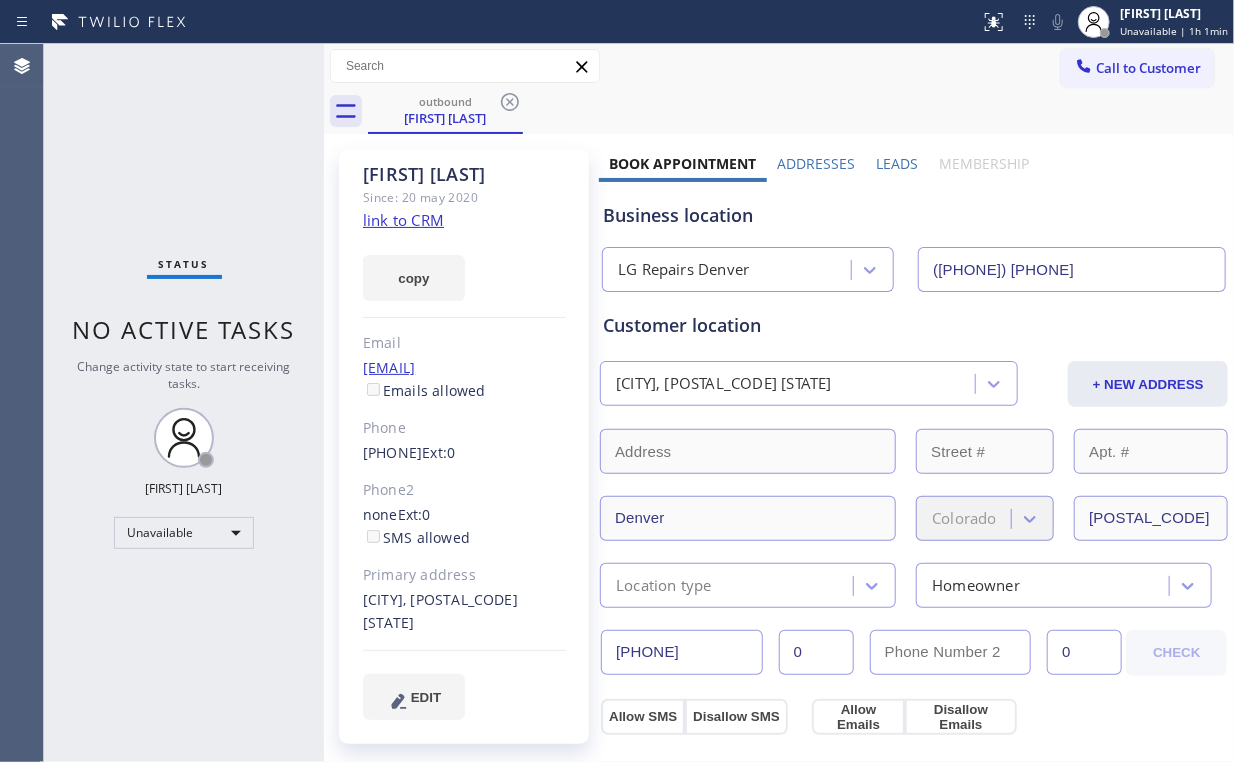 drag, startPoint x: 504, startPoint y: 98, endPoint x: 322, endPoint y: 165, distance: 193.94072 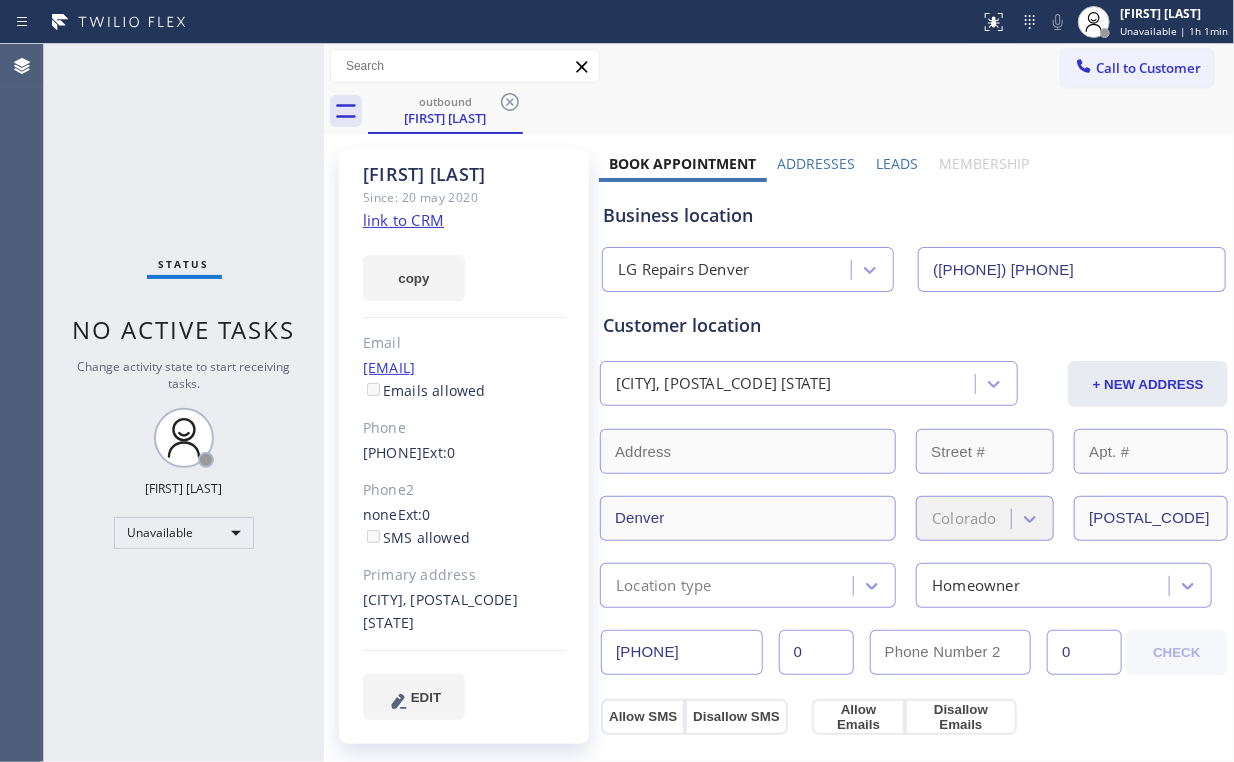 click 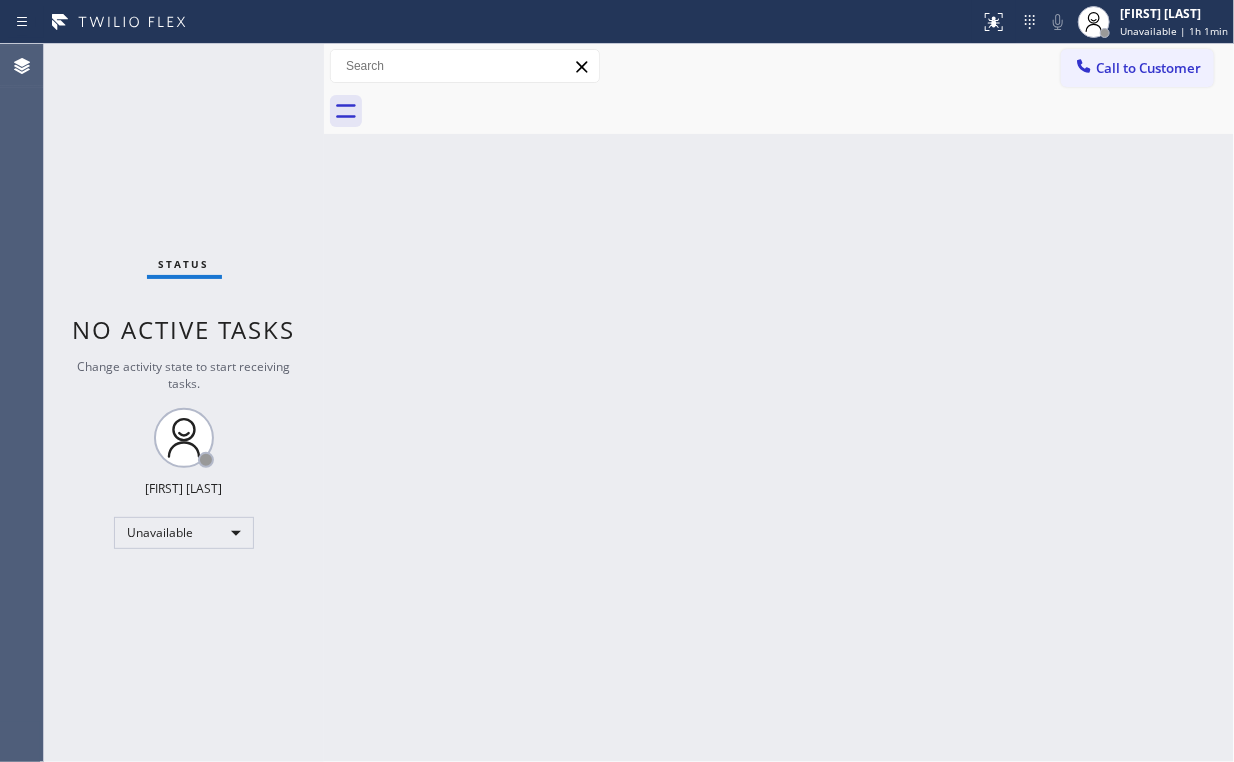 click on "Status   No active tasks     Change activity state to start receiving tasks.   Arnold Verallo Unavailable" at bounding box center (184, 403) 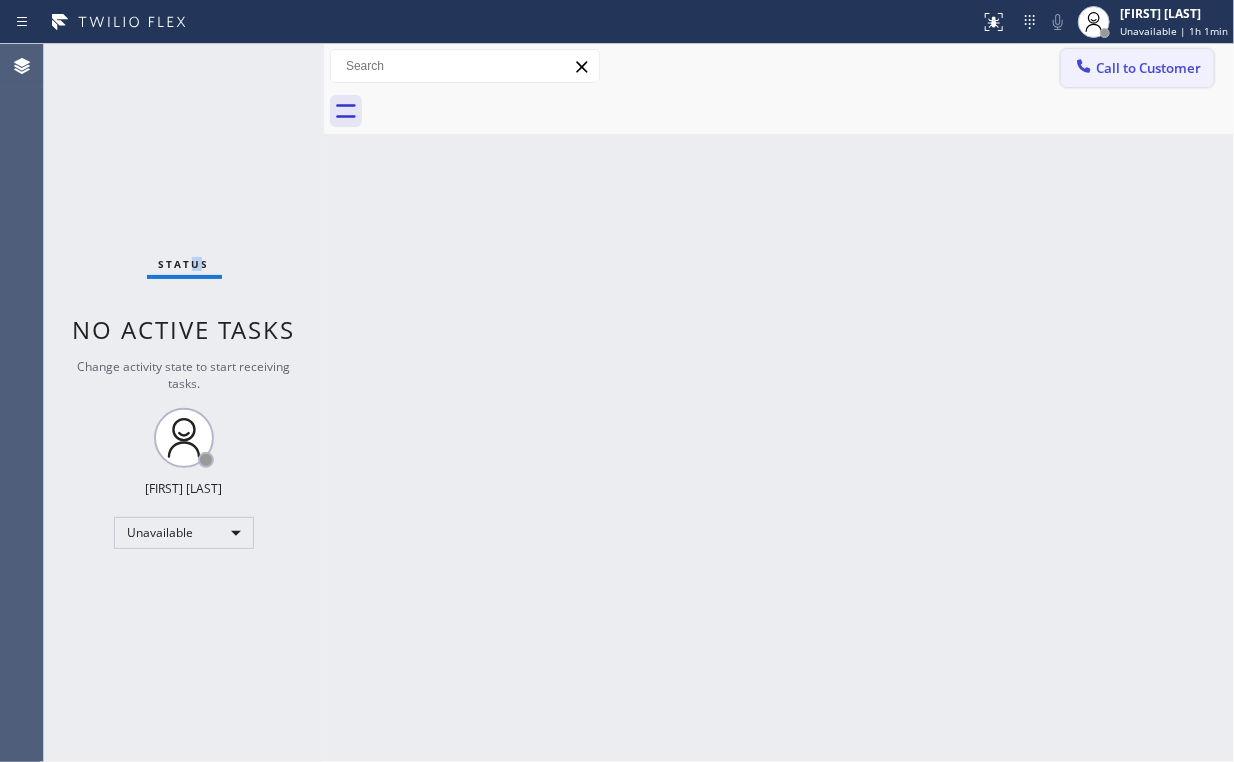 click on "Call to Customer" at bounding box center [1148, 68] 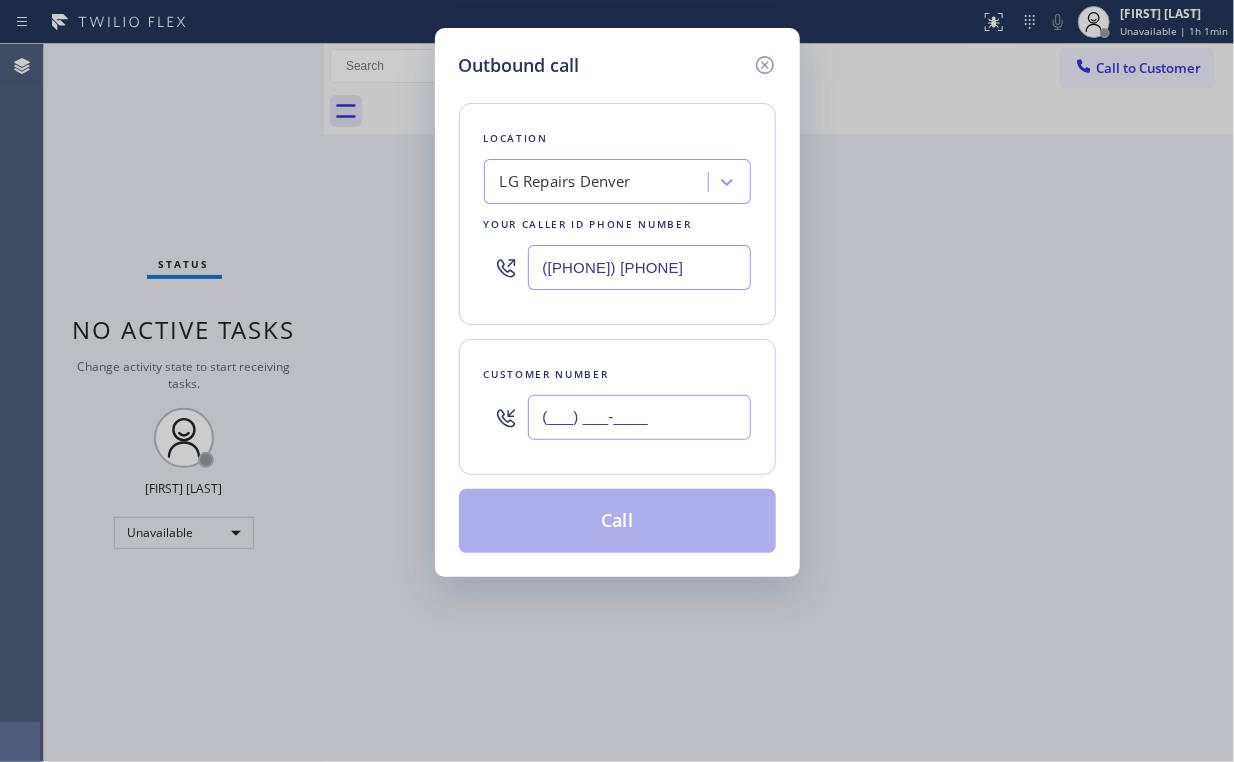drag, startPoint x: 622, startPoint y: 424, endPoint x: 624, endPoint y: 412, distance: 12.165525 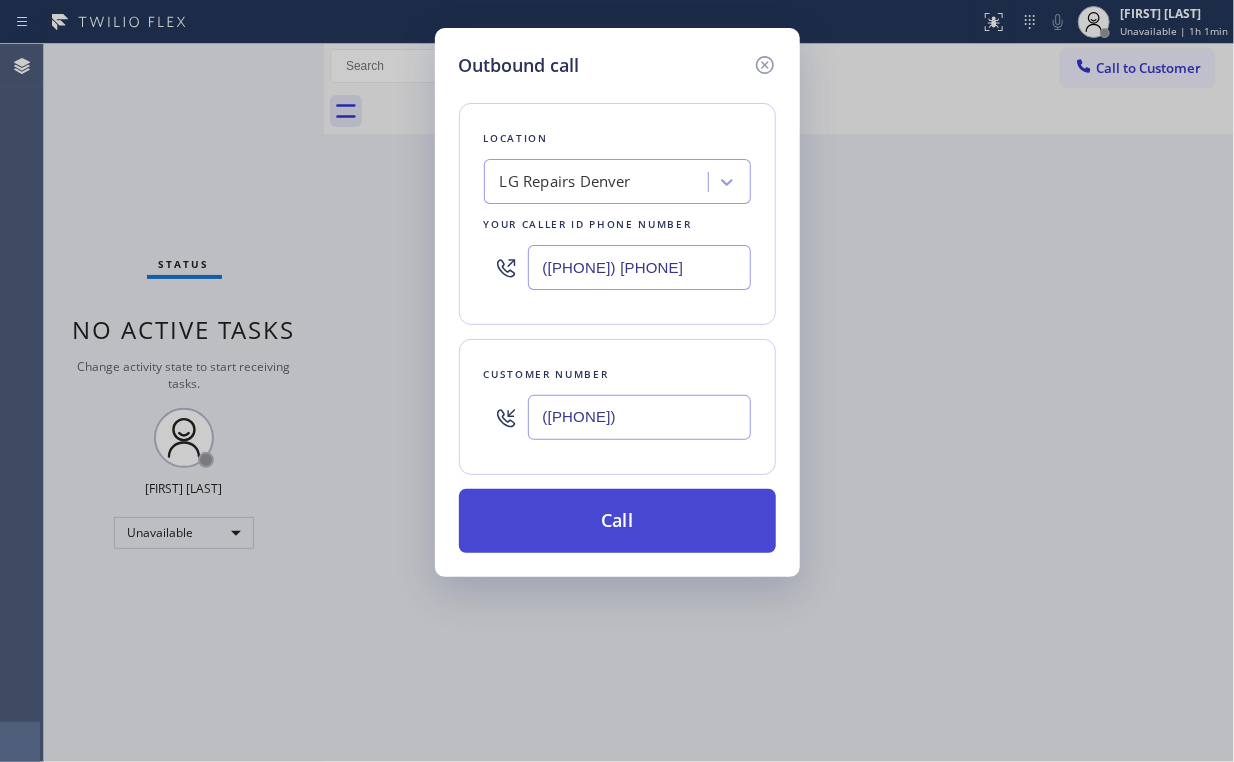type on "([PHONE])" 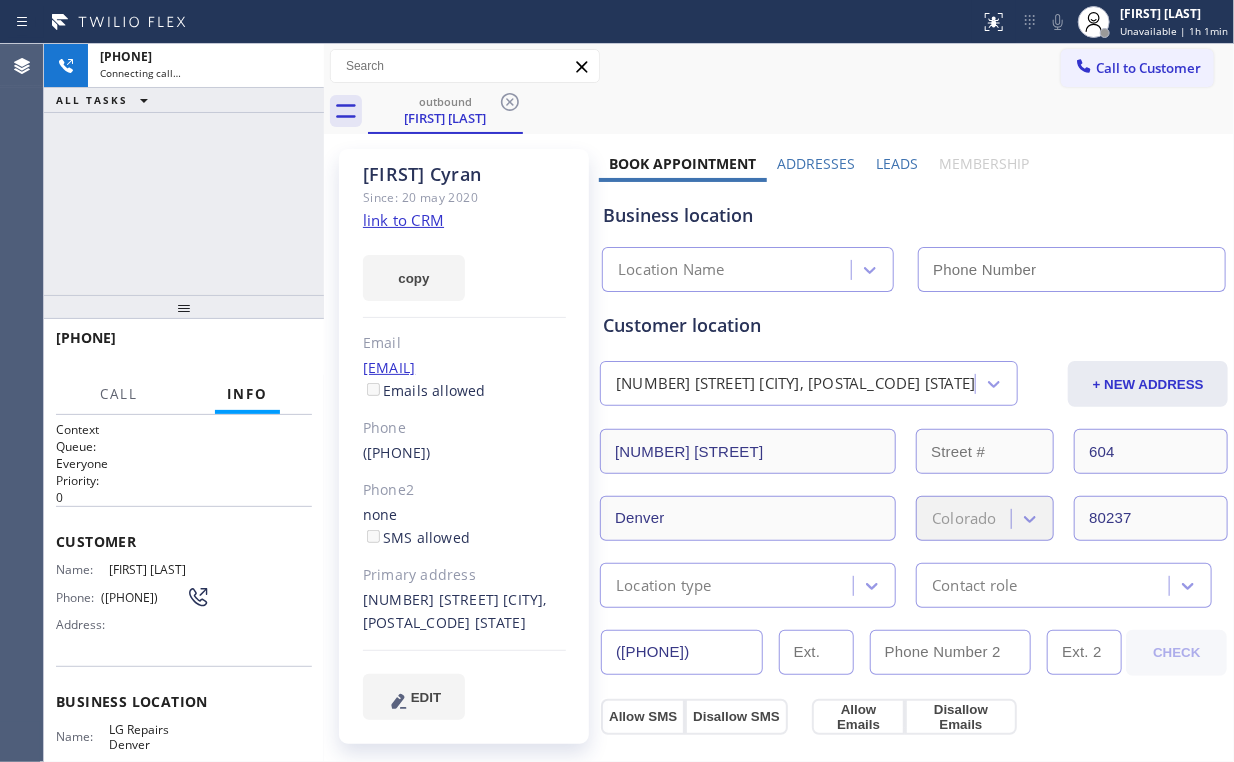 click on "[PHONE] Connecting call… ALL TASKS ALL TASKS ACTIVE TASKS TASKS IN WRAP UP" at bounding box center (184, 169) 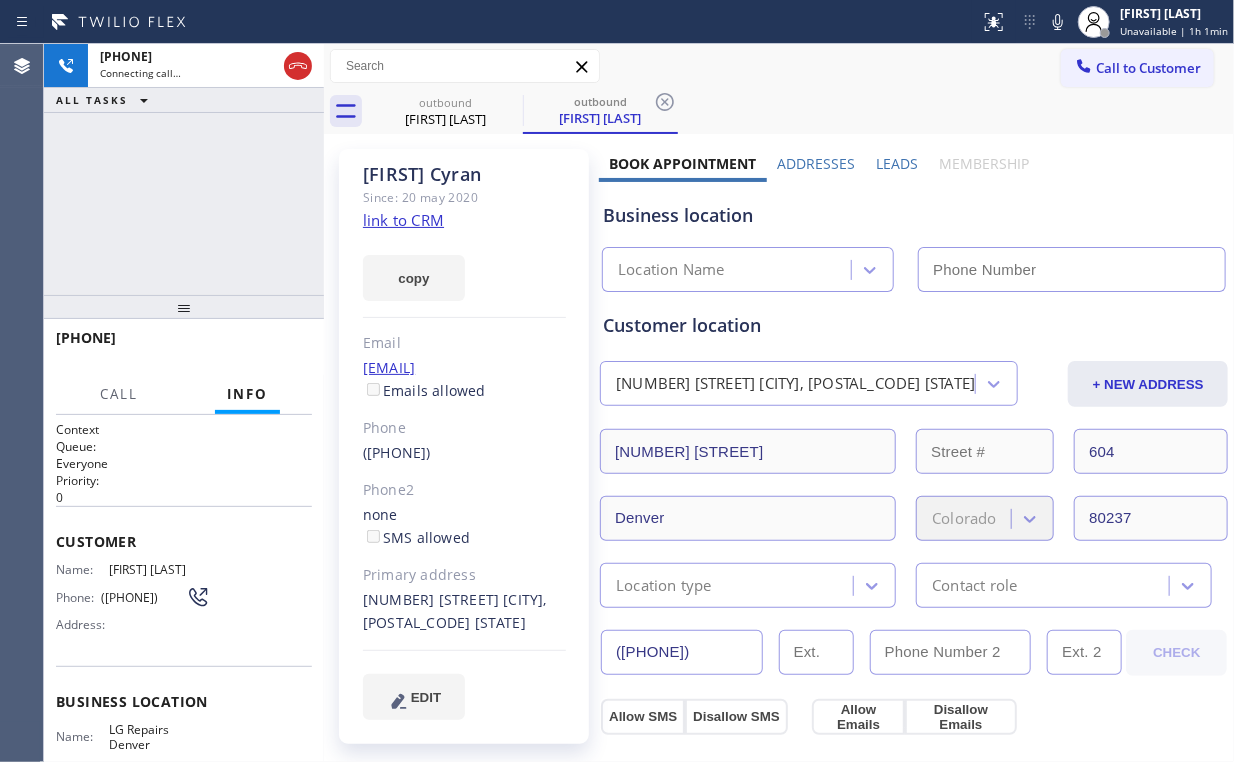 type on "([PHONE]) [PHONE]" 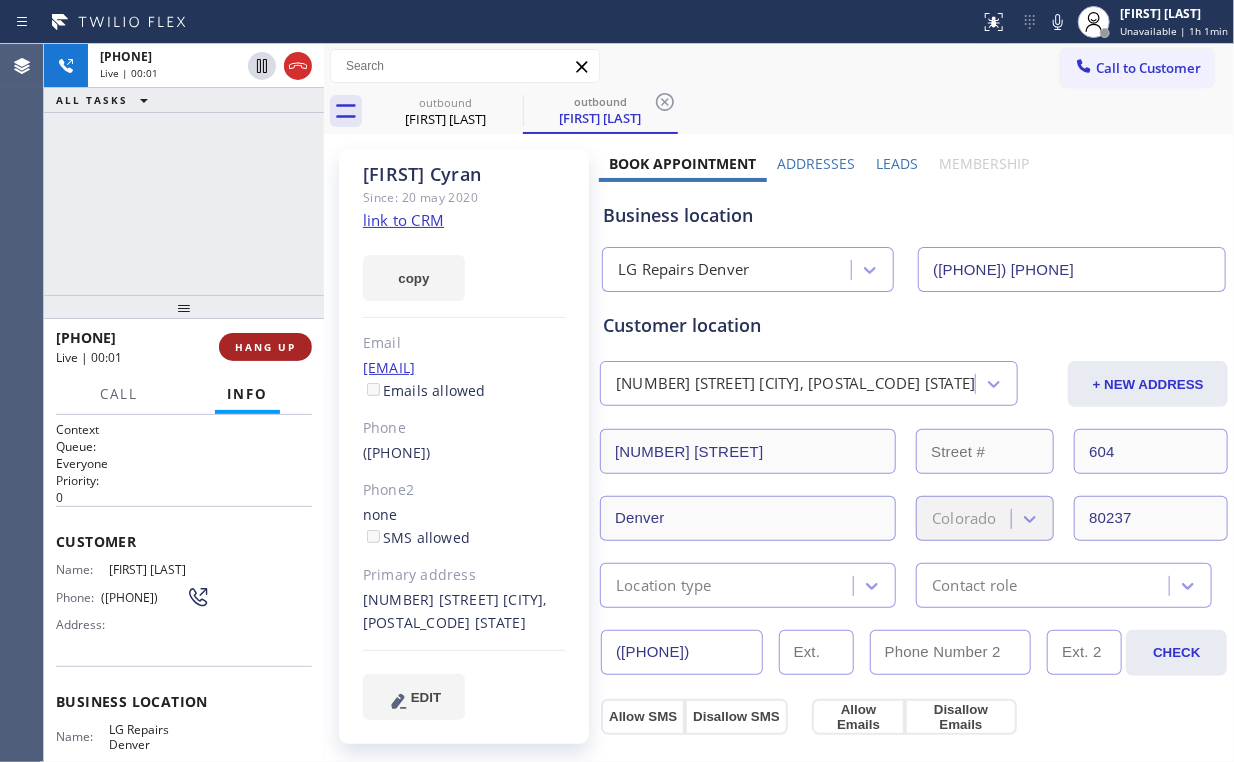 click on "HANG UP" at bounding box center (265, 347) 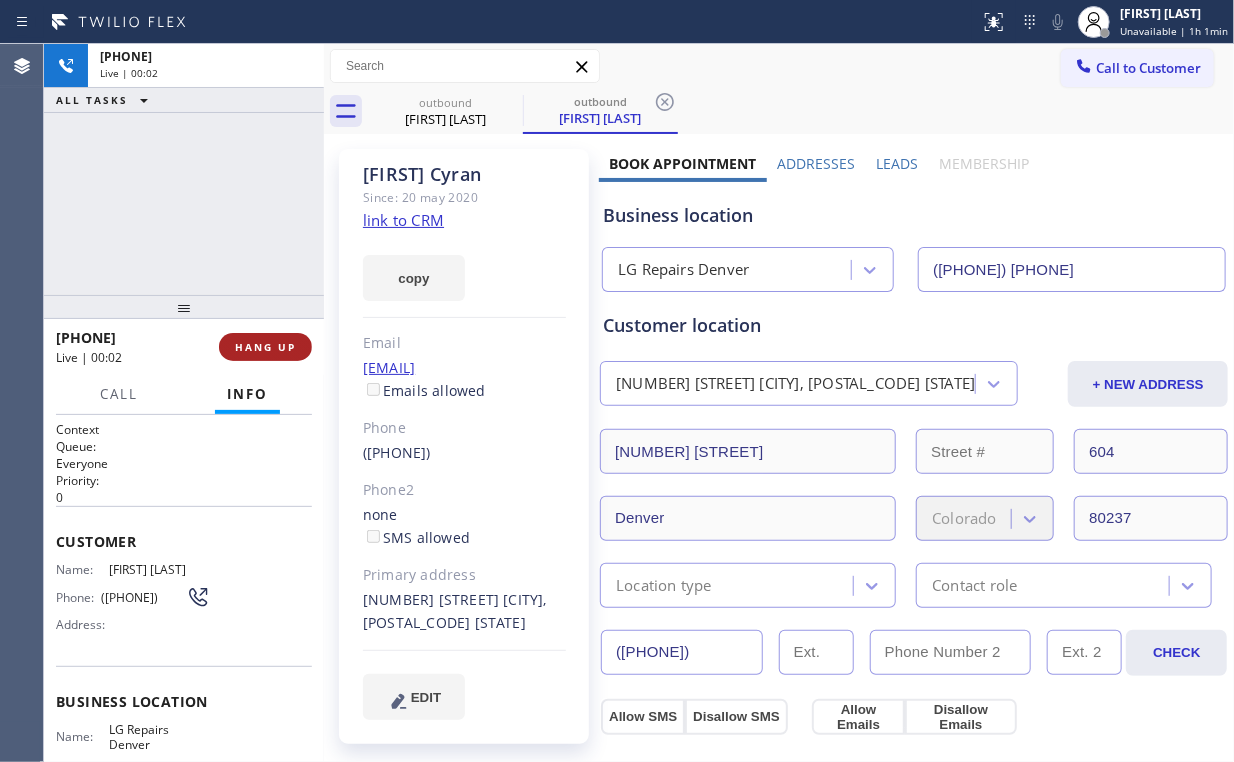 click on "HANG UP" at bounding box center (265, 347) 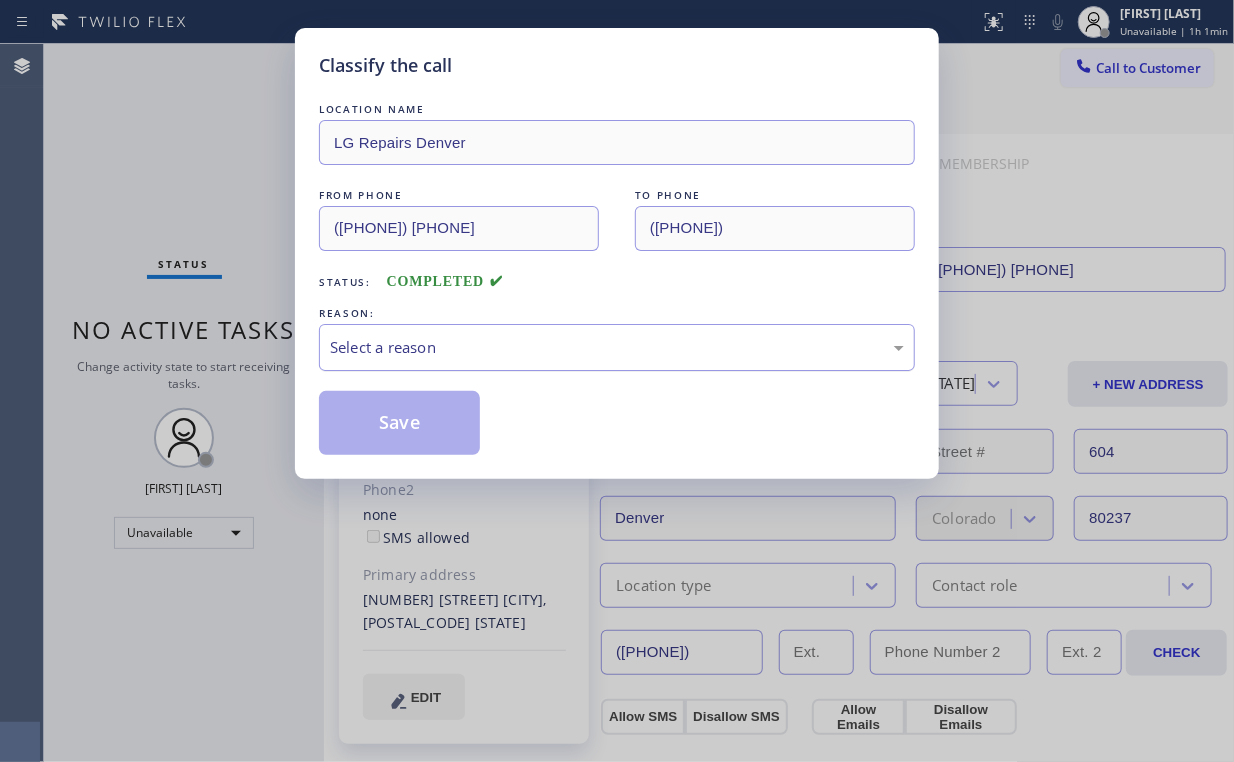 click on "Select a reason" at bounding box center [617, 347] 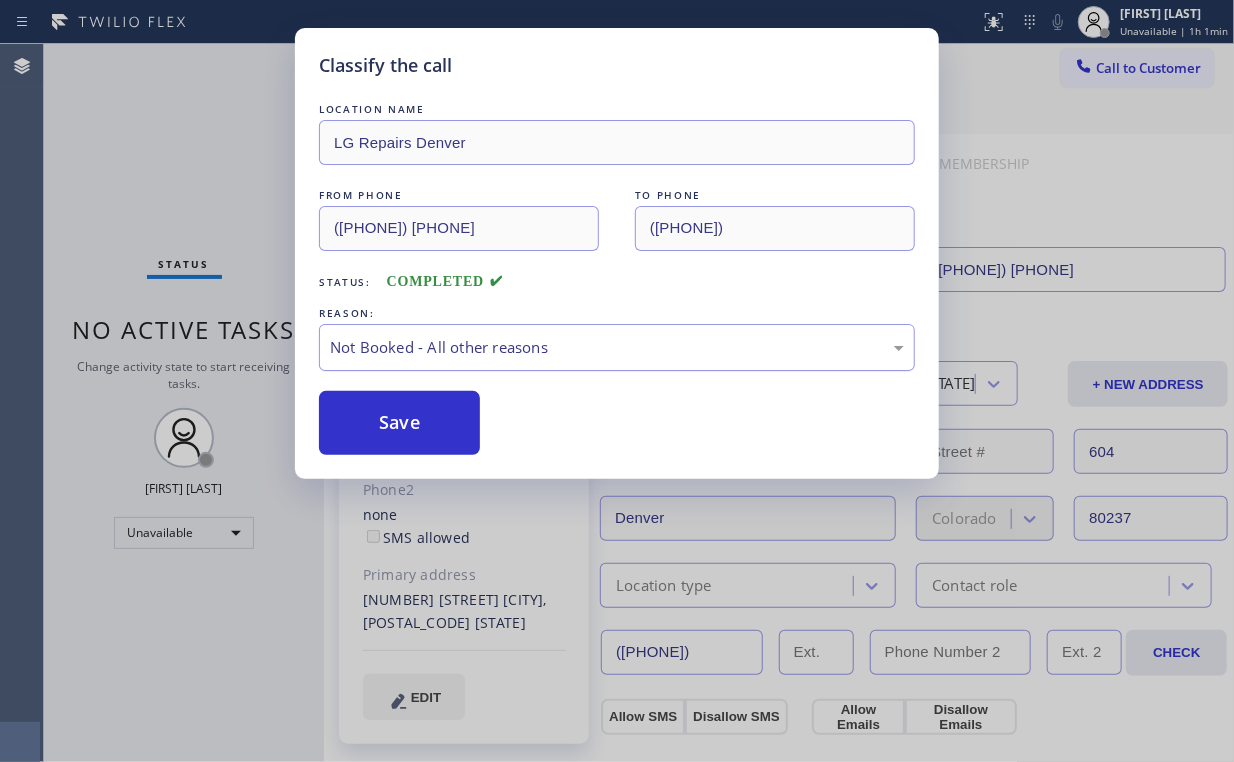 drag, startPoint x: 383, startPoint y: 420, endPoint x: 320, endPoint y: 328, distance: 111.503365 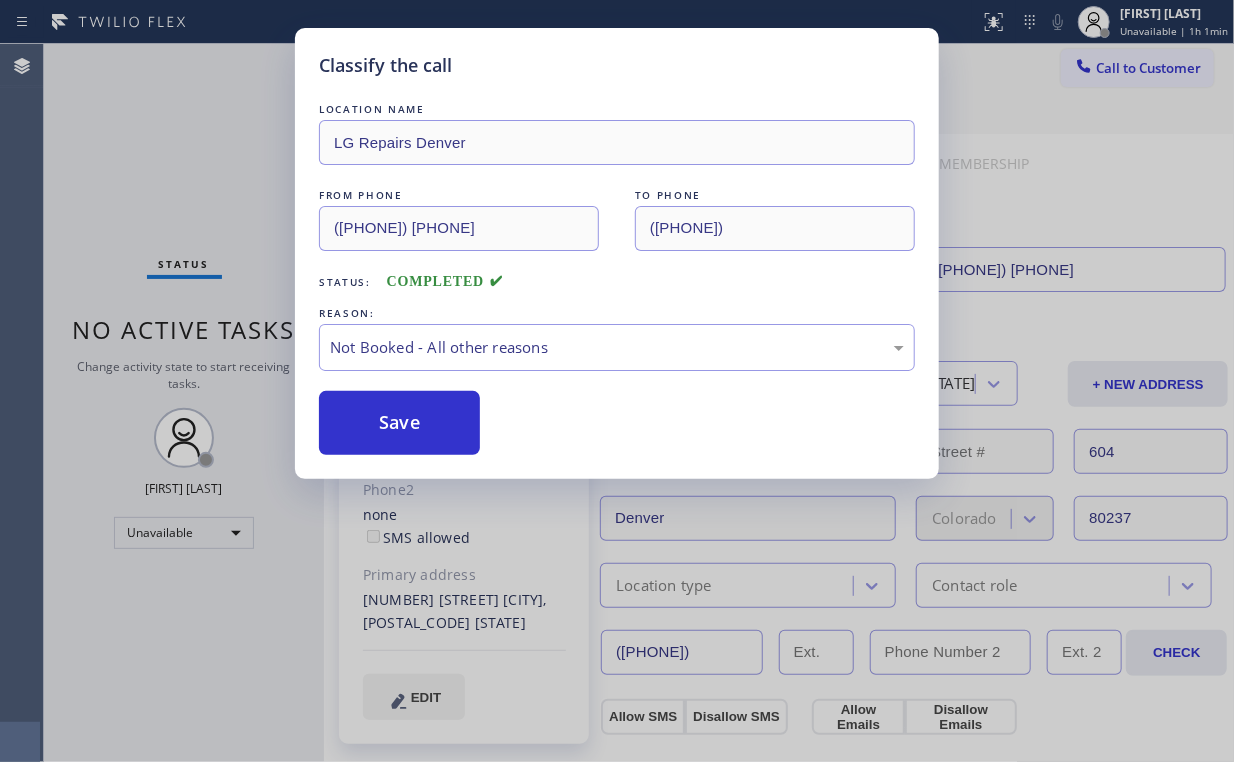 drag, startPoint x: 152, startPoint y: 124, endPoint x: 254, endPoint y: 144, distance: 103.94229 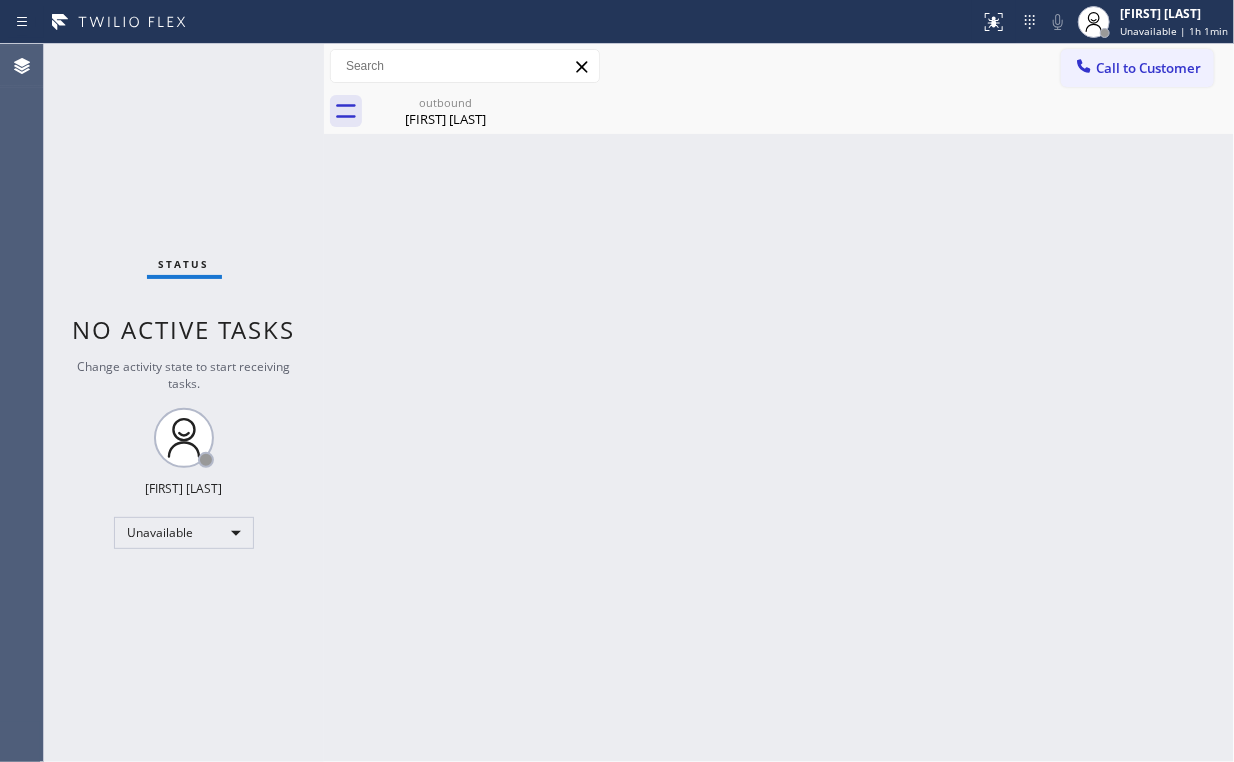 drag, startPoint x: 1126, startPoint y: 68, endPoint x: 856, endPoint y: 236, distance: 318 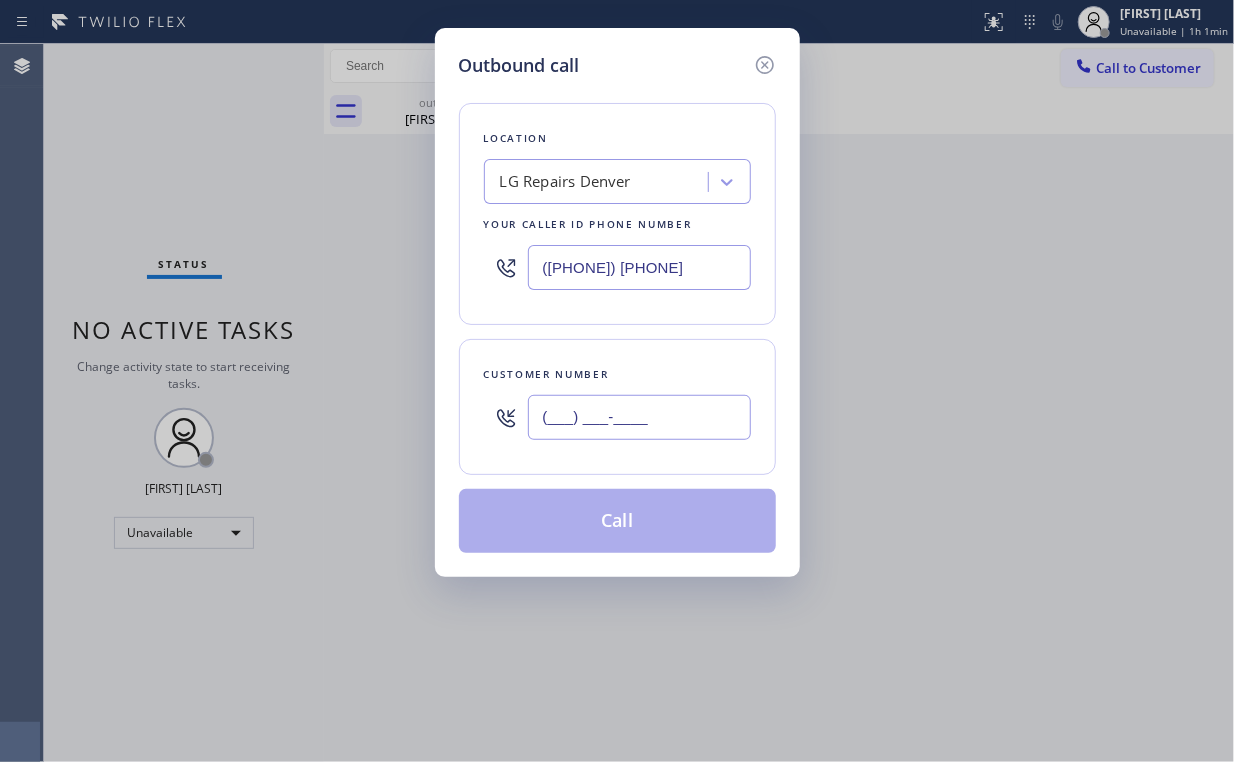 click on "(___) ___-____" at bounding box center [639, 417] 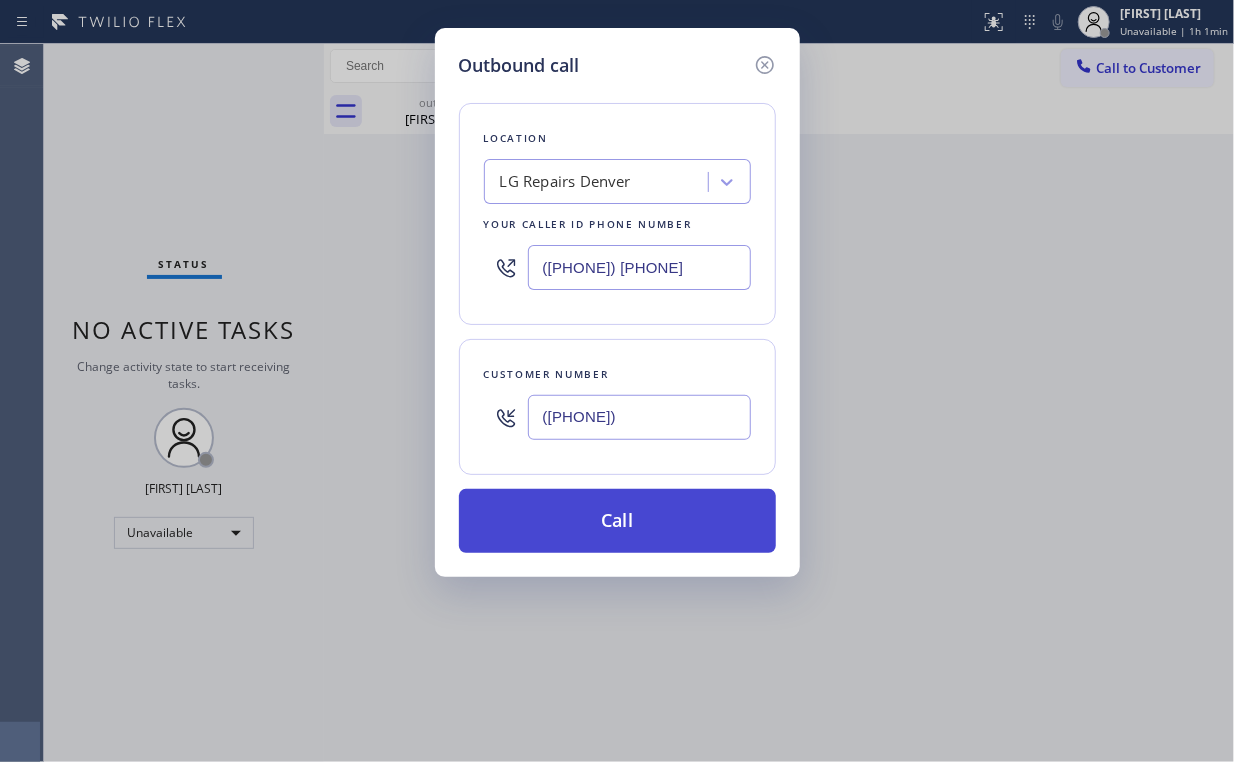 type on "([PHONE])" 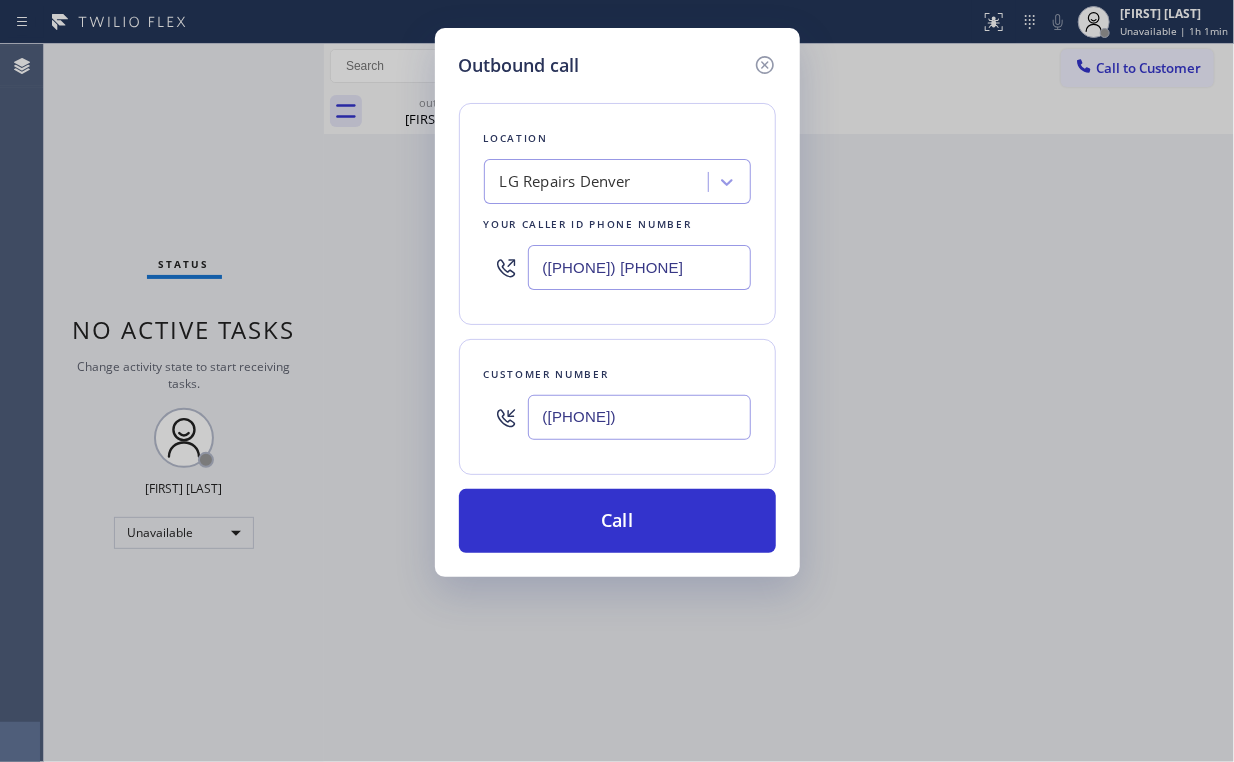 drag, startPoint x: 584, startPoint y: 511, endPoint x: 480, endPoint y: 703, distance: 218.3575 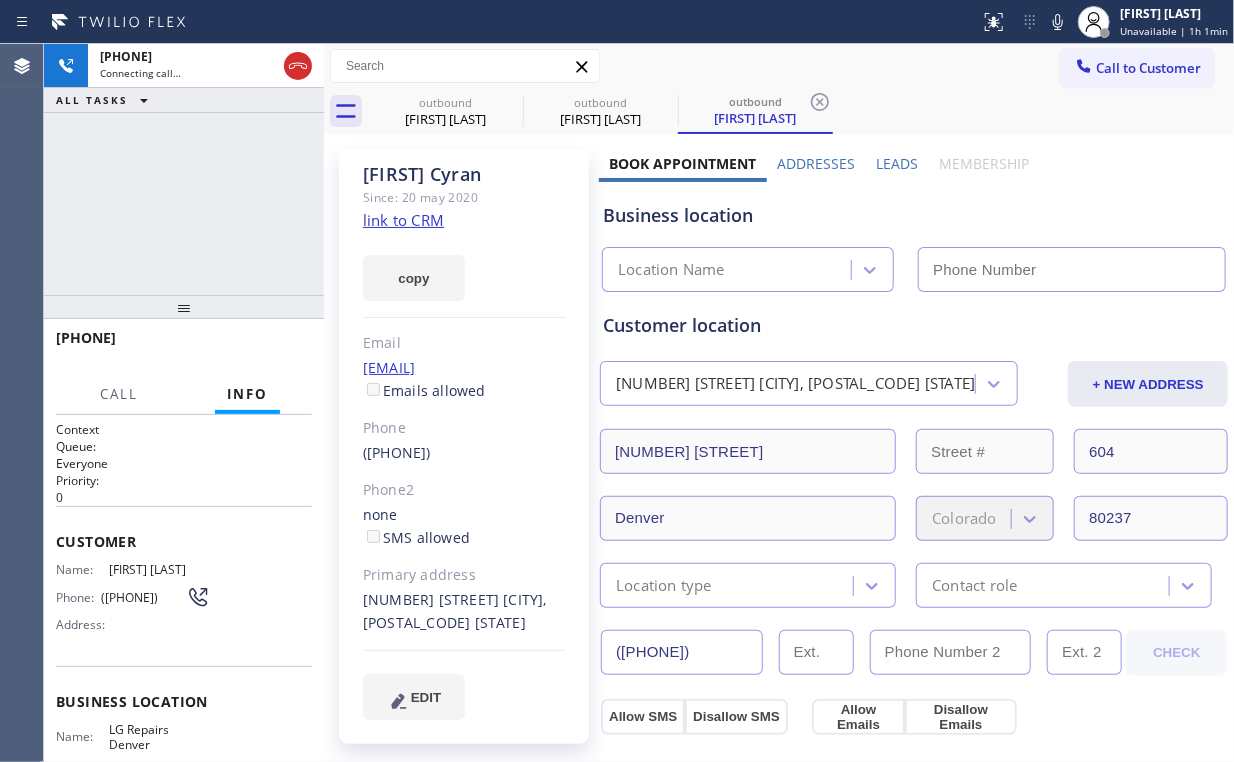 drag, startPoint x: 203, startPoint y: 186, endPoint x: 514, endPoint y: 148, distance: 313.31296 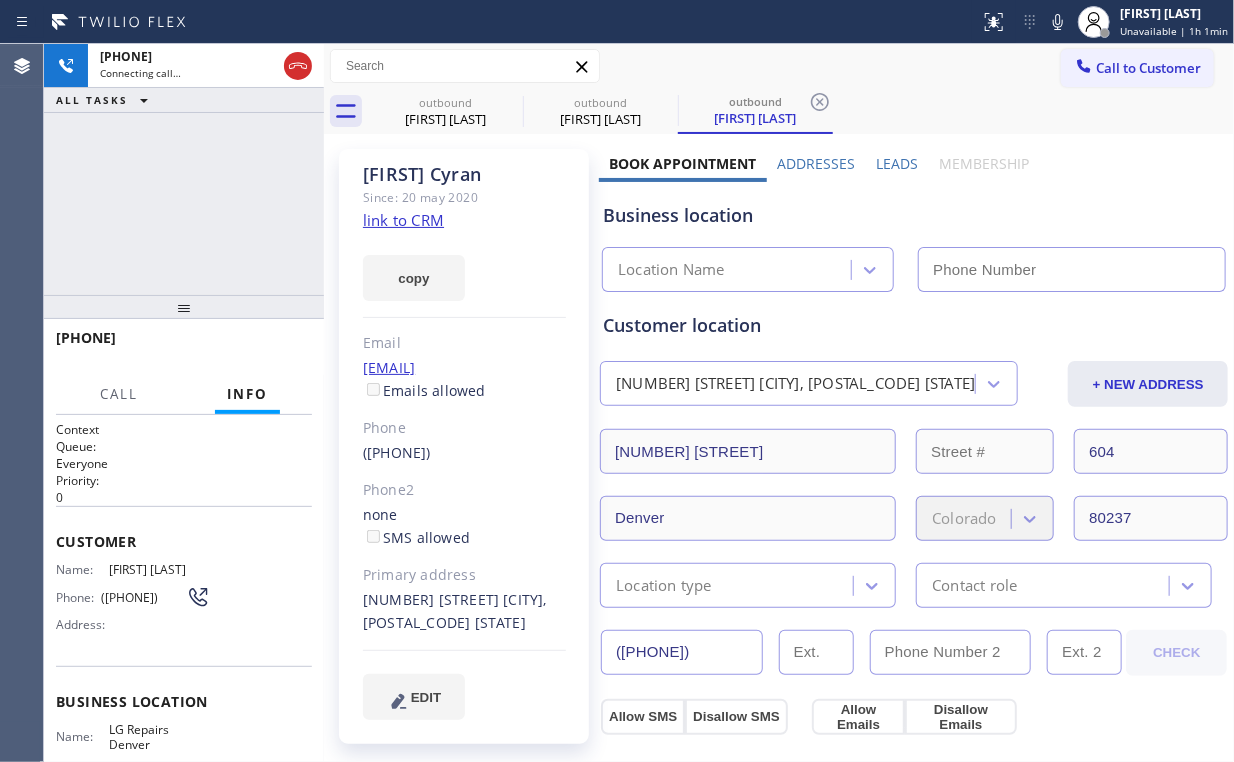 click on "[PHONE] Connecting call… ALL TASKS ALL TASKS ACTIVE TASKS TASKS IN WRAP UP" at bounding box center [184, 169] 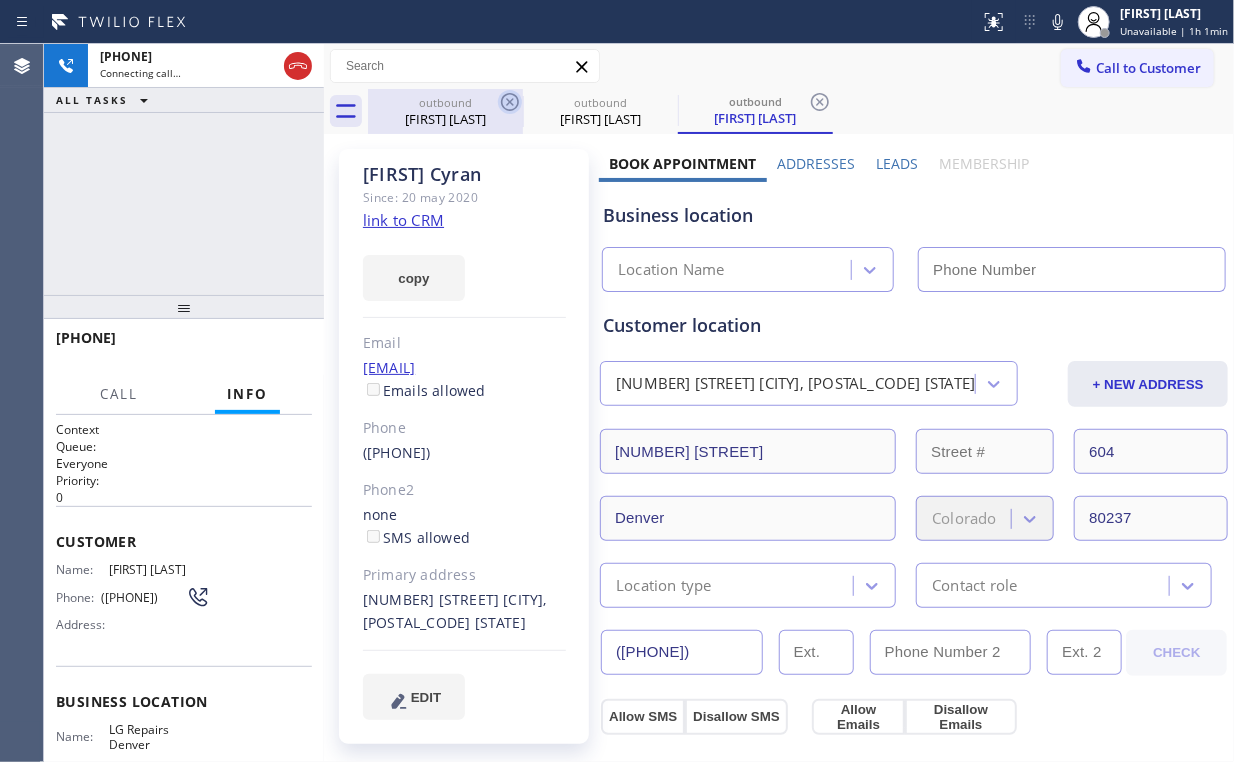 drag, startPoint x: 455, startPoint y: 111, endPoint x: 508, endPoint y: 111, distance: 53 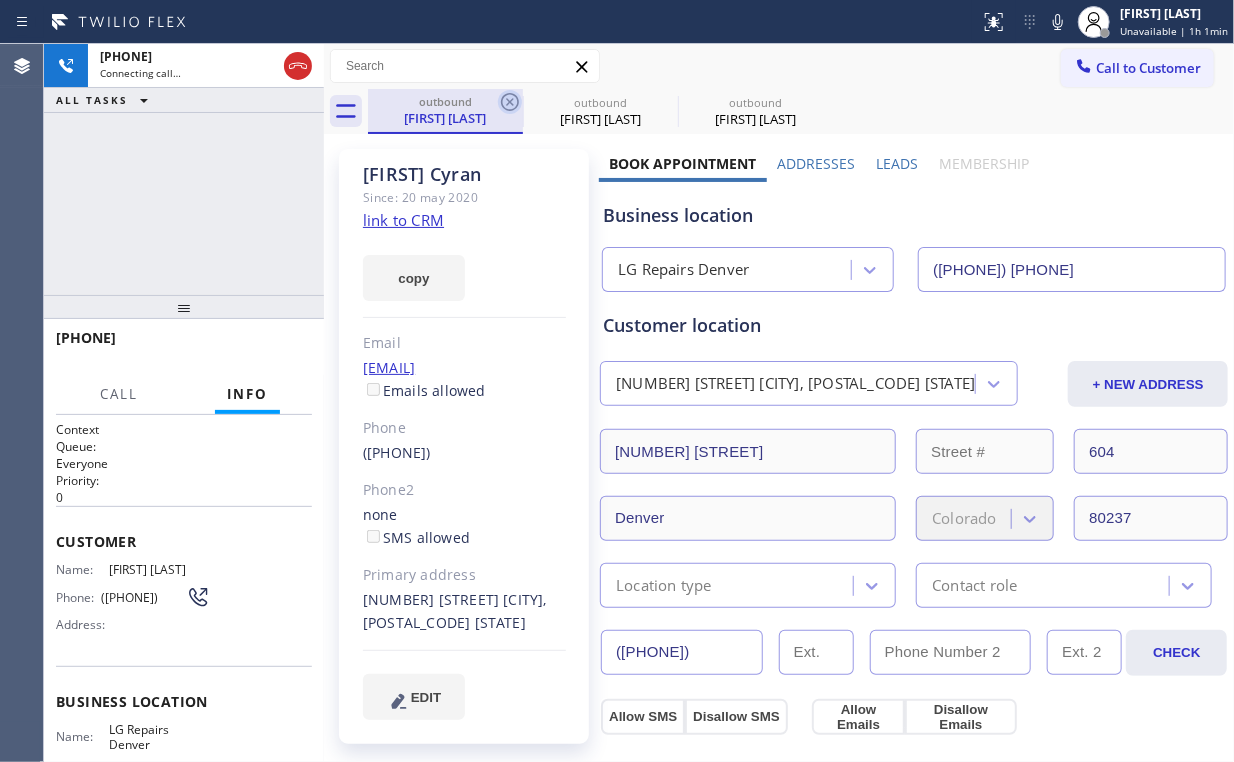 click 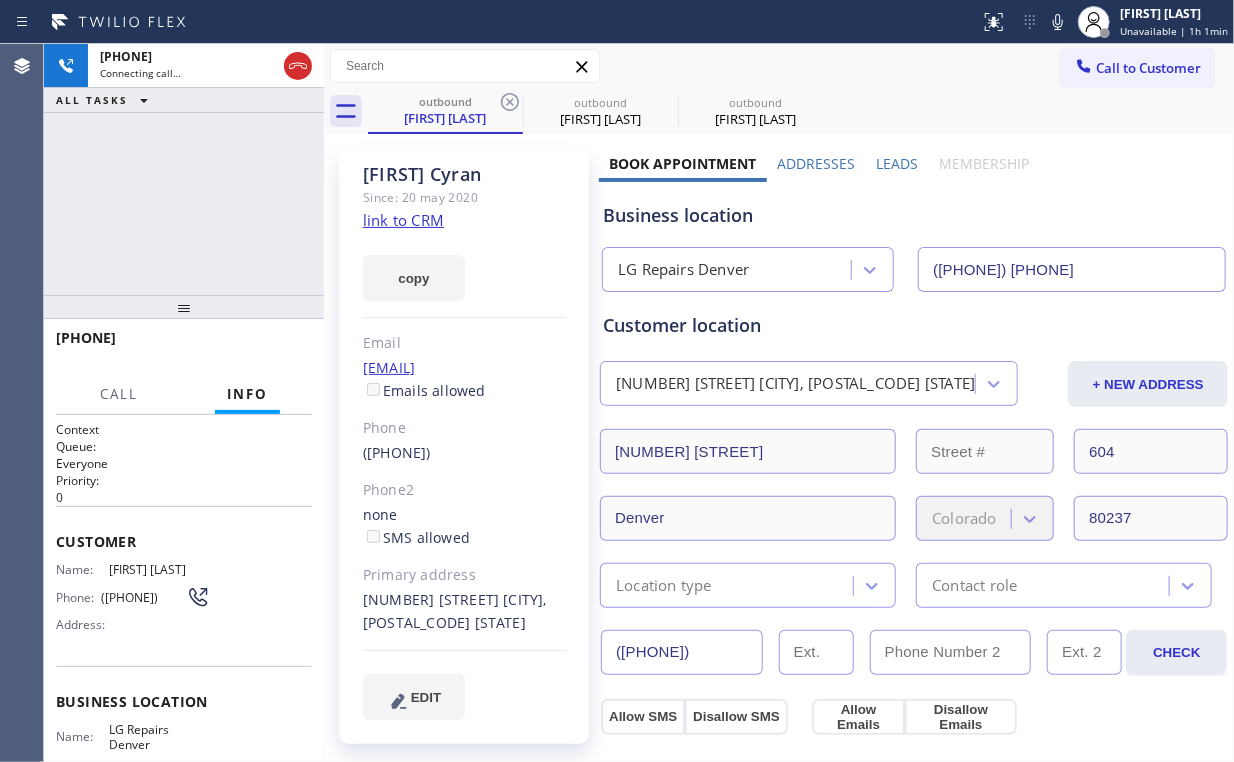 type on "([PHONE]) [PHONE]" 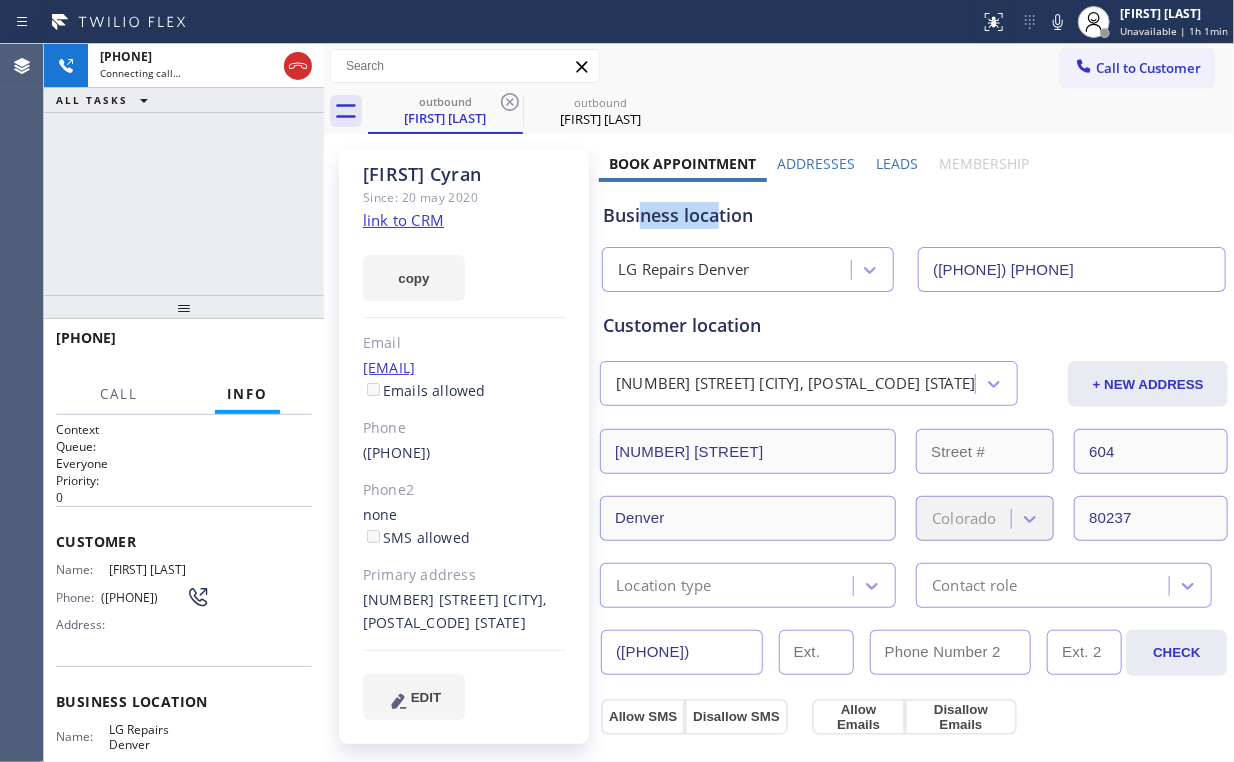 drag, startPoint x: 636, startPoint y: 215, endPoint x: 715, endPoint y: 216, distance: 79.00633 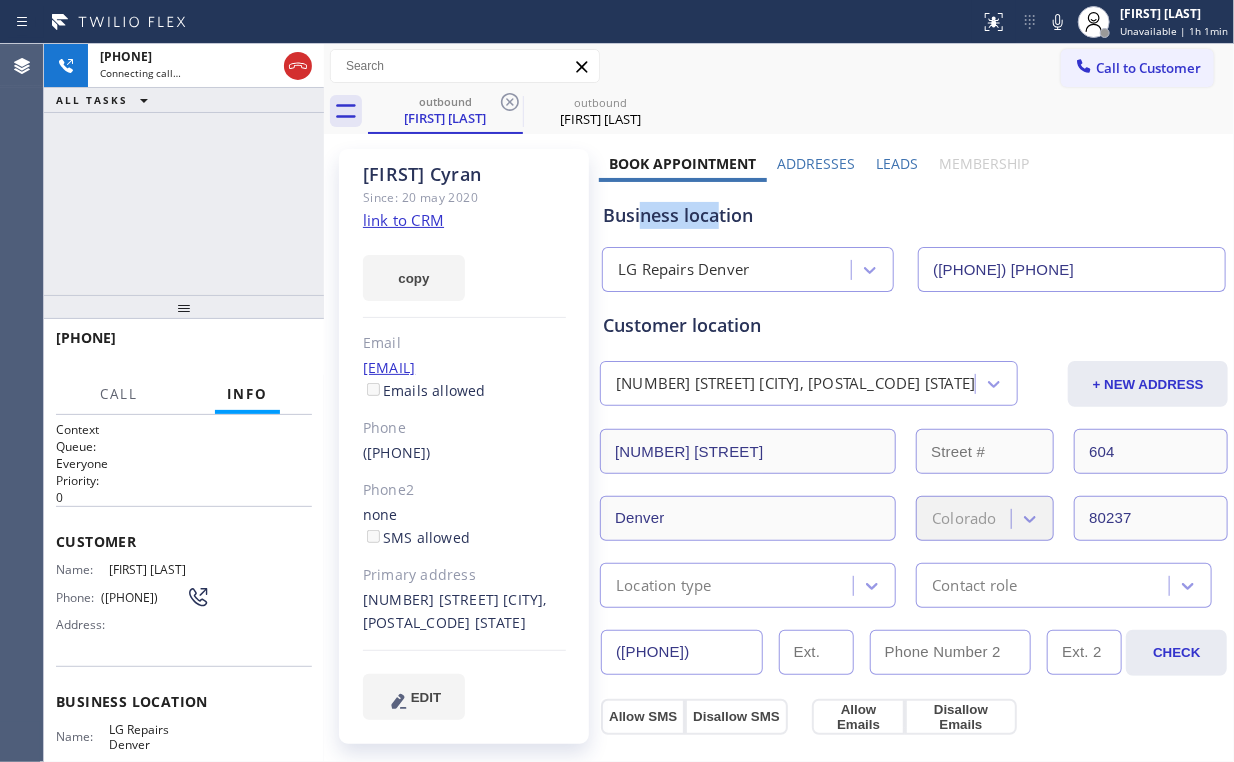 click on "Business location" at bounding box center [914, 215] 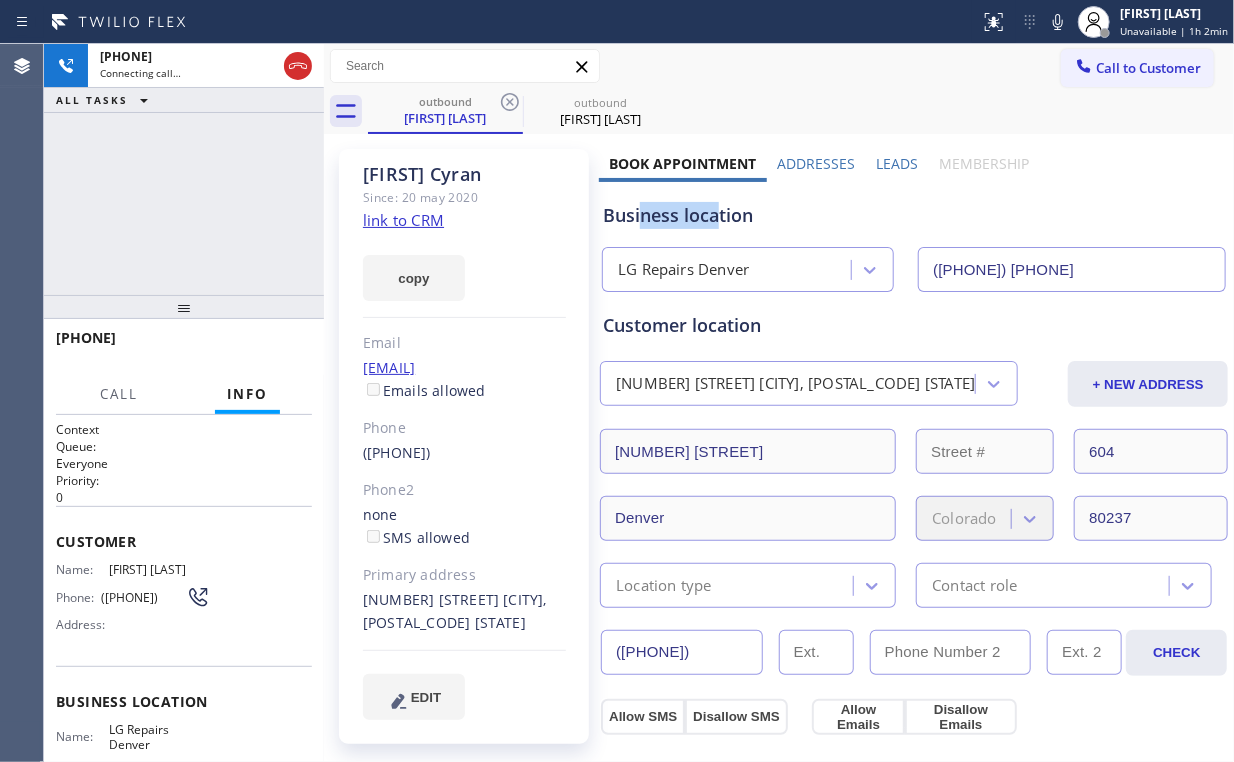 drag, startPoint x: 637, startPoint y: 216, endPoint x: 713, endPoint y: 221, distance: 76.1643 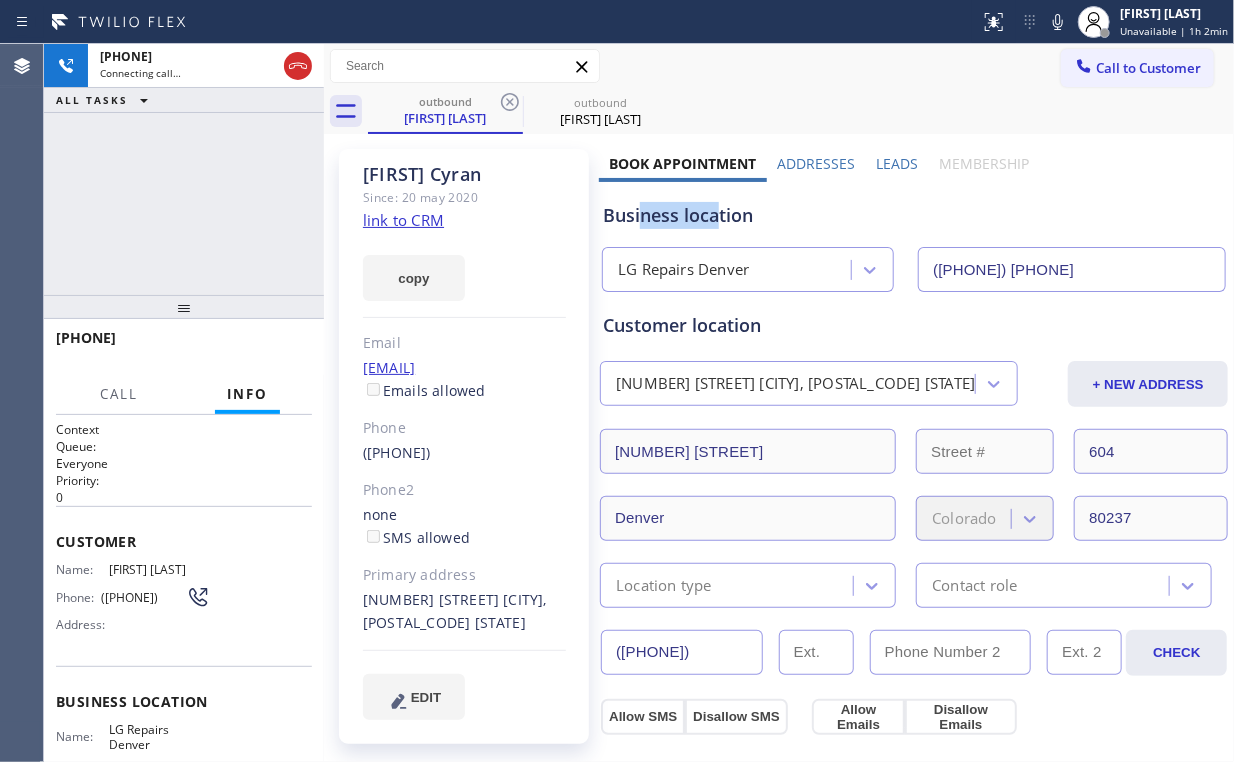 click on "Business location" at bounding box center (914, 215) 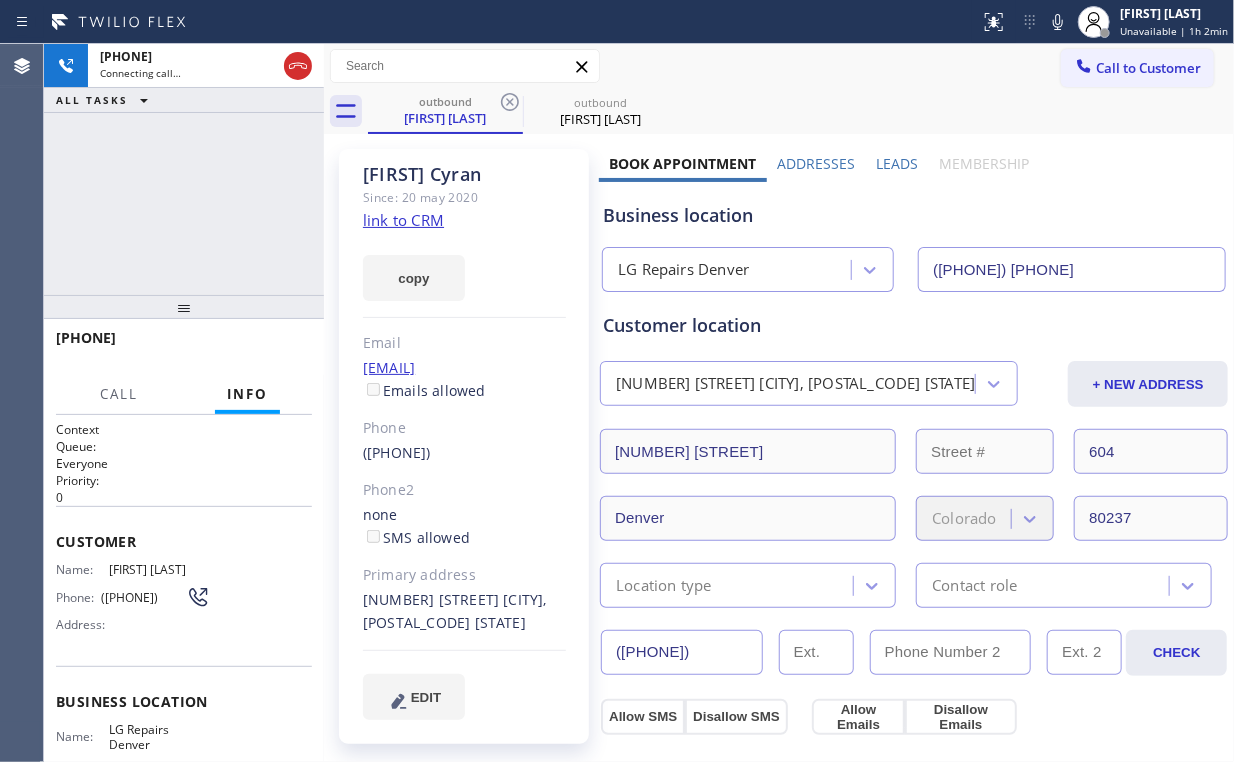 click on "Business location" at bounding box center [914, 215] 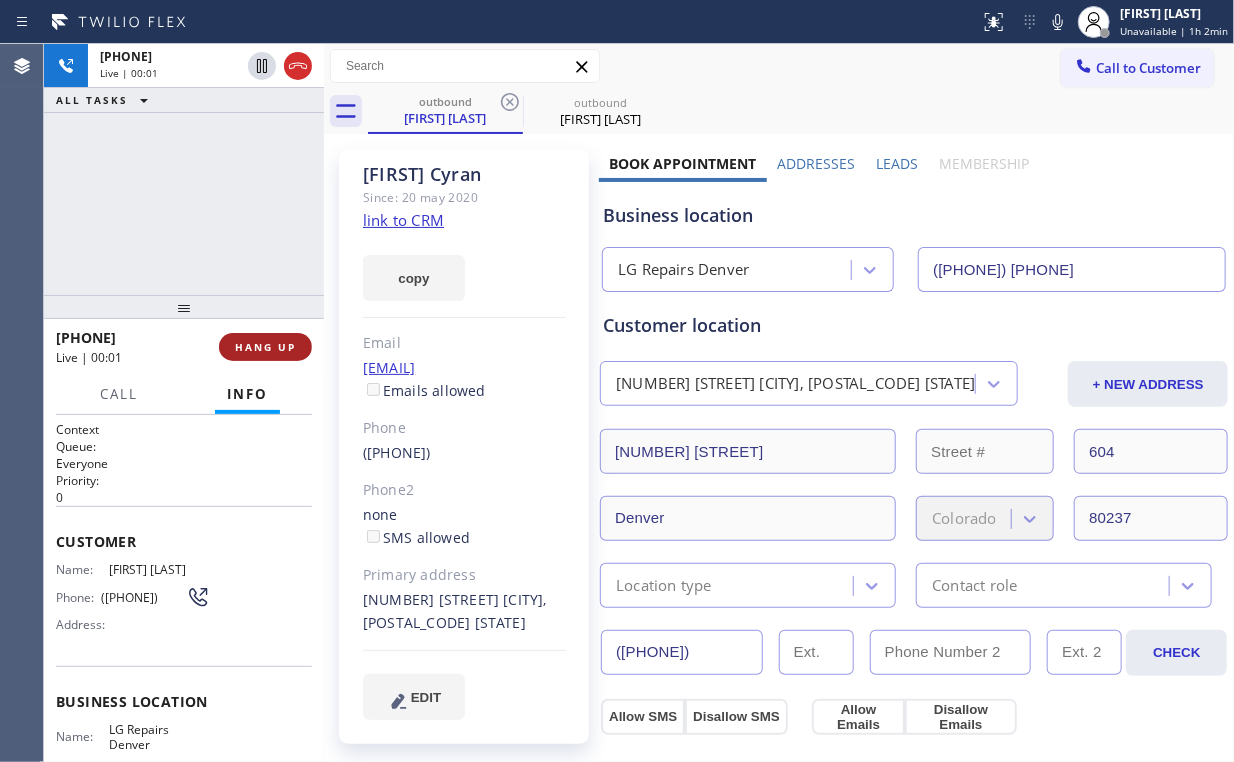 click on "HANG UP" at bounding box center [265, 347] 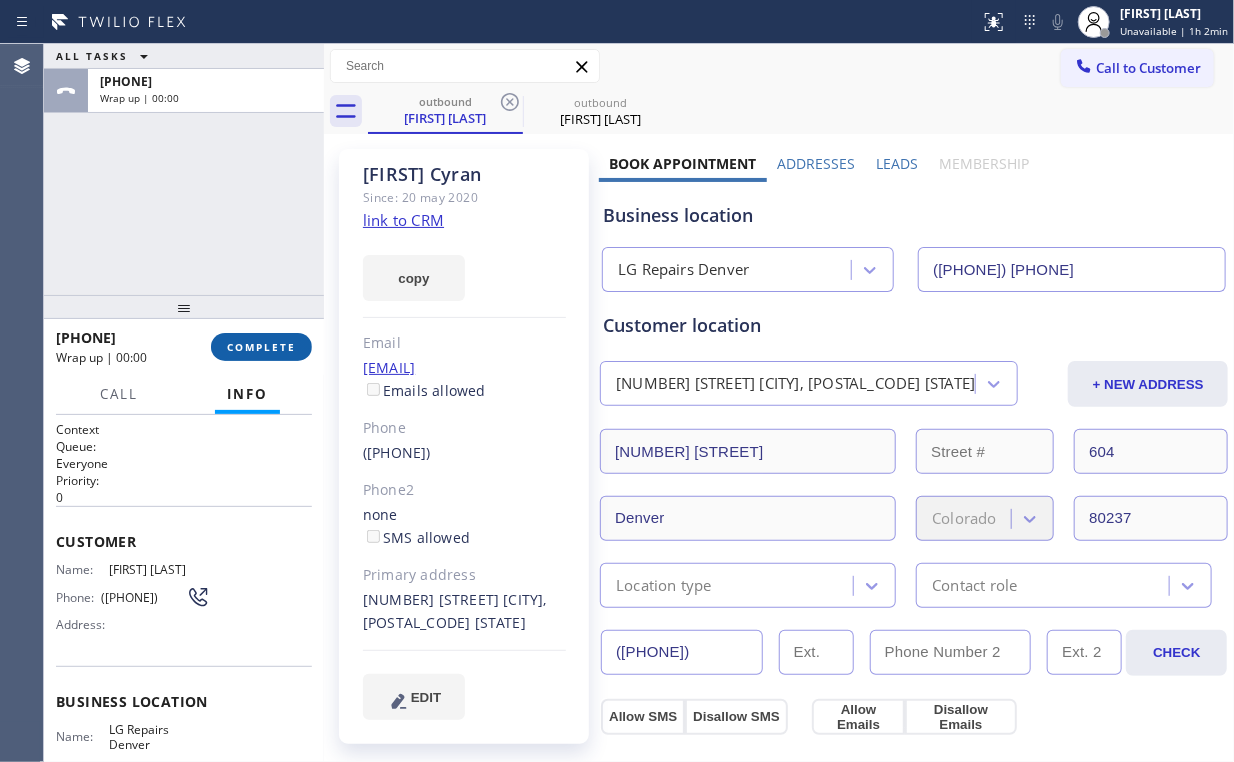 click on "COMPLETE" at bounding box center [261, 347] 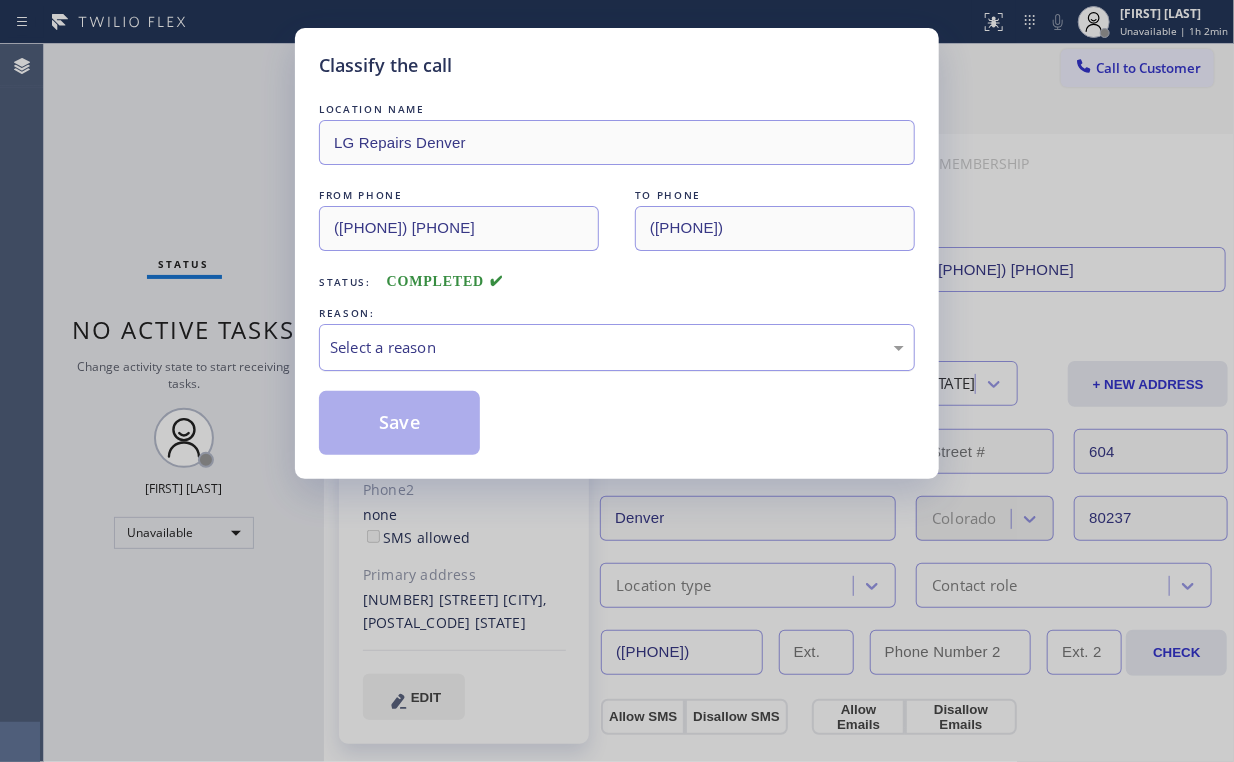 click on "Select a reason" at bounding box center (617, 347) 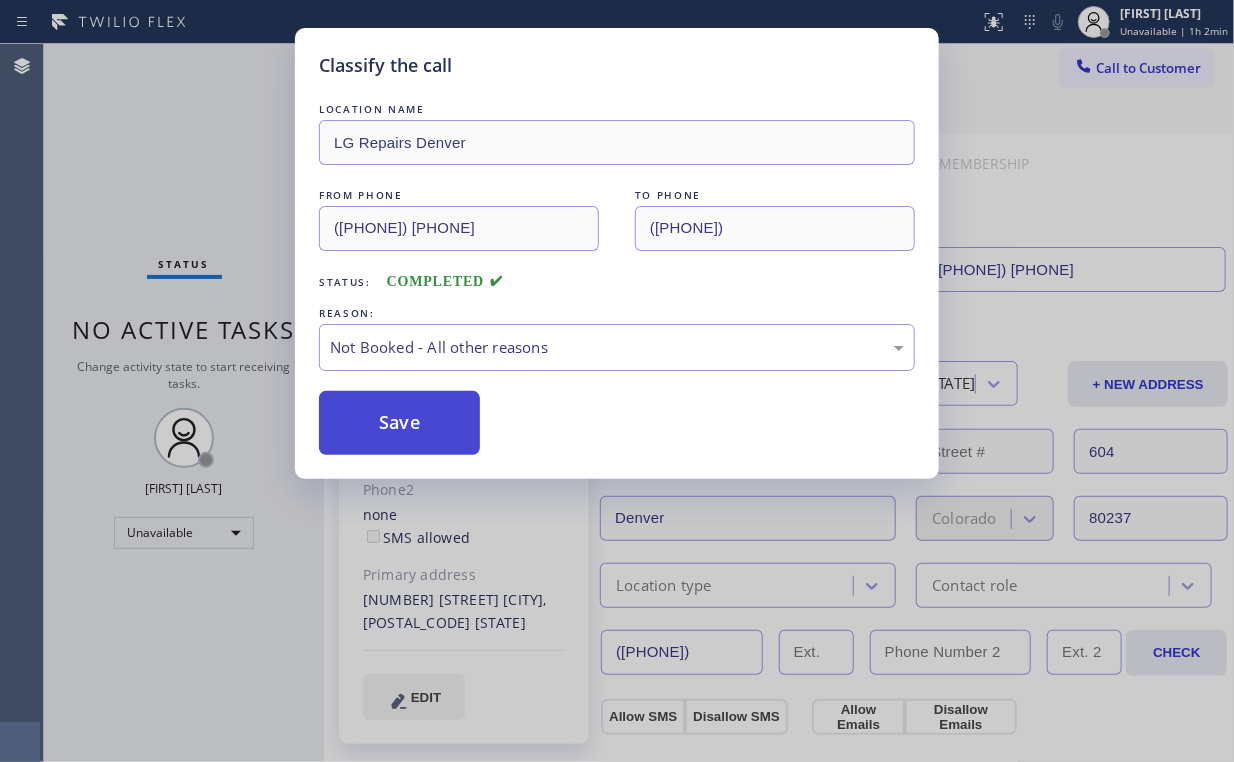 drag, startPoint x: 385, startPoint y: 424, endPoint x: 238, endPoint y: 168, distance: 295.2033 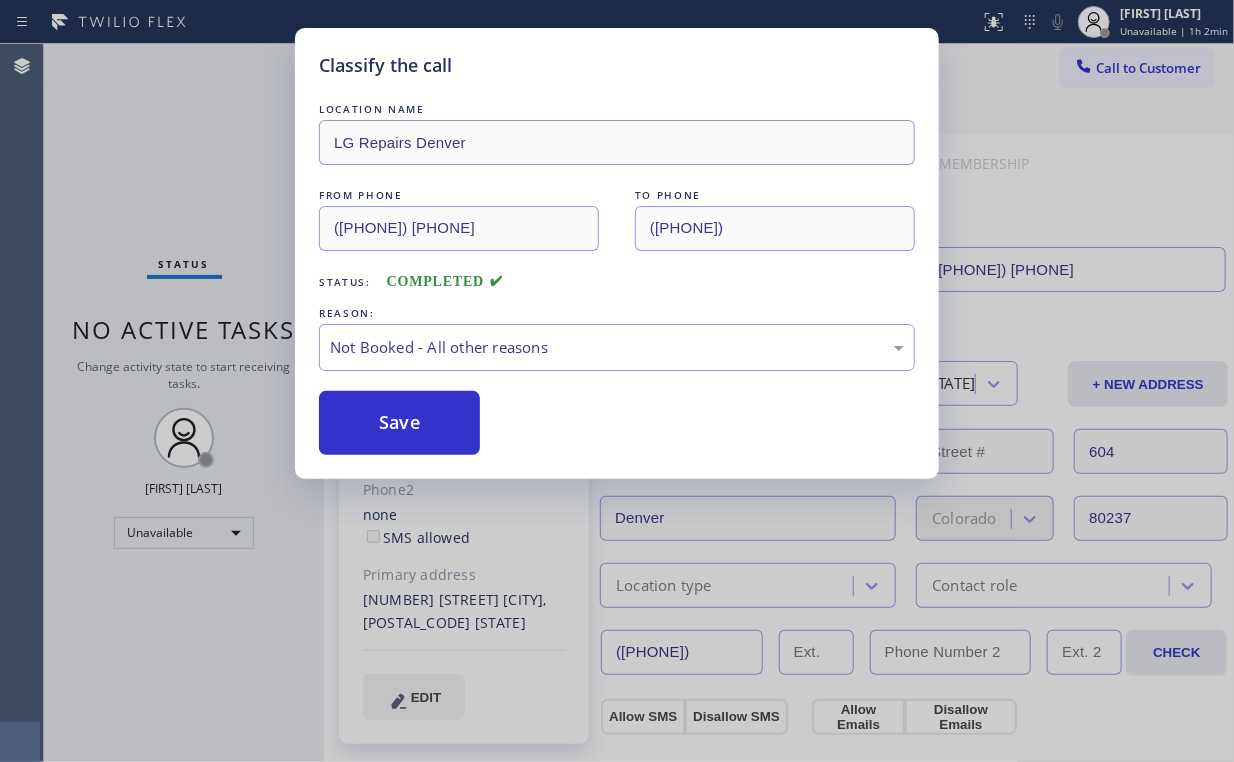 click on "Save" at bounding box center [399, 423] 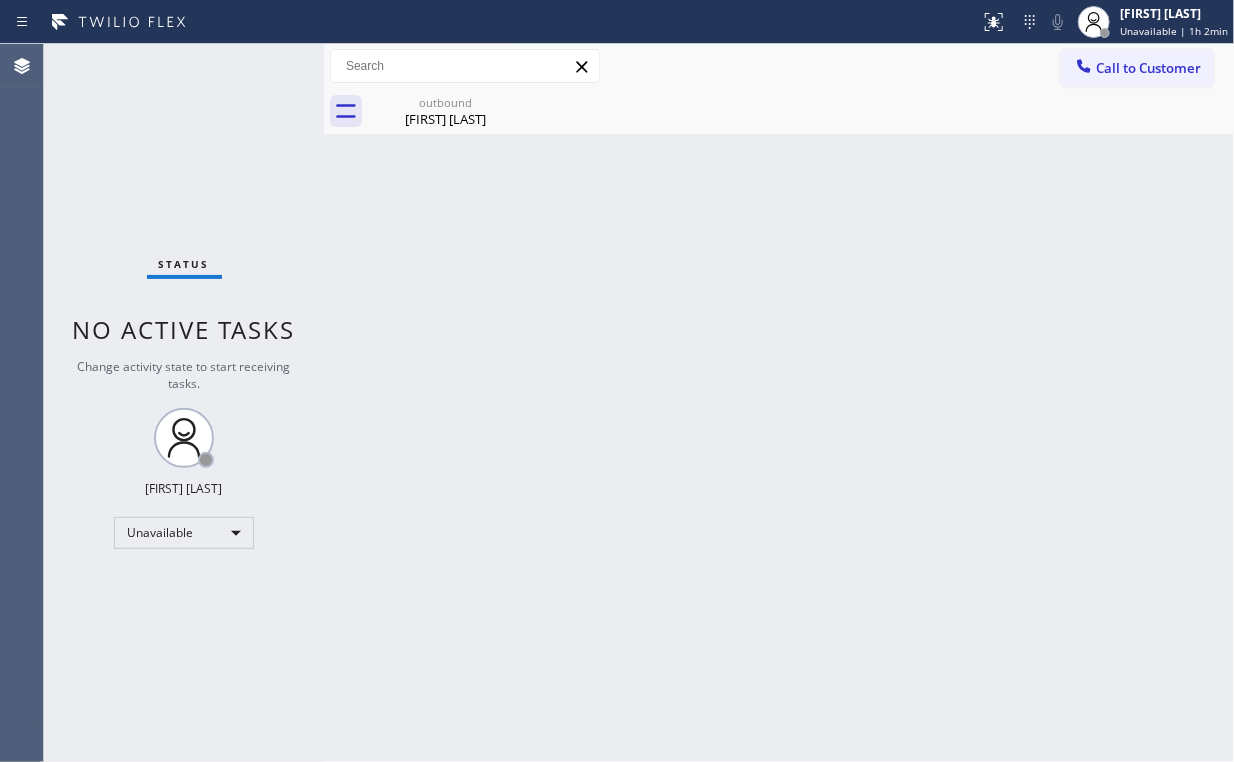 drag, startPoint x: 1104, startPoint y: 61, endPoint x: 758, endPoint y: 336, distance: 441.97397 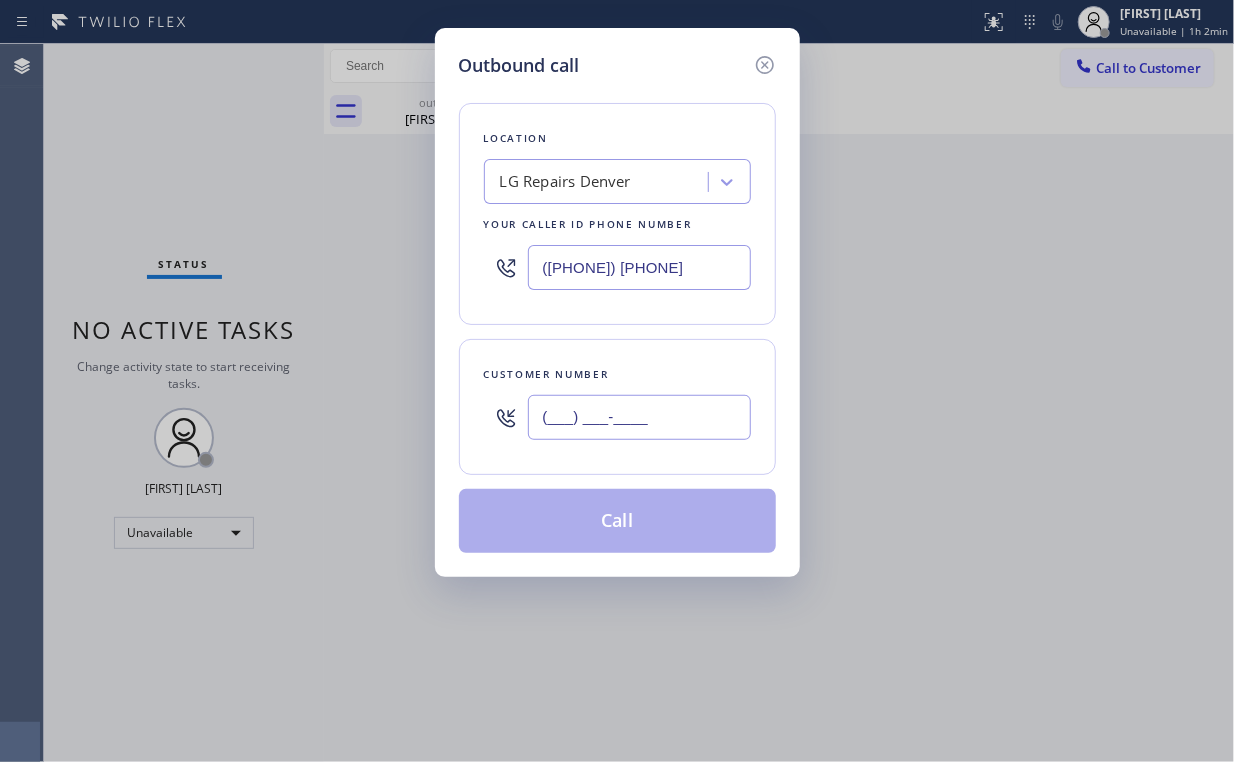 click on "(___) ___-____" at bounding box center [639, 417] 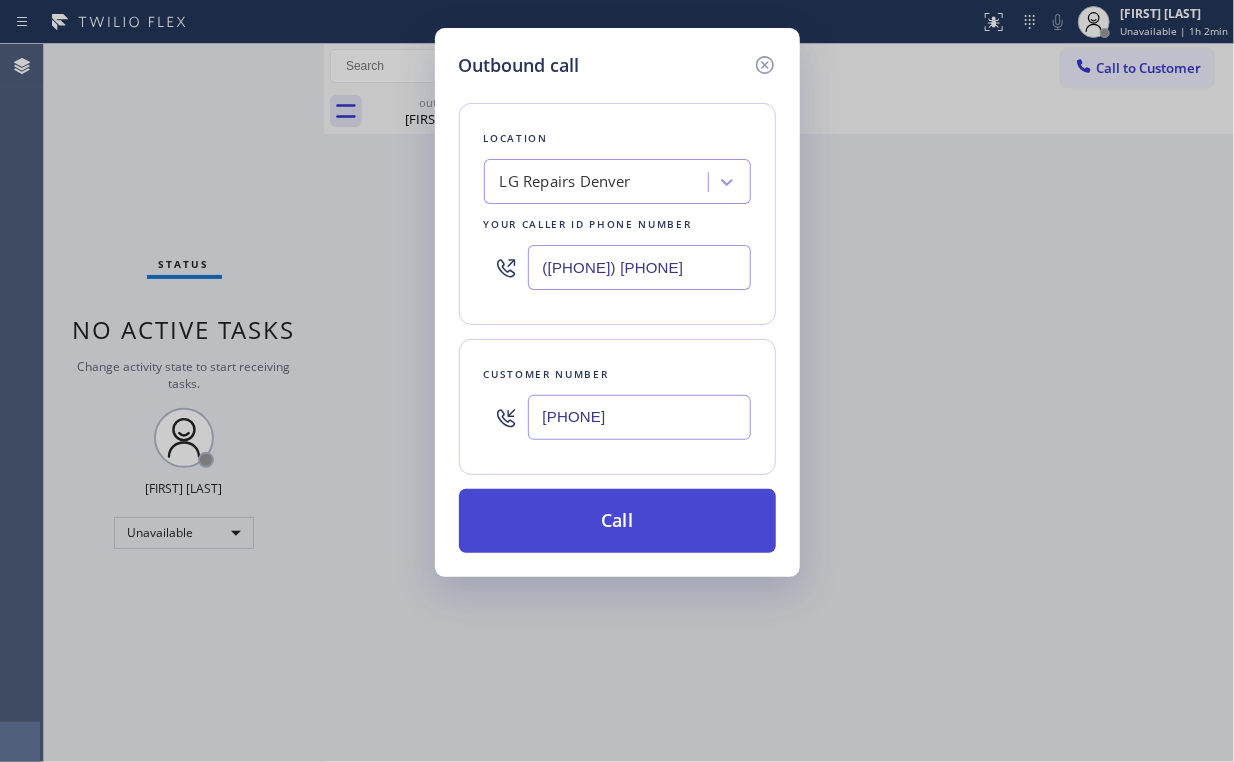type on "[PHONE]" 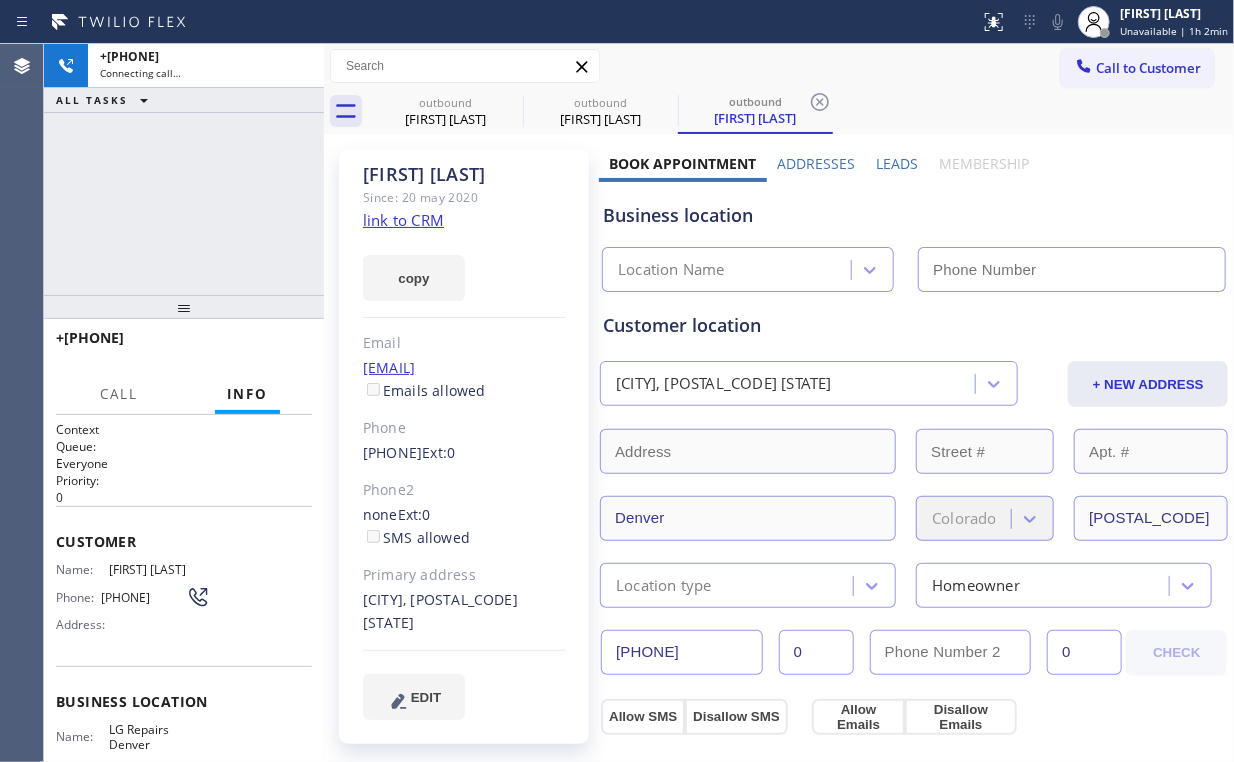 type on "([PHONE]) [PHONE]" 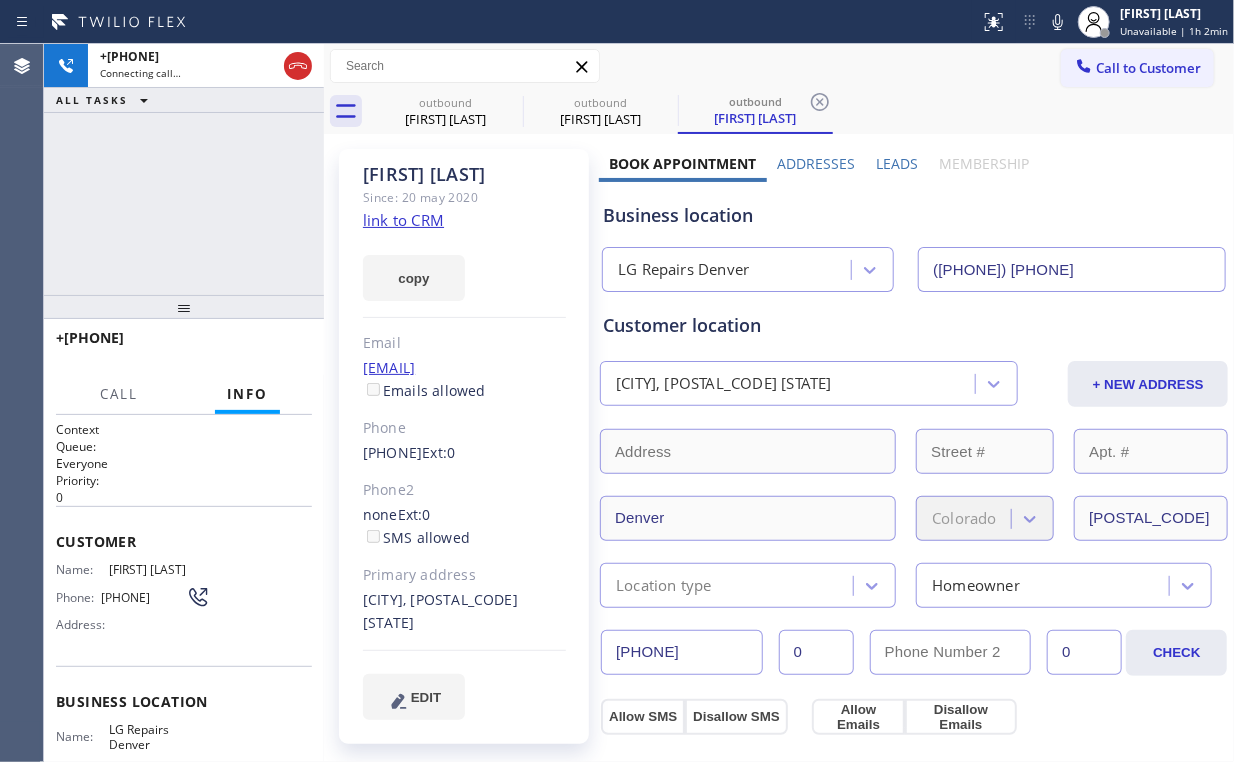 click on "+1[PHONE] Connecting call… ALL TASKS ALL TASKS ACTIVE TASKS TASKS IN WRAP UP" at bounding box center [184, 169] 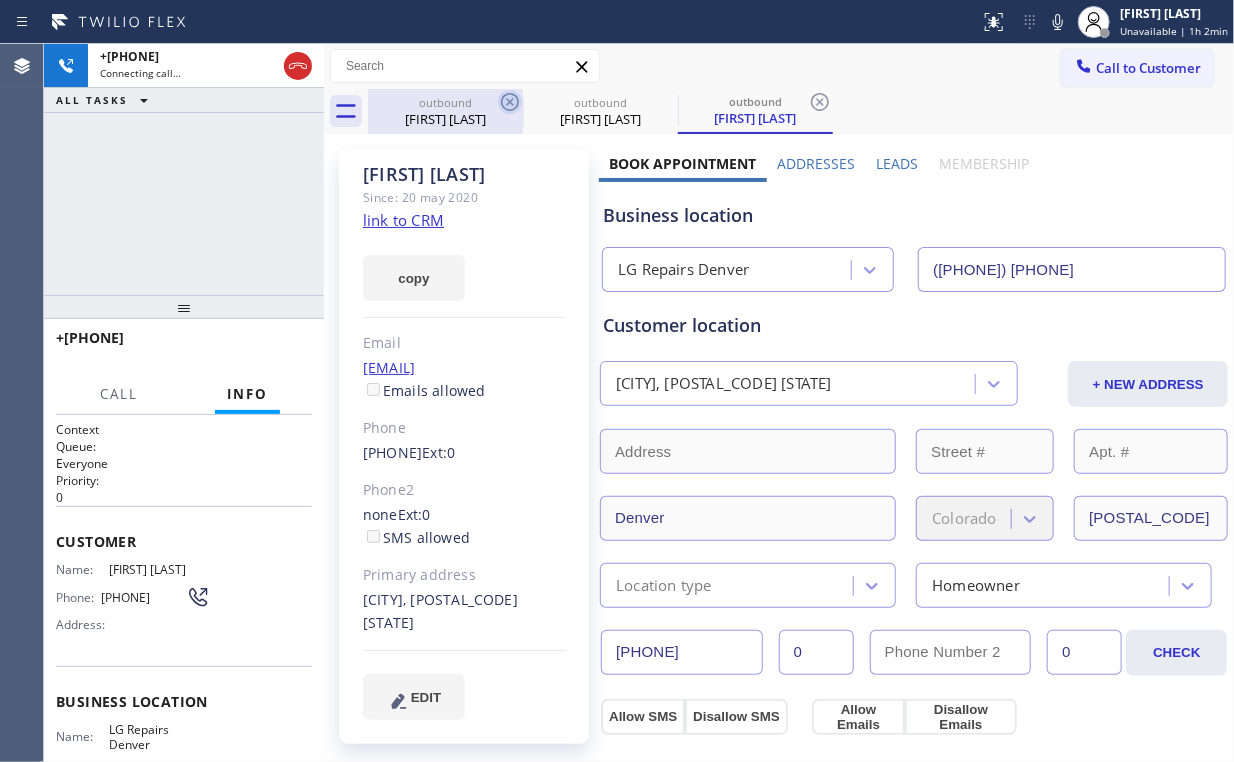 drag, startPoint x: 425, startPoint y: 115, endPoint x: 509, endPoint y: 111, distance: 84.095184 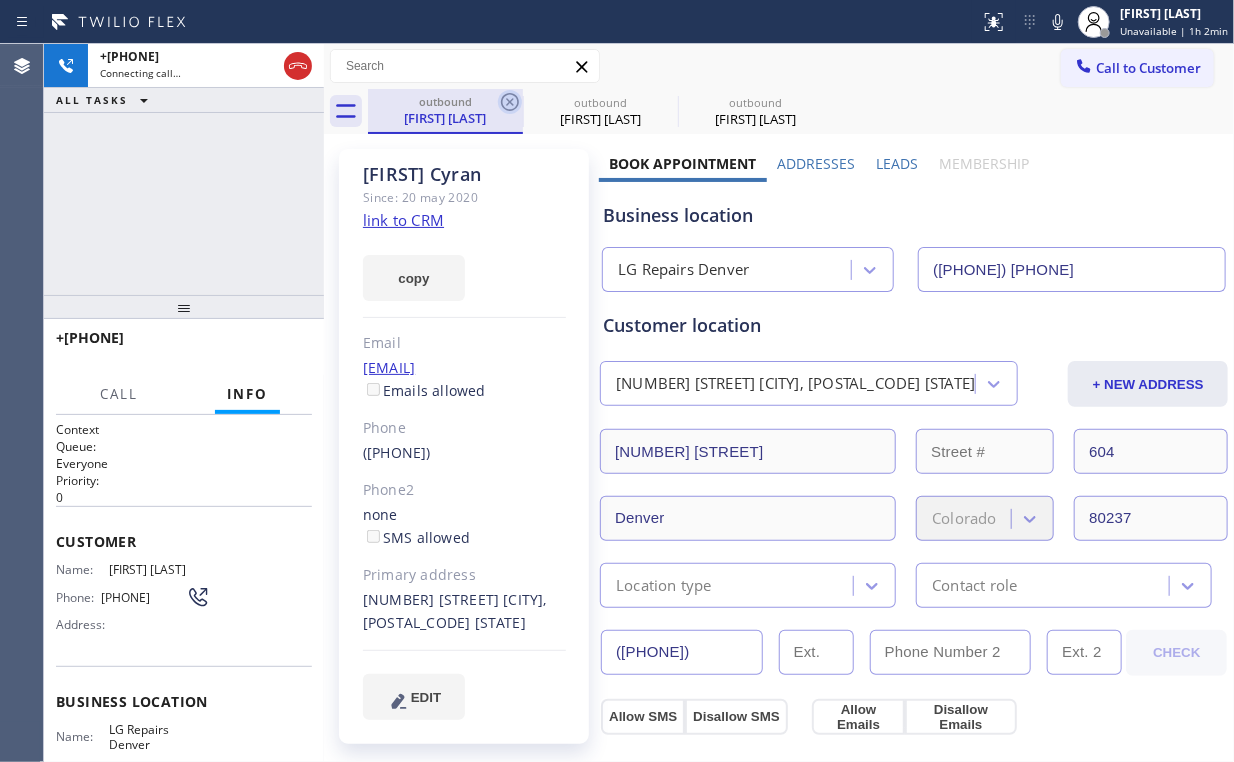 click 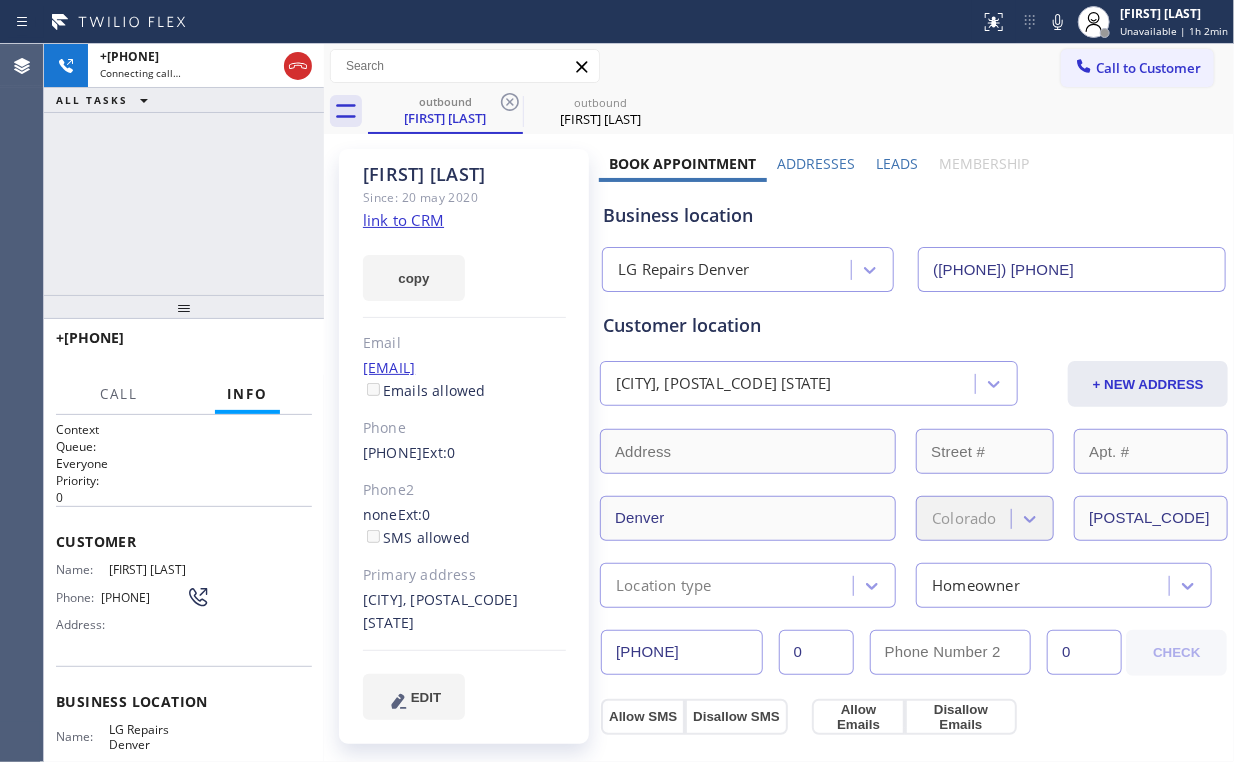 click on "+1[PHONE] Connecting call… ALL TASKS ALL TASKS ACTIVE TASKS TASKS IN WRAP UP" at bounding box center (184, 169) 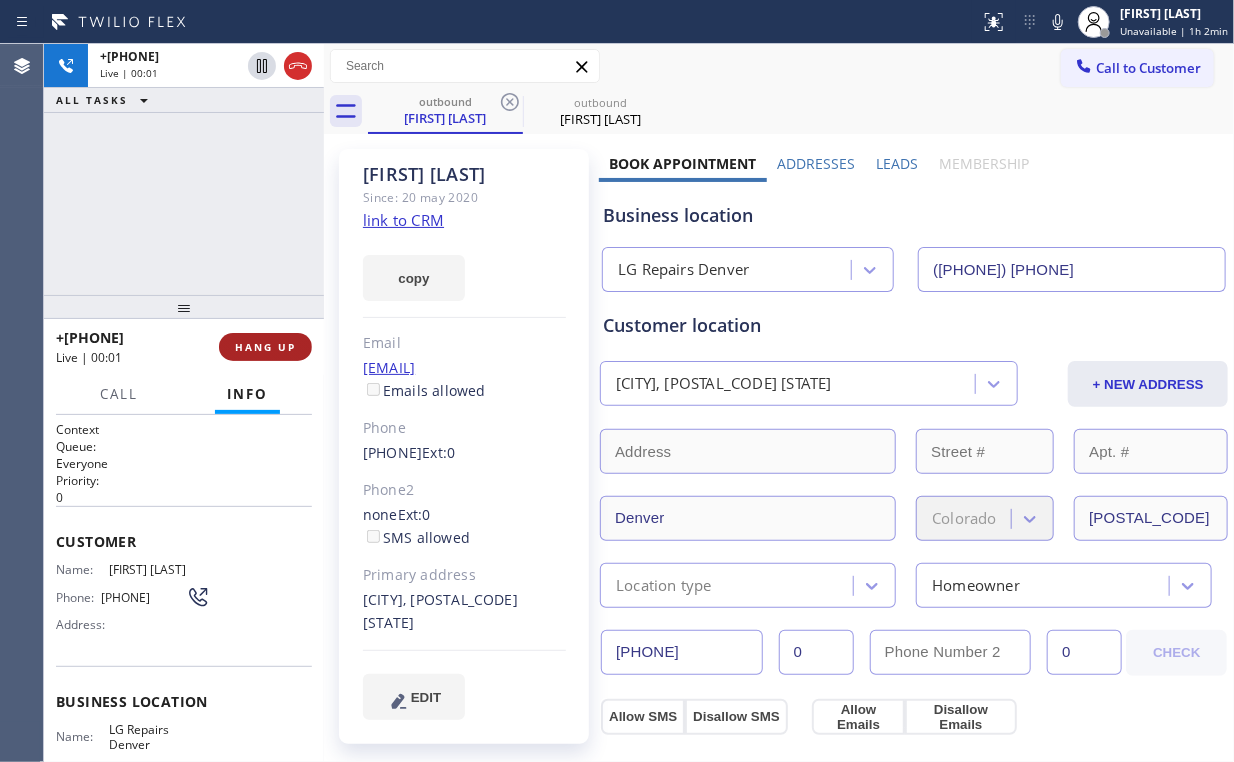 click on "HANG UP" at bounding box center (265, 347) 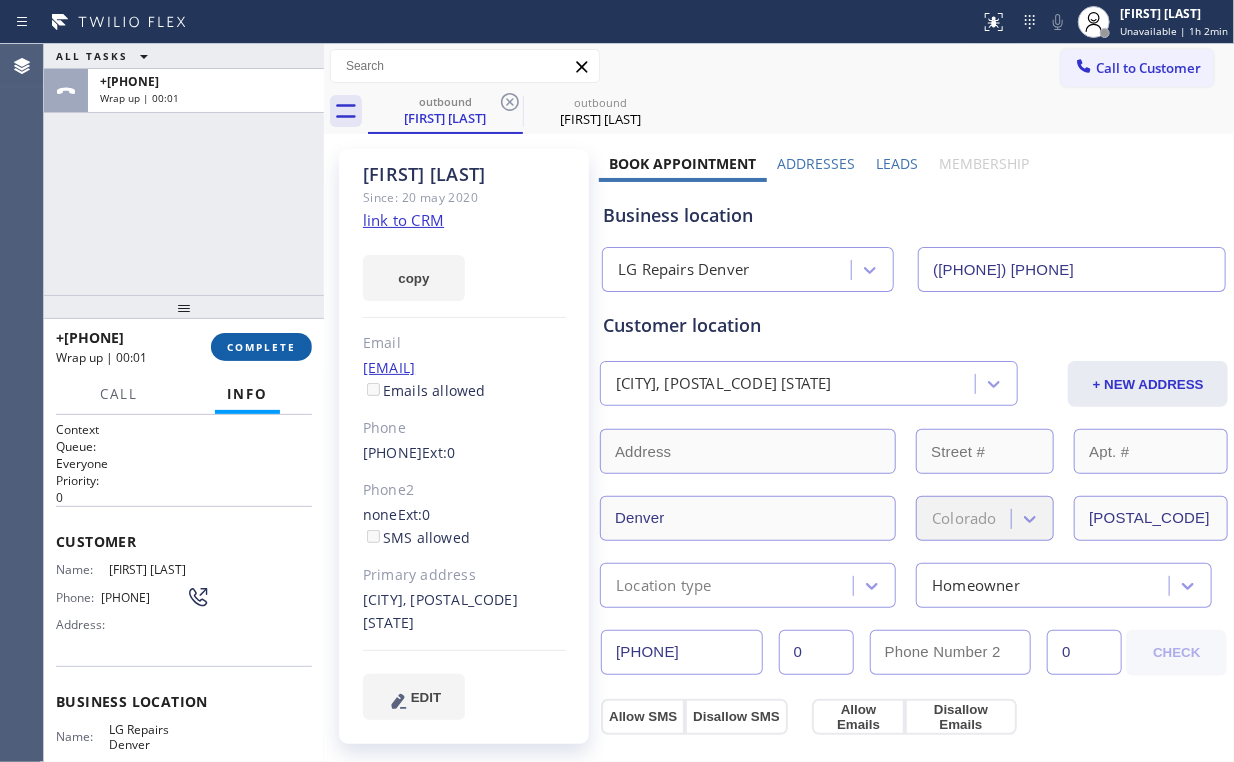 click on "COMPLETE" at bounding box center [261, 347] 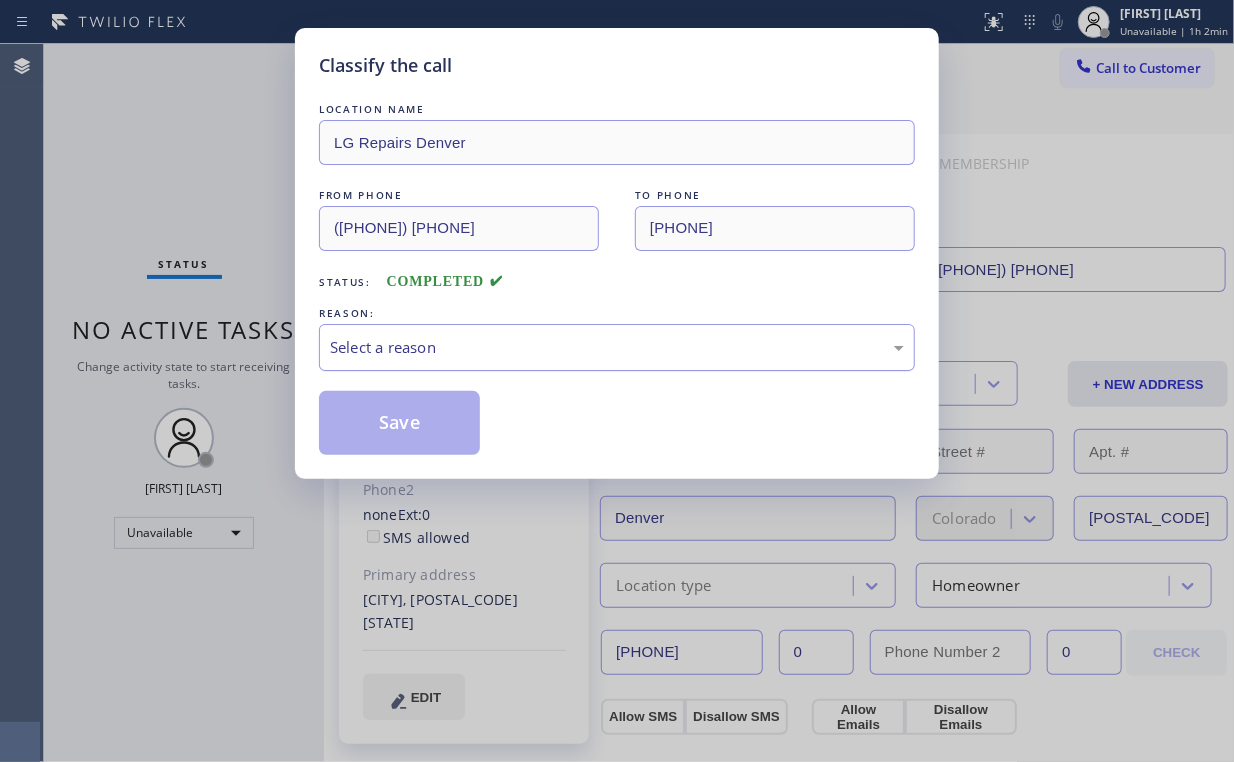click on "Select a reason" at bounding box center [617, 347] 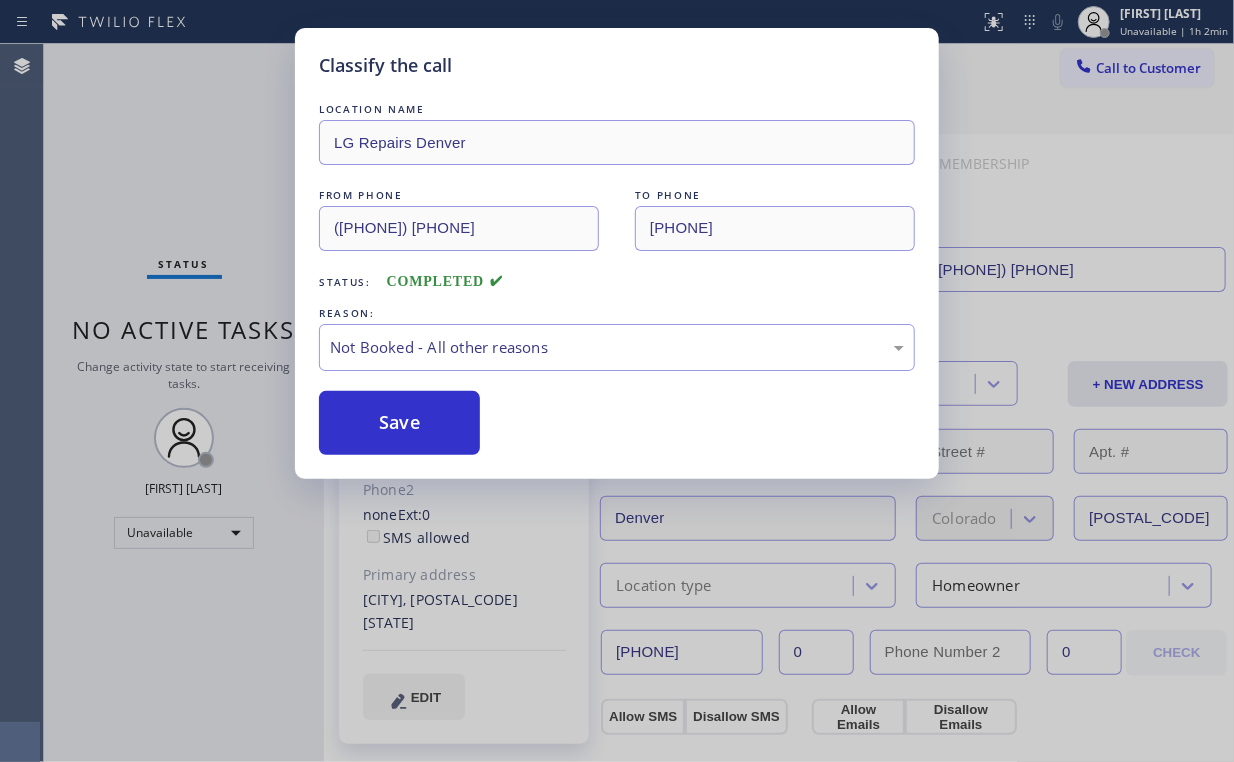 drag, startPoint x: 388, startPoint y: 417, endPoint x: 249, endPoint y: 223, distance: 238.65666 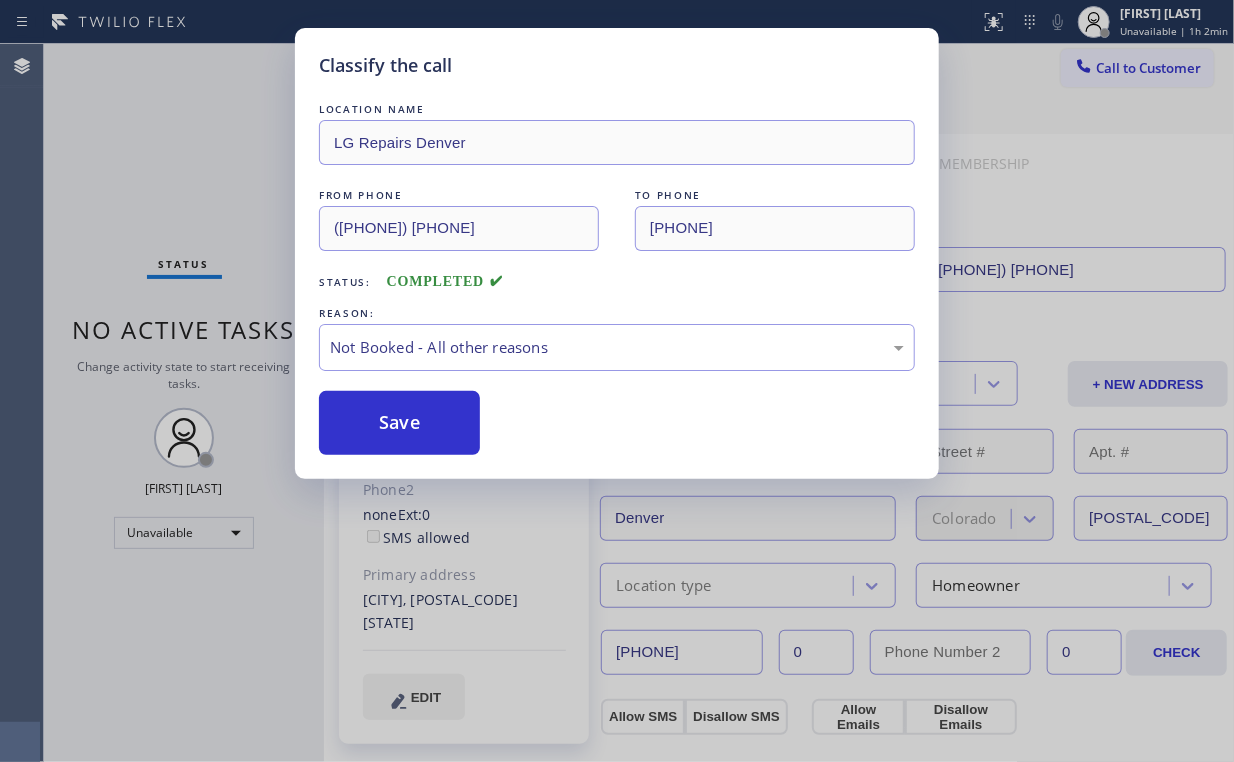 click on "Classify the call LOCATION NAME LG Repairs [CITY] FROM PHONE ([PHONE]) TO PHONE ([PHONE]) Status: COMPLETED REASON: Not Booked - All other reasons Save" at bounding box center [617, 381] 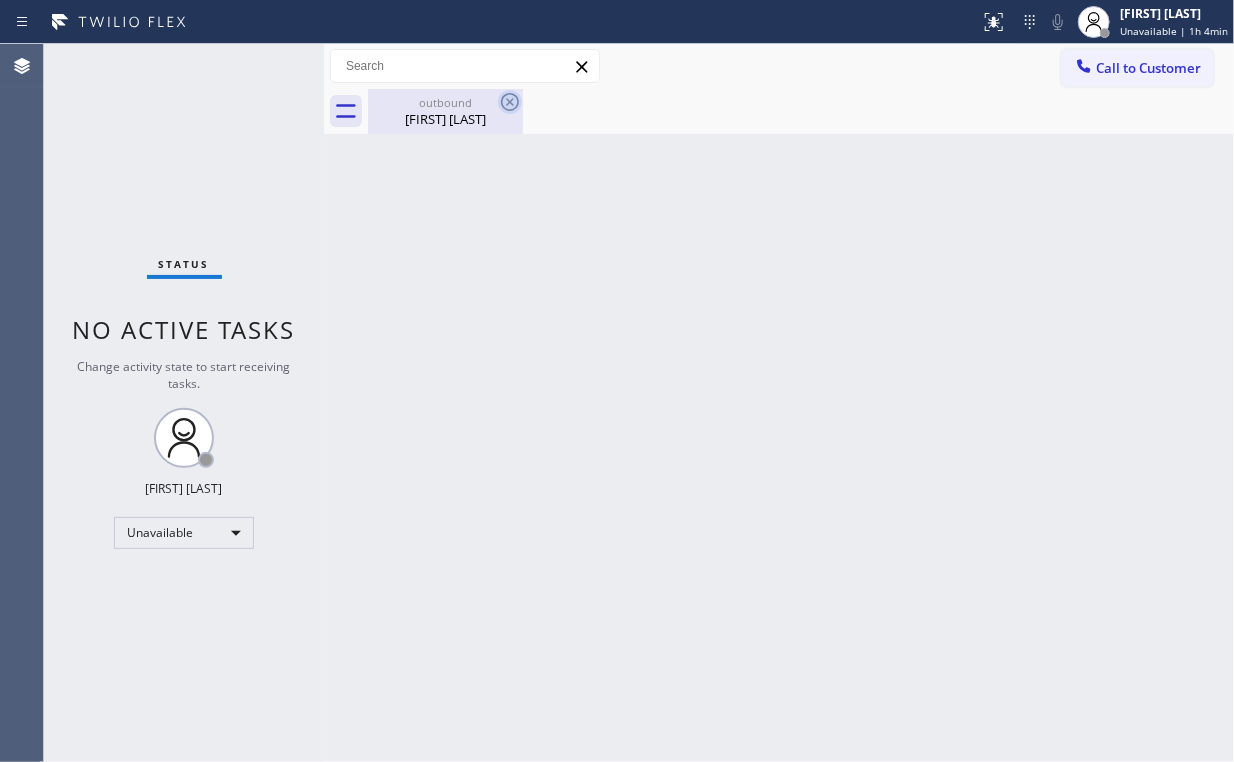 drag, startPoint x: 452, startPoint y: 111, endPoint x: 505, endPoint y: 109, distance: 53.037724 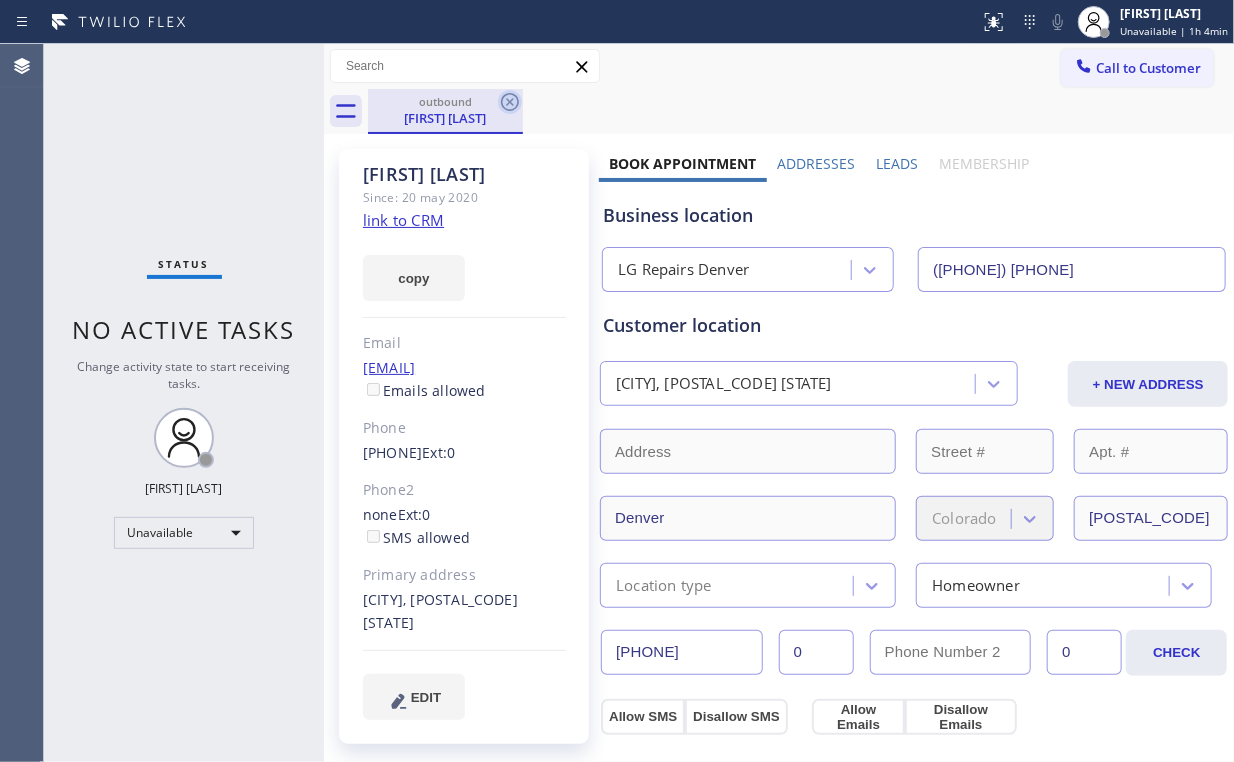 click 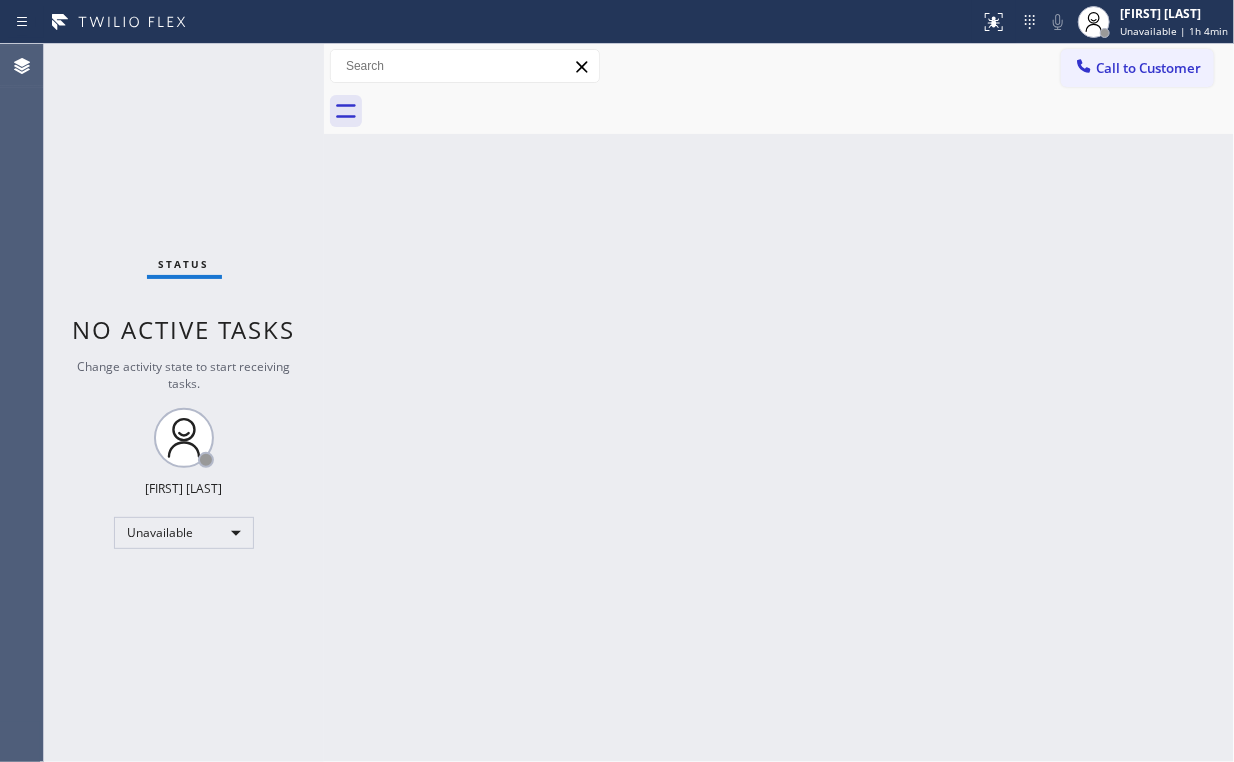 drag, startPoint x: 240, startPoint y: 139, endPoint x: 234, endPoint y: 71, distance: 68.26419 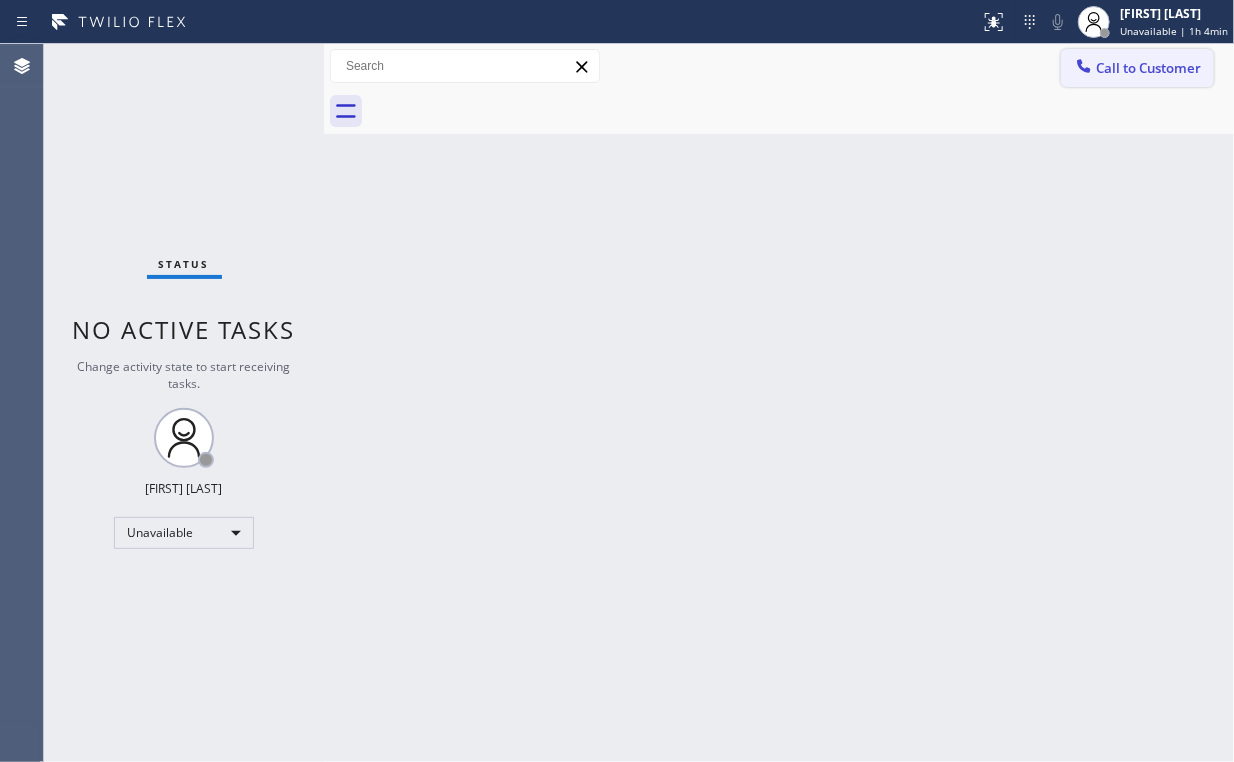 click on "Call to Customer" at bounding box center [1148, 68] 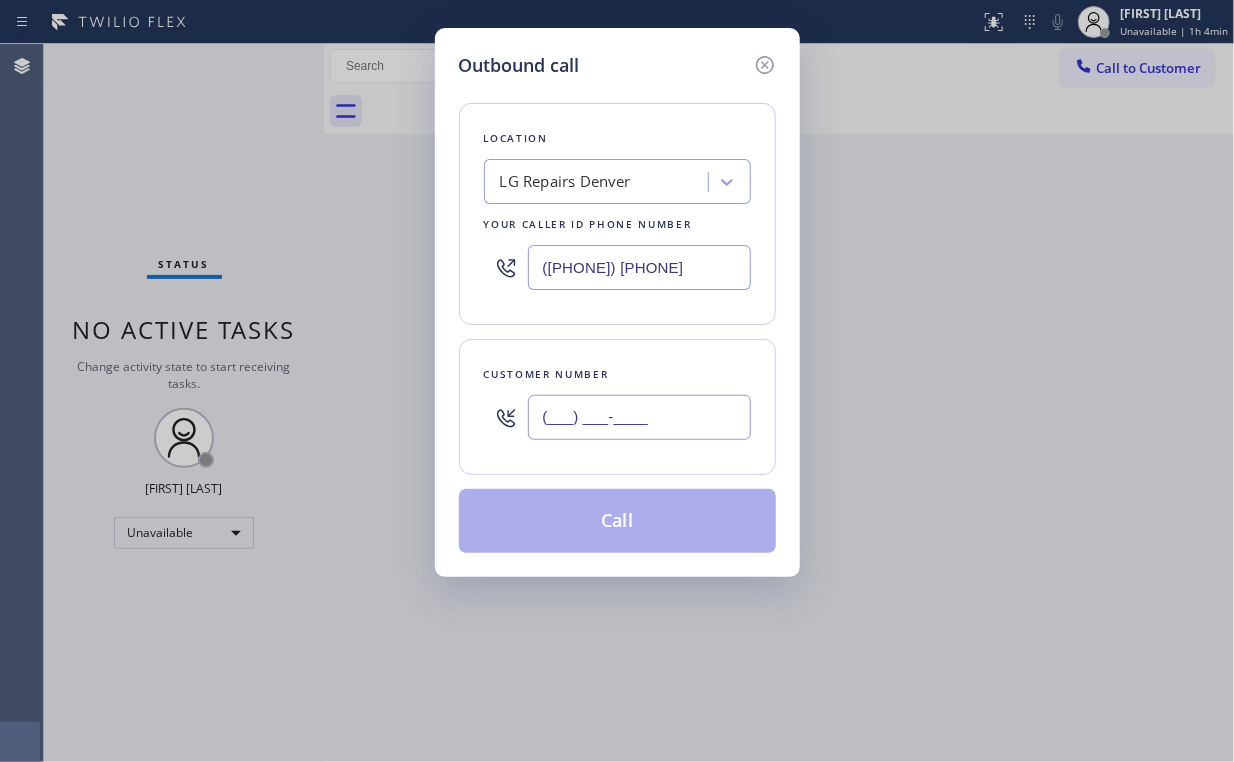 click on "(___) ___-____" at bounding box center (639, 417) 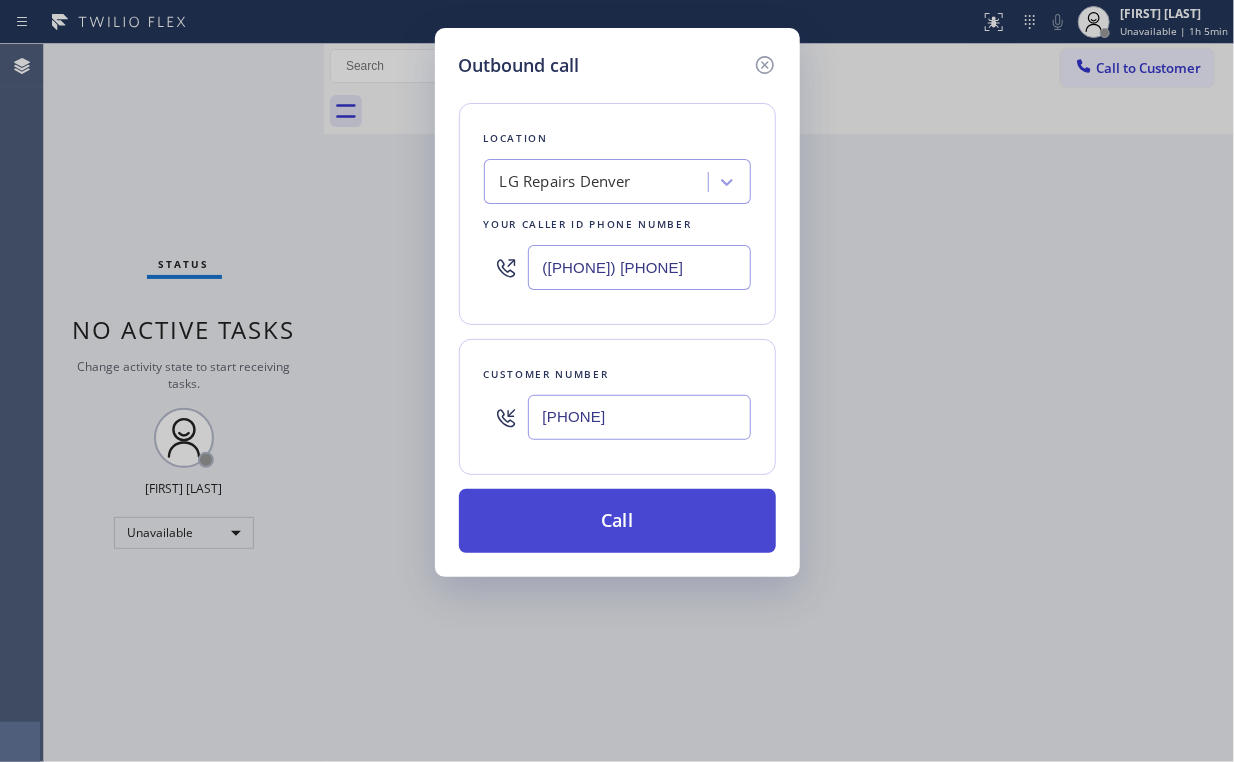type on "[PHONE]" 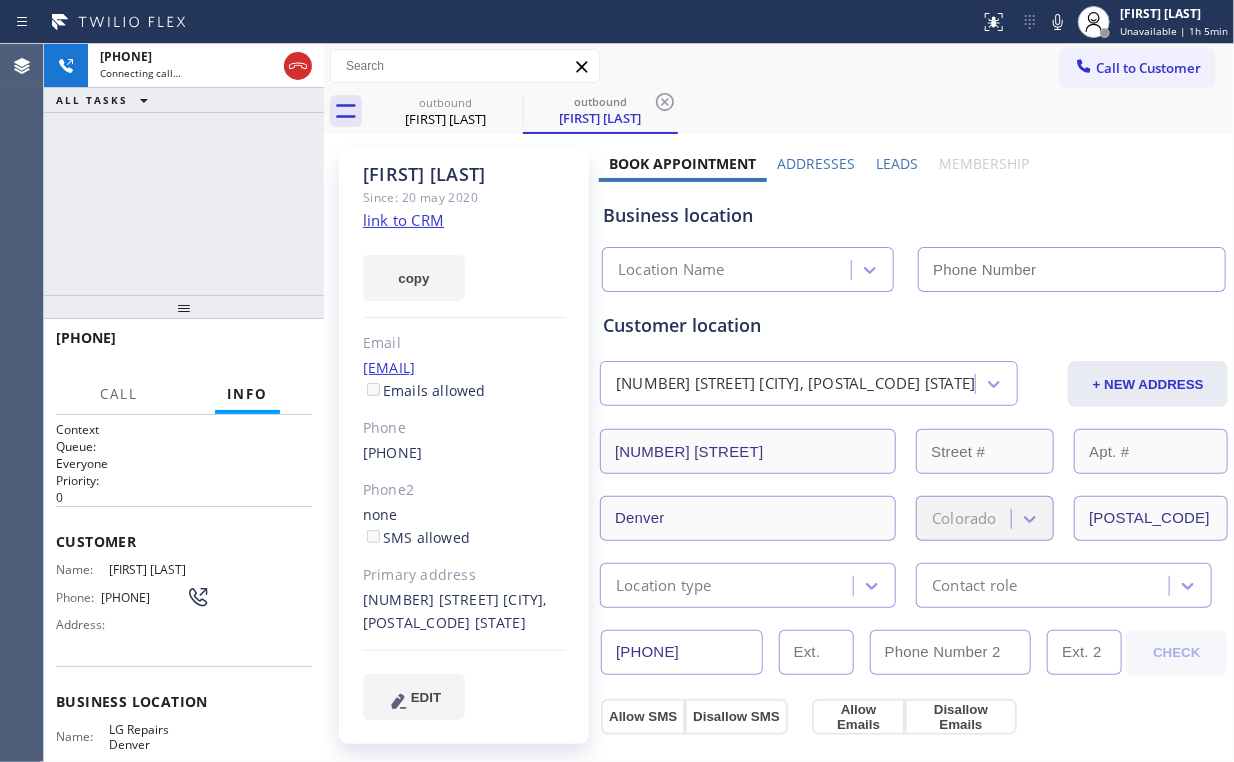 type on "([PHONE]) [PHONE]" 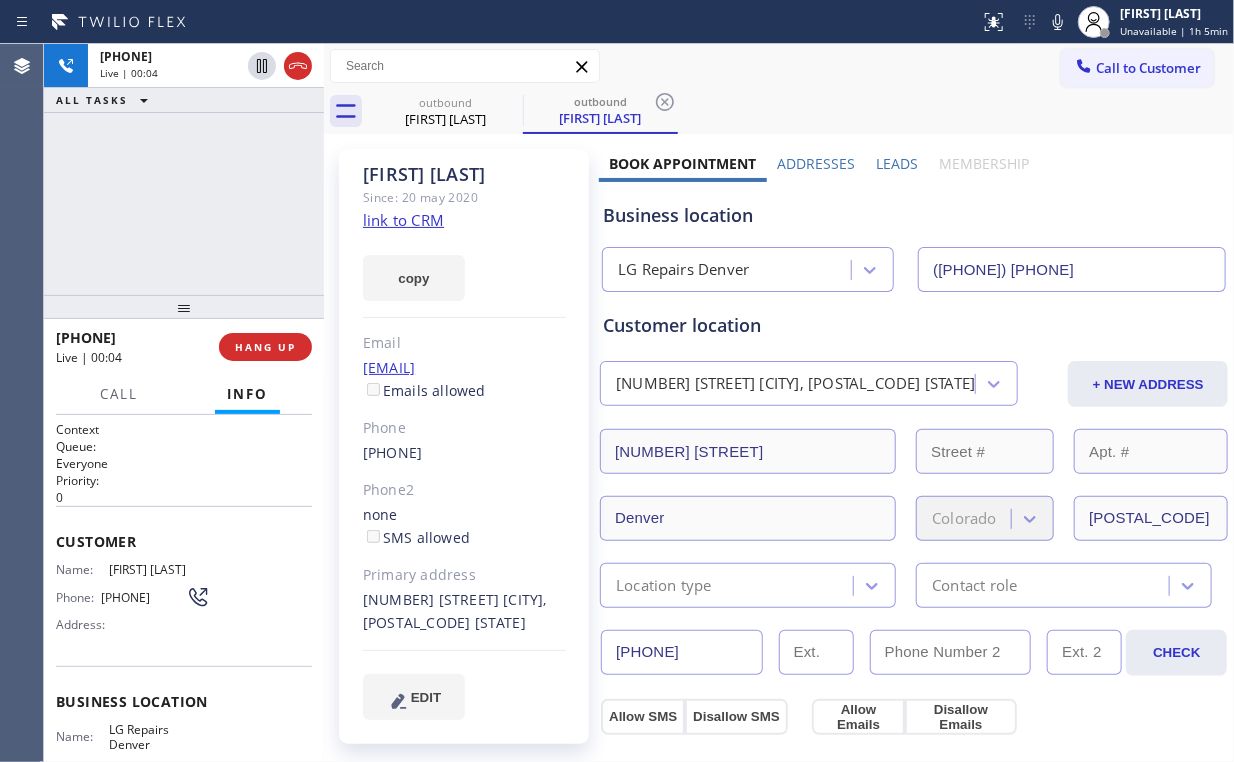 click on "[PHONE] Live | 00:04 ALL TASKS ALL TASKS ACTIVE TASKS TASKS IN WRAP UP" at bounding box center (184, 169) 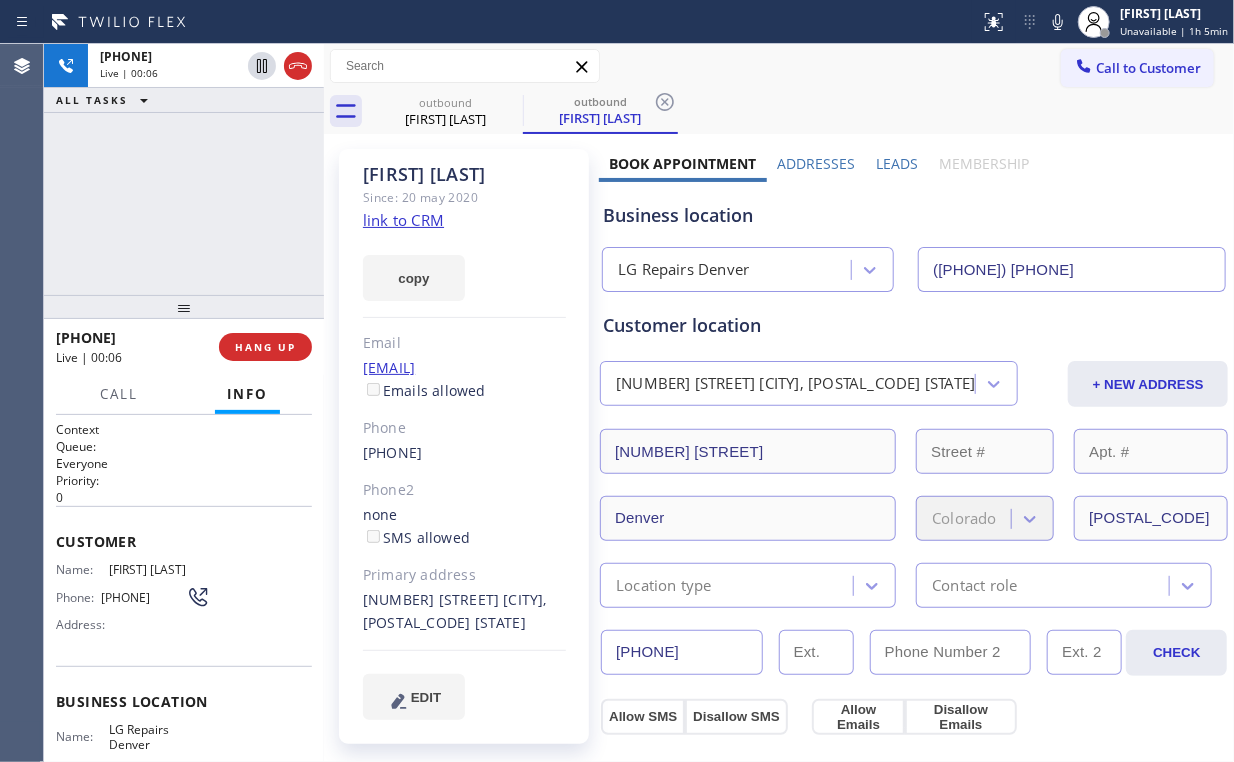 click on "[PHONE] Live | 00:06 ALL TASKS ALL TASKS ACTIVE TASKS TASKS IN WRAP UP" at bounding box center [184, 169] 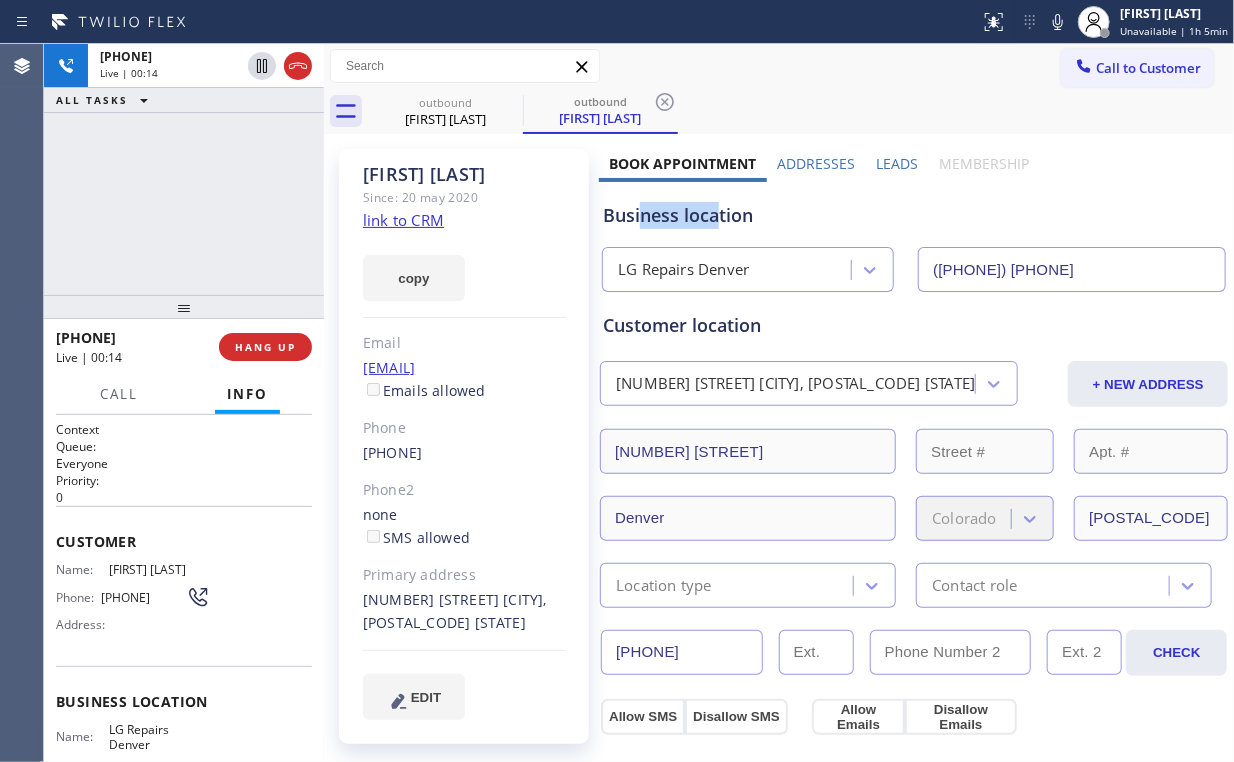drag, startPoint x: 715, startPoint y: 216, endPoint x: 637, endPoint y: 217, distance: 78.00641 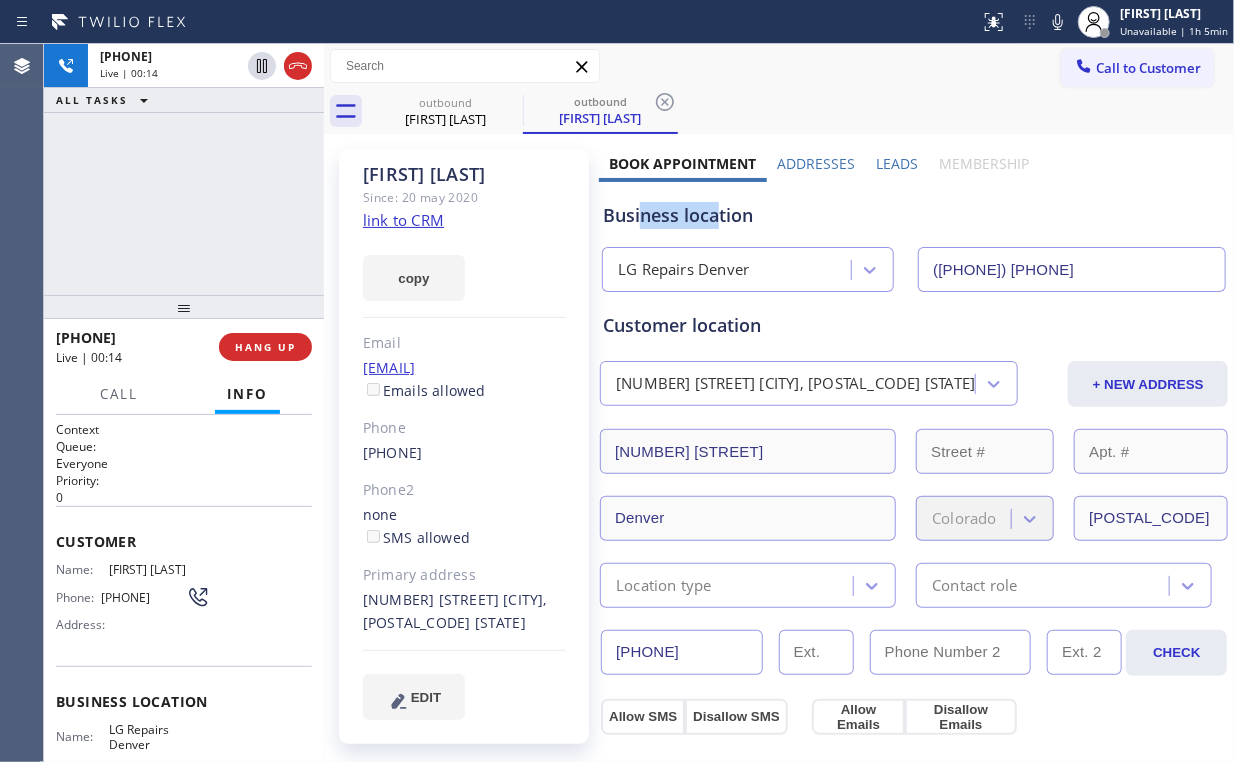 click on "Business location" at bounding box center [914, 215] 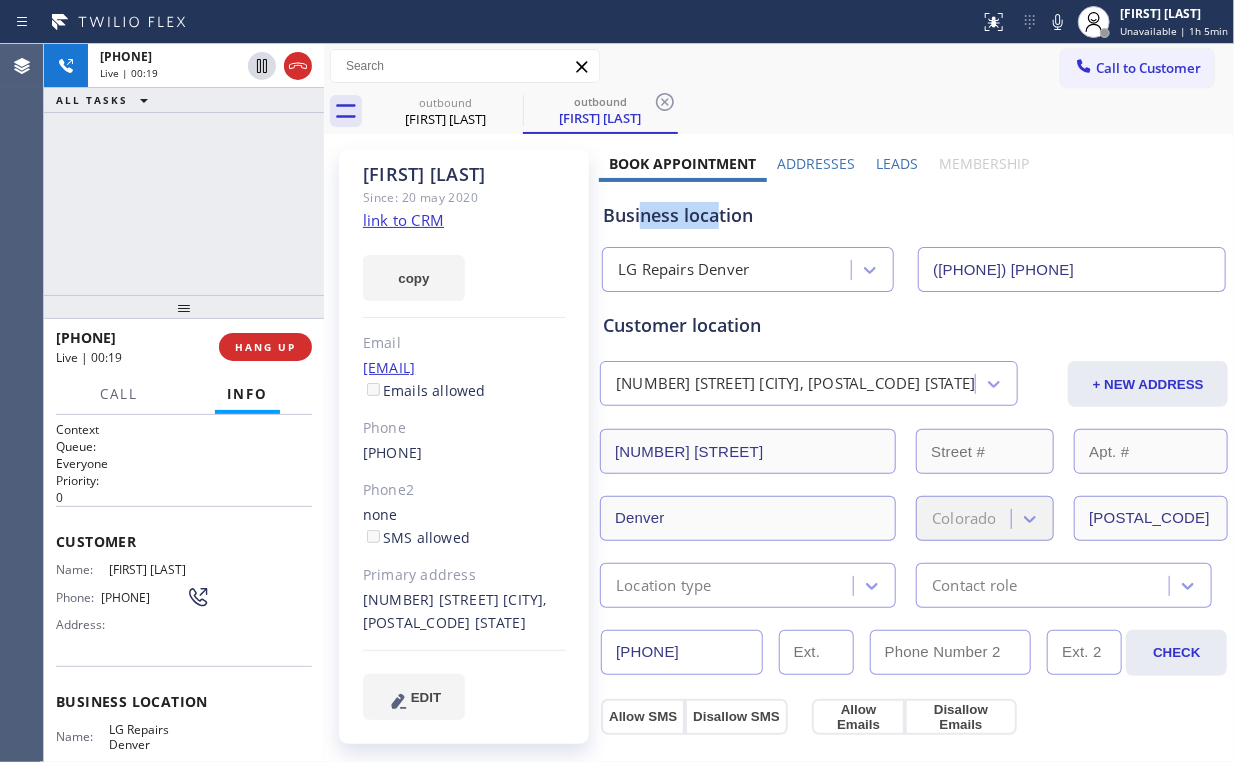 click on "Business location" at bounding box center [914, 215] 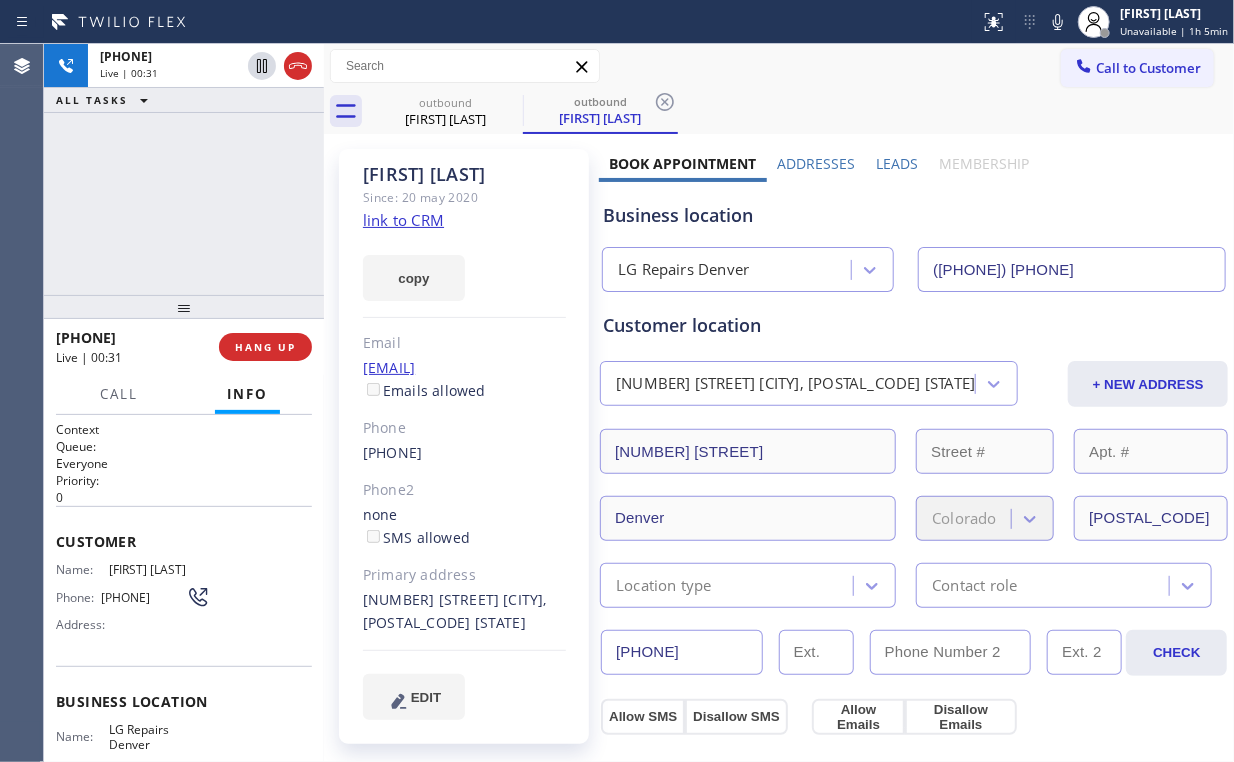 click on "Business location" at bounding box center [914, 215] 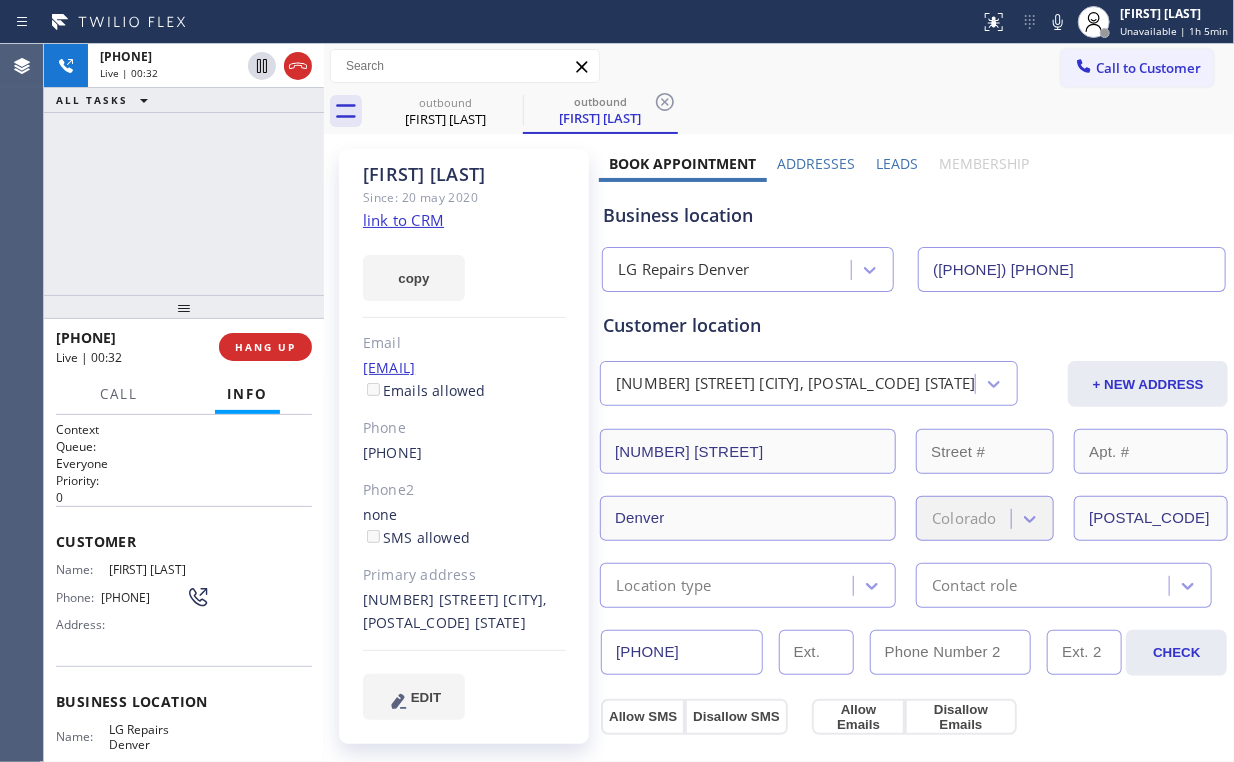 click on "[PHONE] Live | 00:32 ALL TASKS ALL TASKS ACTIVE TASKS TASKS IN WRAP UP" at bounding box center (184, 169) 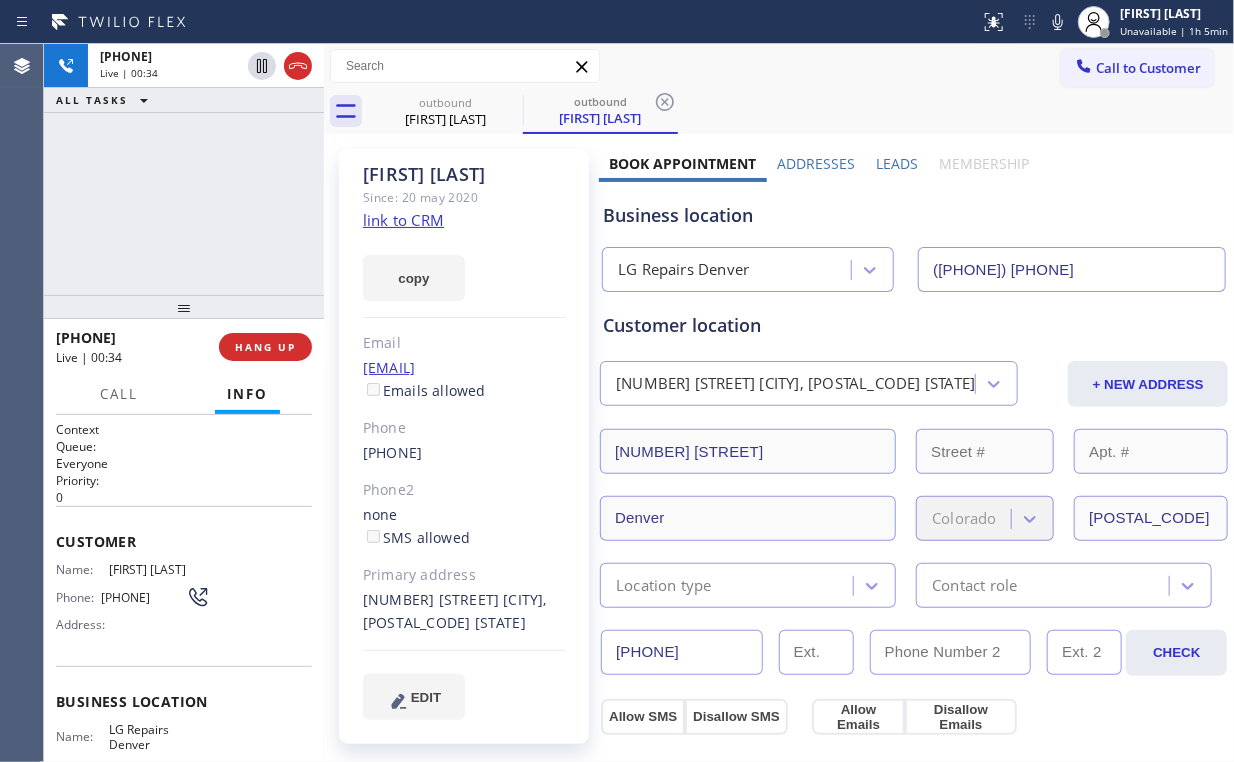 click on "+1[PHONE] Live | [TIME] ALL TASKS ALL TASKS ACTIVE TASKS TASKS IN WRAP UP" at bounding box center (184, 169) 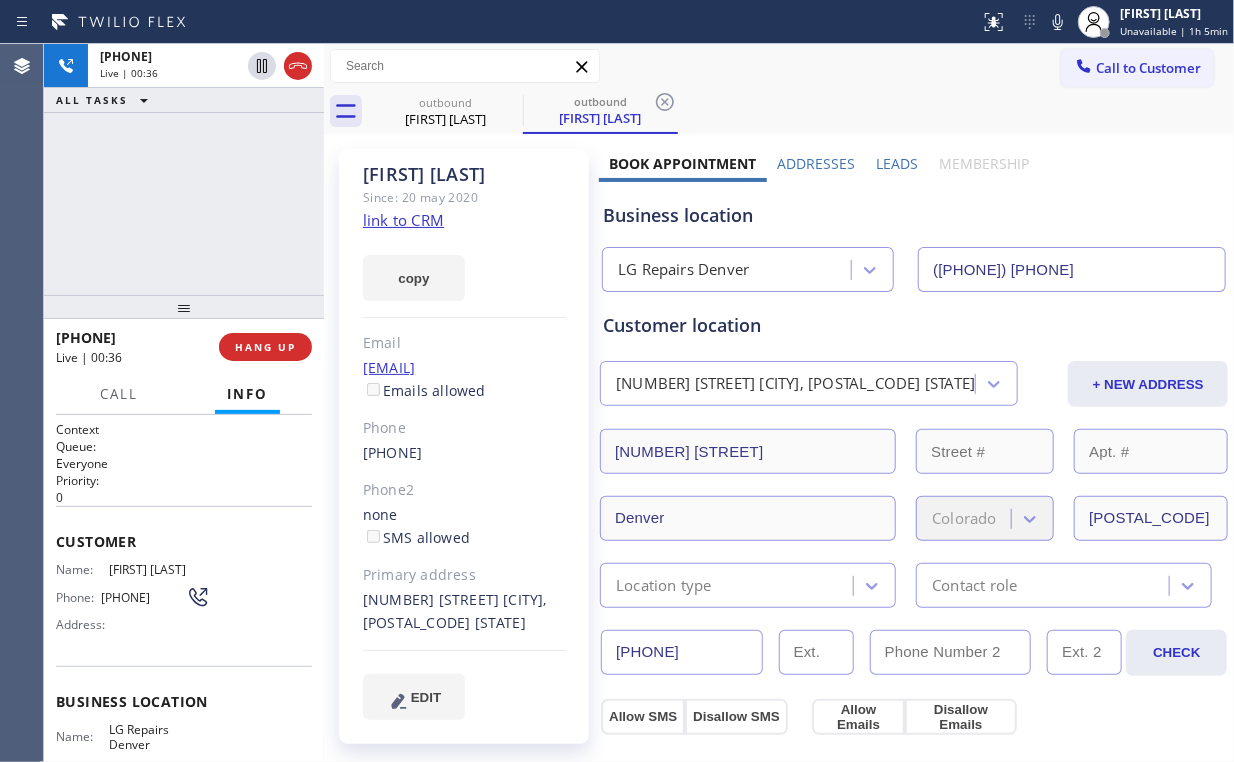 click on "+1[PHONE] Live | 00:36 ALL TASKS ALL TASKS ACTIVE TASKS TASKS IN WRAP UP" at bounding box center (184, 169) 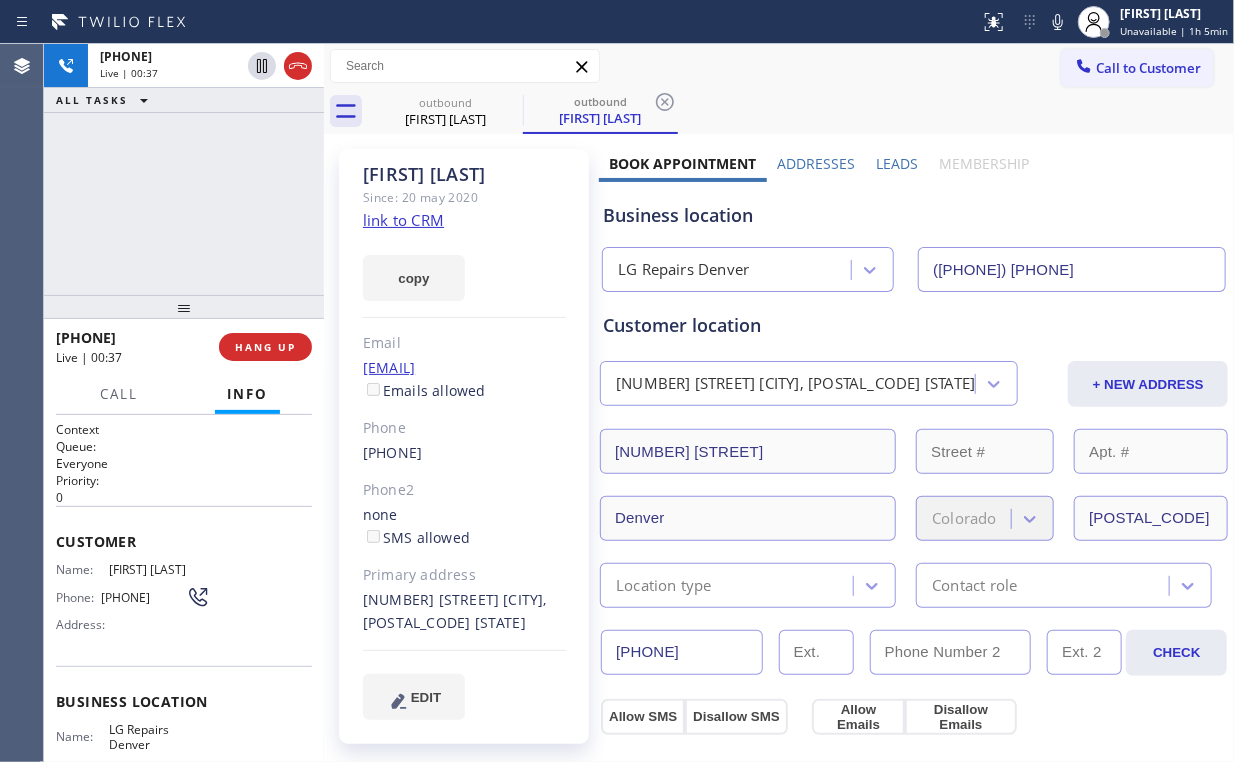 click on "[PHONE] Live | 00:37 ALL TASKS ALL TASKS ACTIVE TASKS TASKS IN WRAP UP" at bounding box center [184, 169] 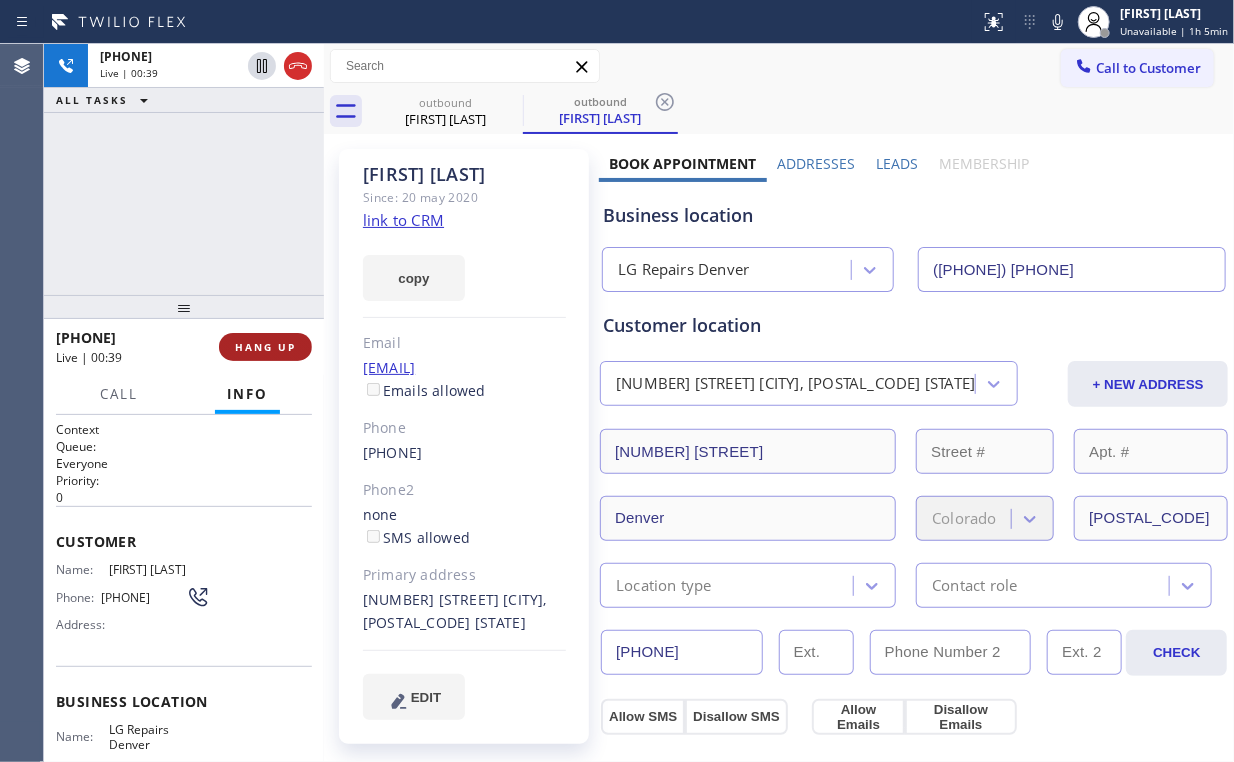 click on "HANG UP" at bounding box center (265, 347) 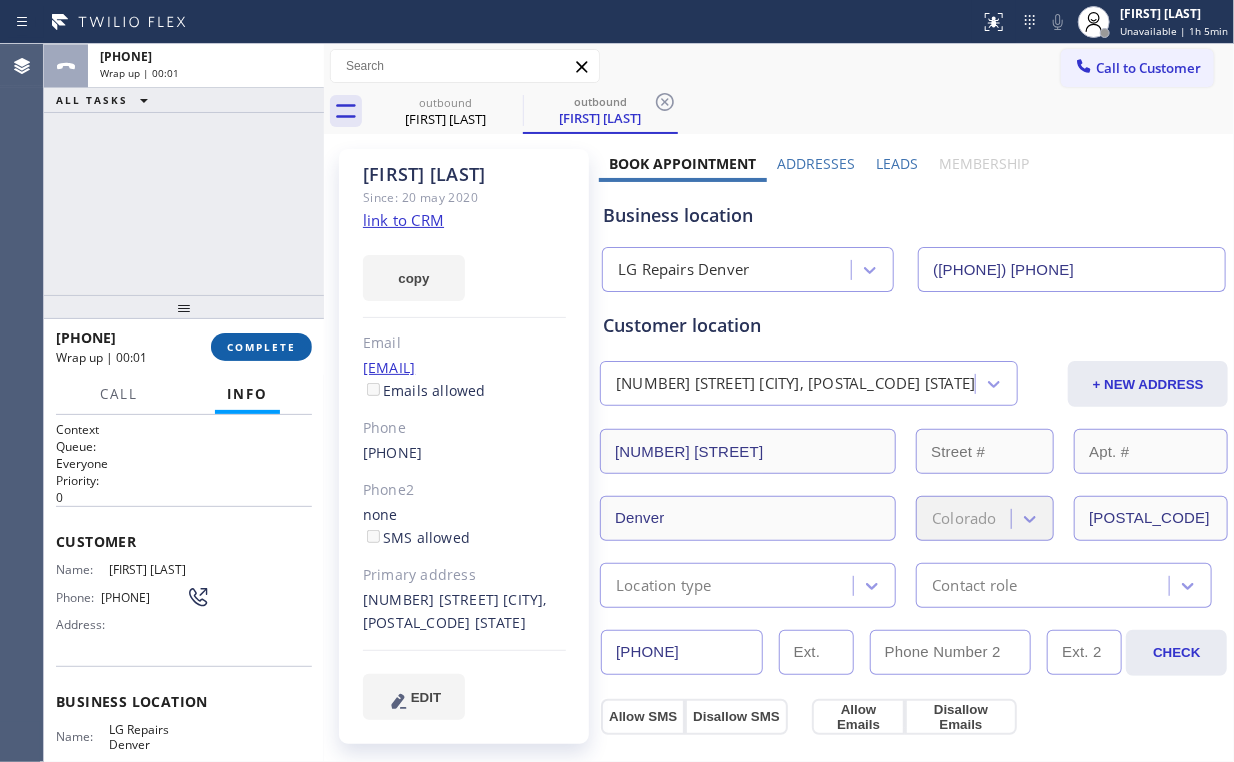 click on "COMPLETE" at bounding box center [261, 347] 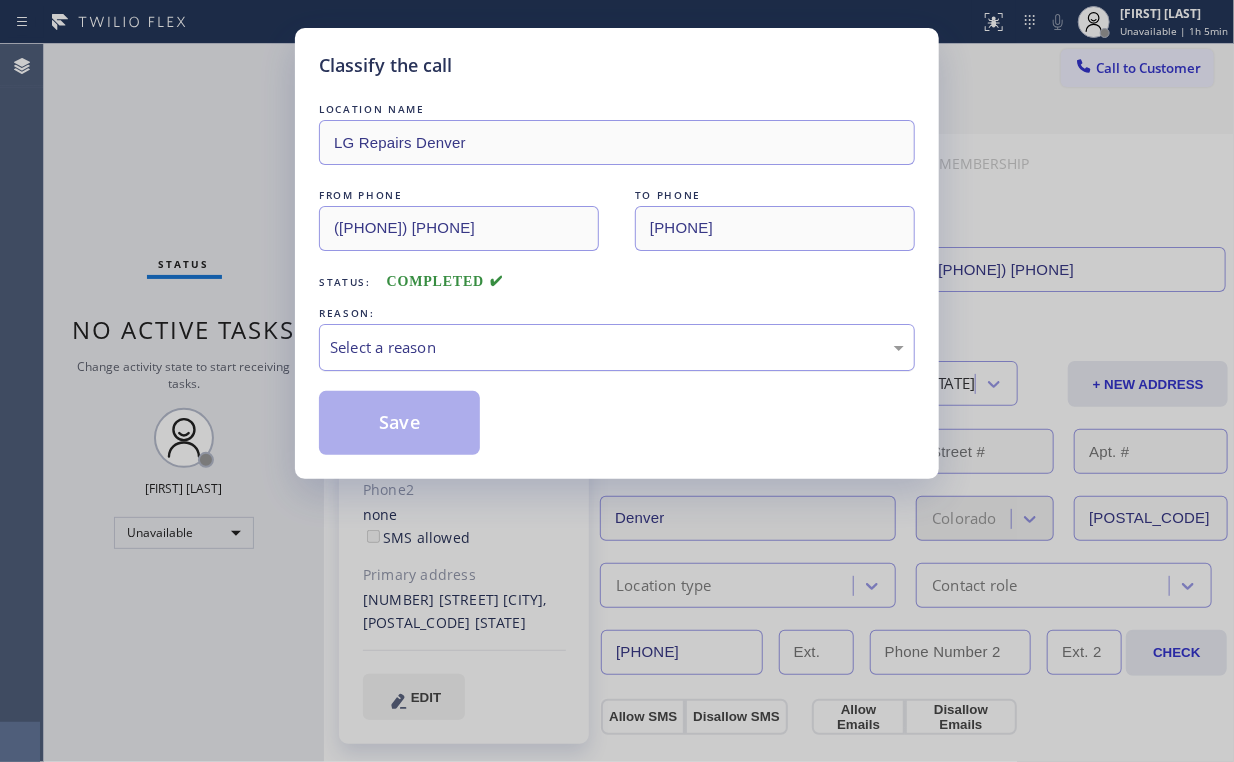 click on "Select a reason" at bounding box center (617, 347) 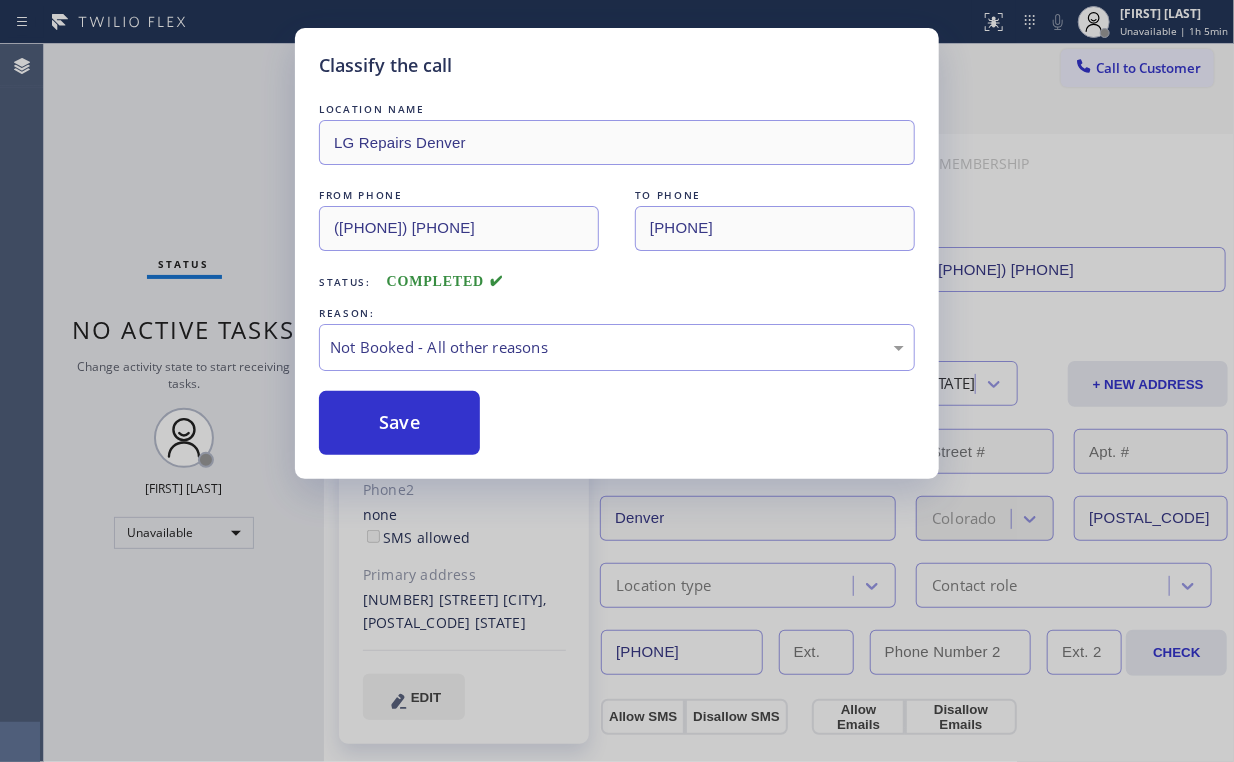 drag, startPoint x: 376, startPoint y: 415, endPoint x: 312, endPoint y: 329, distance: 107.200745 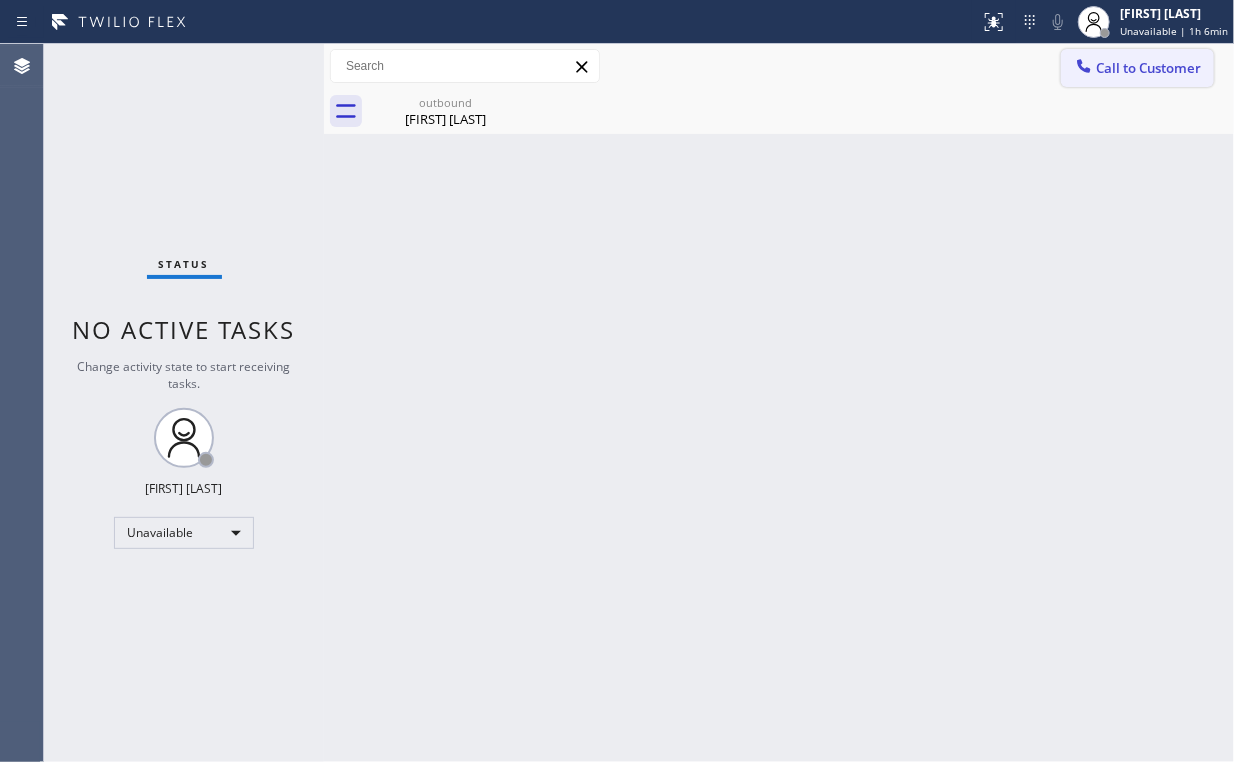 drag, startPoint x: 1117, startPoint y: 58, endPoint x: 1108, endPoint y: 66, distance: 12.0415945 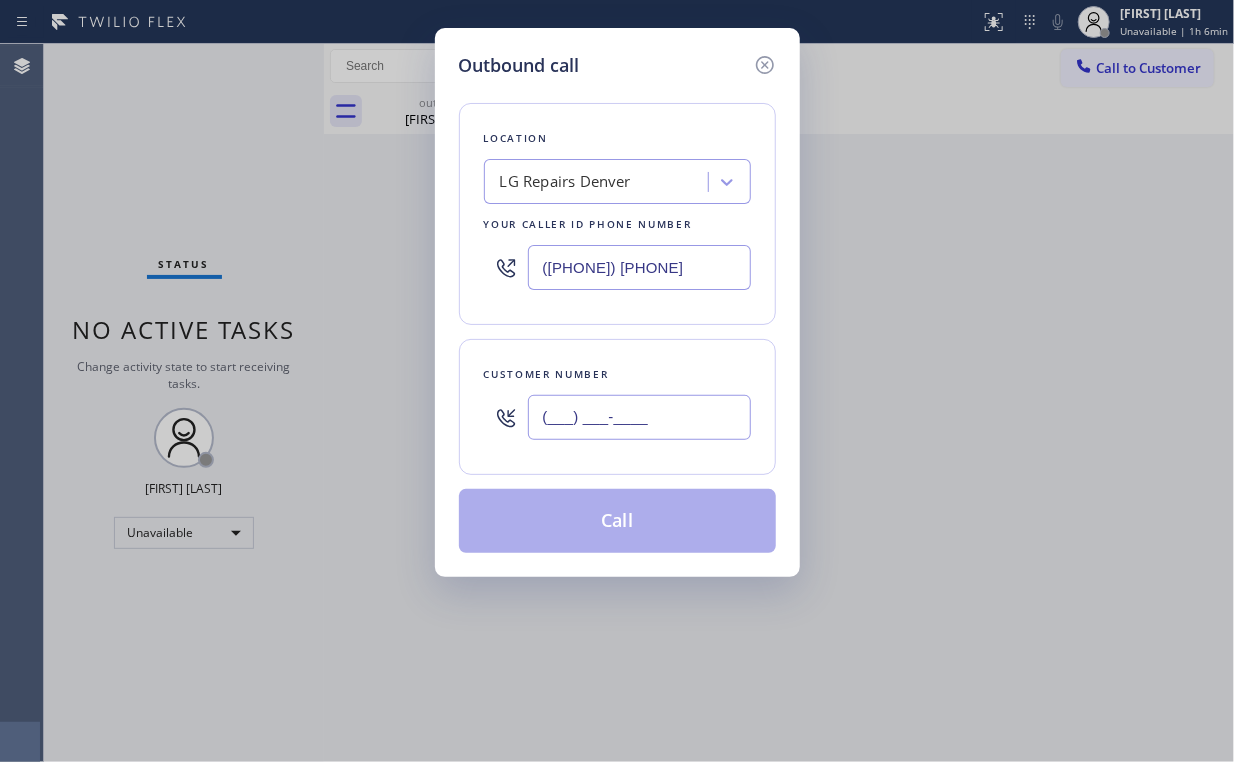 click on "(___) ___-____" at bounding box center (639, 417) 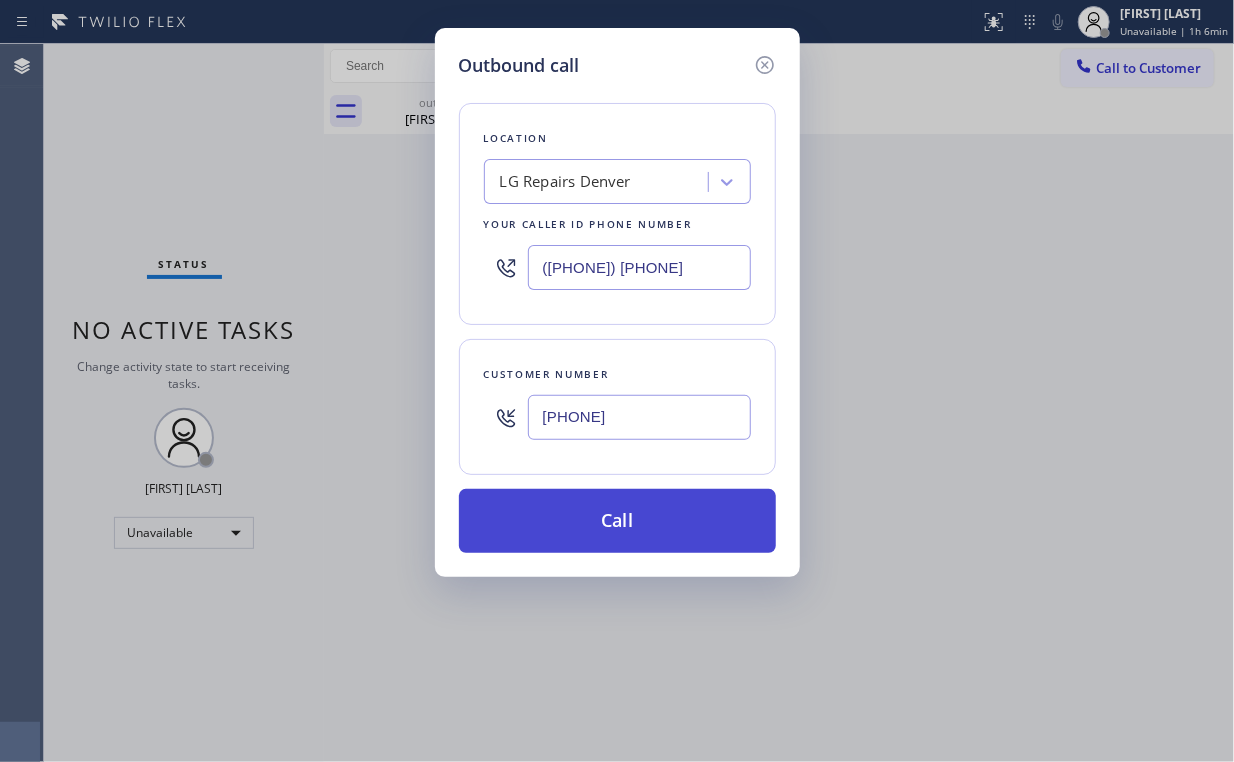 type on "[PHONE]" 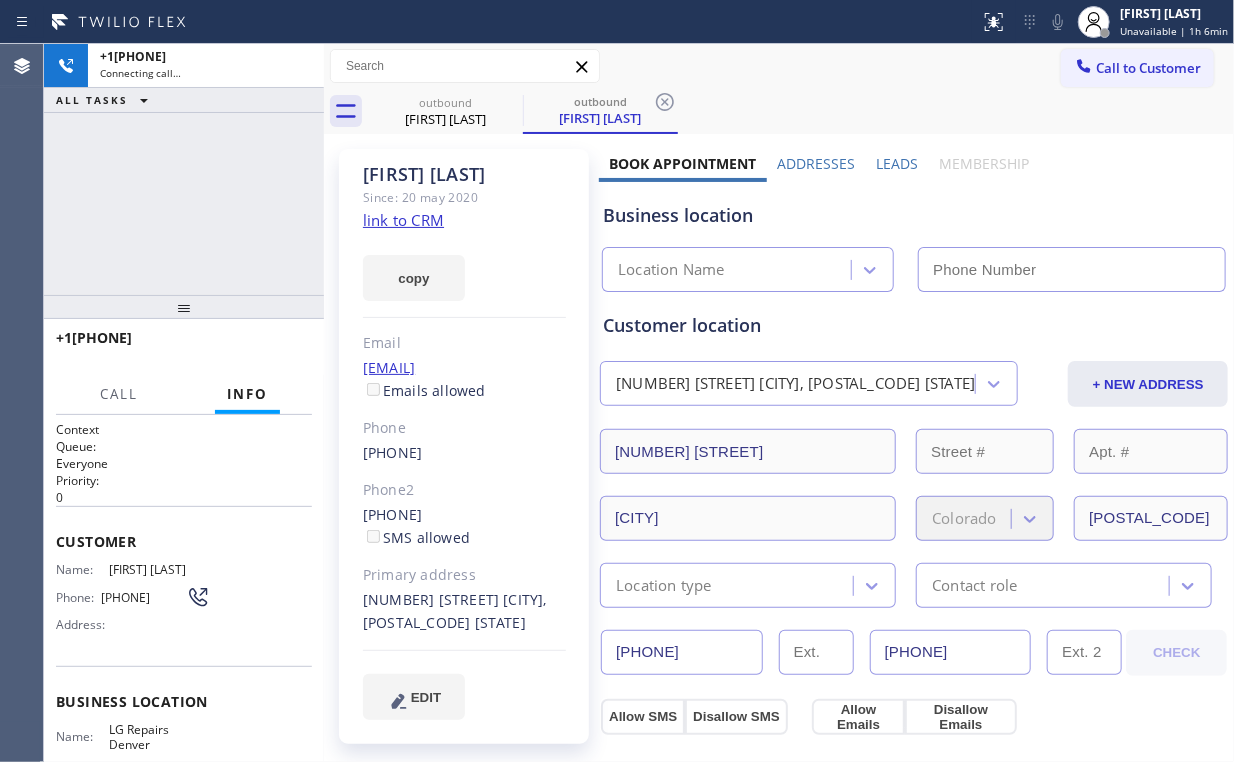 click on "+1[PHONE] Connecting call… ALL TASKS ALL TASKS ACTIVE TASKS TASKS IN WRAP UP" at bounding box center (184, 169) 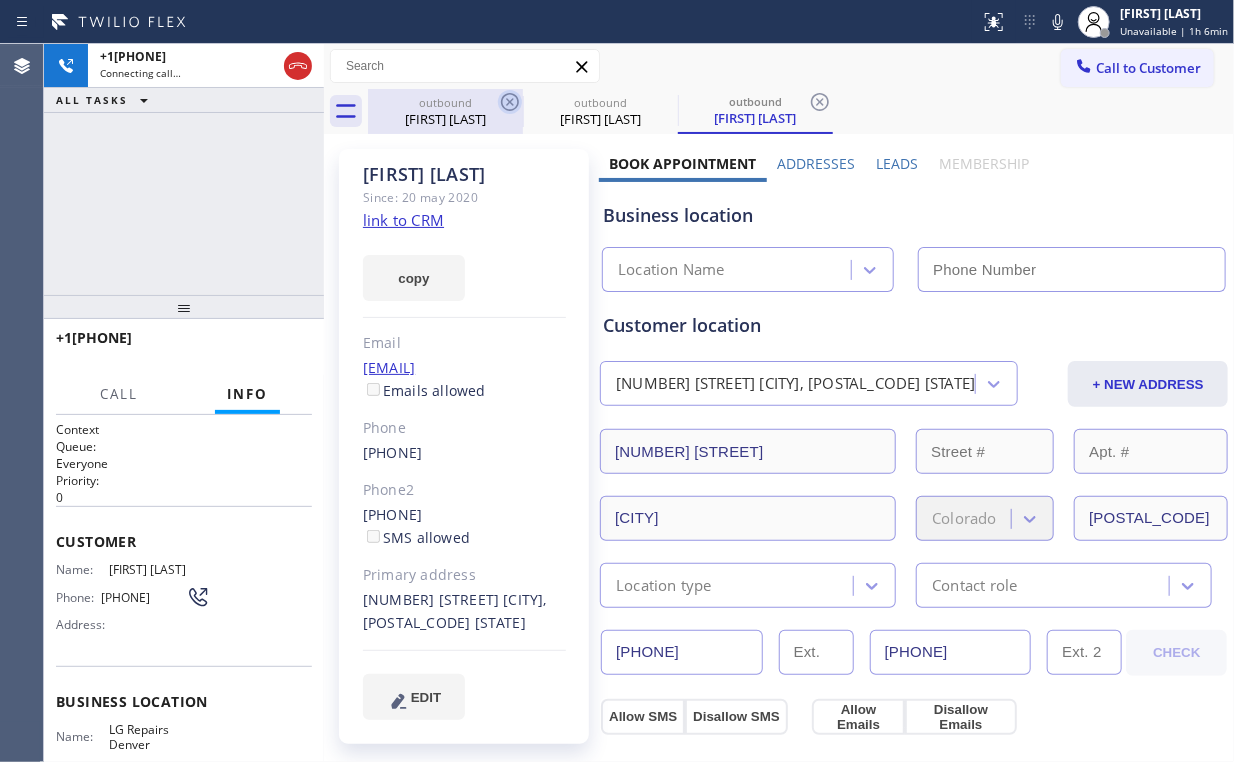 drag, startPoint x: 424, startPoint y: 113, endPoint x: 499, endPoint y: 100, distance: 76.11833 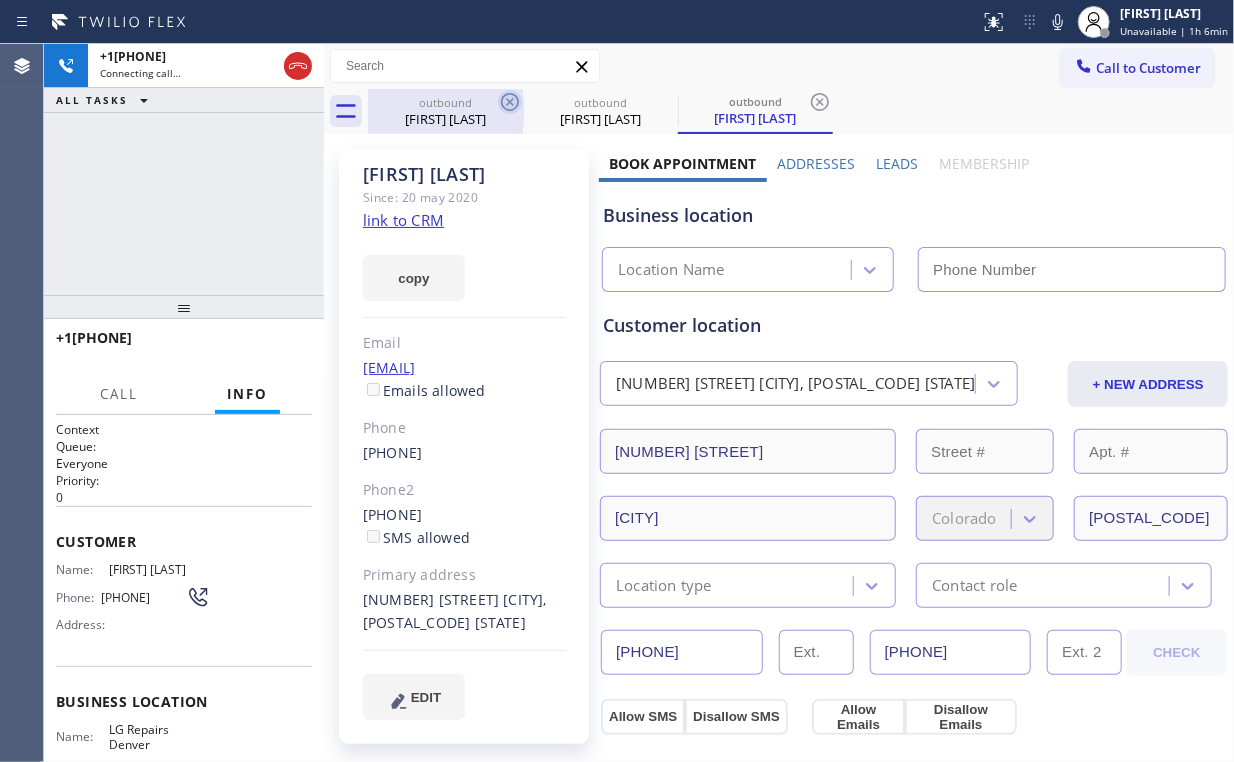 click on "[FIRST] [LAST]" at bounding box center [445, 119] 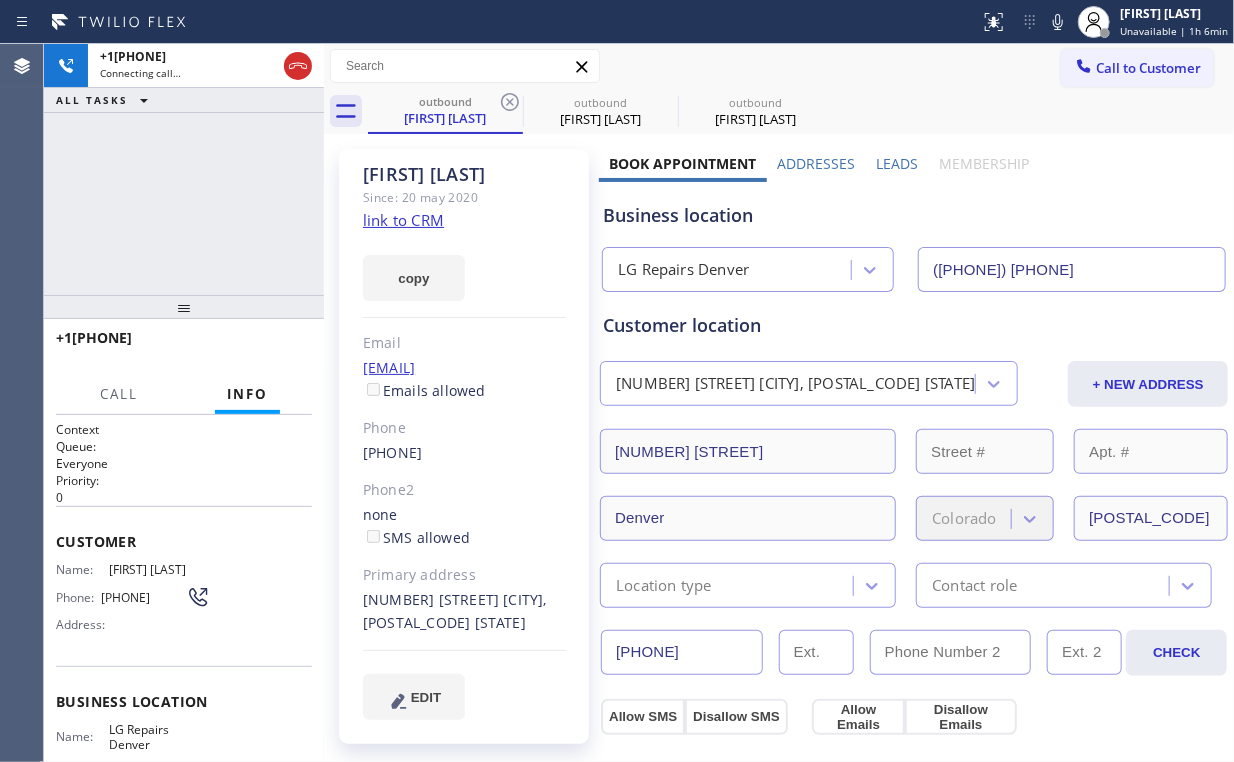 drag, startPoint x: 507, startPoint y: 99, endPoint x: 152, endPoint y: 221, distance: 375.37848 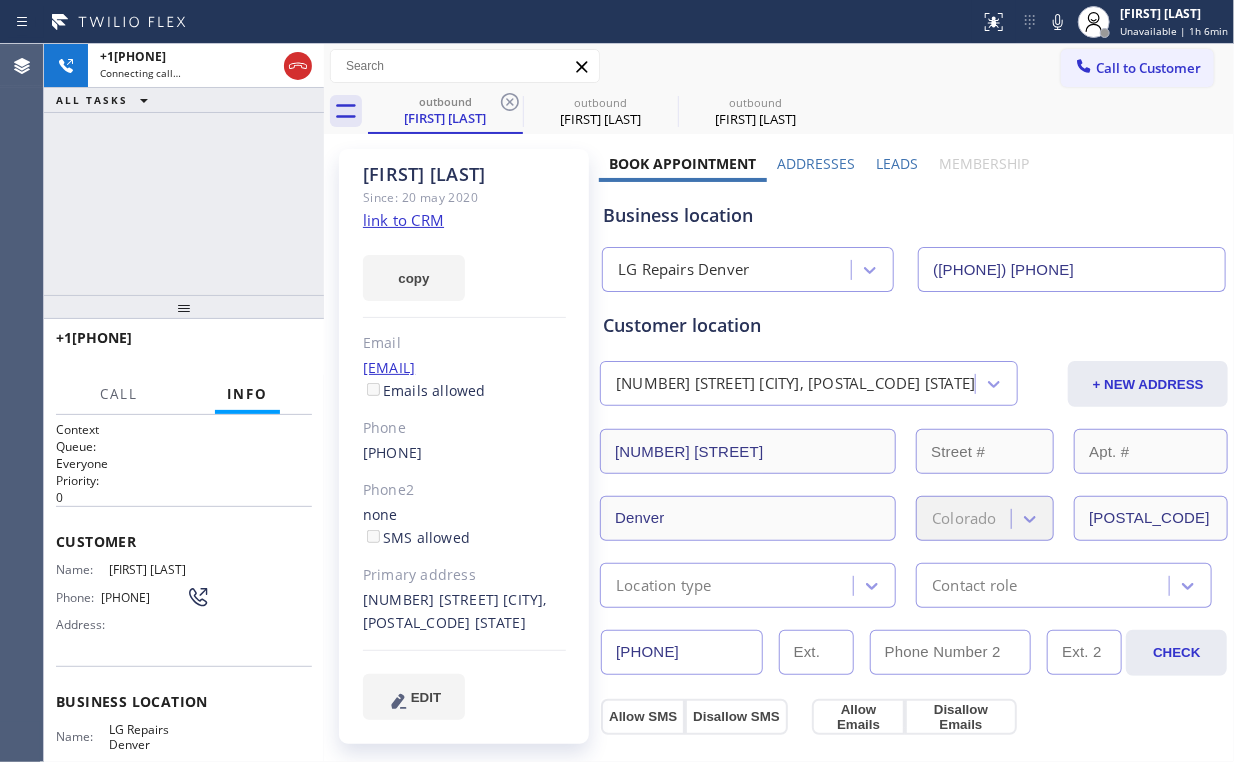 click 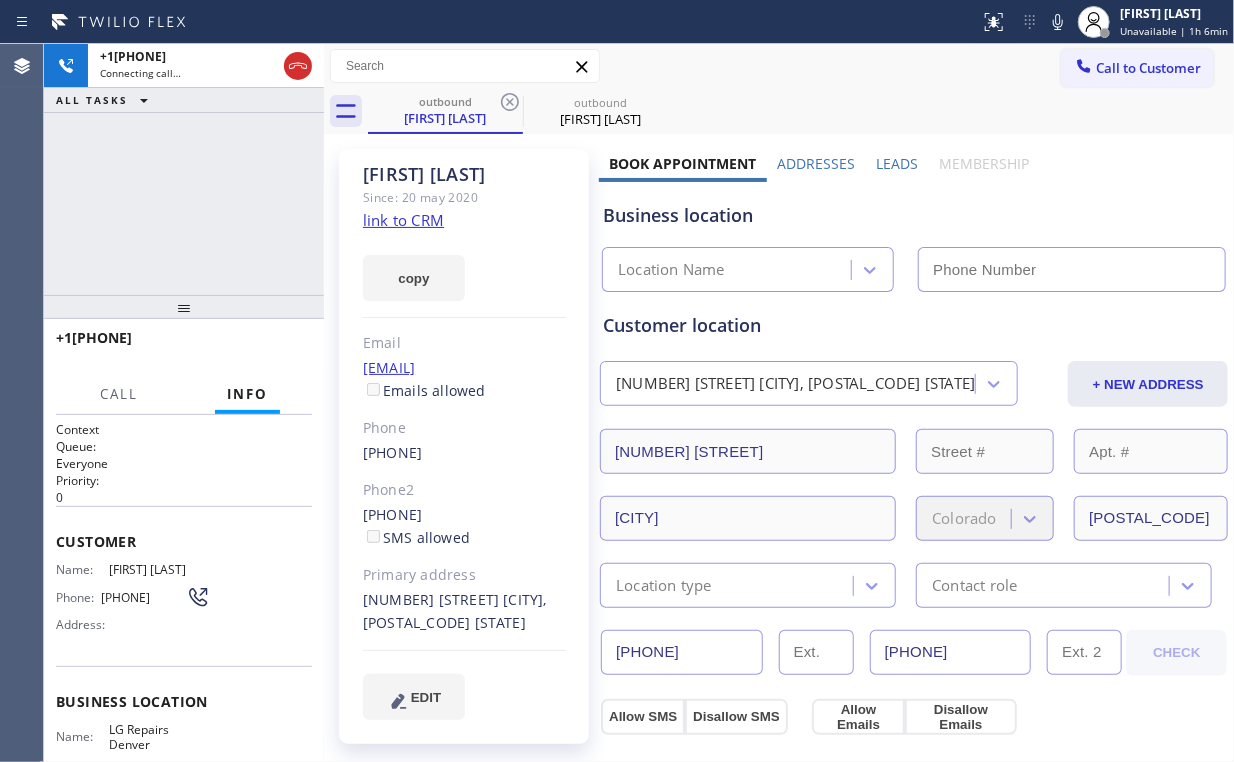 click on "+1[PHONE] Connecting call… ALL TASKS ALL TASKS ACTIVE TASKS TASKS IN WRAP UP" at bounding box center [184, 169] 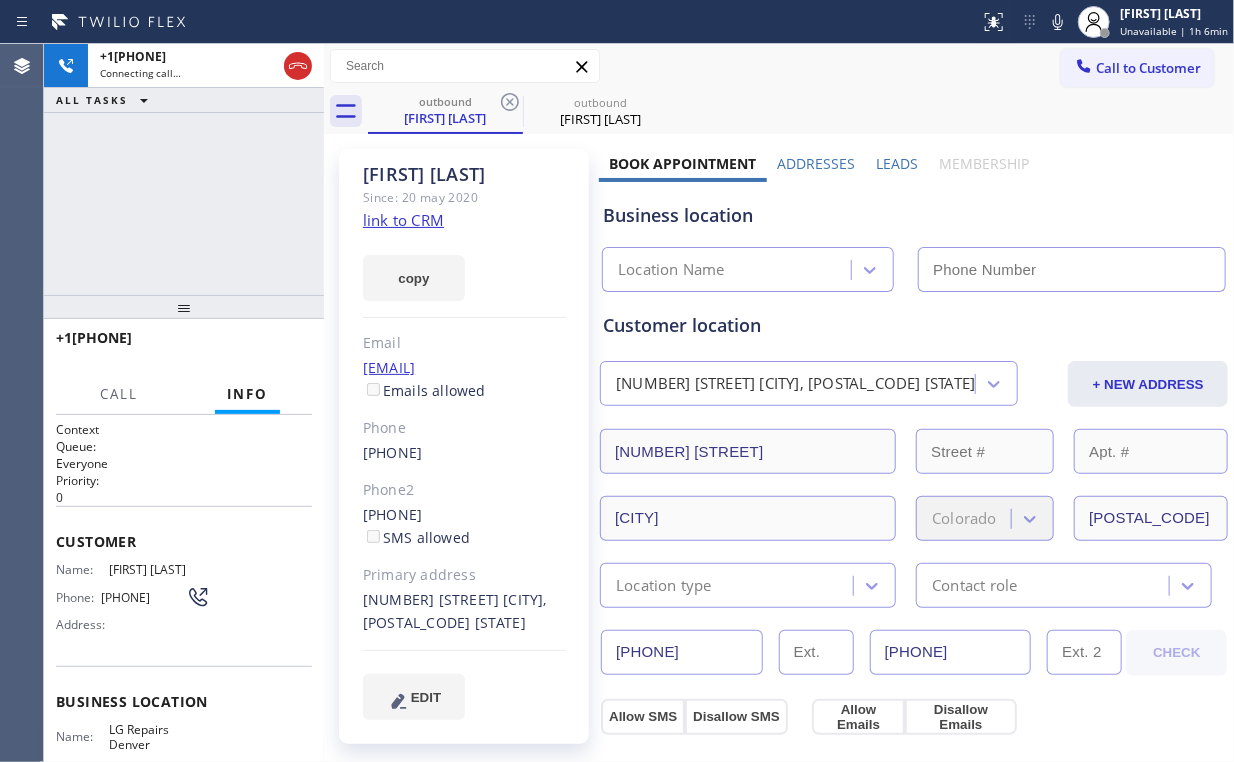 type on "([PHONE]) [PHONE]" 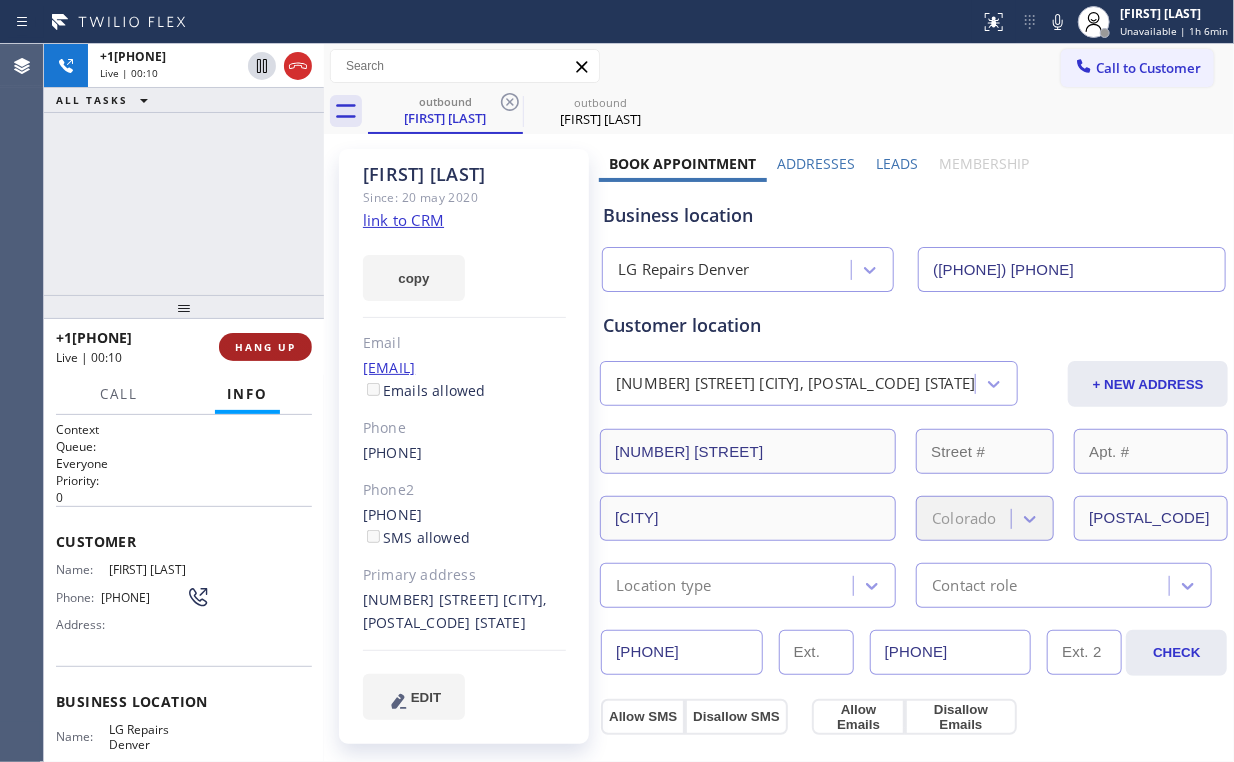 click on "HANG UP" at bounding box center (265, 347) 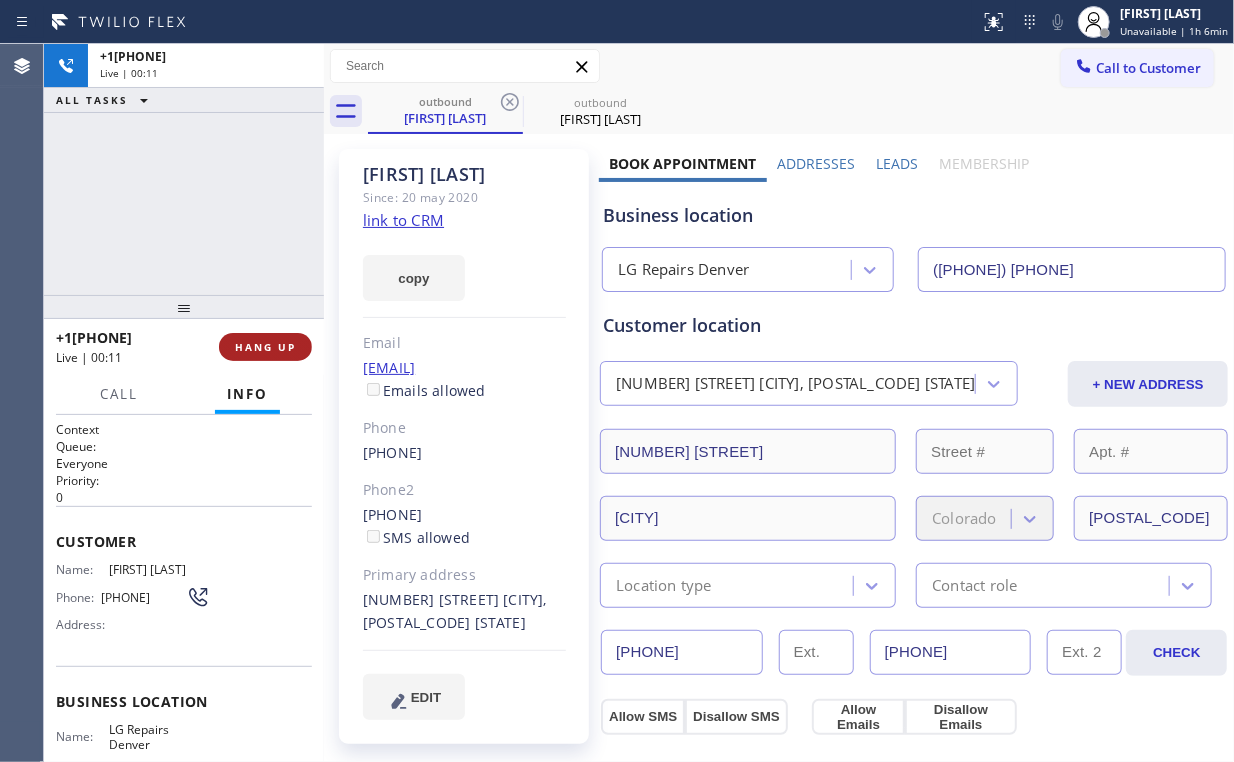 click on "HANG UP" at bounding box center [265, 347] 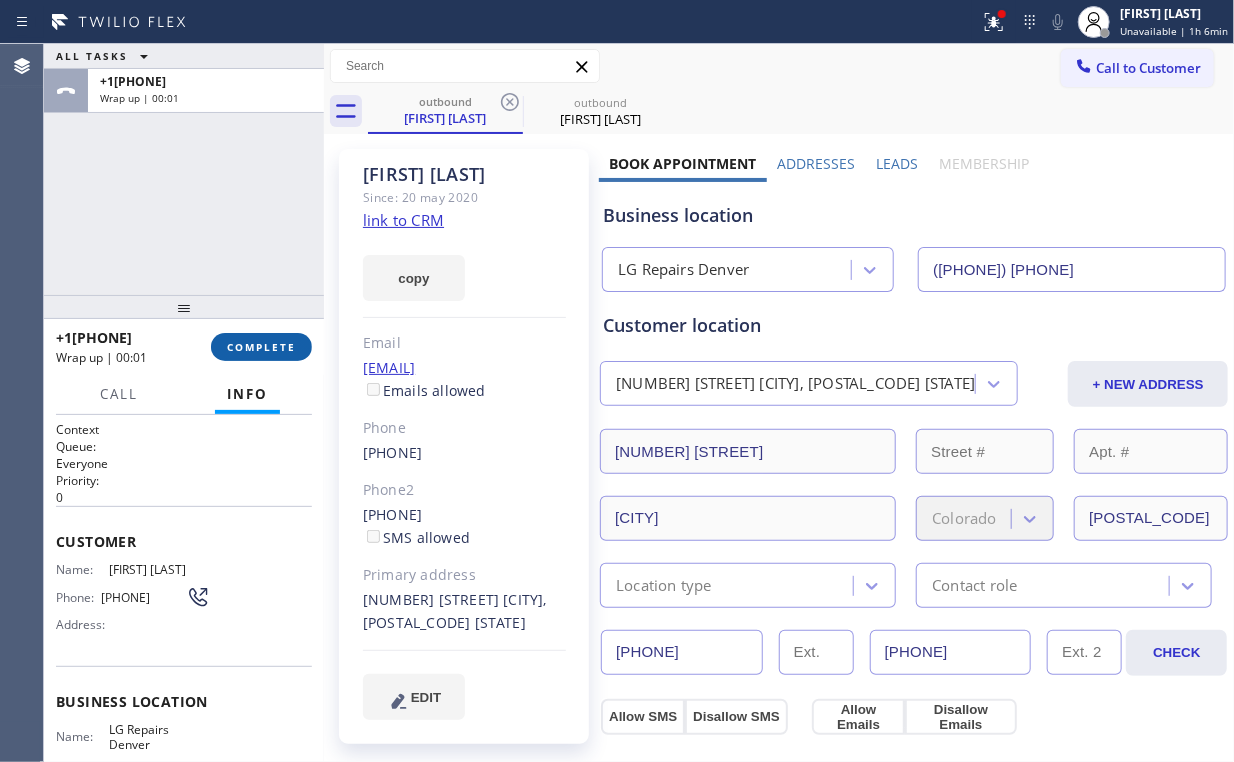 click on "COMPLETE" at bounding box center (261, 347) 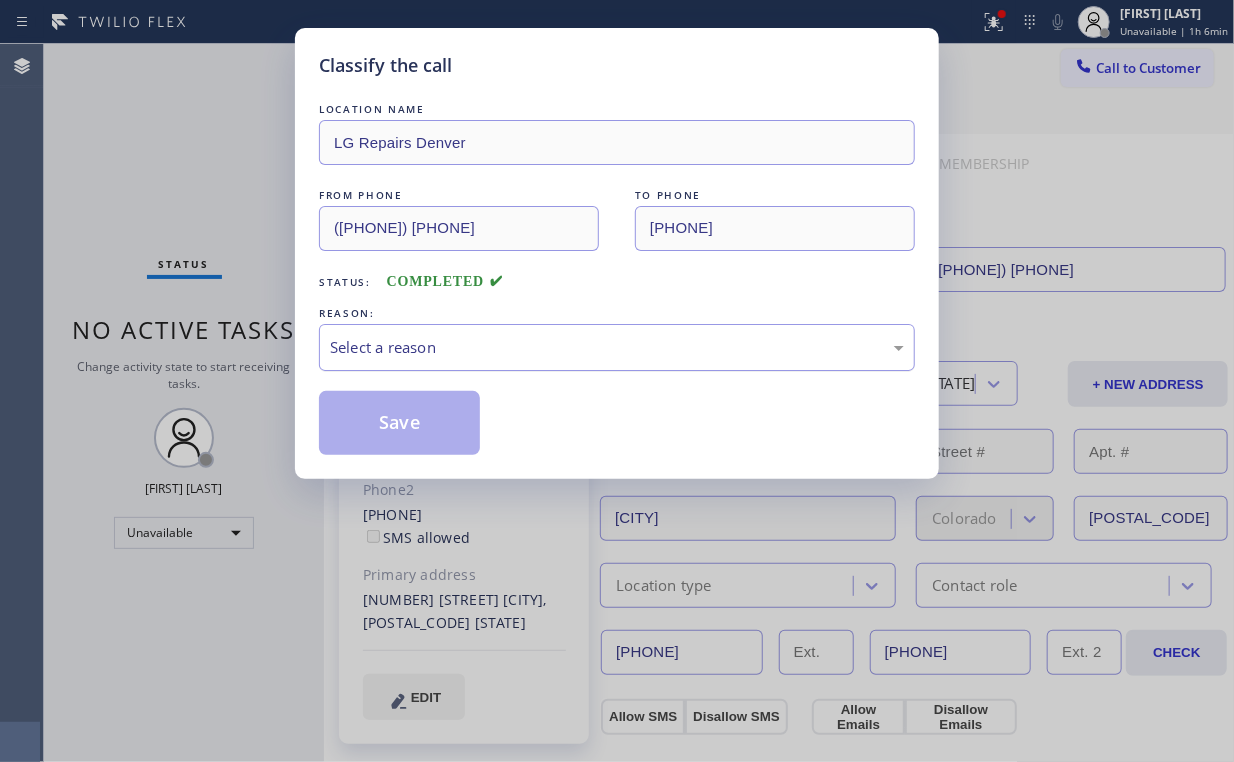 click on "Select a reason" at bounding box center (617, 347) 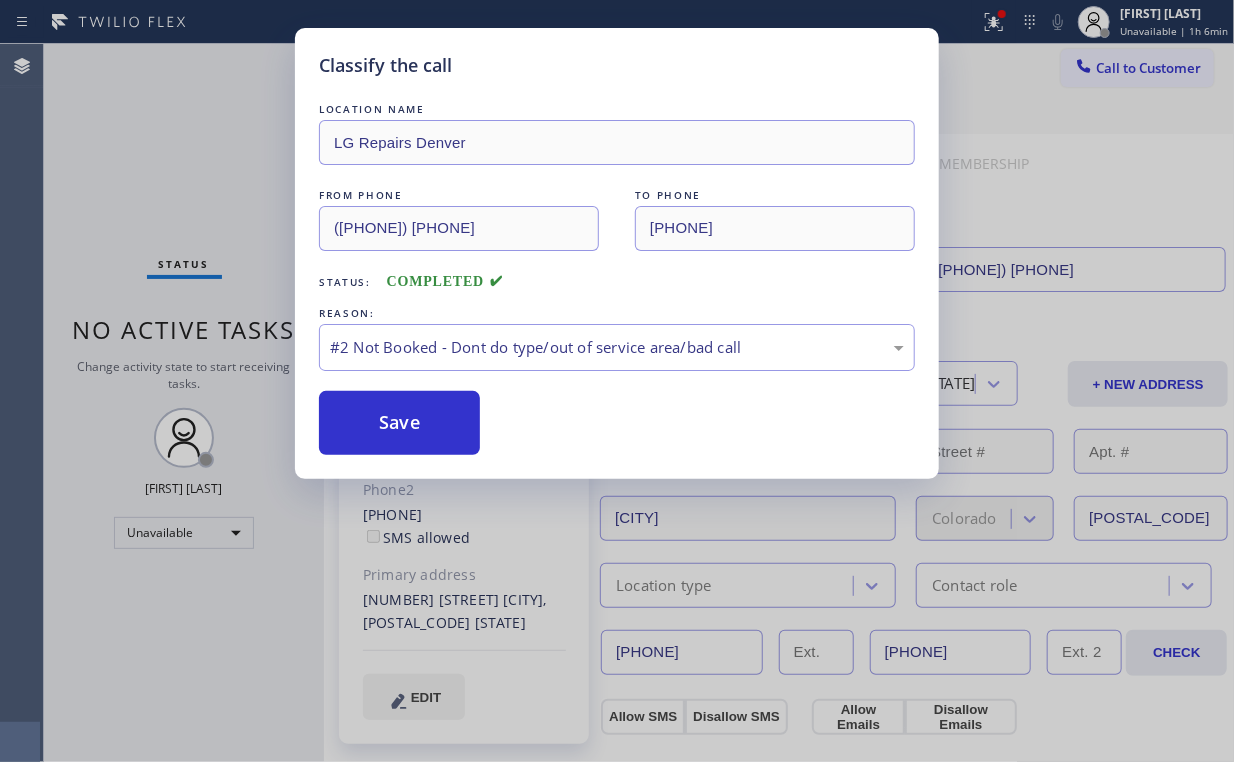 drag, startPoint x: 392, startPoint y: 412, endPoint x: 198, endPoint y: 187, distance: 297.08752 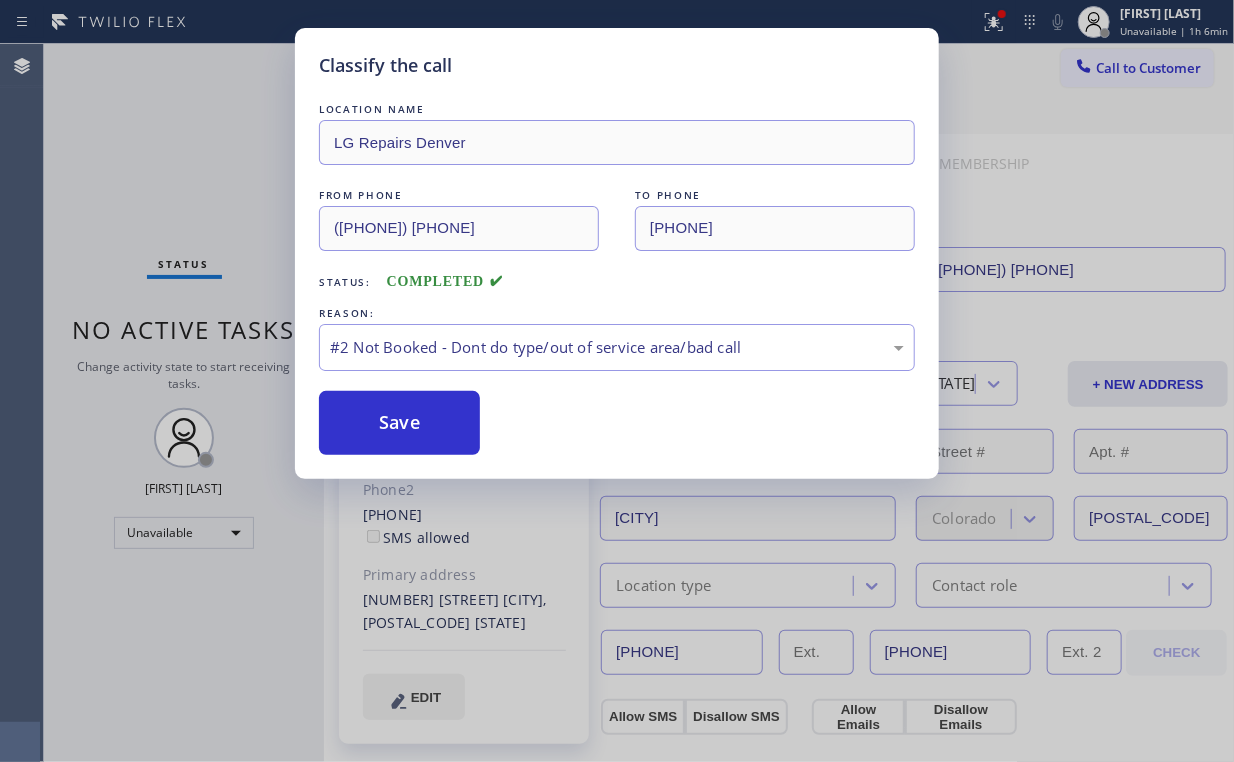 click on "Classify the call LOCATION NAME LG Repairs [CITY] FROM PHONE [PHONE] TO PHONE [PHONE] Status: COMPLETED REASON: #2 Not Booked - Dont do type/out of service area/bad call Save" at bounding box center (617, 381) 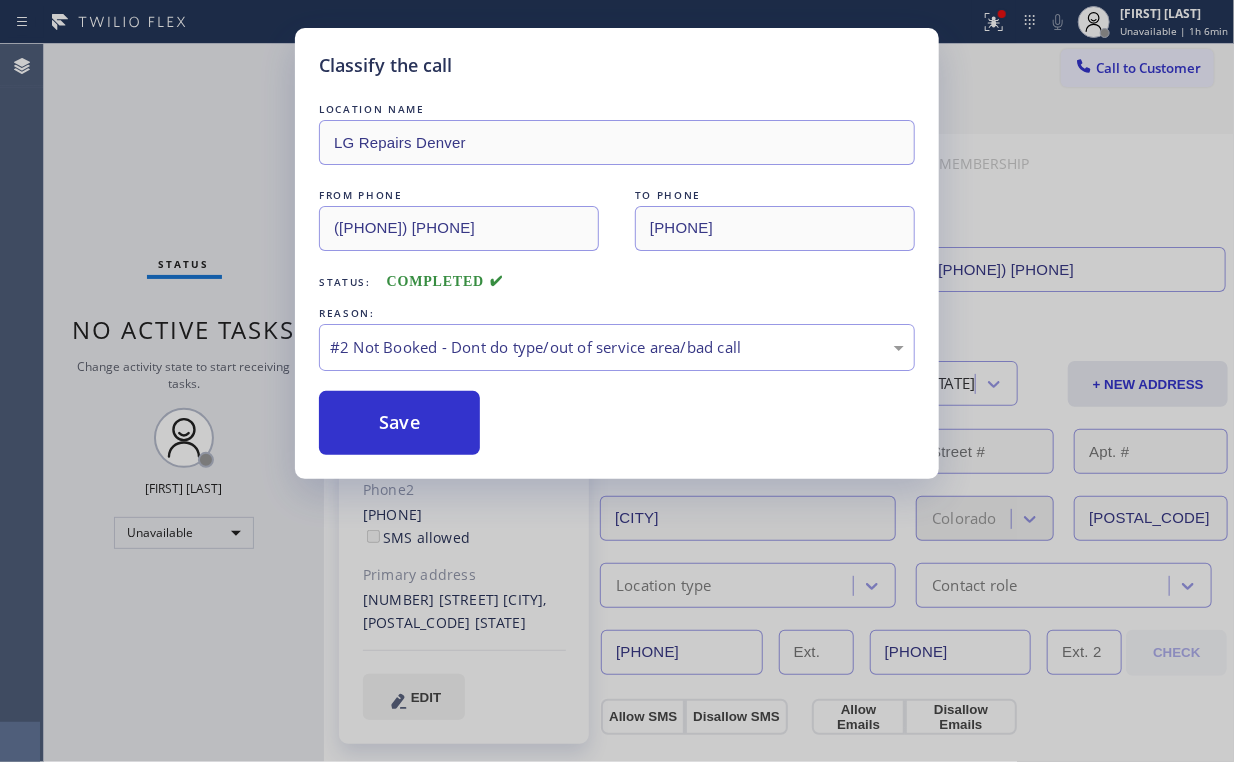 click on "Classify the call LOCATION NAME LG Repairs [CITY] FROM PHONE [PHONE] TO PHONE [PHONE] Status: COMPLETED REASON: #2 Not Booked - Dont do type/out of service area/bad call Save" at bounding box center (617, 381) 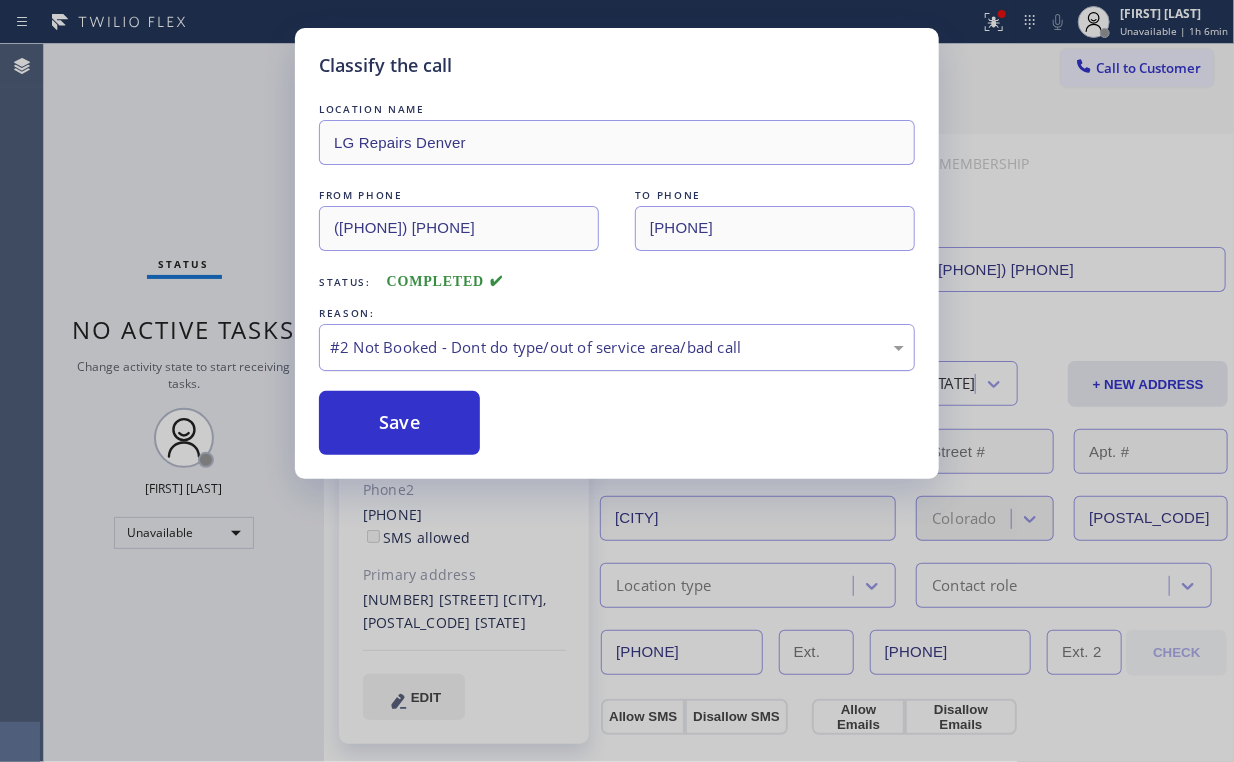 click on "#2 Not Booked - Dont do type/out of service area/bad call" at bounding box center (617, 347) 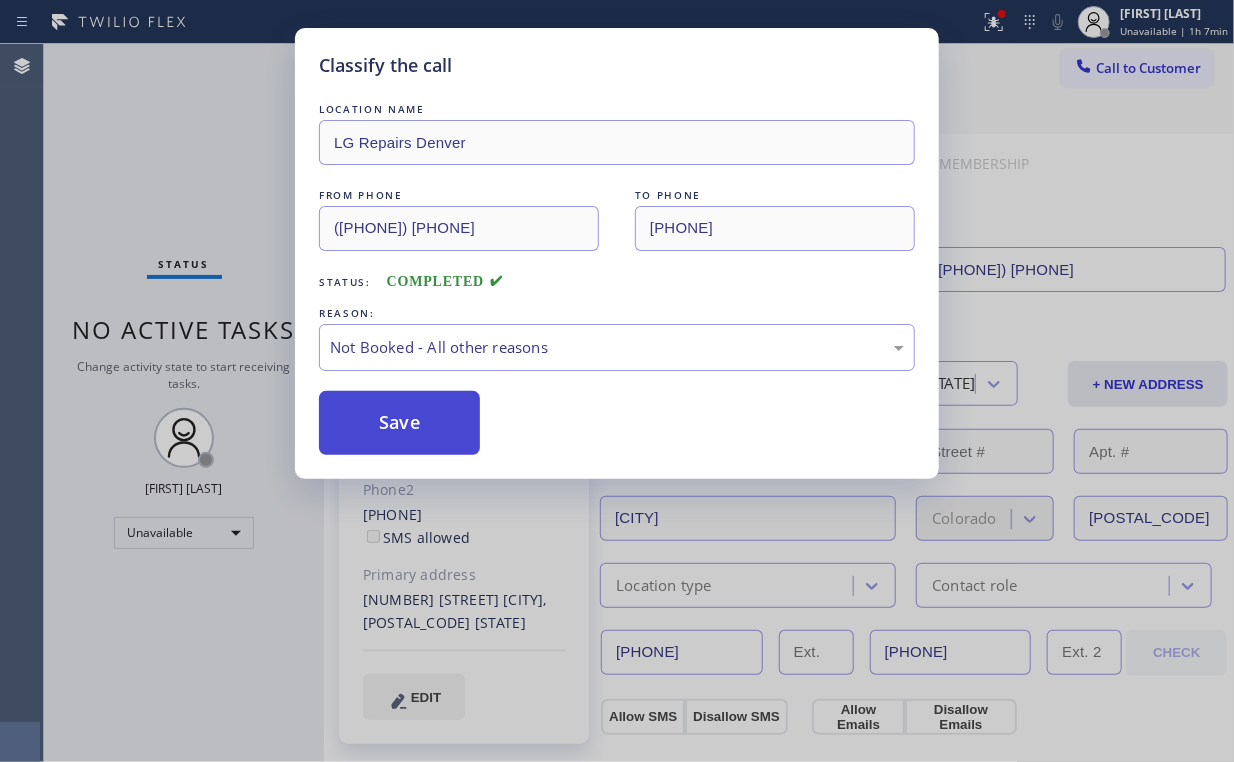 click on "Save" at bounding box center (399, 423) 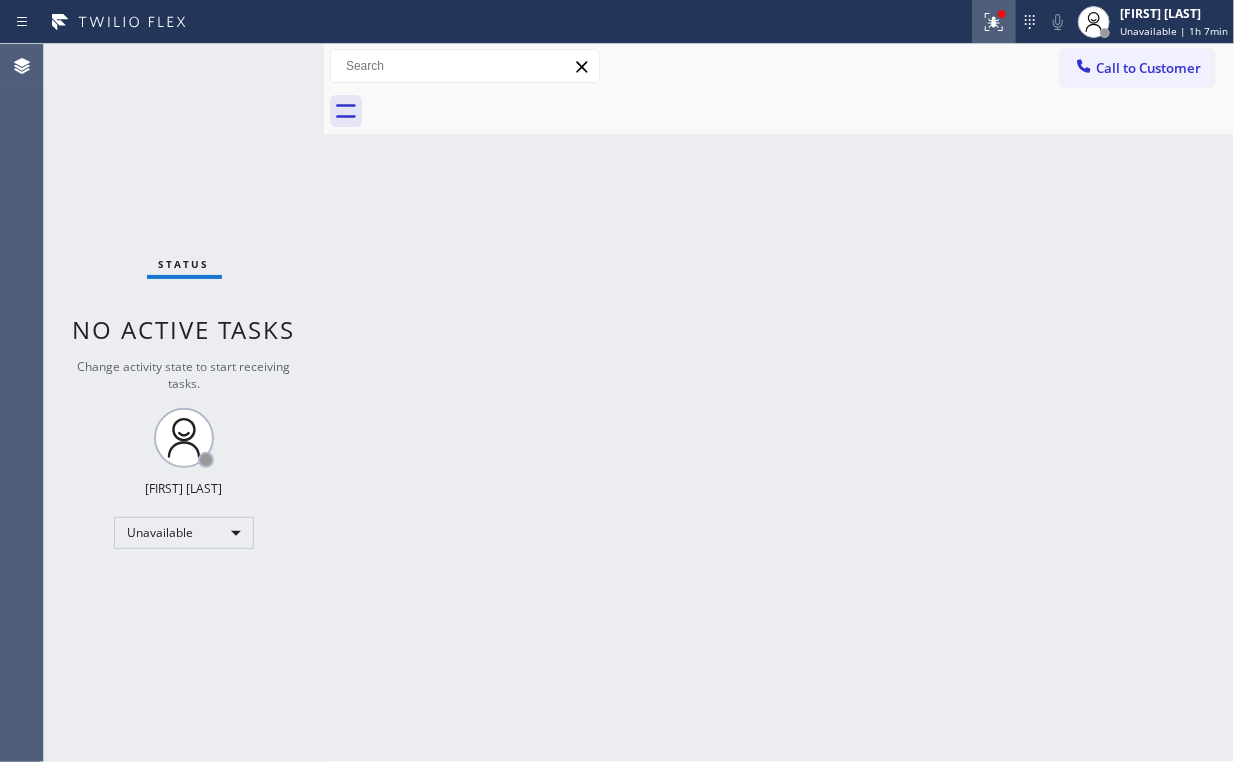 click at bounding box center [994, 22] 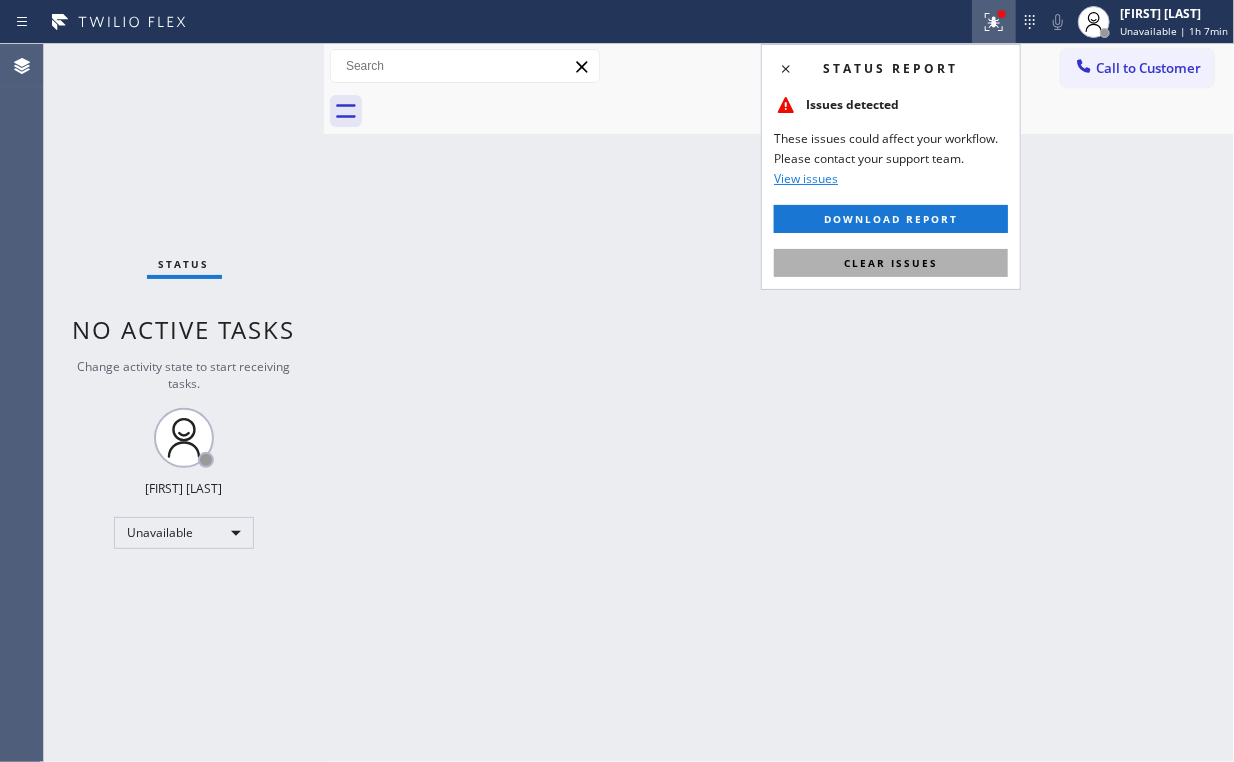 click on "Clear issues" at bounding box center (891, 263) 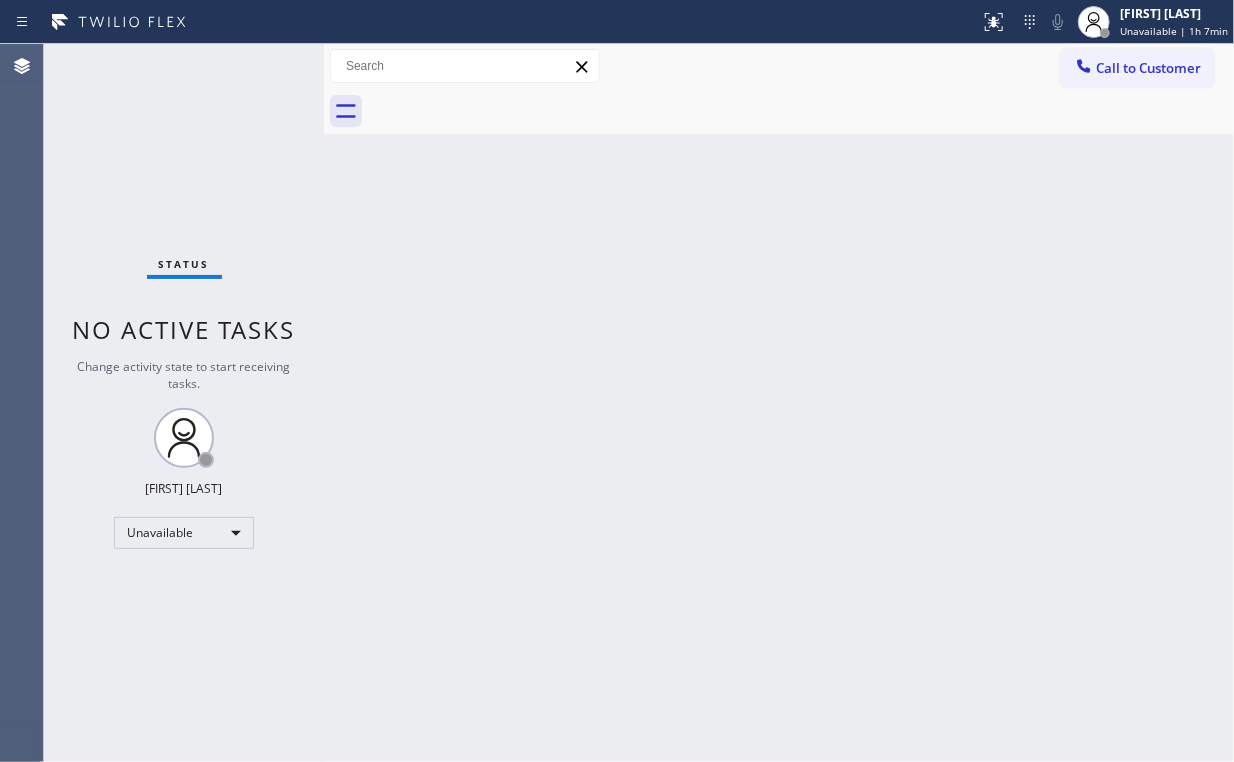 drag, startPoint x: 462, startPoint y: 320, endPoint x: 906, endPoint y: 96, distance: 497.30475 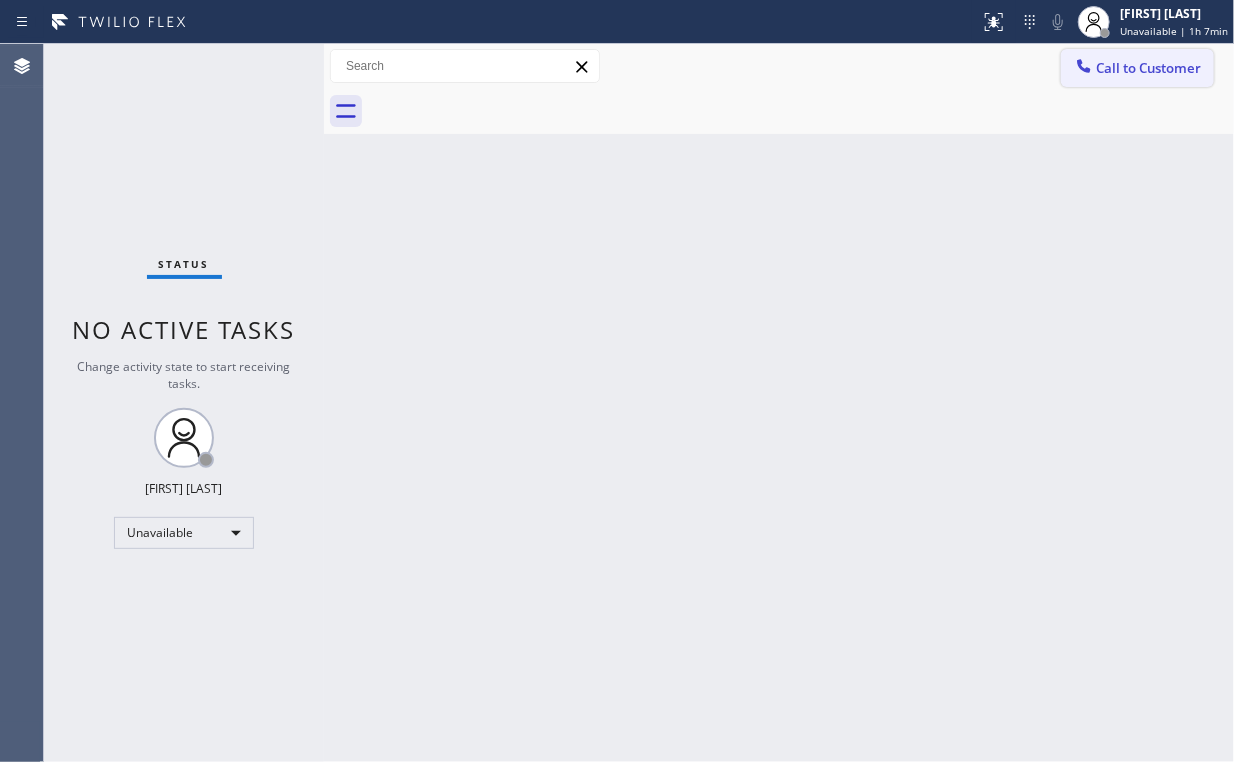 click 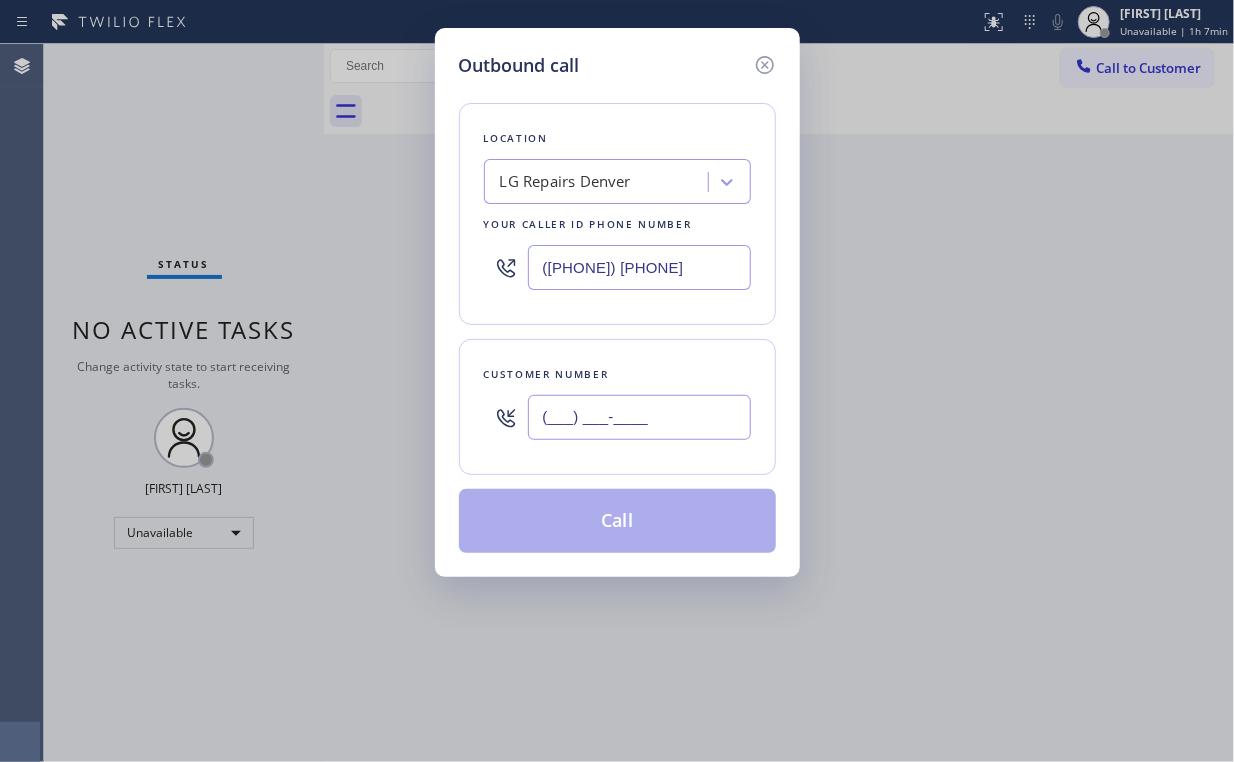 click on "(___) ___-____" at bounding box center [639, 417] 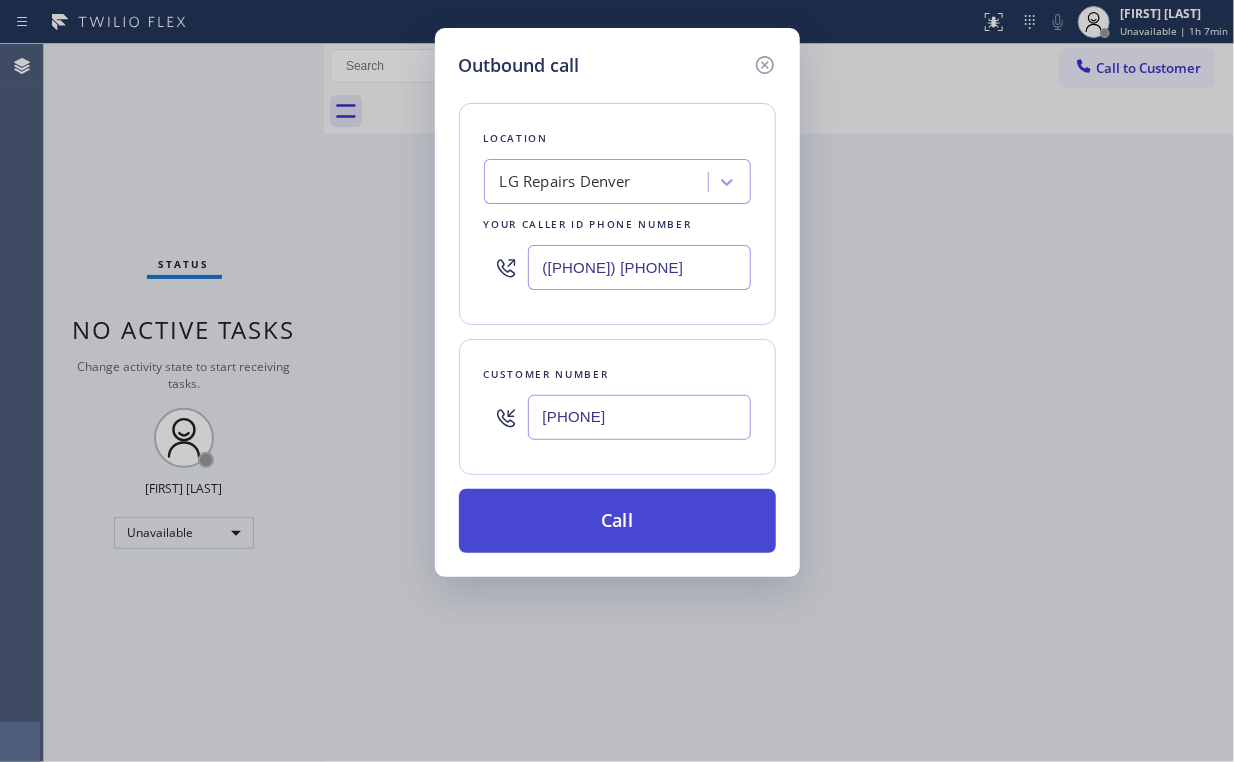 type on "[PHONE]" 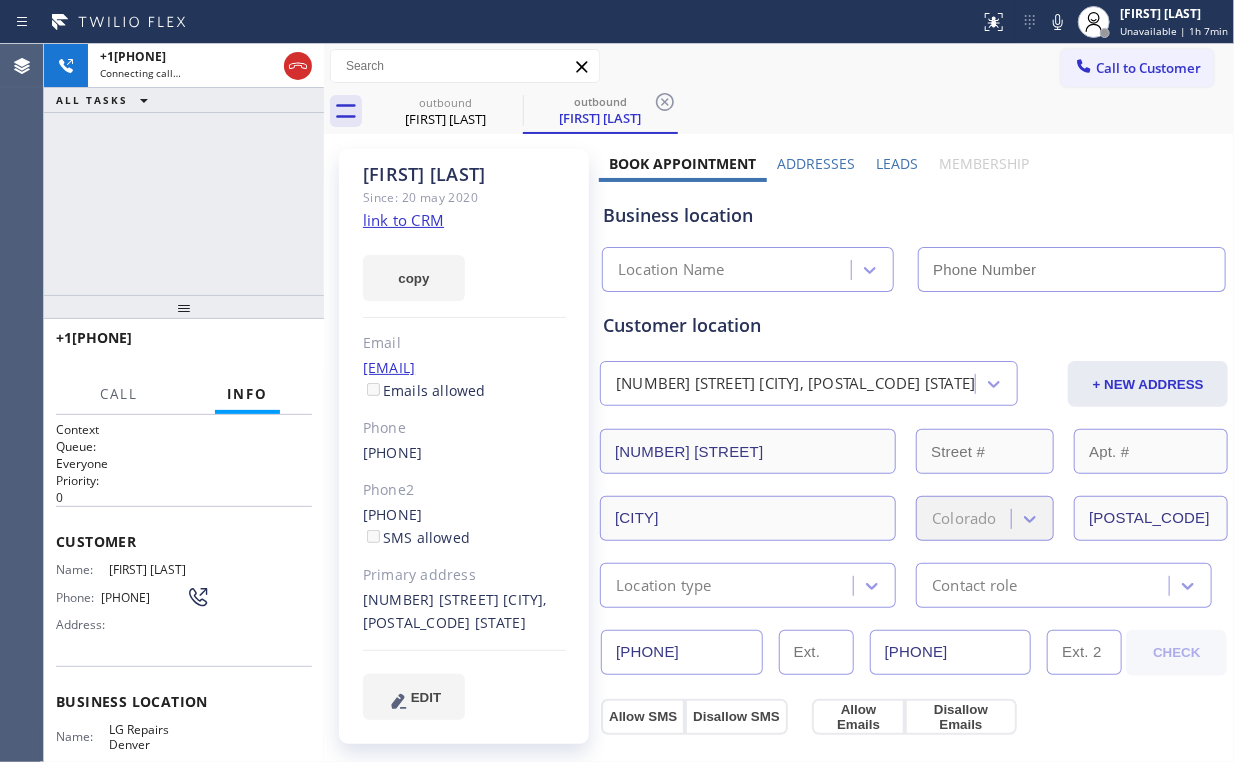type on "([PHONE]) [PHONE]" 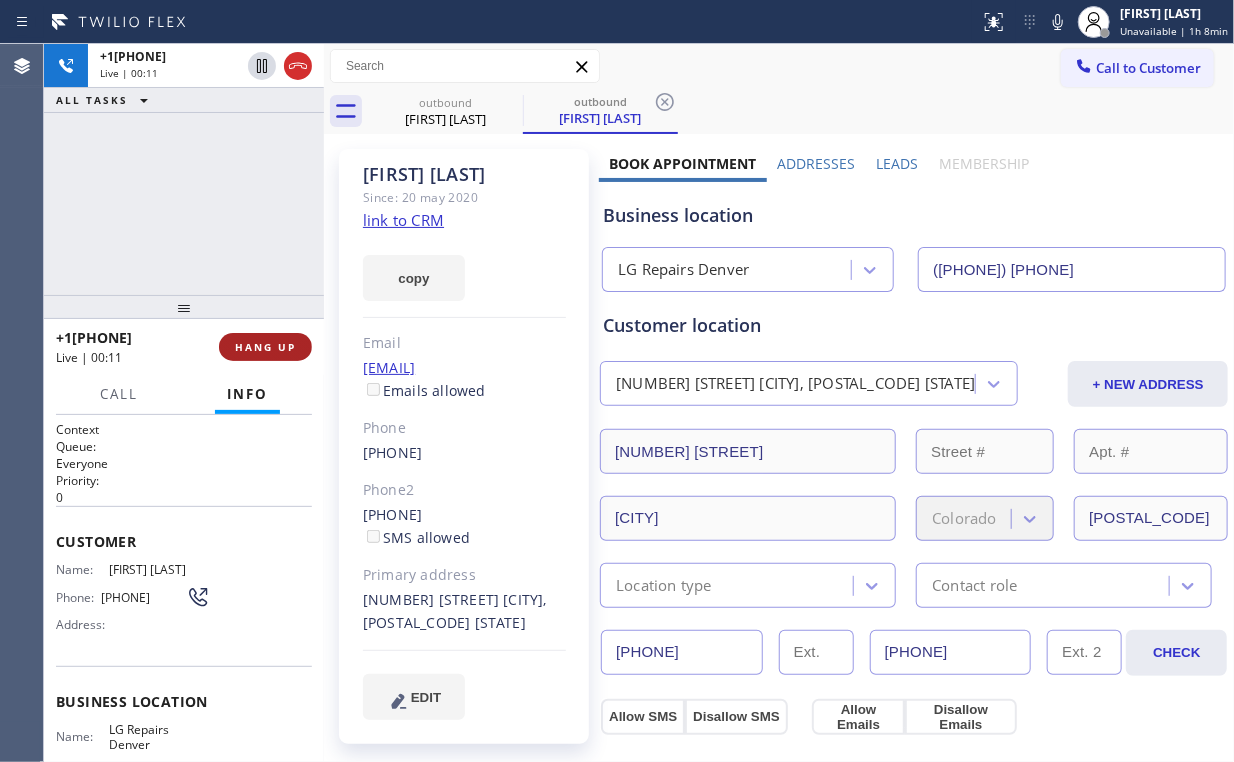click on "HANG UP" at bounding box center [265, 347] 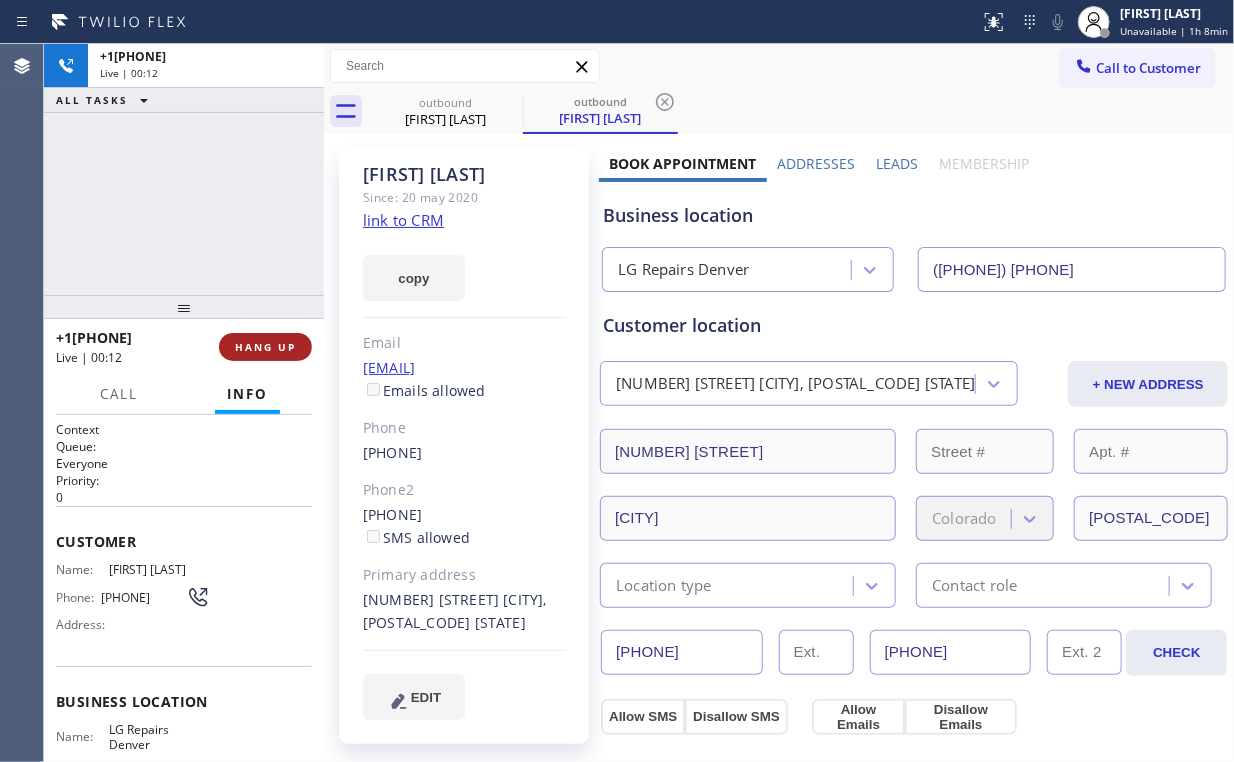 click on "HANG UP" at bounding box center (265, 347) 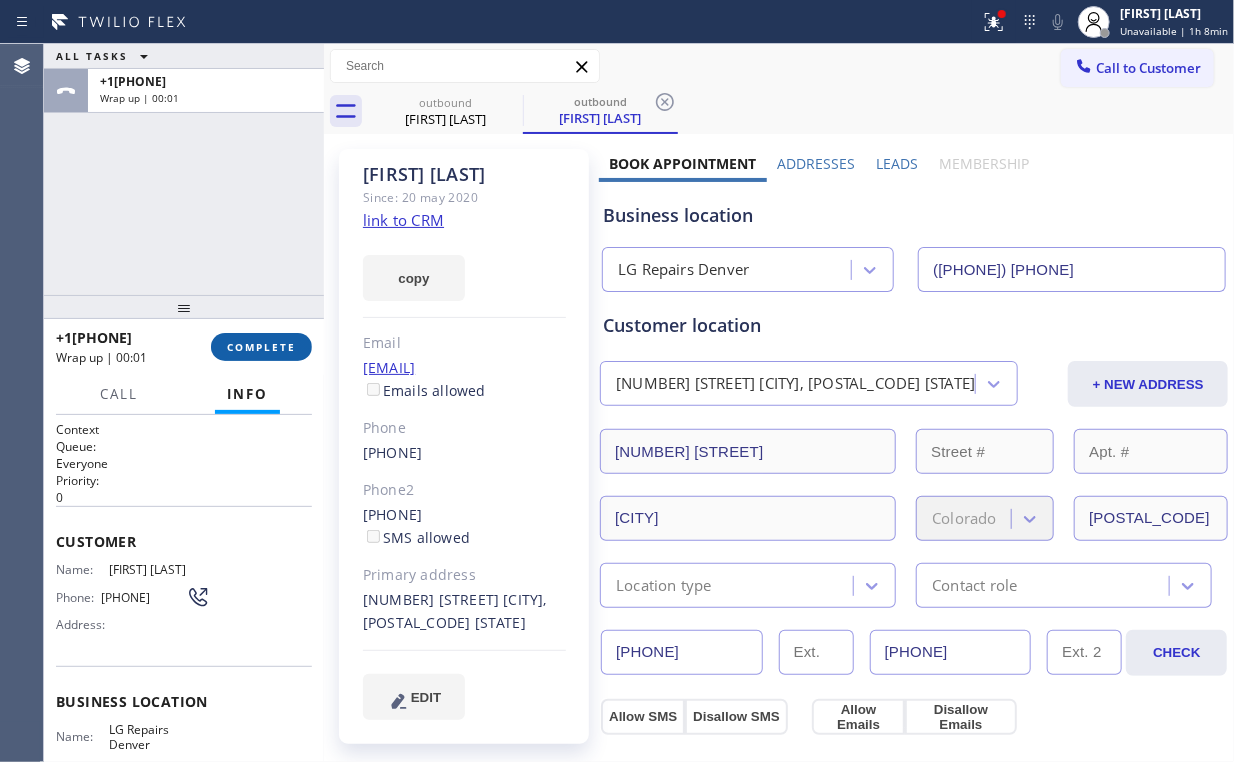 click on "COMPLETE" at bounding box center (261, 347) 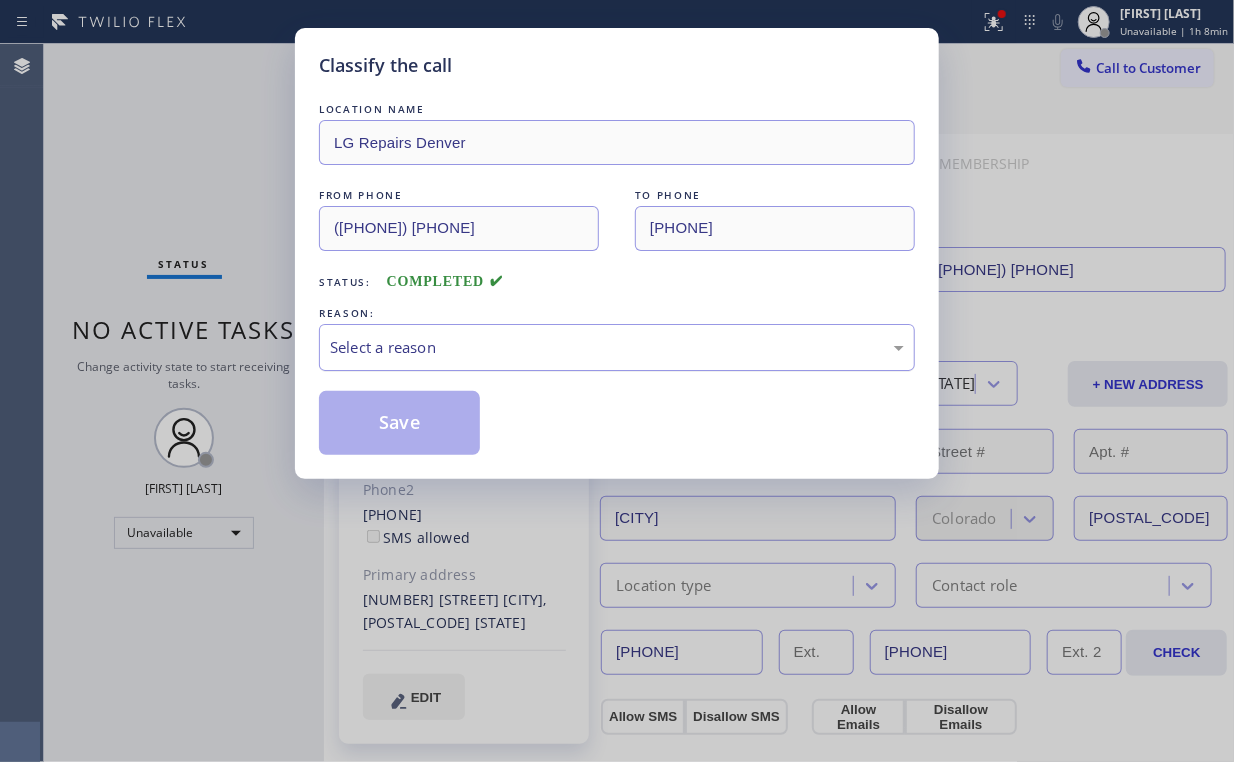 click on "Select a reason" at bounding box center [617, 347] 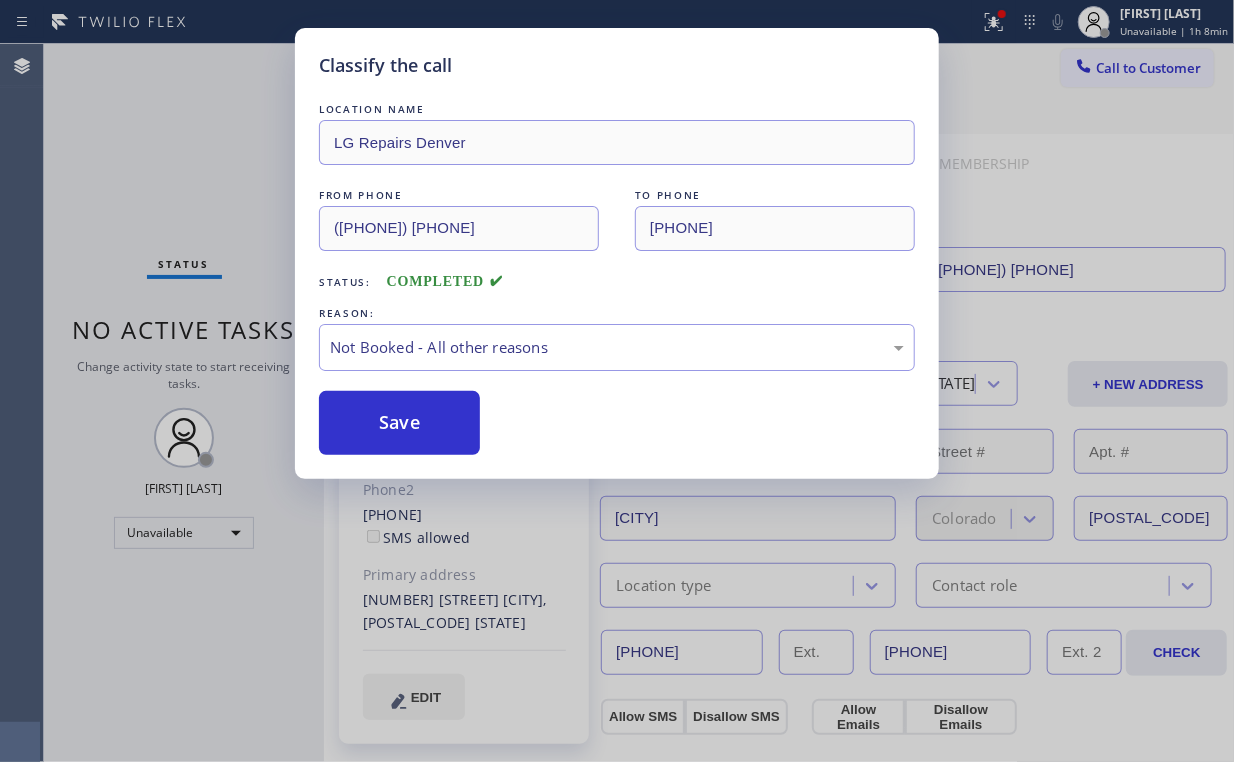drag, startPoint x: 412, startPoint y: 427, endPoint x: 295, endPoint y: 304, distance: 169.75865 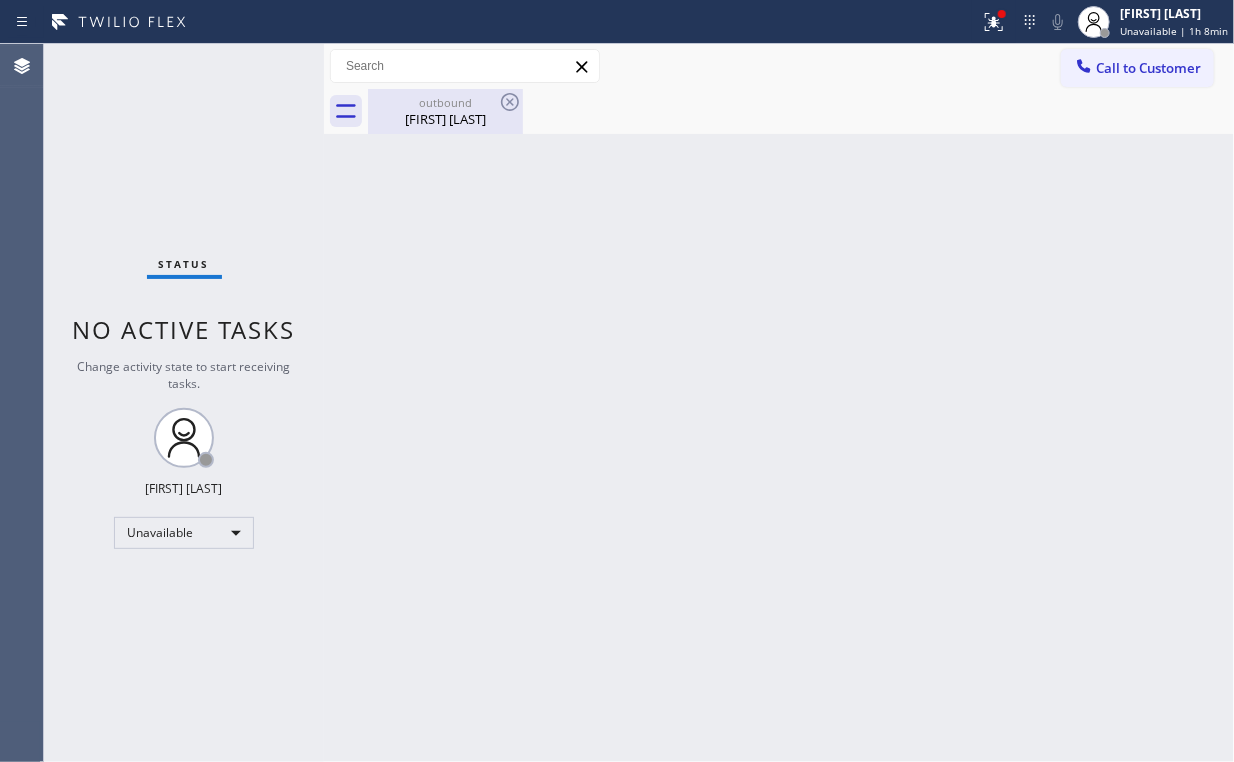click on "Back to Dashboard Change Sender ID Customers Technicians Select a contact Outbound call Location Search location Your caller id phone number Customer number Call Customer info Name   Phone none Address none Change Sender ID HVAC +18559994417 5 Star Appliance +18557314952 Appliance Repair +18554611149 Plumbing +18889090120 Air Duct Cleaning +18006865038  Electricians +18005688664 Cancel Change Check personal SMS Reset Change outbound [FIRST] [LAST] Call to Customer Outbound call Location LG Repairs [CITY] Your caller id phone number [PHONE] Customer number Call Outbound call Technician Search Technician Your caller id phone number Your caller id phone number Call outbound [FIRST] [LAST] [FIRST]   [LAST] Since: [DATE] link to CRM copy Email [EMAIL]  Emails allowed Phone [PHONE] Phone2 [PHONE]  SMS allowed Primary address  [NUMBER] [STREET] [CITY], [POSTAL_CODE] [STATE] EDIT Outbound call Location LG Repairs [CITY] Your caller id phone number [PHONE] Customer number Call Benefits  [FIRST]" at bounding box center [779, 403] 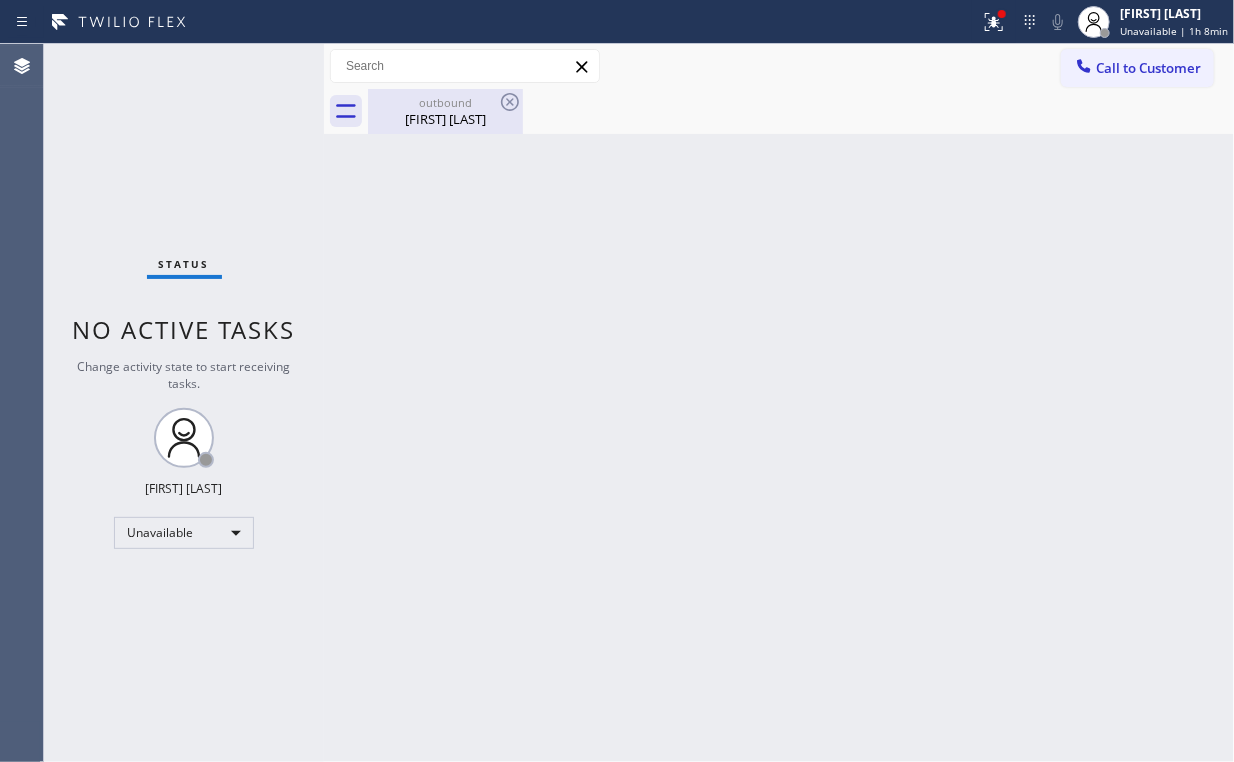drag, startPoint x: 445, startPoint y: 124, endPoint x: 468, endPoint y: 120, distance: 23.345236 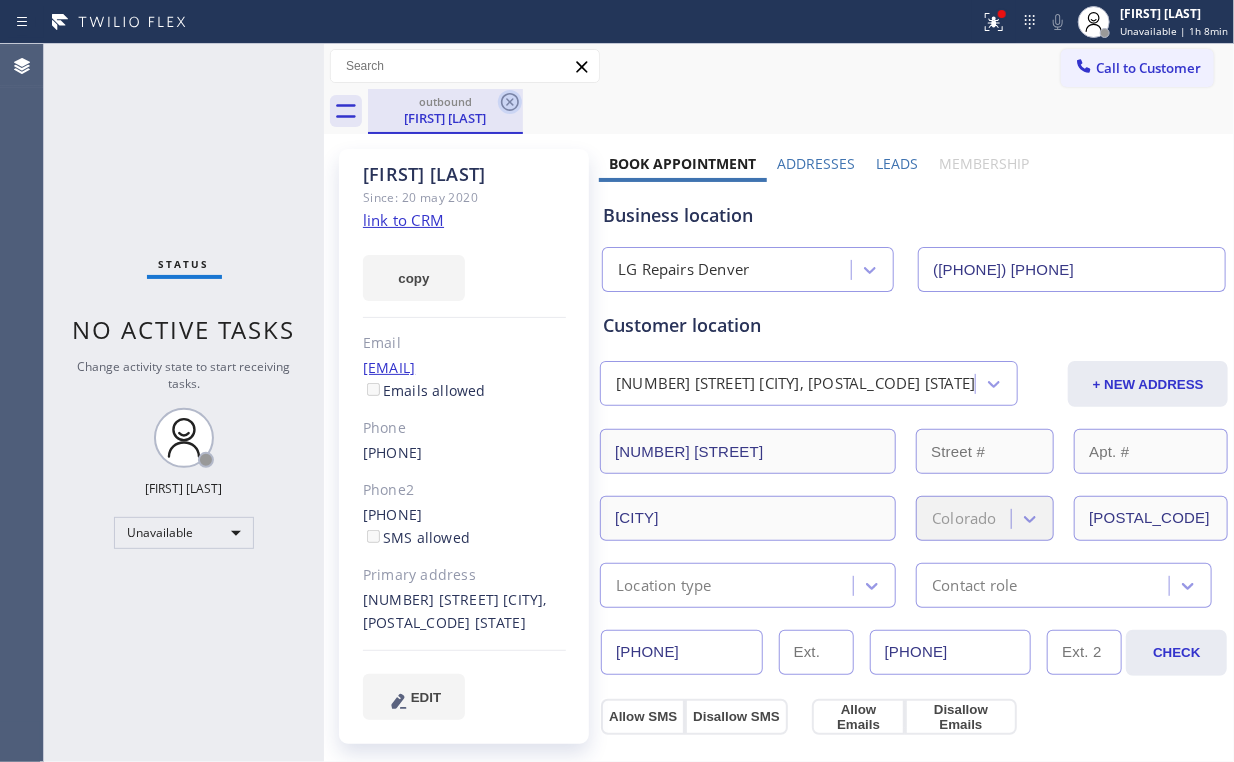 click 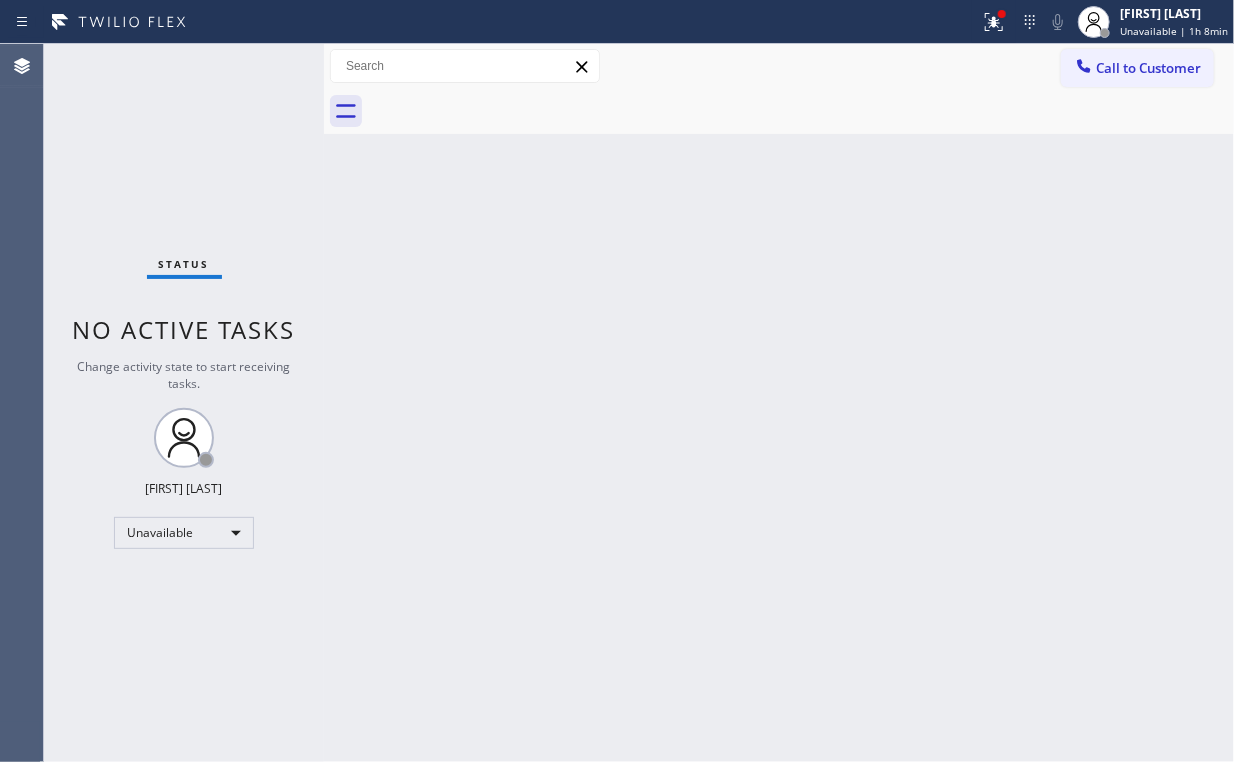 click on "LG Repairs [CITY] Your caller id phone number +[PHONE] Customer number Call Outbound call Technician Search Technician Your caller id phone number Your caller id phone number Call" at bounding box center [779, 403] 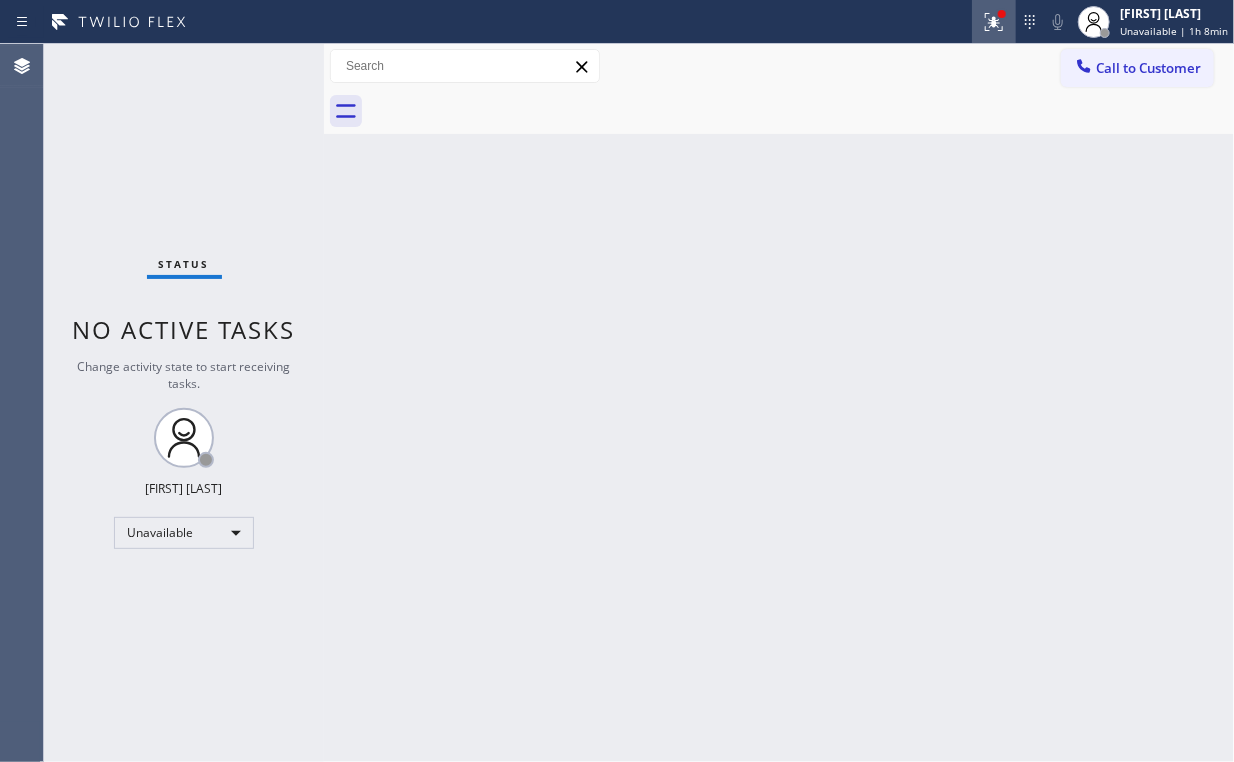 click 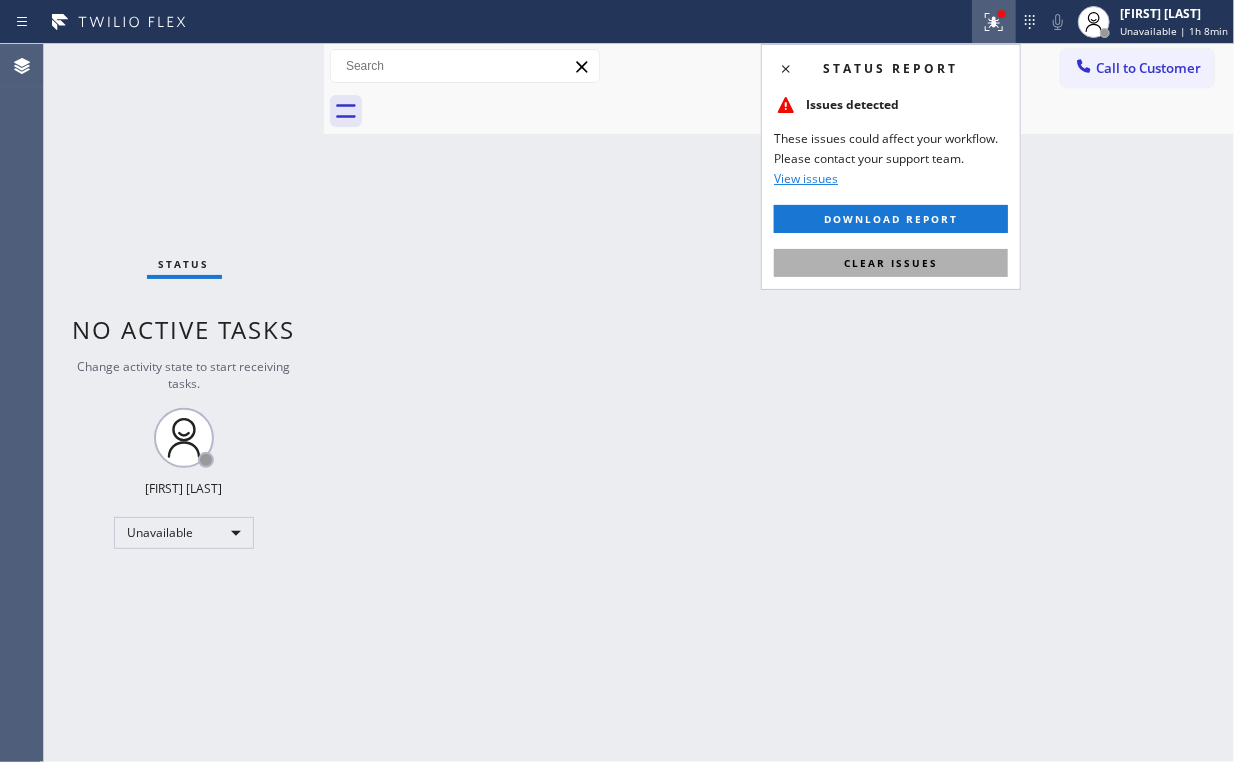 click on "Clear issues" at bounding box center [891, 263] 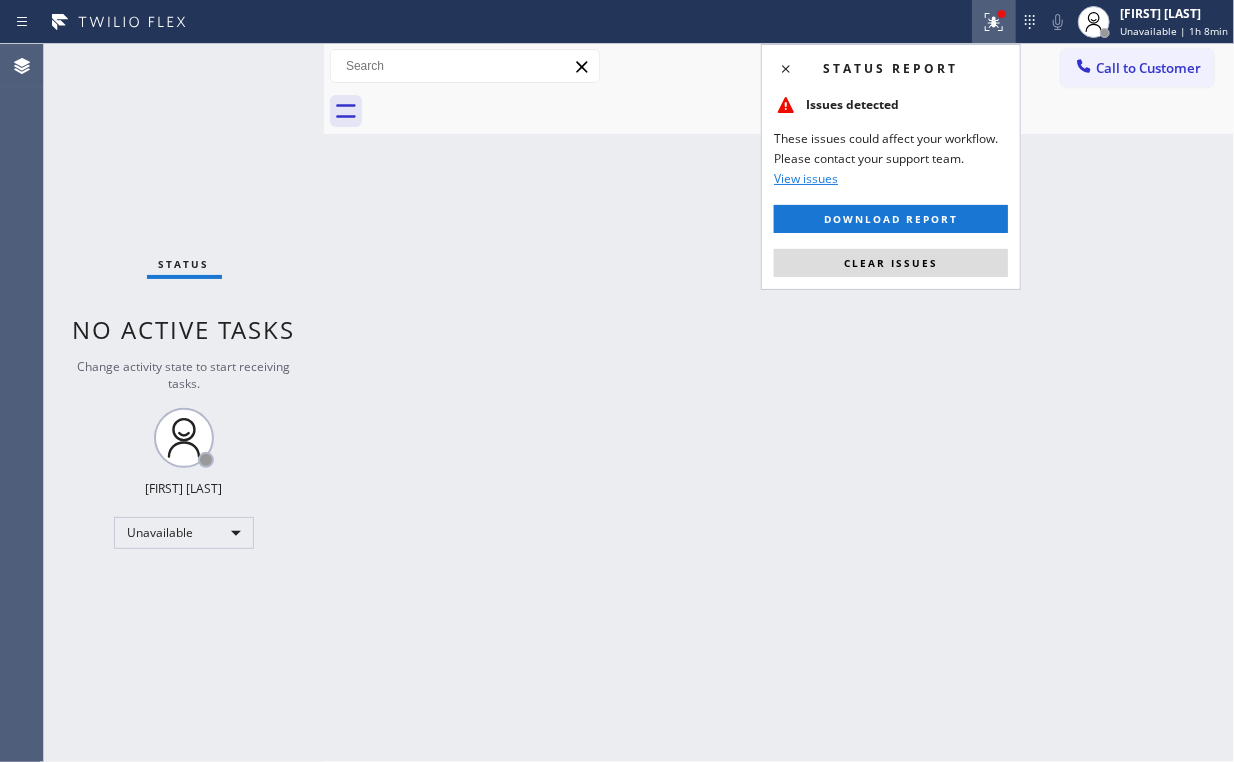 drag, startPoint x: 504, startPoint y: 272, endPoint x: 501, endPoint y: 256, distance: 16.27882 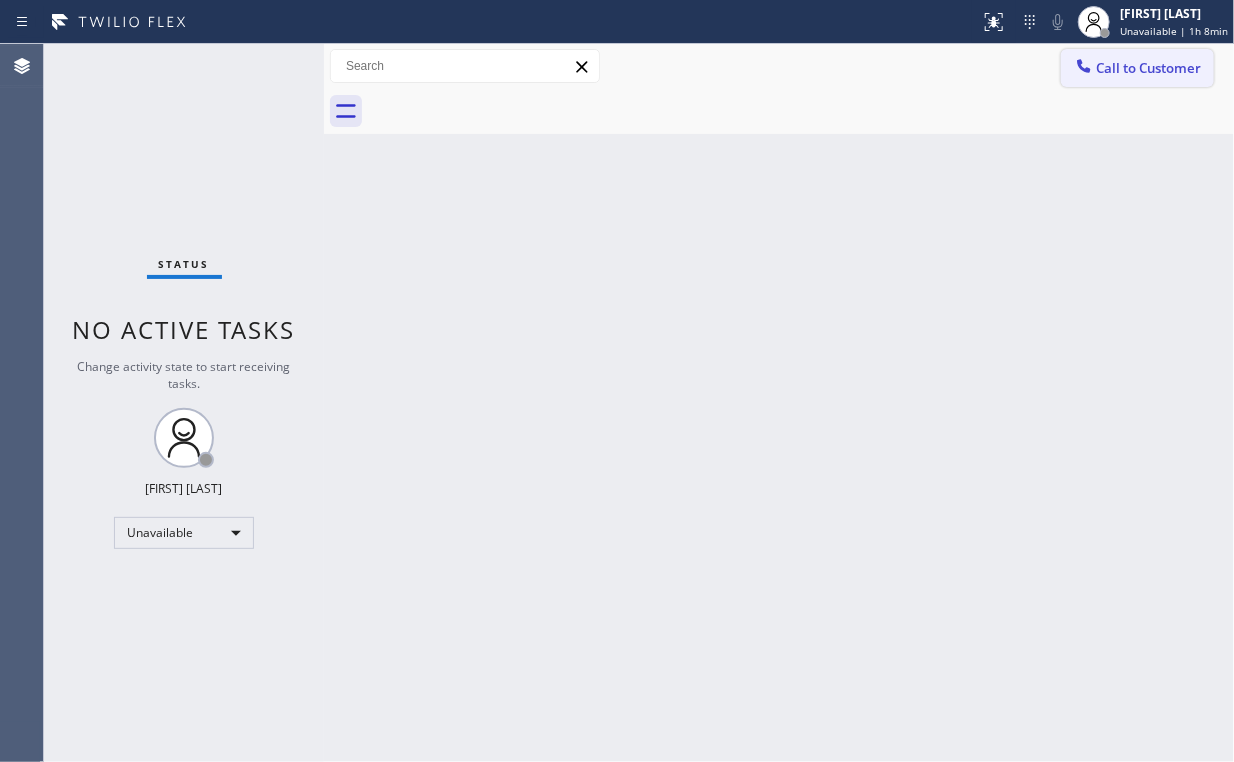click on "Call to Customer" at bounding box center [1148, 68] 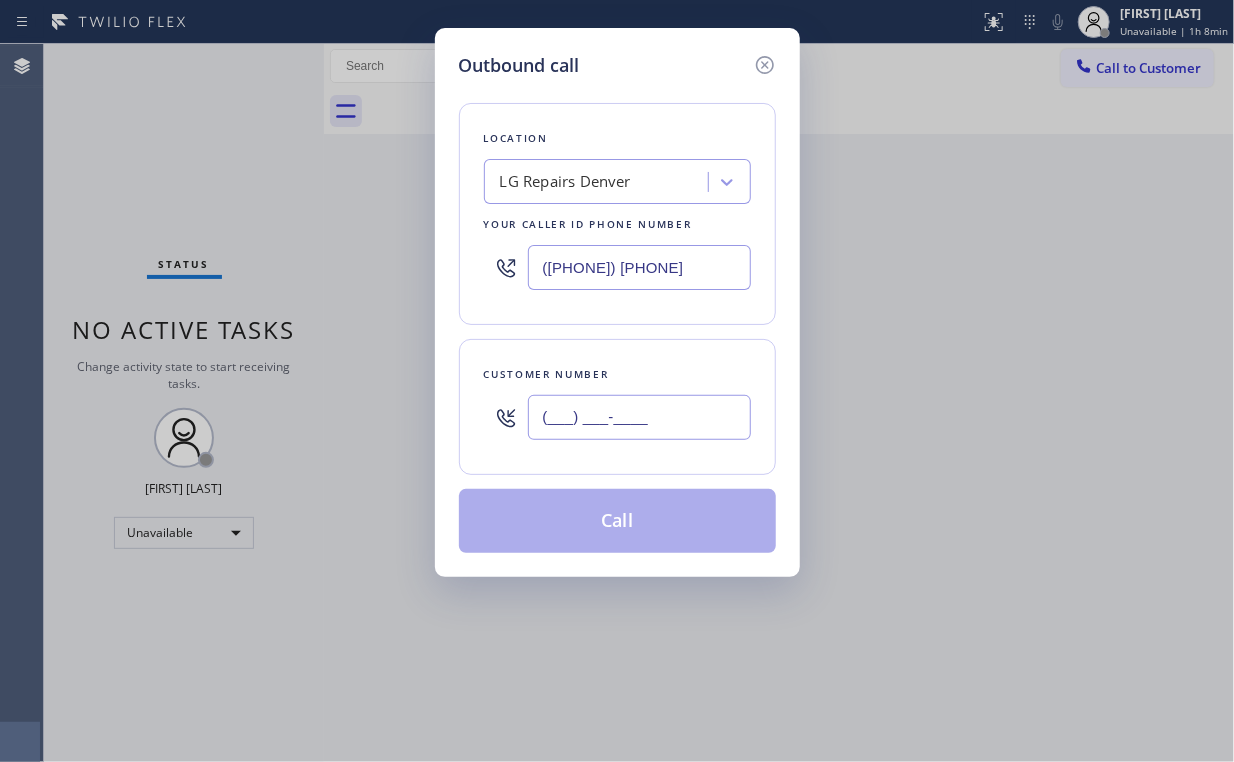 click on "(___) ___-____" at bounding box center [639, 417] 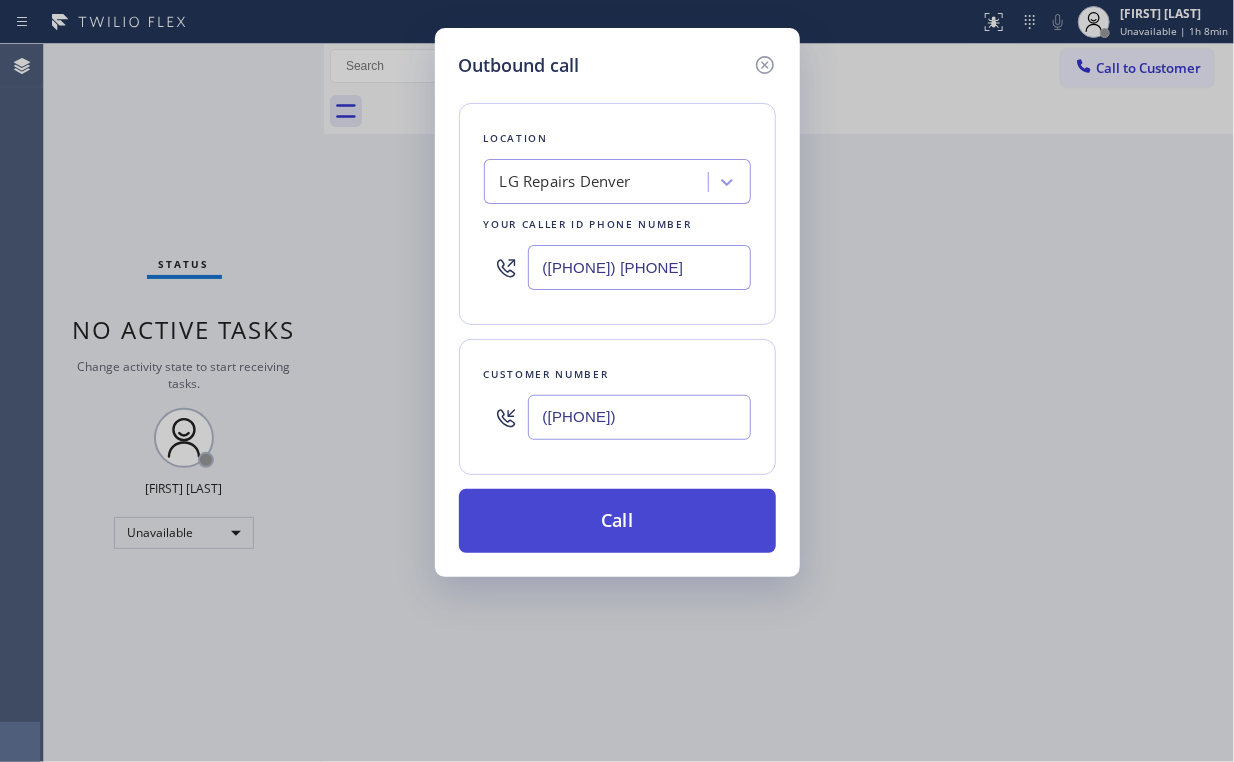 type on "([PHONE])" 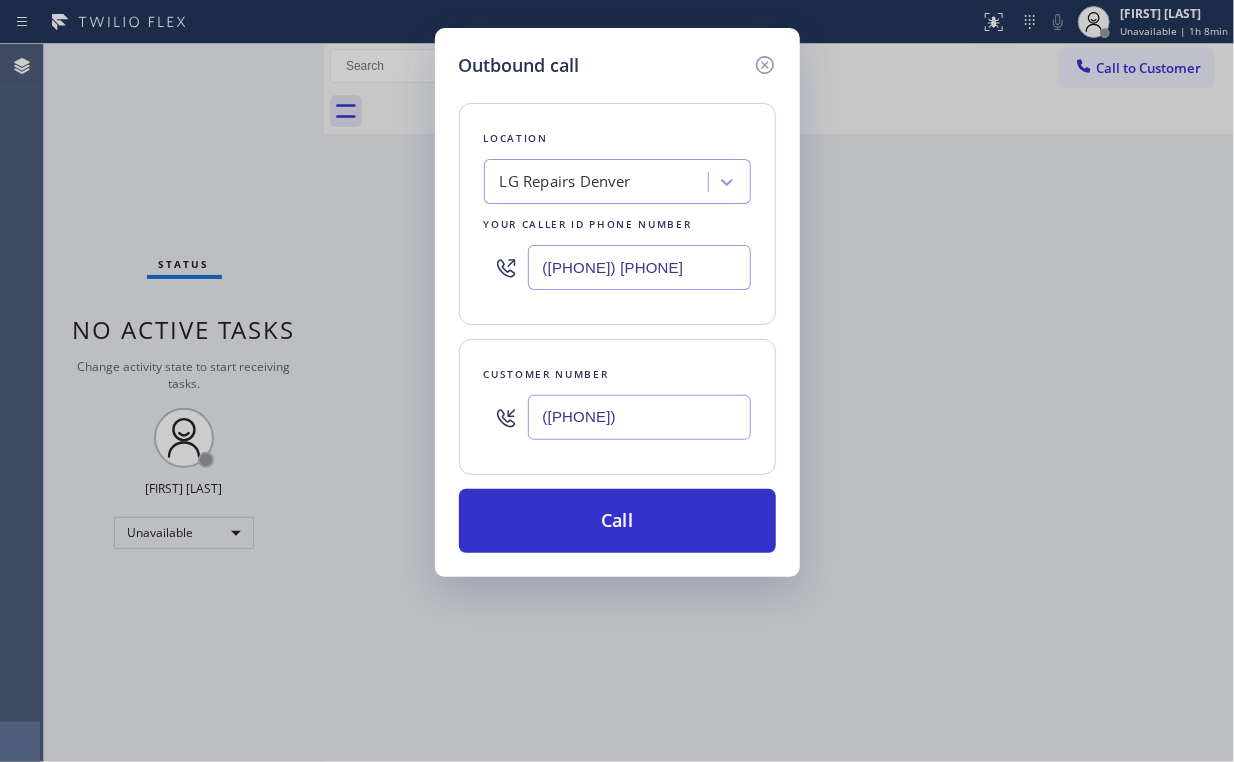 drag, startPoint x: 604, startPoint y: 494, endPoint x: 531, endPoint y: 646, distance: 168.62088 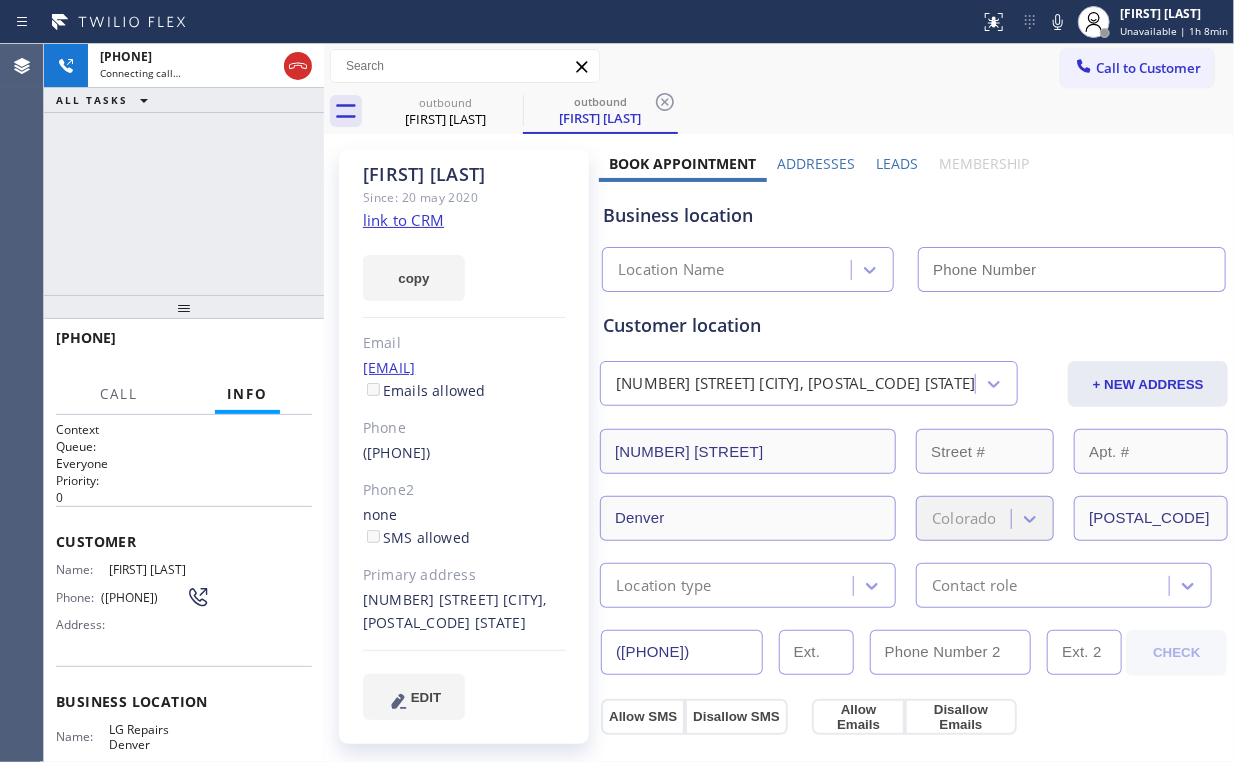 type on "([PHONE]) [PHONE]" 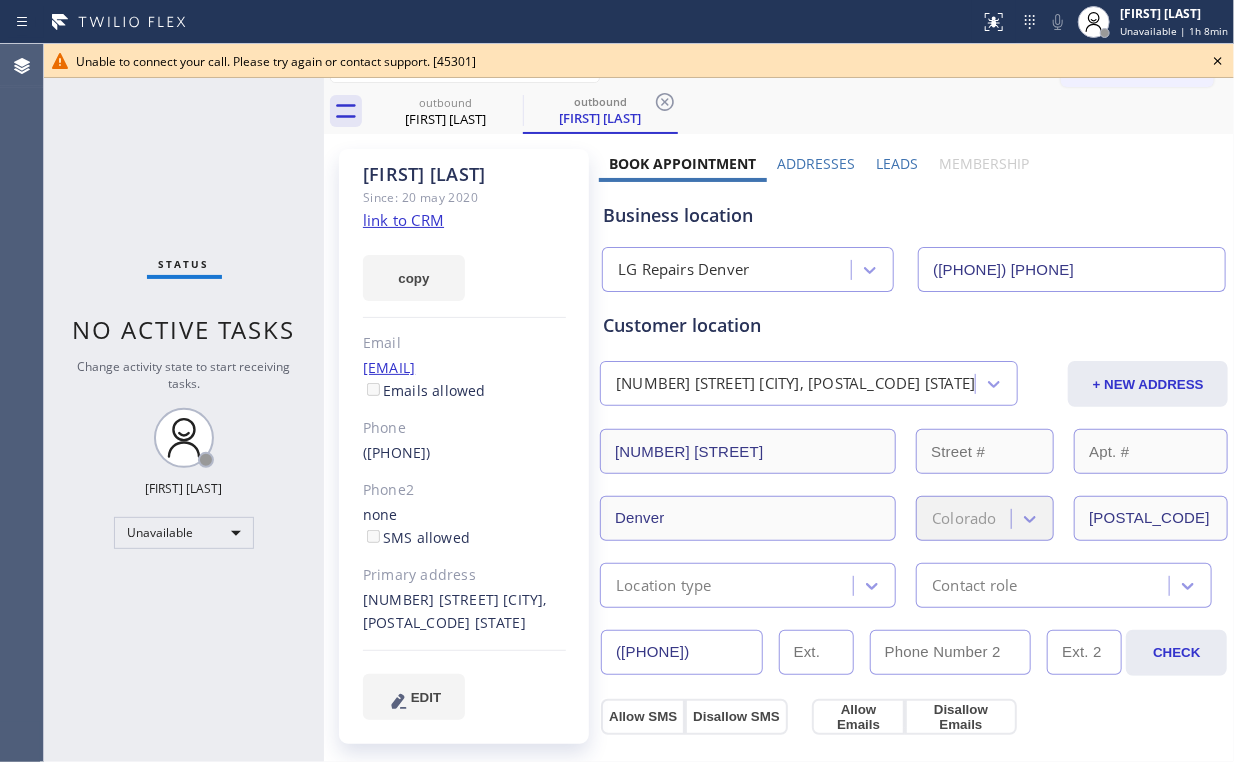 click 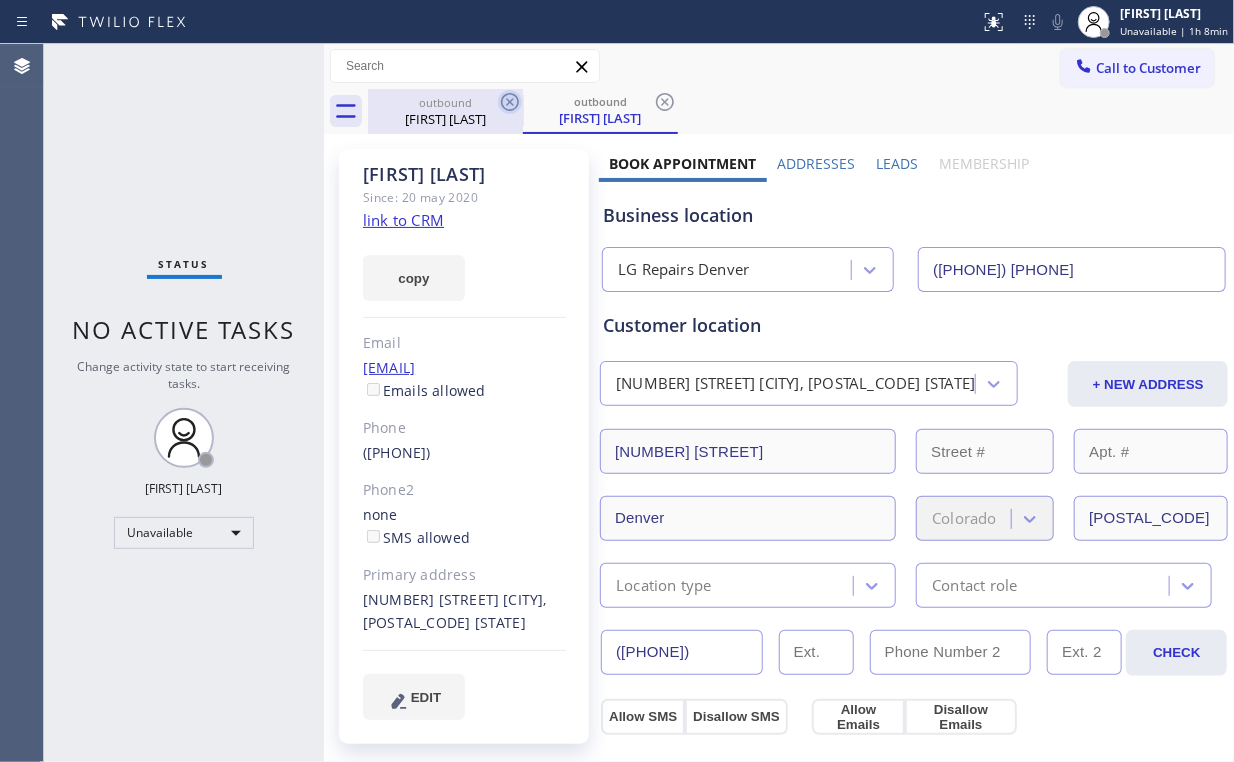 drag, startPoint x: 441, startPoint y: 109, endPoint x: 515, endPoint y: 104, distance: 74.168724 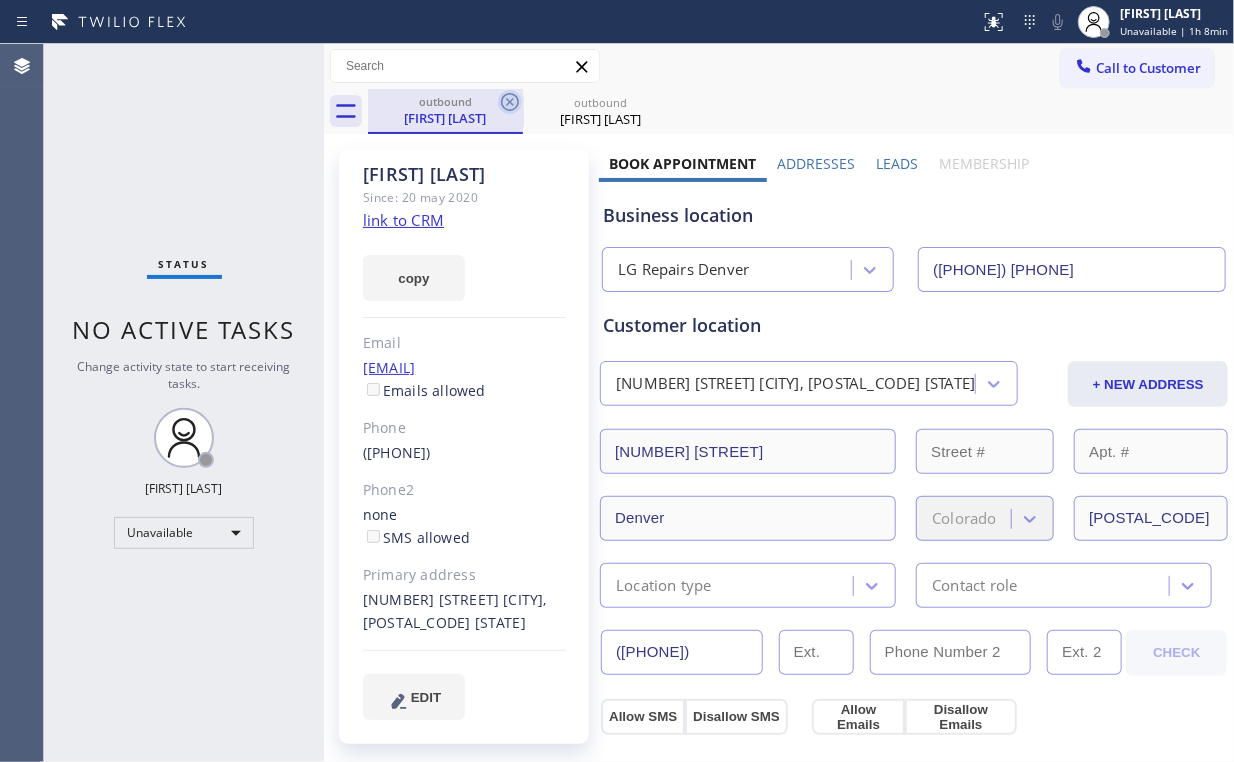click 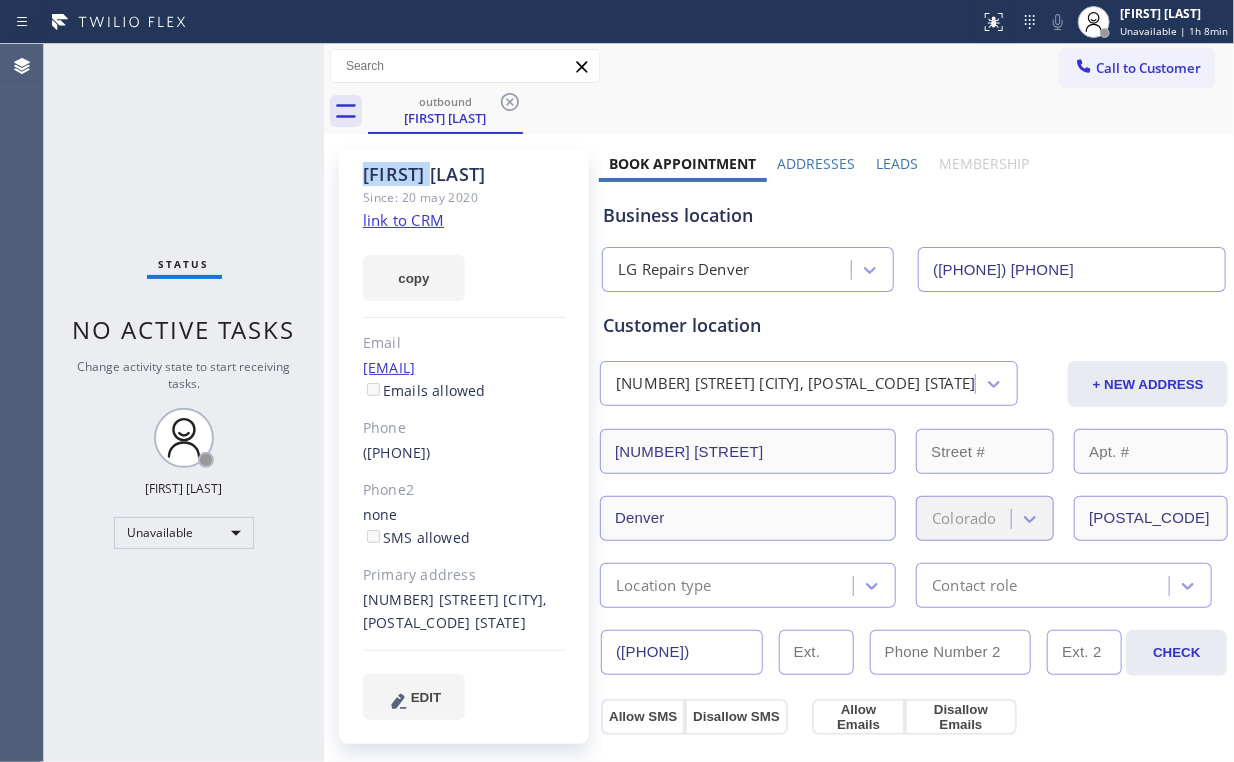 click 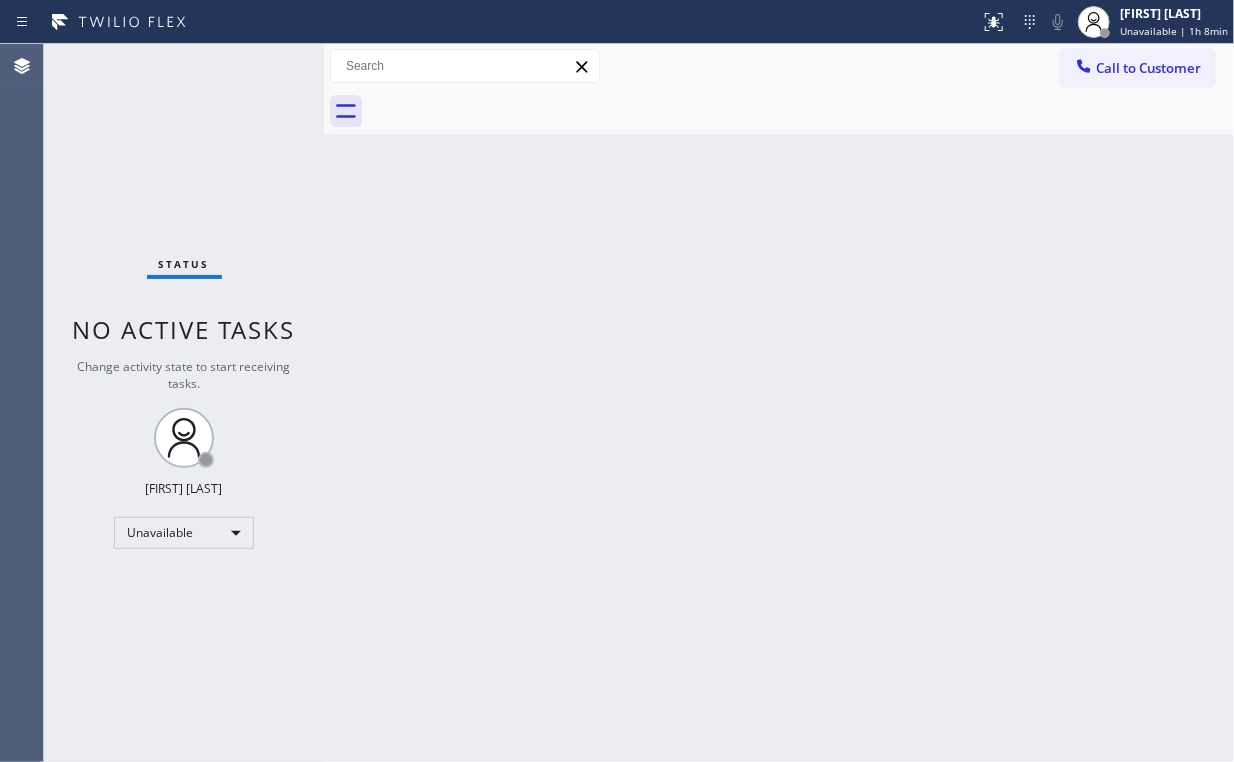 drag, startPoint x: 40, startPoint y: 192, endPoint x: 91, endPoint y: 183, distance: 51.78803 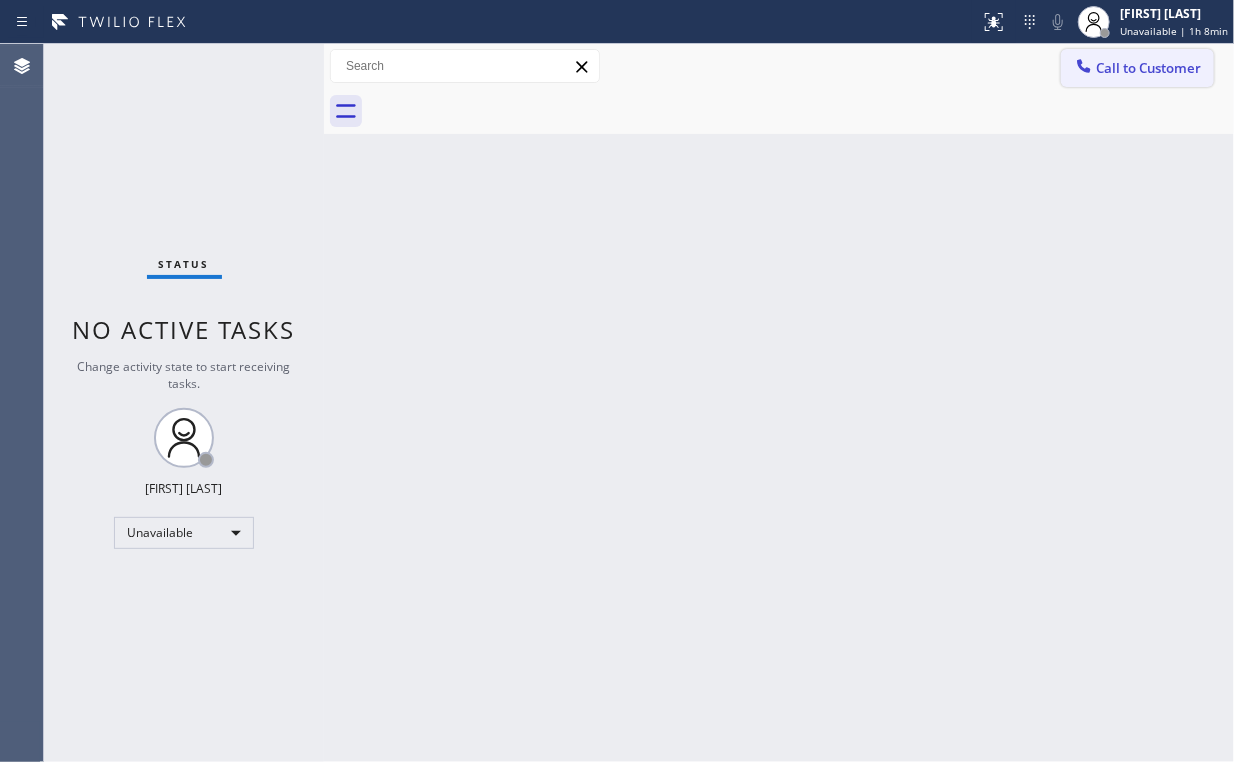 drag, startPoint x: 1132, startPoint y: 64, endPoint x: 695, endPoint y: 327, distance: 510.03726 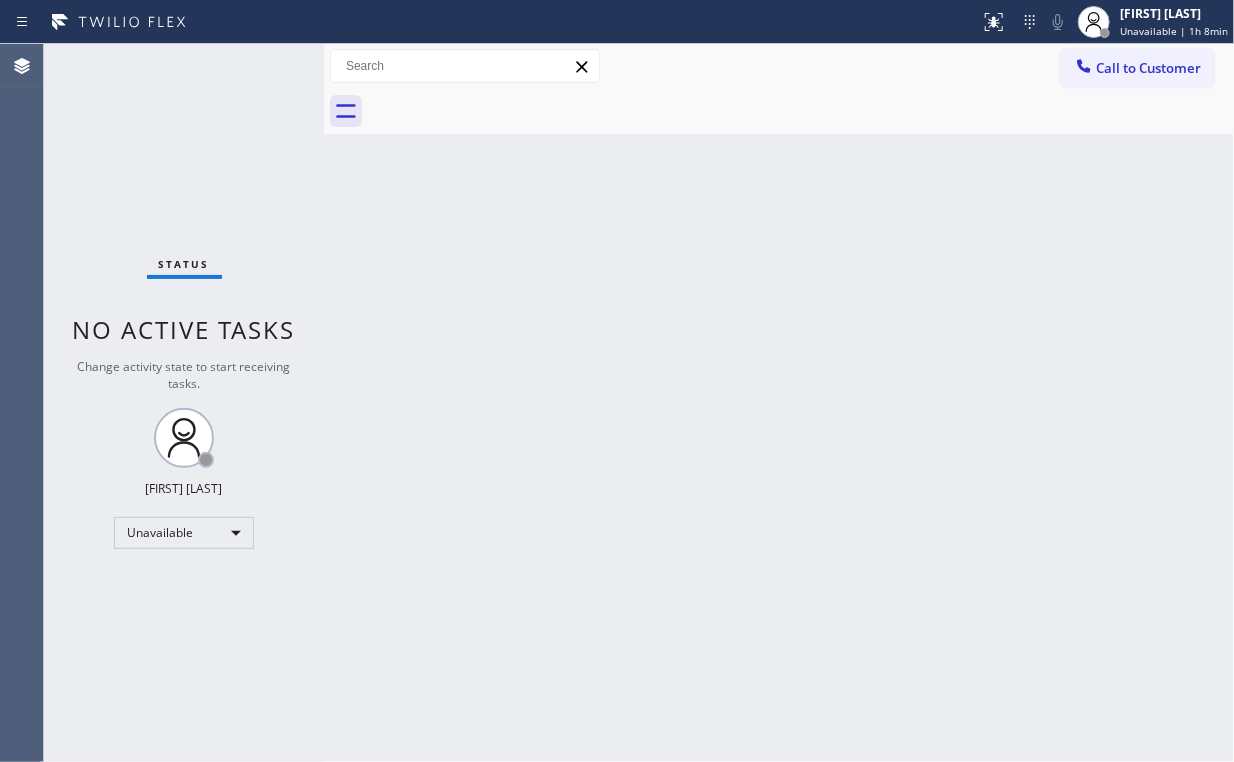 click on "Call to Customer" at bounding box center [1148, 68] 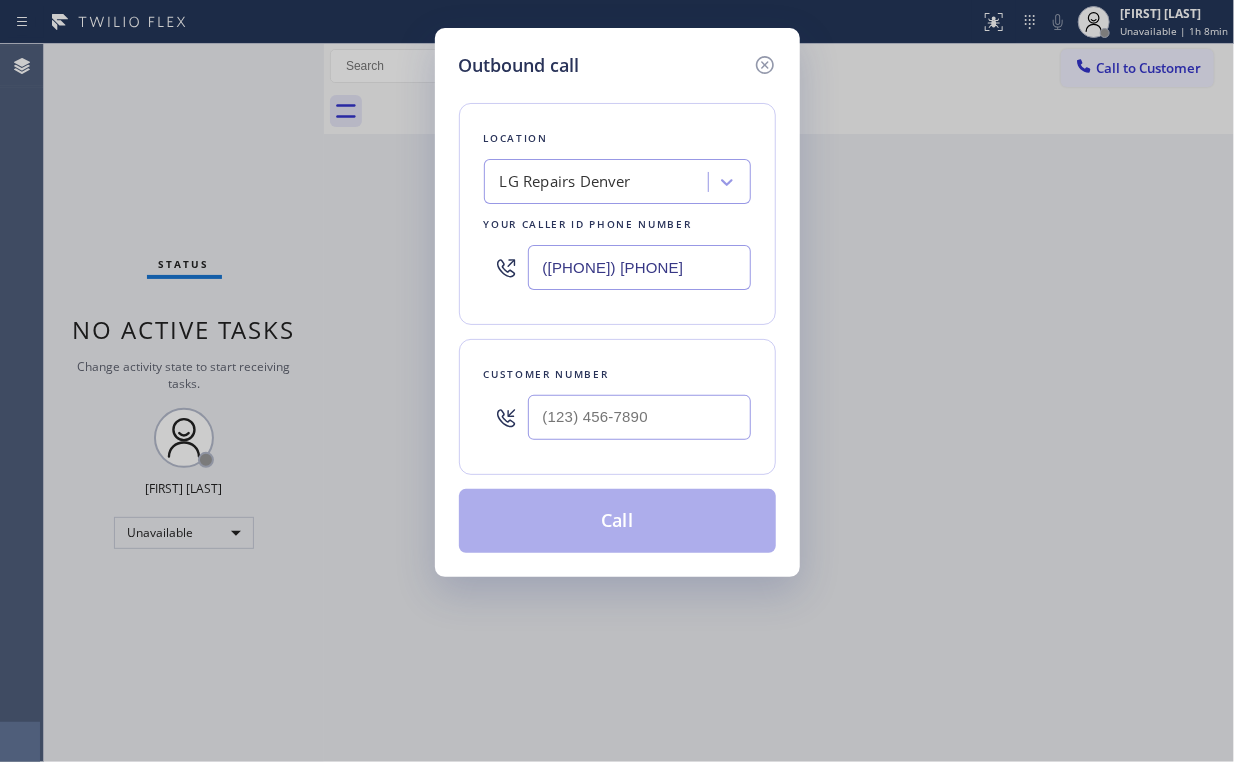 drag, startPoint x: 620, startPoint y: 438, endPoint x: 653, endPoint y: 400, distance: 50.32892 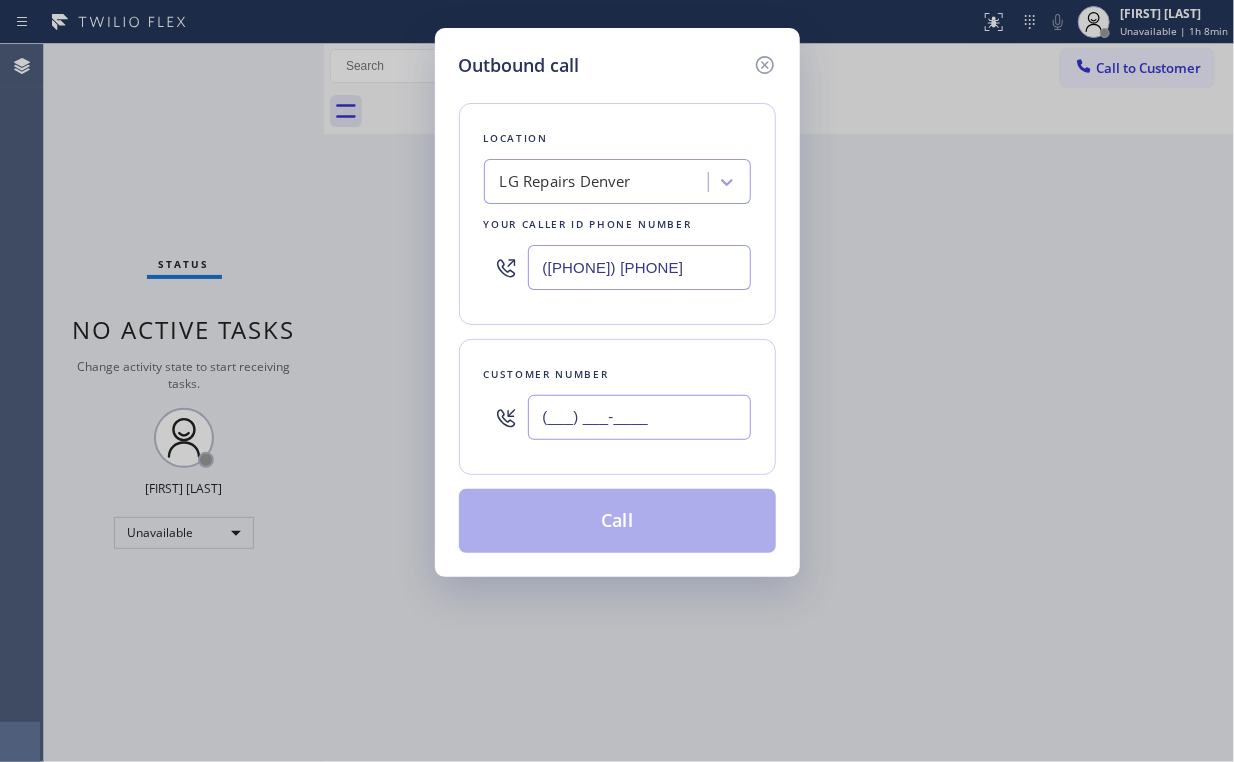 drag, startPoint x: 653, startPoint y: 400, endPoint x: 659, endPoint y: 409, distance: 10.816654 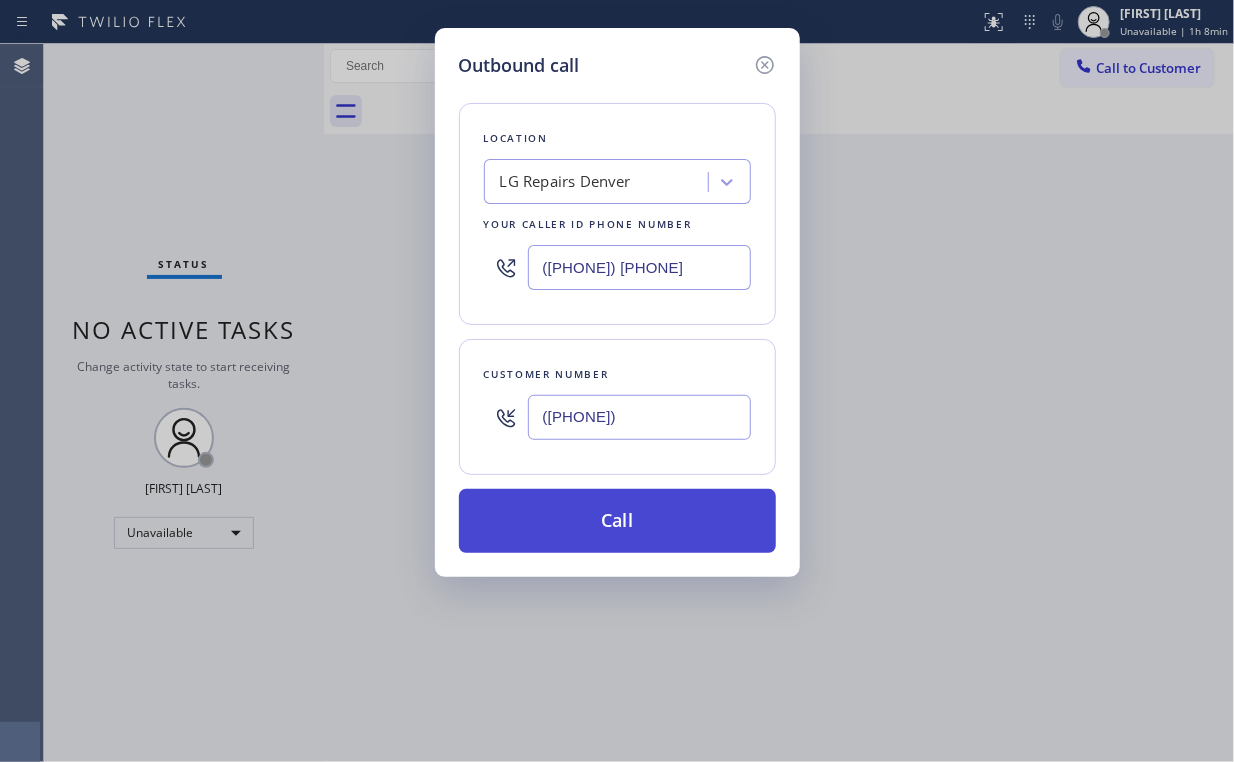 type on "([PHONE])" 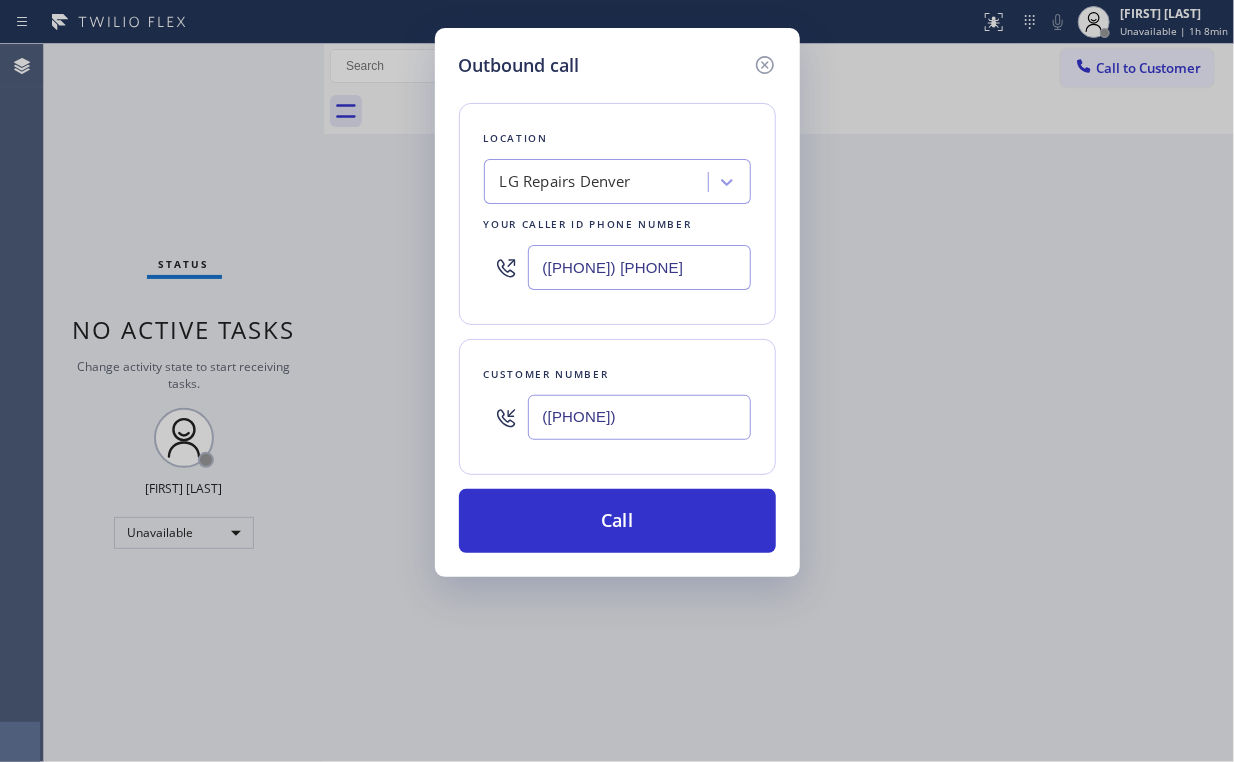 drag, startPoint x: 579, startPoint y: 504, endPoint x: 508, endPoint y: 674, distance: 184.23083 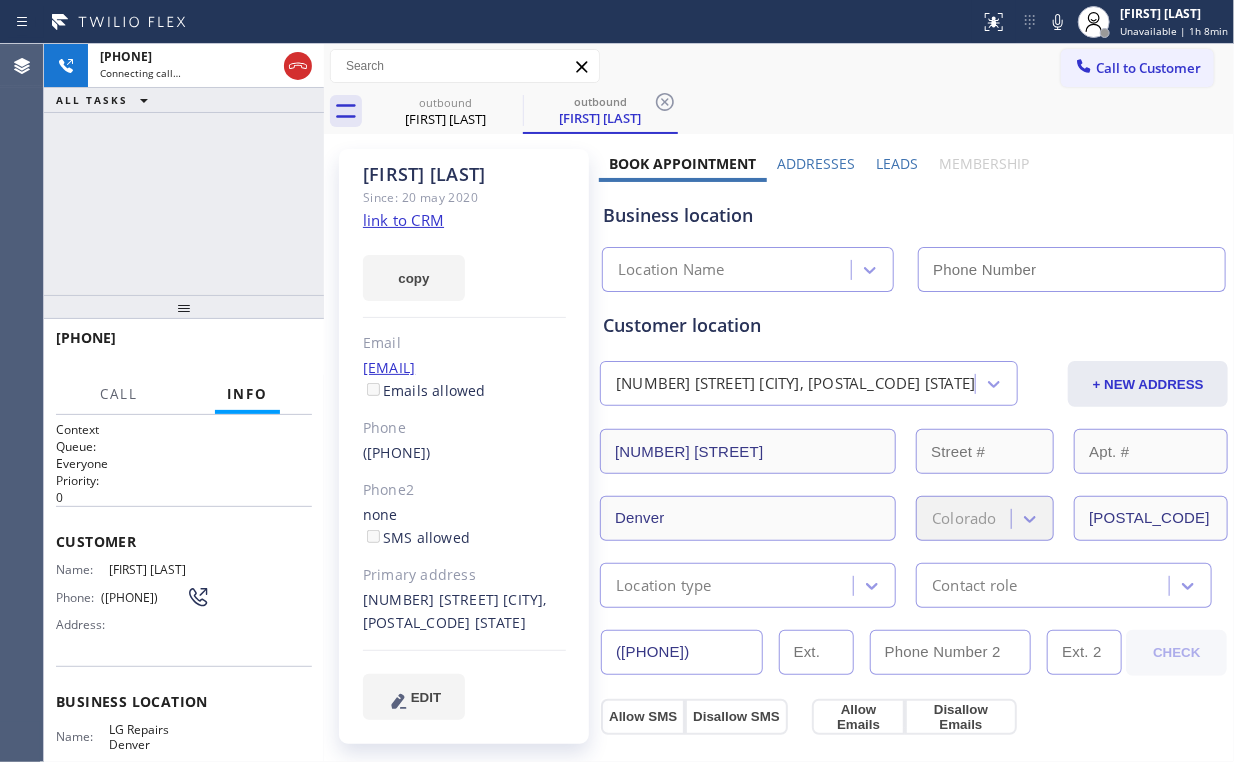 type on "([PHONE]) [PHONE]" 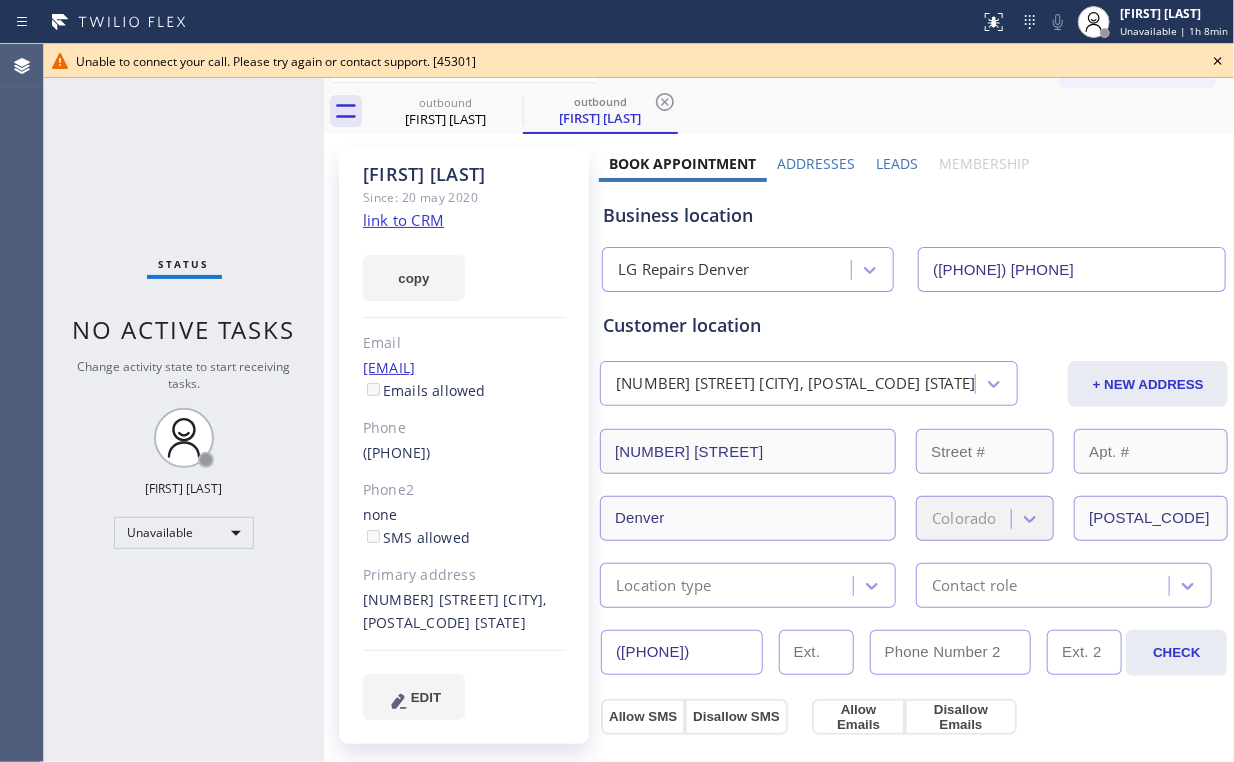 click 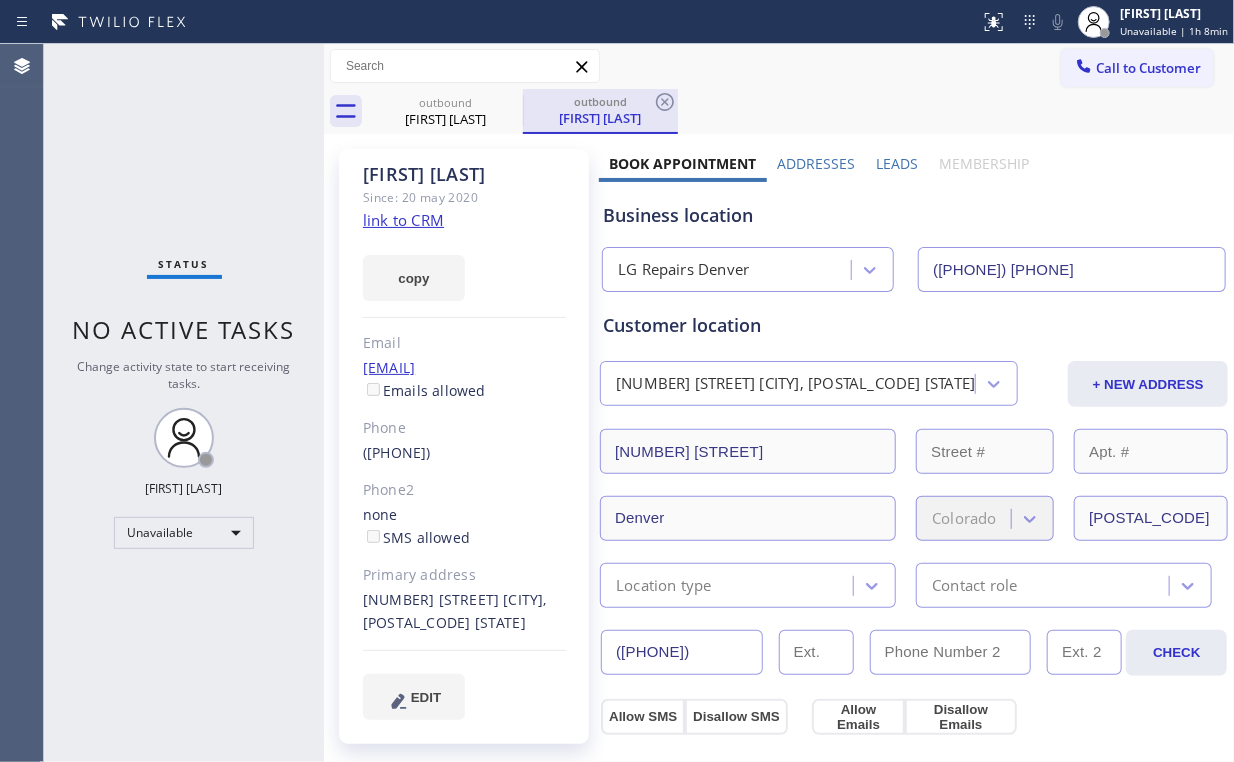 drag, startPoint x: 449, startPoint y: 112, endPoint x: 536, endPoint y: 92, distance: 89.26926 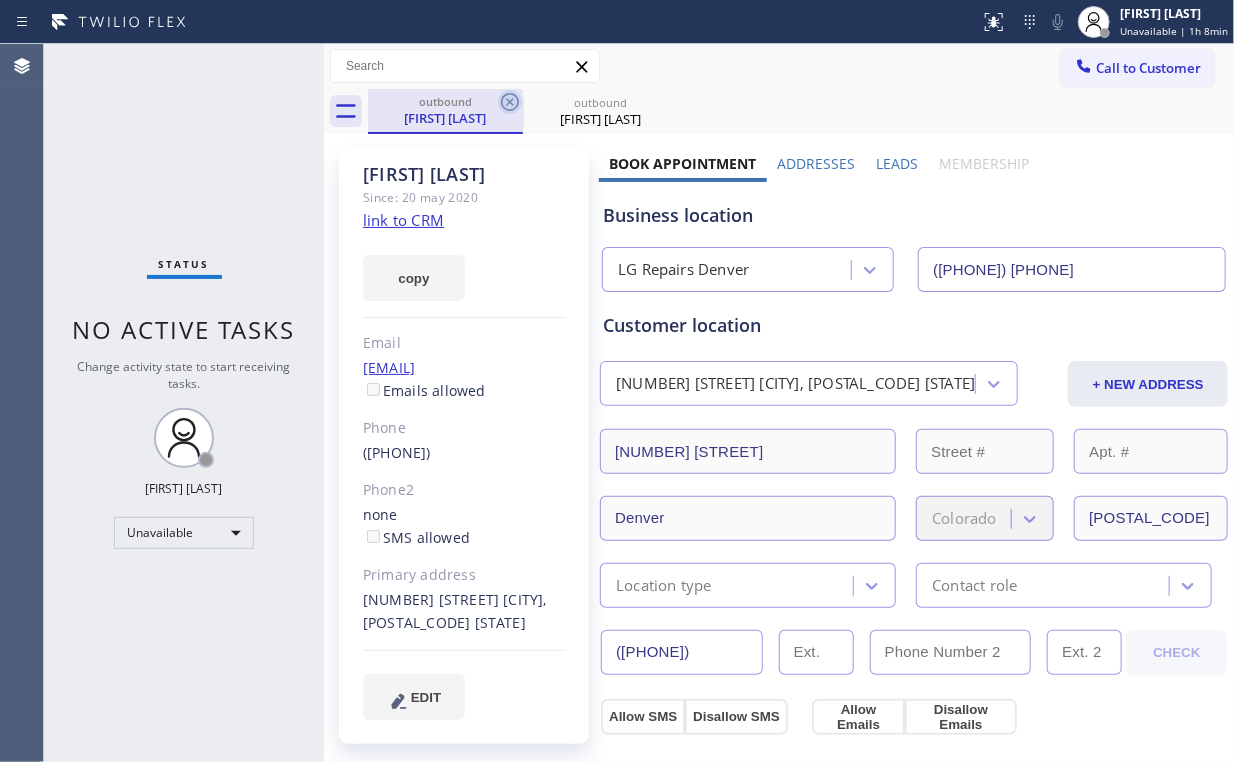 click 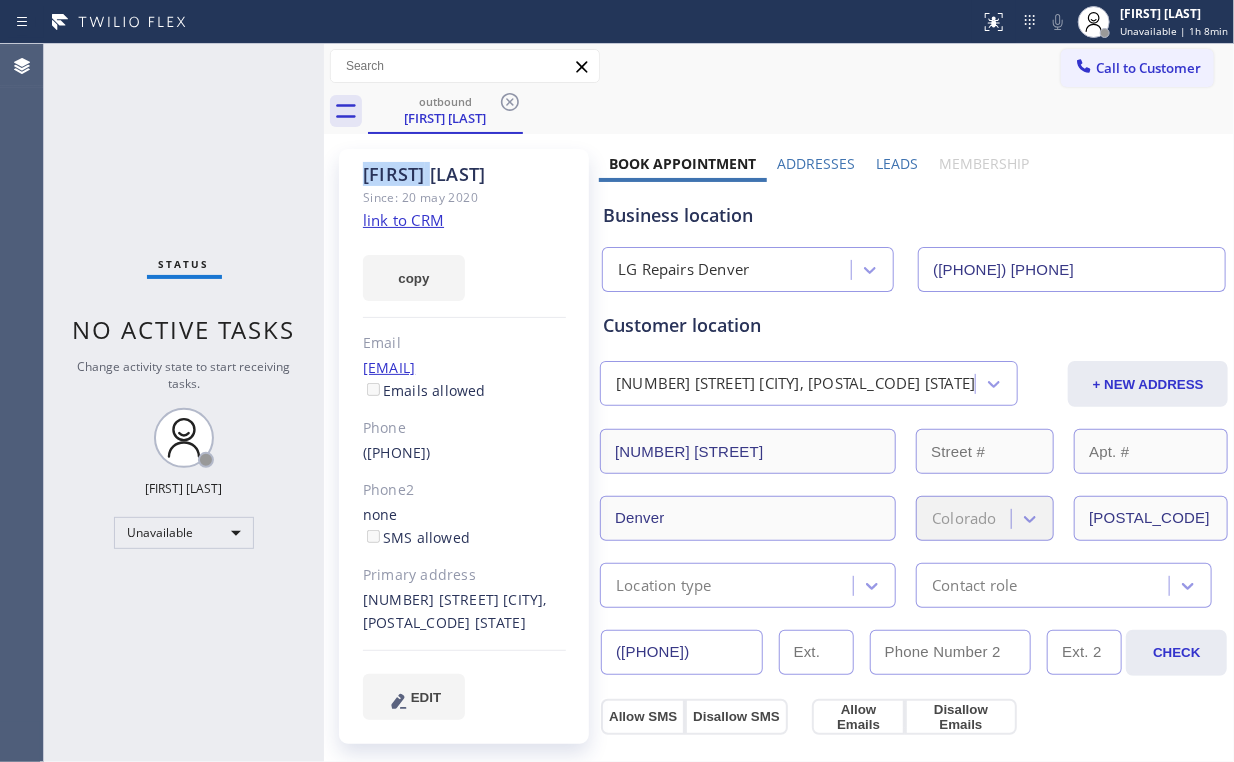 click 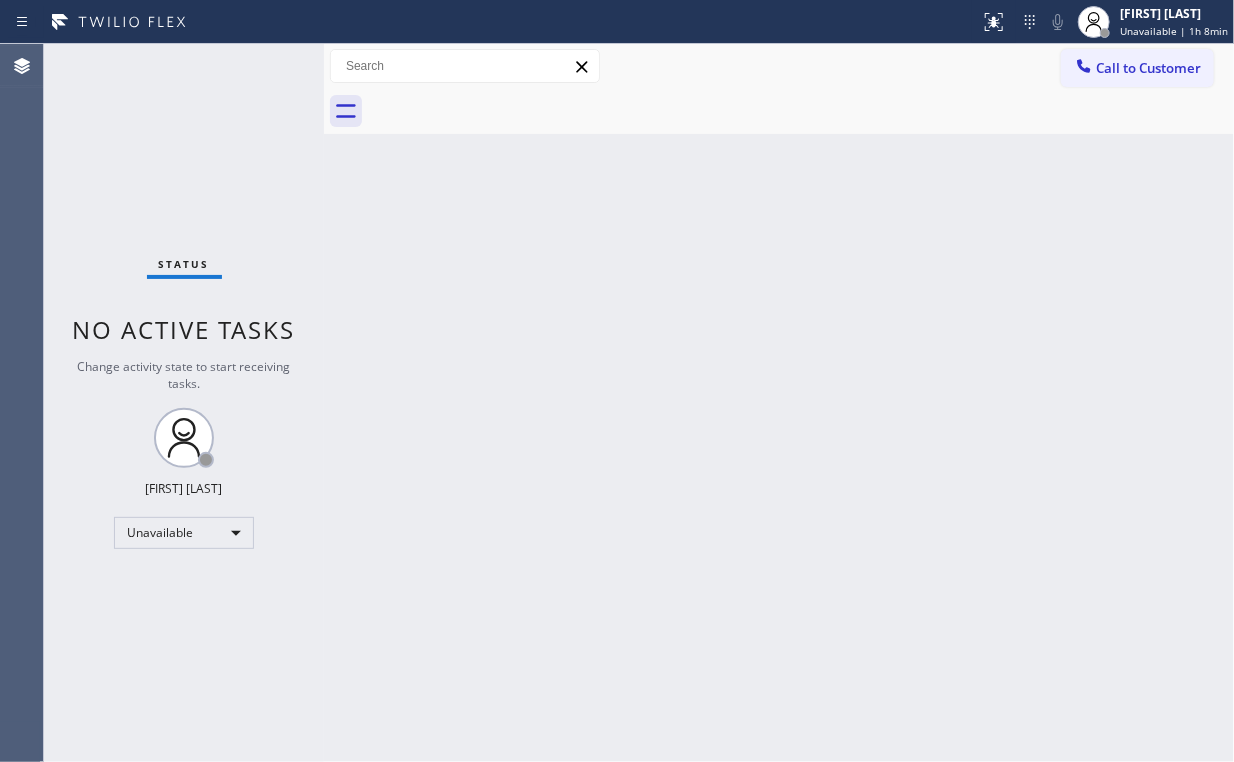 click on "Status   No active tasks     Change activity state to start receiving tasks.   Arnold Verallo Unavailable" at bounding box center (184, 403) 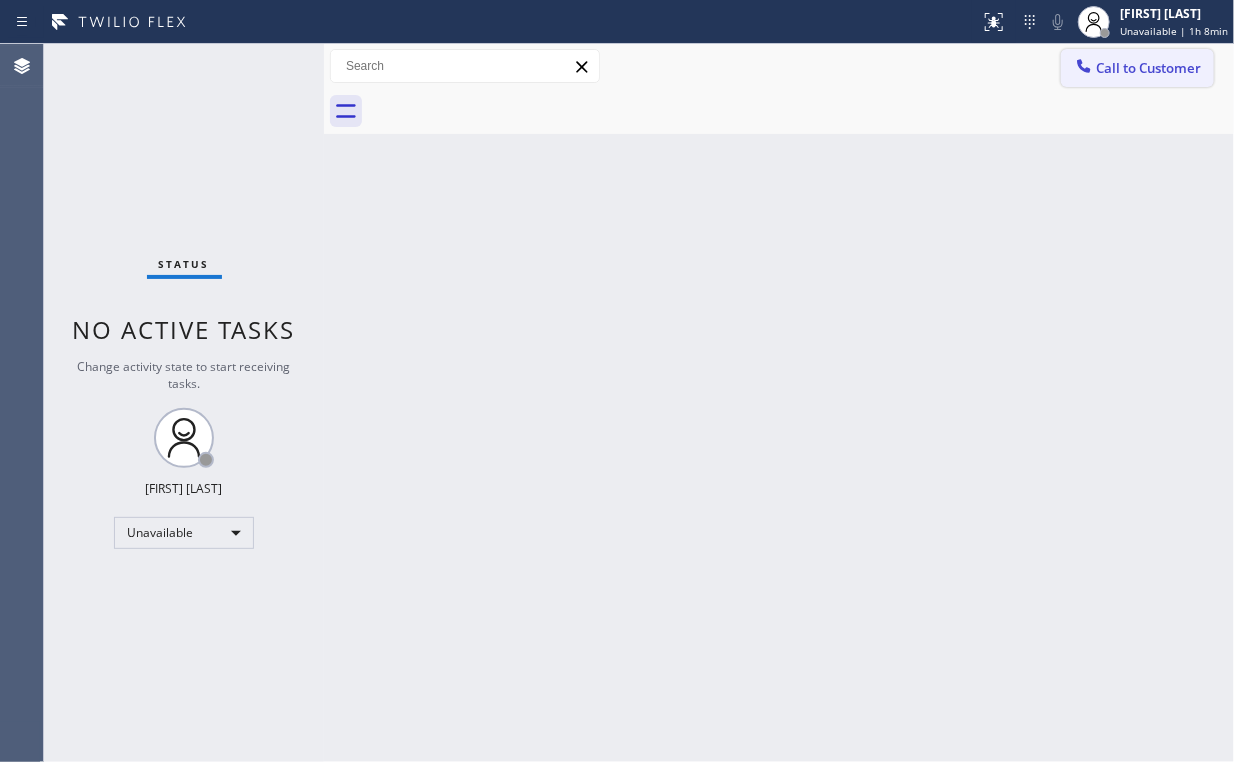click on "Call to Customer" at bounding box center [1148, 68] 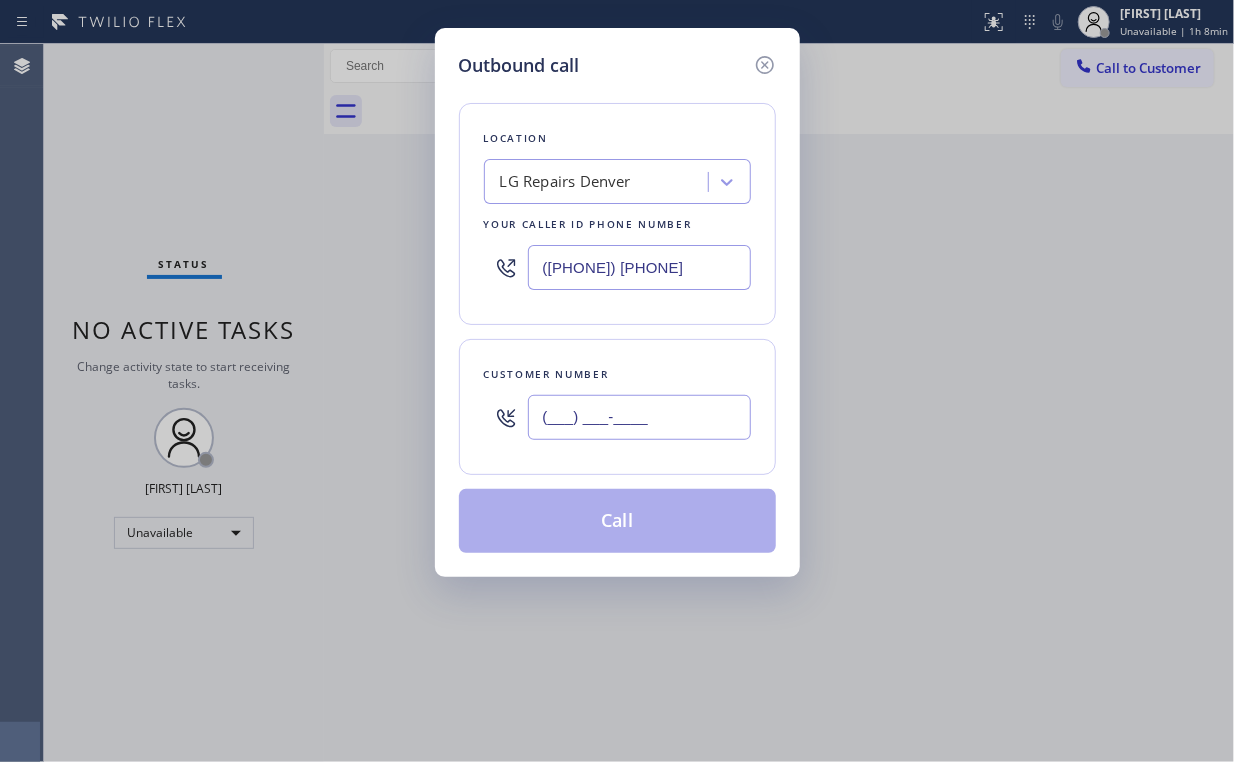 click on "(___) ___-____" at bounding box center (639, 417) 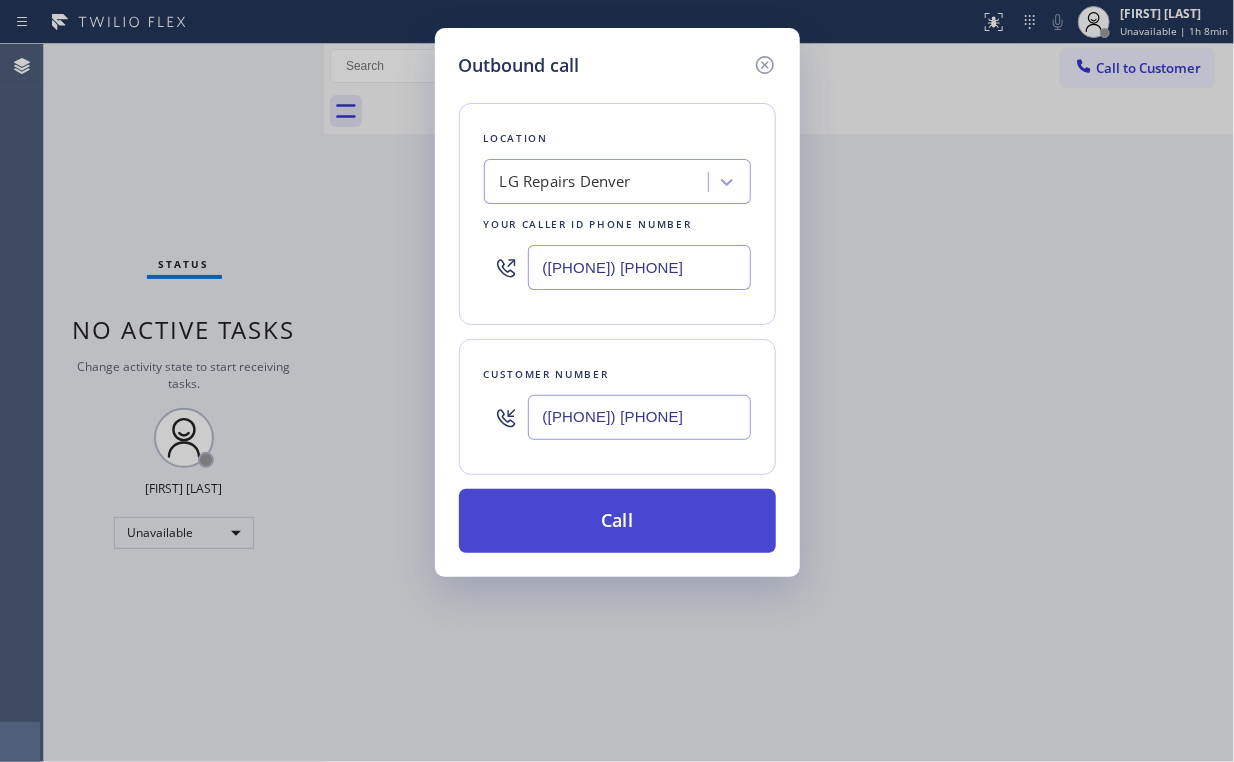 type on "([PHONE]) [PHONE]" 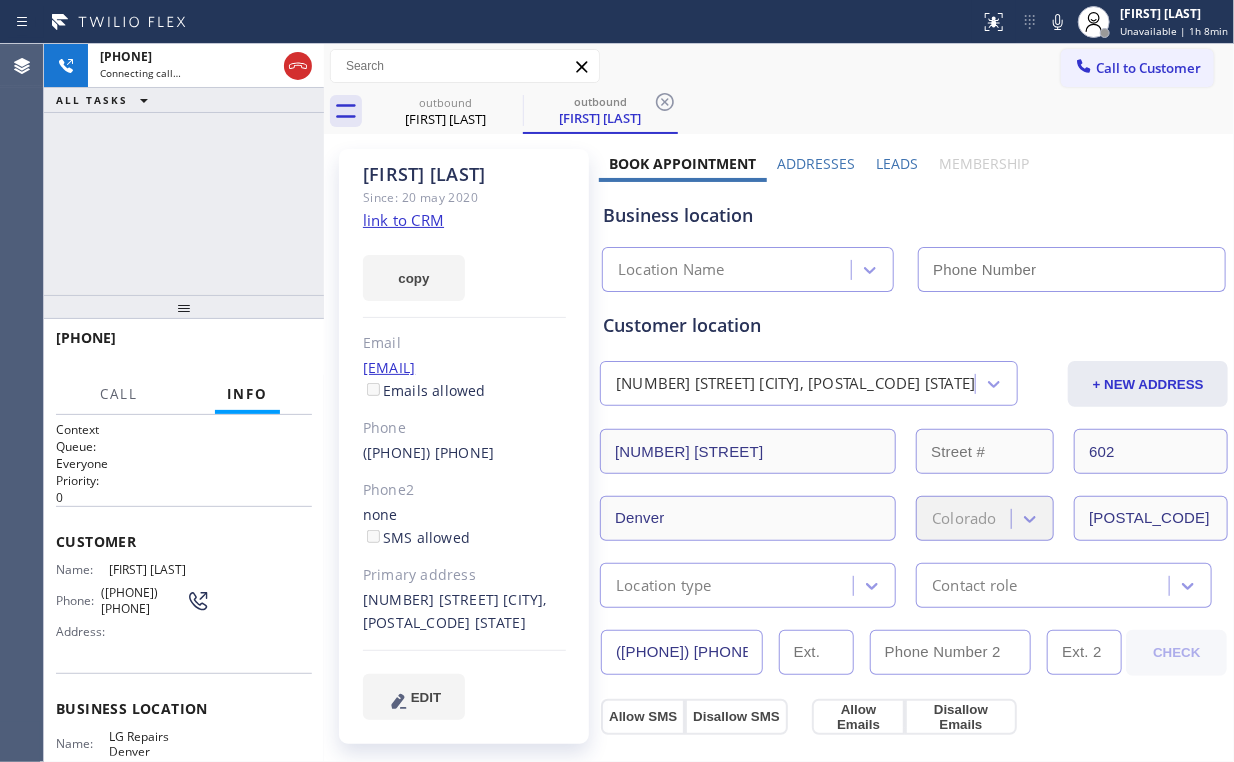 click on "+1[PHONE] Connecting call… ALL TASKS ALL TASKS ACTIVE TASKS TASKS IN WRAP UP" at bounding box center [184, 169] 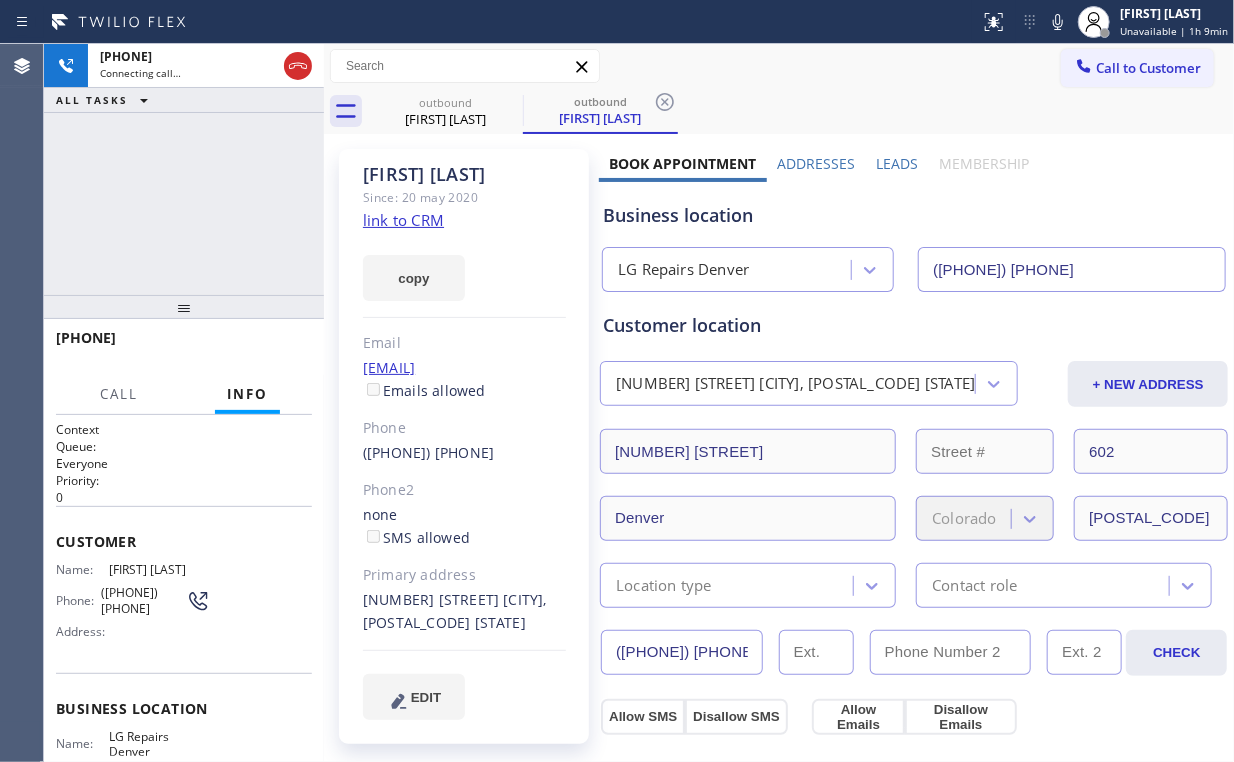 click on "+1[PHONE] Connecting call… ALL TASKS ALL TASKS ACTIVE TASKS TASKS IN WRAP UP" at bounding box center (184, 169) 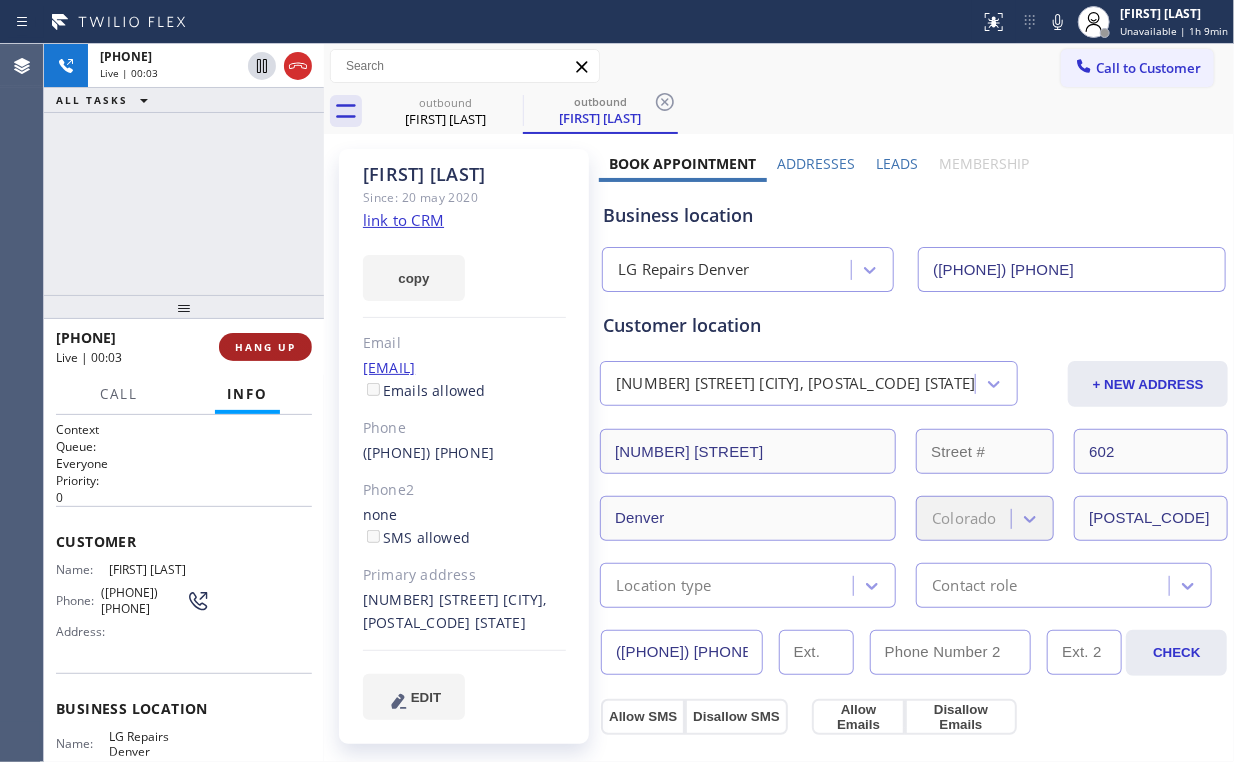 click on "HANG UP" at bounding box center [265, 347] 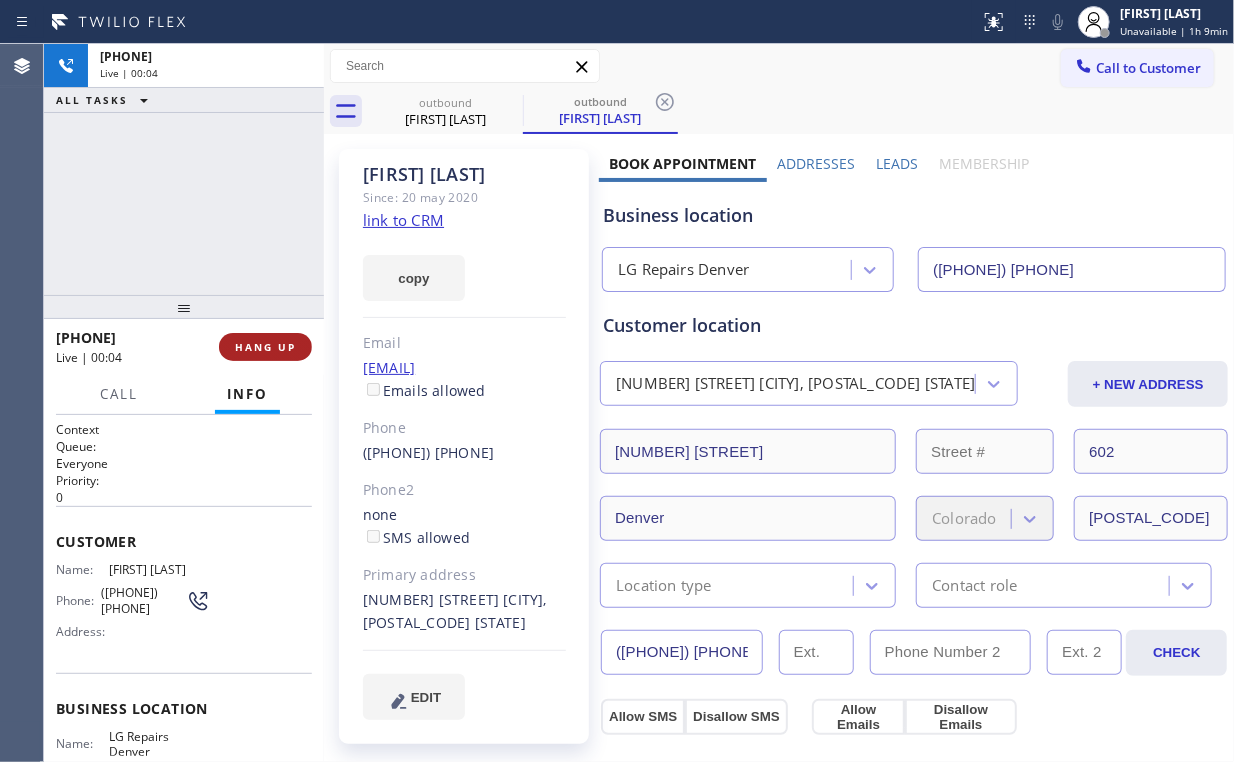 click on "HANG UP" at bounding box center (265, 347) 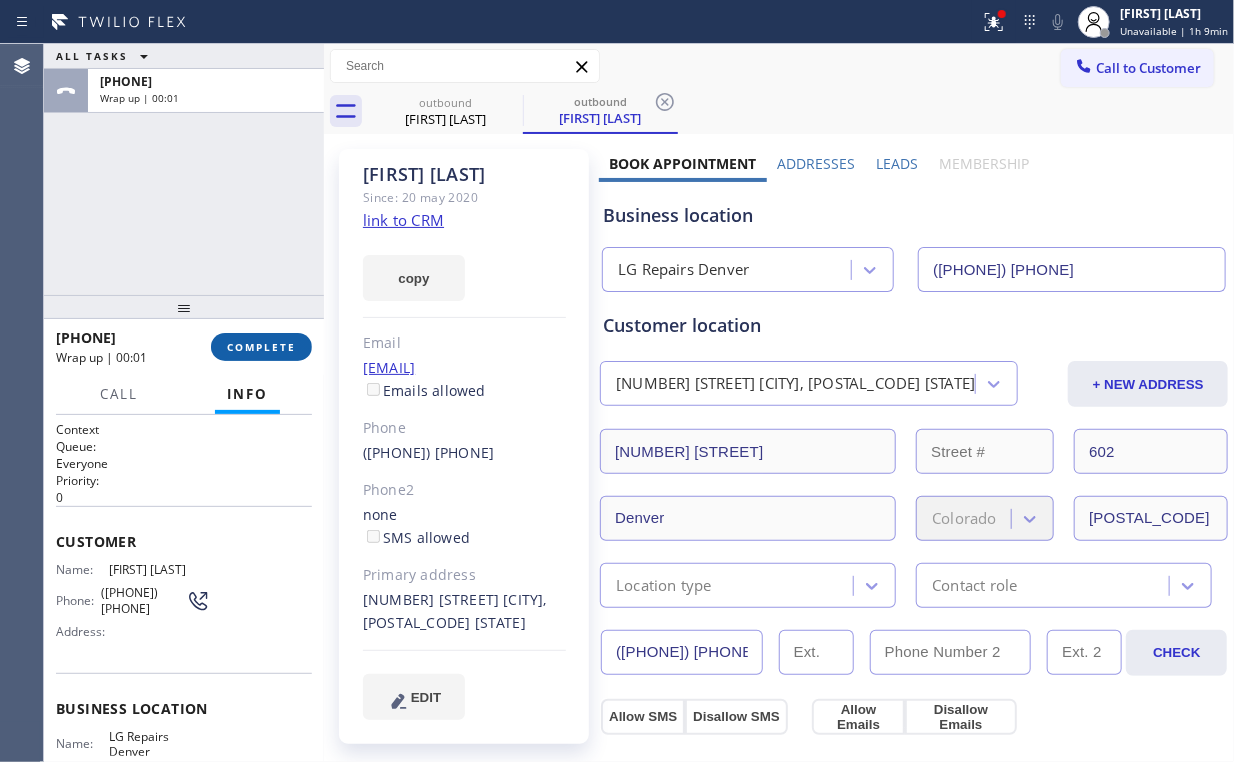 click on "COMPLETE" at bounding box center (261, 347) 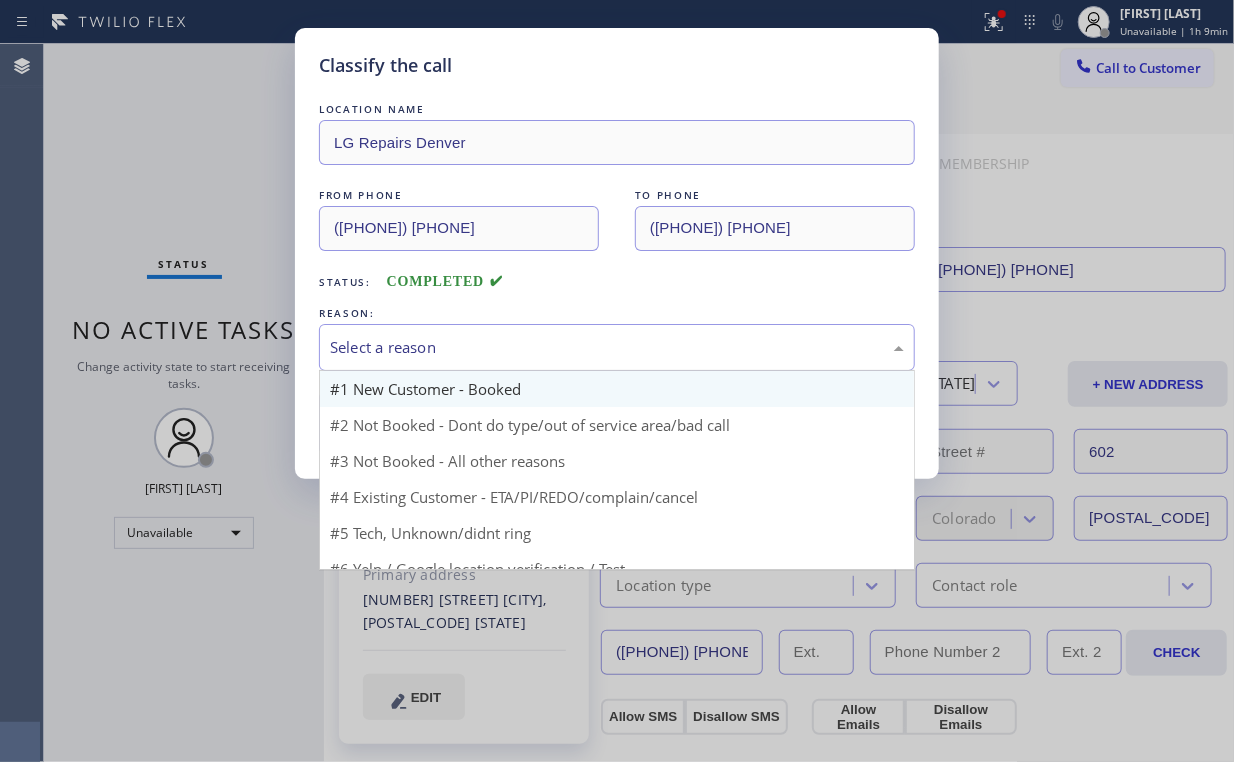 drag, startPoint x: 381, startPoint y: 345, endPoint x: 400, endPoint y: 398, distance: 56.302753 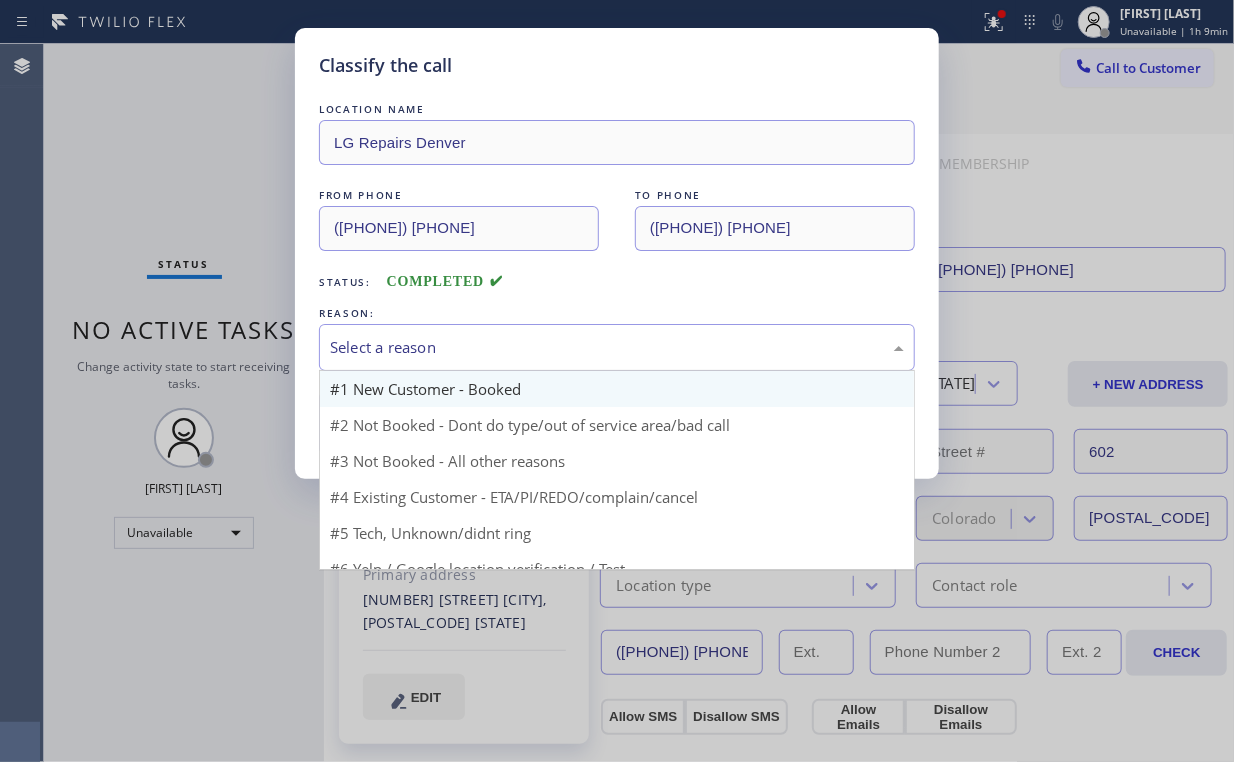 click on "Select a reason" at bounding box center (617, 347) 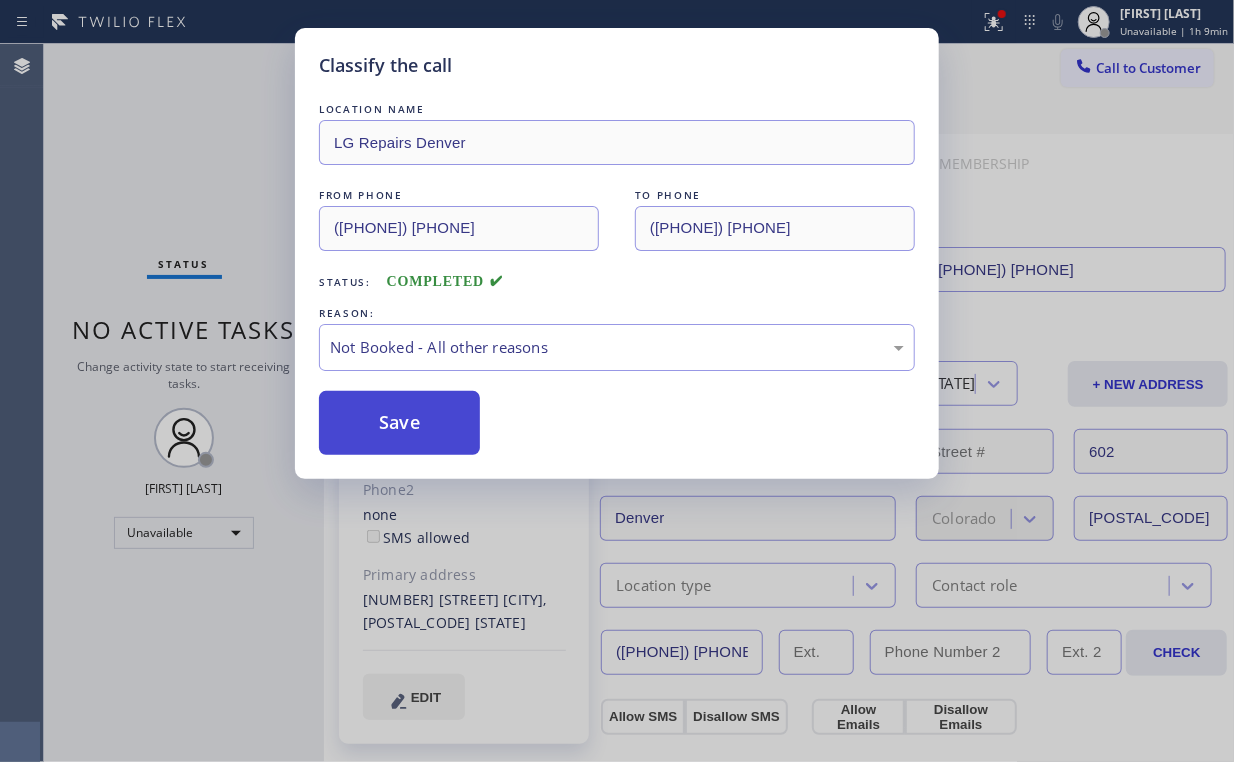 click on "Save" at bounding box center [399, 423] 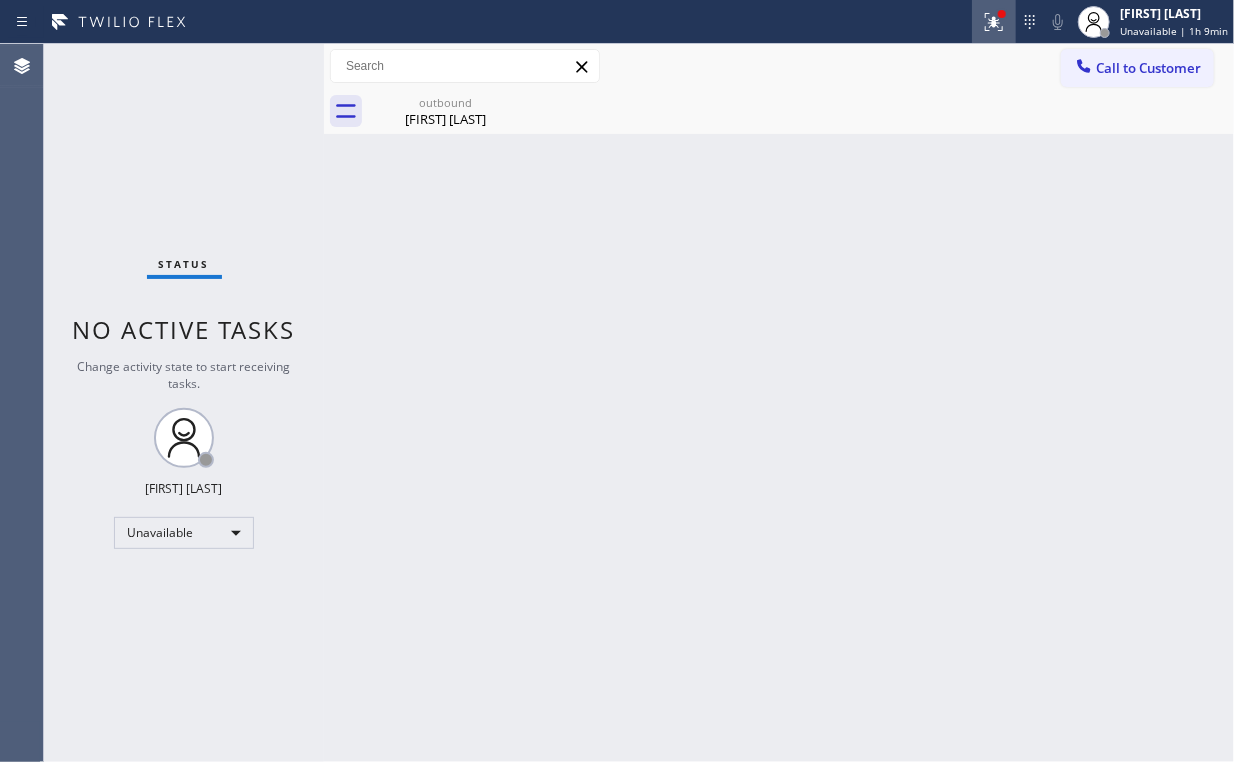 drag, startPoint x: 998, startPoint y: 12, endPoint x: 999, endPoint y: 25, distance: 13.038404 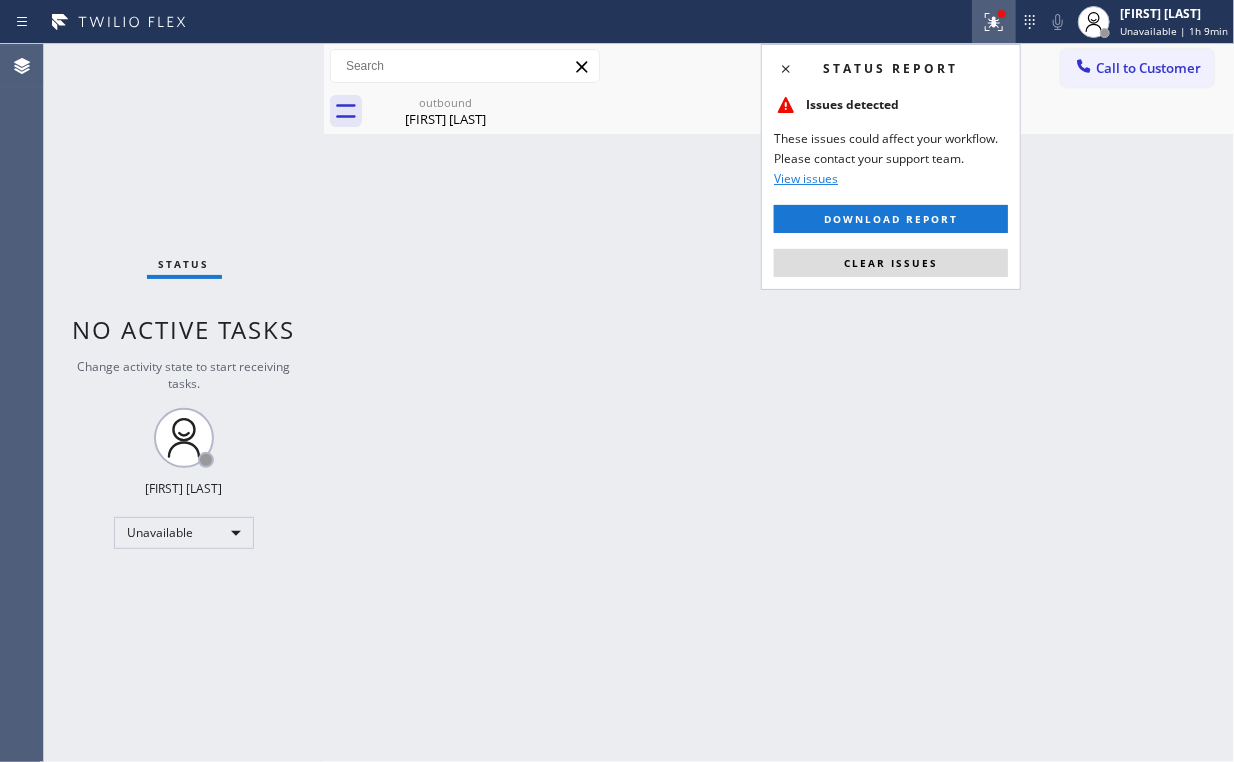 click on "Clear issues" at bounding box center (891, 263) 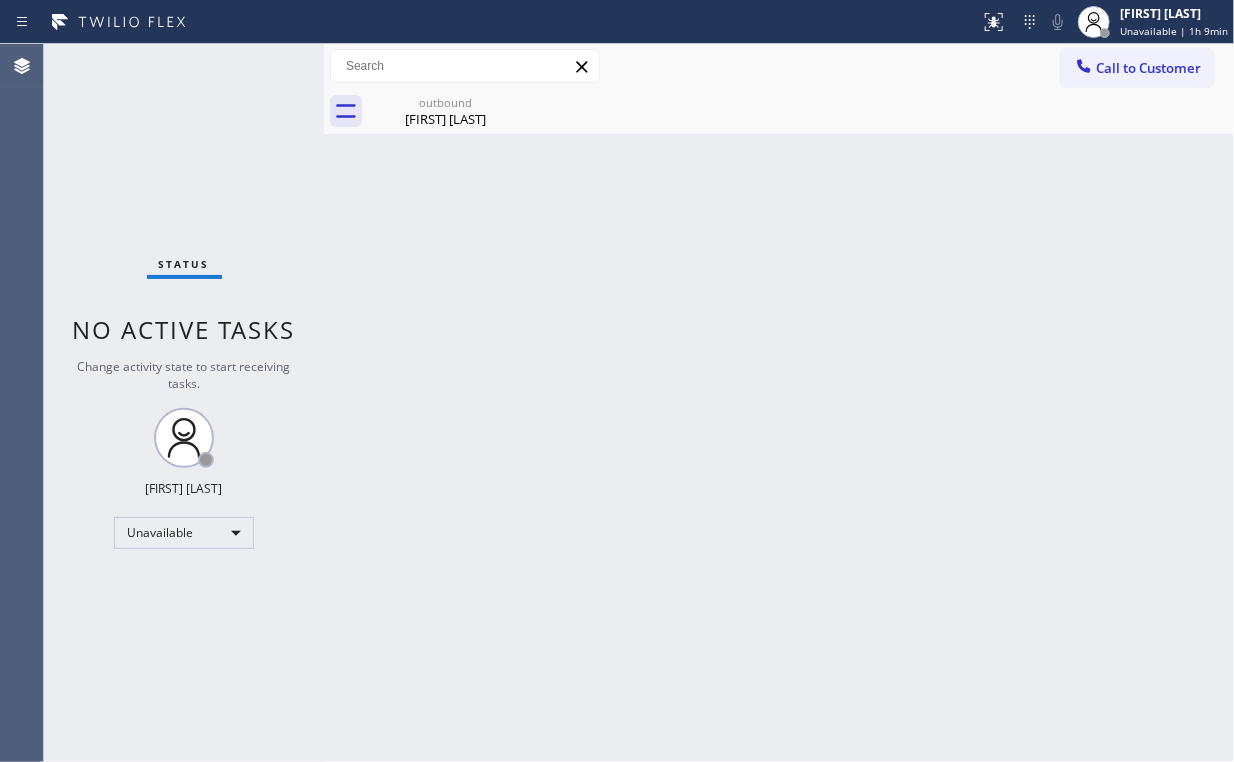 drag, startPoint x: 698, startPoint y: 316, endPoint x: 507, endPoint y: 672, distance: 404.00125 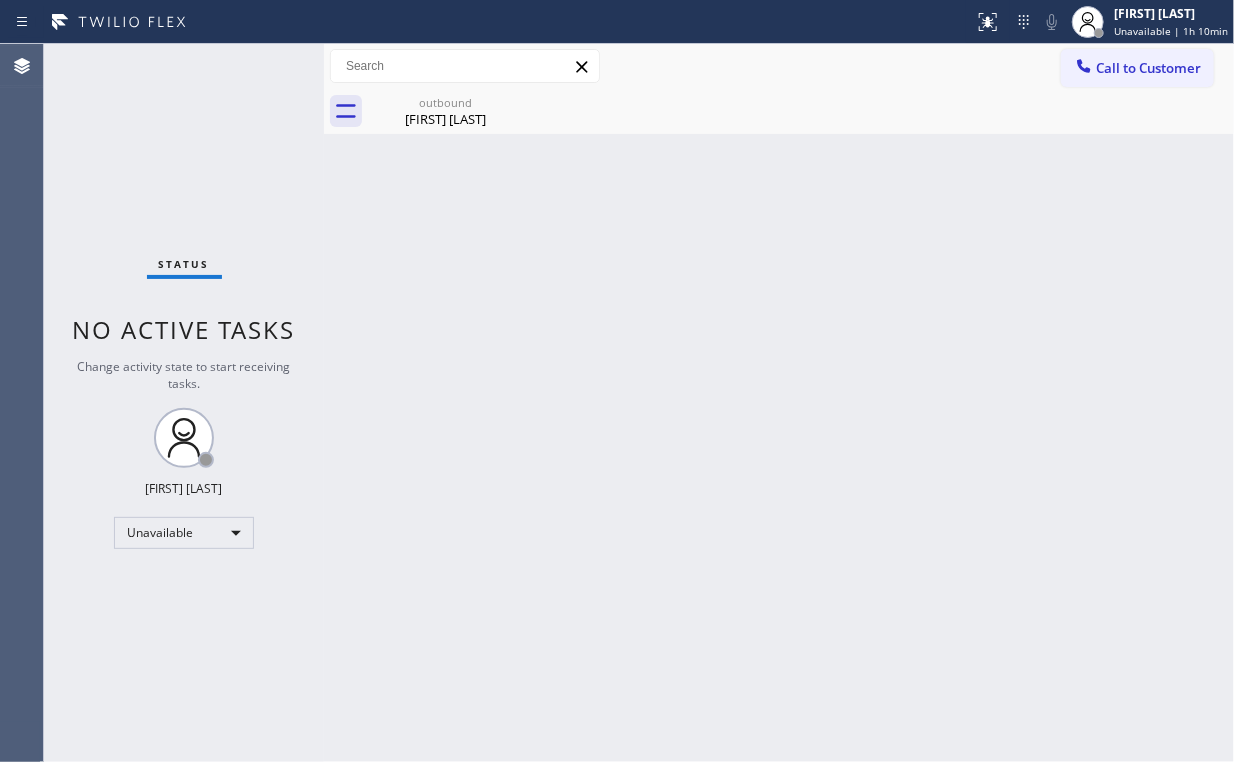 click on "Back to Dashboard Change Sender ID Customers Technicians Select a contact Outbound call Location Search location Your caller id phone number ([PHONE]) Customer number Call Customer info Name   Phone none Address none Change Sender ID HVAC +18559994417 5 Star Appliance +18557314952 Appliance Repair +18554611149 Plumbing +18889090120 Air Duct Cleaning +18006865038  Electricians +18005688664 Cancel Change Check personal SMS Reset Change outbound [FIRST] [LAST] Call to Customer Outbound call Location LG Repairs Denver Your caller id phone number ([PHONE]) Customer number Call Outbound call Technician Search Technician Your caller id phone number Your caller id phone number Call outbound [FIRST] [LAST] [FIRST]   [LAST] Since: [DATE] link to CRM copy Email [EMAIL]  Emails allowed Phone ([PHONE]) Phone2 none  SMS allowed Primary address [NUMBER] [STREET] [CITY], [POSTAL_CODE] [STATE] EDIT Outbound call Location LG Repairs Denver Your caller id phone number ([PHONE]) Customer number Call Benefits  Book Appointment -" at bounding box center (779, 403) 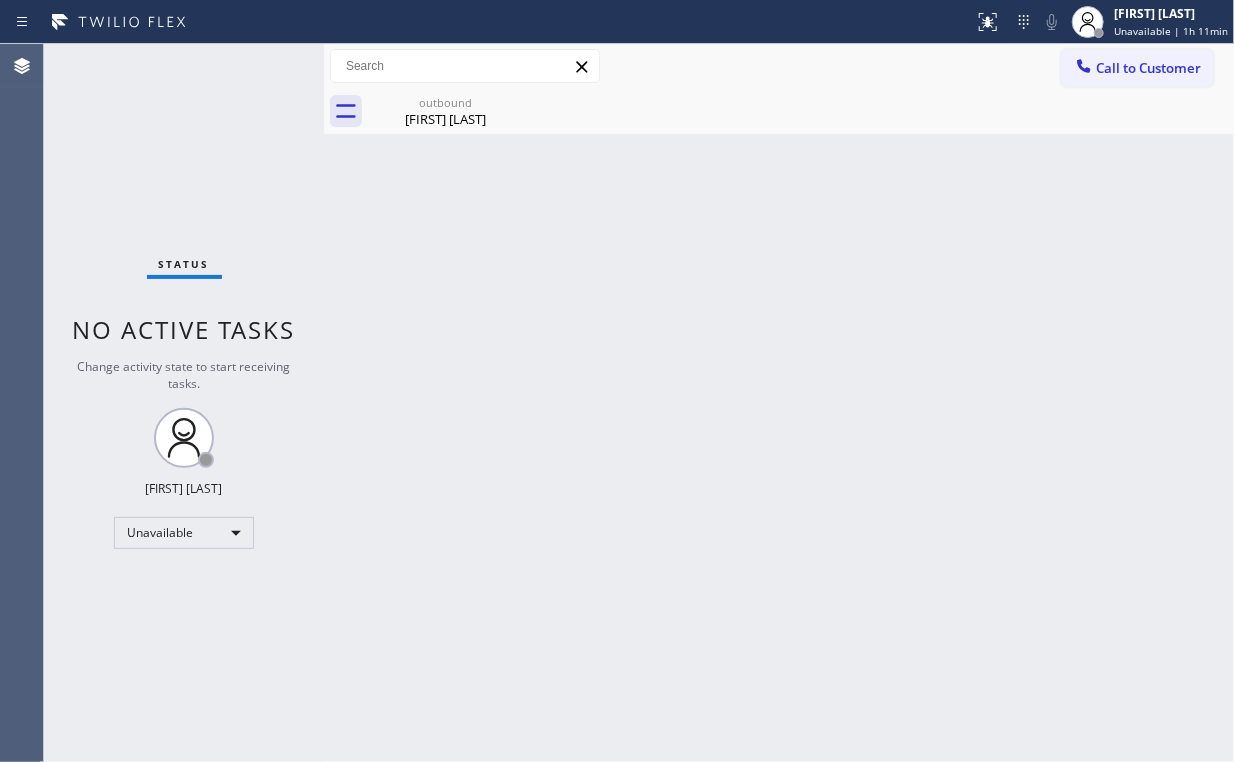click 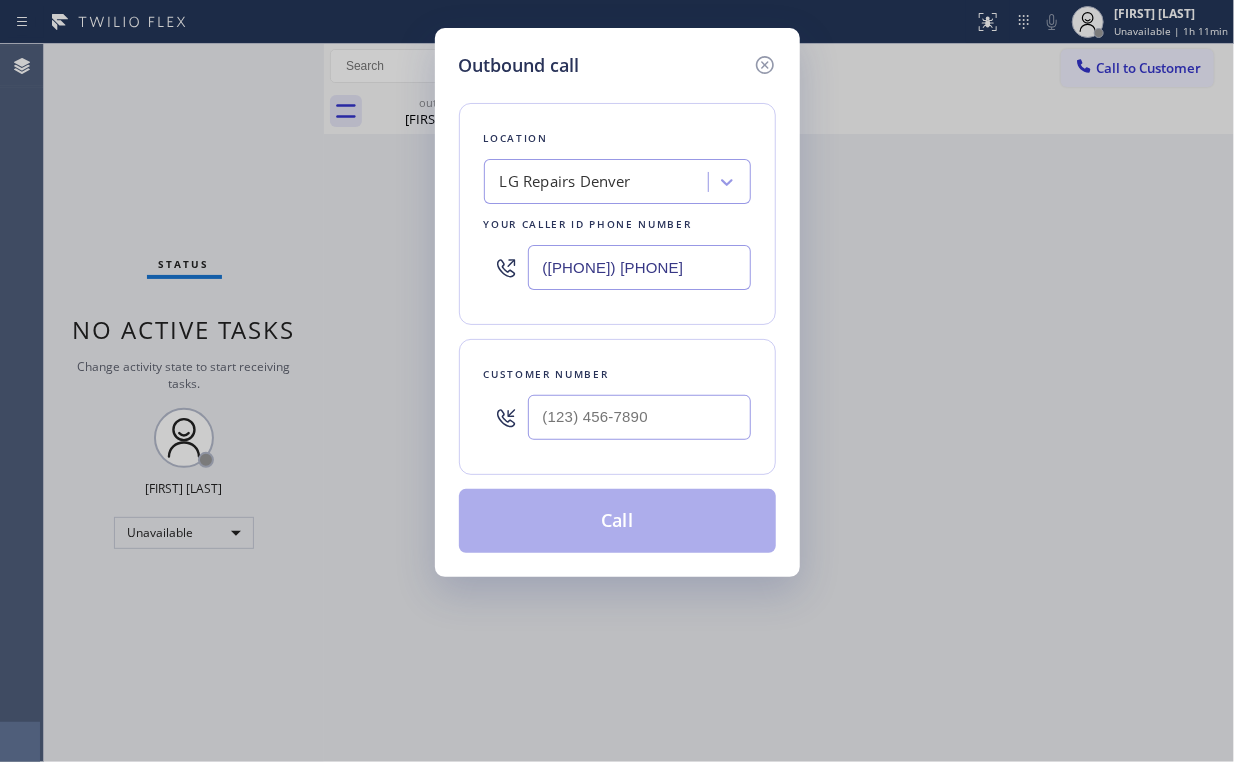 click on "Outbound call Location LG Repairs [CITY] Your caller id phone number ([PHONE]) Customer number Call" at bounding box center (617, 381) 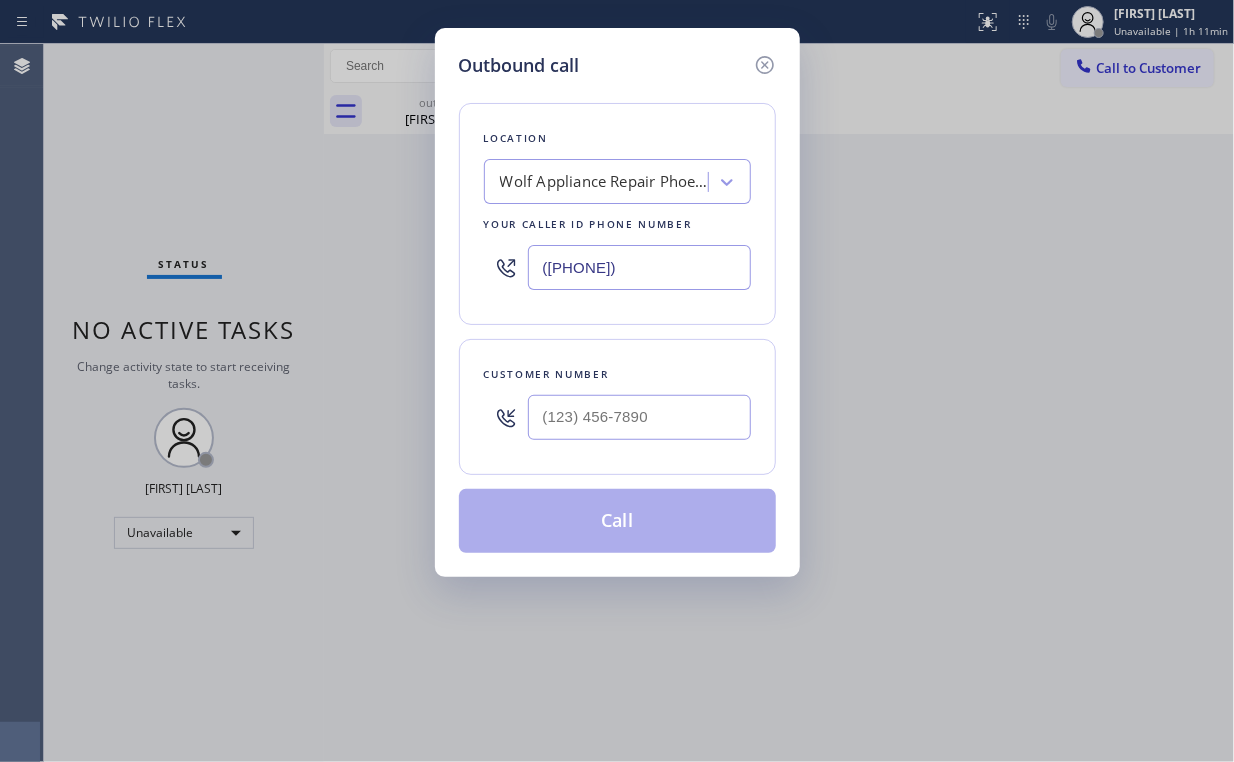 type on "([PHONE])" 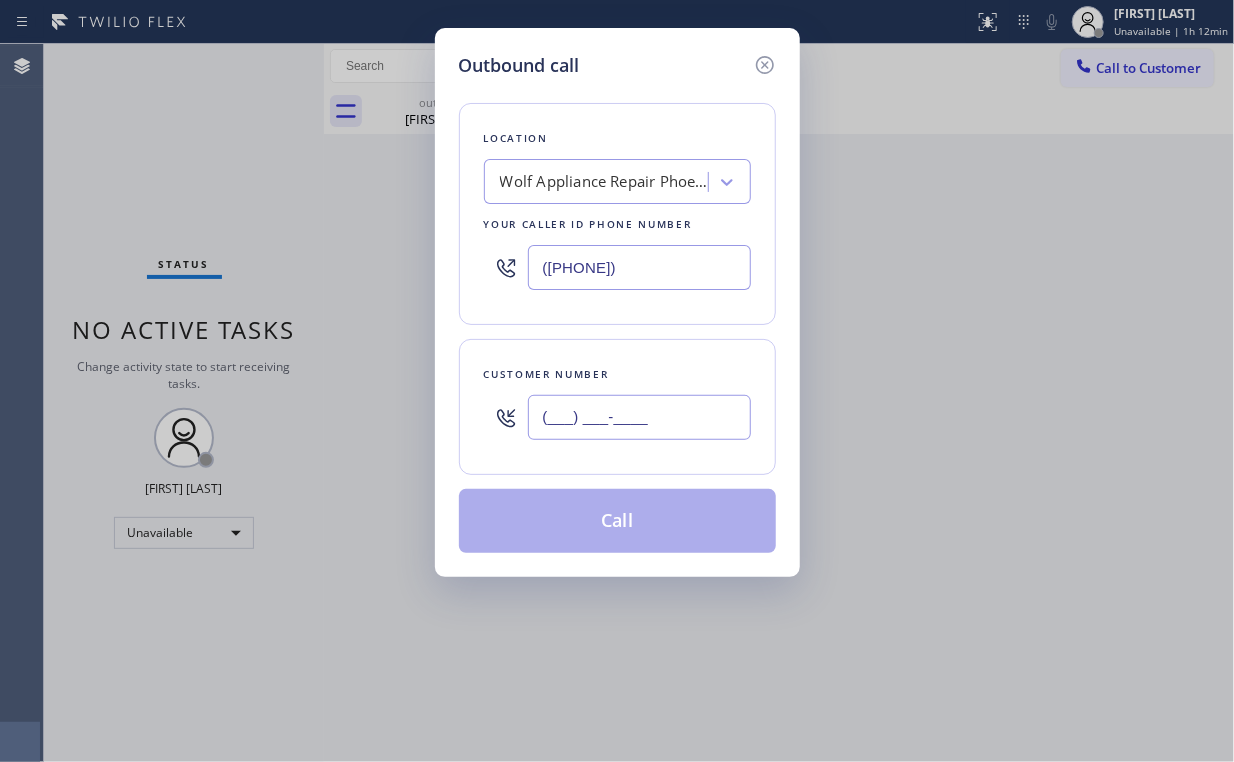click on "(___) ___-____" at bounding box center (639, 417) 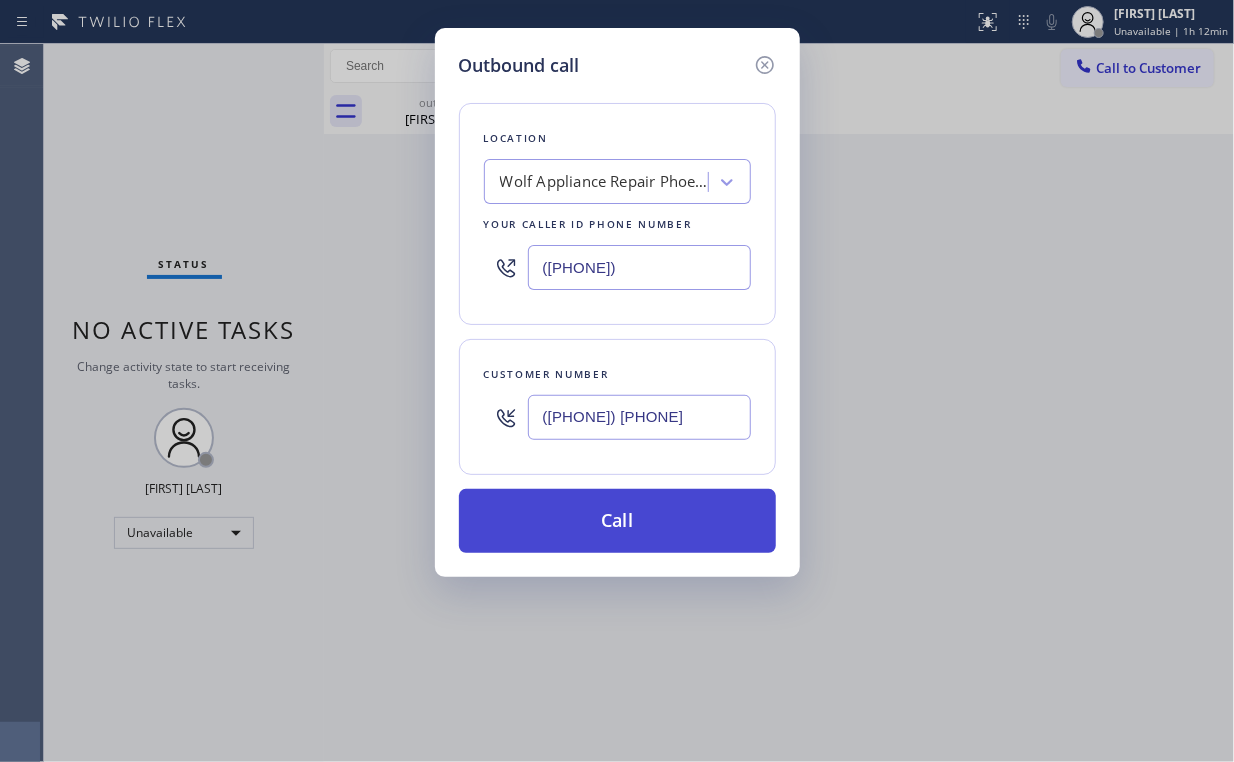 type on "([PHONE]) [PHONE]" 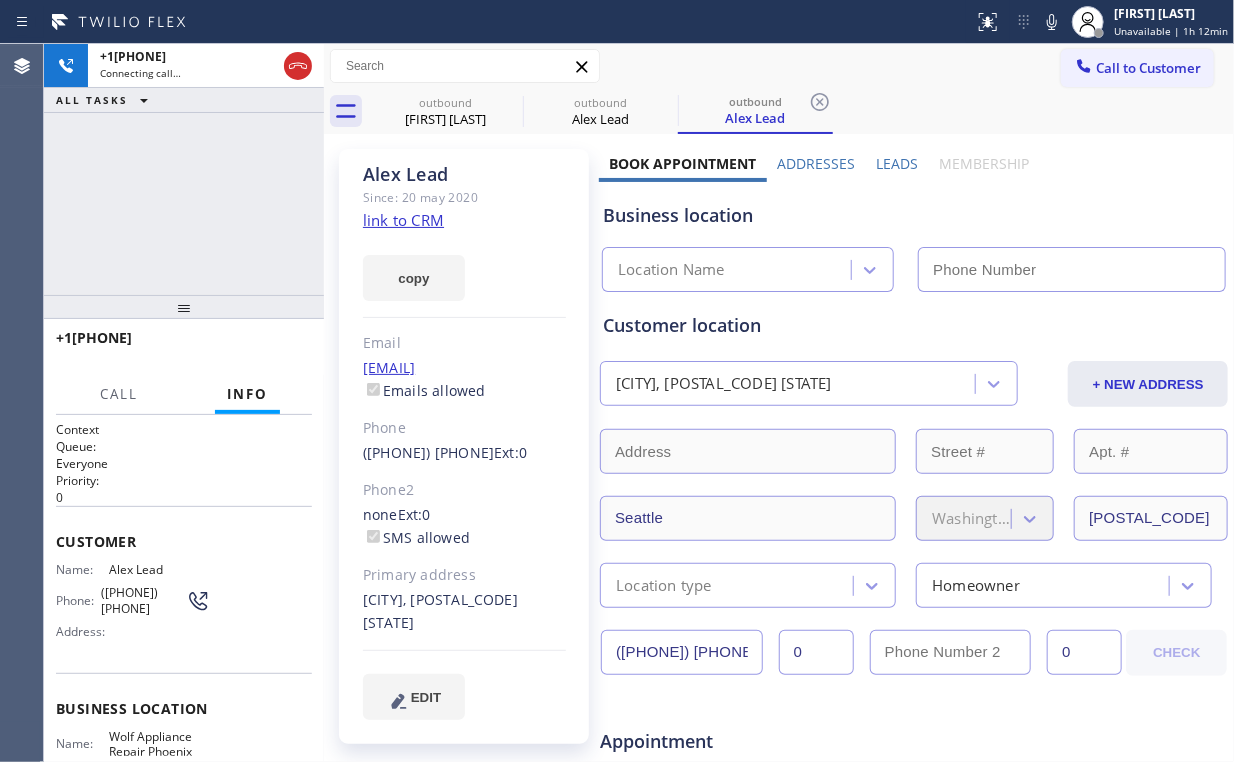 type on "([PHONE])" 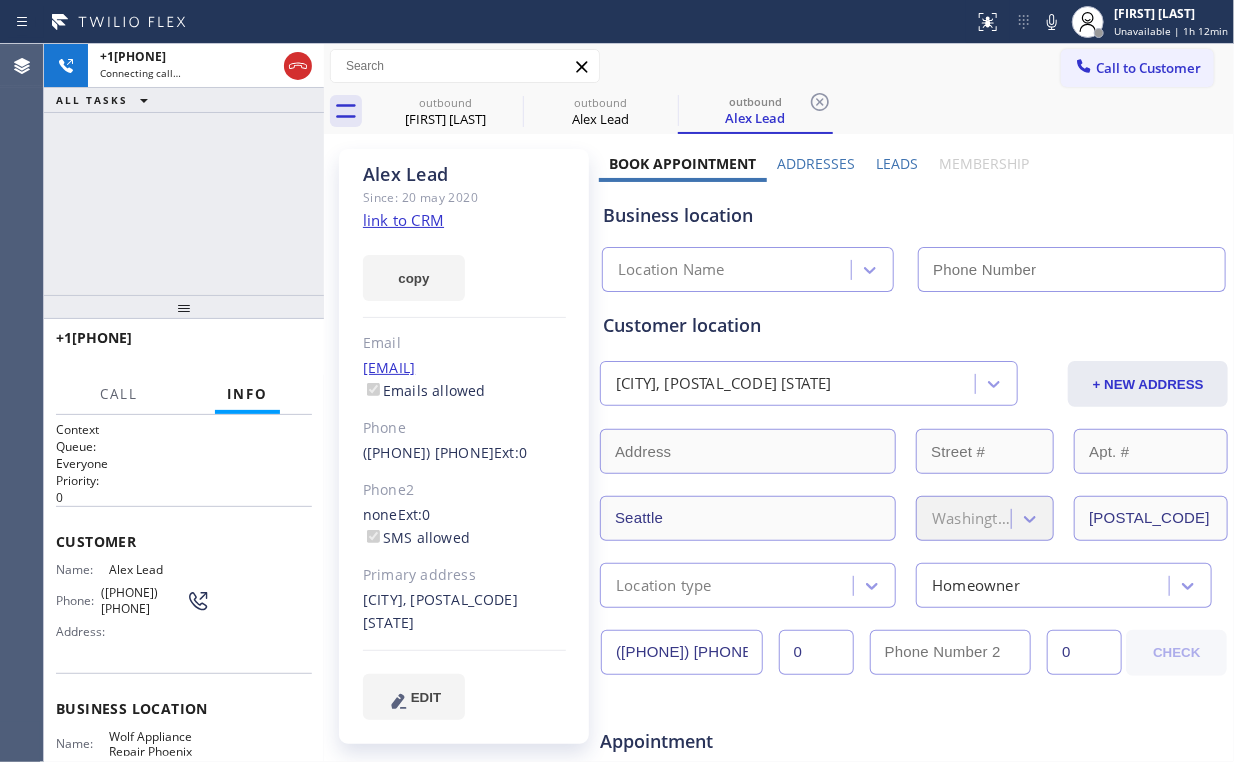type on "([PHONE])" 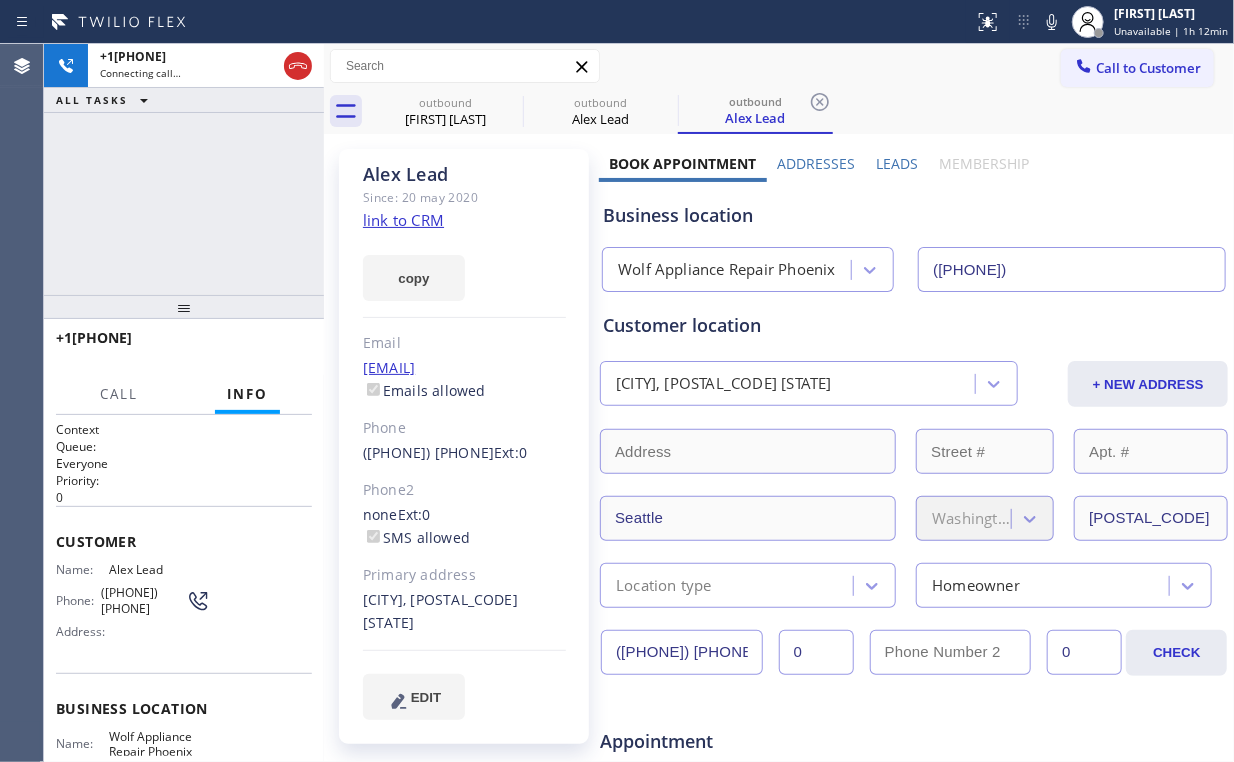 drag, startPoint x: 164, startPoint y: 197, endPoint x: 179, endPoint y: 208, distance: 18.601076 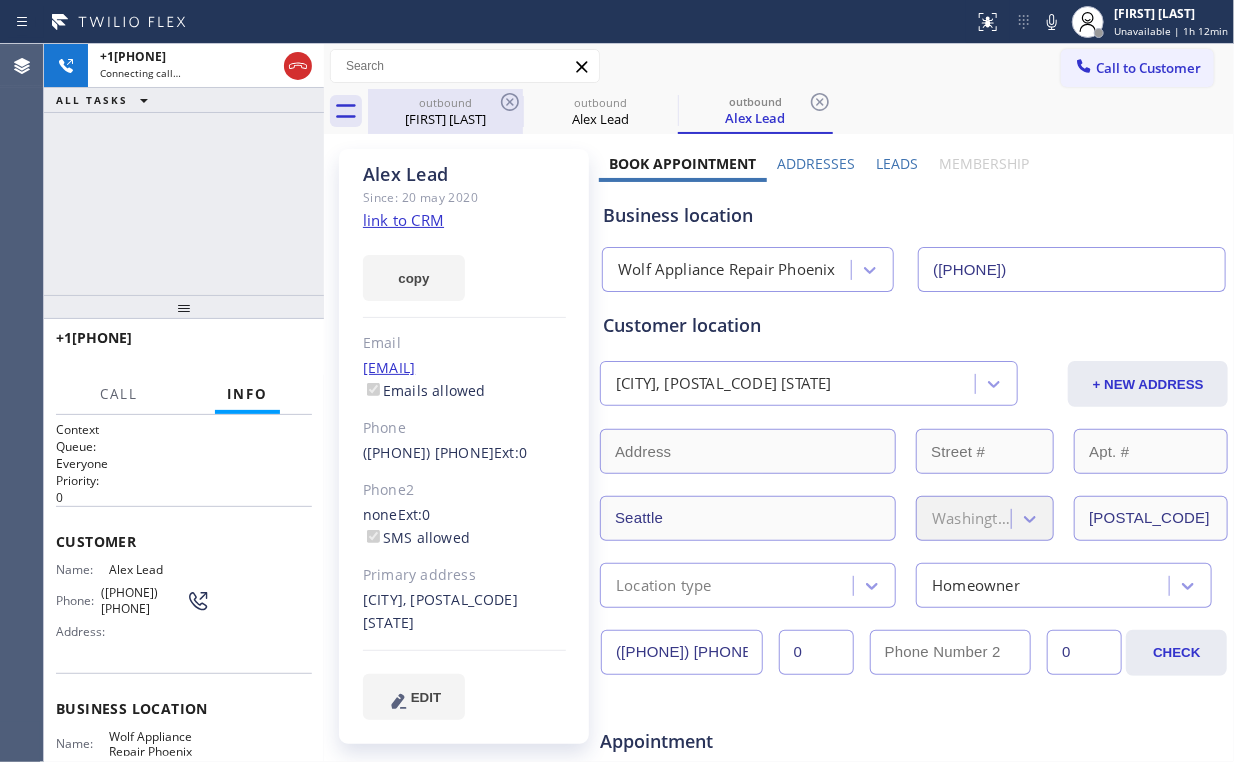 click on "outbound" at bounding box center [445, 102] 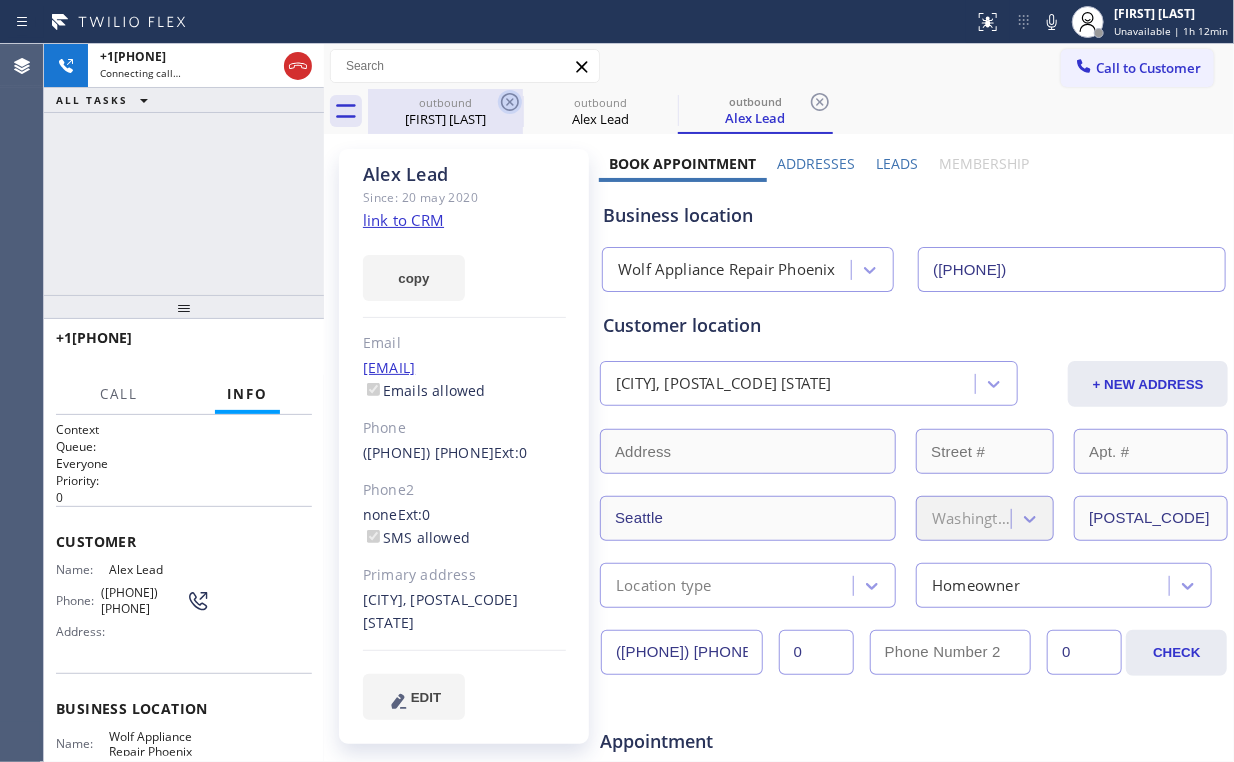 type on "([PHONE]) [PHONE]" 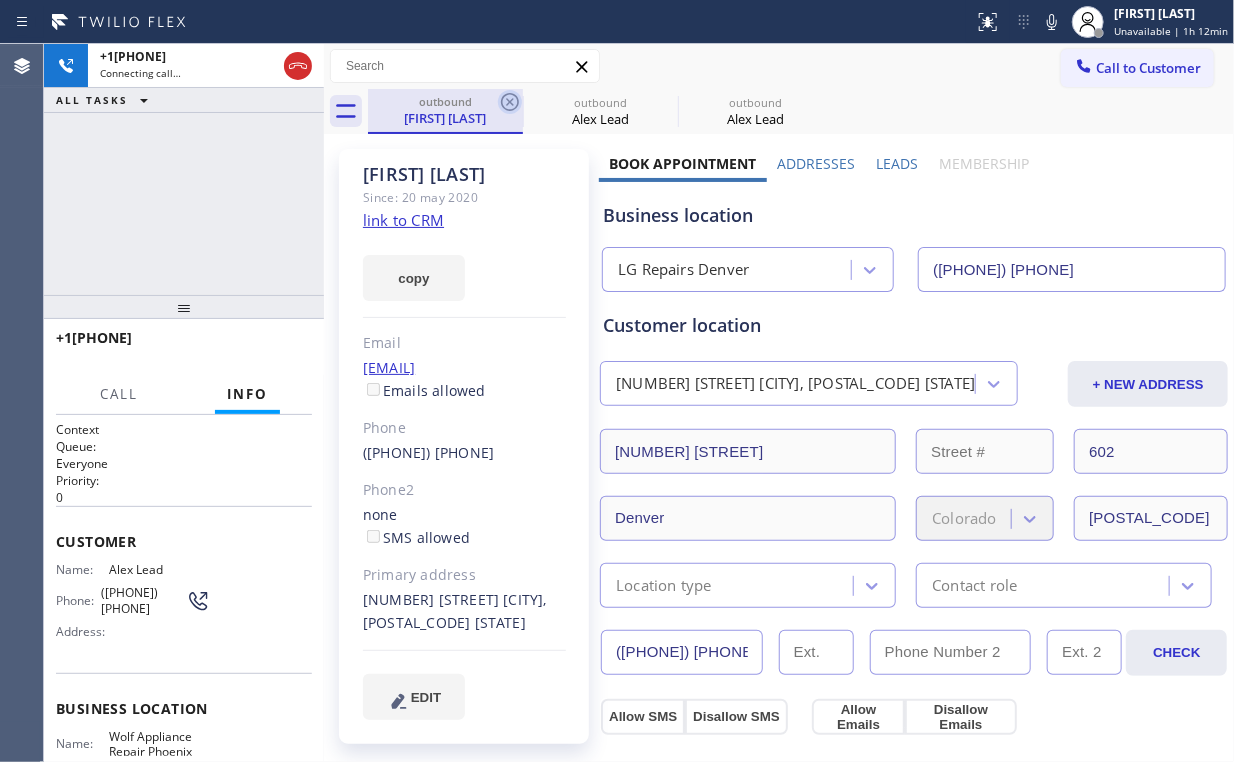 click 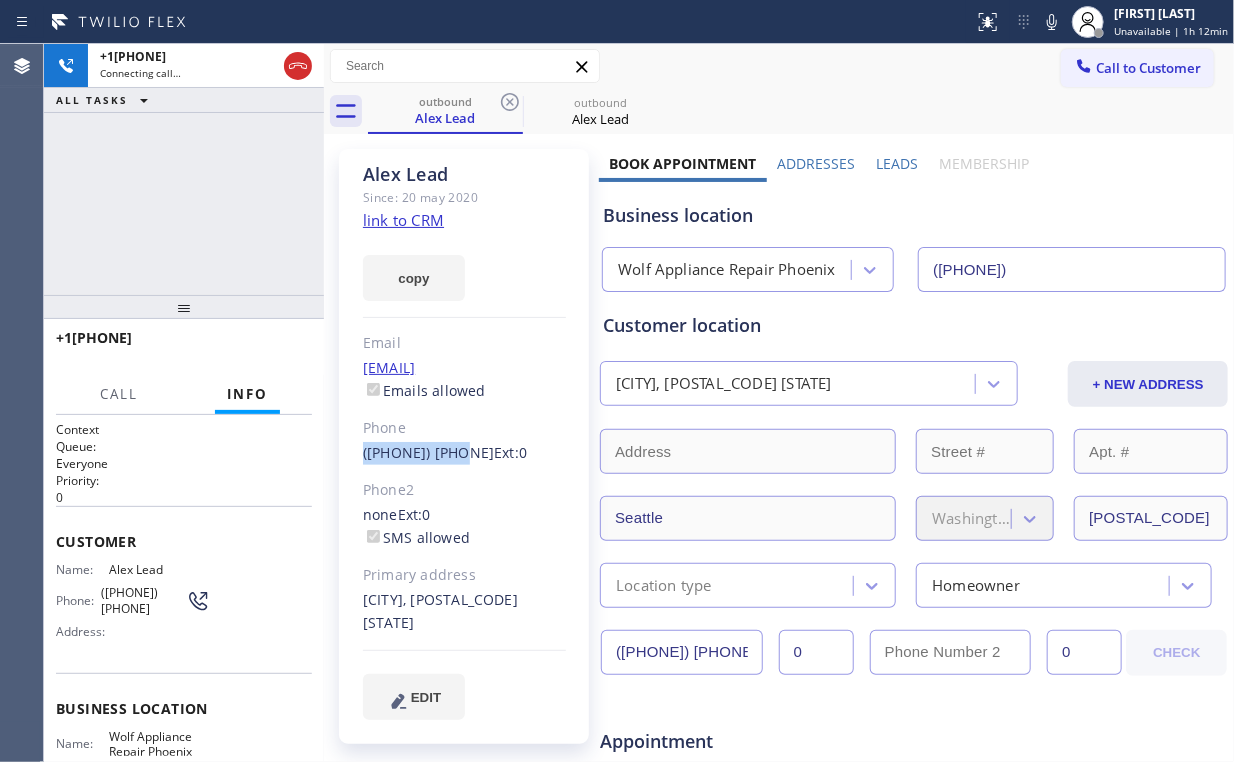 drag, startPoint x: 349, startPoint y: 453, endPoint x: 517, endPoint y: 416, distance: 172.02615 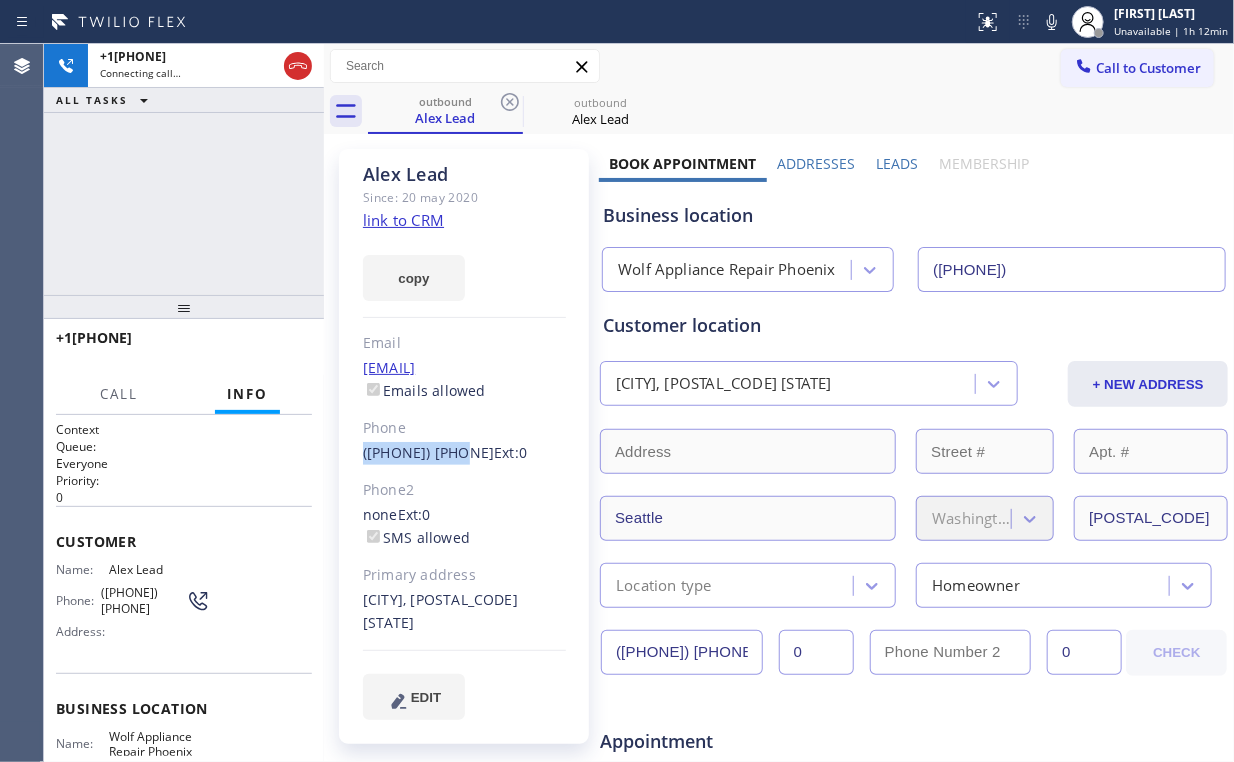 click on "[FIRST]   [LAST] Since: [DATE] link to CRM copy Email [EMAIL]  Emails allowed Phone [PHONE]  Ext:  0 Phone2 none  Ext:  0  SMS allowed Primary address  [CITY], [STATE] EDIT" at bounding box center [464, 446] 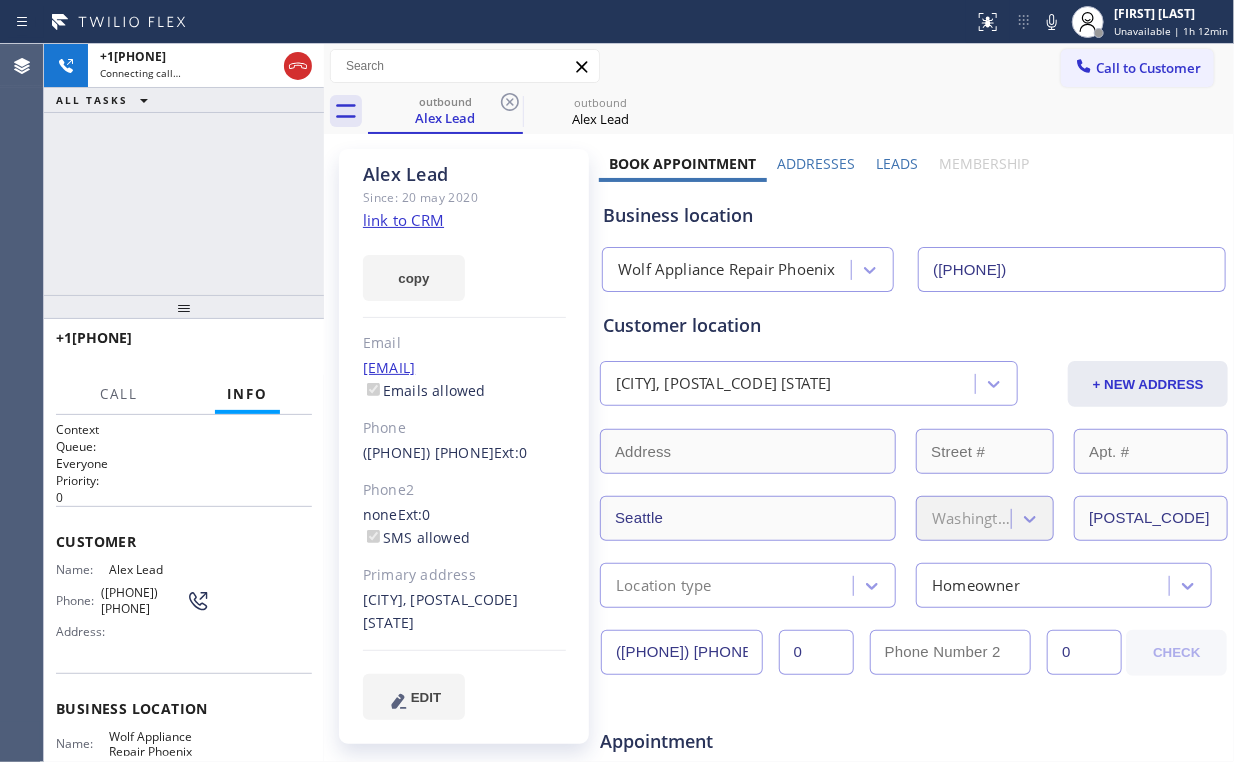 click on "[PHONE] Connecting call… ALL TASKS ALL TASKS ACTIVE TASKS TASKS IN WRAP UP" at bounding box center [184, 169] 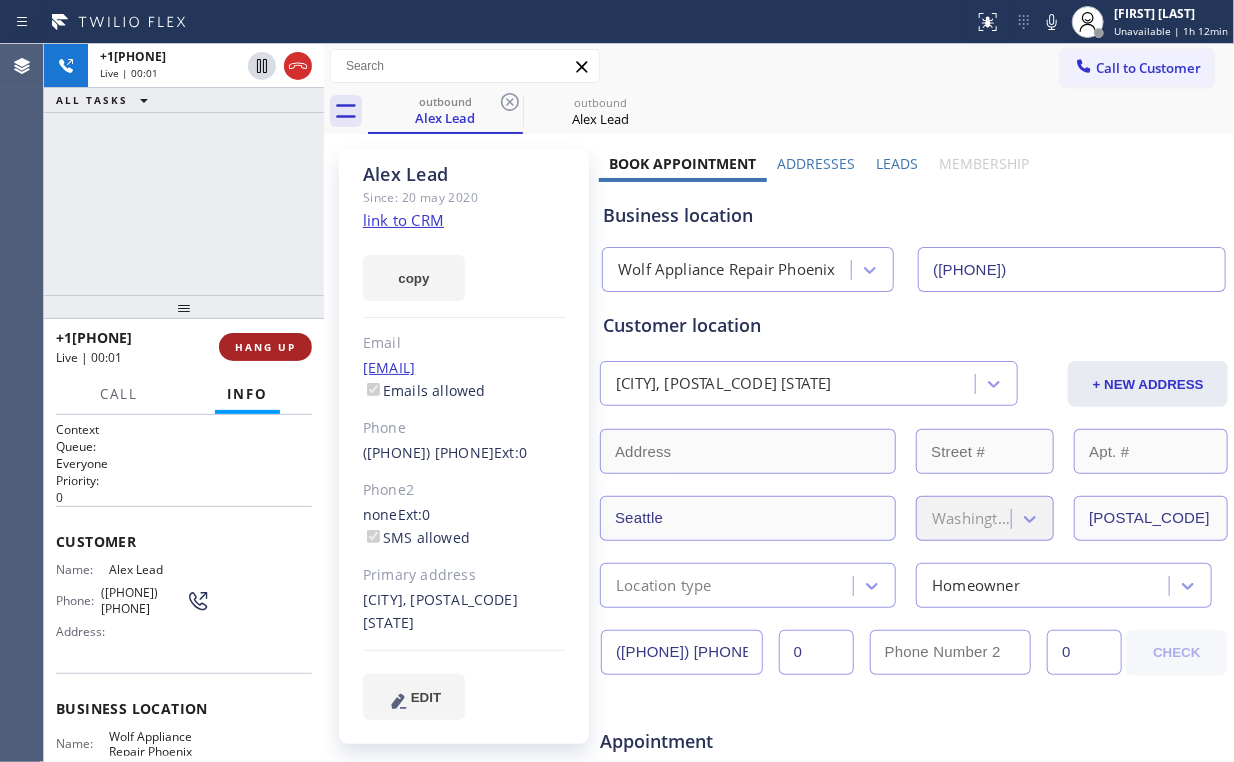 click on "HANG UP" at bounding box center (265, 347) 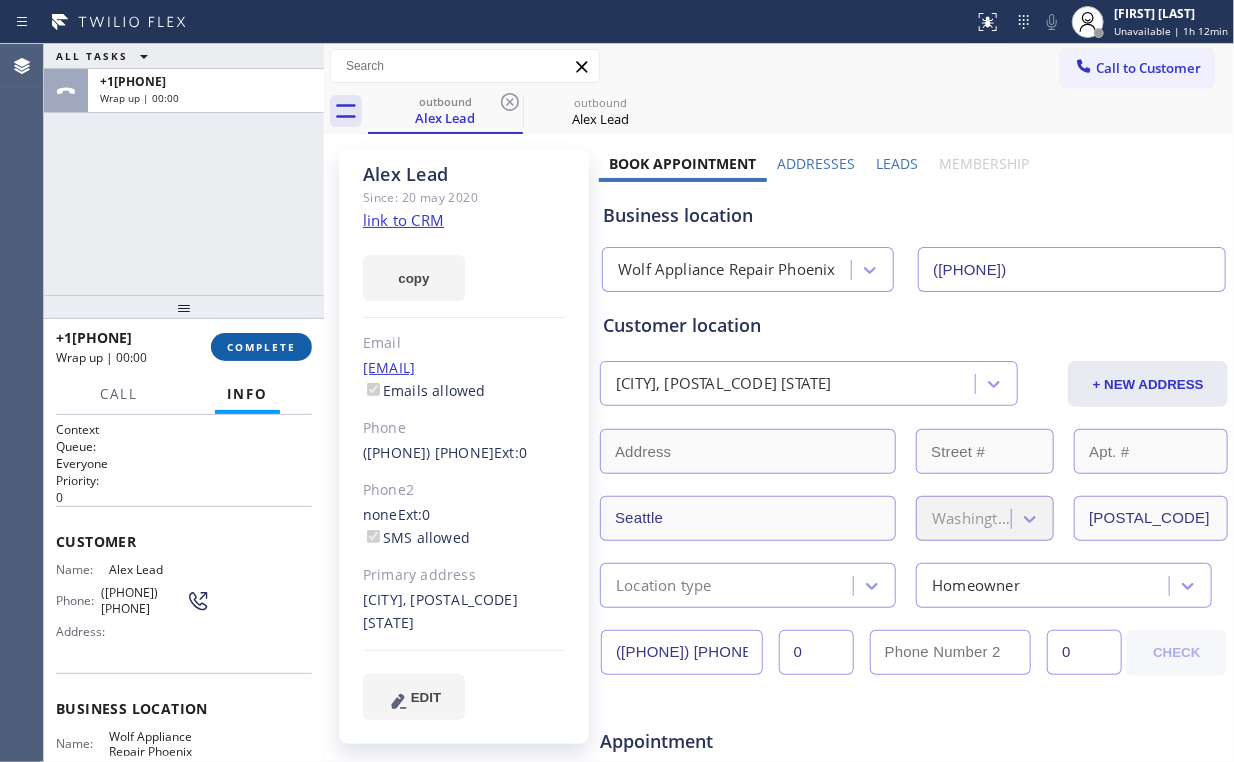click on "COMPLETE" at bounding box center [261, 347] 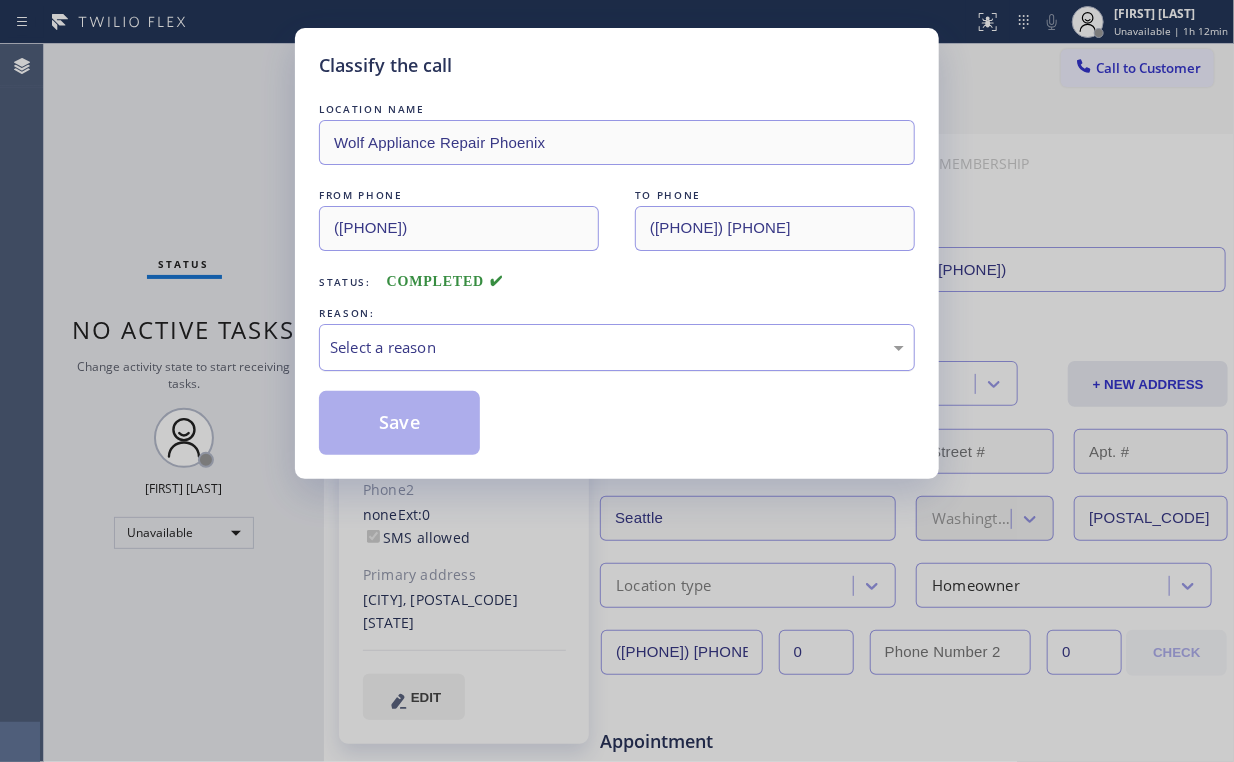 click on "Select a reason" at bounding box center (617, 347) 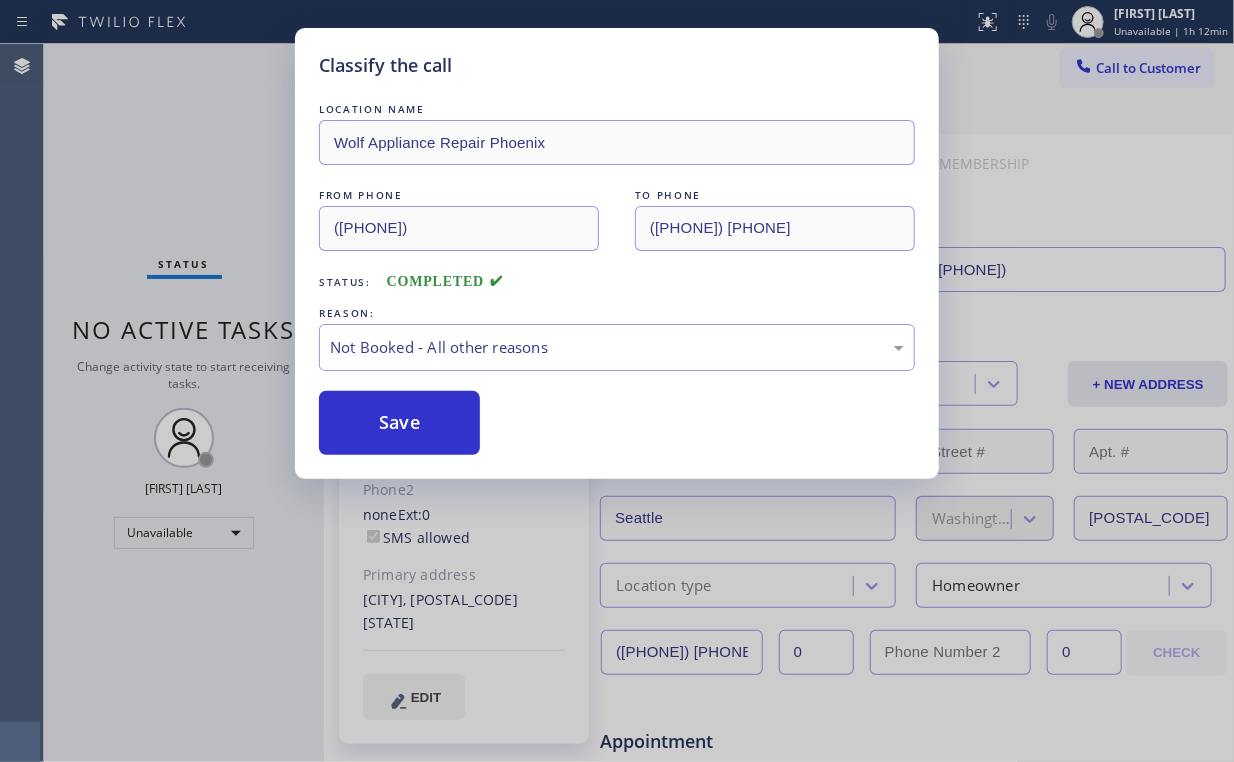 drag, startPoint x: 395, startPoint y: 421, endPoint x: 261, endPoint y: 220, distance: 241.57193 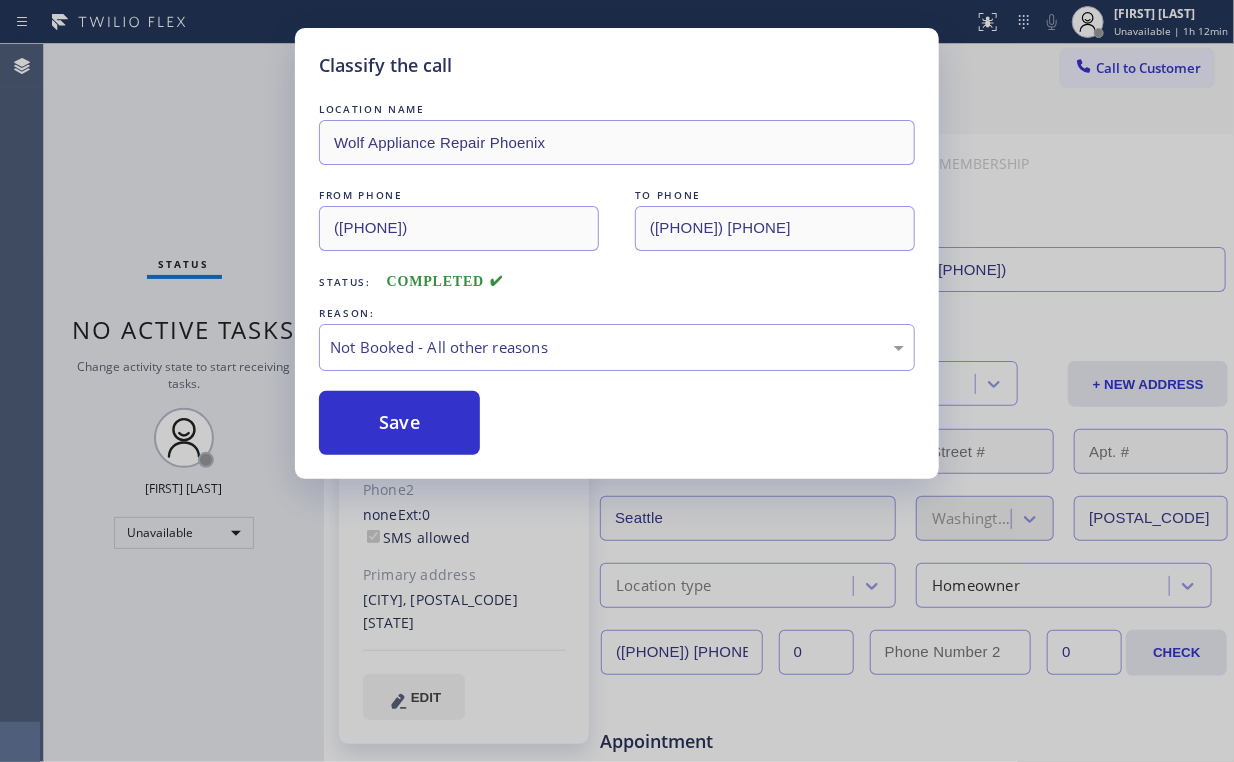 click on "Classify the call LOCATION NAME [COMPANY] [CITY] FROM PHONE ([PHONE]) TO PHONE ([PHONE]) Status: COMPLETED REASON: Not Booked - All other reasons Save" at bounding box center (617, 381) 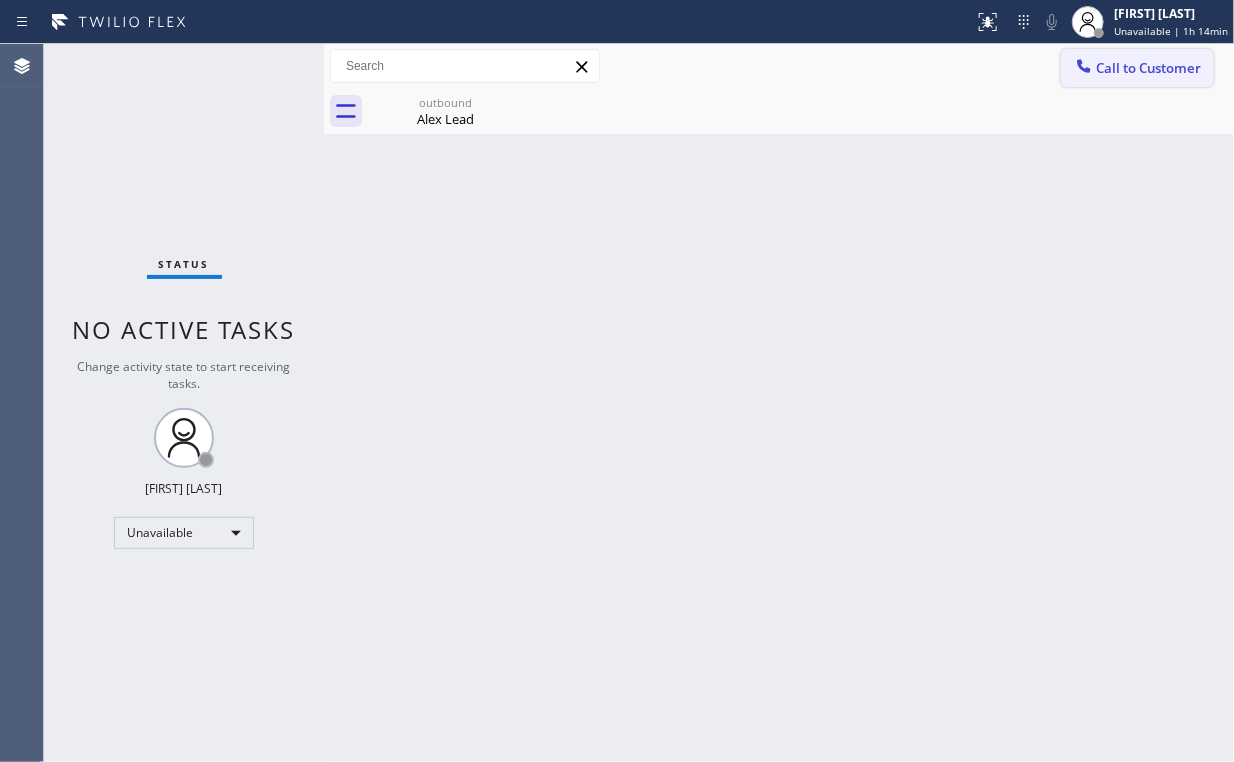 click on "Call to Customer" at bounding box center [1137, 68] 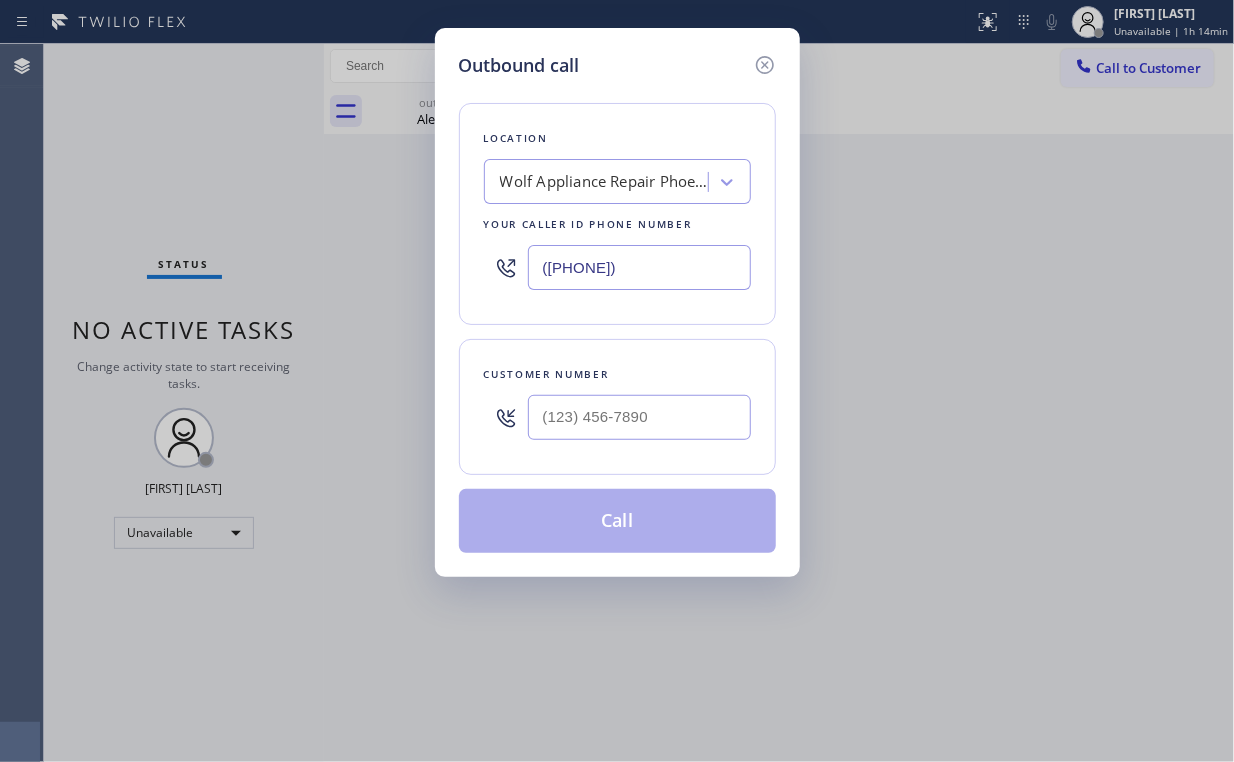 drag, startPoint x: 700, startPoint y: 261, endPoint x: 297, endPoint y: 188, distance: 409.5583 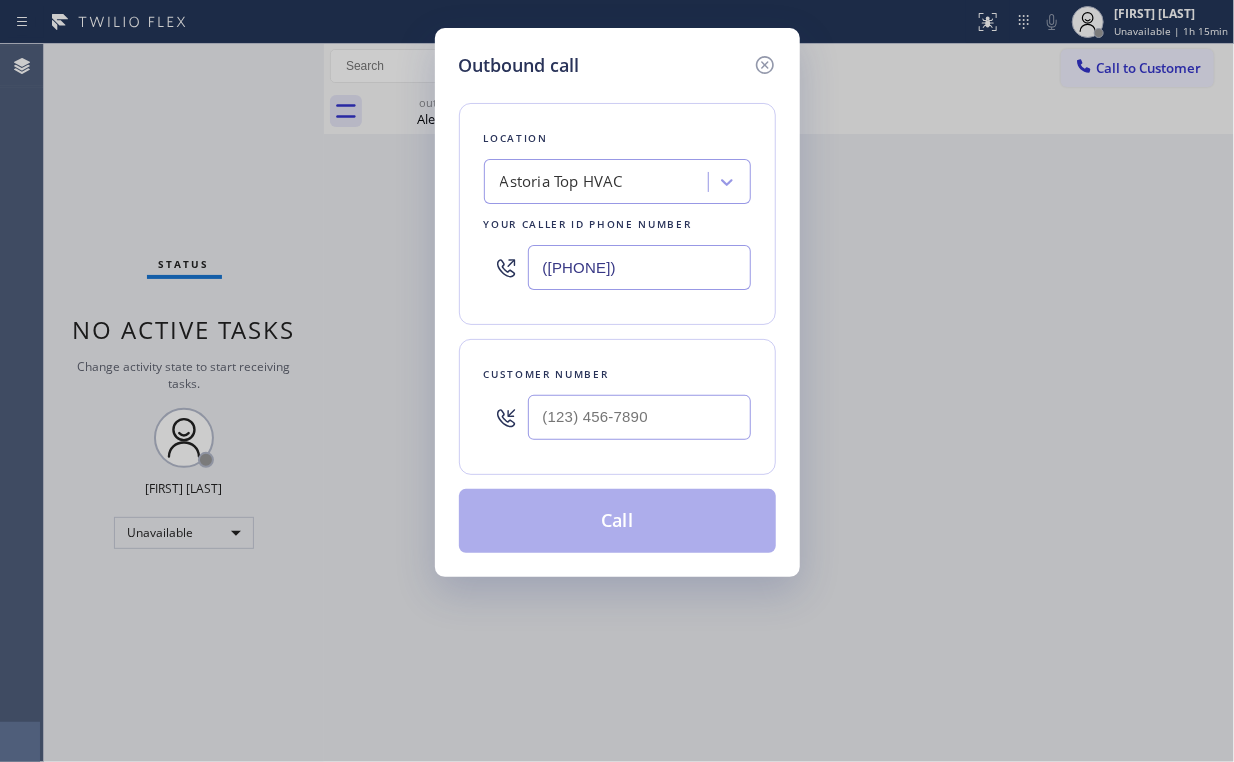 drag, startPoint x: 683, startPoint y: 276, endPoint x: 330, endPoint y: 224, distance: 356.80948 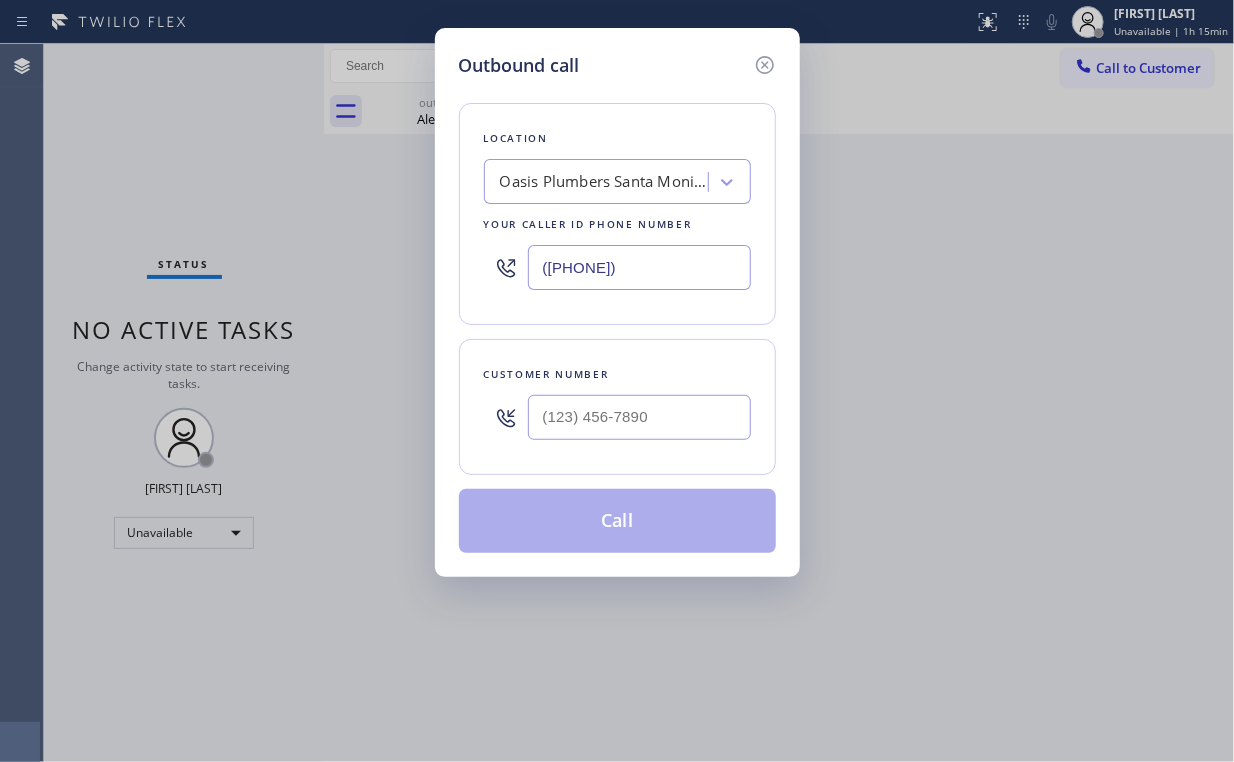 type on "([PHONE])" 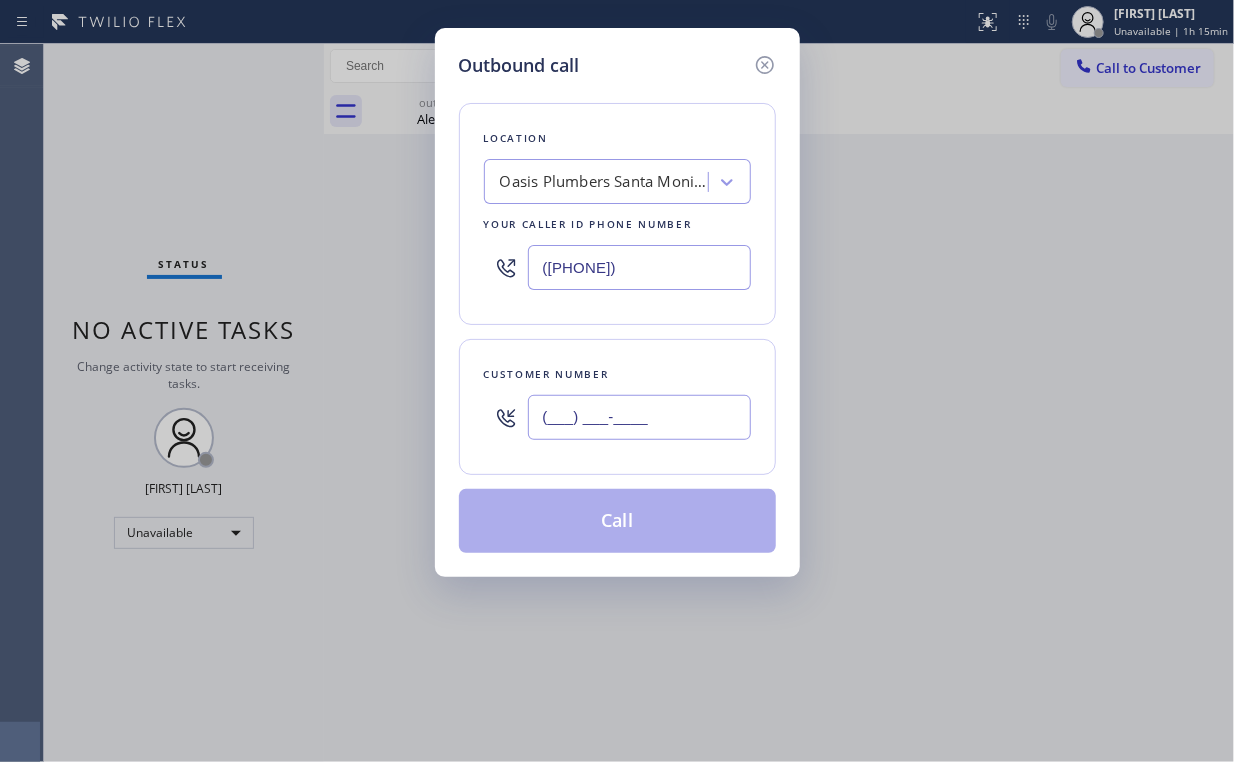 click on "(___) ___-____" at bounding box center (639, 417) 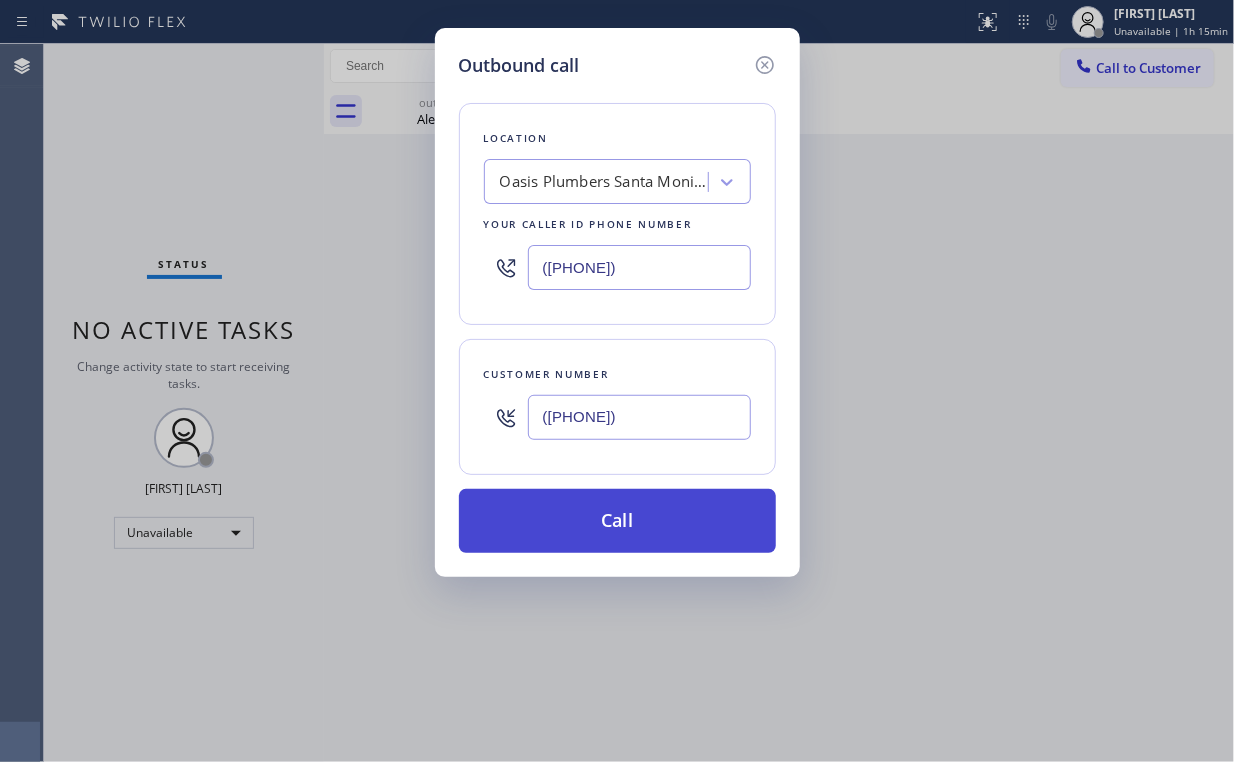 type on "([PHONE])" 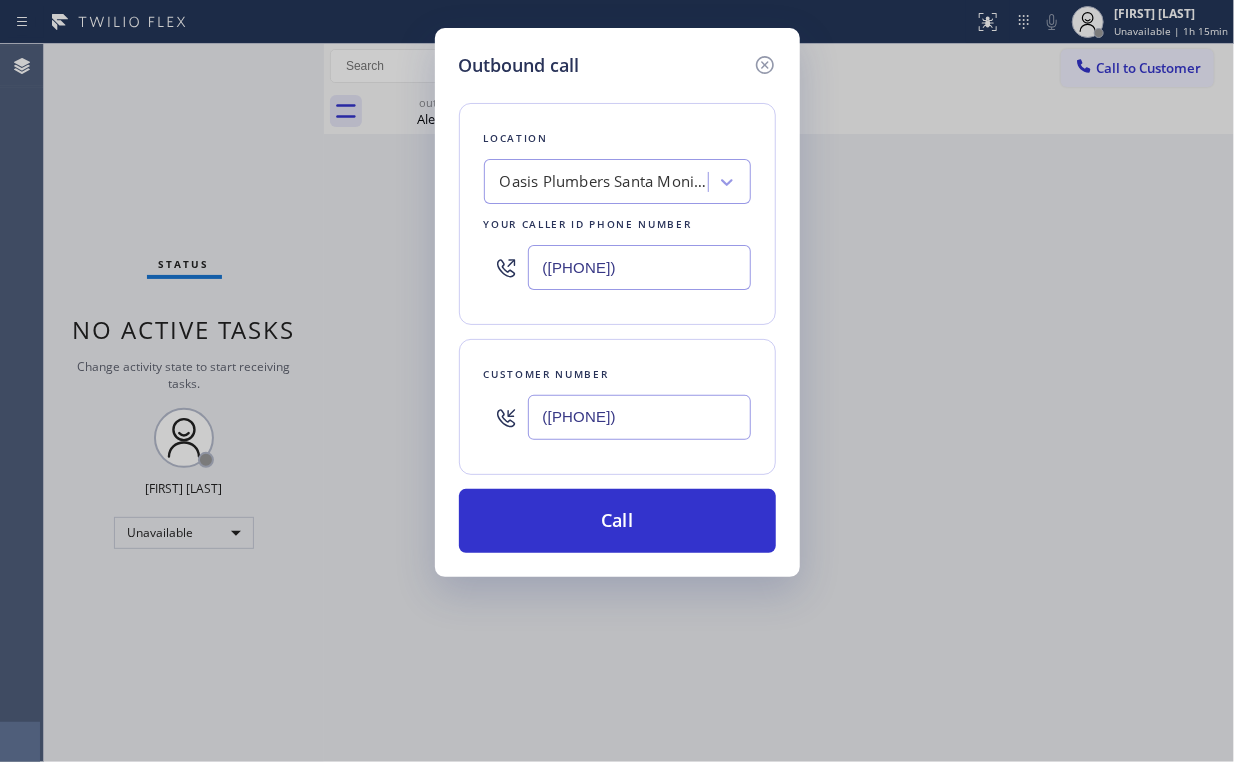 drag, startPoint x: 590, startPoint y: 524, endPoint x: 520, endPoint y: 697, distance: 186.62529 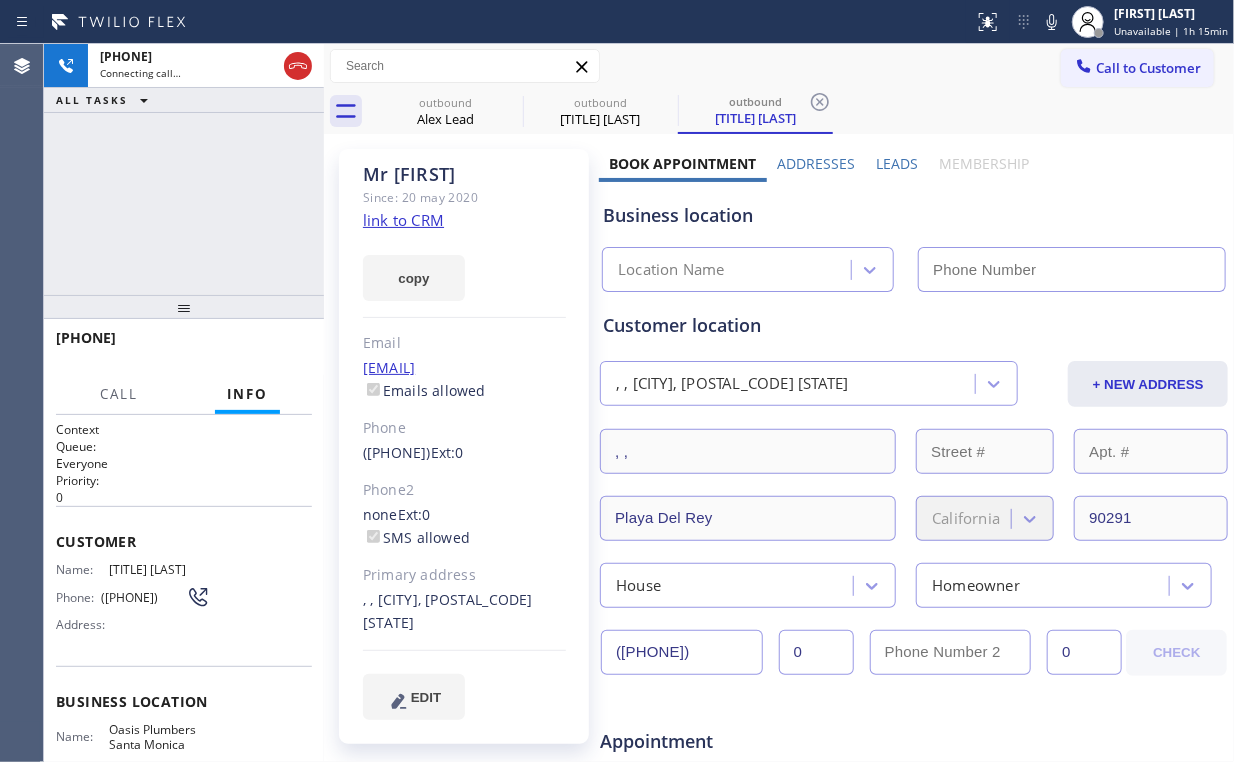 type on "([PHONE])" 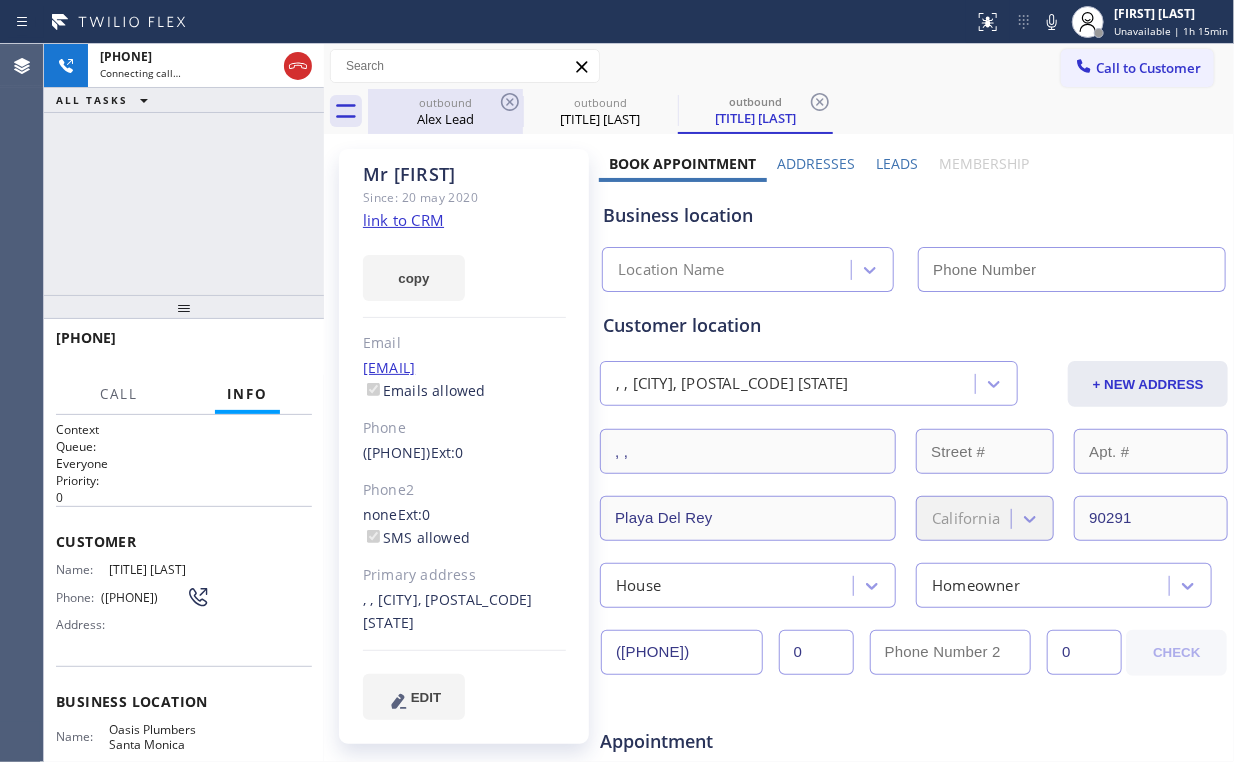 click on "Alex Lead" at bounding box center (445, 119) 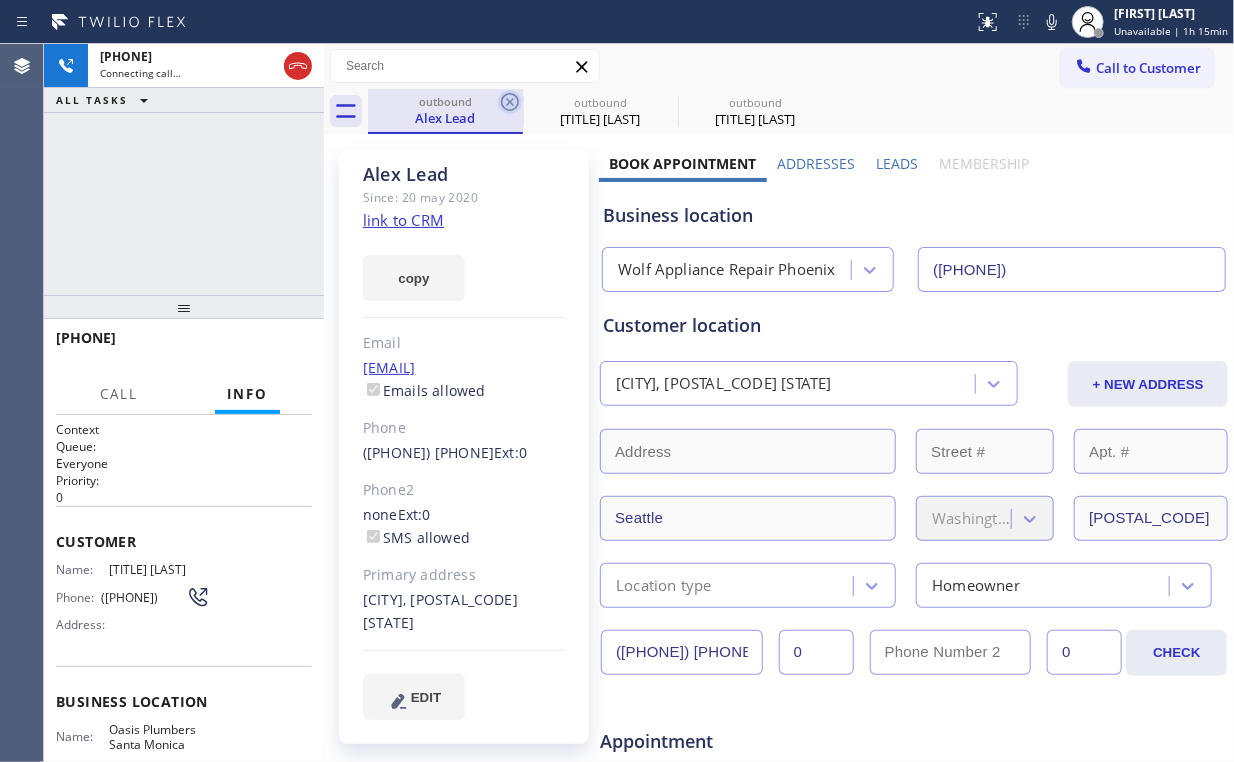 type 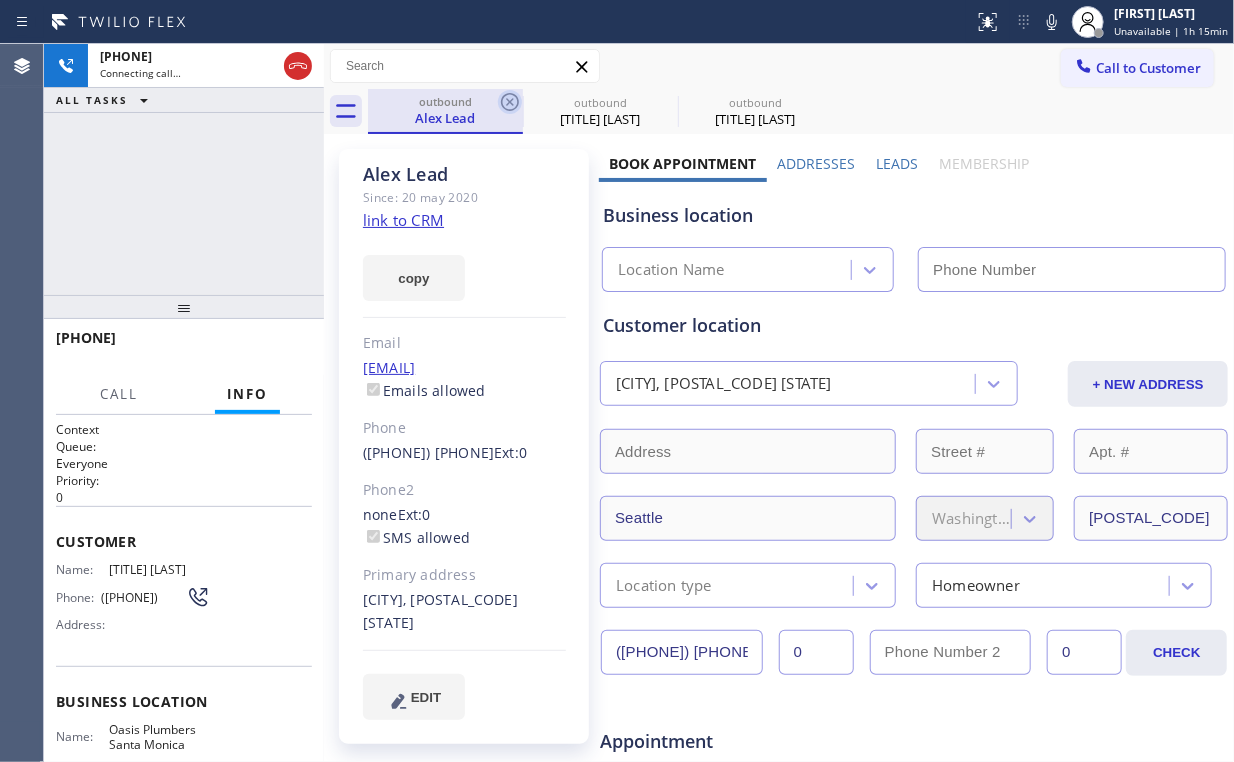 click 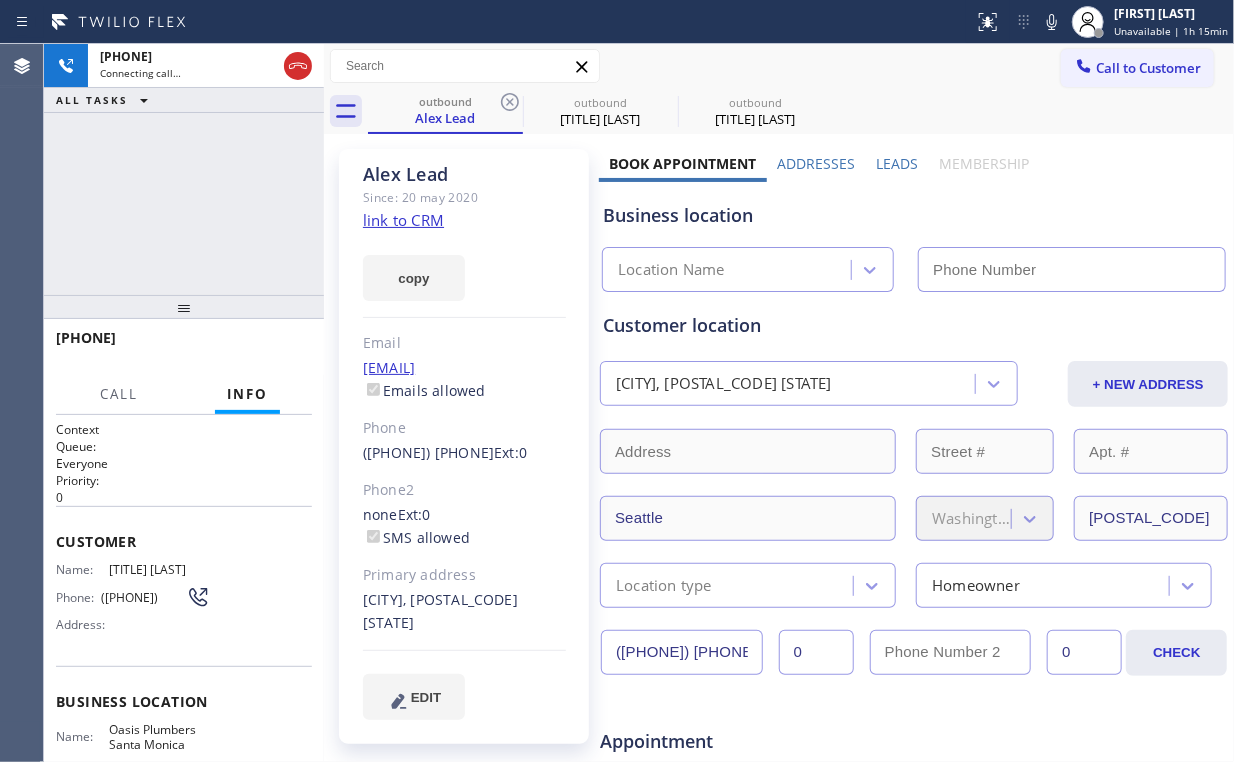 type on "([PHONE])" 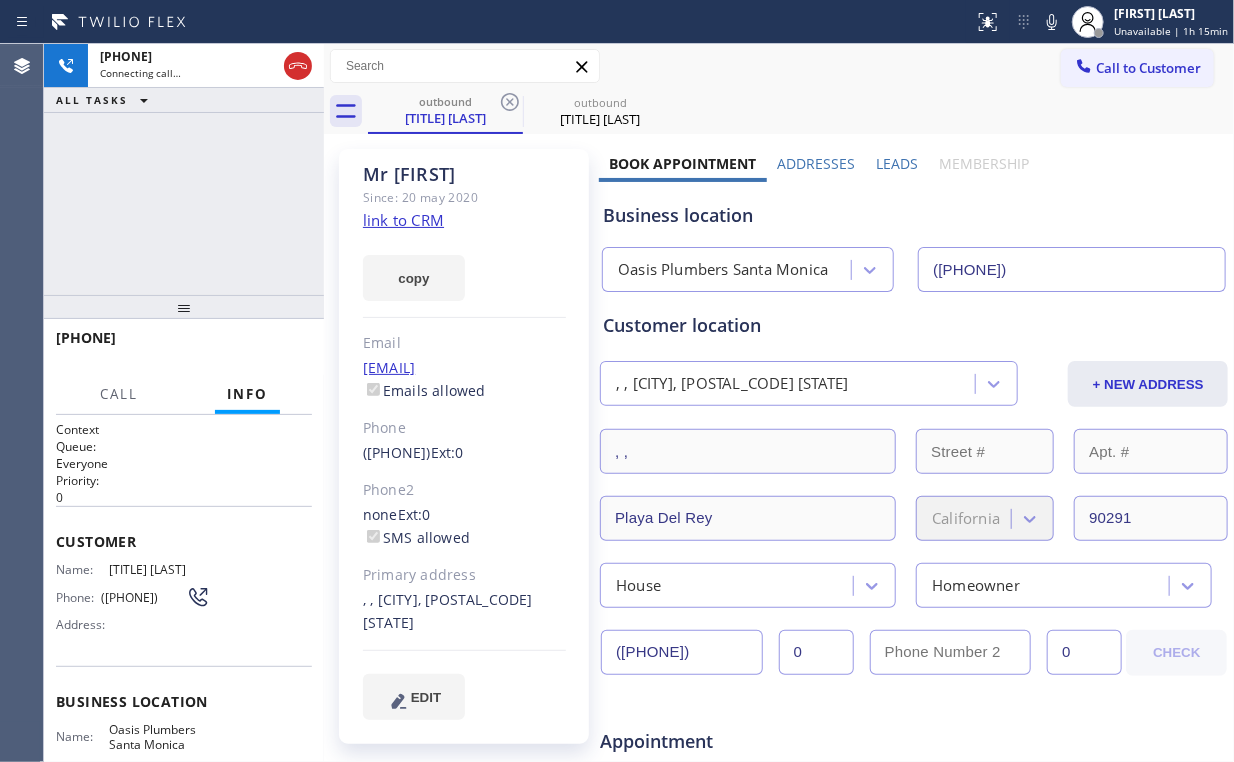 drag, startPoint x: 280, startPoint y: 156, endPoint x: 268, endPoint y: 191, distance: 37 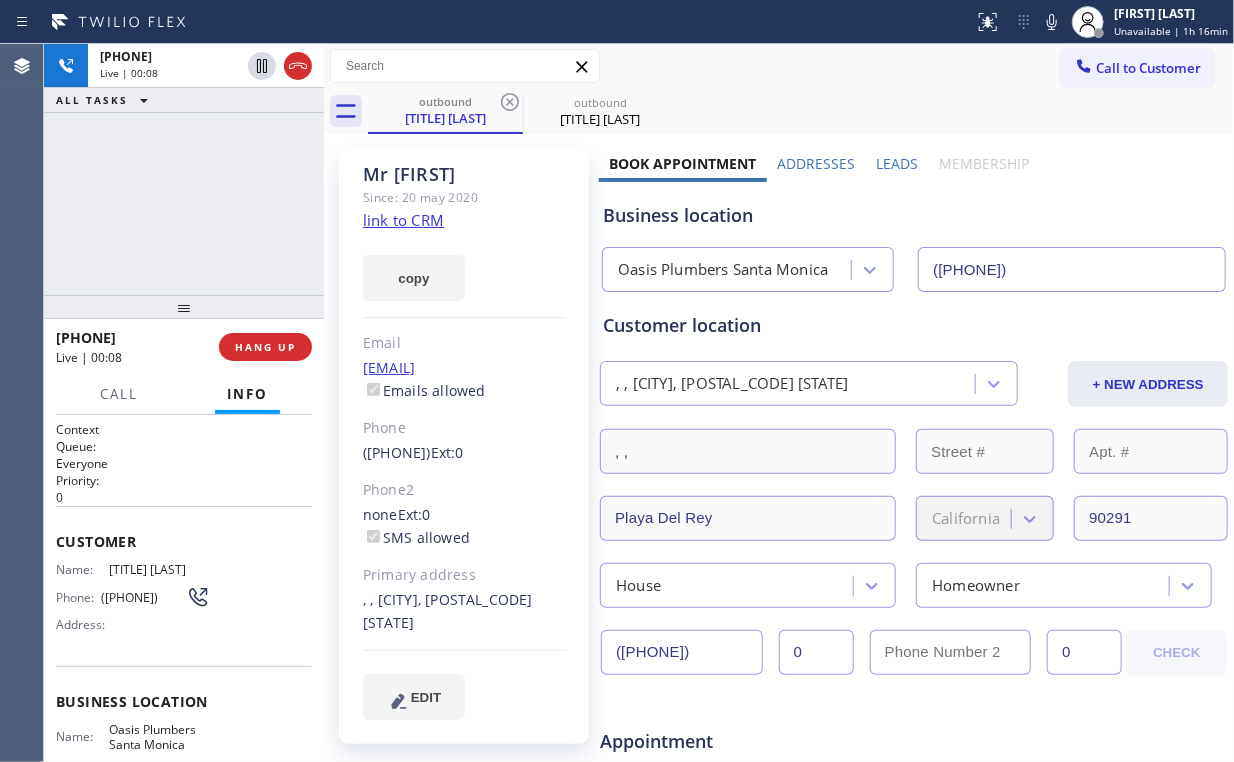 click on "+1[PHONE] Live | [TIME] ALL TASKS ALL TASKS ACTIVE TASKS TASKS IN WRAP UP" at bounding box center [184, 169] 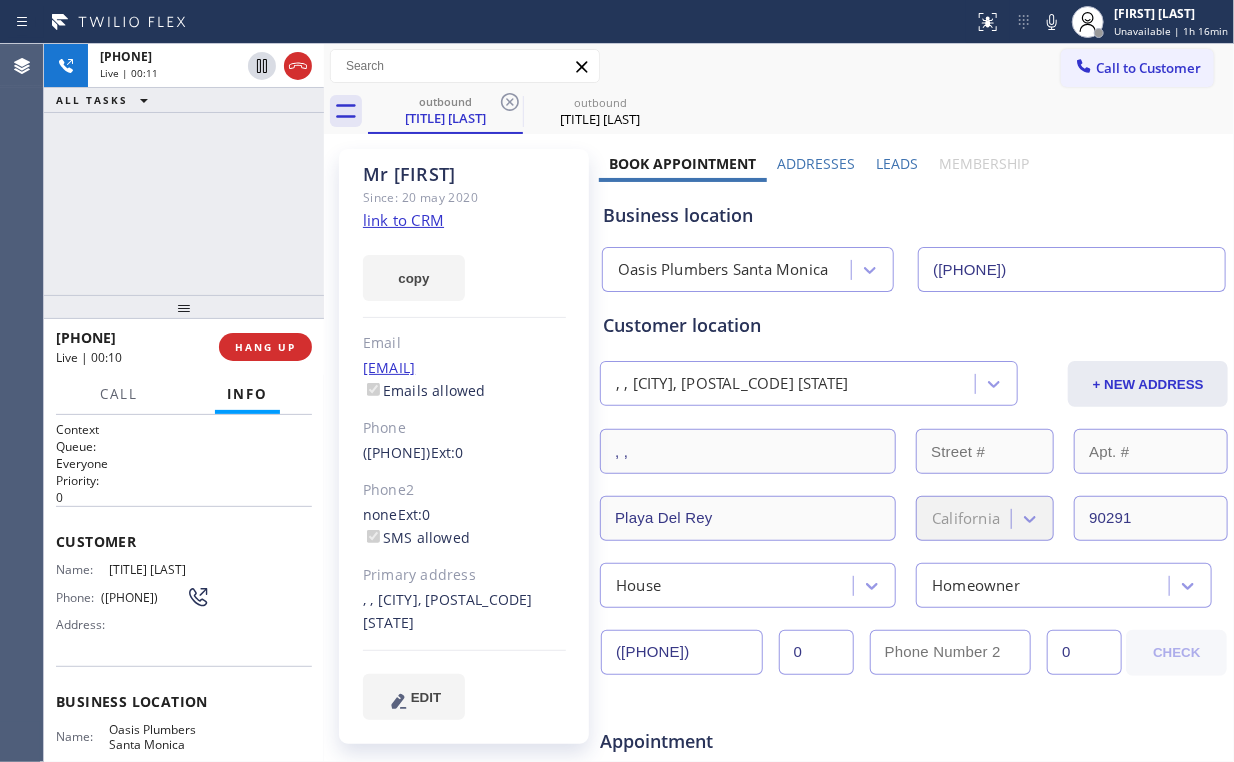 drag, startPoint x: 359, startPoint y: 460, endPoint x: 461, endPoint y: 456, distance: 102.0784 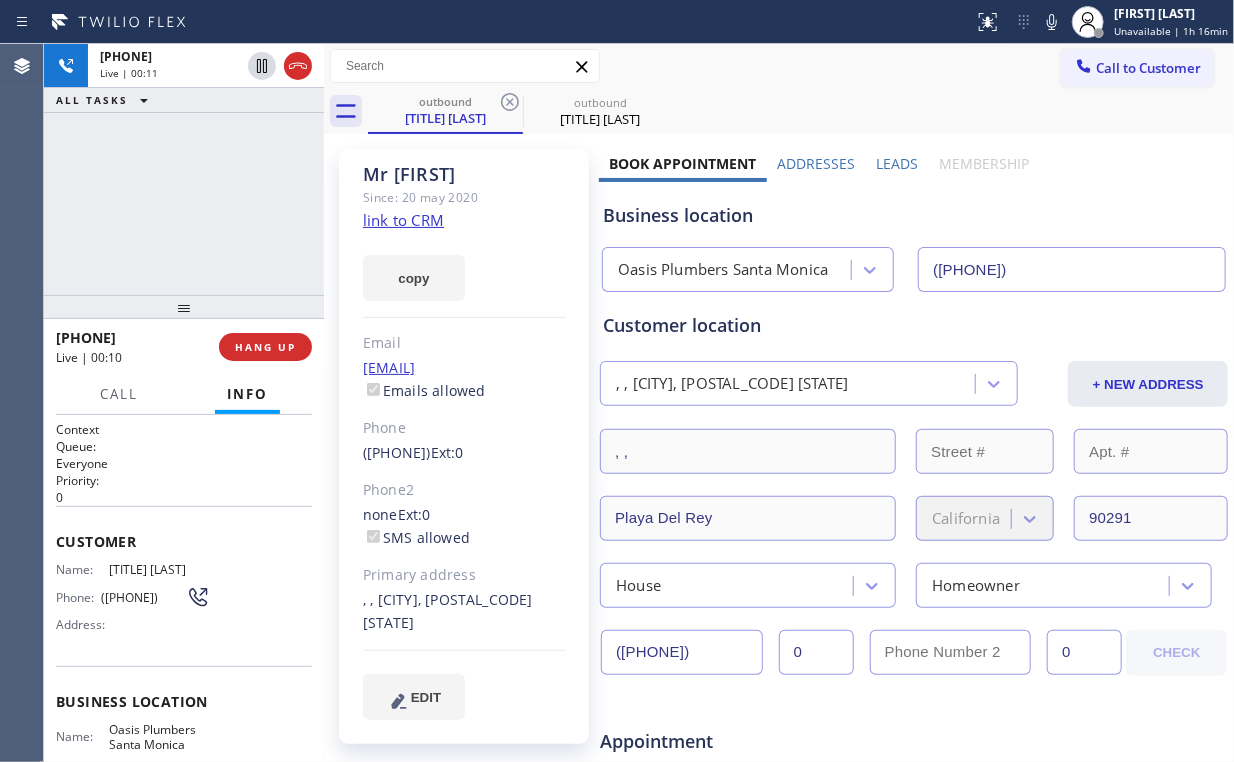 click on "Mr   [FIRST] Since: [DATE] link to CRM copy Email [EMAIL]  Emails allowed Phone [PHONE]  Ext:  0 Phone2 none  Ext:  0  SMS allowed Primary address  , , [CITY], [POSTAL_CODE] [STATE] EDIT" at bounding box center [464, 446] 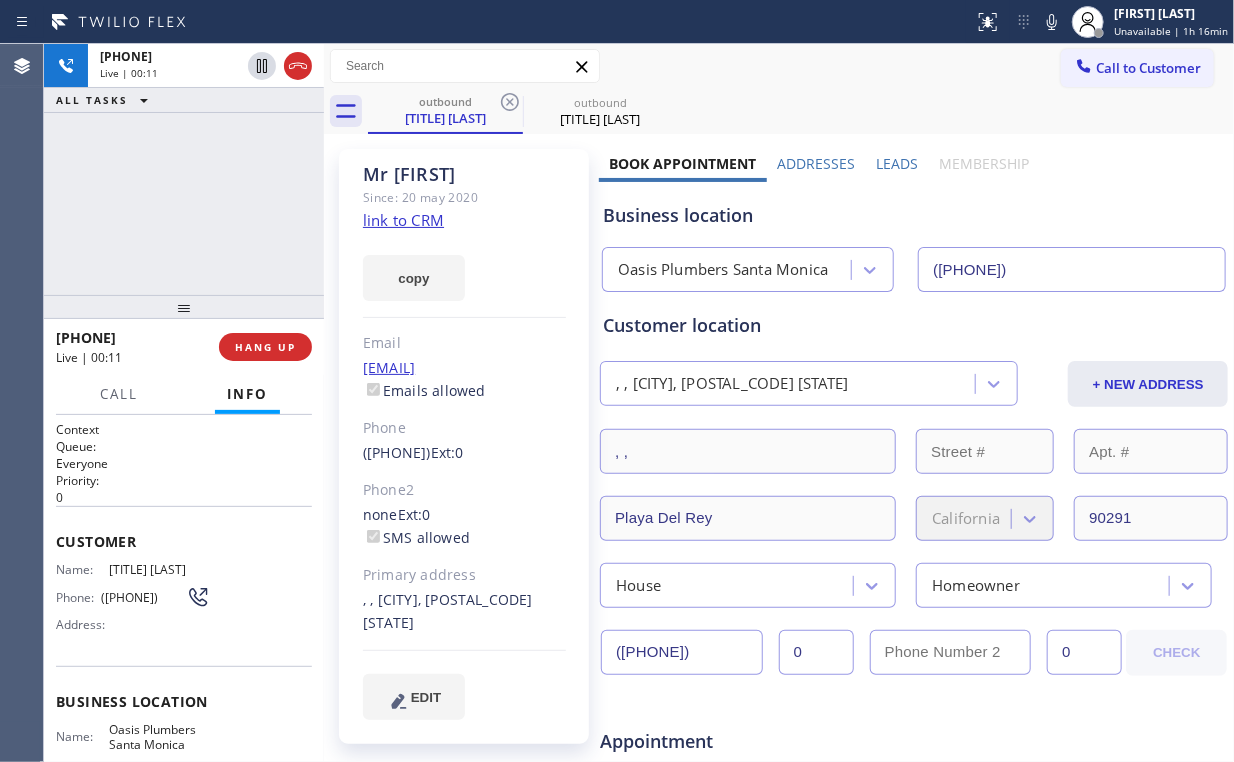 copy on "([PHONE])" 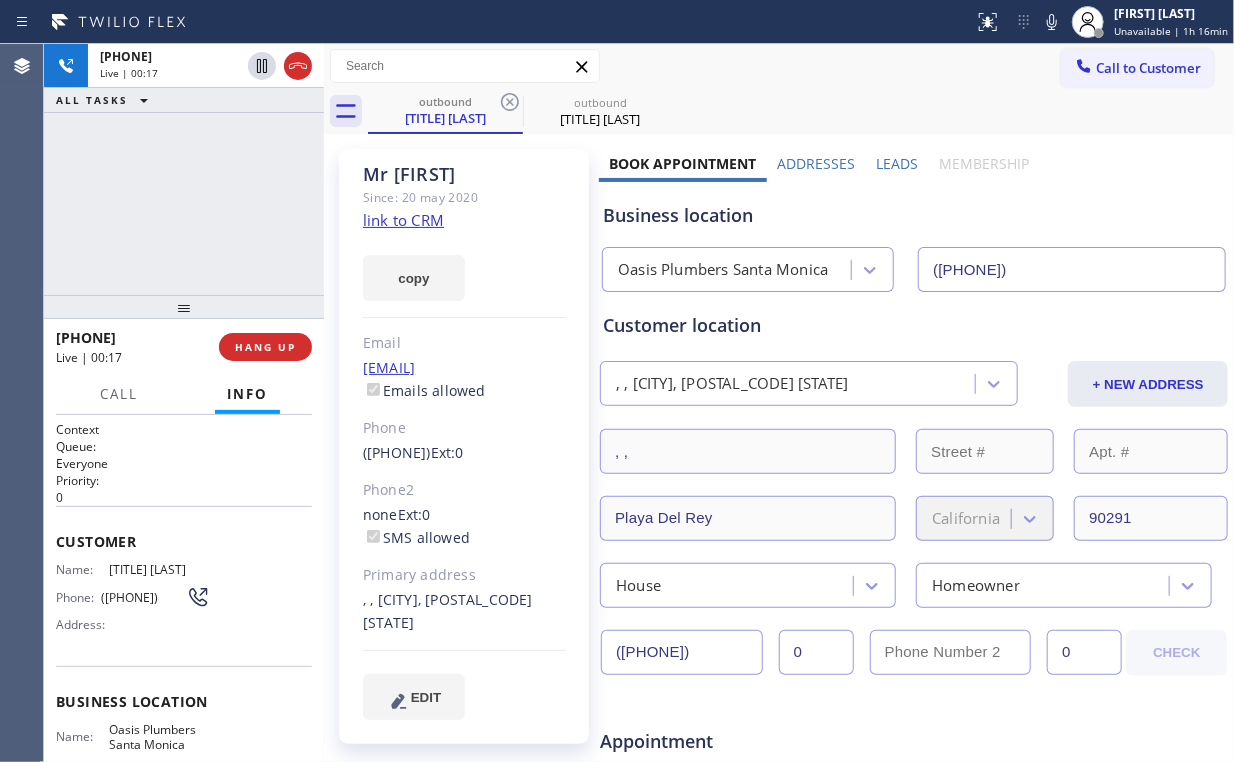 click on "+1[PHONE] Live | [TIME] ALL TASKS ALL TASKS ACTIVE TASKS TASKS IN WRAP UP" at bounding box center (184, 169) 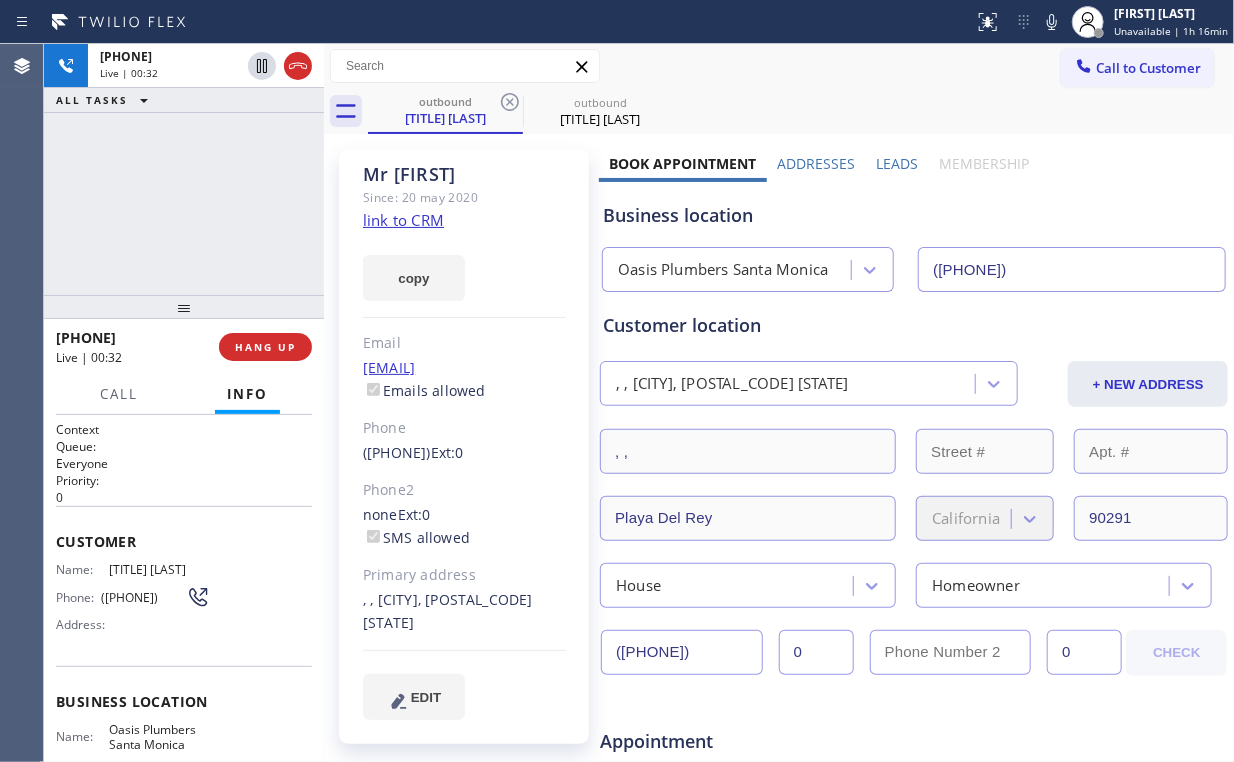 scroll, scrollTop: 80, scrollLeft: 0, axis: vertical 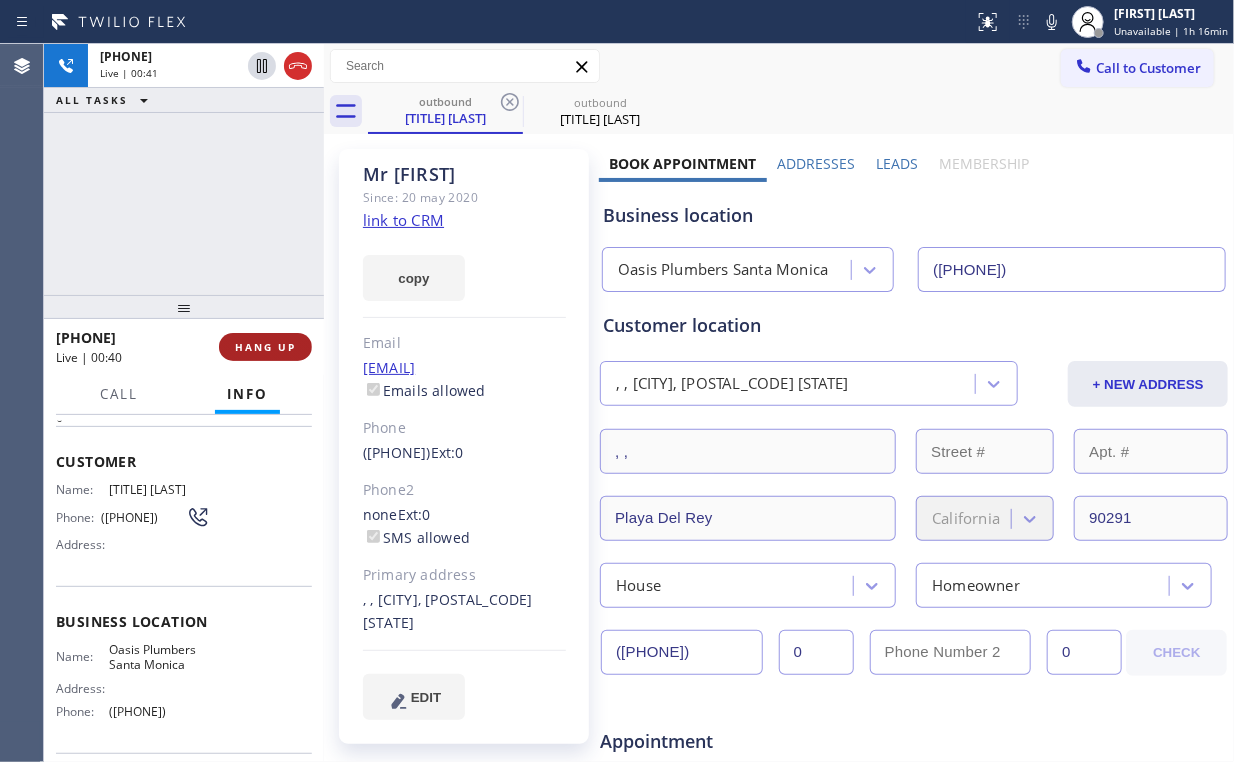 click on "HANG UP" at bounding box center [265, 347] 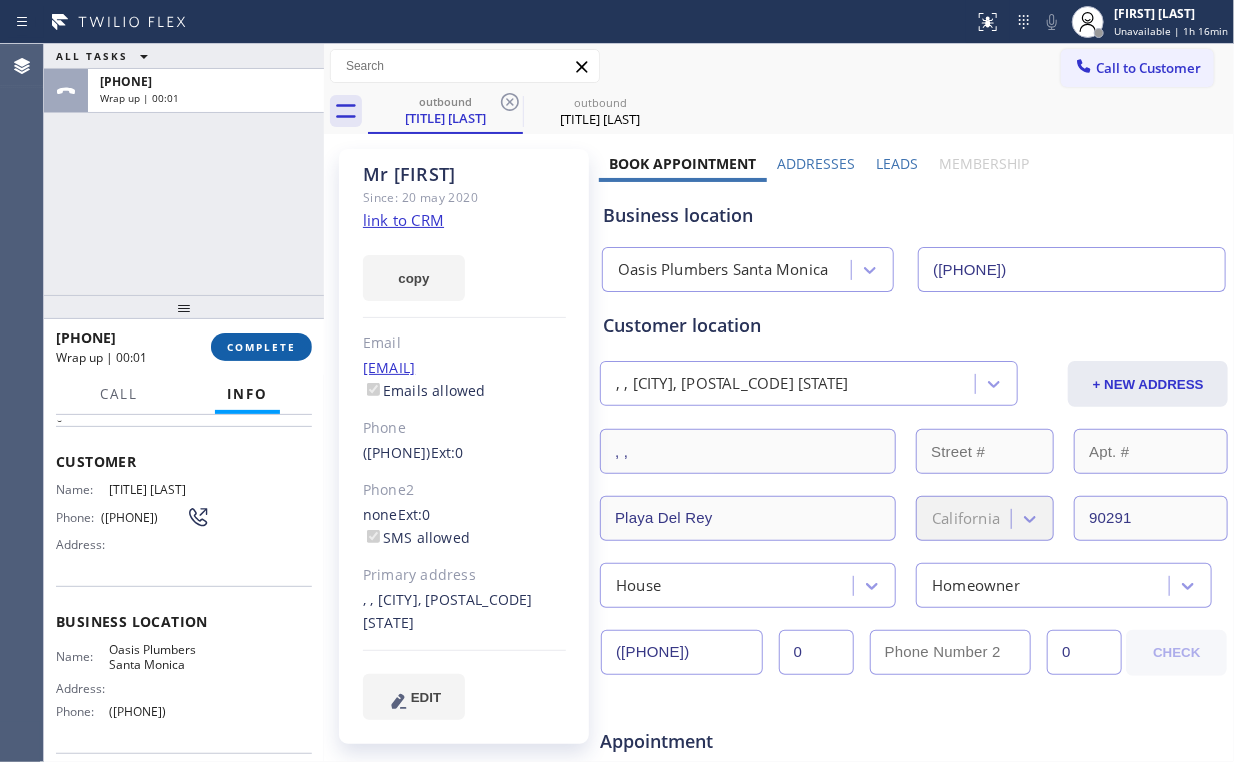 click on "COMPLETE" at bounding box center (261, 347) 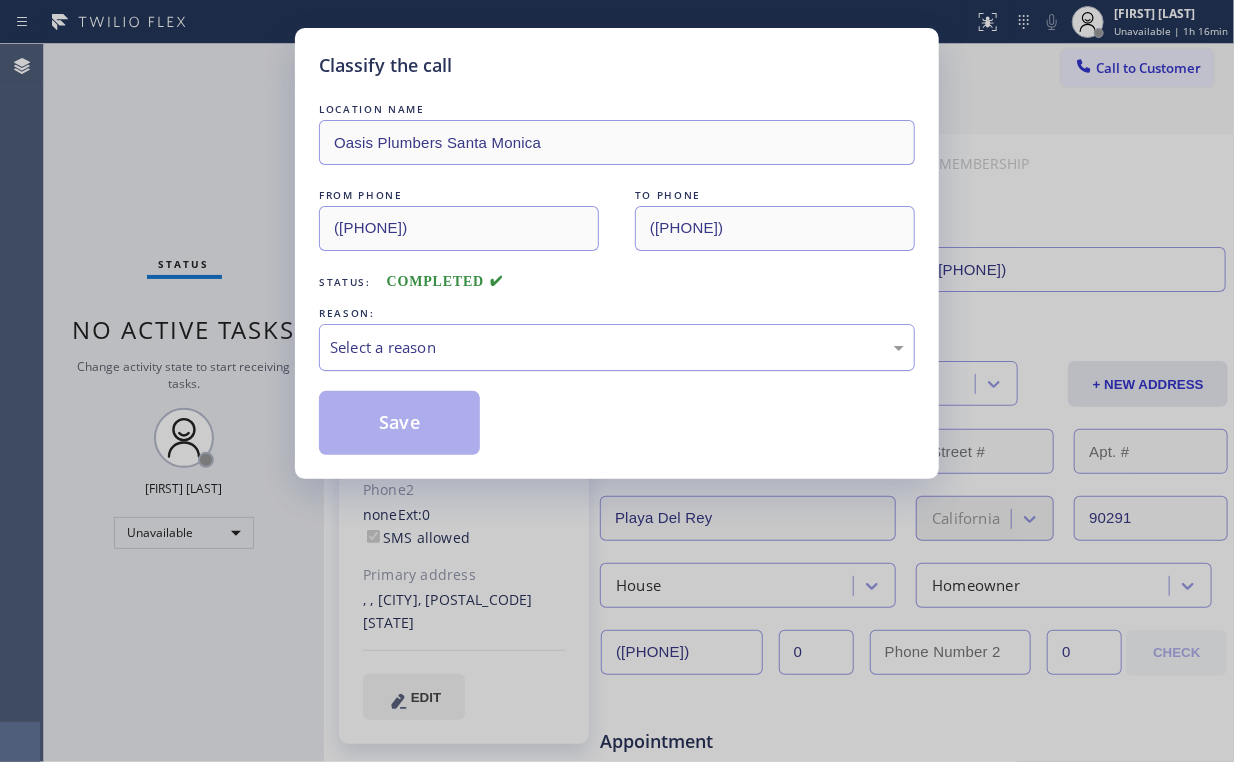 click on "Select a reason" at bounding box center (617, 347) 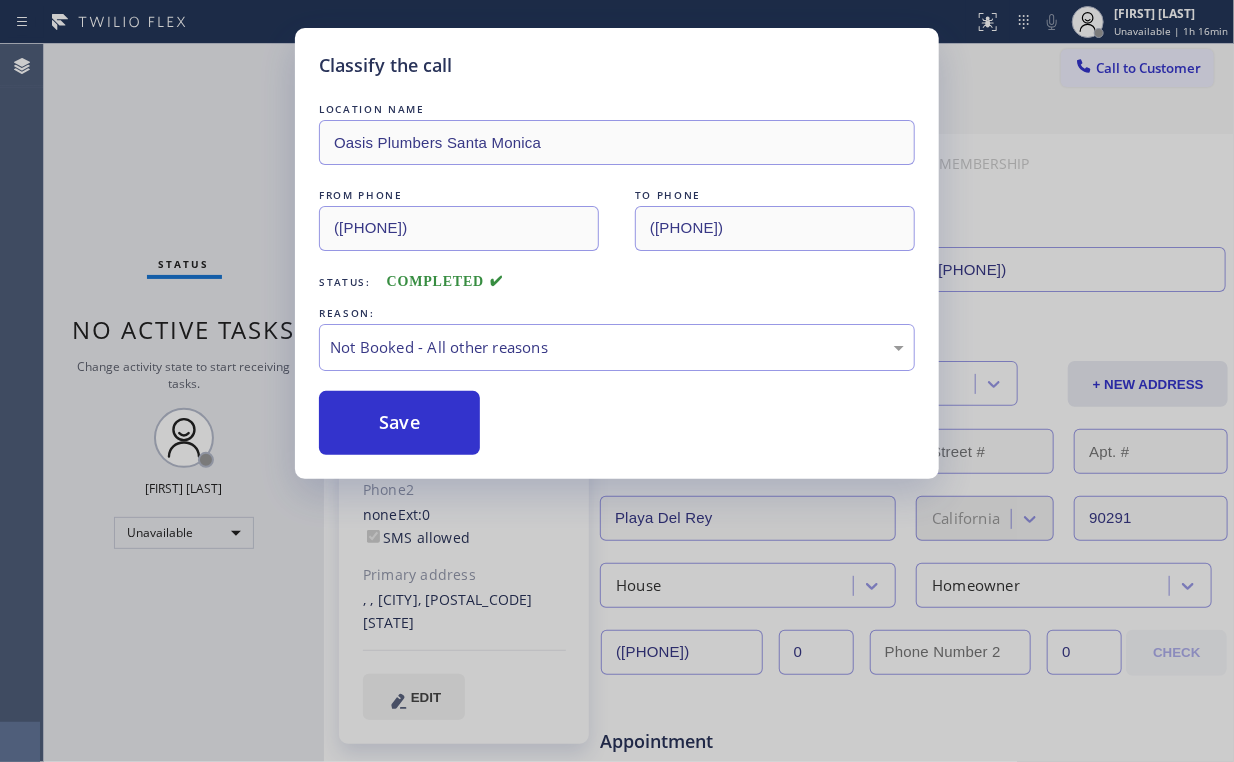 drag, startPoint x: 396, startPoint y: 423, endPoint x: 154, endPoint y: 176, distance: 345.7933 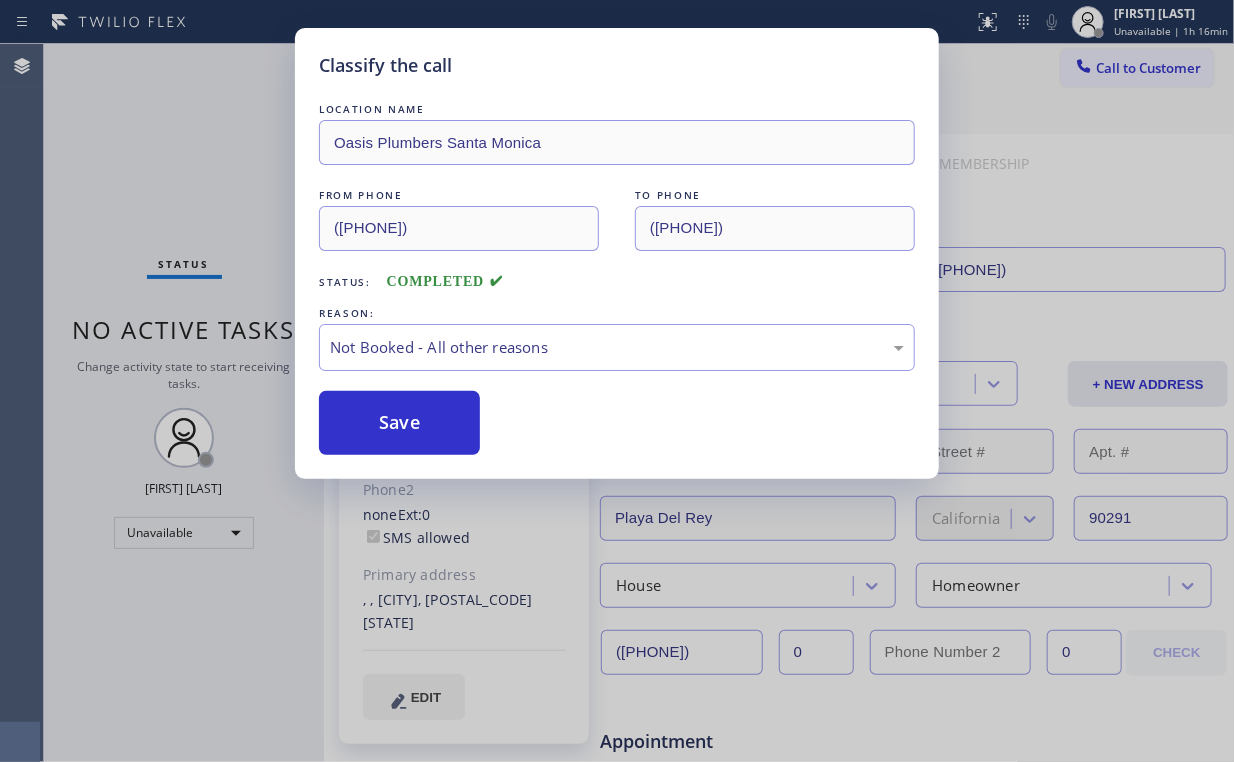 click on "Save" at bounding box center (399, 423) 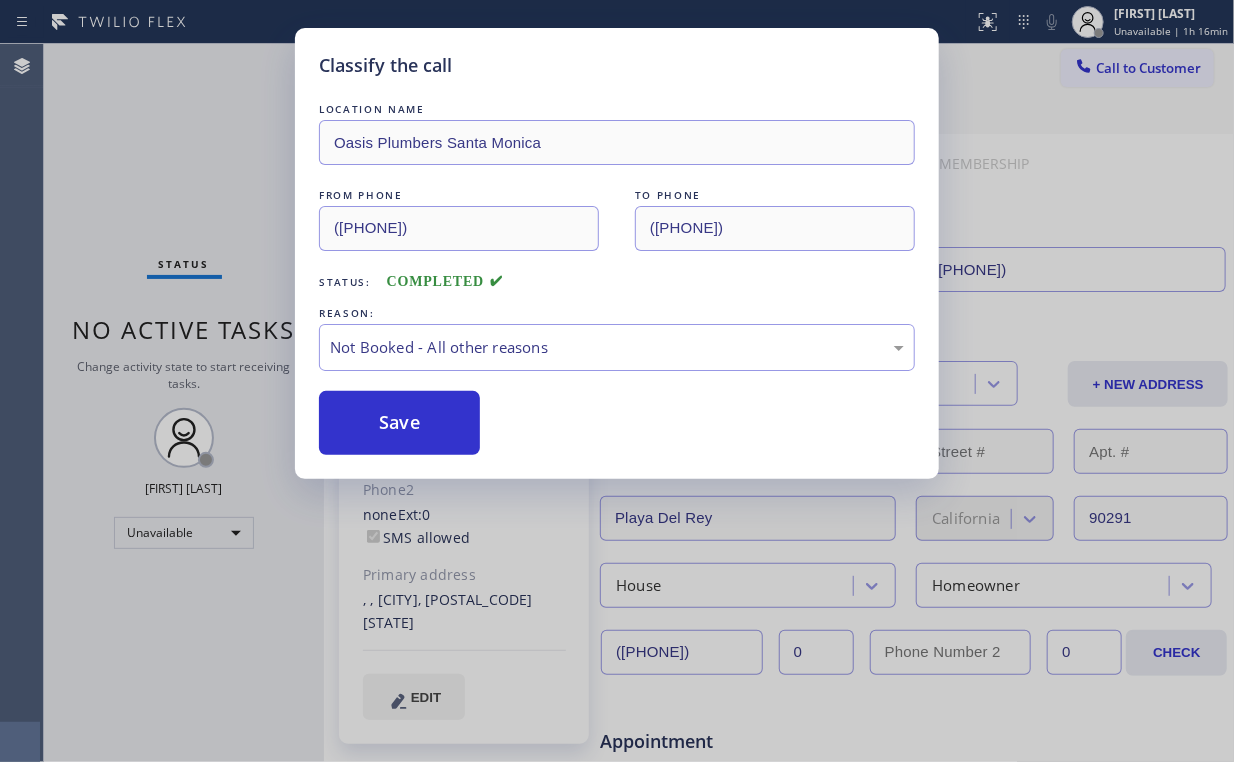 drag, startPoint x: 140, startPoint y: 136, endPoint x: 147, endPoint y: 128, distance: 10.630146 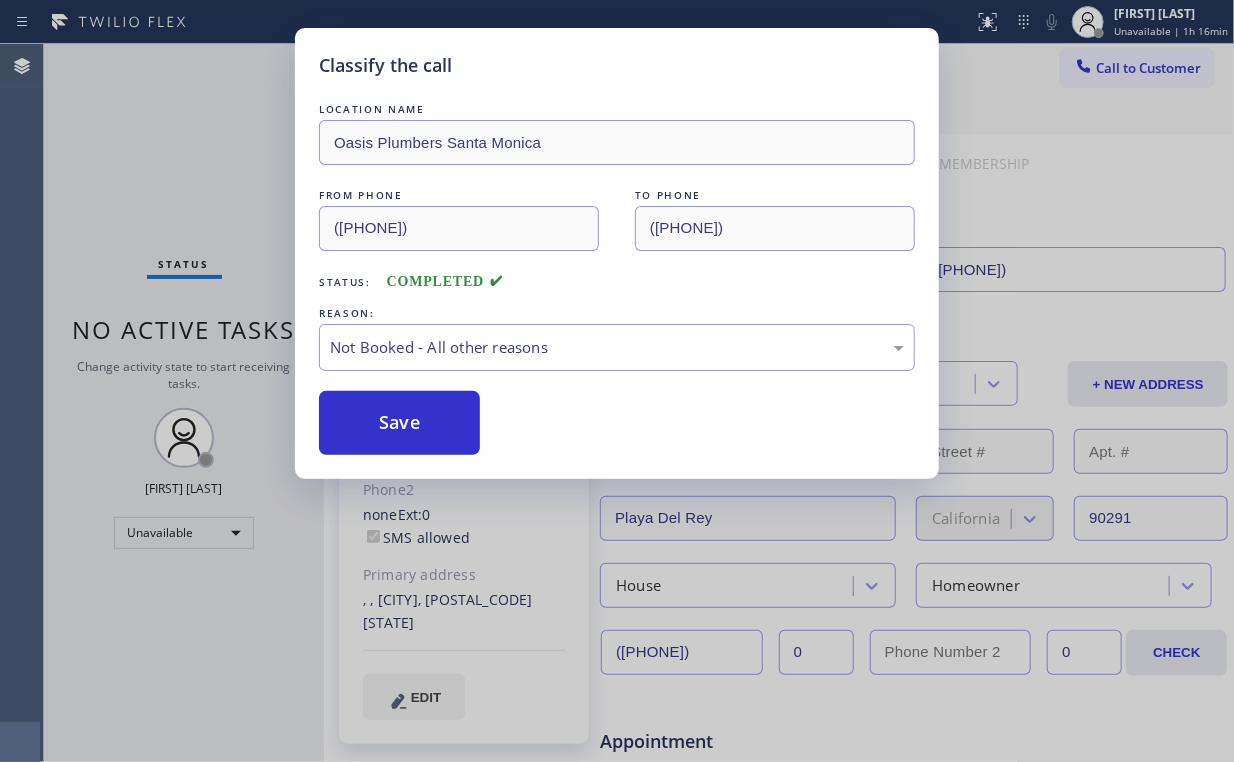 click on "Classify the call LOCATION NAME [COMPANY] [CITY] FROM PHONE ([PHONE]) TO PHONE ([PHONE]) Status: COMPLETED REASON: Not Booked - All other reasons Save" at bounding box center [617, 381] 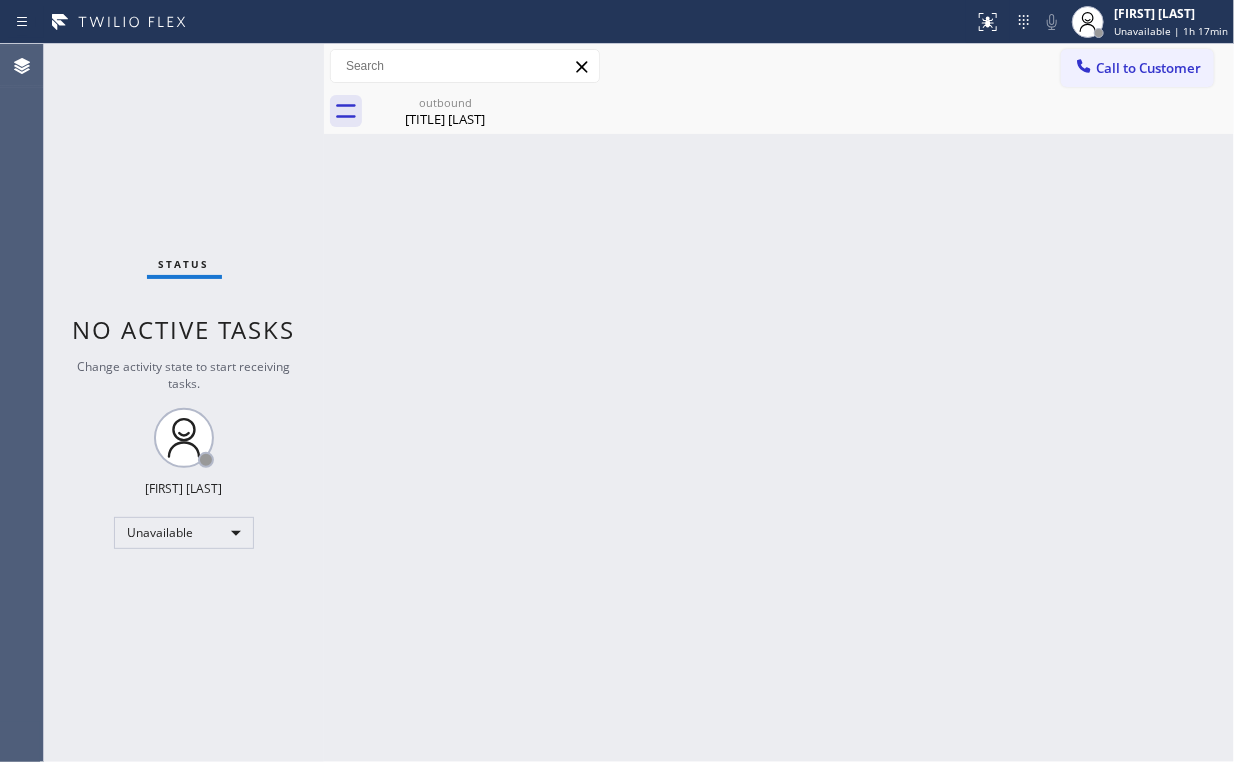 drag, startPoint x: 1129, startPoint y: 69, endPoint x: 1106, endPoint y: 127, distance: 62.39391 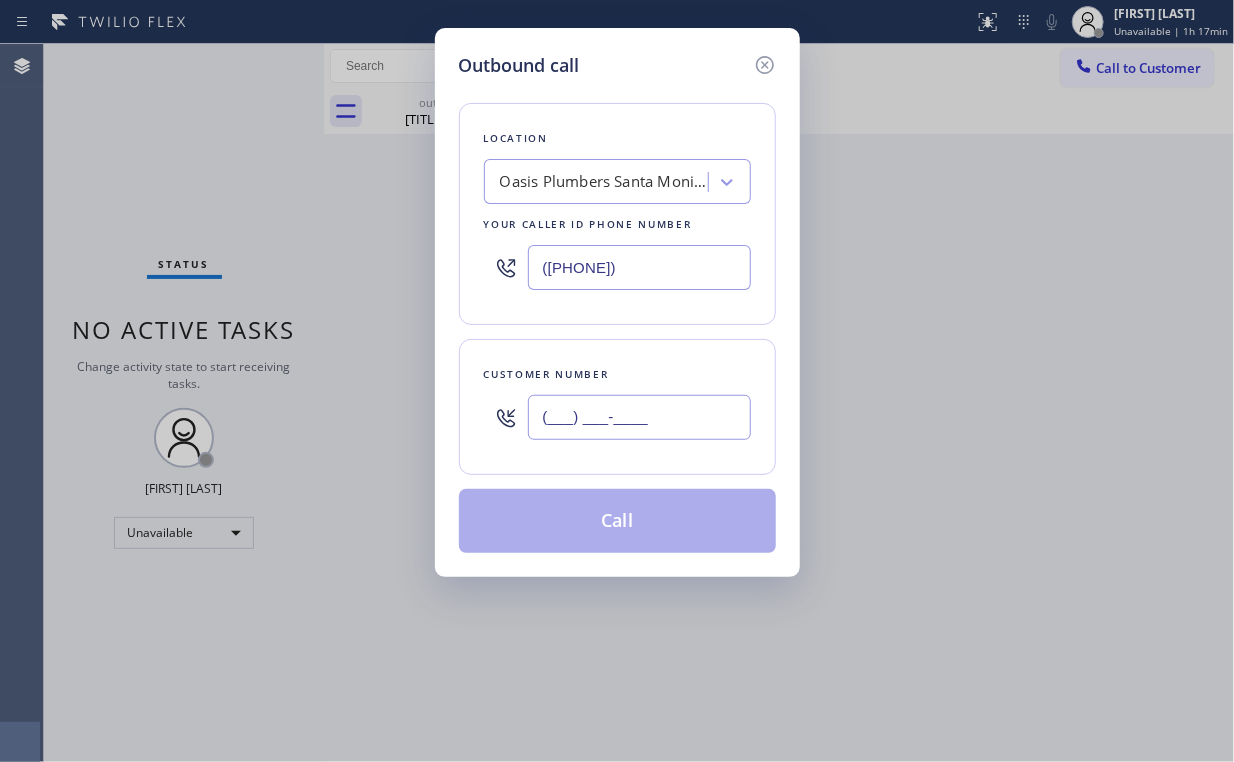 click on "(___) ___-____" at bounding box center (639, 417) 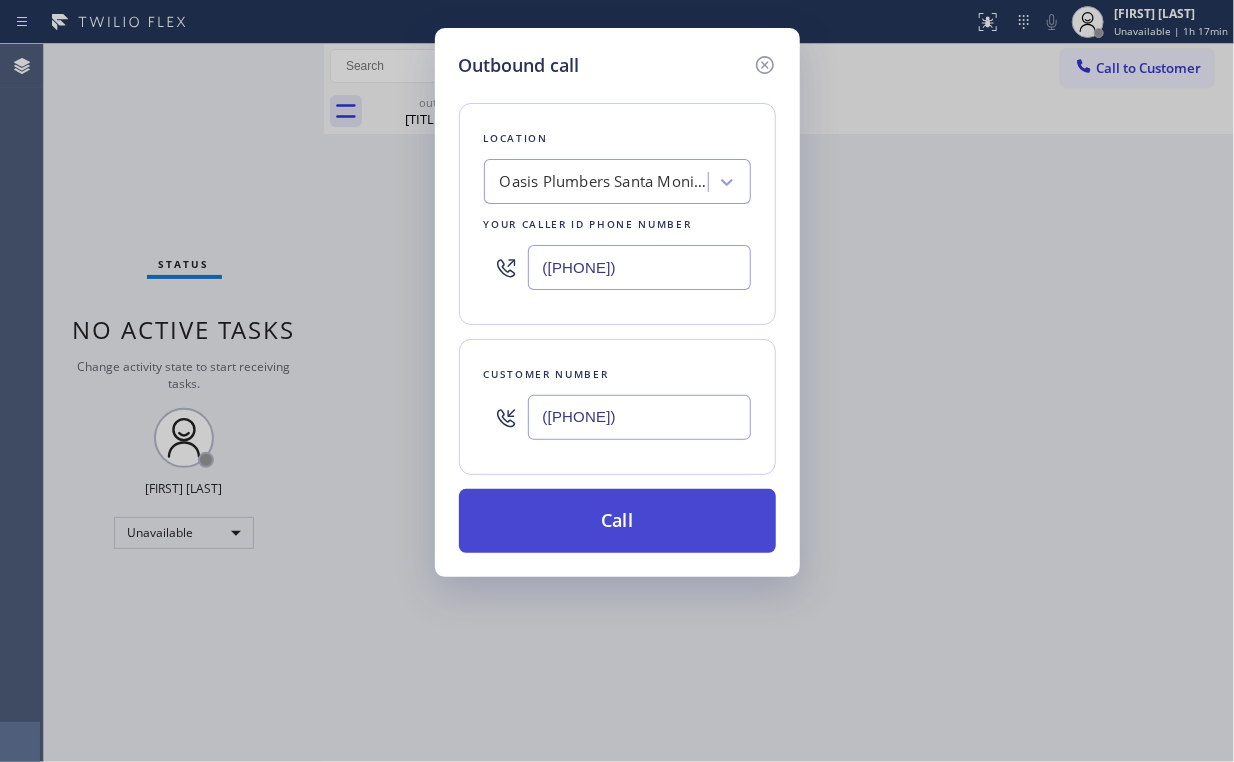 type on "([PHONE])" 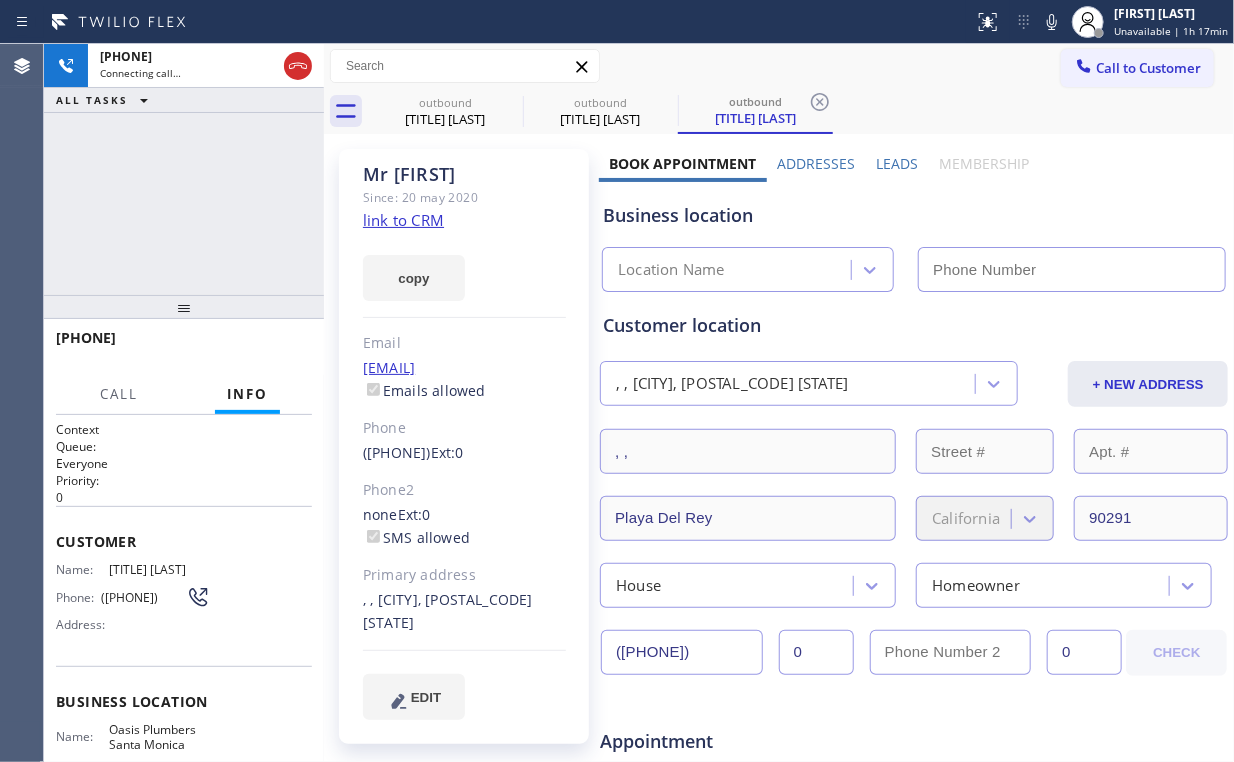 type on "([PHONE])" 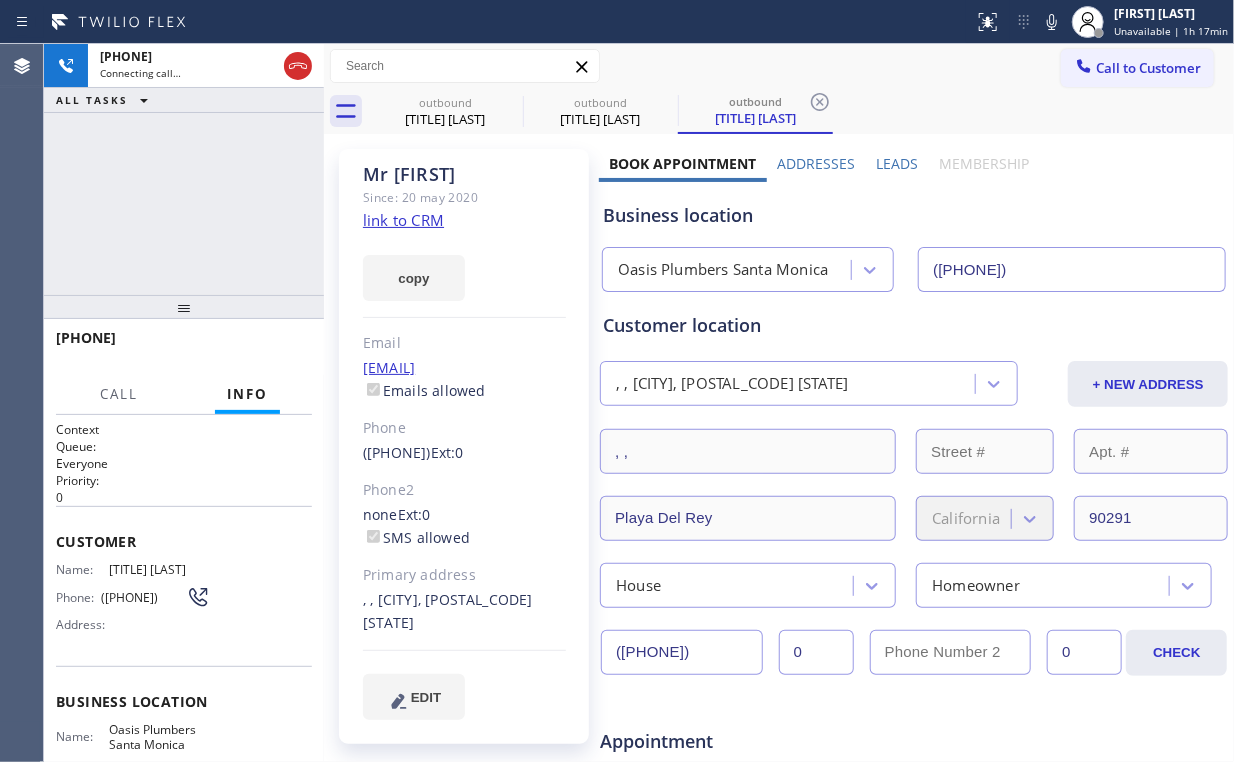 click on "+1[PHONE] Connecting call… ALL TASKS ALL TASKS ACTIVE TASKS TASKS IN WRAP UP" at bounding box center [184, 169] 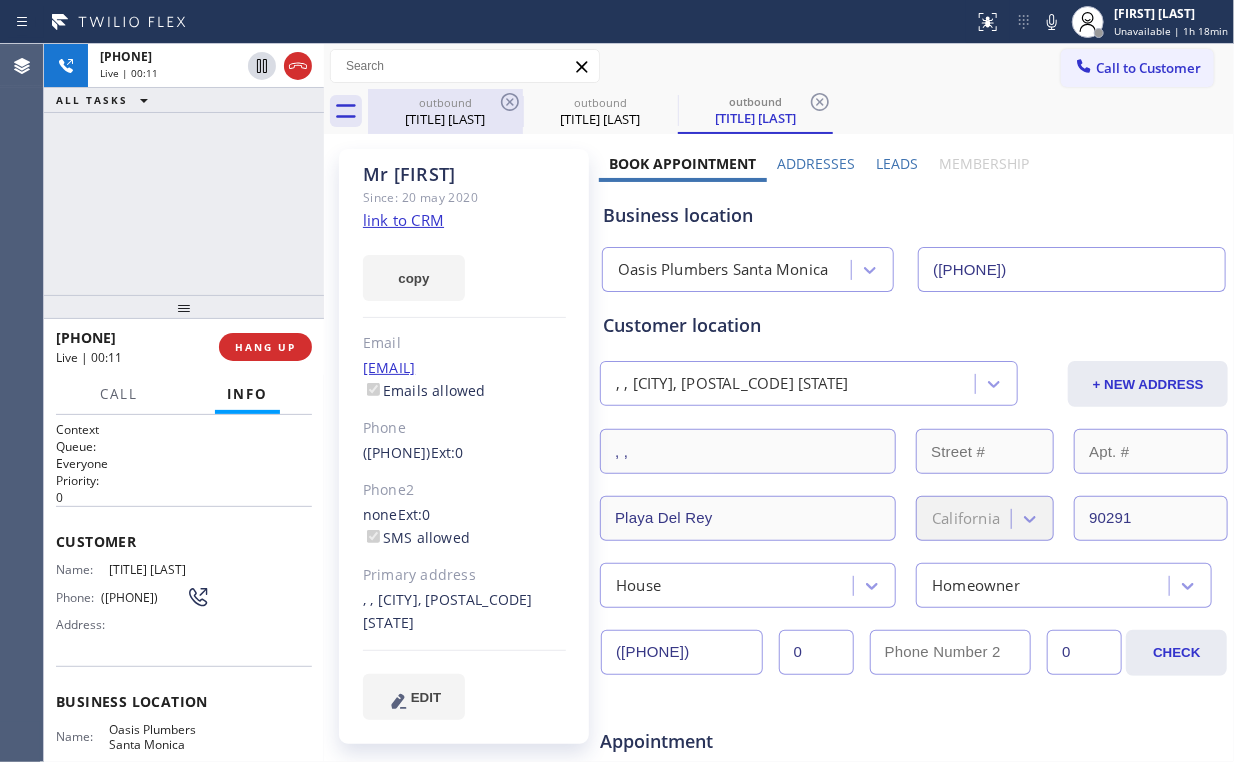 drag, startPoint x: 450, startPoint y: 117, endPoint x: 478, endPoint y: 106, distance: 30.083218 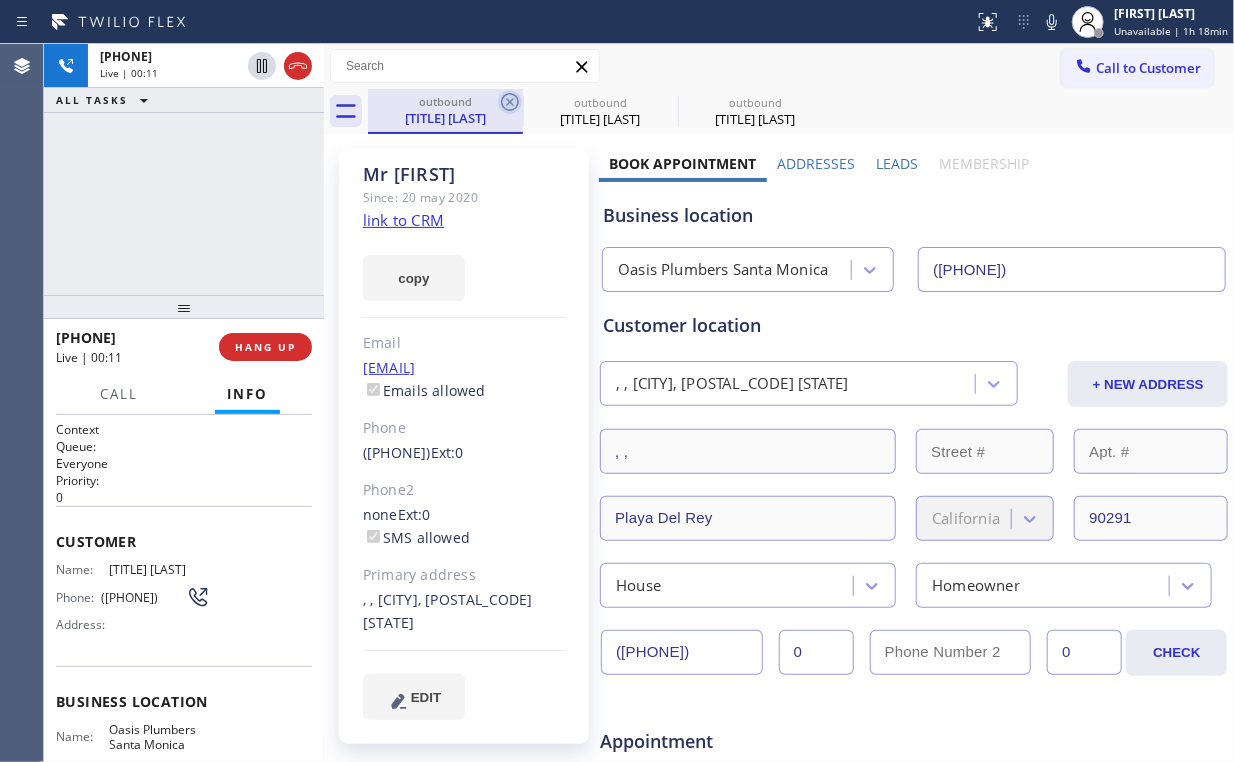 click 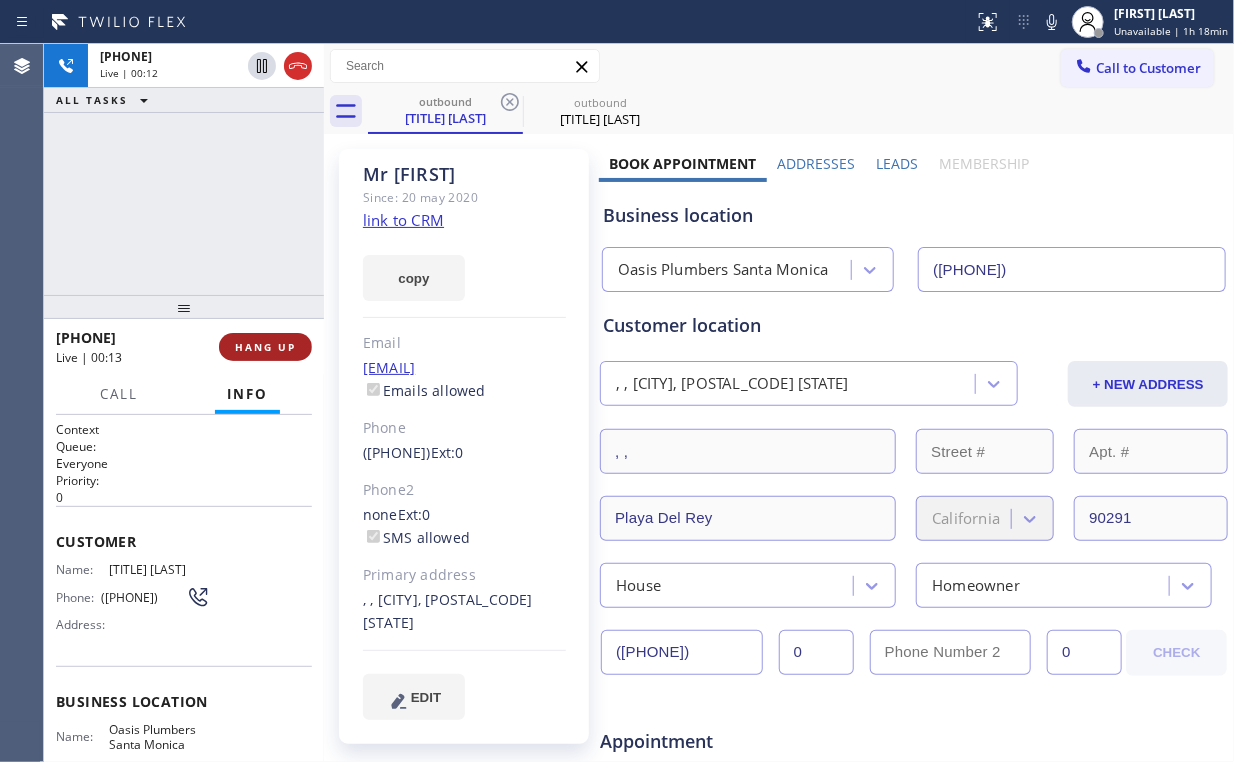 click on "HANG UP" at bounding box center [265, 347] 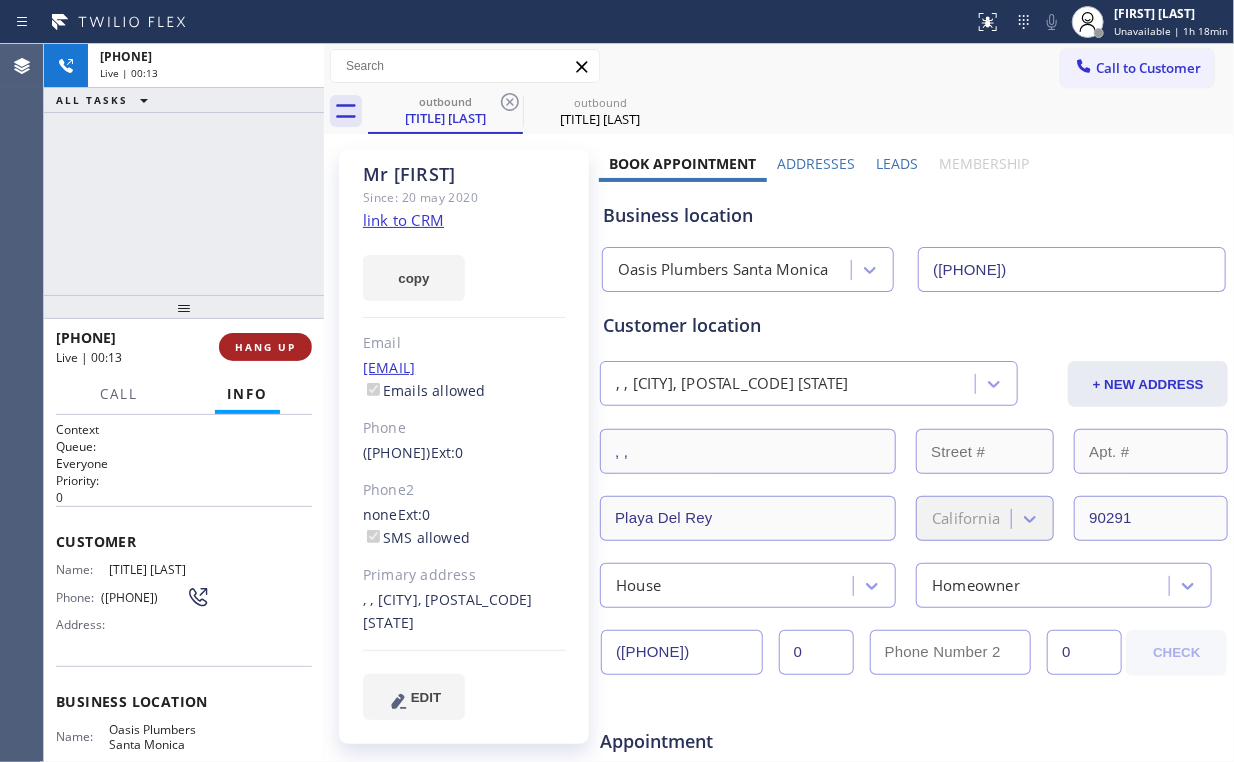 click on "HANG UP" at bounding box center (265, 347) 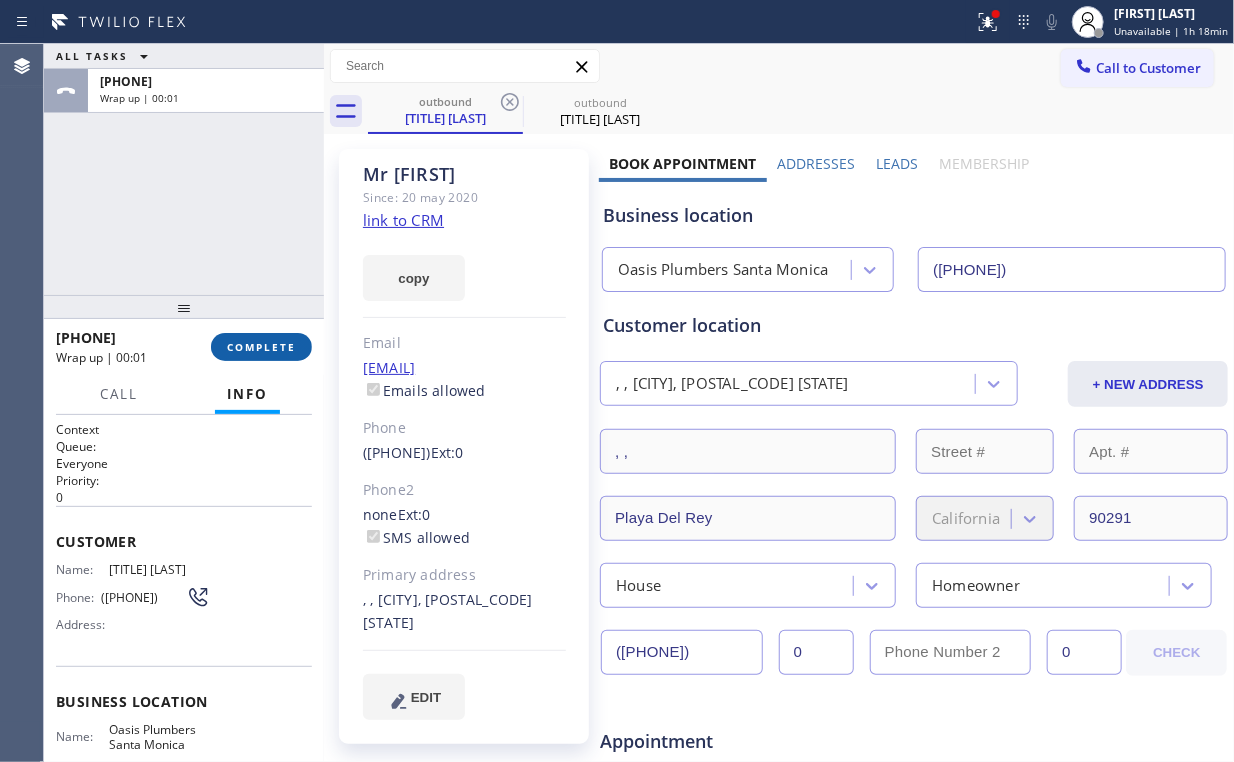 click on "COMPLETE" at bounding box center [261, 347] 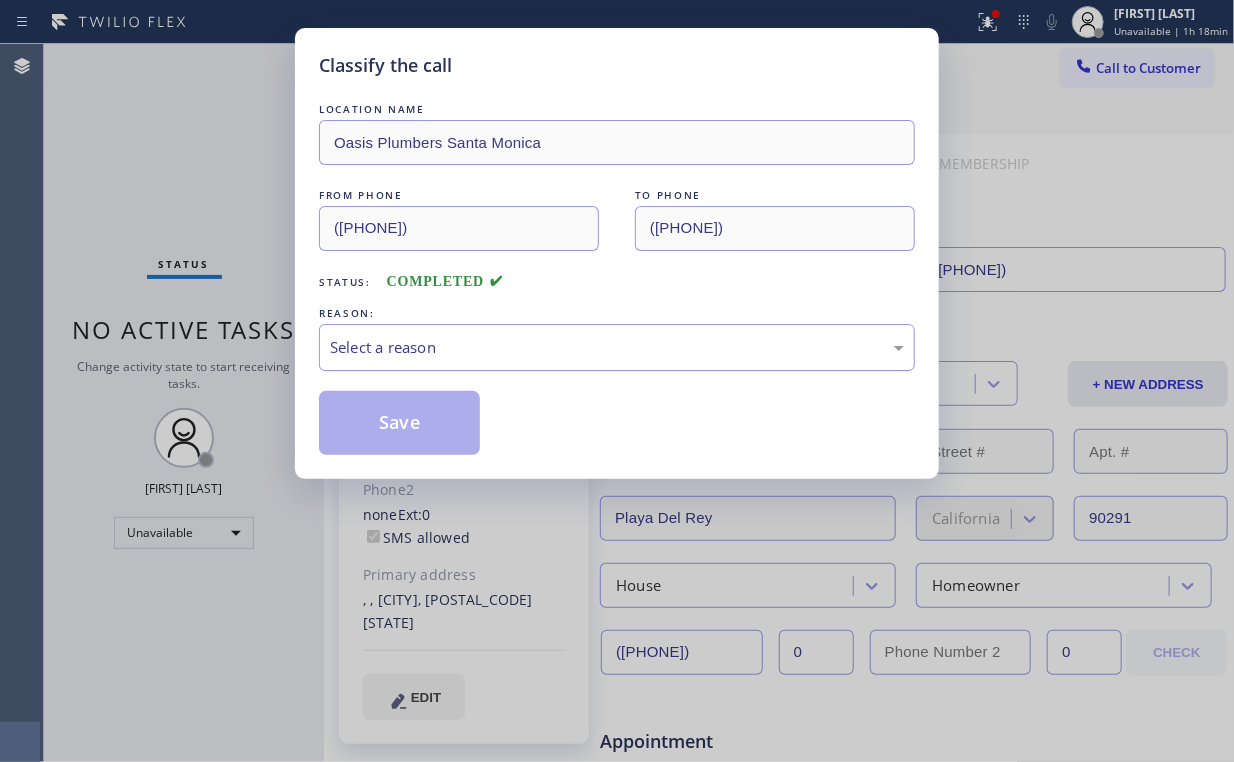 click on "Select a reason" at bounding box center [617, 347] 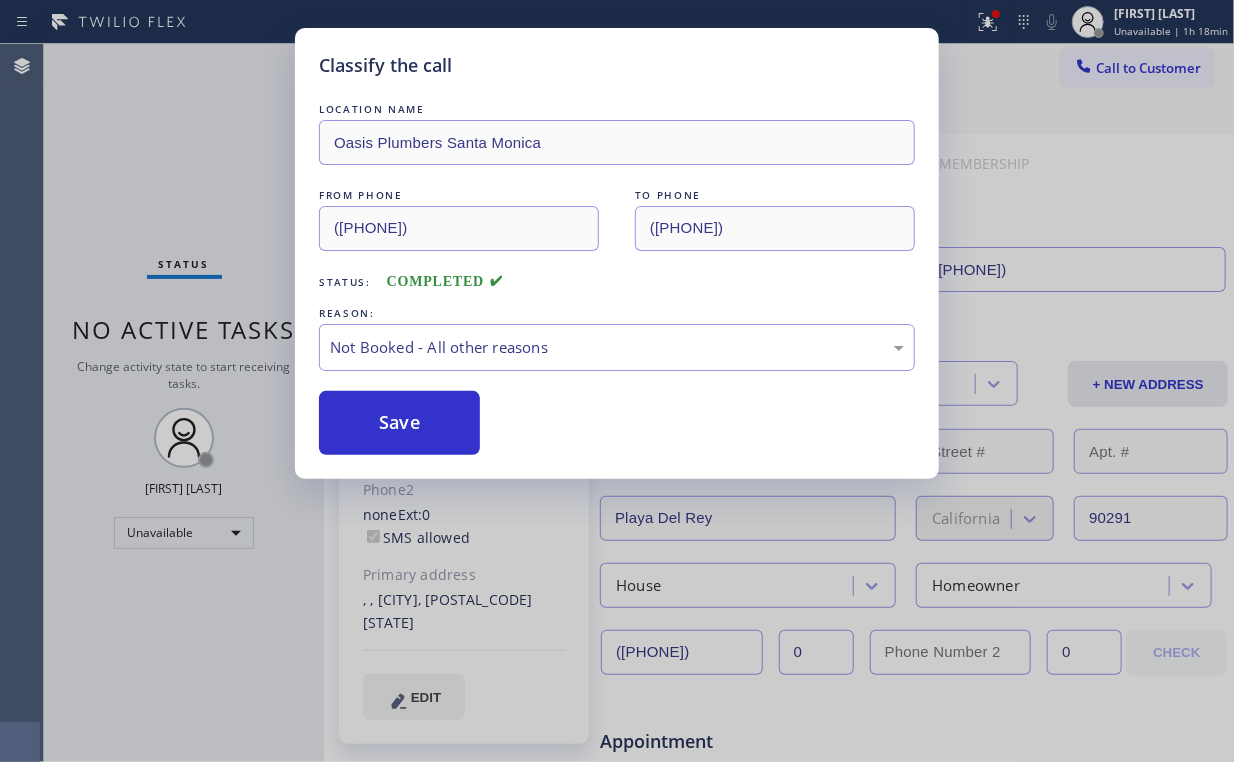 drag, startPoint x: 386, startPoint y: 426, endPoint x: 204, endPoint y: 185, distance: 302.00165 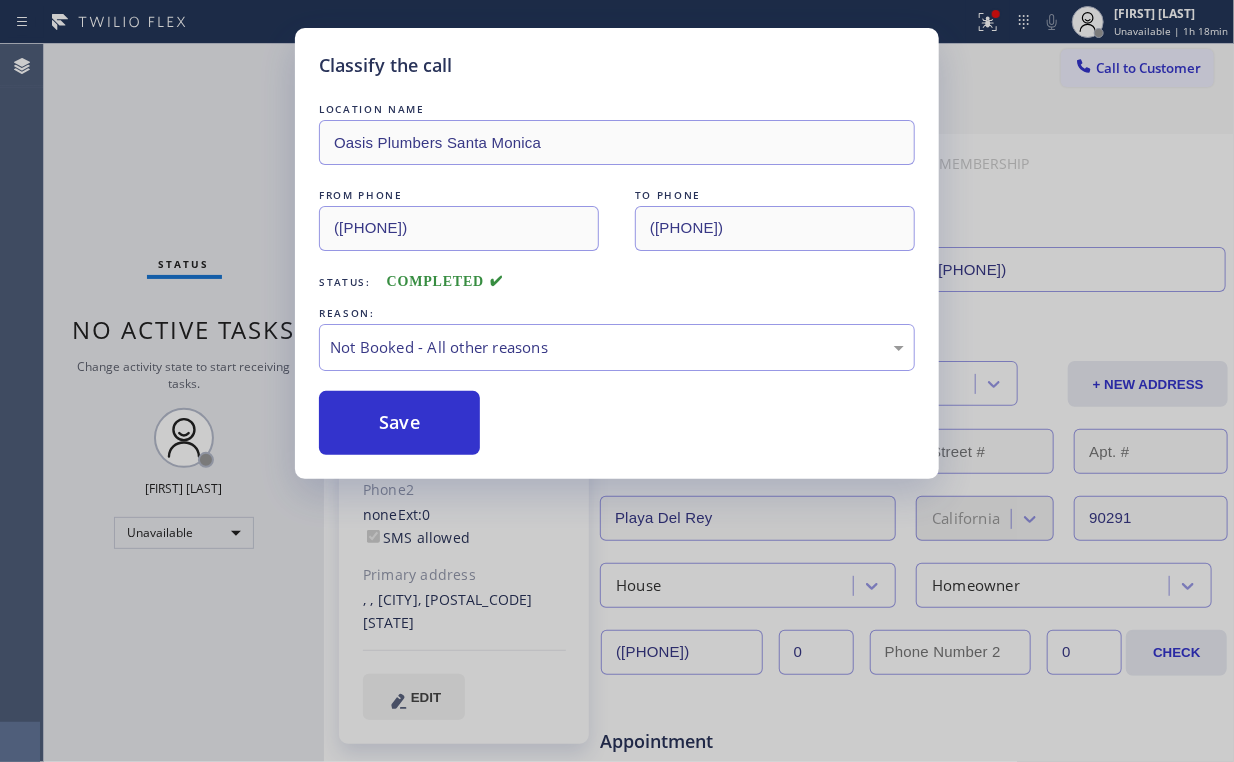click on "Classify the call LOCATION NAME [COMPANY] [CITY] FROM PHONE ([PHONE]) TO PHONE ([PHONE]) Status: COMPLETED REASON: Not Booked - All other reasons Save" at bounding box center (617, 381) 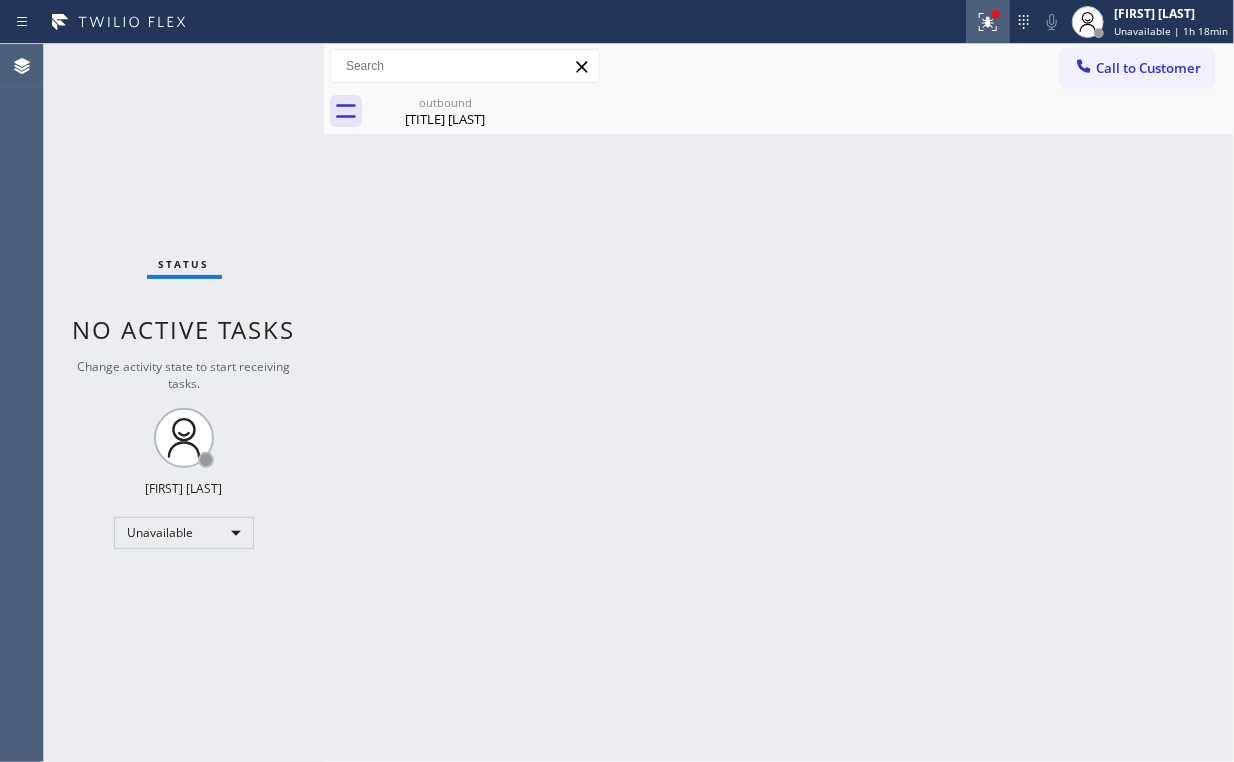 click 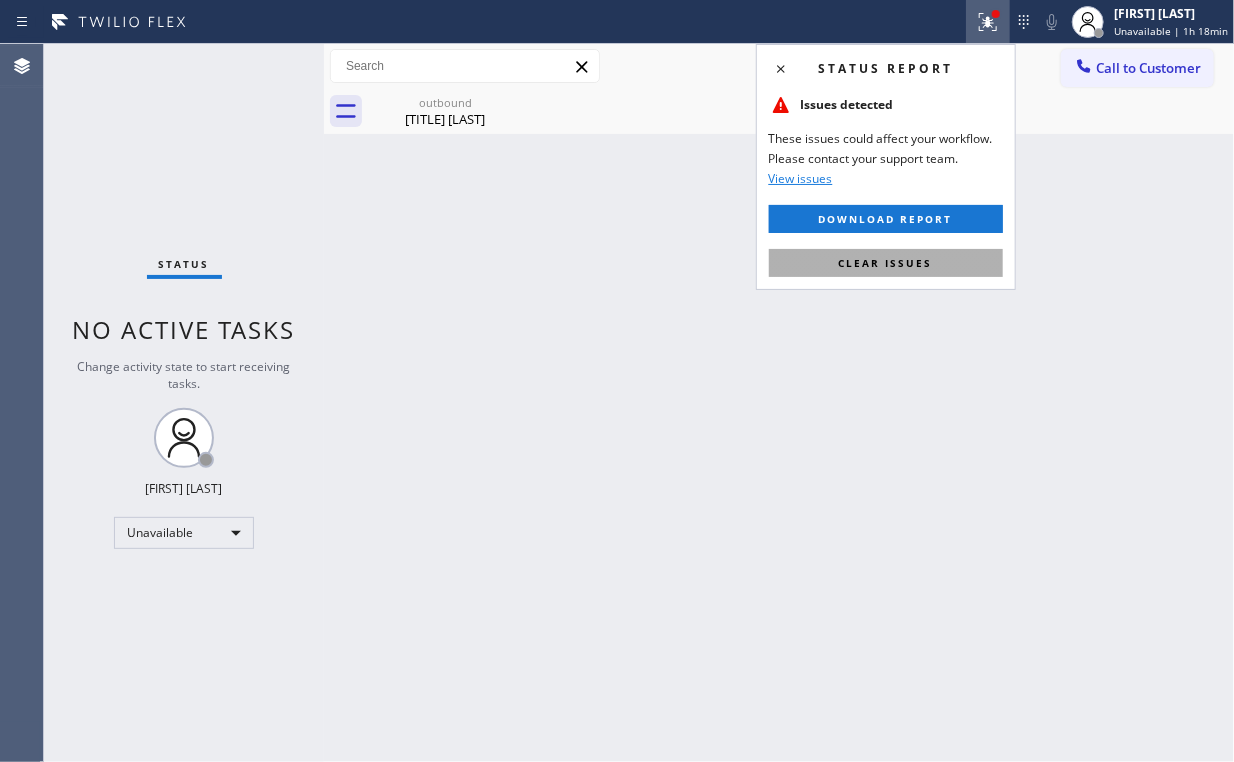 click on "Clear issues" at bounding box center (886, 263) 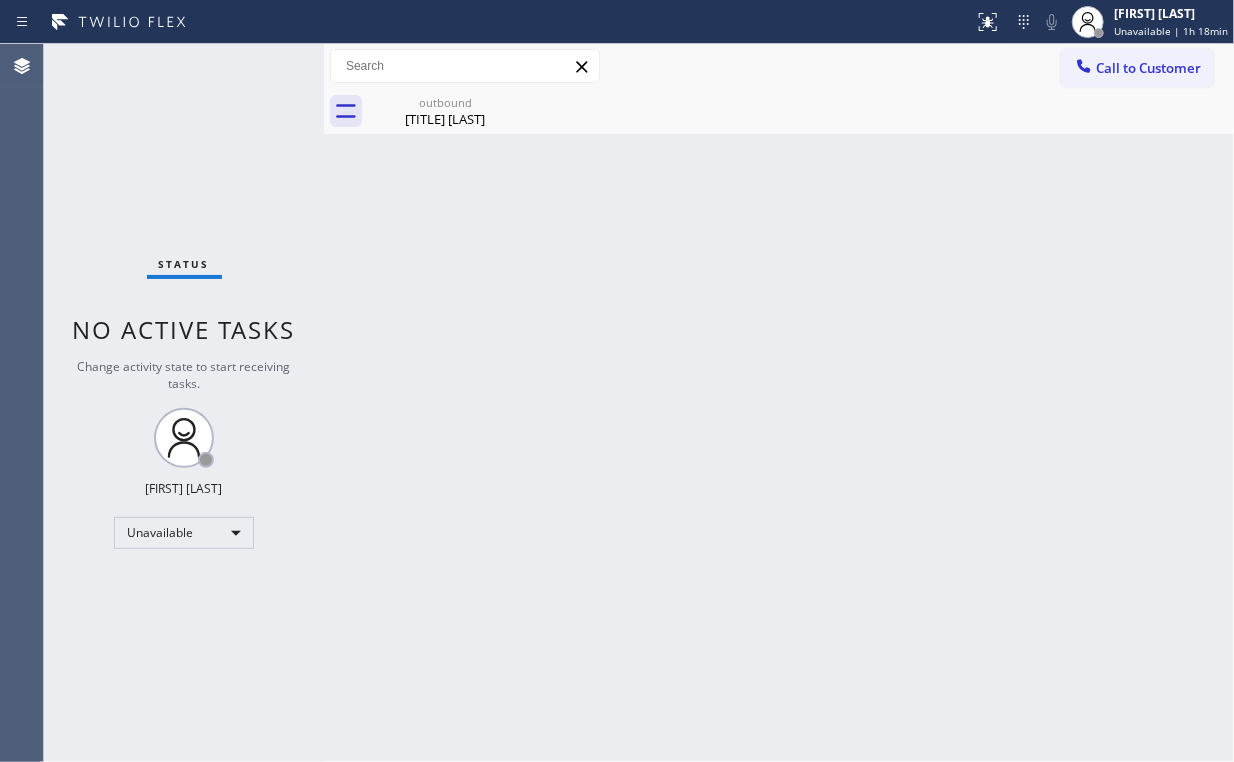 click on "Back to Dashboard Change Sender ID Customers Technicians Select a contact Outbound call Location Search location Your caller id phone number Customer number Call Customer info Name   Phone none Address none Change Sender ID HVAC [PHONE] 5 Star Appliance [PHONE] Appliance Repair [PHONE] Plumbing [PHONE] Air Duct Cleaning [PHONE]  Electricians [PHONE]  Cancel Change Check personal SMS Reset Change outbound Mr [FIRST] Call to Customer Outbound call Location Oasis Plumbers [CITY] Your caller id phone number [PHONE] Customer number Call Outbound call Technician Search Technician Your caller id phone number Your caller id phone number Call outbound Mr [FIRST] Mr   [FIRST] Since: [DATE] link to CRM copy Email [EMAIL]  Emails allowed Phone [PHONE]  Ext:  0 Phone2 none  Ext:  0  SMS allowed Primary address  , , [CITY], [POSTAL_CODE] CA EDIT Outbound call Location Oasis Plumbers [CITY] Your caller id phone number [PHONE] Customer number Call Benefits  Leads 0" at bounding box center (779, 403) 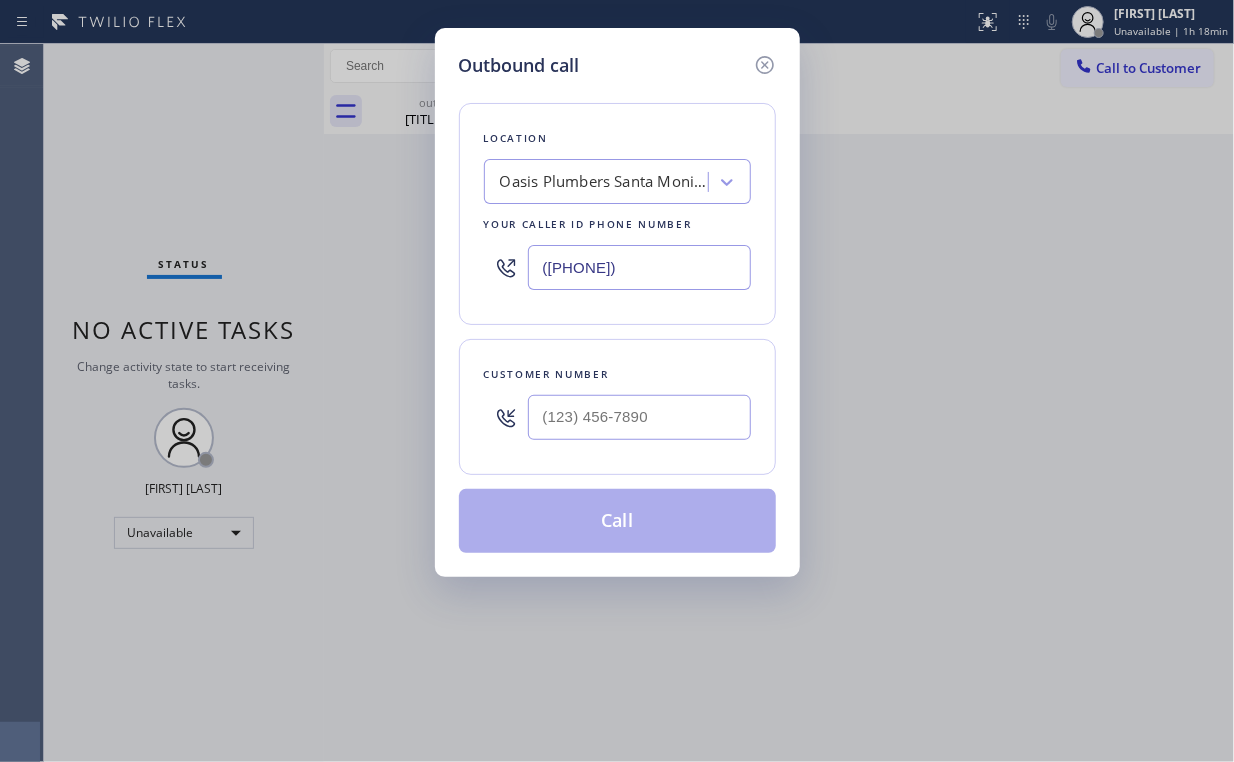 drag, startPoint x: 643, startPoint y: 240, endPoint x: 481, endPoint y: 222, distance: 162.99693 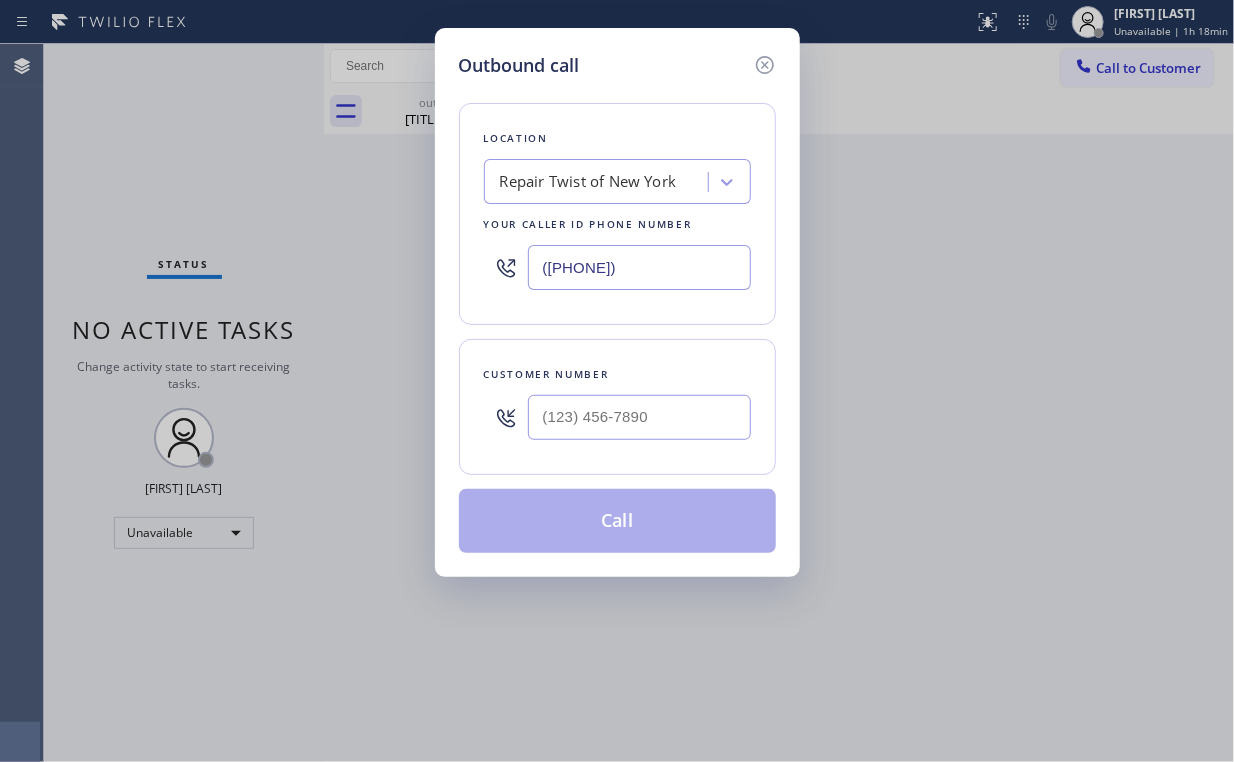 type on "([PHONE])" 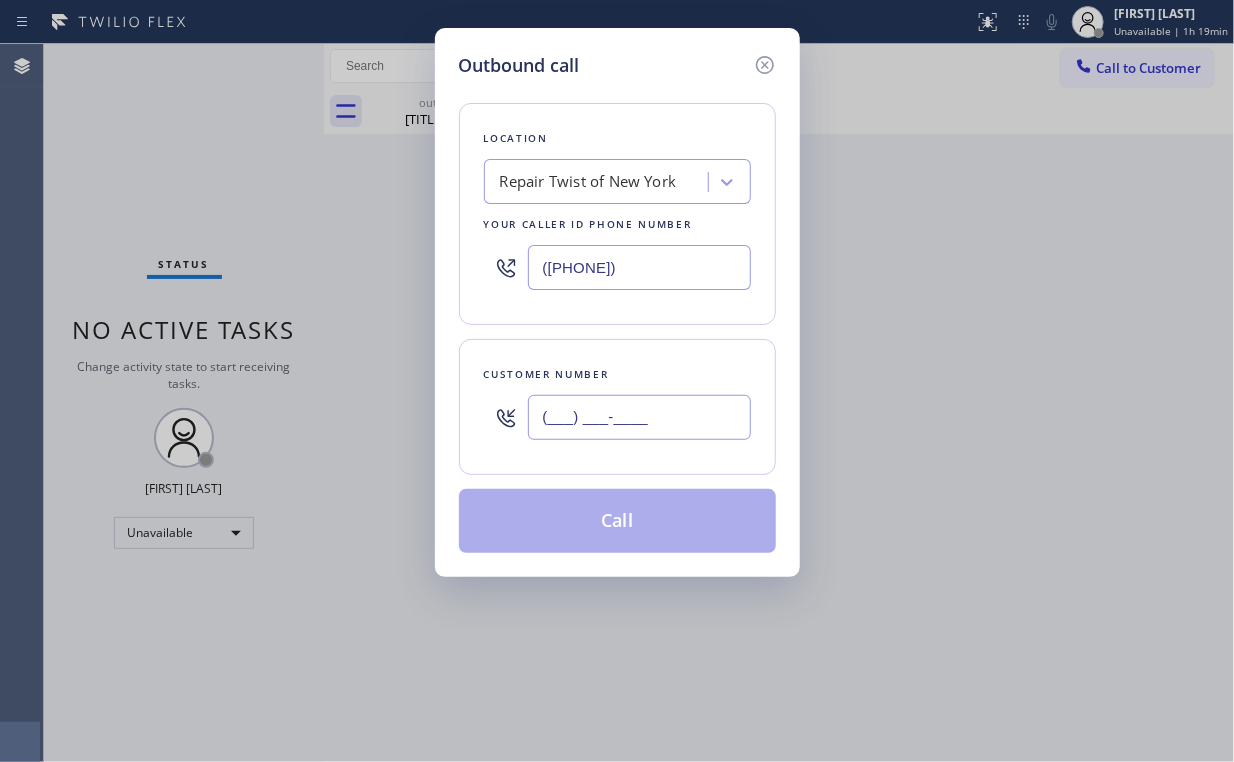 click on "(___) ___-____" at bounding box center [639, 417] 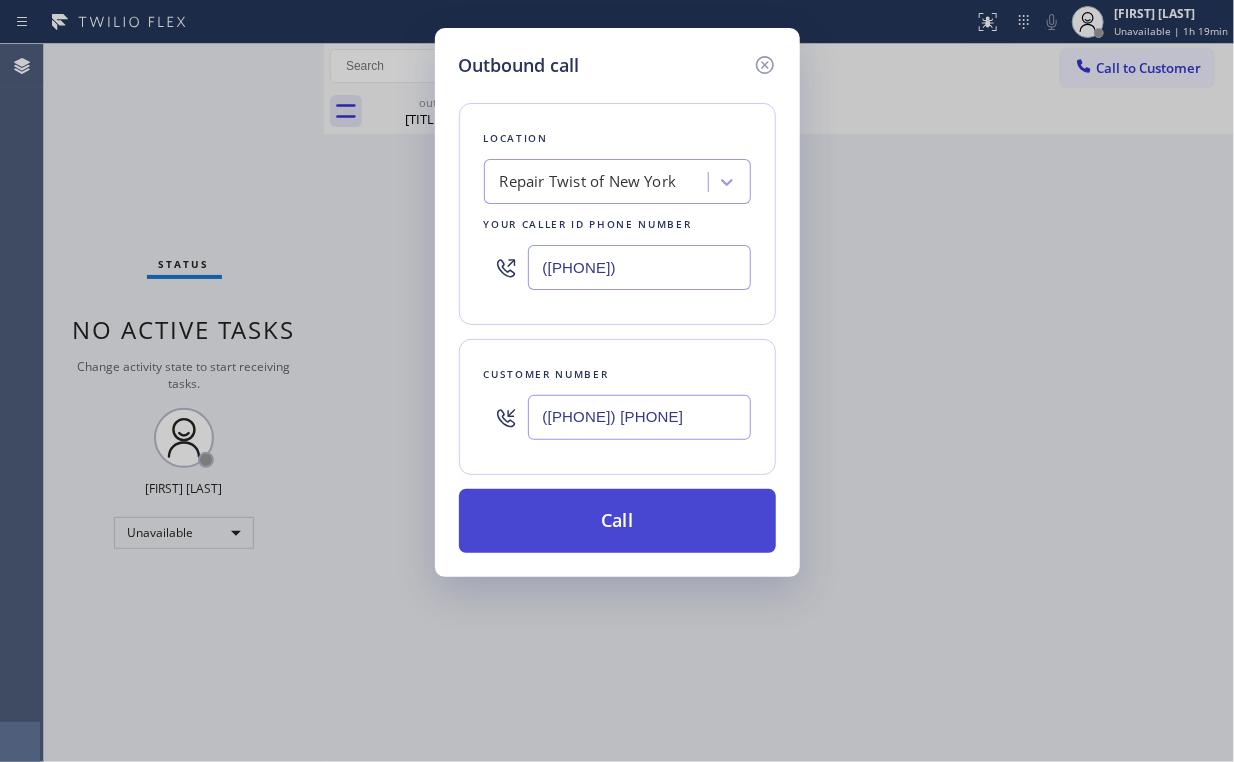 type on "([PHONE]) [PHONE]" 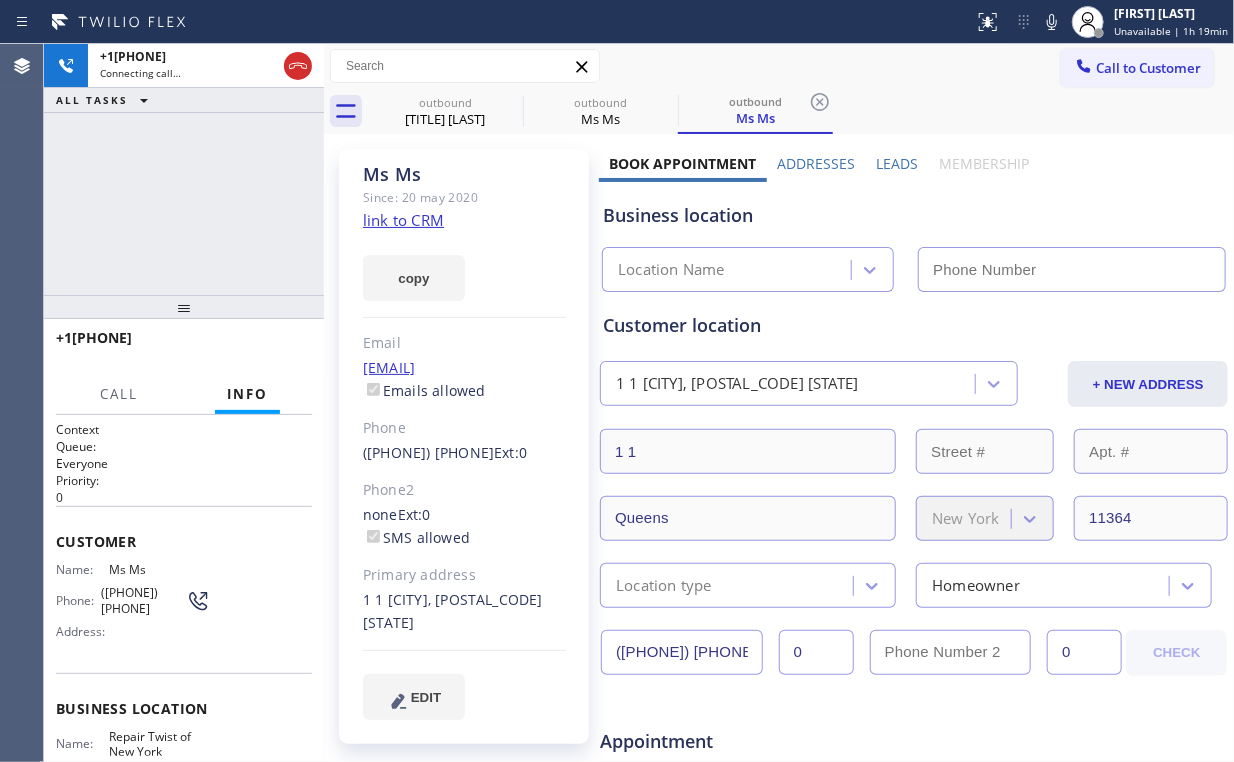click on "[PHONE] Connecting call… ALL TASKS ALL TASKS ACTIVE TASKS TASKS IN WRAP UP" at bounding box center [184, 169] 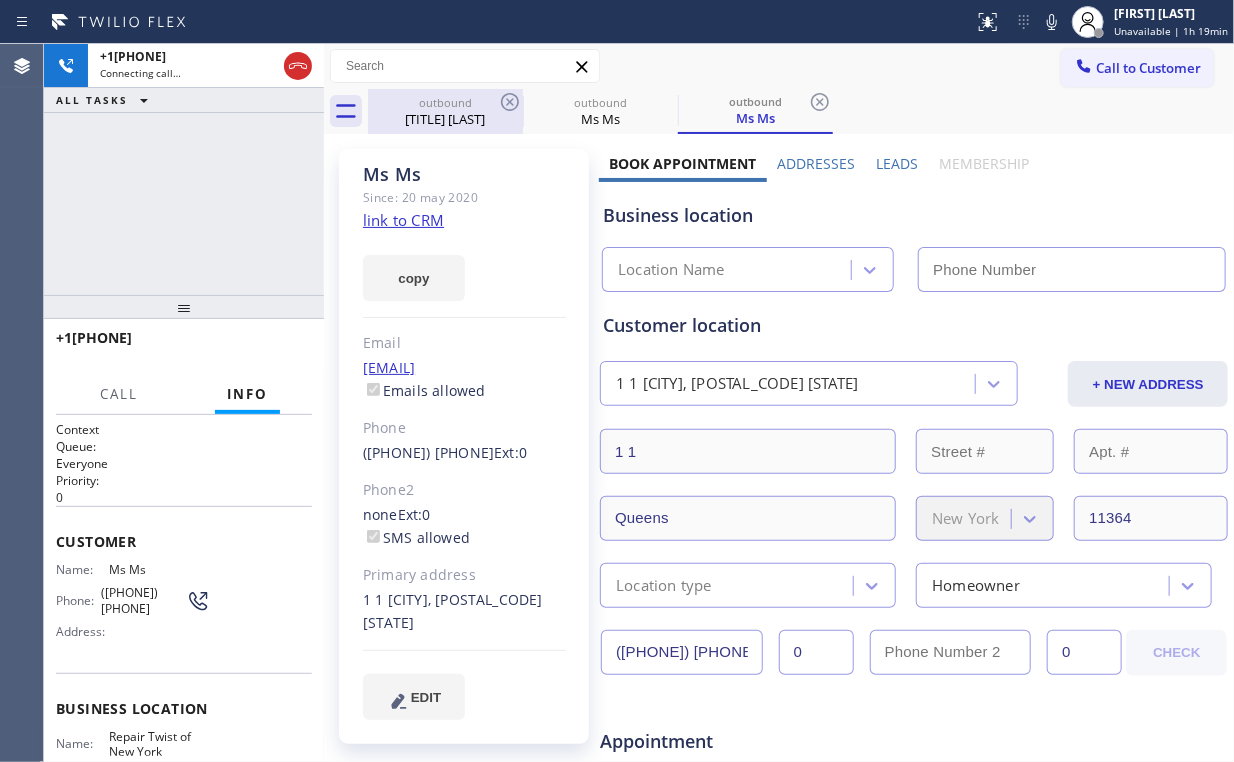 type on "([PHONE])" 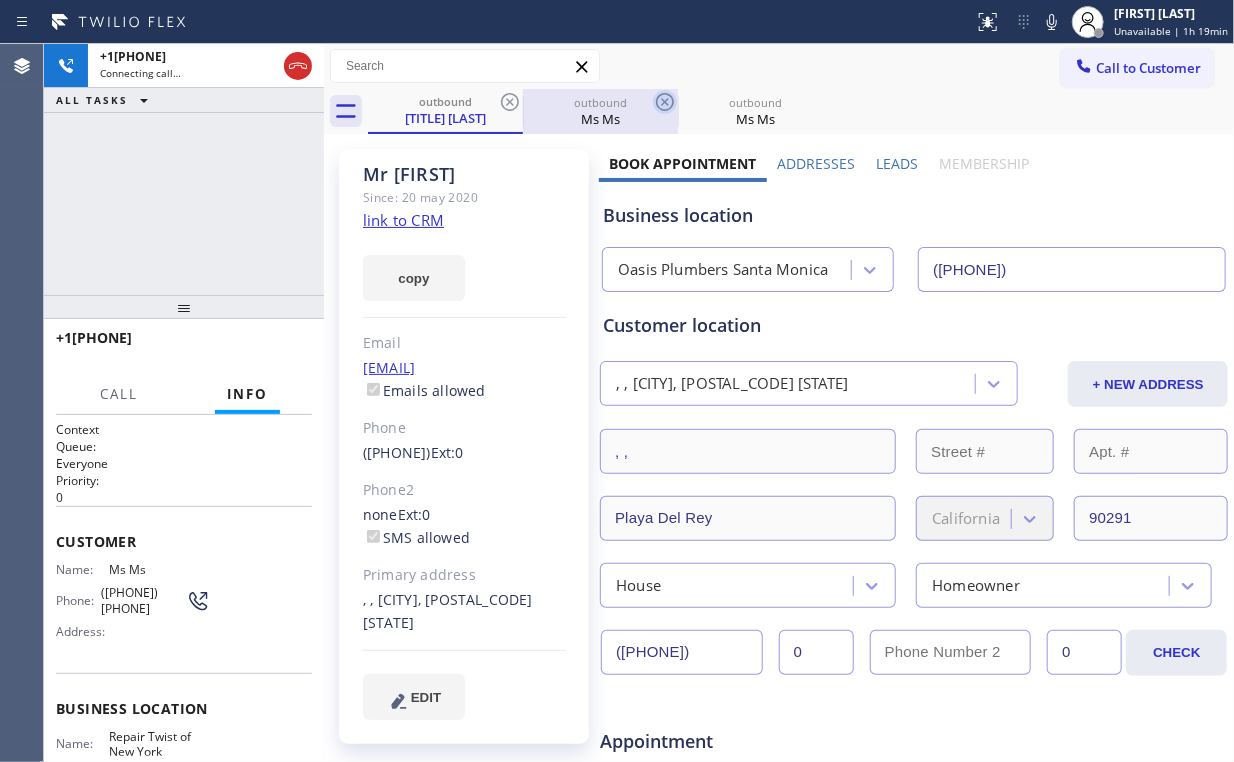 click 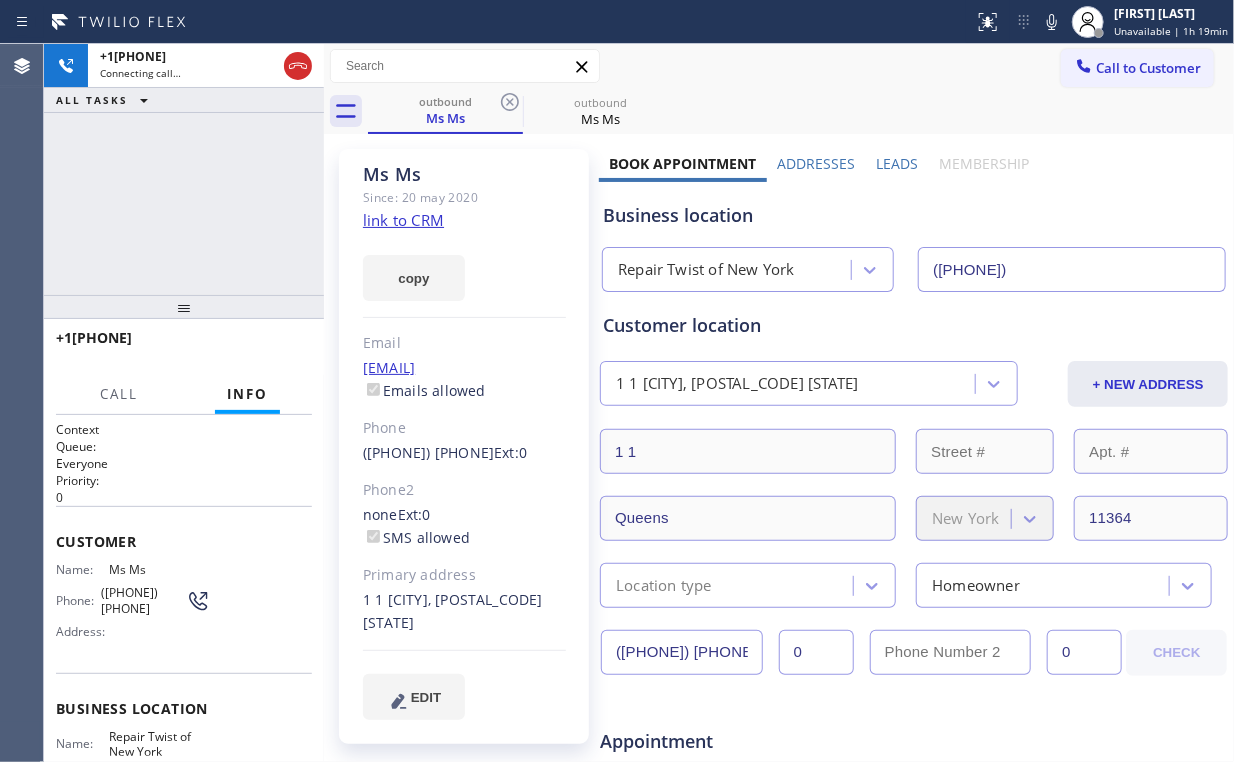 click on "[PHONE] Connecting call… ALL TASKS ALL TASKS ACTIVE TASKS TASKS IN WRAP UP" at bounding box center [184, 169] 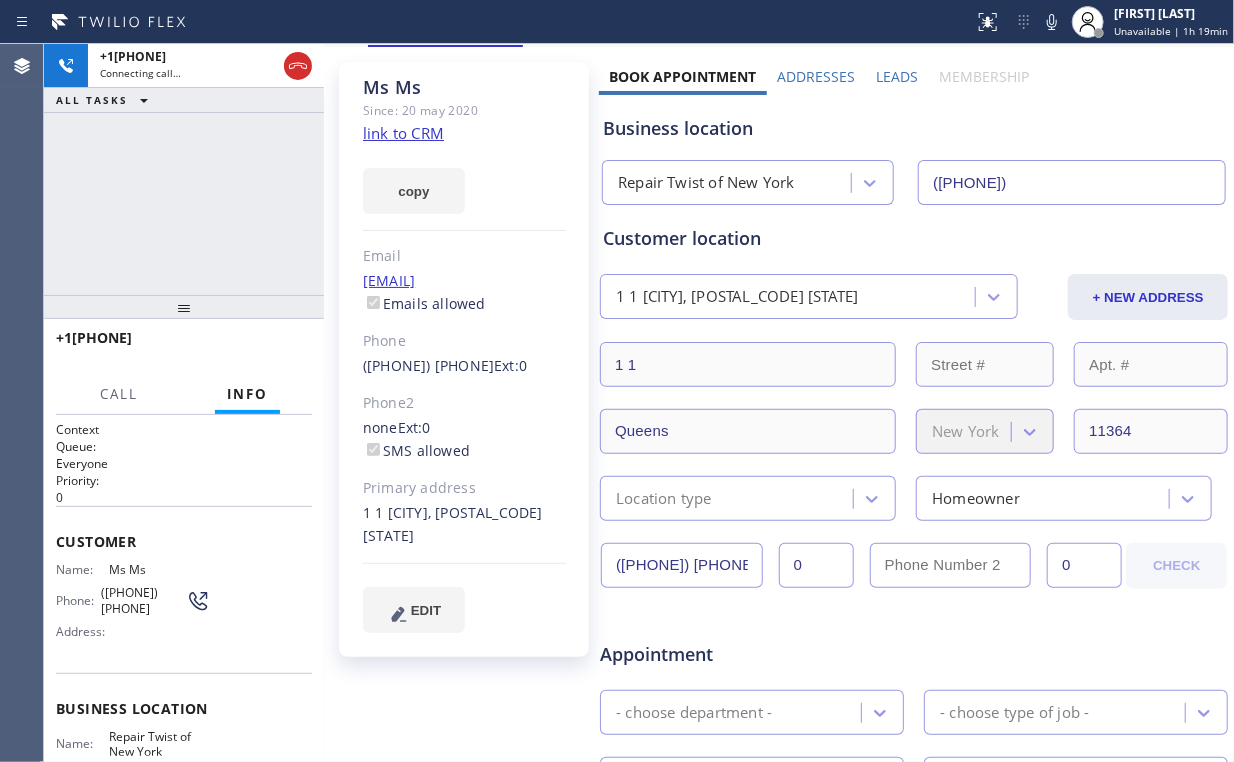 scroll, scrollTop: 240, scrollLeft: 0, axis: vertical 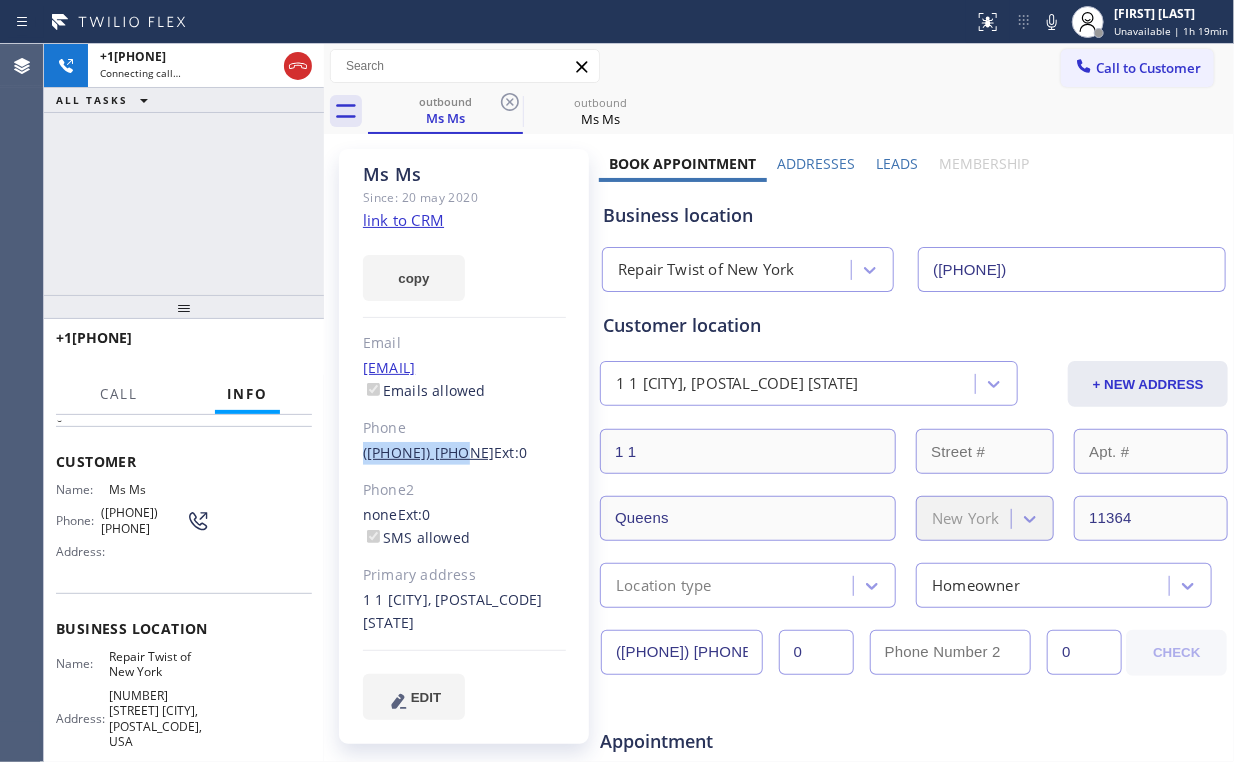 drag, startPoint x: 352, startPoint y: 447, endPoint x: 460, endPoint y: 456, distance: 108.37435 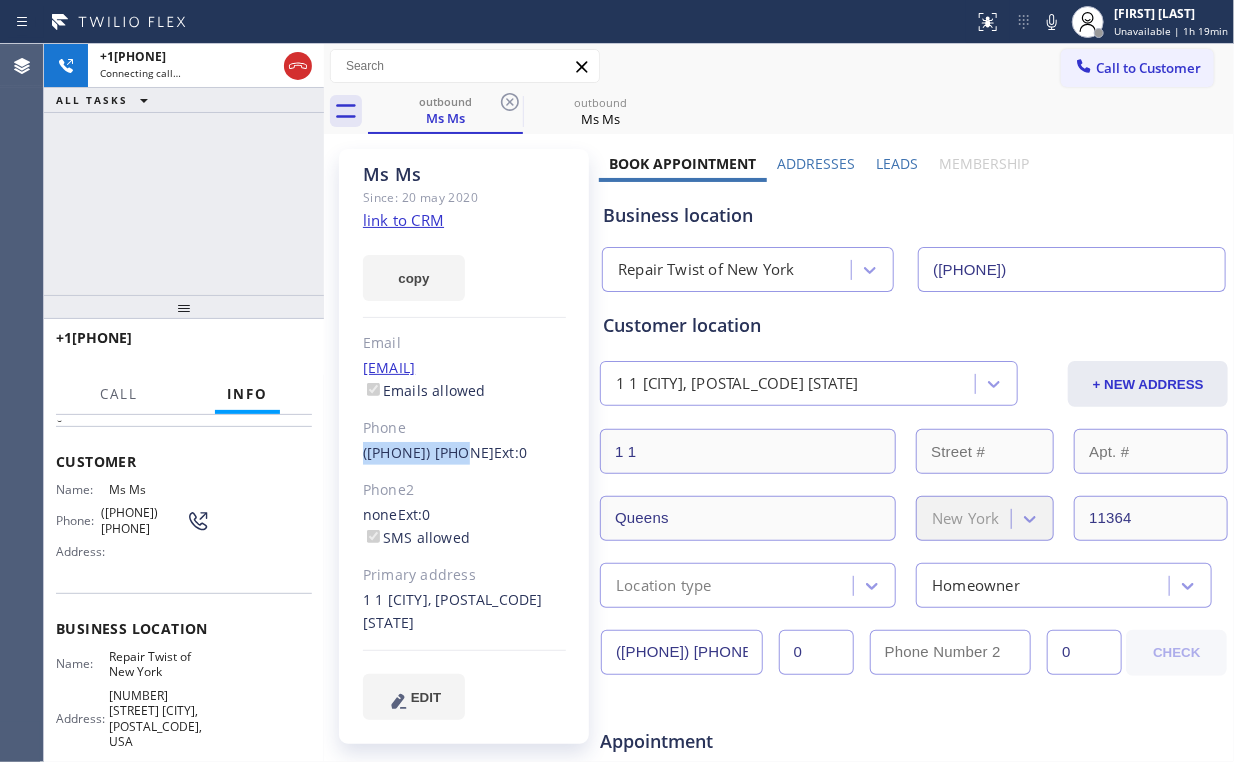 copy on "([PHONE]) [PHONE]" 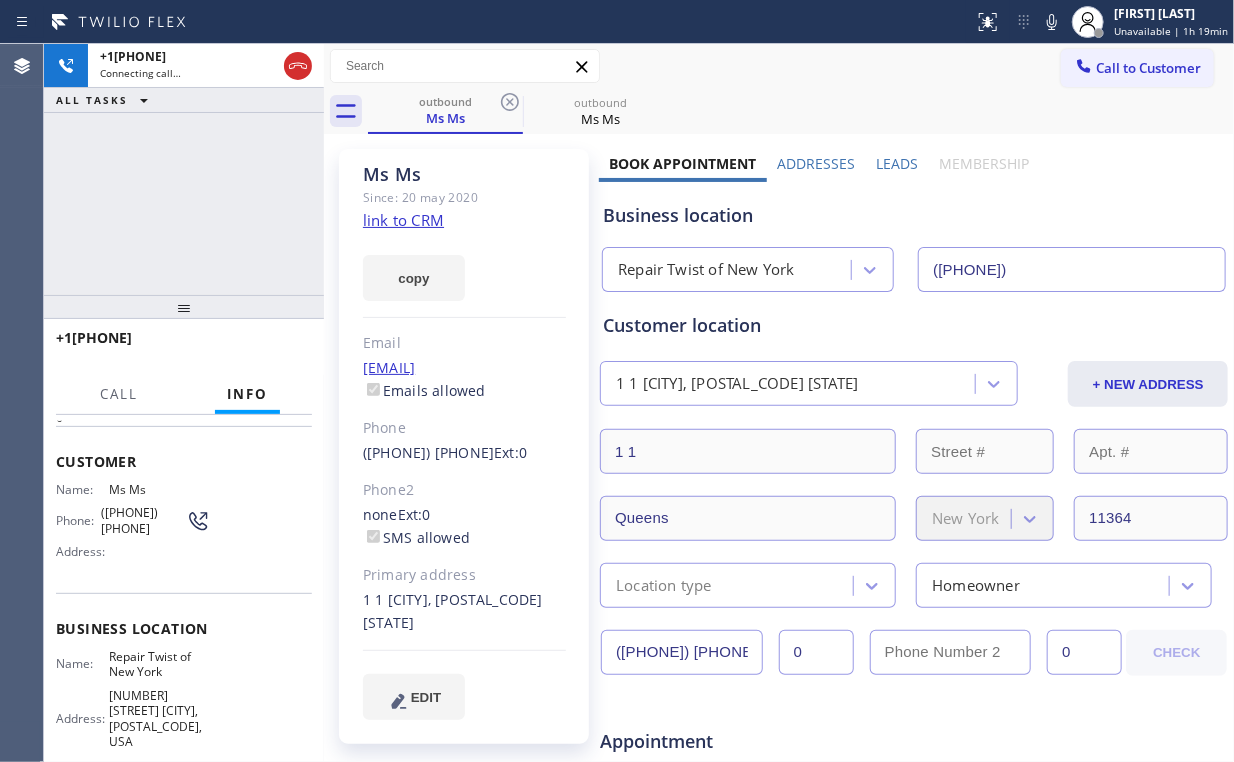 drag, startPoint x: 222, startPoint y: 204, endPoint x: 324, endPoint y: 179, distance: 105.01904 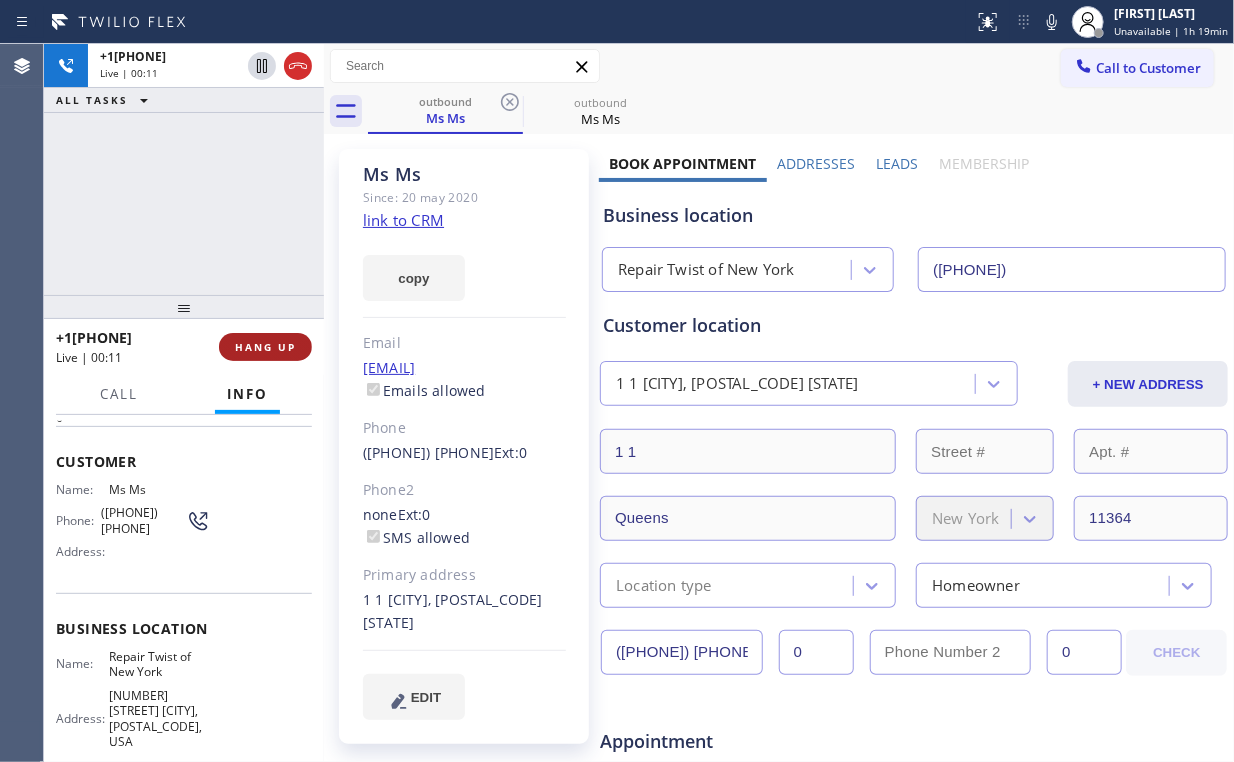 click on "HANG UP" at bounding box center (265, 347) 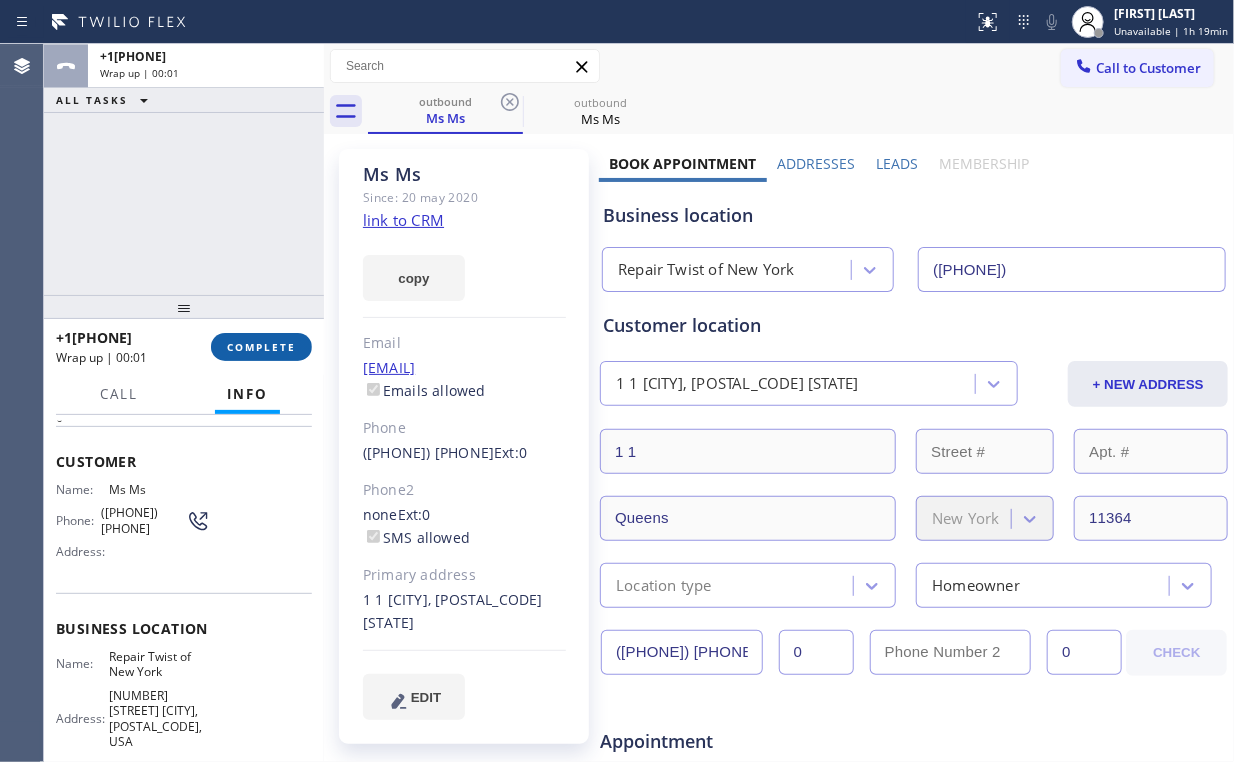 click on "COMPLETE" at bounding box center (261, 347) 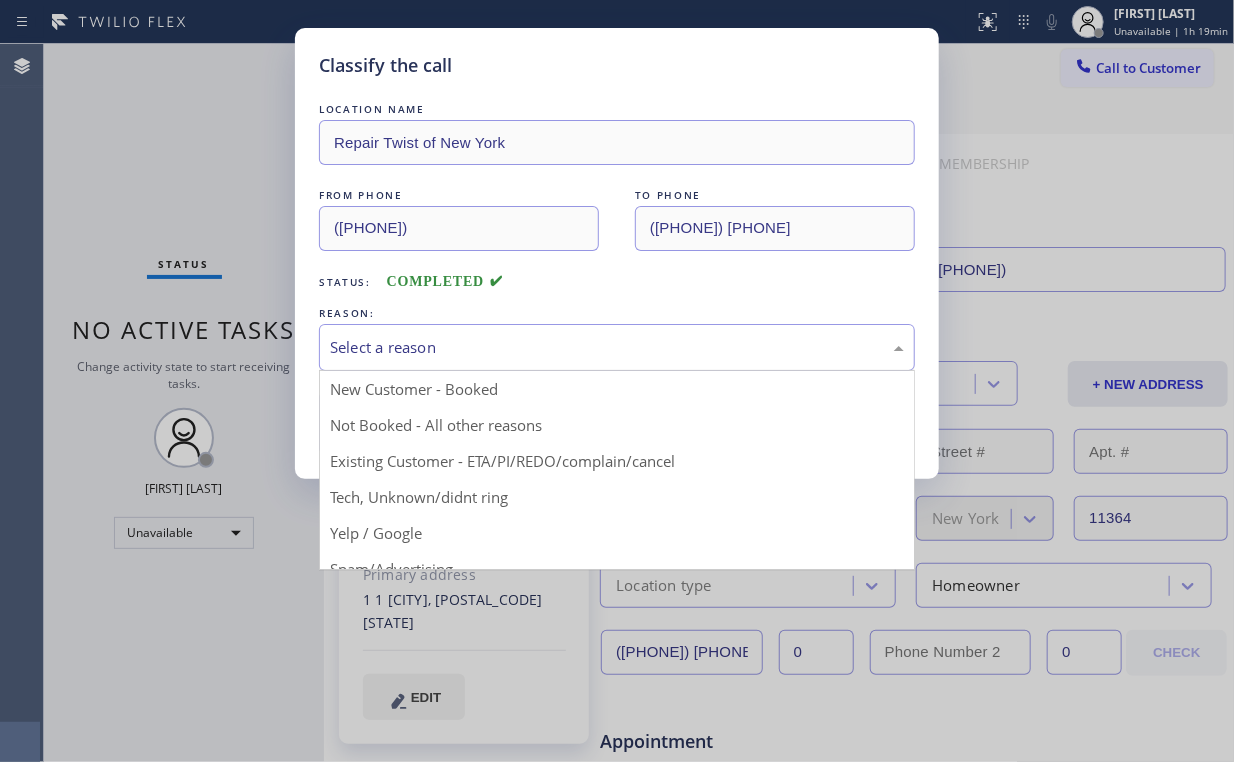 click on "Select a reason" at bounding box center (617, 347) 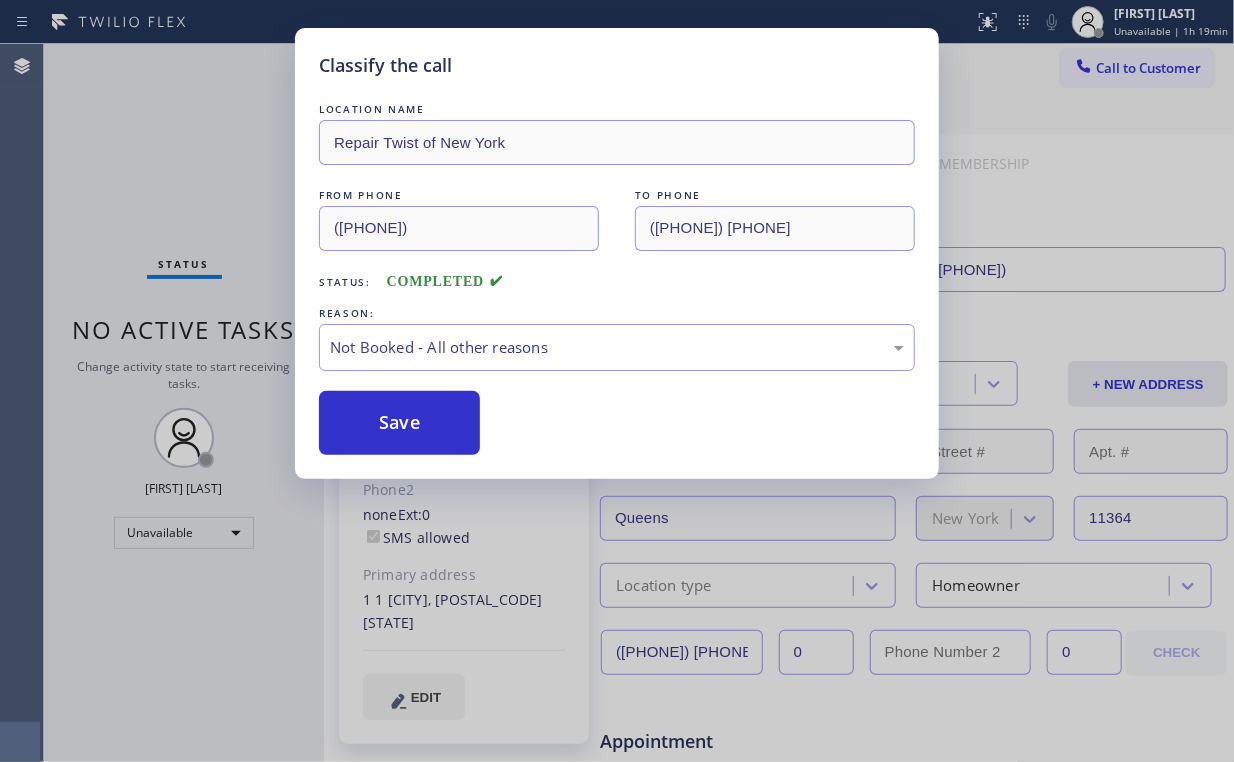drag, startPoint x: 422, startPoint y: 422, endPoint x: 250, endPoint y: 264, distance: 233.55513 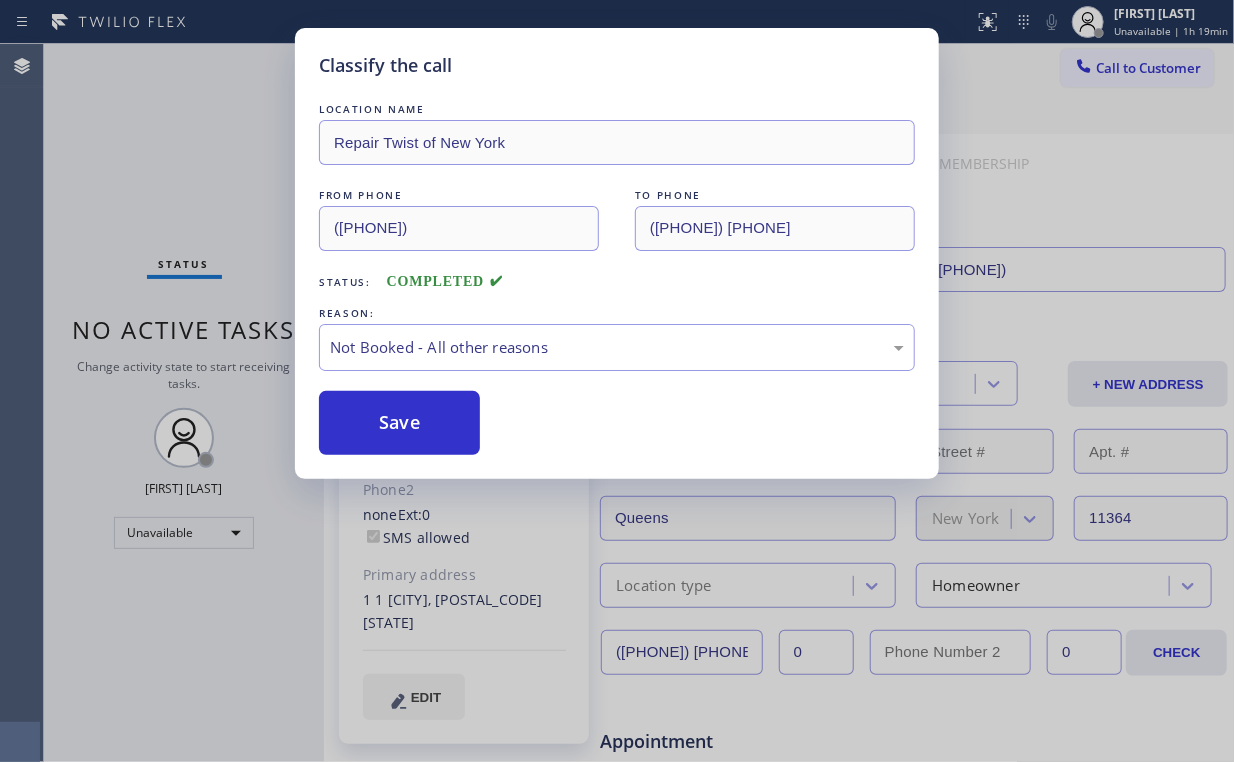 click on "Classify the call LOCATION NAME Repair Twist of [CITY] FROM PHONE +[PHONE] TO PHONE +[PHONE] Status: COMPLETED REASON: Not Booked - All other reasons Save" at bounding box center [617, 381] 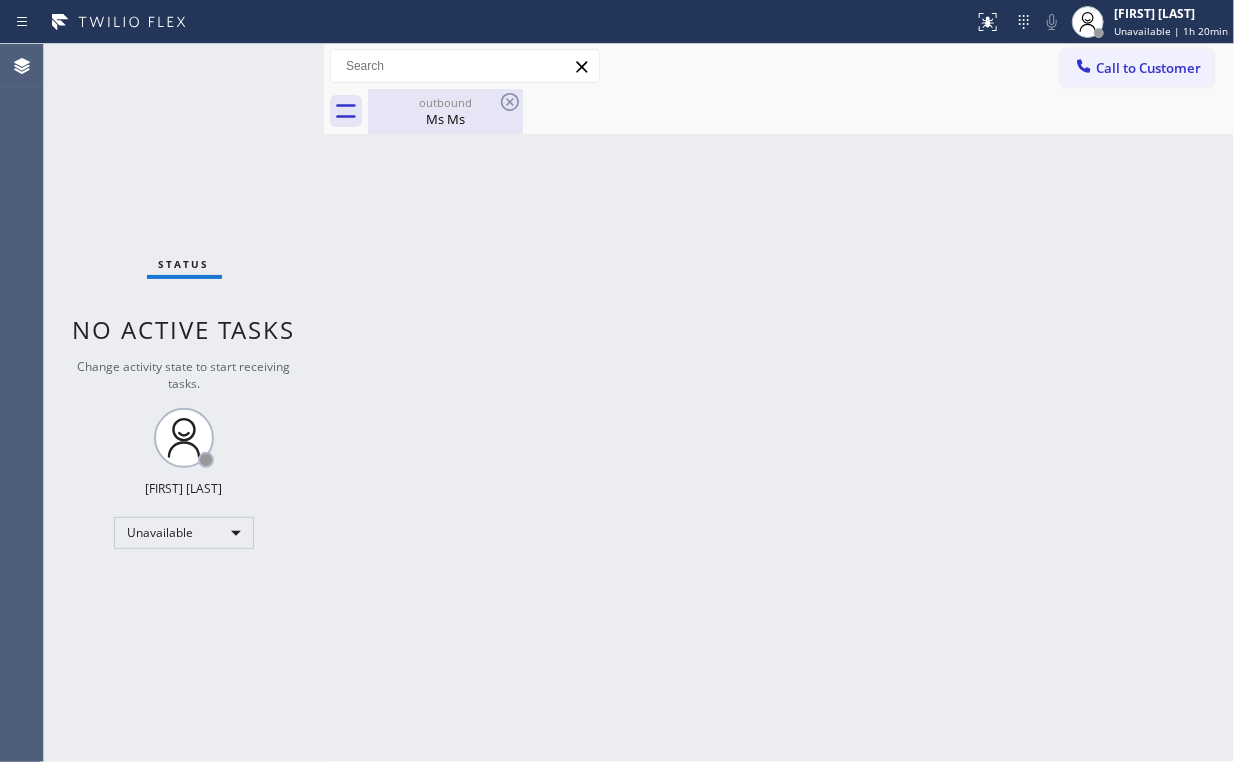 click on "Ms Ms" at bounding box center [445, 119] 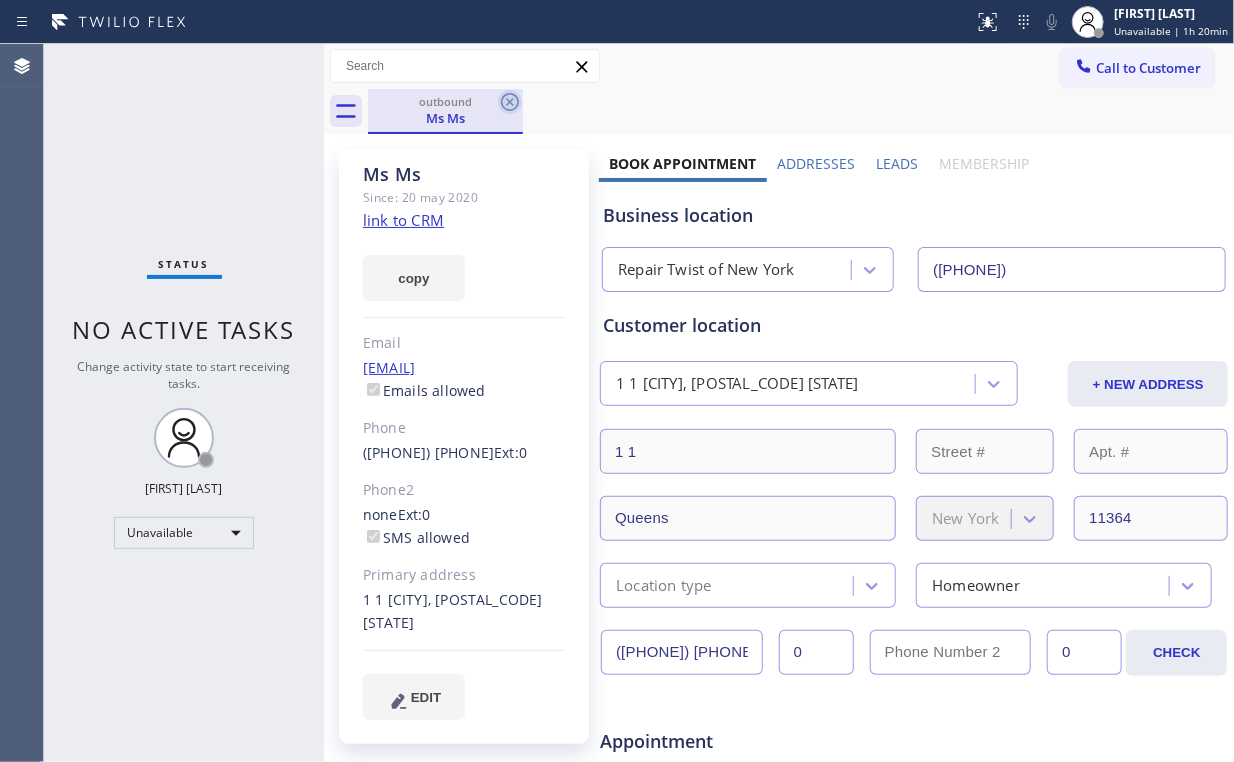 click 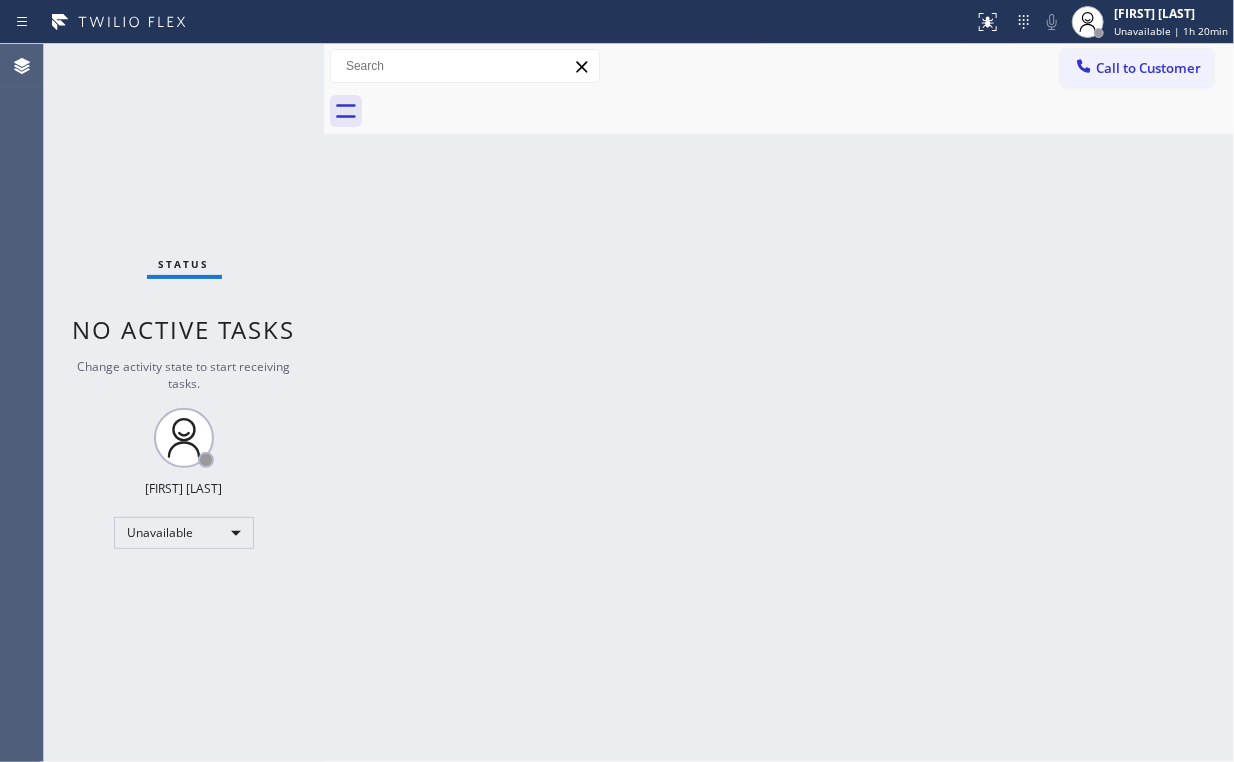 click on "Back to Dashboard Change Sender ID Customers Technicians Select a contact Outbound call Location Search location Your caller id phone number ([PHONE]) Customer number Call Customer info Name   Phone none Address none Change Sender ID HVAC +18559994417 5 Star Appliance +18557314952 Appliance Repair +18554611149 Plumbing +18889090120 Air Duct Cleaning +18006865038  Electricians +18005688664 Cancel Change Check personal SMS Reset Change No tabs Call to Customer Outbound call Location Repair Twist of New York Your caller id phone number ([PHONE]) Customer number Call Outbound call Technician Search Technician Your caller id phone number Your caller id phone number Call" at bounding box center [779, 403] 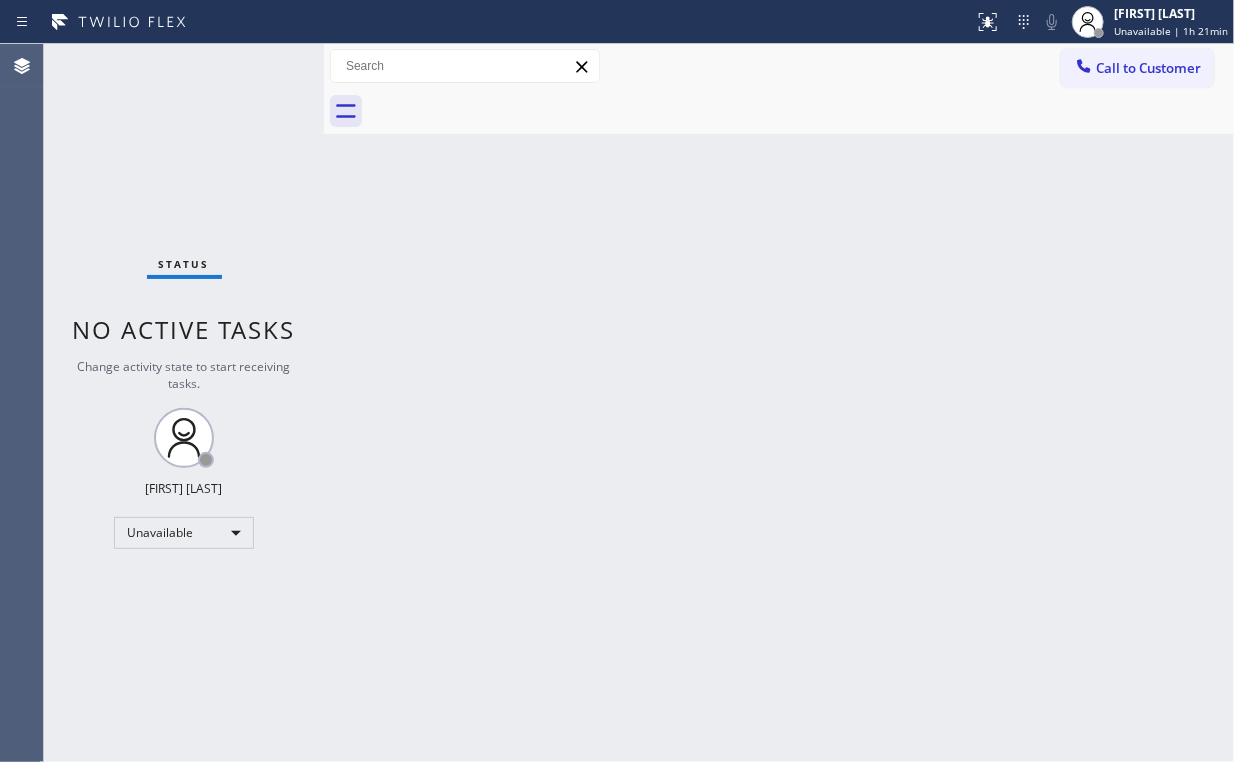 drag, startPoint x: 640, startPoint y: 352, endPoint x: 1159, endPoint y: 510, distance: 542.5173 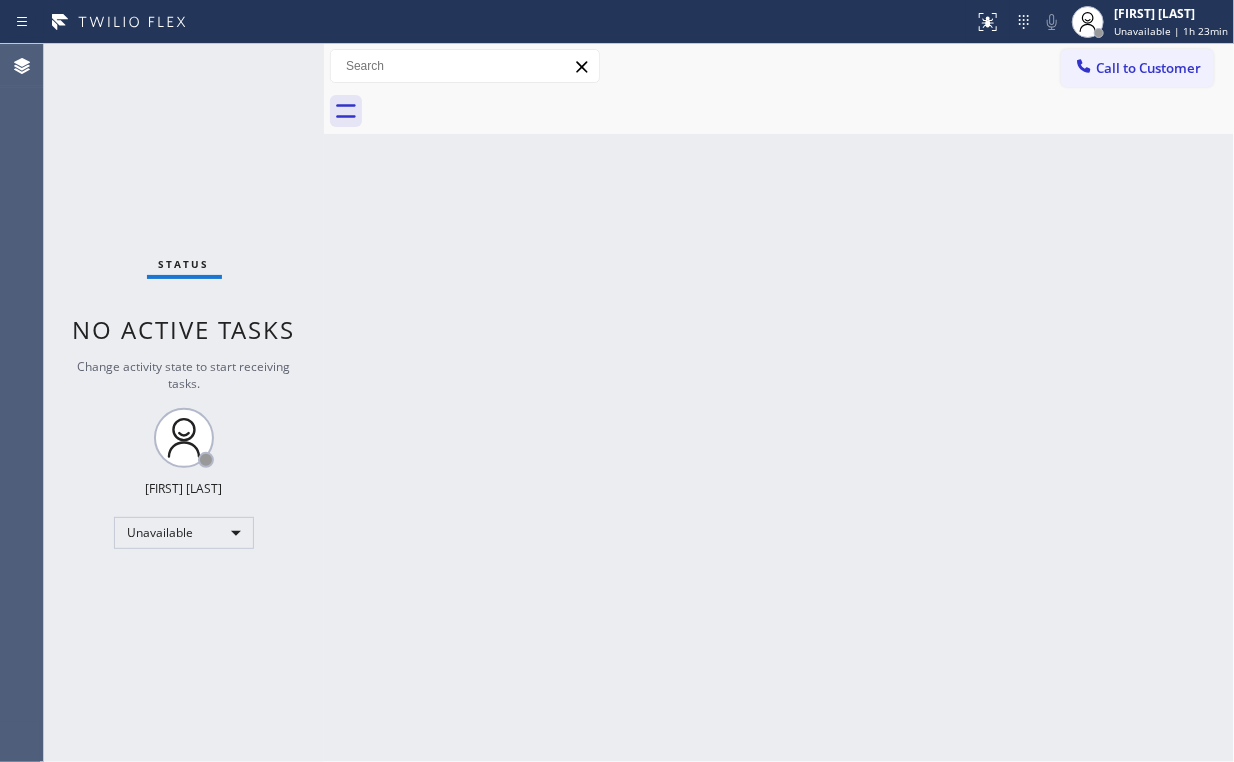 click on "Back to Dashboard Change Sender ID Customers Technicians Select a contact Outbound call Location Search location Your caller id phone number ([PHONE]) Customer number Call Customer info Name   Phone none Address none Change Sender ID HVAC +18559994417 5 Star Appliance +18557314952 Appliance Repair +18554611149 Plumbing +18889090120 Air Duct Cleaning +18006865038  Electricians +18005688664 Cancel Change Check personal SMS Reset Change No tabs Call to Customer Outbound call Location Repair Twist of New York Your caller id phone number ([PHONE]) Customer number Call Outbound call Technician Search Technician Your caller id phone number Your caller id phone number Call" at bounding box center [779, 403] 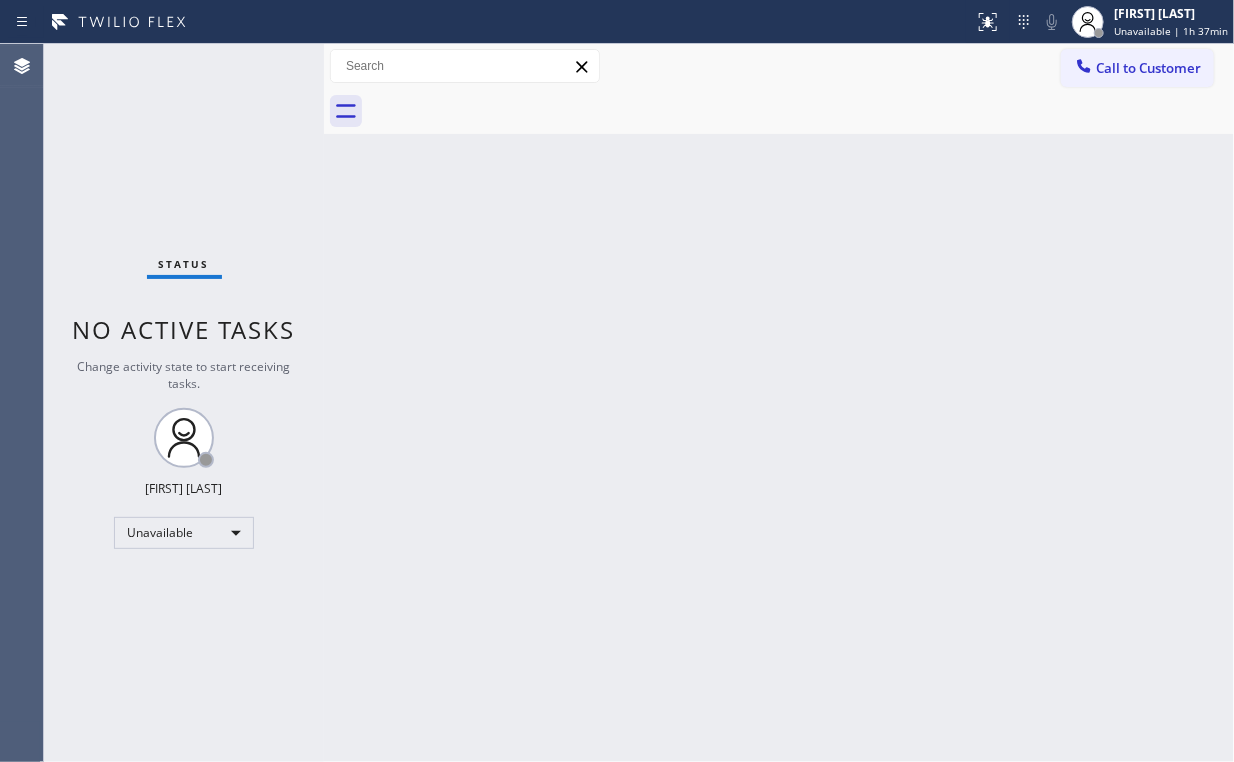 click on "Status   No active tasks     Change activity state to start receiving tasks.   Arnold Verallo Unavailable" at bounding box center [184, 403] 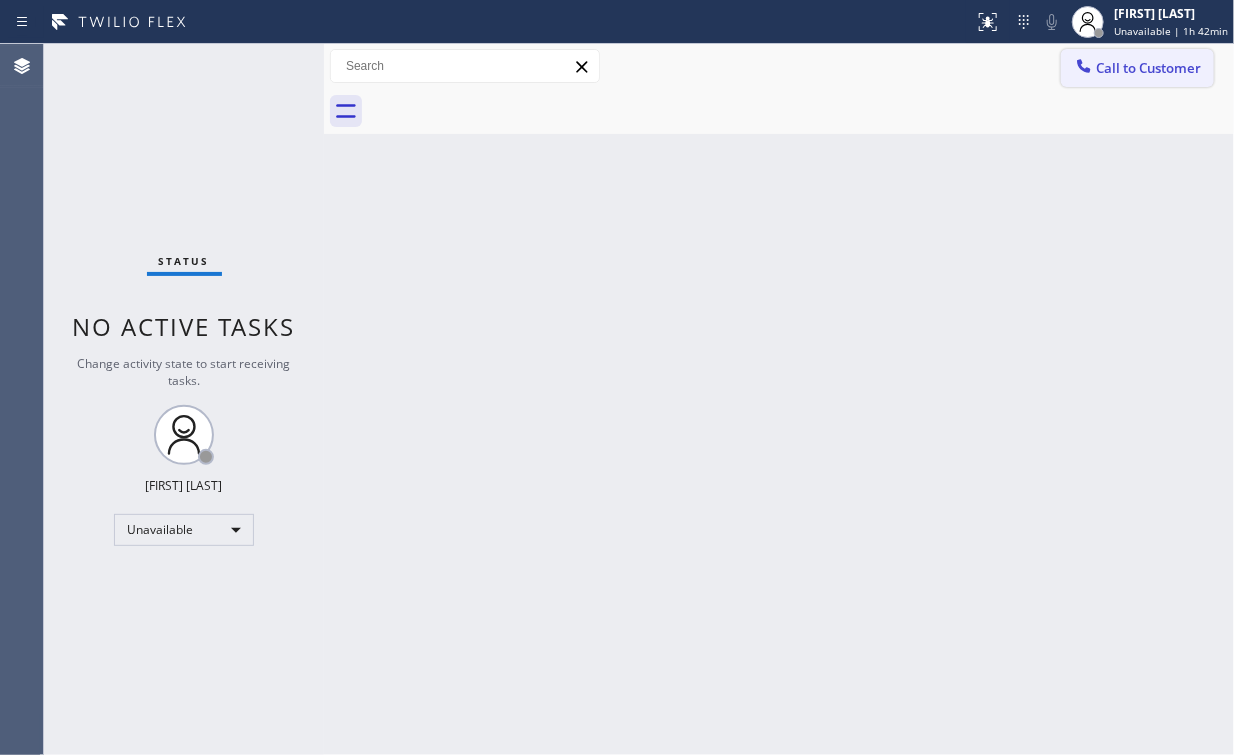 drag, startPoint x: 1113, startPoint y: 62, endPoint x: 1104, endPoint y: 72, distance: 13.453624 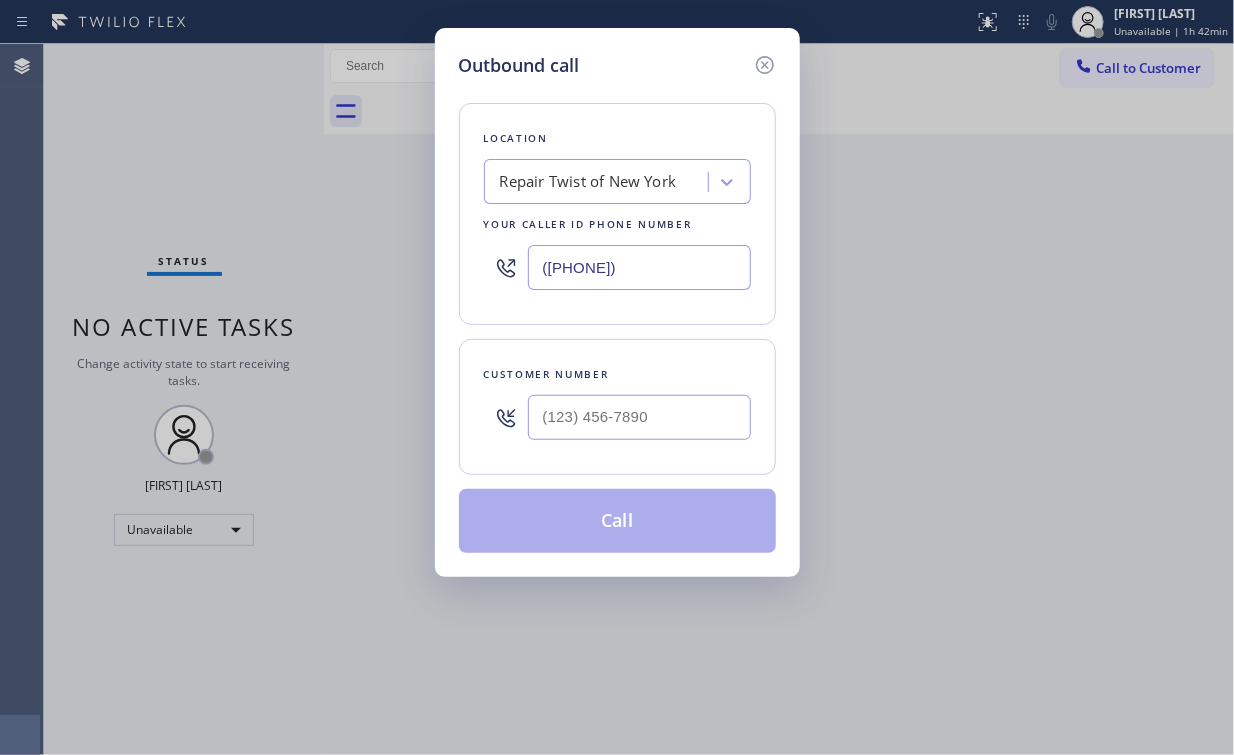 drag, startPoint x: 603, startPoint y: 259, endPoint x: 316, endPoint y: 244, distance: 287.39172 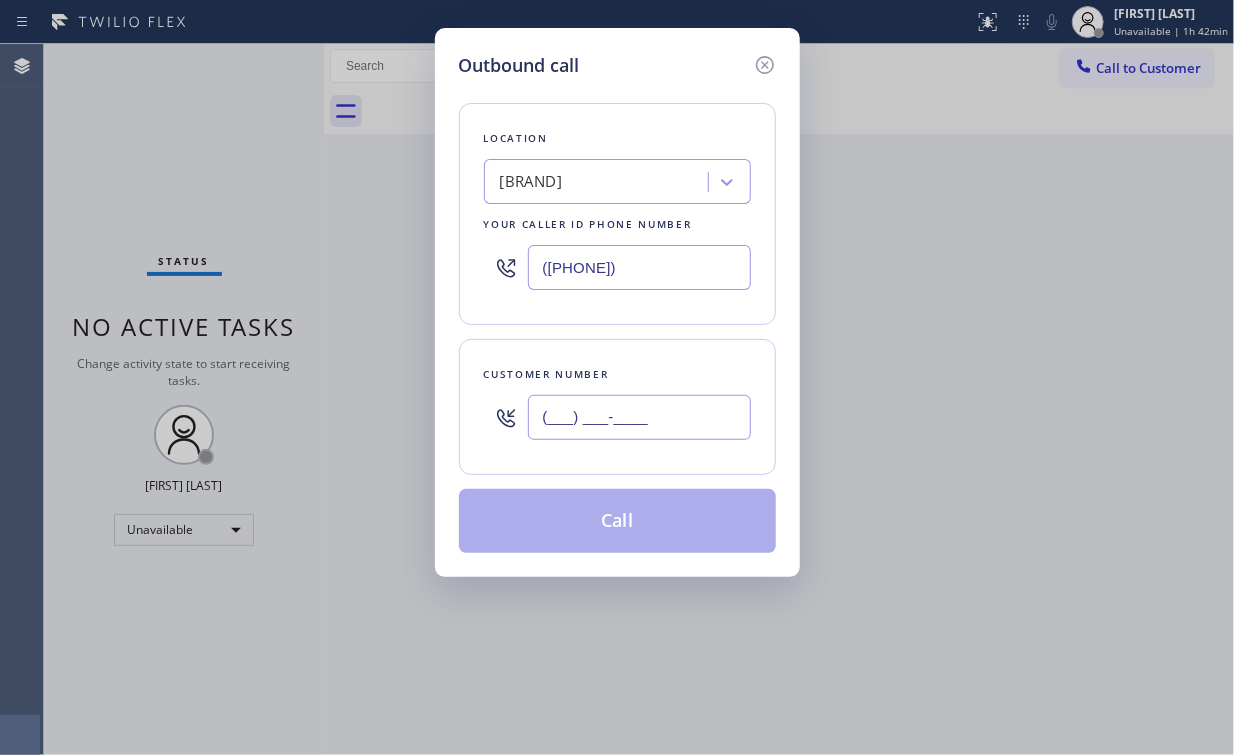 click on "(___) ___-____" at bounding box center [639, 417] 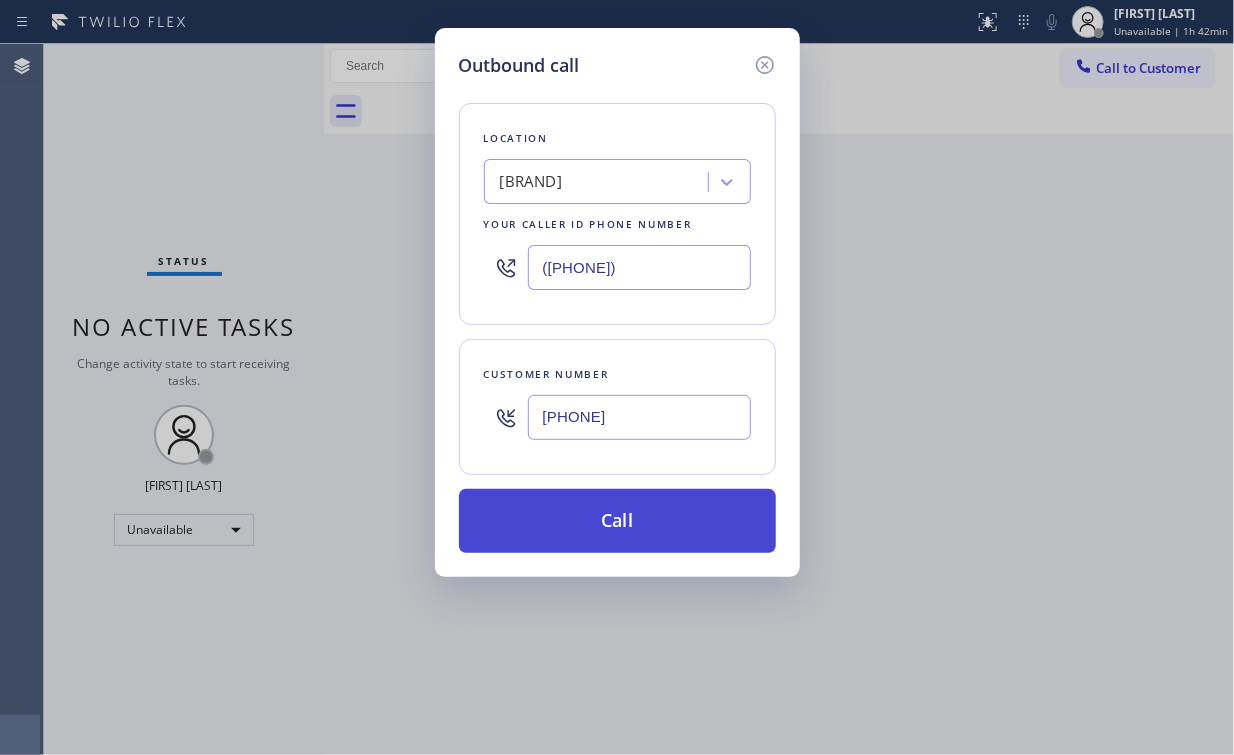 type on "[PHONE]" 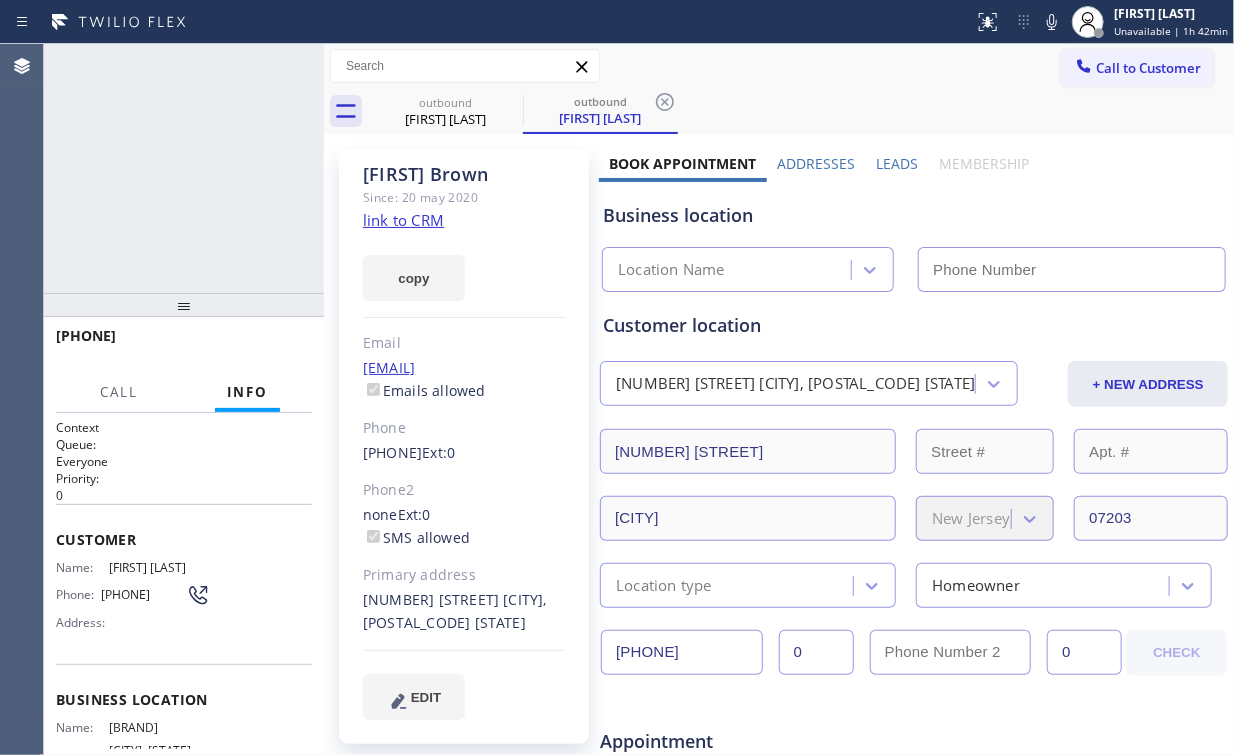 type on "([PHONE])" 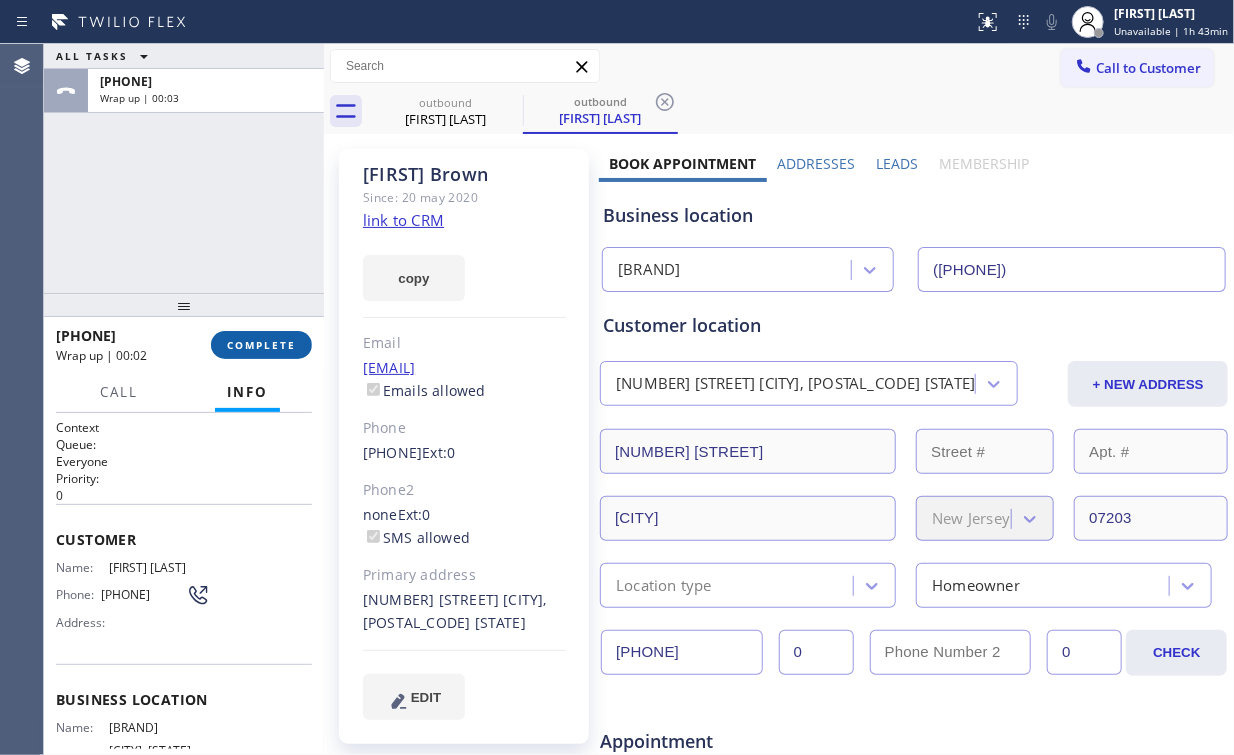 click on "COMPLETE" at bounding box center (261, 345) 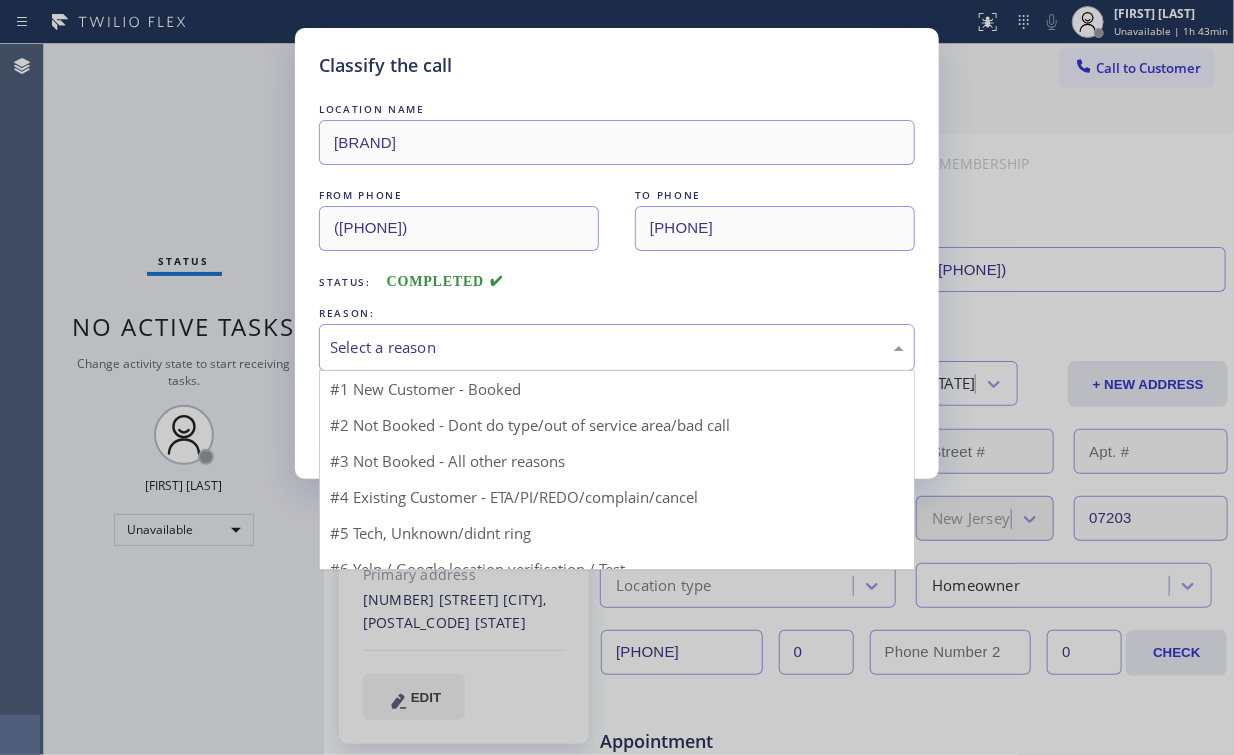 click on "Select a reason" at bounding box center [617, 347] 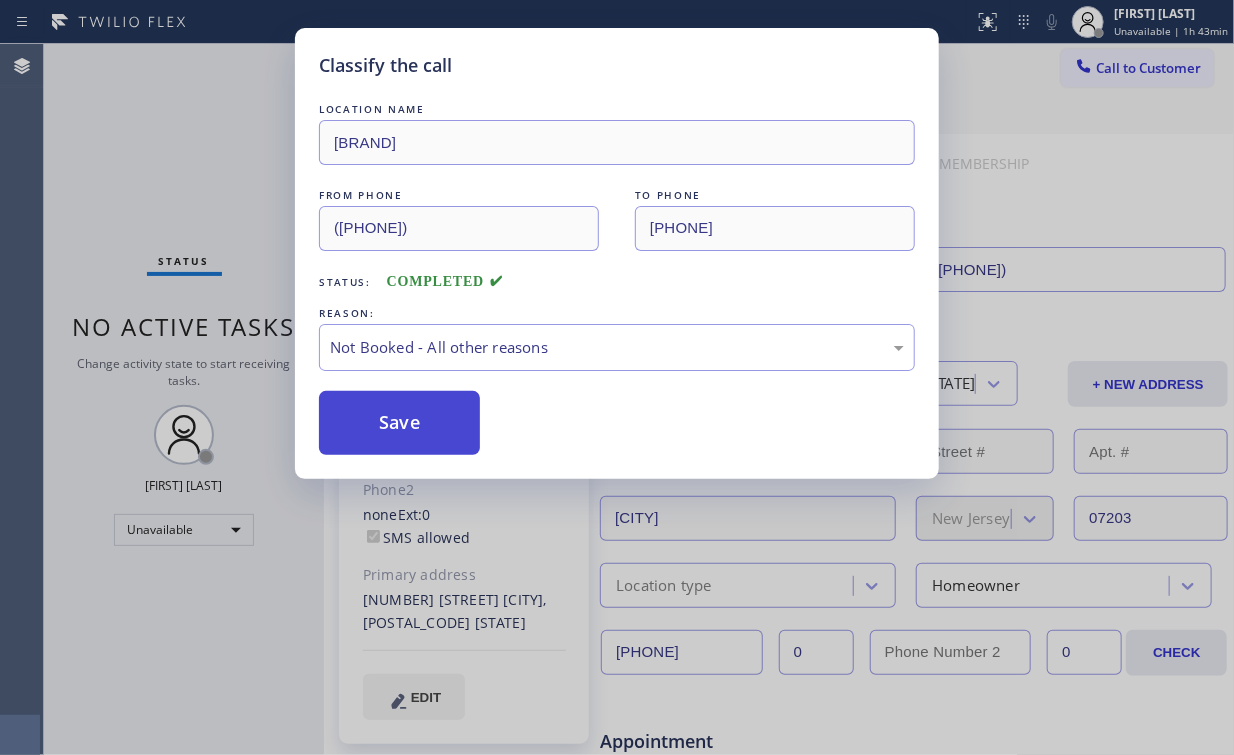 drag, startPoint x: 417, startPoint y: 417, endPoint x: 175, endPoint y: 210, distance: 318.45407 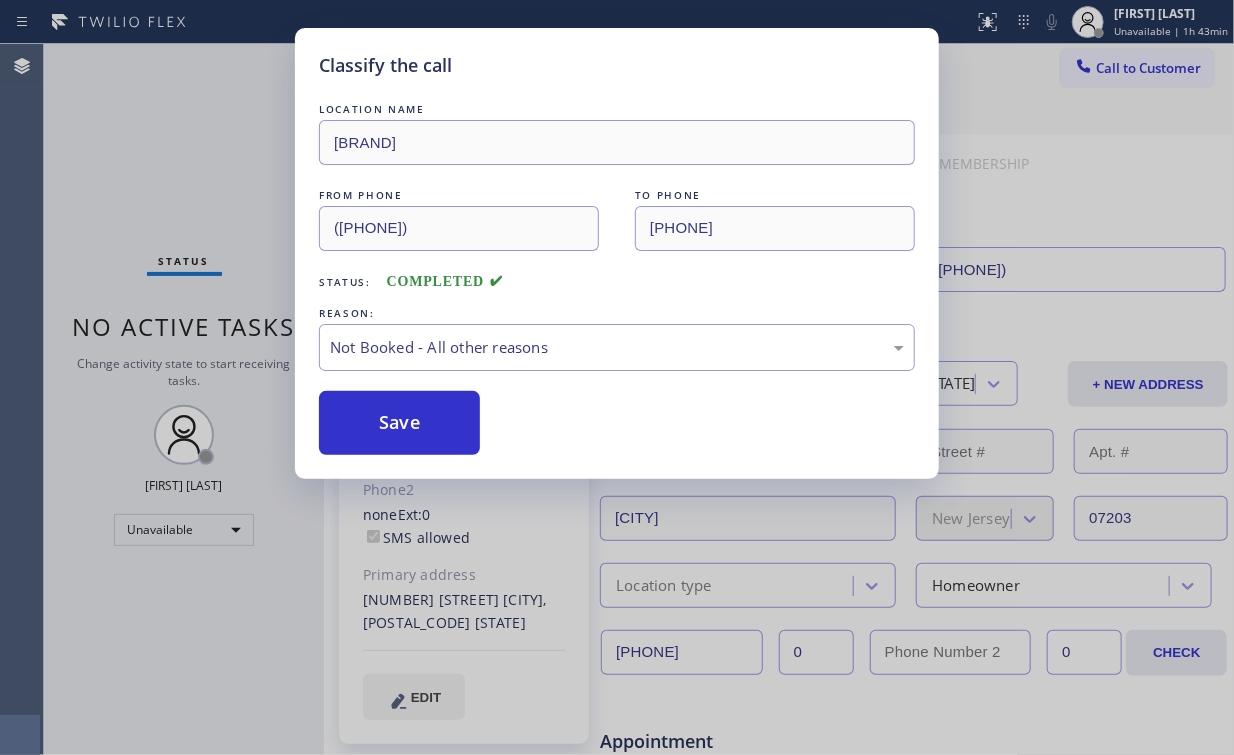 click on "Classify the call LOCATION NAME Electric Prime Star [CITY](Apex Electrical Contractors) FROM PHONE +[PHONE] TO PHONE +[PHONE] Status: COMPLETED REASON: Not Booked - All other reasons Save" at bounding box center [617, 377] 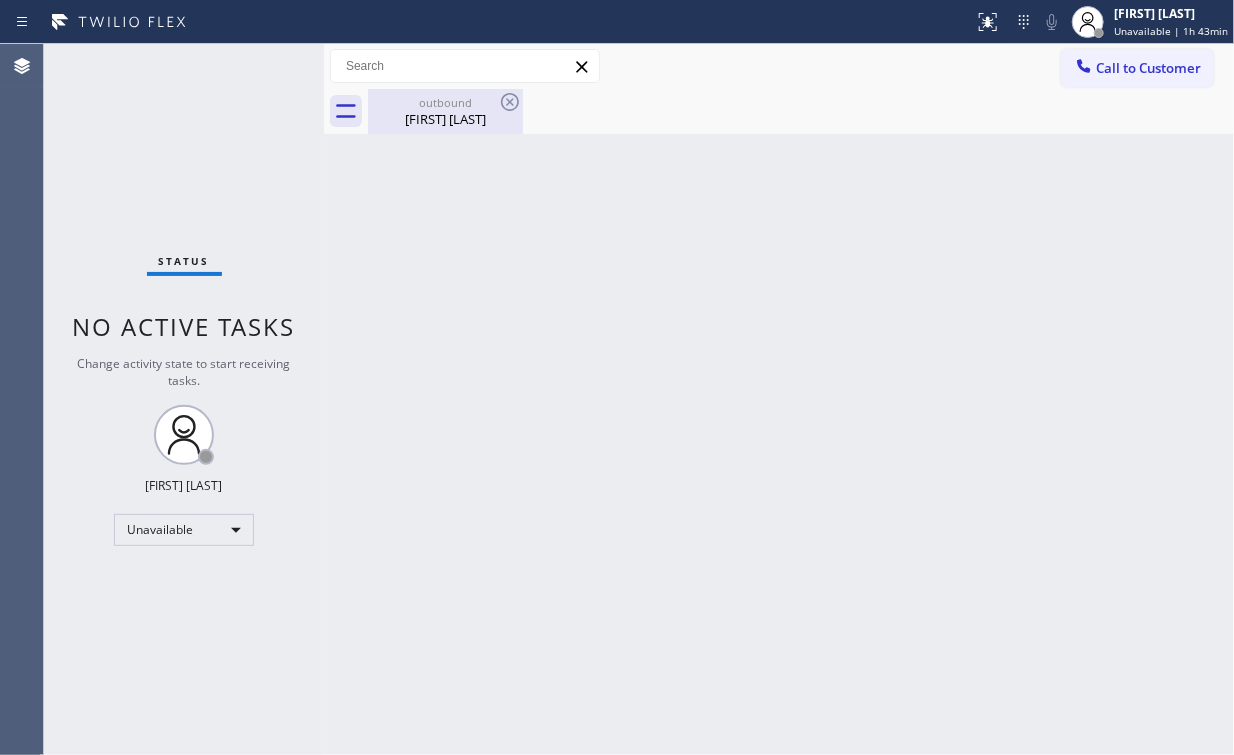 click on "outbound" at bounding box center [445, 102] 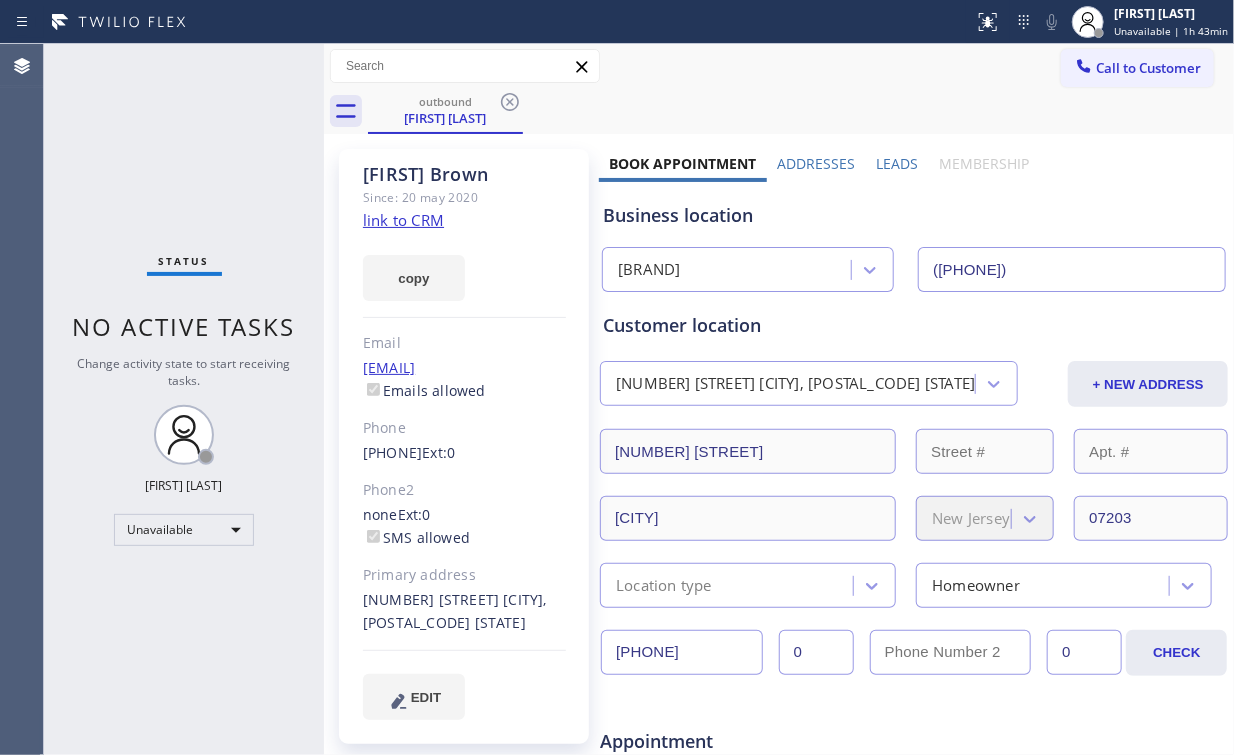 drag, startPoint x: 381, startPoint y: 448, endPoint x: 462, endPoint y: 450, distance: 81.02469 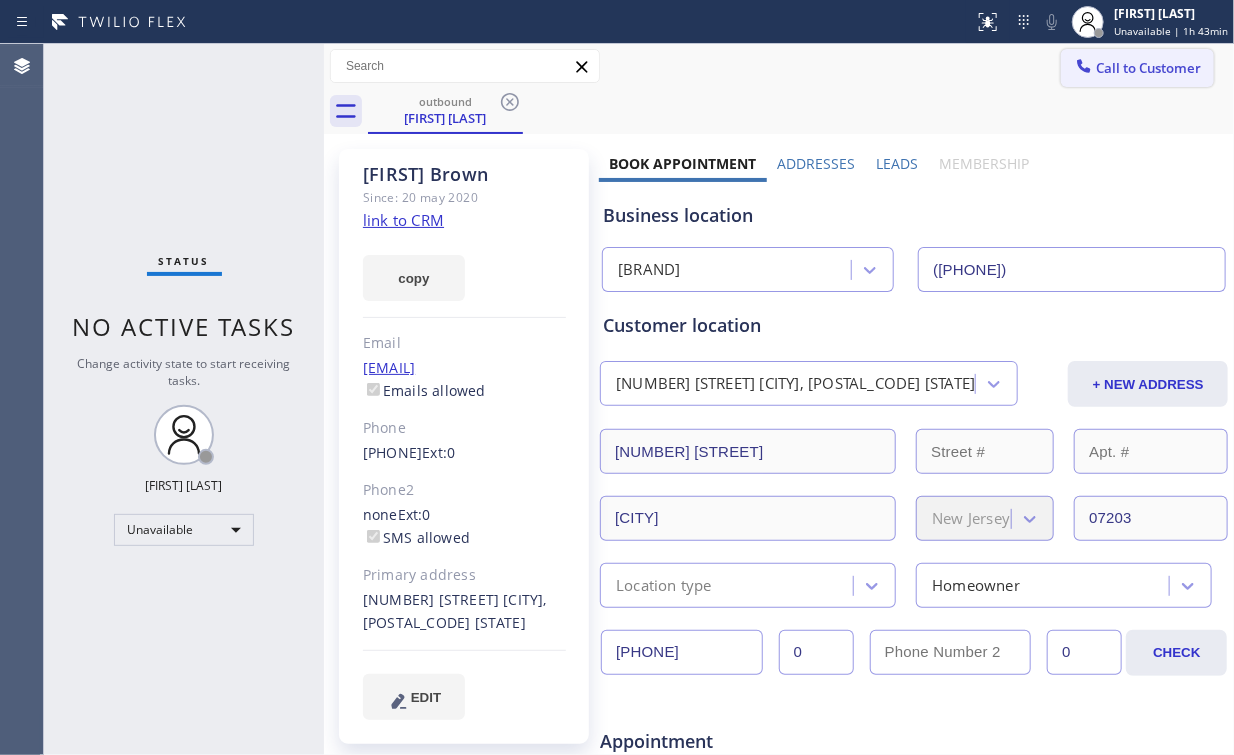 drag, startPoint x: 1139, startPoint y: 48, endPoint x: 1124, endPoint y: 61, distance: 19.849434 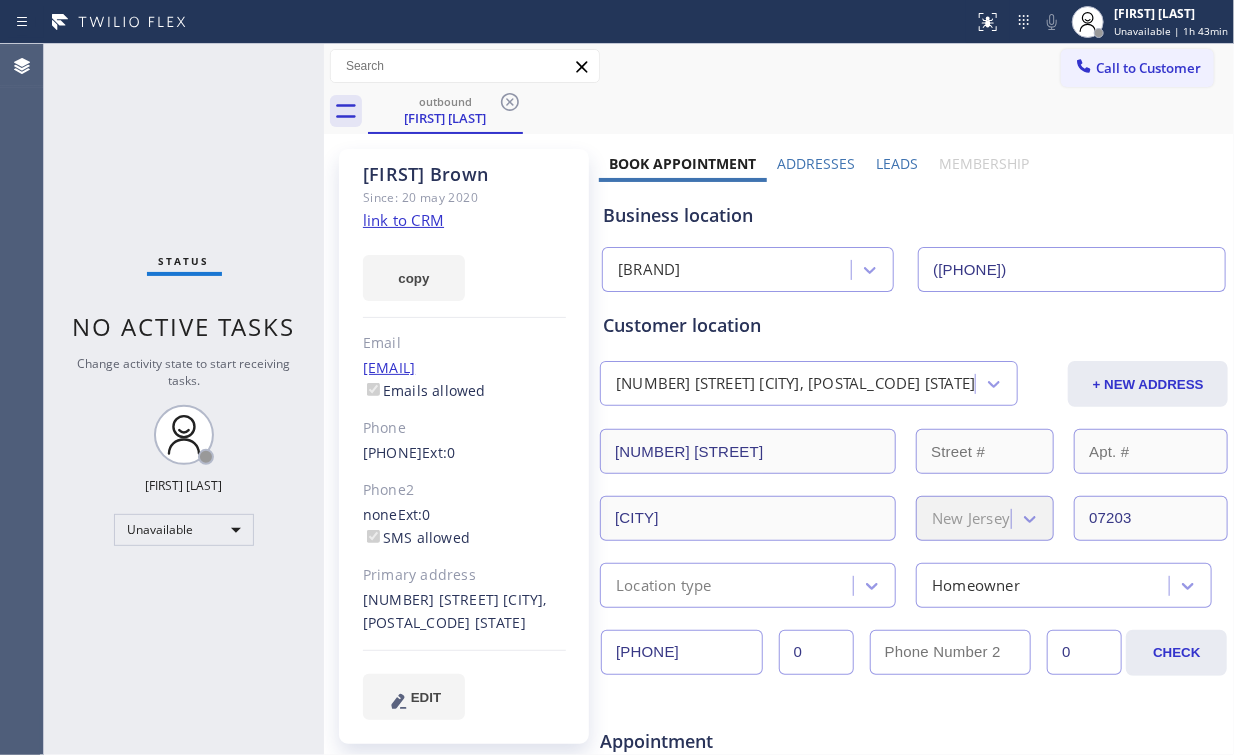 drag, startPoint x: 1124, startPoint y: 61, endPoint x: 1037, endPoint y: 118, distance: 104.00961 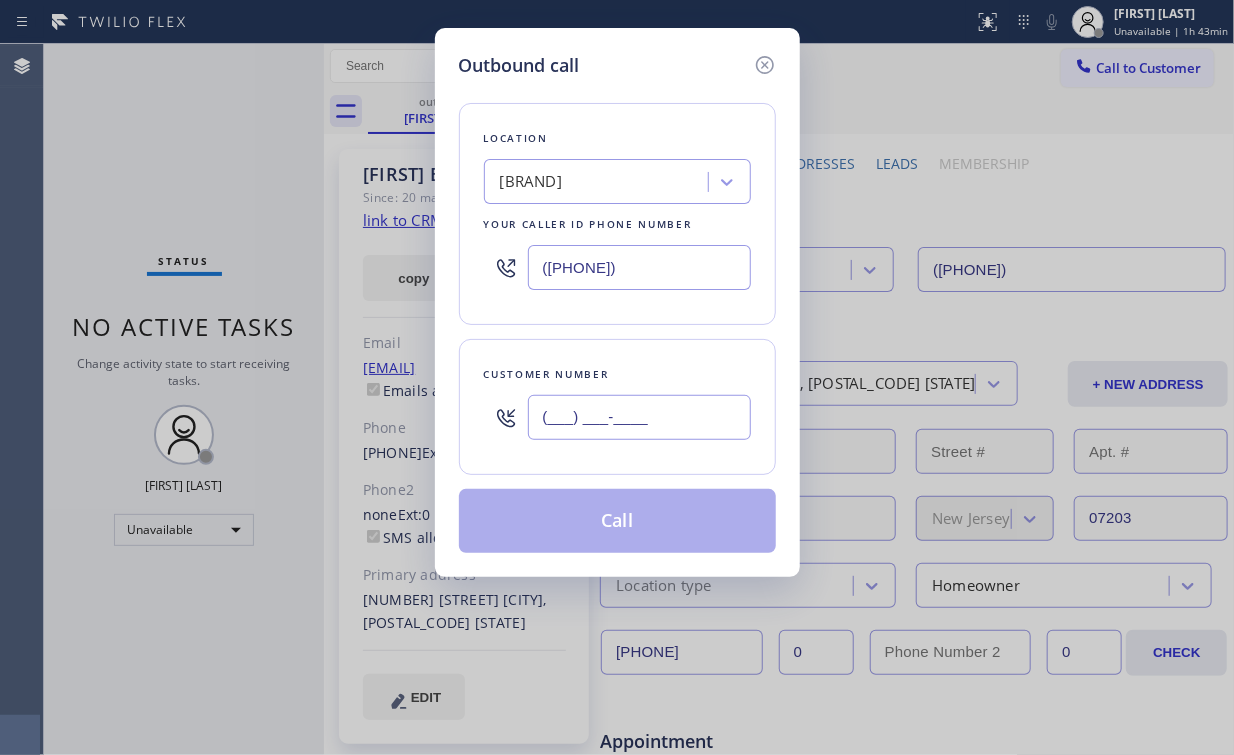 click on "(___) ___-____" at bounding box center [639, 417] 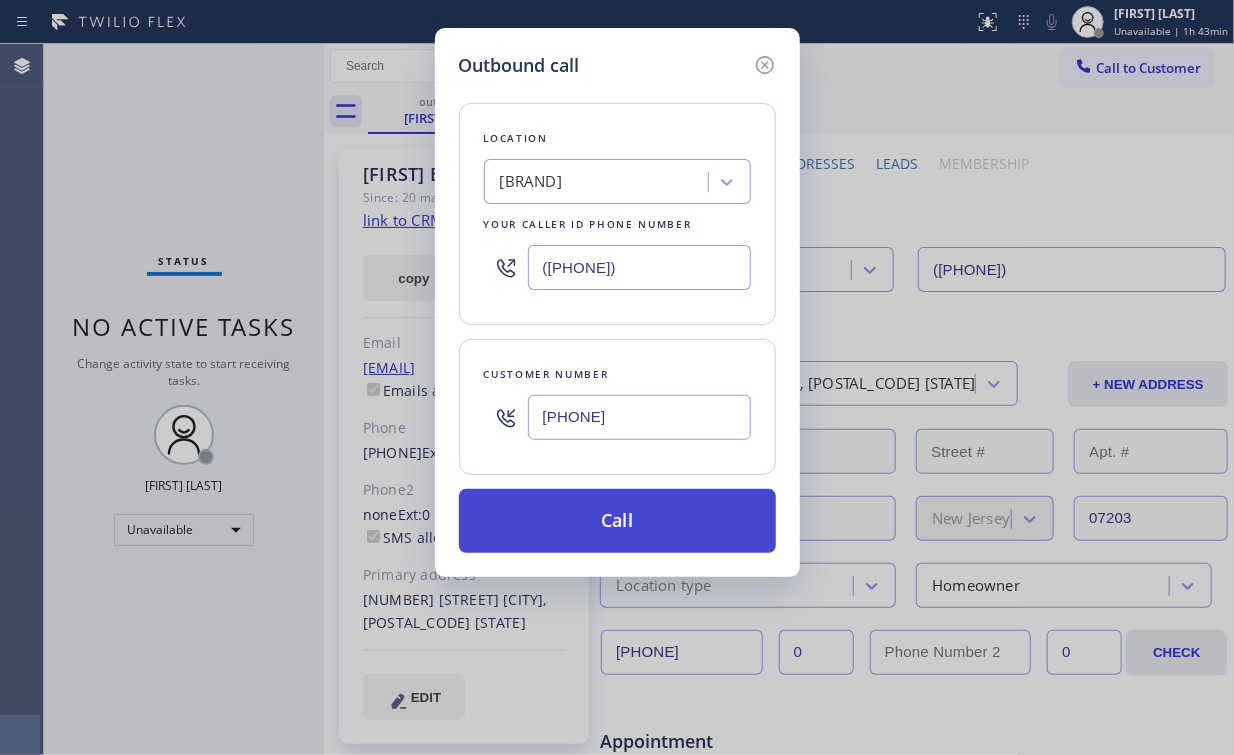 type on "[PHONE]" 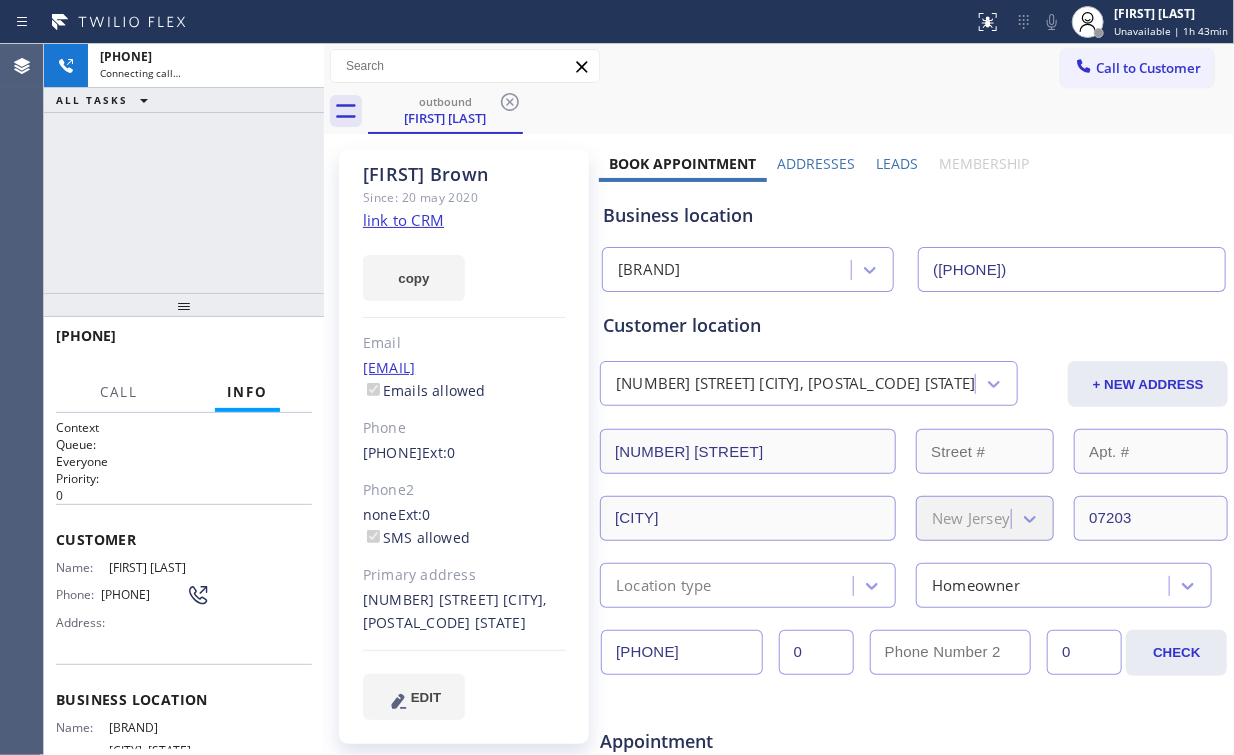 drag, startPoint x: 184, startPoint y: 195, endPoint x: 532, endPoint y: 6, distance: 396.01135 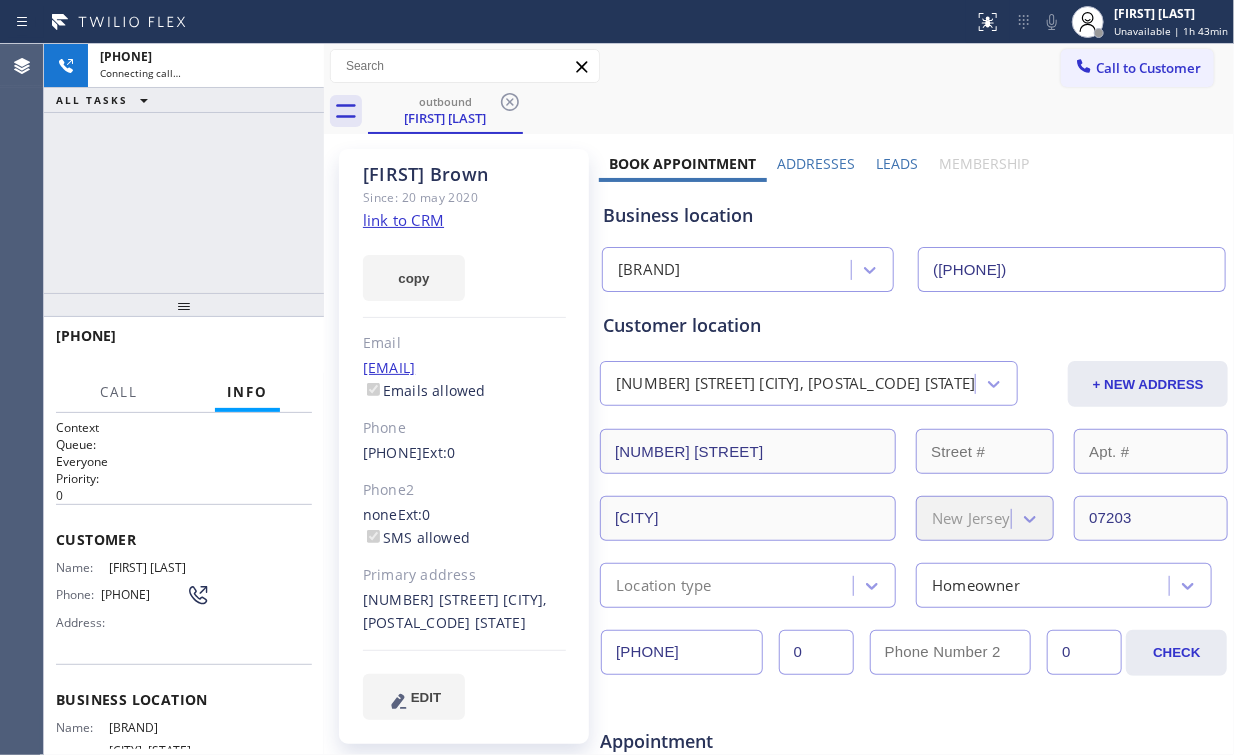 click on "+1[PHONE] Connecting call… ALL TASKS ALL TASKS ACTIVE TASKS TASKS IN WRAP UP" at bounding box center (184, 168) 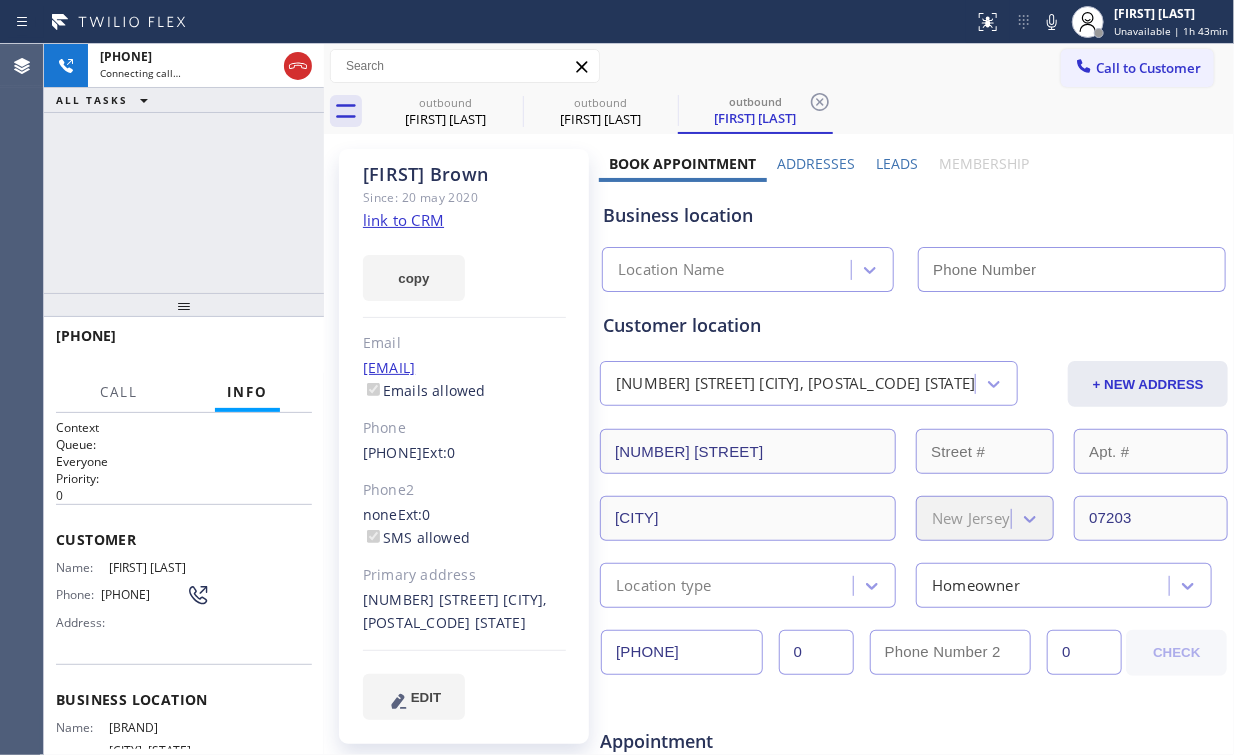 type on "([PHONE])" 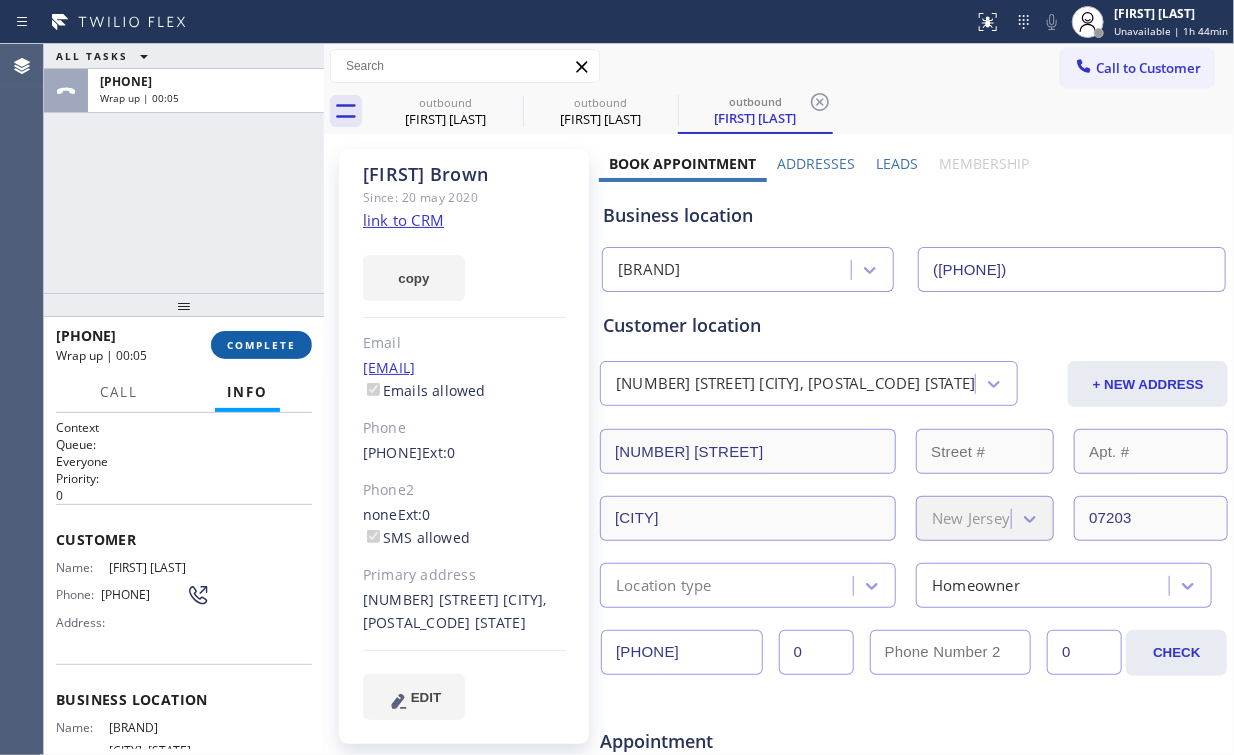 click on "COMPLETE" at bounding box center [261, 345] 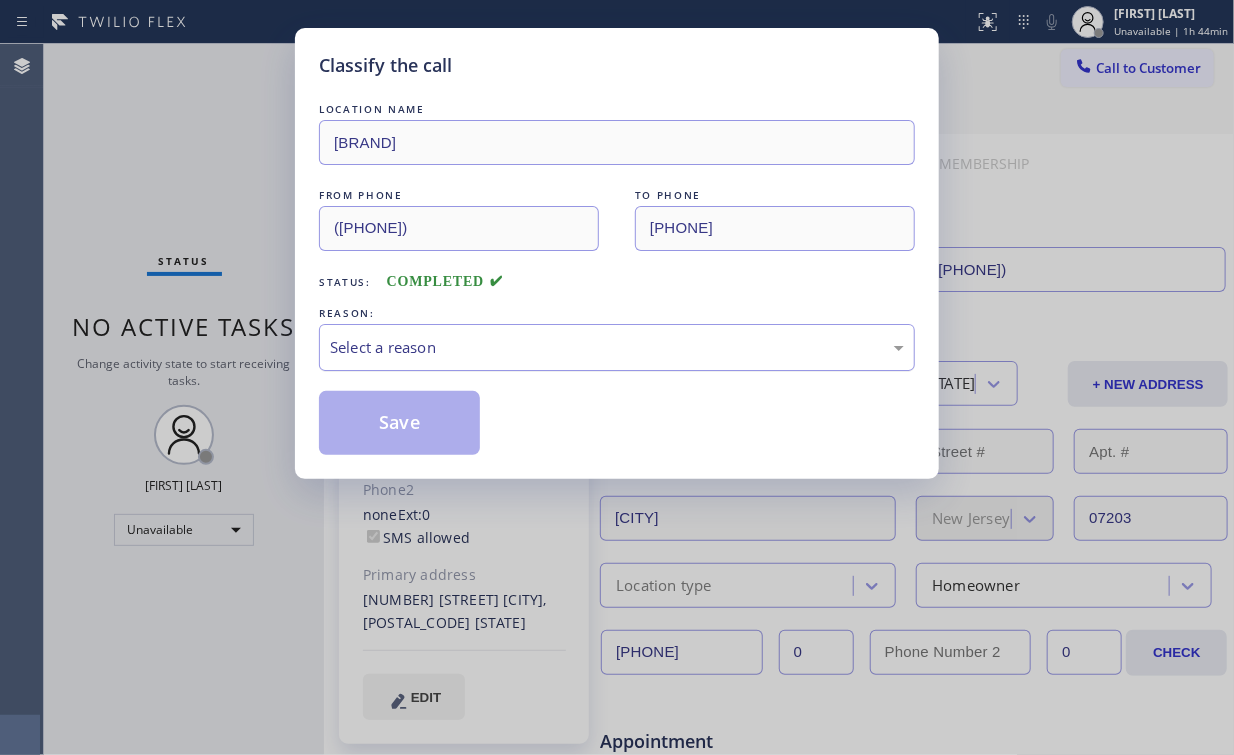 click on "Select a reason" at bounding box center [617, 347] 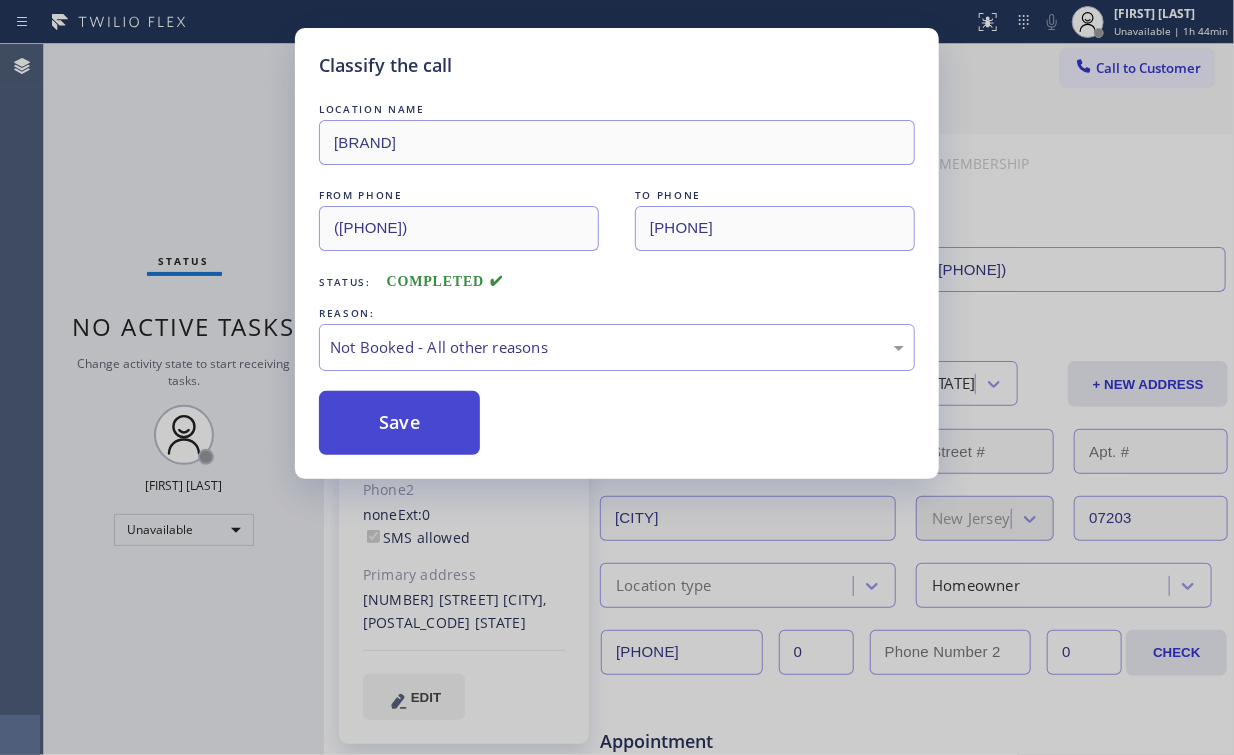 click on "Save" at bounding box center [399, 423] 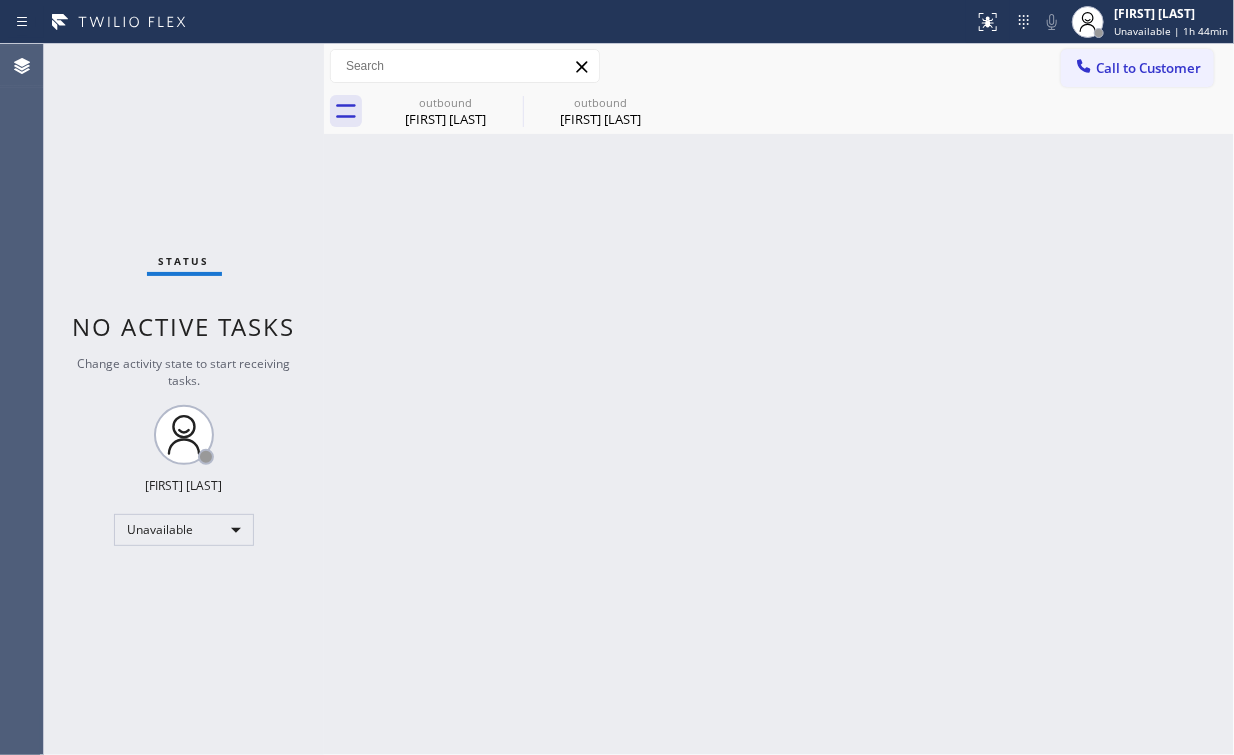 drag, startPoint x: 493, startPoint y: 220, endPoint x: 461, endPoint y: 168, distance: 61.05735 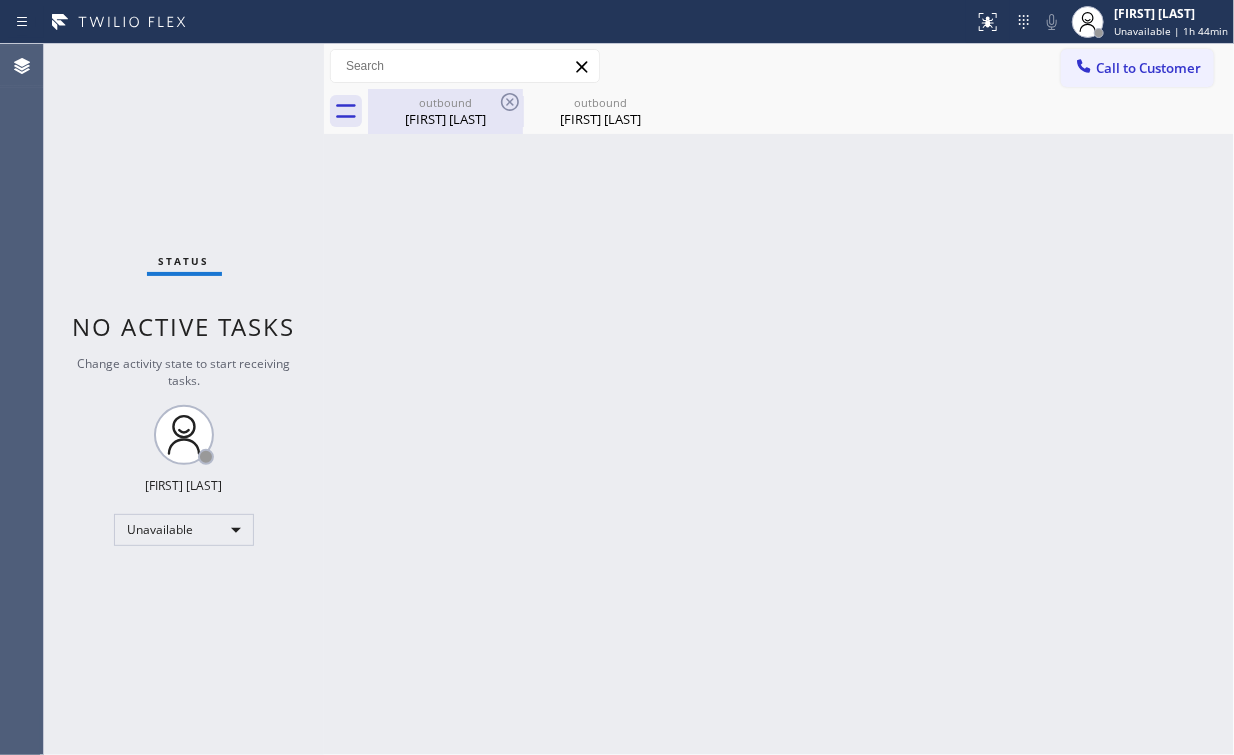 drag, startPoint x: 428, startPoint y: 119, endPoint x: 481, endPoint y: 118, distance: 53.009434 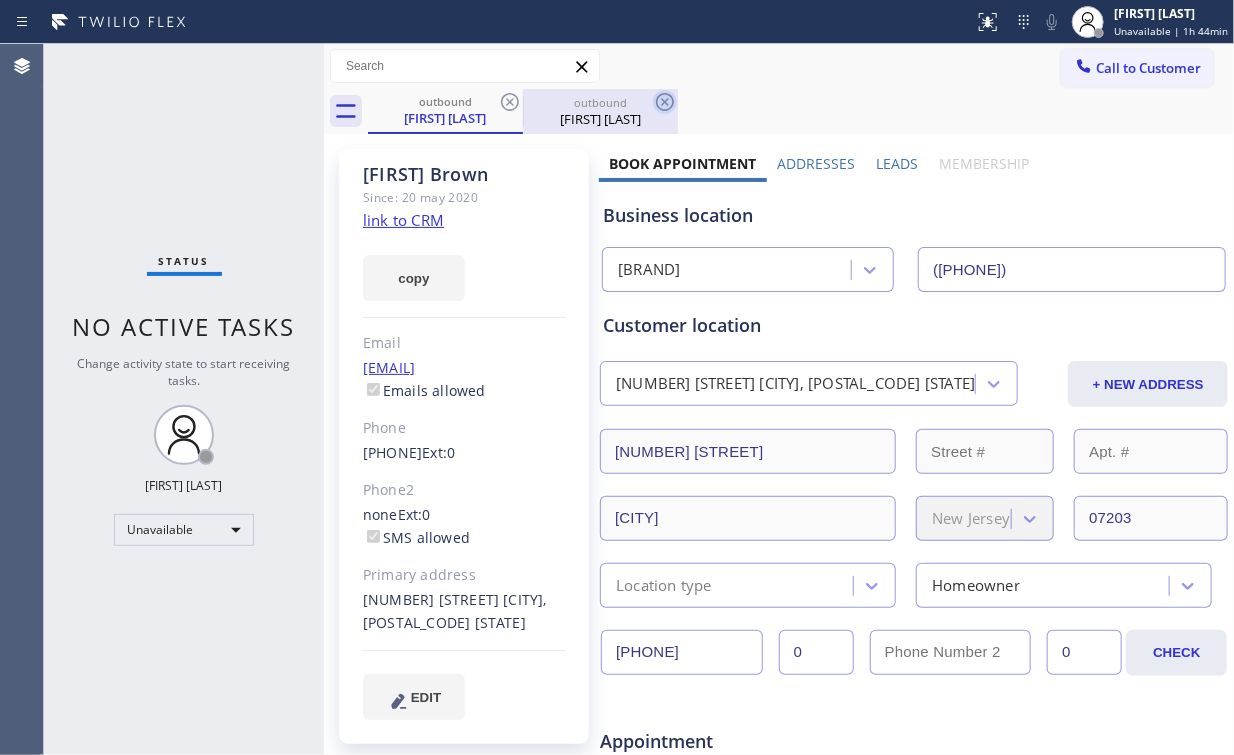 click 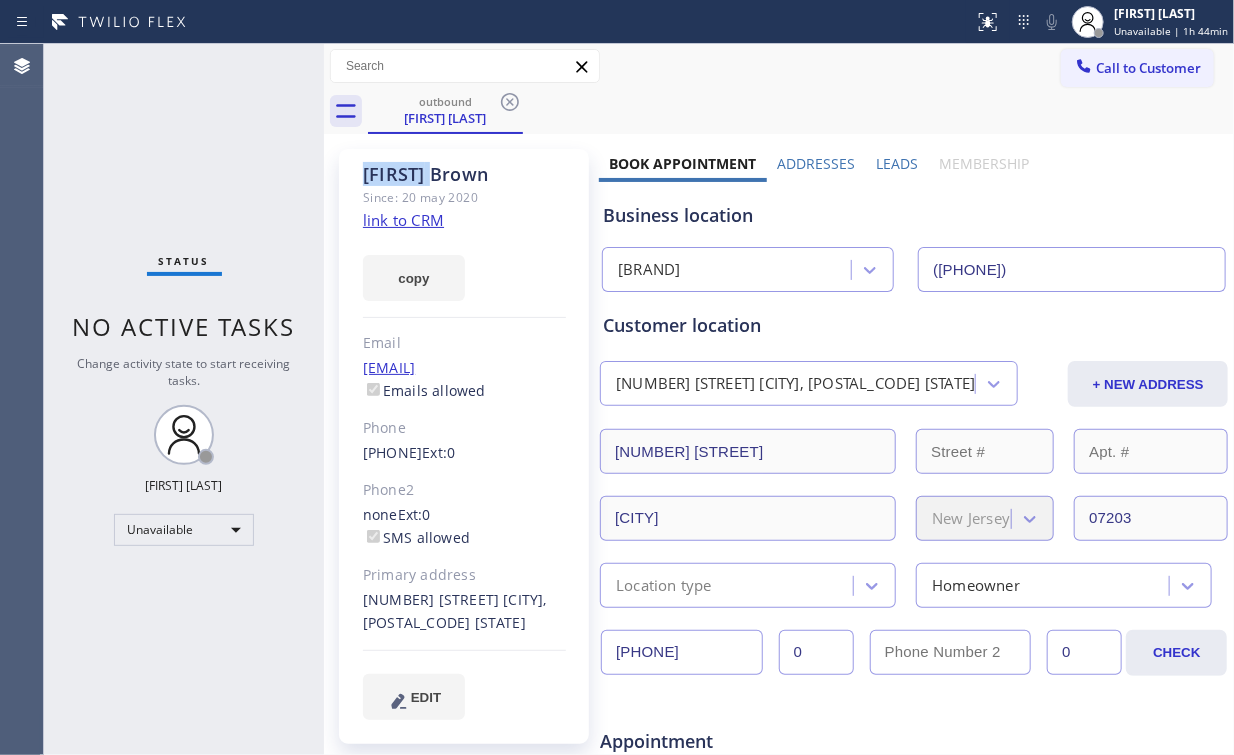 click 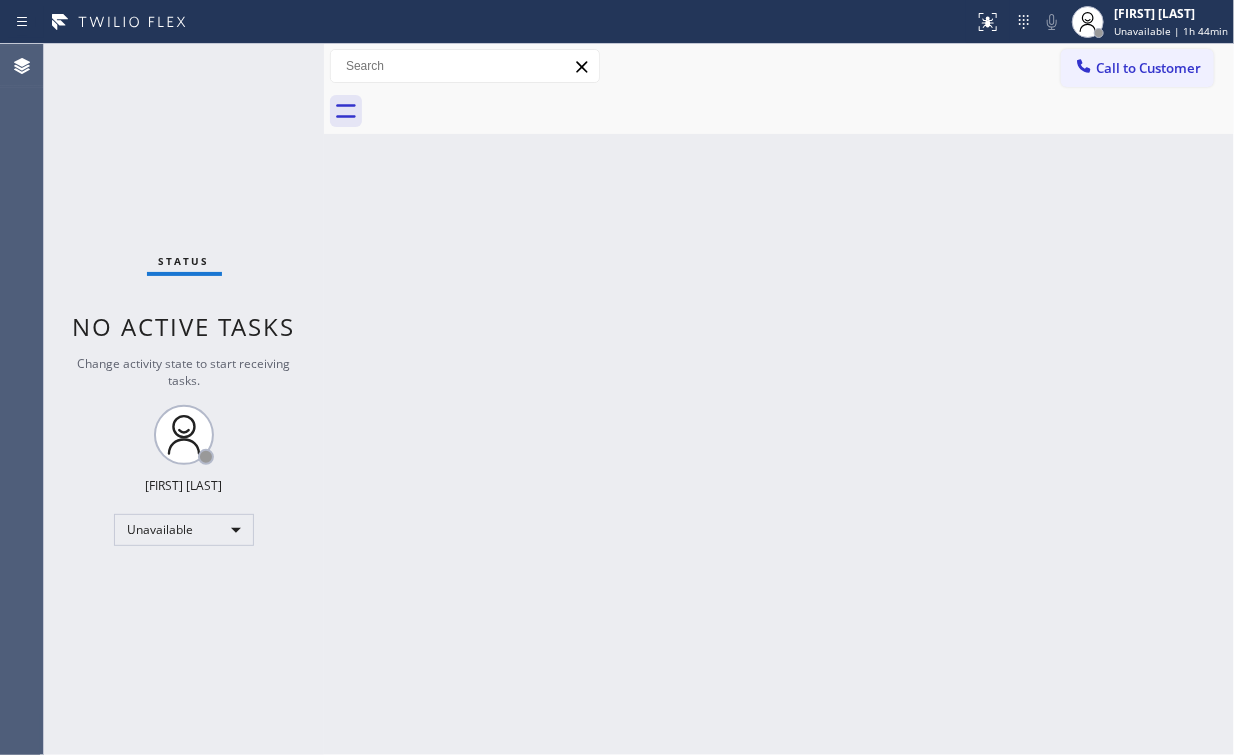 drag, startPoint x: 188, startPoint y: 138, endPoint x: 376, endPoint y: 127, distance: 188.32153 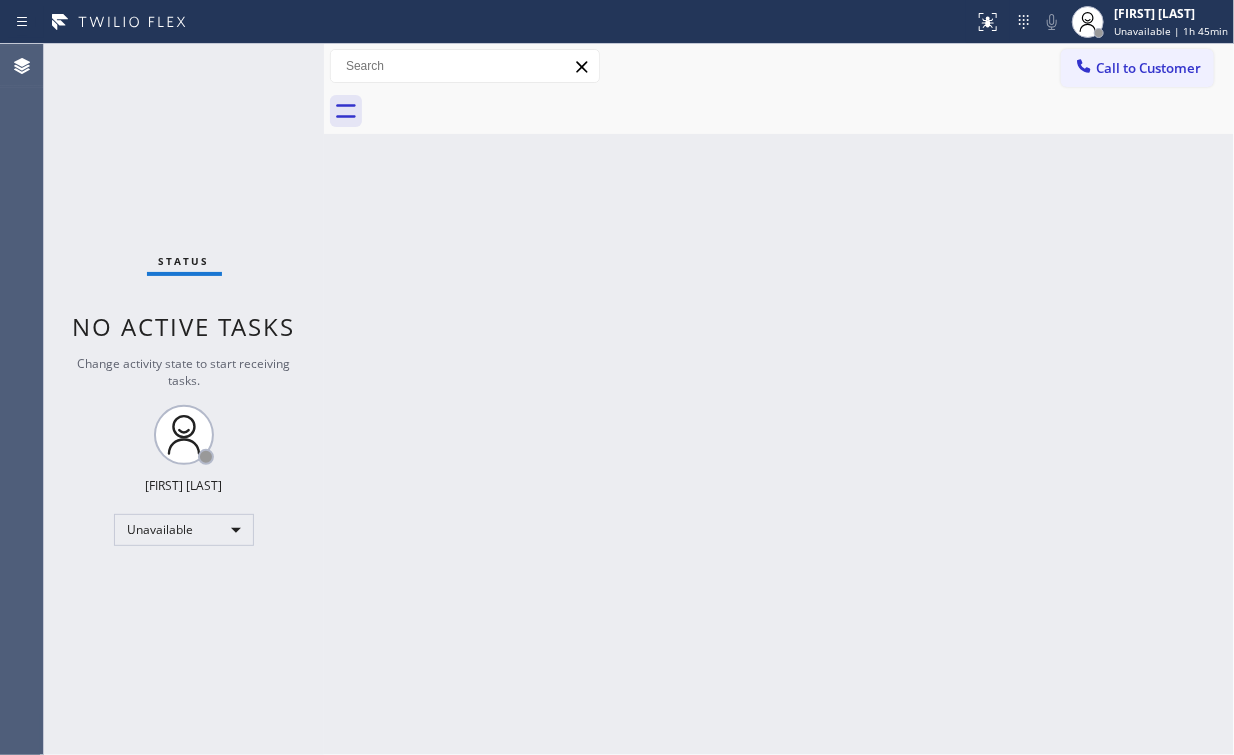 click on "Status   No active tasks     Change activity state to start receiving tasks.   Arnold Verallo Unavailable" at bounding box center (184, 399) 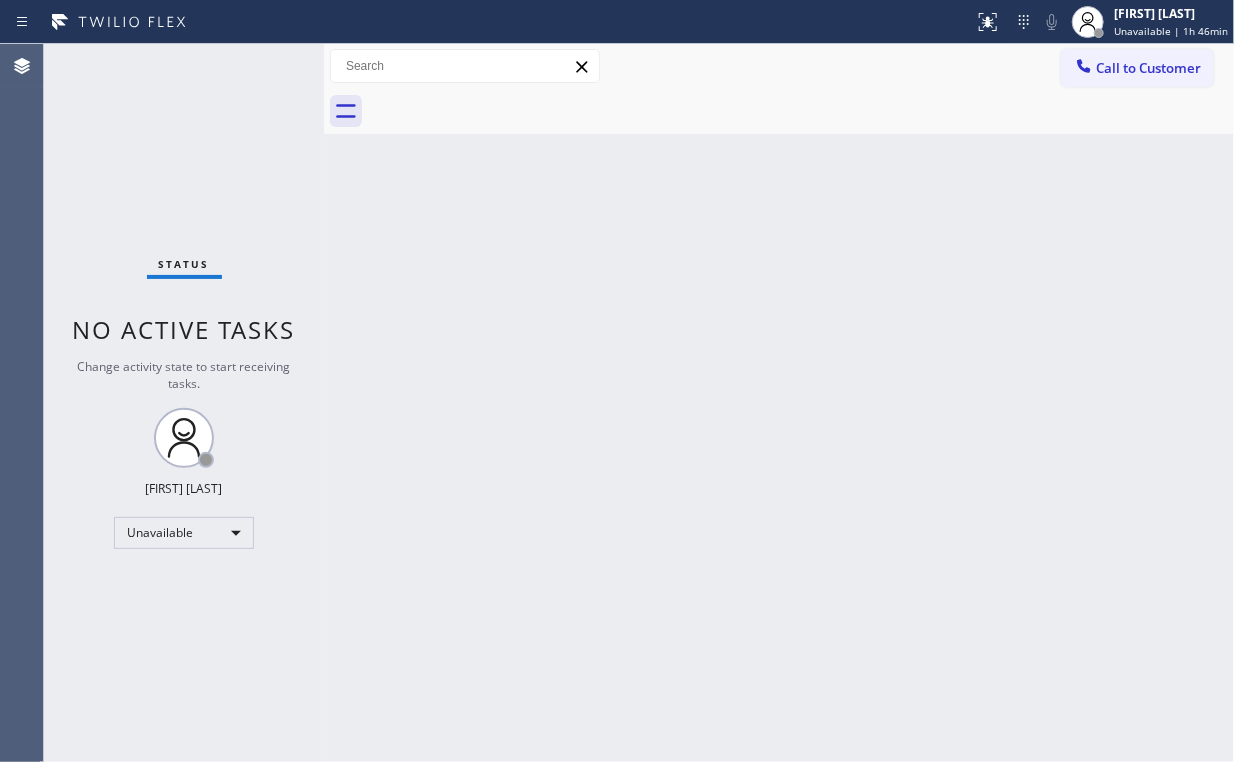 click on "Status   No active tasks     Change activity state to start receiving tasks.   Arnold Verallo Unavailable" at bounding box center [184, 403] 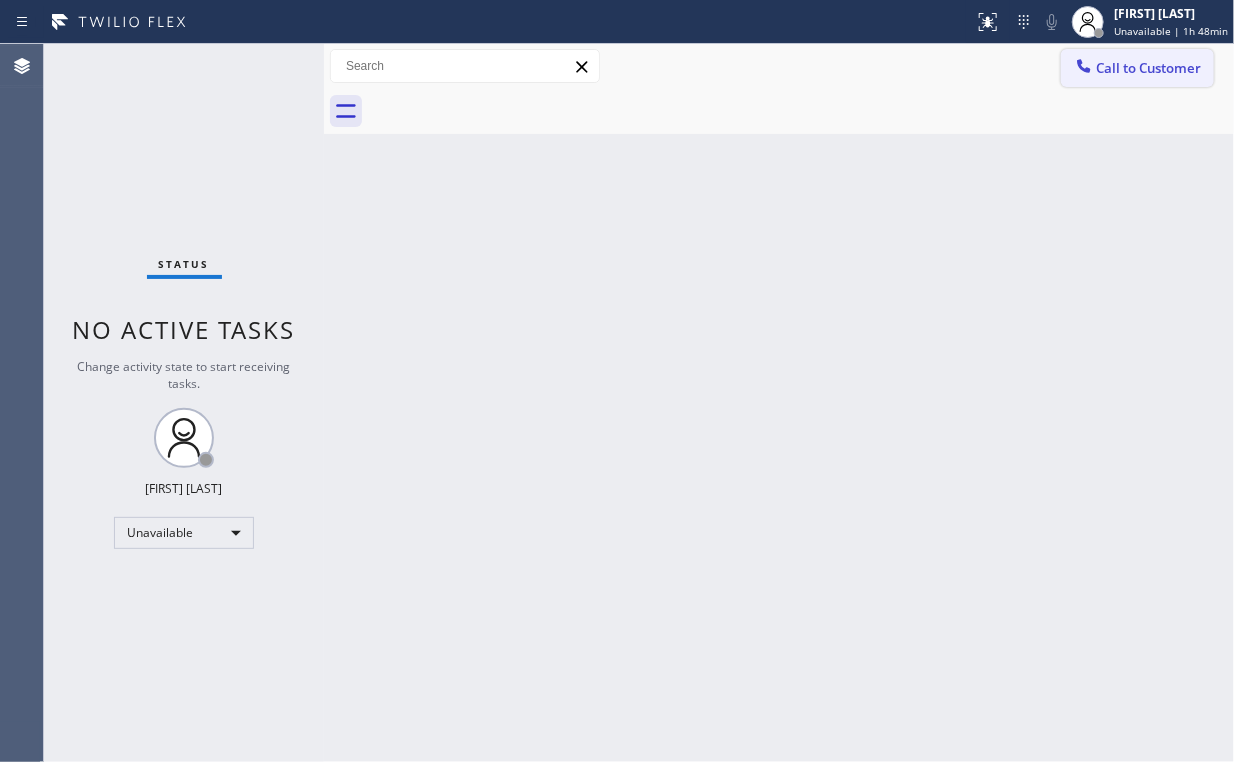click on "Call to Customer" at bounding box center [1148, 68] 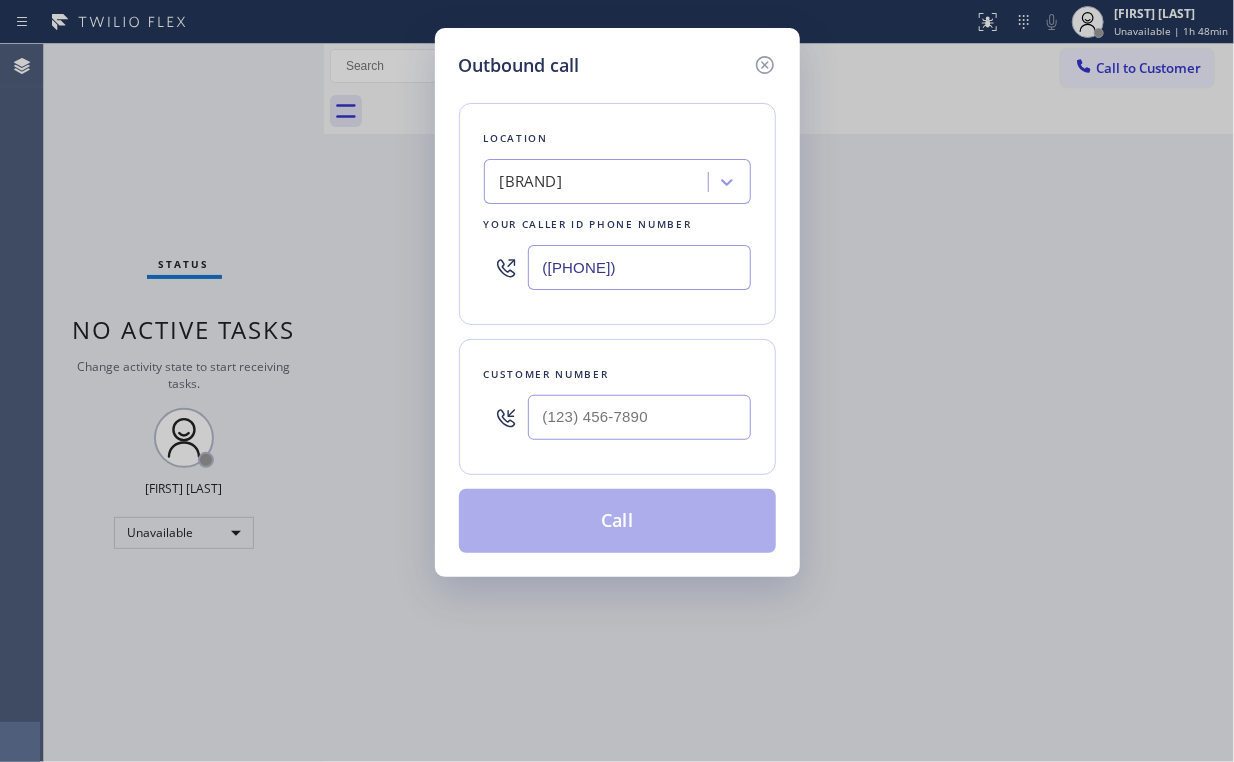 drag, startPoint x: 657, startPoint y: 278, endPoint x: 124, endPoint y: 274, distance: 533.015 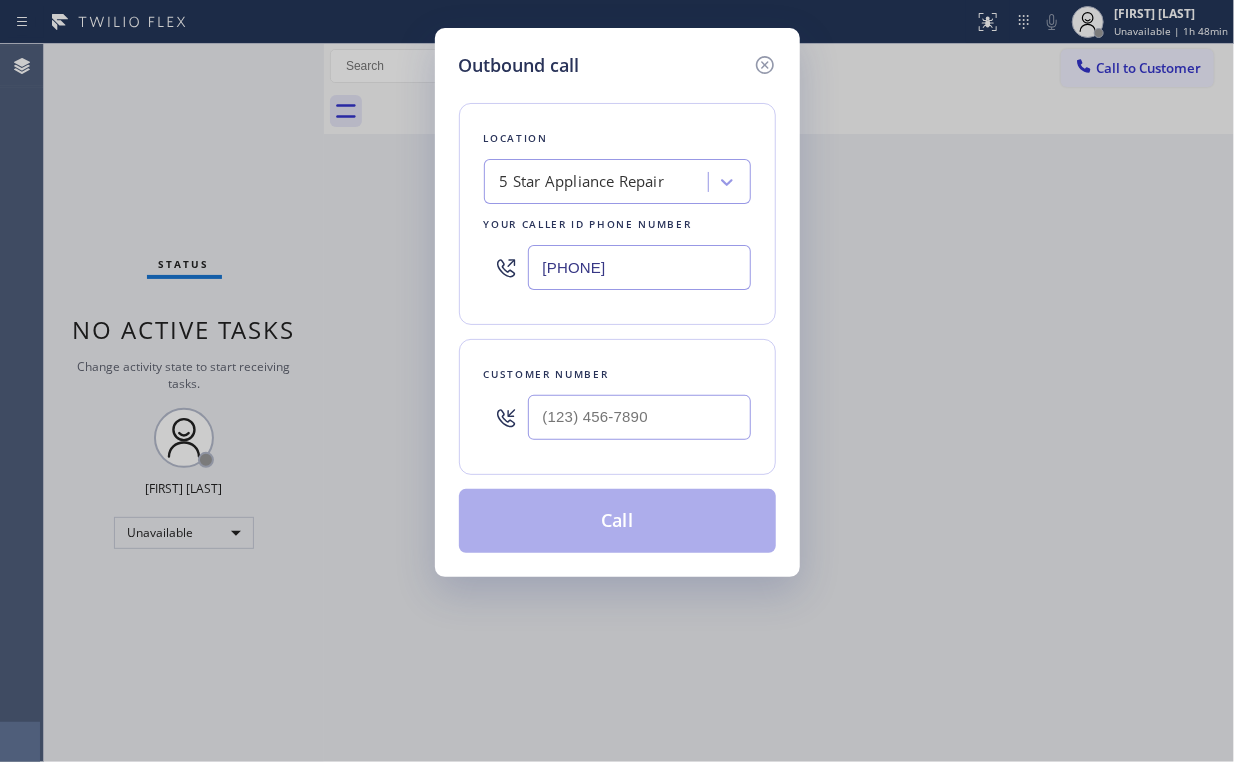 type on "[PHONE]" 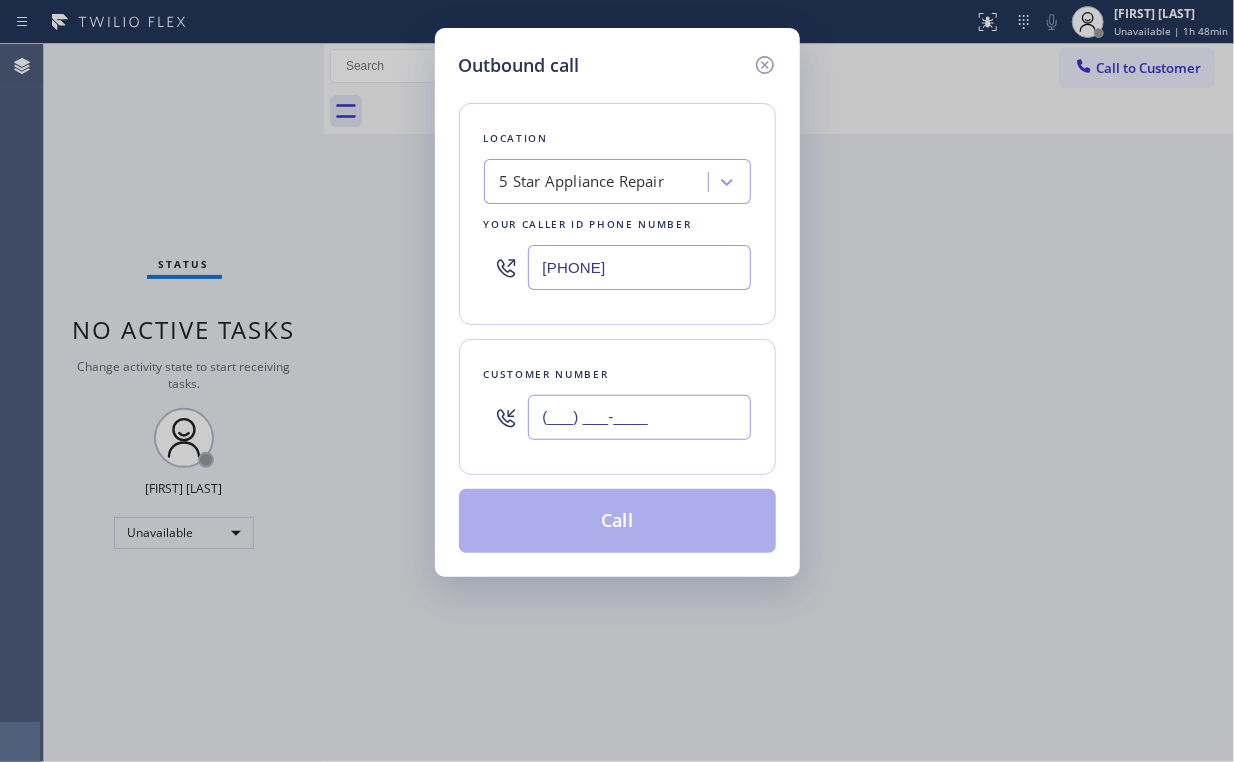 click on "(___) ___-____" at bounding box center (639, 417) 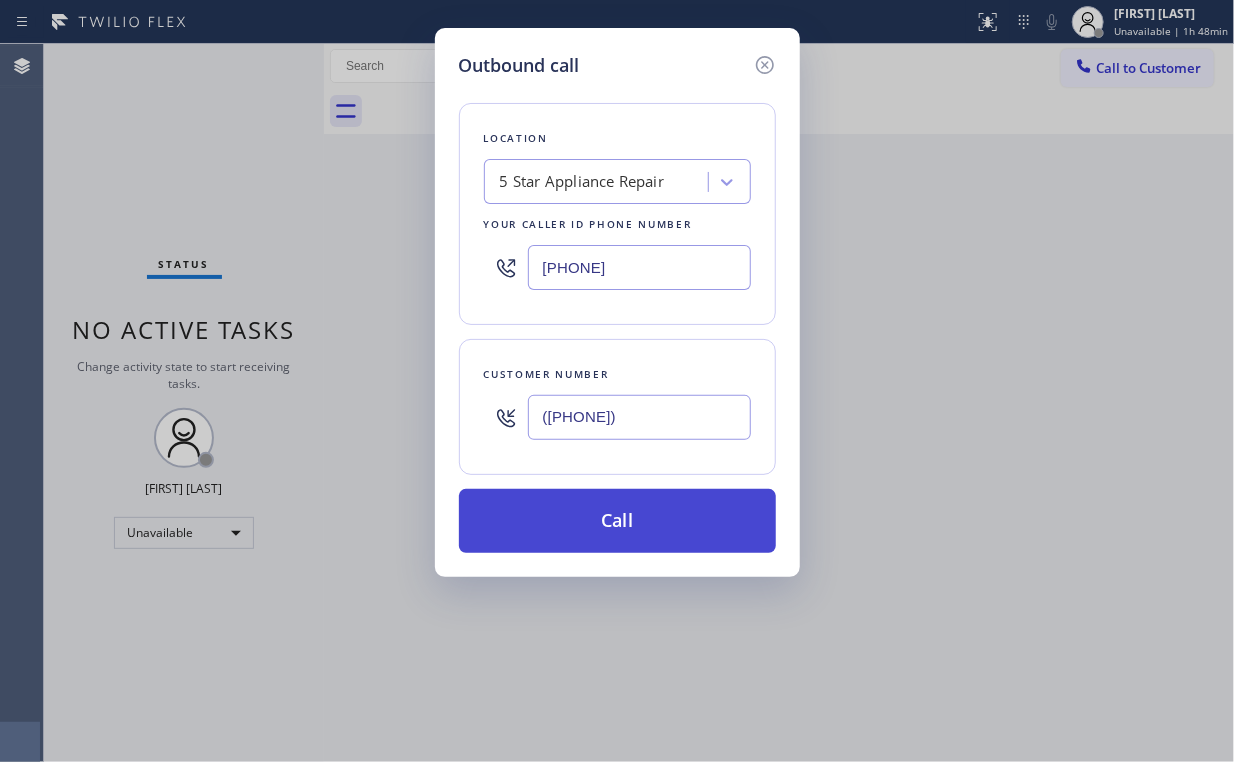 type on "([PHONE])" 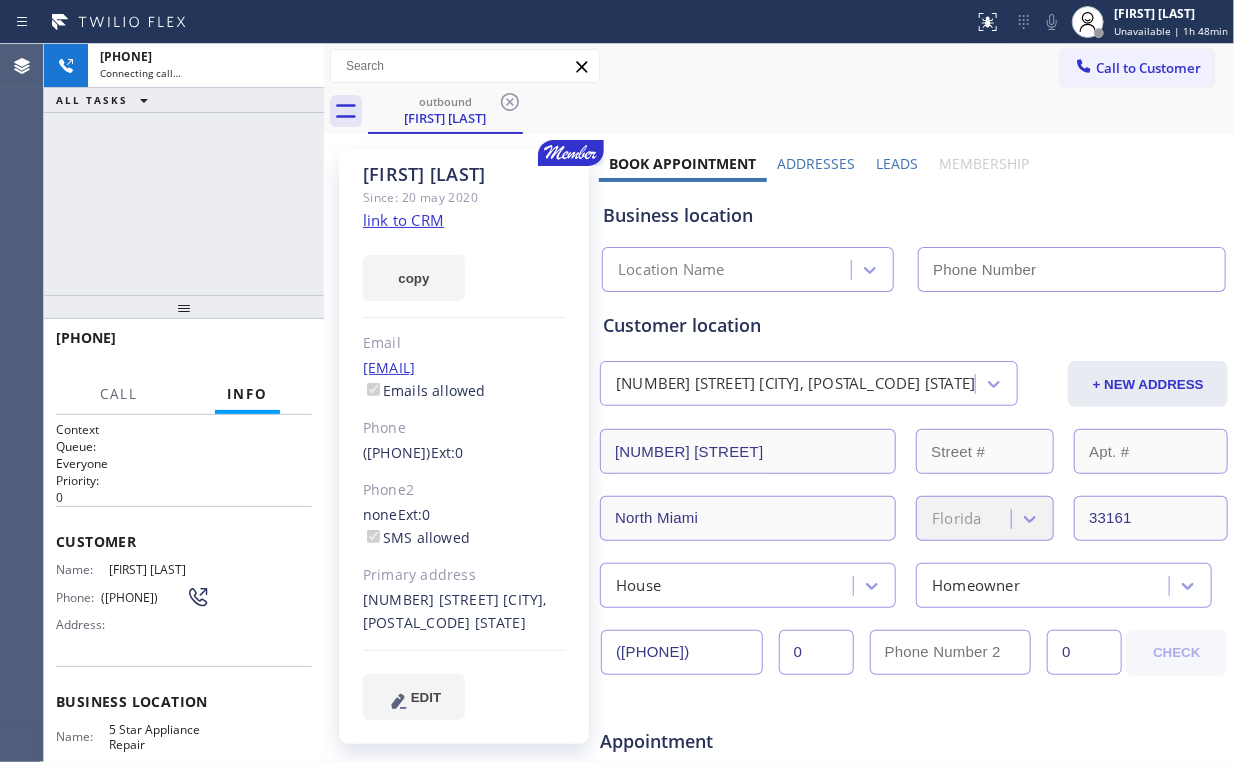 drag, startPoint x: 228, startPoint y: 192, endPoint x: 496, endPoint y: 310, distance: 292.8276 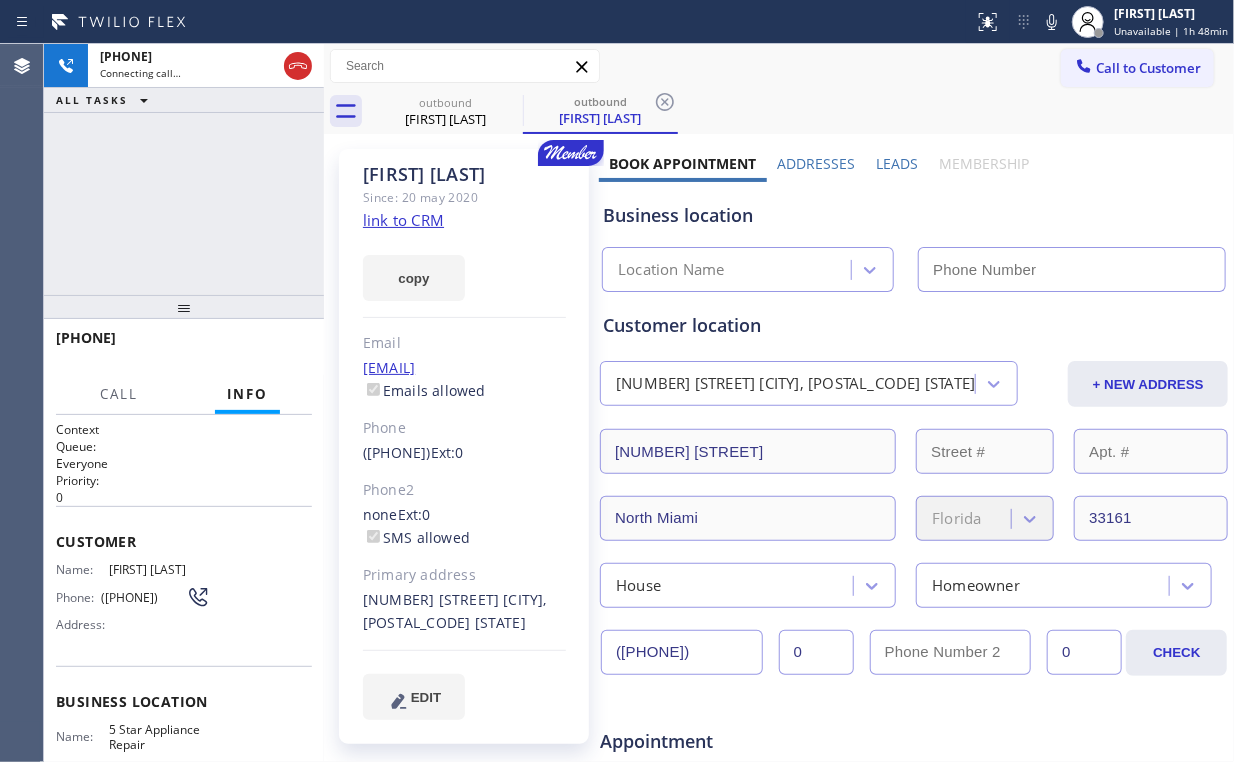 type on "[PHONE]" 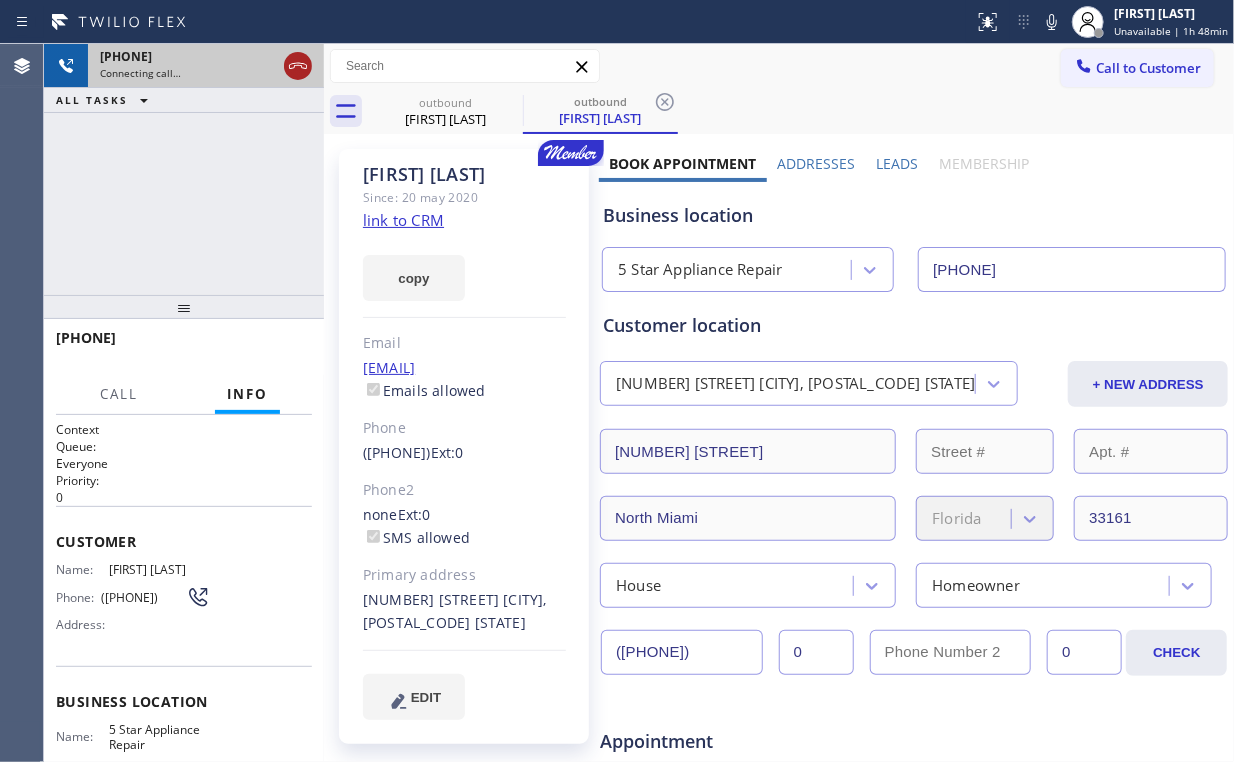 click 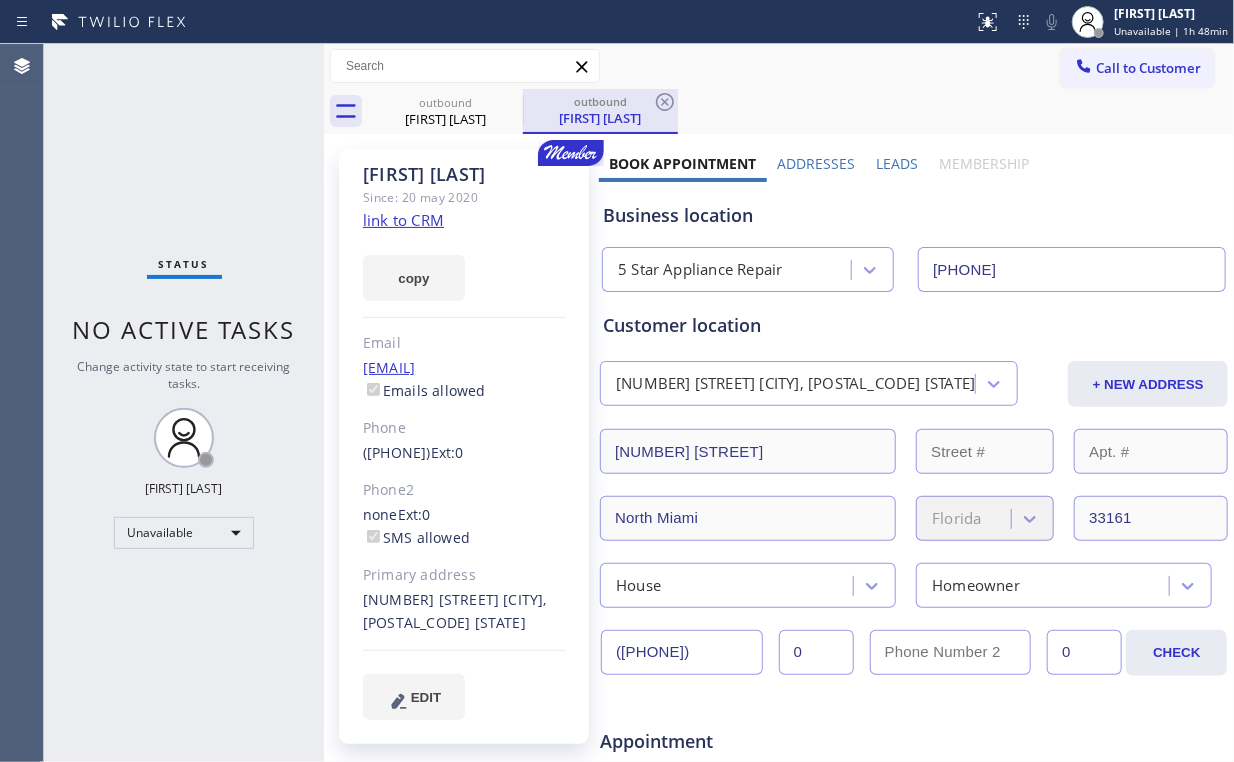 drag, startPoint x: 412, startPoint y: 116, endPoint x: 524, endPoint y: 100, distance: 113.137085 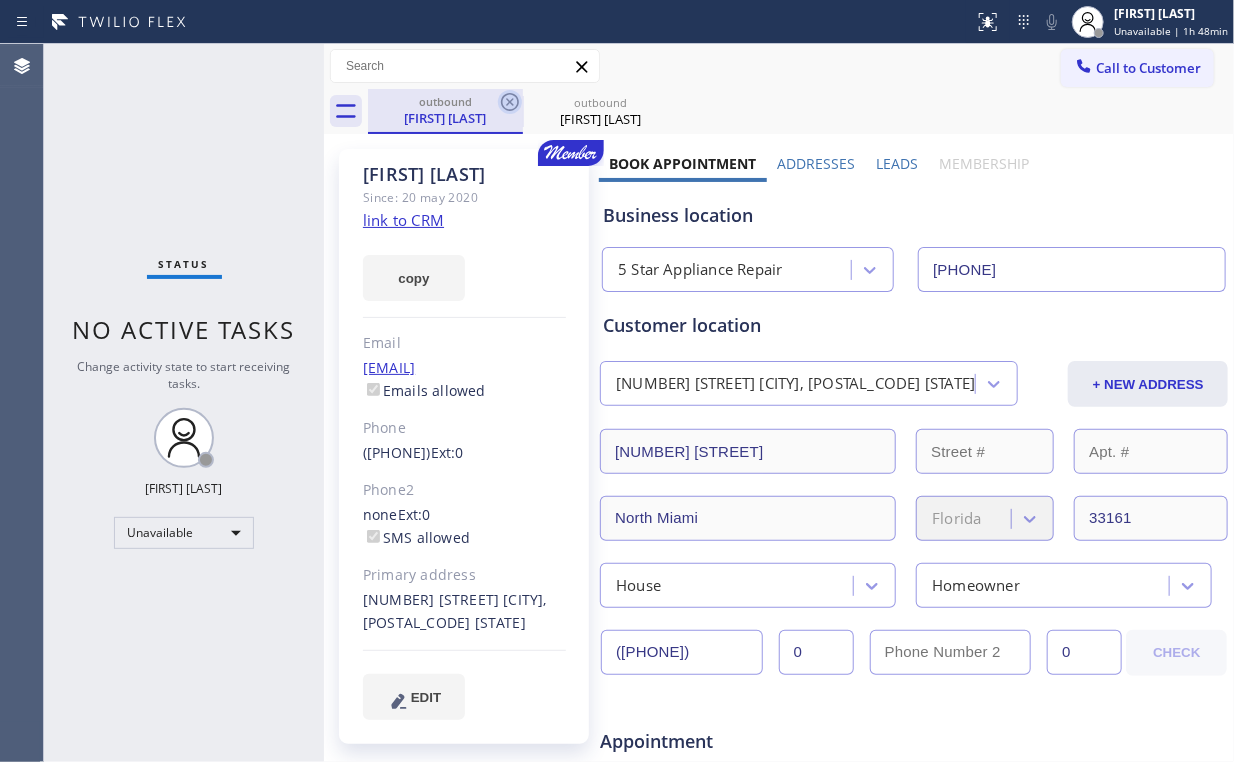 click 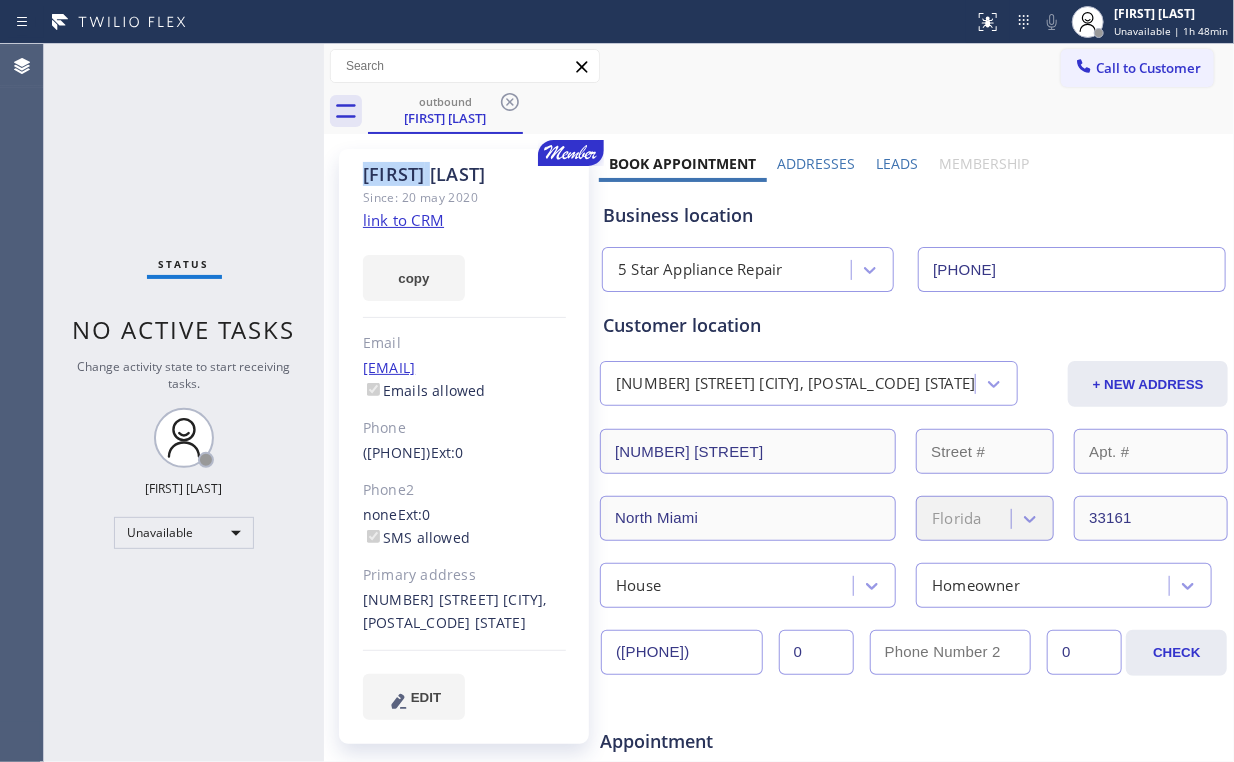 drag, startPoint x: 509, startPoint y: 97, endPoint x: 404, endPoint y: 156, distance: 120.44086 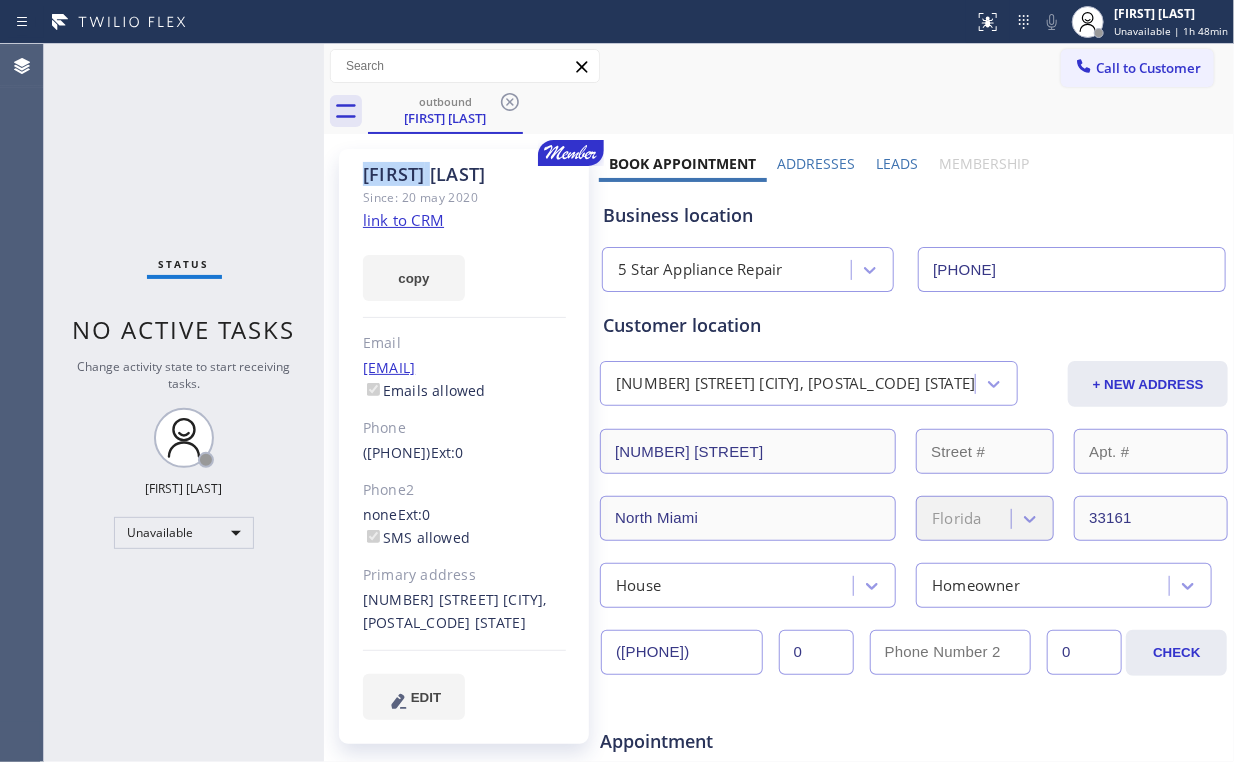 click 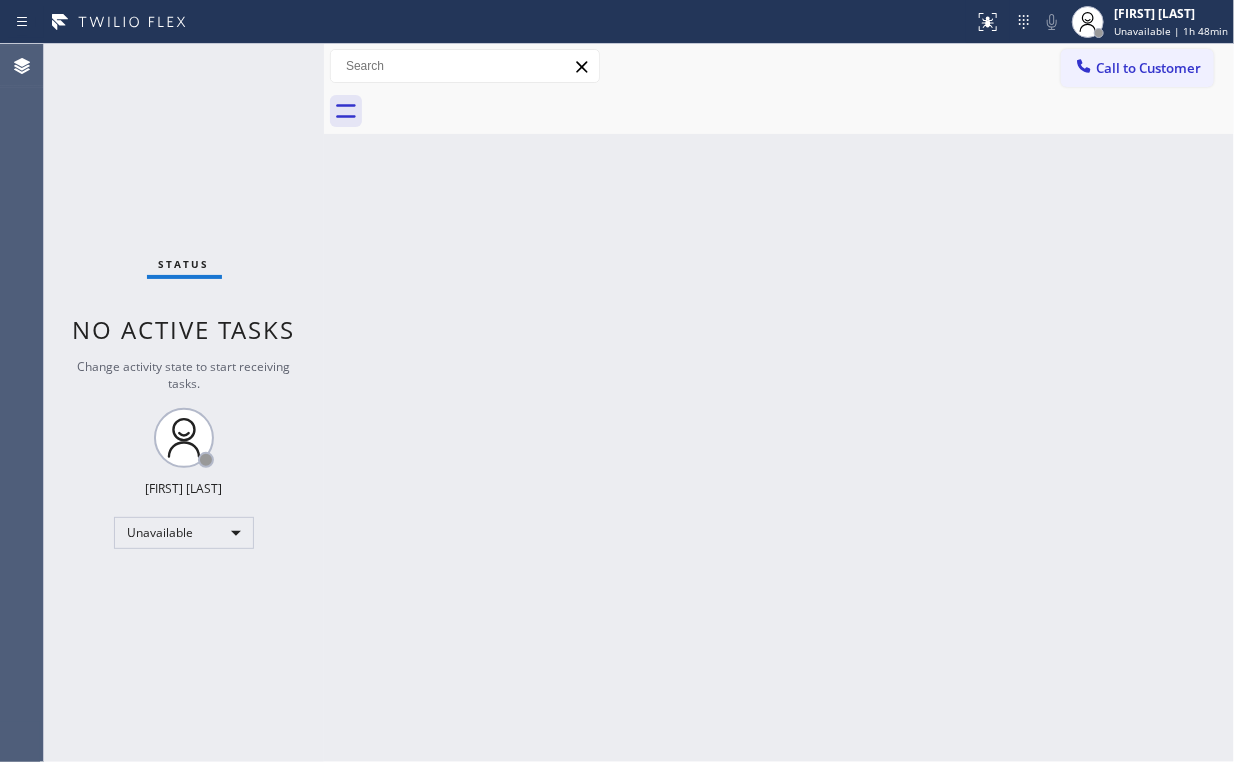 click on "Status   No active tasks     Change activity state to start receiving tasks.   Arnold Verallo Unavailable" at bounding box center (184, 403) 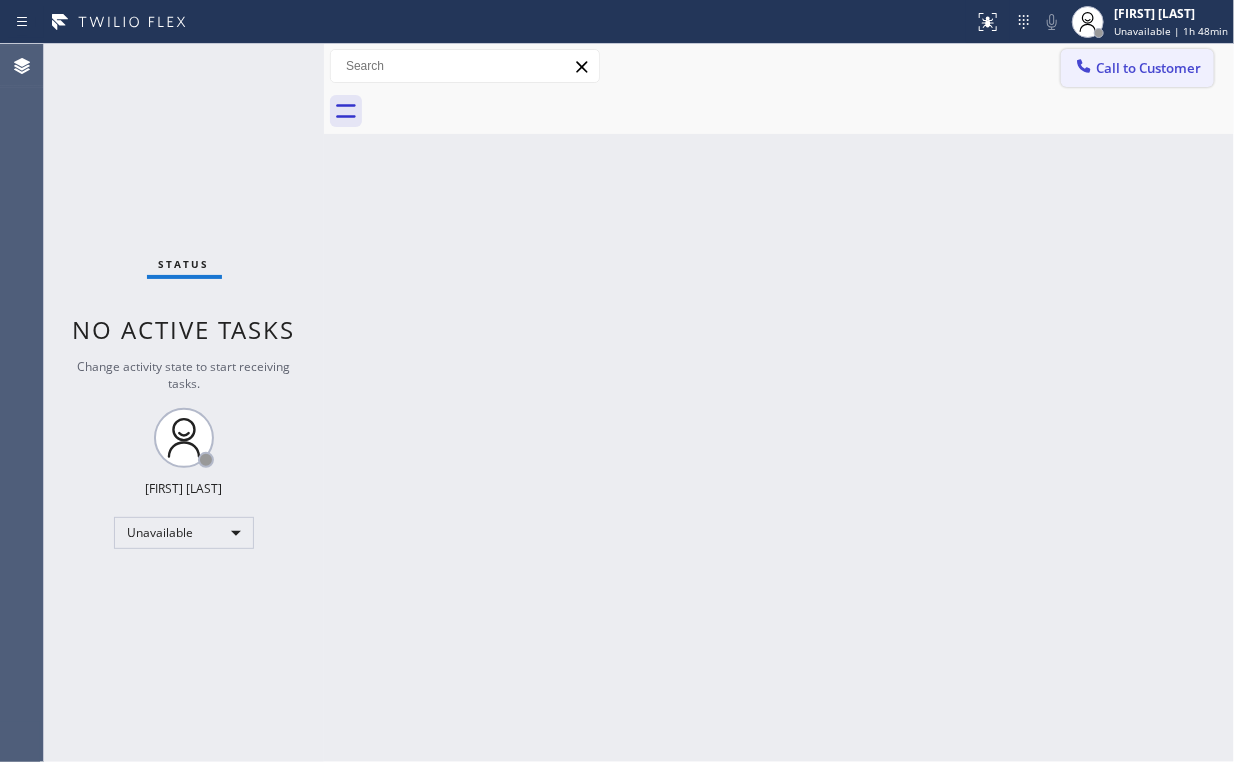 click on "Call to Customer" at bounding box center (1148, 68) 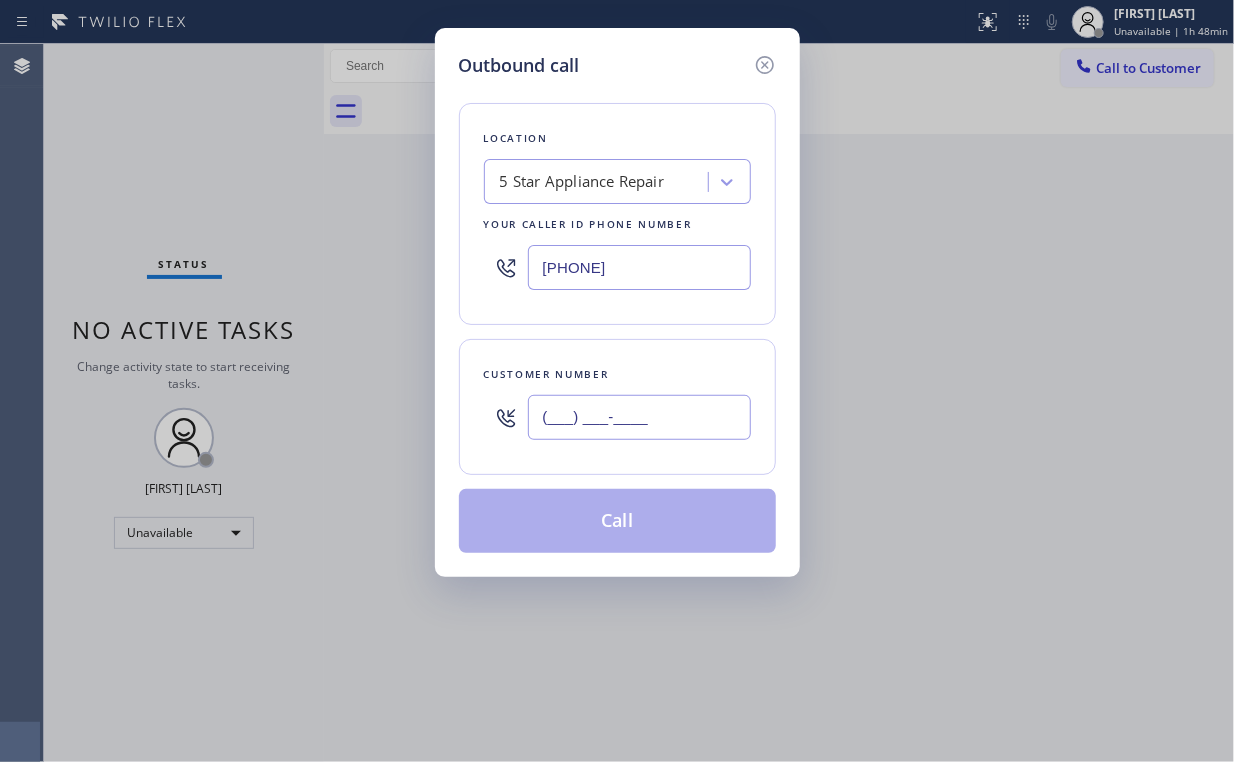 click on "(___) ___-____" at bounding box center (639, 417) 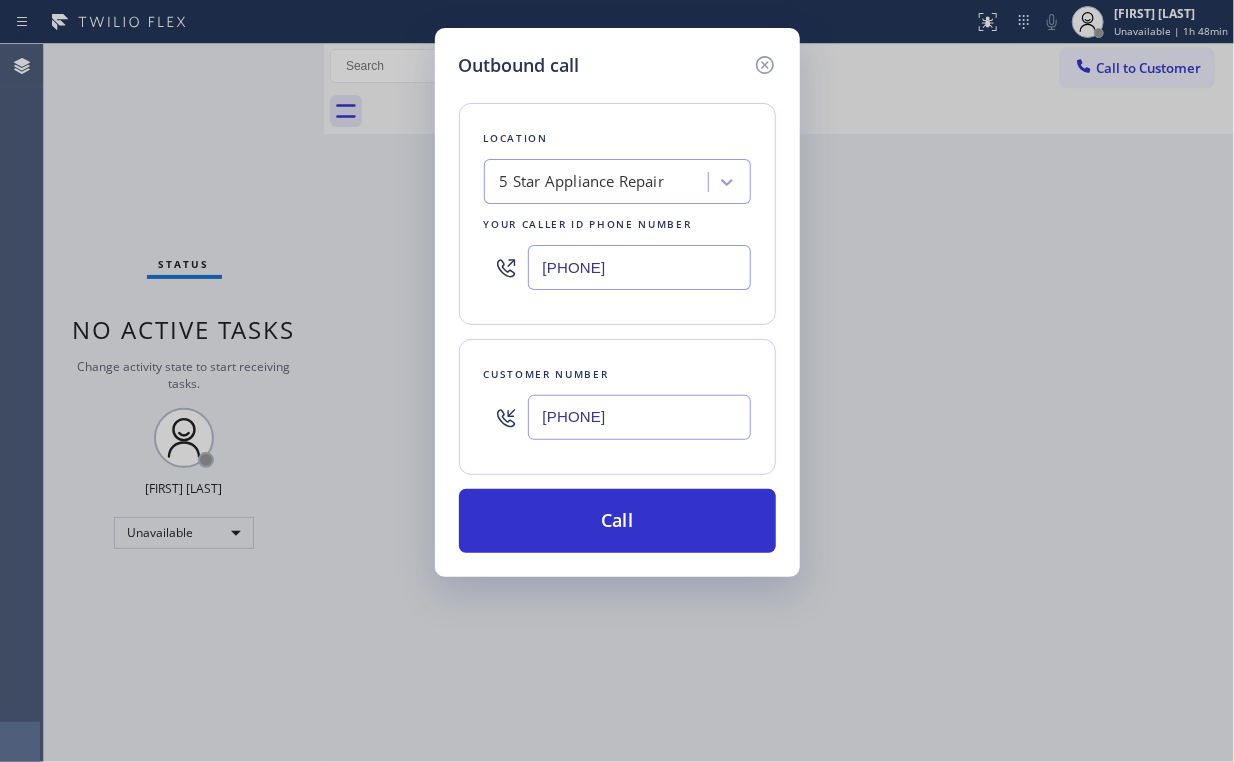 type on "[PHONE]" 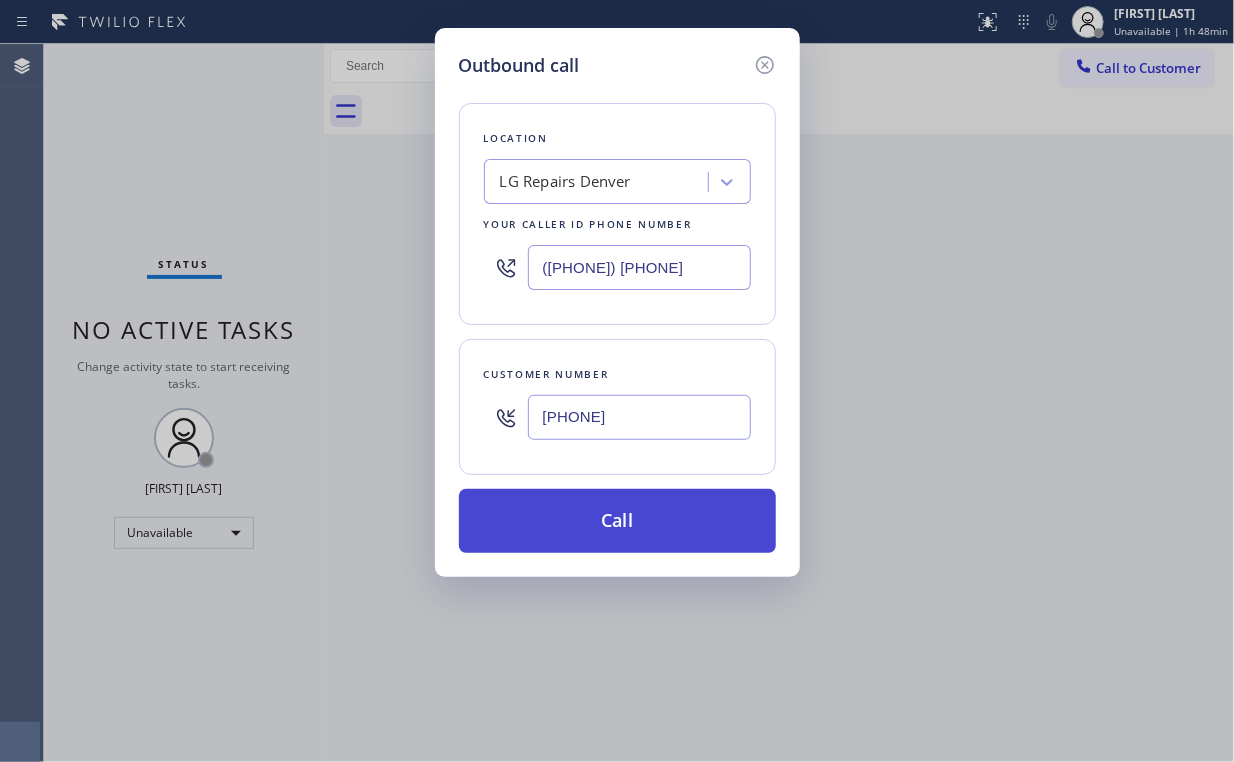 type on "([PHONE]) [PHONE]" 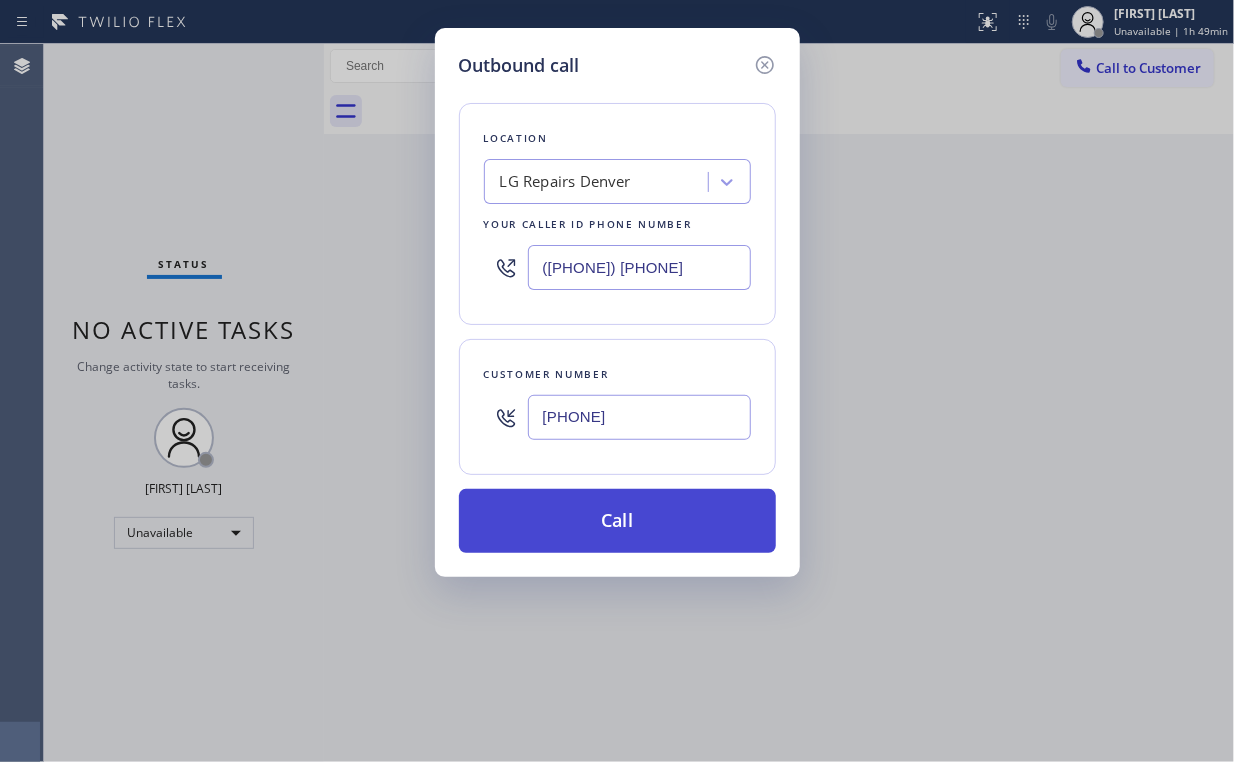 click on "Call" at bounding box center (617, 521) 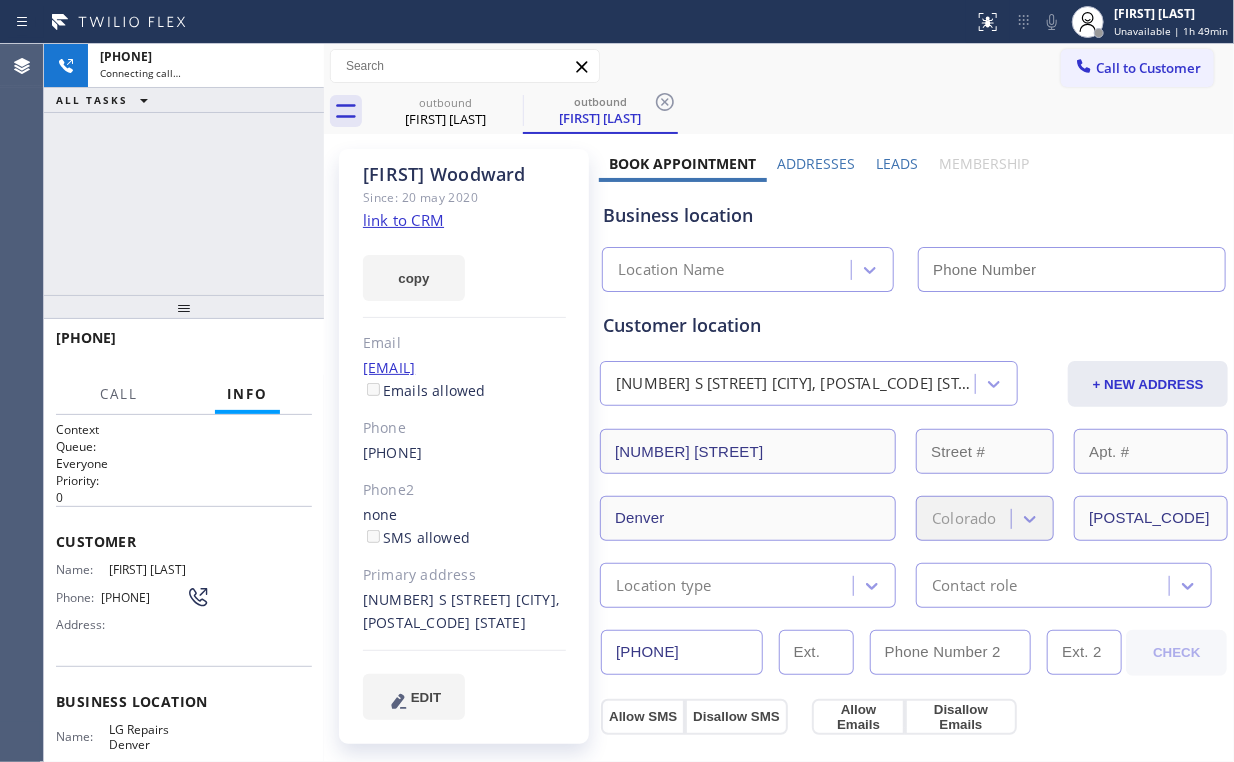 click on "+1[PHONE] Connecting call… ALL TASKS ALL TASKS ACTIVE TASKS TASKS IN WRAP UP" at bounding box center (184, 169) 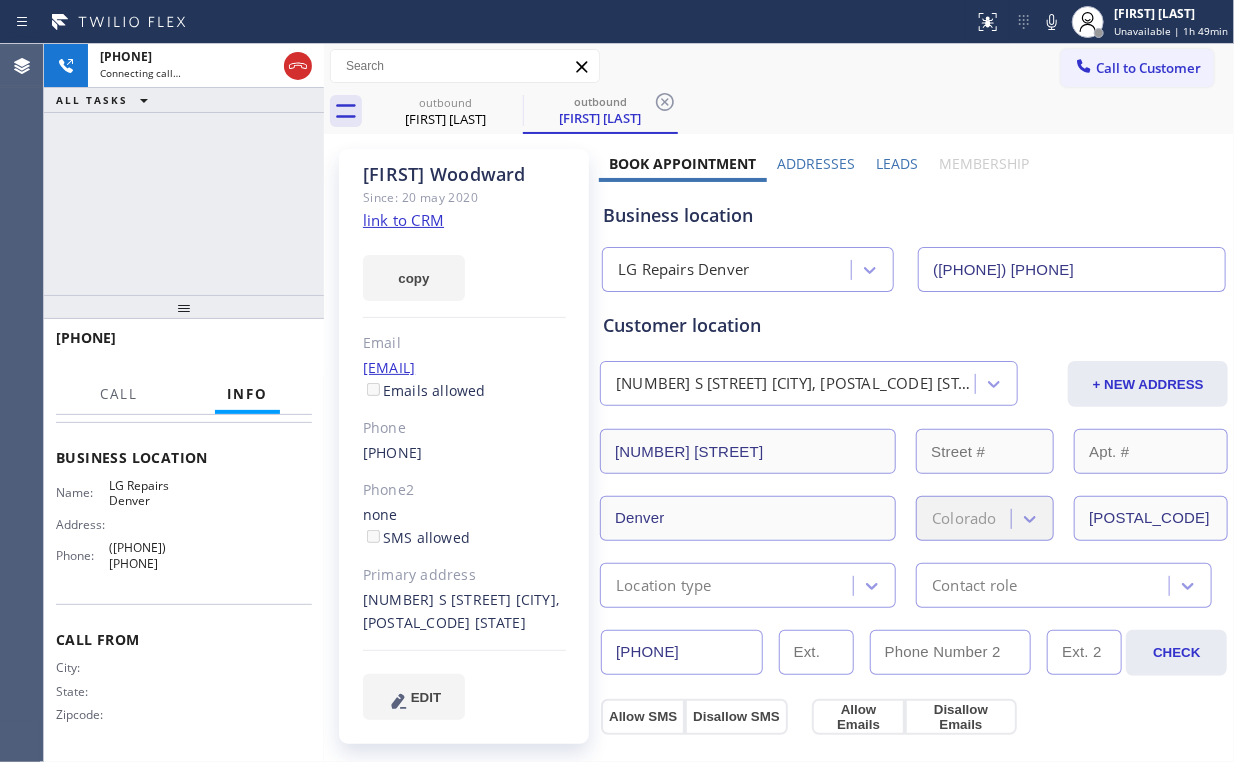scroll, scrollTop: 0, scrollLeft: 0, axis: both 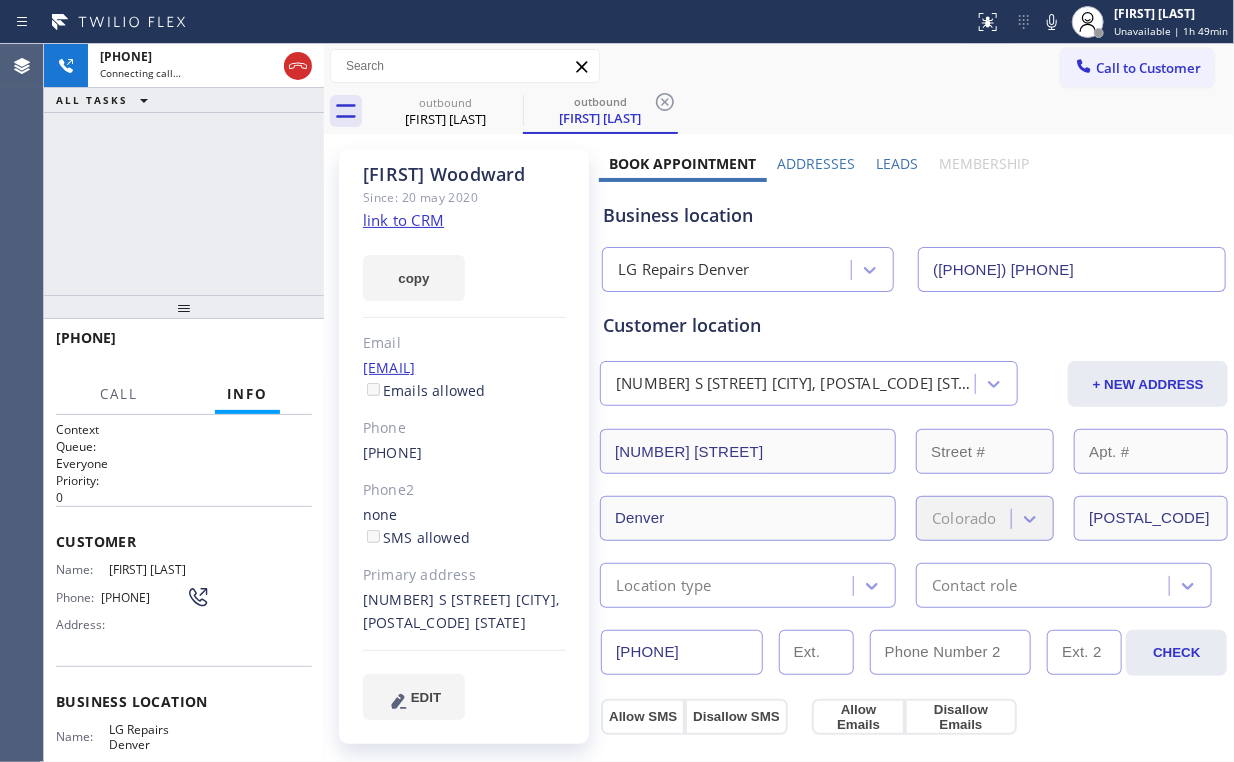 drag, startPoint x: 243, startPoint y: 164, endPoint x: 144, endPoint y: 13, distance: 180.56024 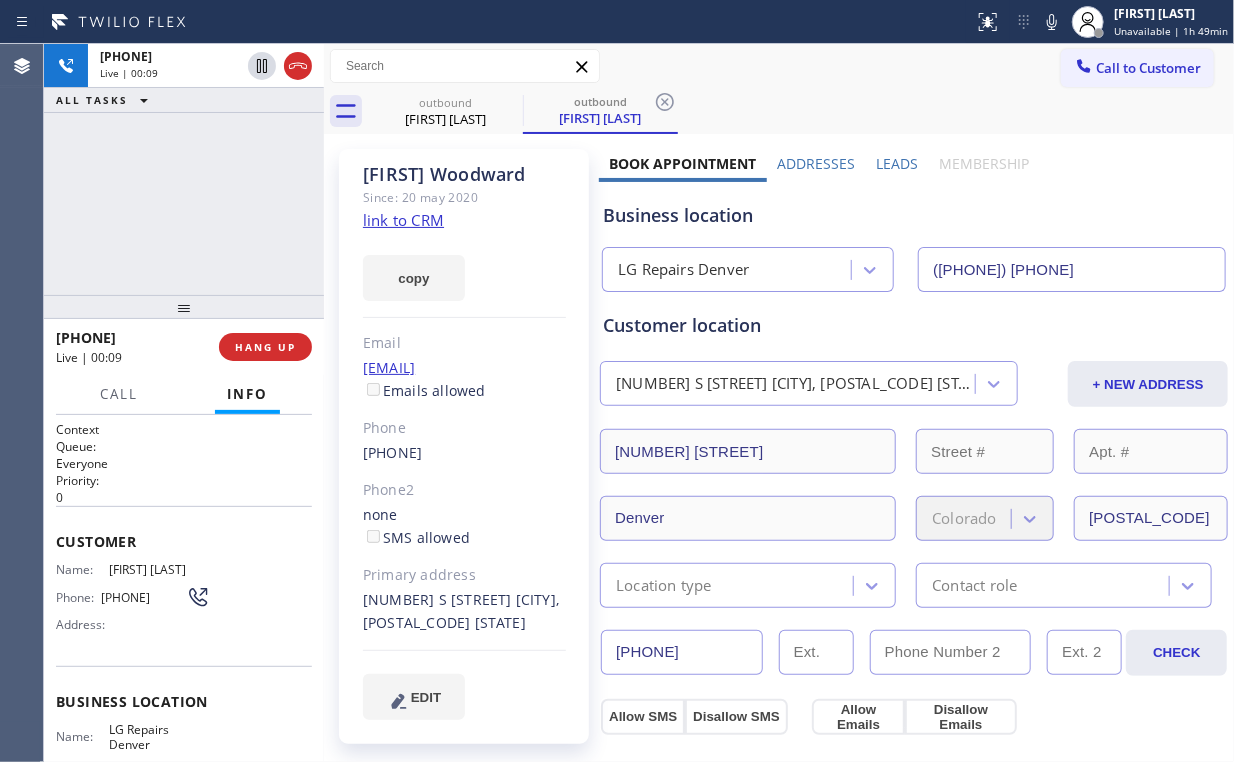 drag, startPoint x: 200, startPoint y: 203, endPoint x: 192, endPoint y: 183, distance: 21.540659 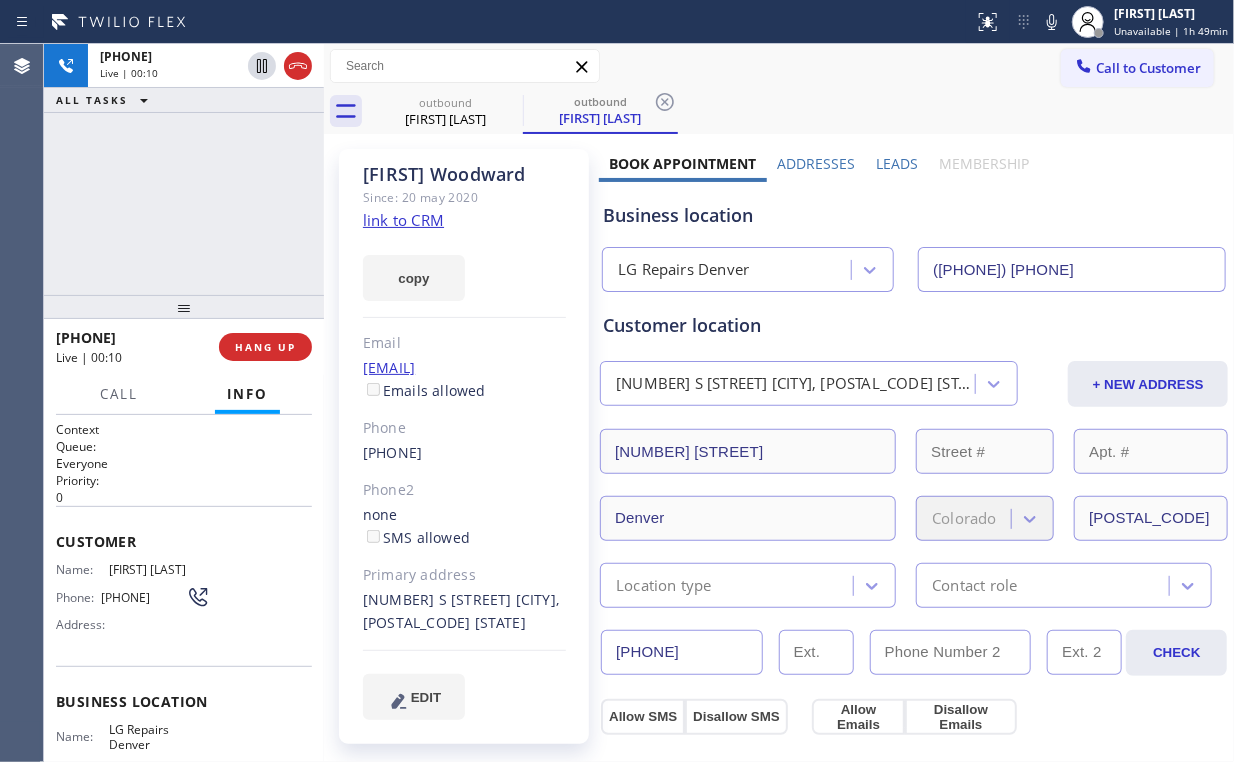 click on "[PHONE] Live | 00:10 ALL TASKS ALL TASKS ACTIVE TASKS TASKS IN WRAP UP" at bounding box center [184, 169] 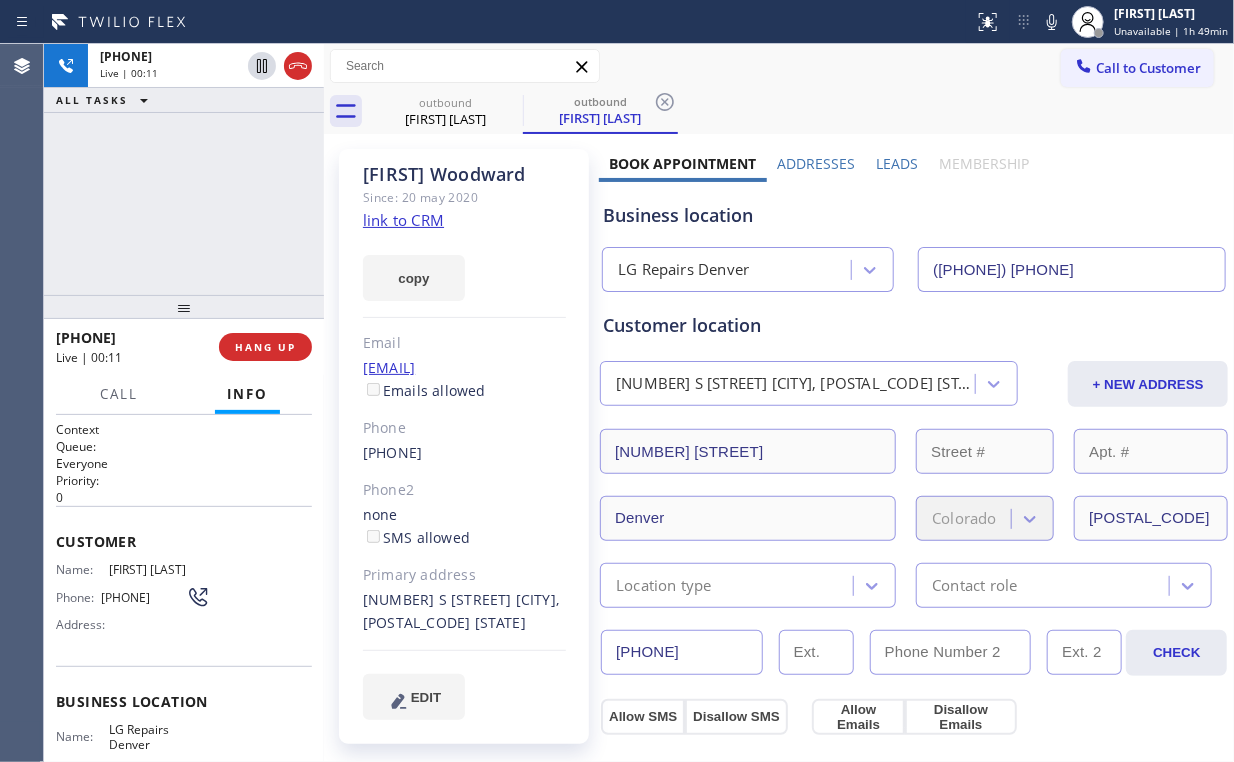 click on "[PHONE] Live | 00:11 ALL TASKS ALL TASKS ACTIVE TASKS TASKS IN WRAP UP" at bounding box center (184, 169) 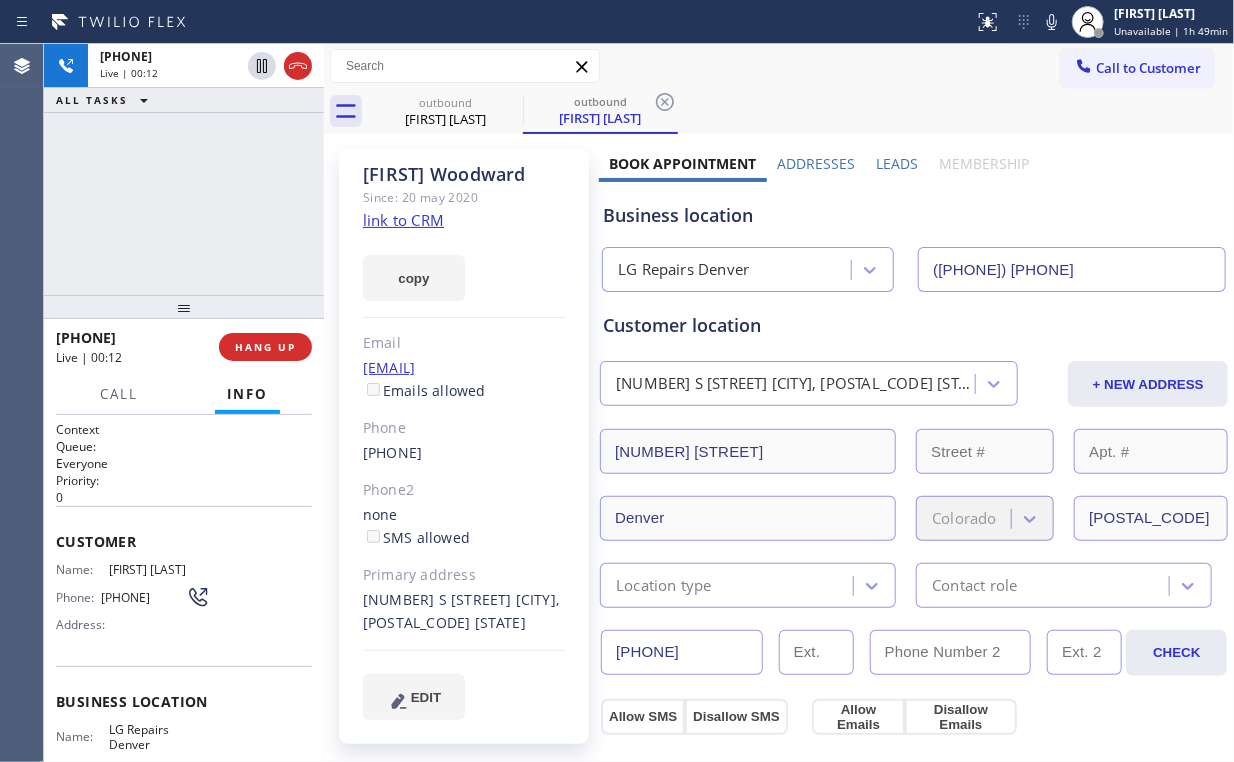 click on "[PHONE] Live | 00:12 ALL TASKS ALL TASKS ACTIVE TASKS TASKS IN WRAP UP" at bounding box center [184, 169] 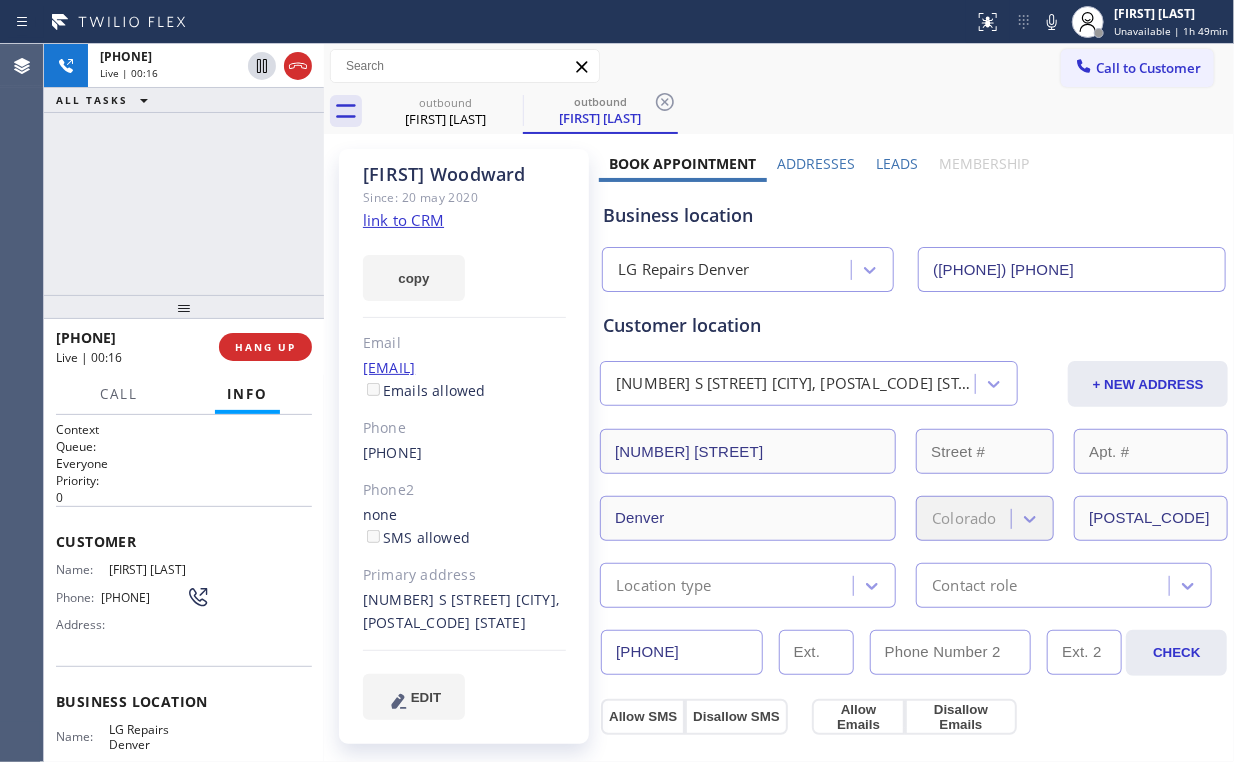click on "+1[PHONE] Live | [TIME] ALL TASKS ALL TASKS ACTIVE TASKS TASKS IN WRAP UP" at bounding box center [184, 169] 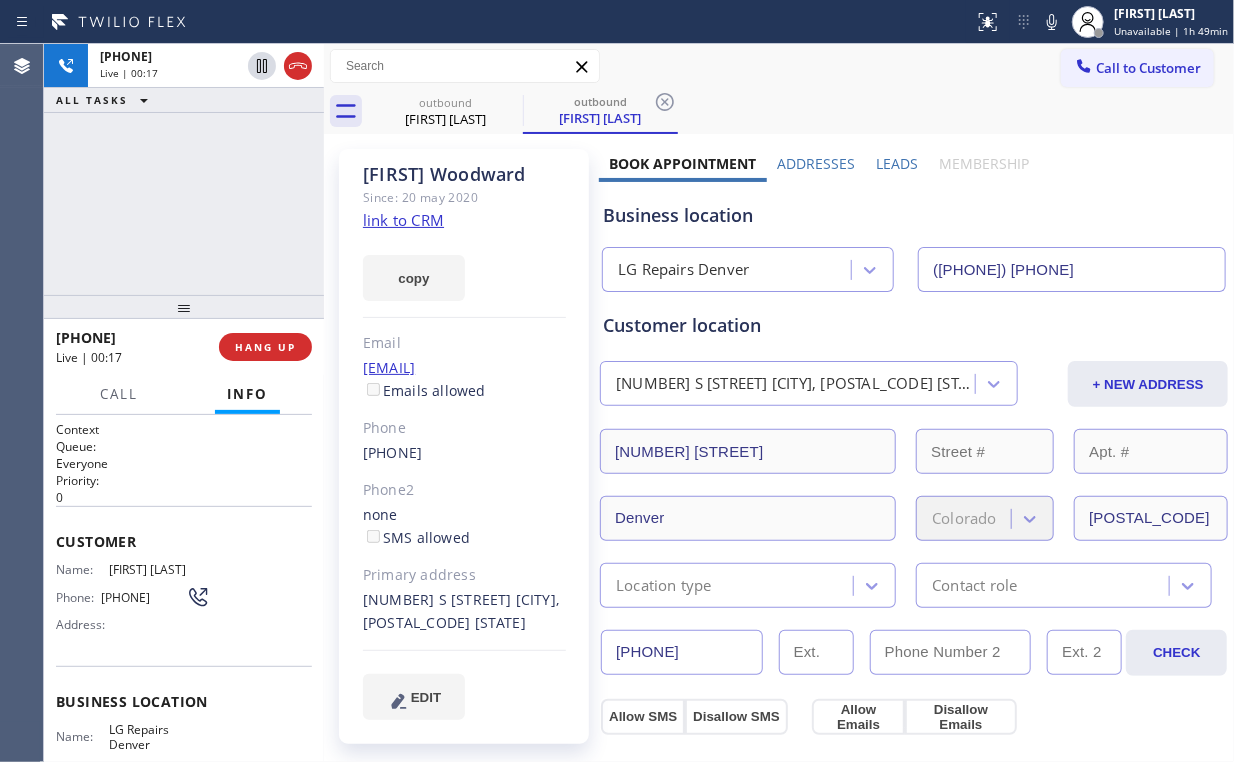 click on "+1[PHONE] Live | 00:17 ALL TASKS ALL TASKS ACTIVE TASKS TASKS IN WRAP UP" at bounding box center [184, 169] 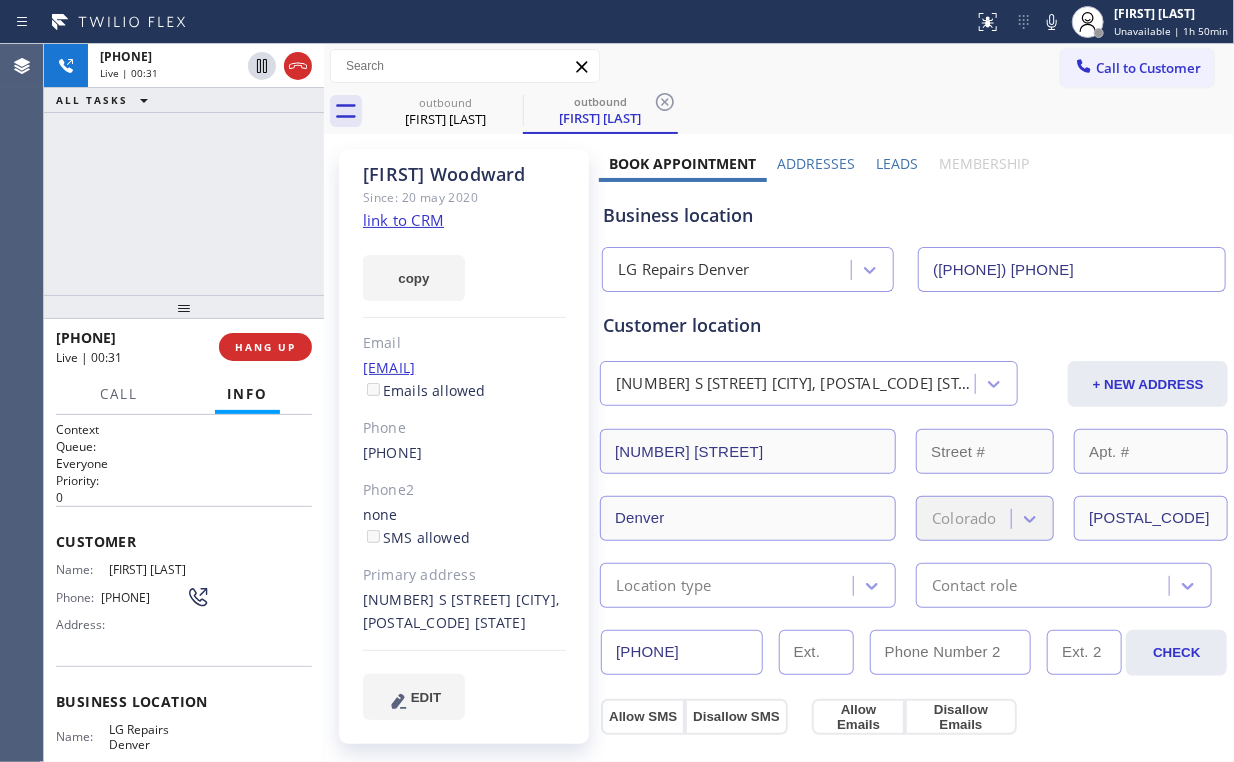 click on "Business location" at bounding box center [914, 215] 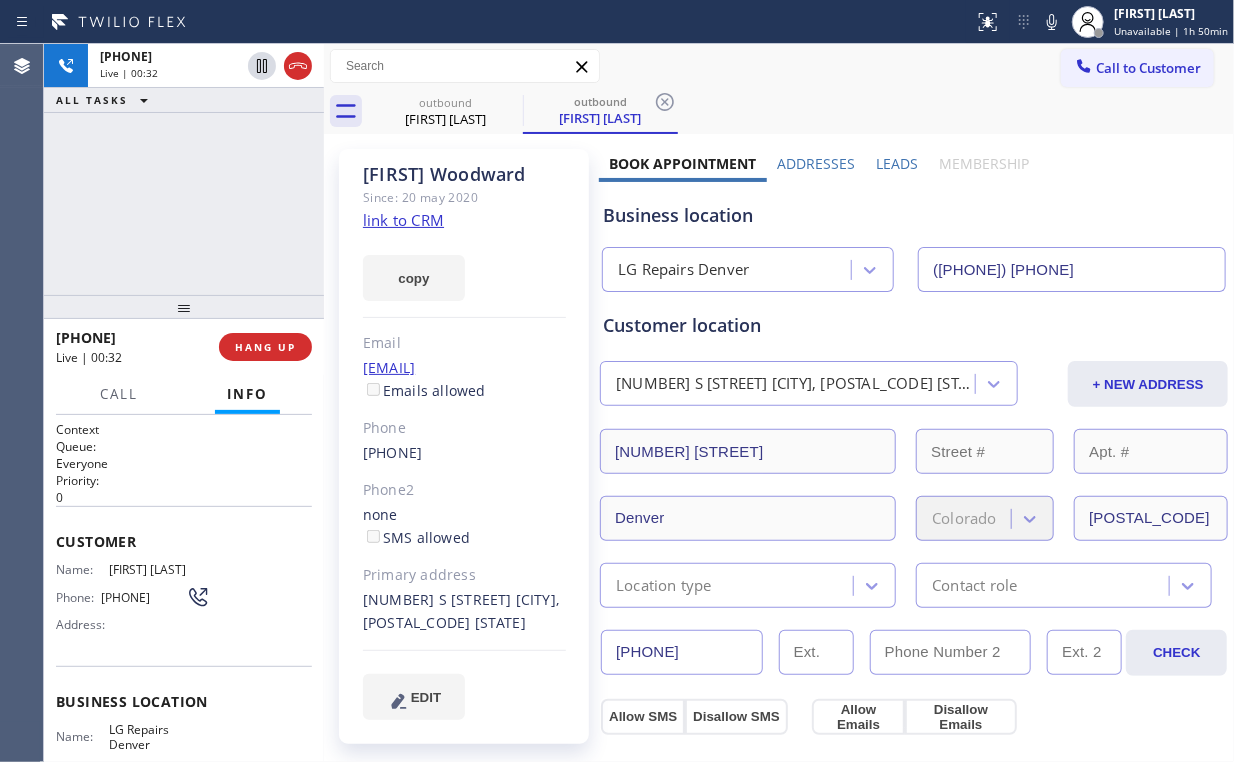 click on "+1[PHONE] Live | 00:32 ALL TASKS ALL TASKS ACTIVE TASKS TASKS IN WRAP UP" at bounding box center (184, 169) 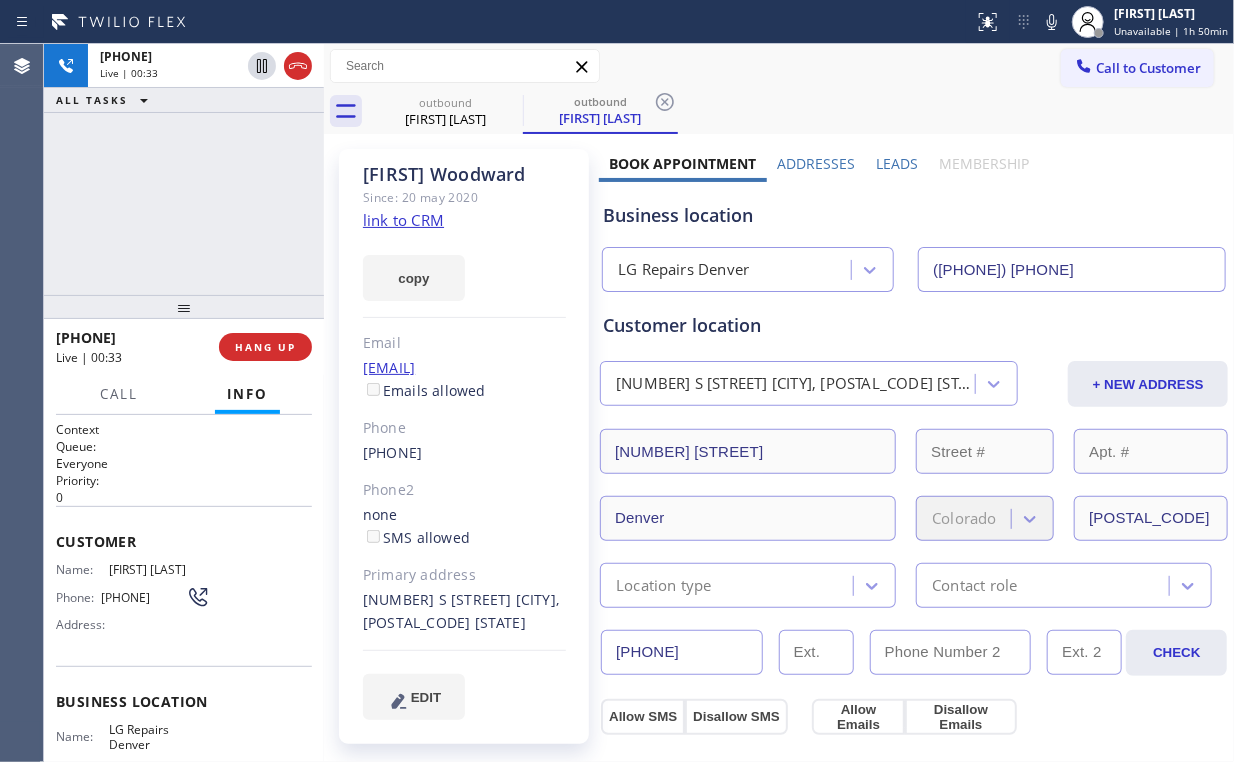 click on "[PHONE] Live | 00:33 ALL TASKS ALL TASKS ACTIVE TASKS TASKS IN WRAP UP" at bounding box center [184, 169] 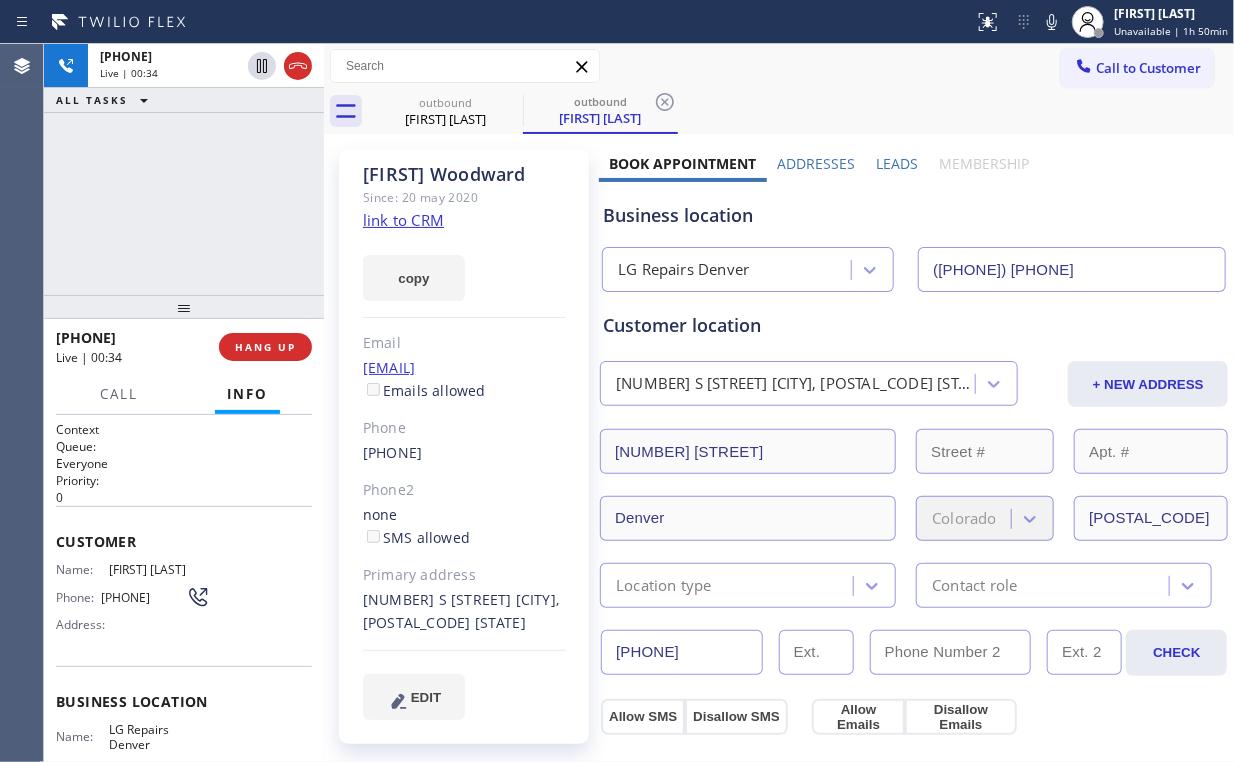 click on "+1[PHONE] Live | [TIME] ALL TASKS ALL TASKS ACTIVE TASKS TASKS IN WRAP UP" at bounding box center (184, 169) 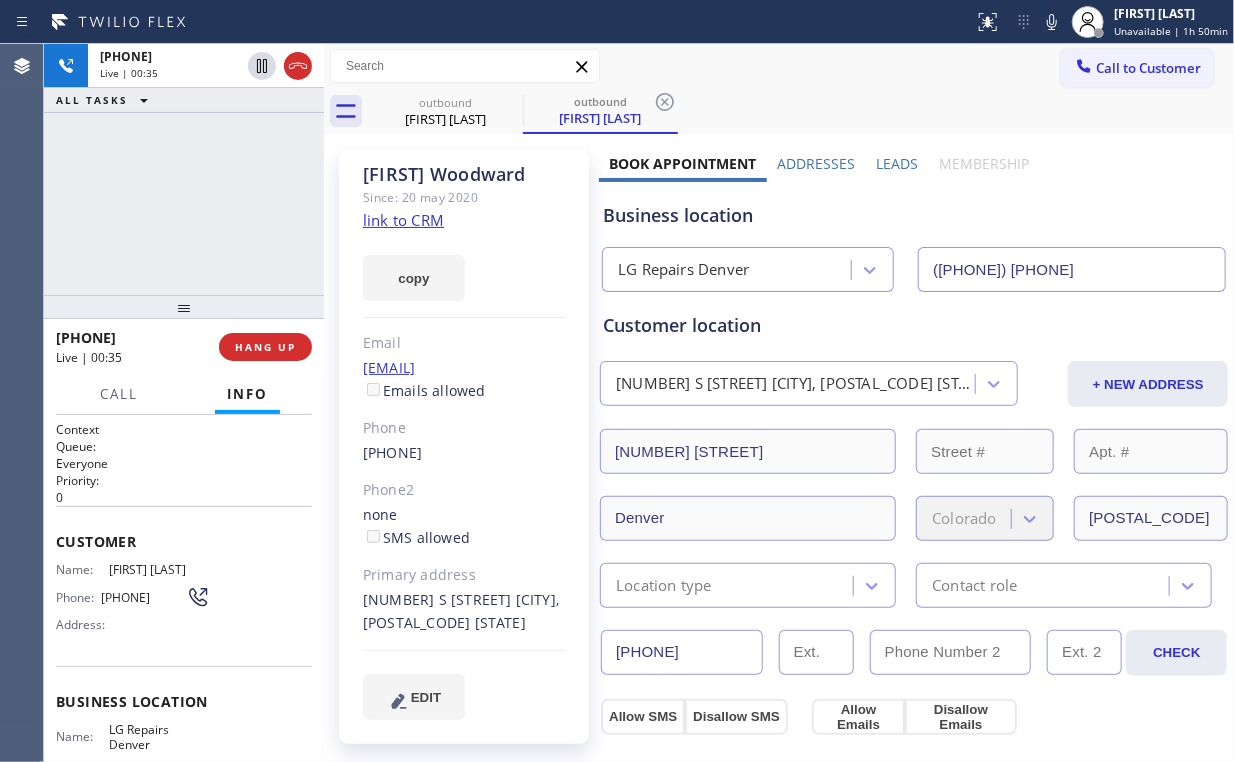 click on "[PHONE] Live | 00:35 ALL TASKS ALL TASKS ACTIVE TASKS TASKS IN WRAP UP" at bounding box center [184, 169] 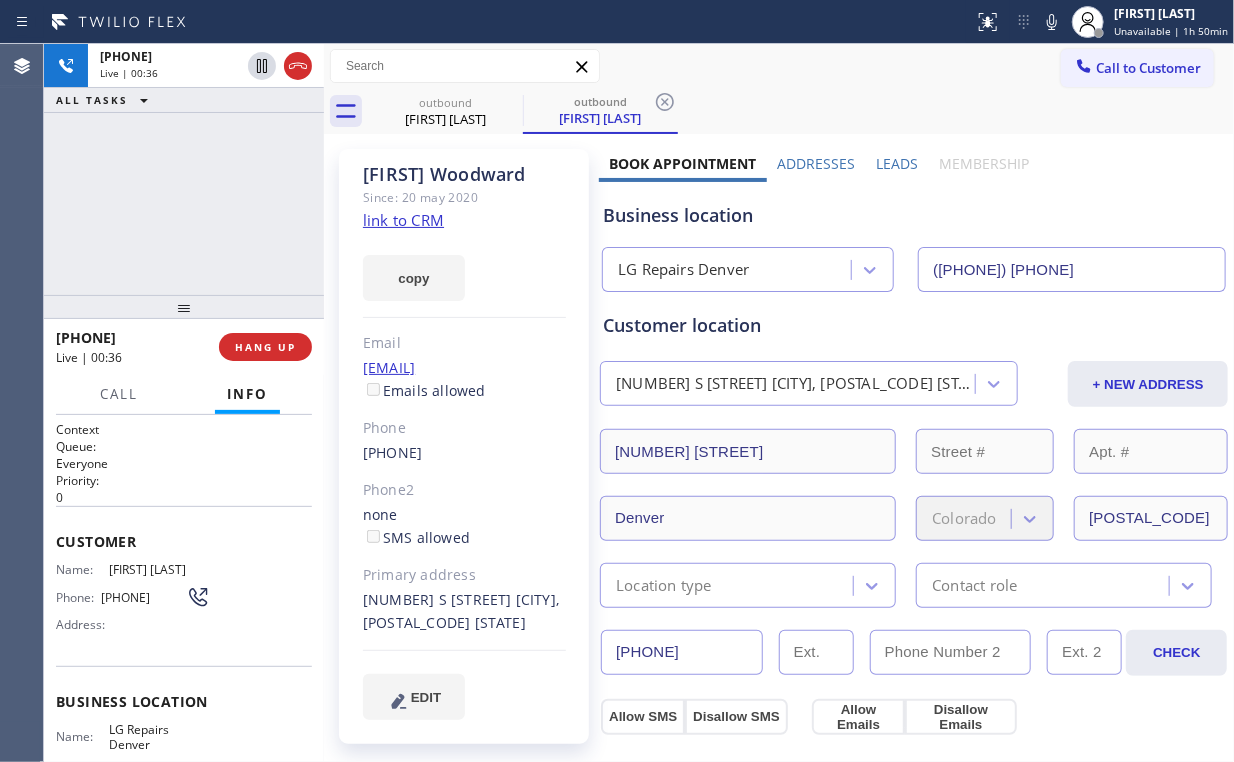 click on "+1[PHONE] Live | 00:36 ALL TASKS ALL TASKS ACTIVE TASKS TASKS IN WRAP UP" at bounding box center [184, 169] 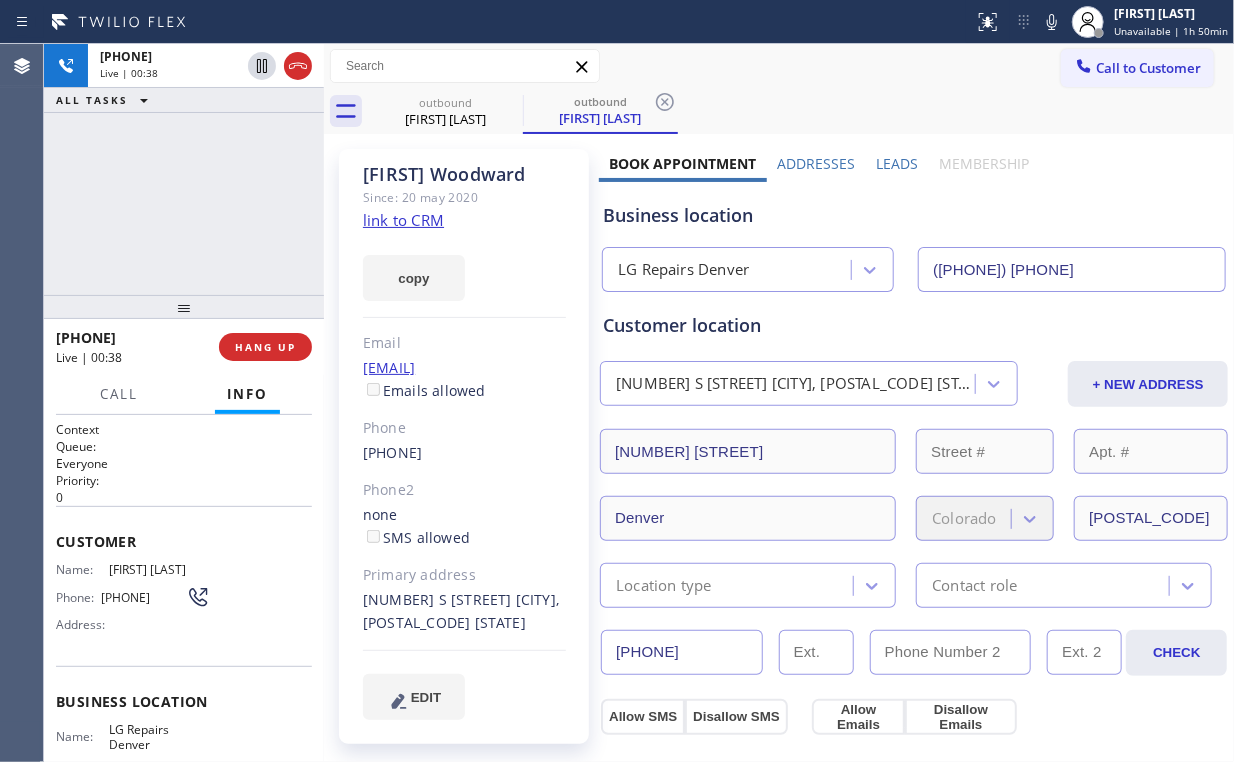click on "+1[PHONE] Live | [TIME] ALL TASKS ALL TASKS ACTIVE TASKS TASKS IN WRAP UP" at bounding box center (184, 169) 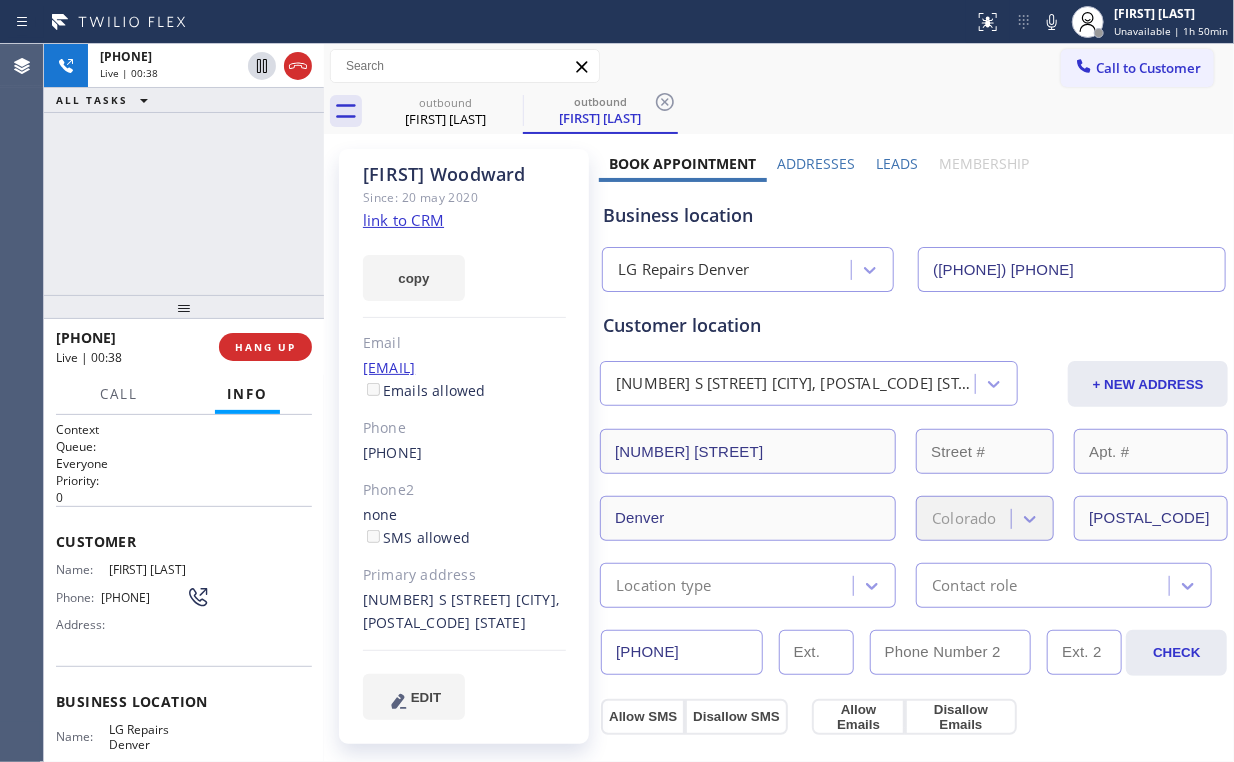click on "+1[PHONE] Live | [TIME] ALL TASKS ALL TASKS ACTIVE TASKS TASKS IN WRAP UP" at bounding box center (184, 169) 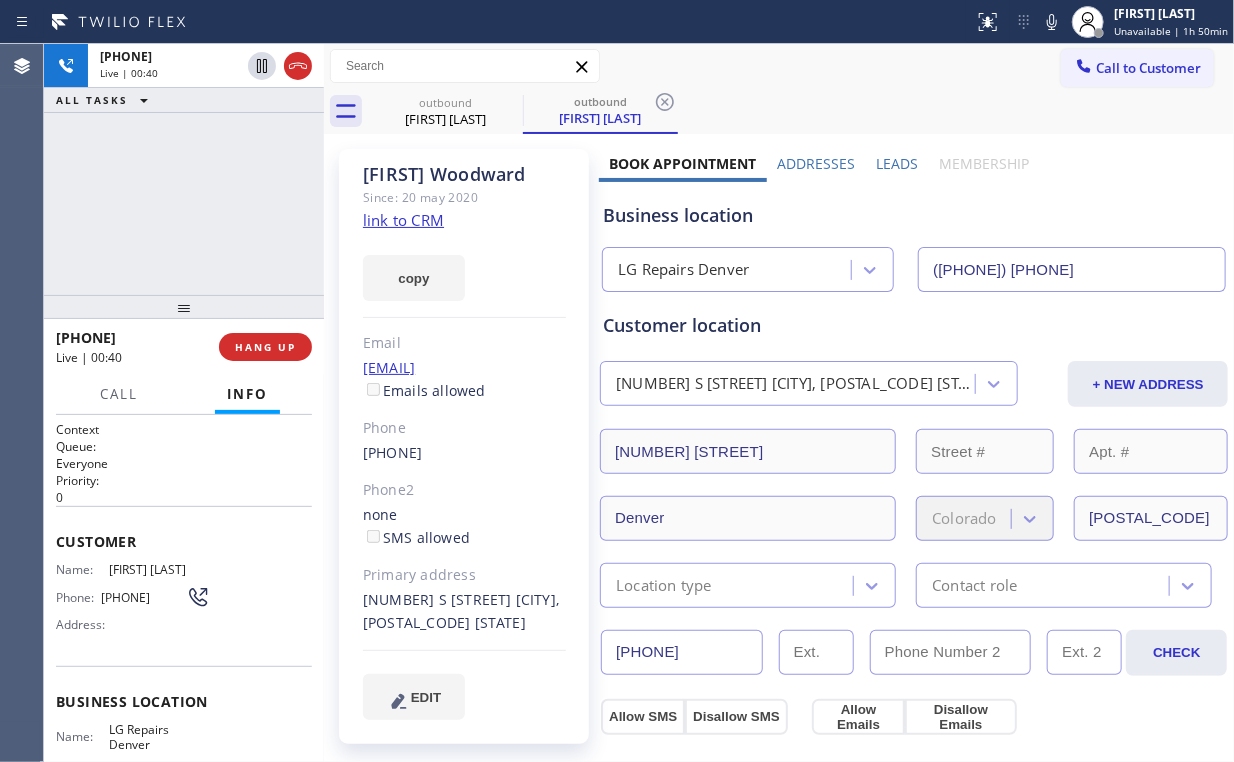 click on "[PHONE] Live | 00:40 ALL TASKS ALL TASKS ACTIVE TASKS TASKS IN WRAP UP" at bounding box center [184, 169] 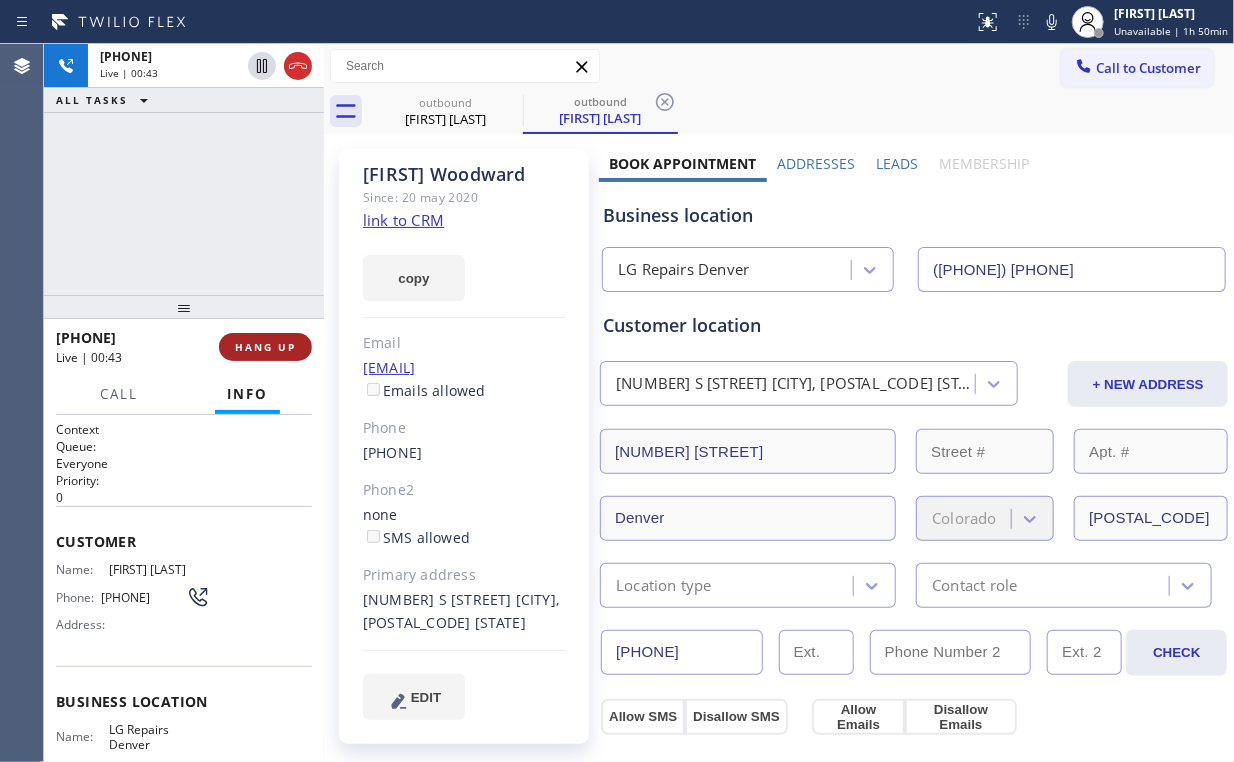 click on "HANG UP" at bounding box center [265, 347] 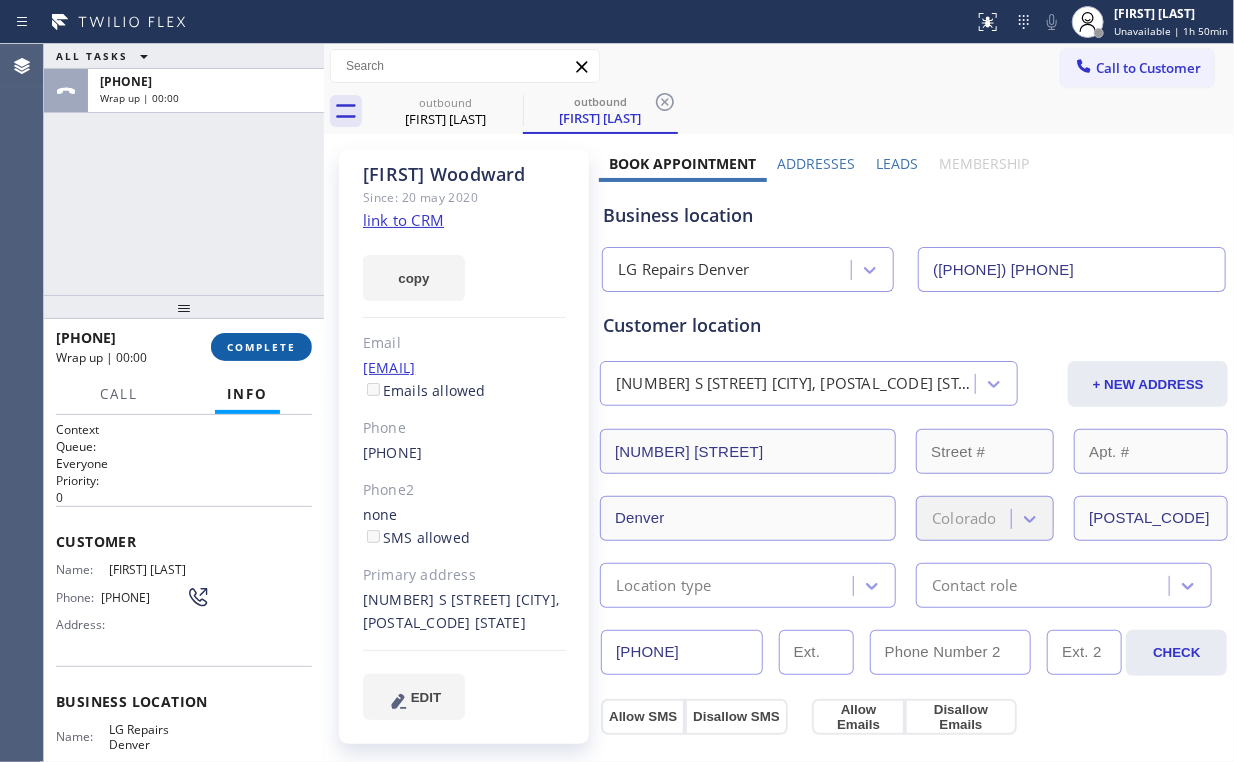 click on "COMPLETE" at bounding box center (261, 347) 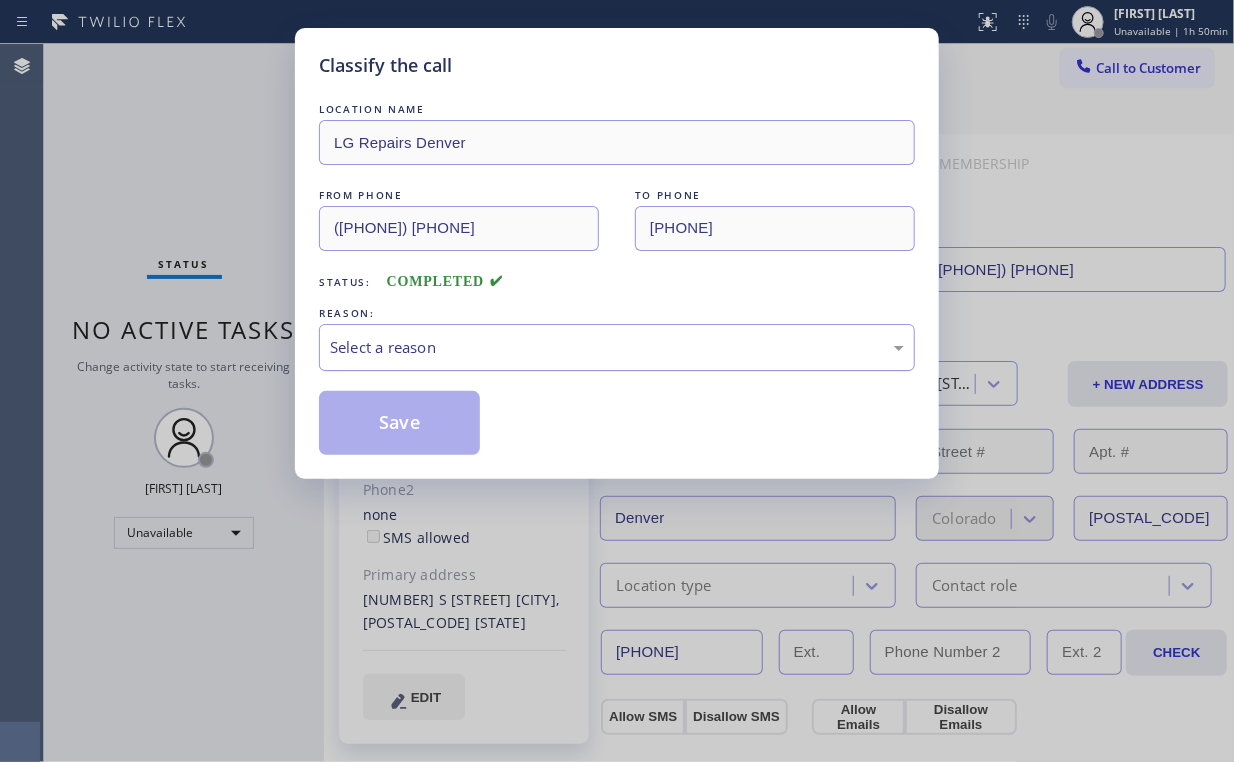 click on "Select a reason" at bounding box center (617, 347) 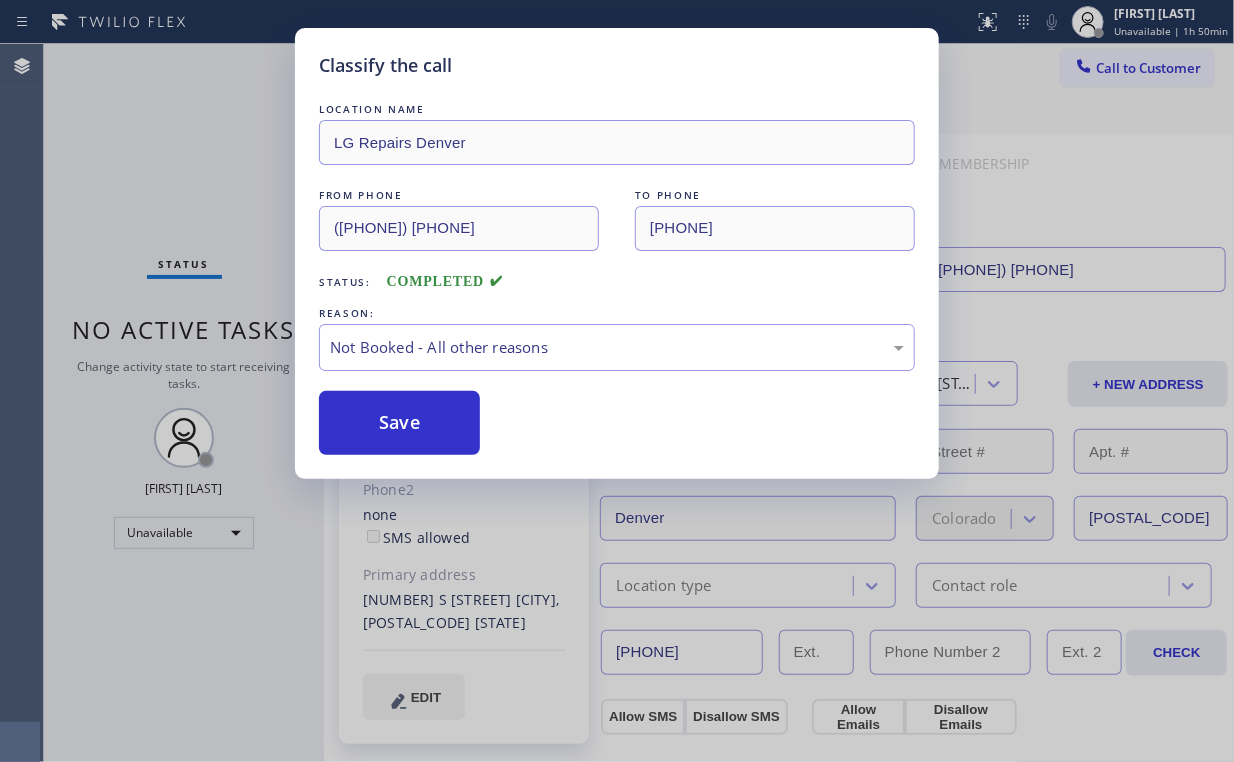 click on "Save" at bounding box center [399, 423] 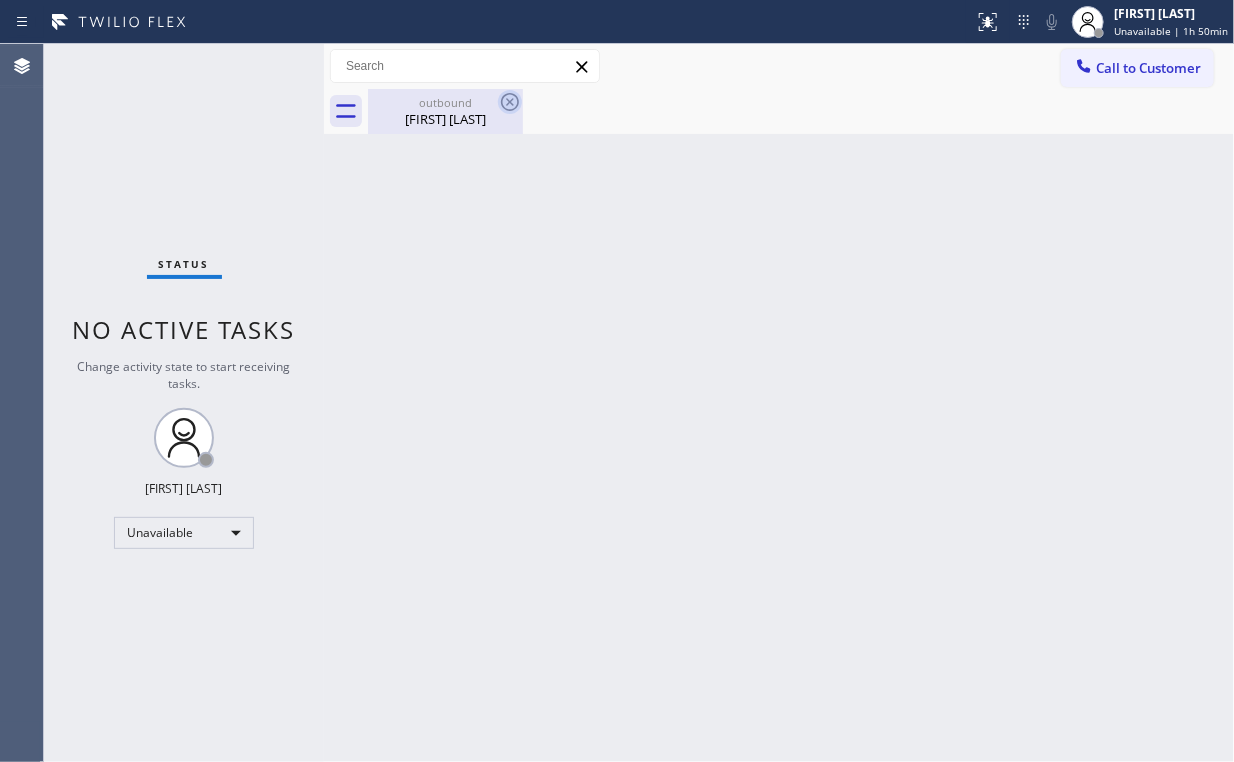 drag, startPoint x: 453, startPoint y: 98, endPoint x: 505, endPoint y: 100, distance: 52.03845 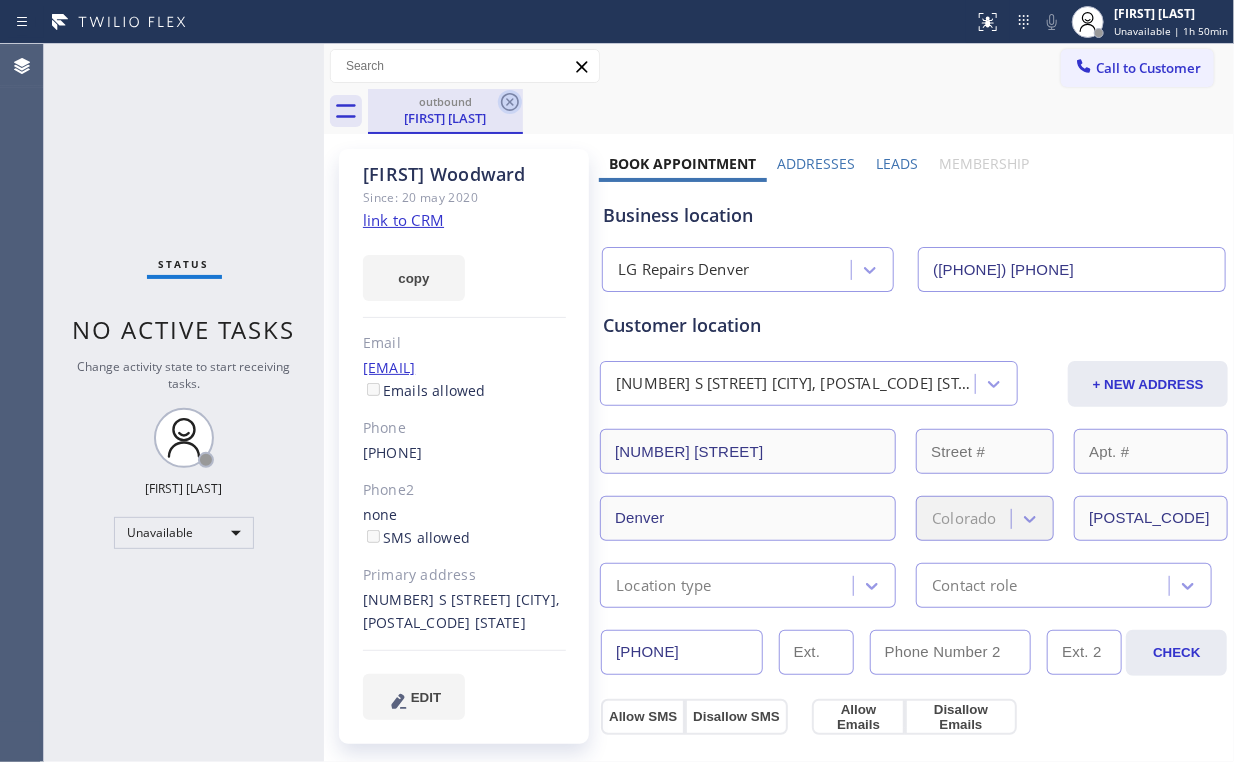click 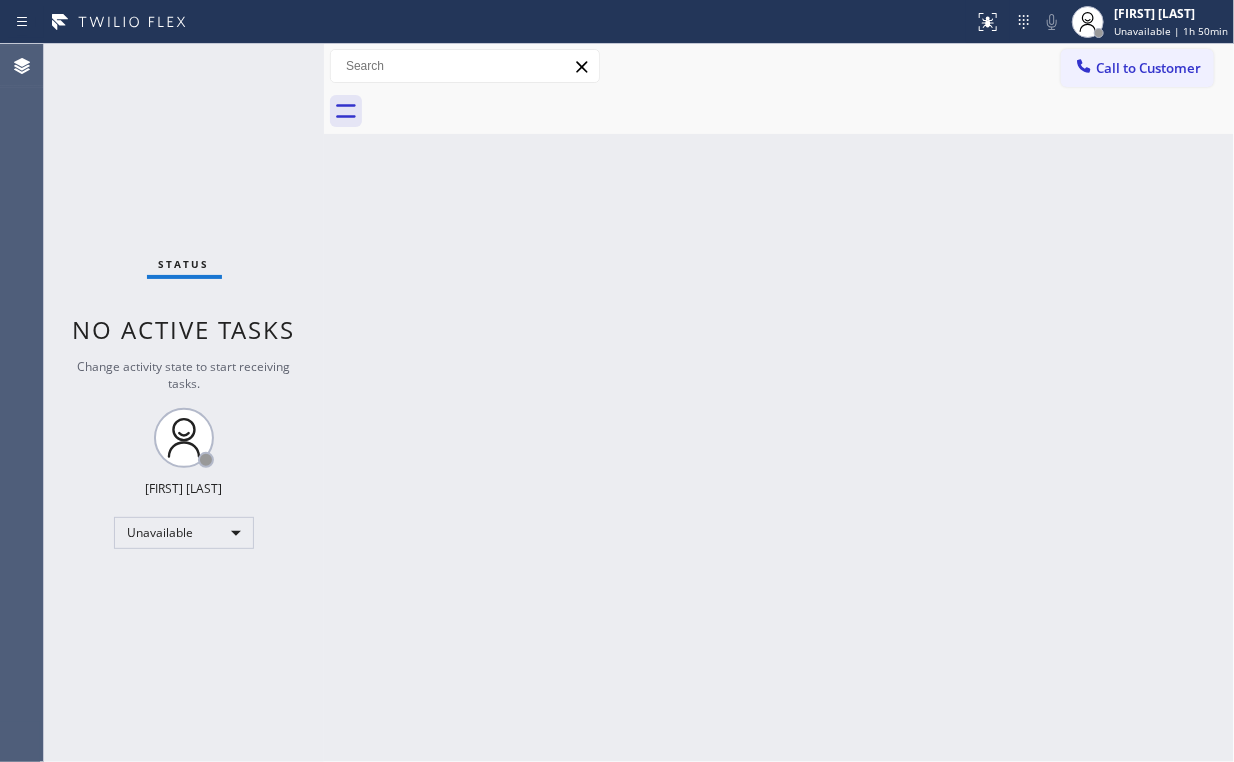 drag, startPoint x: 196, startPoint y: 143, endPoint x: 198, endPoint y: 129, distance: 14.142136 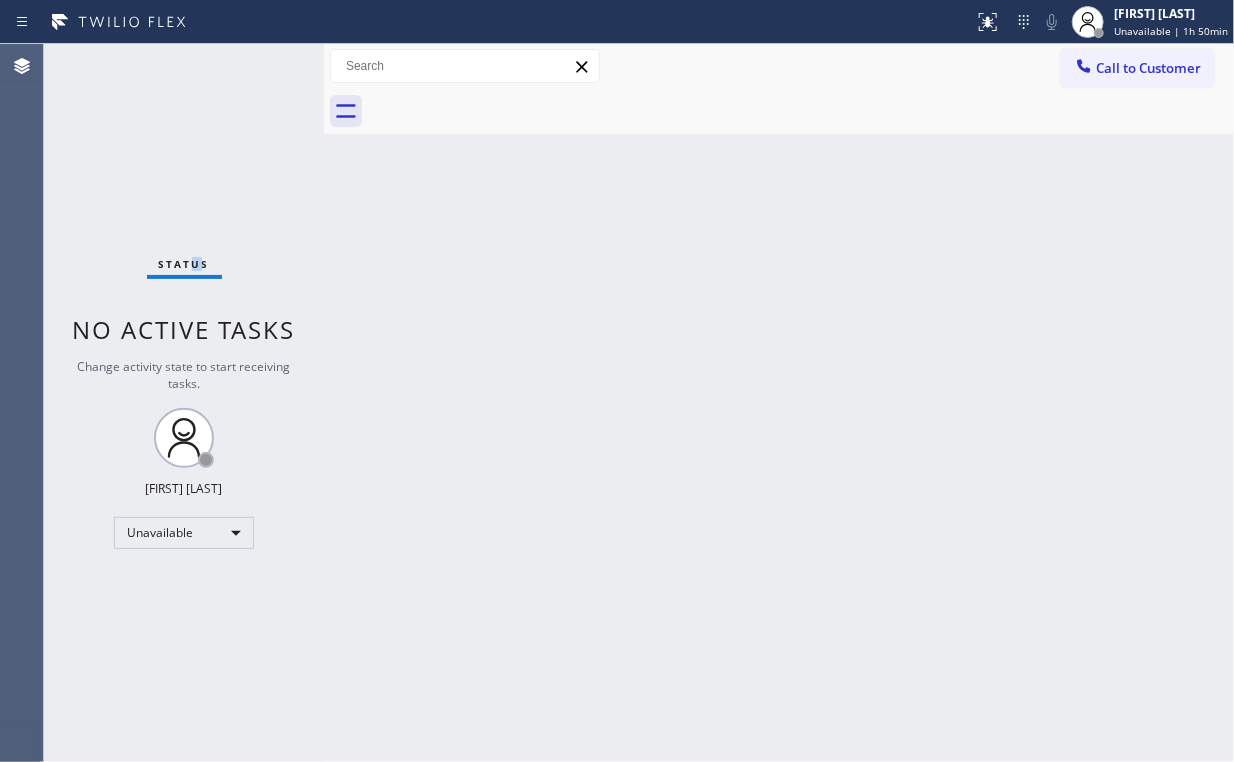click on "Call to Customer" at bounding box center (1148, 68) 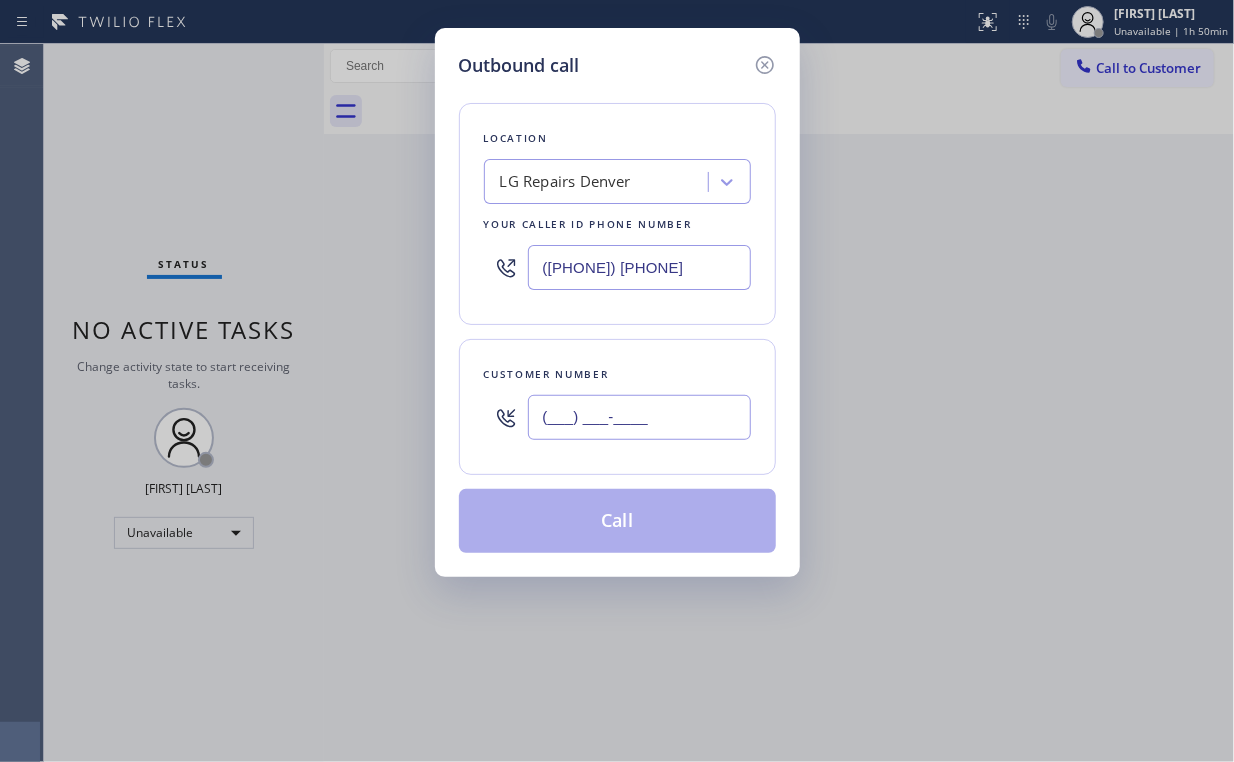 click on "(___) ___-____" at bounding box center (639, 417) 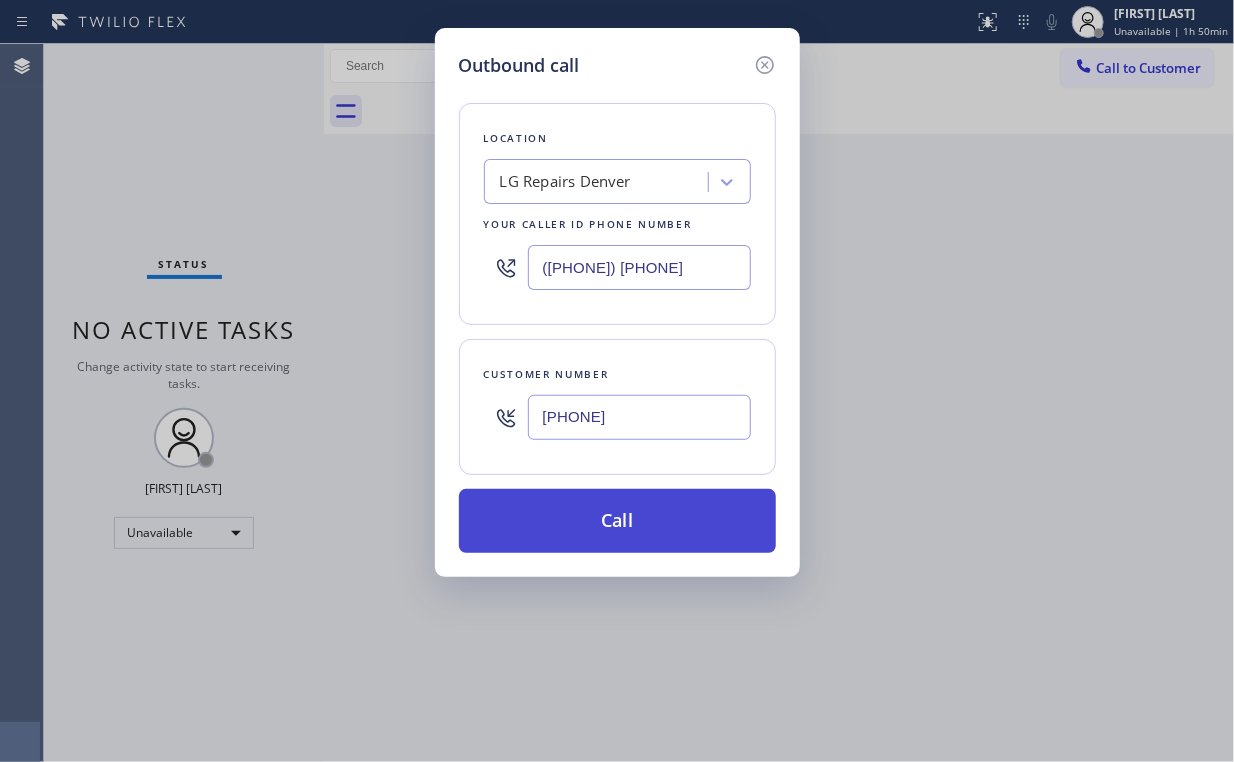 type on "[PHONE]" 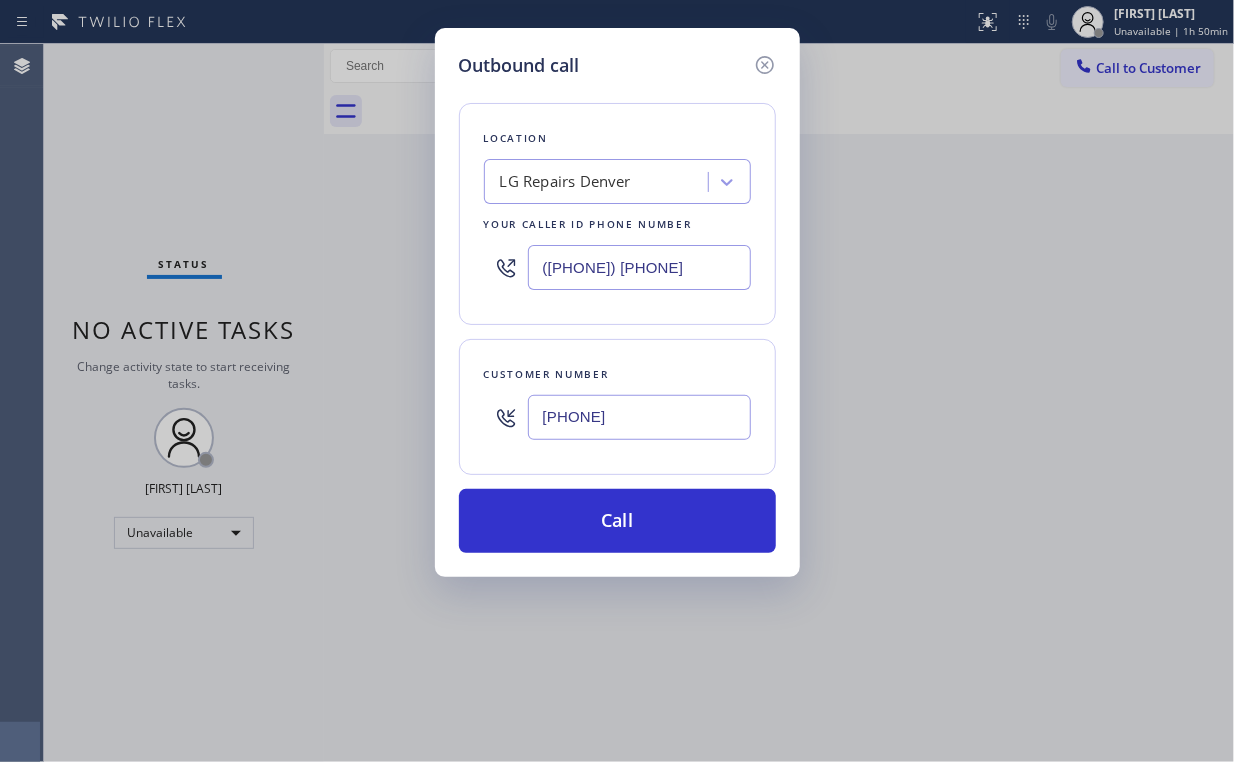 drag, startPoint x: 572, startPoint y: 496, endPoint x: 565, endPoint y: 552, distance: 56.435802 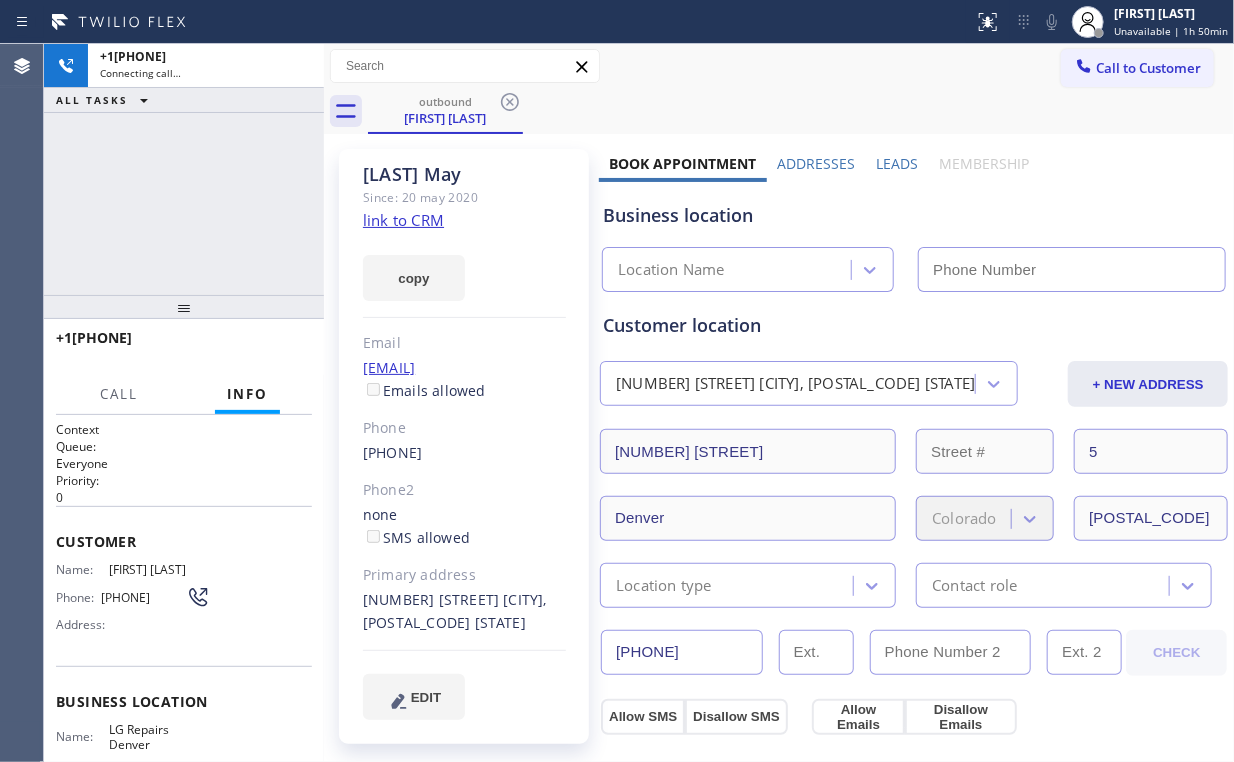 click on "+1[PHONE] Connecting call… ALL TASKS ALL TASKS ACTIVE TASKS TASKS IN WRAP UP" at bounding box center [184, 169] 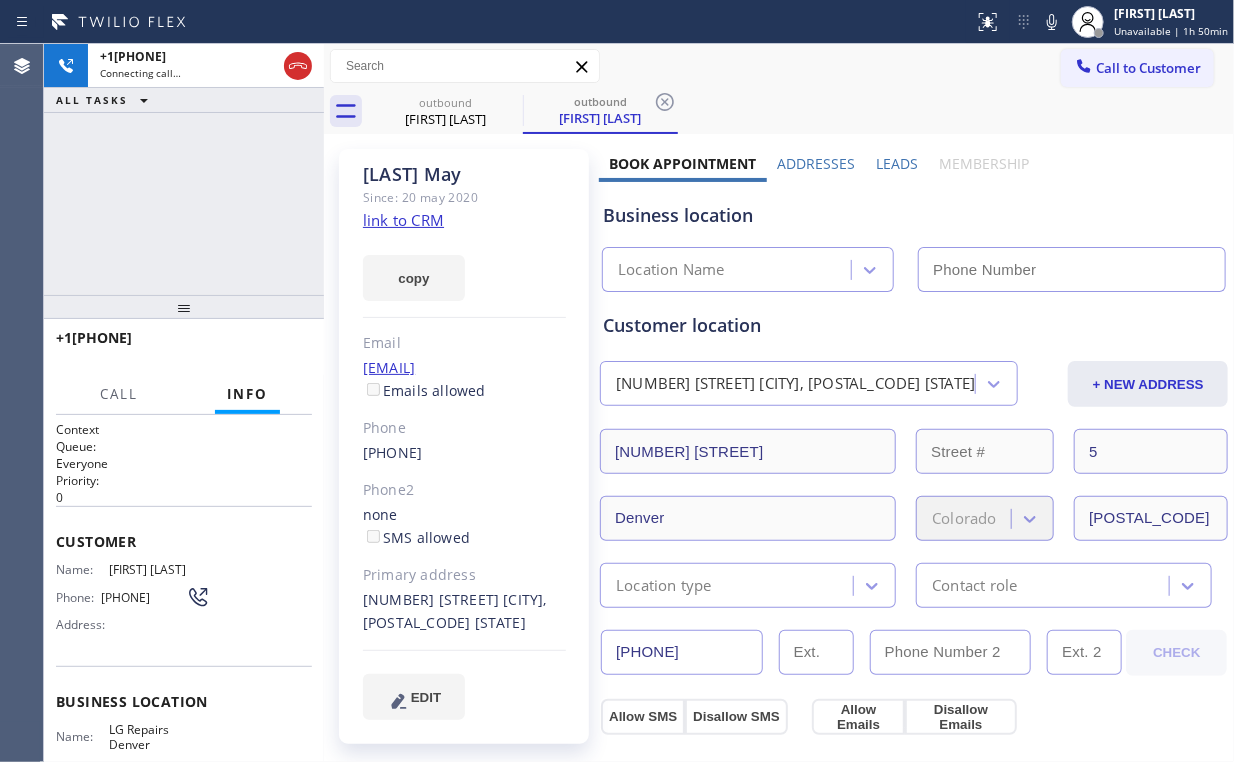 click on "+1[PHONE] Connecting call… ALL TASKS ALL TASKS ACTIVE TASKS TASKS IN WRAP UP" at bounding box center [184, 169] 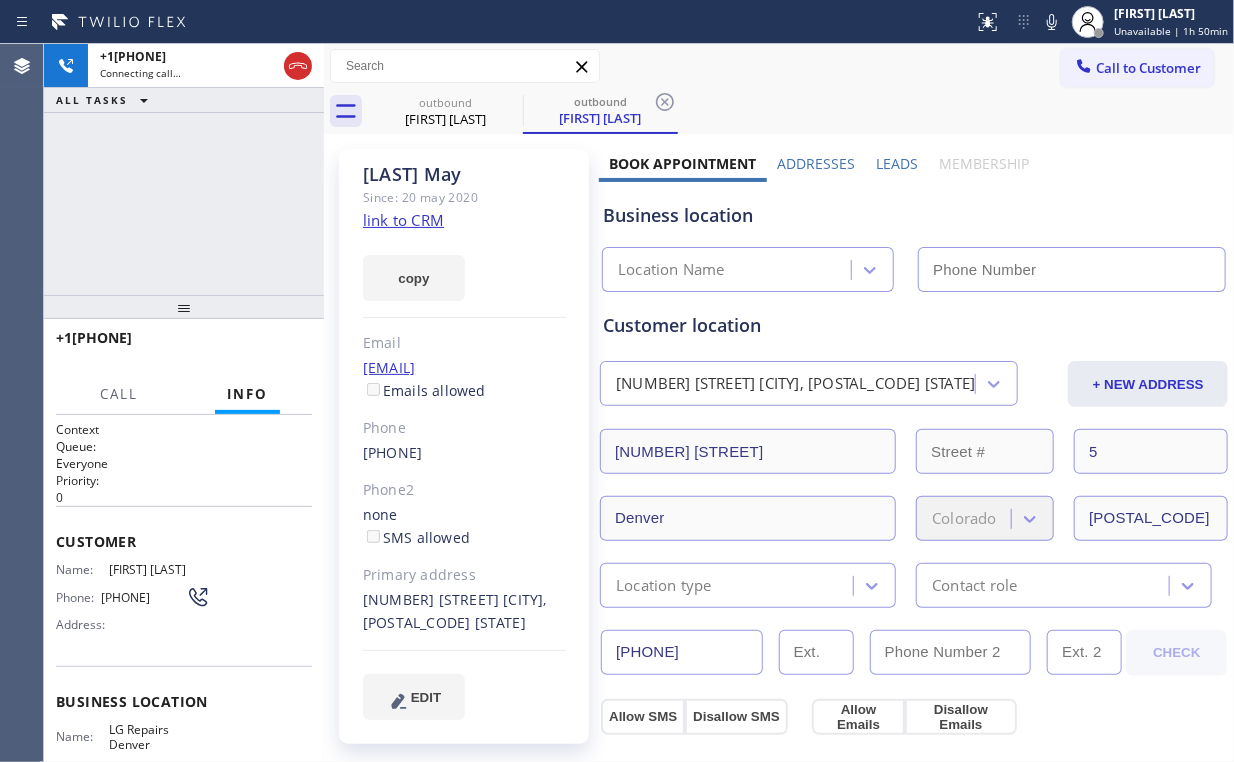 type on "([PHONE]) [PHONE]" 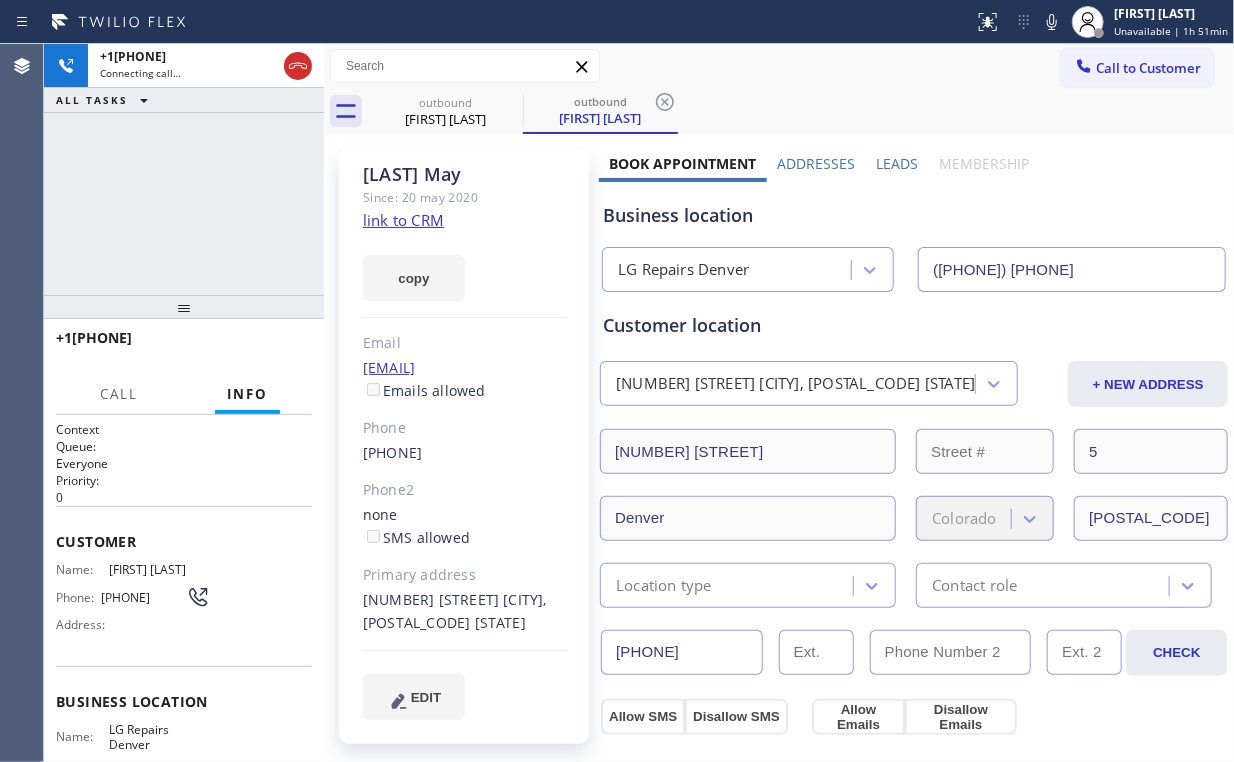 drag, startPoint x: 306, startPoint y: 63, endPoint x: 369, endPoint y: 84, distance: 66.40783 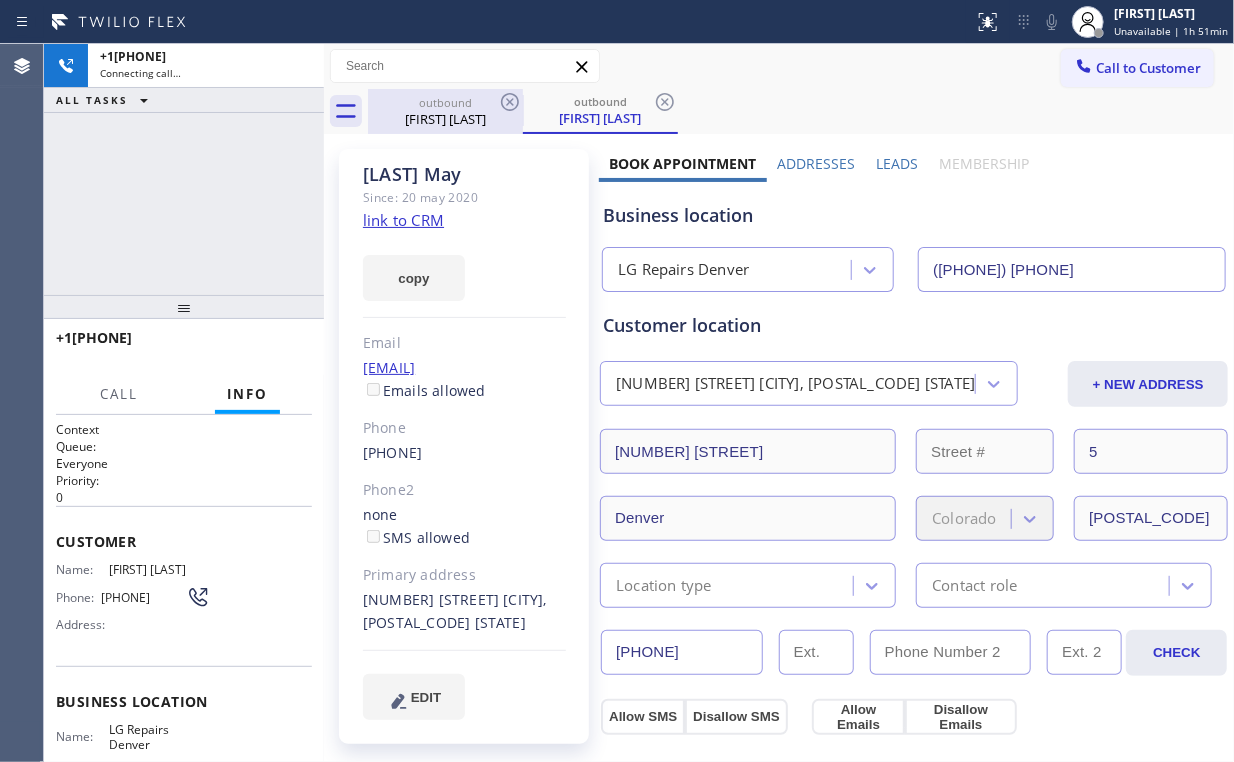click on "outbound" at bounding box center (445, 102) 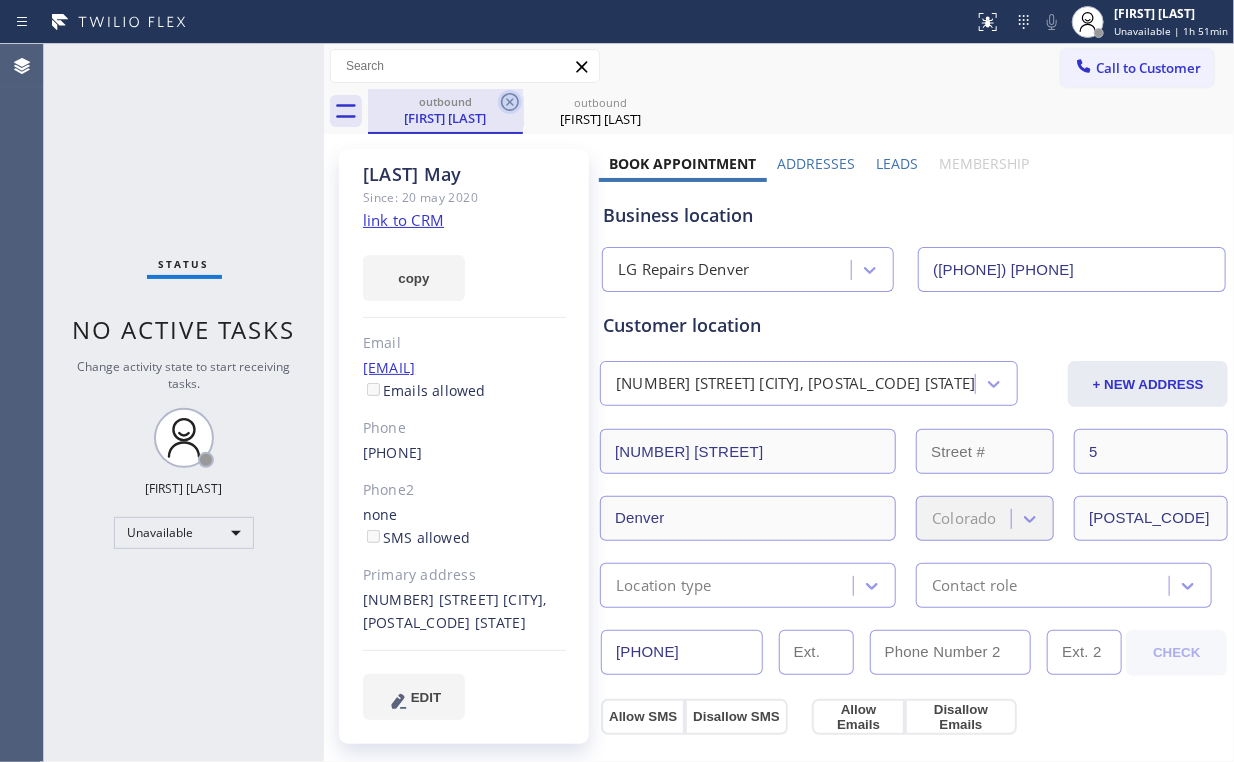 click 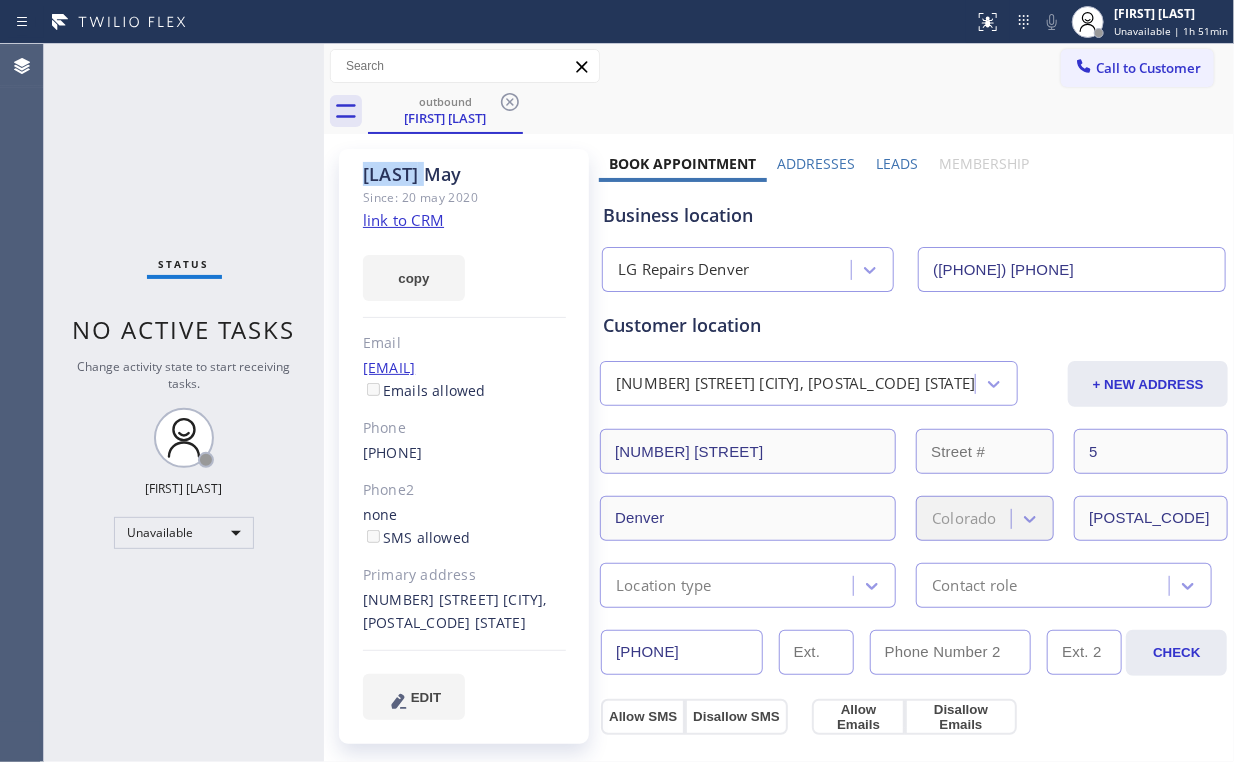 click 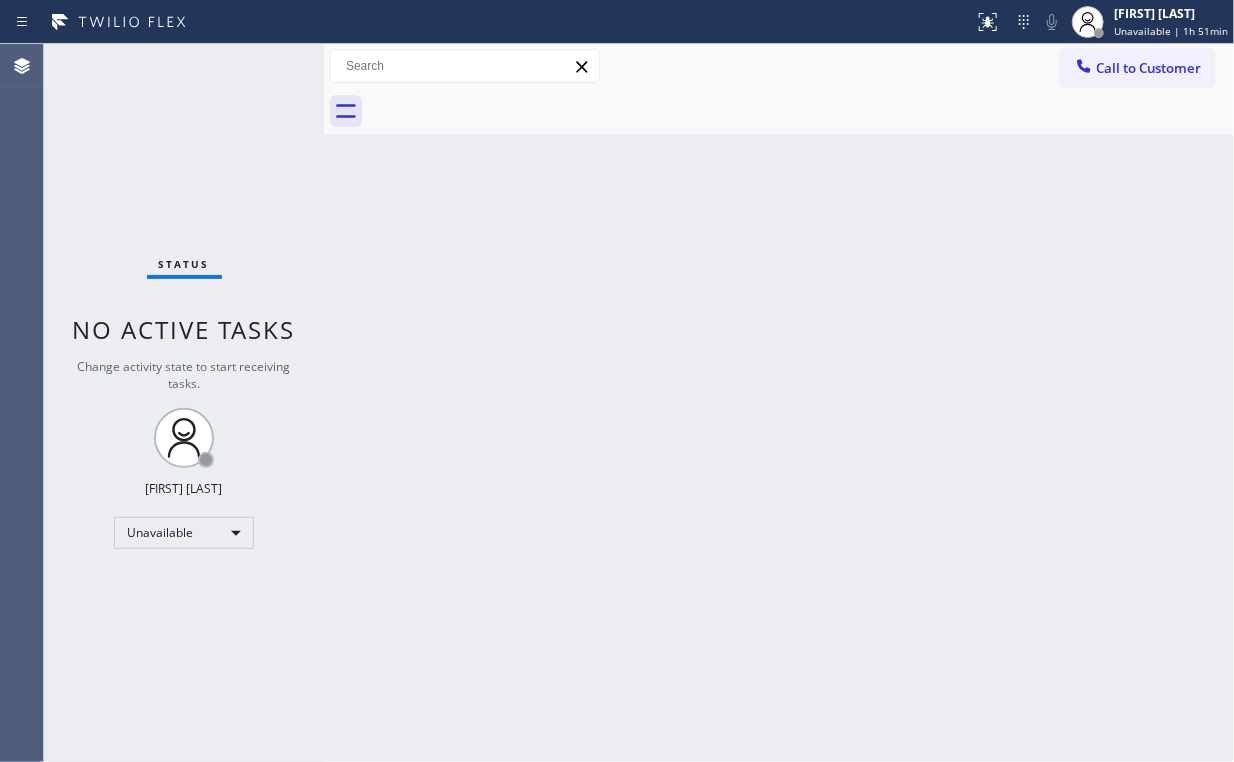 click on "Call to Customer" at bounding box center (1137, 68) 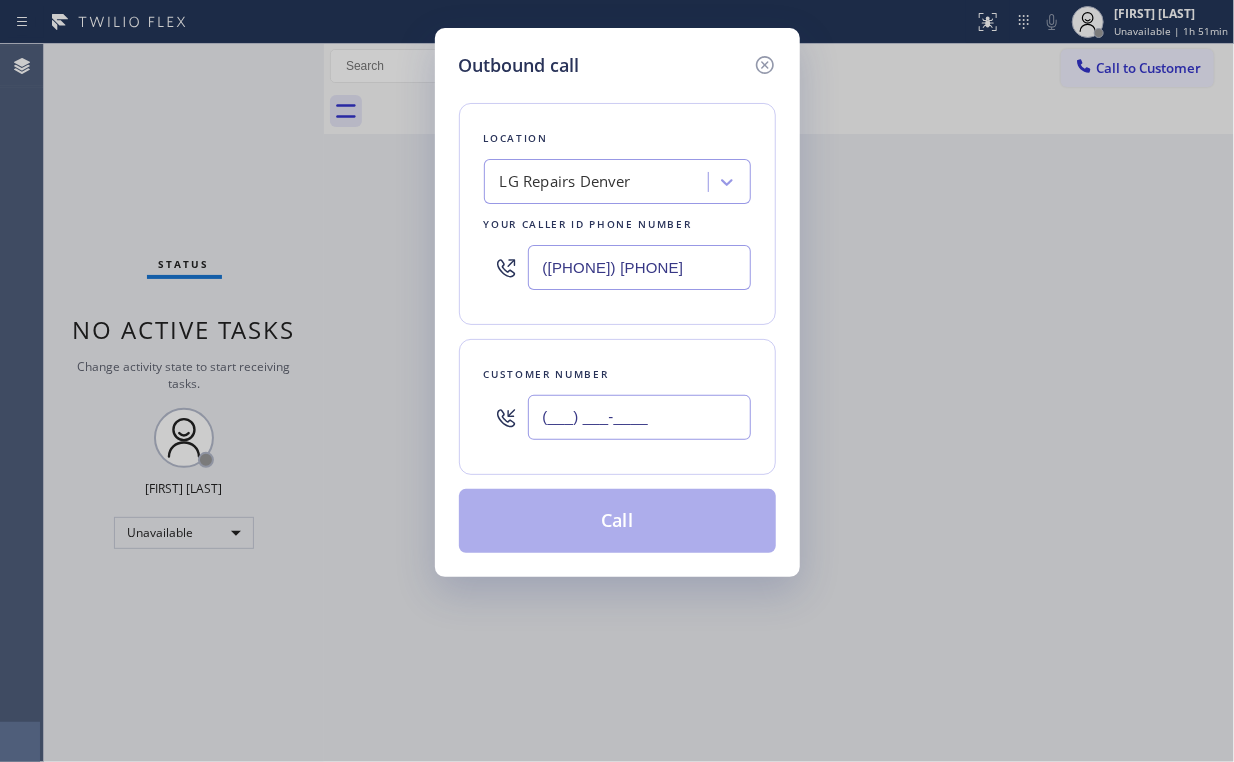 drag, startPoint x: 640, startPoint y: 430, endPoint x: 663, endPoint y: 419, distance: 25.495098 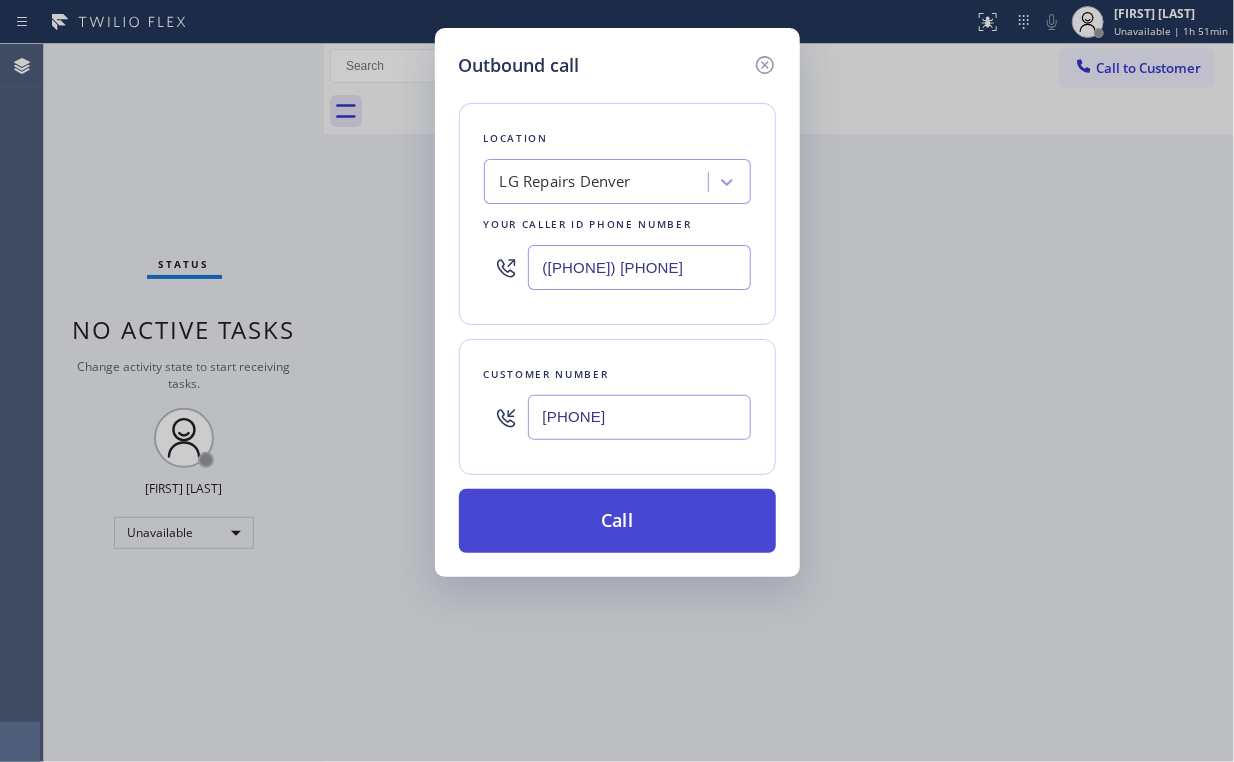 type on "[PHONE]" 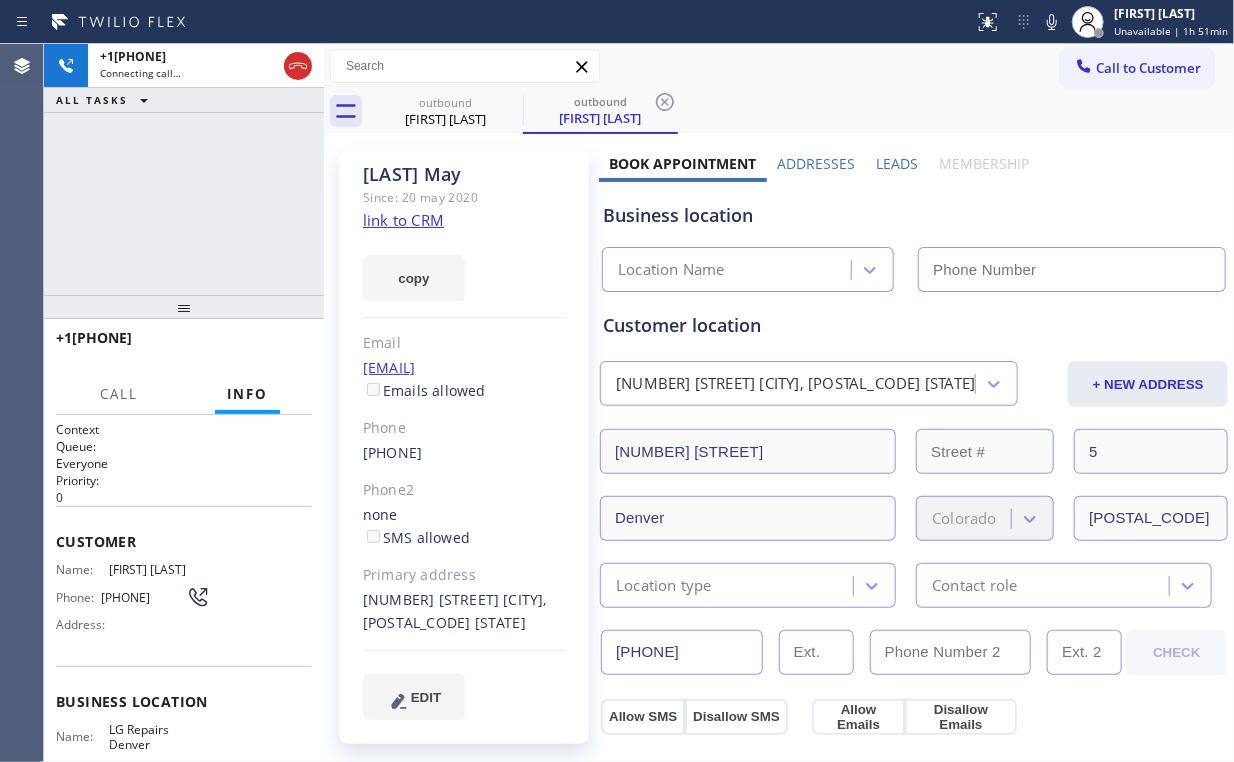 click on "+1[PHONE] Connecting call… ALL TASKS ALL TASKS ACTIVE TASKS TASKS IN WRAP UP" at bounding box center (184, 169) 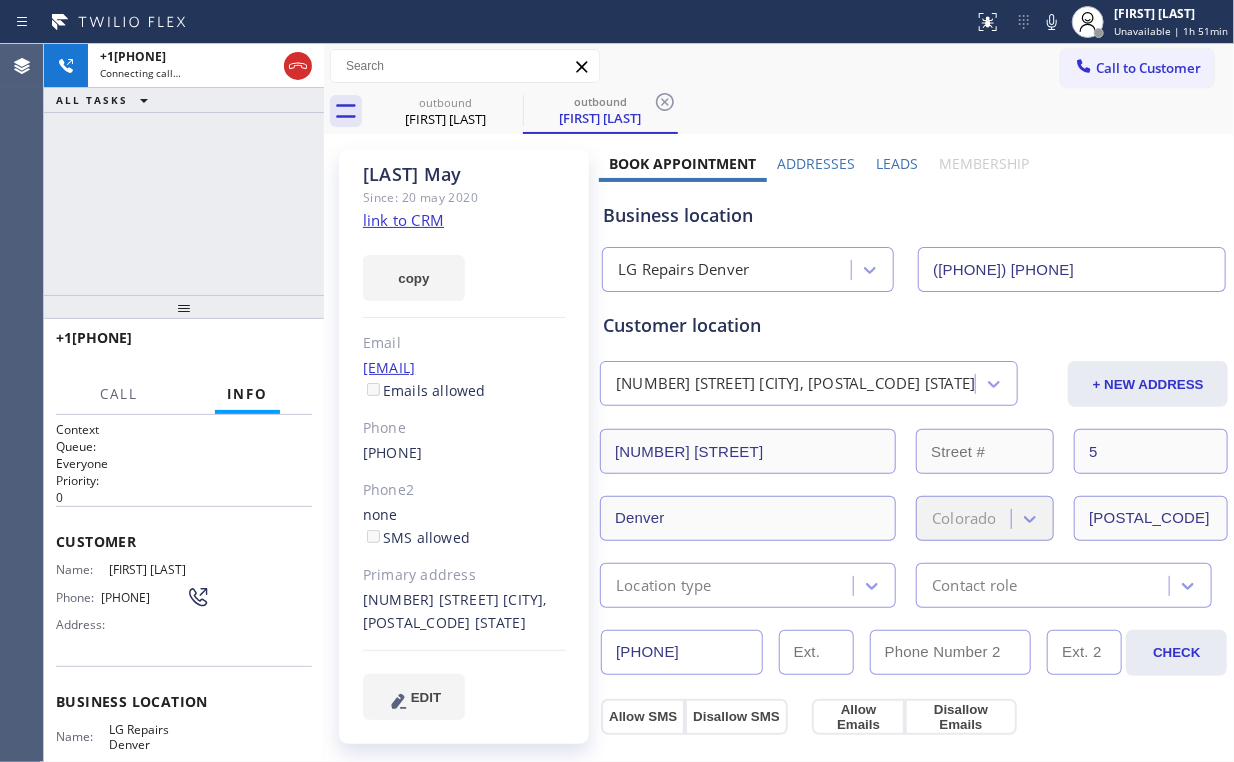 click on "+1[PHONE] Connecting call… ALL TASKS ALL TASKS ACTIVE TASKS TASKS IN WRAP UP" at bounding box center [184, 169] 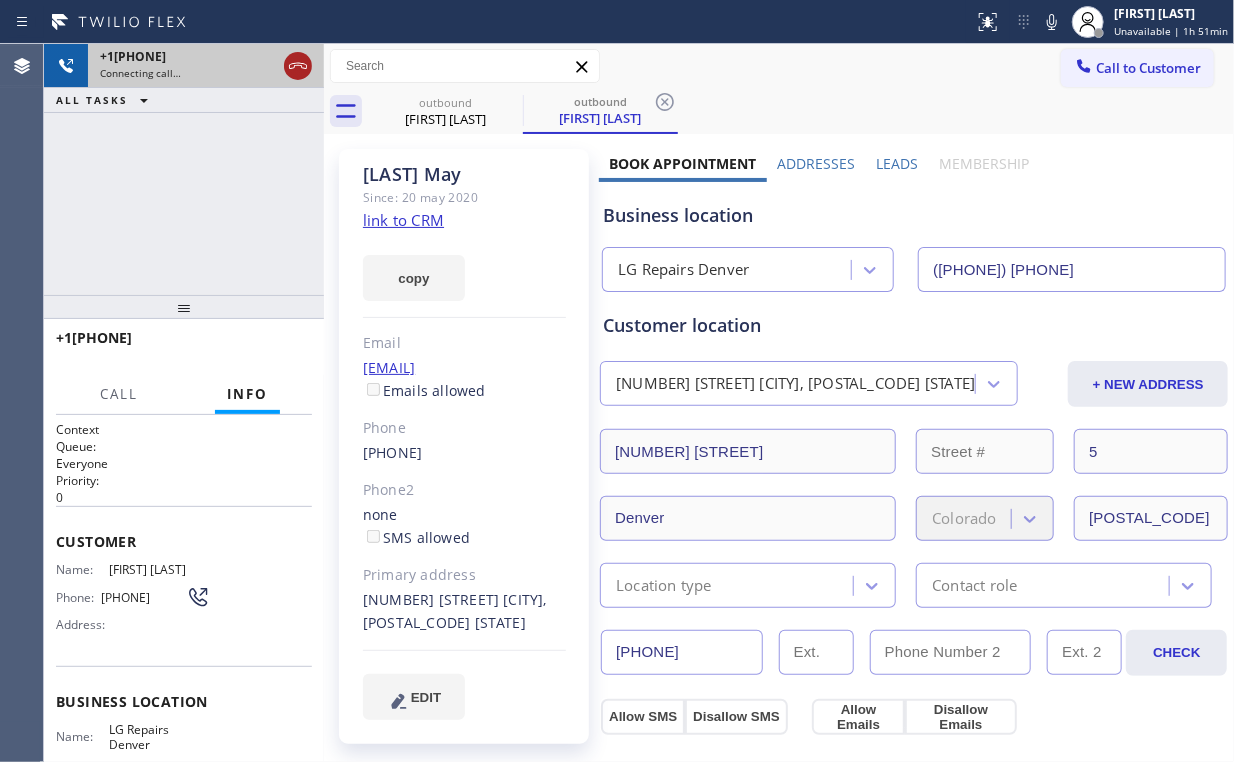 click 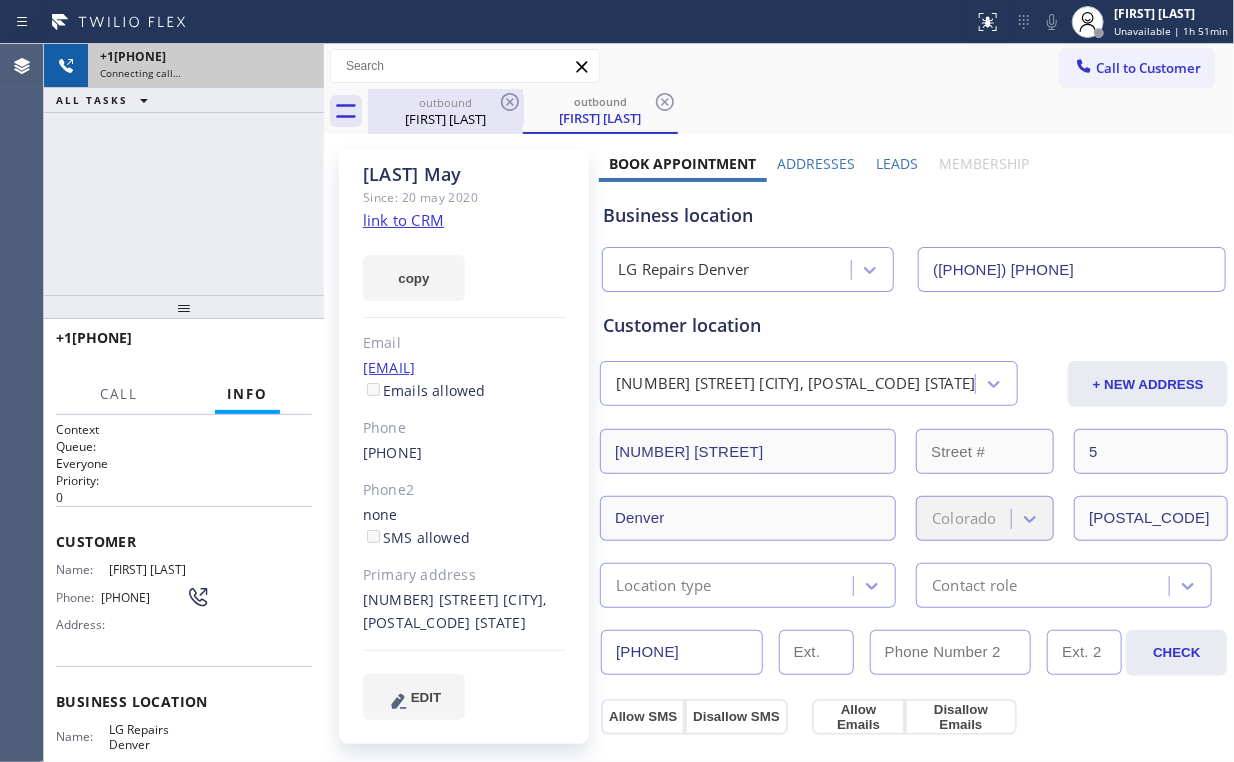 drag, startPoint x: 472, startPoint y: 124, endPoint x: 490, endPoint y: 112, distance: 21.633308 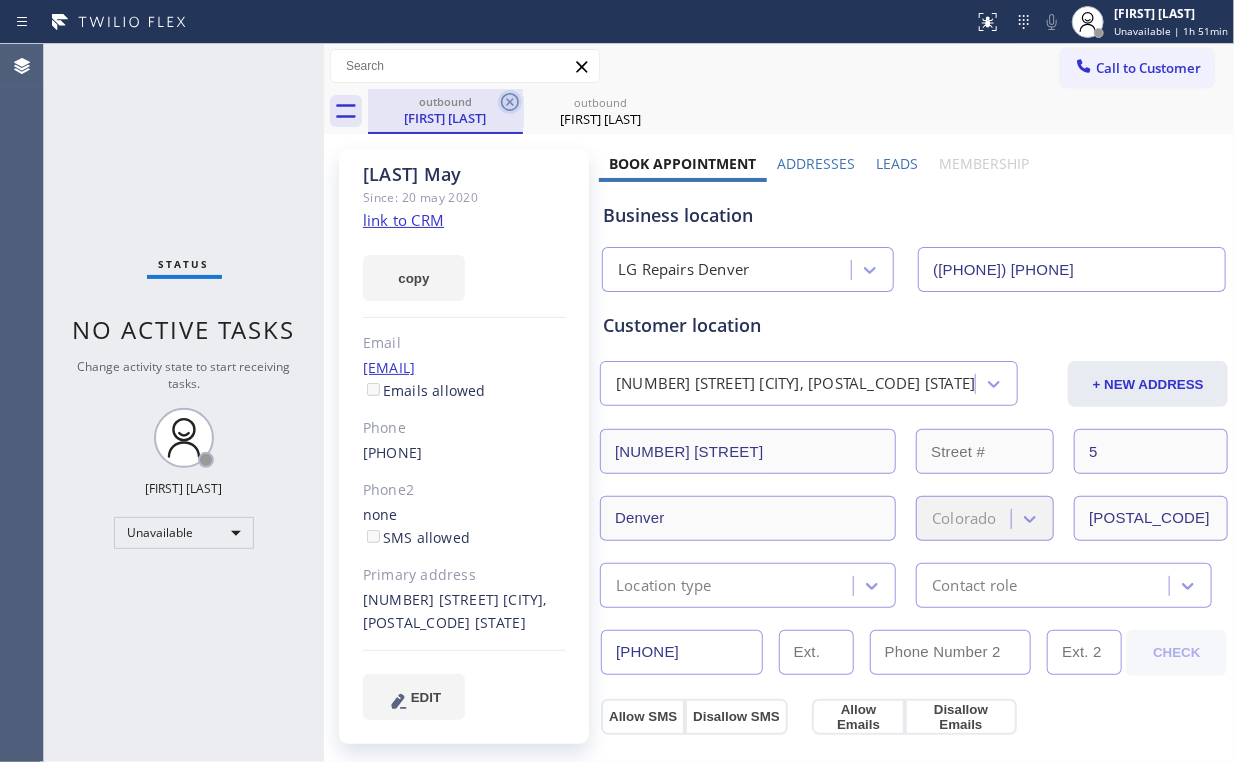 click 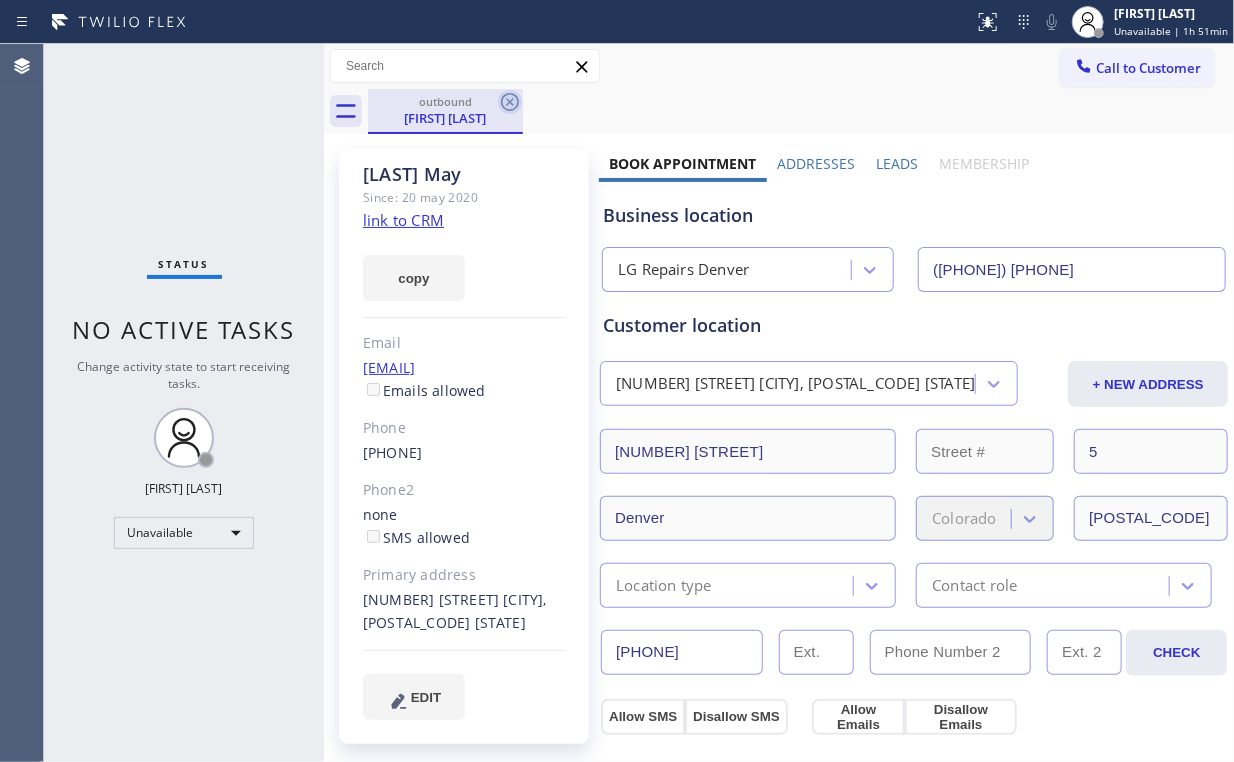 click 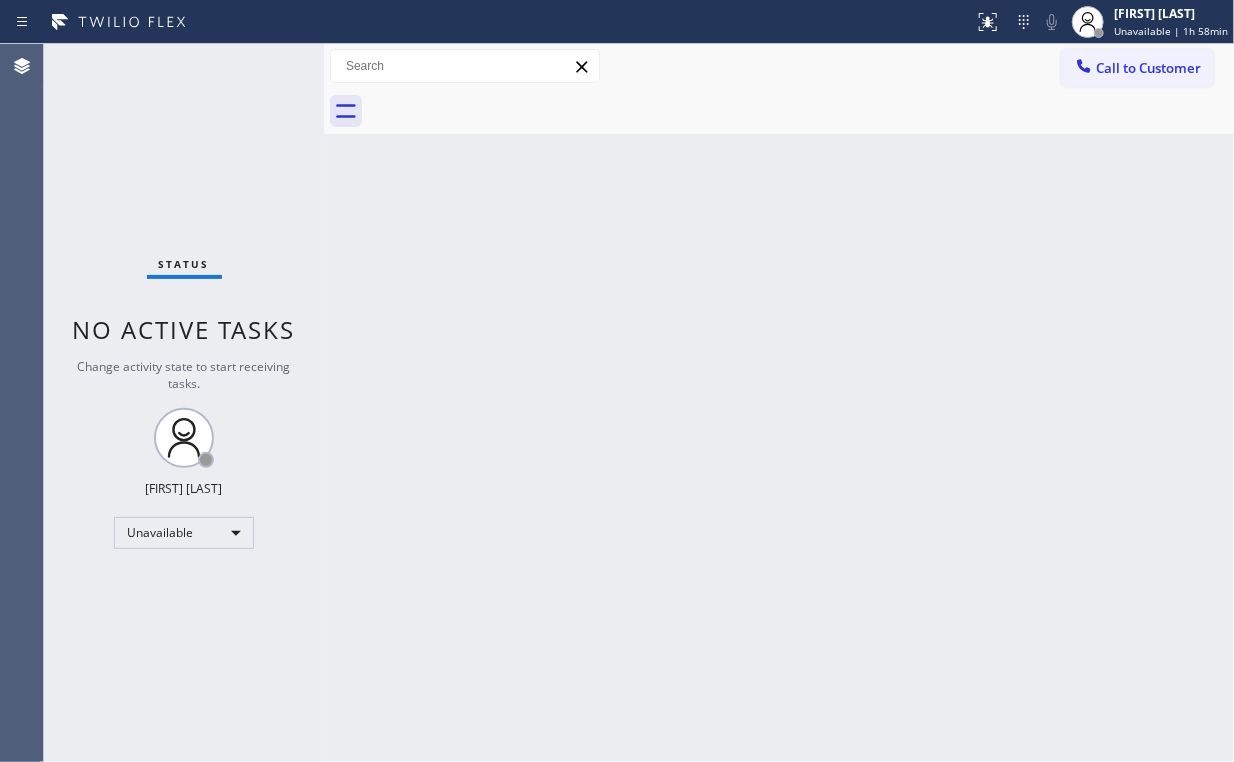 click on "Status   No active tasks     Change activity state to start receiving tasks.   Arnold Verallo Unavailable" at bounding box center [184, 403] 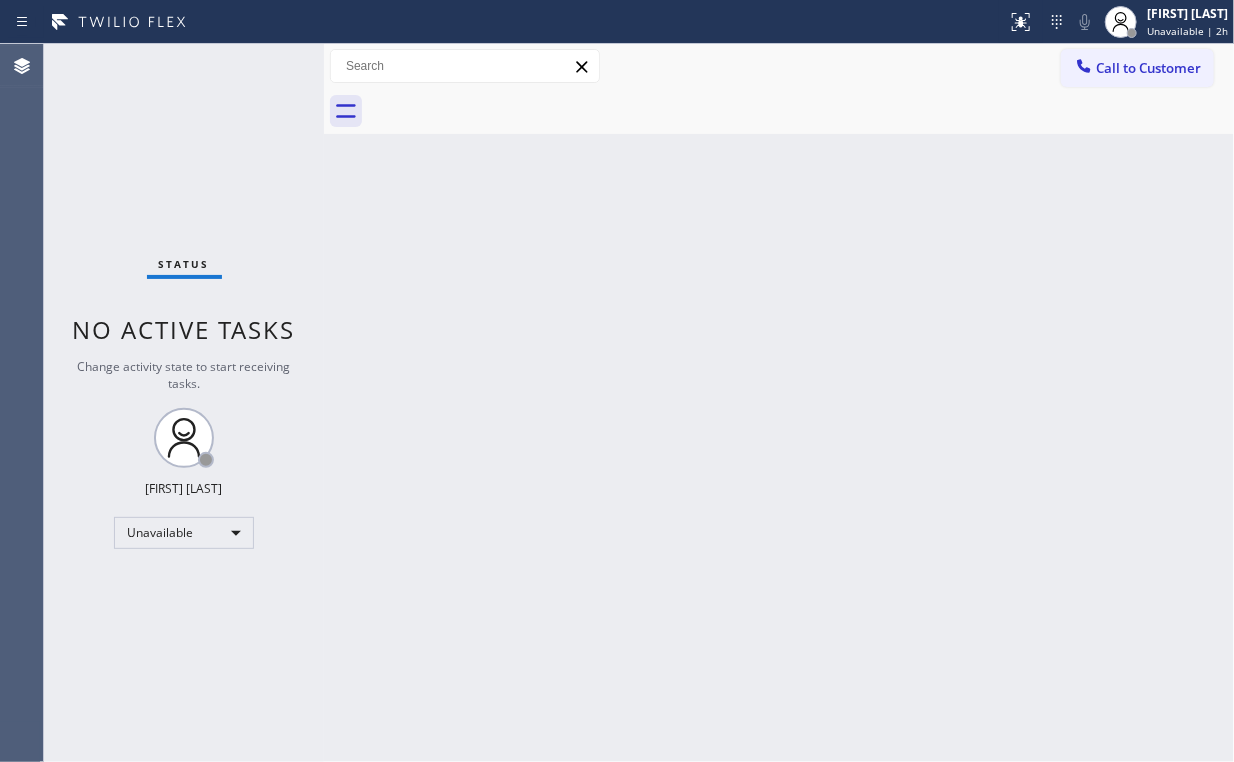 click on "Call to Customer" at bounding box center [1148, 68] 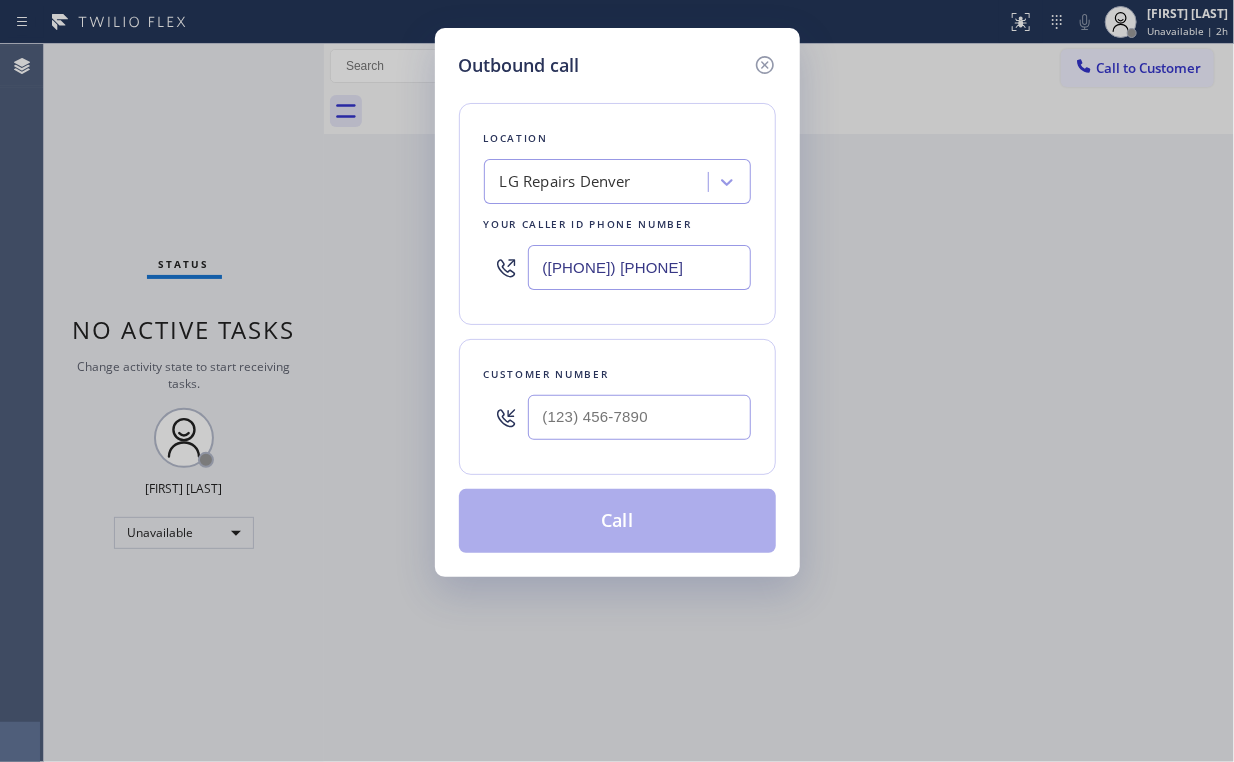 drag, startPoint x: 597, startPoint y: 261, endPoint x: 396, endPoint y: 247, distance: 201.48697 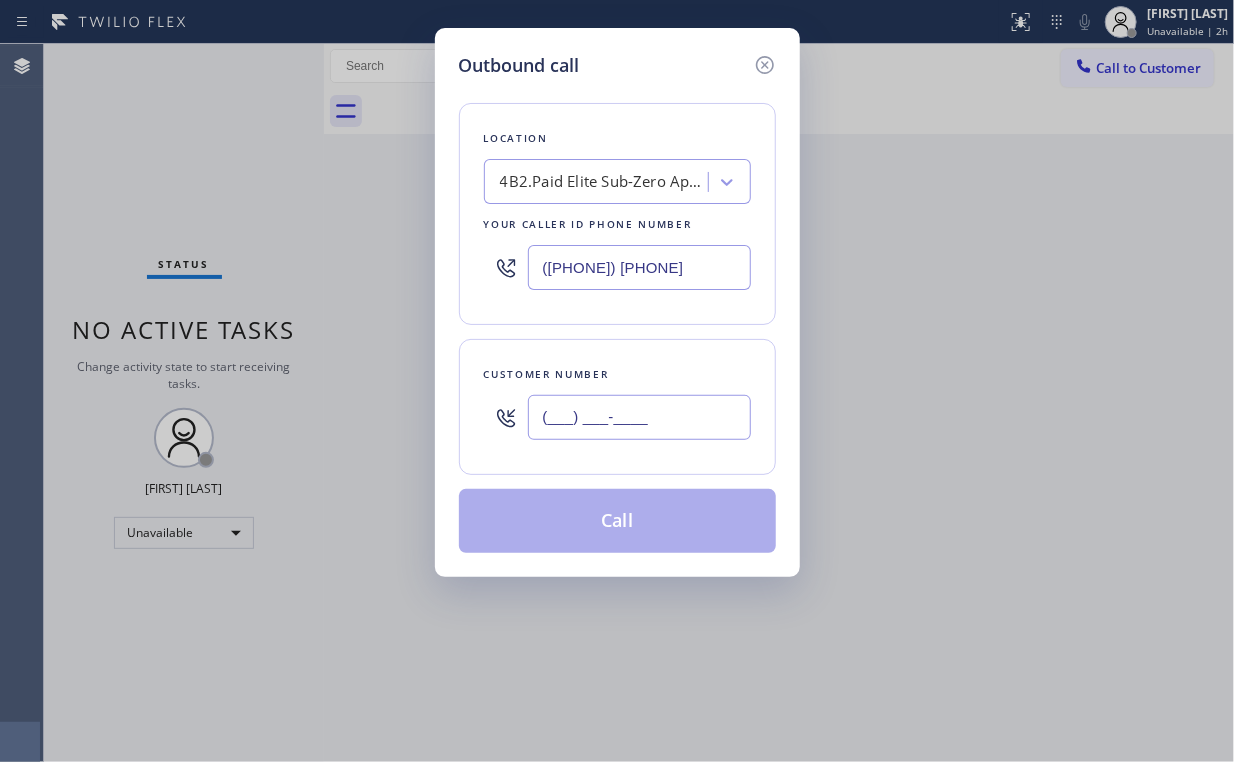click on "(___) ___-____" at bounding box center (639, 417) 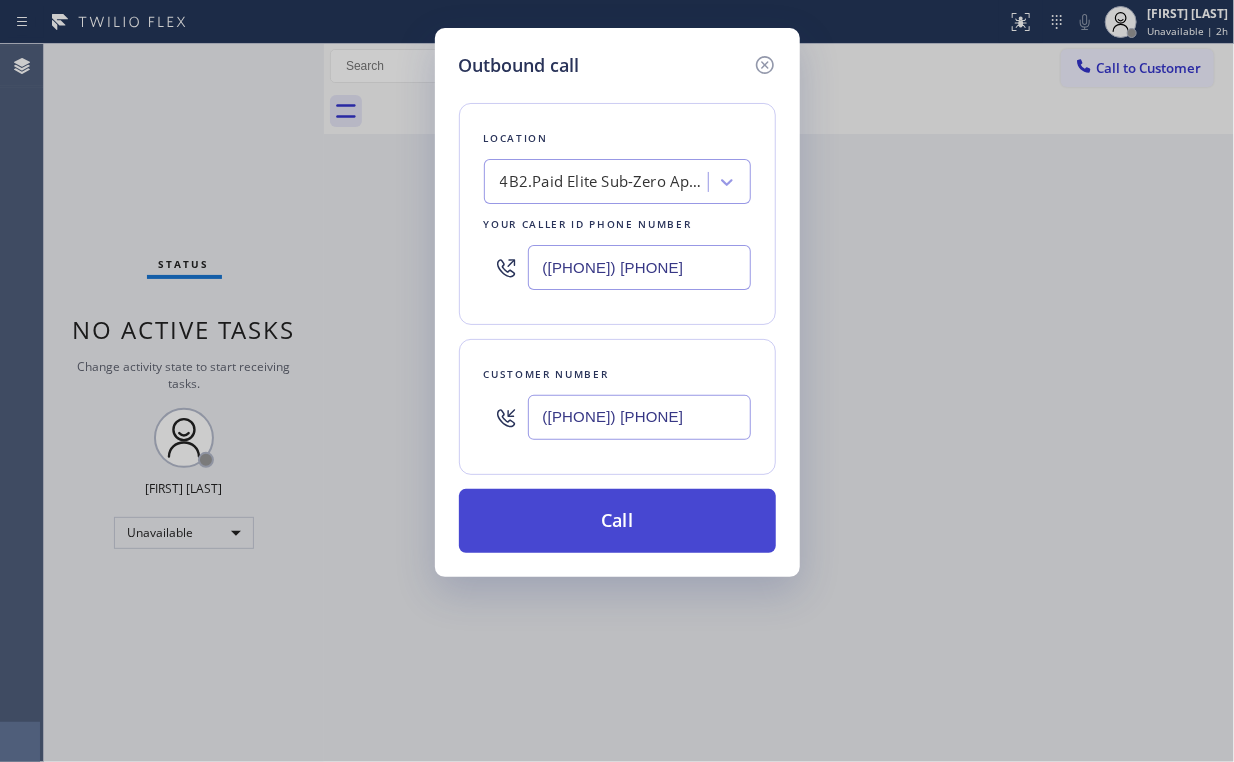 type on "([PHONE]) [PHONE]" 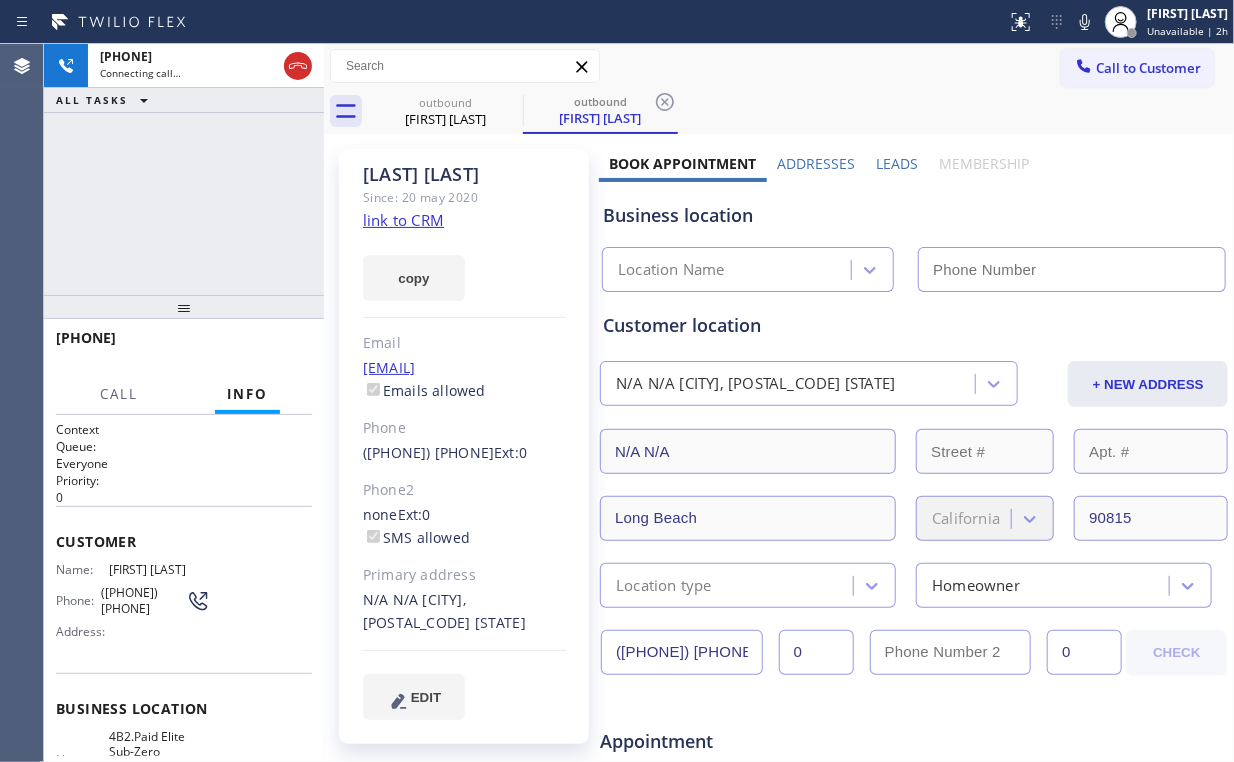 click on "+[PHONE] Connecting call… ALL TASKS ALL TASKS ACTIVE TASKS TASKS IN WRAP UP" at bounding box center (184, 169) 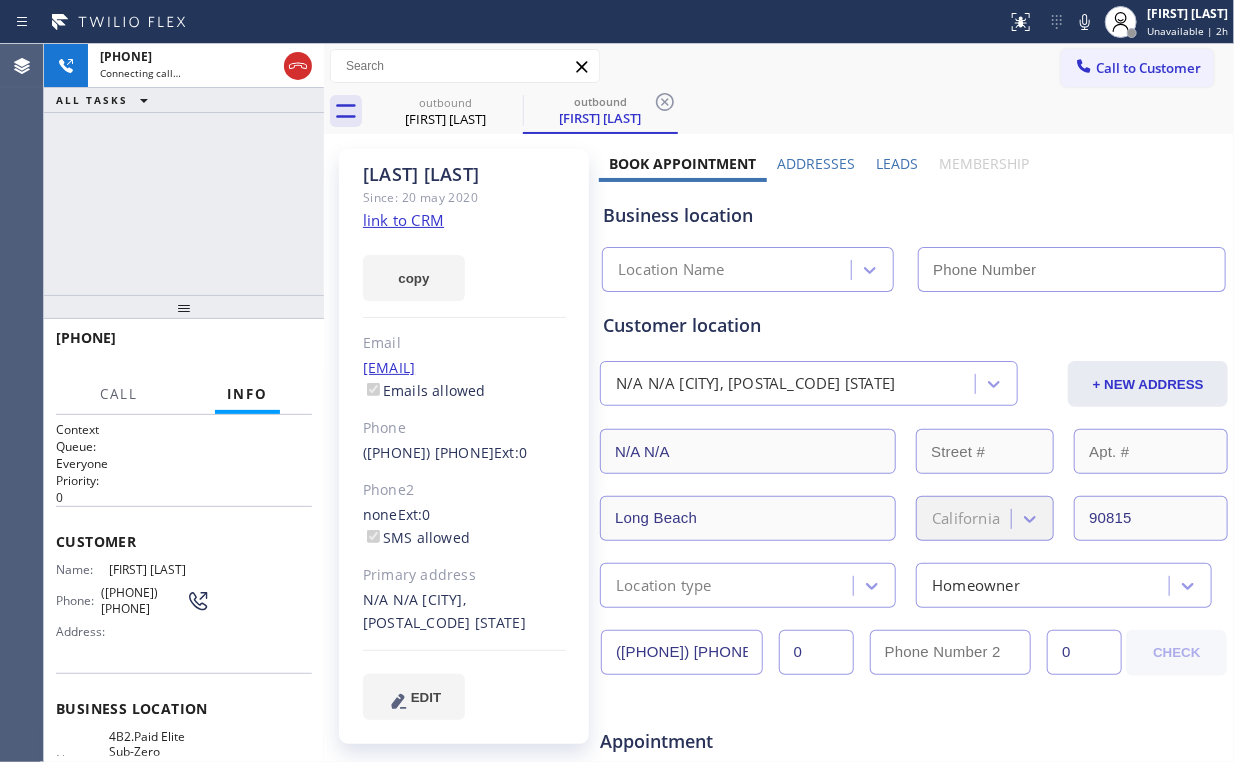 type on "([PHONE]) [PHONE]" 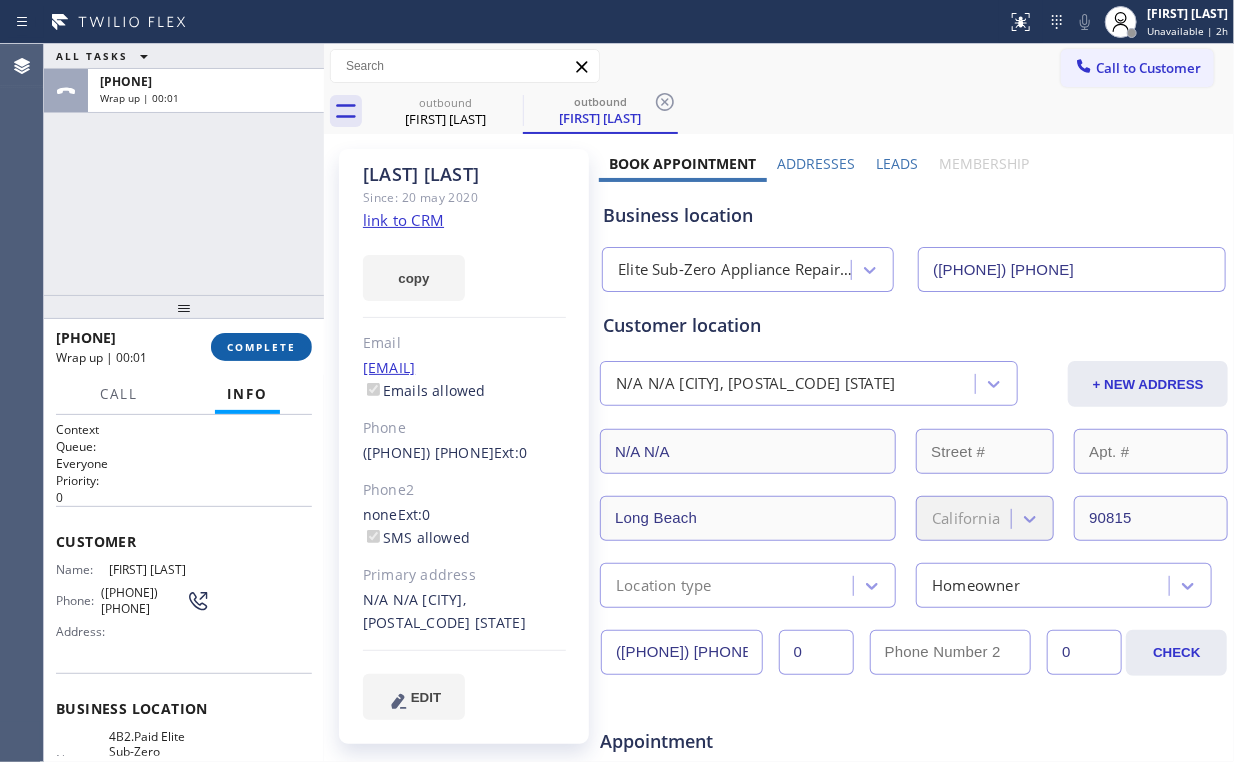 click on "COMPLETE" at bounding box center [261, 347] 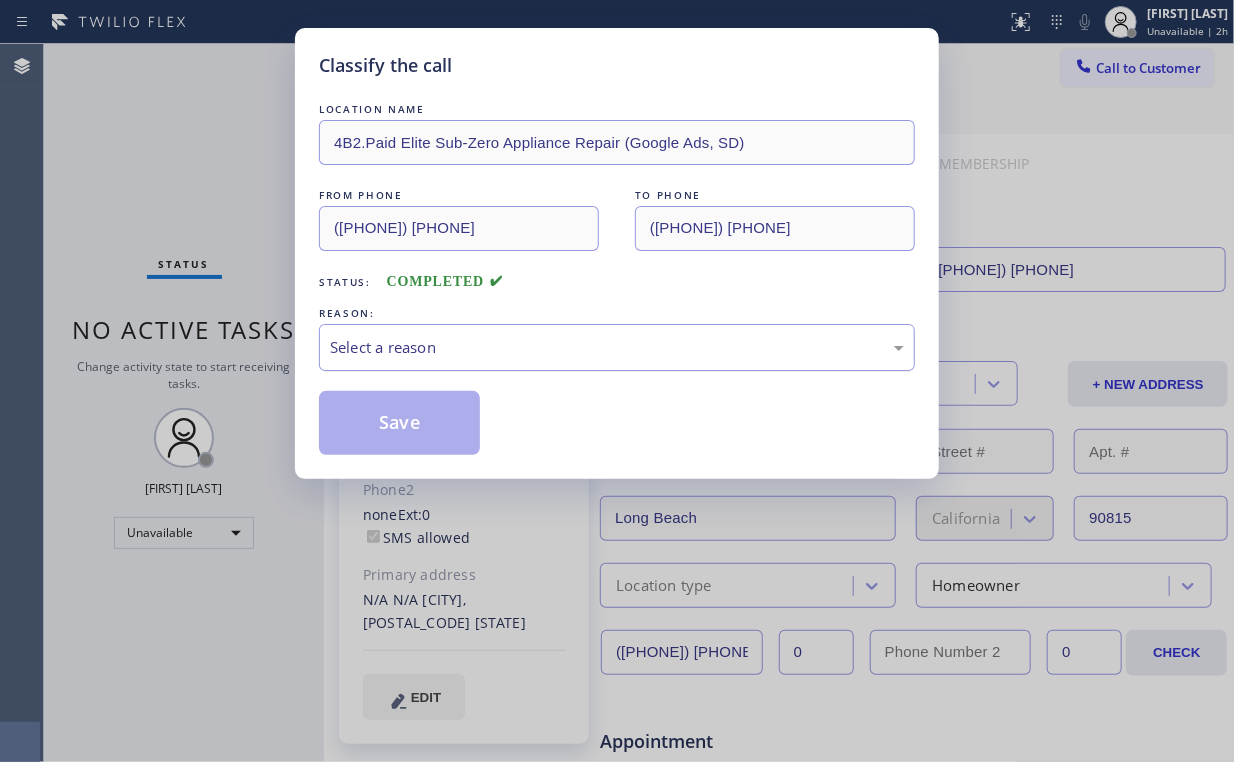 click on "Select a reason" at bounding box center [617, 347] 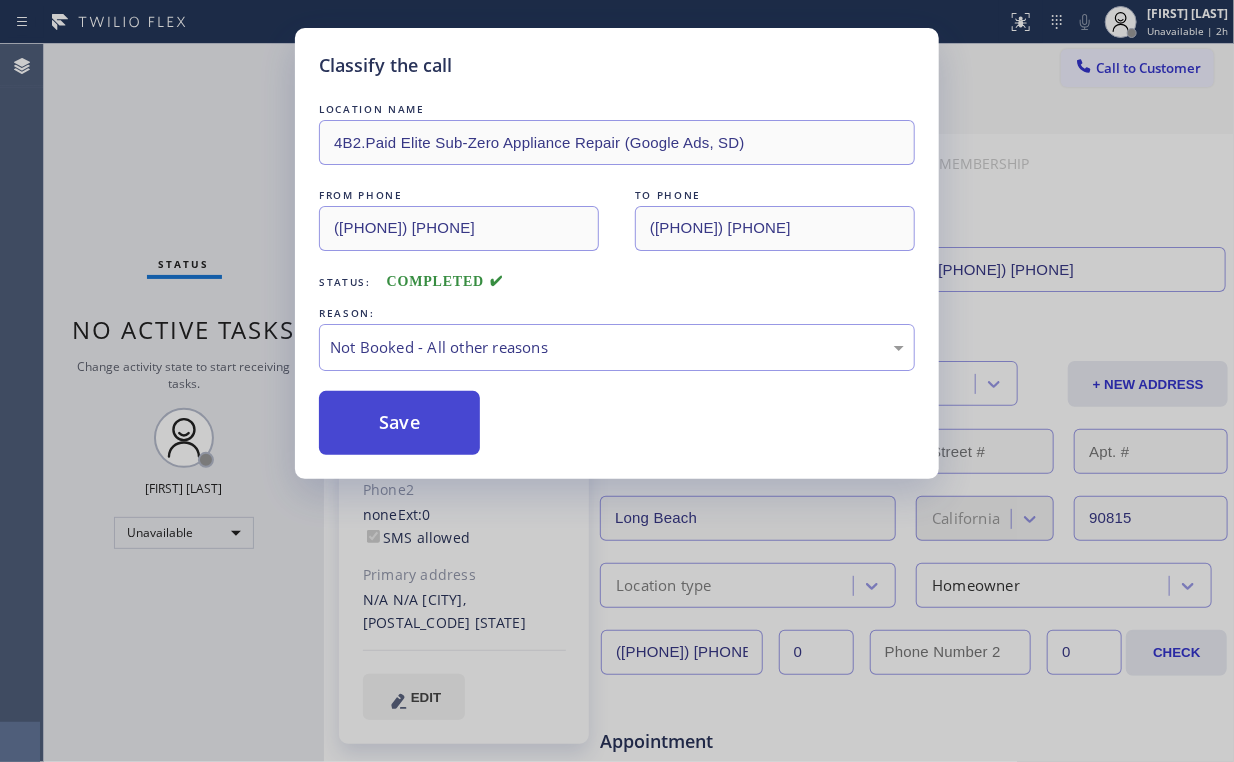 drag, startPoint x: 385, startPoint y: 428, endPoint x: 160, endPoint y: 117, distance: 383.85675 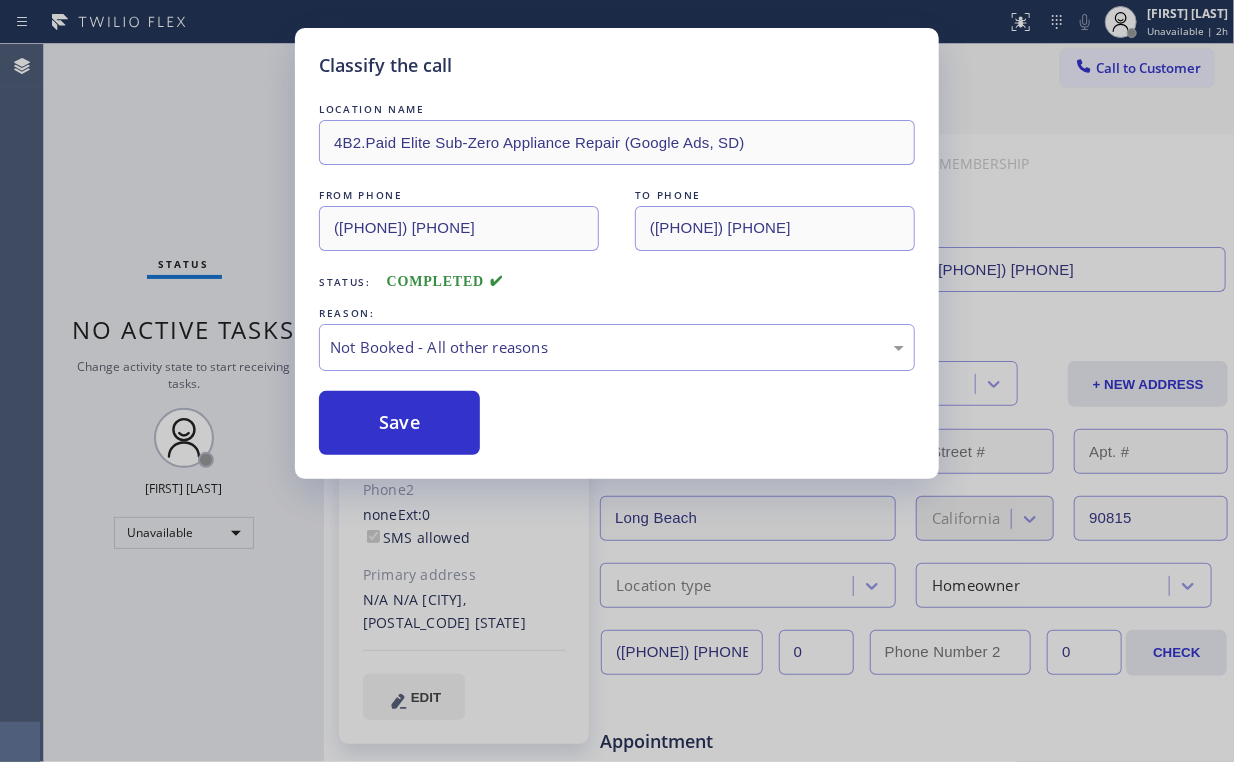 click on "Classify the call LOCATION NAME 4B2.Paid Elite Sub-Zero Appliance Repair (Google Ads, SD) FROM PHONE [PHONE] TO PHONE [PHONE] Status: COMPLETED REASON: Not Booked - All other reasons Save" at bounding box center [617, 381] 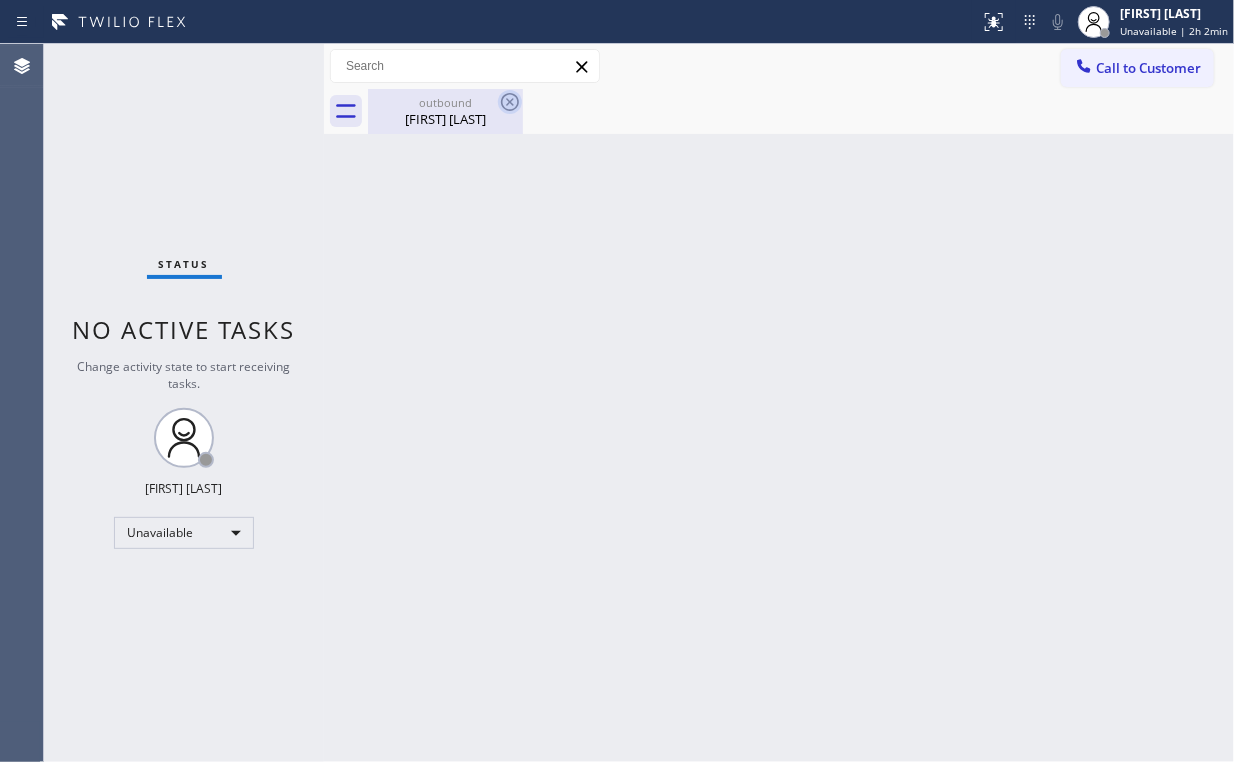 drag, startPoint x: 440, startPoint y: 104, endPoint x: 504, endPoint y: 108, distance: 64.12488 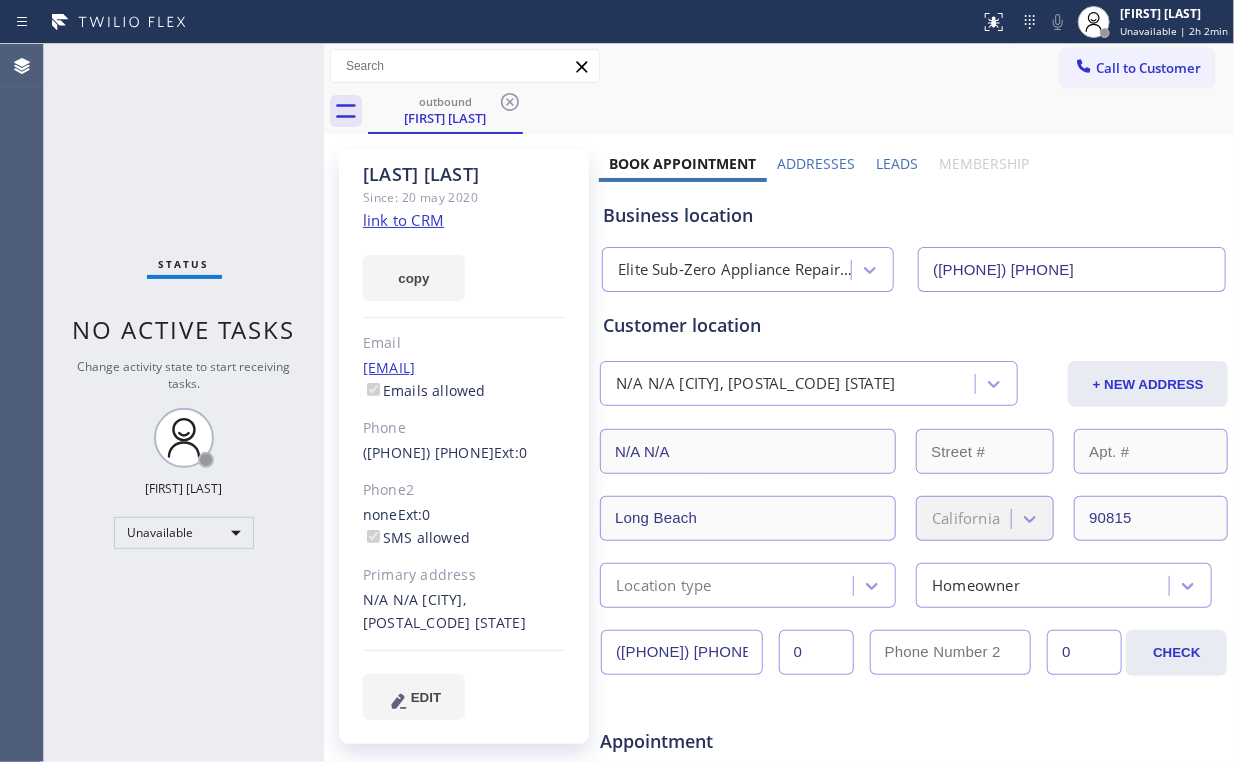 drag, startPoint x: 515, startPoint y: 100, endPoint x: 484, endPoint y: 116, distance: 34.88553 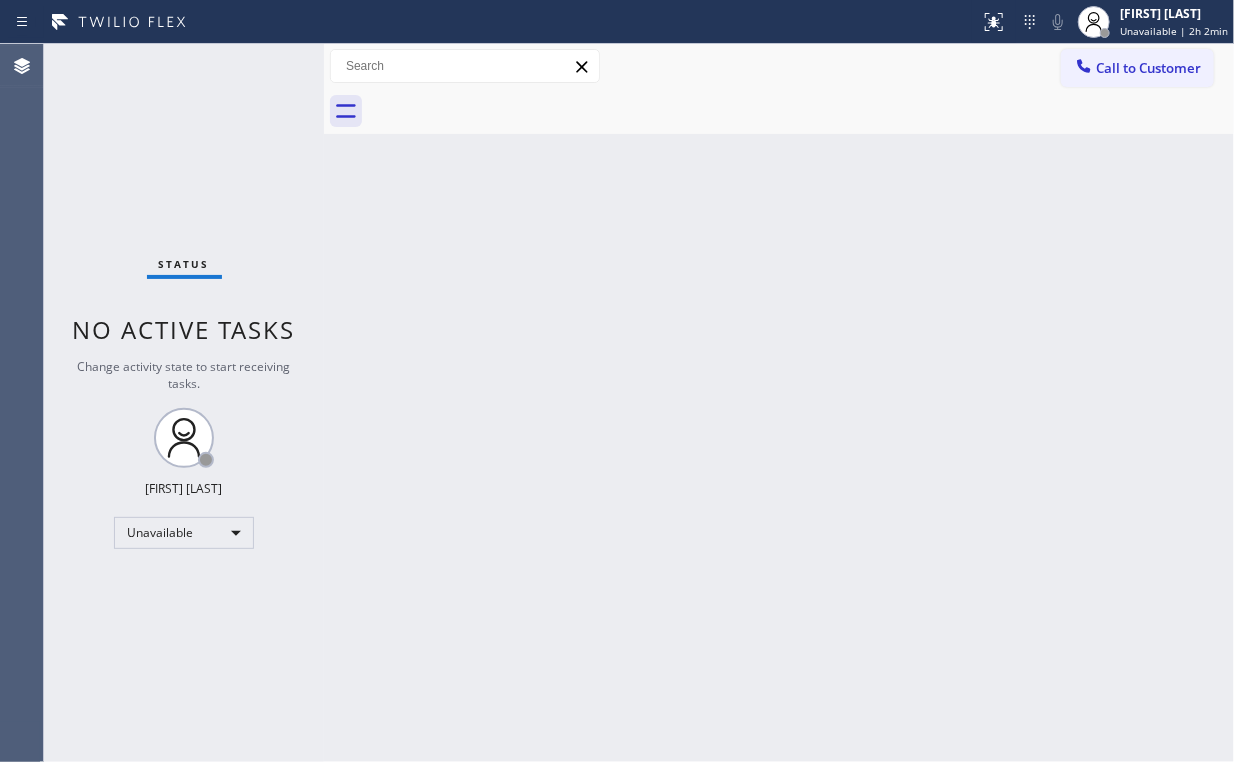 drag, startPoint x: 175, startPoint y: 151, endPoint x: 692, endPoint y: 78, distance: 522.12836 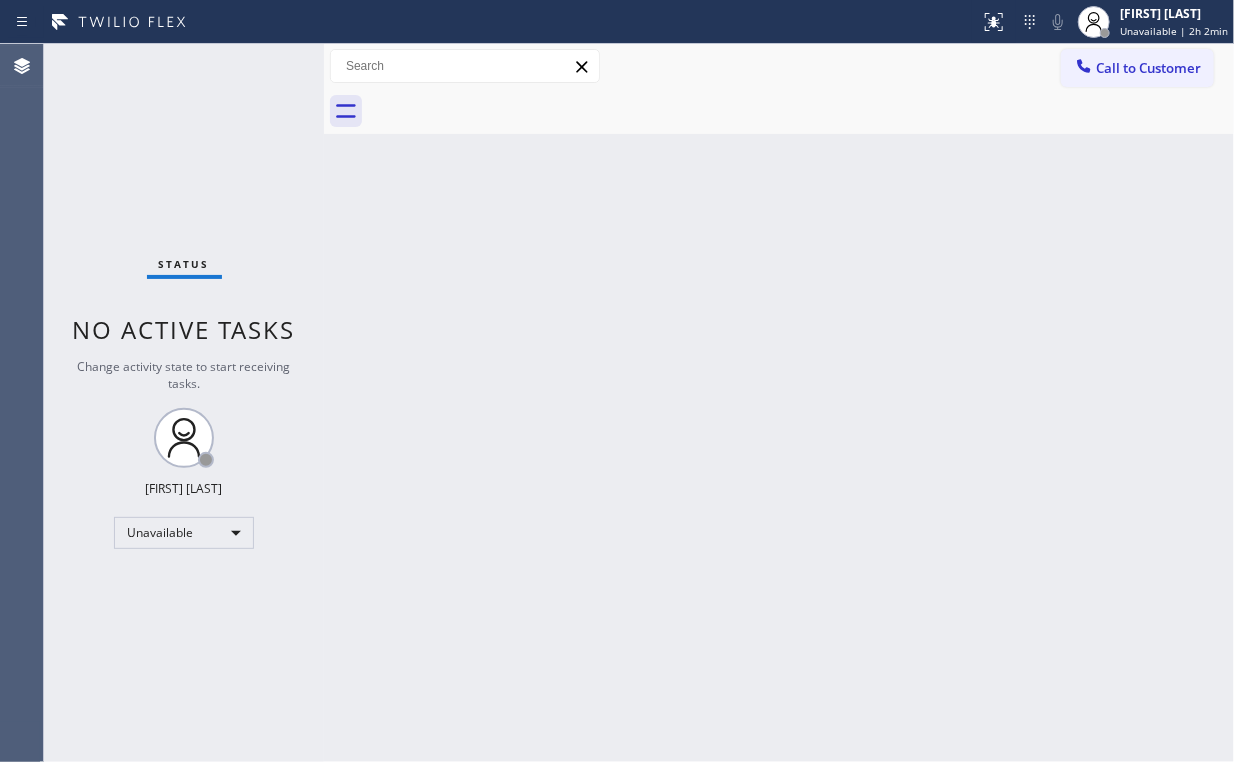 drag, startPoint x: 1128, startPoint y: 75, endPoint x: 626, endPoint y: 292, distance: 546.894 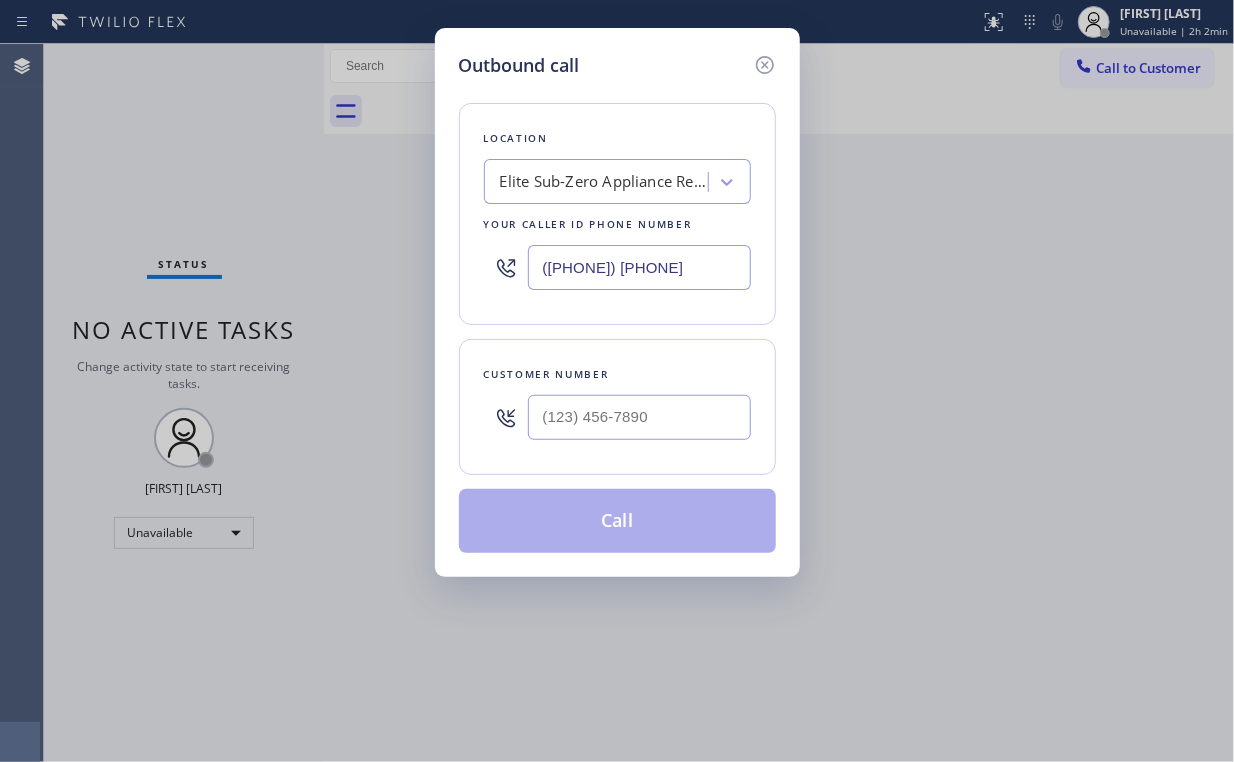 drag, startPoint x: 639, startPoint y: 249, endPoint x: 472, endPoint y: 242, distance: 167.14664 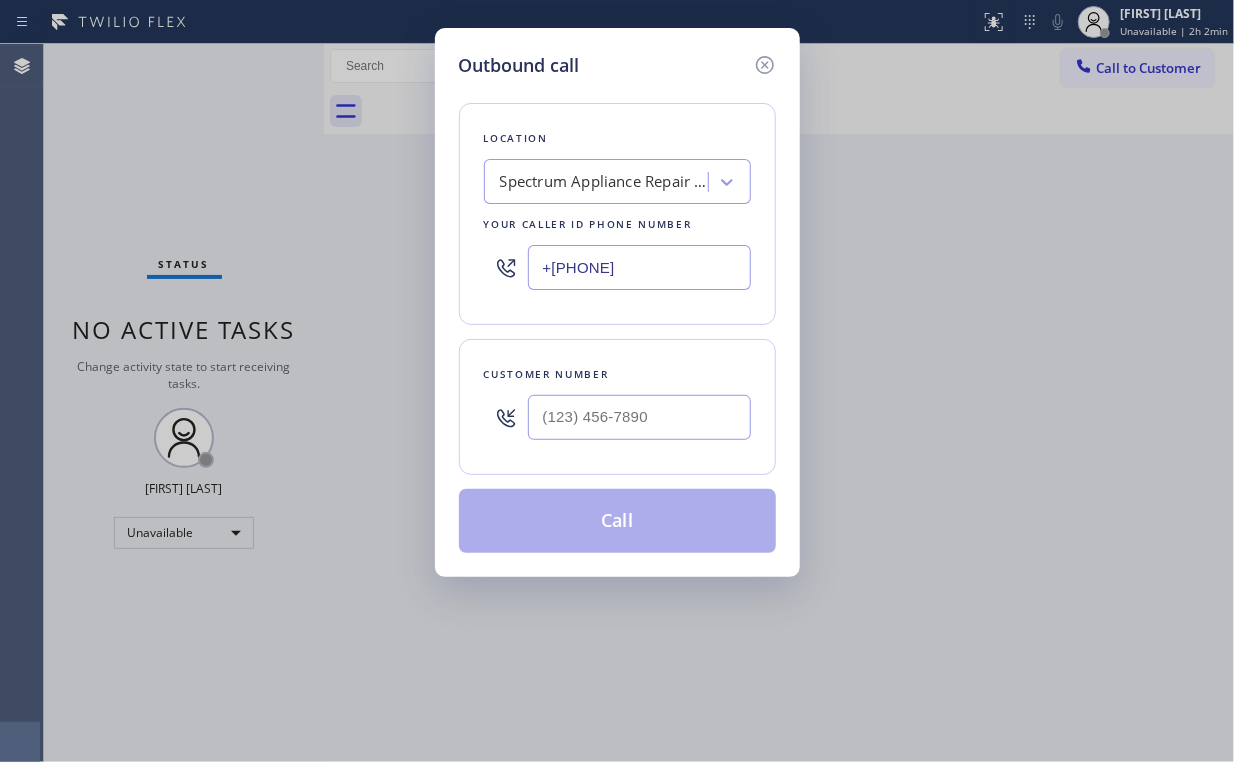 type on "+[PHONE]" 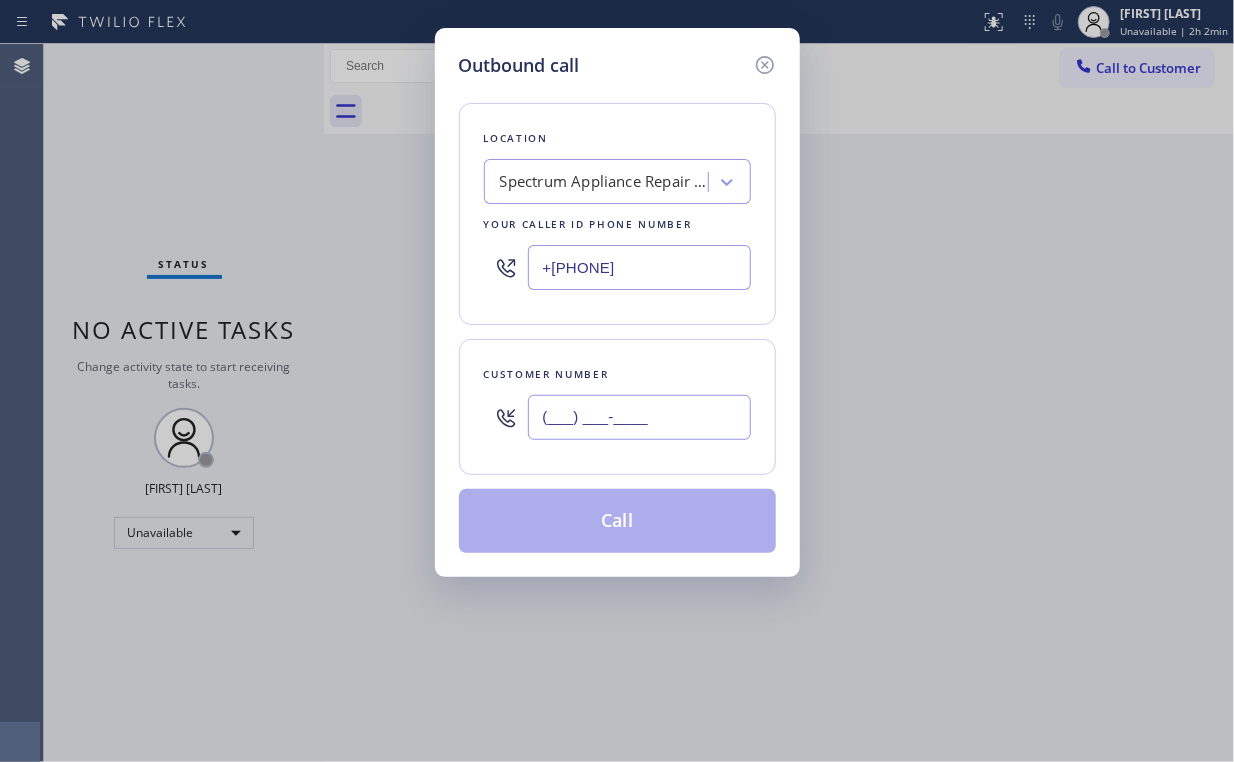 click on "(___) ___-____" at bounding box center [639, 417] 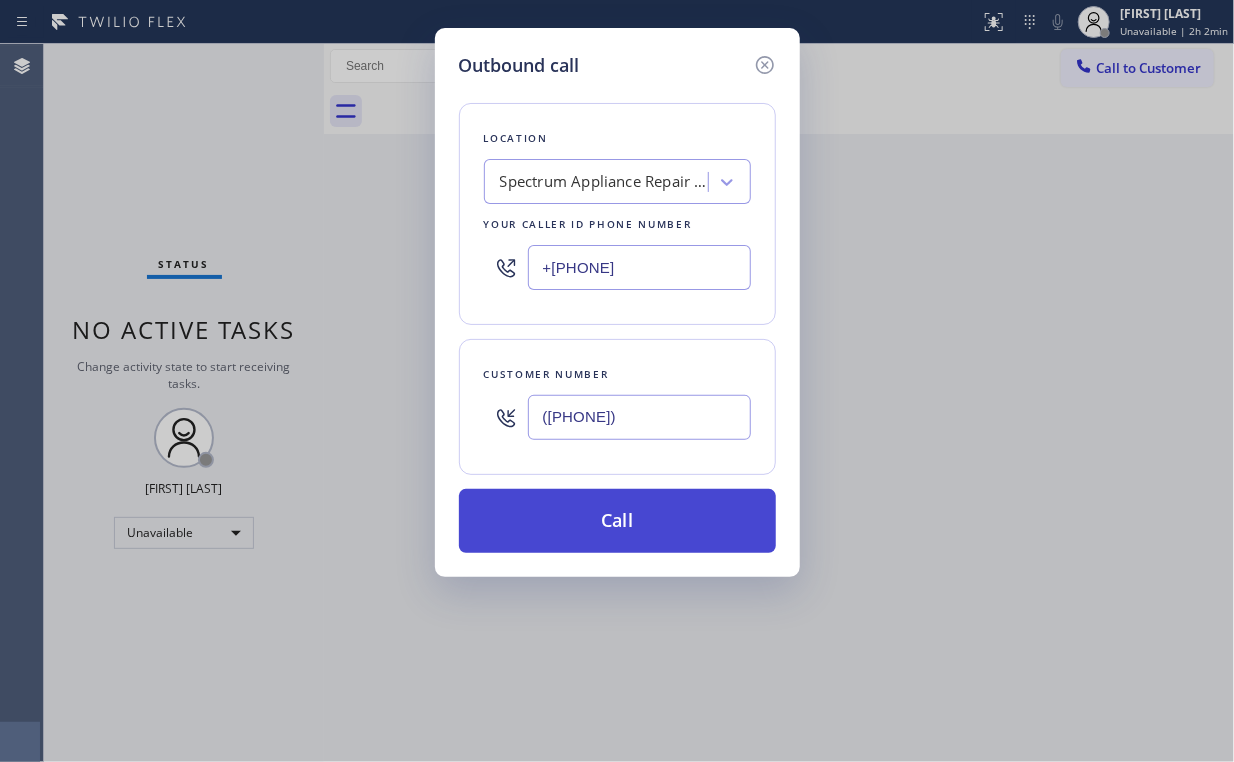 type on "([PHONE])" 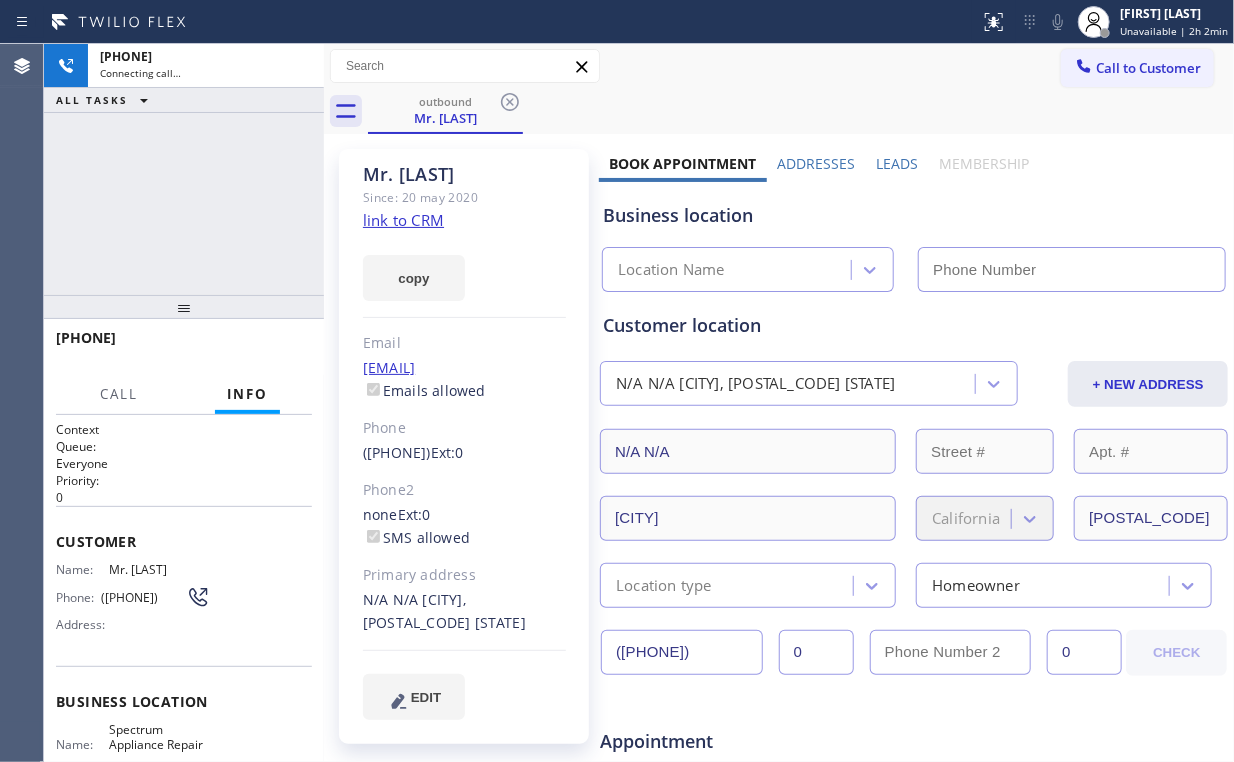 click on "[PHONE] Connecting call… ALL TASKS ALL TASKS ACTIVE TASKS TASKS IN WRAP UP" at bounding box center [184, 169] 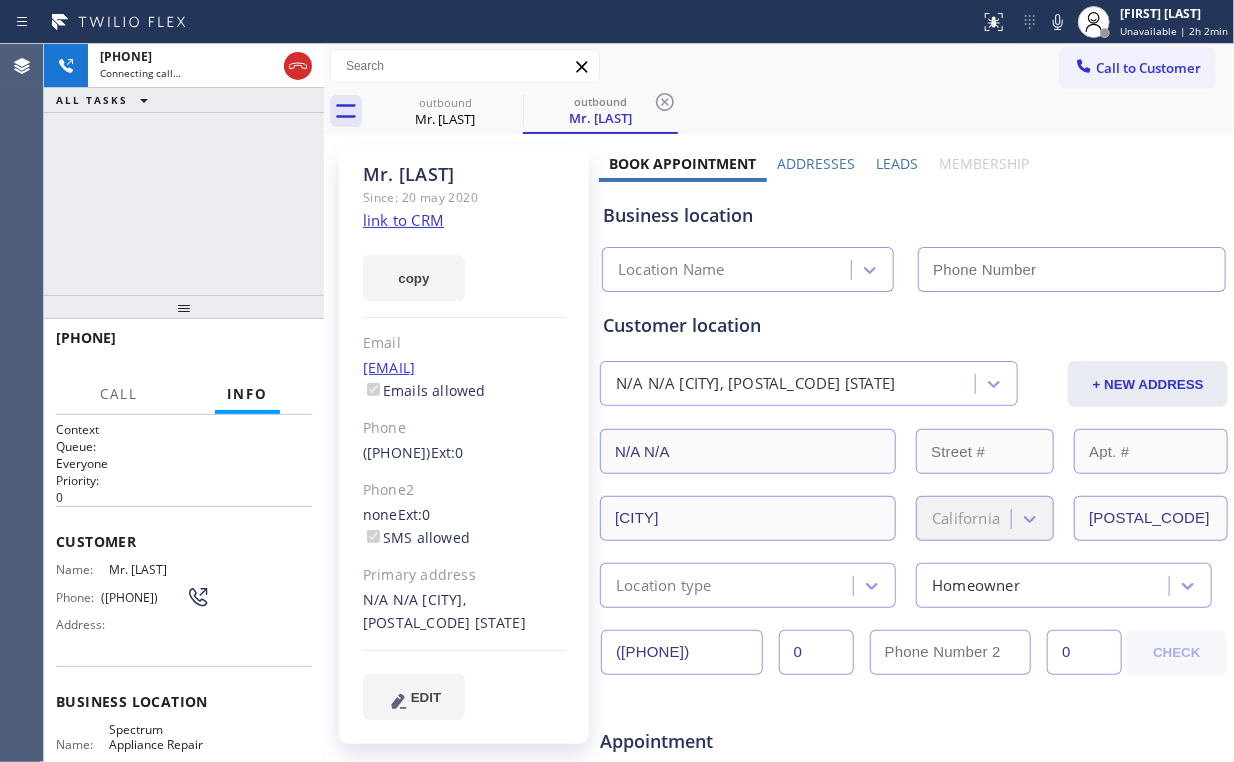type on "+[PHONE]" 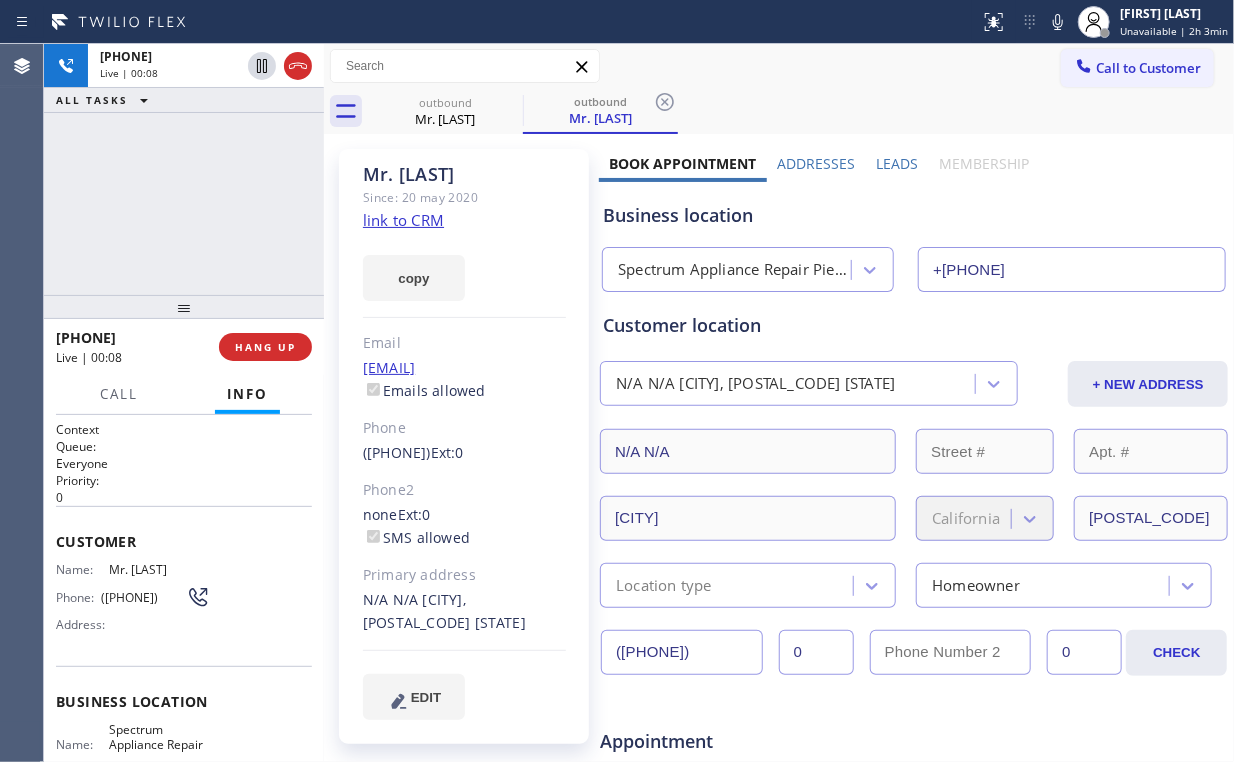 click on "[PHONE] Live | 00:08 ALL TASKS ALL TASKS ACTIVE TASKS TASKS IN WRAP UP" at bounding box center (184, 169) 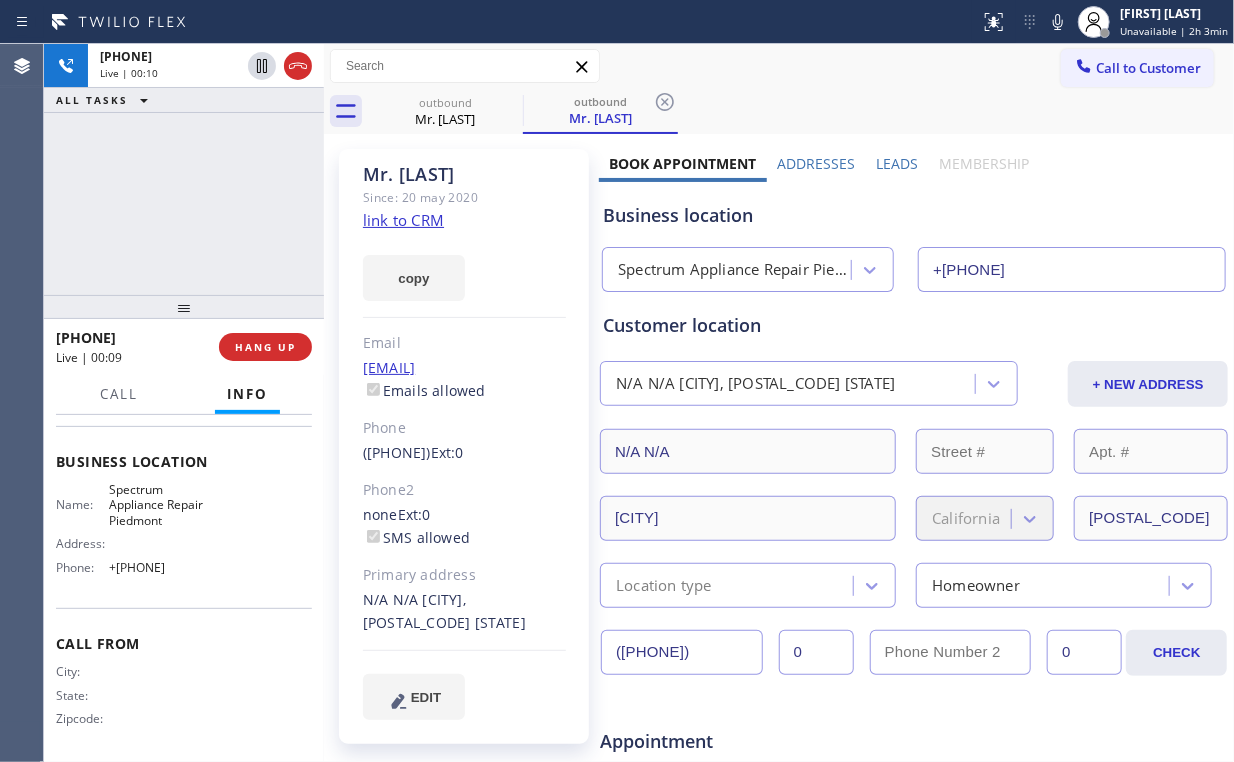 scroll, scrollTop: 160, scrollLeft: 0, axis: vertical 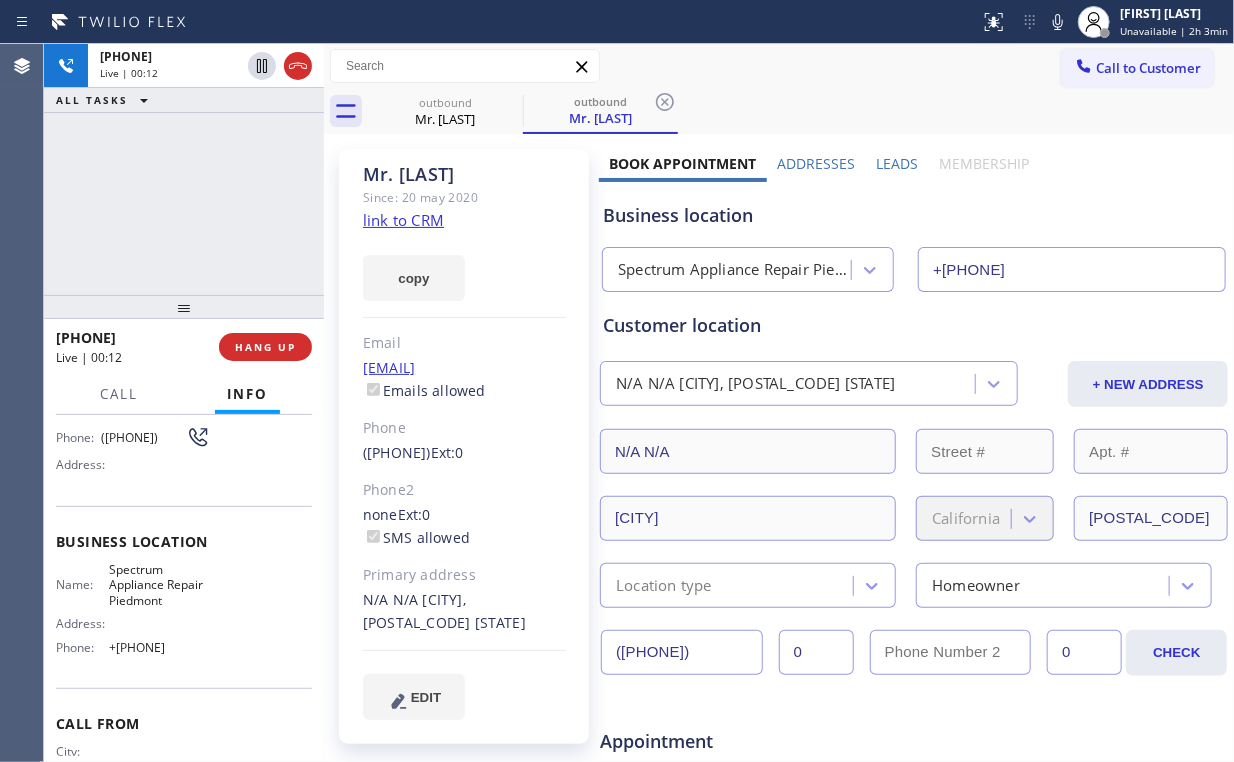 click on "[PHONE] Live | 00:12 ALL TASKS ALL TASKS ACTIVE TASKS TASKS IN WRAP UP" at bounding box center [184, 169] 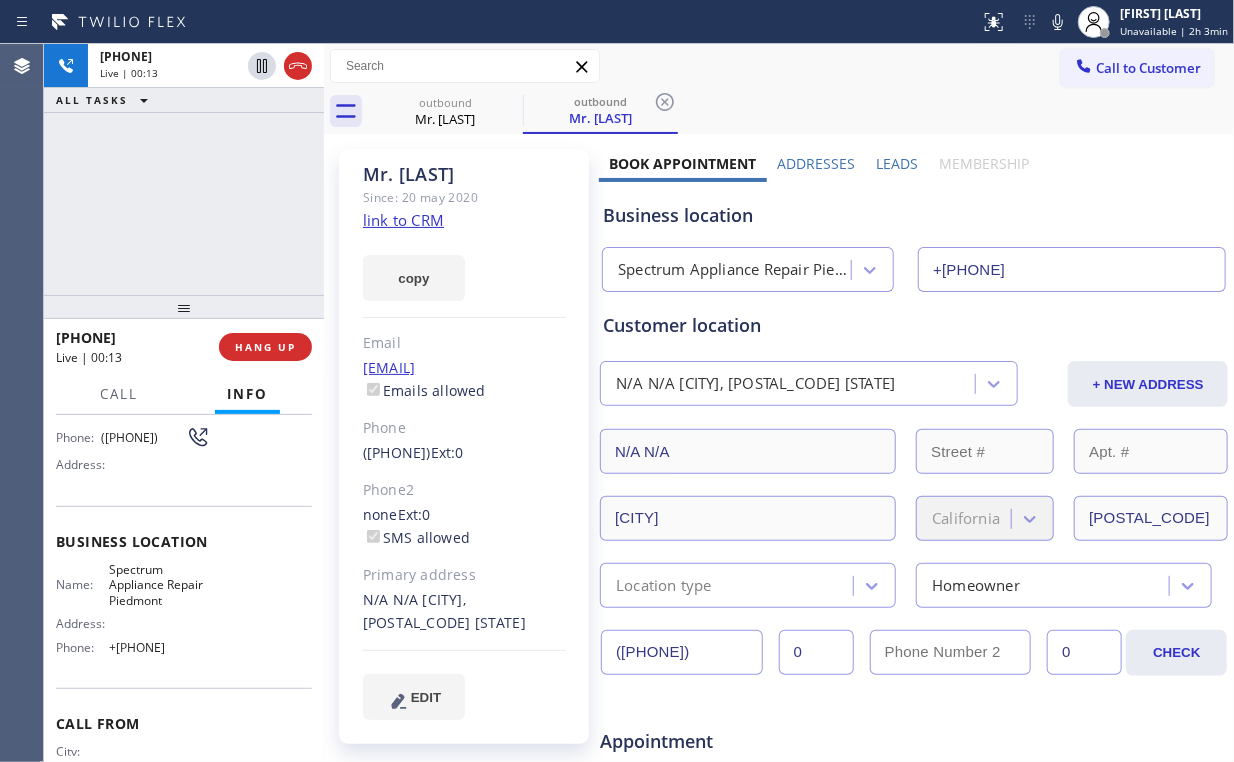 click on "[PHONE] Live | 00:13 ALL TASKS ALL TASKS ACTIVE TASKS TASKS IN WRAP UP" at bounding box center [184, 169] 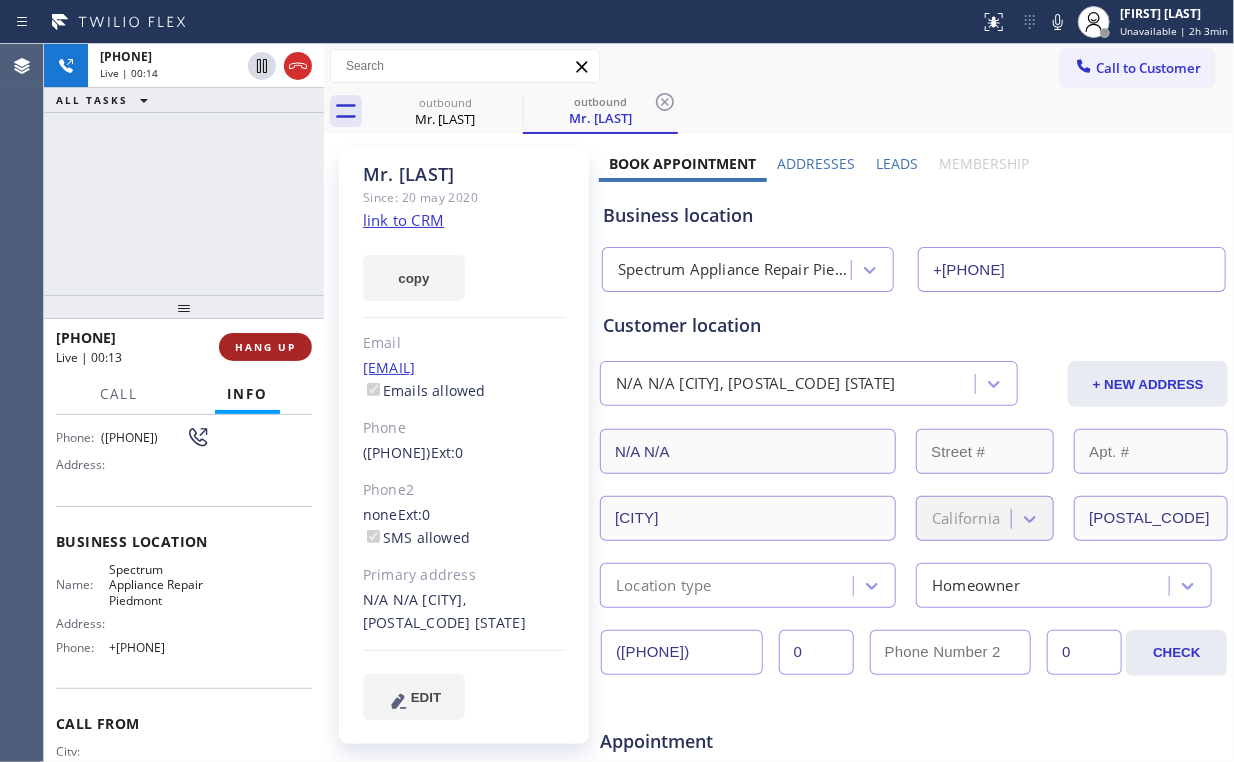 click on "HANG UP" at bounding box center [265, 347] 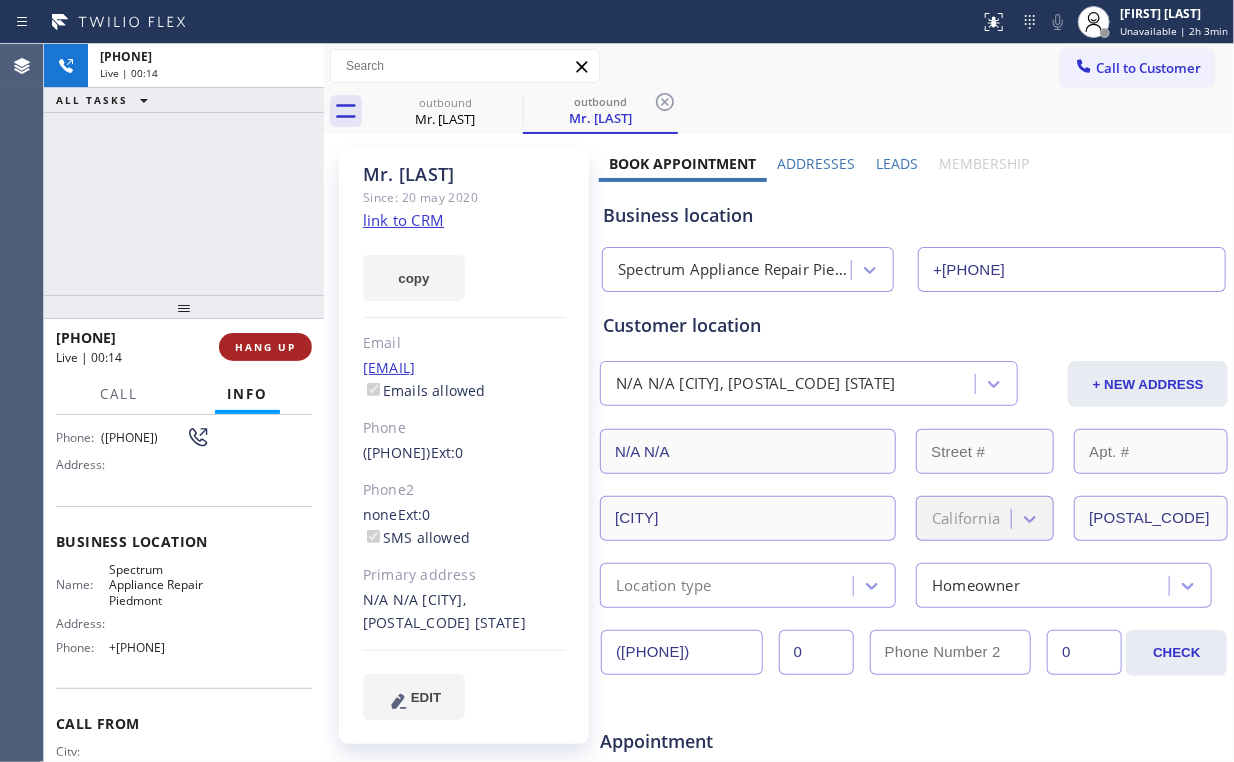 click on "HANG UP" at bounding box center (265, 347) 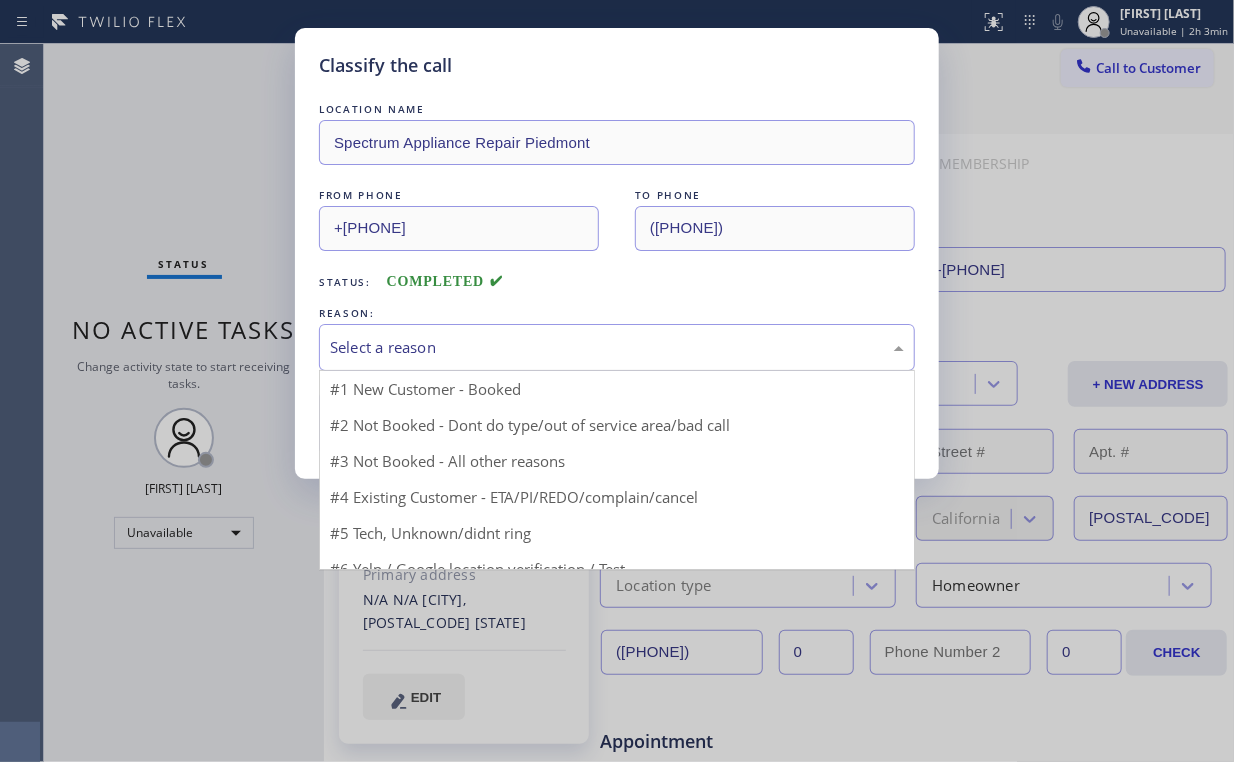 drag, startPoint x: 400, startPoint y: 335, endPoint x: 414, endPoint y: 348, distance: 19.104973 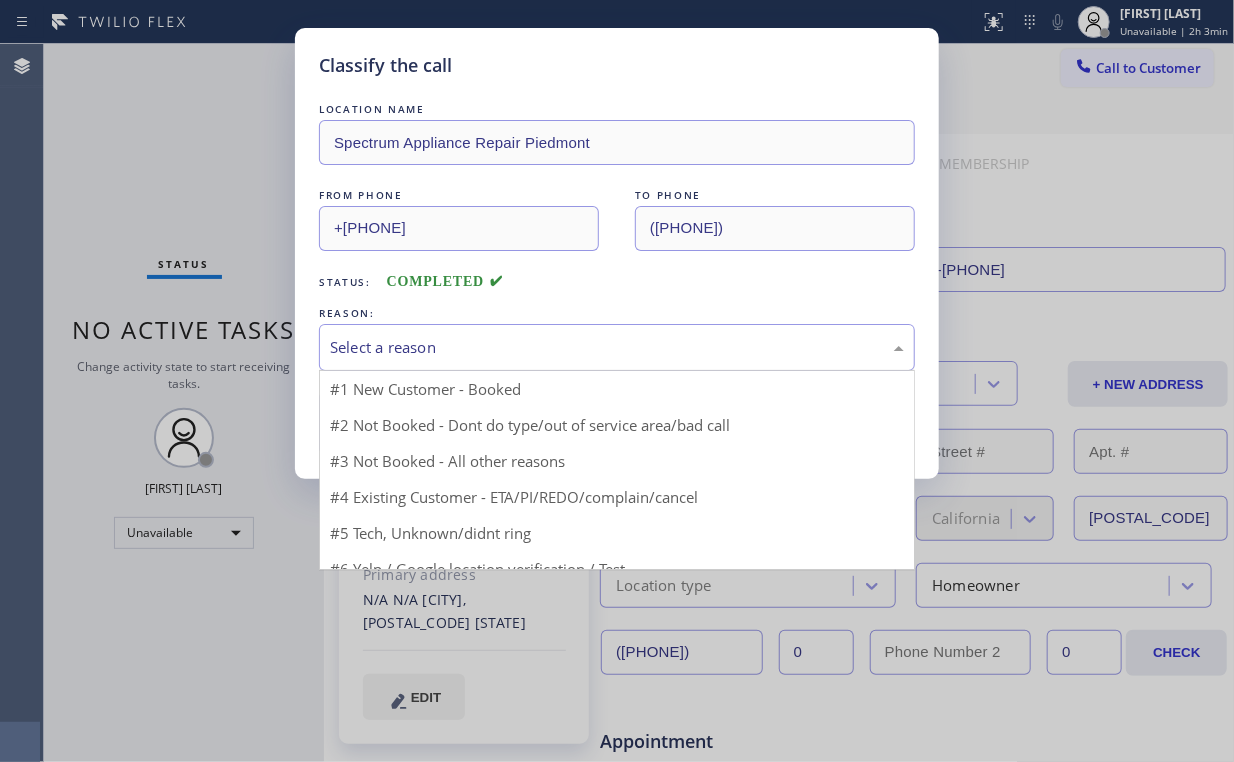 click on "Select a reason" at bounding box center (617, 347) 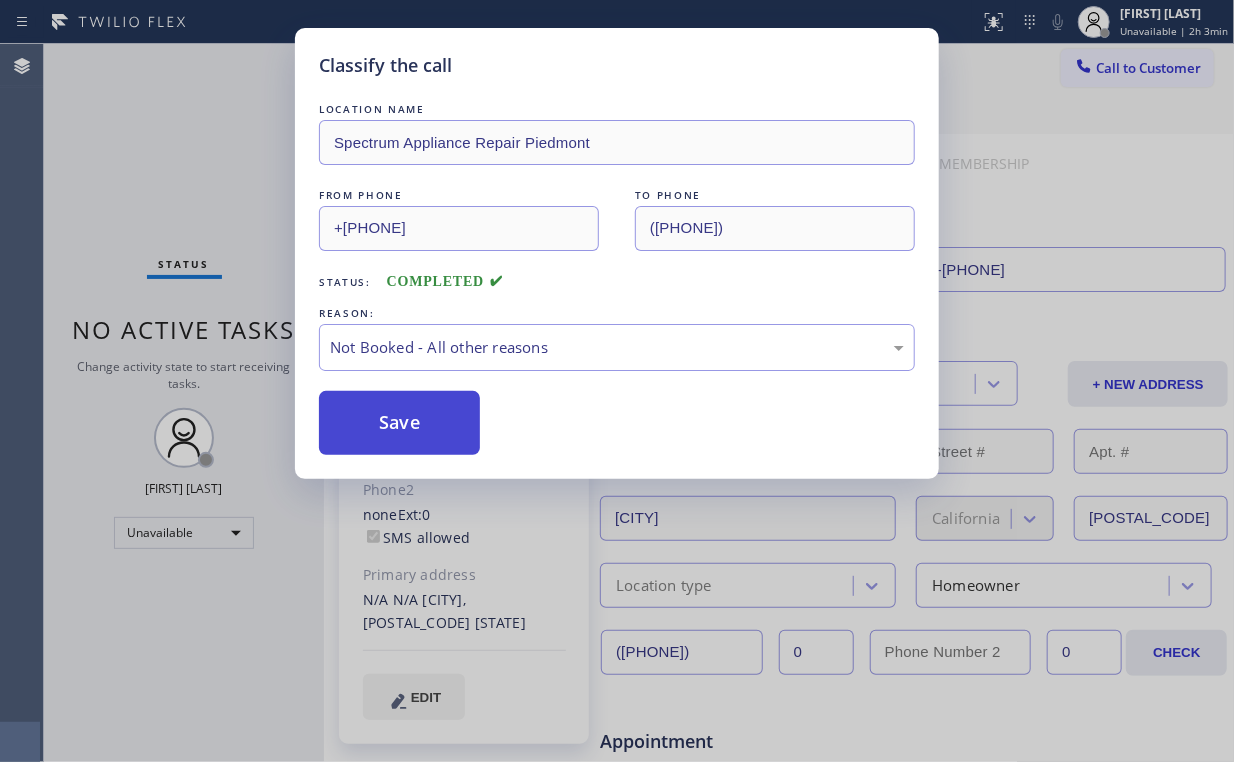 click on "Save" at bounding box center (399, 423) 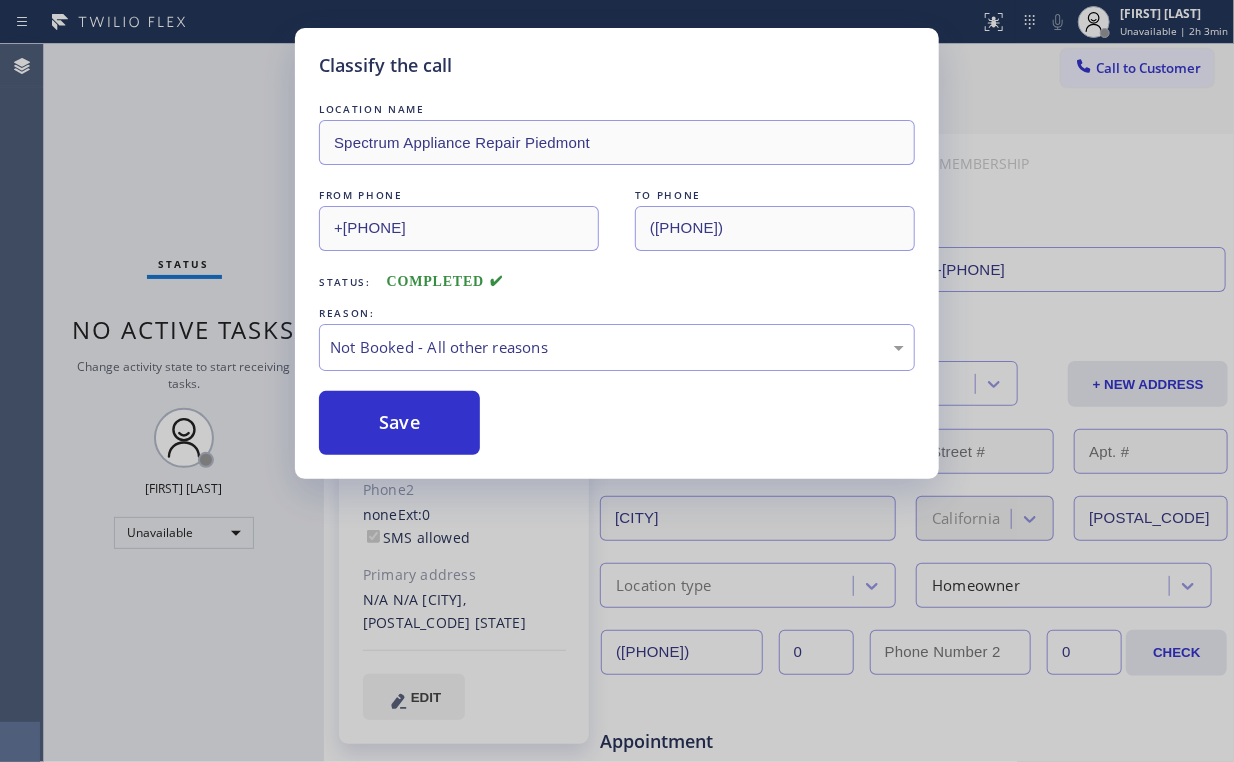 click on "Classify the call LOCATION NAME LG Repairs [CITY] FROM PHONE [PHONE] TO PHONE [PHONE] Status: COMPLETED REASON: Not Booked - All other reasons Save Classify the call LOCATION NAME LG Repairs [CITY] FROM PHONE [PHONE] TO PHONE [PHONE] Status: COMPLETED REASON: Not Booked - All other reasons Save Classify the call LOCATION NAME LG Repairs [CITY] FROM PHONE [PHONE] TO PHONE [PHONE] Status: COMPLETED REASON: Not Booked - All other reasons Save Classify the call LOCATION NAME LG Repairs [CITY] FROM PHONE [PHONE] TO PHONE [PHONE] Status: COMPLETED REASON: Not Booked - All other reasons Save Classify the call LOCATION NAME LG Repairs [CITY] FROM PHONE [PHONE] TO PHONE [PHONE] Status: COMPLETED REASON: Not Booked - All other reasons Save Classify the call LOCATION NAME LG Repairs [CITY] FROM PHONE [PHONE] TO PHONE [PHONE] Status: COMPLETED REASON: Not Booked - All other reasons Save Classify the call LOCATION NAME LG Repairs [CITY]" at bounding box center [639, 403] 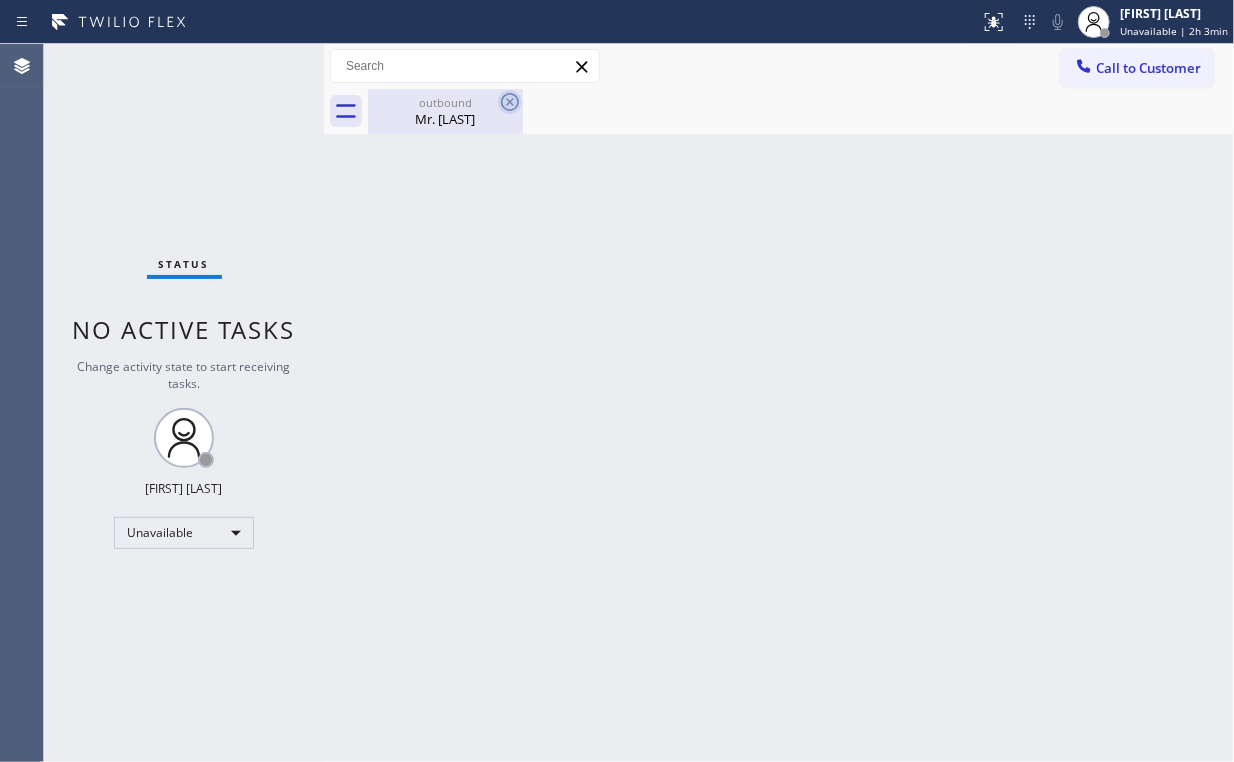 drag, startPoint x: 436, startPoint y: 112, endPoint x: 518, endPoint y: 113, distance: 82.006096 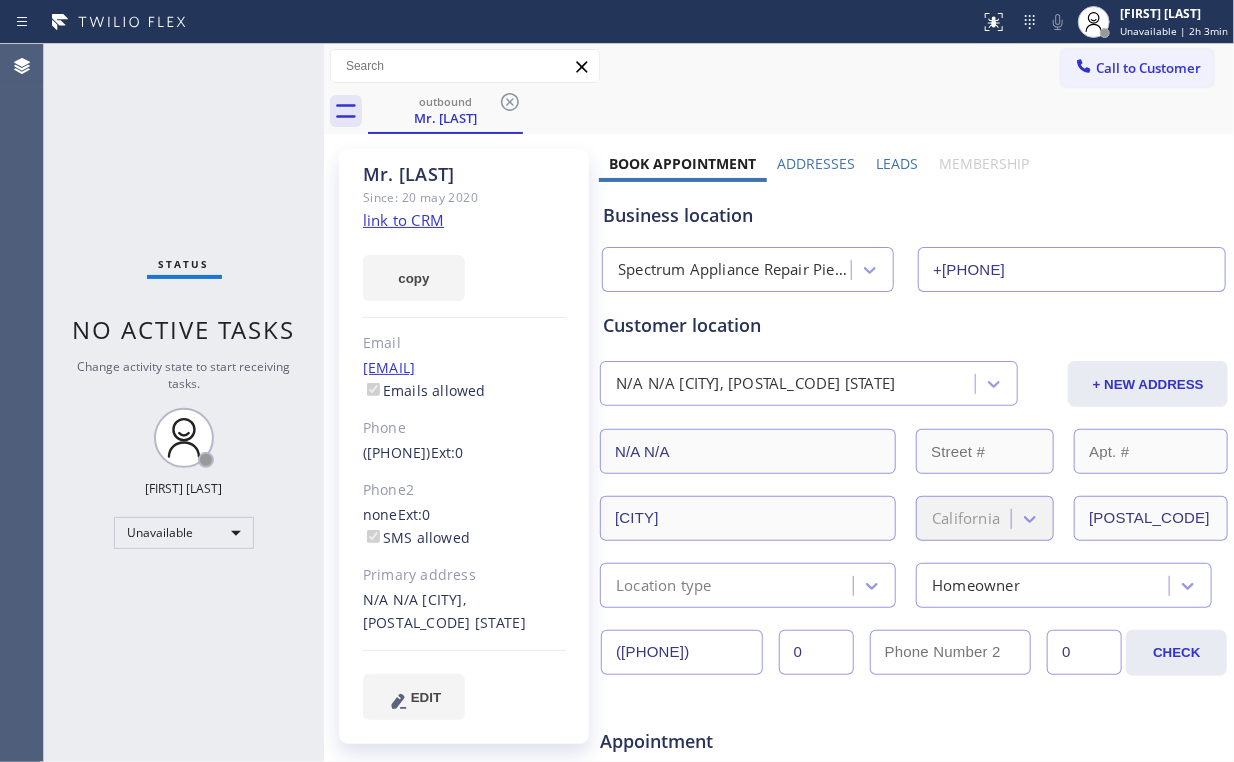 drag, startPoint x: 515, startPoint y: 100, endPoint x: 507, endPoint y: 112, distance: 14.422205 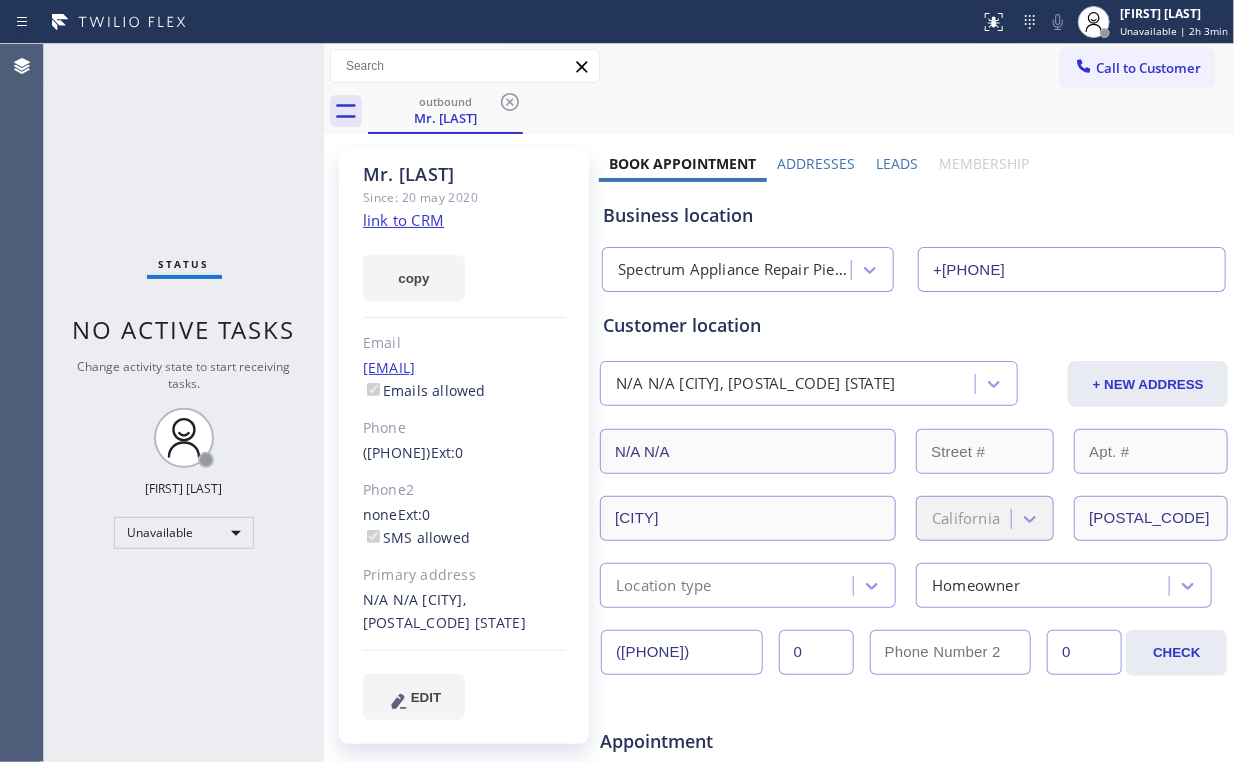 click 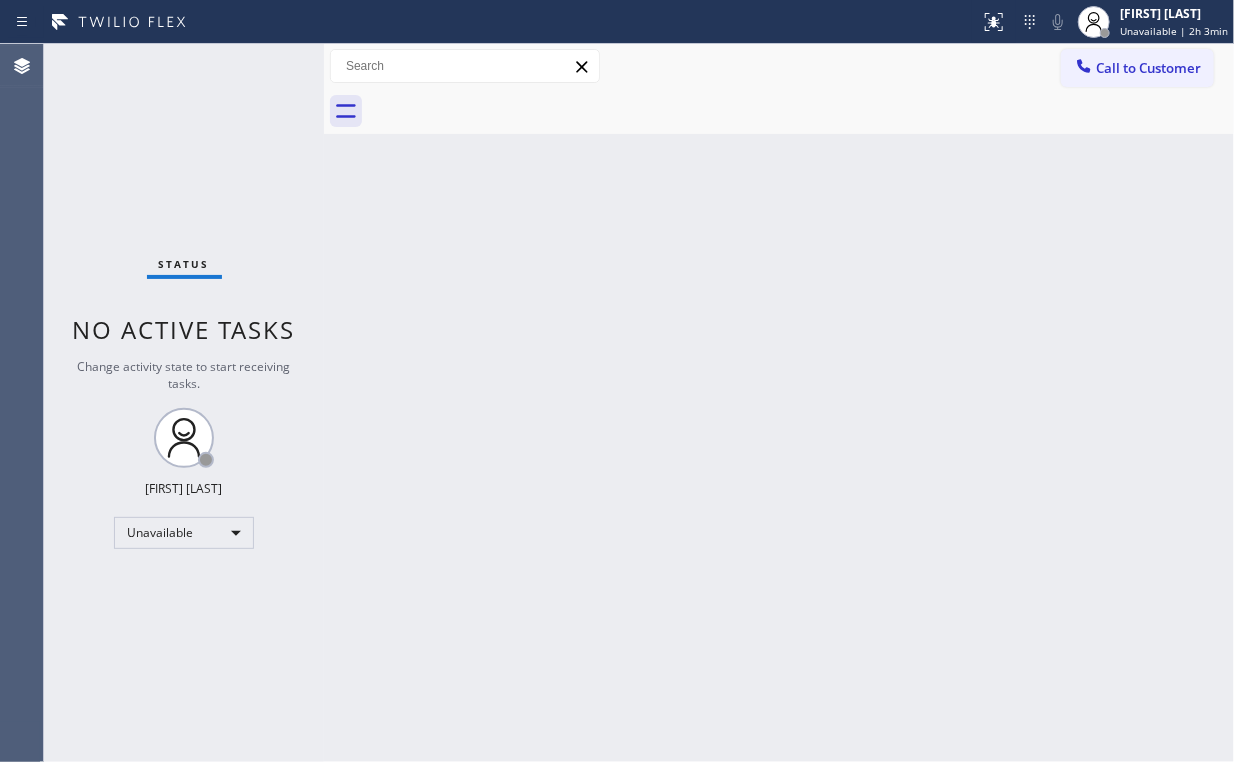drag, startPoint x: 186, startPoint y: 136, endPoint x: 195, endPoint y: 7, distance: 129.31357 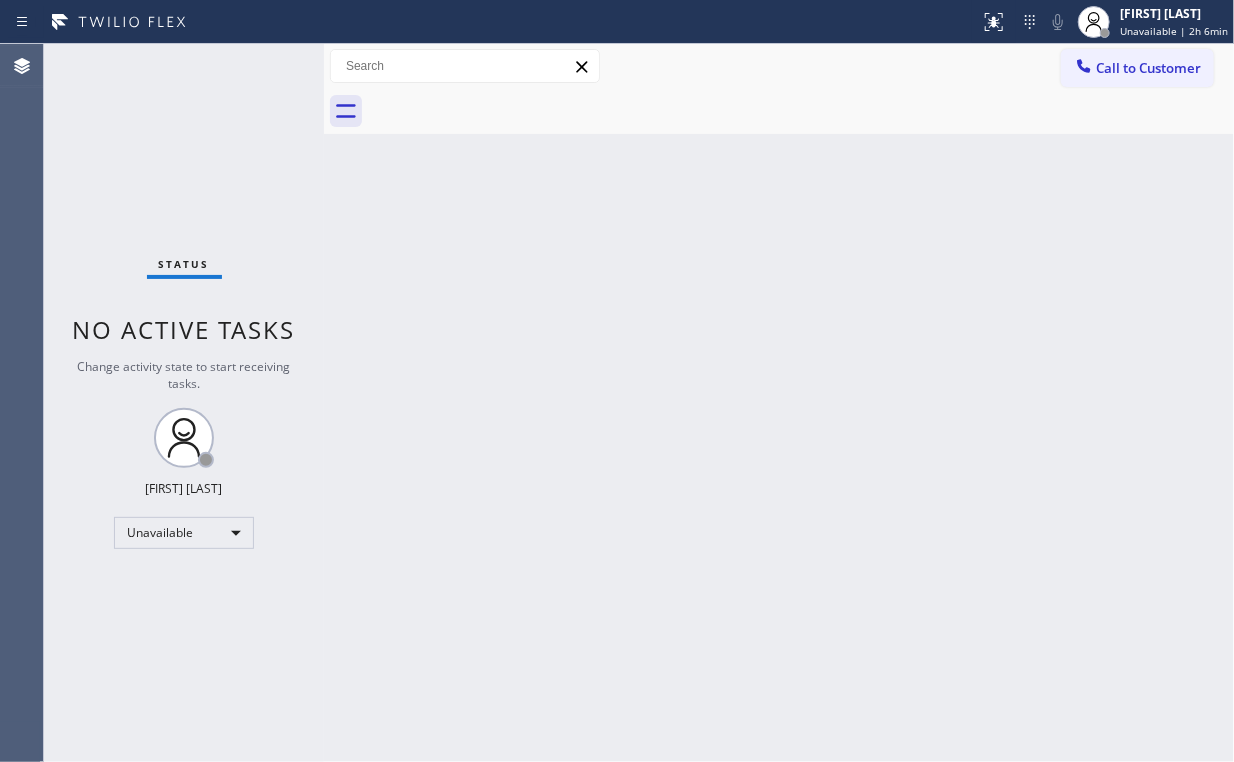 click on "Call to Customer" at bounding box center (1148, 68) 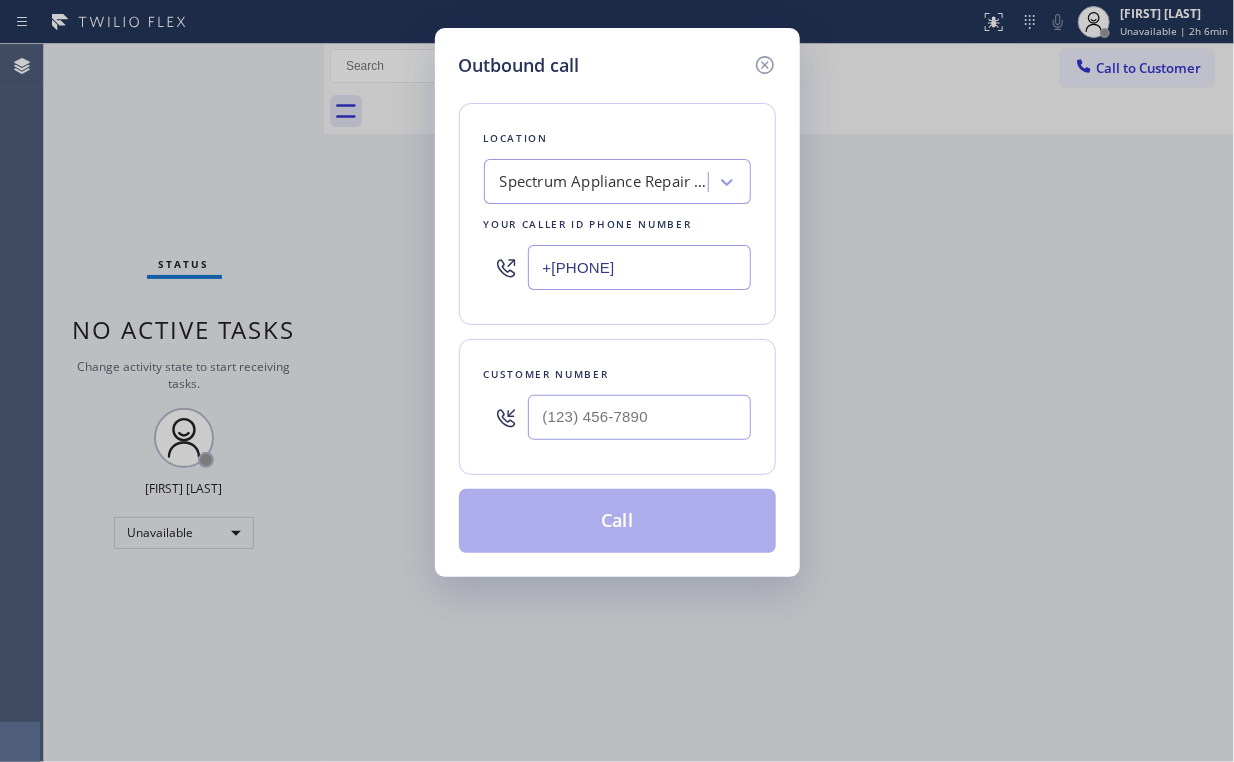 drag, startPoint x: 686, startPoint y: 266, endPoint x: 172, endPoint y: 247, distance: 514.3511 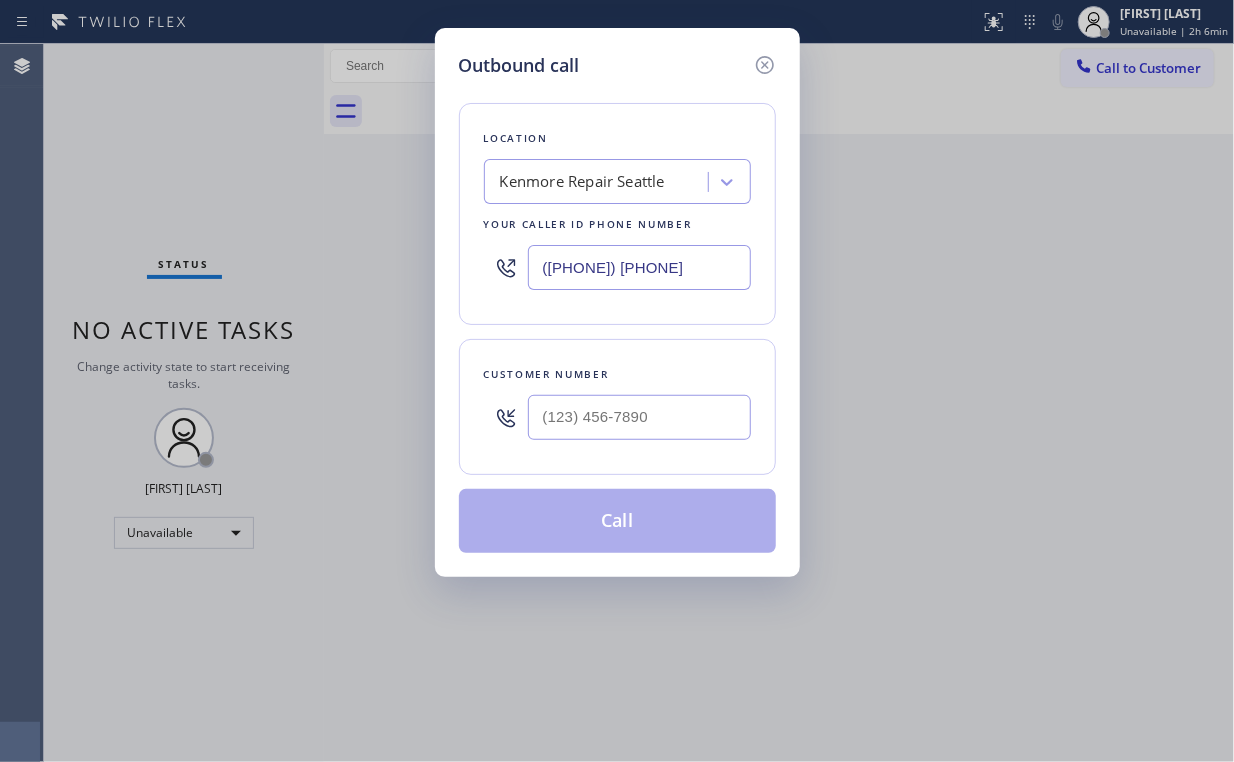 type on "([PHONE]) [PHONE]" 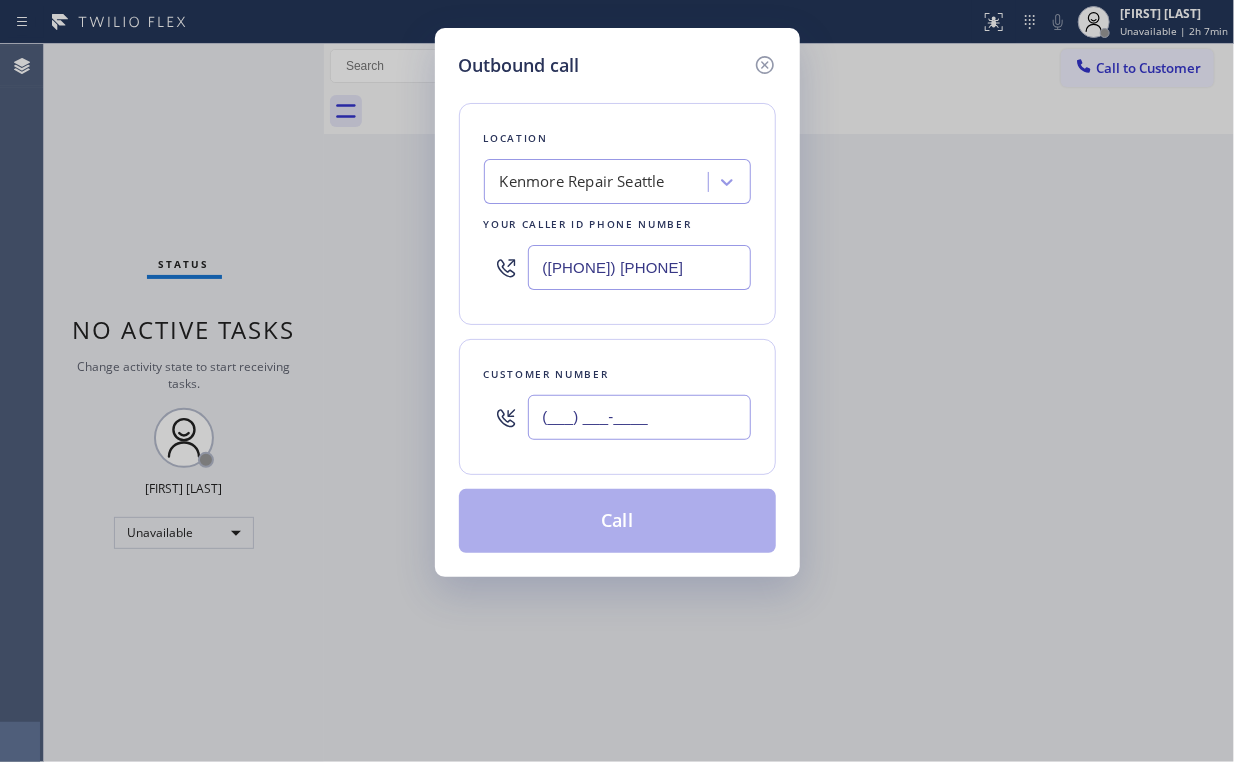 click on "(___) ___-____" at bounding box center [639, 417] 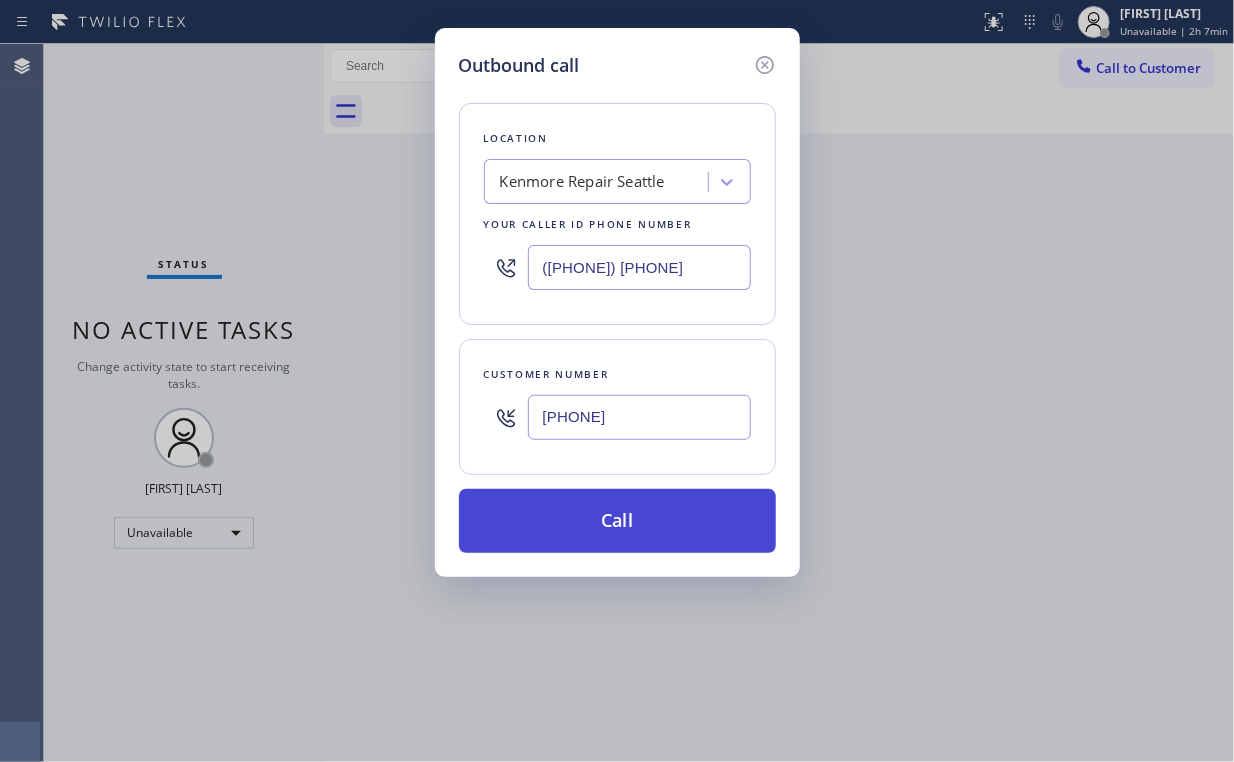 type on "[PHONE]" 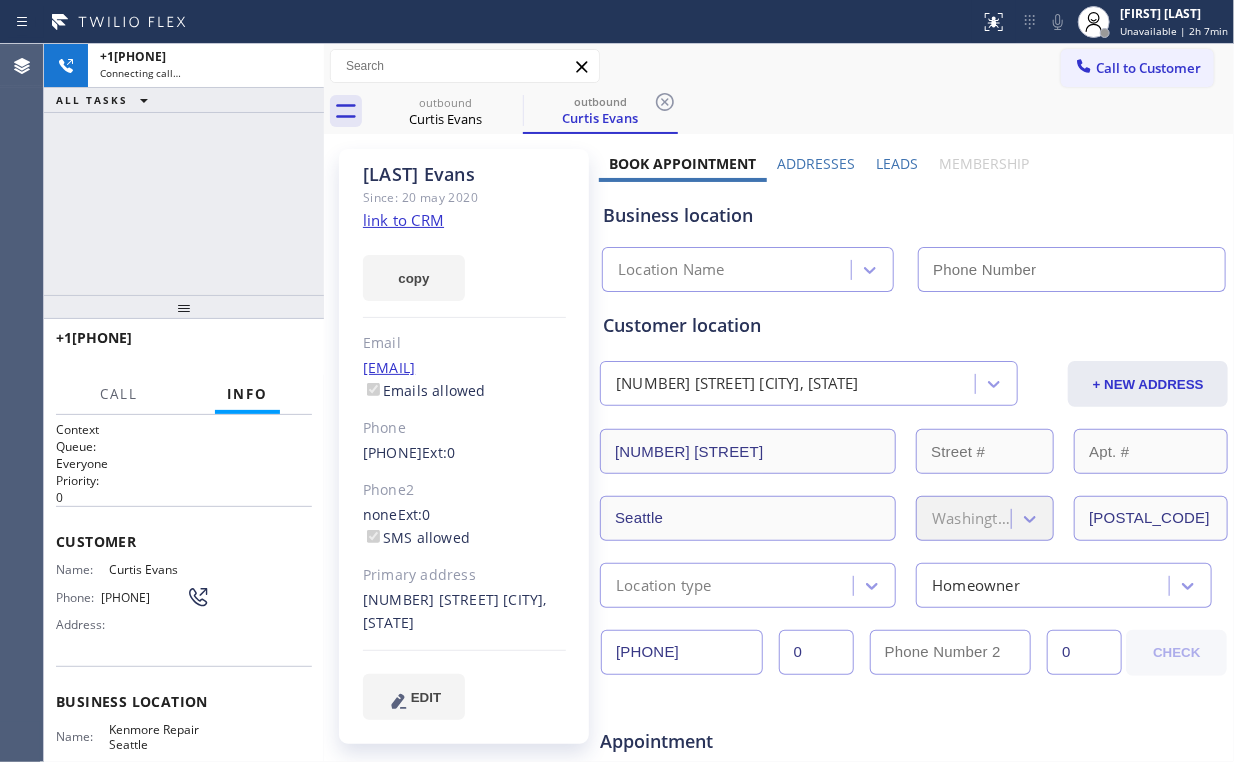 click on "[PHONE] Connecting call… ALL TASKS ALL TASKS ACTIVE TASKS TASKS IN WRAP UP" at bounding box center [184, 169] 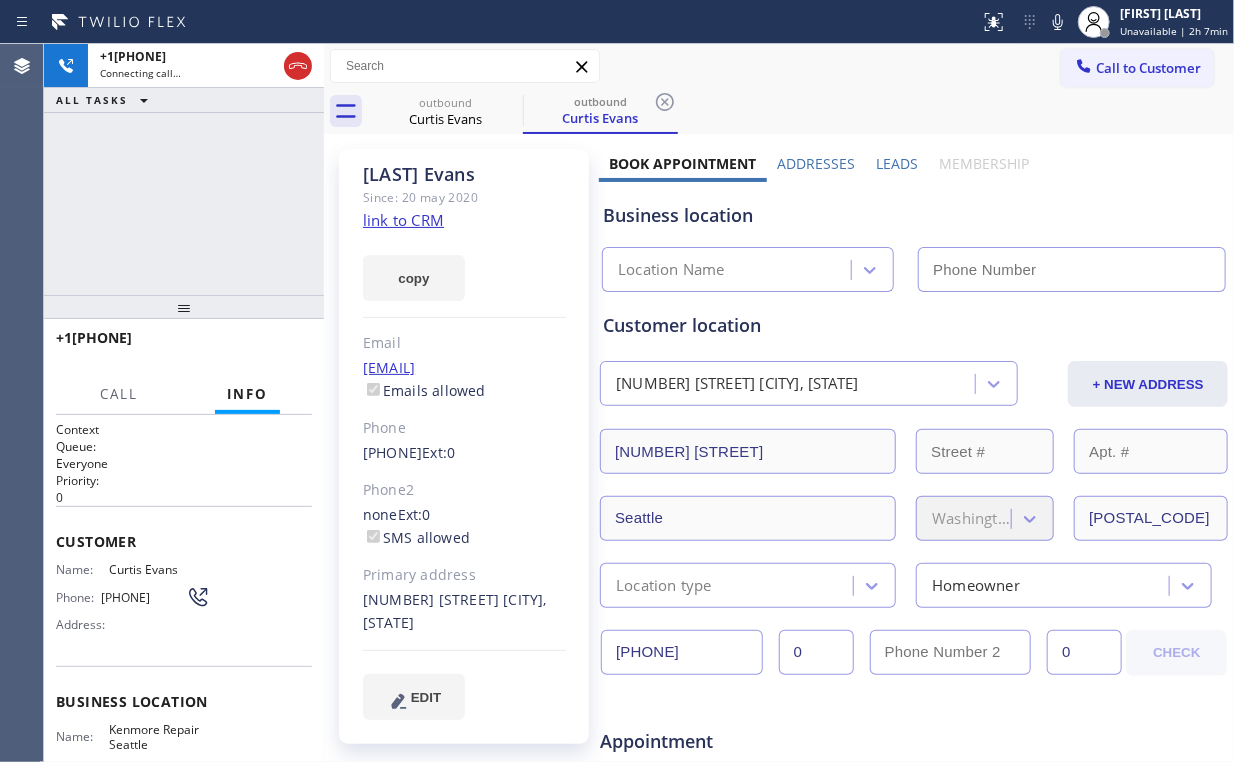 type on "([PHONE]) [PHONE]" 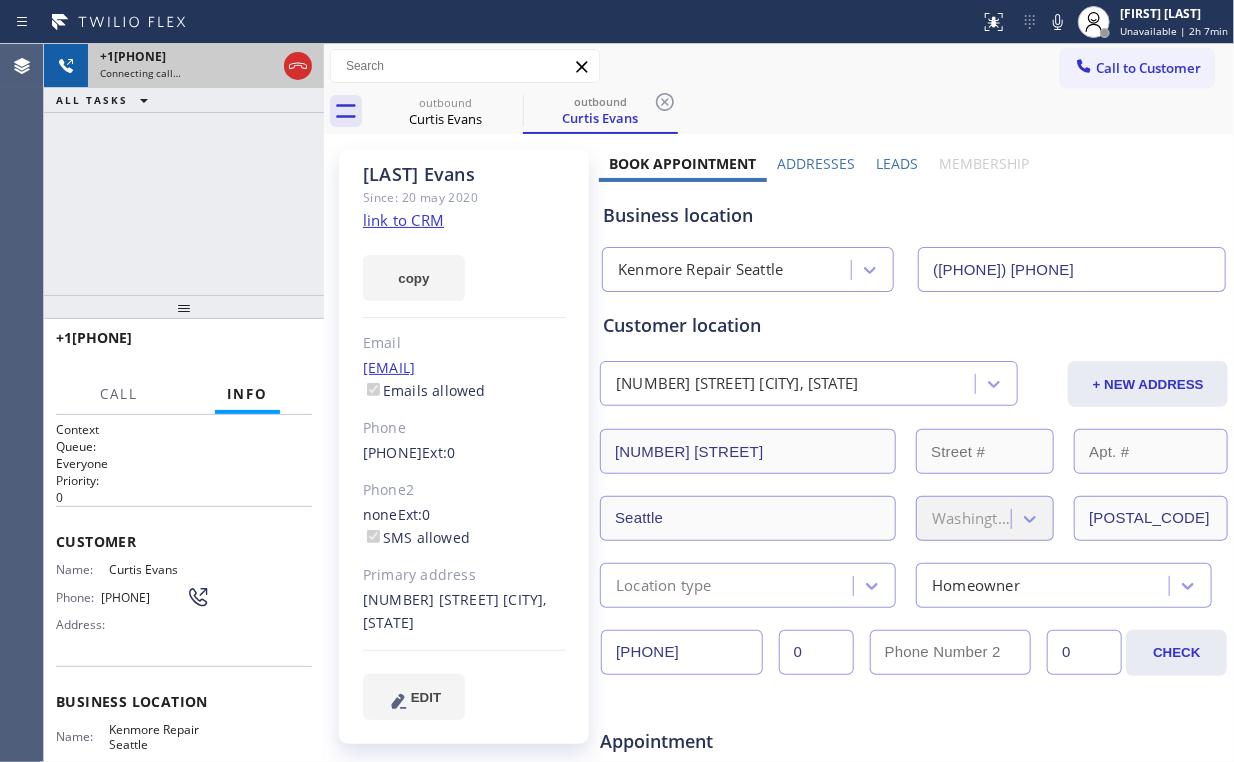 drag, startPoint x: 302, startPoint y: 54, endPoint x: 304, endPoint y: 68, distance: 14.142136 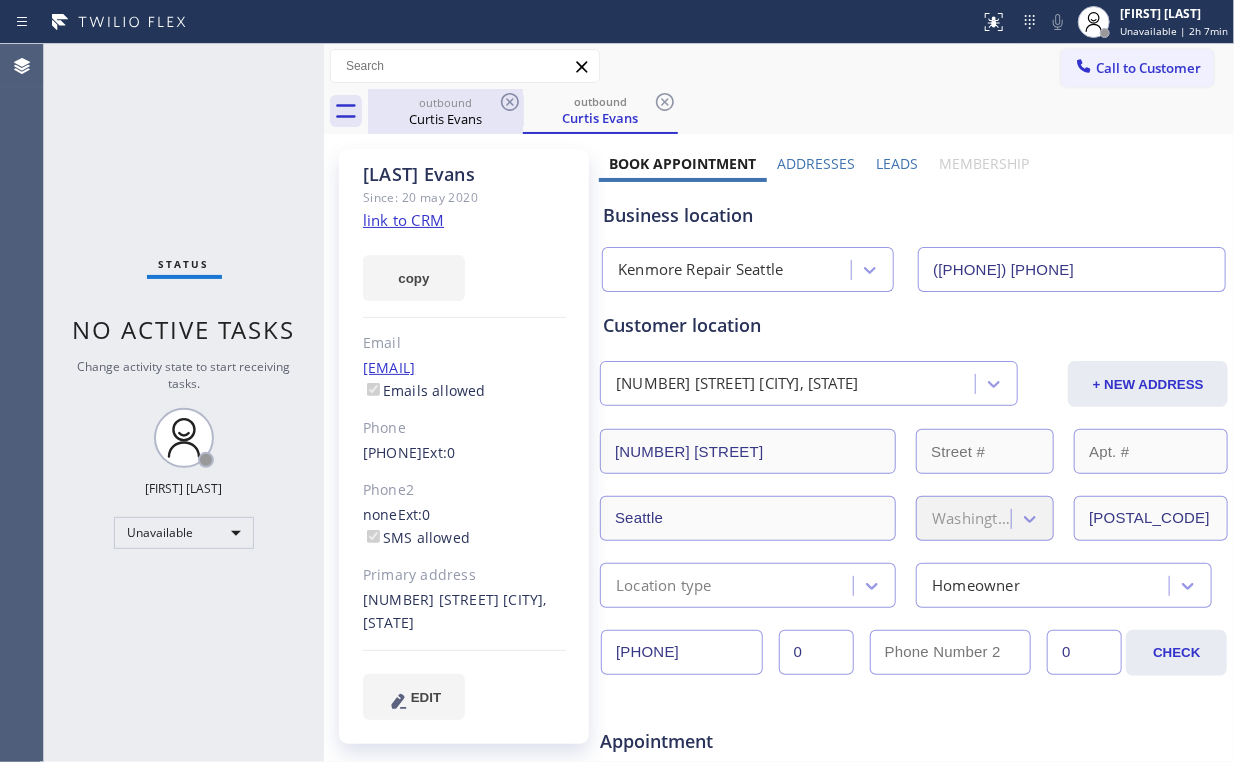 click on "Curtis Evans" at bounding box center [445, 119] 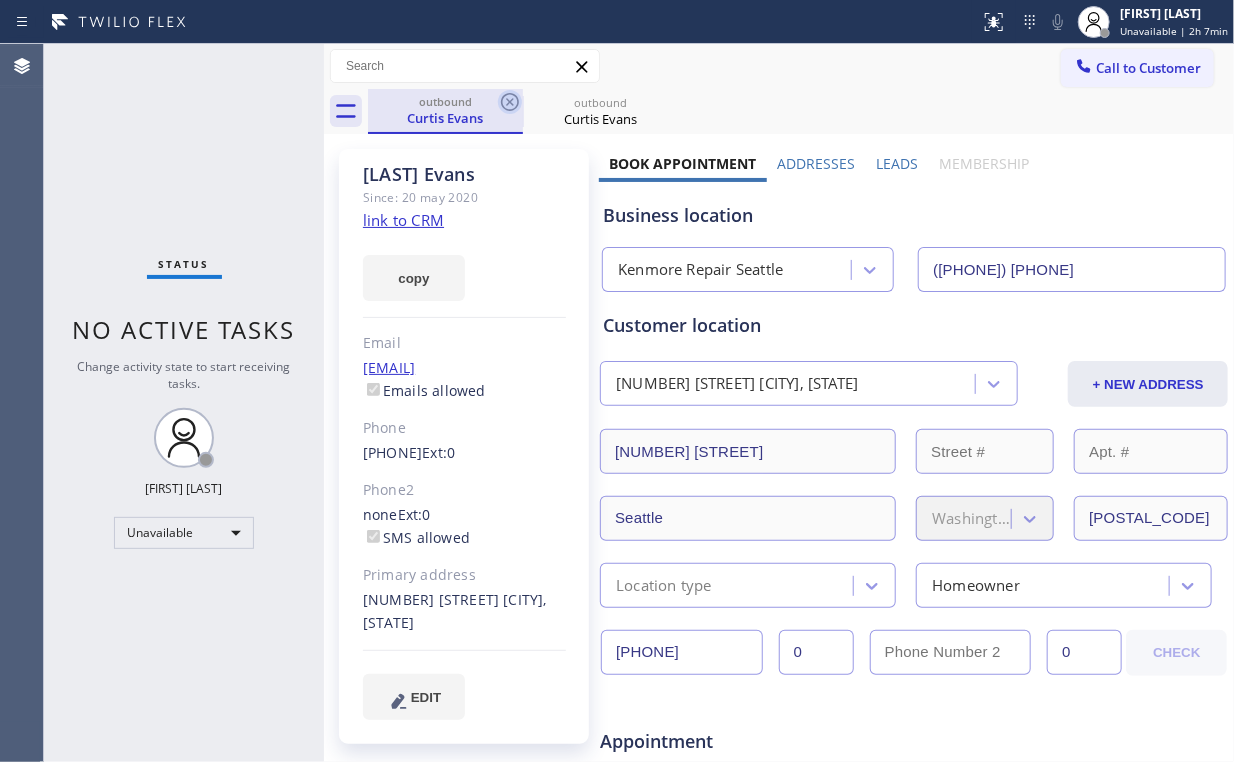 click 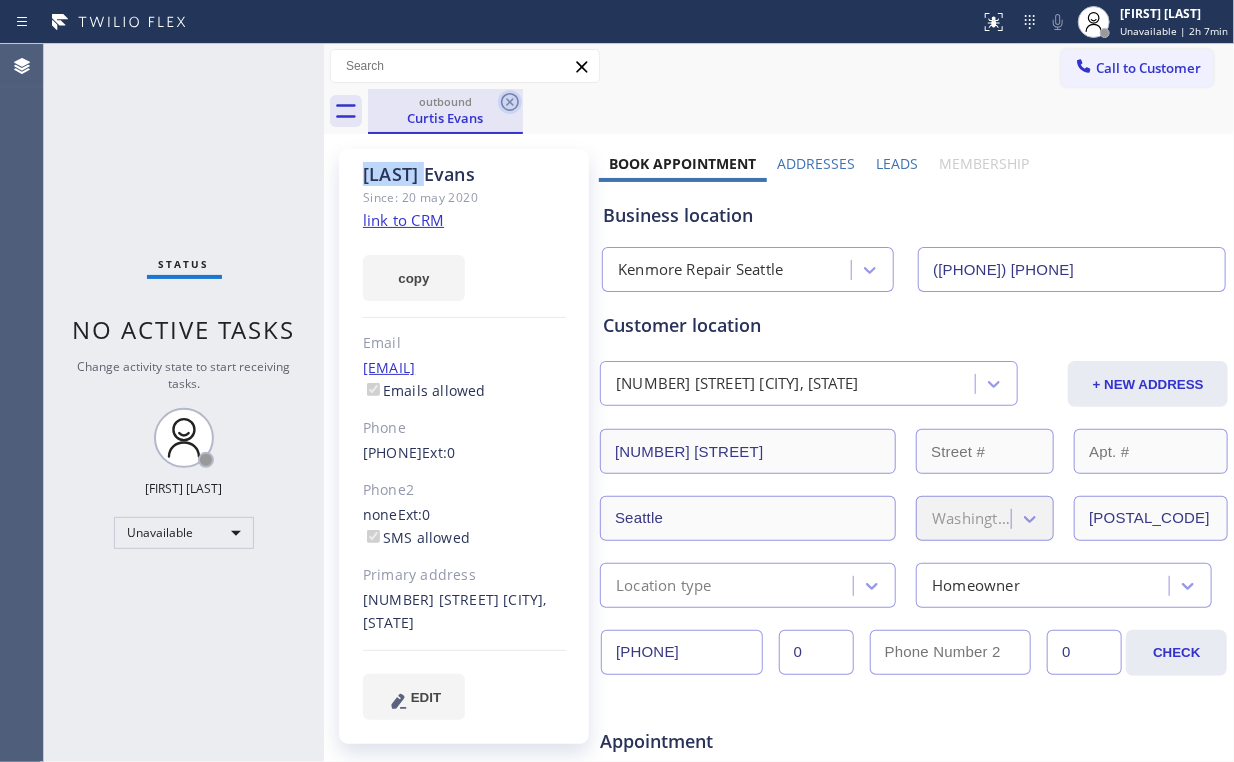 click 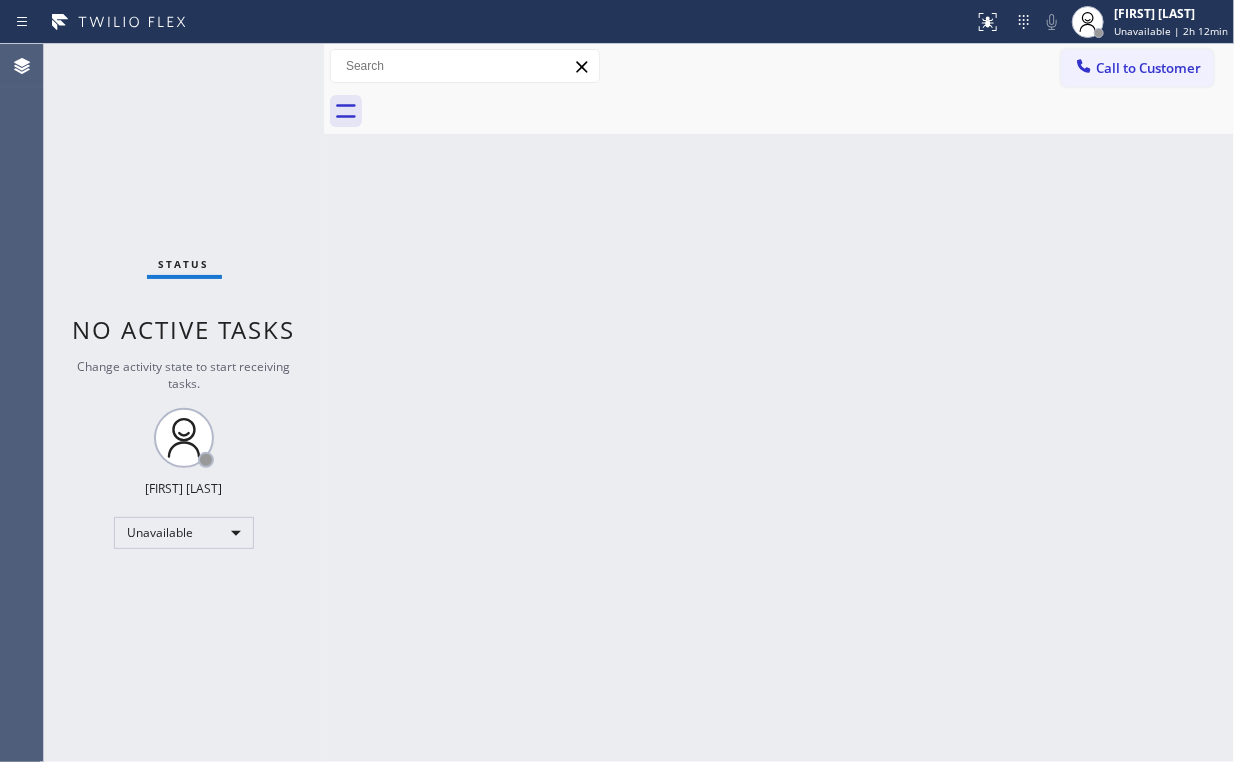 drag, startPoint x: 1133, startPoint y: 66, endPoint x: 742, endPoint y: 272, distance: 441.94684 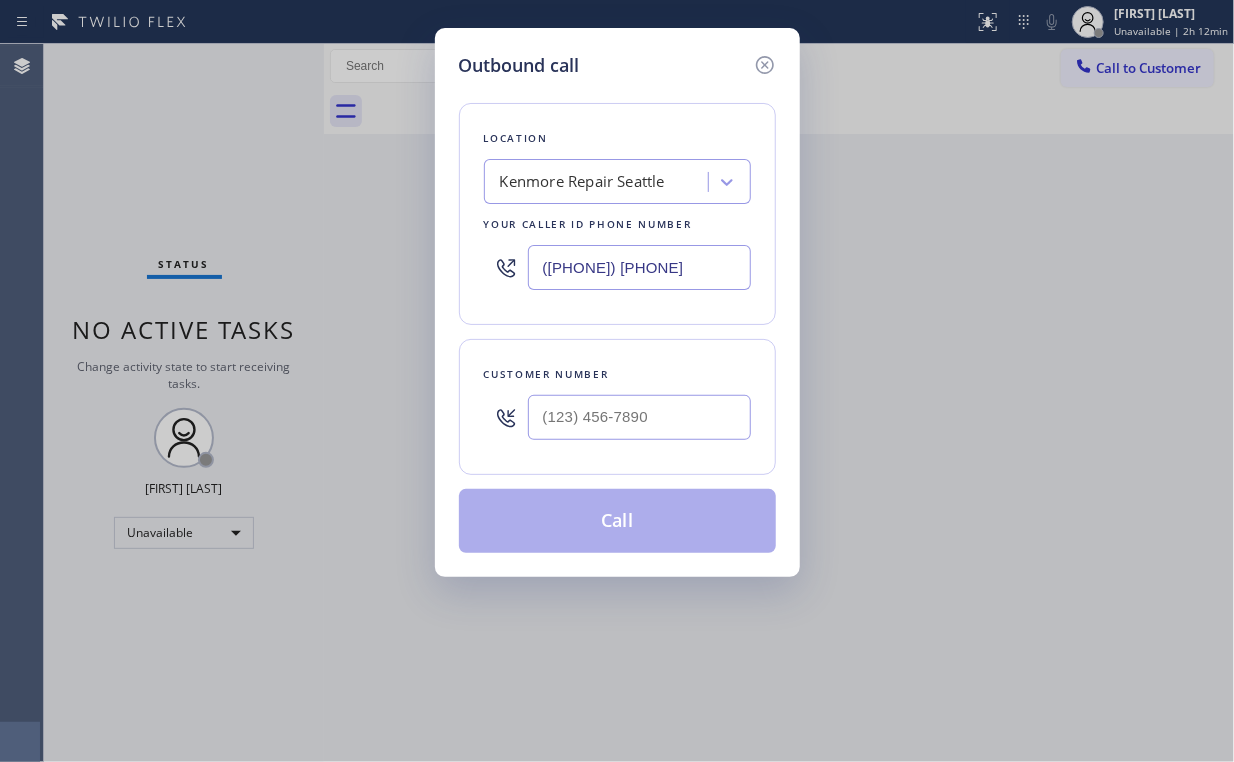 drag, startPoint x: 580, startPoint y: 259, endPoint x: 470, endPoint y: 194, distance: 127.769325 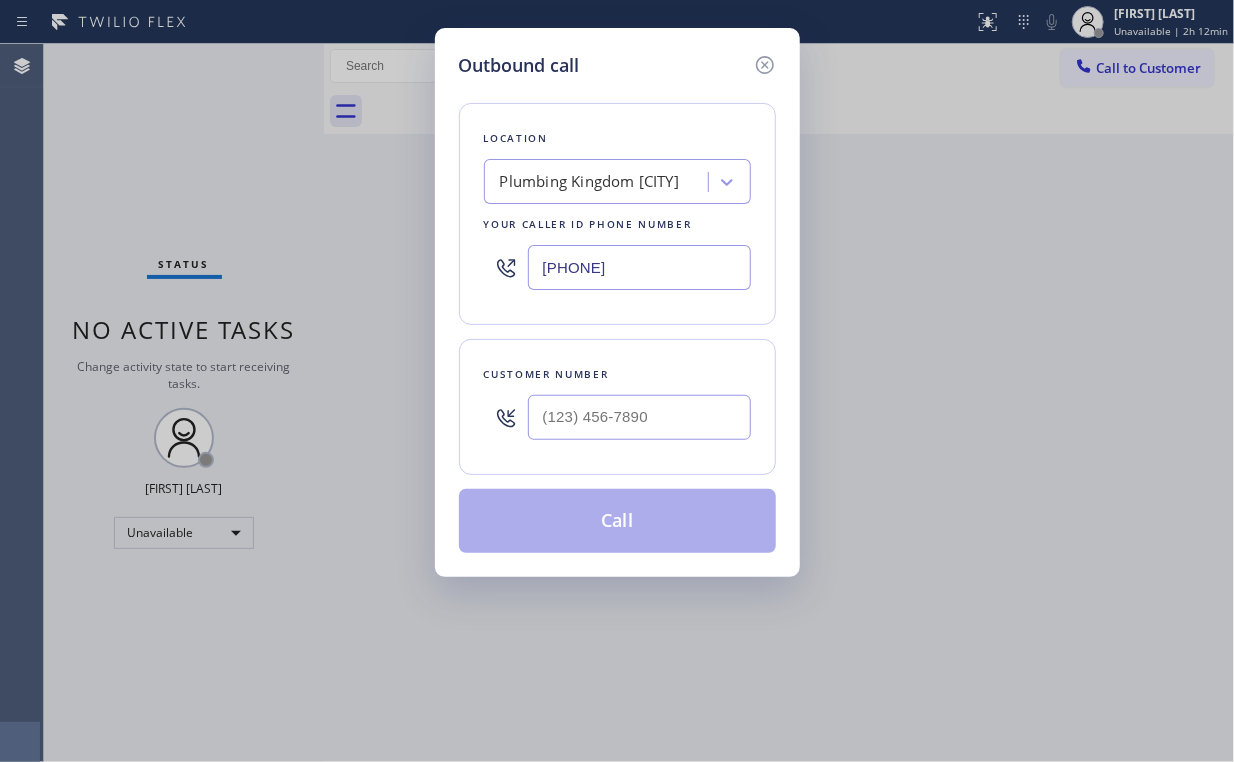 type on "[PHONE]" 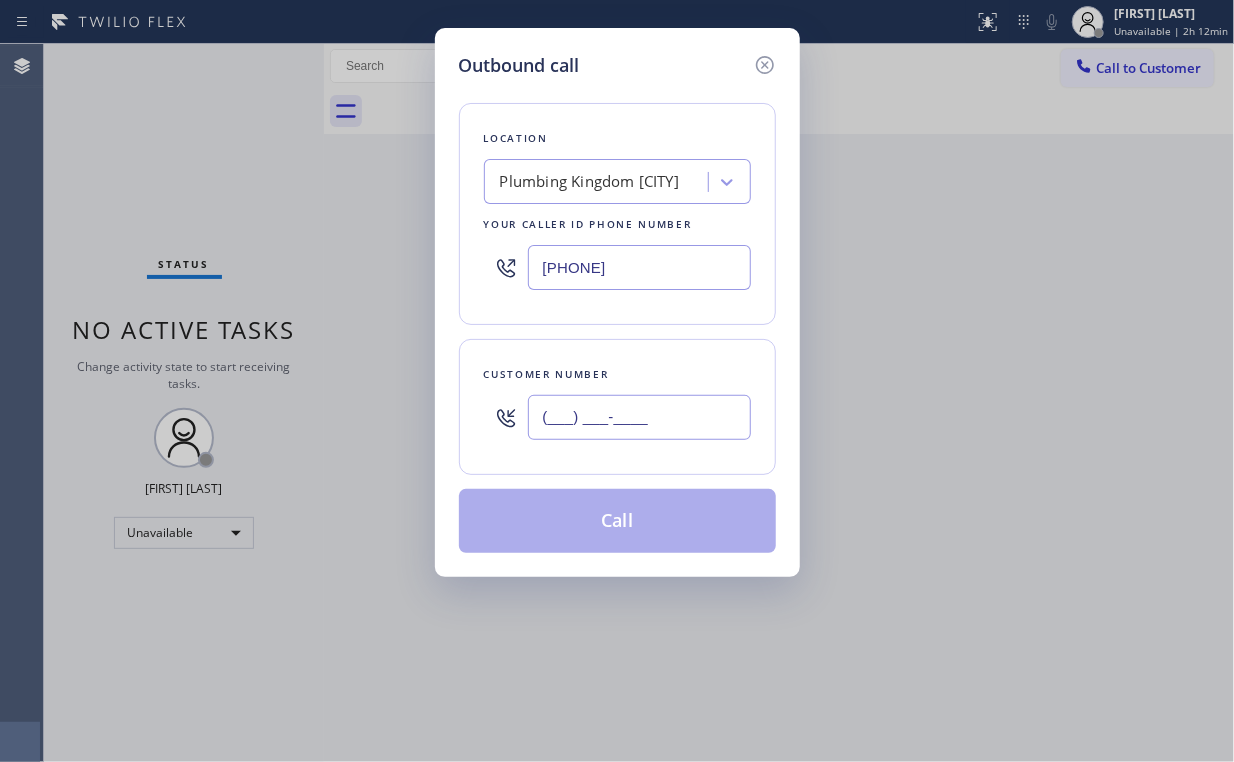 click on "(___) ___-____" at bounding box center (639, 417) 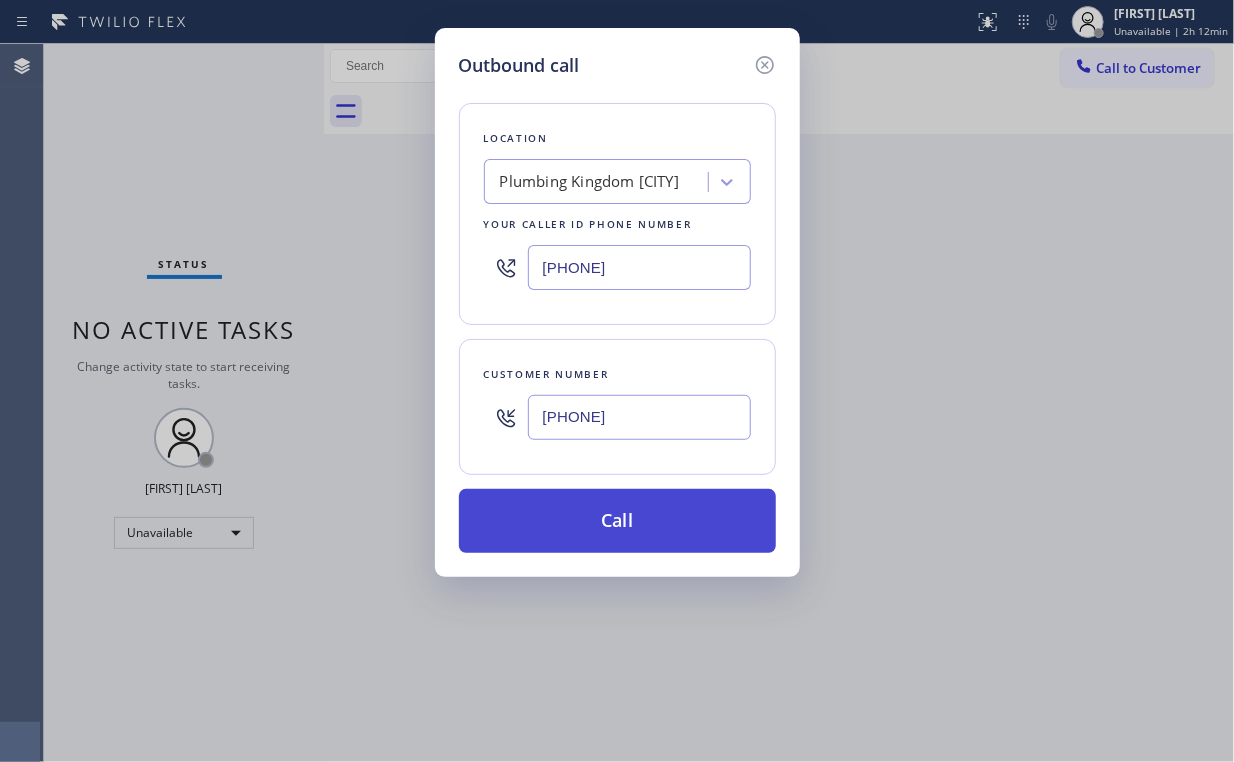 type on "[PHONE]" 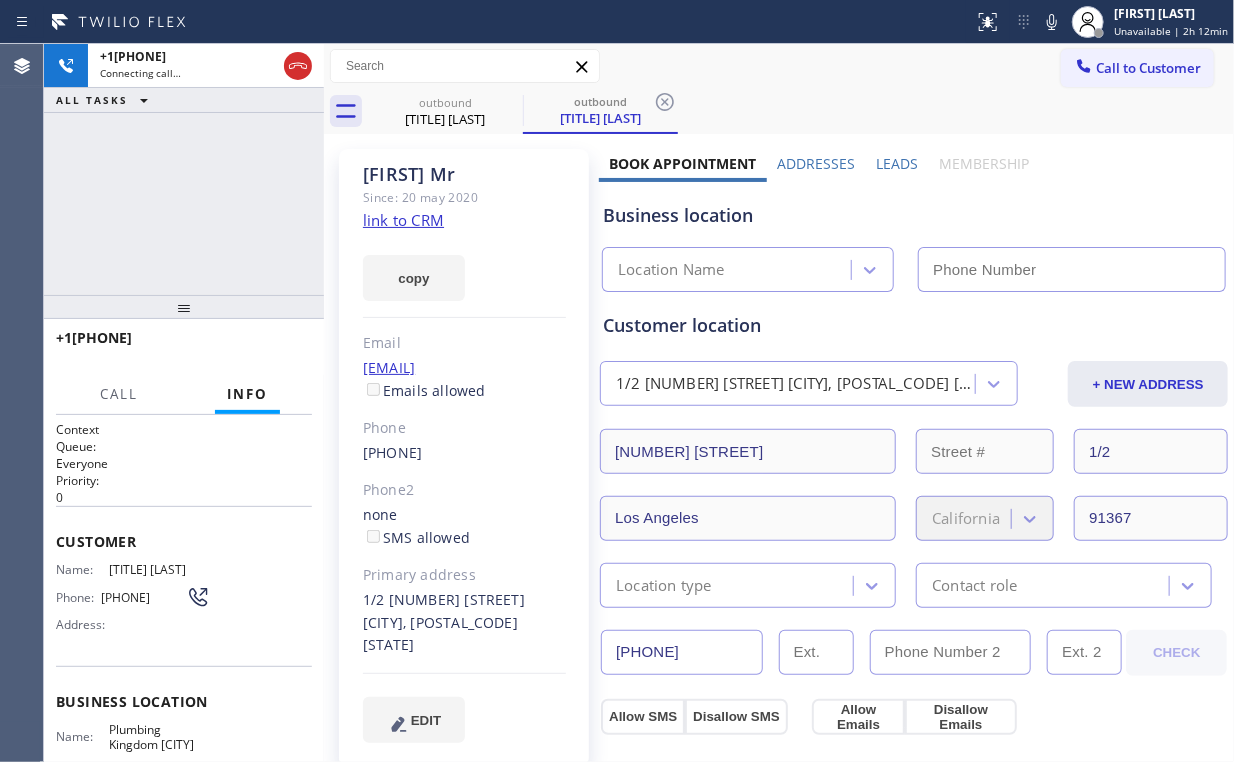 click on "[PHONE] Connecting call… ALL TASKS ALL TASKS ACTIVE TASKS TASKS IN WRAP UP" at bounding box center [184, 169] 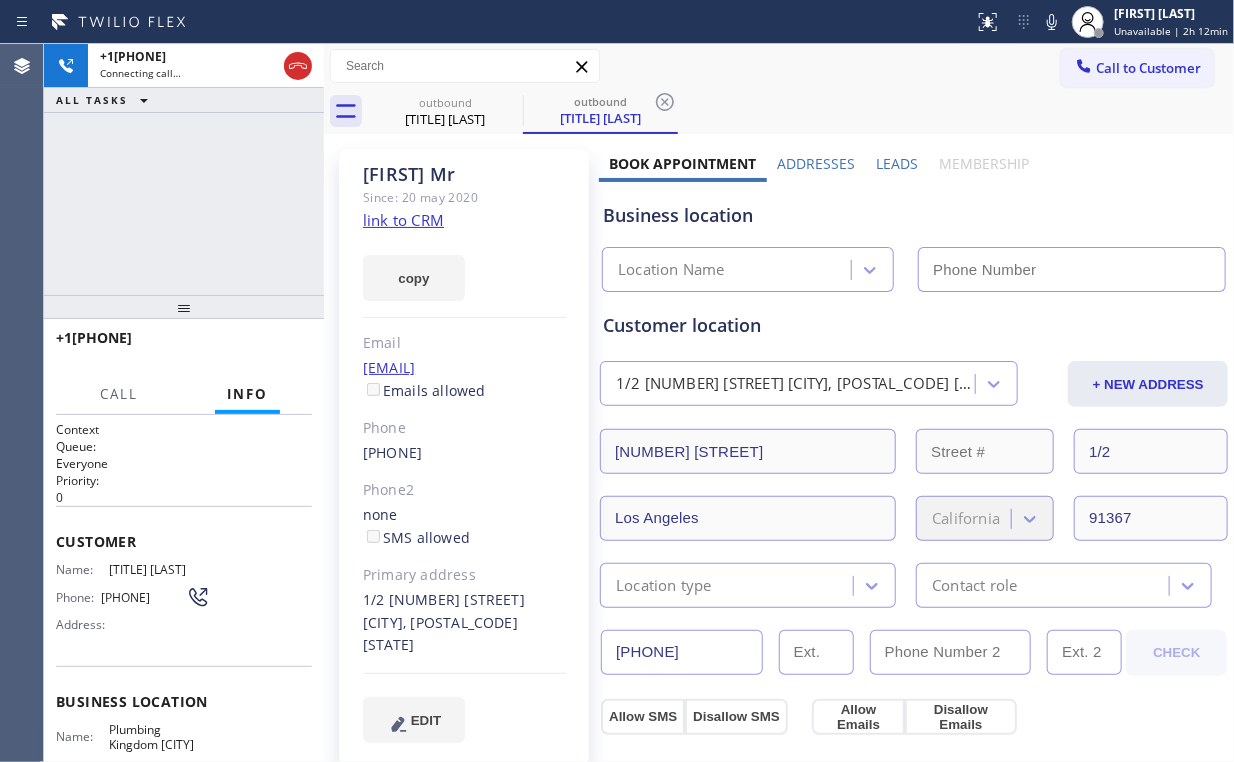 type on "[PHONE]" 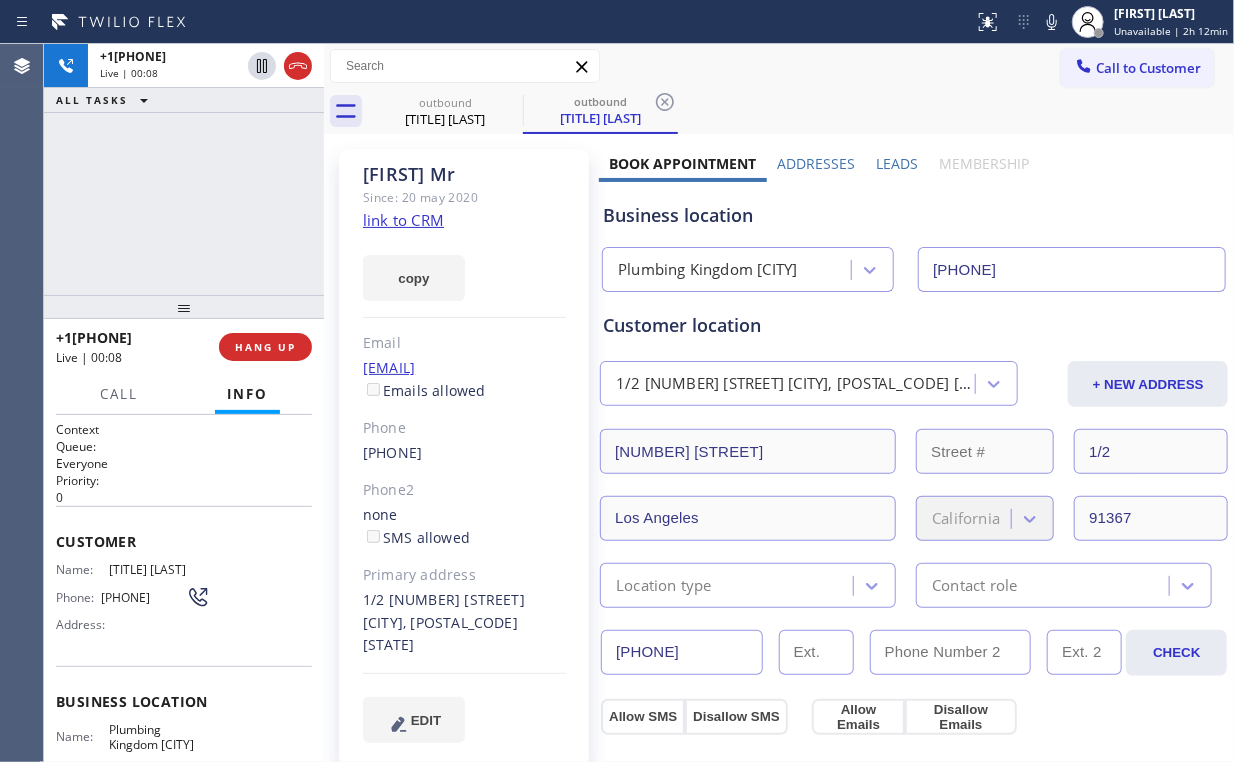 click on "[PHONE] Live | 00:08 ALL TASKS ALL TASKS ACTIVE TASKS TASKS IN WRAP UP" at bounding box center [184, 169] 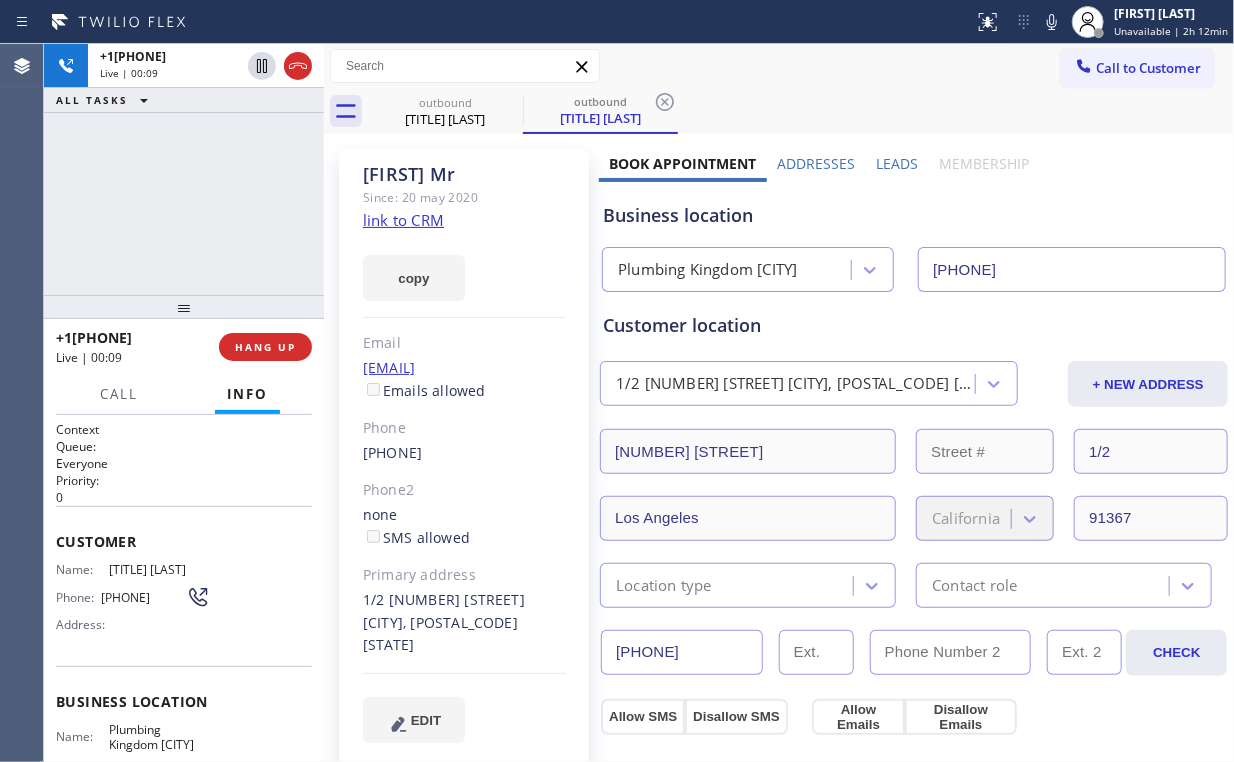 click on "[PHONE] Live | 00:09 ALL TASKS ALL TASKS ACTIVE TASKS TASKS IN WRAP UP" at bounding box center [184, 169] 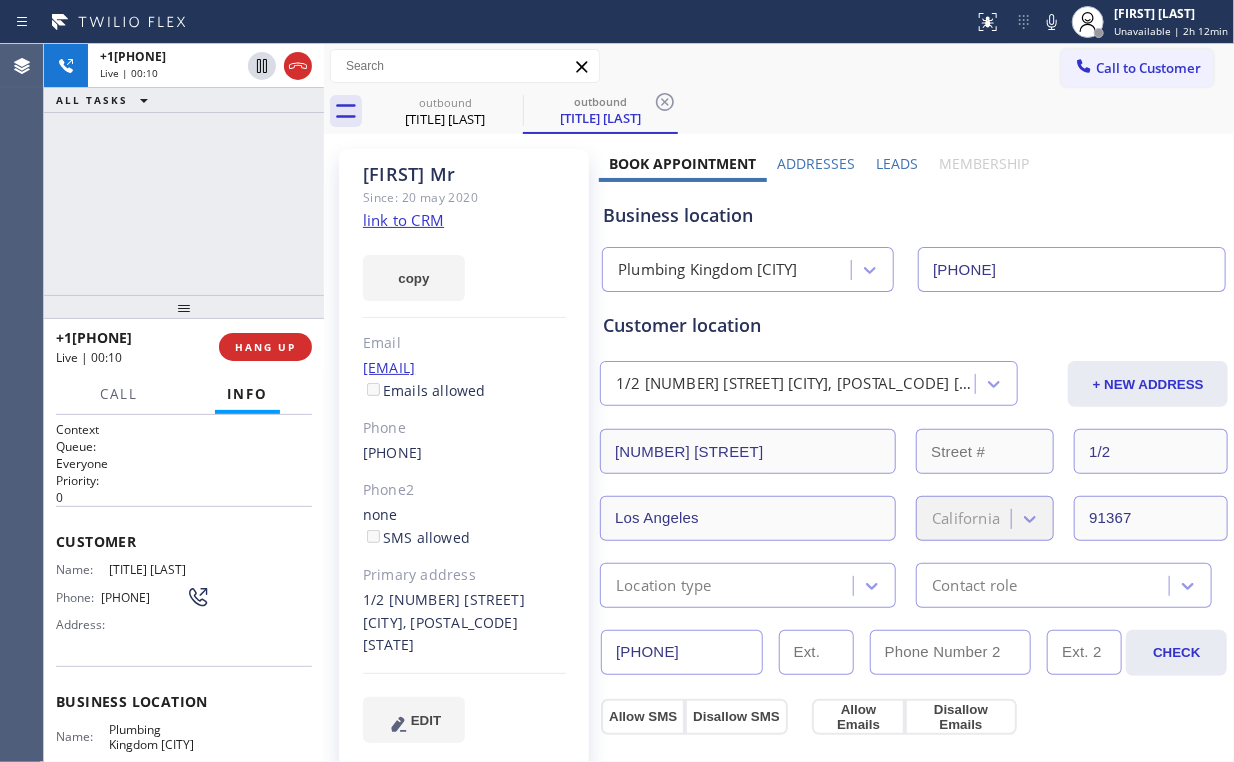 click on "[PHONE] Live | 00:10 ALL TASKS ALL TASKS ACTIVE TASKS TASKS IN WRAP UP" at bounding box center (184, 169) 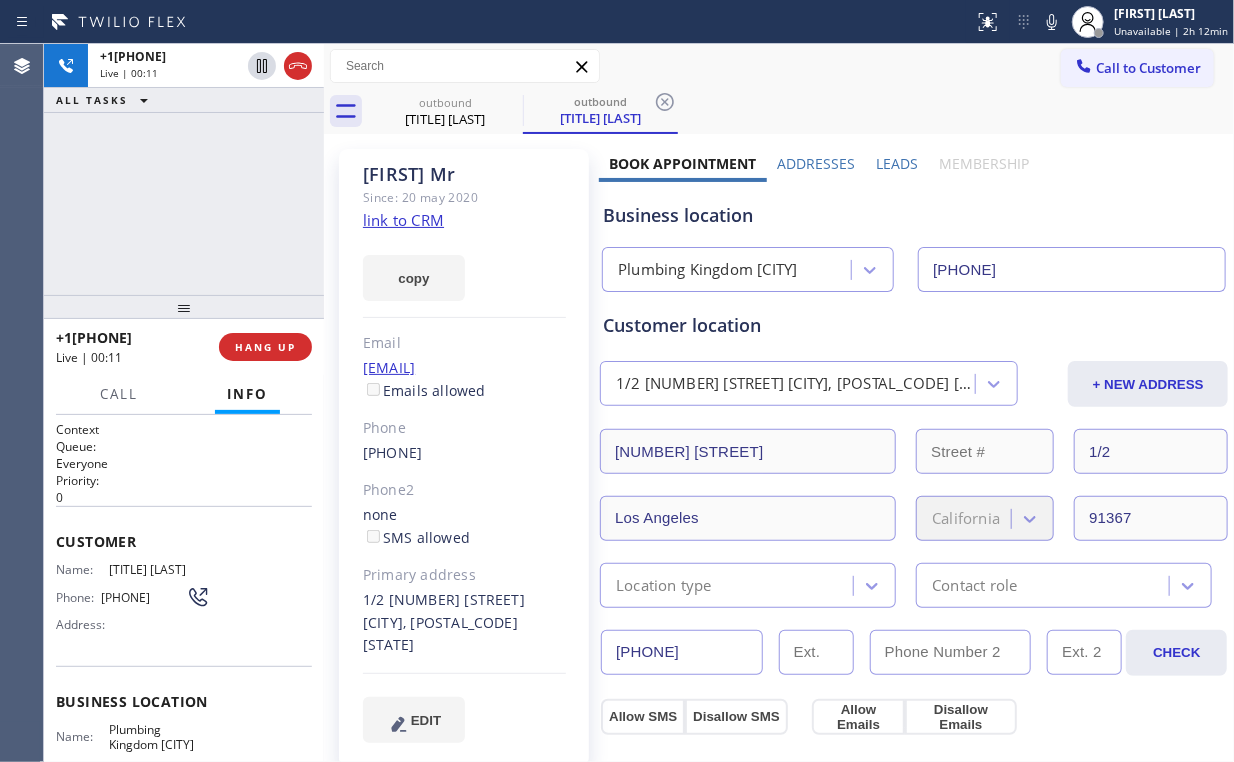 click on "[PHONE] Live | 00:11 ALL TASKS ALL TASKS ACTIVE TASKS TASKS IN WRAP UP" at bounding box center [184, 169] 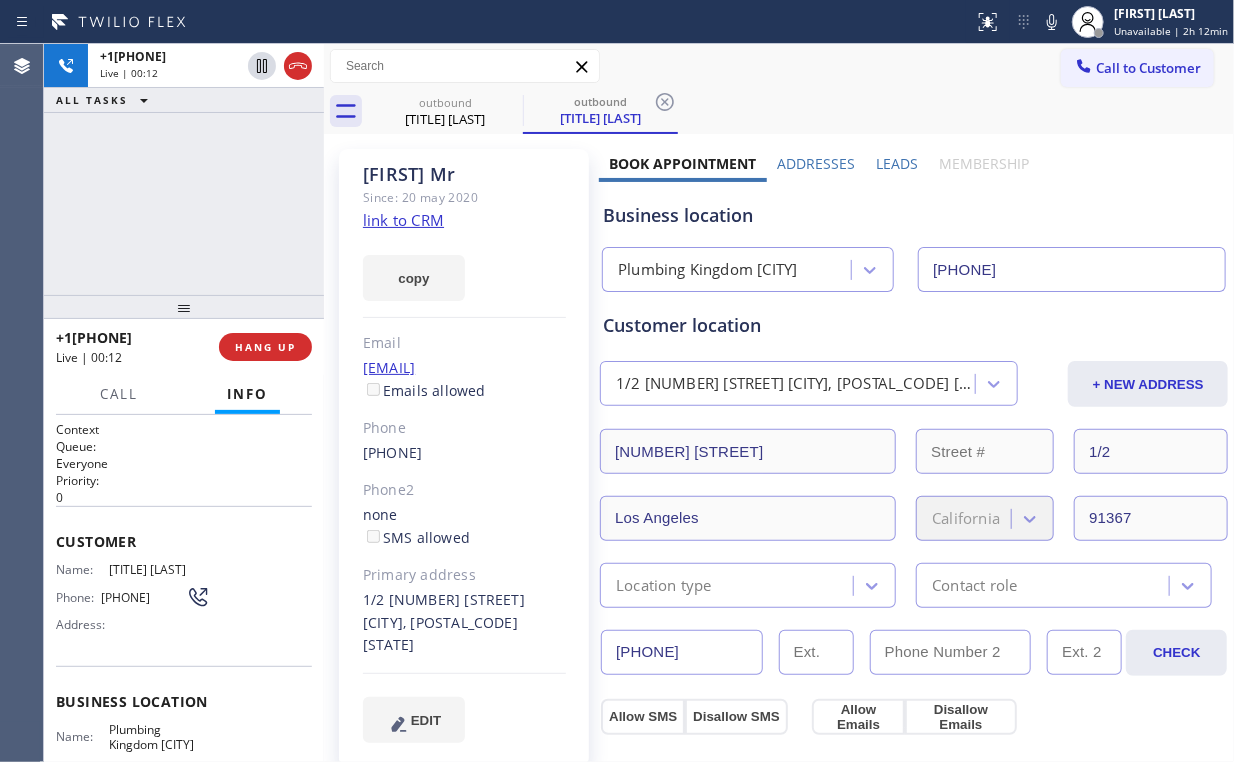 click on "+1[PHONE] Live | 00:12 ALL TASKS ALL TASKS ACTIVE TASKS TASKS IN WRAP UP" at bounding box center (184, 169) 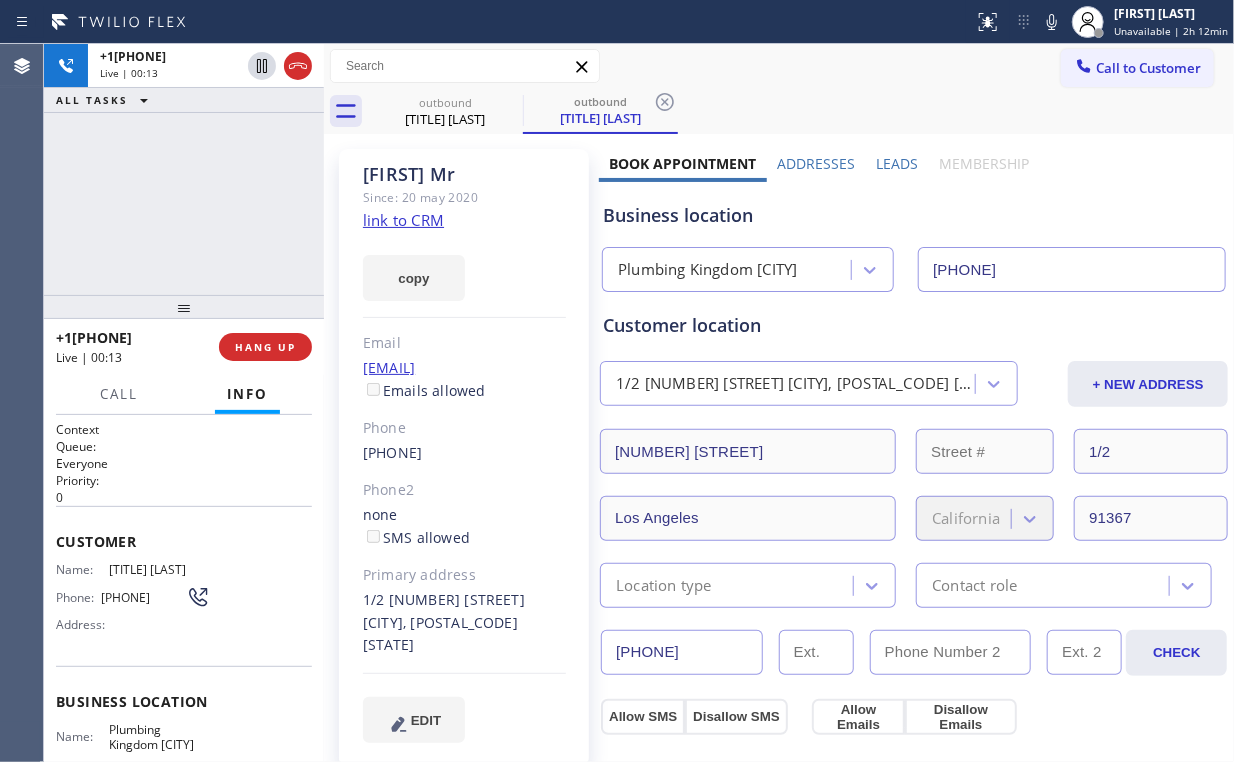 click on "+1[PHONE] Live | 00:13 ALL TASKS ALL TASKS ACTIVE TASKS TASKS IN WRAP UP" at bounding box center [184, 169] 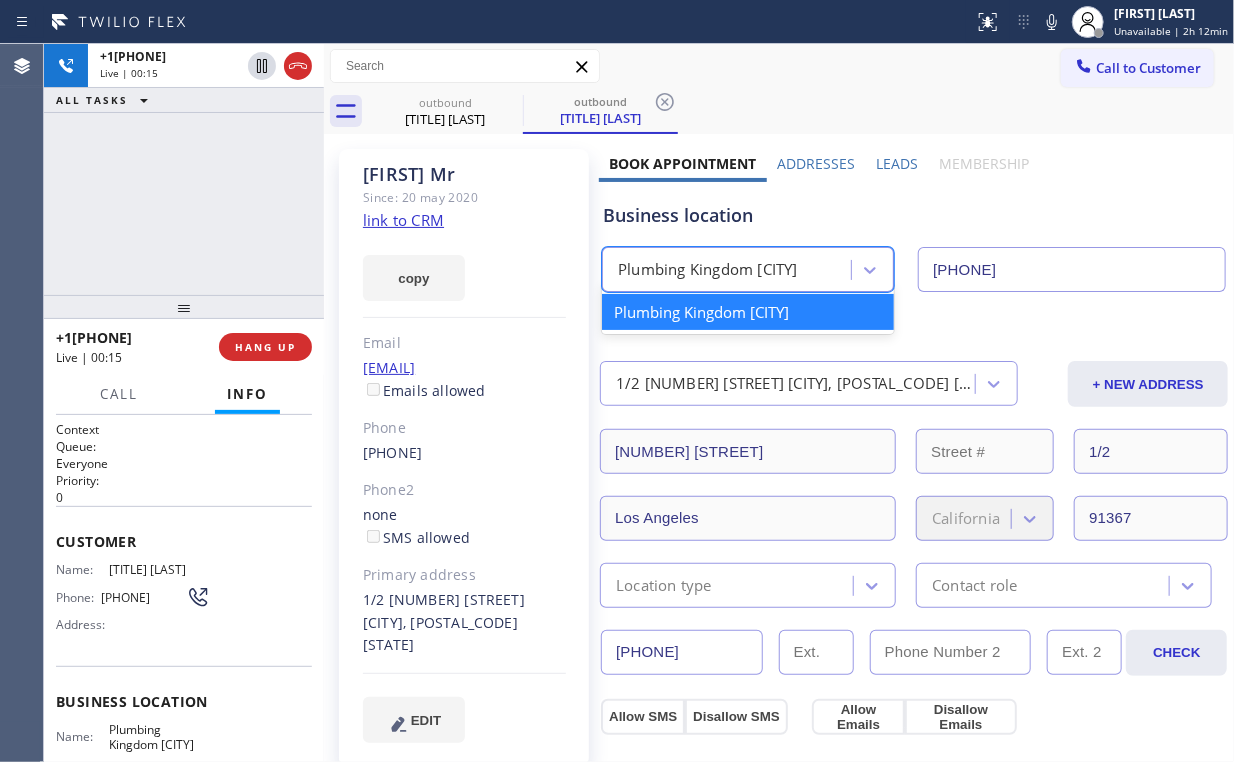 click on "Plumbing Kingdom [CITY]" at bounding box center [708, 270] 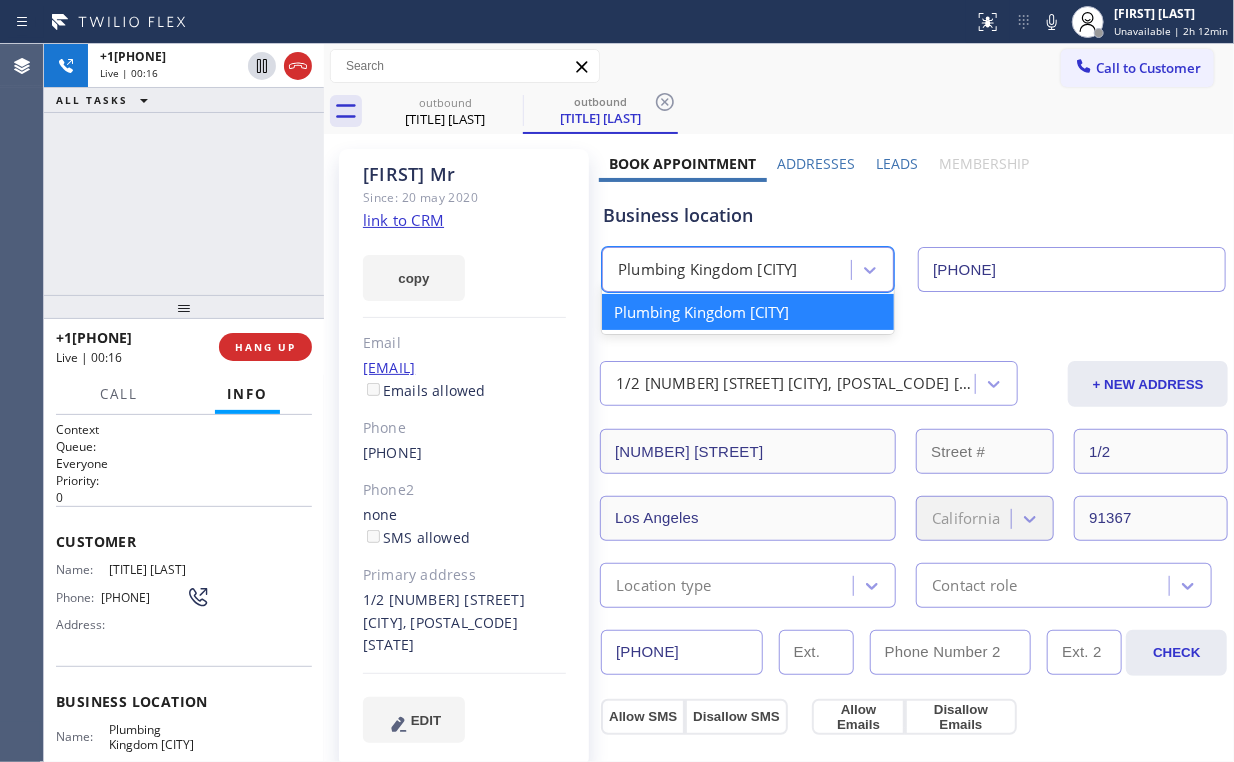 click on "[PHONE] Live | 00:16 ALL TASKS ALL TASKS ACTIVE TASKS TASKS IN WRAP UP" at bounding box center [184, 169] 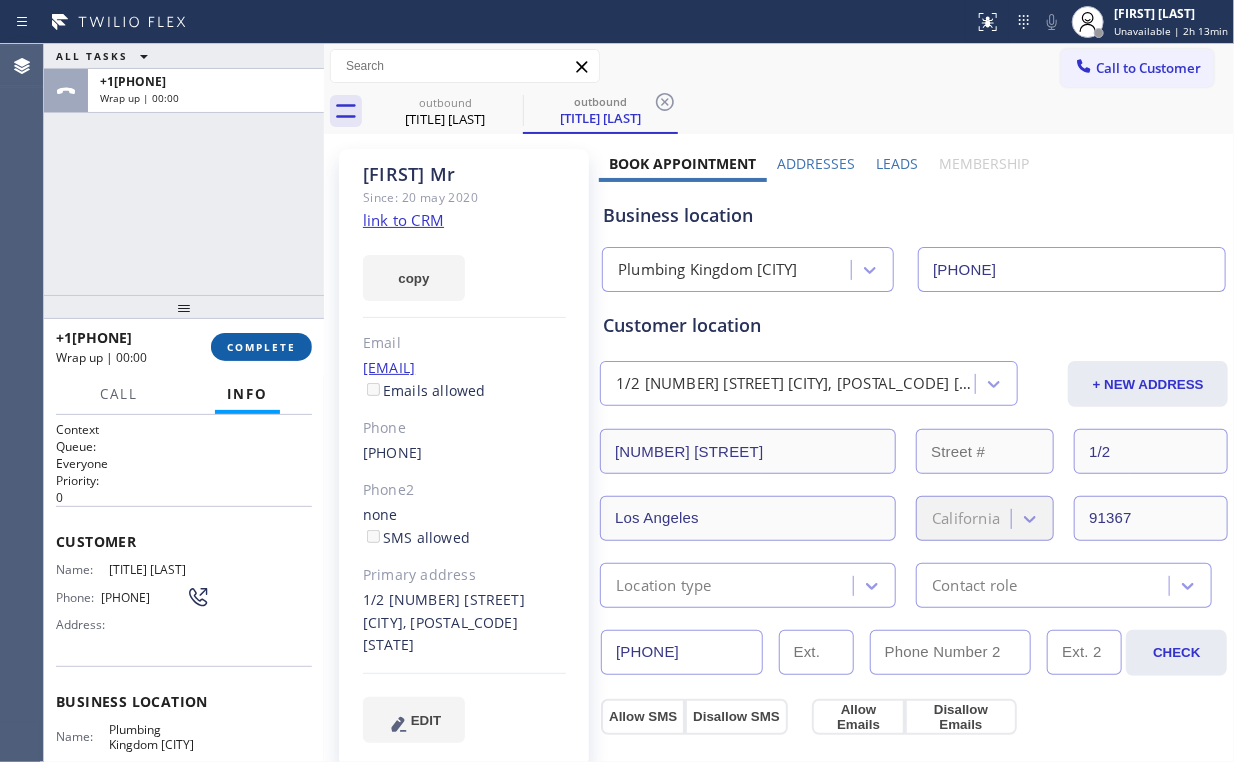 click on "COMPLETE" at bounding box center [261, 347] 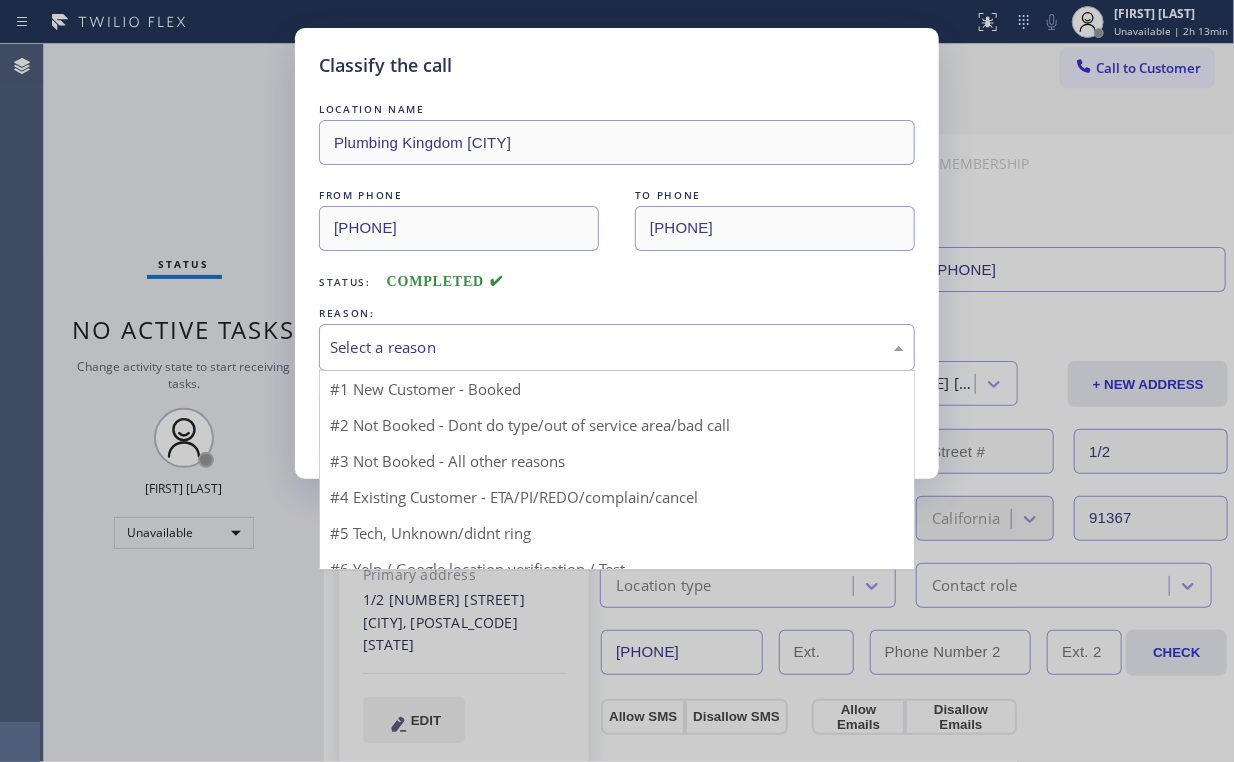 click on "Select a reason" at bounding box center (617, 347) 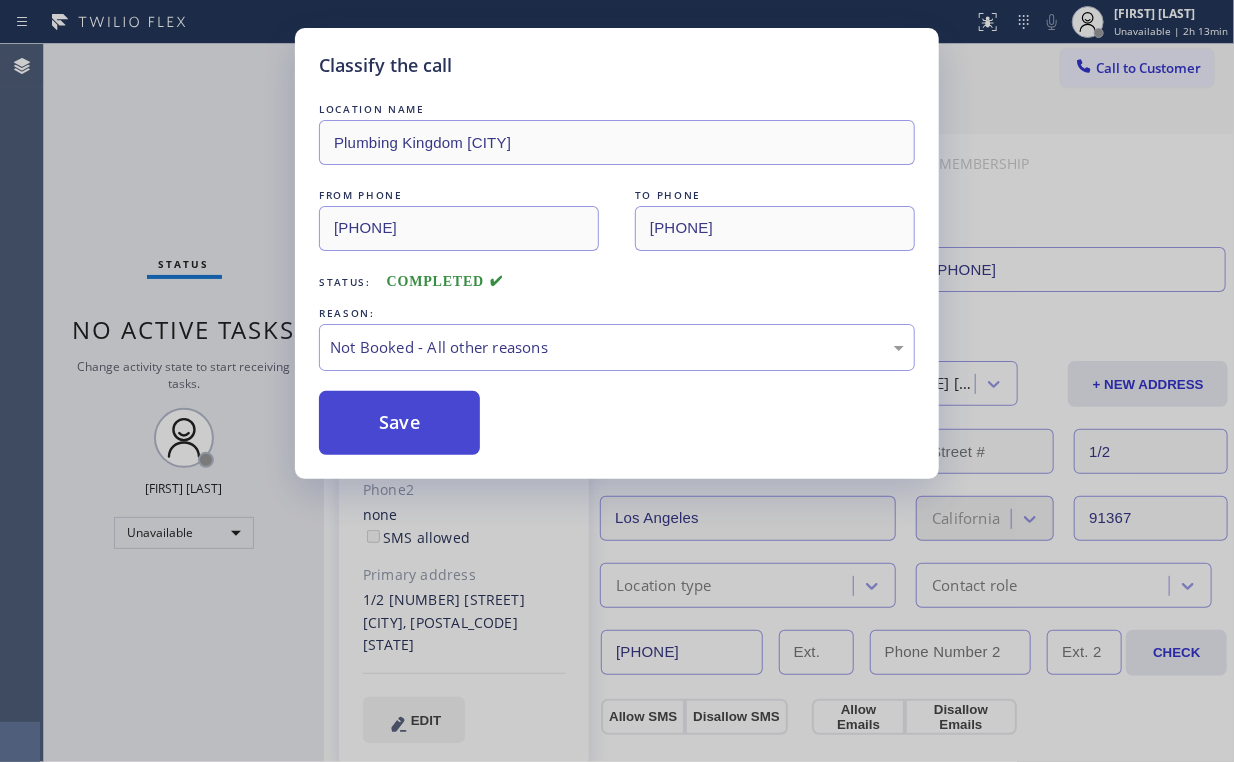 click on "Save" at bounding box center [399, 423] 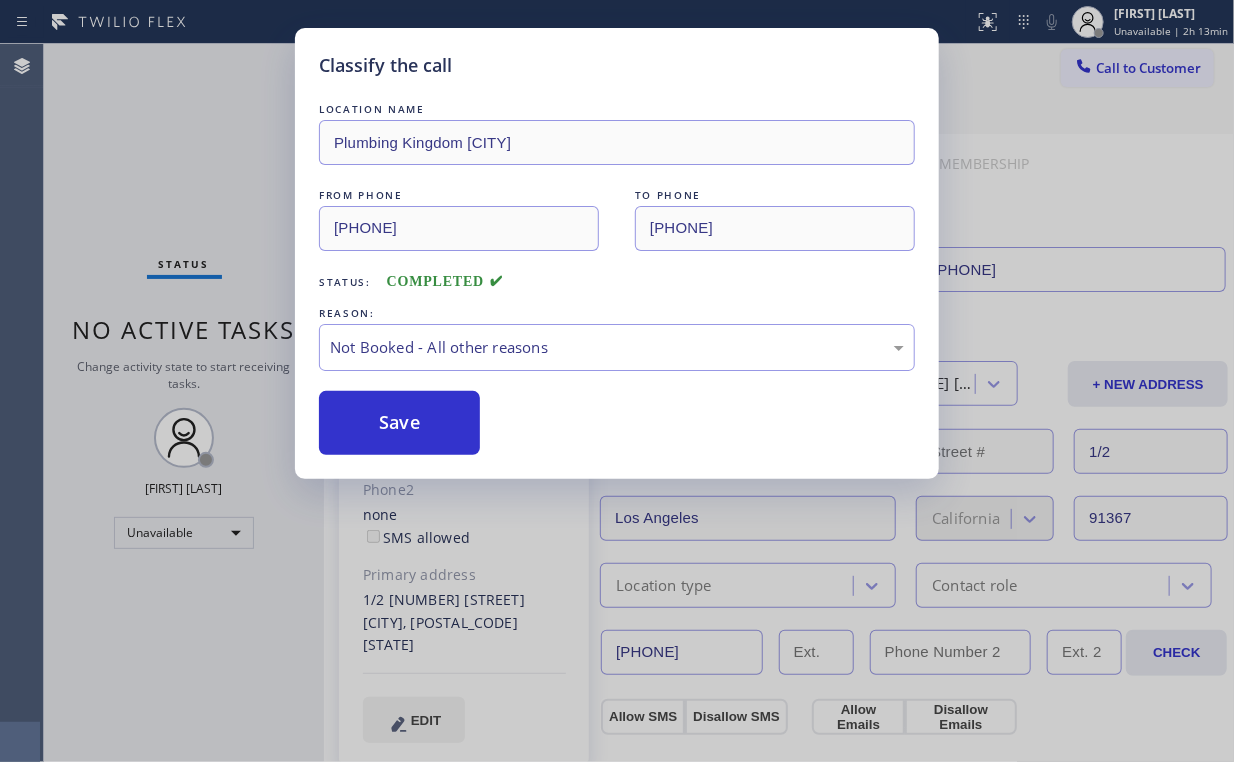 drag, startPoint x: 168, startPoint y: 194, endPoint x: 195, endPoint y: 192, distance: 27.073973 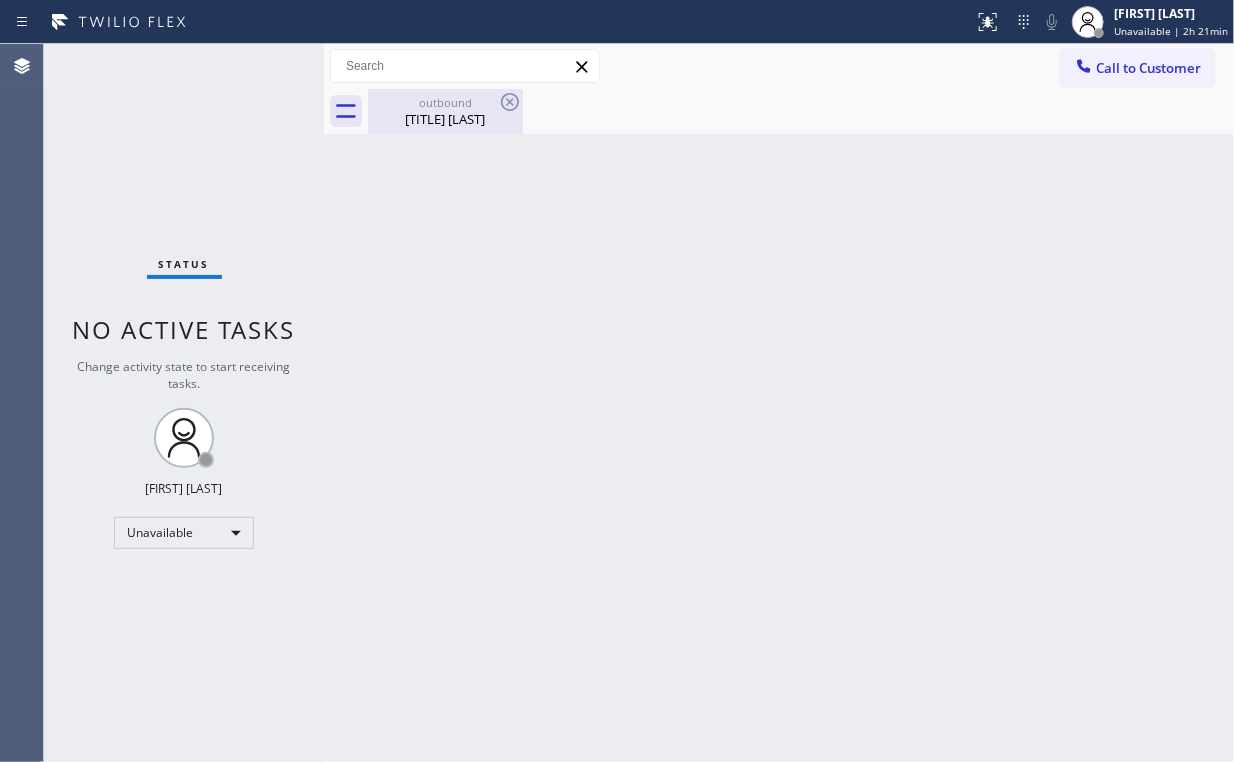click on "[TITLE] [LAST]" at bounding box center [445, 119] 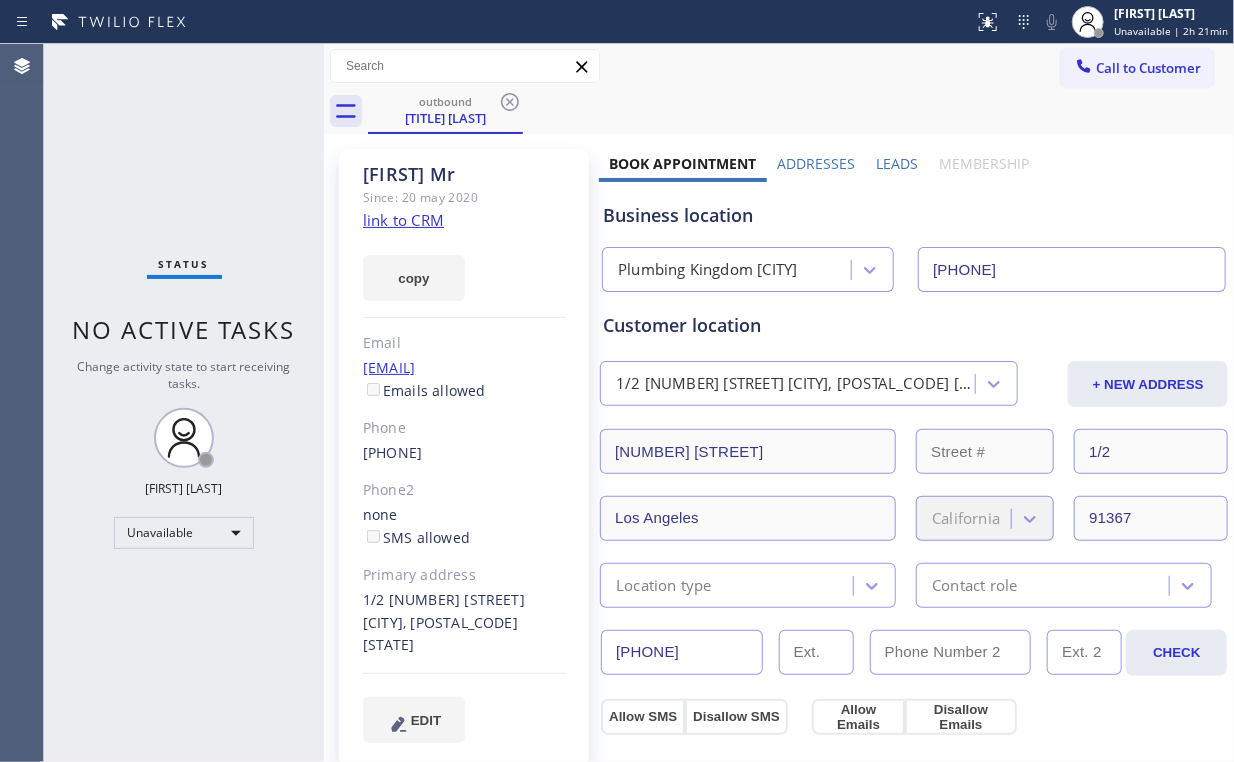 click 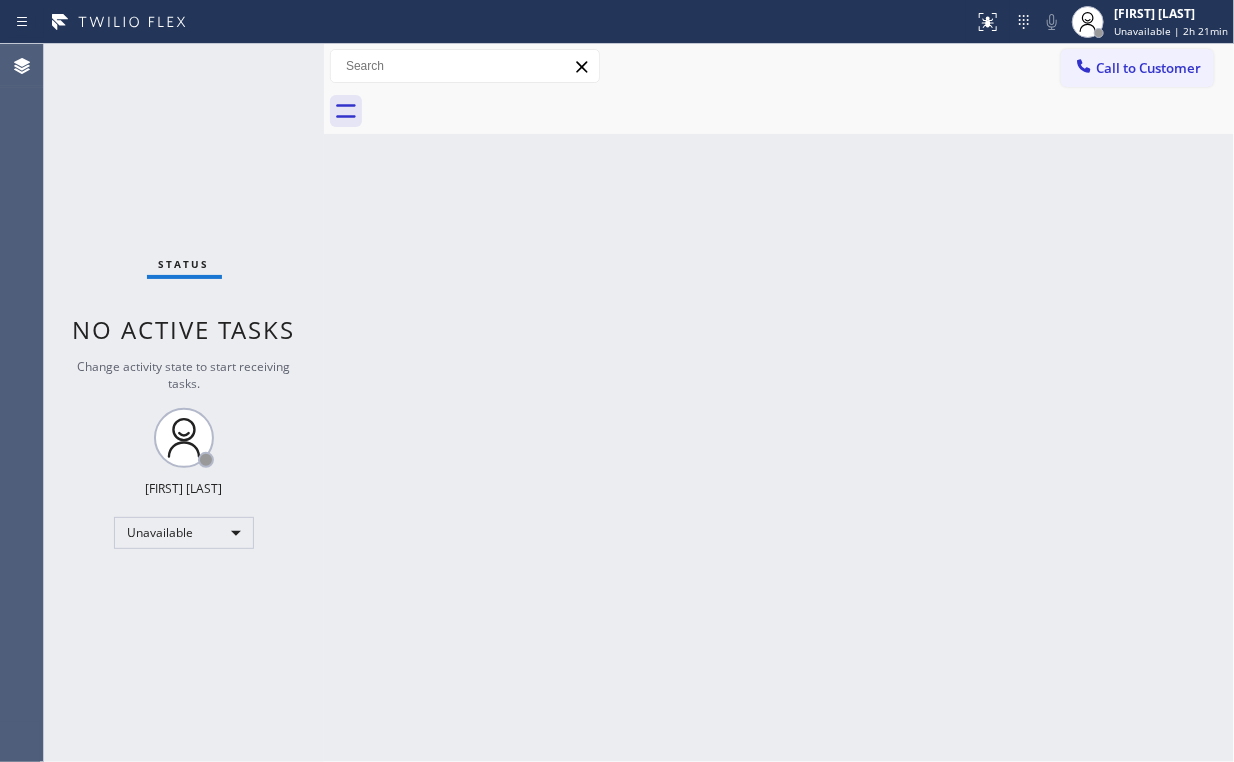 click on "Back to Dashboard Change Sender ID Customers Technicians Select a contact Outbound call Location Search location Your caller id phone number ([PHONE]) Customer number Call Customer info Name   Phone none Address none Change Sender ID HVAC +18559994417 5 Star Appliance +18557314952 Appliance Repair +18554611149 Plumbing +18889090120 Air Duct Cleaning +18006865038  Electricians +18005688664 Cancel Change Check personal SMS Reset Change No tabs Call to Customer Outbound call Location Plumbing Kingdom Orange County Your caller id phone number ([PHONE]) Customer number Call Outbound call Technician Search Technician Your caller id phone number Your caller id phone number Call" at bounding box center (779, 403) 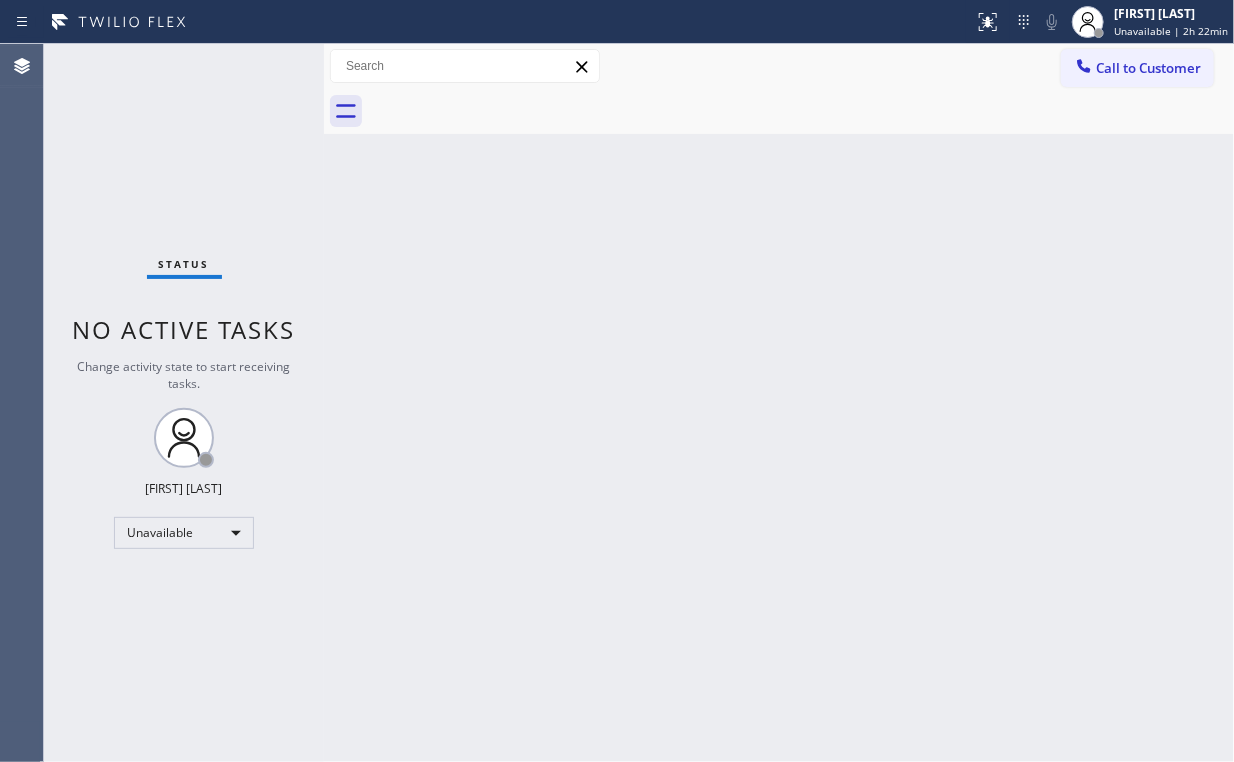 drag, startPoint x: 1142, startPoint y: 66, endPoint x: 661, endPoint y: 233, distance: 509.166 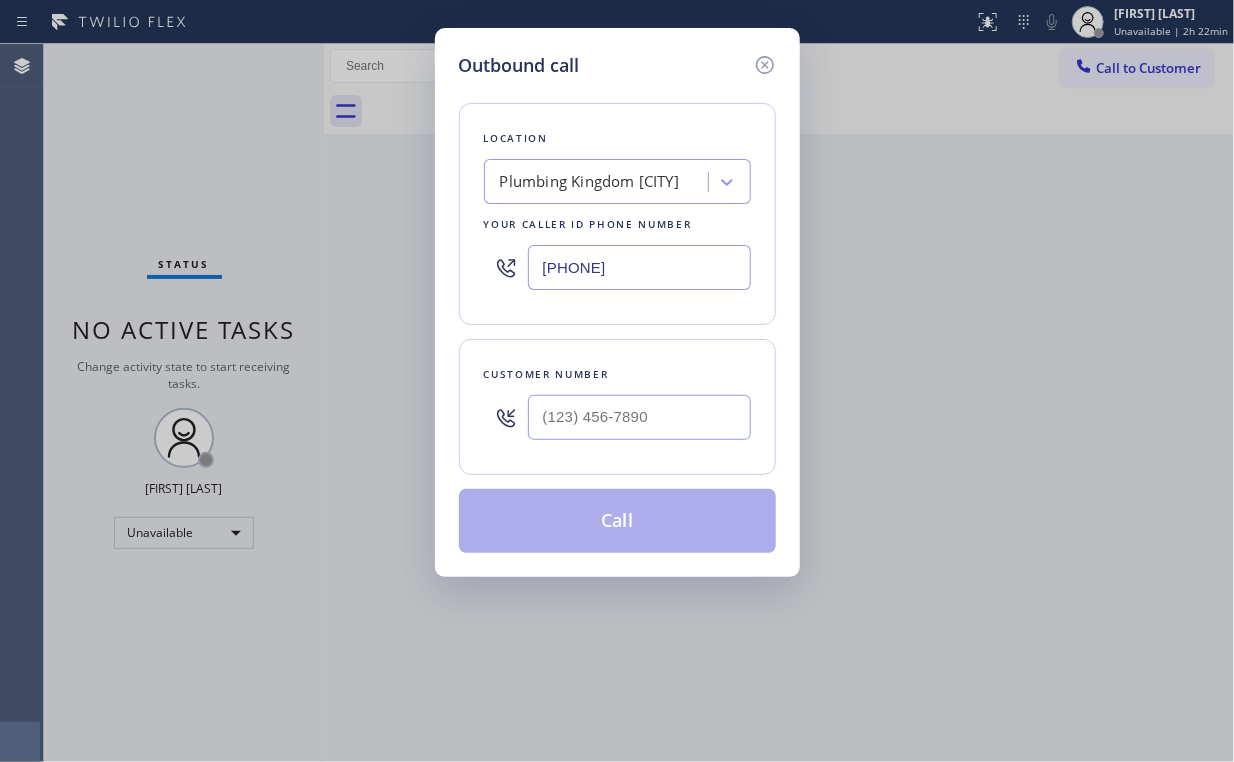 drag, startPoint x: 669, startPoint y: 264, endPoint x: 252, endPoint y: 193, distance: 423.0012 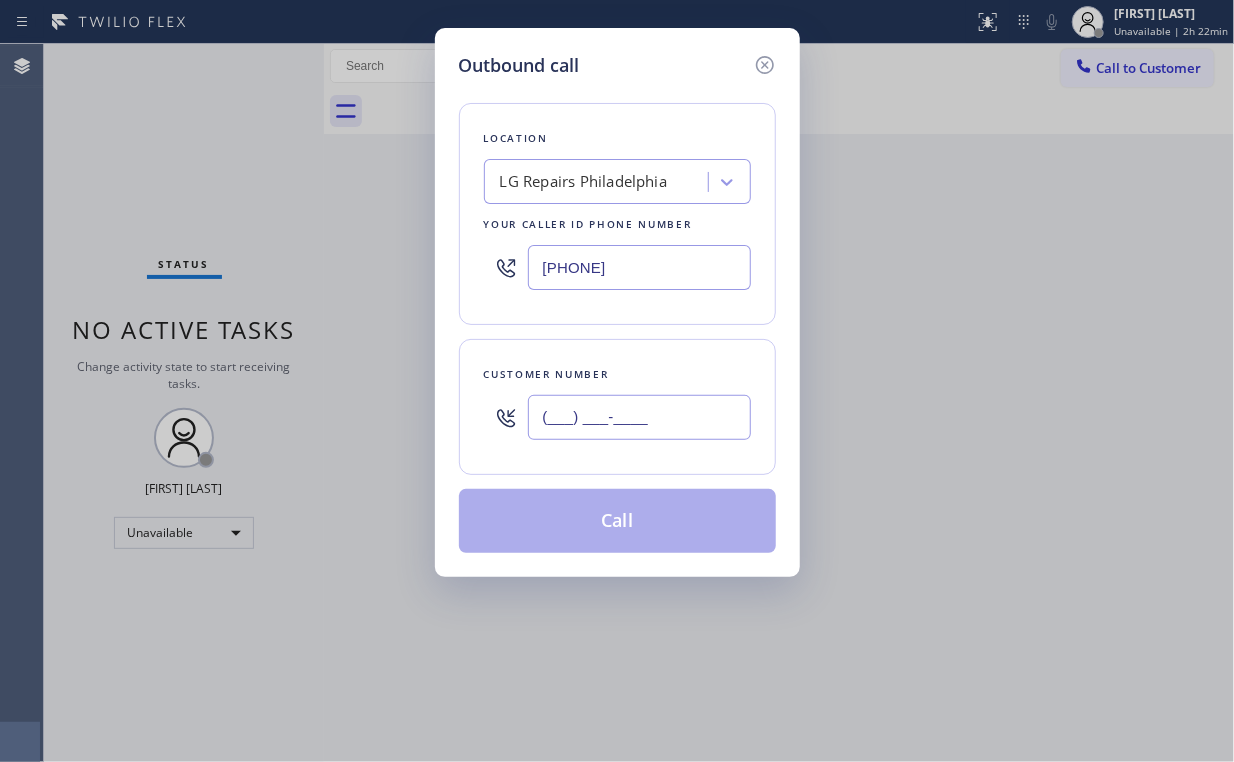 click on "(___) ___-____" at bounding box center (639, 417) 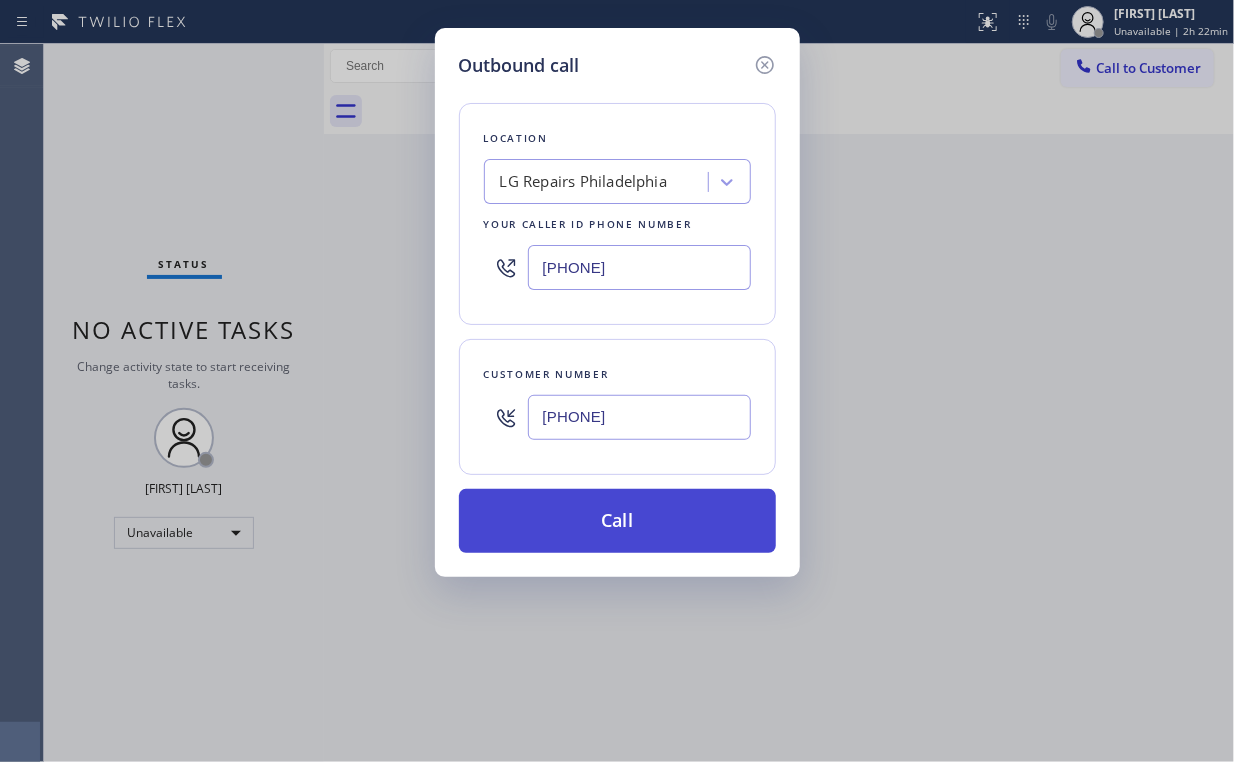 type on "[PHONE]" 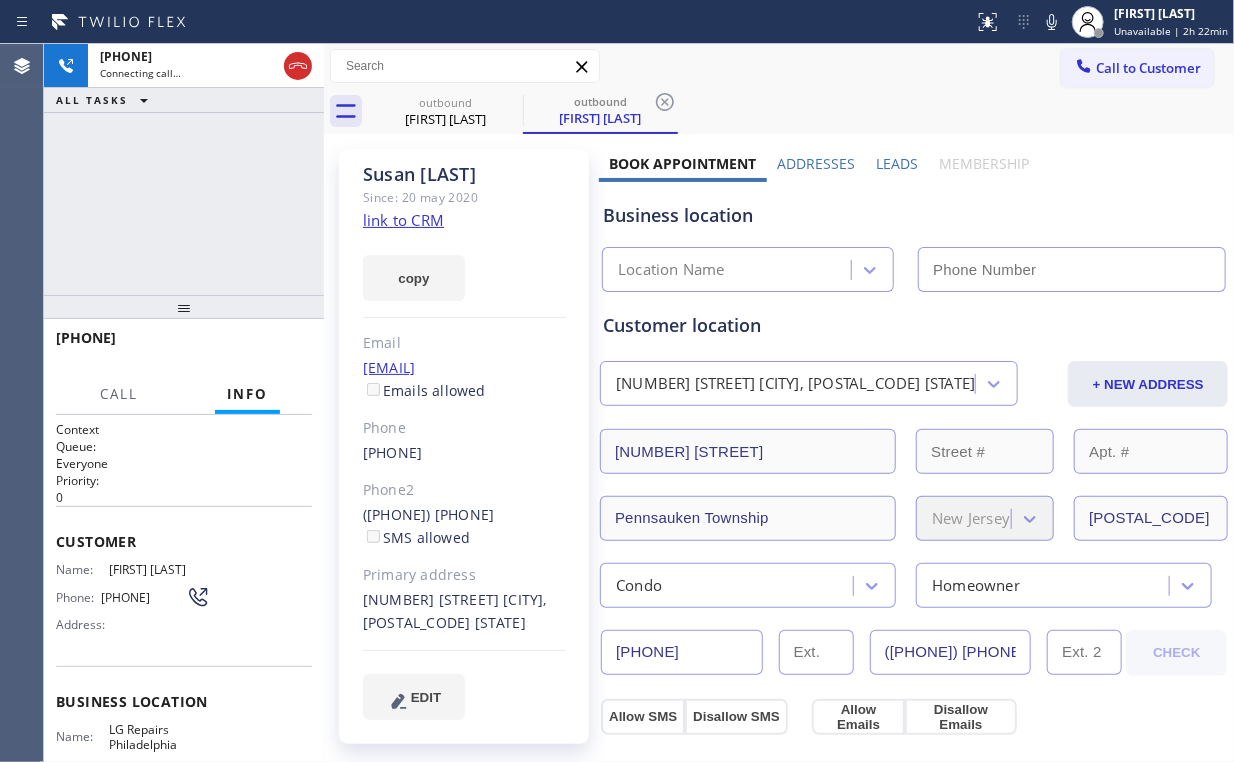type on "[PHONE]" 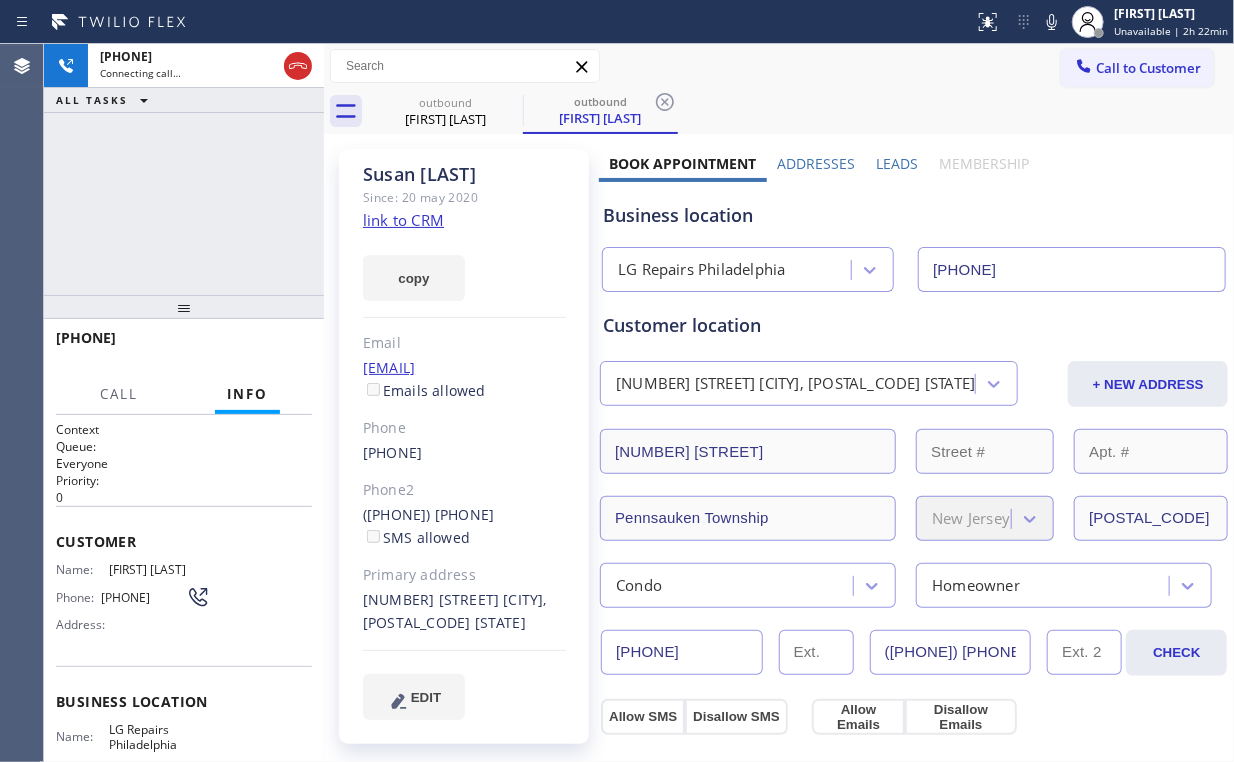click on "+[PHONE] Connecting call… ALL TASKS ALL TASKS ACTIVE TASKS TASKS IN WRAP UP" at bounding box center [184, 169] 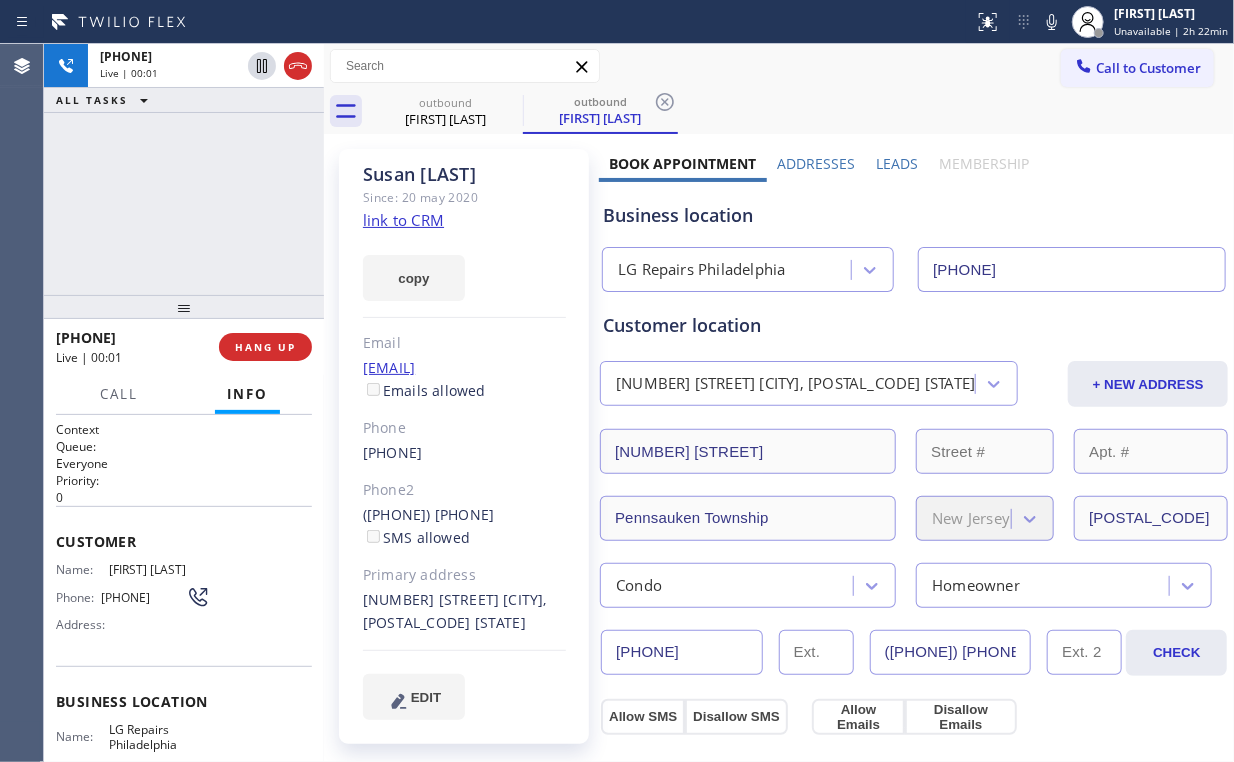 click on "[PHONE] Live | 00:01 ALL TASKS ALL TASKS ACTIVE TASKS TASKS IN WRAP UP" at bounding box center [184, 169] 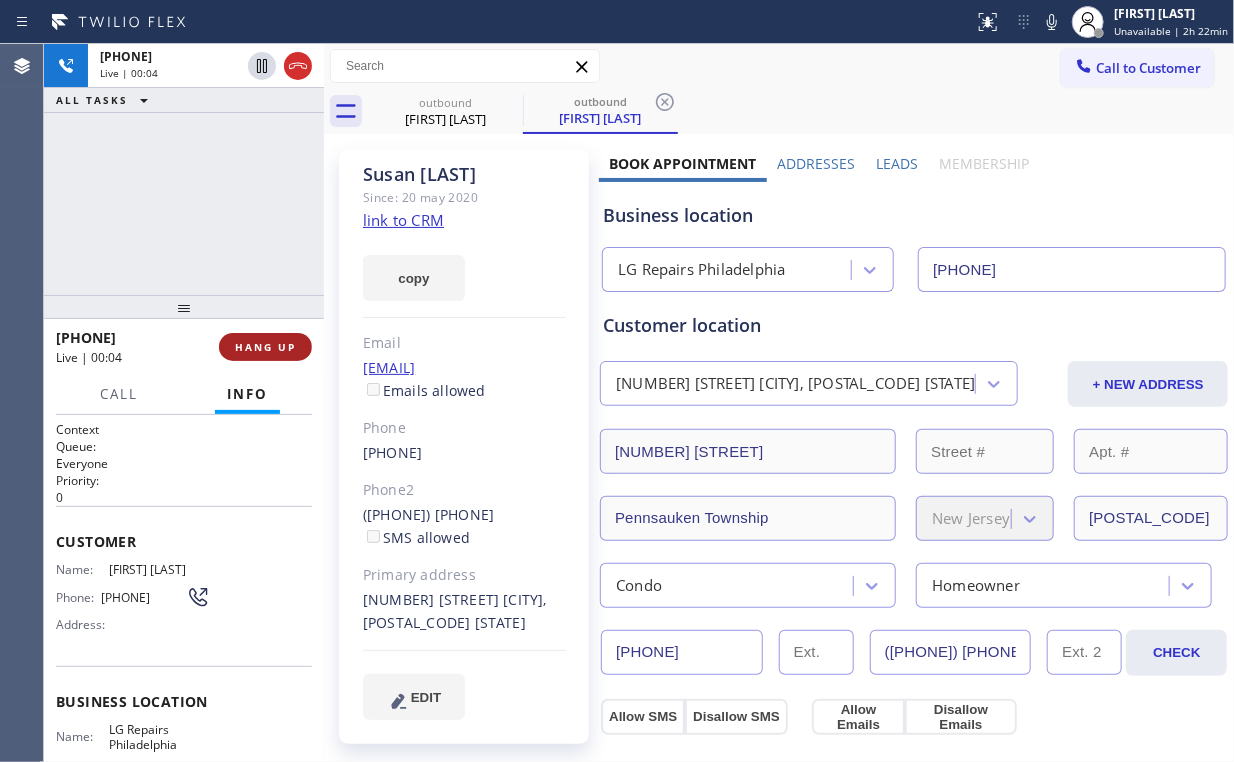 click on "HANG UP" at bounding box center (265, 347) 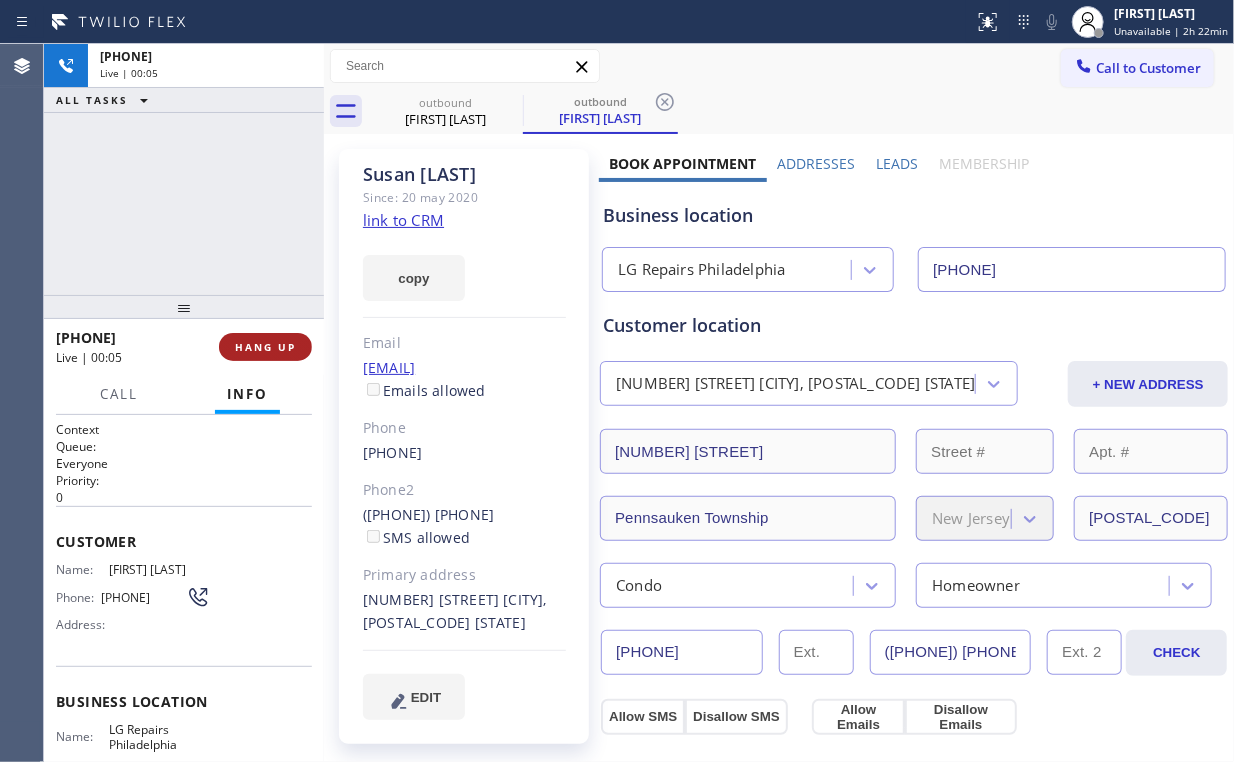 click on "HANG UP" at bounding box center [265, 347] 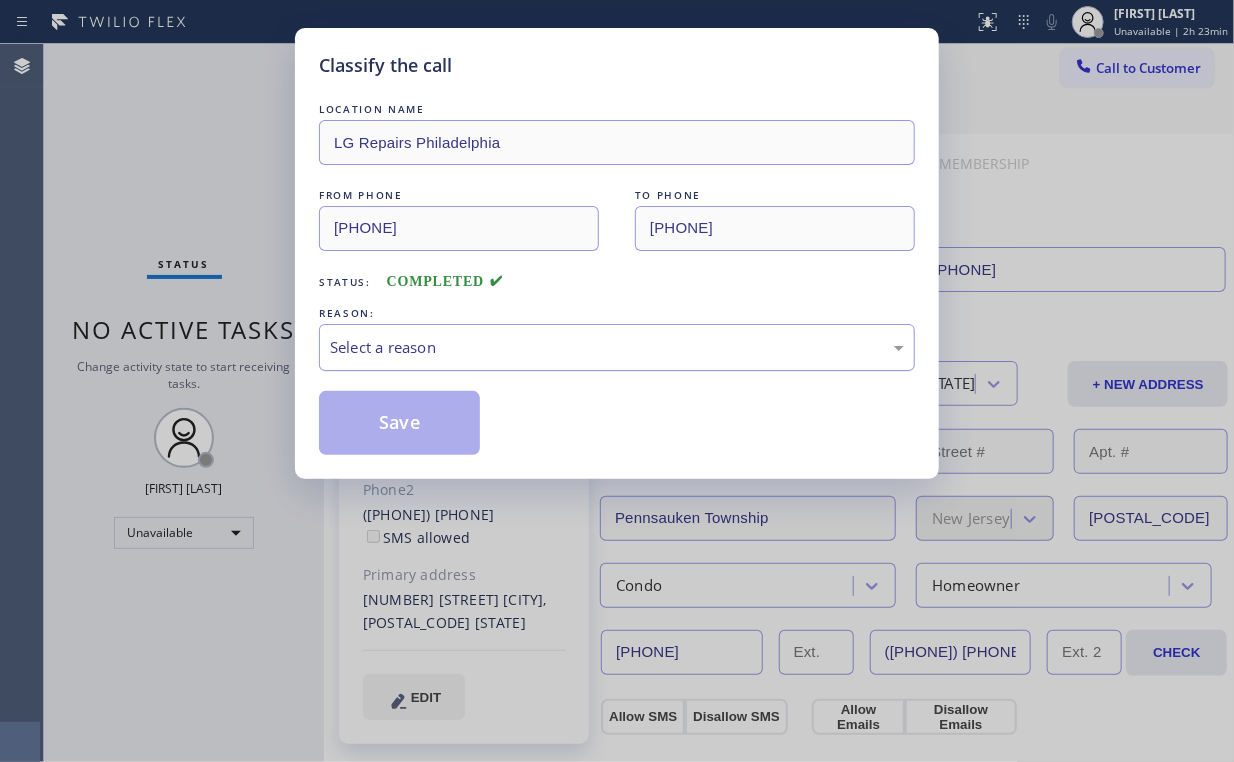 click on "Select a reason" at bounding box center [617, 347] 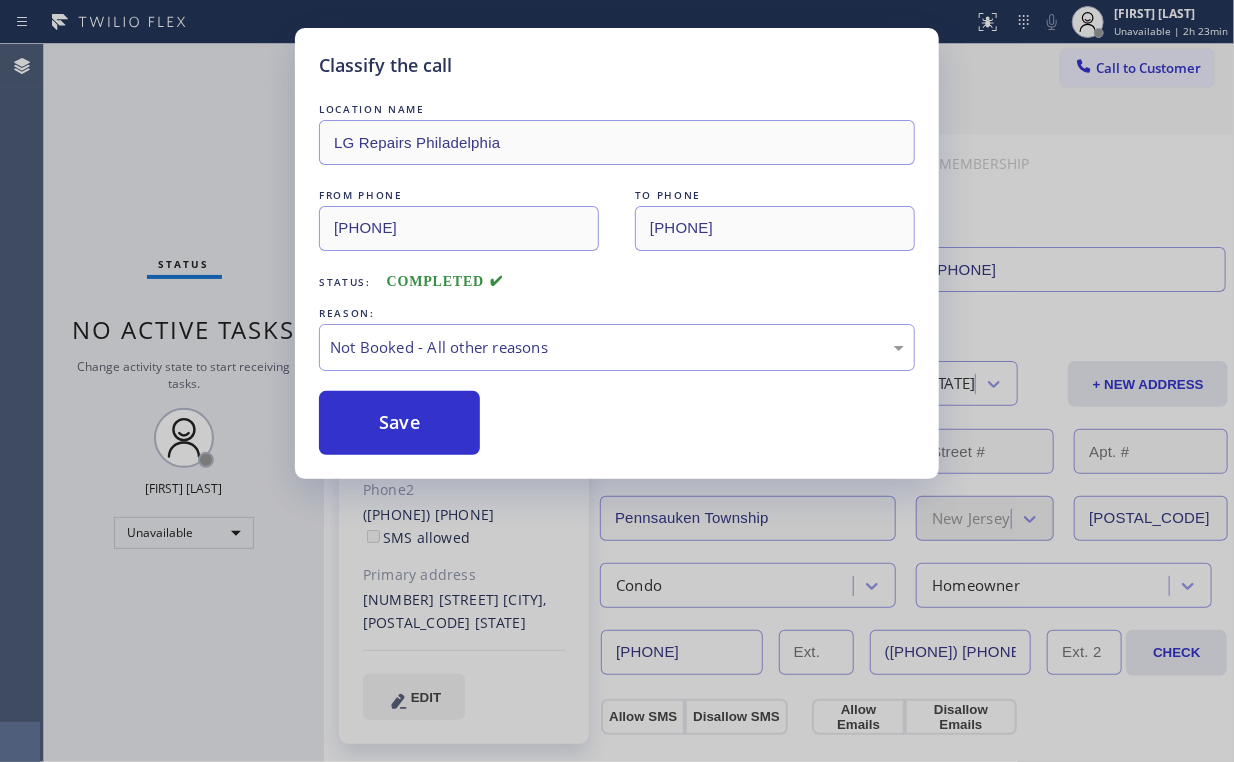 drag, startPoint x: 373, startPoint y: 425, endPoint x: 153, endPoint y: 132, distance: 366.40005 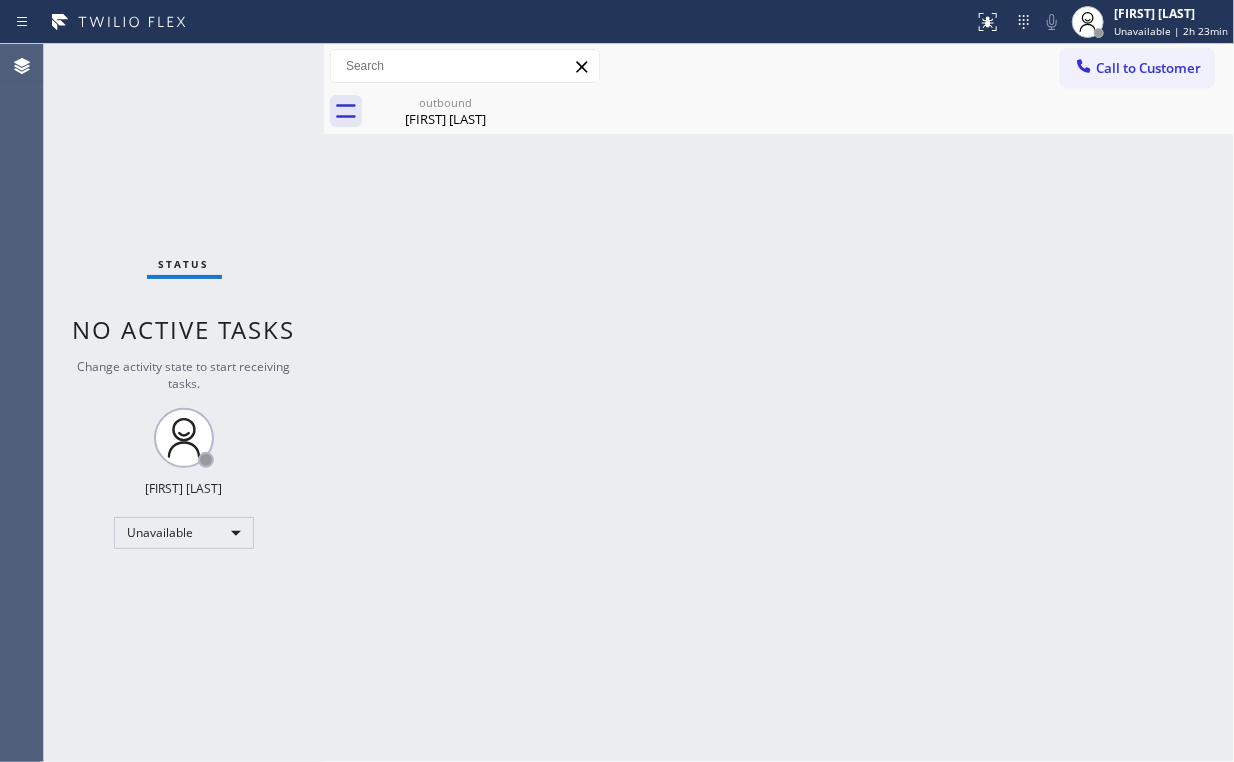 click on "Call to Customer" at bounding box center (1137, 68) 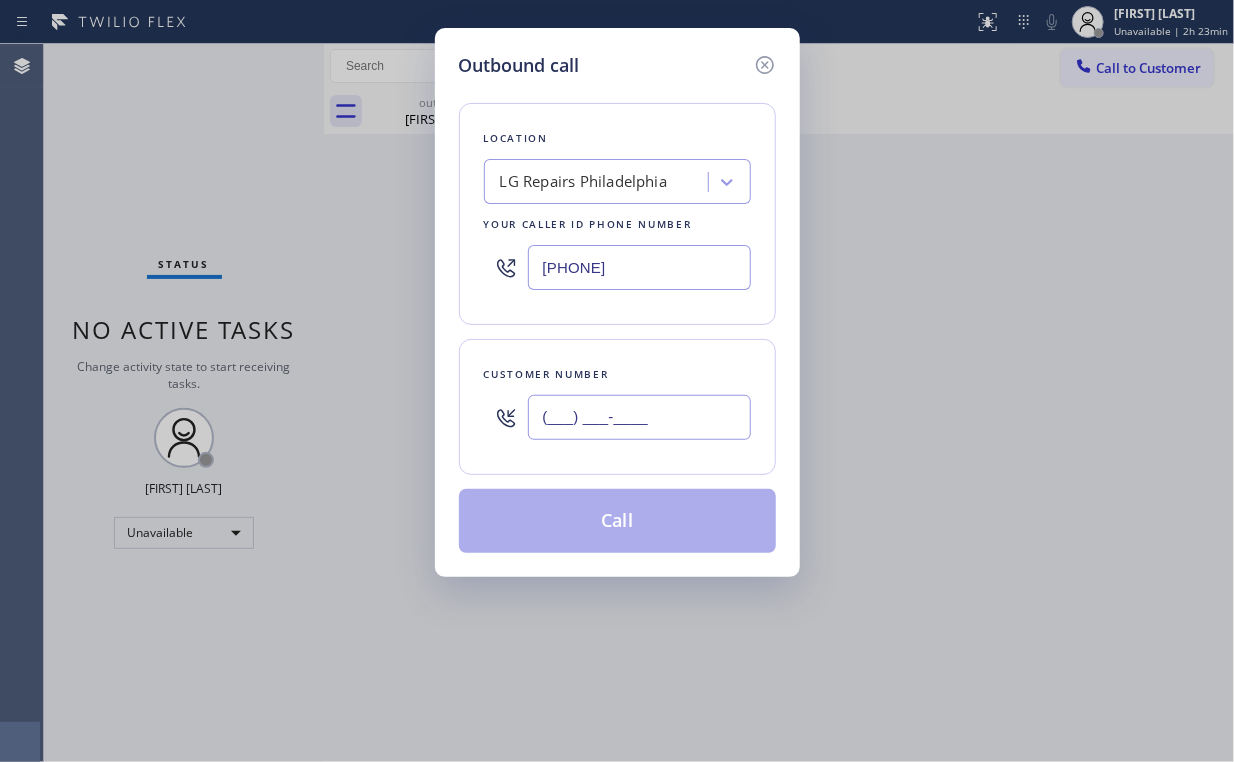 click on "(___) ___-____" at bounding box center [639, 417] 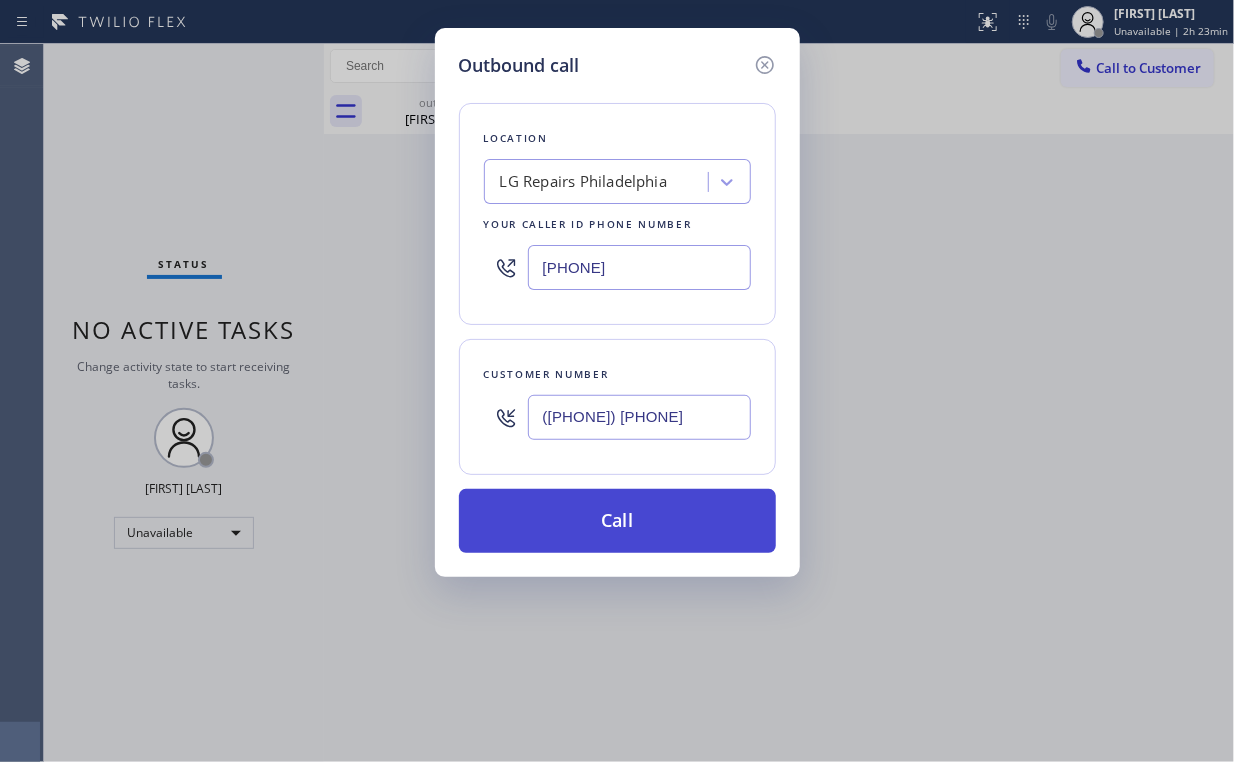 type on "([PHONE]) [PHONE]" 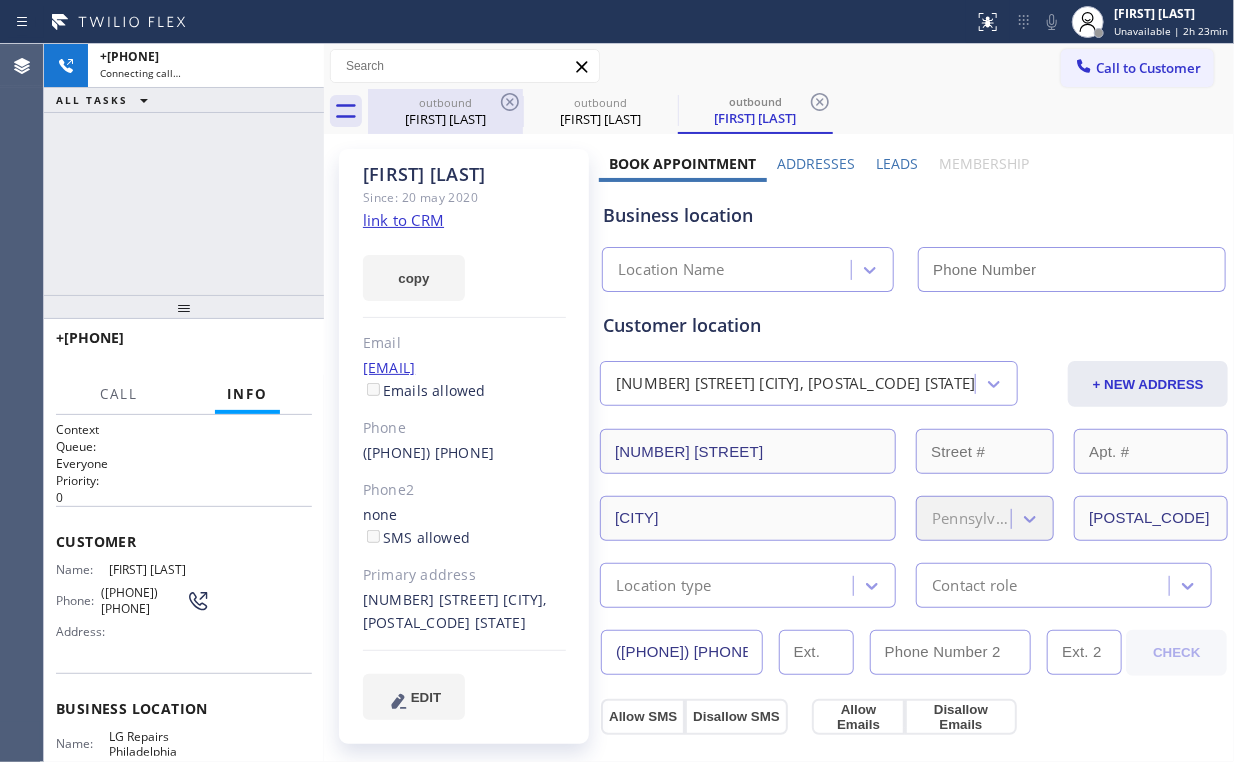 click on "outbound" at bounding box center (445, 102) 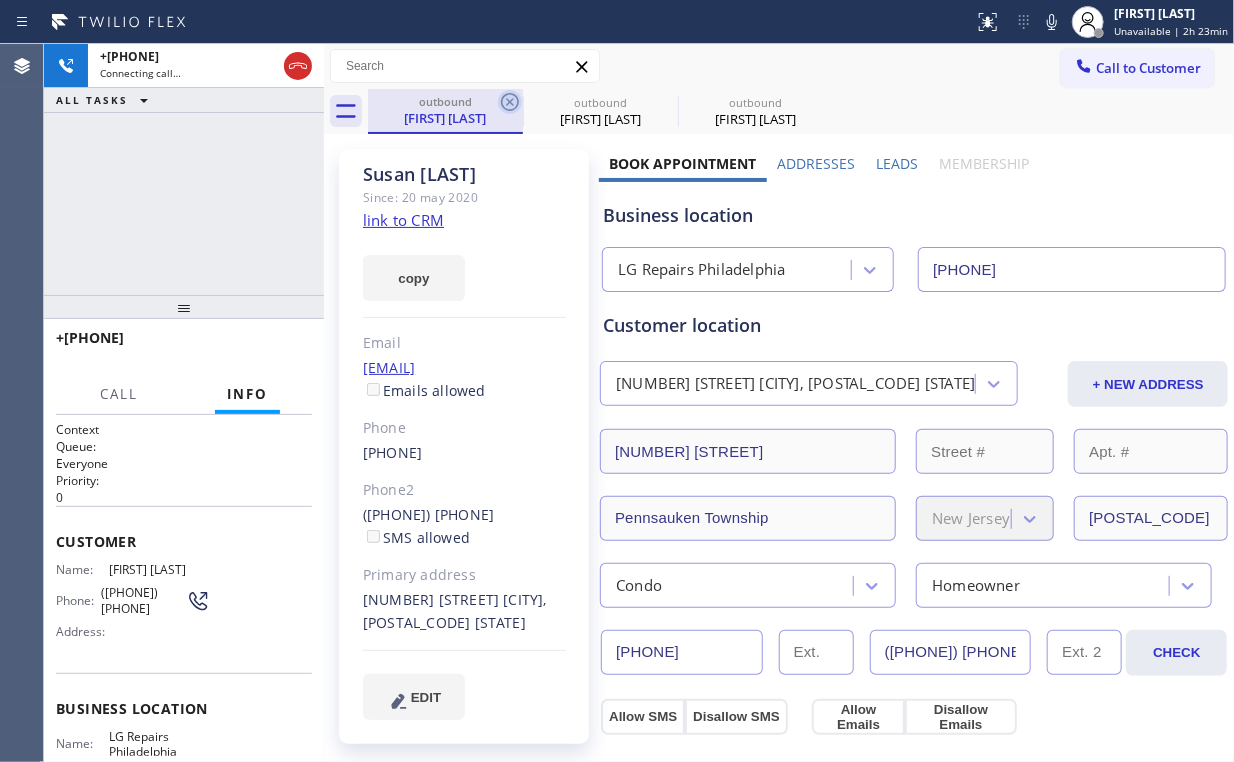 click 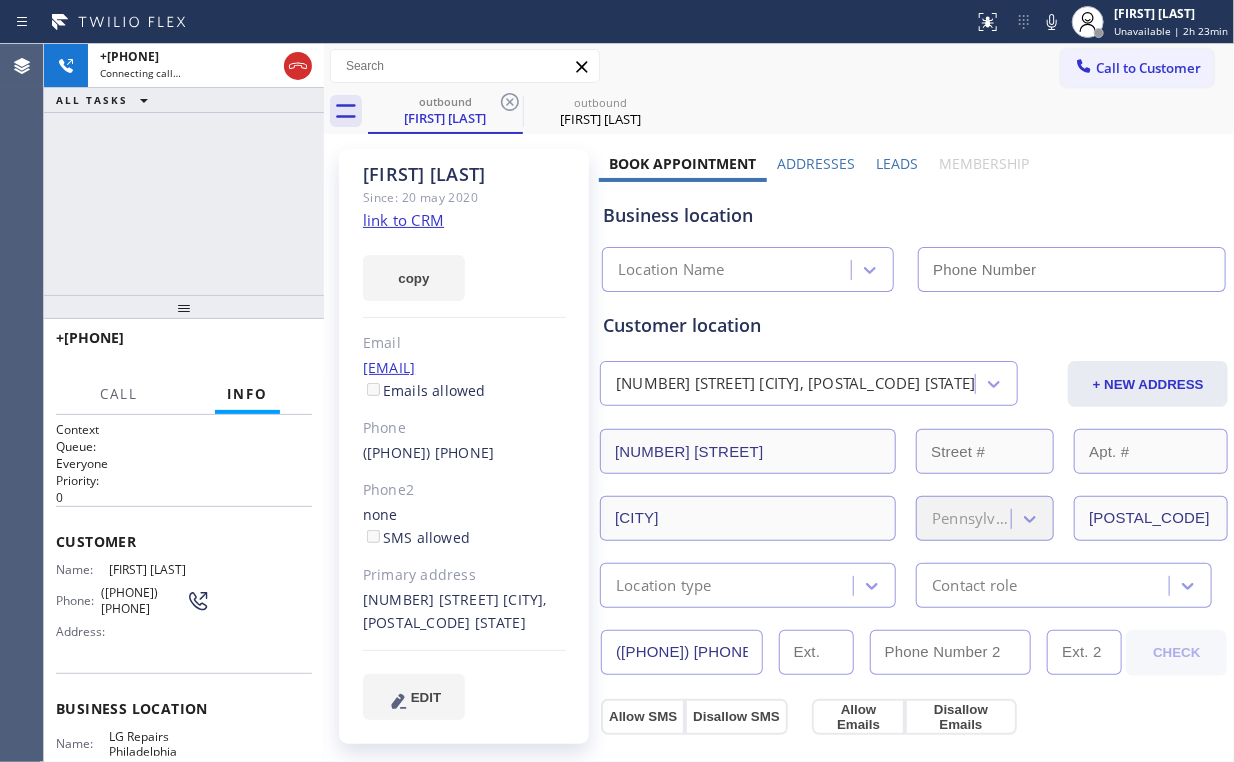 type on "[PHONE]" 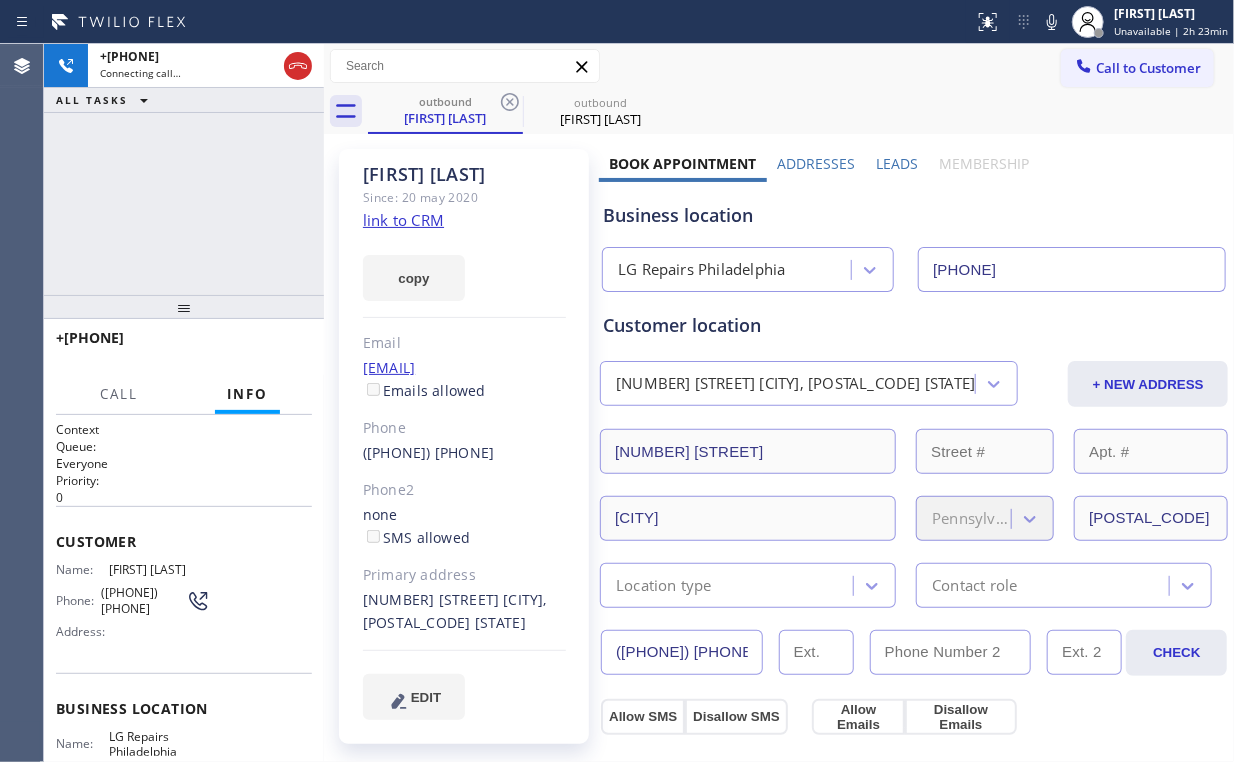 drag, startPoint x: 154, startPoint y: 226, endPoint x: 249, endPoint y: 145, distance: 124.8439 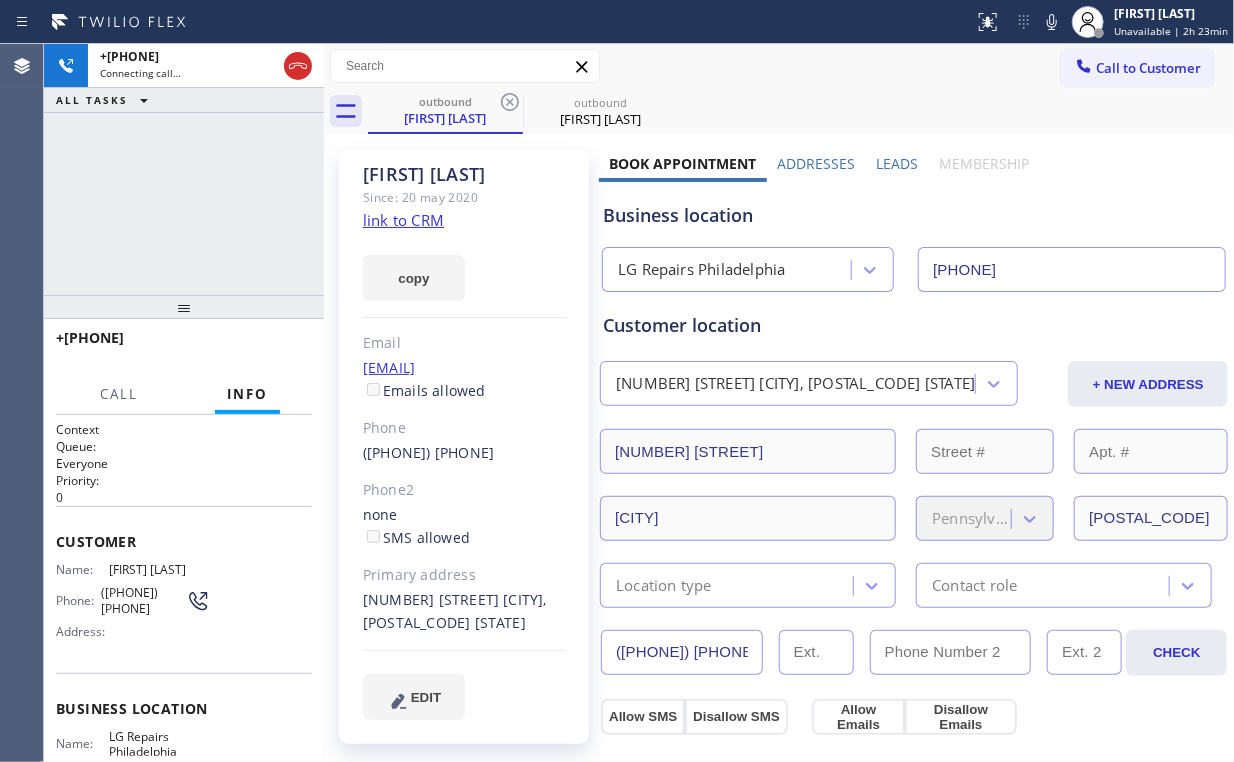drag, startPoint x: 288, startPoint y: 68, endPoint x: 349, endPoint y: 84, distance: 63.06346 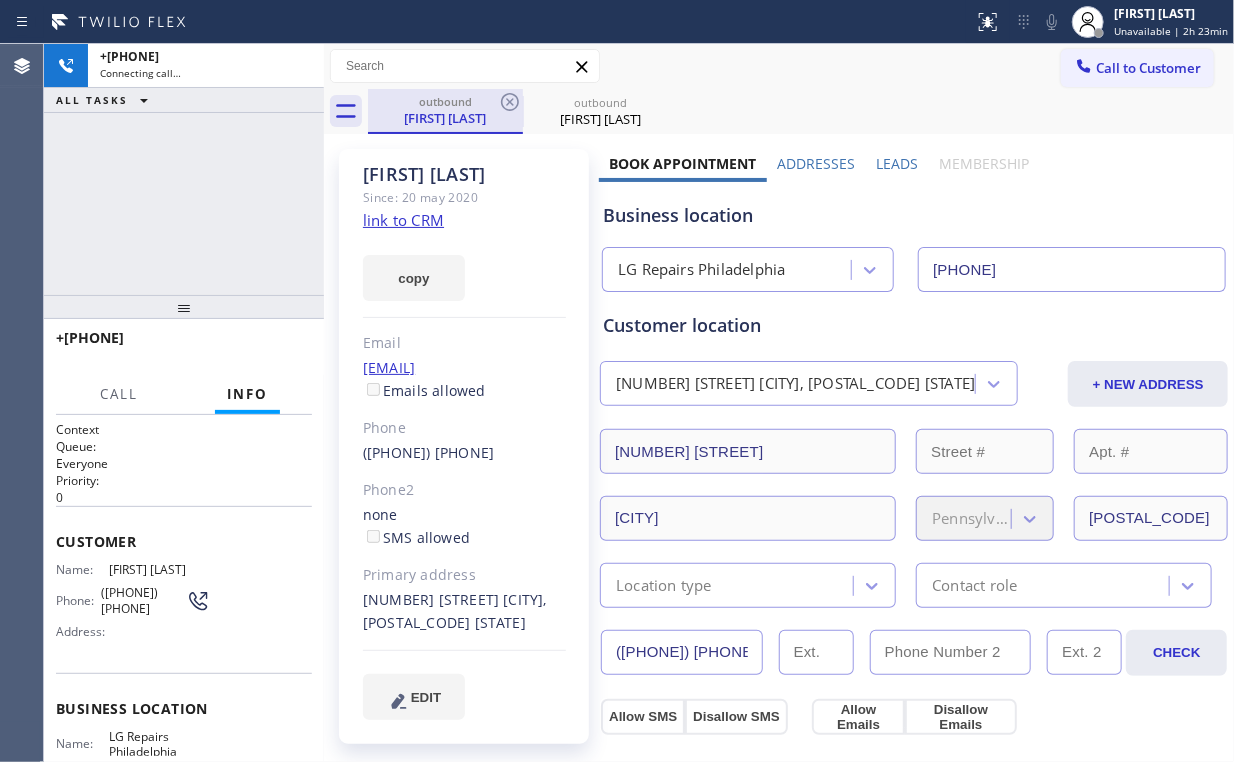 click on "[FIRST] [LAST]" at bounding box center [445, 118] 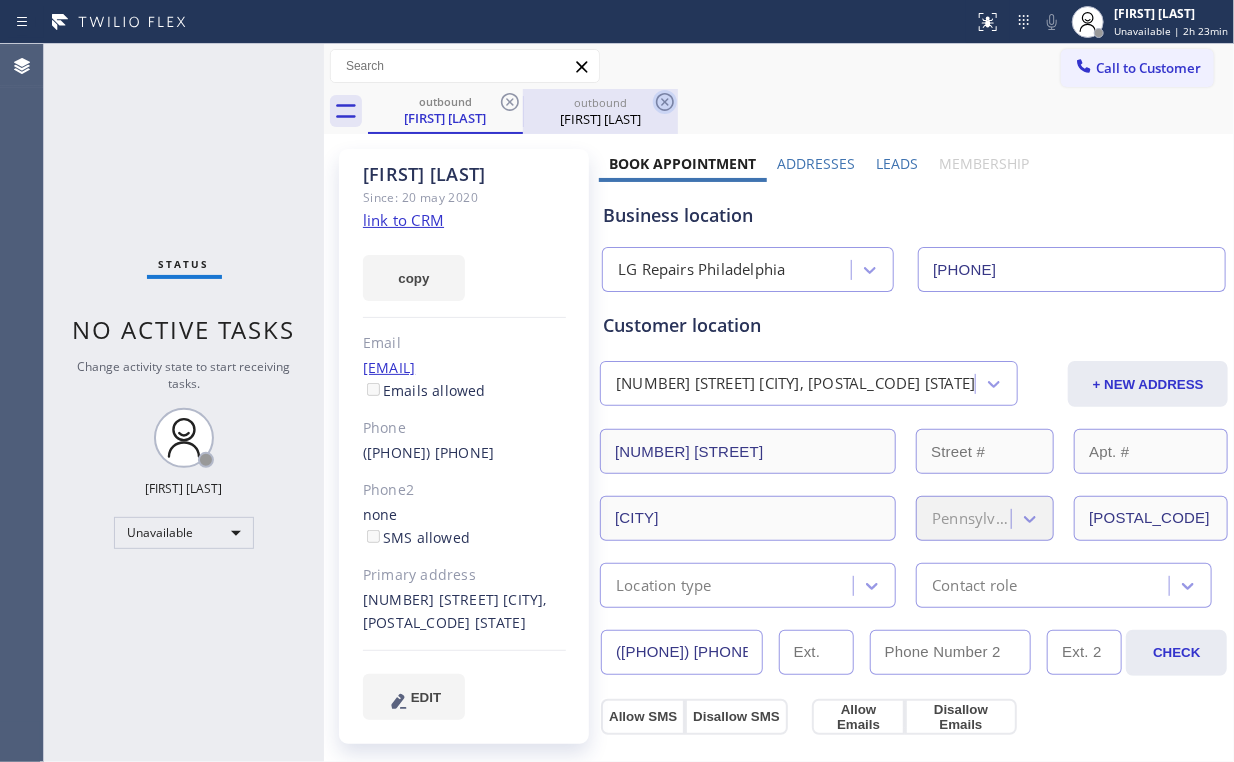click 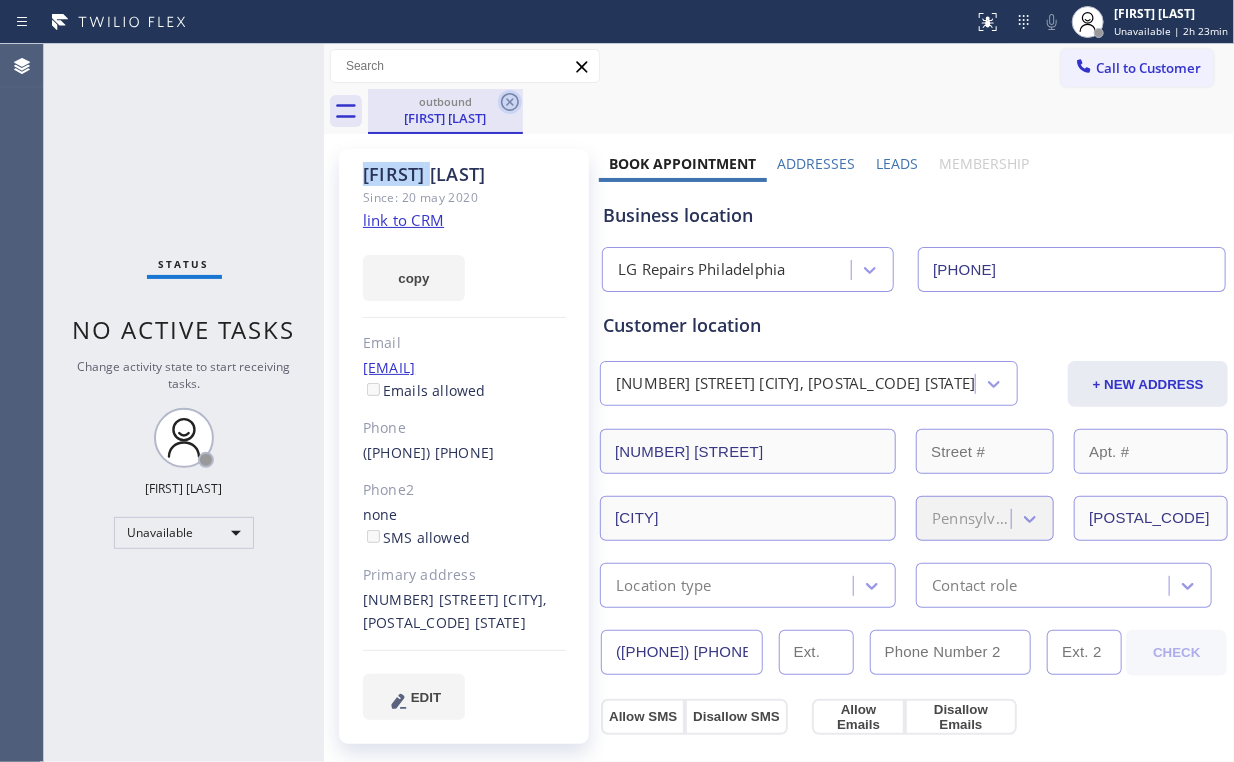 click 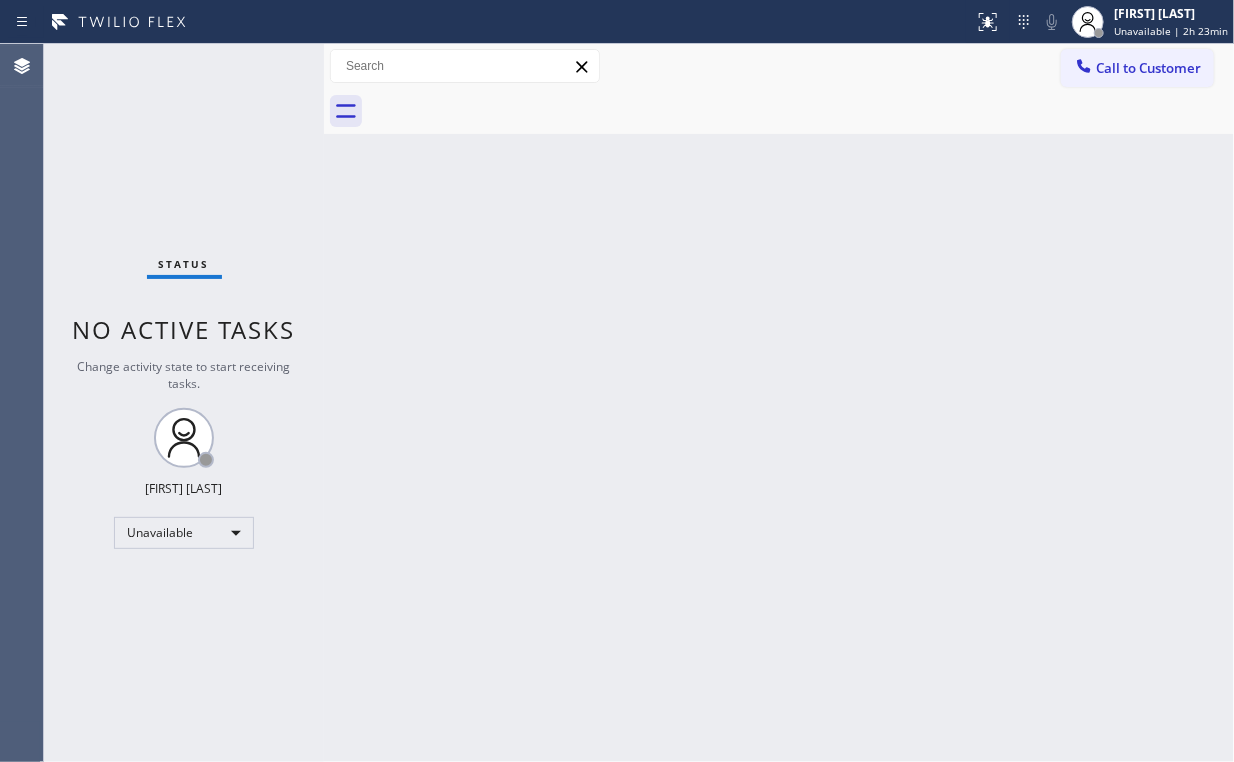 click on "Back to Dashboard Change Sender ID Customers Technicians Select a contact Outbound call Location Search location Your caller id phone number Customer number Call Customer info Name   Phone none Address none Change Sender ID HVAC +1[PHONE] [COMPANY] +1[PHONE] [COMPANY] +1[PHONE] [COMPANY] +1[PHONE] [COMPANY] +1[PHONE] [COMPANY] Cancel Change Check personal SMS Reset Change No tabs Call to Customer Outbound call Location [COMPANY] [CITY] Your caller id phone number ([PHONE]) Customer number Call Outbound call Technician Search Technician Your caller id phone number Your caller id phone number Call" at bounding box center [779, 403] 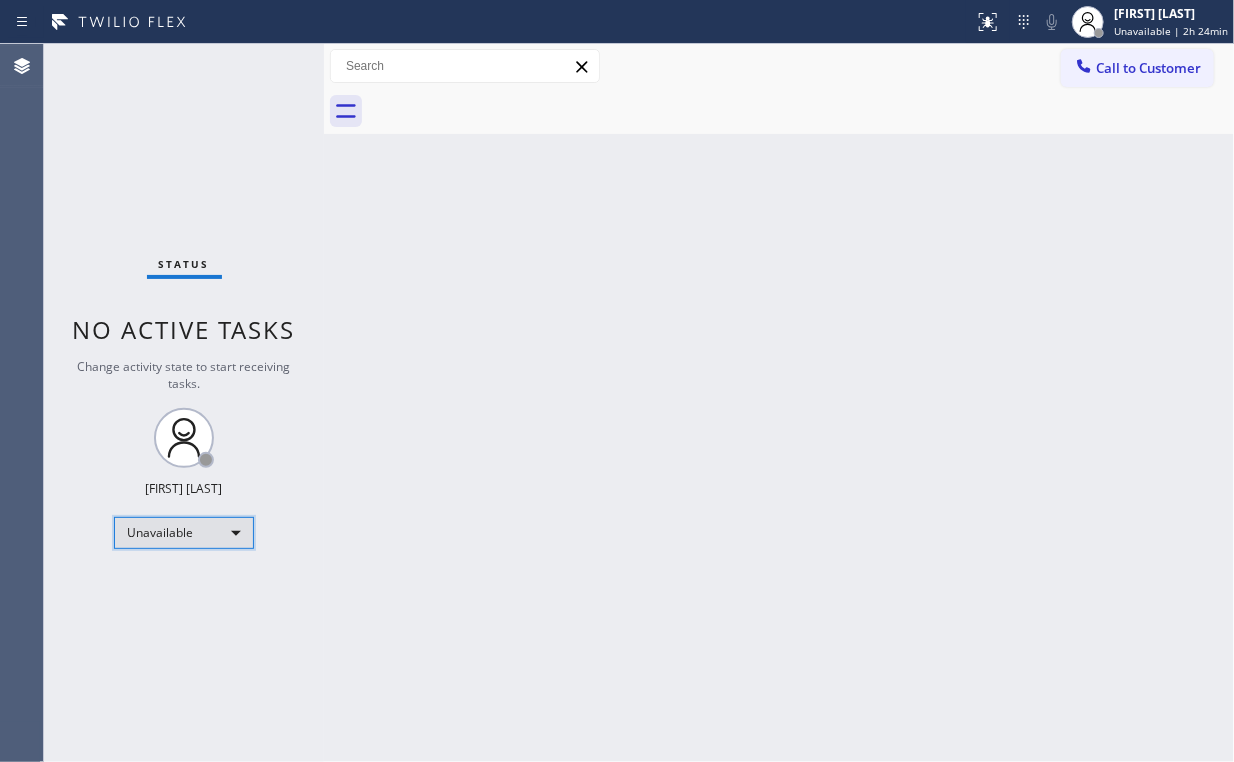 click on "Unavailable" at bounding box center [184, 533] 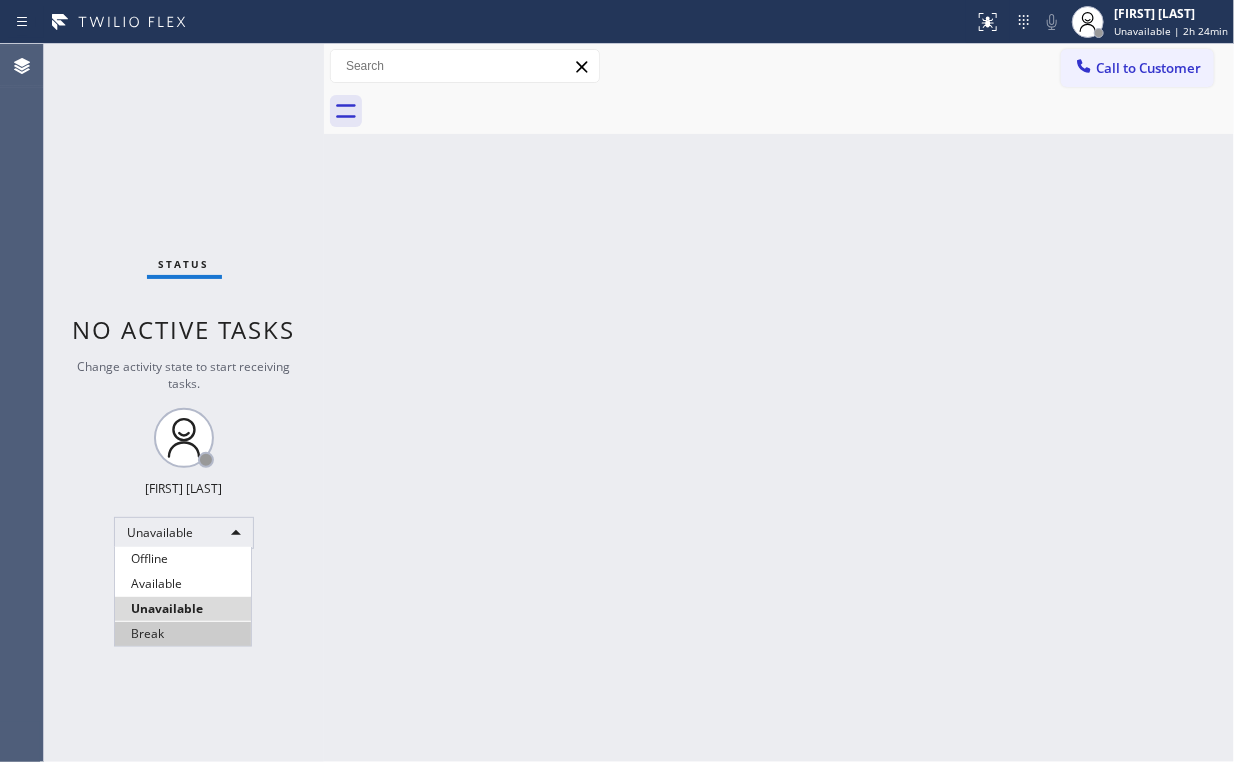 click on "Break" at bounding box center [183, 634] 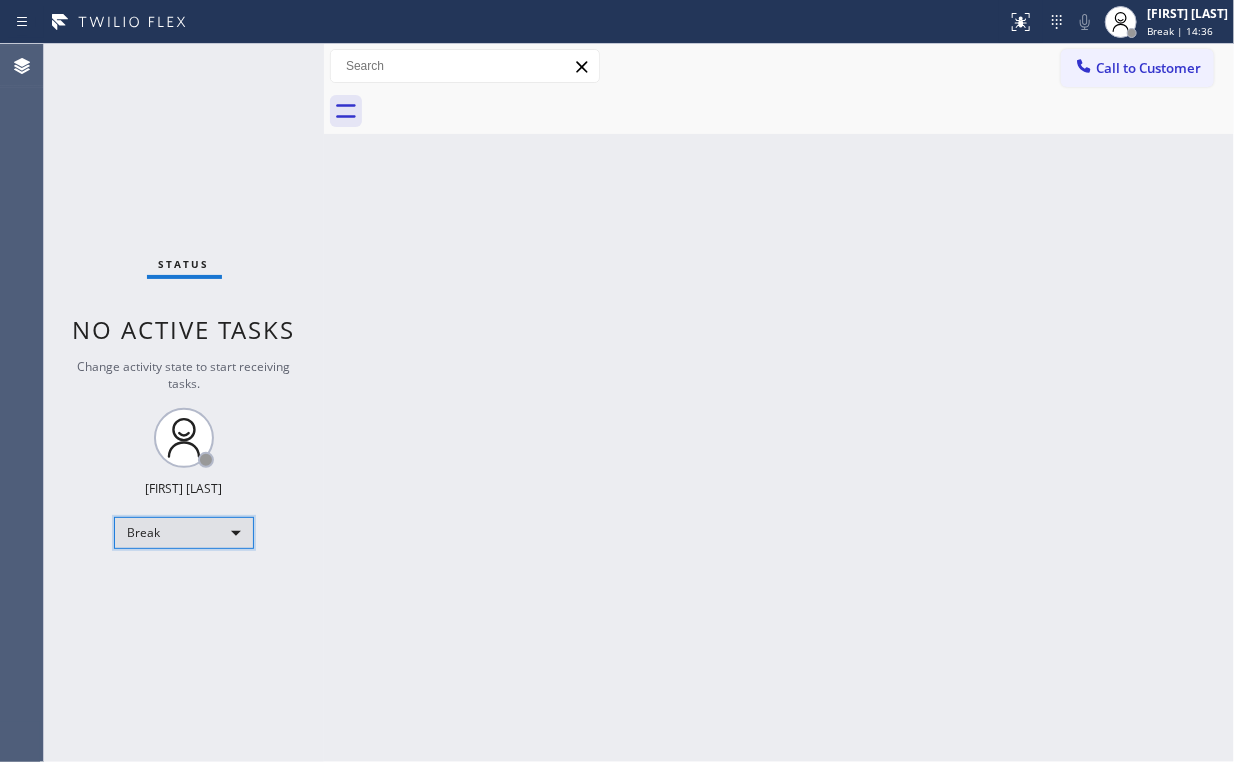 click on "Break" at bounding box center (184, 533) 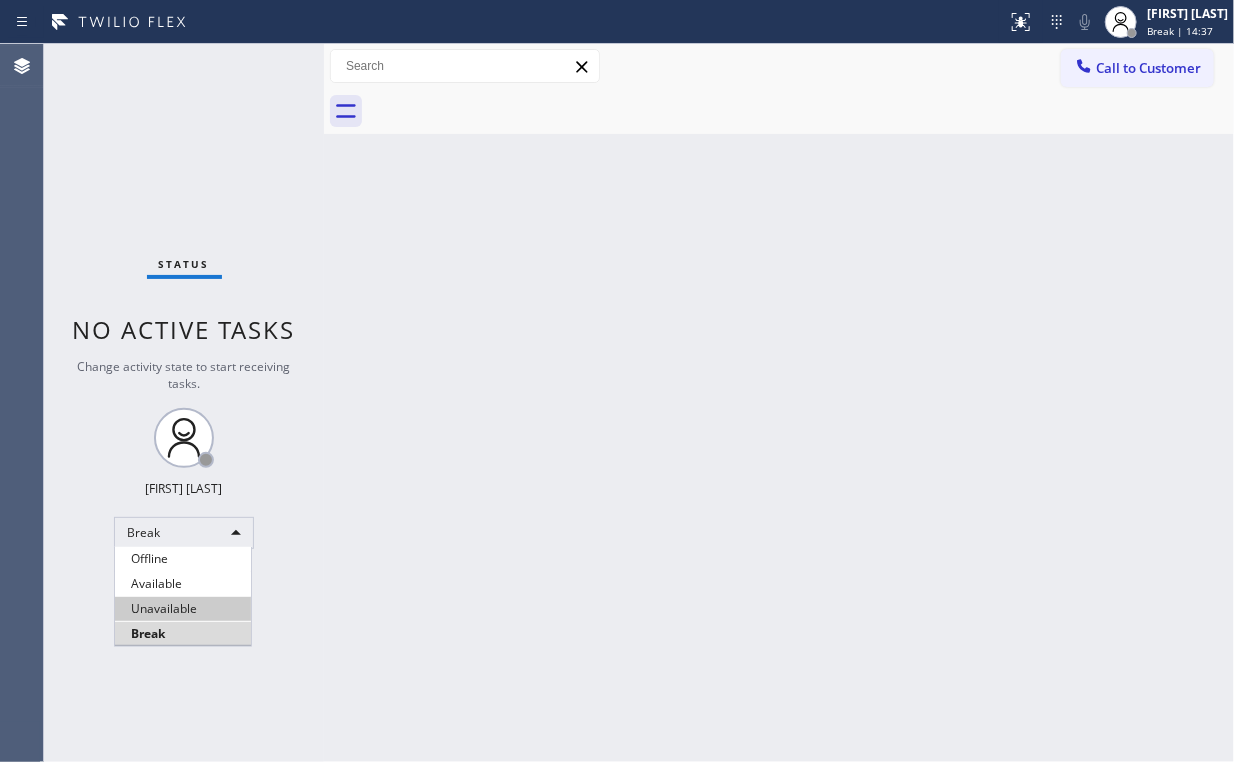 click on "Unavailable" at bounding box center (183, 609) 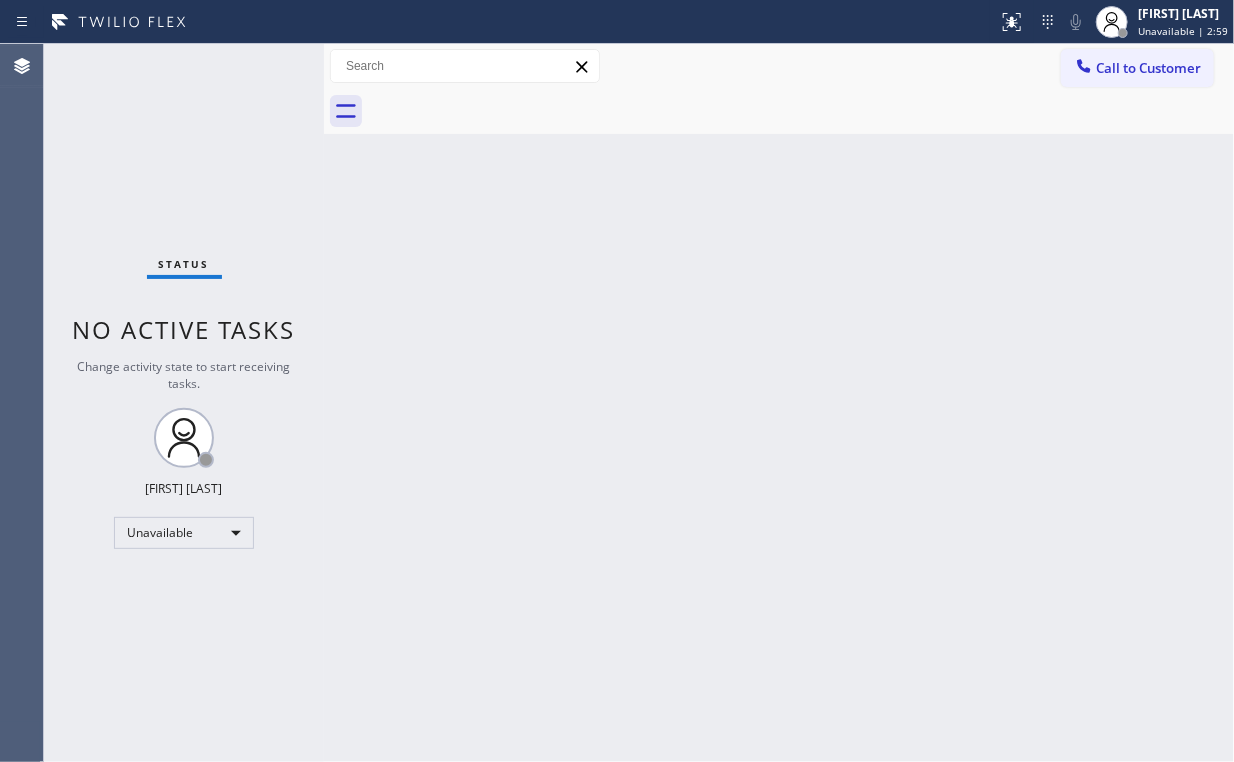 click on "Call to Customer" at bounding box center (1148, 68) 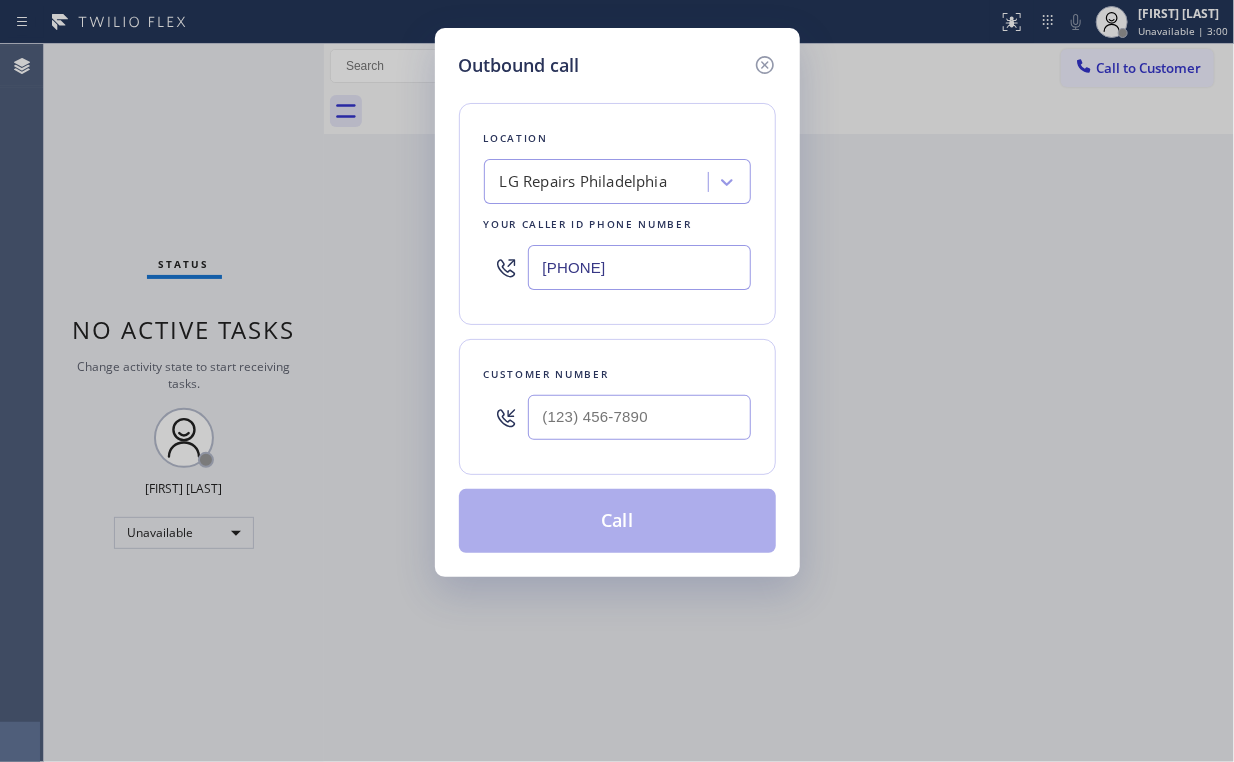 drag, startPoint x: 456, startPoint y: 252, endPoint x: 194, endPoint y: 237, distance: 262.42905 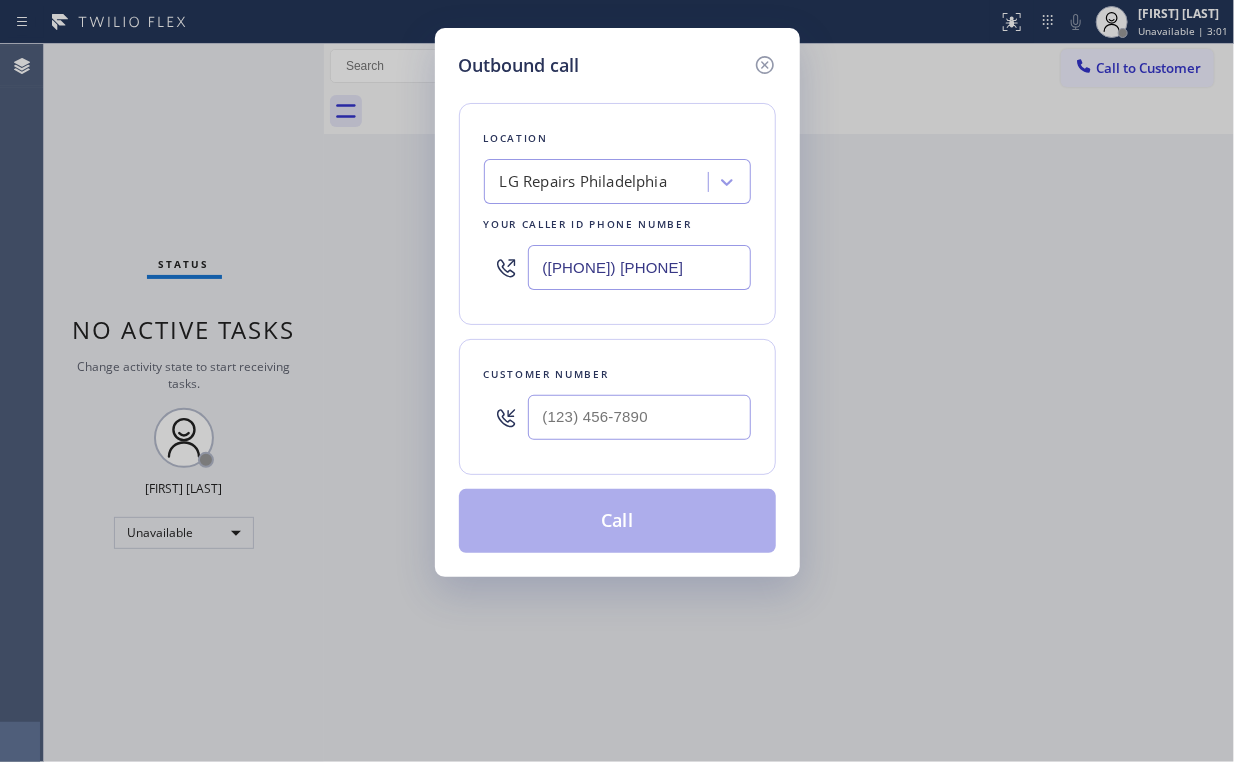 type on "([PHONE]) [PHONE]" 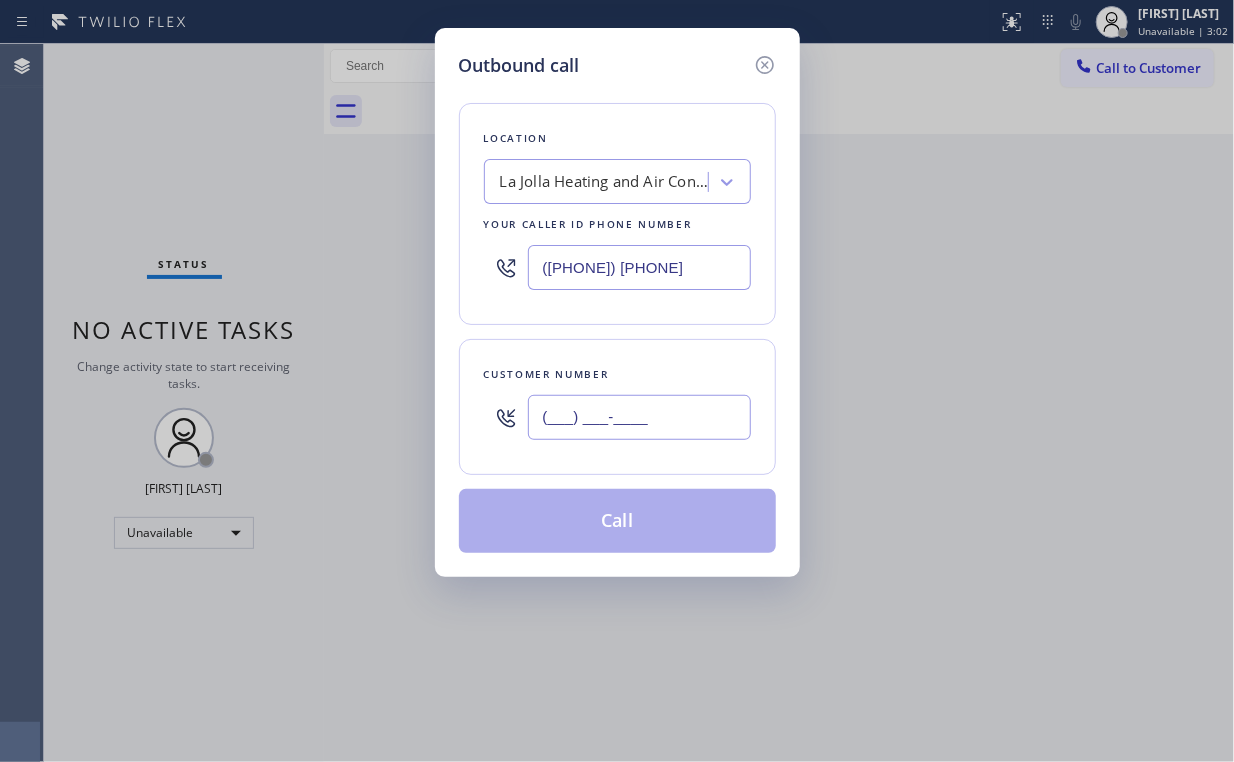 click on "(___) ___-____" at bounding box center [639, 417] 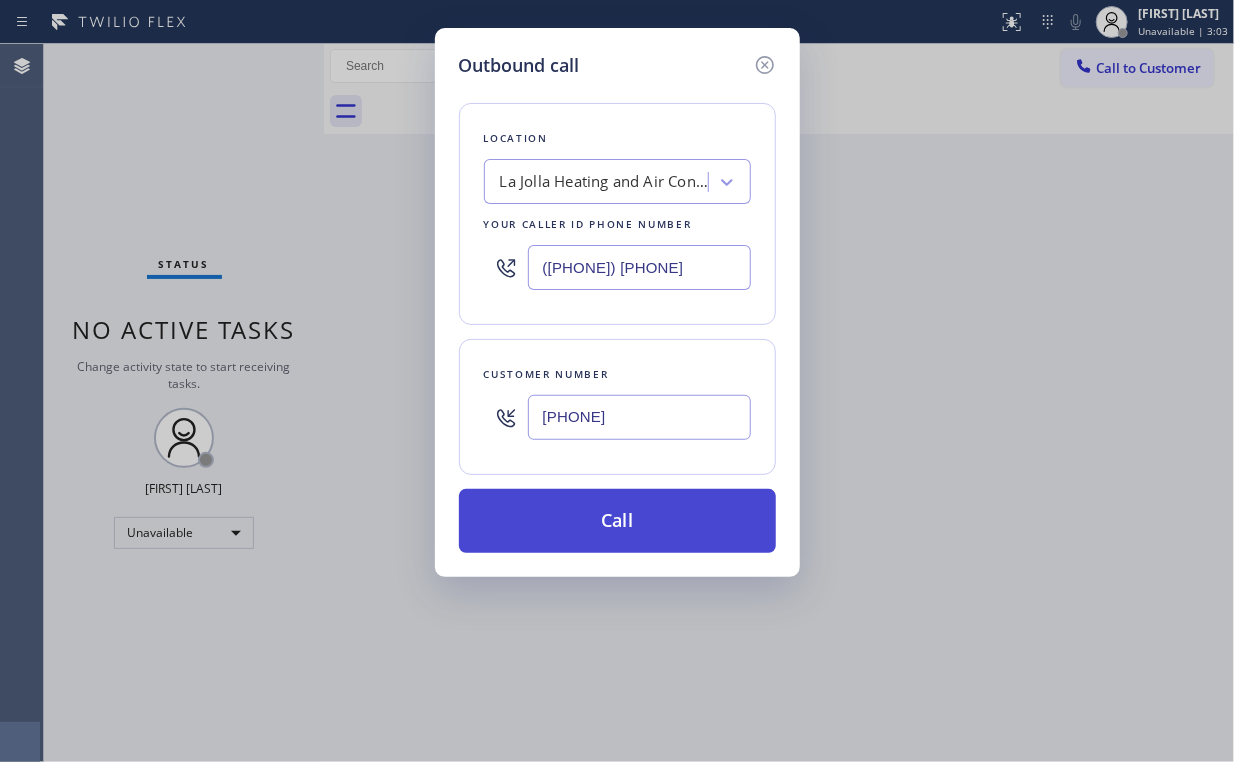 type on "[PHONE]" 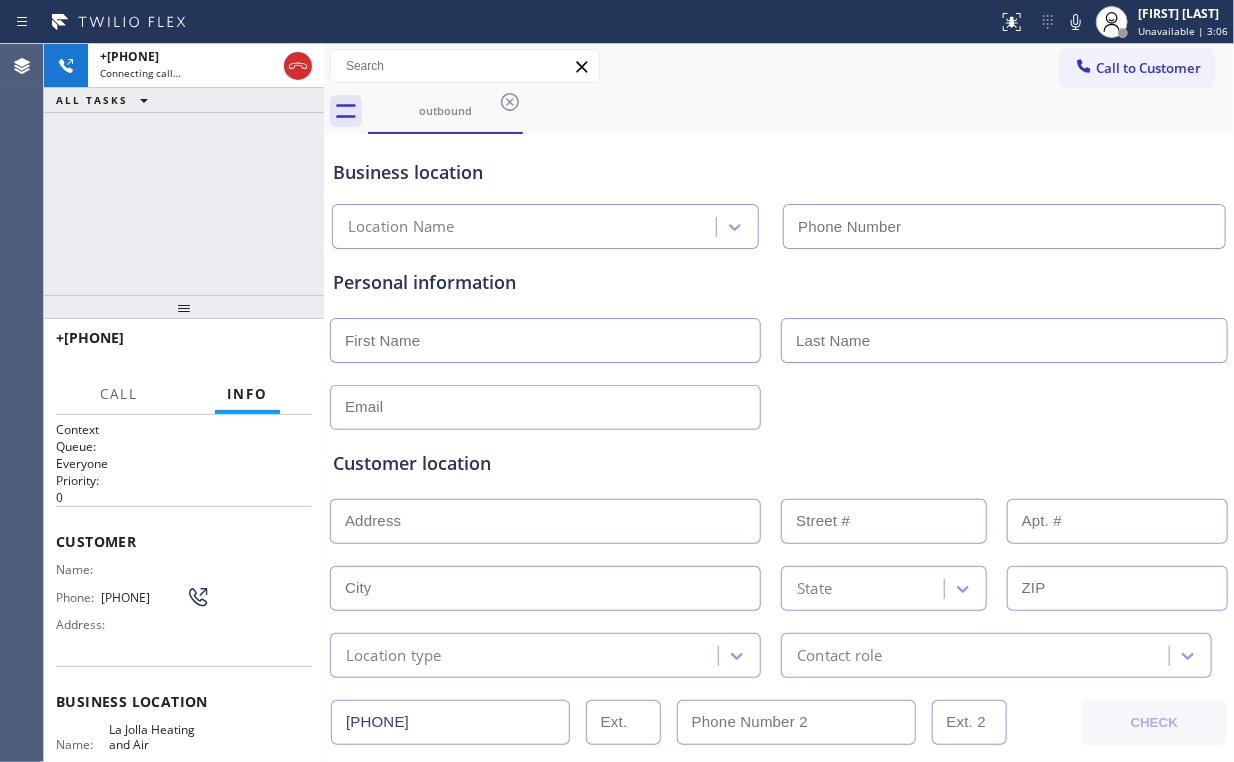 type on "([PHONE]) [PHONE]" 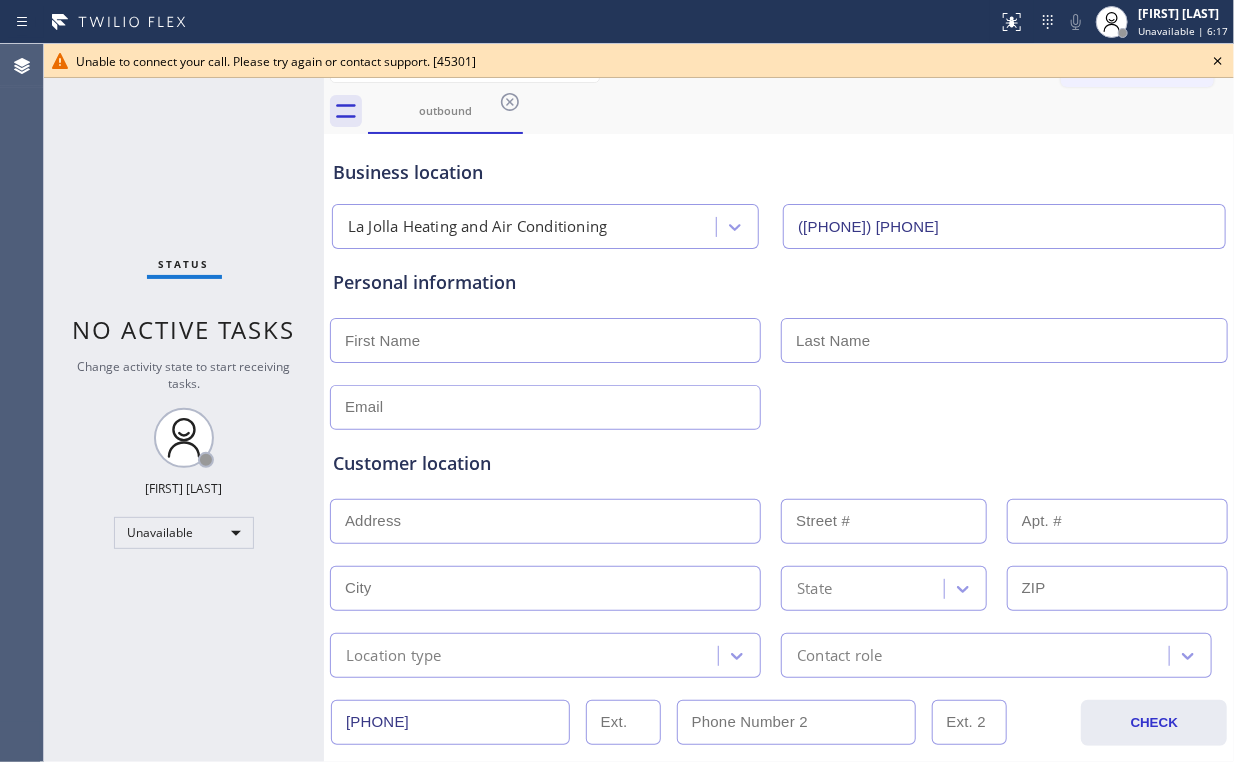 click 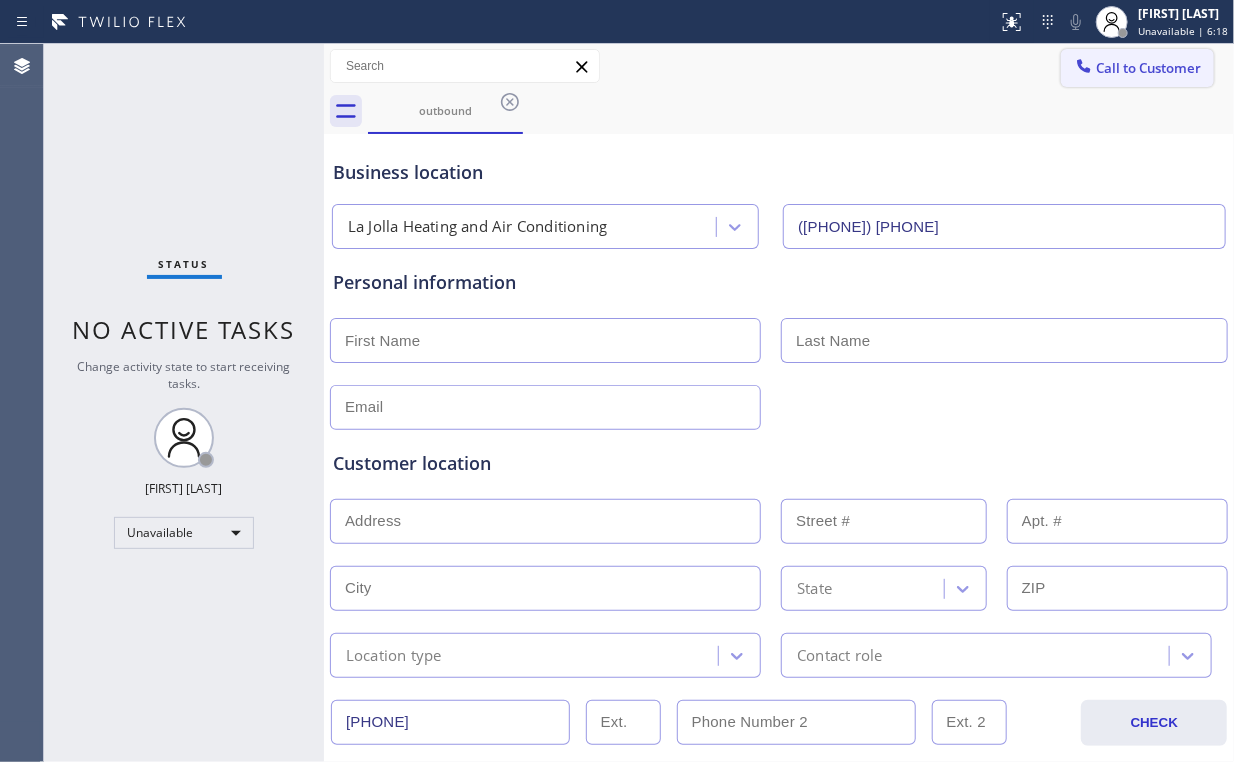 click on "Call to Customer" at bounding box center [1148, 68] 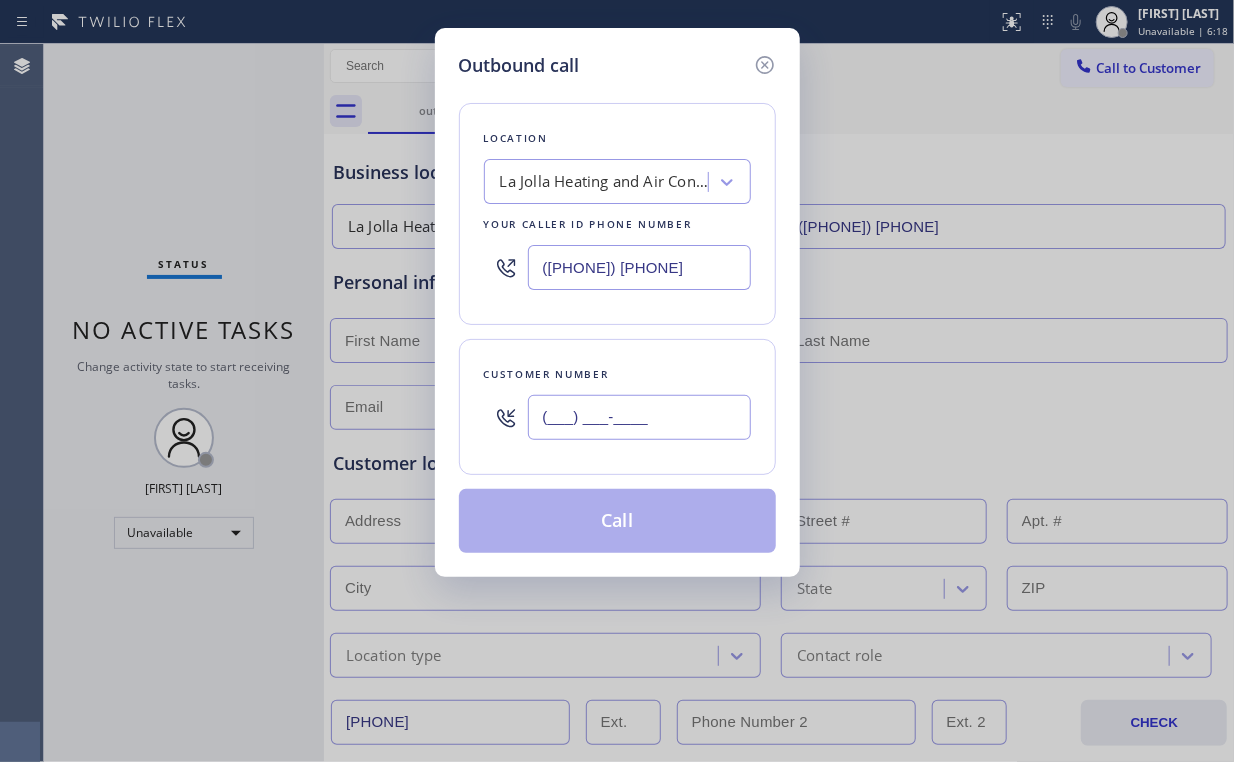 click on "(___) ___-____" at bounding box center [639, 417] 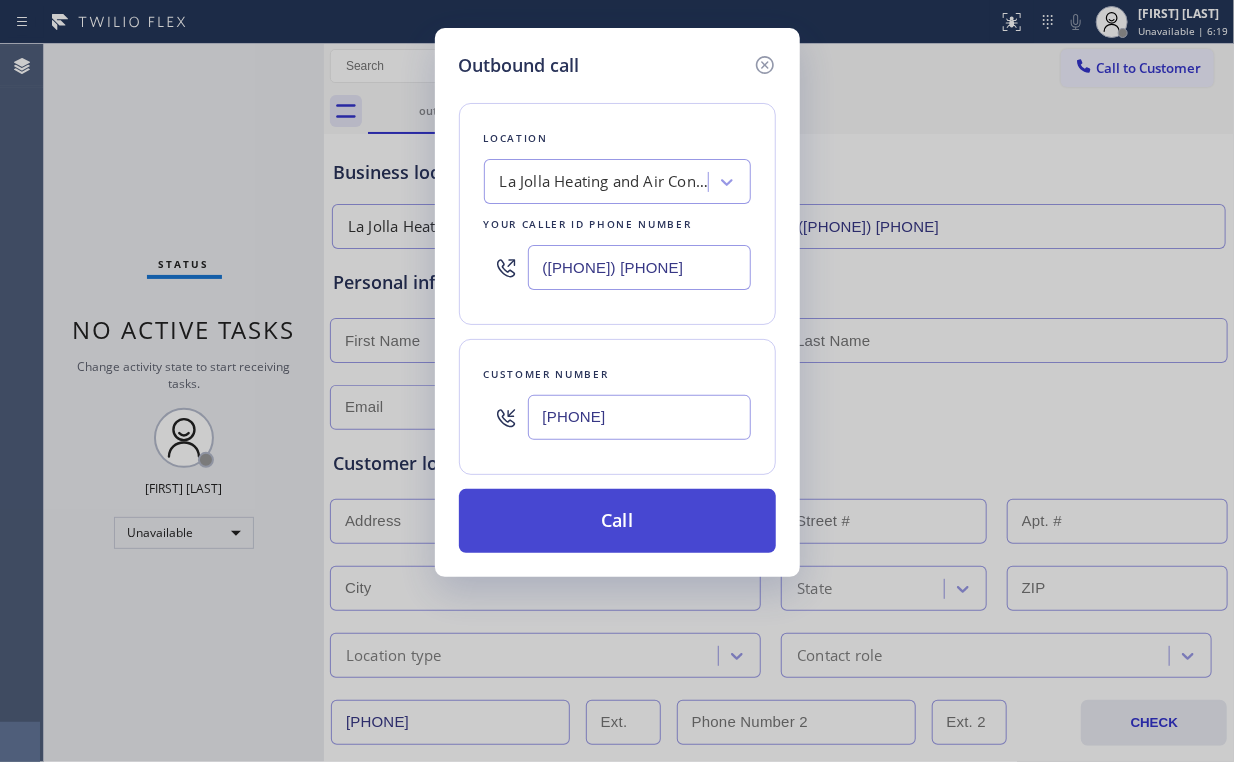 type on "[PHONE]" 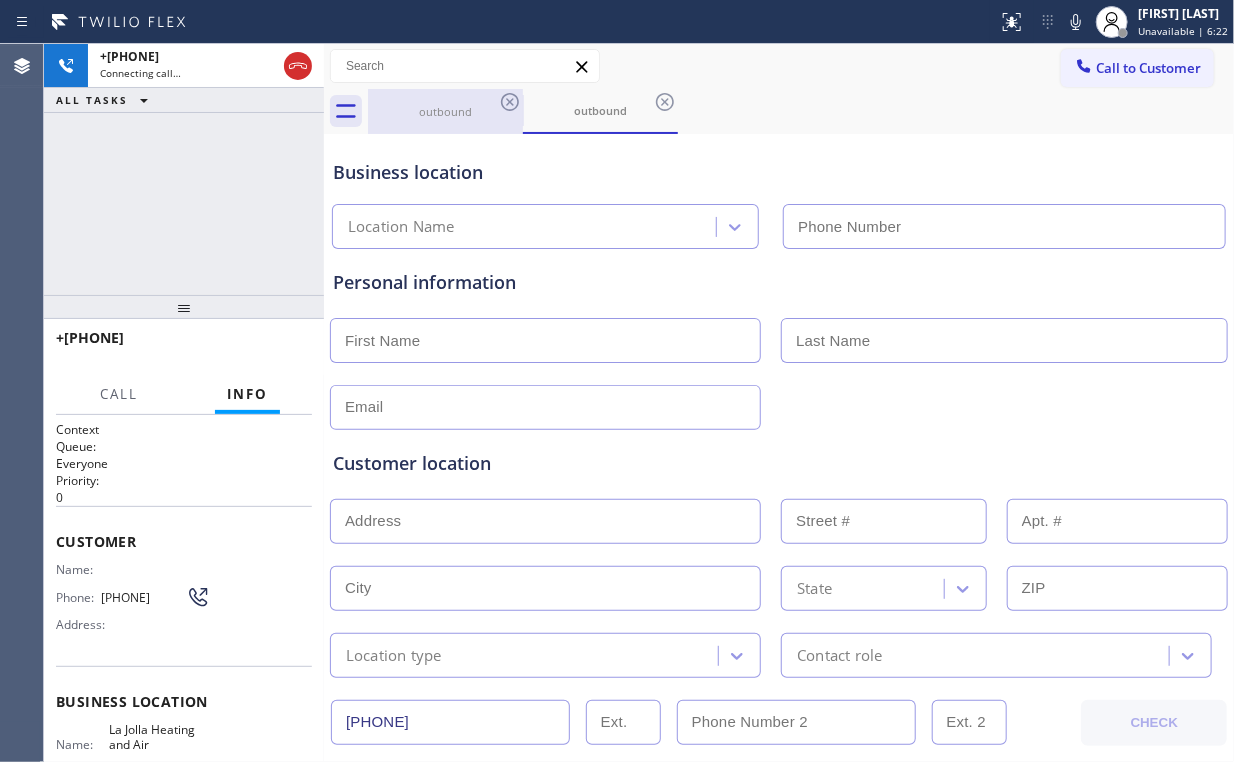 click on "[PHONE] Connecting call… ALL TASKS ALL TASKS ACTIVE TASKS TASKS IN WRAP UP" at bounding box center [184, 169] 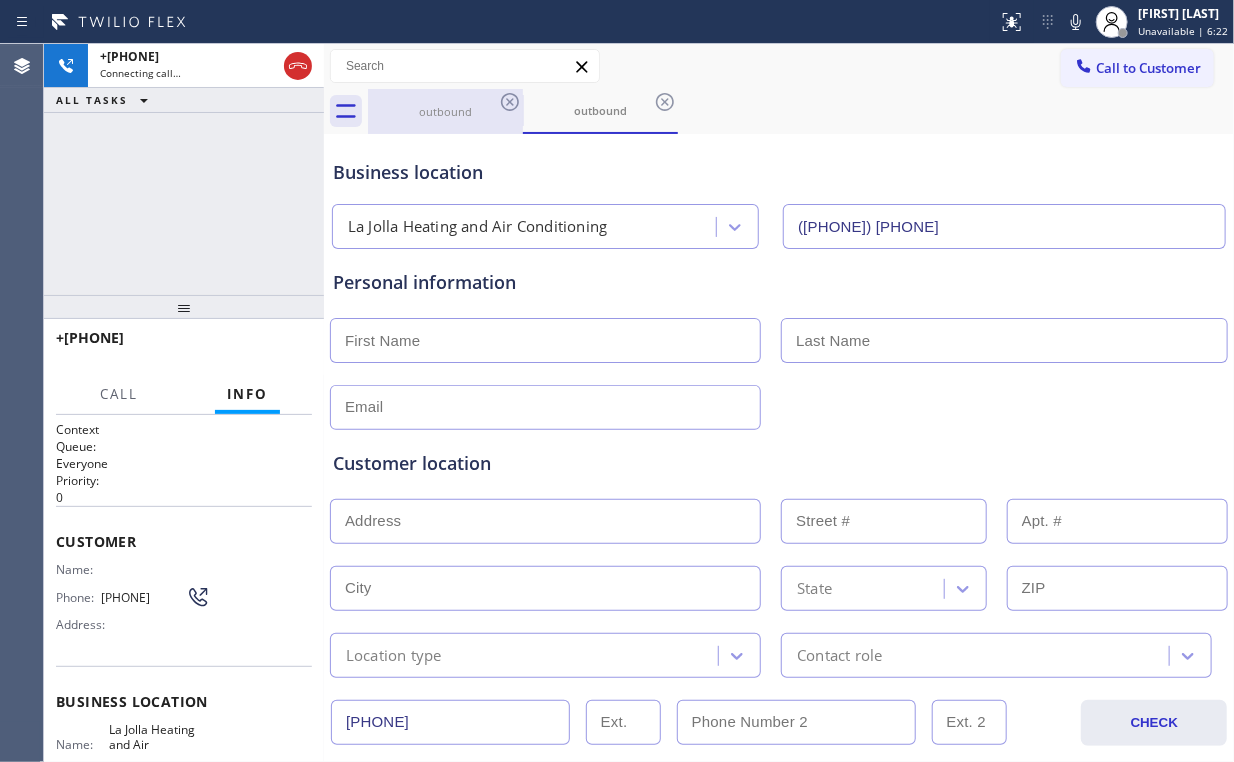 click on "outbound" at bounding box center [445, 111] 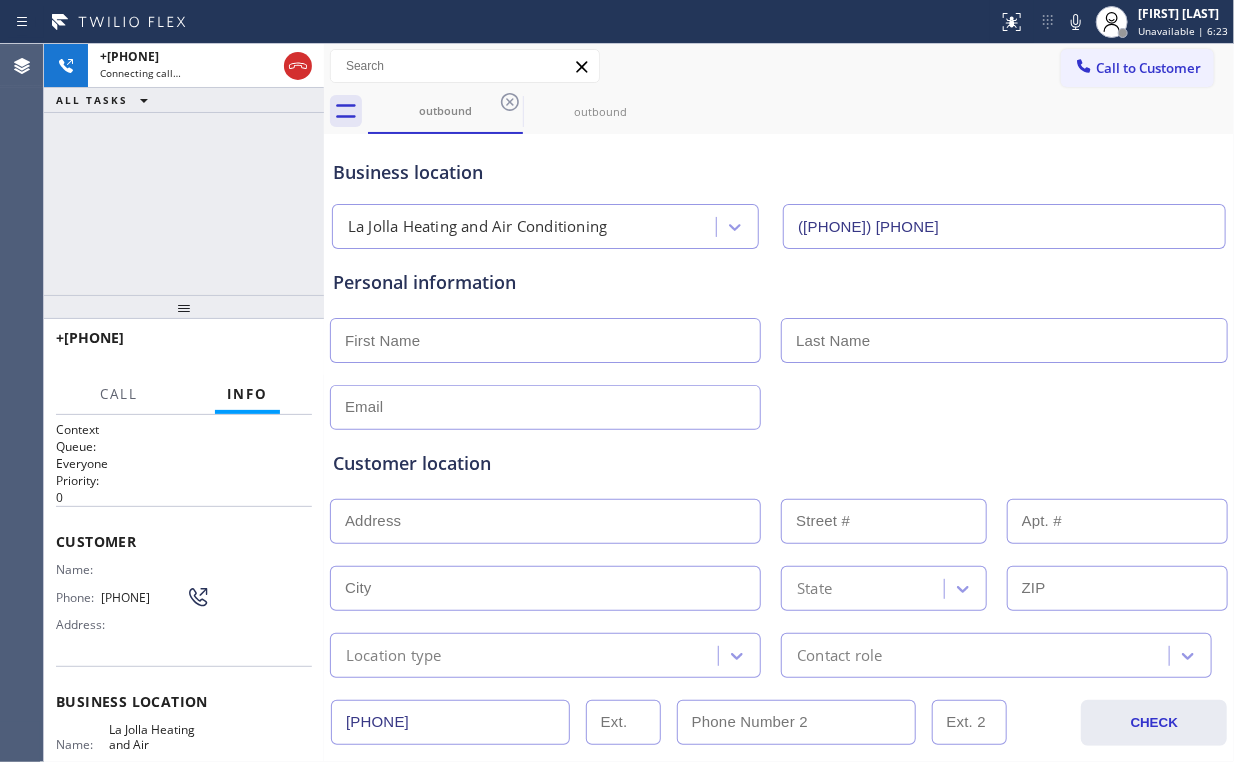 click on "[PHONE] Connecting call… ALL TASKS ALL TASKS ACTIVE TASKS TASKS IN WRAP UP" at bounding box center (184, 169) 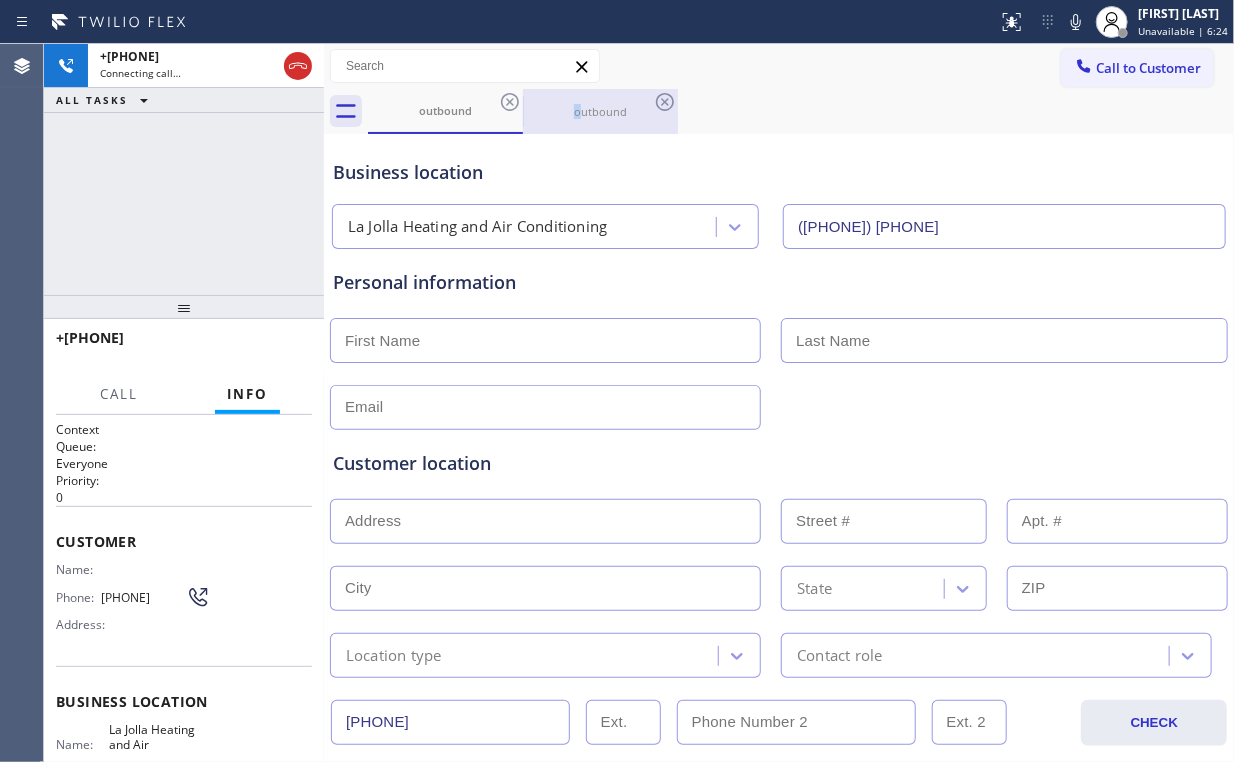 drag, startPoint x: 577, startPoint y: 105, endPoint x: 559, endPoint y: 110, distance: 18.681541 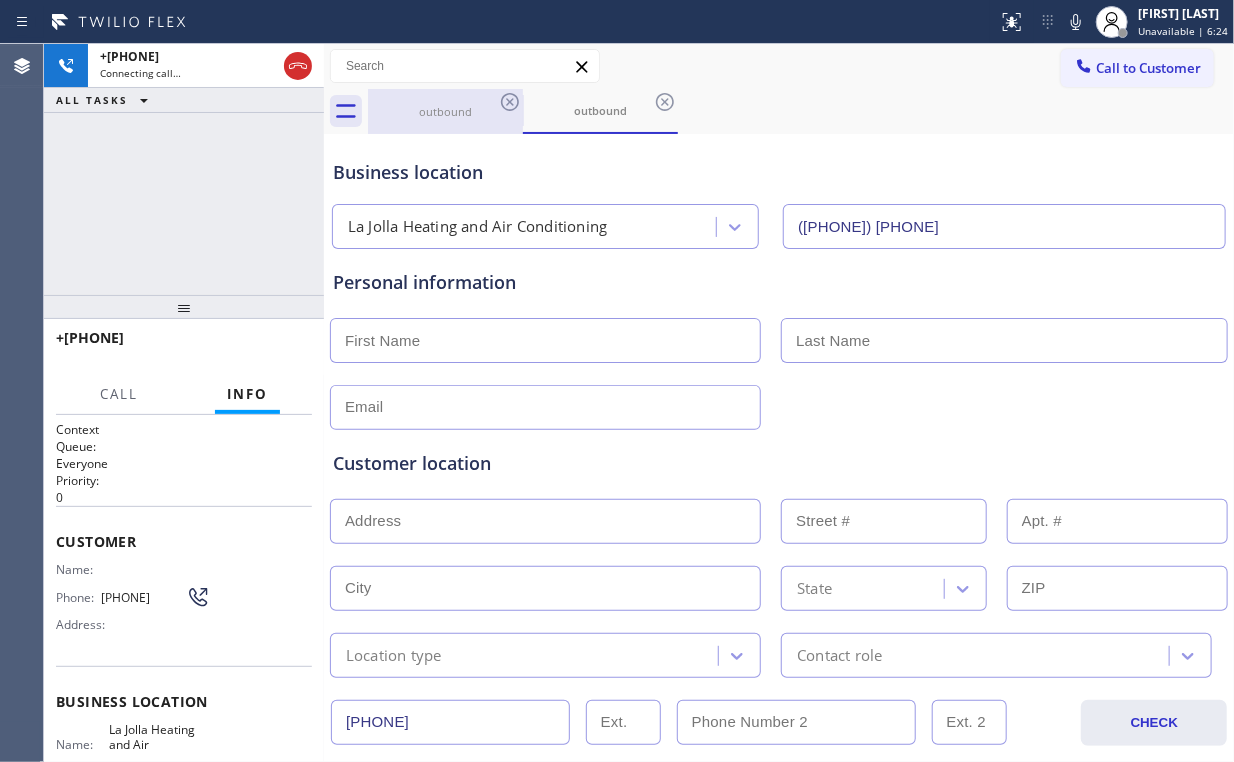 click on "outbound" at bounding box center (445, 111) 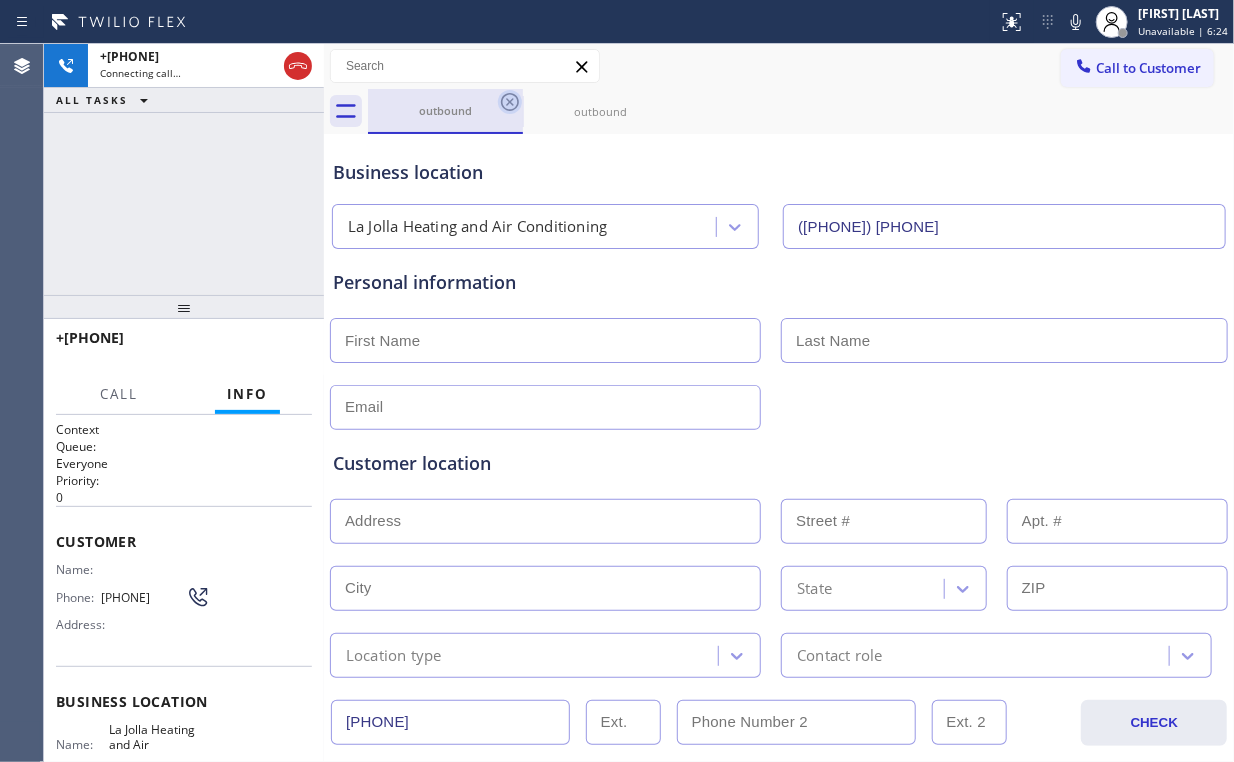 click 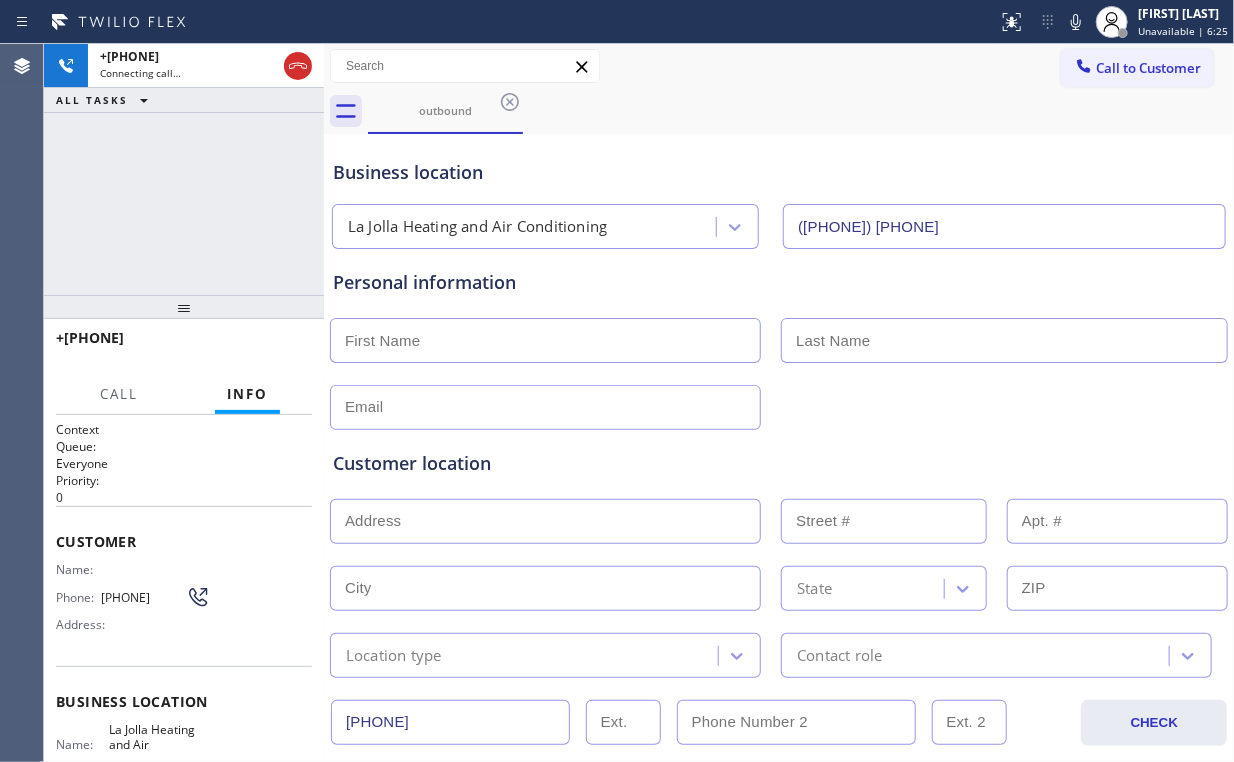 click on "[PHONE] Connecting call… ALL TASKS ALL TASKS ACTIVE TASKS TASKS IN WRAP UP" at bounding box center (184, 169) 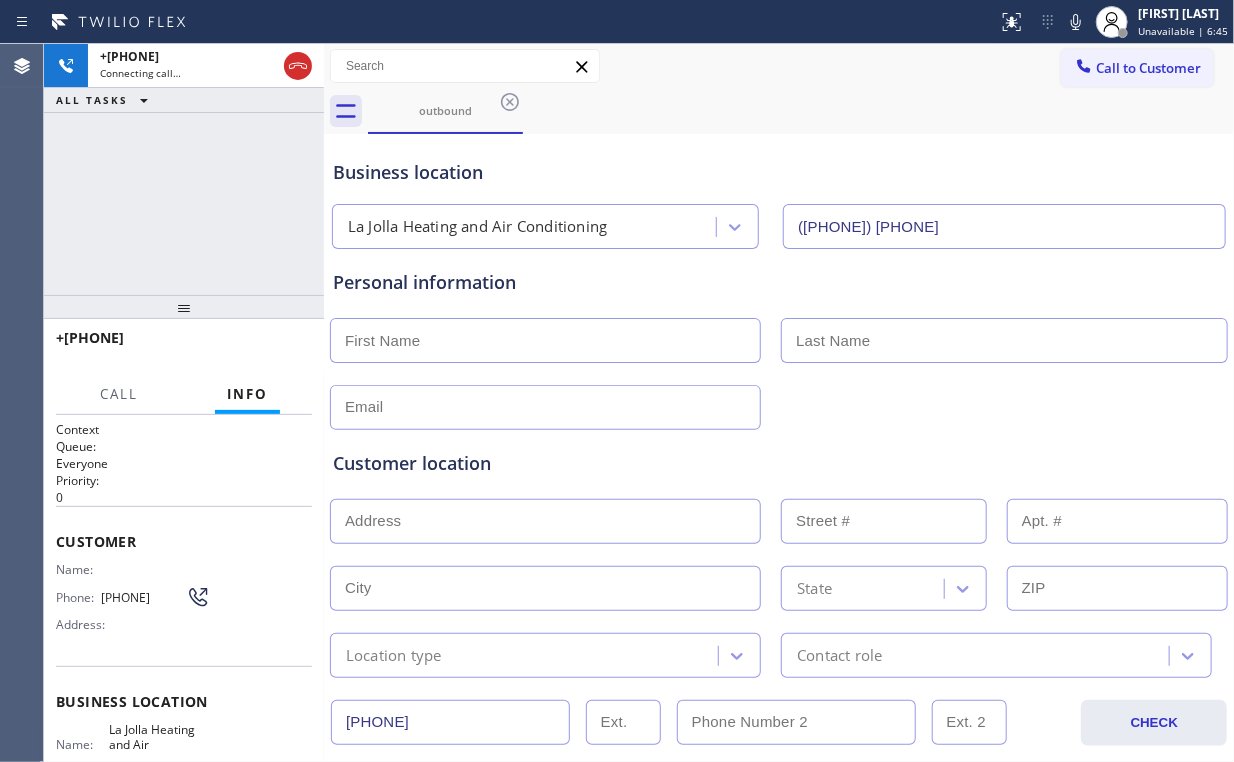 click on "[PHONE] Connecting call… ALL TASKS ALL TASKS ACTIVE TASKS TASKS IN WRAP UP" at bounding box center [184, 169] 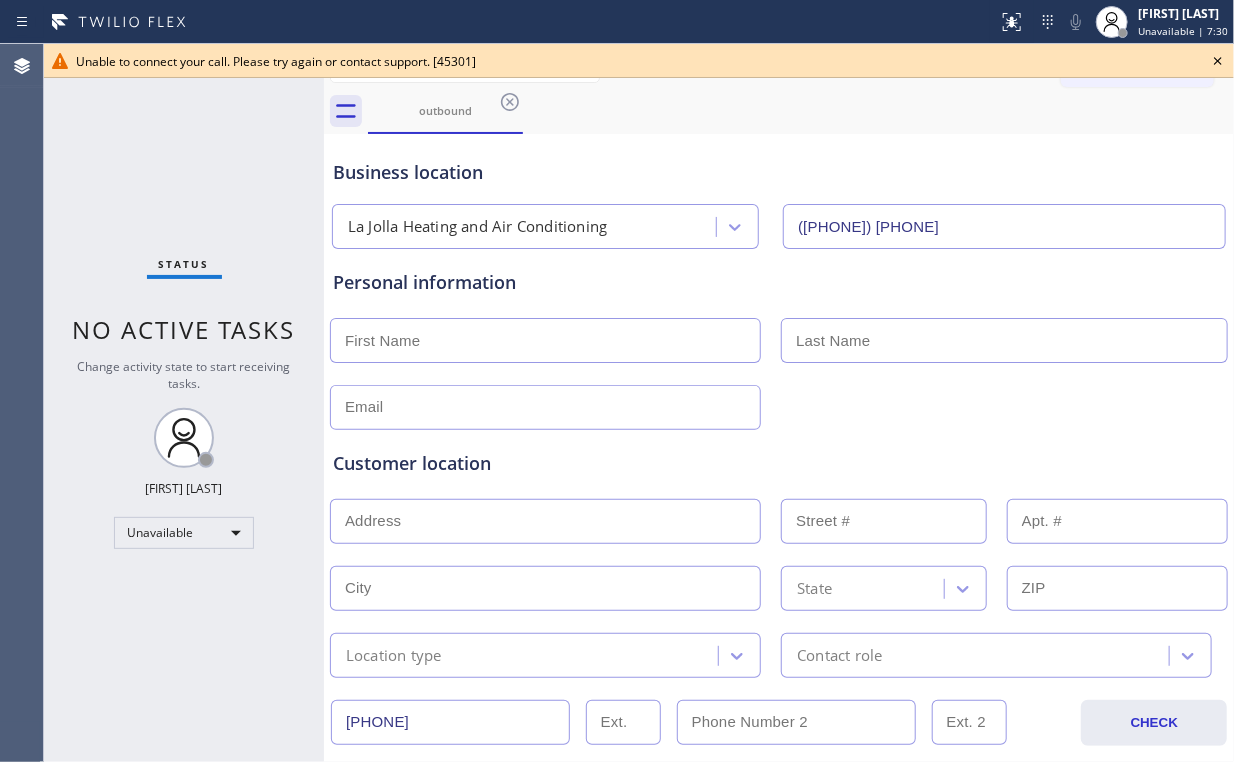 drag, startPoint x: 1220, startPoint y: 56, endPoint x: 1177, endPoint y: 76, distance: 47.423622 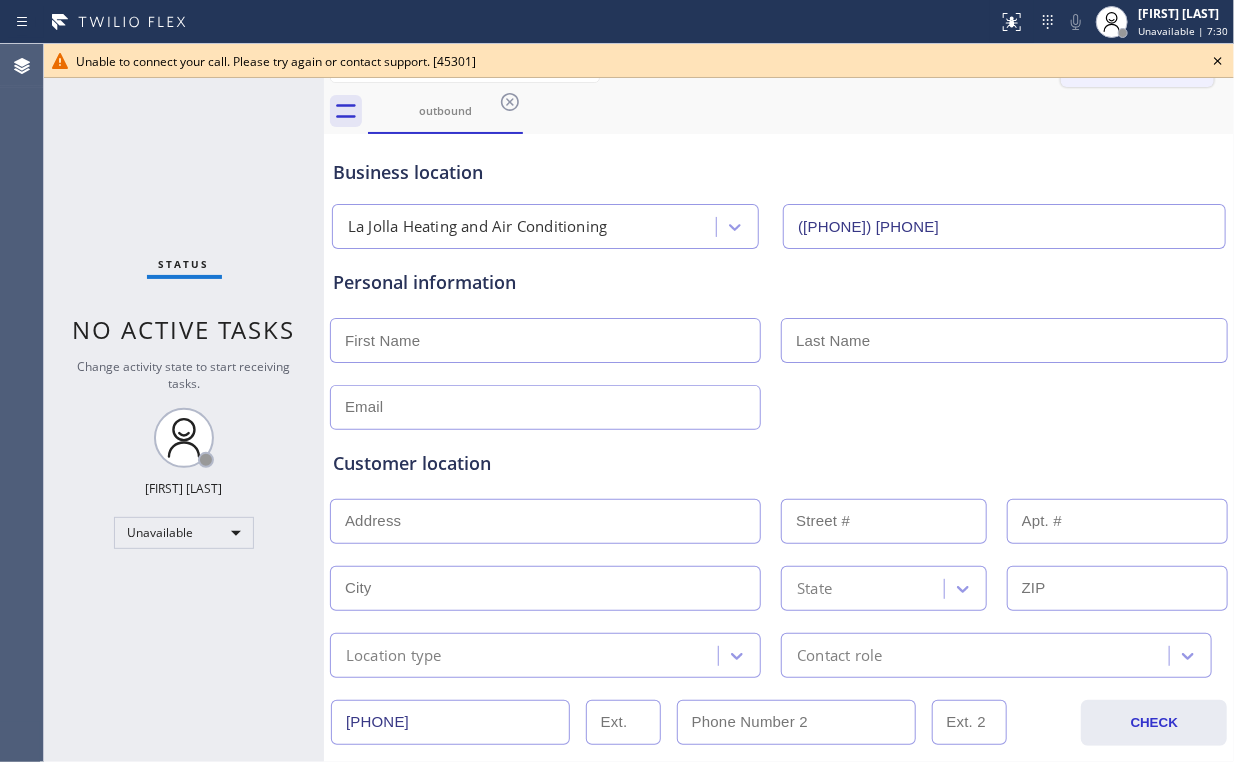 click 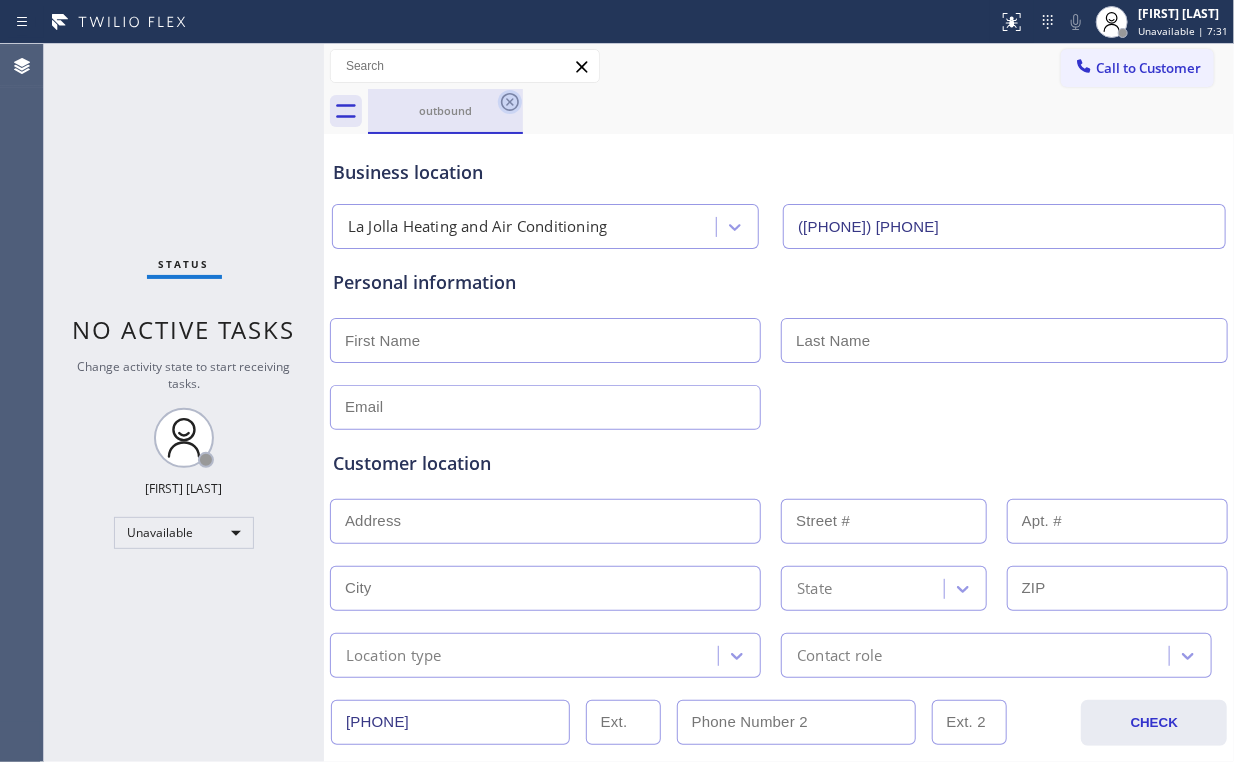 click 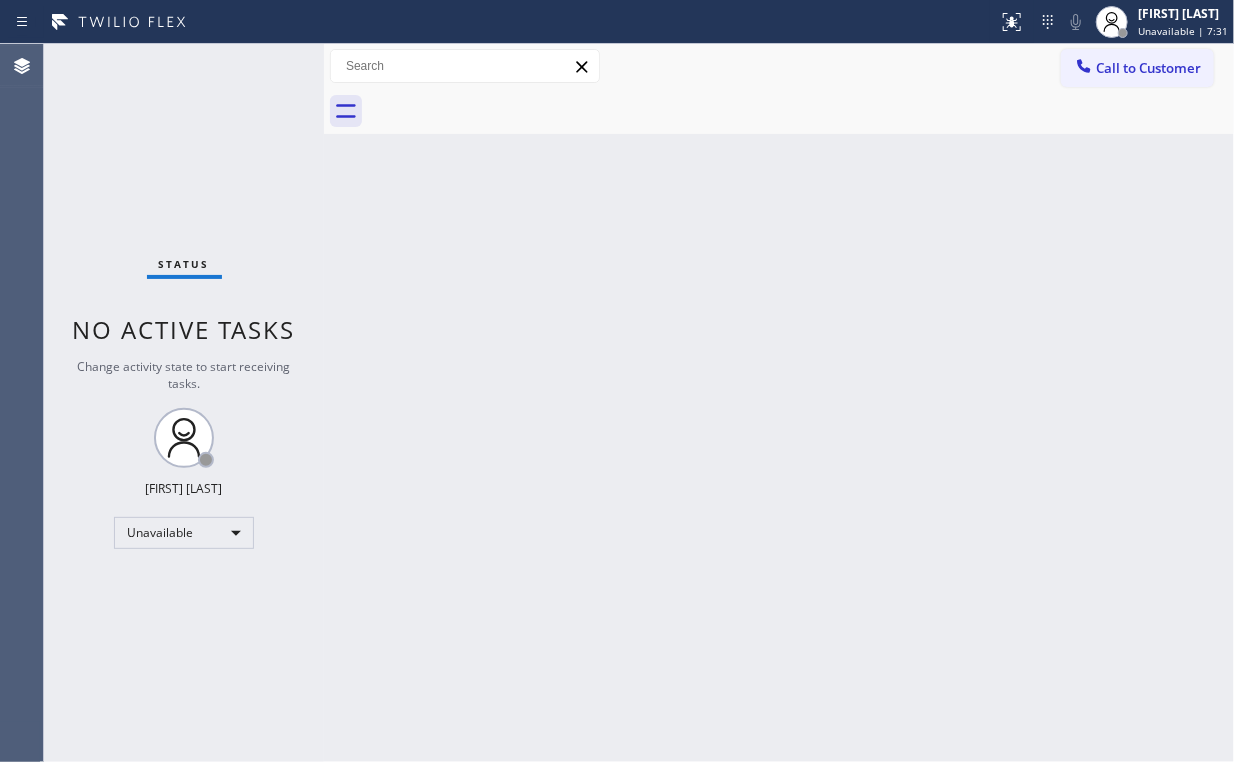 drag, startPoint x: 188, startPoint y: 140, endPoint x: 205, endPoint y: 81, distance: 61.400326 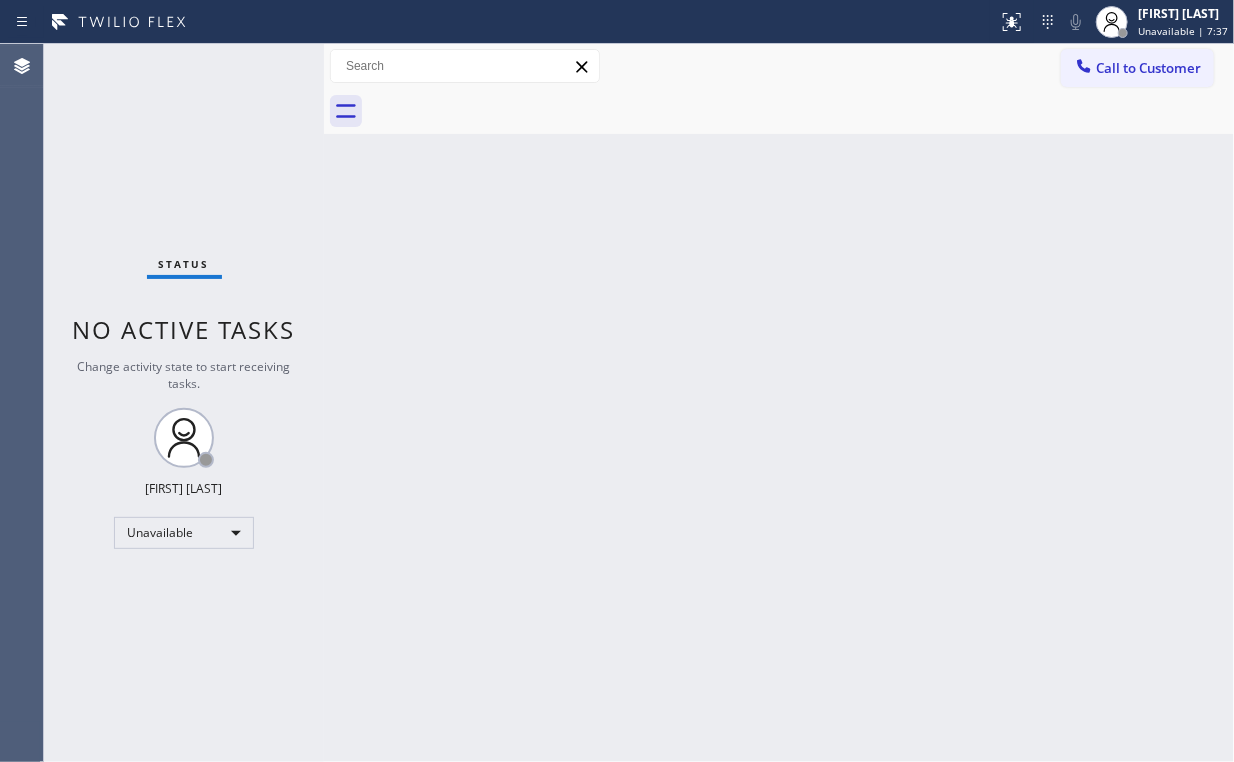 drag, startPoint x: 1175, startPoint y: 62, endPoint x: 788, endPoint y: 213, distance: 415.41547 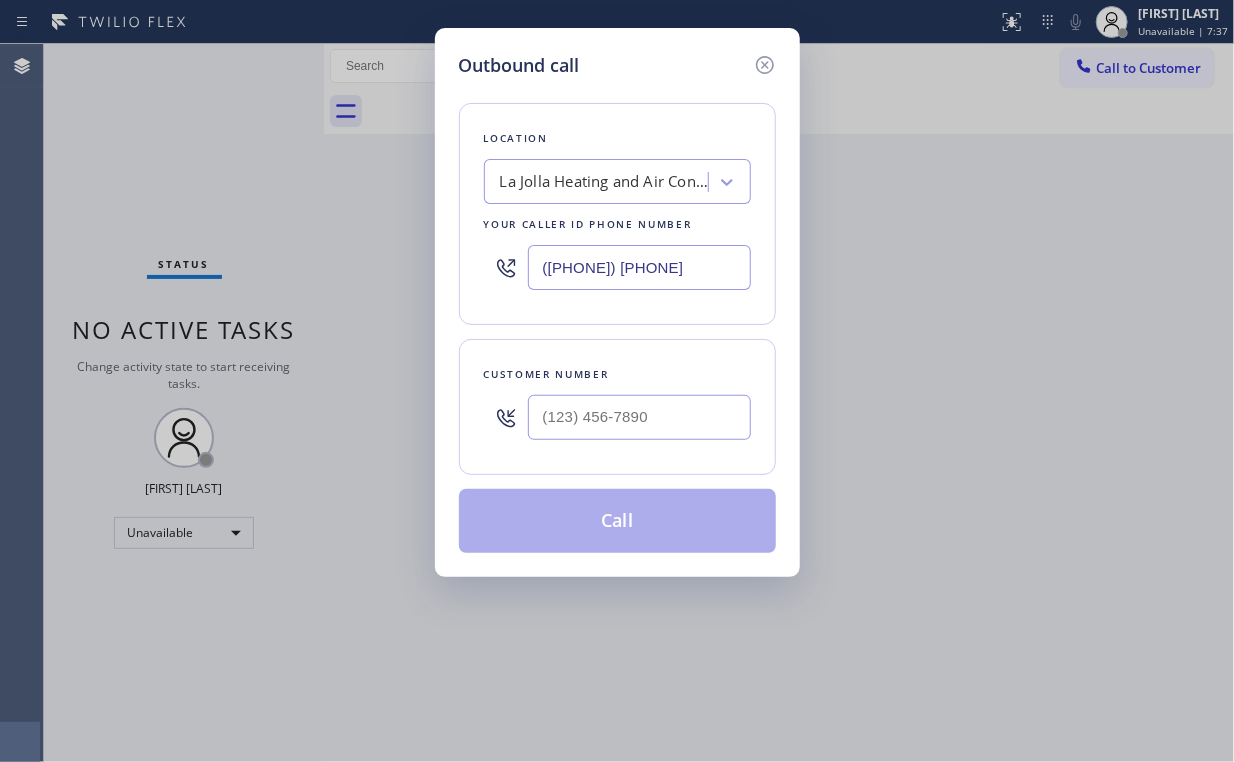 drag, startPoint x: 680, startPoint y: 262, endPoint x: 430, endPoint y: 237, distance: 251.24689 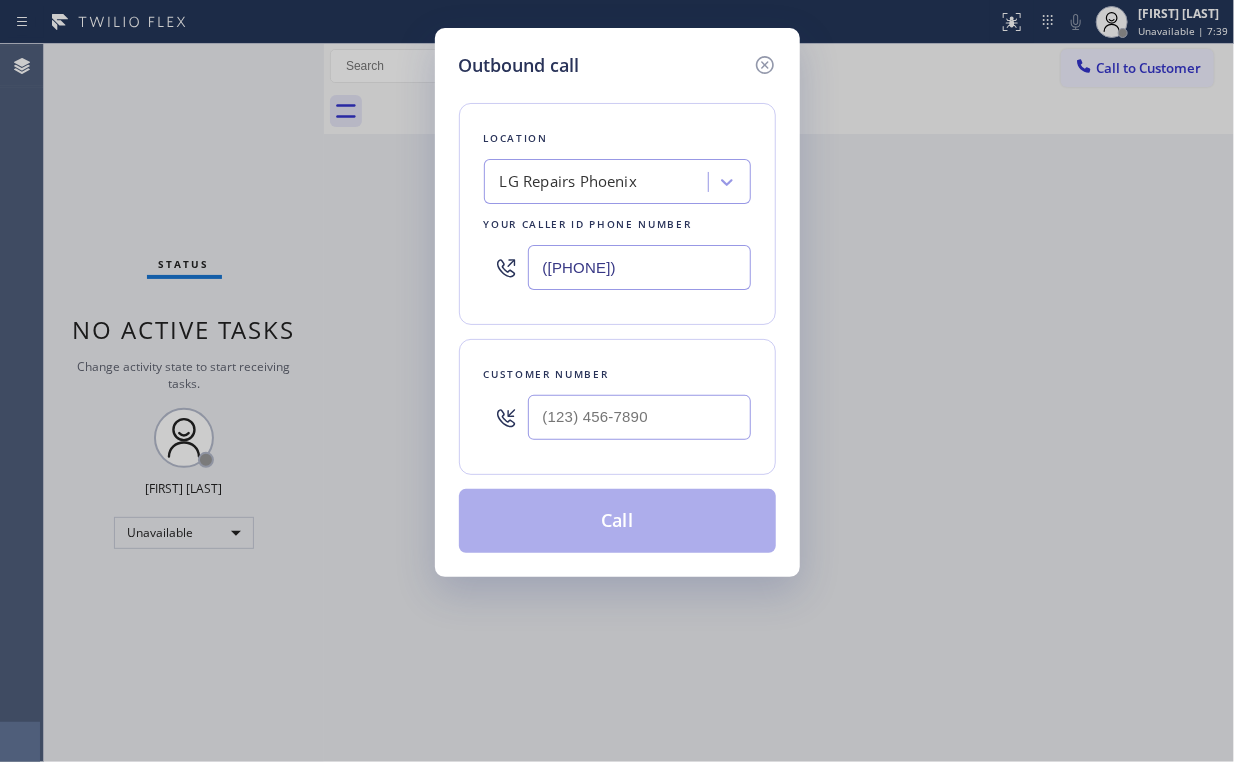 type on "([PHONE])" 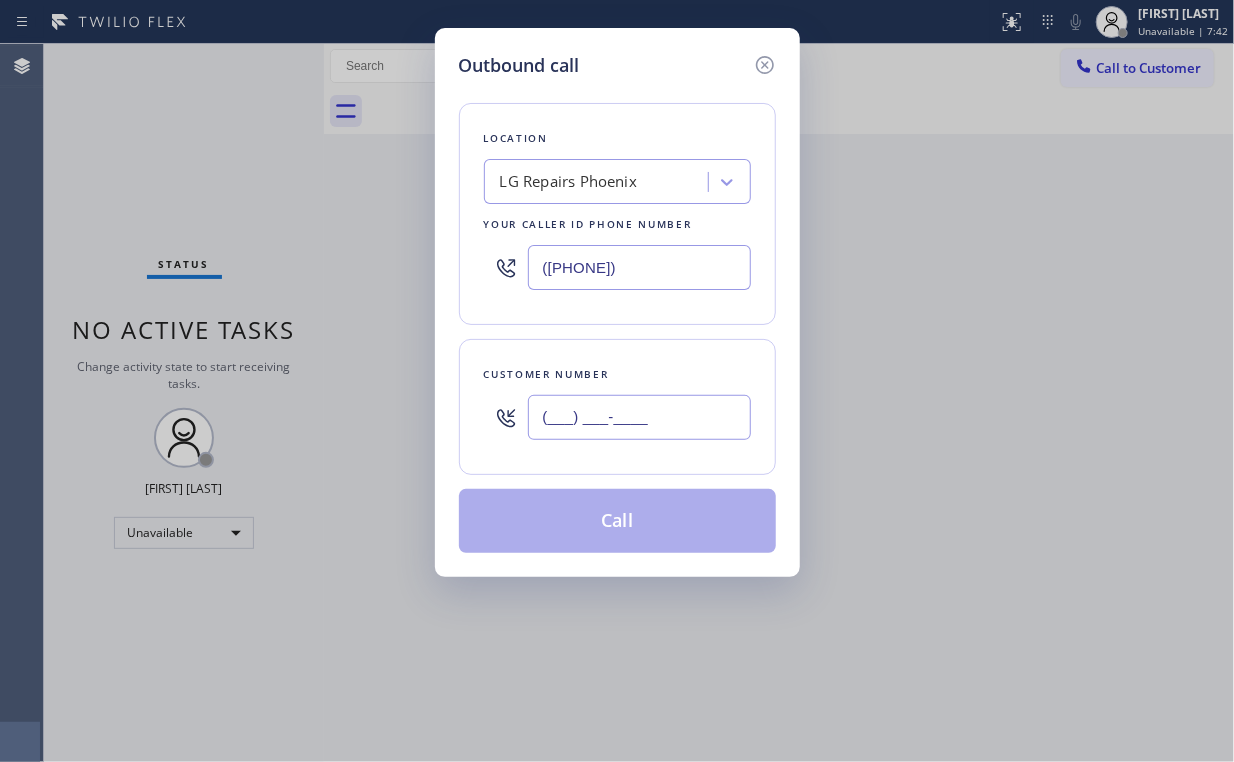click on "(___) ___-____" at bounding box center (639, 417) 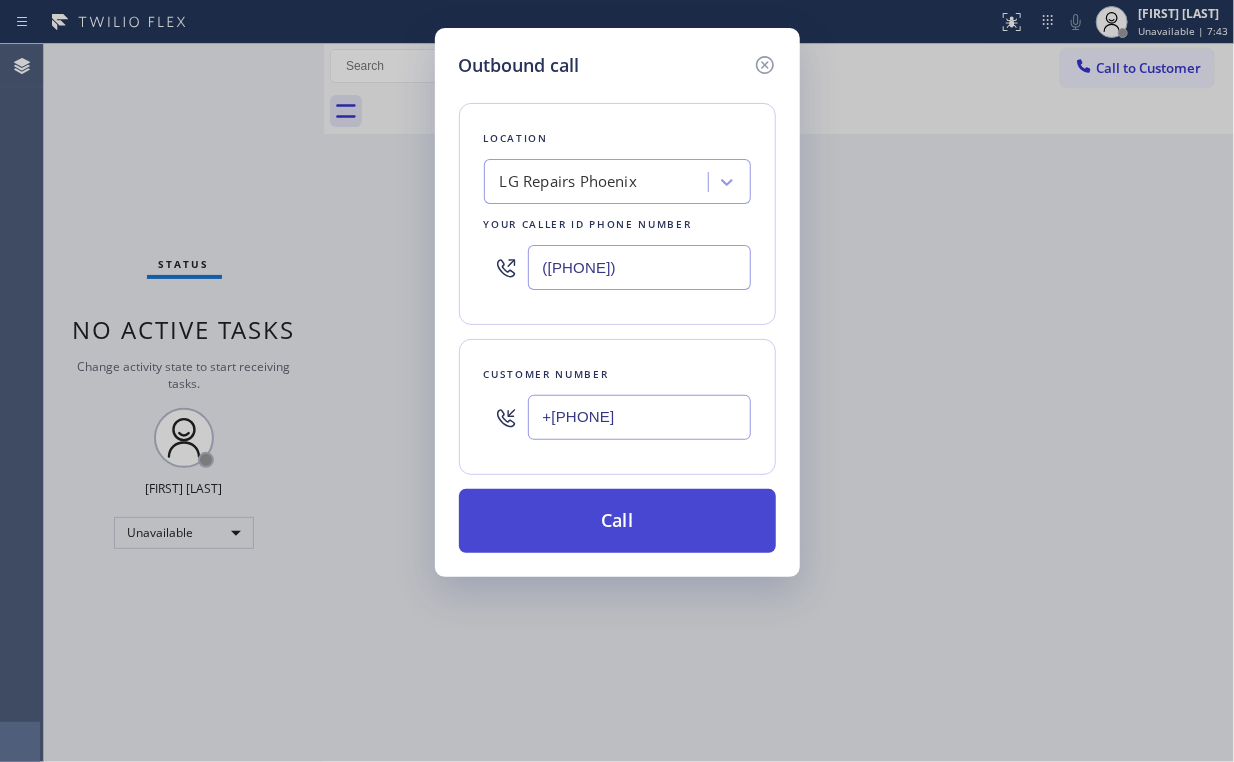type on "+[PHONE]" 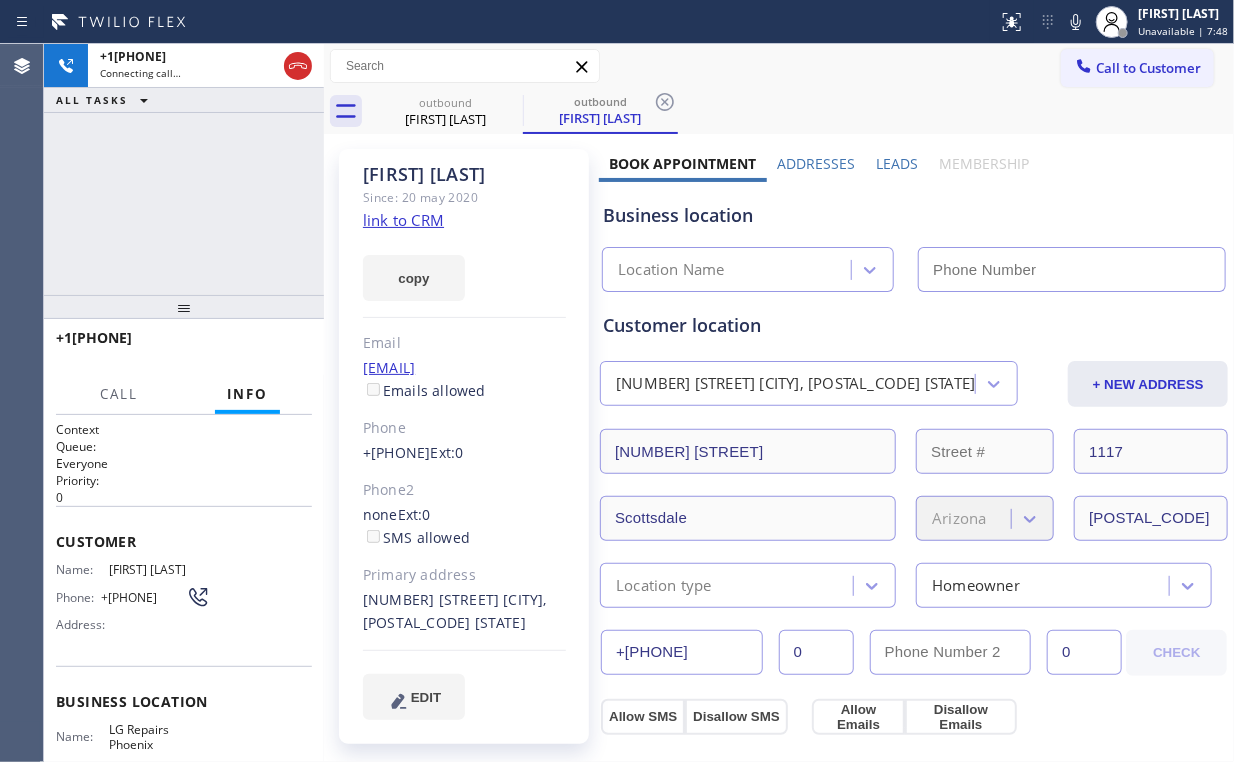 type on "([PHONE])" 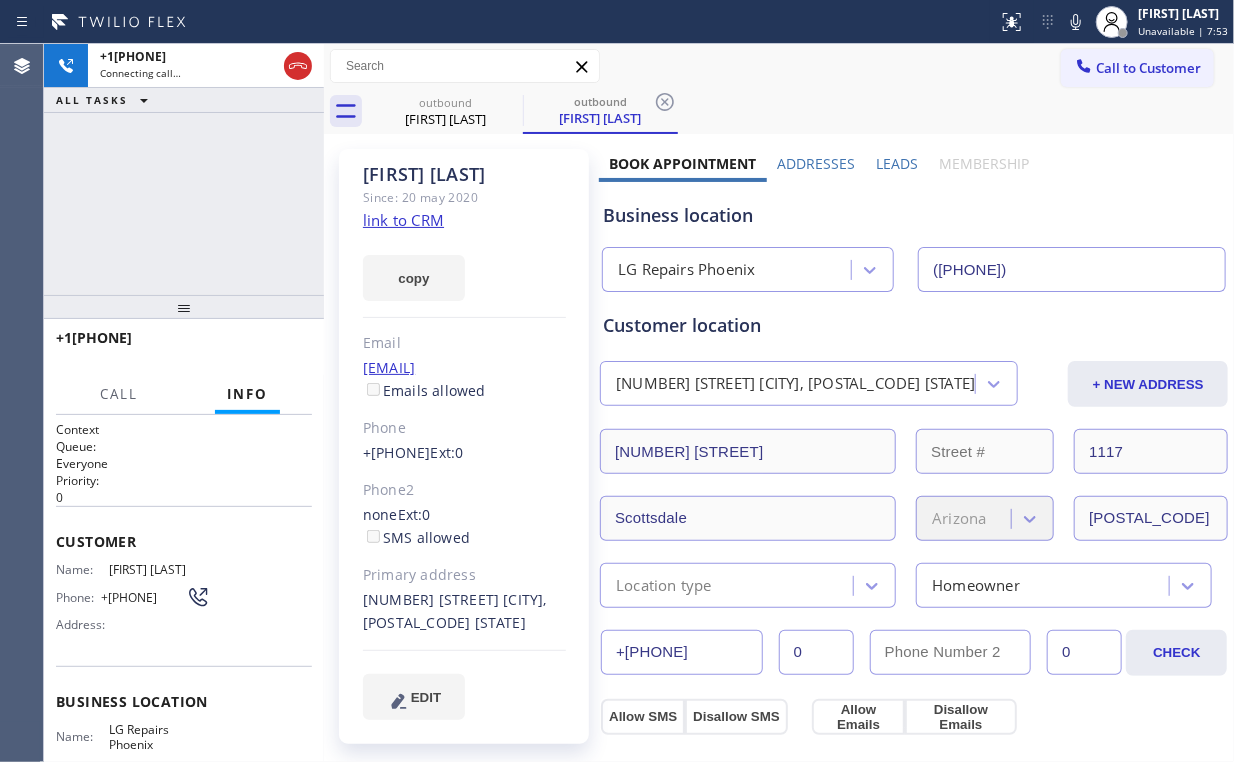 click on "+1[PHONE] Connecting call… ALL TASKS ALL TASKS ACTIVE TASKS TASKS IN WRAP UP" at bounding box center [184, 169] 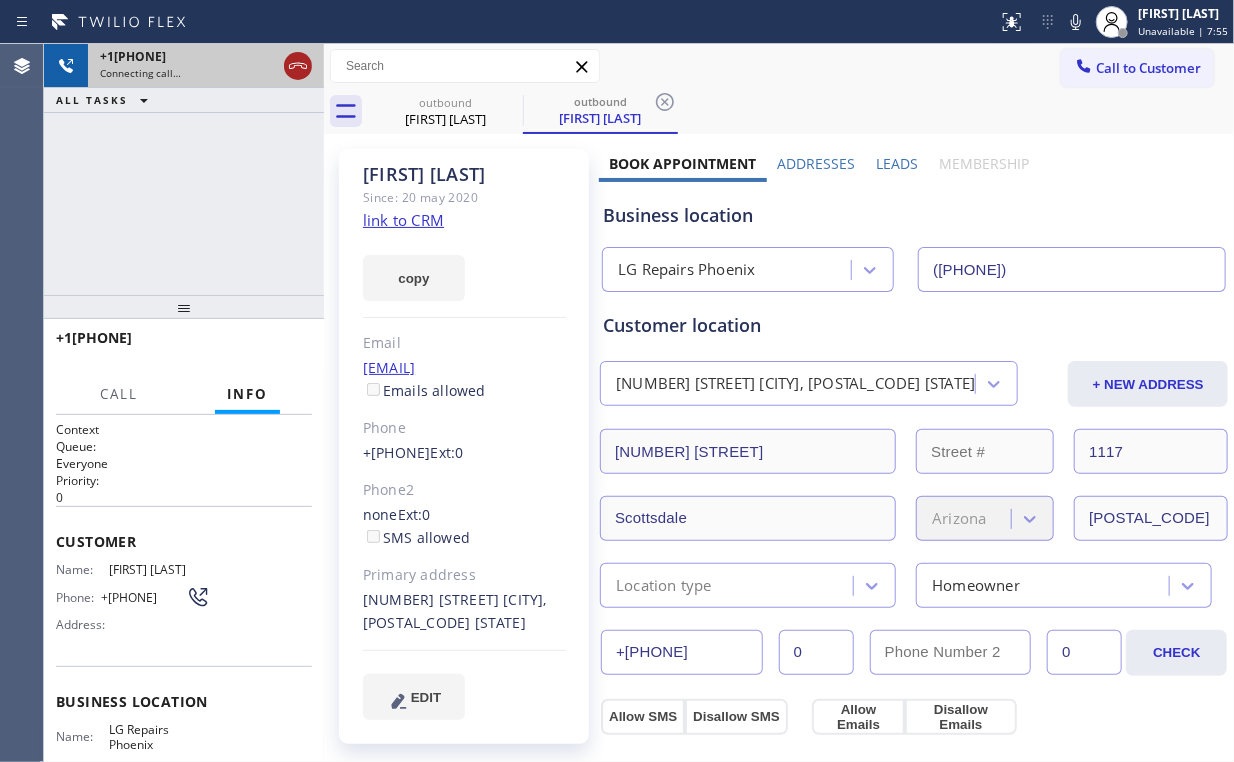 drag, startPoint x: 305, startPoint y: 67, endPoint x: 429, endPoint y: 120, distance: 134.85178 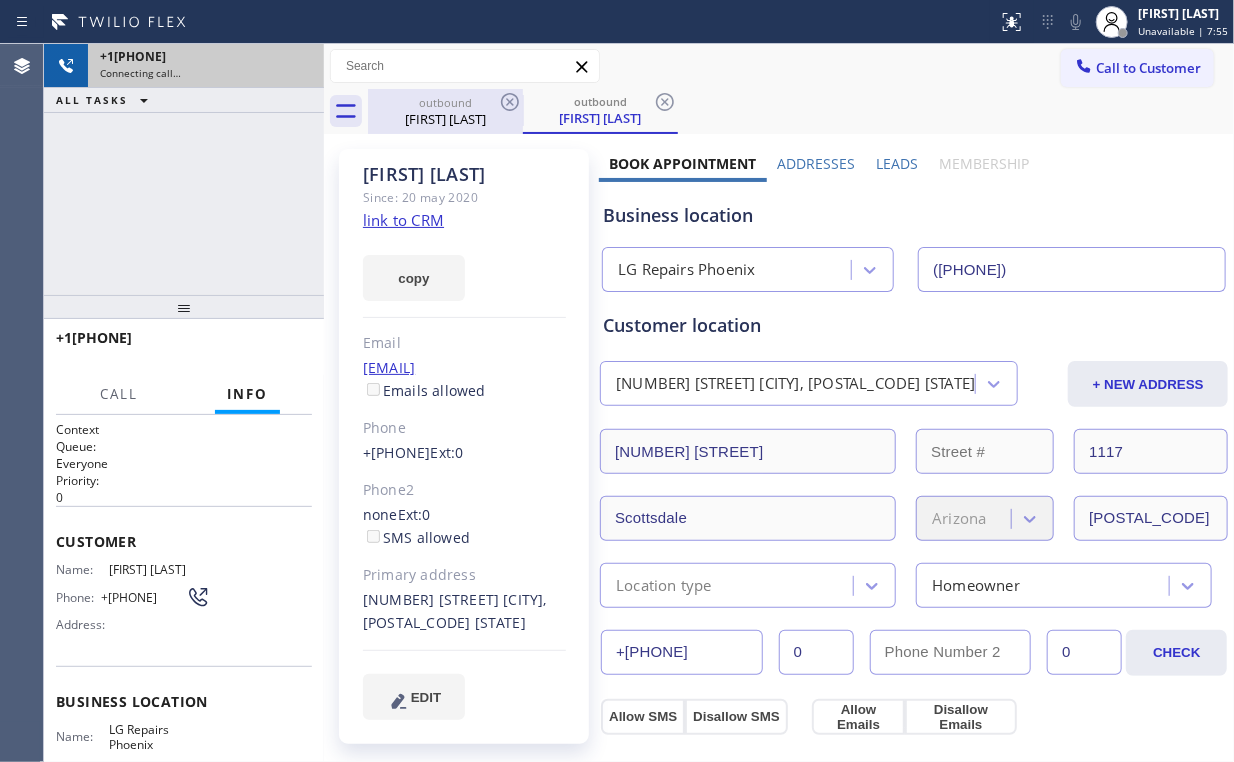 click on "[FIRST] [LAST]" at bounding box center [445, 119] 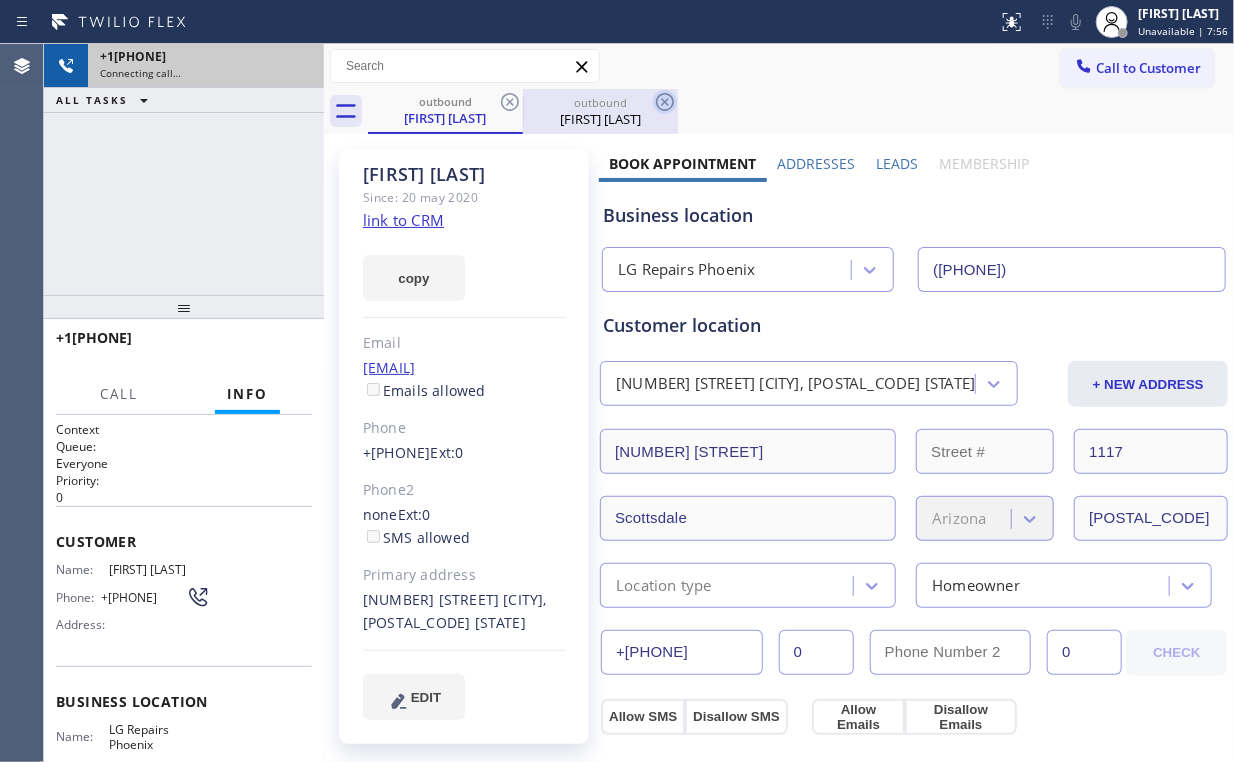 click 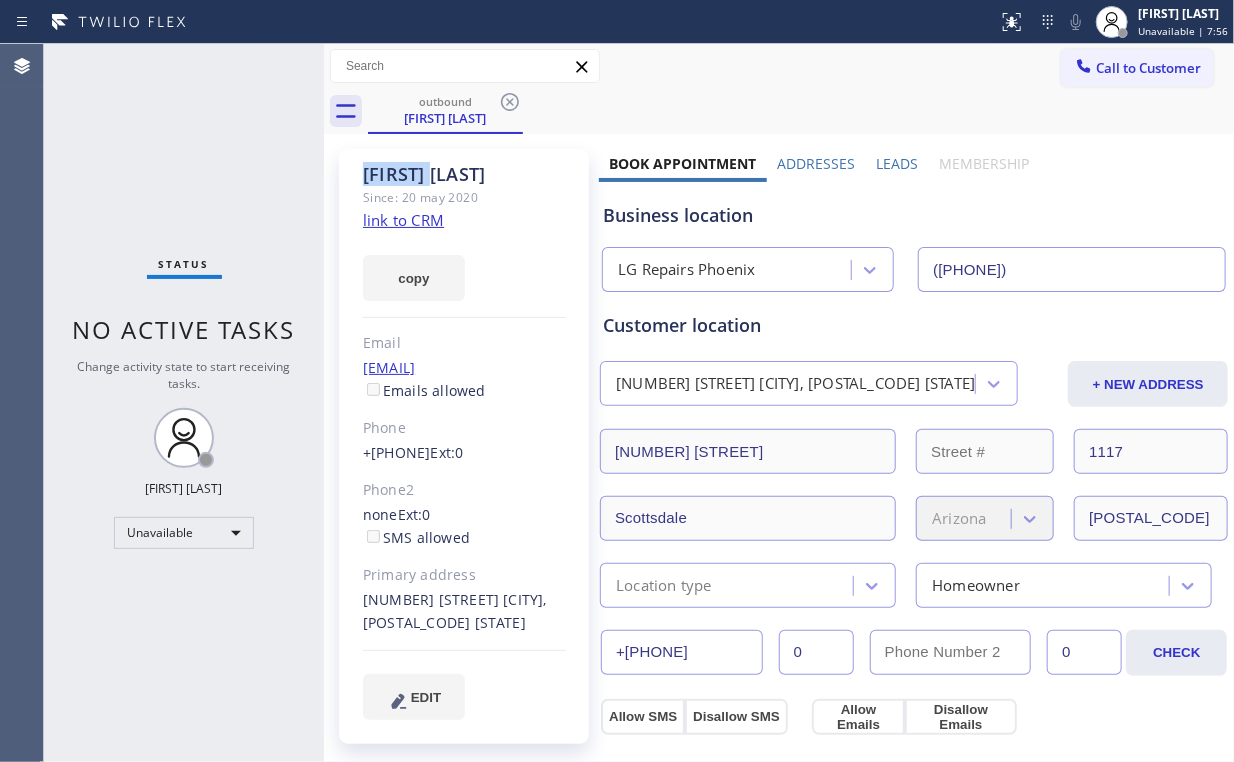 drag, startPoint x: 506, startPoint y: 100, endPoint x: 1012, endPoint y: 105, distance: 506.0247 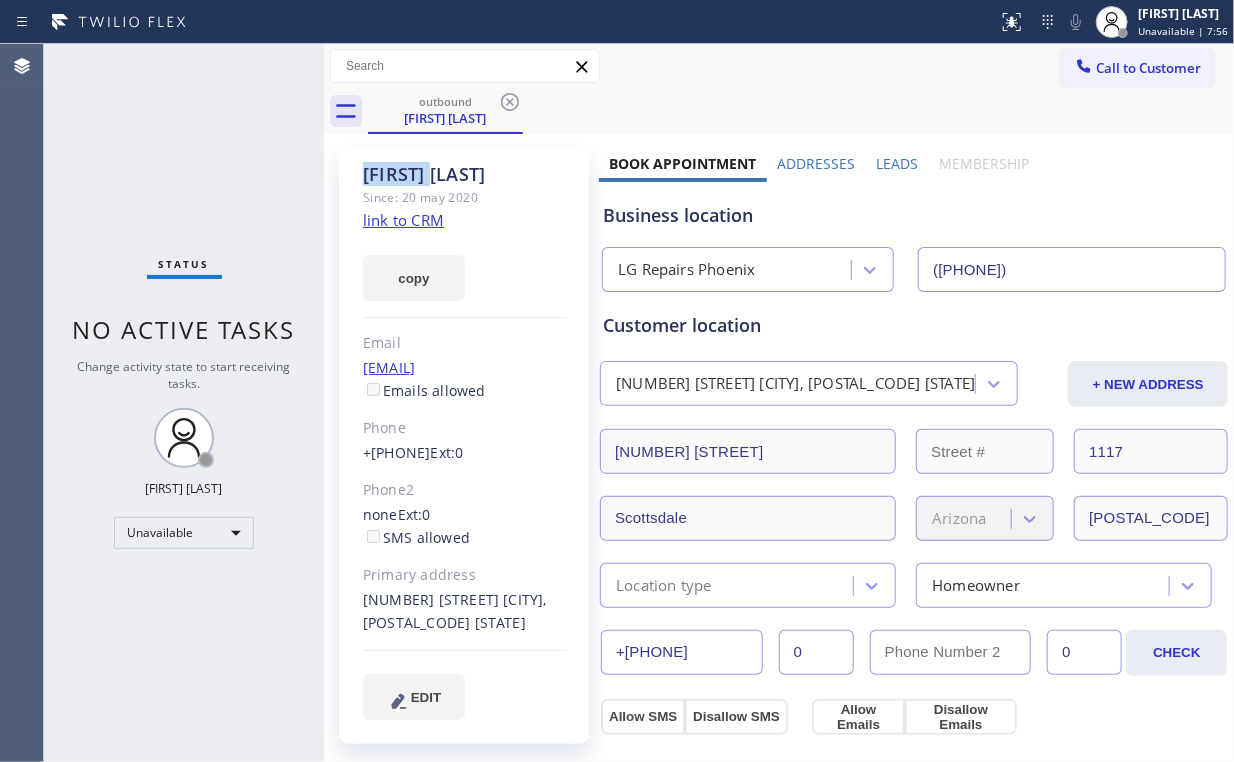 click 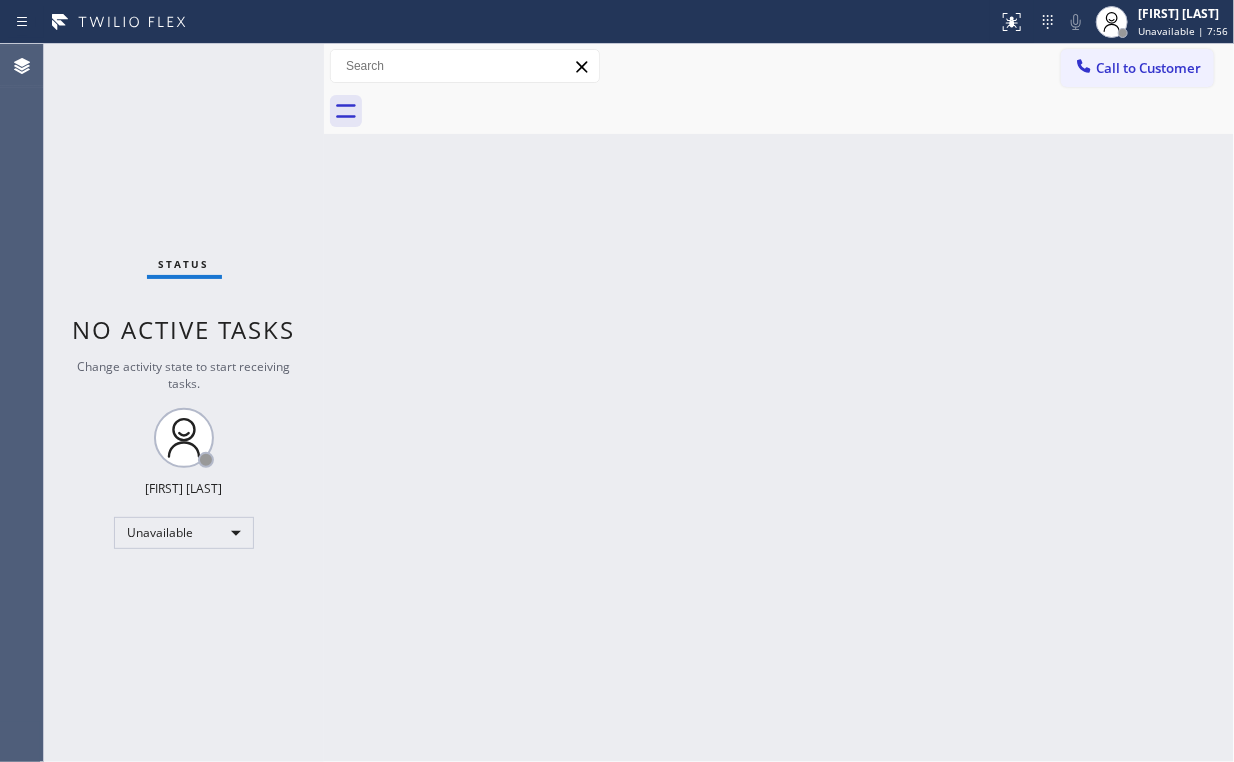 drag, startPoint x: 1128, startPoint y: 62, endPoint x: 989, endPoint y: 132, distance: 155.63097 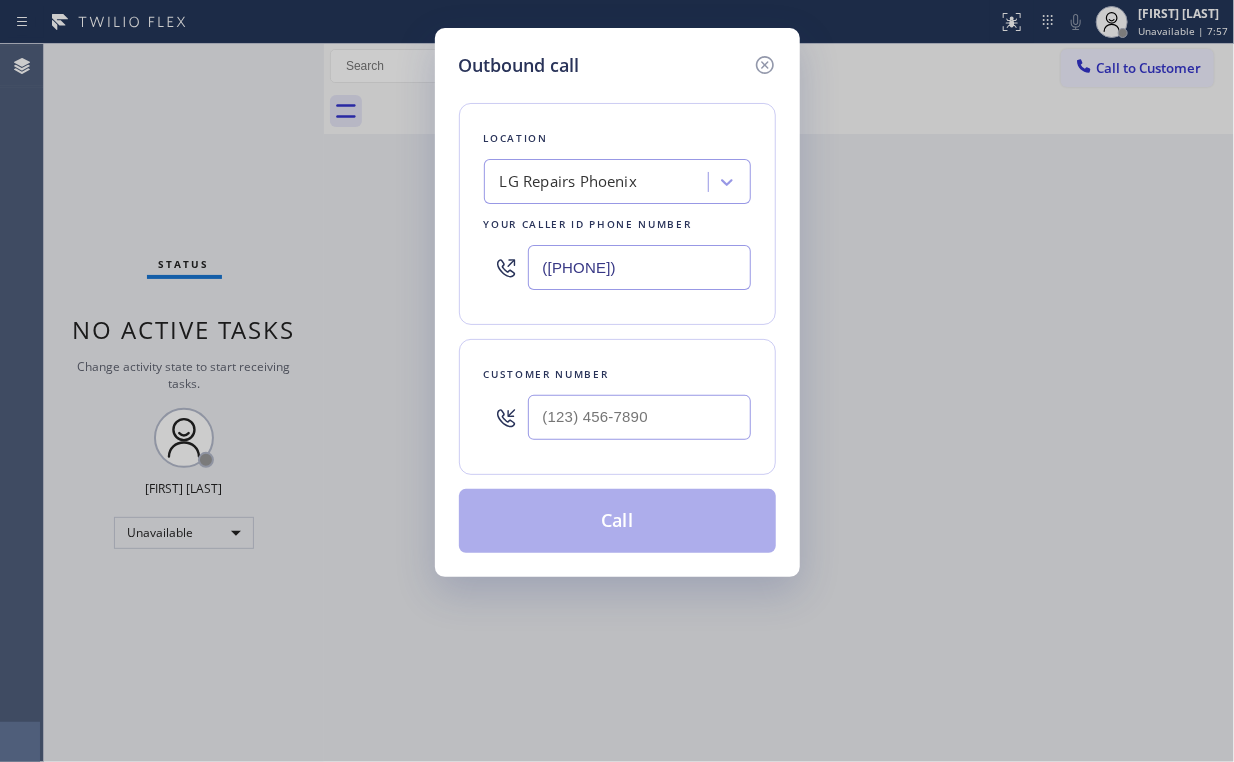 drag, startPoint x: 652, startPoint y: 272, endPoint x: 369, endPoint y: 286, distance: 283.34607 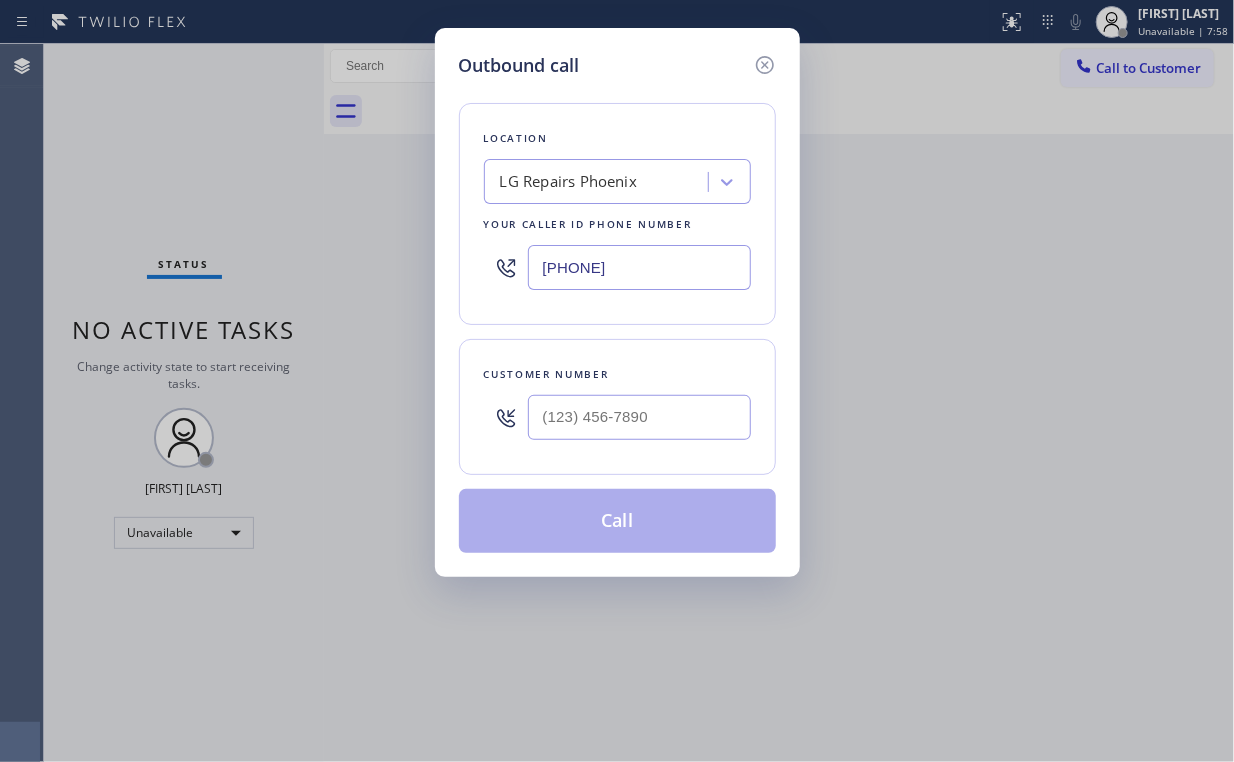 type on "[PHONE]" 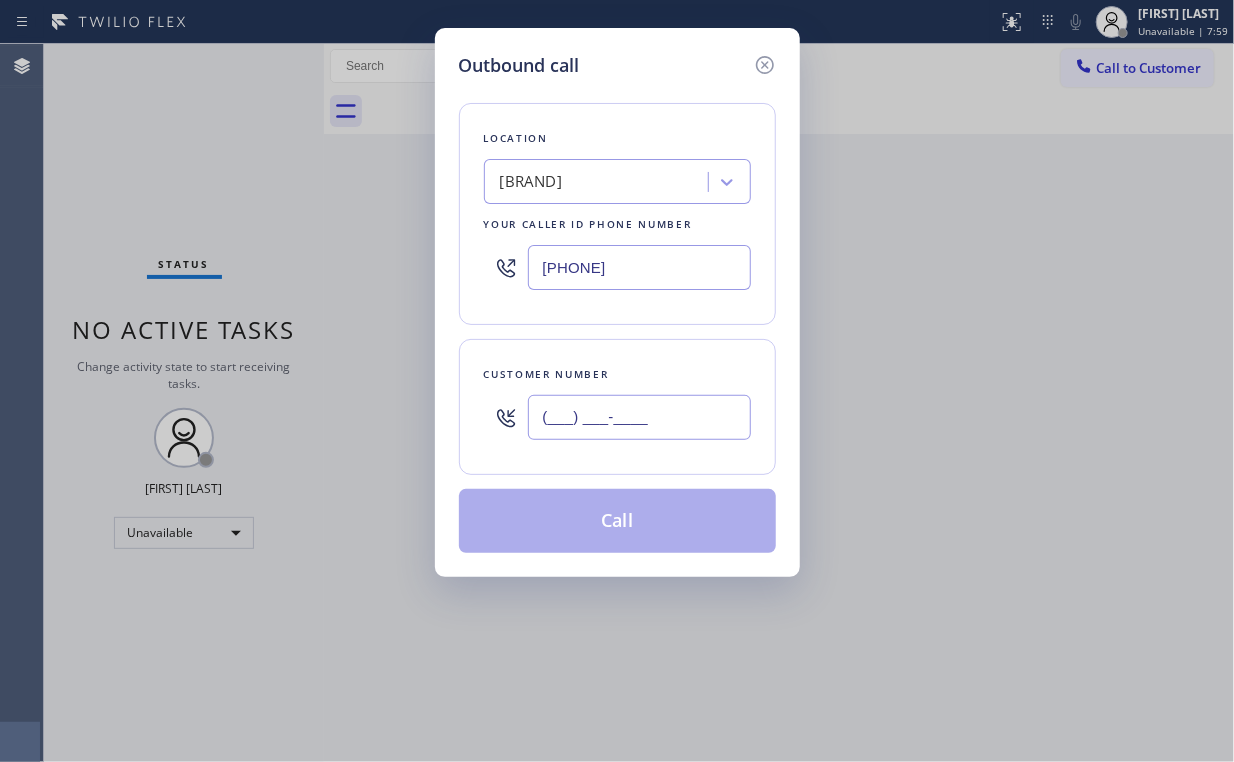 click on "(___) ___-____" at bounding box center (639, 417) 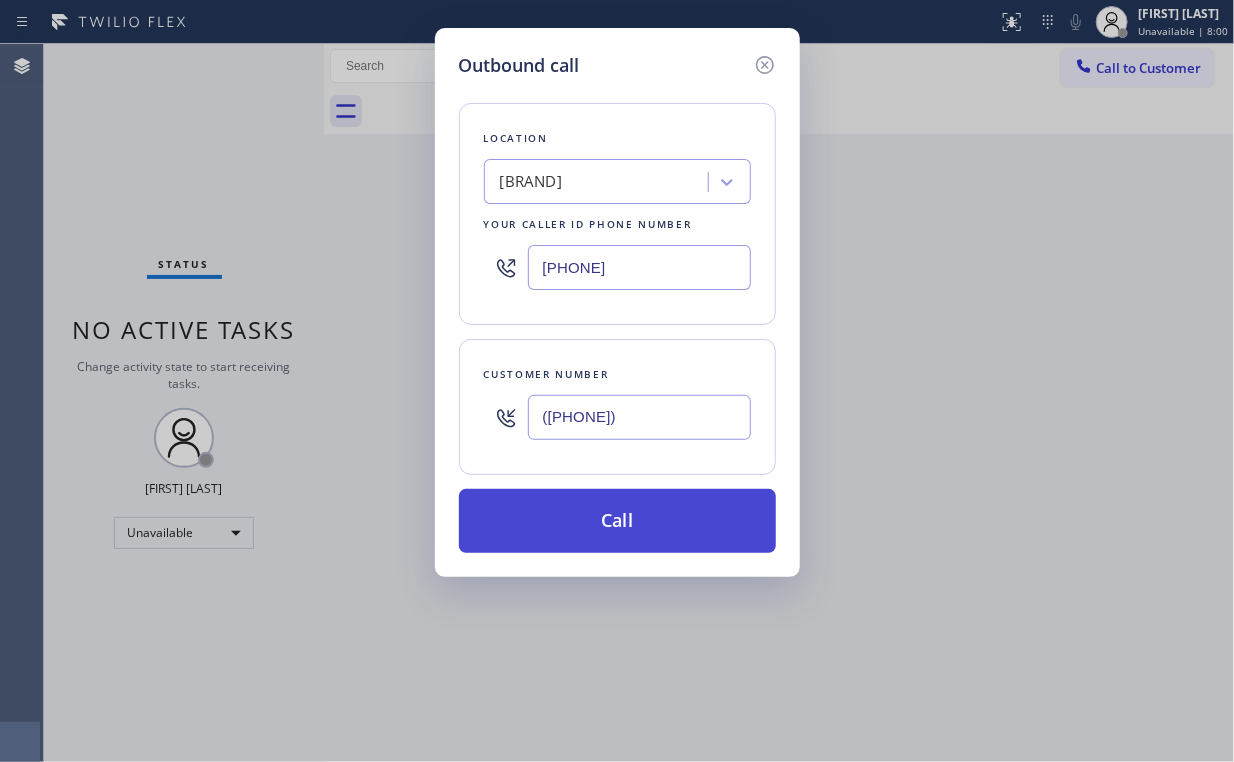 type on "([PHONE])" 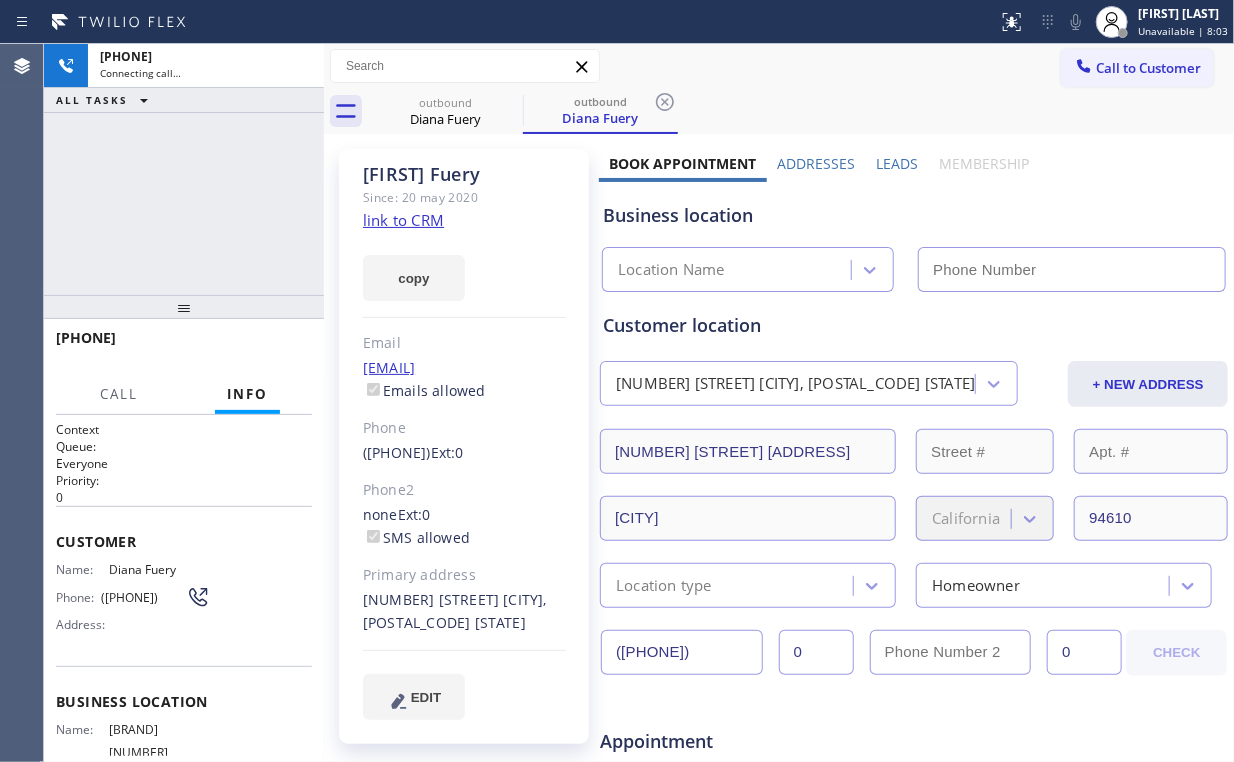 click on "link to CRM" 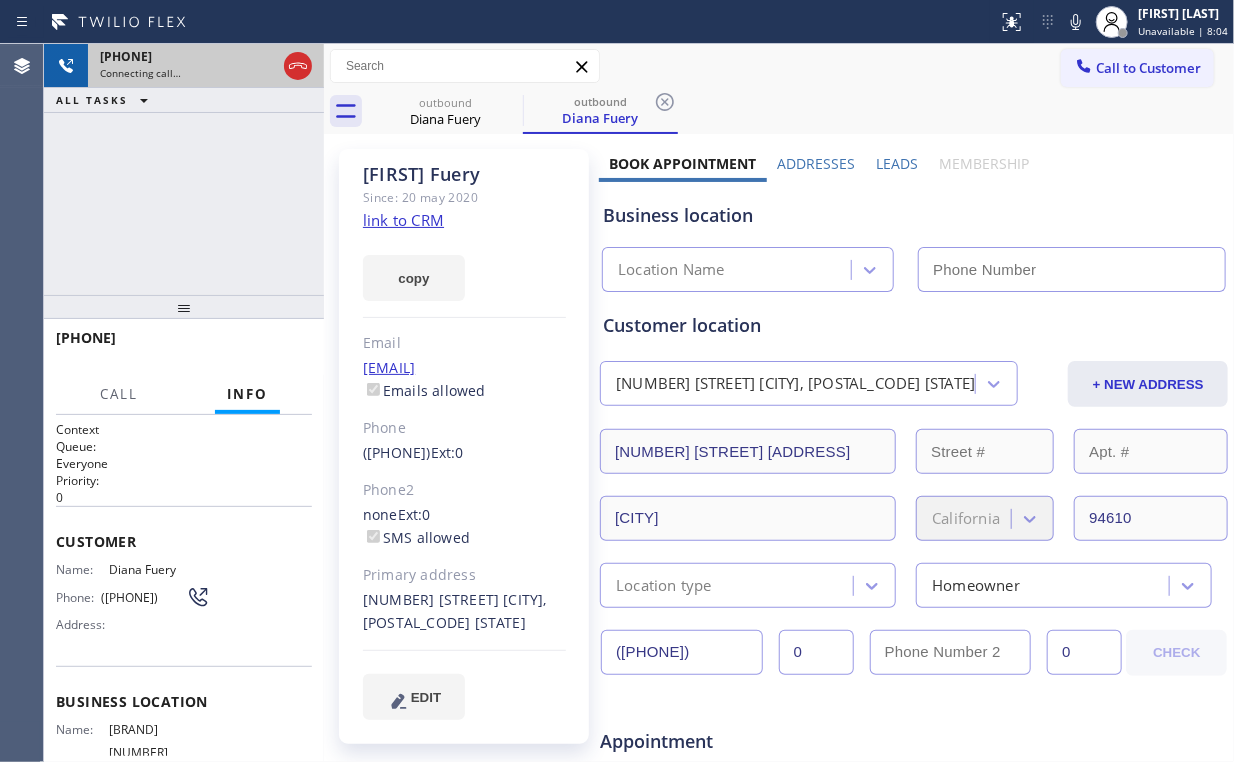 type on "[PHONE]" 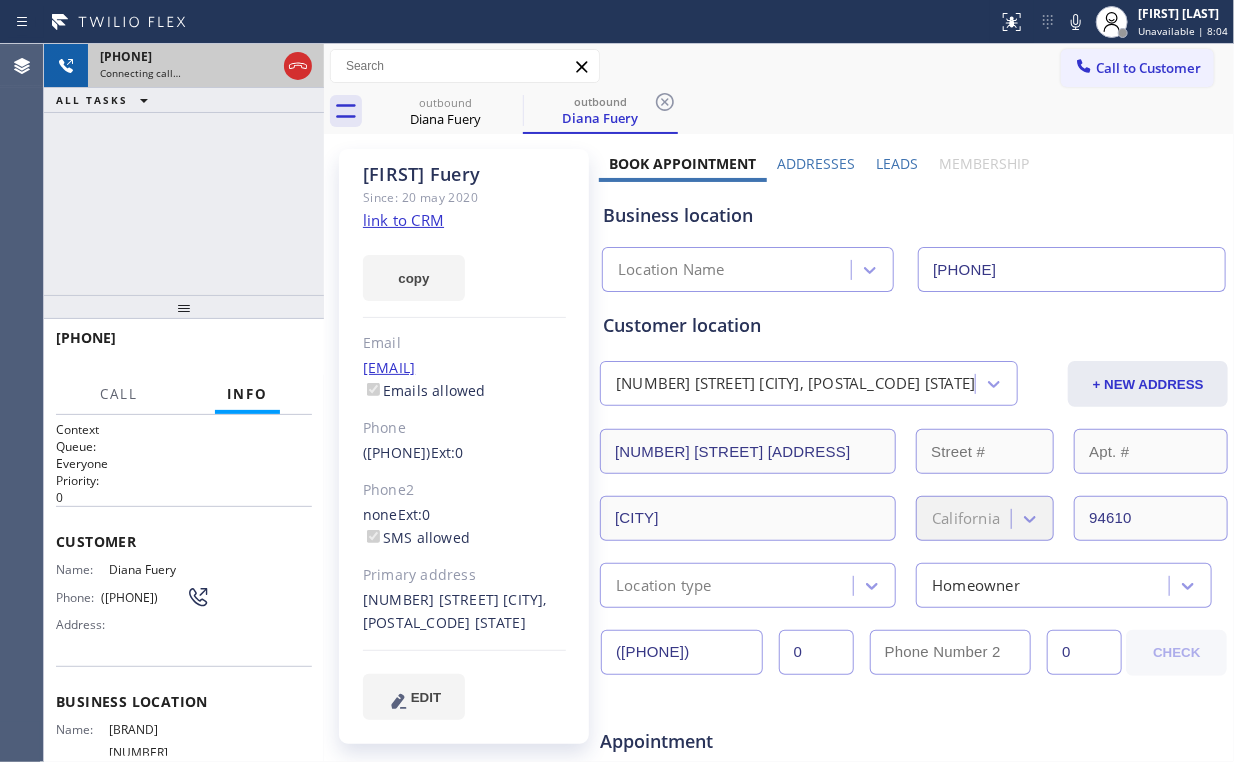 click 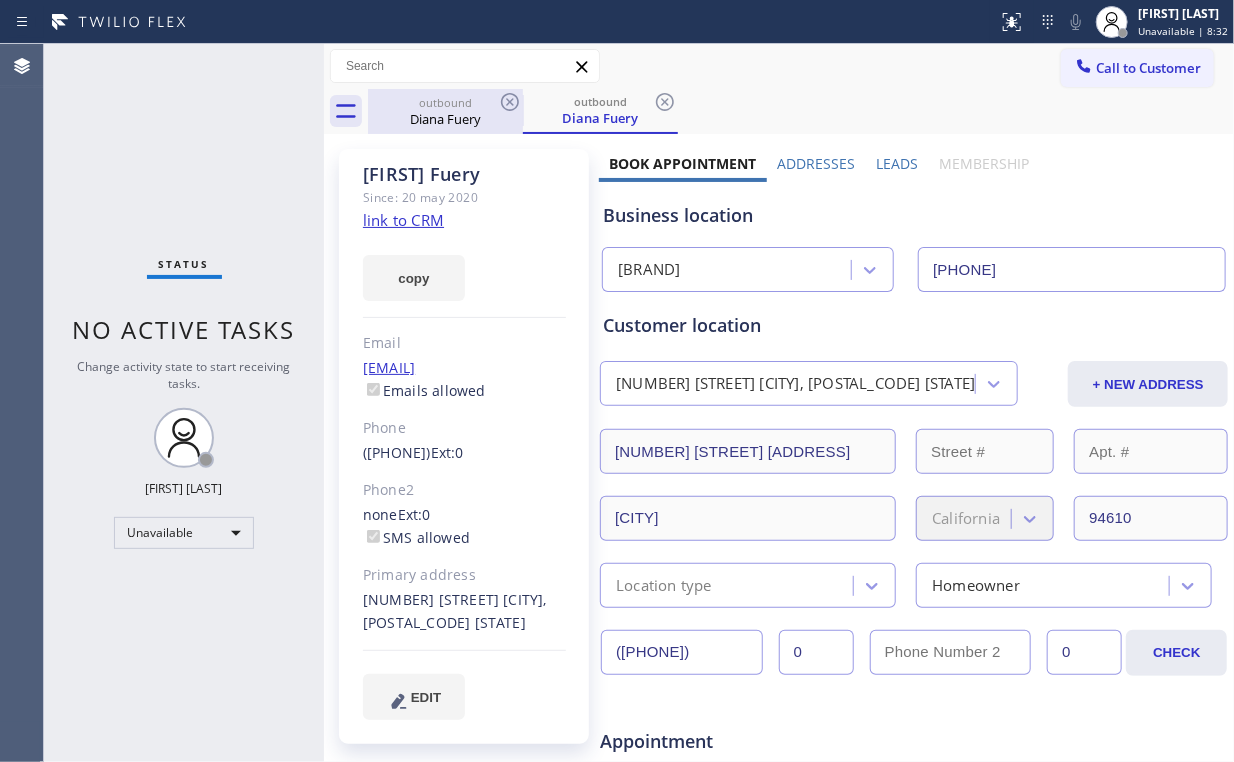 drag, startPoint x: 443, startPoint y: 116, endPoint x: 487, endPoint y: 112, distance: 44.181442 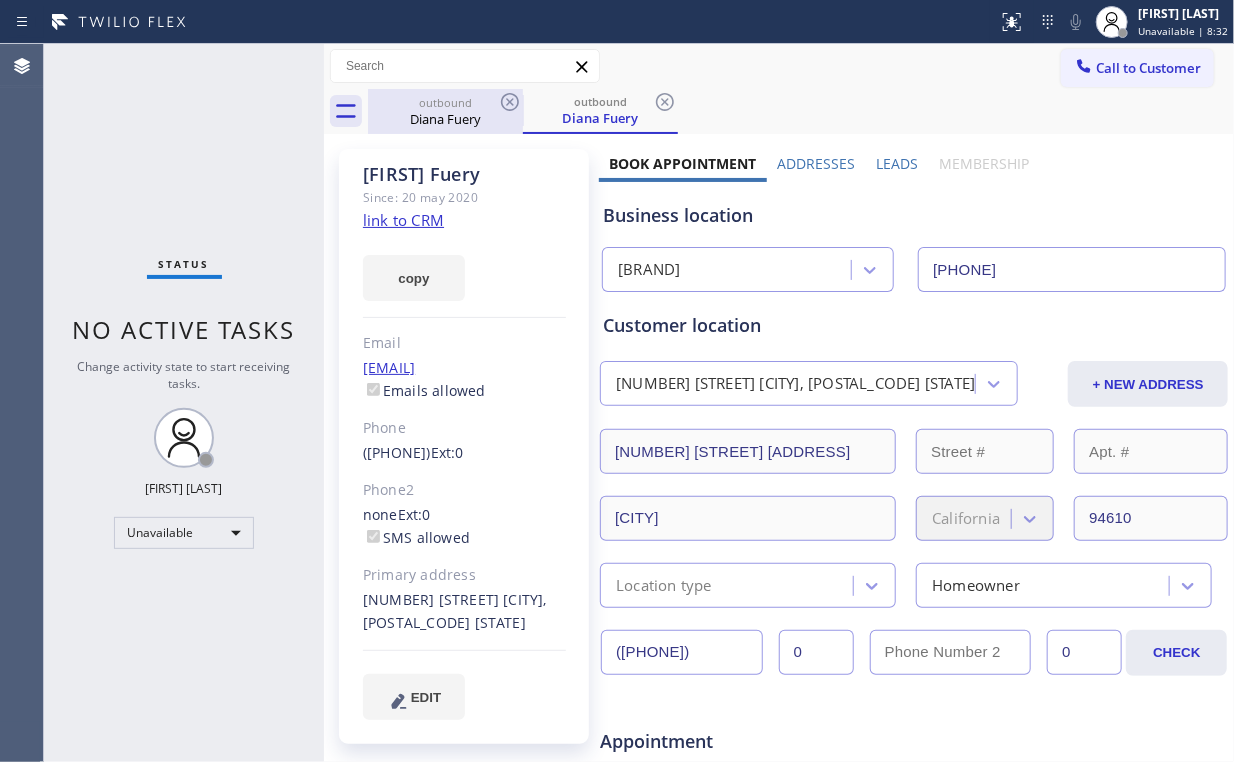 click on "Diana Fuery" at bounding box center (445, 119) 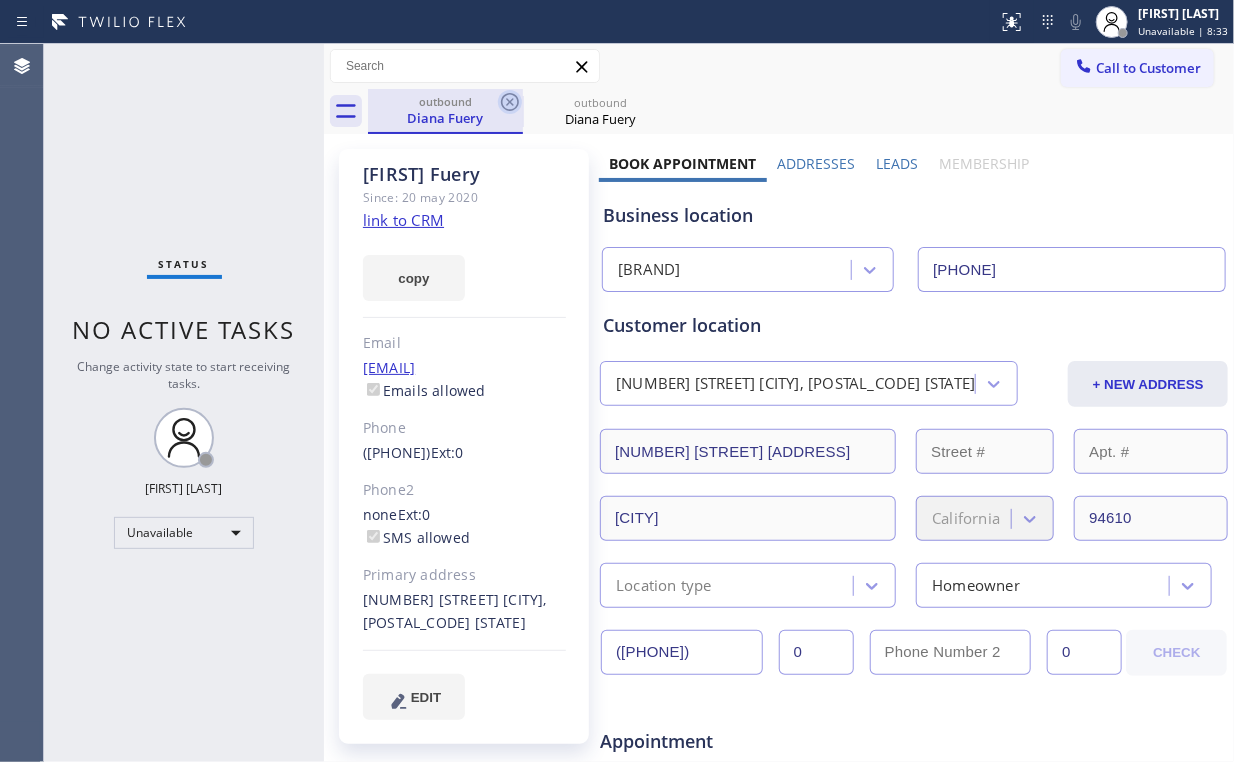 click 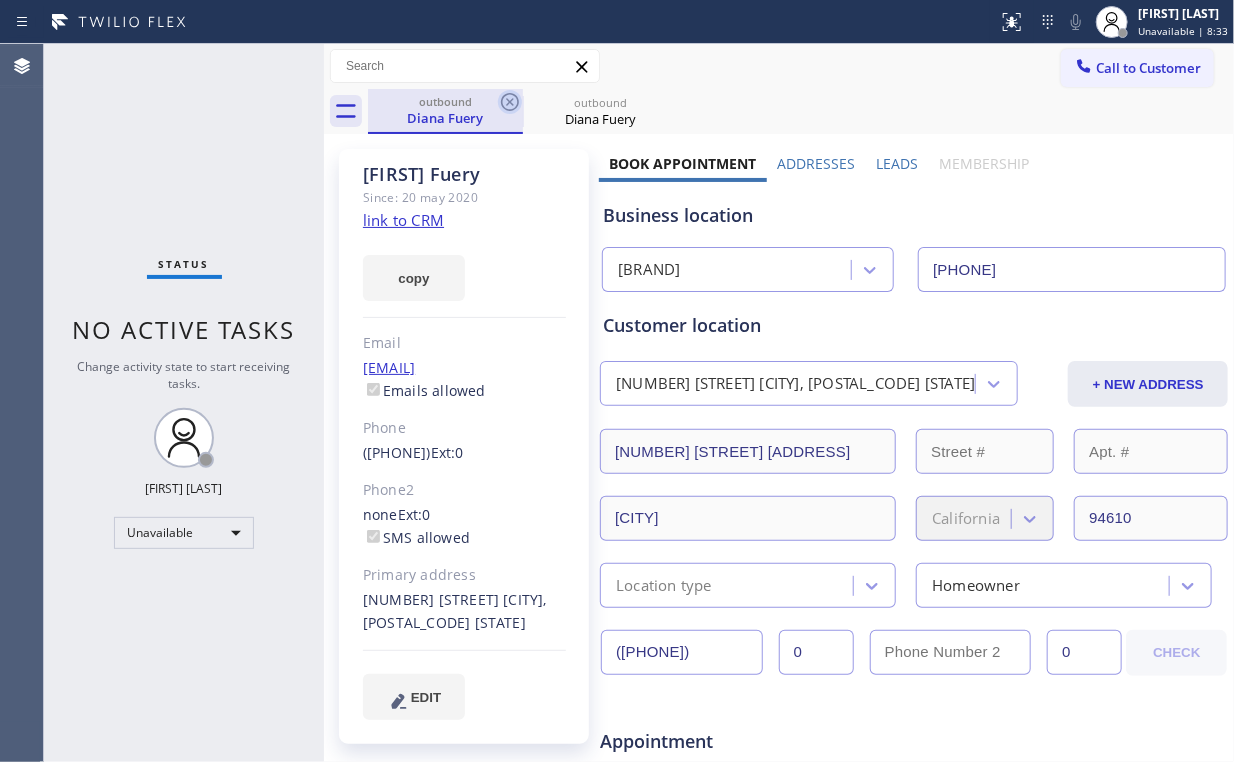 click 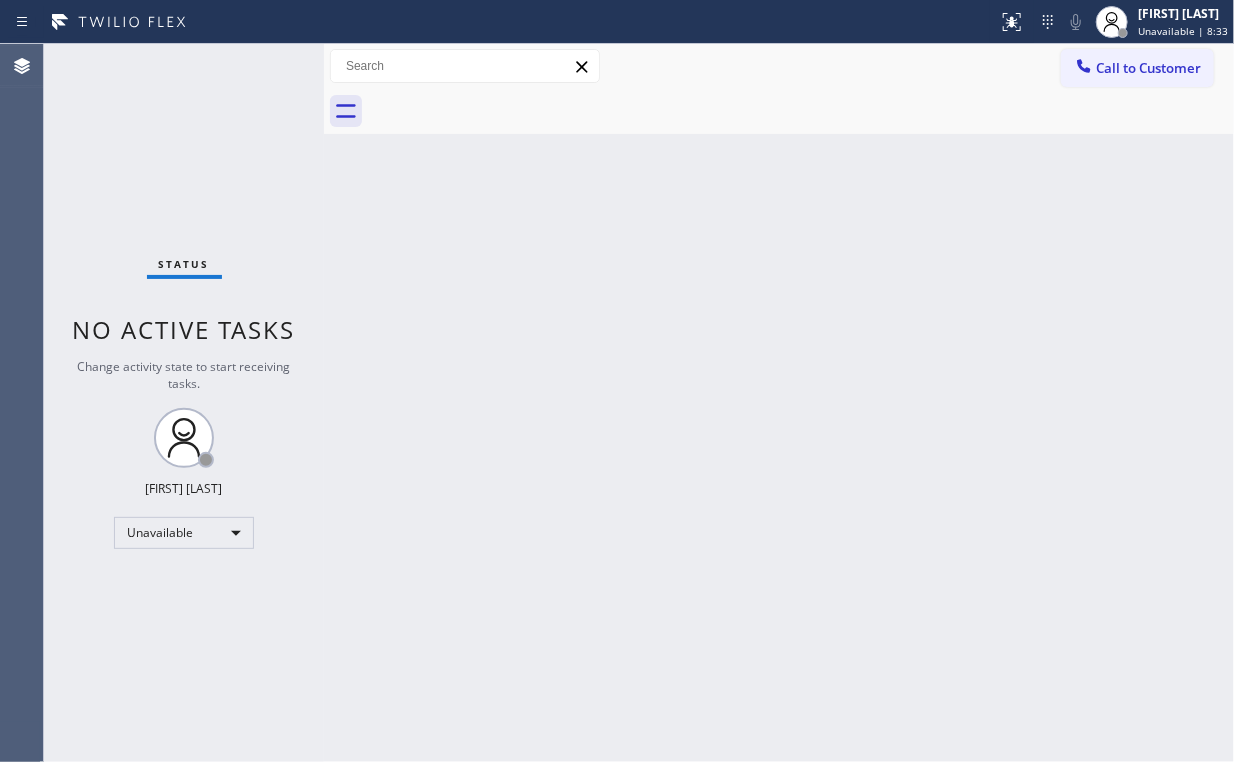 click on "Status   No active tasks     Change activity state to start receiving tasks.   Arnold Verallo Unavailable" at bounding box center [184, 403] 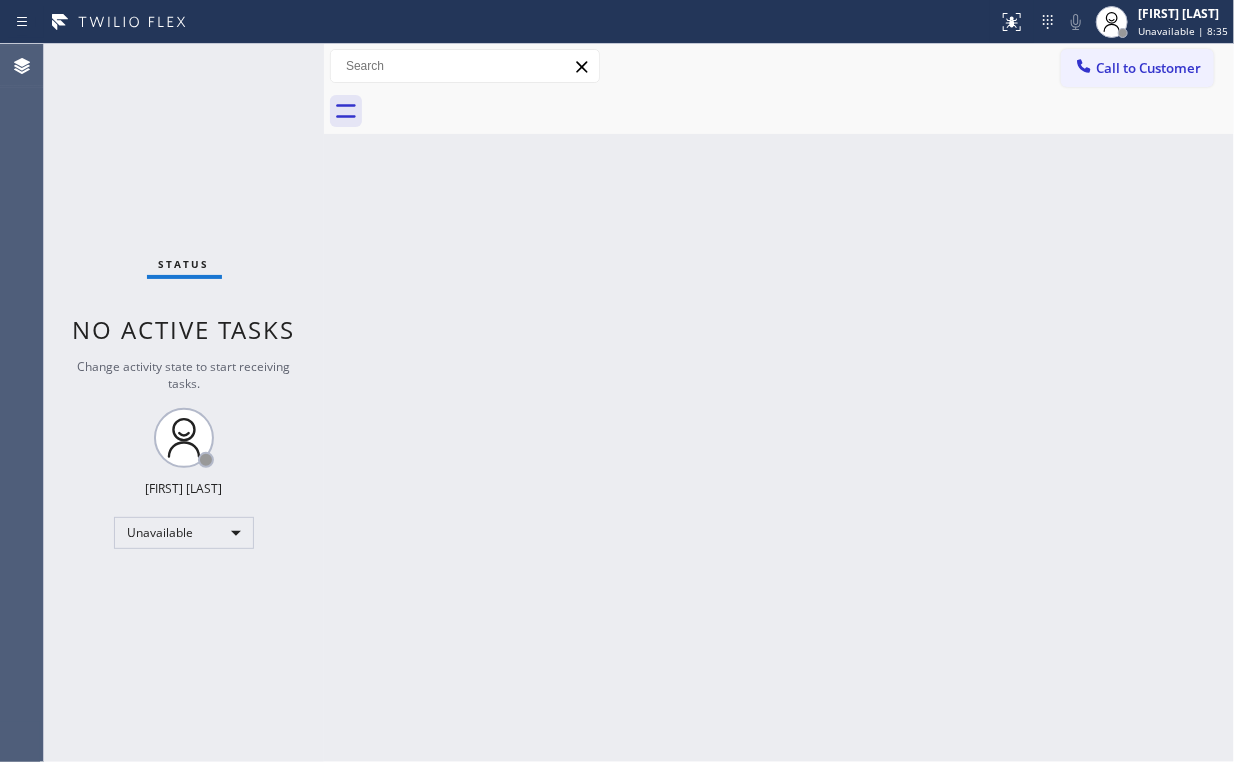 click on "Status   No active tasks     Change activity state to start receiving tasks.   Arnold Verallo Unavailable" at bounding box center [184, 403] 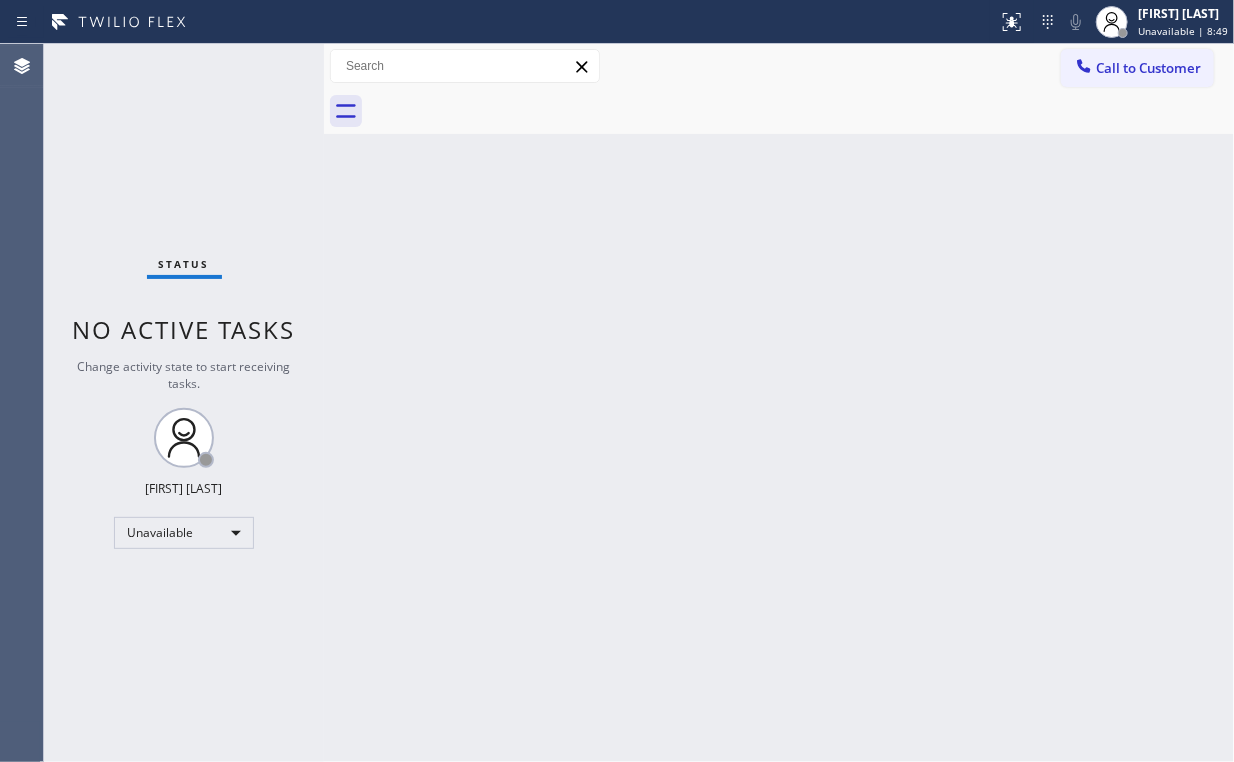 click at bounding box center (801, 111) 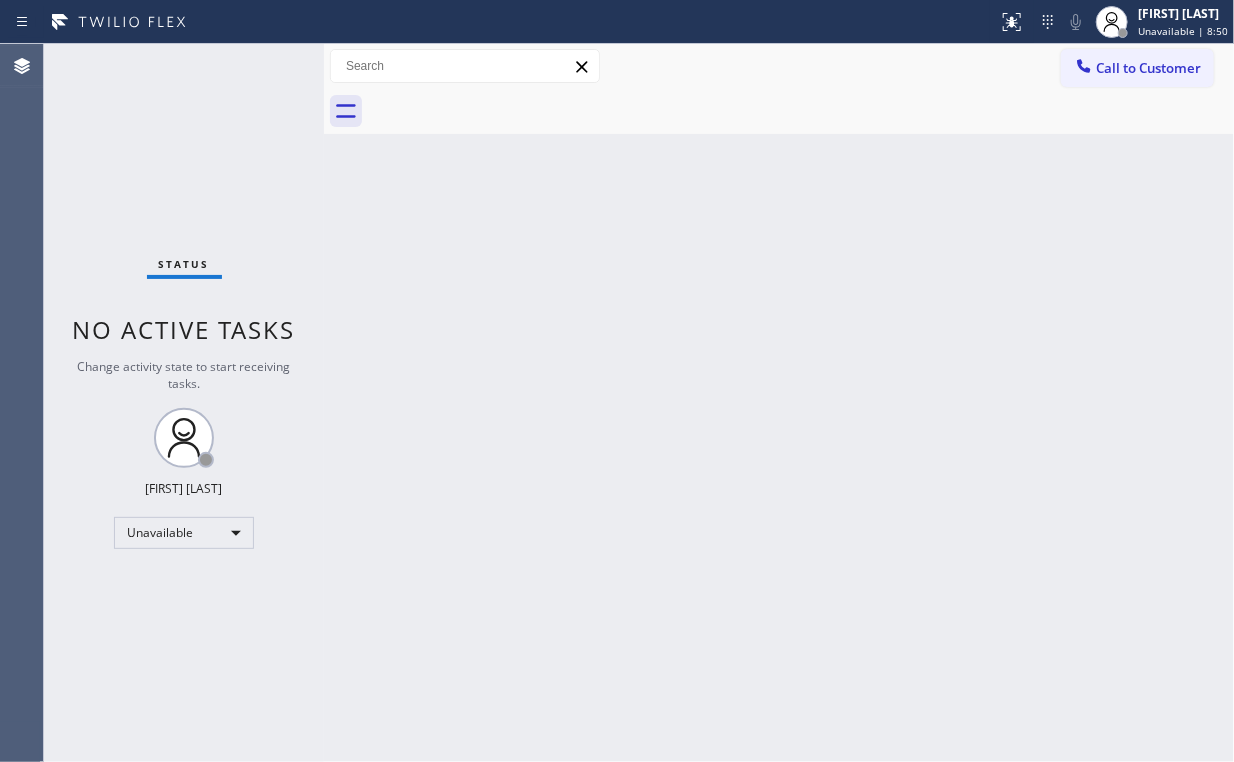 click on "Call to Customer" at bounding box center [1148, 68] 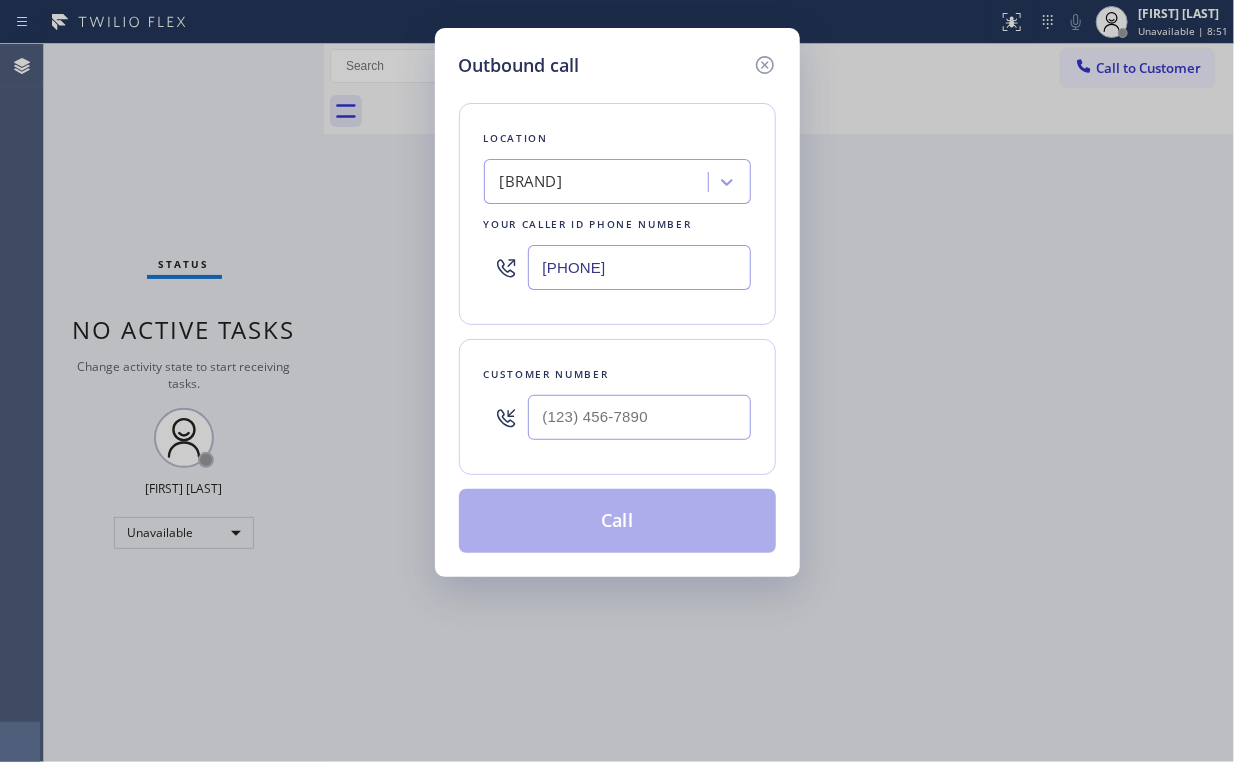 drag, startPoint x: 685, startPoint y: 272, endPoint x: 292, endPoint y: 268, distance: 393.02036 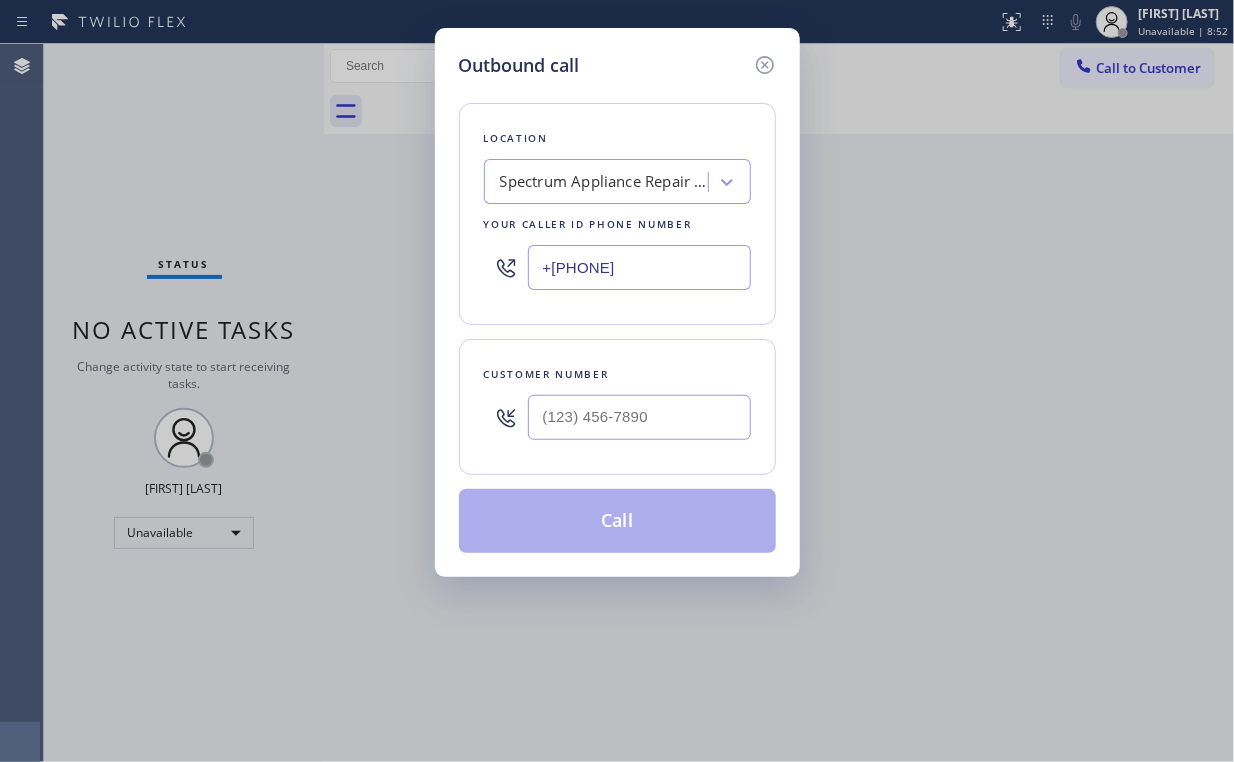 type on "+[PHONE]" 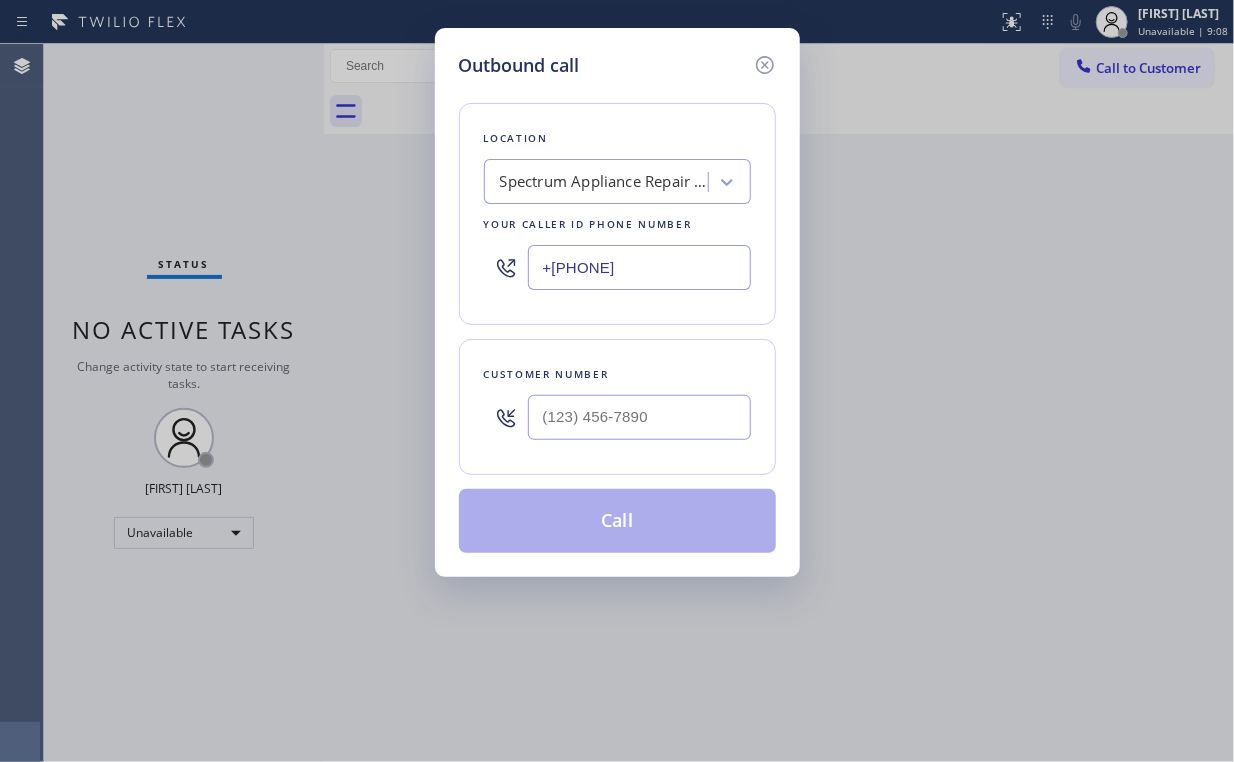 type on "(___) ___-____" 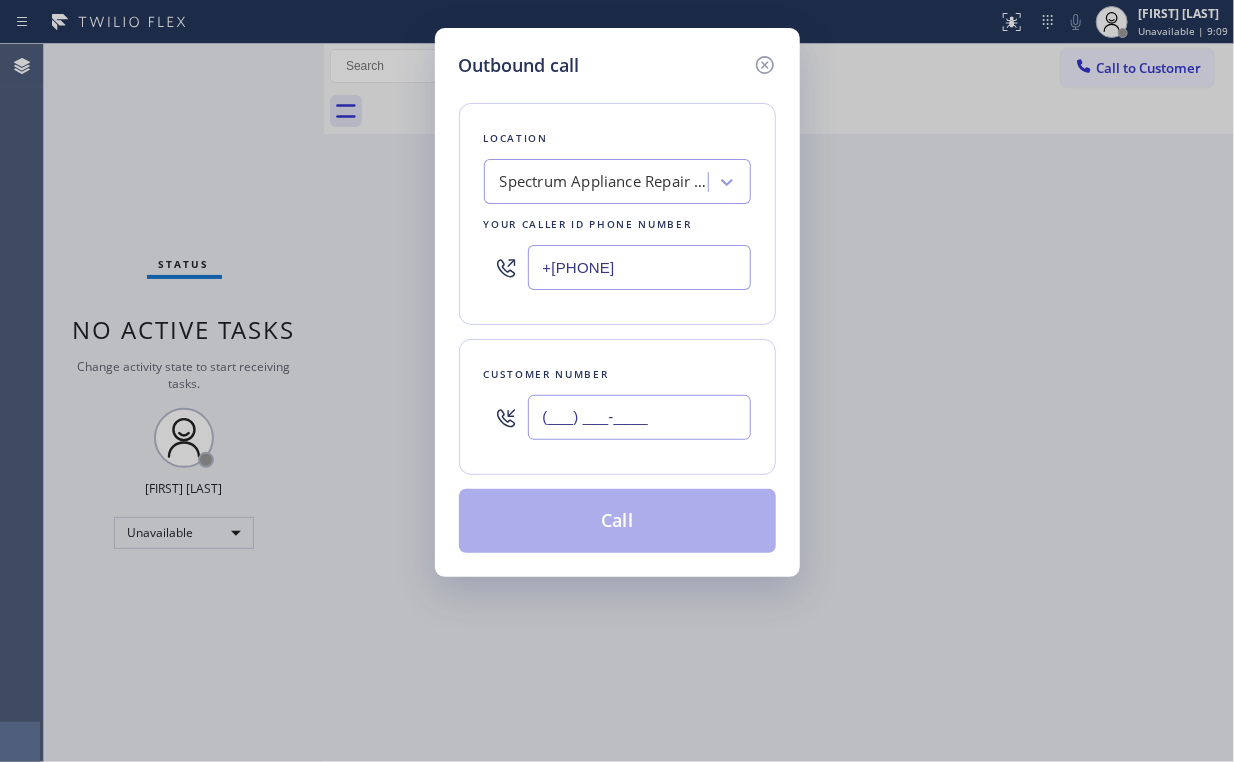 click on "(___) ___-____" at bounding box center [639, 417] 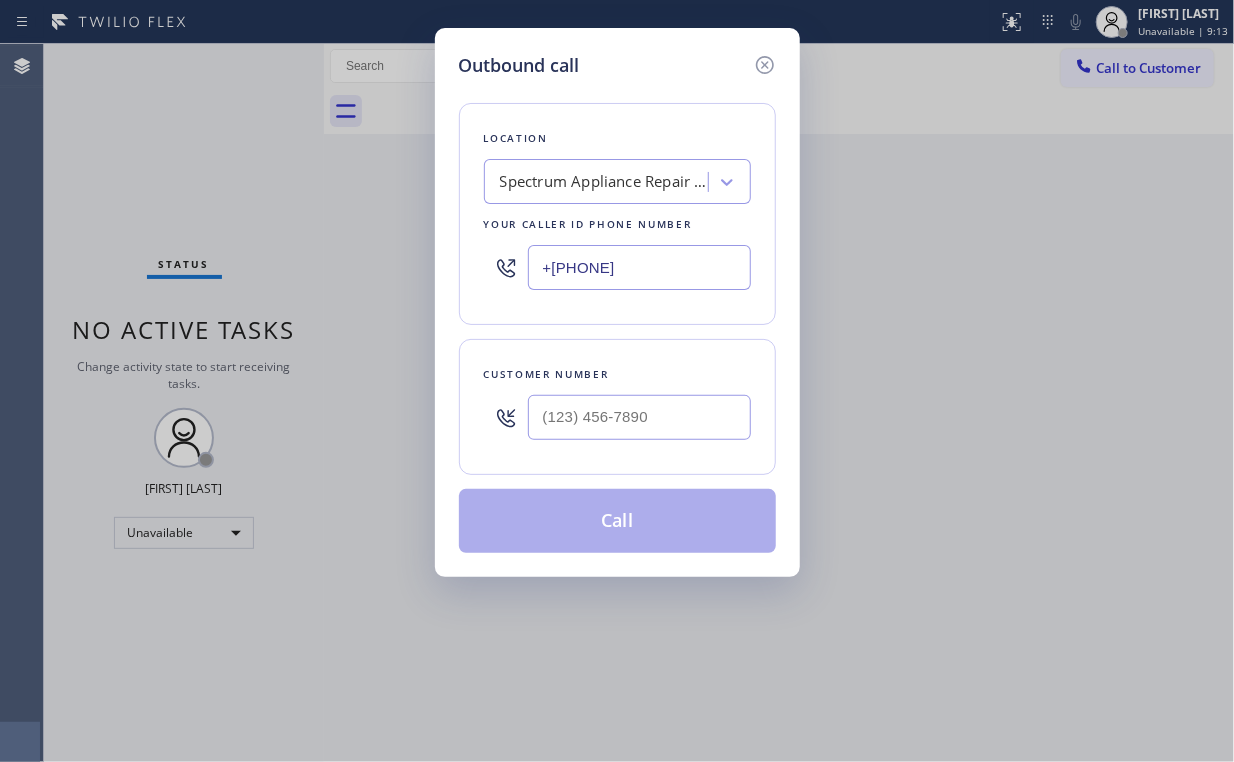 type on "(___) ___-____" 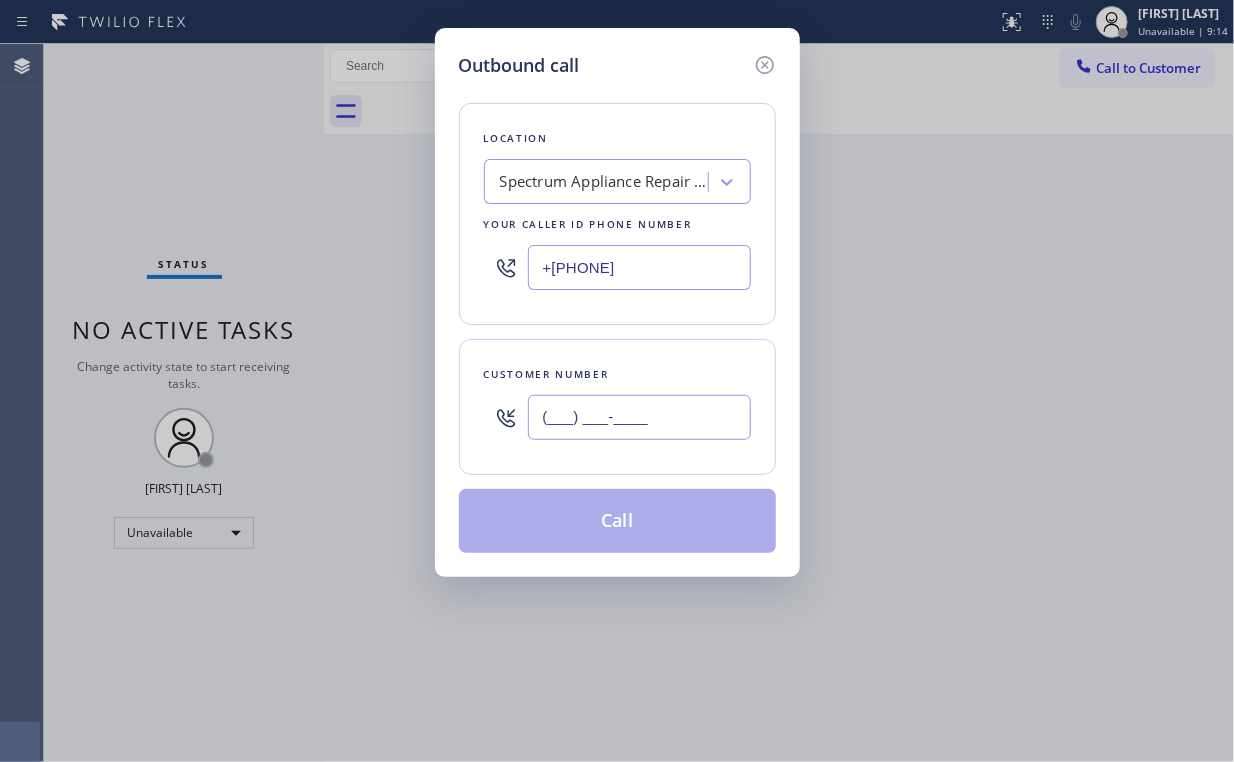 click on "(___) ___-____" at bounding box center [639, 417] 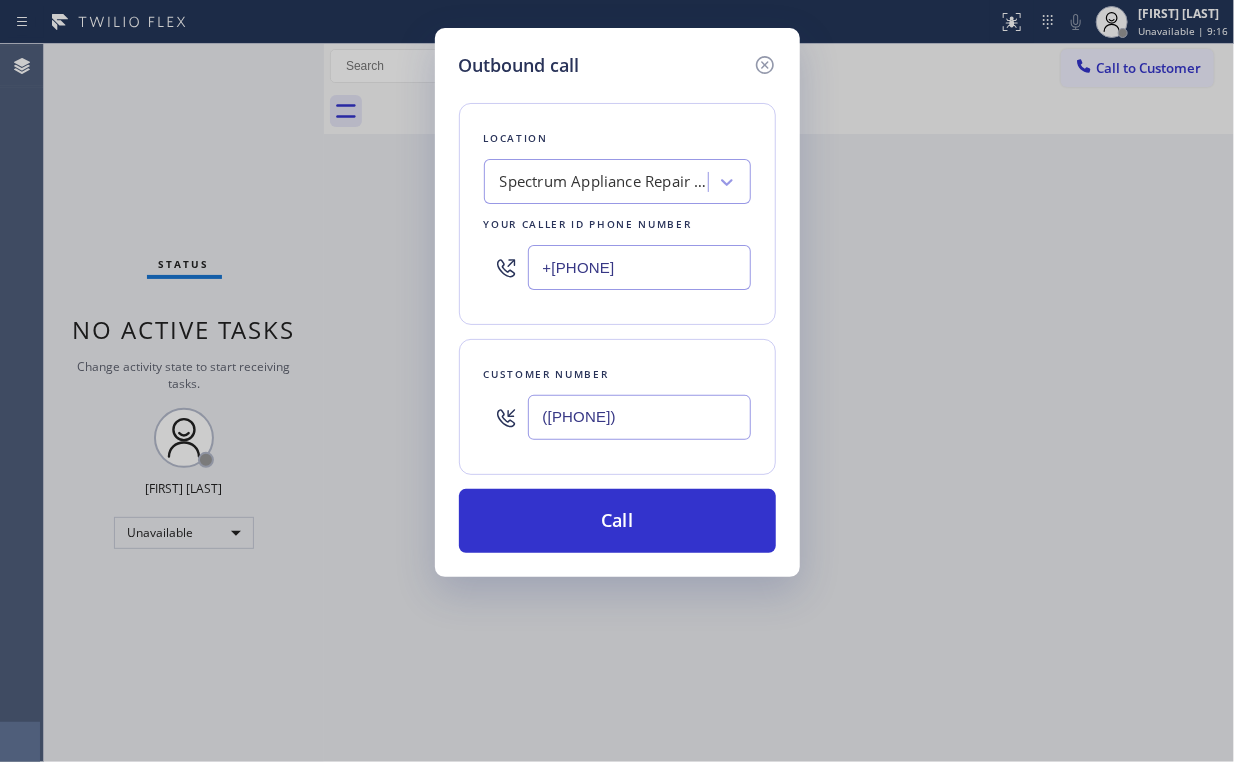 type on "([PHONE])" 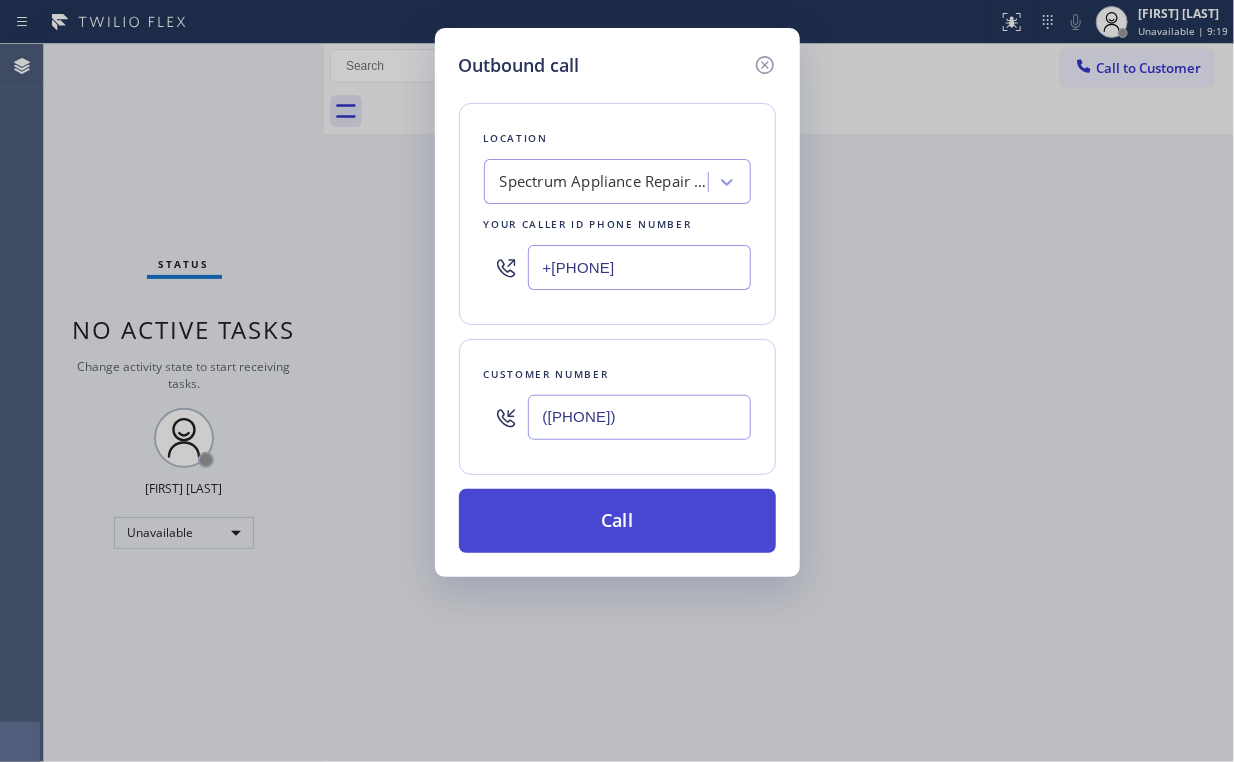 click on "Call" at bounding box center [617, 521] 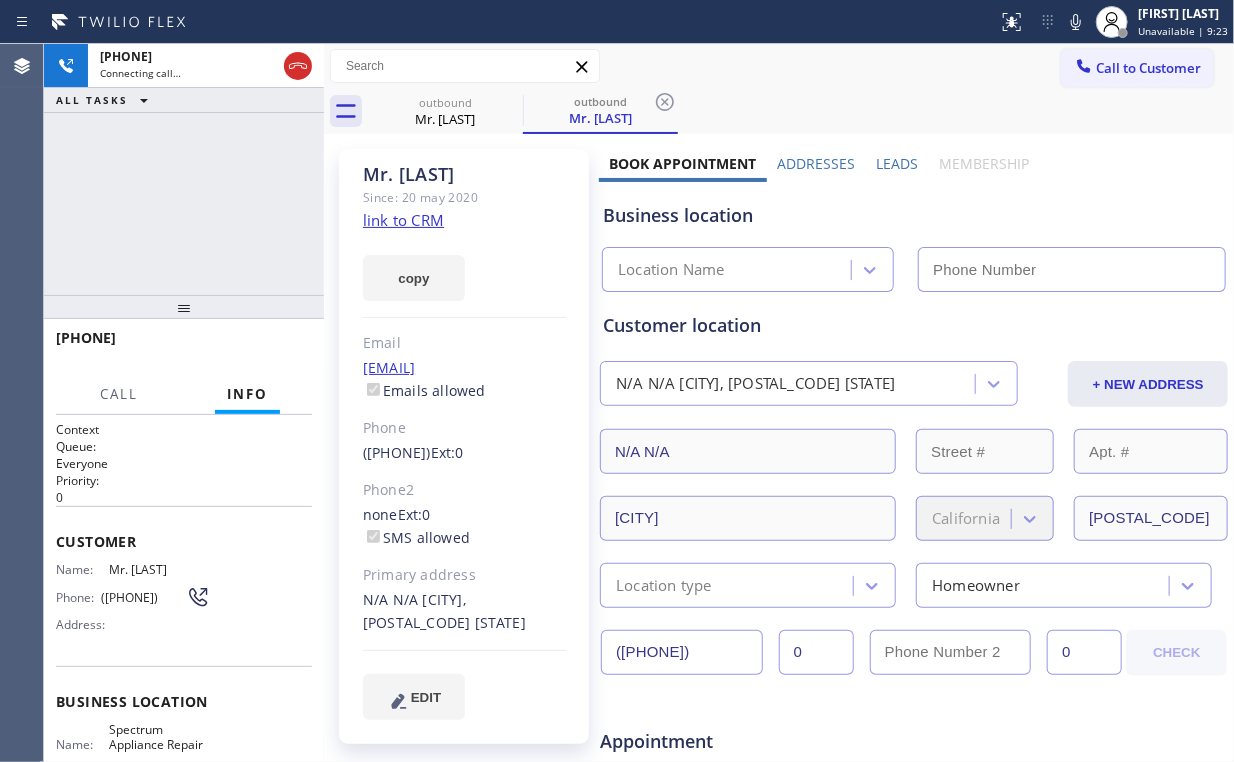 click on "[PHONE] Connecting call… ALL TASKS ALL TASKS ACTIVE TASKS TASKS IN WRAP UP" at bounding box center (184, 169) 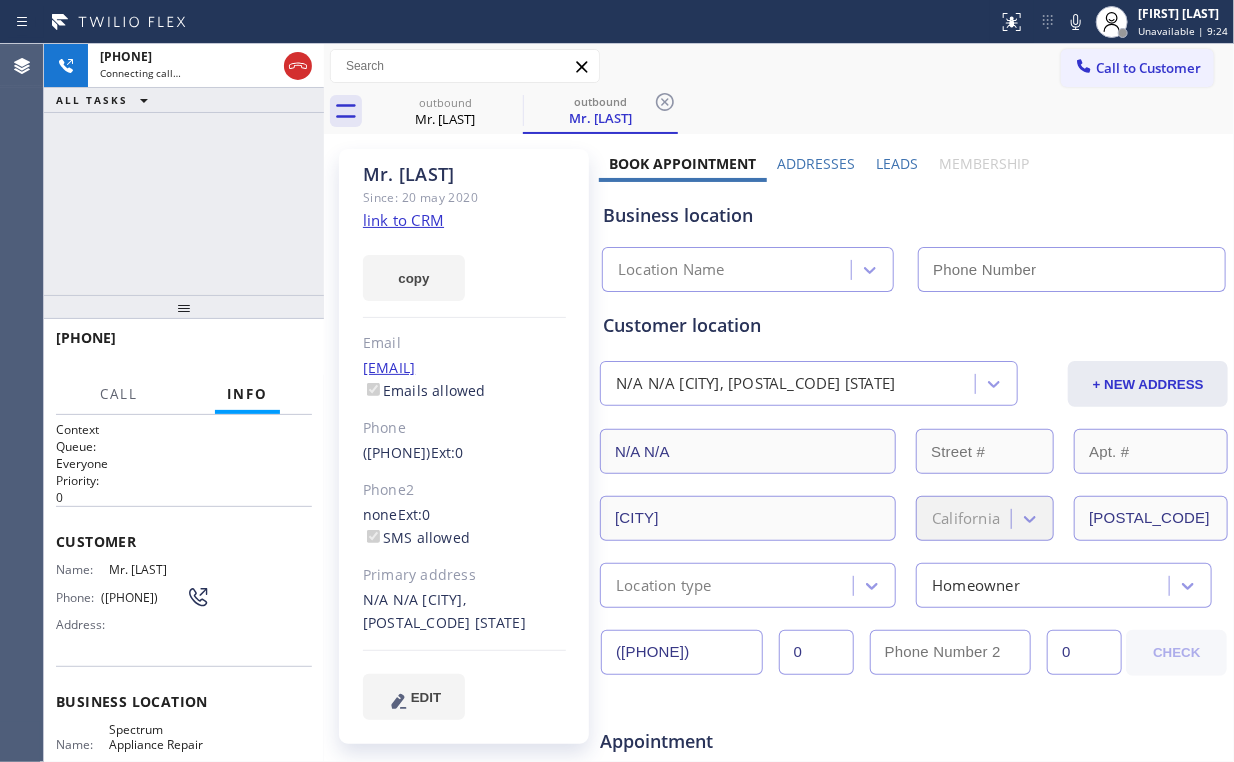type on "+[PHONE]" 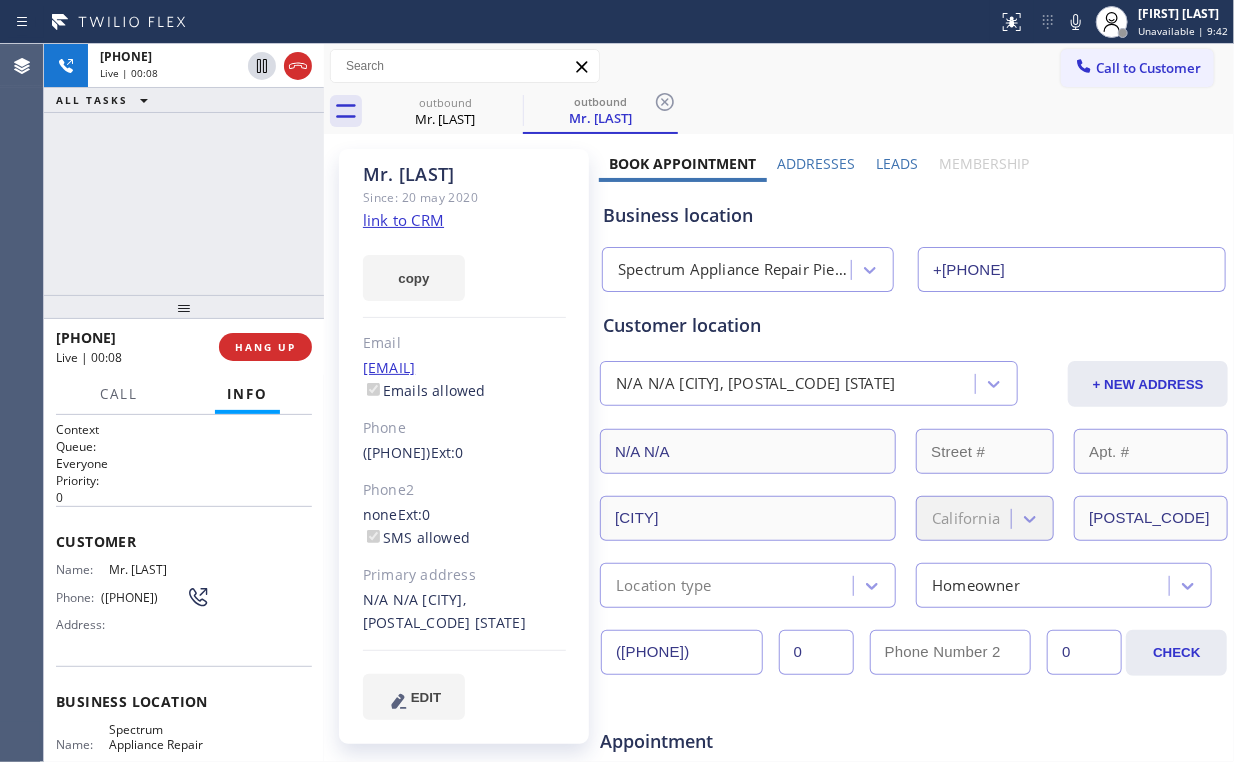 click on "[PHONE] Live | 00:08 ALL TASKS ALL TASKS ACTIVE TASKS TASKS IN WRAP UP" at bounding box center [184, 169] 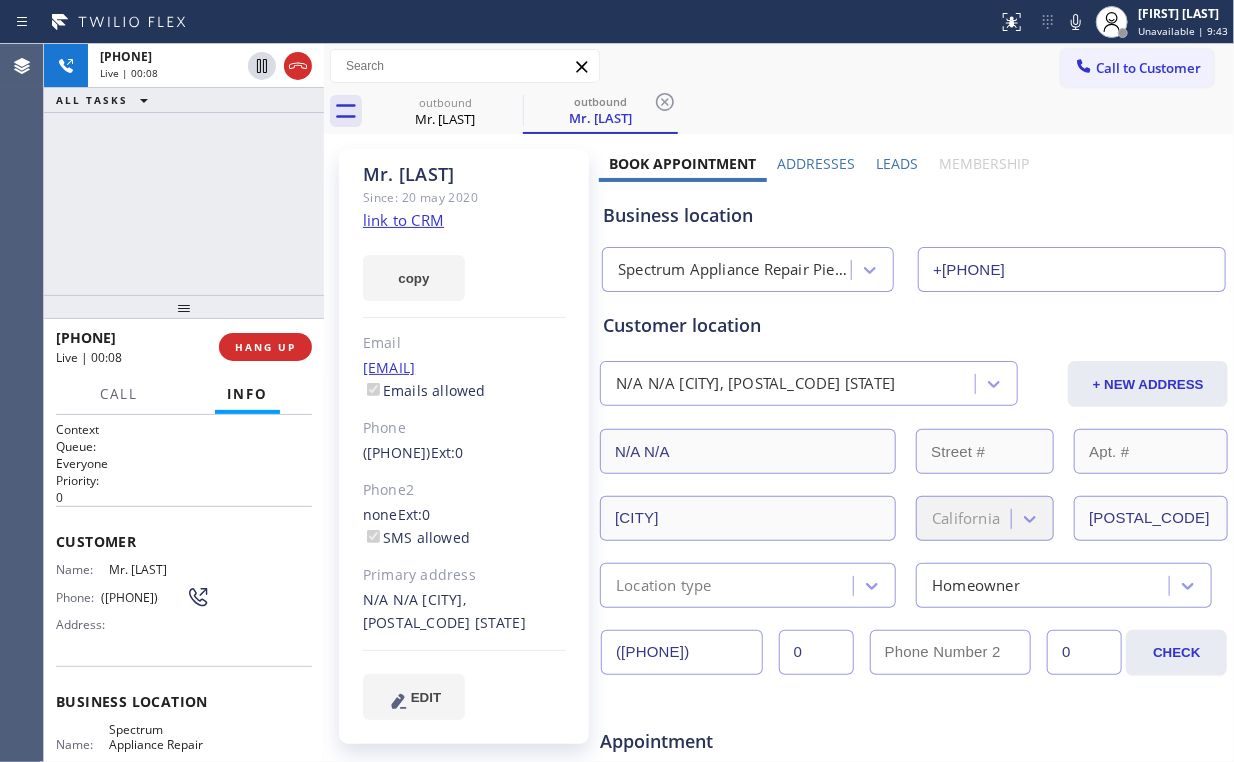 click on "[PHONE] Live | 00:08 ALL TASKS ALL TASKS ACTIVE TASKS TASKS IN WRAP UP" at bounding box center (184, 169) 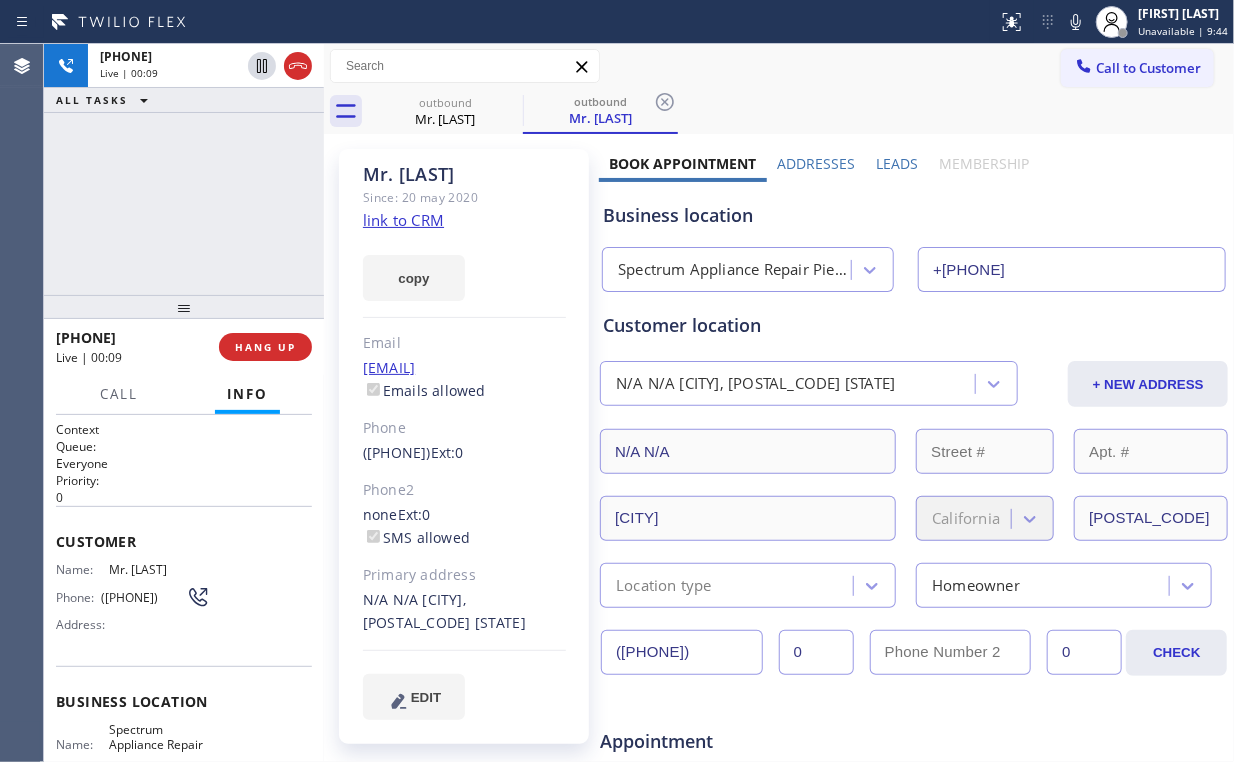 click on "Spectrum Appliance Repair Piedmont" at bounding box center [735, 270] 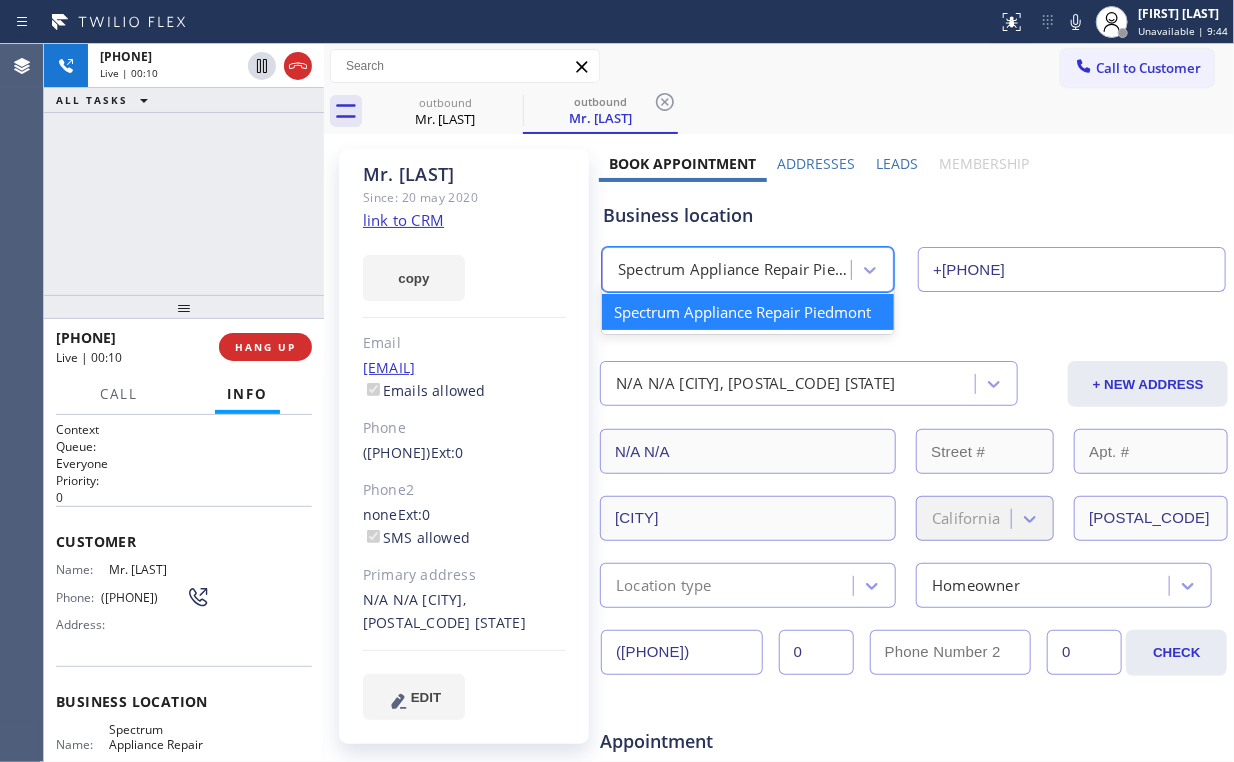 click on "Business location      option Spectrum Appliance Repair [CITY] focused, 1 of 1. 1 result available. Use Up and Down to choose options, press Enter to select the currently focused option, press Escape to exit the menu, press Tab to select the option and exit the menu. Spectrum Appliance Repair [CITY] Spectrum Appliance Repair [CITY] [PHONE]" at bounding box center (914, 237) 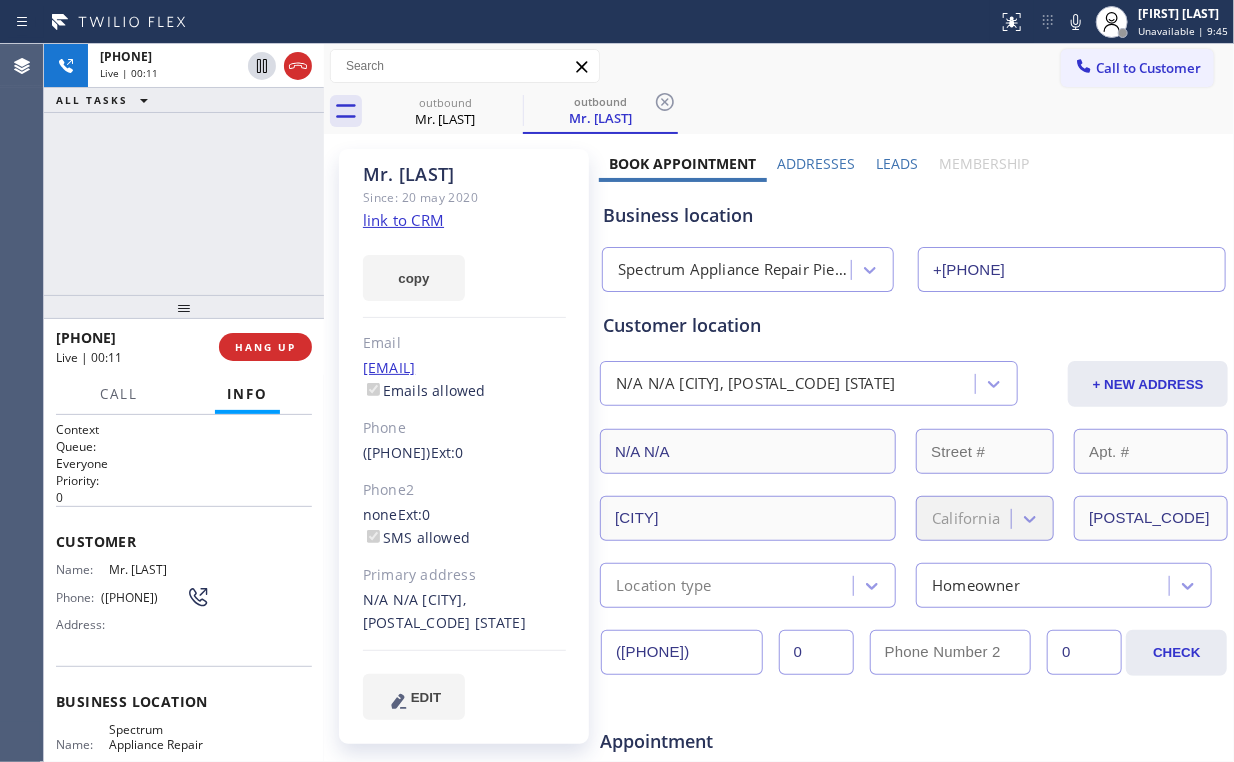 click on "Business location" at bounding box center (914, 215) 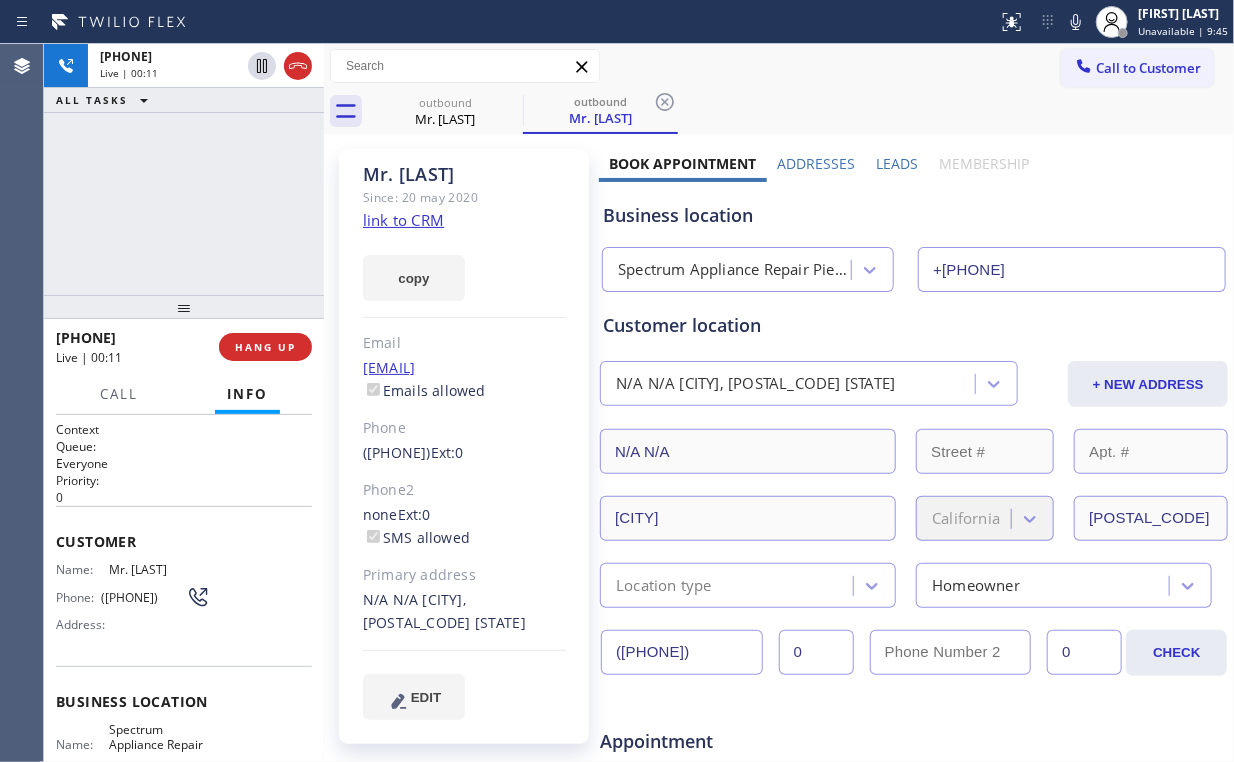 click on "Business location" at bounding box center [914, 215] 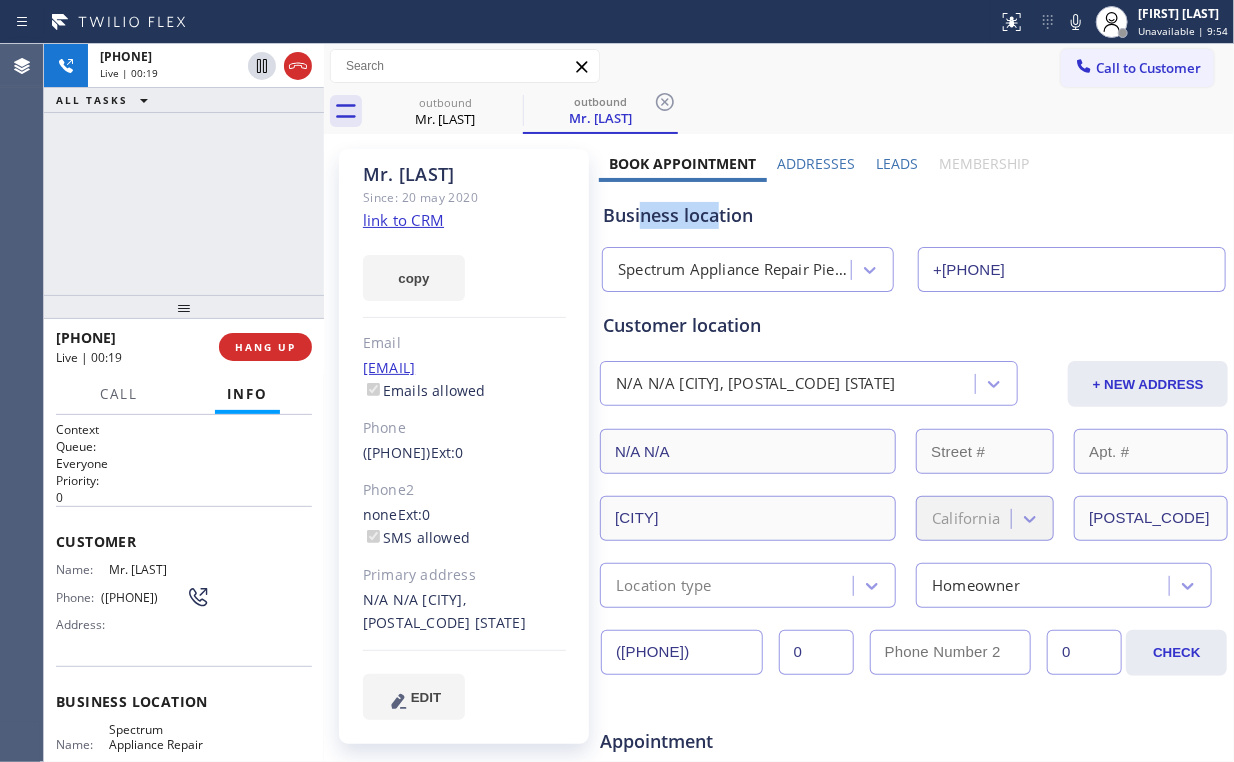 drag, startPoint x: 715, startPoint y: 217, endPoint x: 638, endPoint y: 214, distance: 77.05842 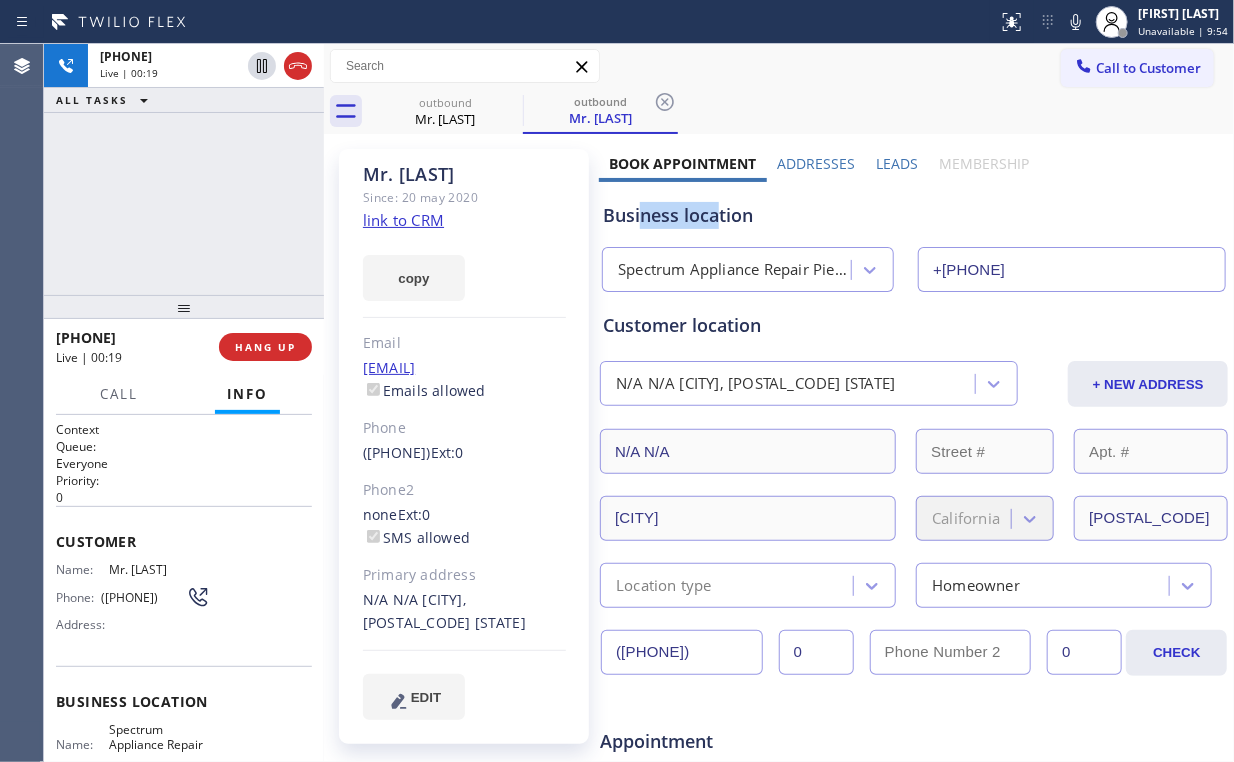 click on "Business location" at bounding box center [914, 215] 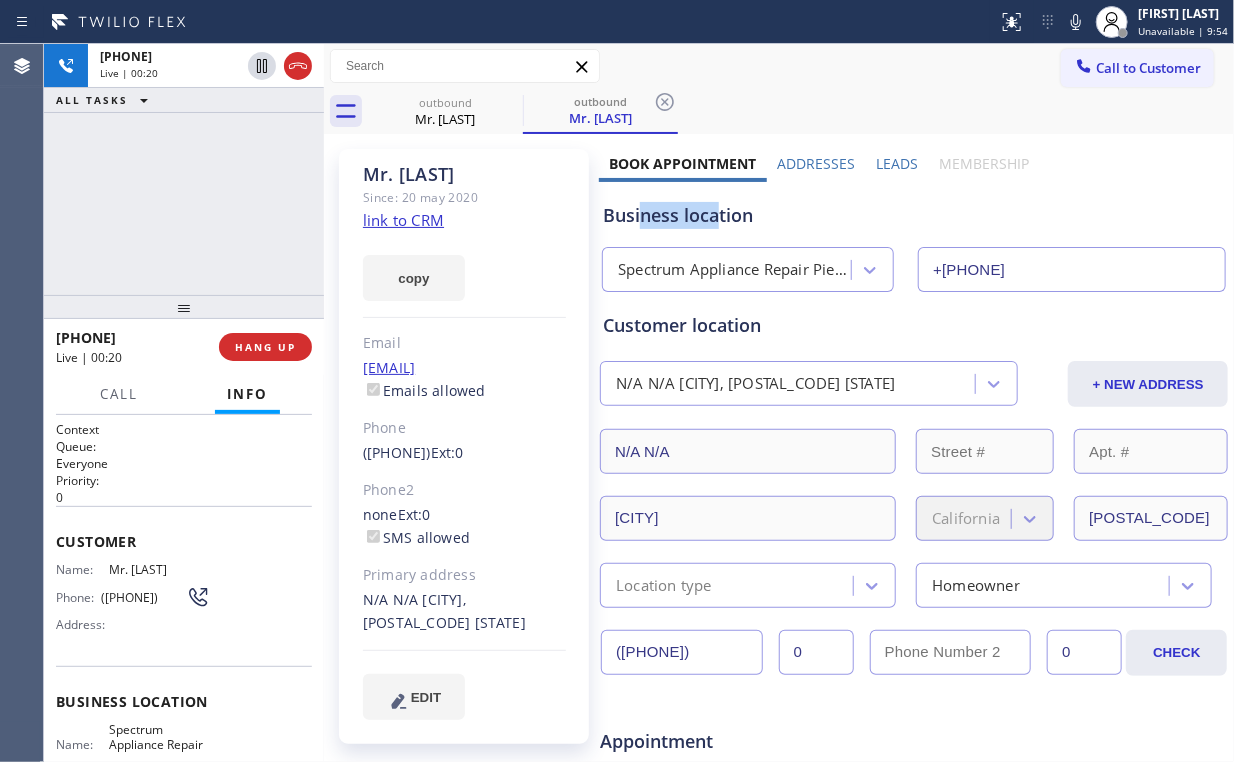 click on "Business location" at bounding box center [914, 215] 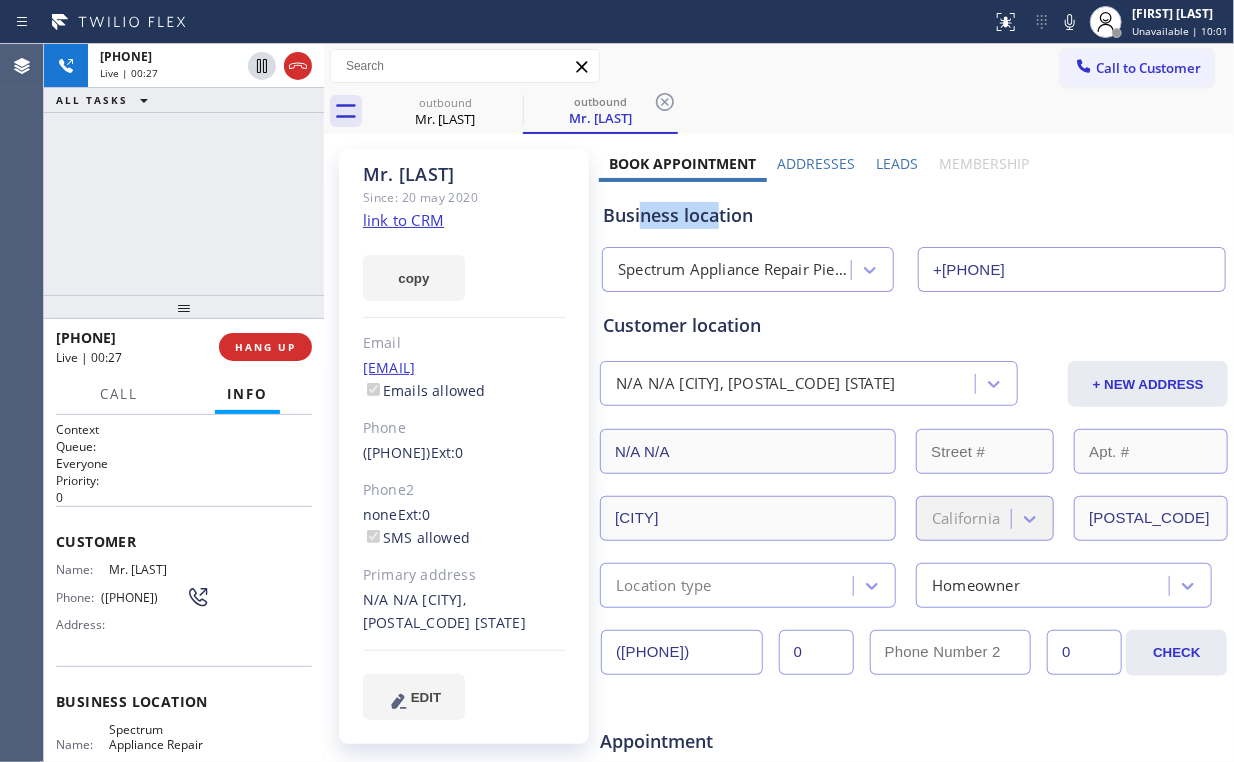 drag, startPoint x: 636, startPoint y: 215, endPoint x: 716, endPoint y: 223, distance: 80.399 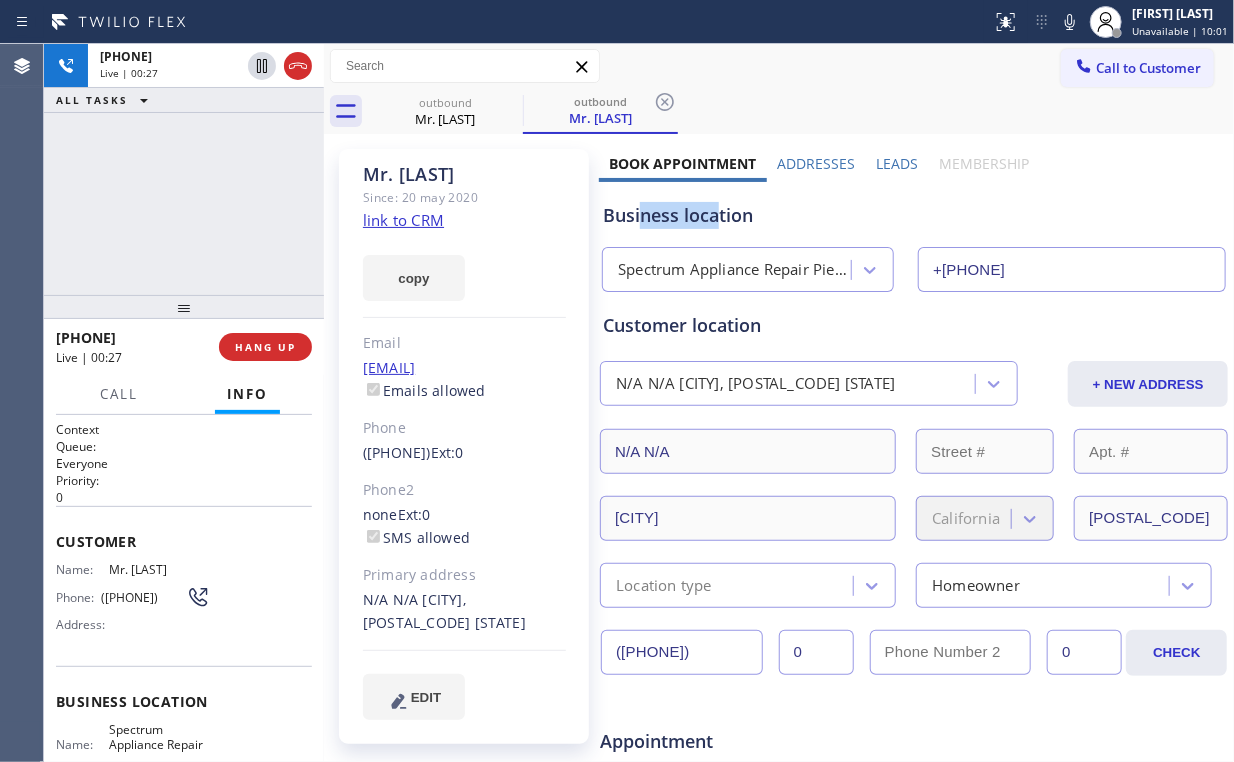 click on "Business location" at bounding box center [914, 215] 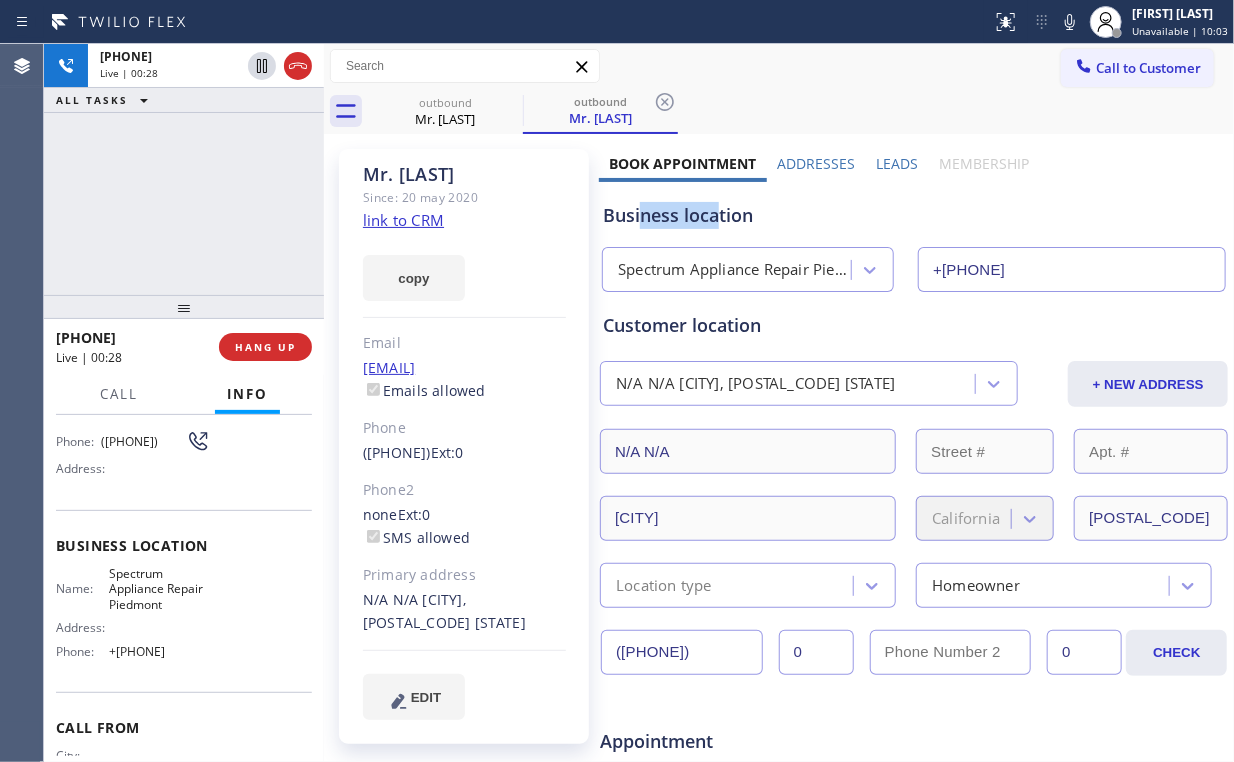scroll, scrollTop: 160, scrollLeft: 0, axis: vertical 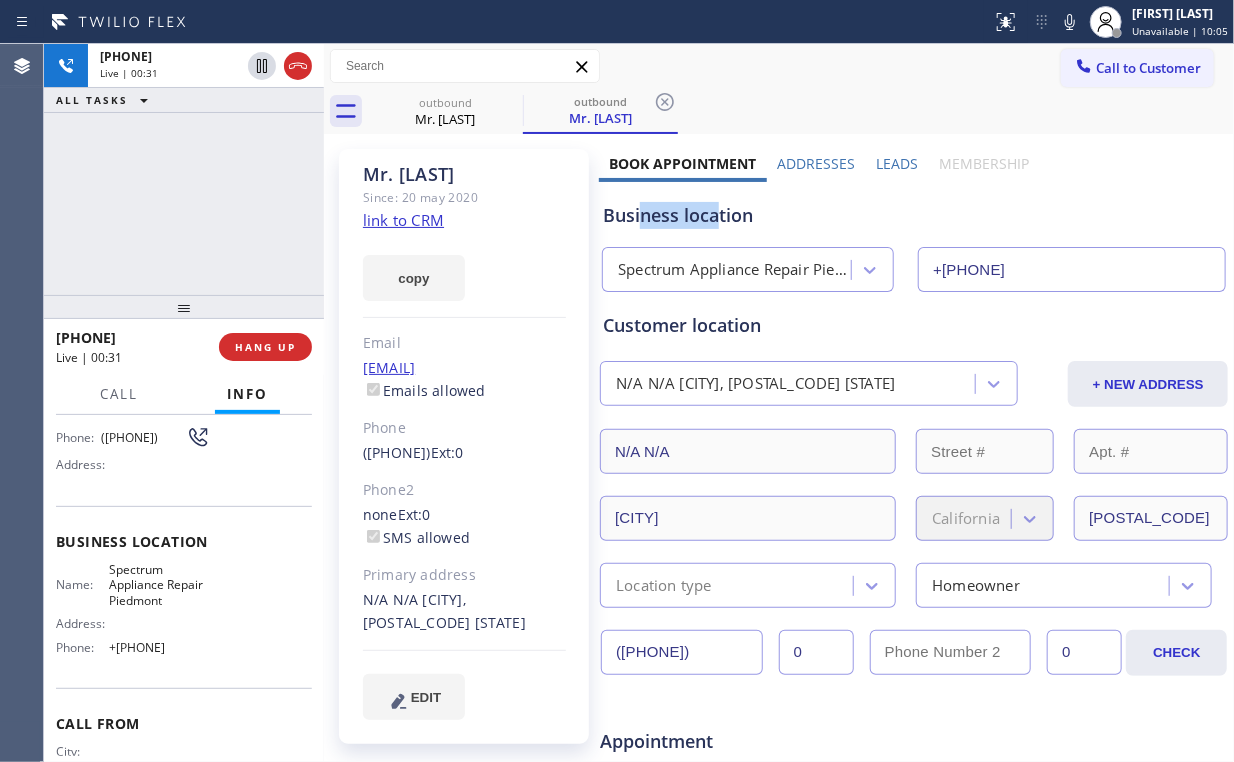 click on "Business location" at bounding box center (914, 215) 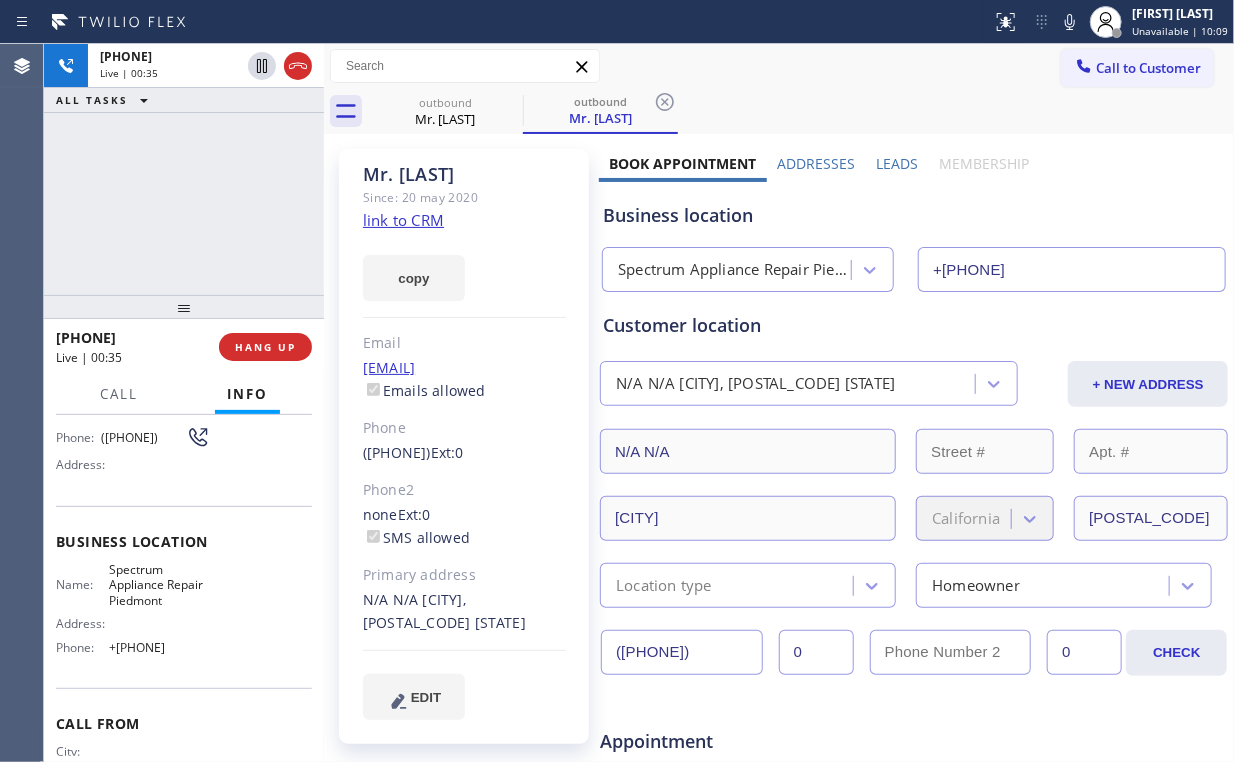click on "Business location" at bounding box center [914, 215] 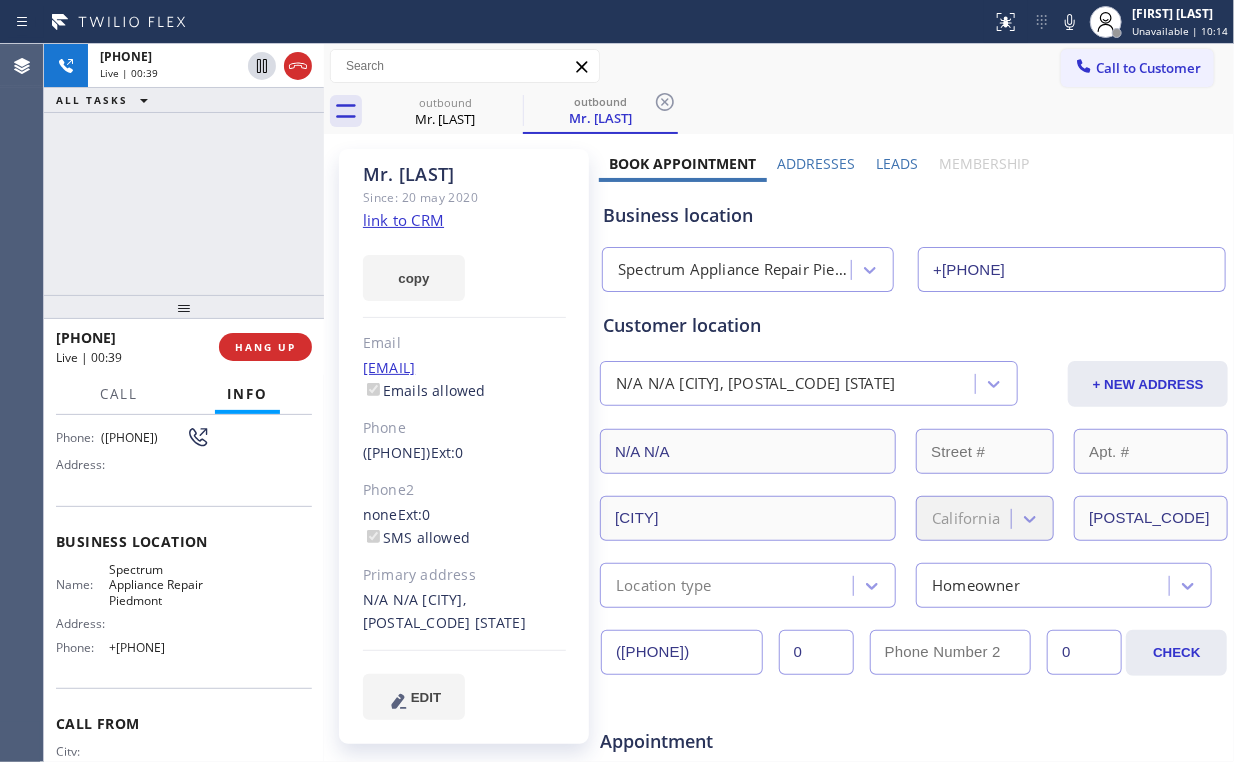 drag, startPoint x: 186, startPoint y: 200, endPoint x: 231, endPoint y: 7, distance: 198.17668 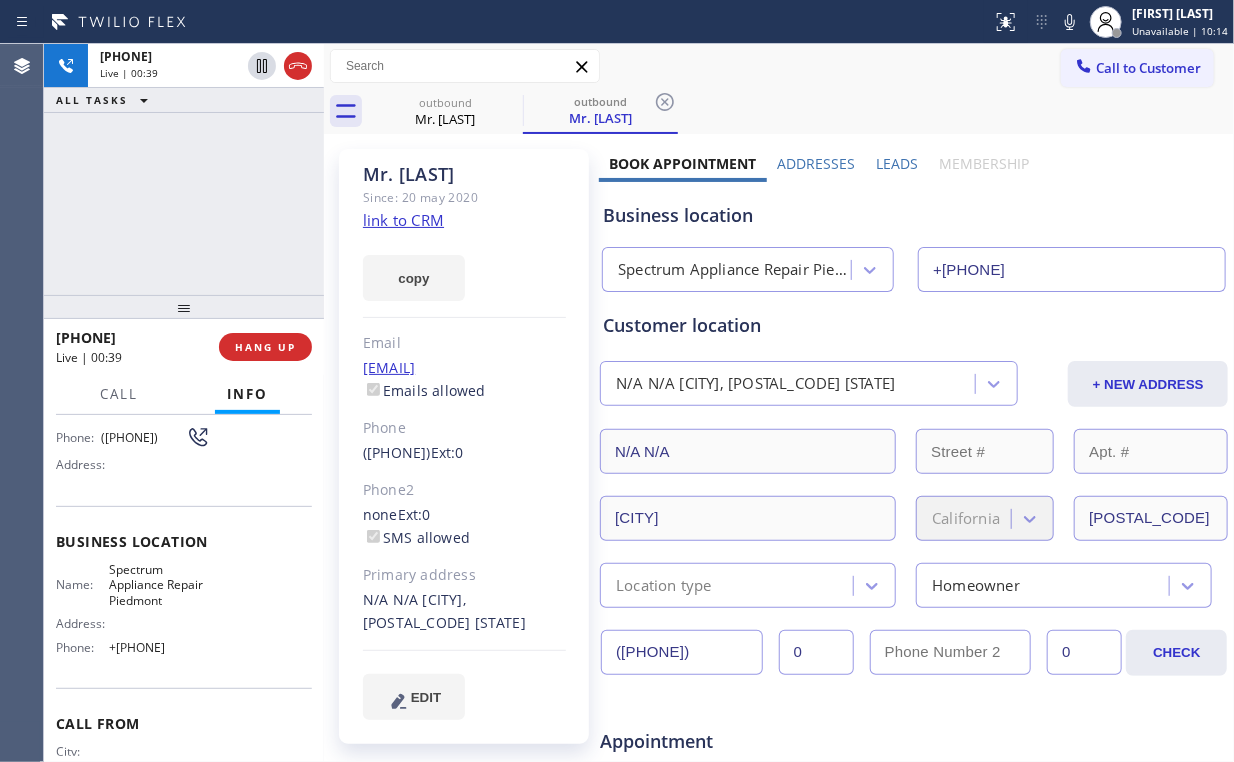click on "+1[PHONE] Live | [TIME] ALL TASKS ALL TASKS ACTIVE TASKS TASKS IN WRAP UP" at bounding box center (184, 169) 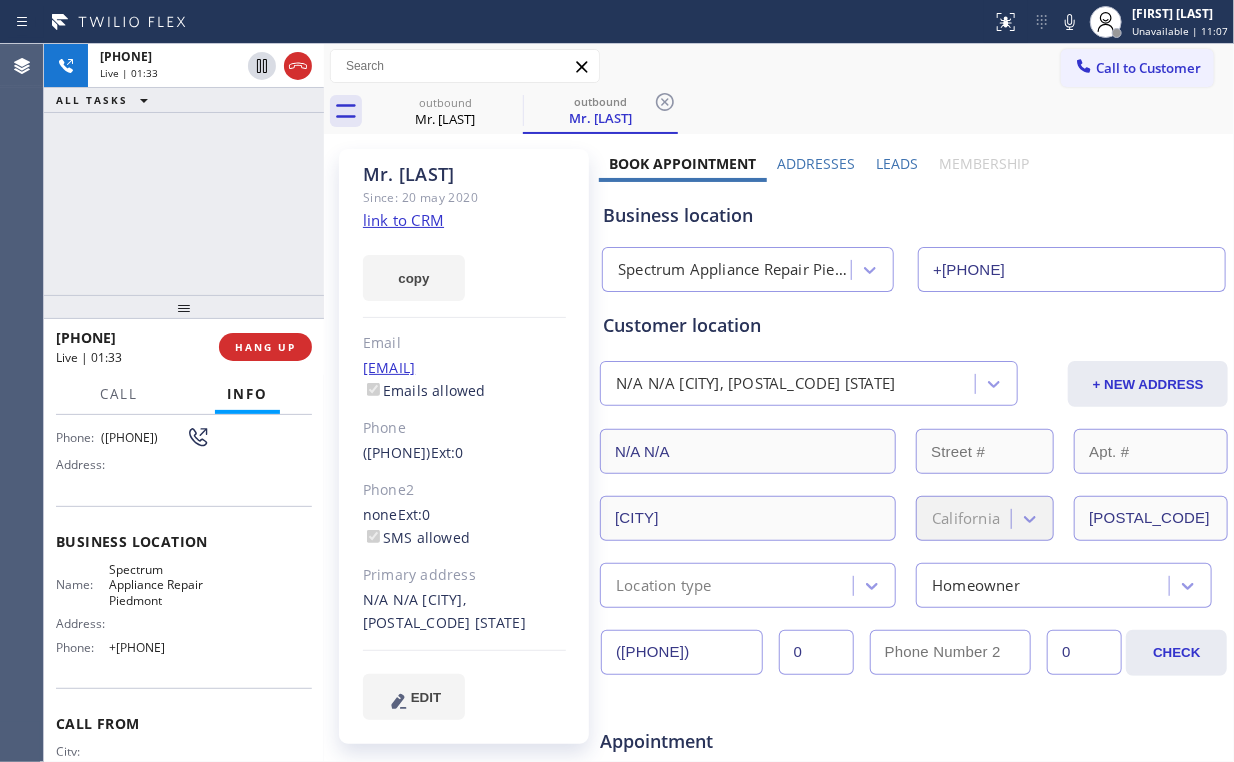 click on "[PHONE] Live | 01:33 ALL TASKS ALL TASKS ACTIVE TASKS TASKS IN WRAP UP" at bounding box center [184, 169] 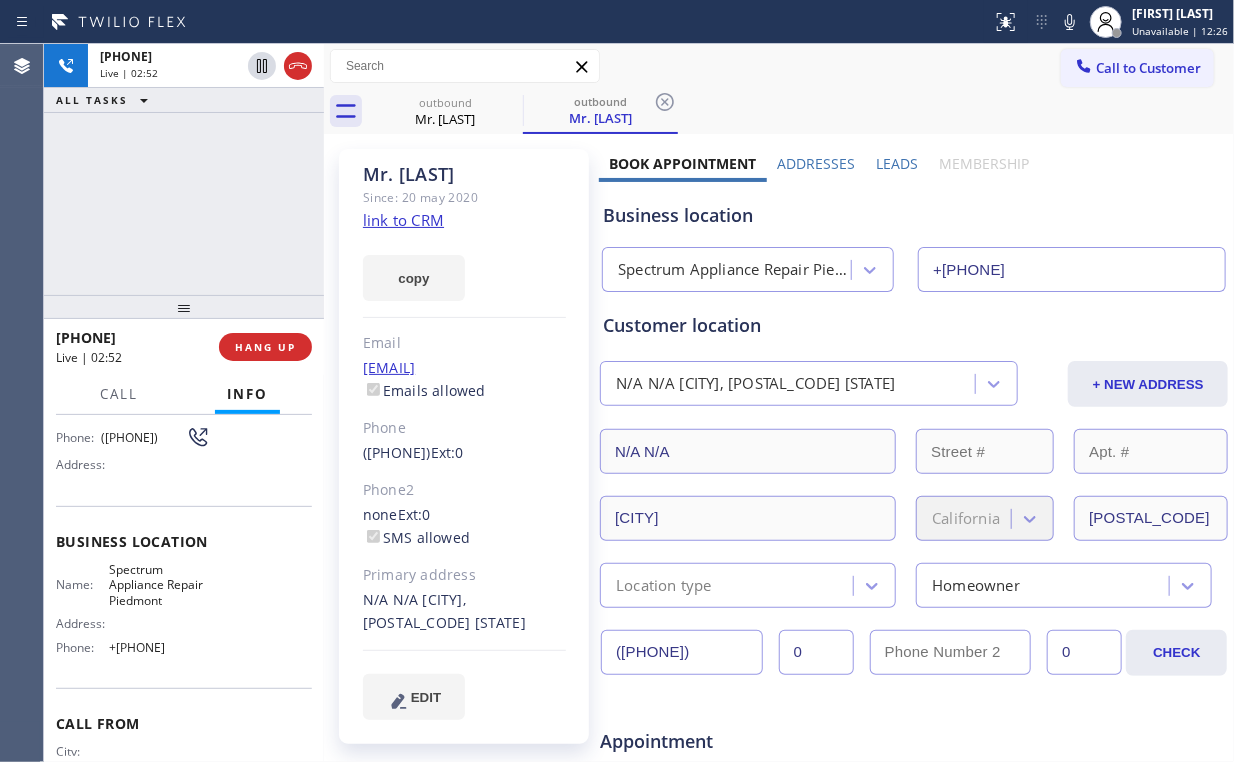 drag, startPoint x: 196, startPoint y: 180, endPoint x: 261, endPoint y: 5, distance: 186.68155 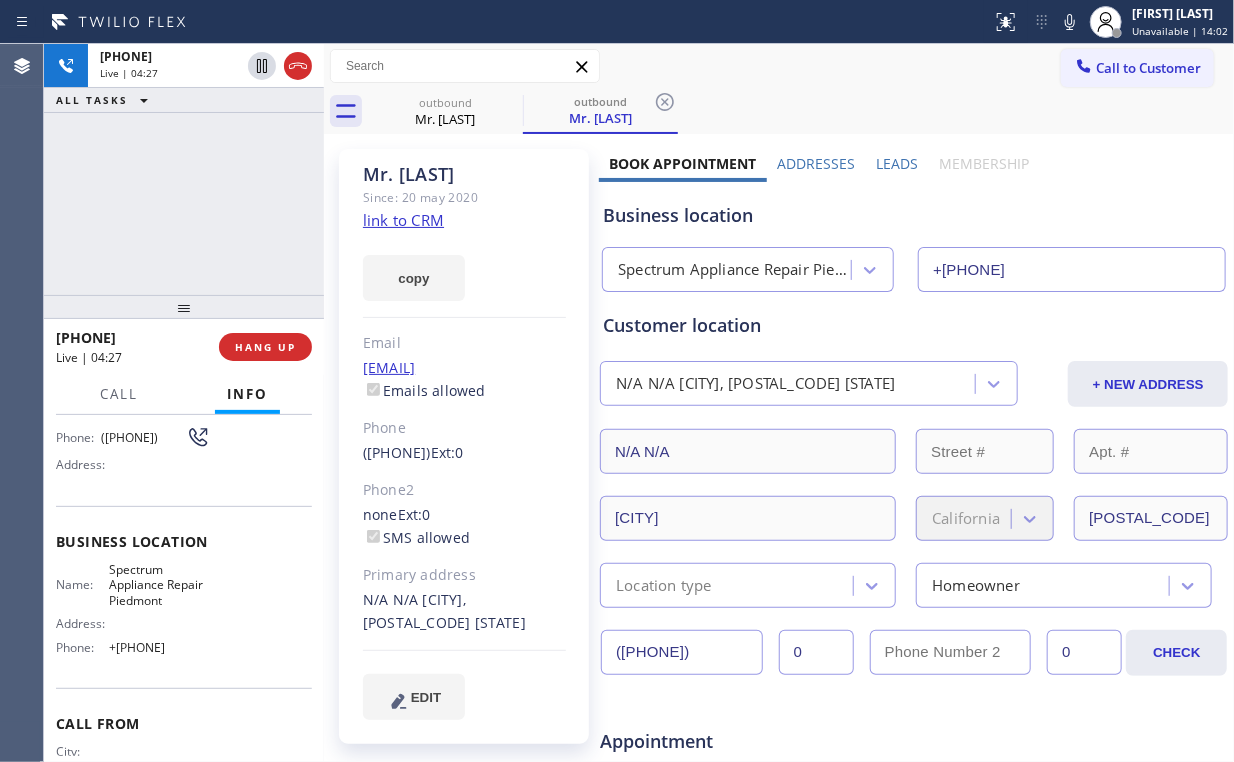 drag, startPoint x: 209, startPoint y: 206, endPoint x: 221, endPoint y: 230, distance: 26.832815 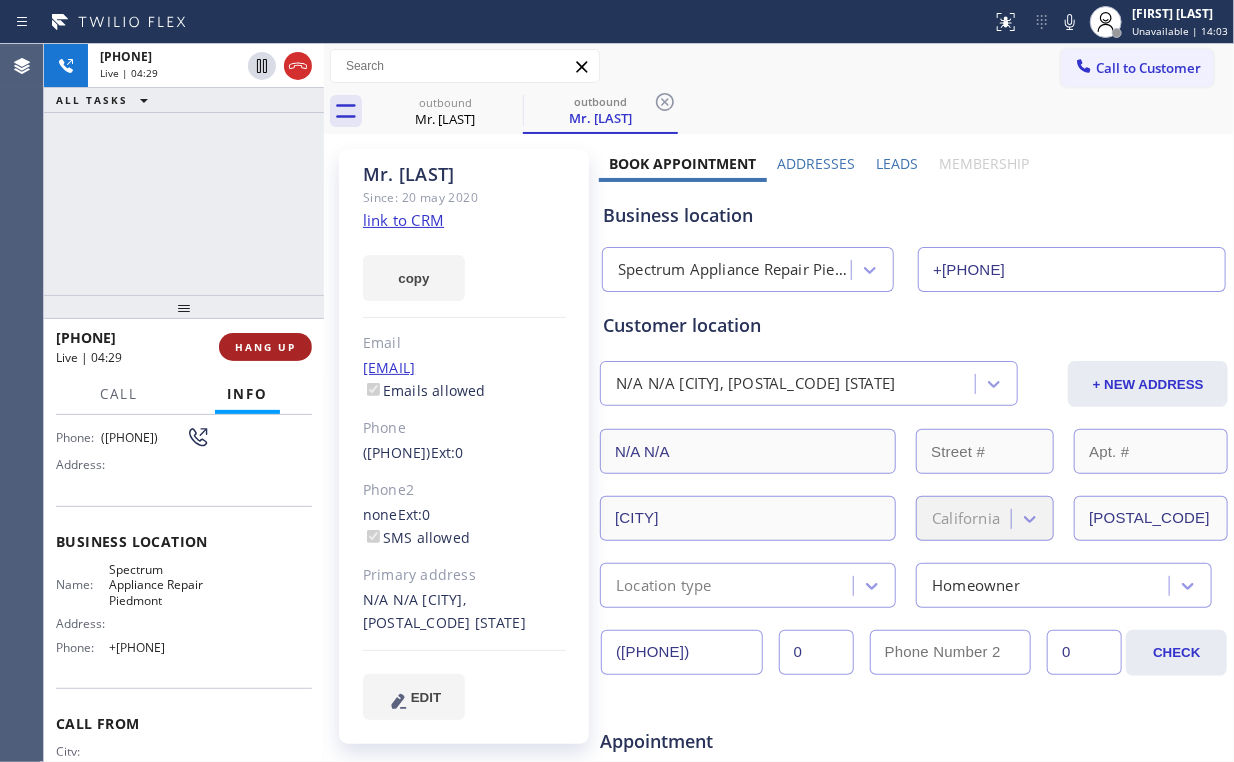 click on "HANG UP" at bounding box center (265, 347) 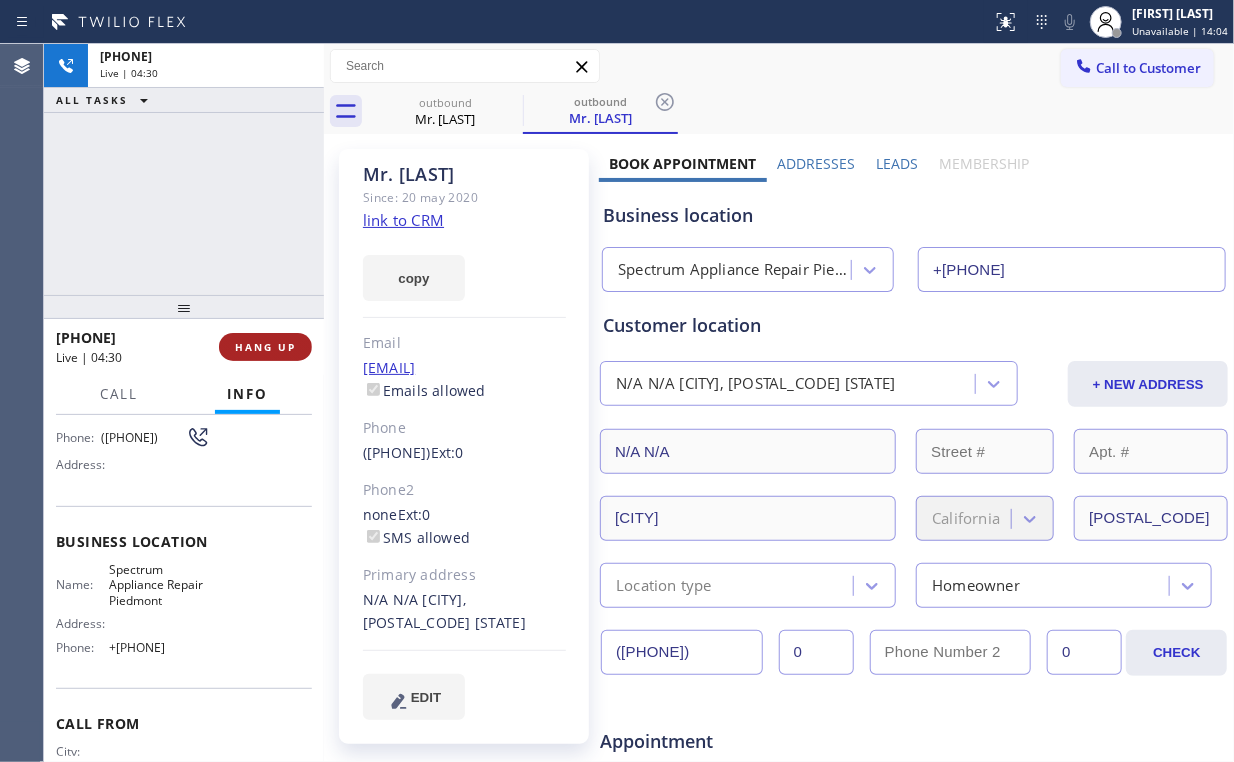 click on "HANG UP" at bounding box center [265, 347] 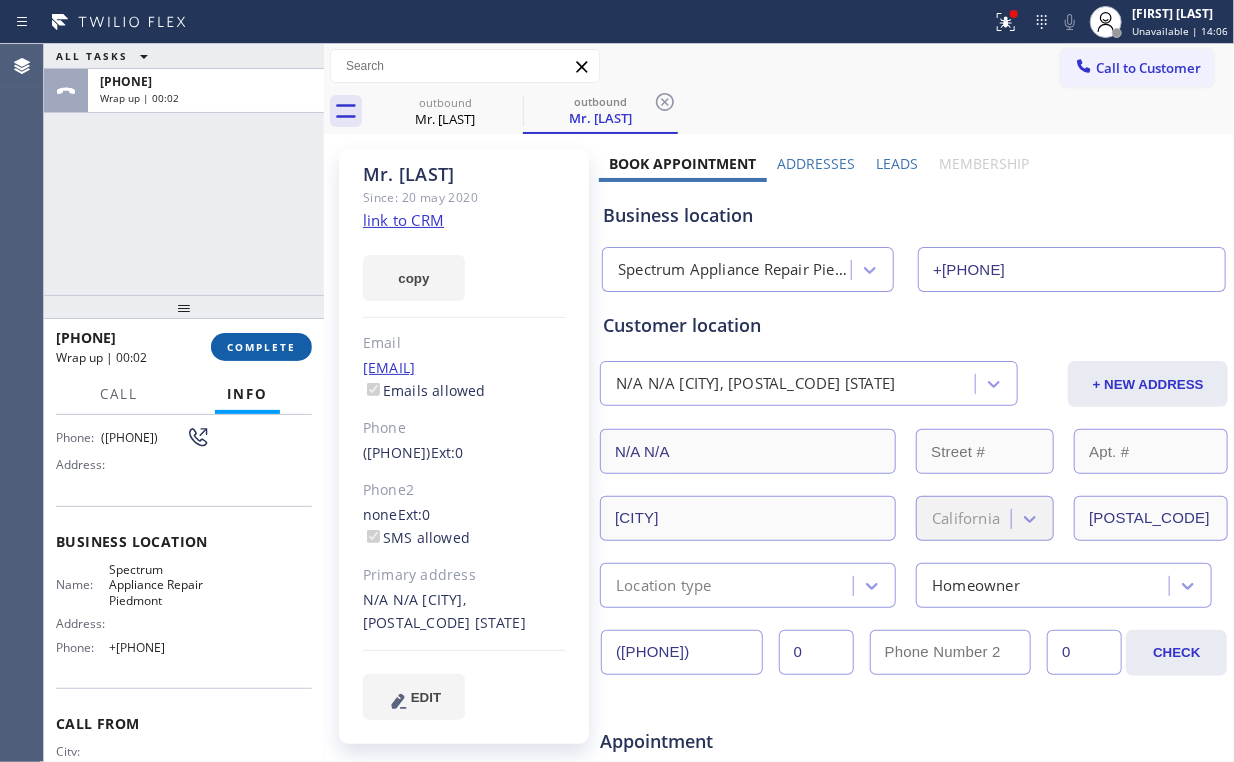 click on "COMPLETE" at bounding box center [261, 347] 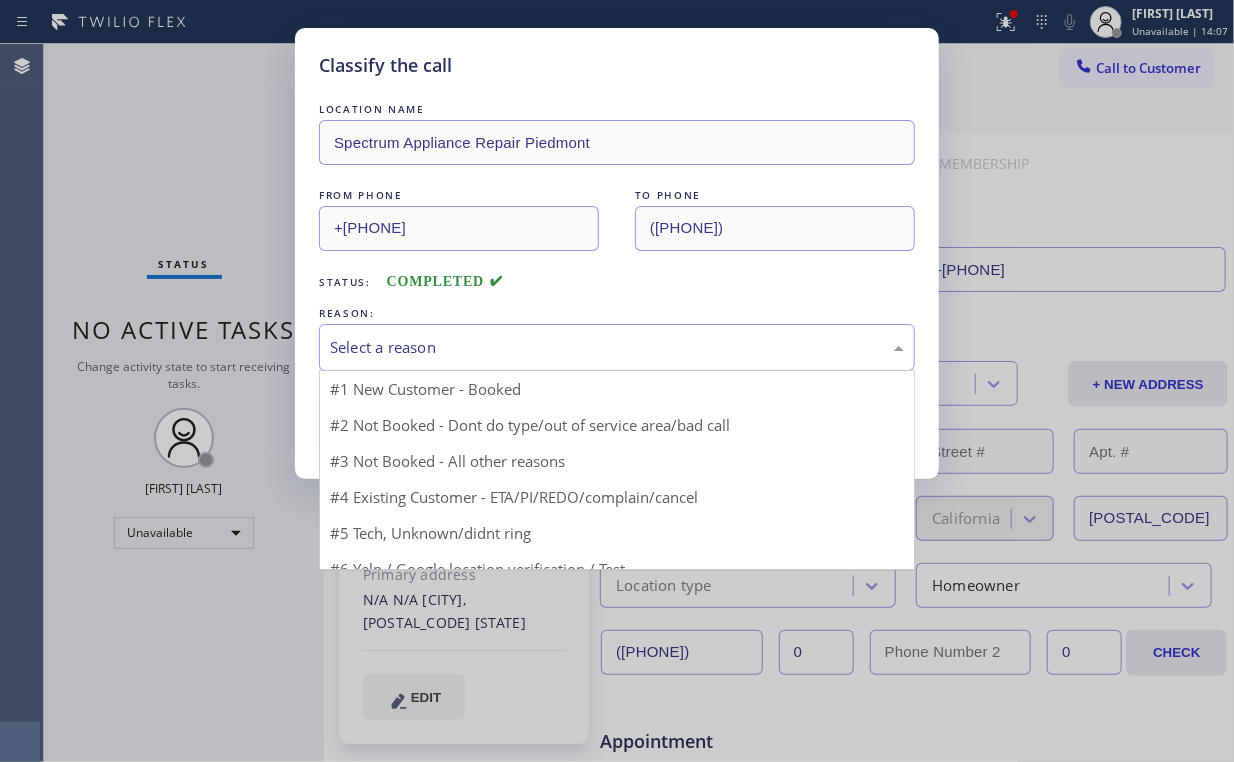 click on "Select a reason" at bounding box center [617, 347] 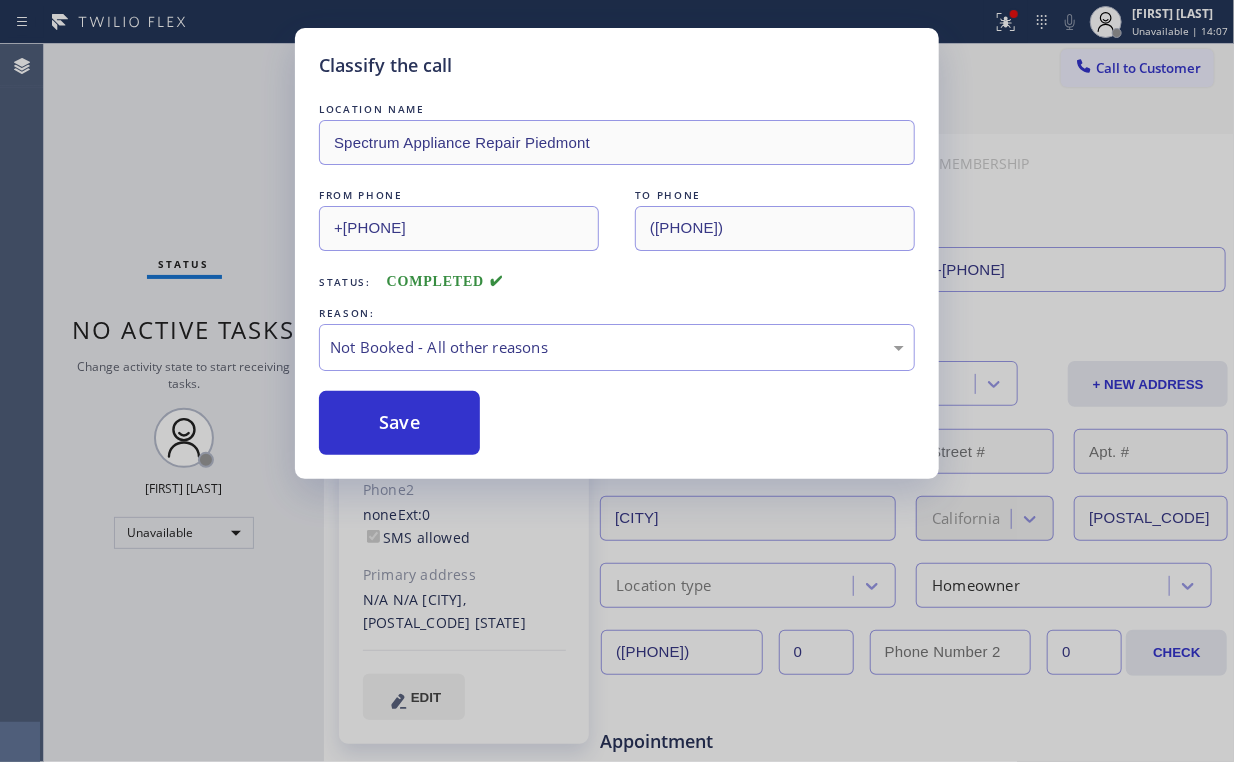 drag, startPoint x: 413, startPoint y: 420, endPoint x: 195, endPoint y: 171, distance: 330.94562 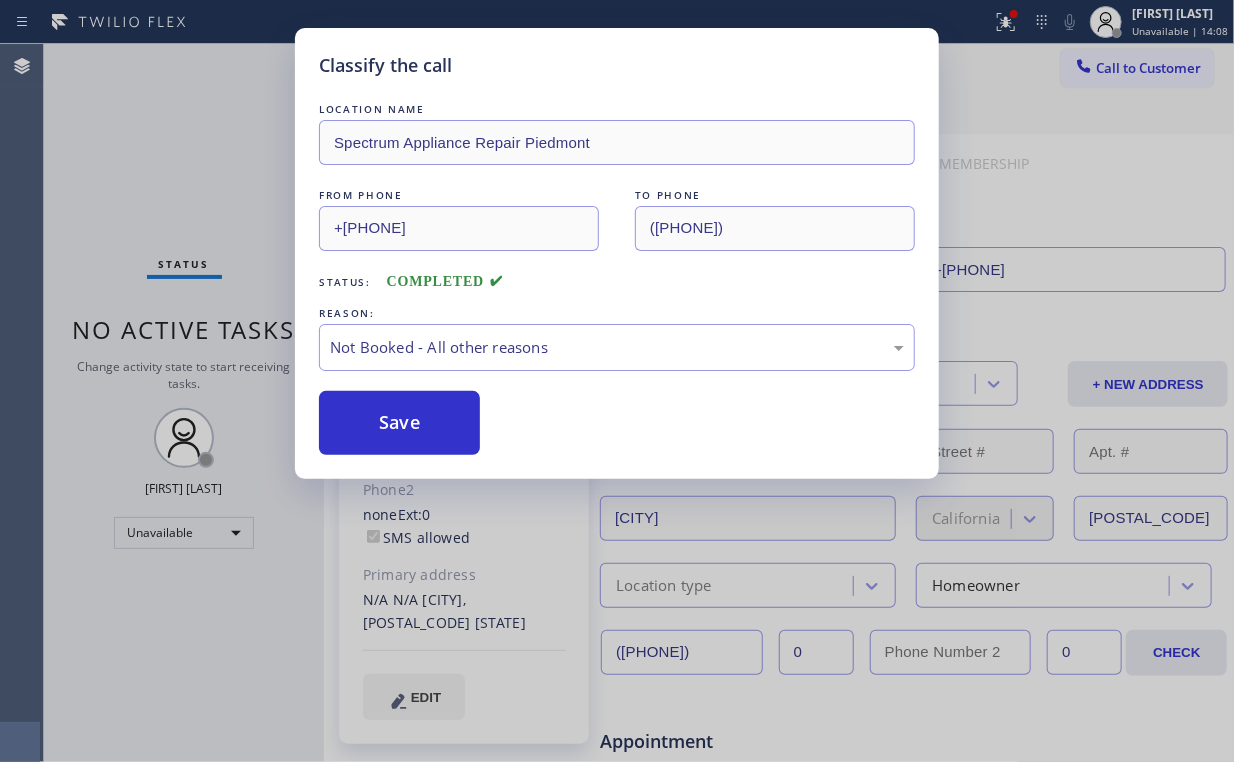 click on "Classify the call LOCATION NAME [COMPANY] [CITY] FROM PHONE ([PHONE]) TO PHONE ([PHONE]) Status: COMPLETED REASON: Not Booked - All other reasons Save" at bounding box center (617, 381) 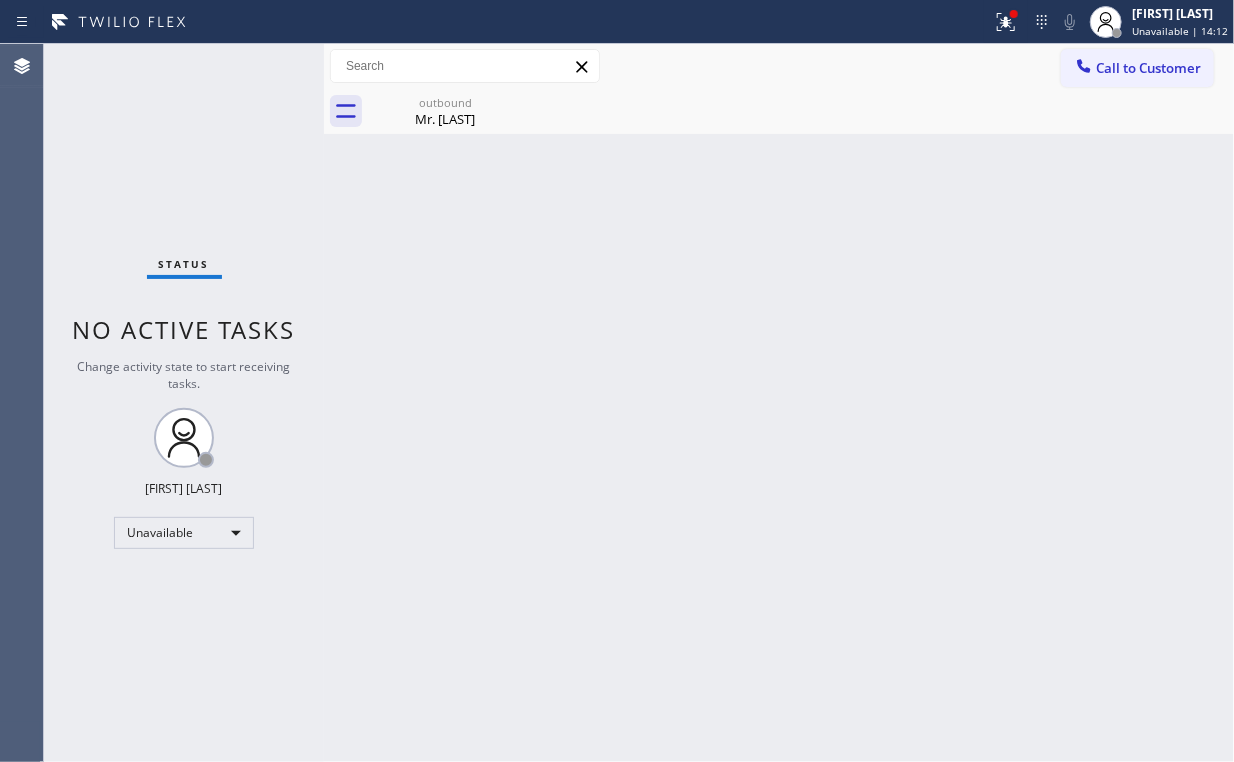 drag, startPoint x: 1005, startPoint y: 23, endPoint x: 1012, endPoint y: 61, distance: 38.63936 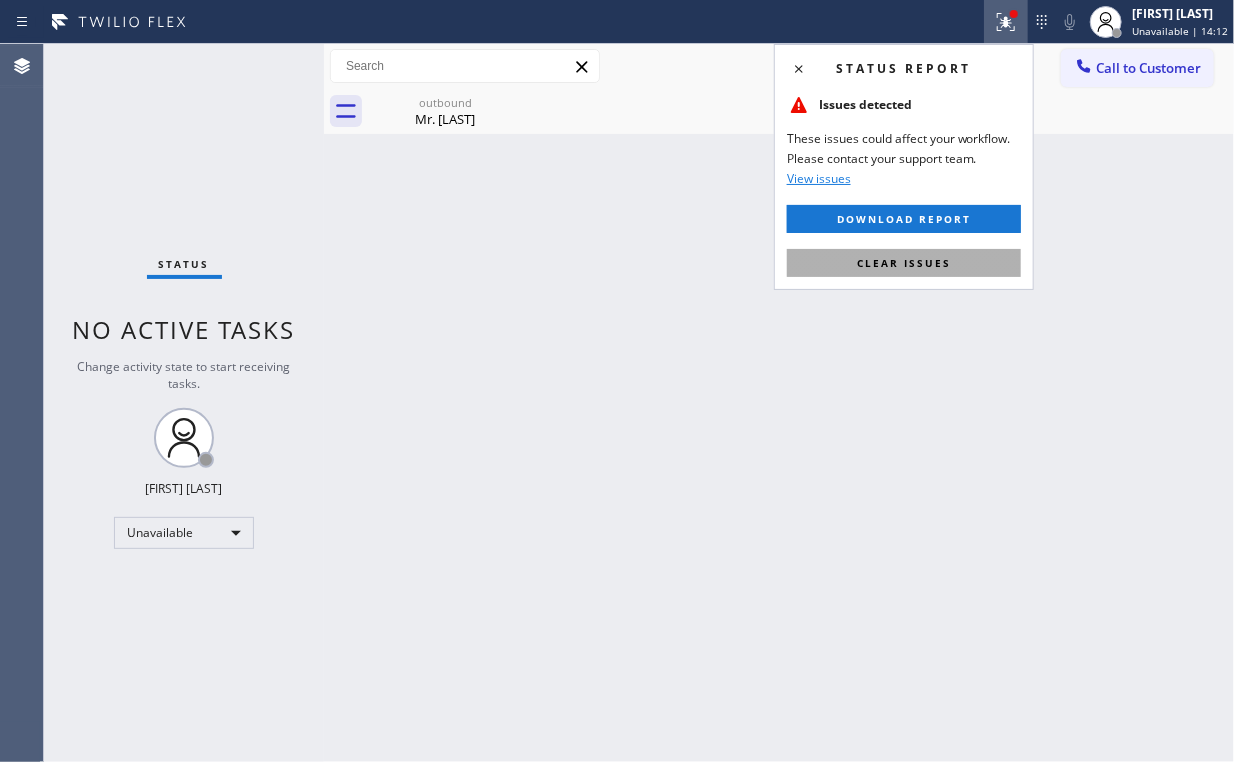 click on "Clear issues" at bounding box center (904, 263) 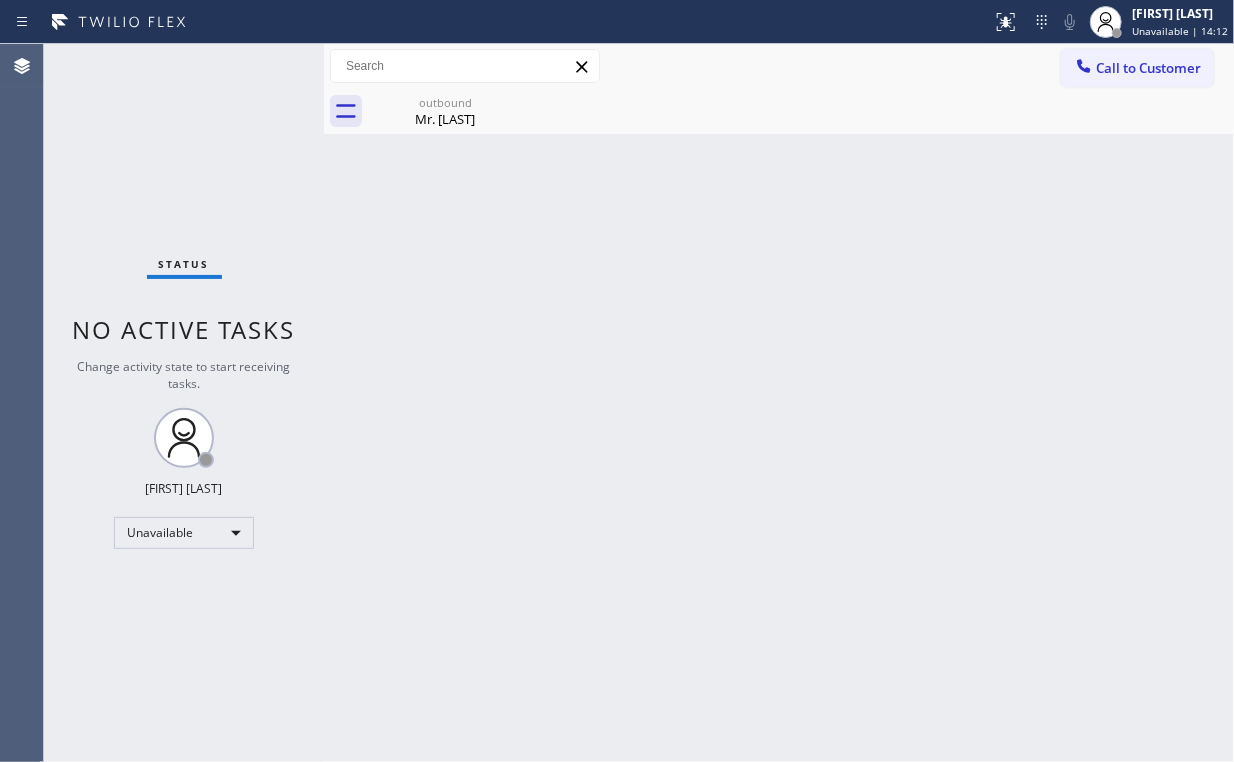 drag, startPoint x: 1062, startPoint y: 192, endPoint x: 1068, endPoint y: 174, distance: 18.973665 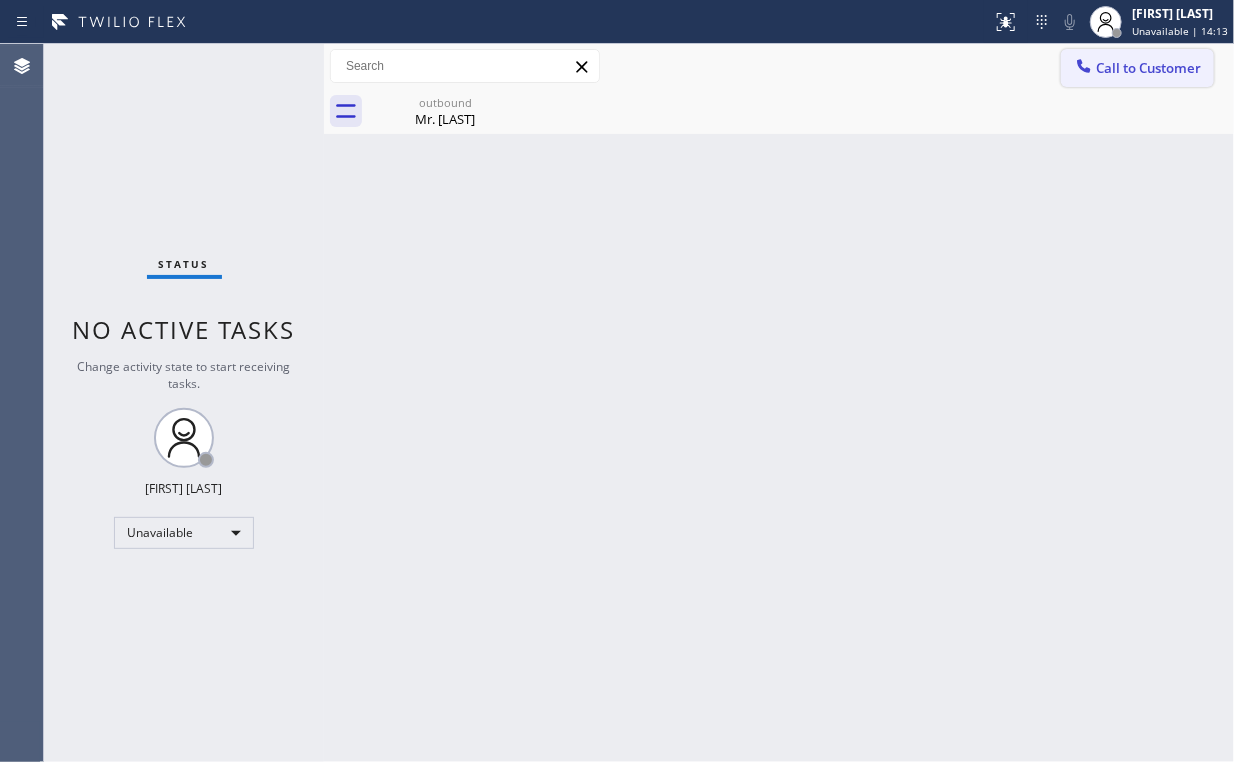 click on "Call to Customer" at bounding box center (1137, 68) 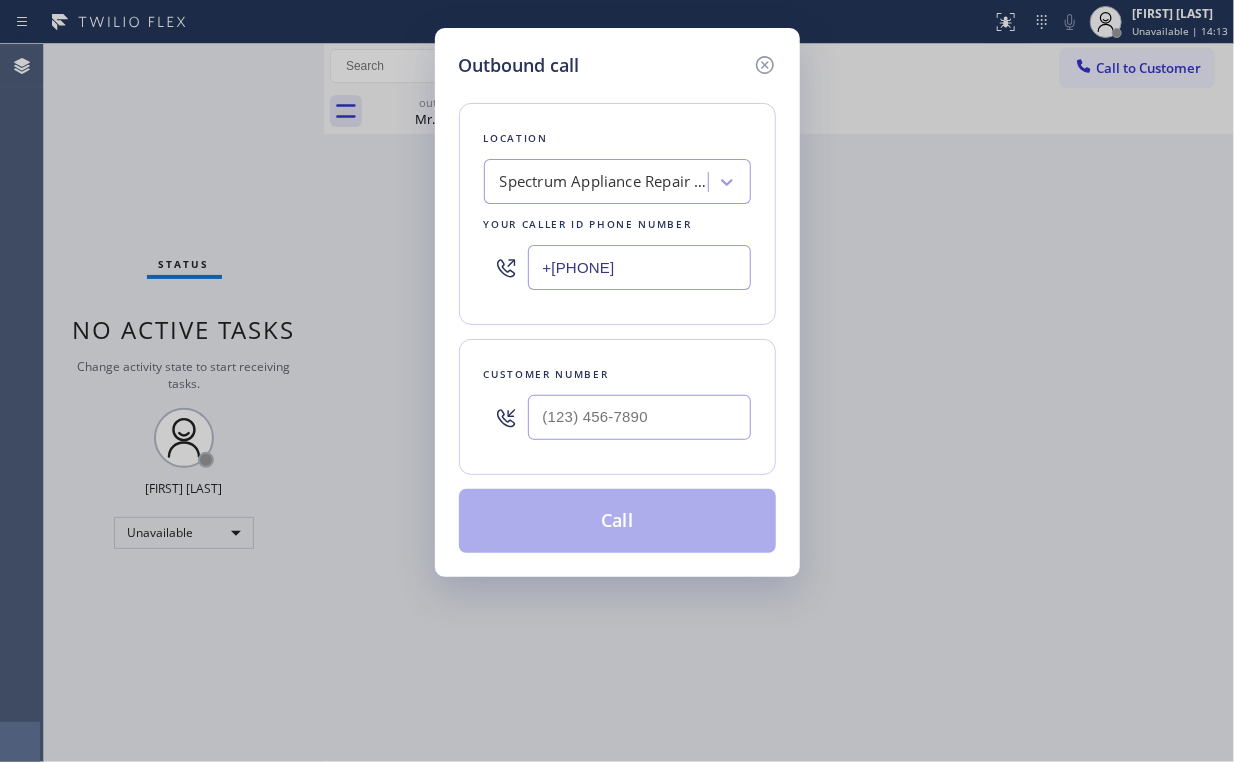 drag, startPoint x: 649, startPoint y: 273, endPoint x: 569, endPoint y: 275, distance: 80.024994 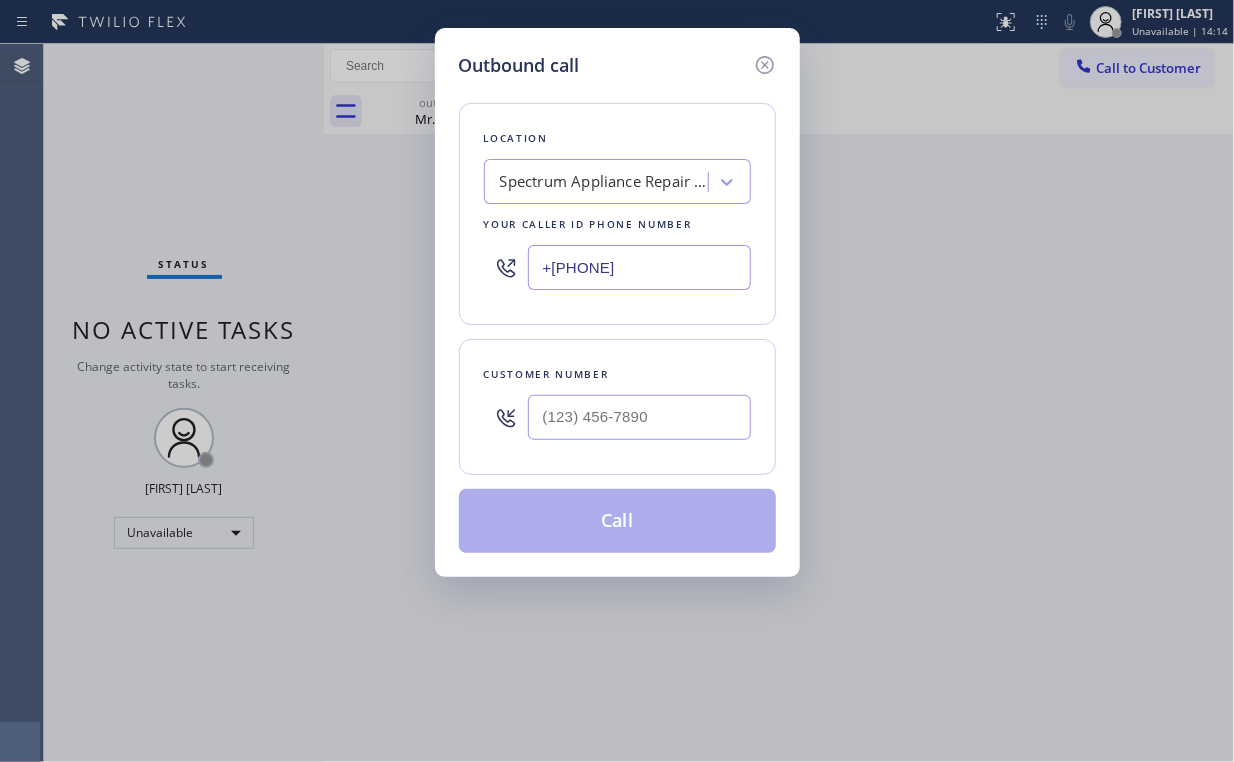 paste on "[PHONE]" 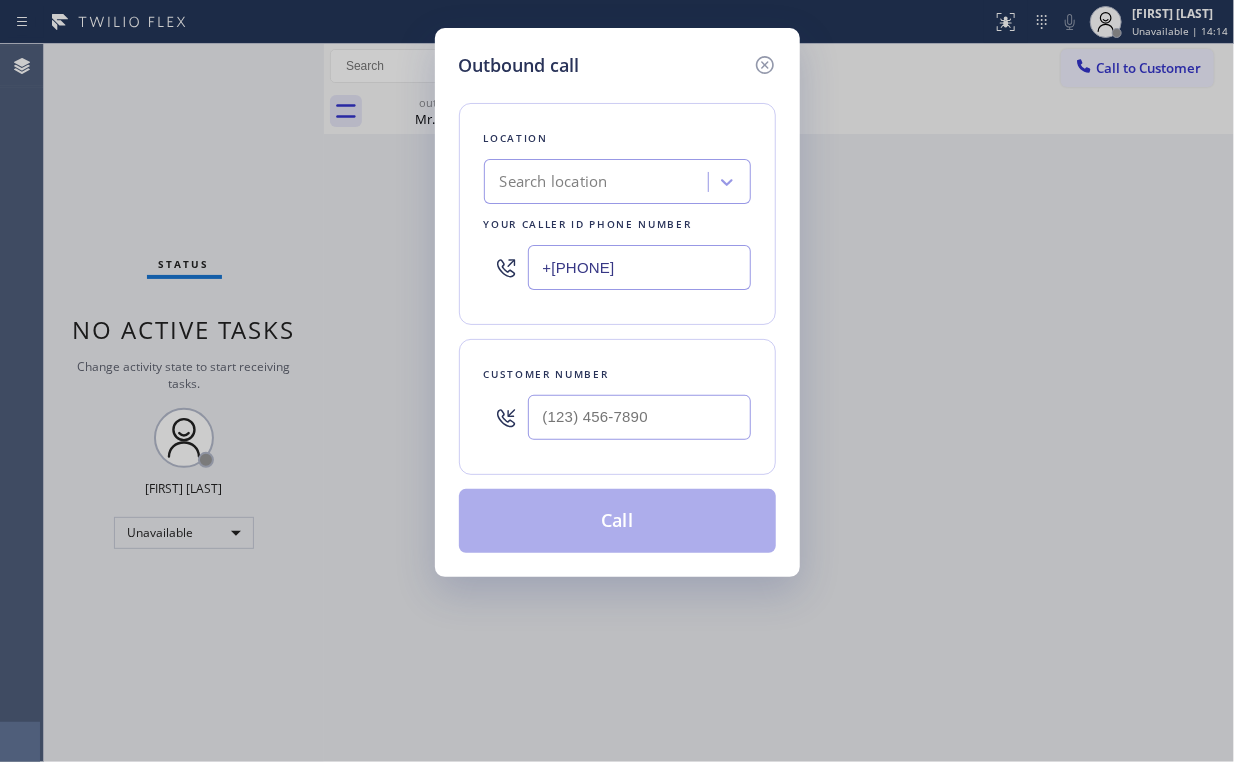 drag, startPoint x: 683, startPoint y: 256, endPoint x: 340, endPoint y: 251, distance: 343.03644 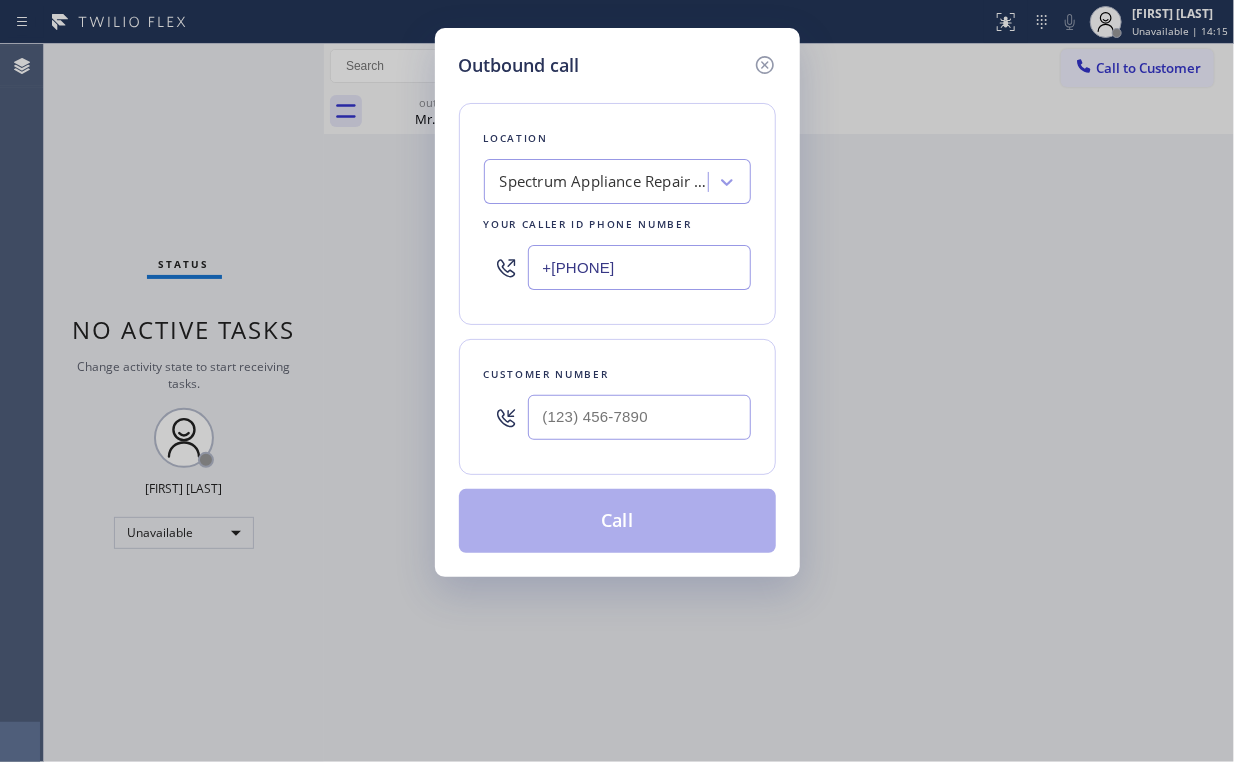paste on "([PHONE])" 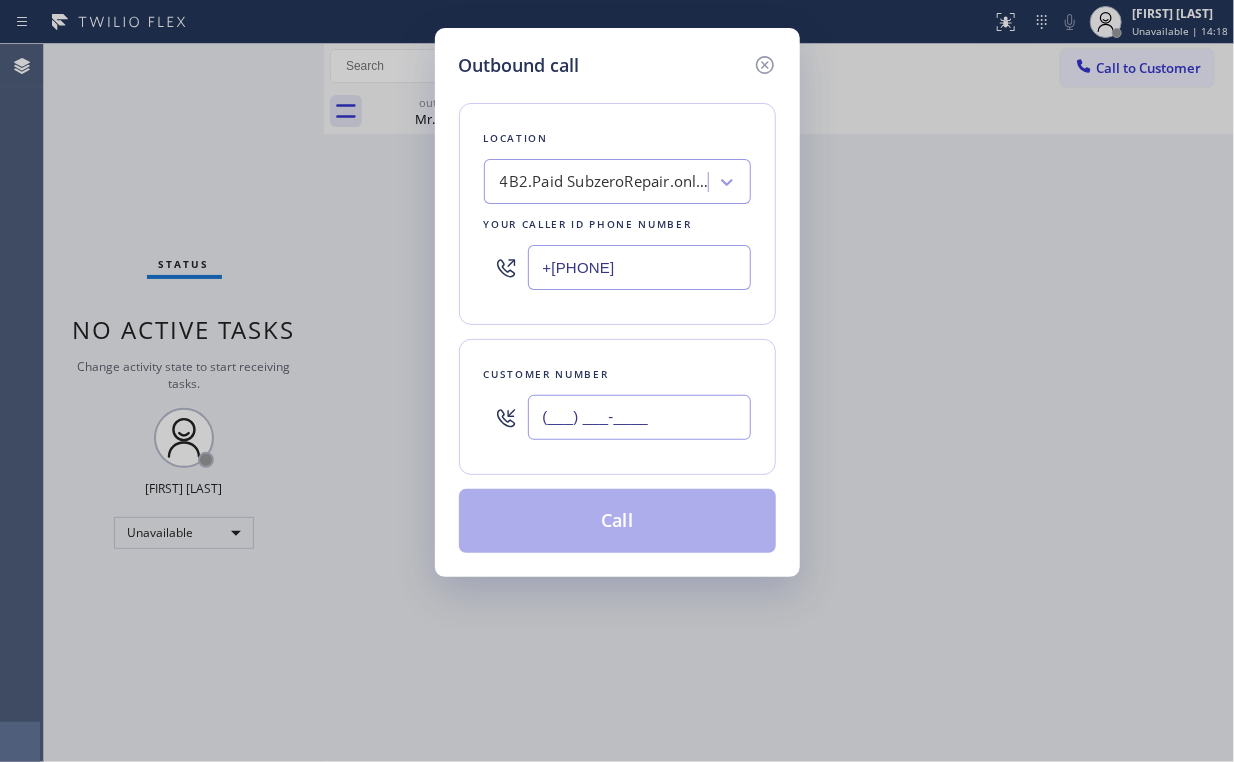 click on "(___) ___-____" at bounding box center (639, 417) 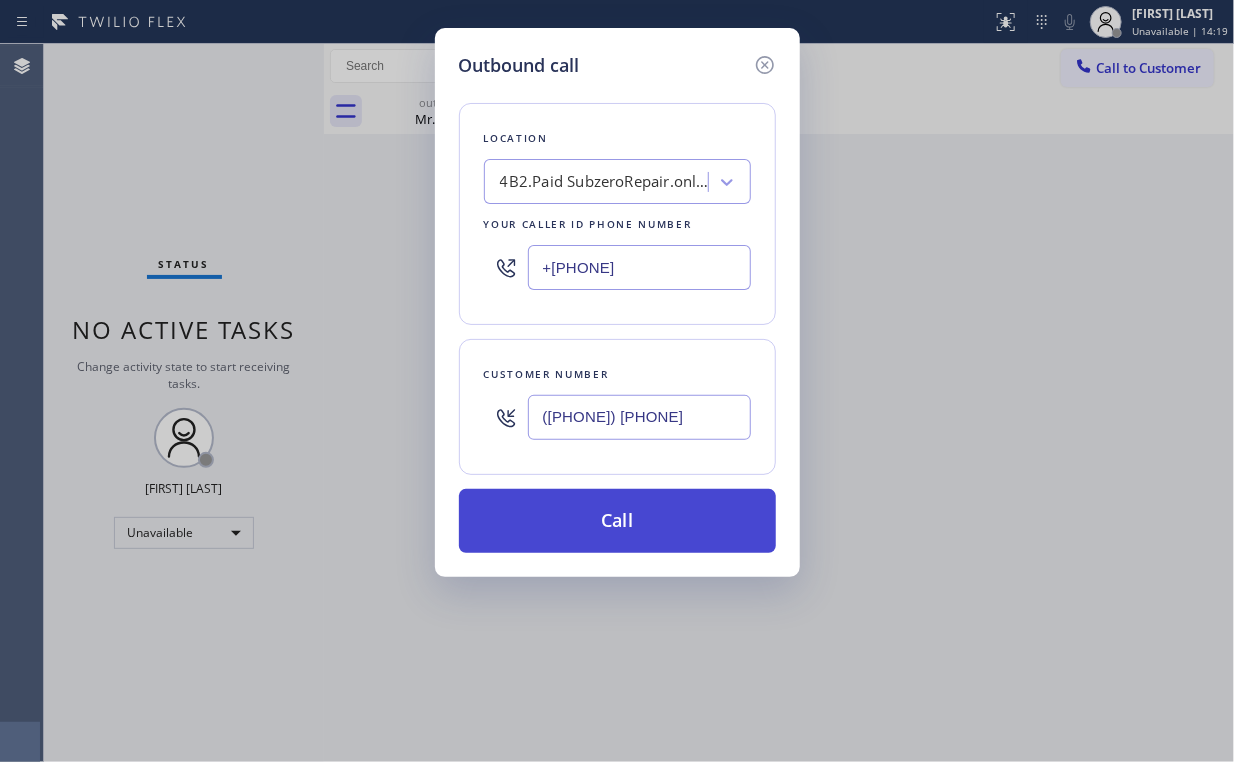 type on "([PHONE]) [PHONE]" 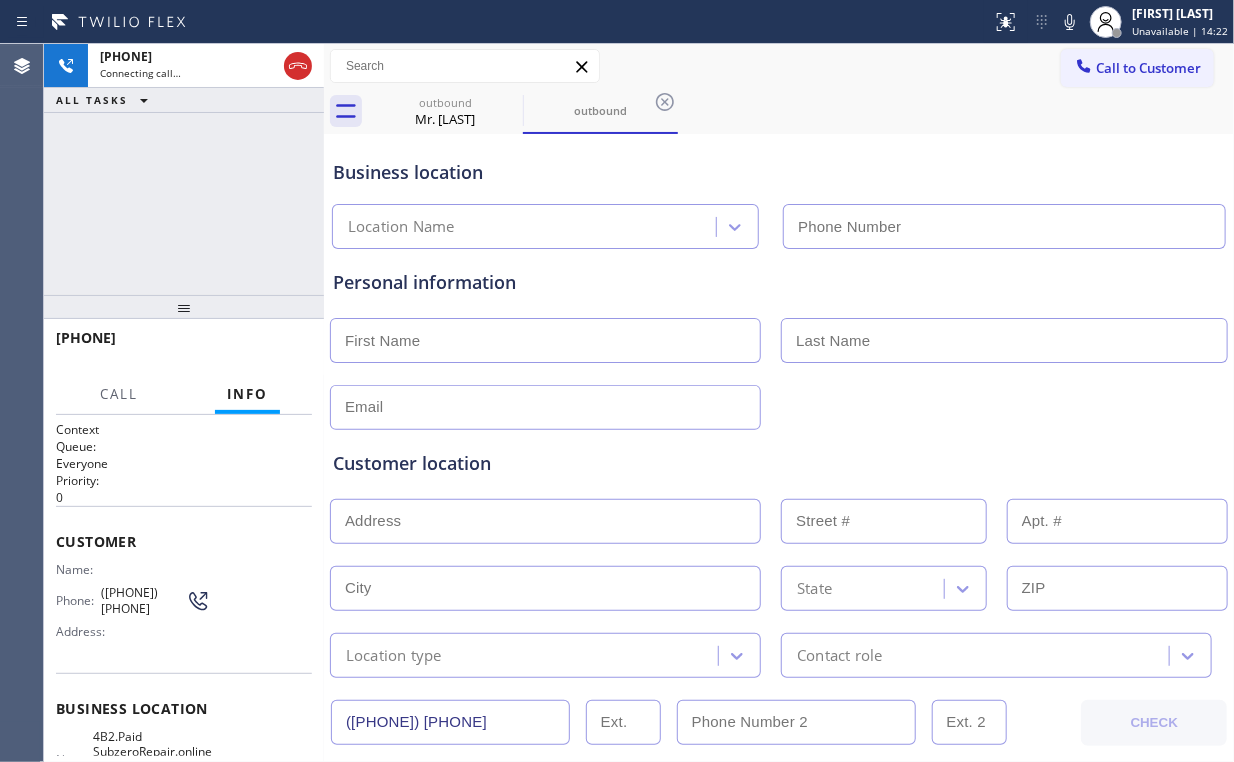type on "+[PHONE]" 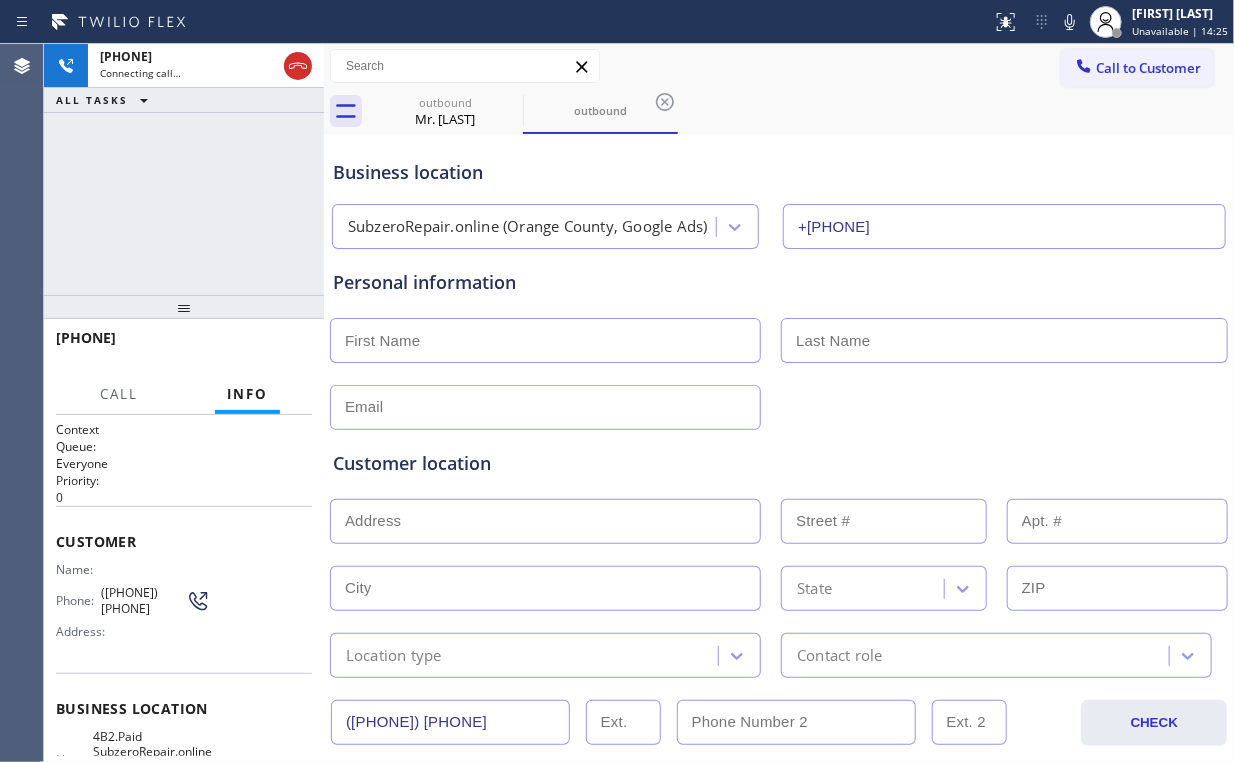 click on "+1[PHONE] Connecting call… ALL TASKS ALL TASKS ACTIVE TASKS TASKS IN WRAP UP" at bounding box center (184, 169) 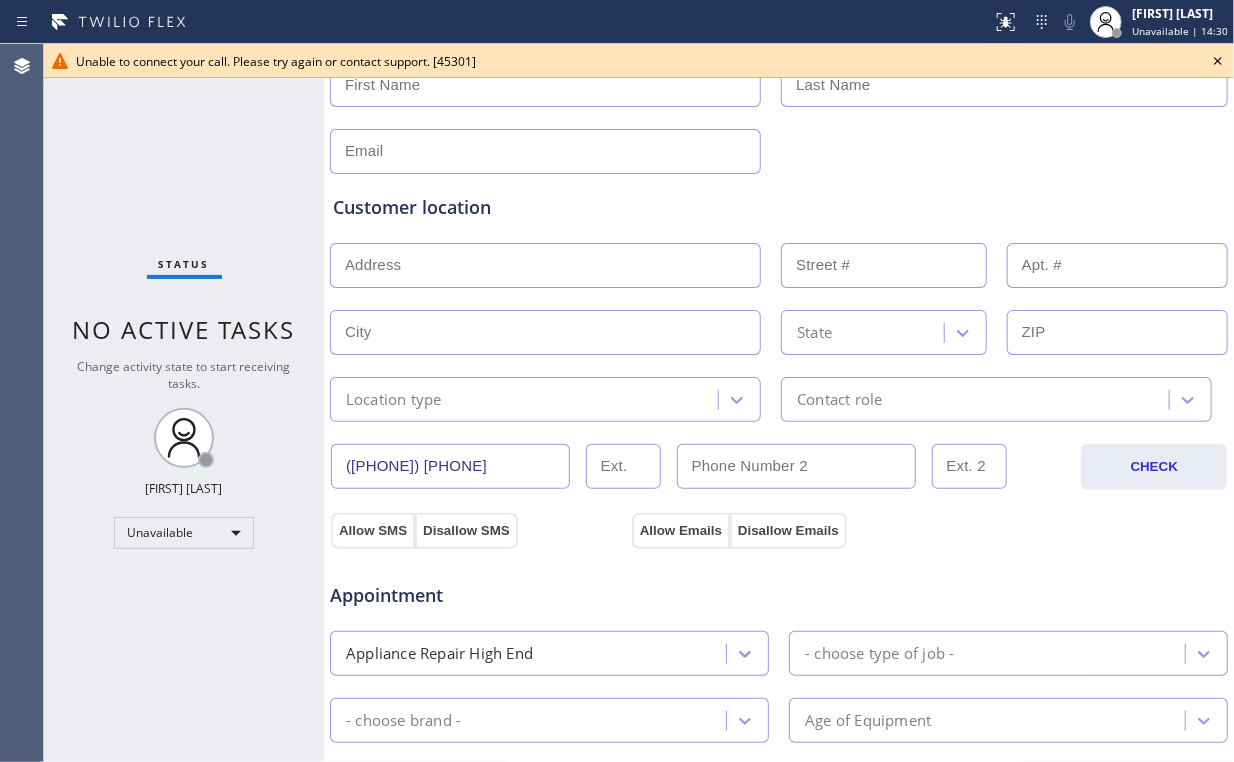 scroll, scrollTop: 0, scrollLeft: 0, axis: both 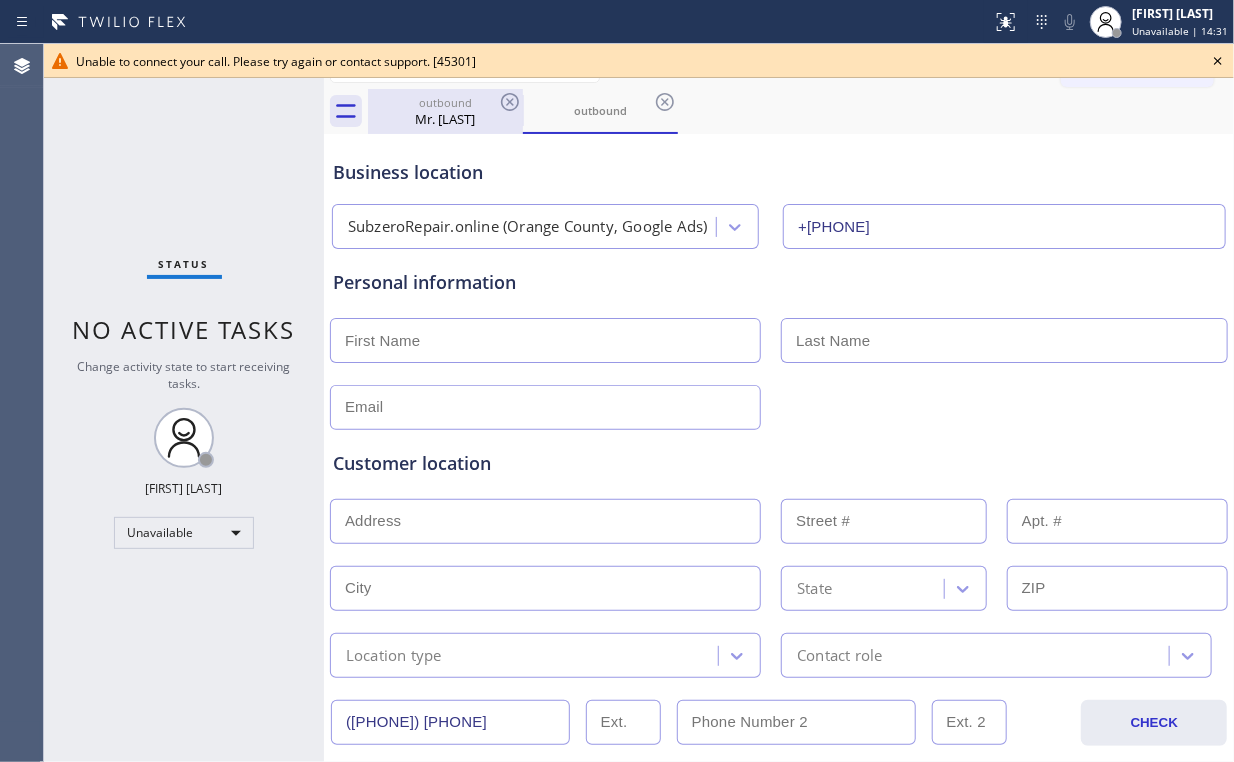 click on "Mr. [LAST]" at bounding box center [445, 119] 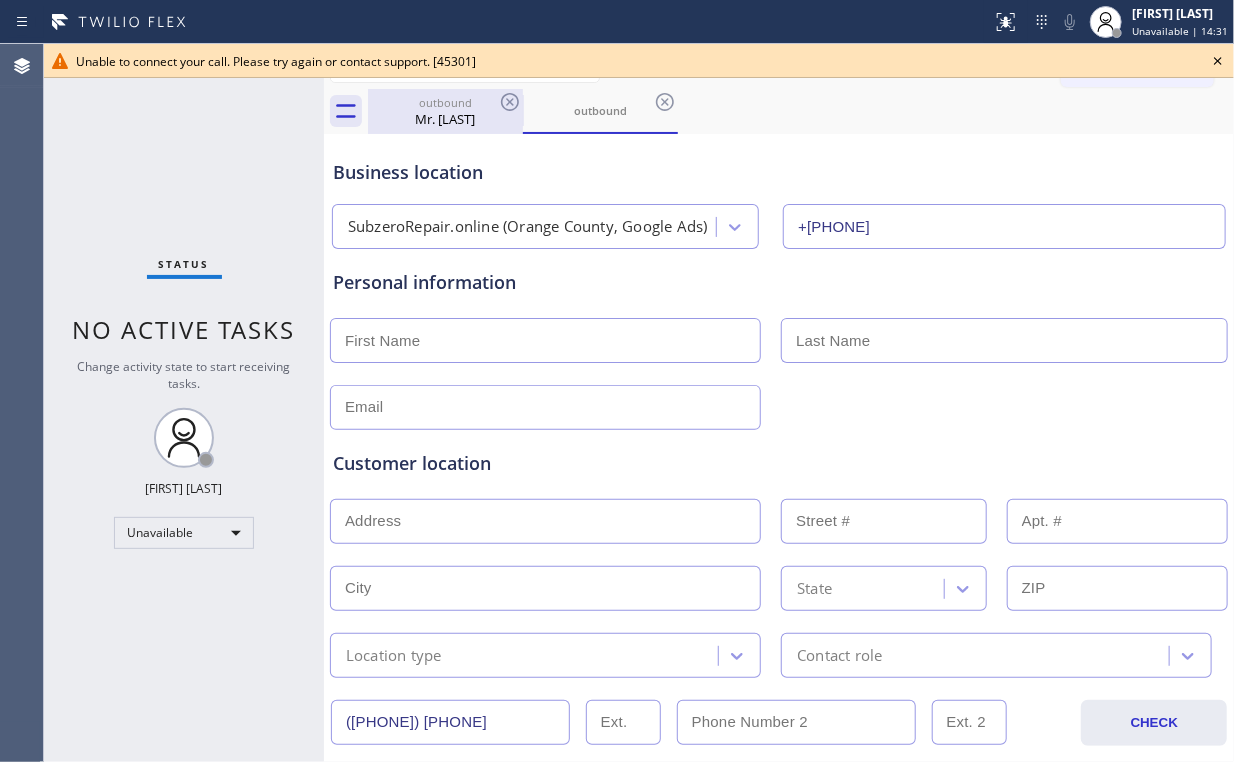 type on "+[PHONE]" 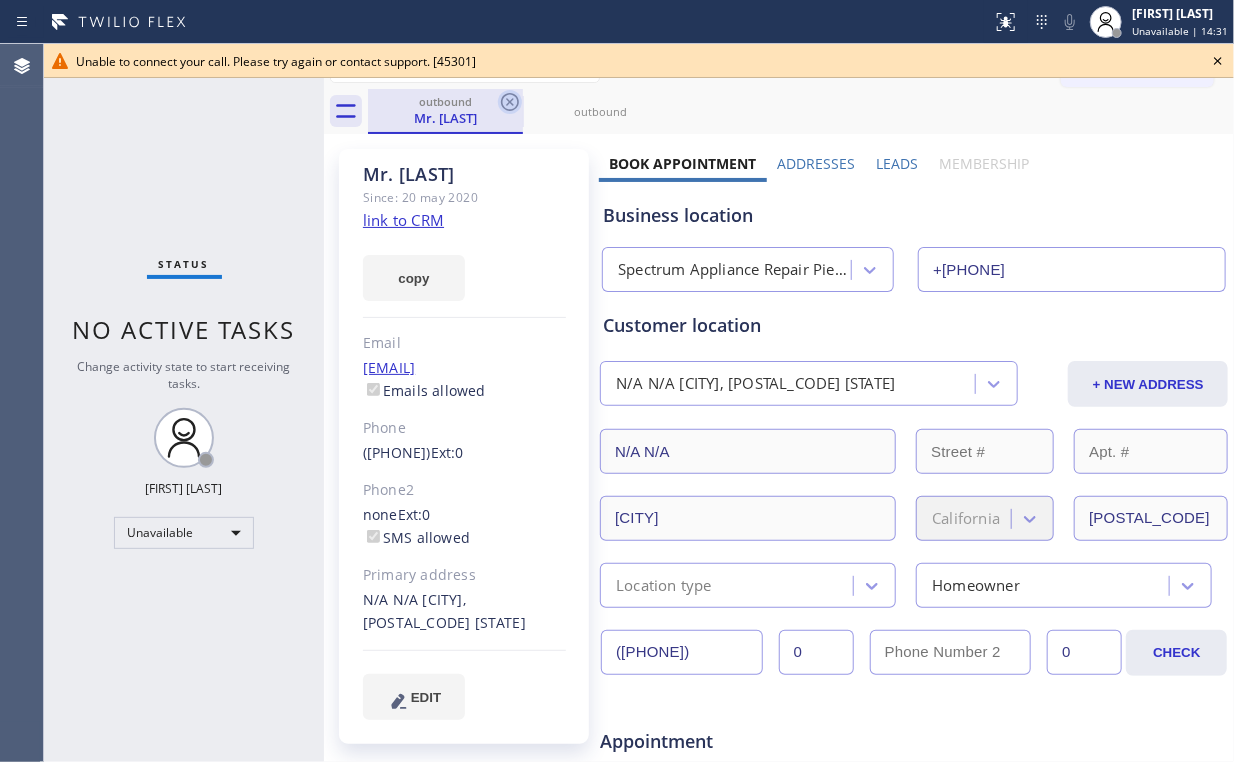 click 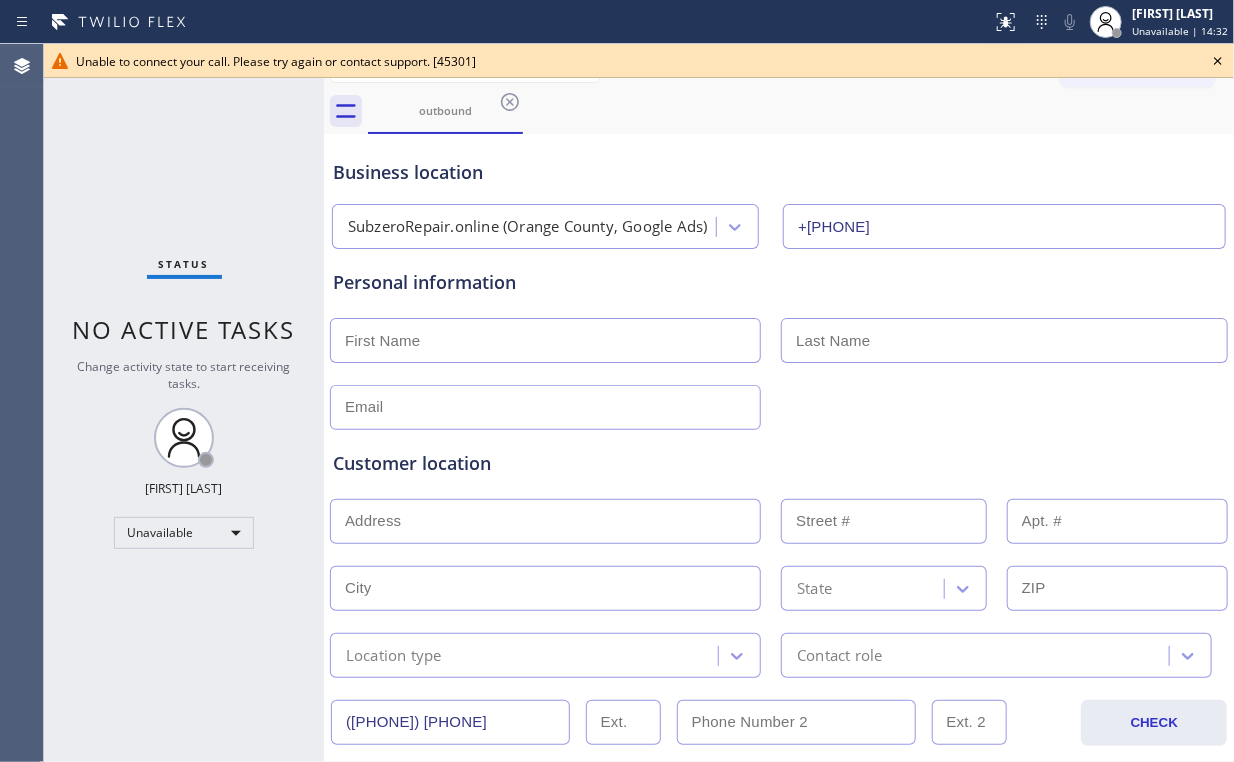 click on "+[PHONE]" at bounding box center [1004, 226] 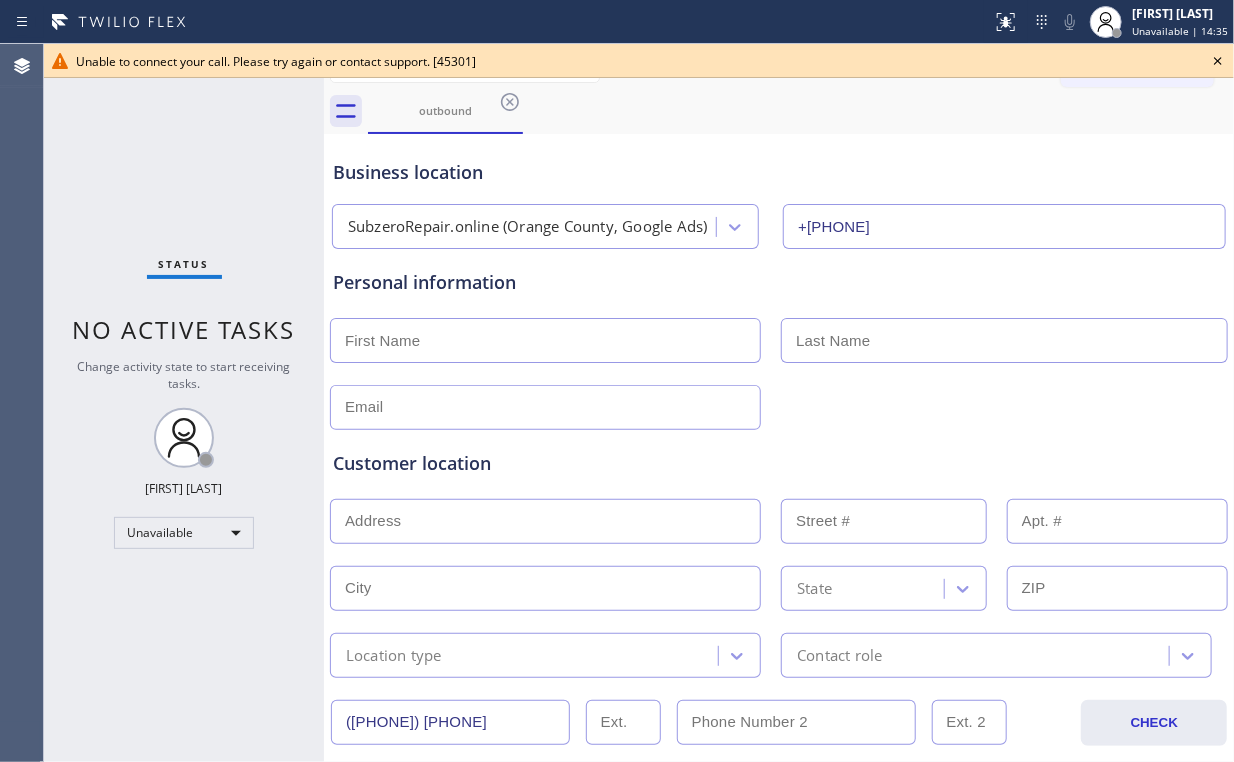 drag, startPoint x: 1073, startPoint y: 121, endPoint x: 1101, endPoint y: 120, distance: 28.01785 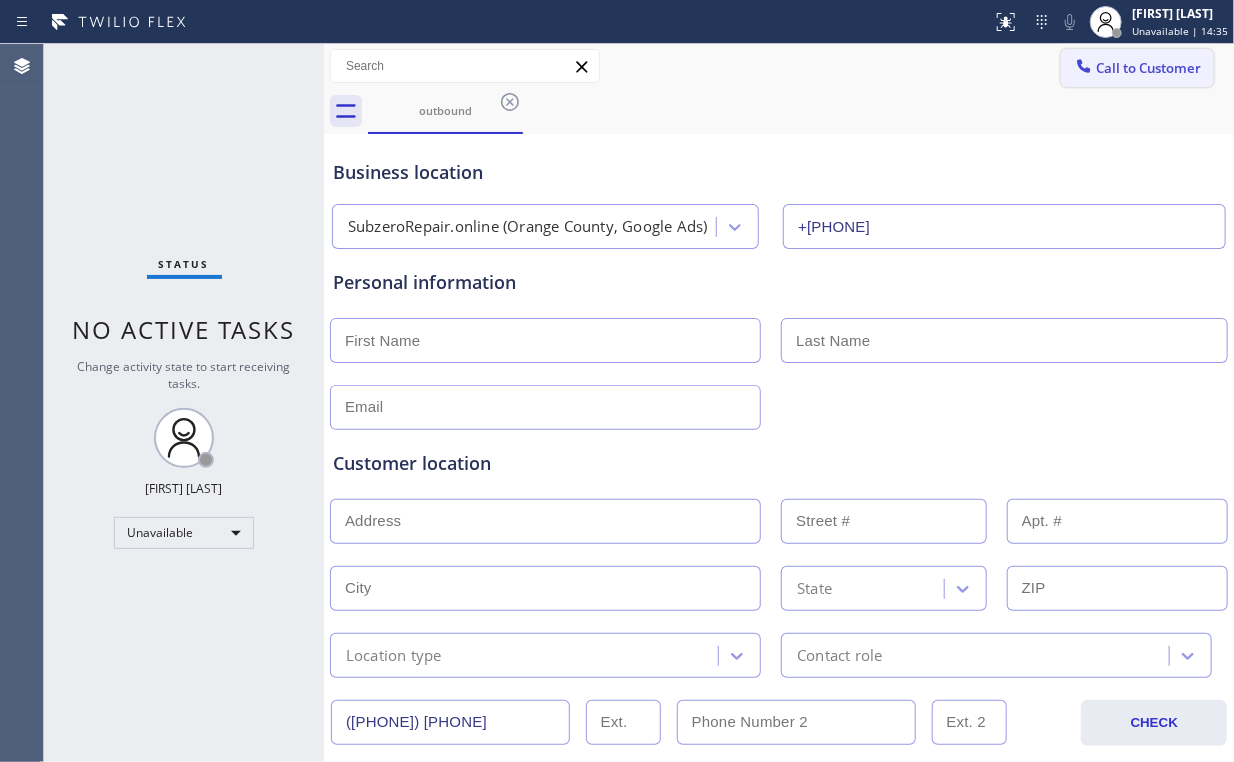 click on "Call to Customer" at bounding box center (1137, 68) 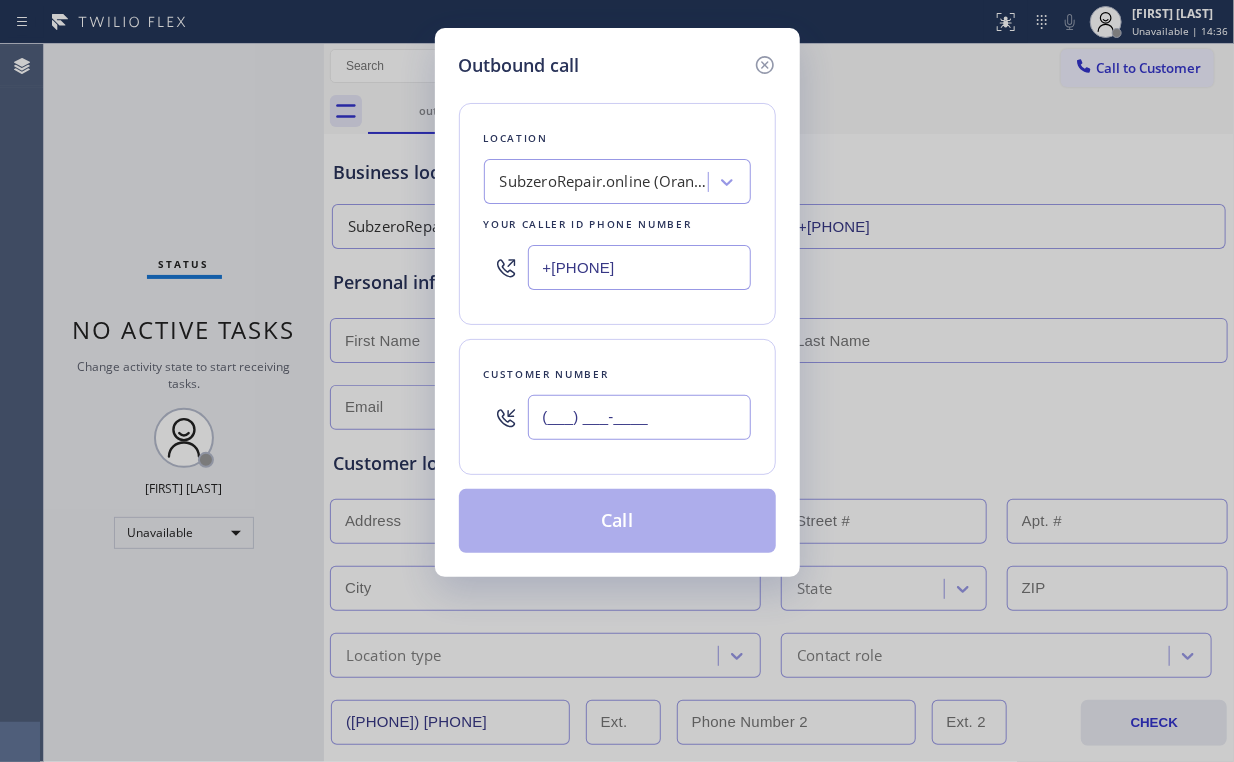 click on "(___) ___-____" at bounding box center [639, 417] 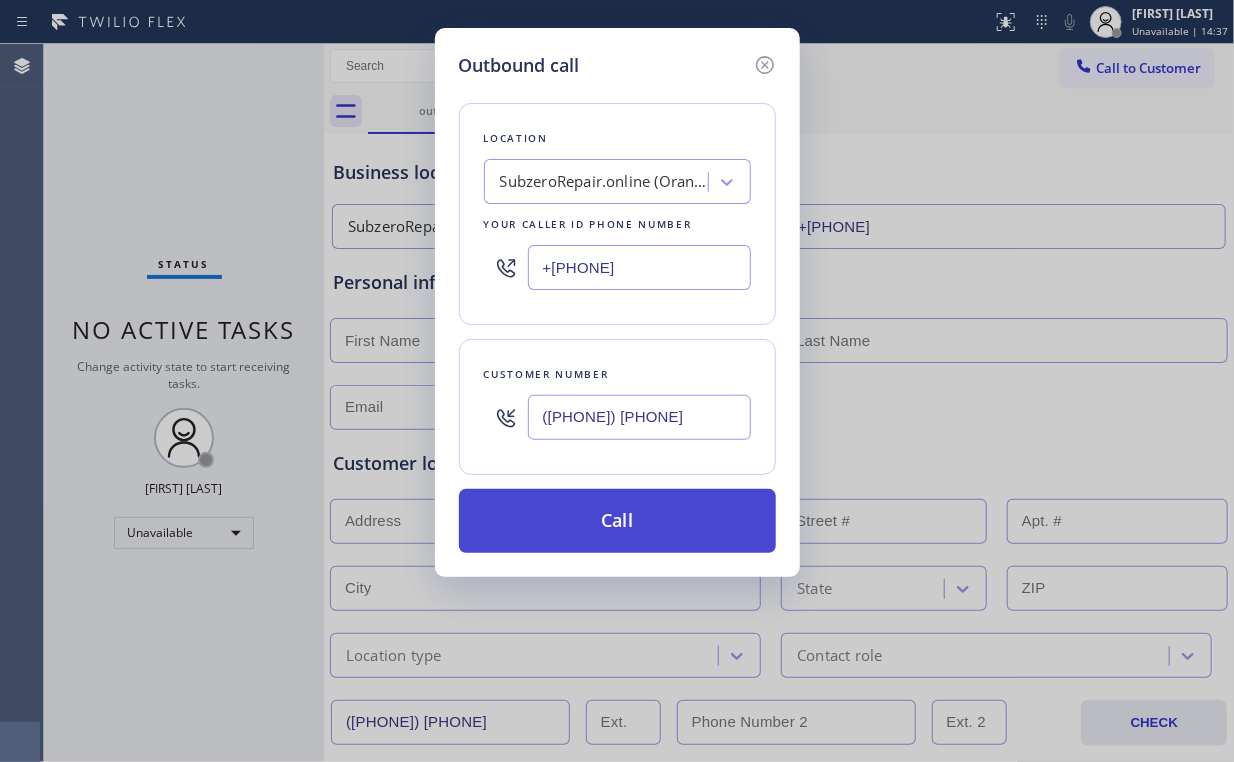 type on "([PHONE]) [PHONE]" 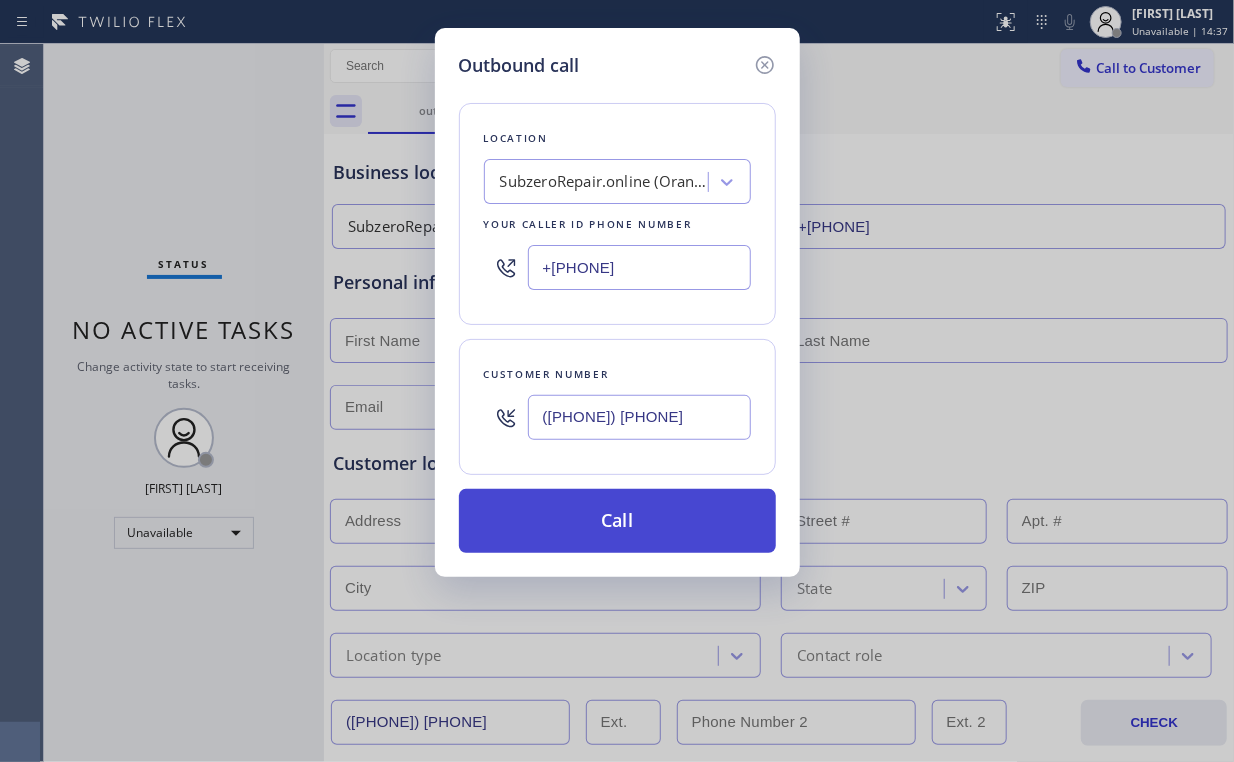 click on "Call" at bounding box center (617, 521) 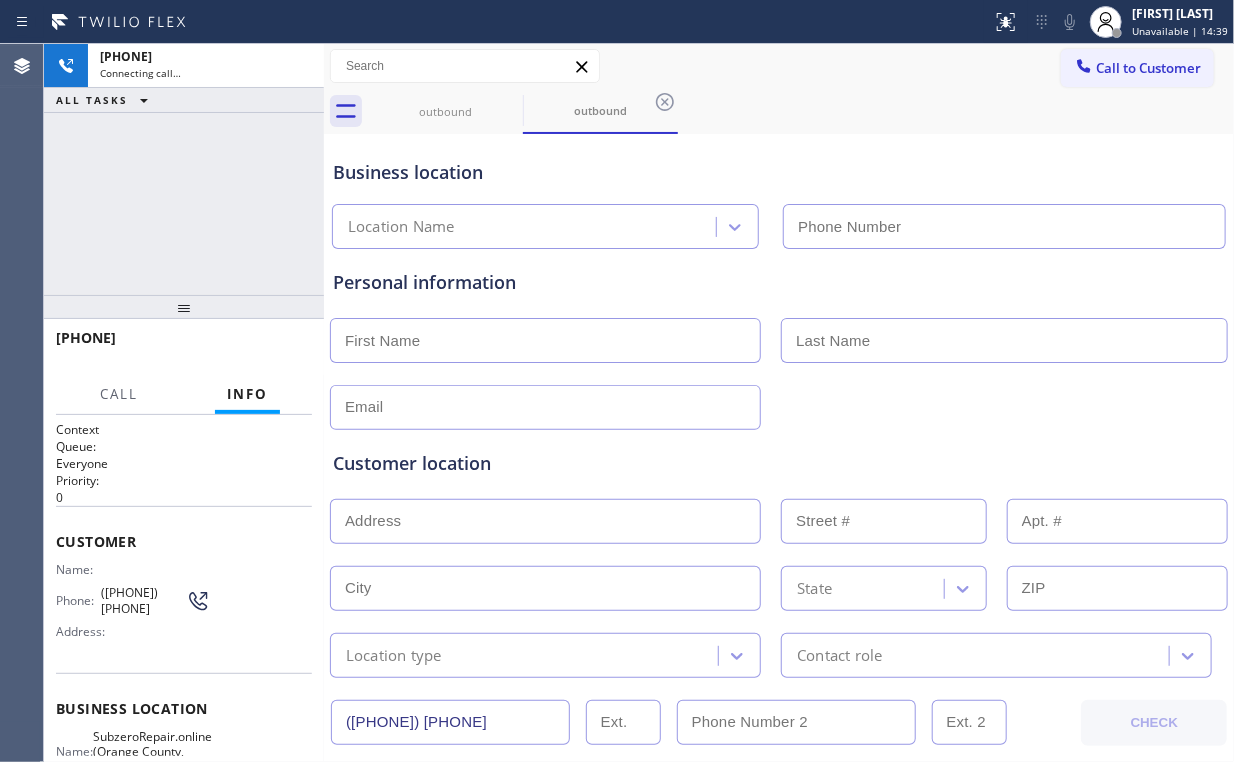 click on "+1[PHONE] Connecting call… ALL TASKS ALL TASKS ACTIVE TASKS TASKS IN WRAP UP" at bounding box center (184, 169) 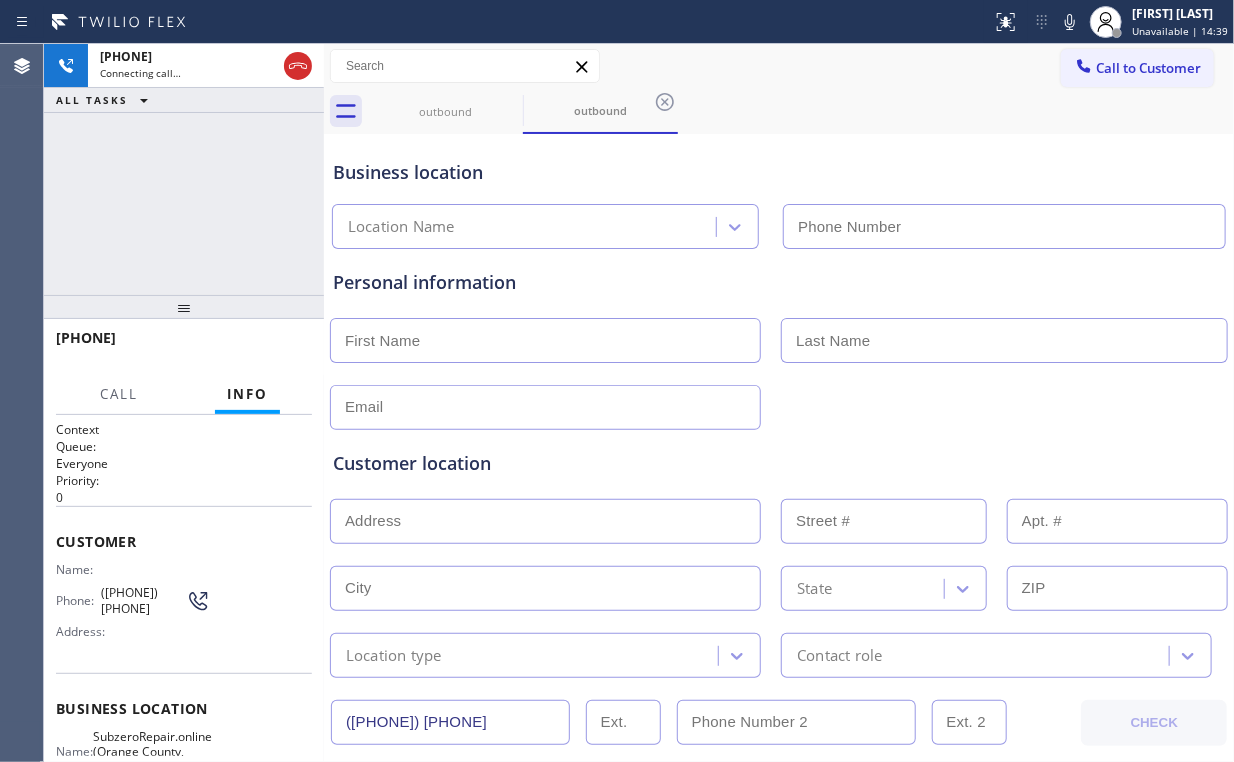 type on "+[PHONE]" 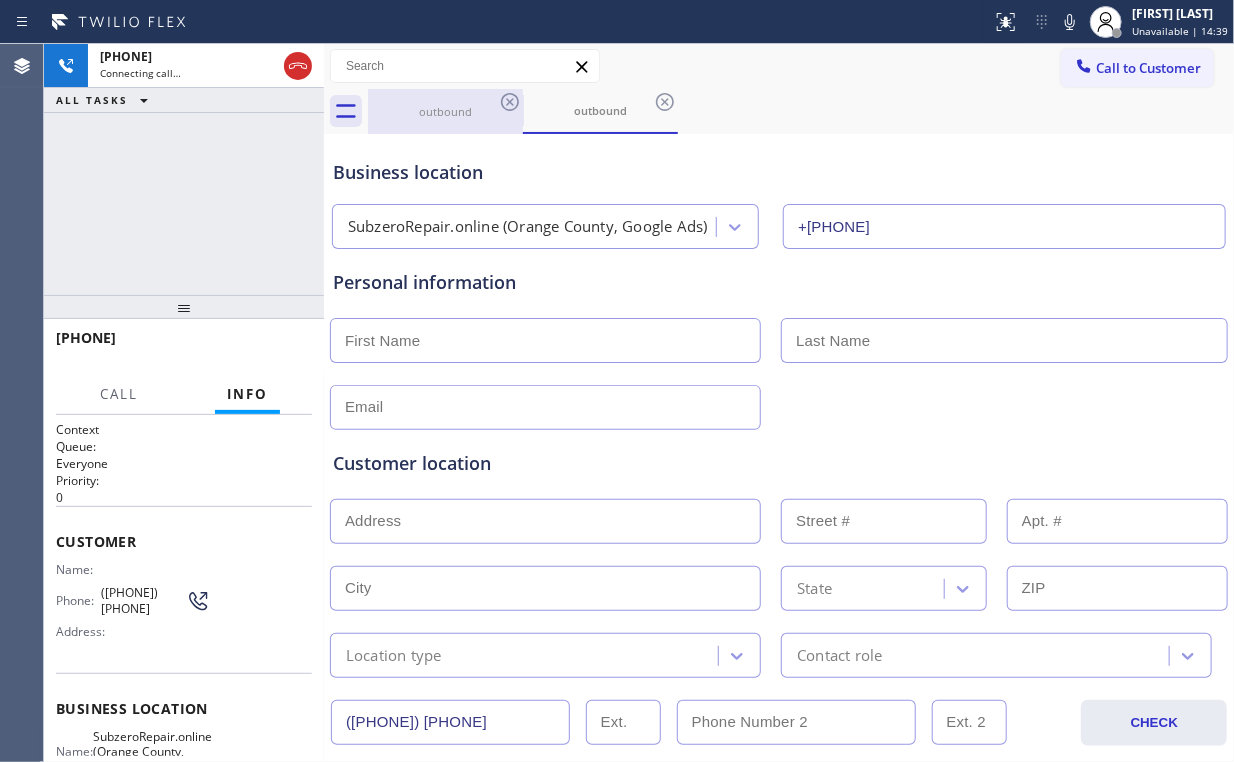 click on "outbound" at bounding box center (445, 111) 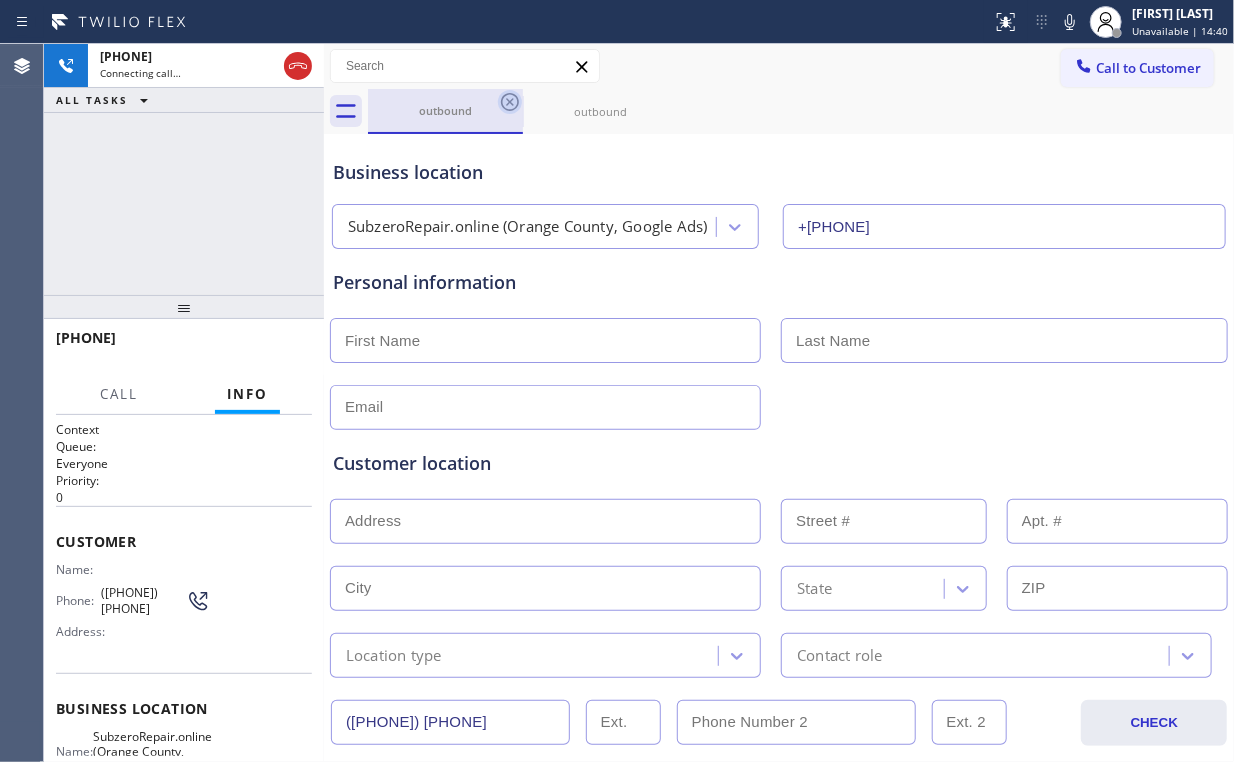 click 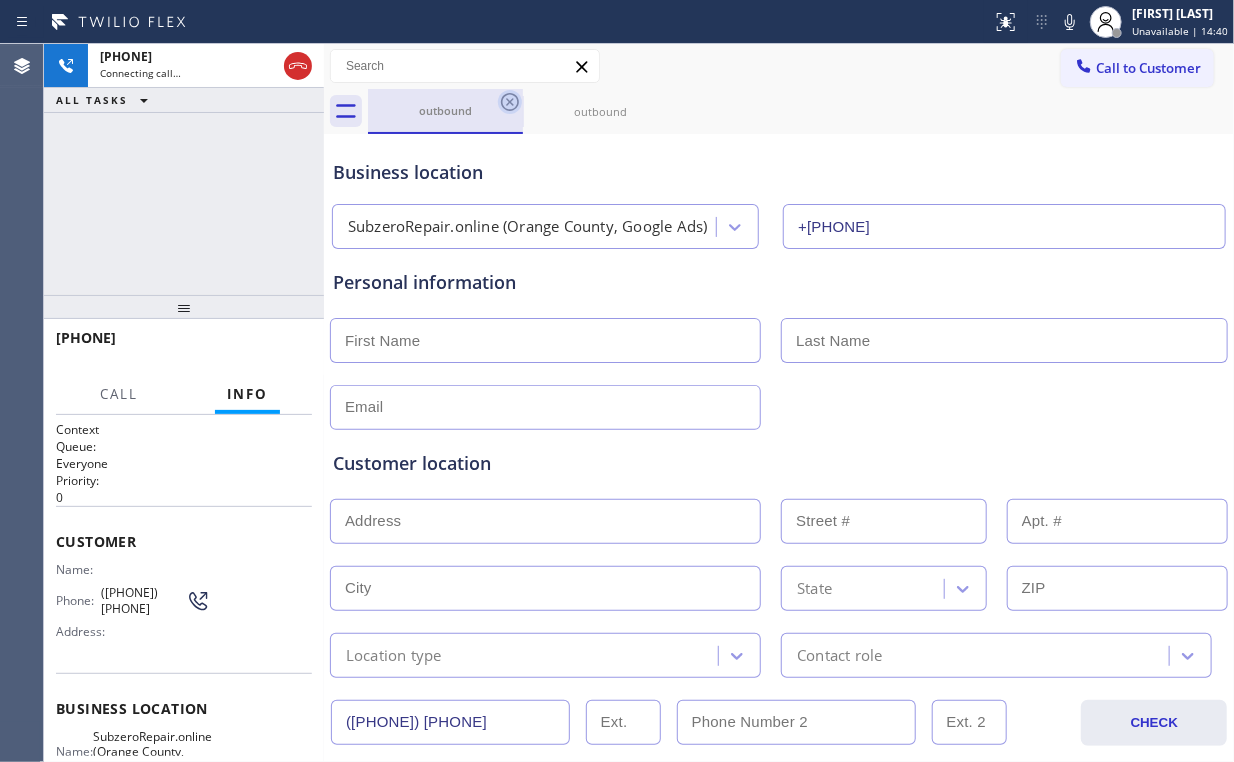 click 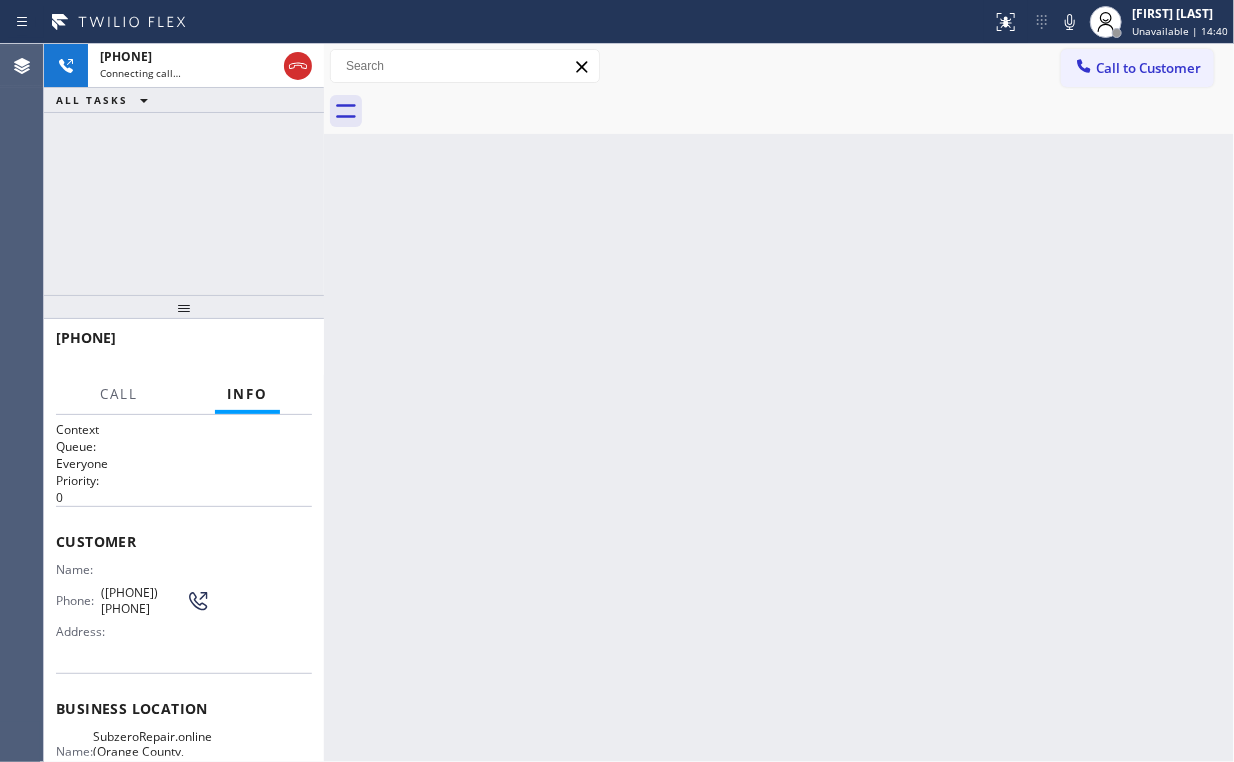 click on "+1[PHONE] Connecting call… ALL TASKS ALL TASKS ACTIVE TASKS TASKS IN WRAP UP" at bounding box center [184, 169] 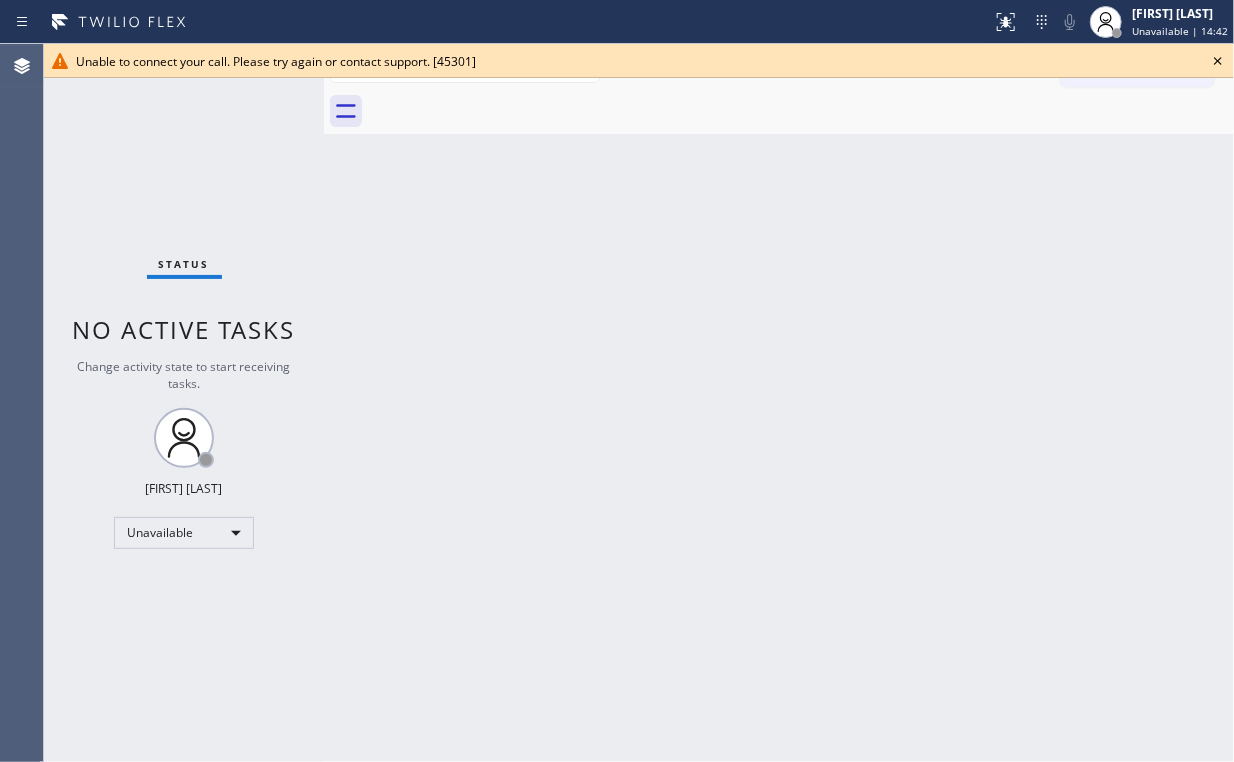 drag, startPoint x: 1216, startPoint y: 61, endPoint x: 1230, endPoint y: 72, distance: 17.804493 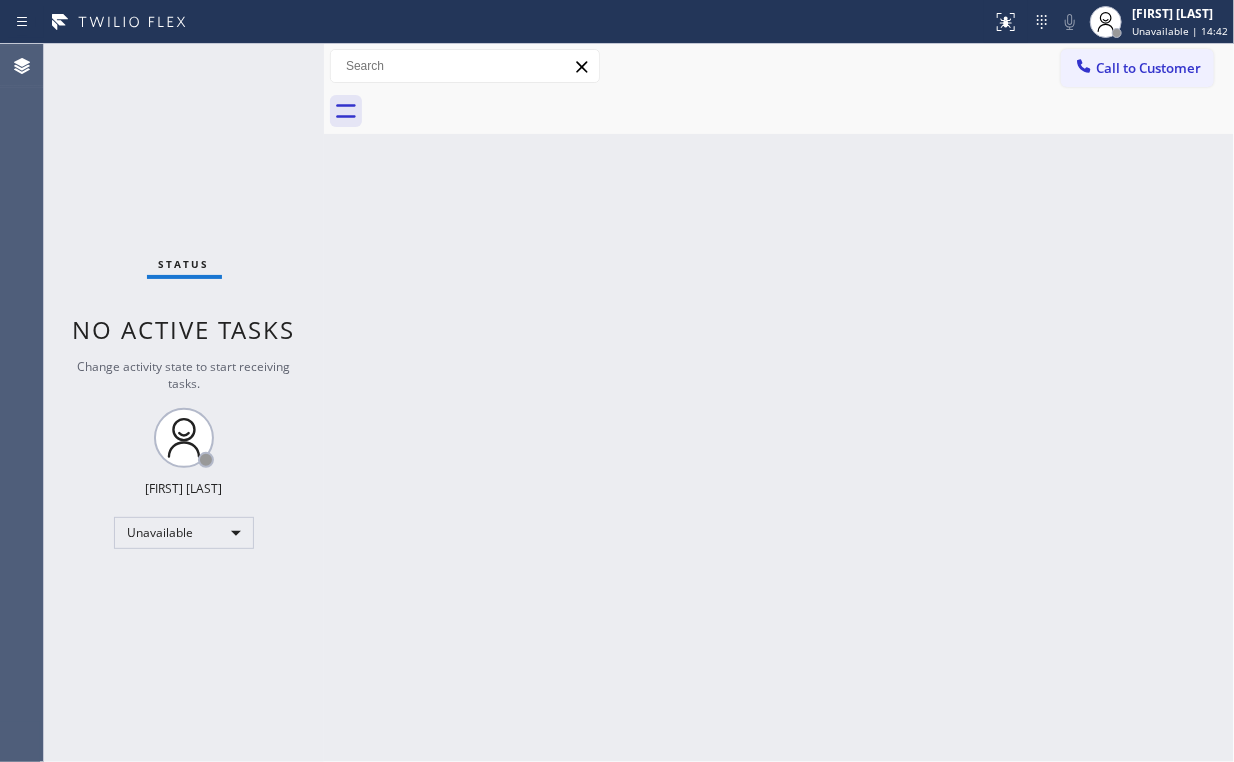 drag, startPoint x: 1115, startPoint y: 60, endPoint x: 1109, endPoint y: 69, distance: 10.816654 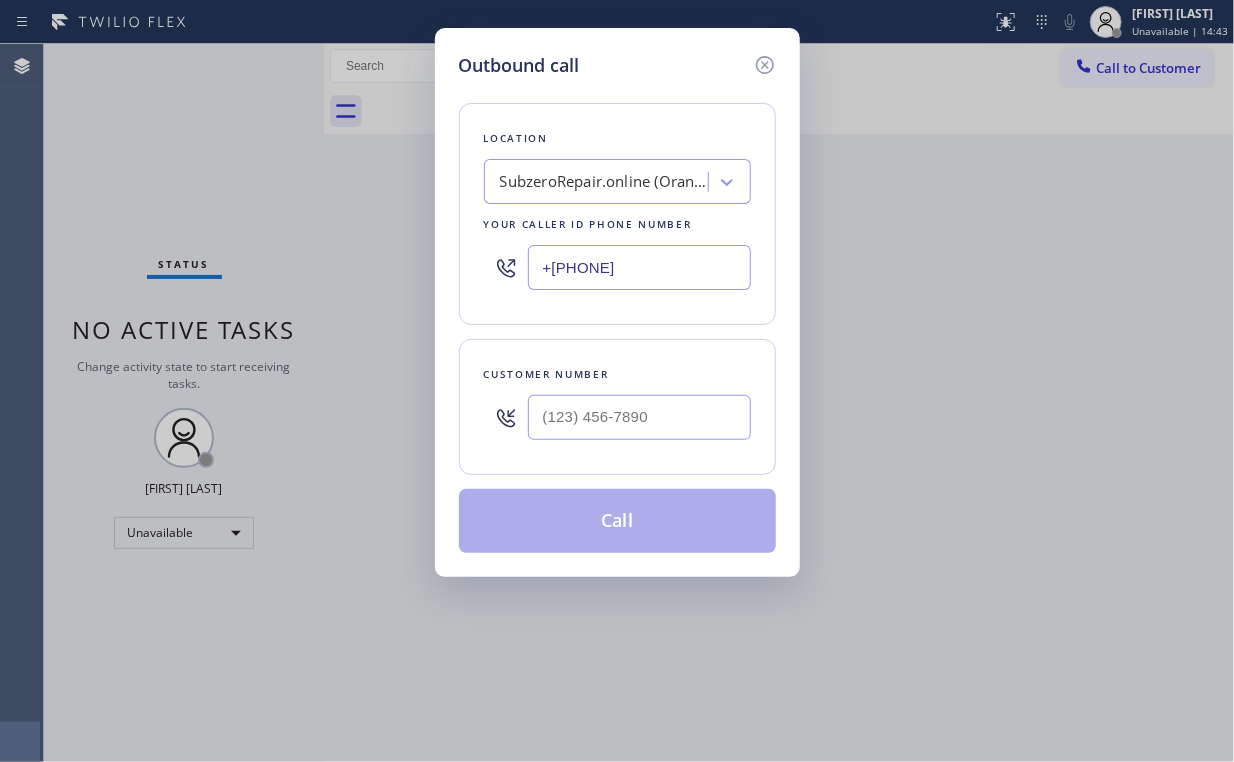 drag, startPoint x: 664, startPoint y: 271, endPoint x: 235, endPoint y: 278, distance: 429.0571 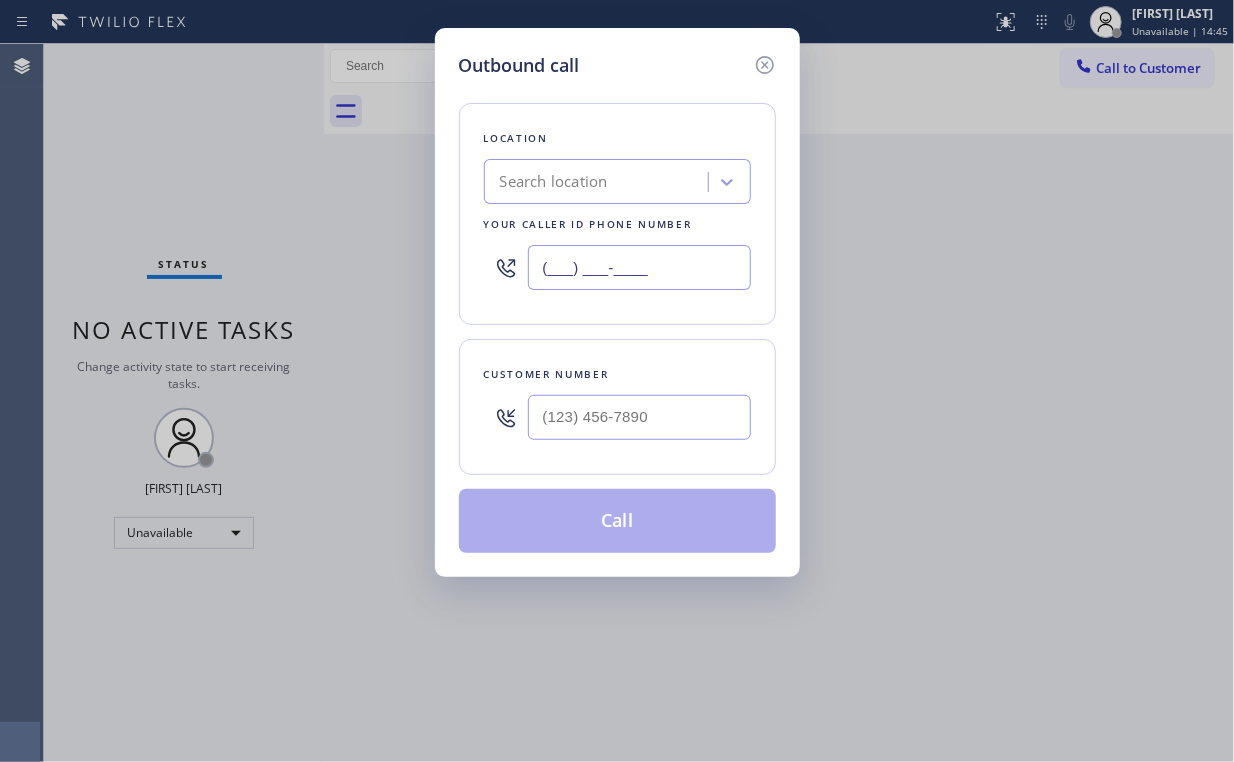 type on "(___) ___-____" 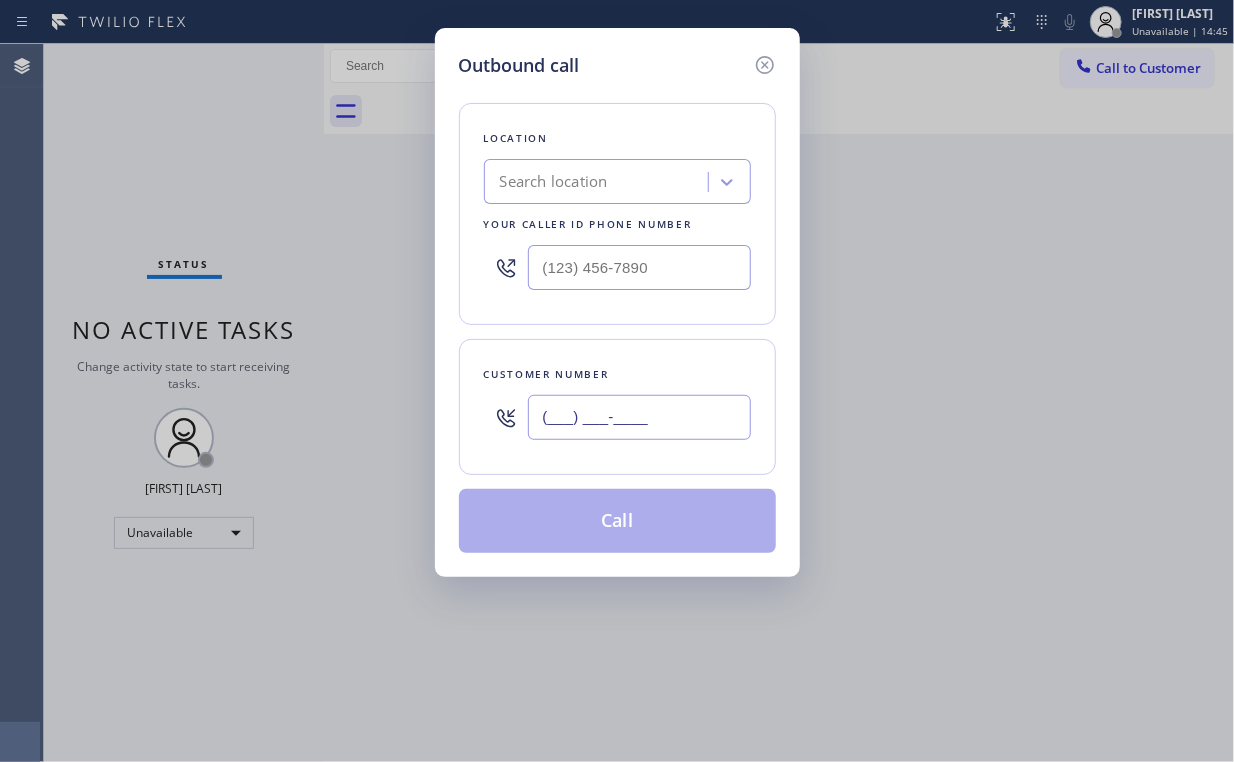 click on "(___) ___-____" at bounding box center [639, 417] 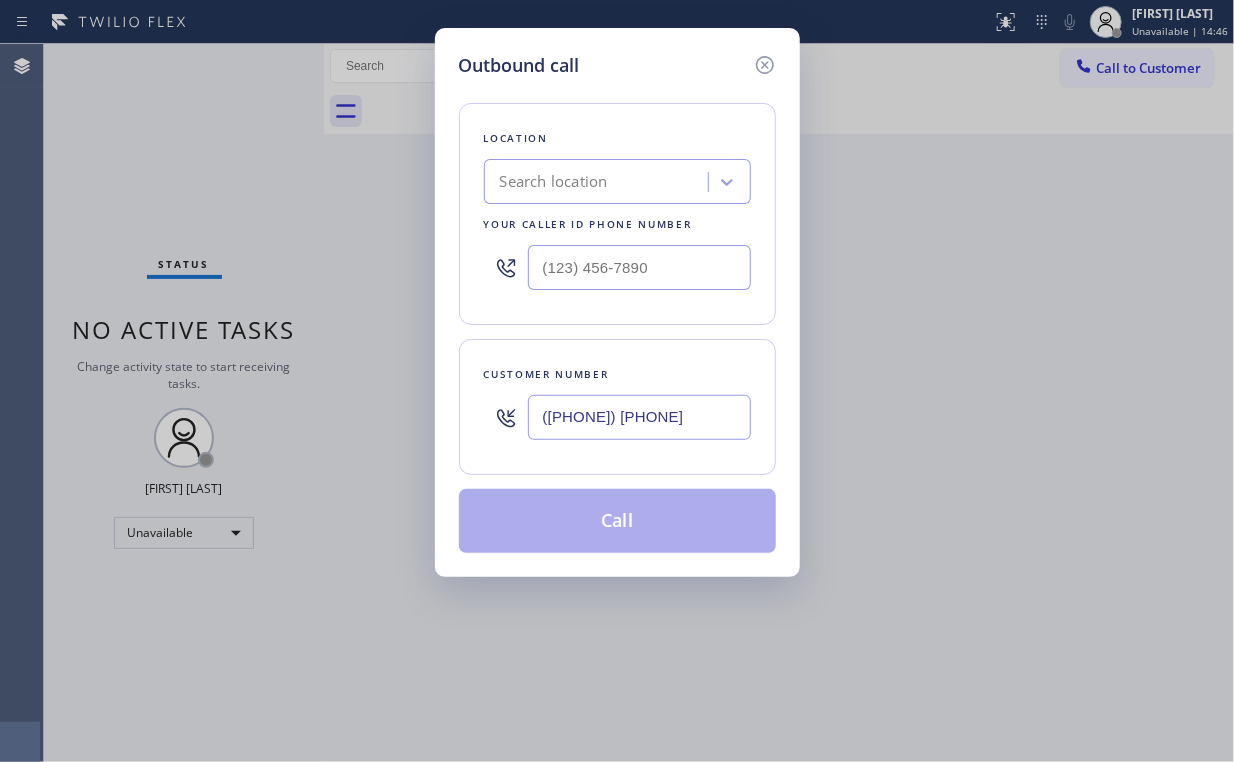 type on "([PHONE]) [PHONE]" 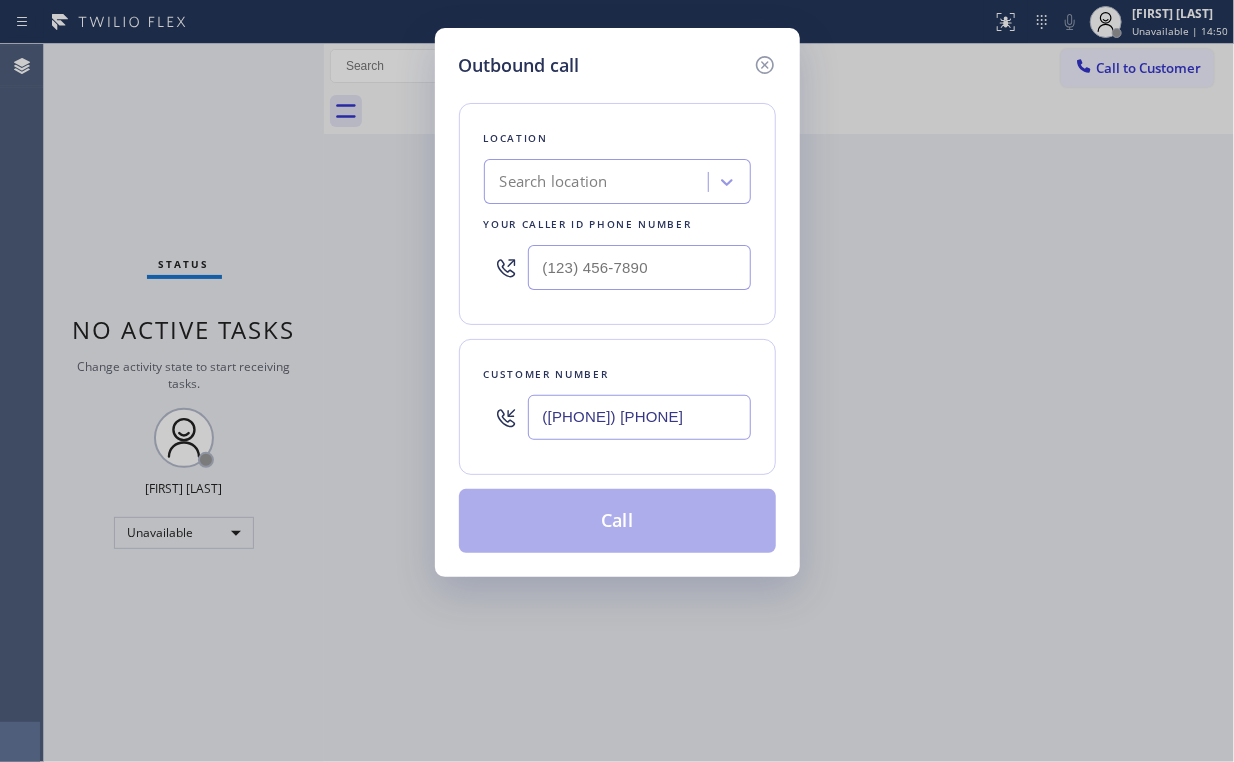 click on "Location Search location Your caller id phone number" at bounding box center [617, 214] 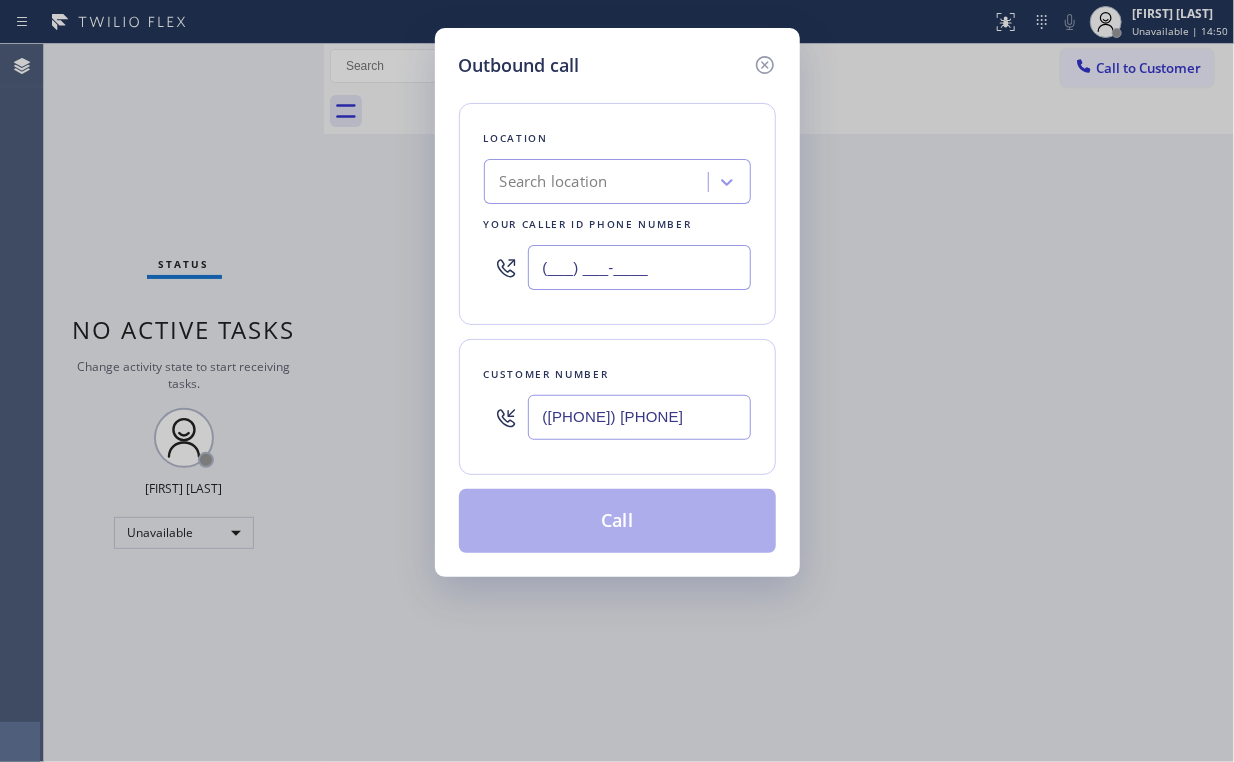 click on "(___) ___-____" at bounding box center [639, 267] 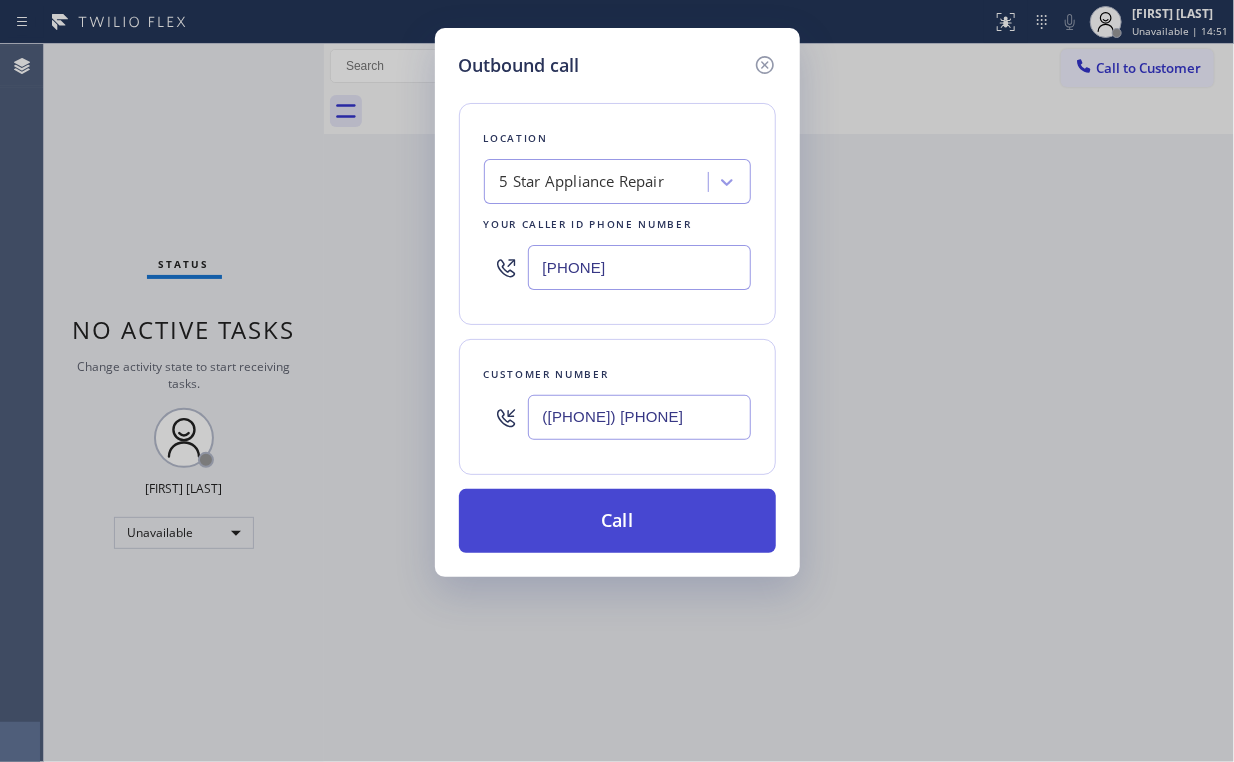 type on "[PHONE]" 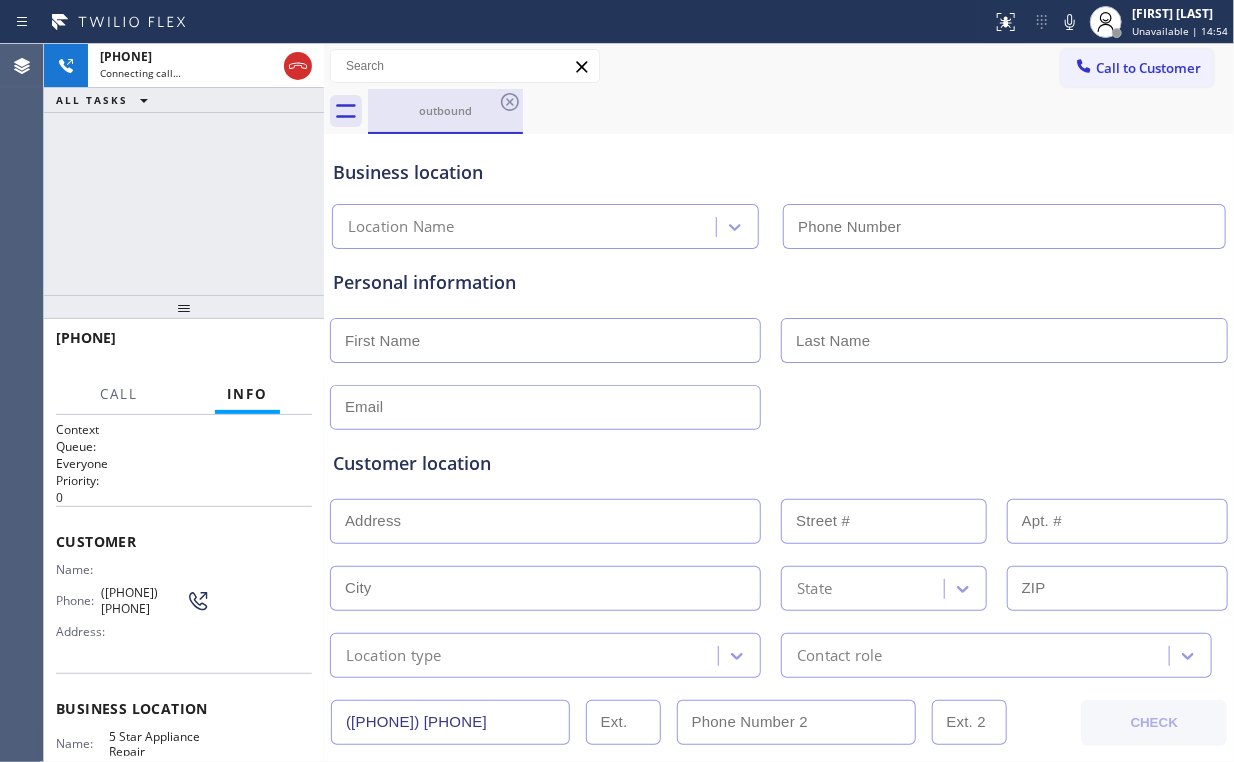 type on "[PHONE]" 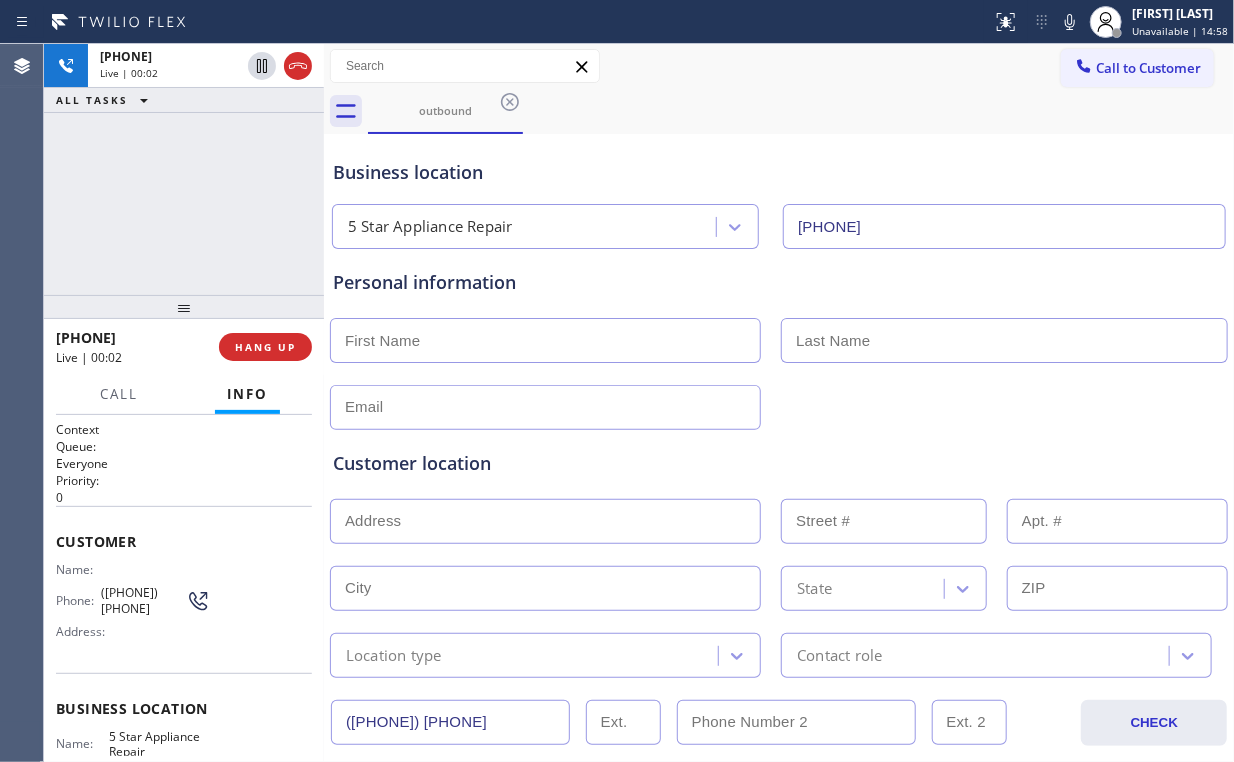 click on "[PHONE] Live | 00:02 ALL TASKS ALL TASKS ACTIVE TASKS TASKS IN WRAP UP" at bounding box center (184, 169) 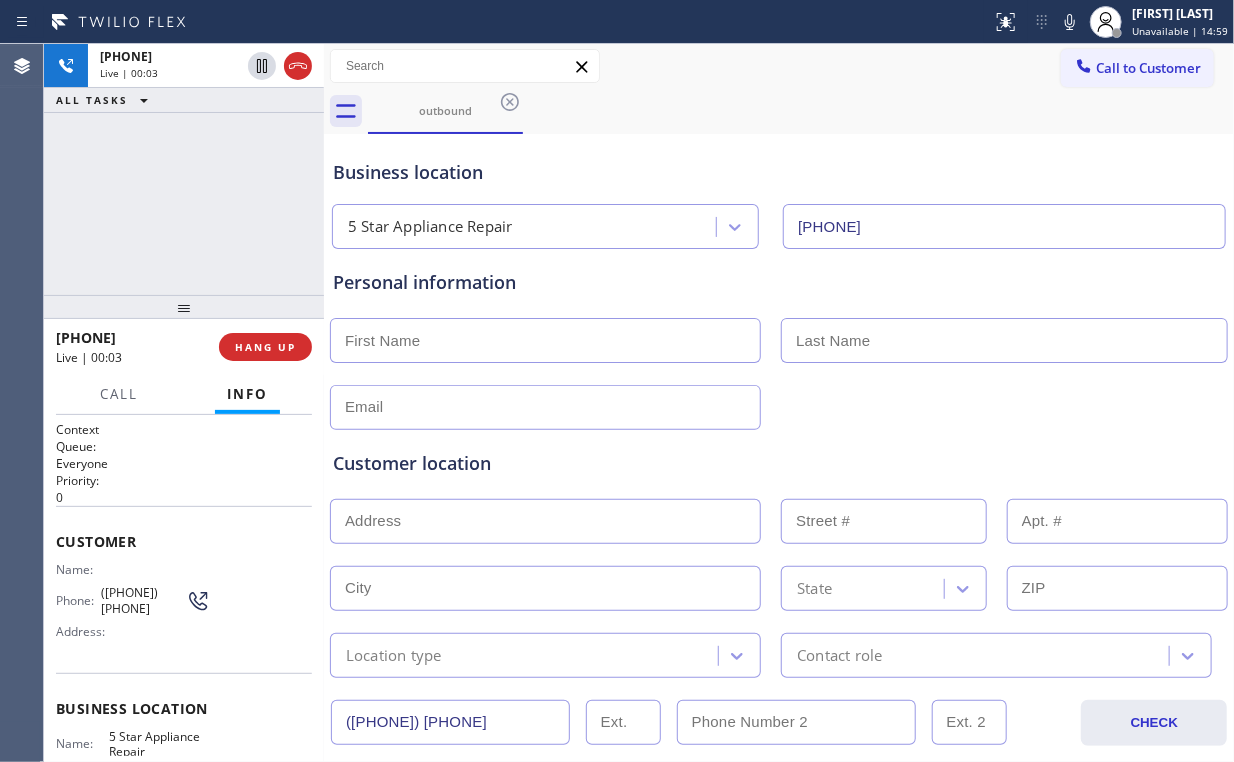 click on "+[PHONE] Live | 00:03 ALL TASKS ALL TASKS ACTIVE TASKS TASKS IN WRAP UP" at bounding box center [184, 169] 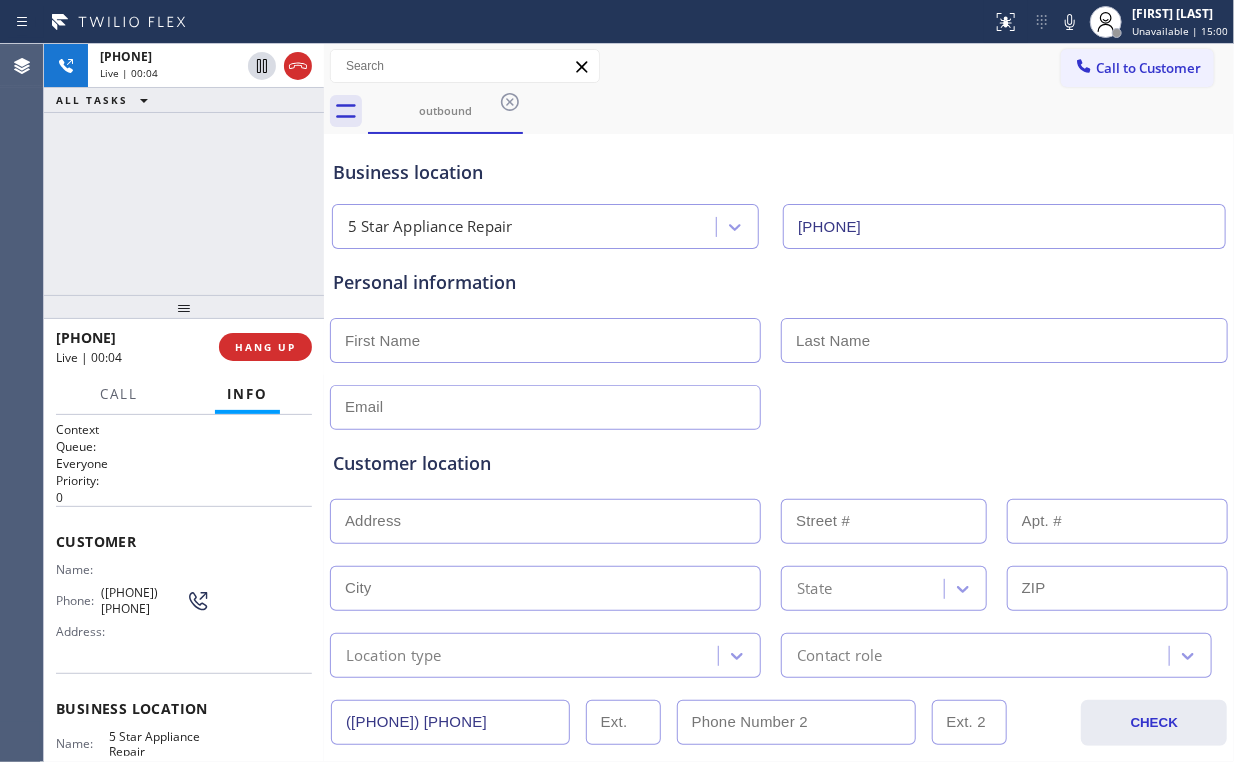 click on "+1[PHONE] Live | [TIME] ALL TASKS ALL TASKS ACTIVE TASKS TASKS IN WRAP UP" at bounding box center [184, 169] 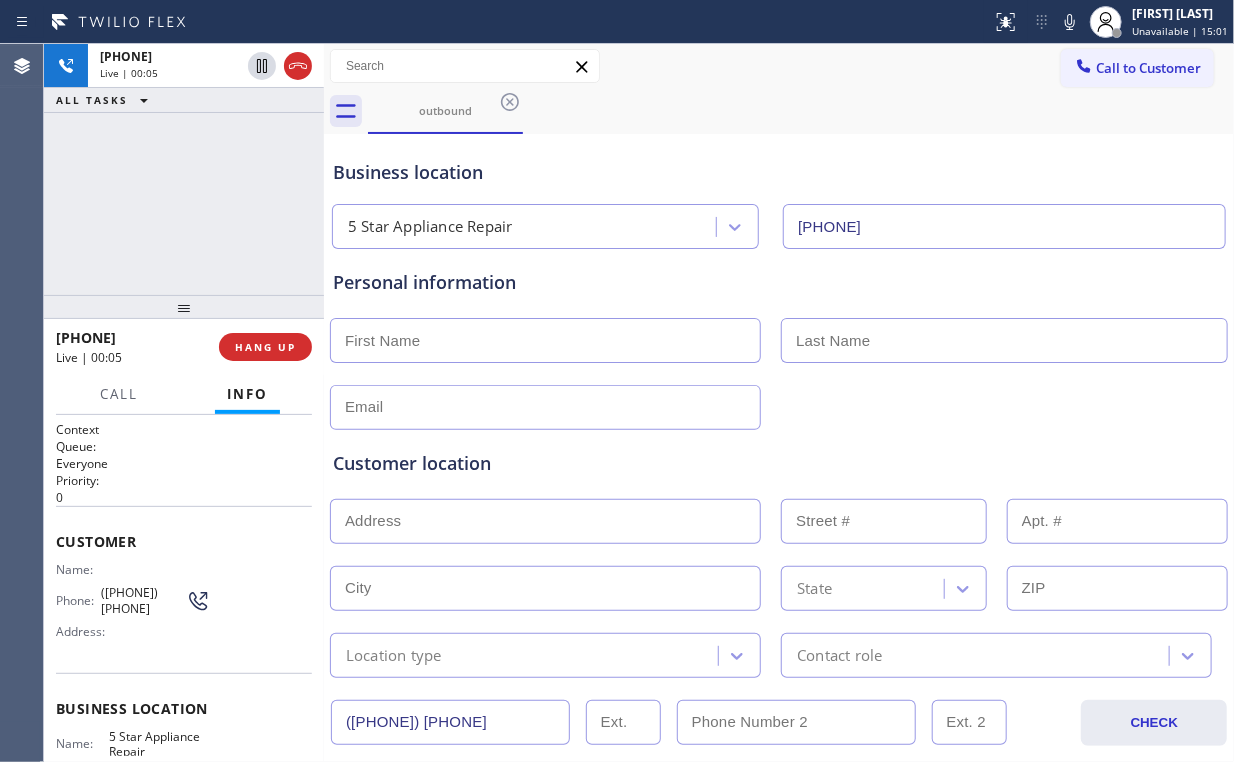 click on "+[PHONE] Live | 00:05 ALL TASKS ALL TASKS ACTIVE TASKS TASKS IN WRAP UP" at bounding box center [184, 169] 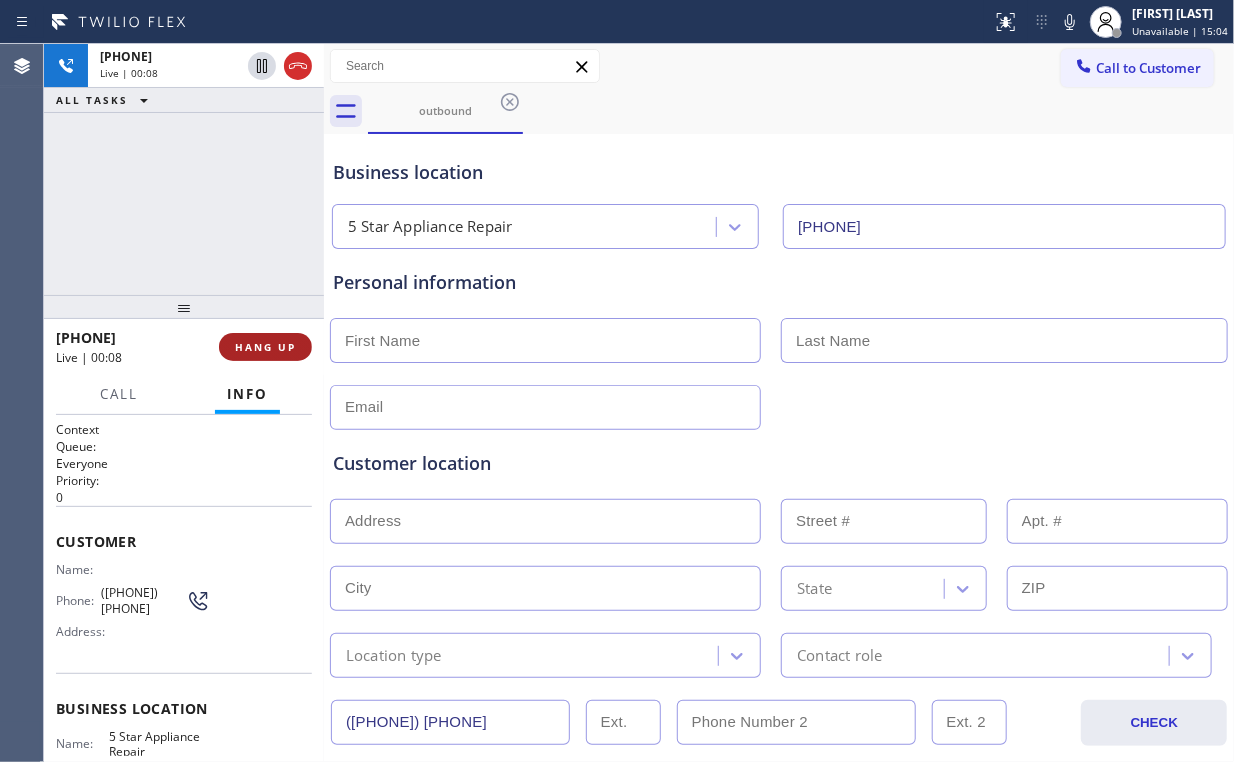 click on "HANG UP" at bounding box center (265, 347) 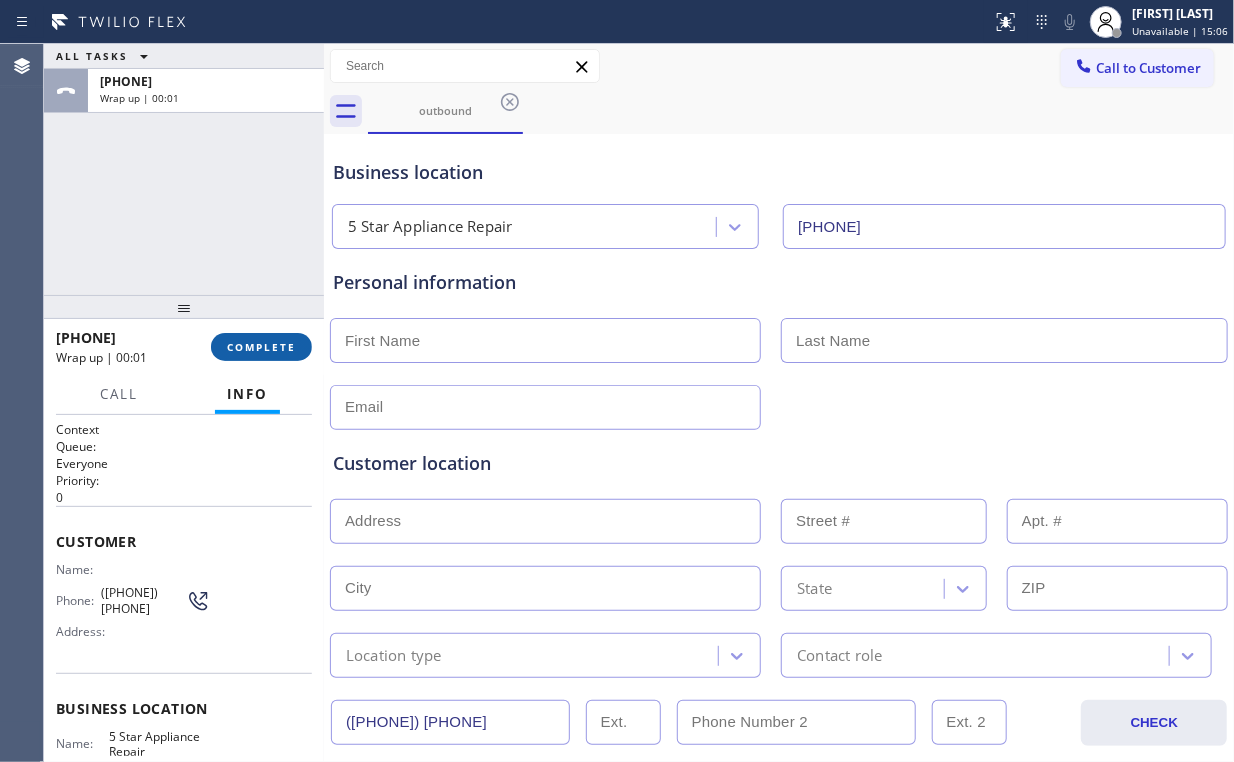 click on "COMPLETE" at bounding box center (261, 347) 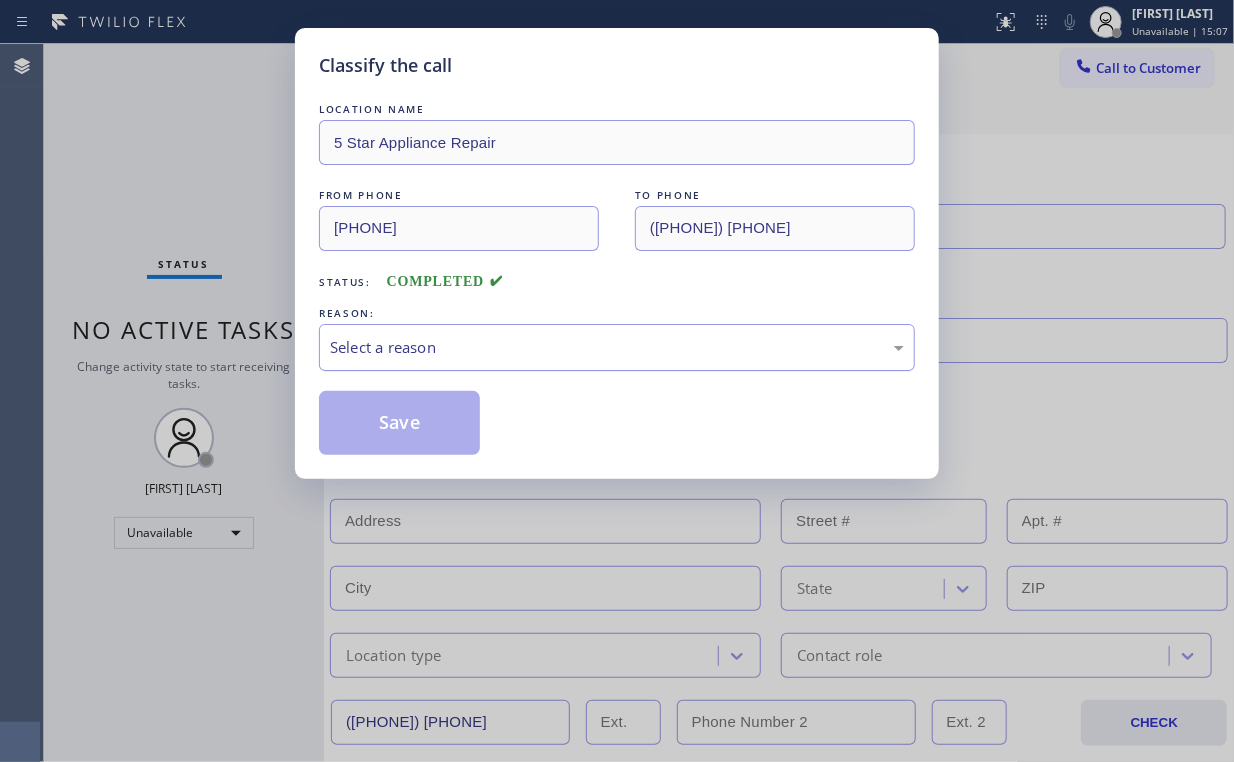 click on "Select a reason" at bounding box center [617, 347] 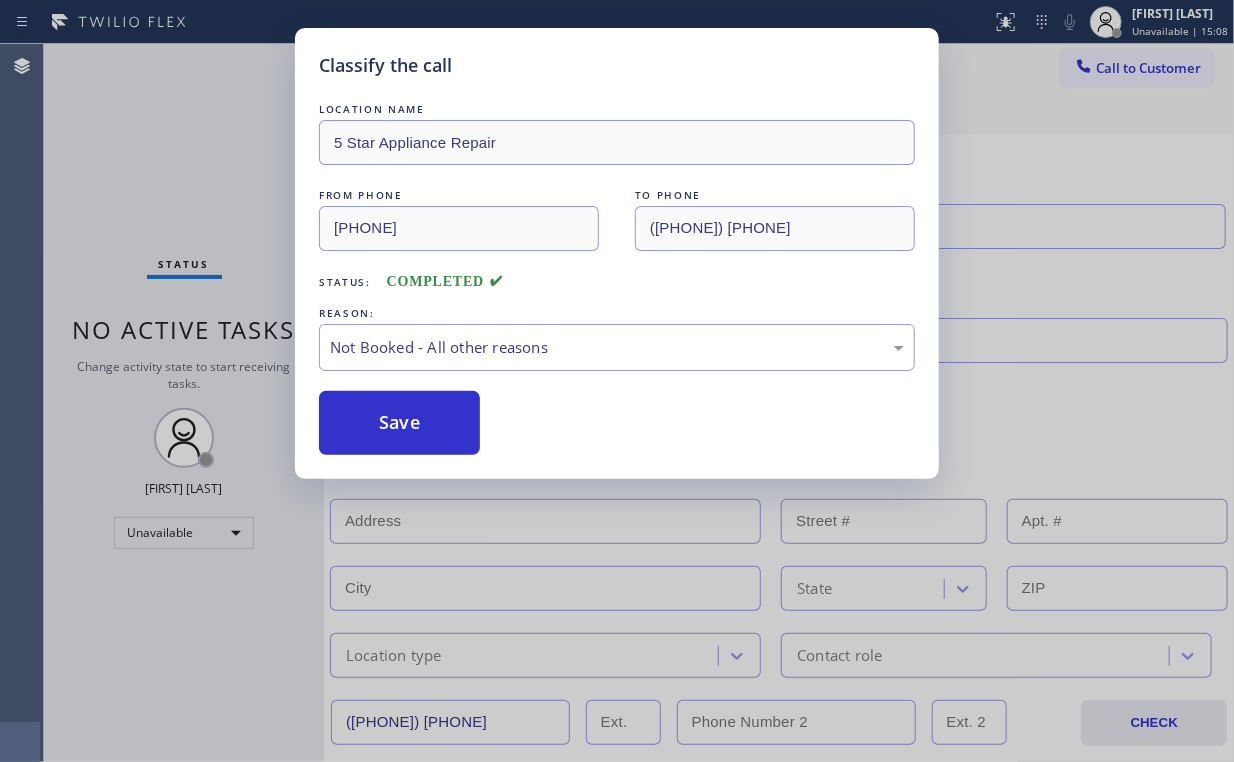 drag, startPoint x: 395, startPoint y: 424, endPoint x: 181, endPoint y: 178, distance: 326.0552 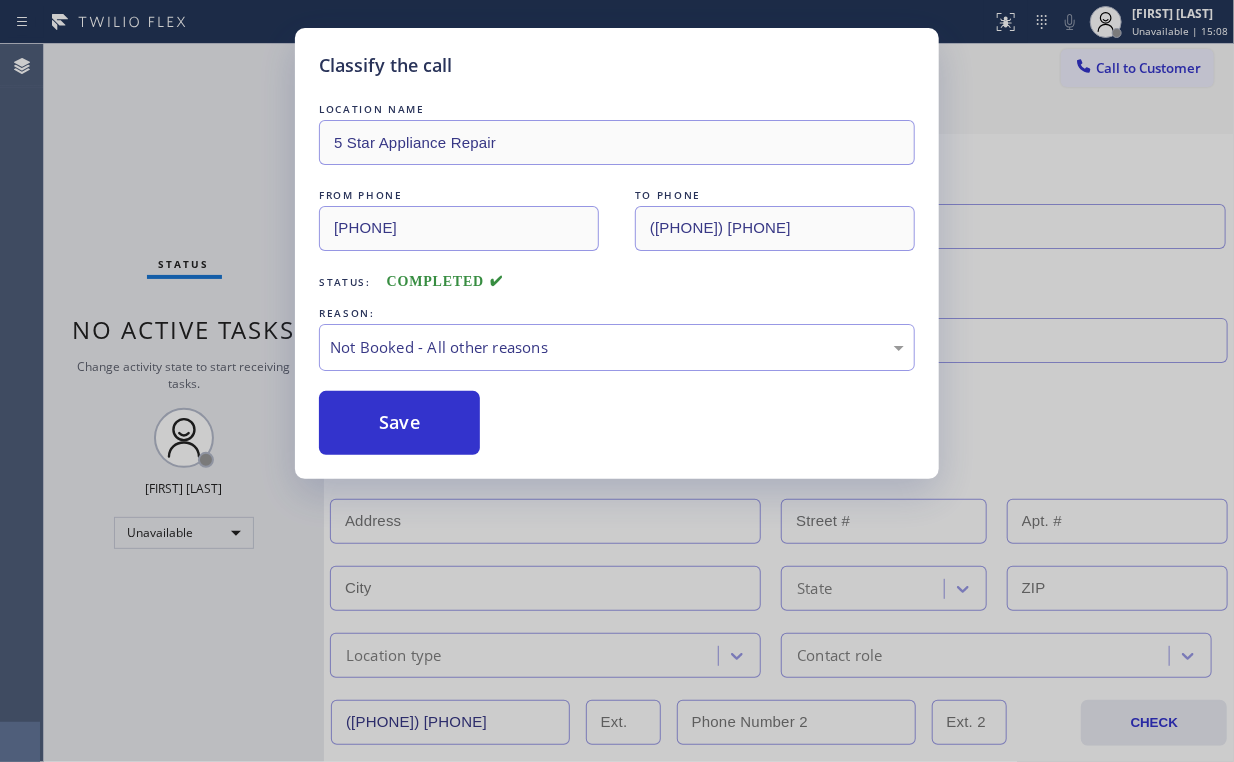 click on "Save" at bounding box center (399, 423) 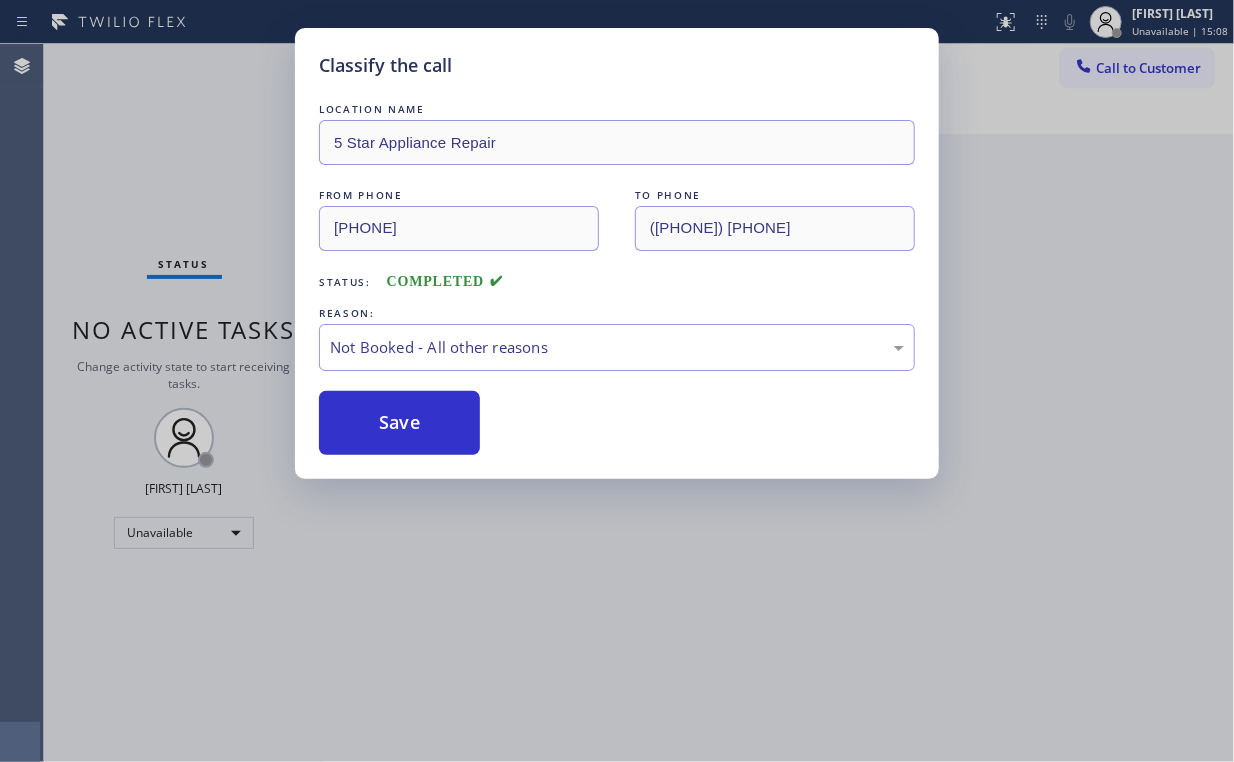 click on "Classify the call LOCATION NAME [COMPANY] [COMPANY] FROM PHONE ([PHONE]) TO PHONE ([PHONE]) Status: COMPLETED REASON: Not Booked - All other reasons Save" at bounding box center (617, 381) 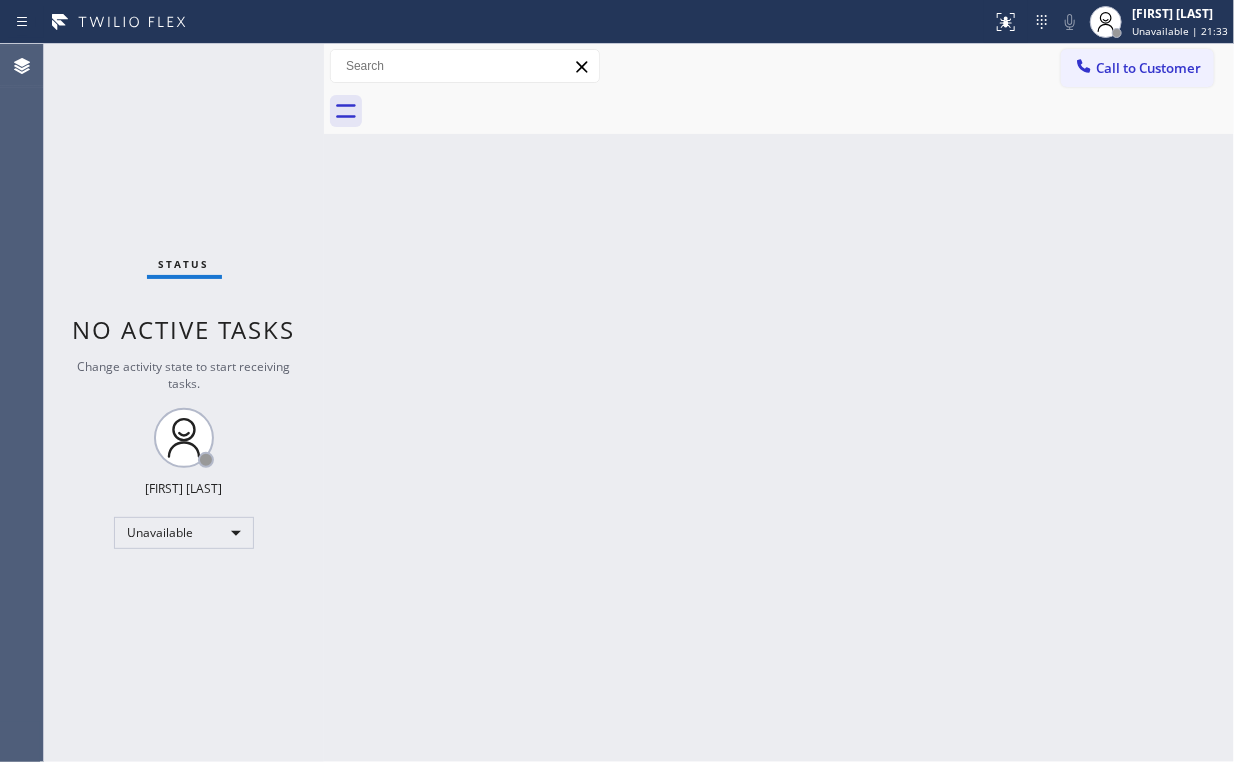 click on "Call to Customer" at bounding box center [1148, 68] 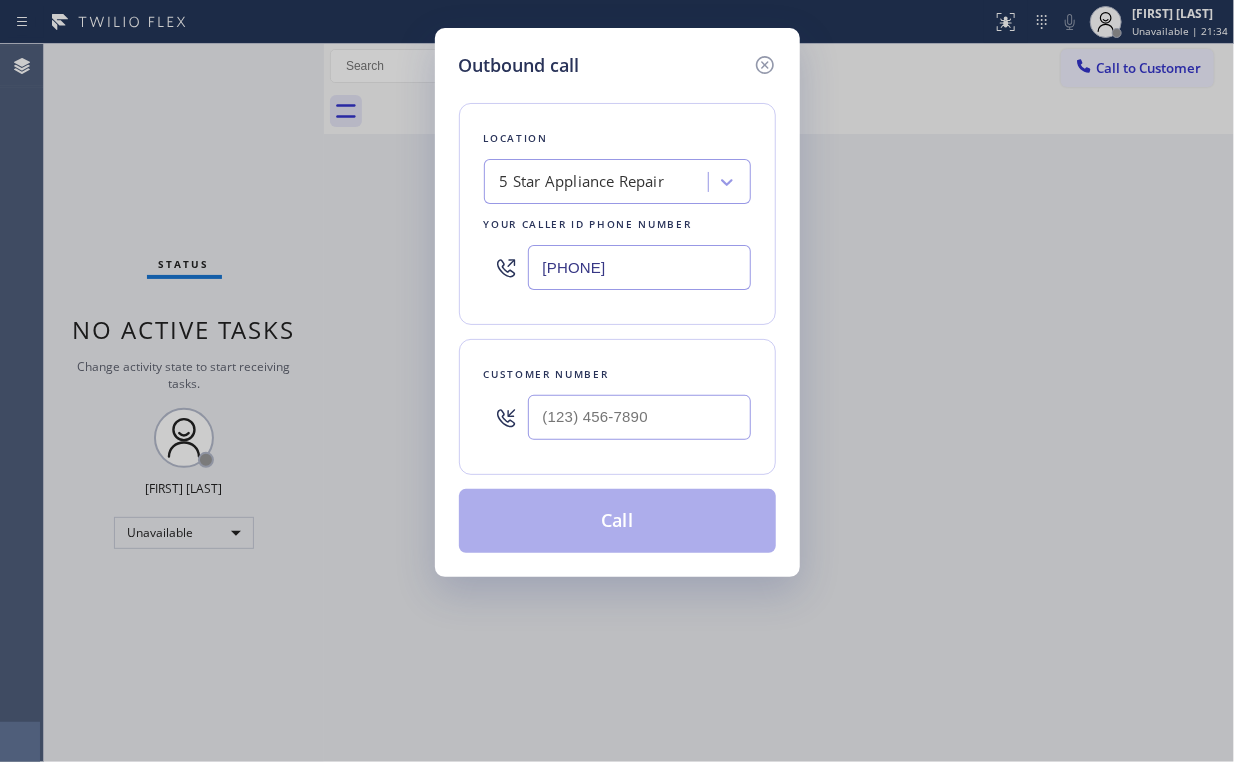 drag, startPoint x: 680, startPoint y: 265, endPoint x: 132, endPoint y: 266, distance: 548.0009 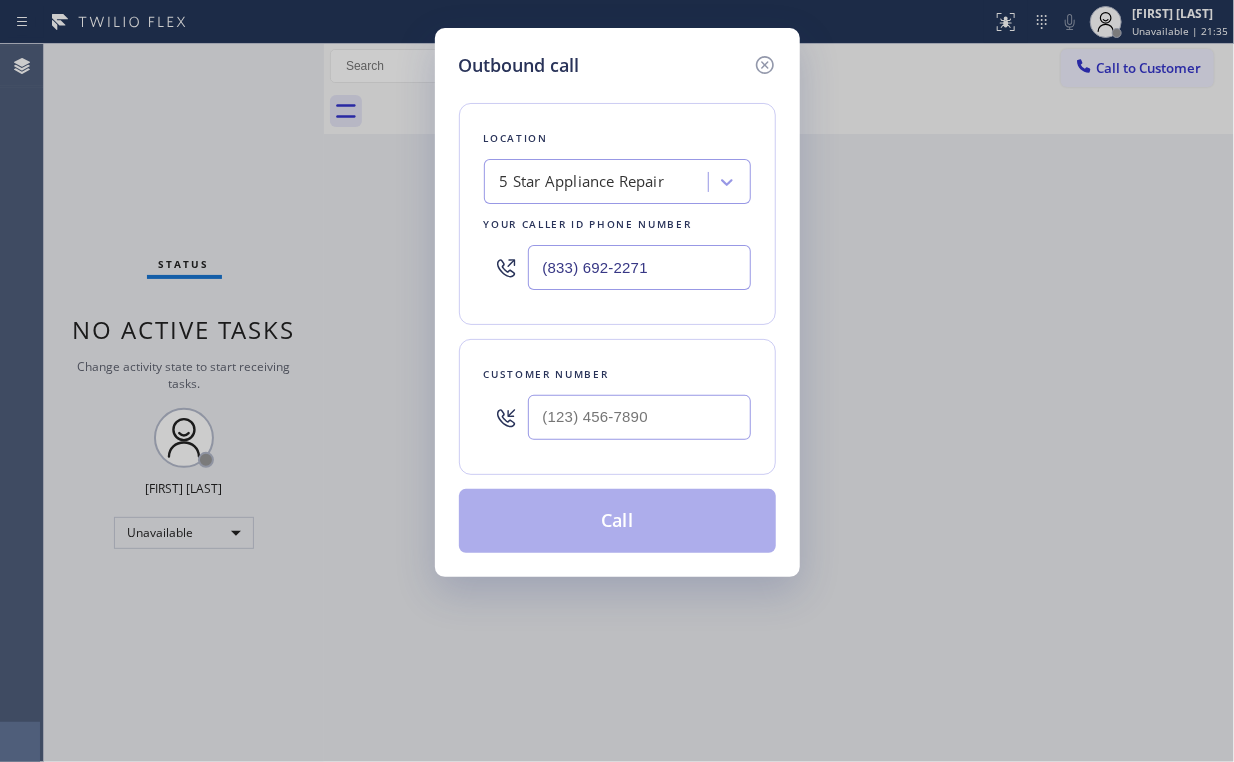 type on "(833) 692-2271" 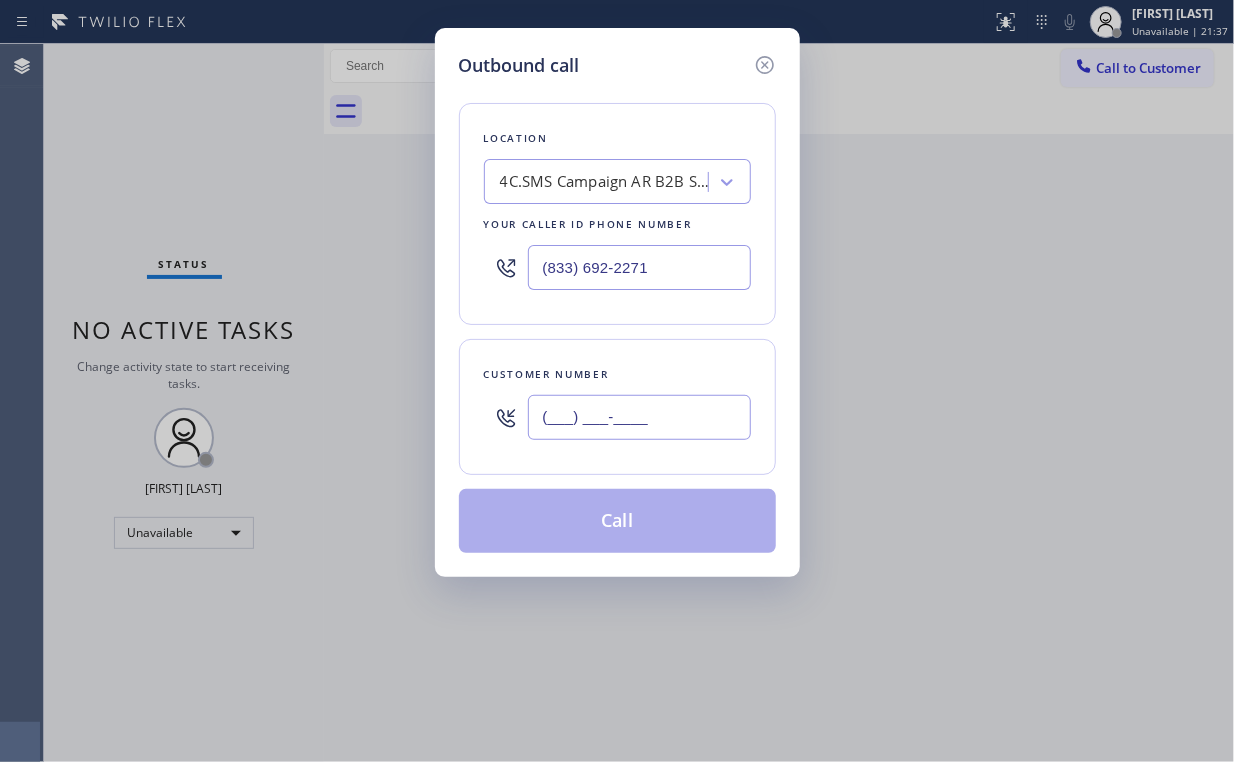 drag, startPoint x: 628, startPoint y: 420, endPoint x: 647, endPoint y: 412, distance: 20.615528 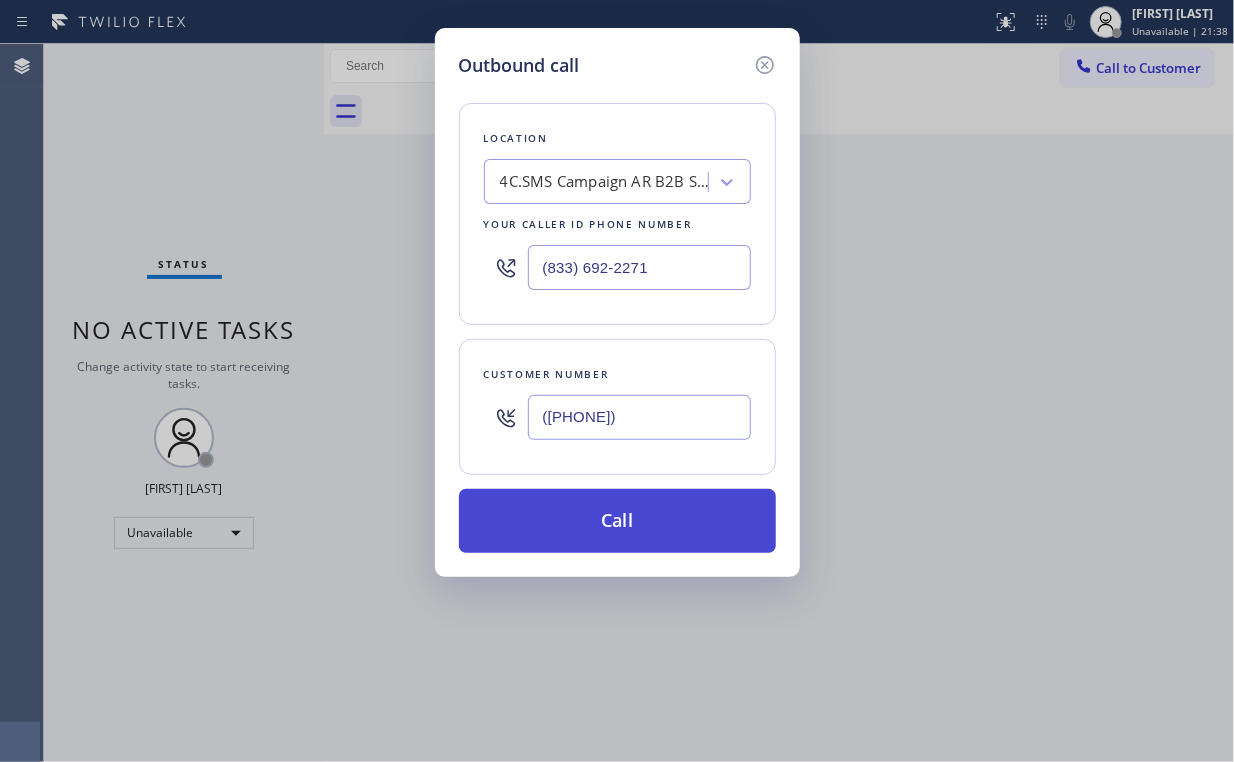 type on "([PHONE])" 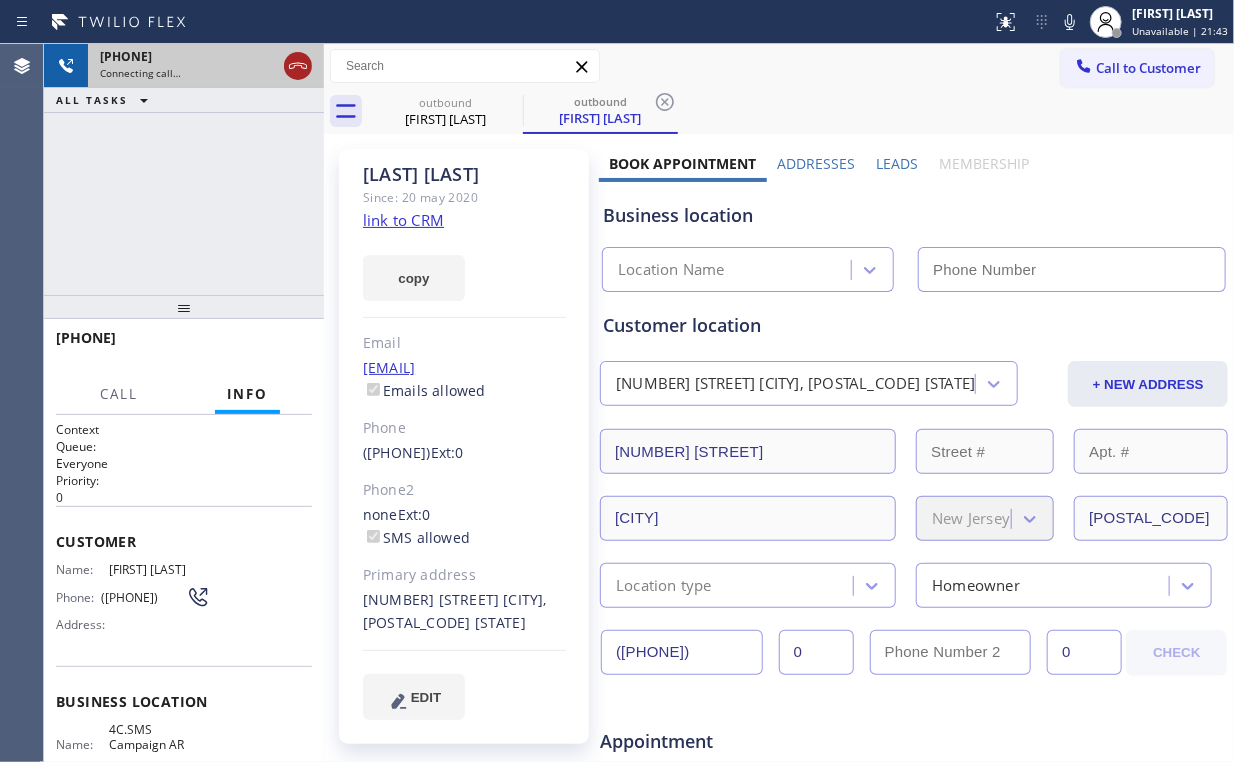 click 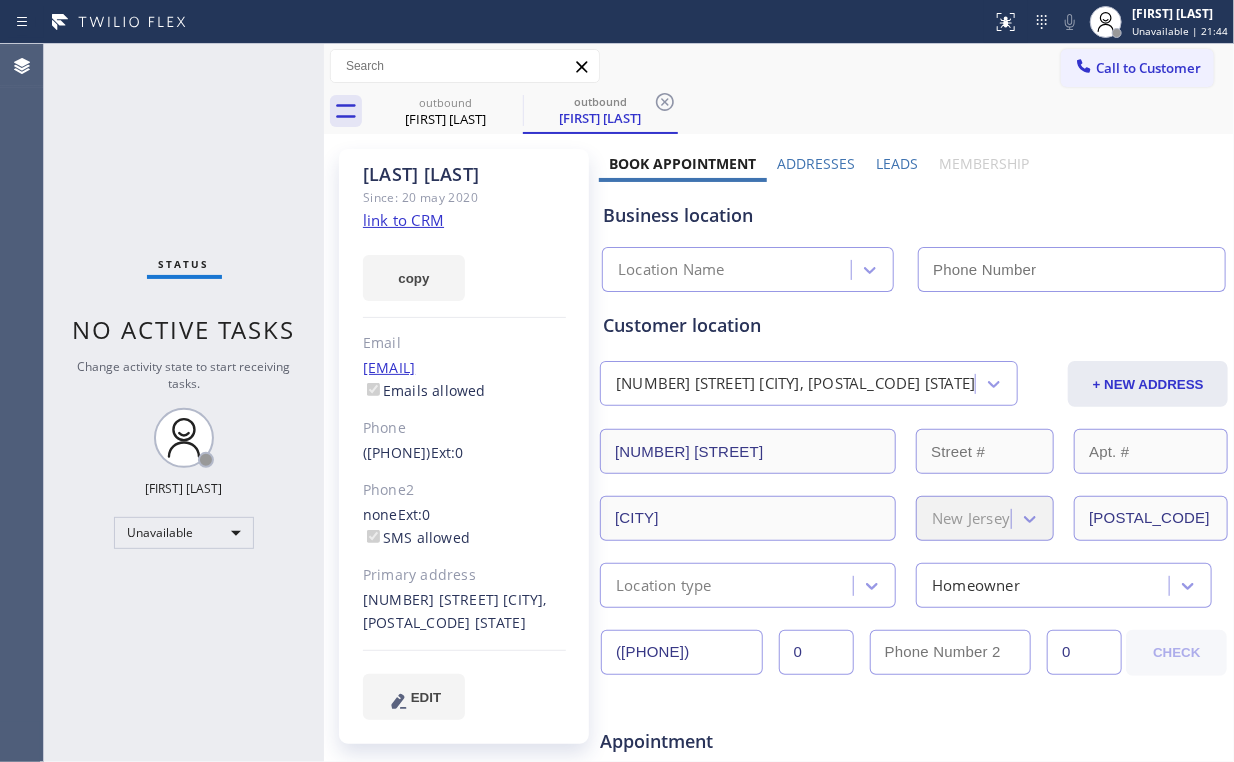 type on "(833) 692-2271" 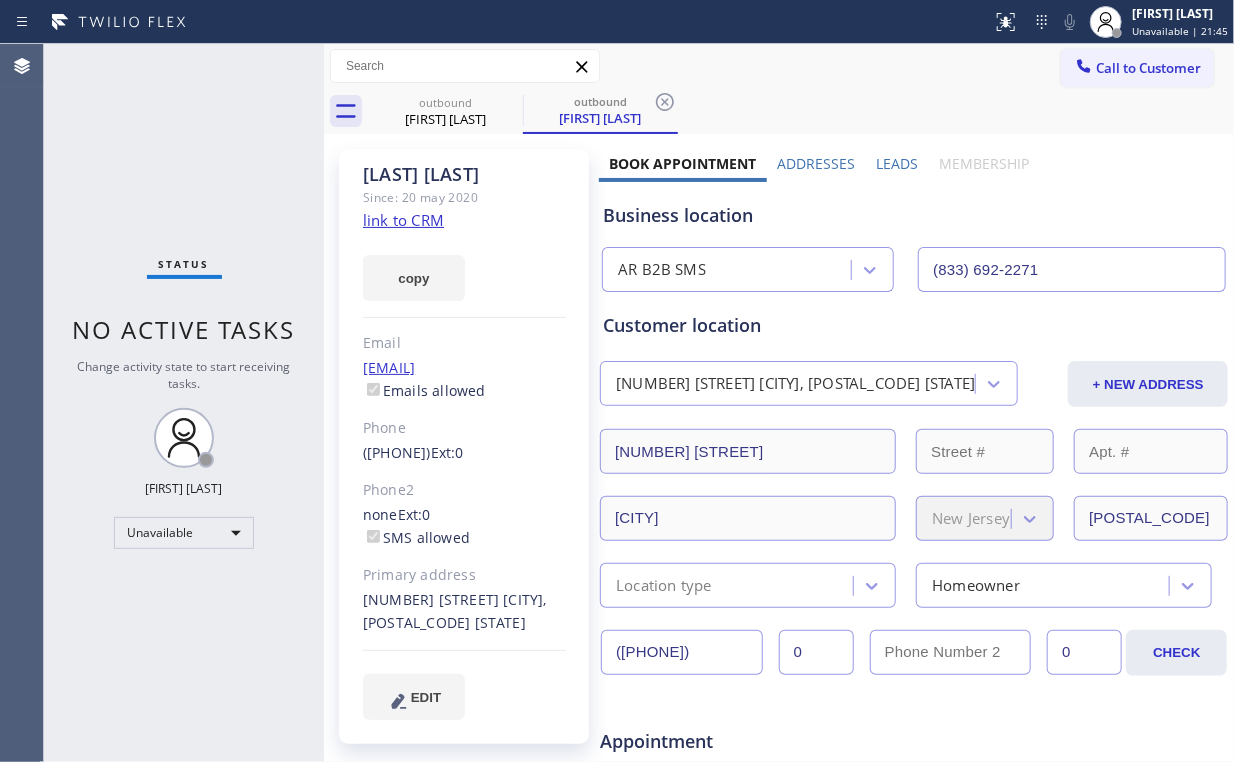 click on "link to CRM" 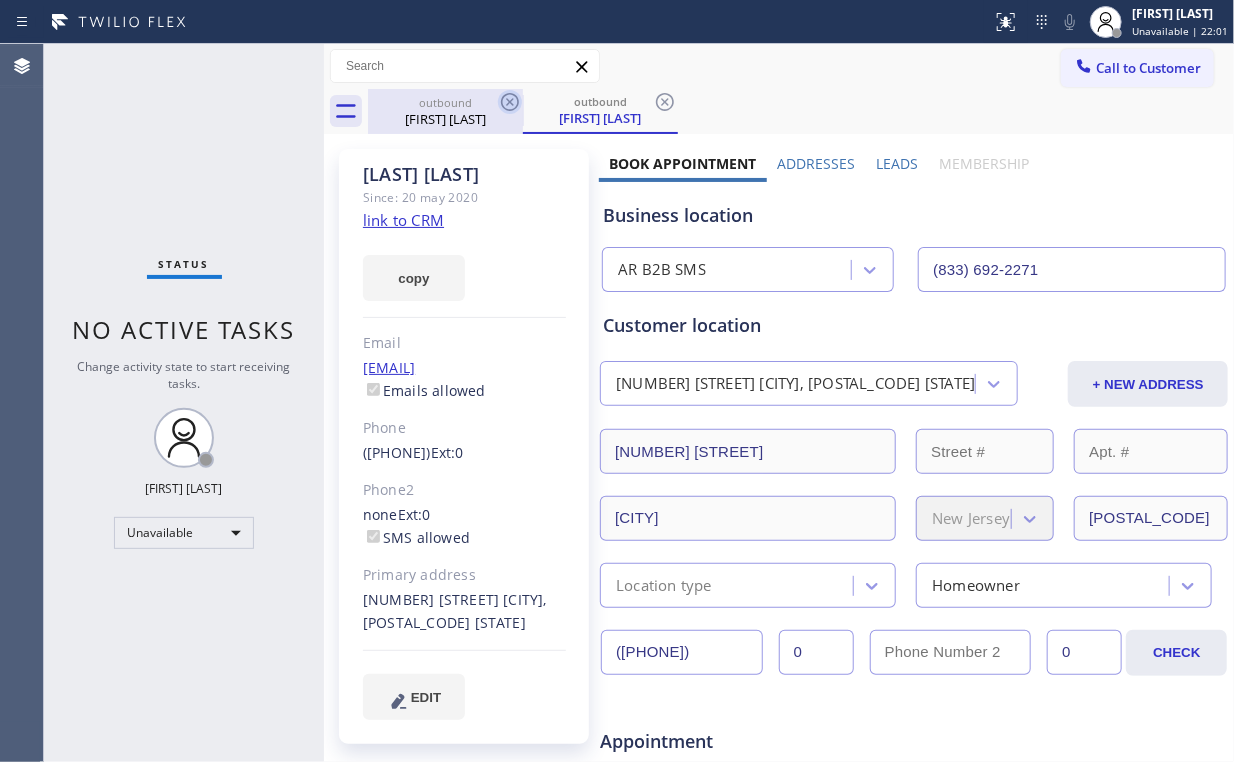 click on "[FIRST]   [LAST]" at bounding box center [445, 119] 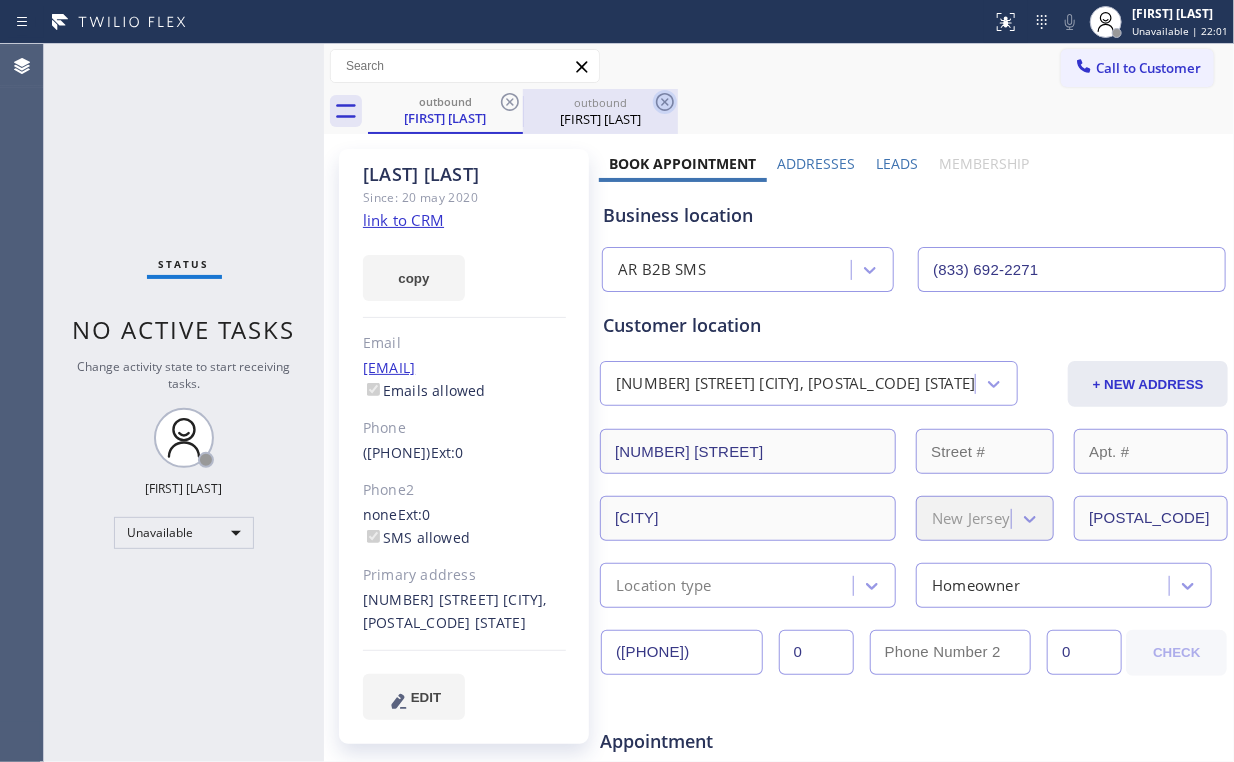 click 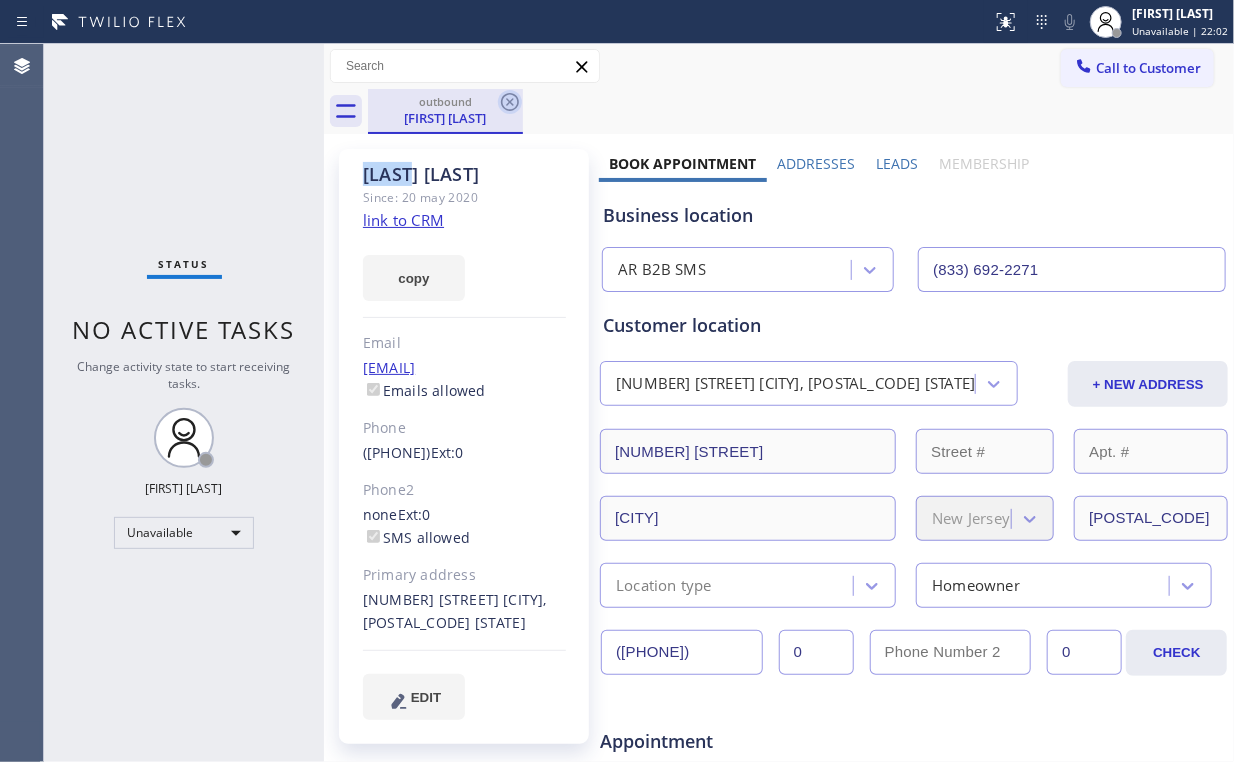 click 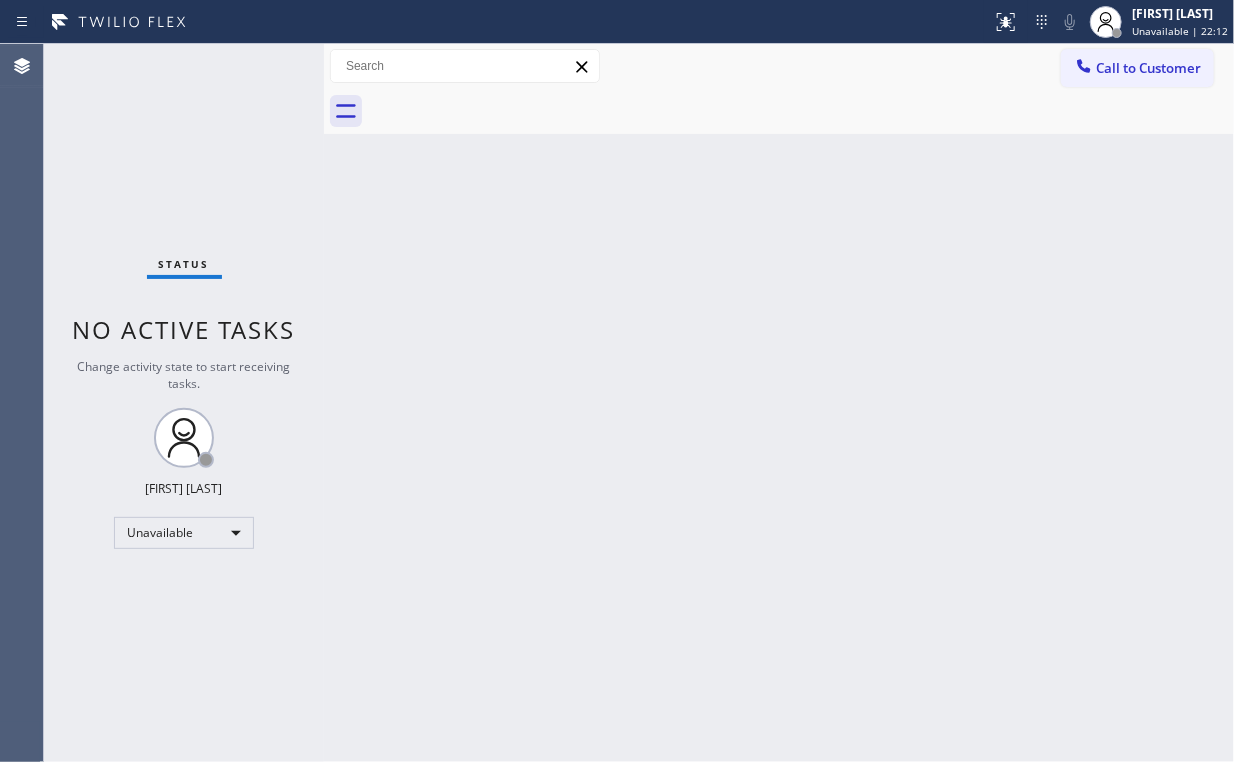 click on "Back to Dashboard Change Sender ID Customers Technicians Select a contact Outbound call Location Search location Your caller id phone number Customer number Call Outbound call Technician Search Technician Your caller id phone number Your caller id phone number Call" at bounding box center [779, 403] 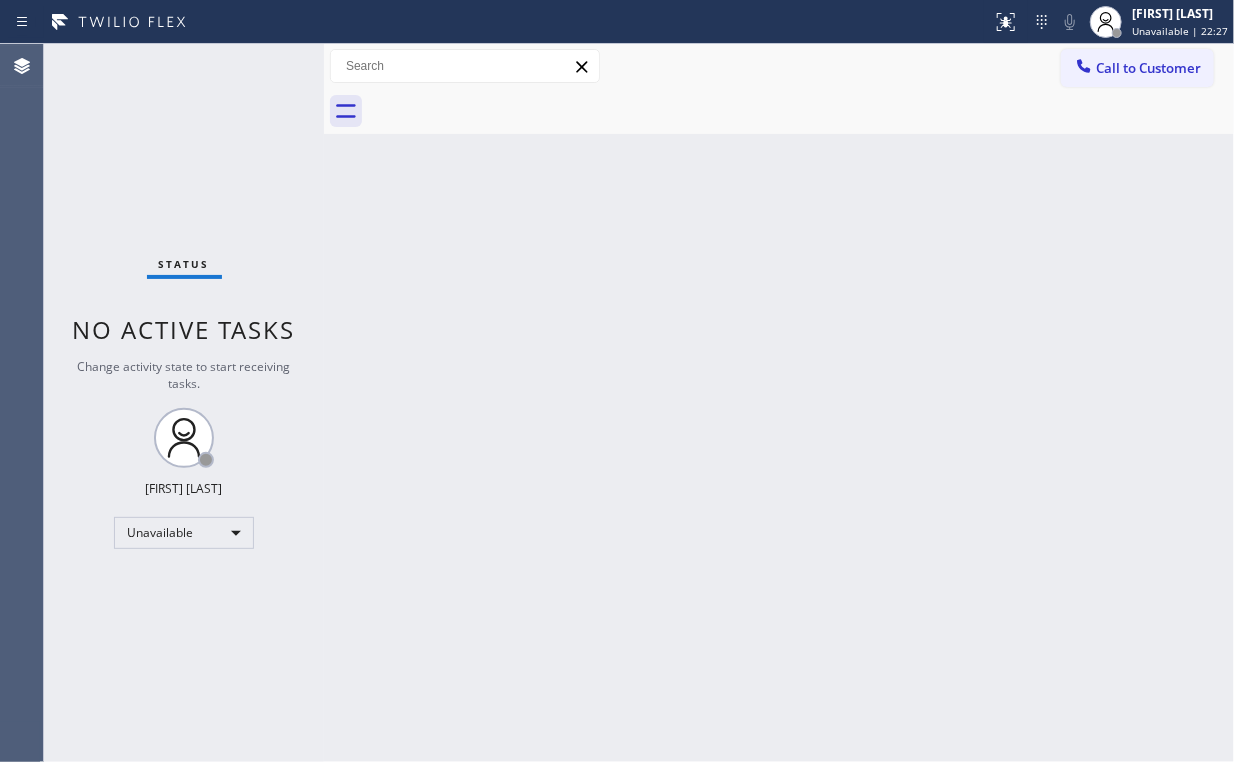 drag, startPoint x: 969, startPoint y: 54, endPoint x: 992, endPoint y: 57, distance: 23.194826 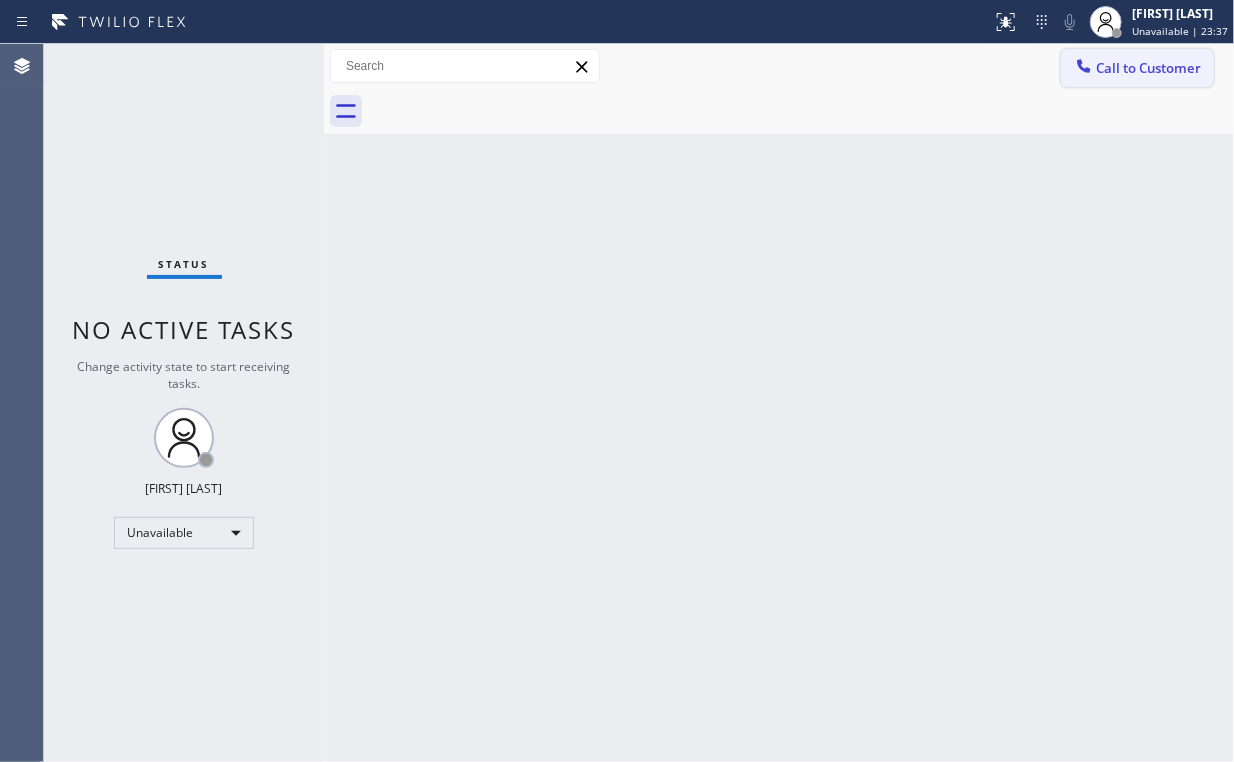 drag, startPoint x: 1112, startPoint y: 60, endPoint x: 712, endPoint y: 233, distance: 435.80844 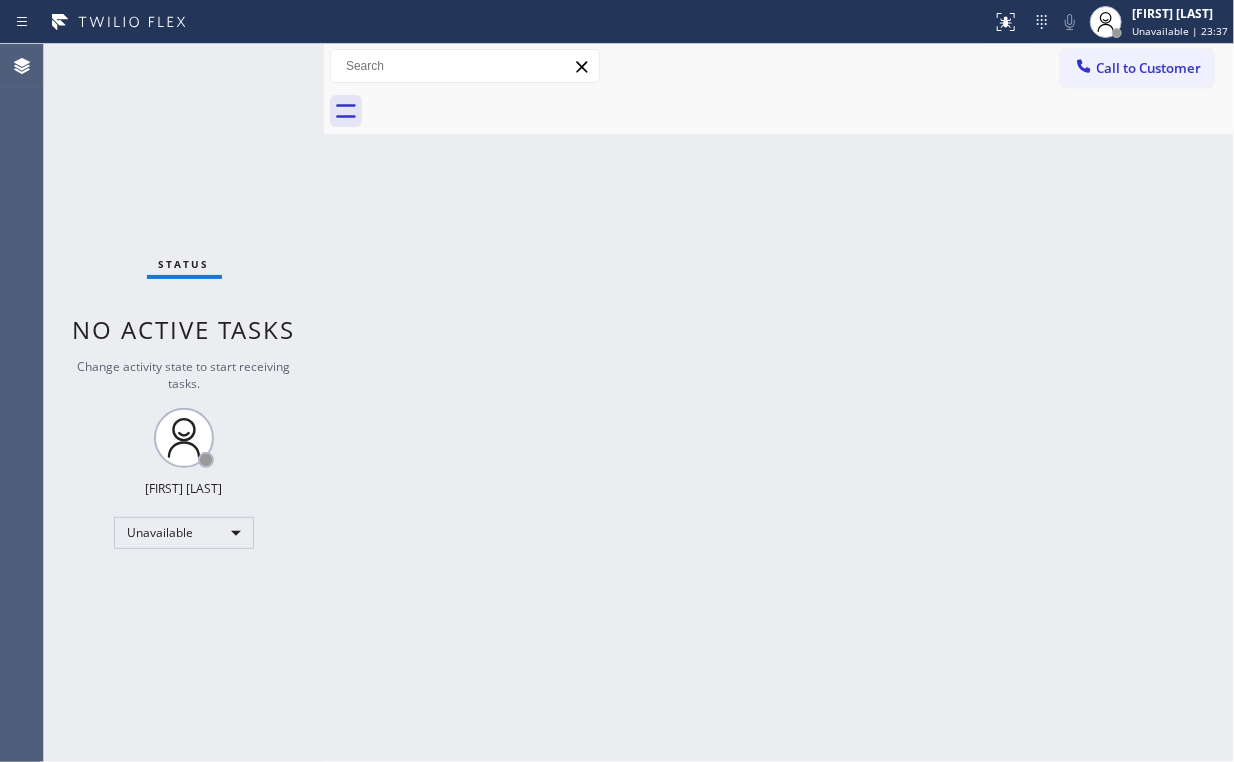 click on "Call to Customer" at bounding box center (1148, 68) 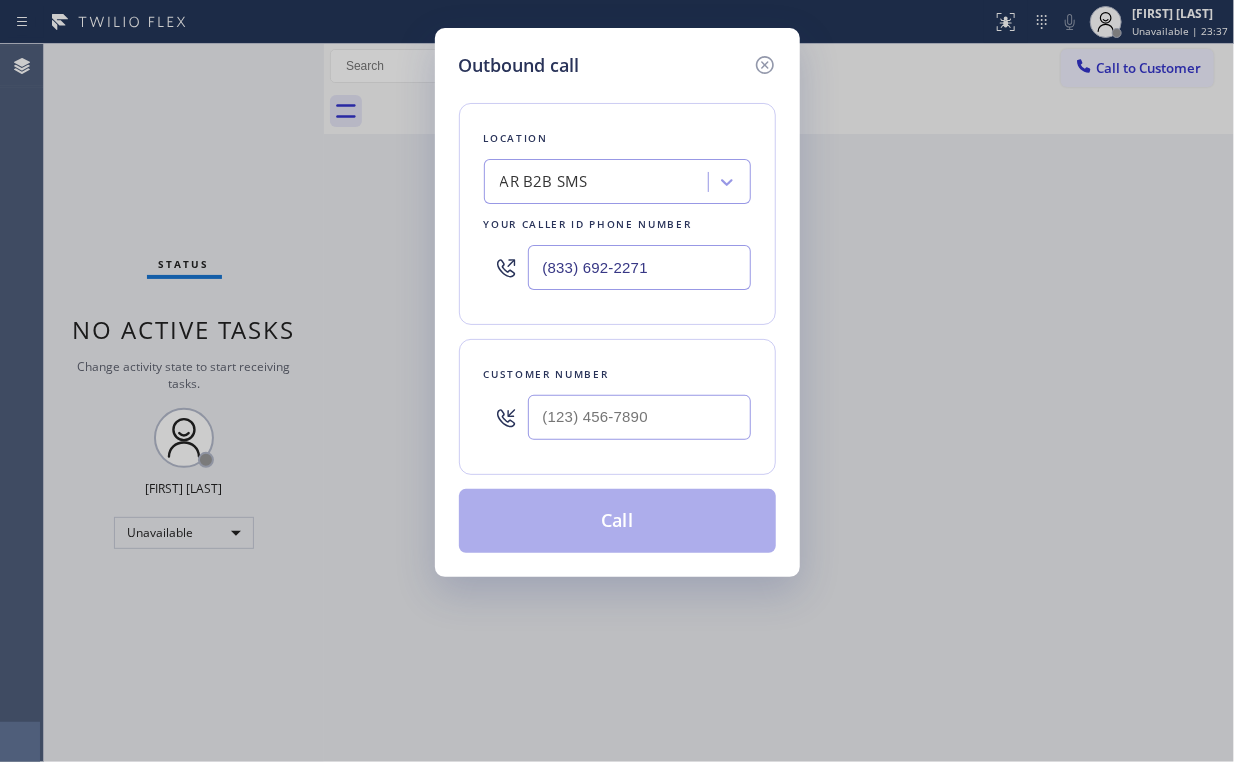 drag, startPoint x: 537, startPoint y: 248, endPoint x: 372, endPoint y: 244, distance: 165.04848 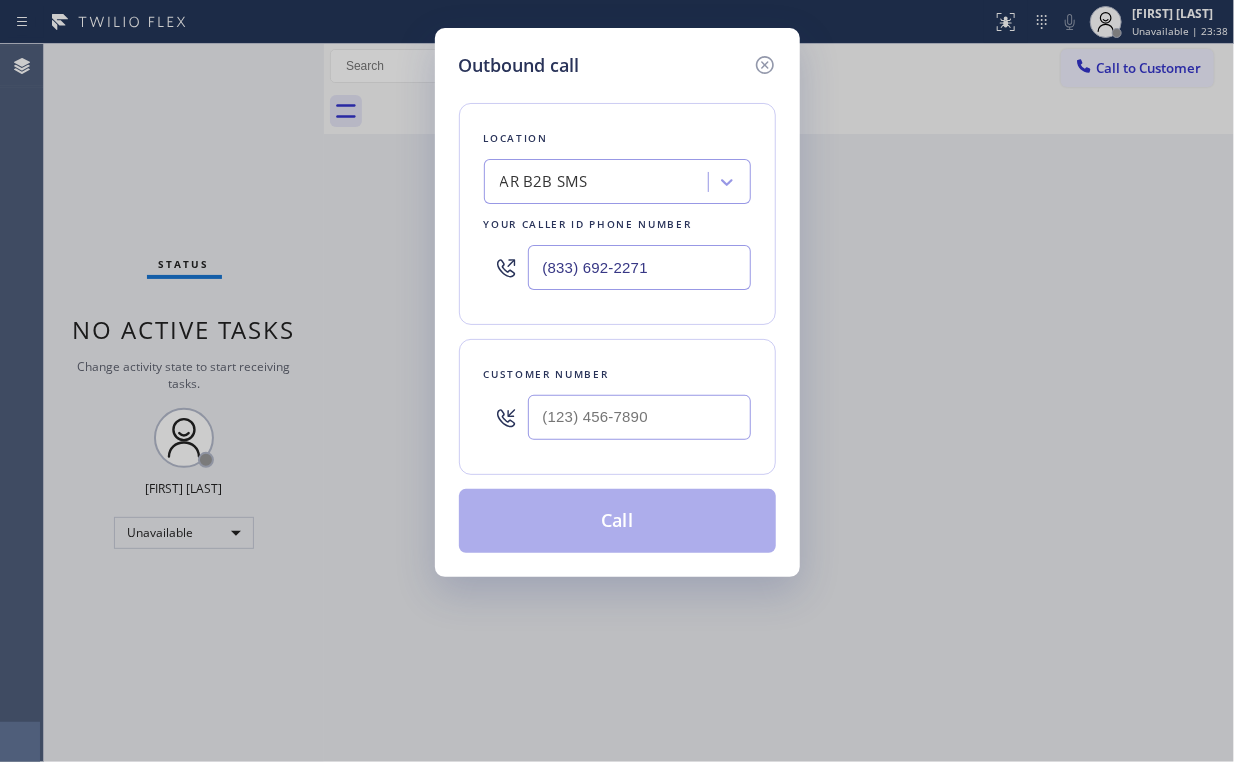 drag, startPoint x: 706, startPoint y: 259, endPoint x: 242, endPoint y: 248, distance: 464.13037 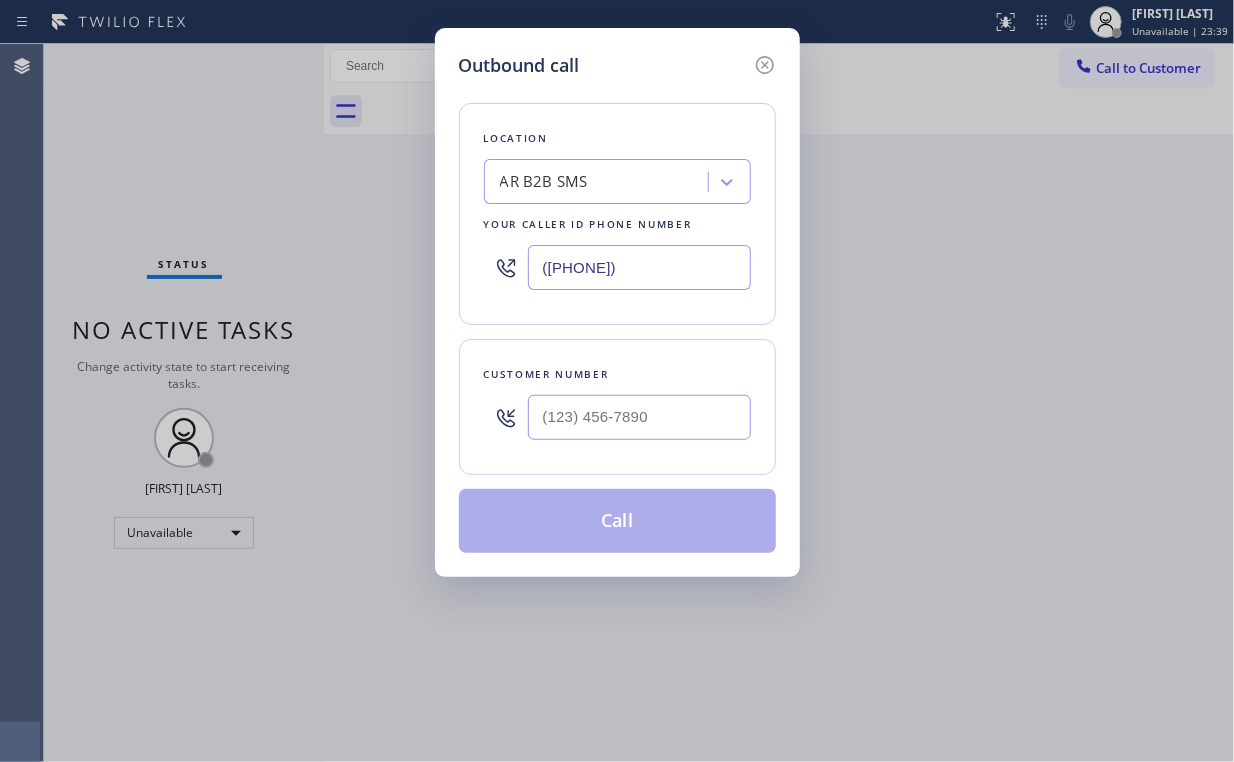type on "([PHONE])" 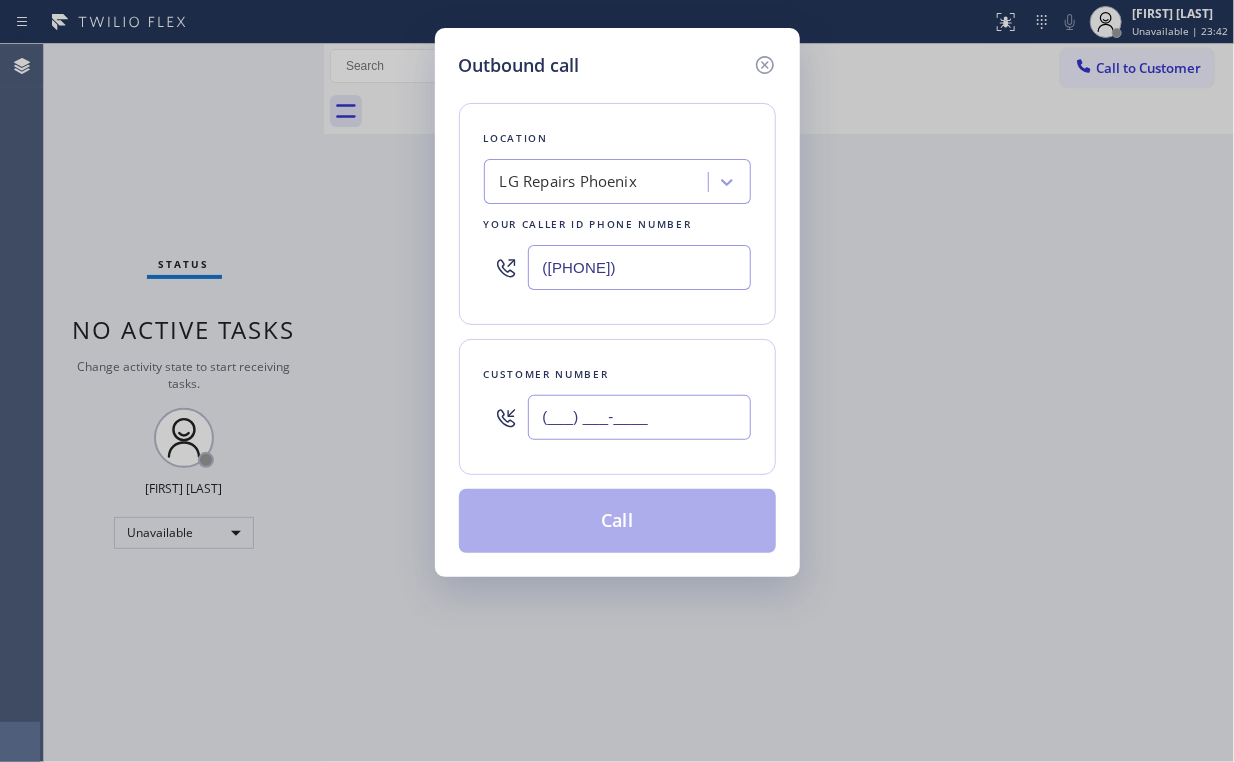 drag, startPoint x: 640, startPoint y: 407, endPoint x: 658, endPoint y: 397, distance: 20.59126 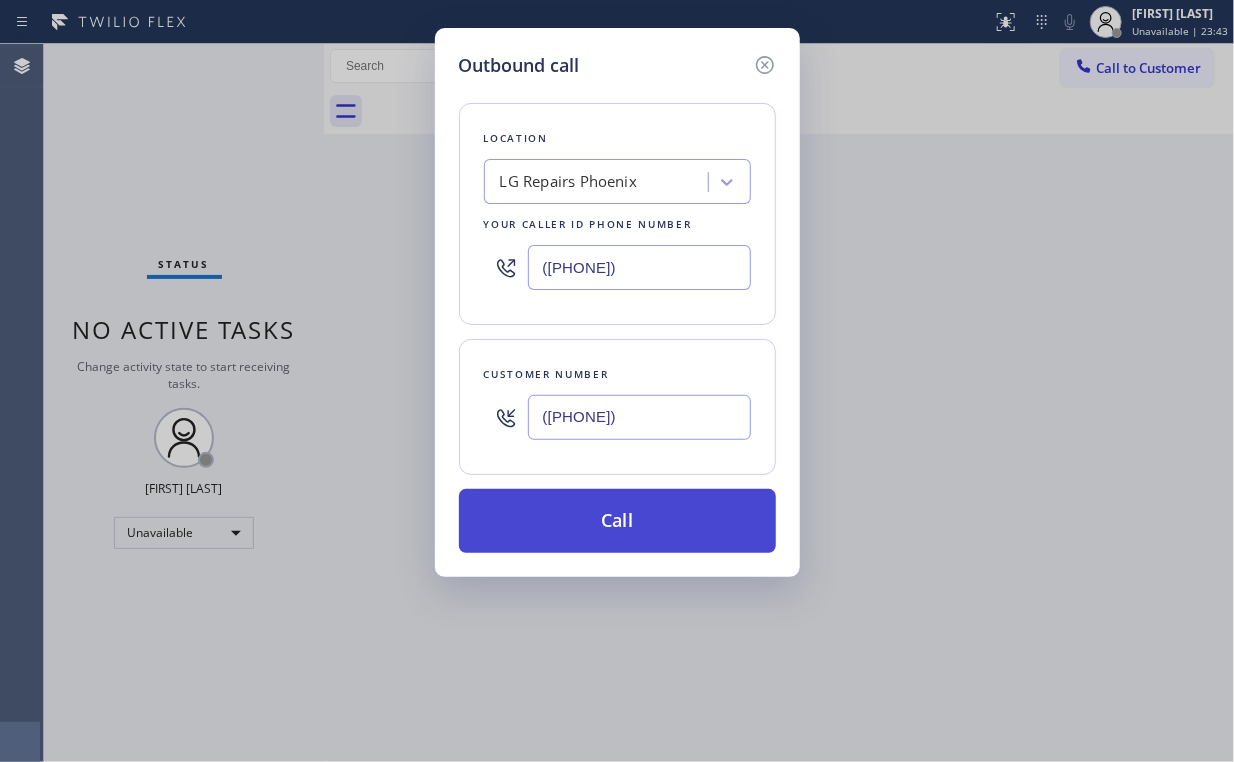 type on "([PHONE])" 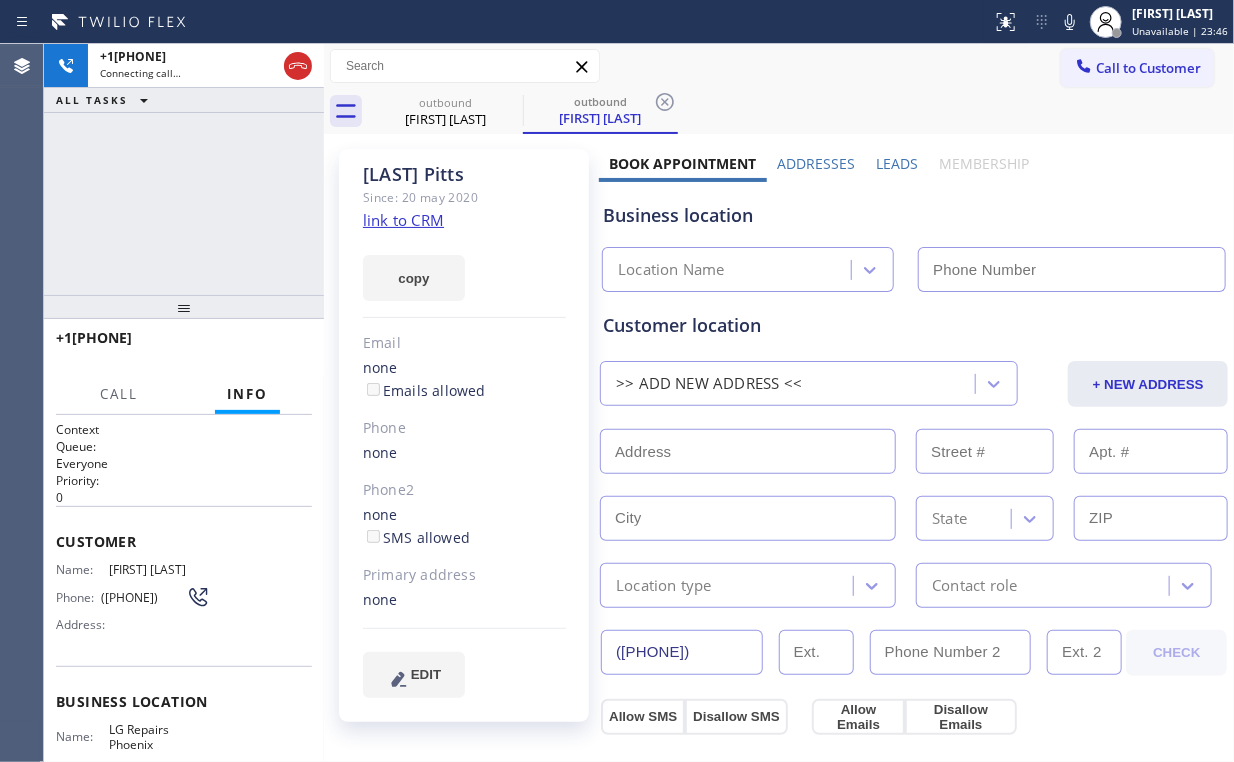 click on "[PHONE] Connecting call… ALL TASKS ALL TASKS ACTIVE TASKS TASKS IN WRAP UP" at bounding box center [184, 169] 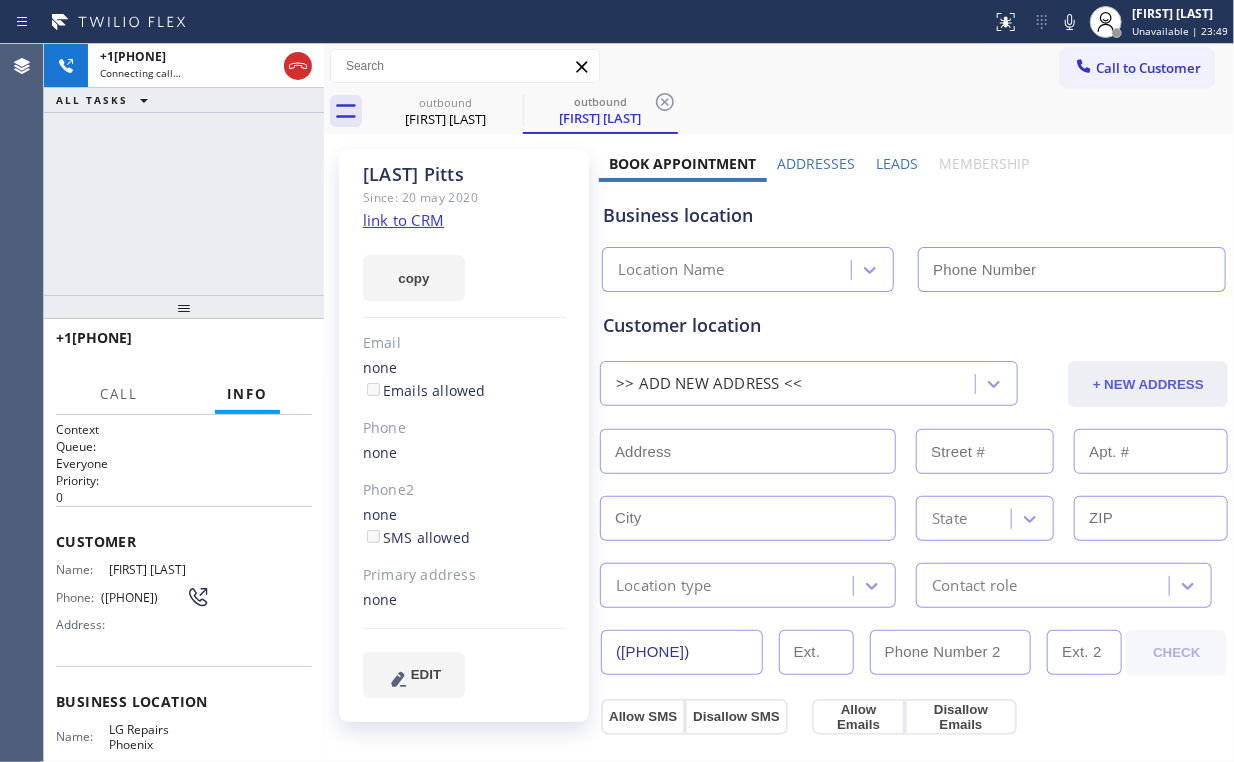 type on "([PHONE])" 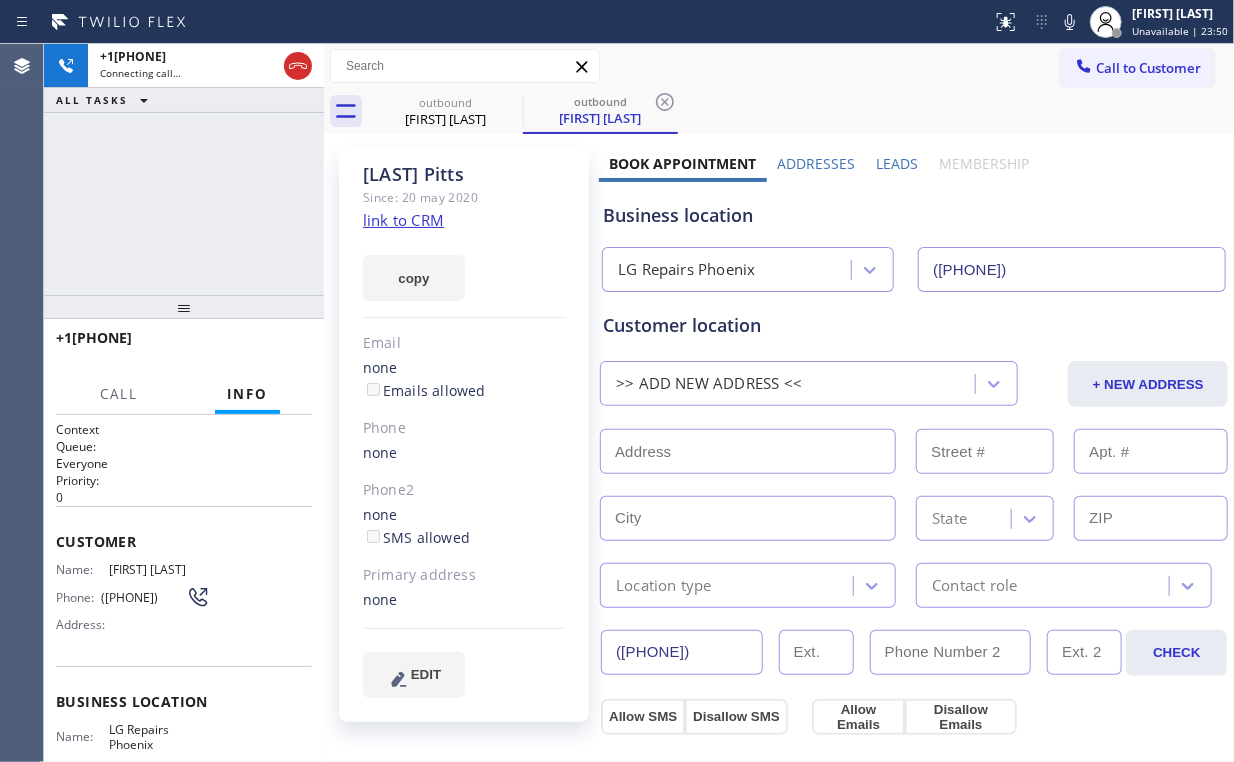 click on "Business location" at bounding box center [914, 215] 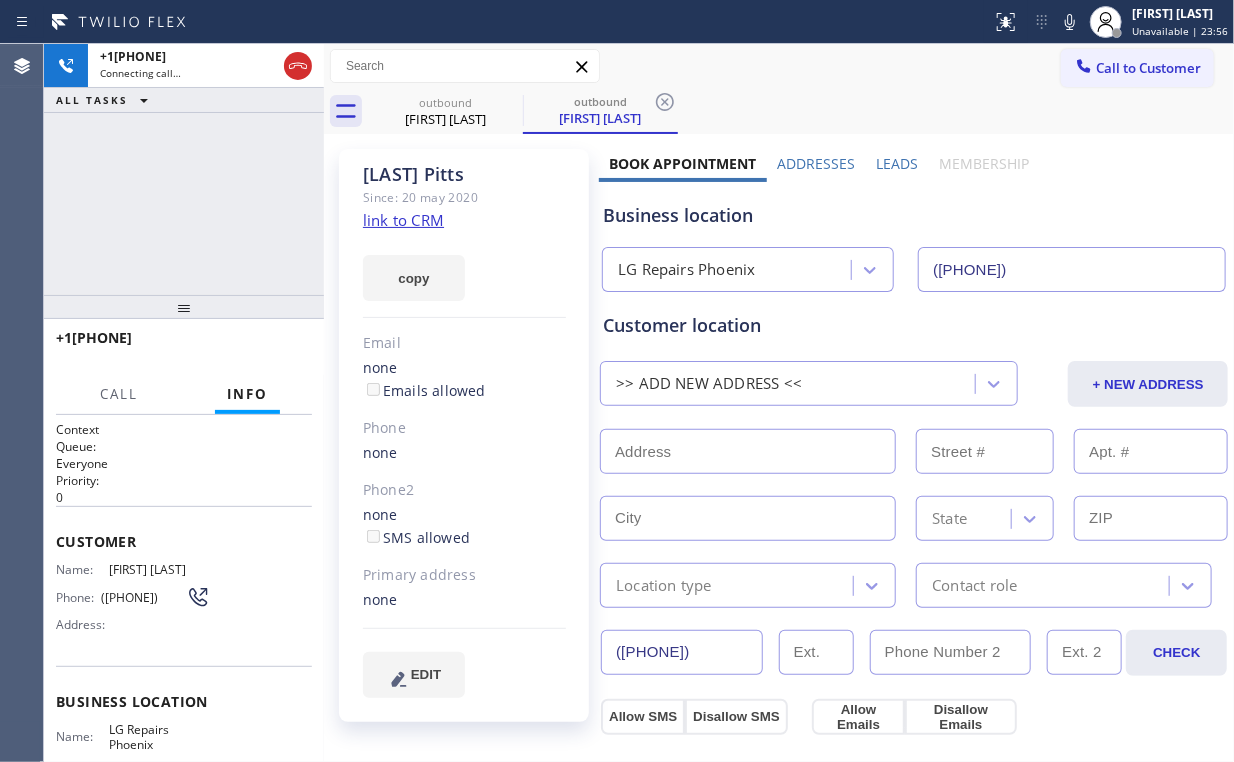 click on "[PHONE] Connecting call… ALL TASKS ALL TASKS ACTIVE TASKS TASKS IN WRAP UP" at bounding box center [184, 169] 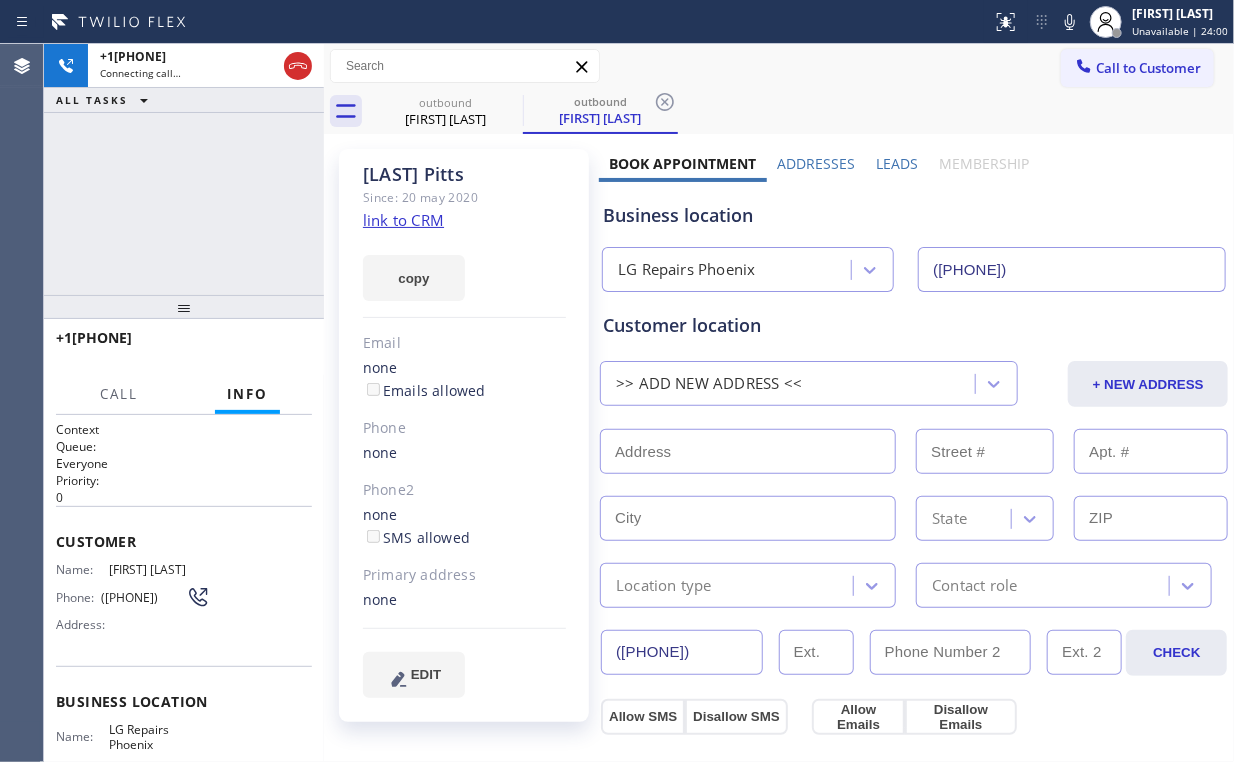 click on "[PHONE] Connecting call… ALL TASKS ALL TASKS ACTIVE TASKS TASKS IN WRAP UP" at bounding box center [184, 169] 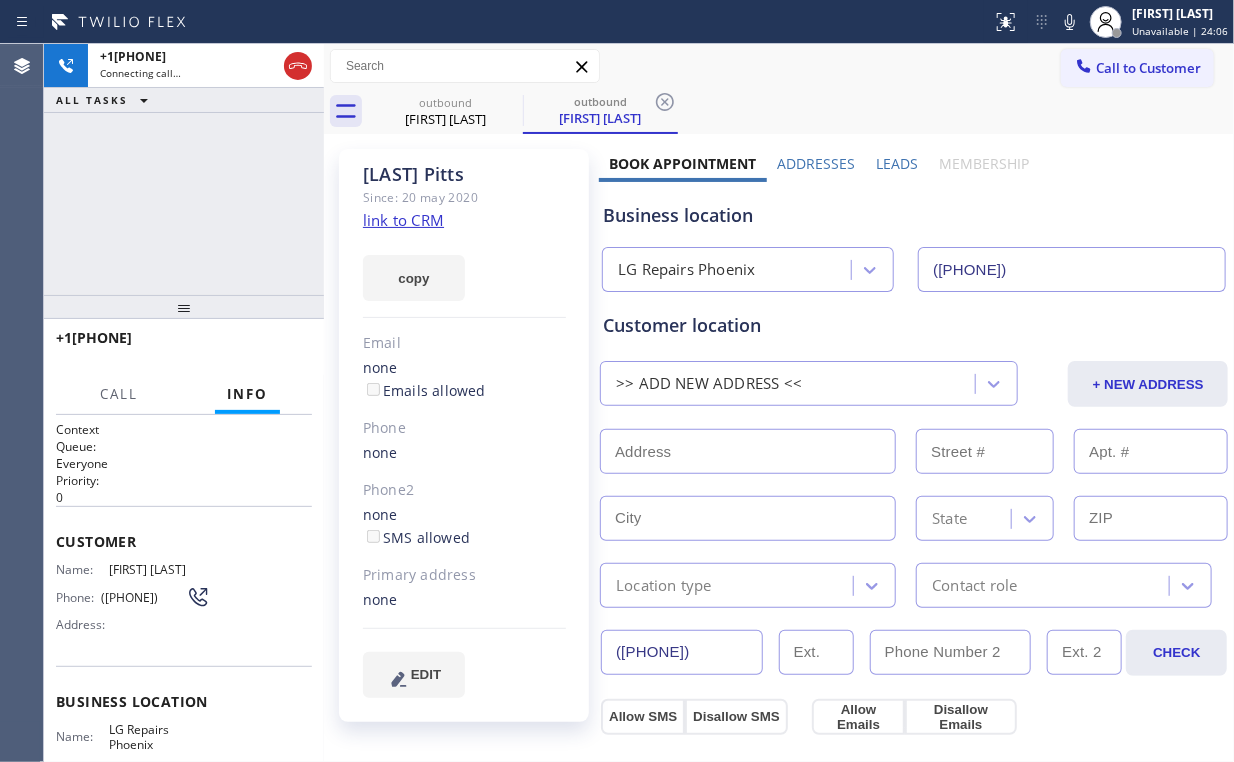 click on "[PHONE] Connecting call… ALL TASKS ALL TASKS ACTIVE TASKS TASKS IN WRAP UP" at bounding box center [184, 169] 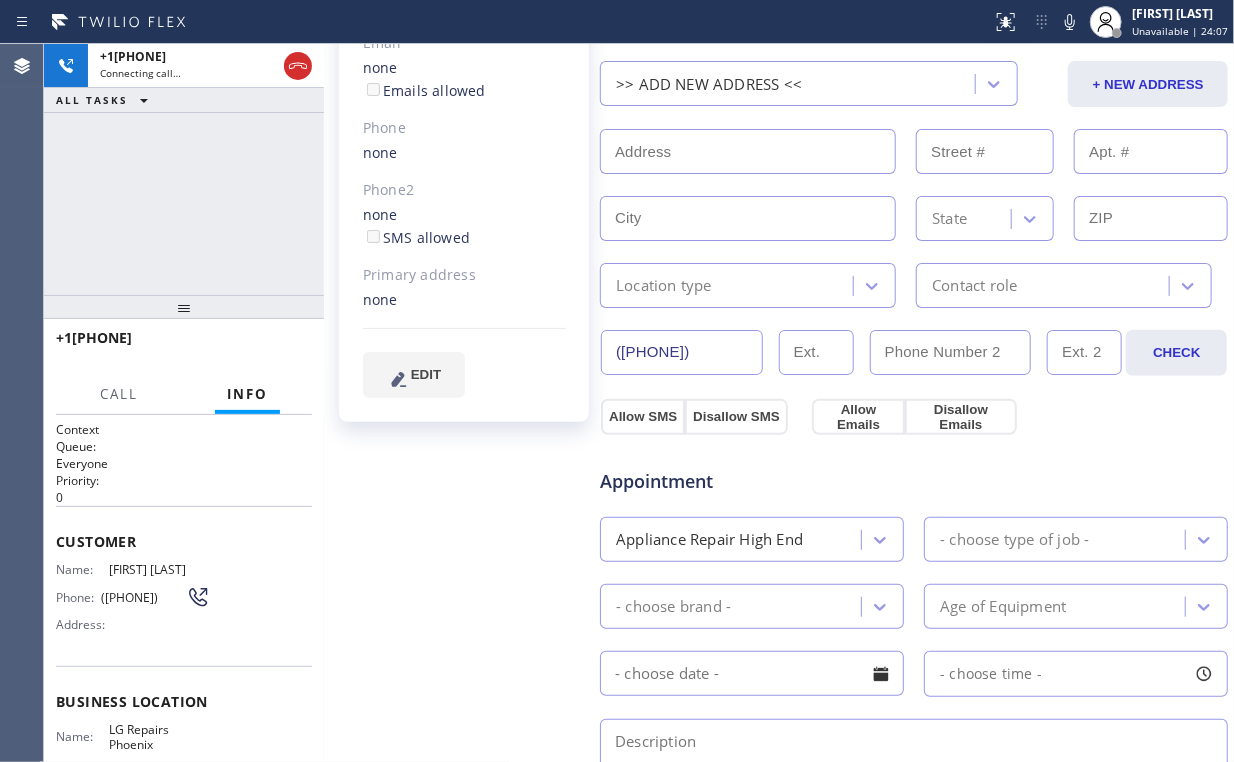scroll, scrollTop: 320, scrollLeft: 0, axis: vertical 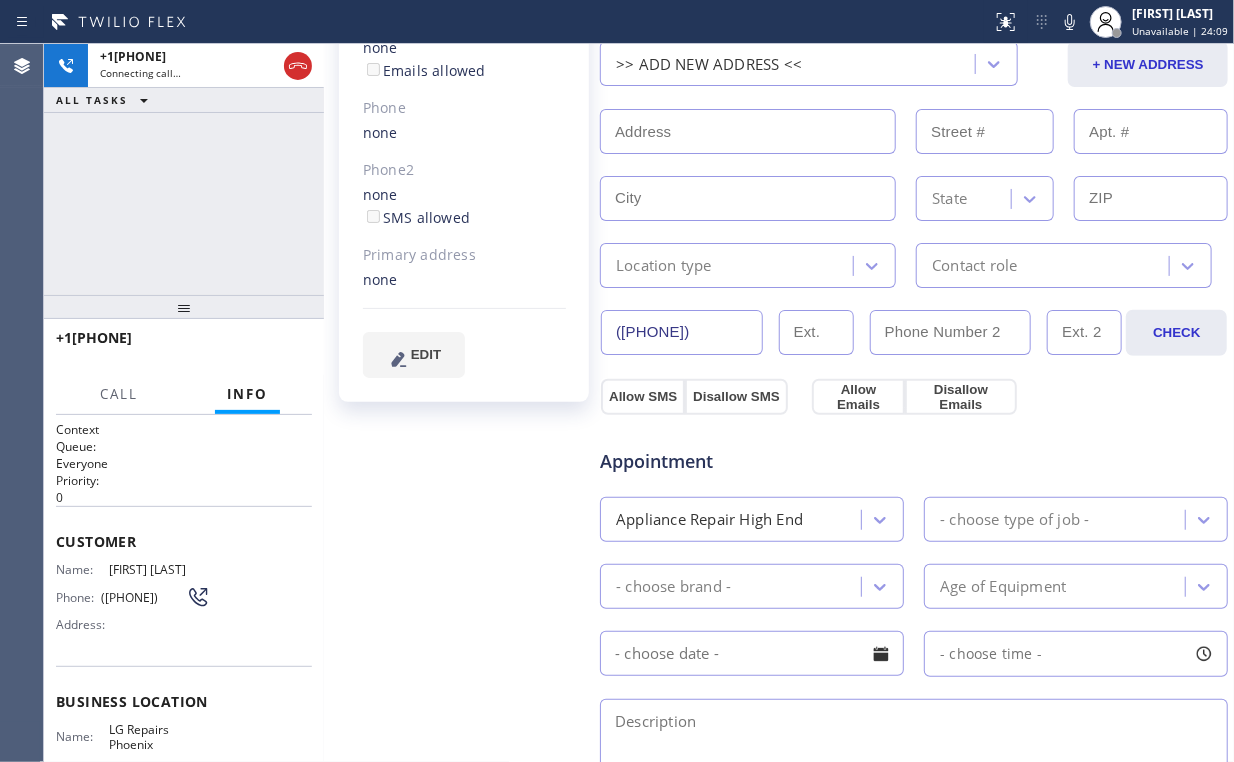 click on "[PHONE] Connecting call… ALL TASKS ALL TASKS ACTIVE TASKS TASKS IN WRAP UP" at bounding box center [184, 169] 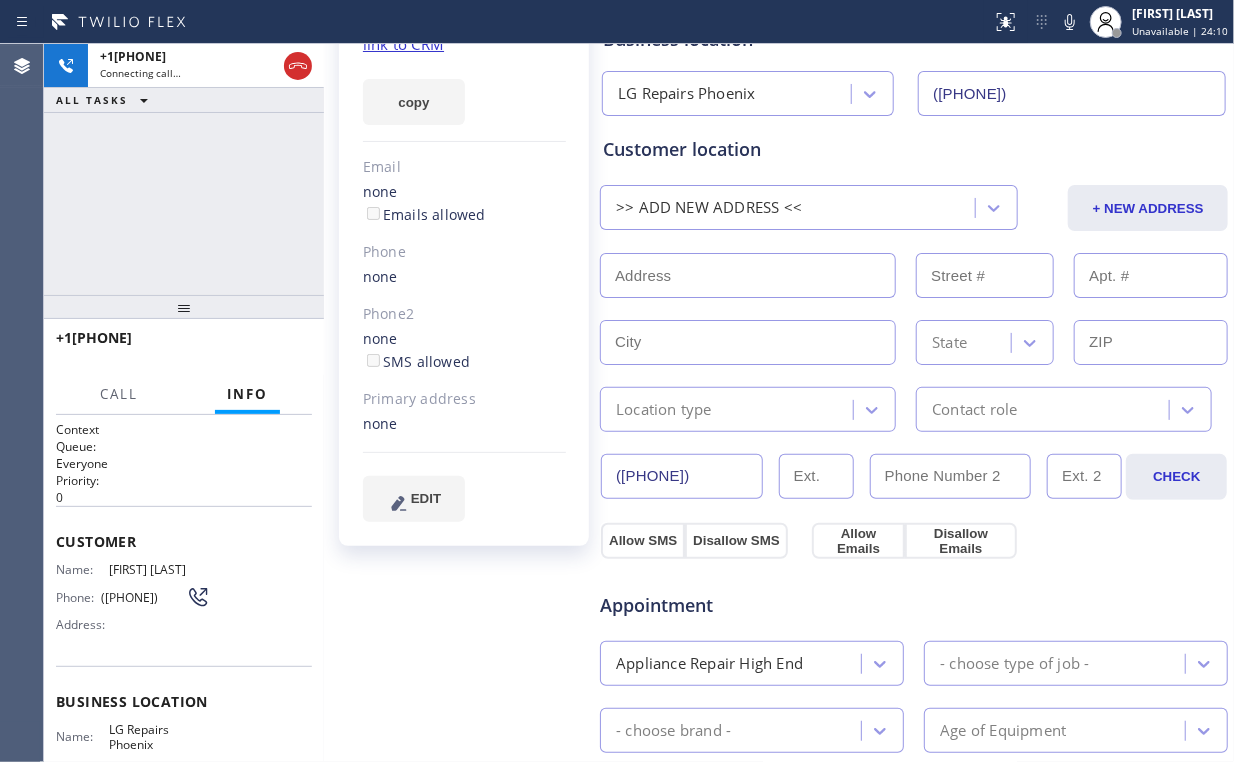 scroll, scrollTop: 0, scrollLeft: 0, axis: both 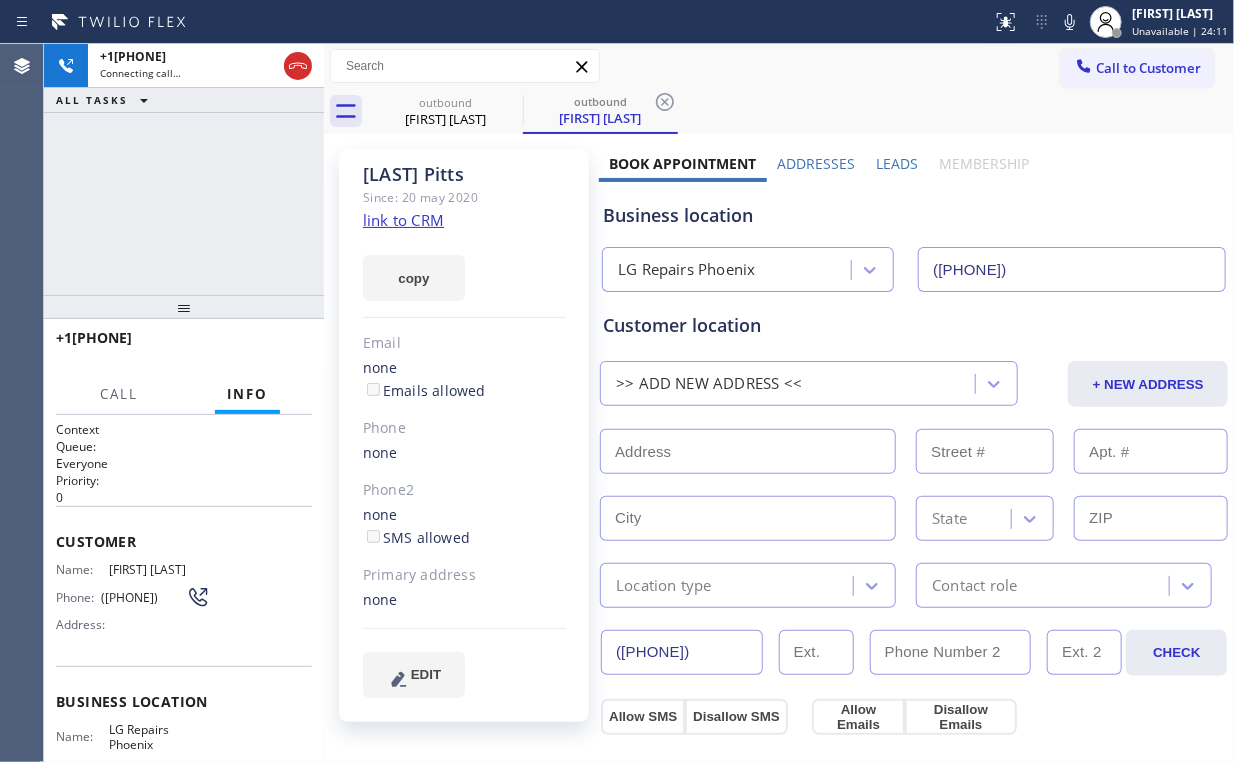 drag, startPoint x: 191, startPoint y: 190, endPoint x: 212, endPoint y: 199, distance: 22.847319 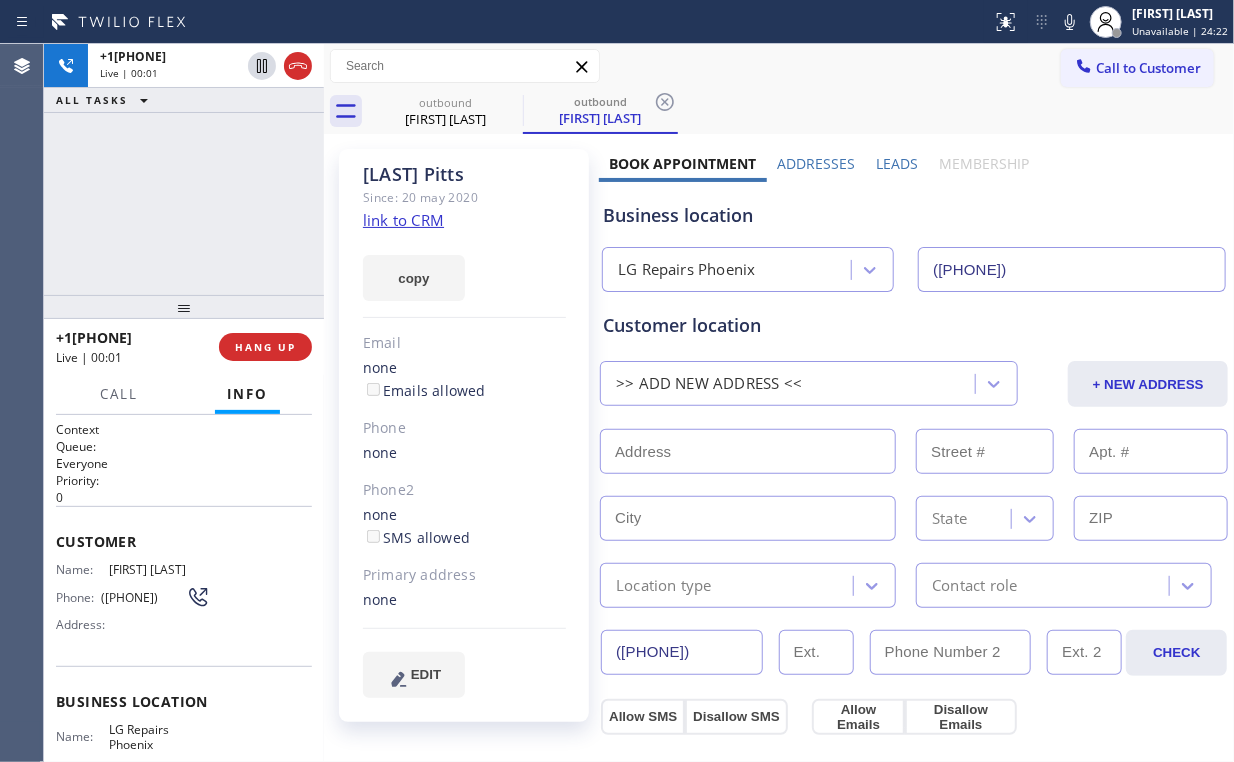 click on "+1[PHONE] Live | [TIME] ALL TASKS ALL TASKS ACTIVE TASKS TASKS IN WRAP UP" at bounding box center [184, 169] 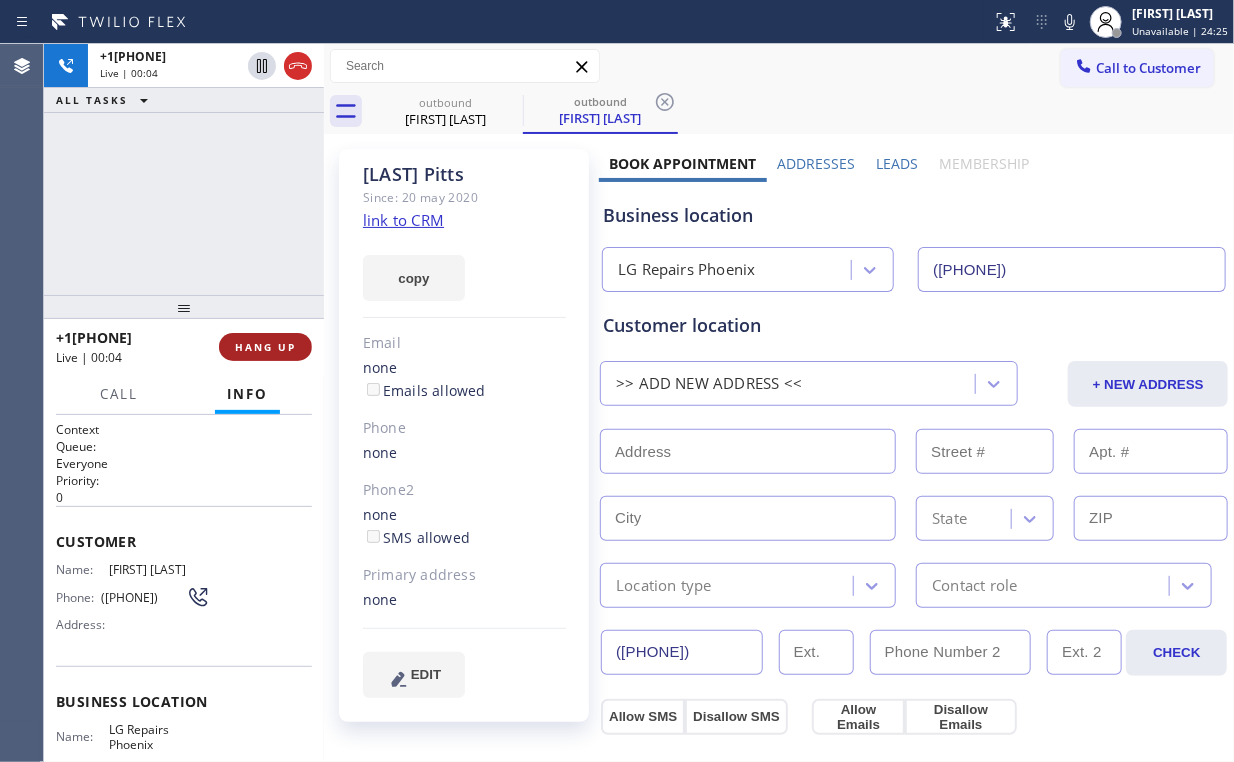 click on "HANG UP" at bounding box center [265, 347] 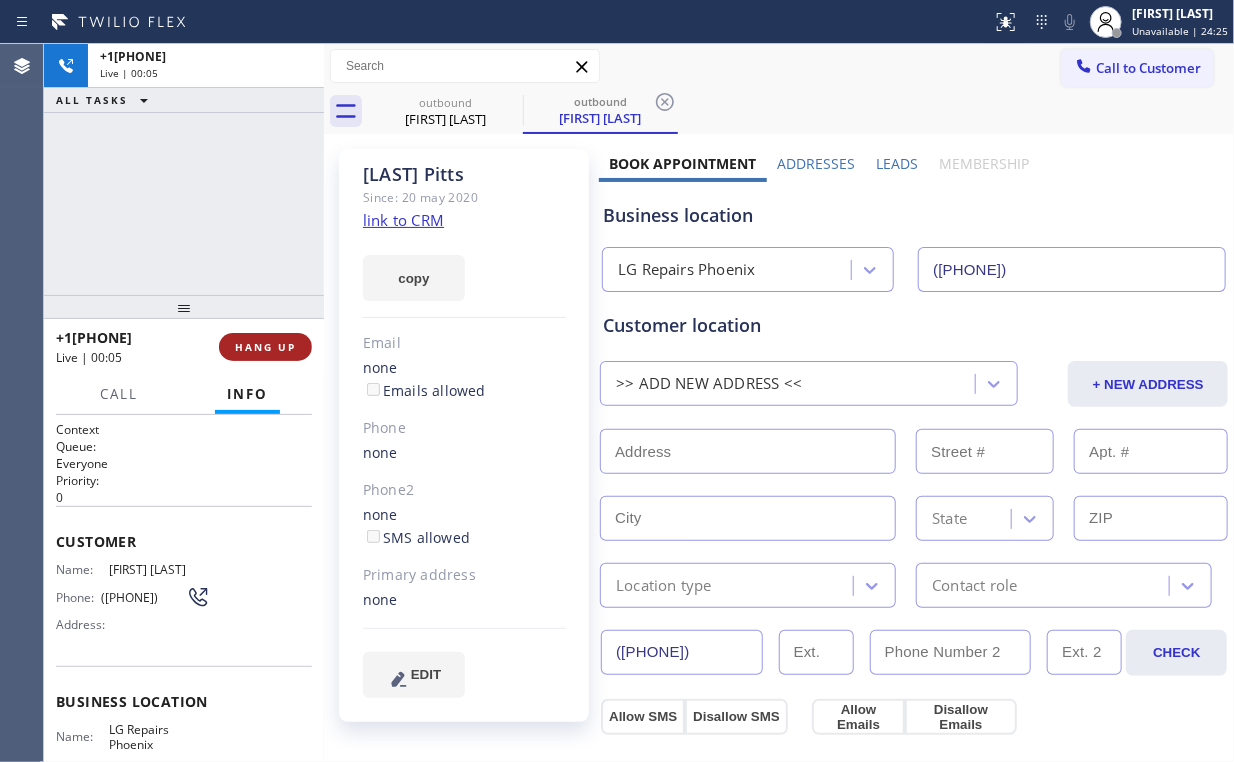 click on "HANG UP" at bounding box center [265, 347] 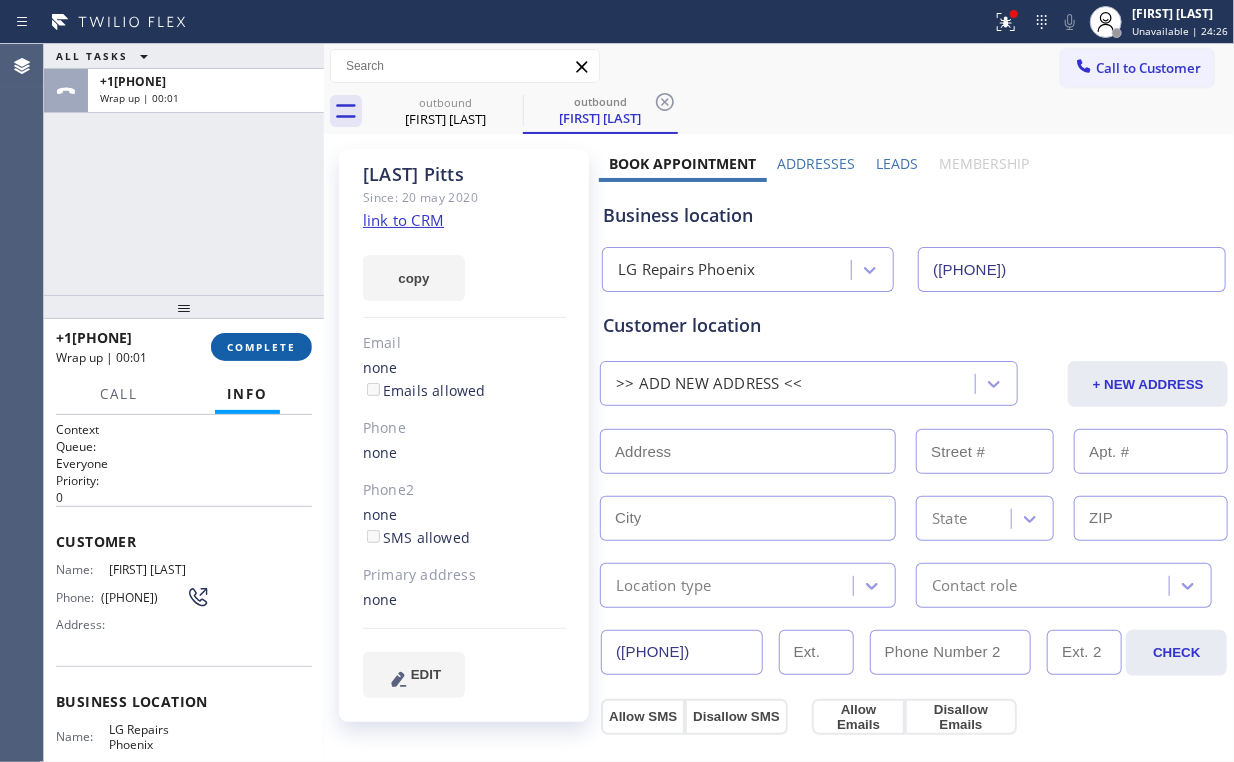 click on "COMPLETE" at bounding box center (261, 347) 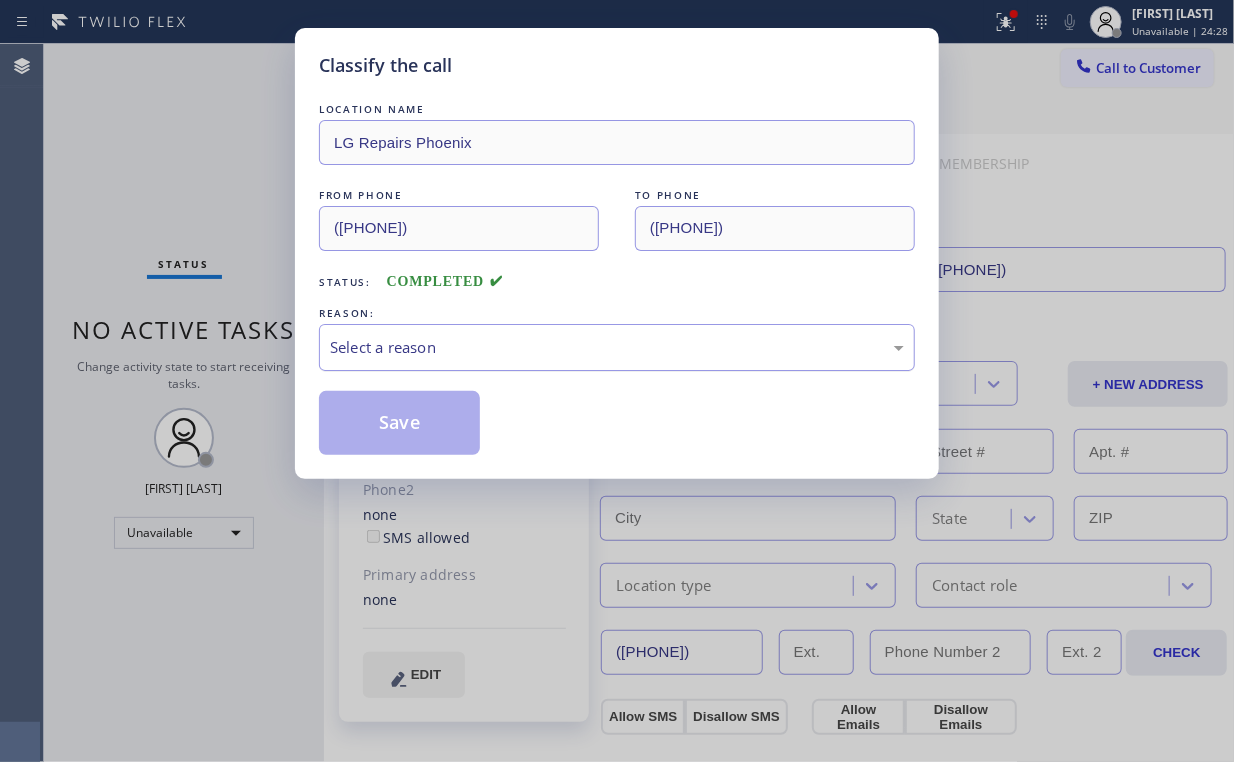 click on "Select a reason" at bounding box center (617, 347) 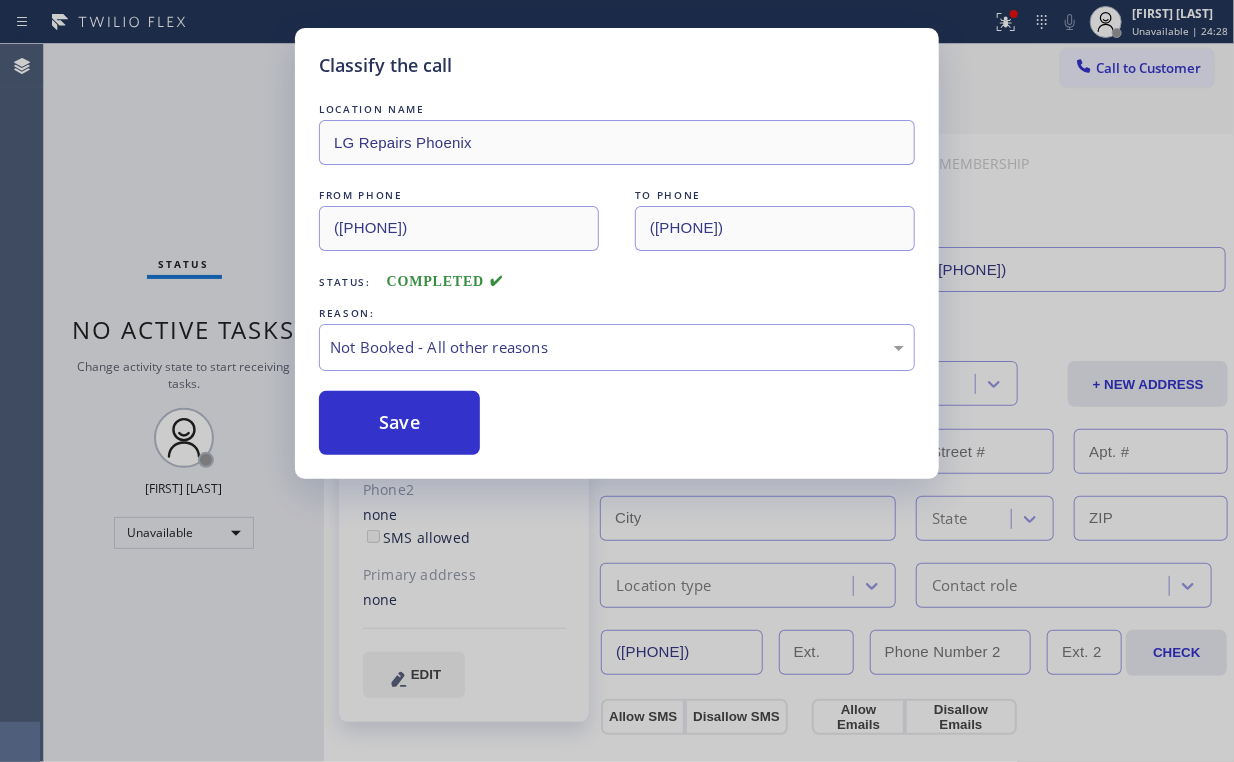 drag, startPoint x: 403, startPoint y: 431, endPoint x: 311, endPoint y: 358, distance: 117.4436 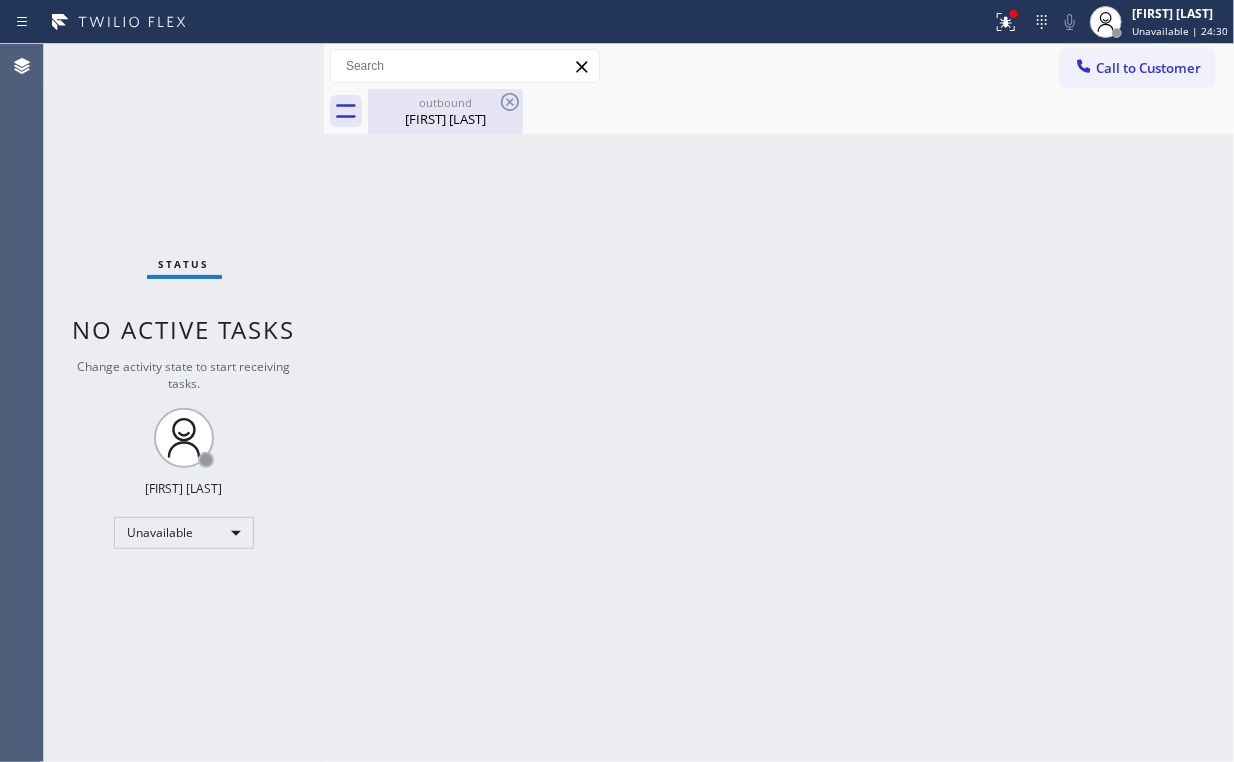 drag, startPoint x: 420, startPoint y: 119, endPoint x: 482, endPoint y: 108, distance: 62.968246 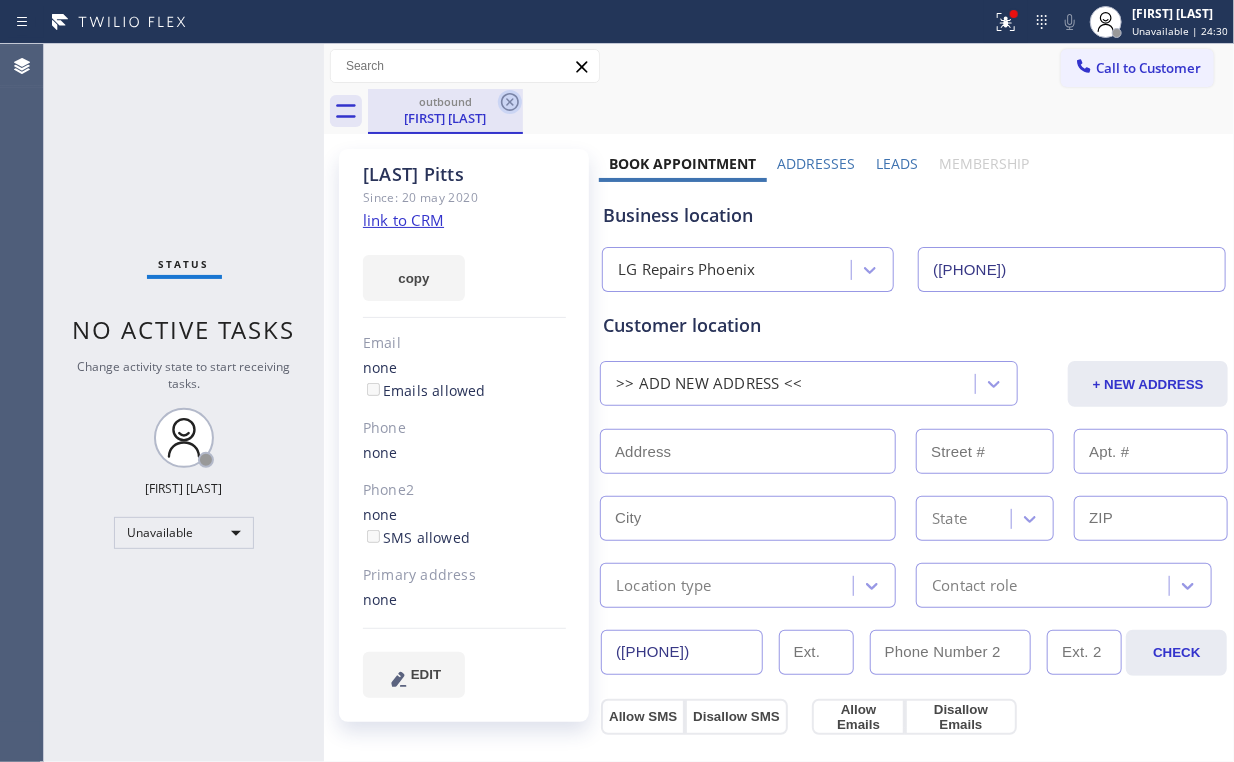 click 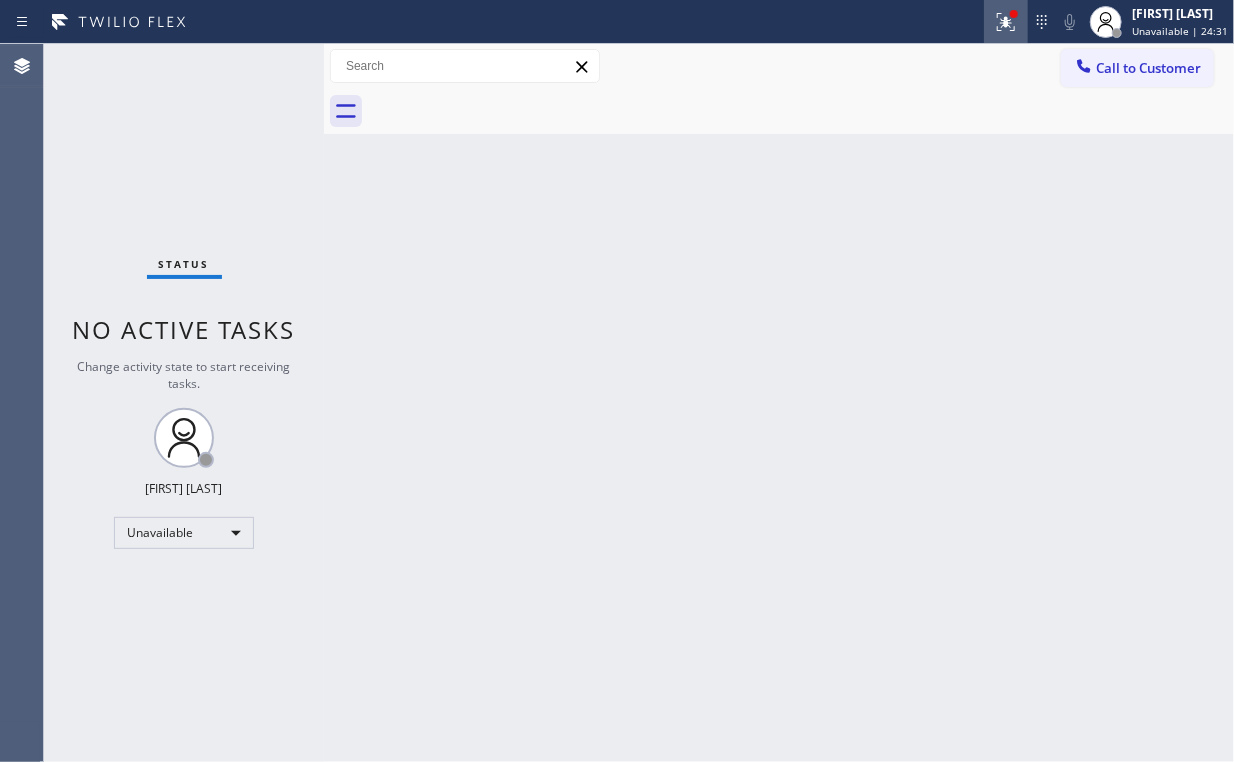 click 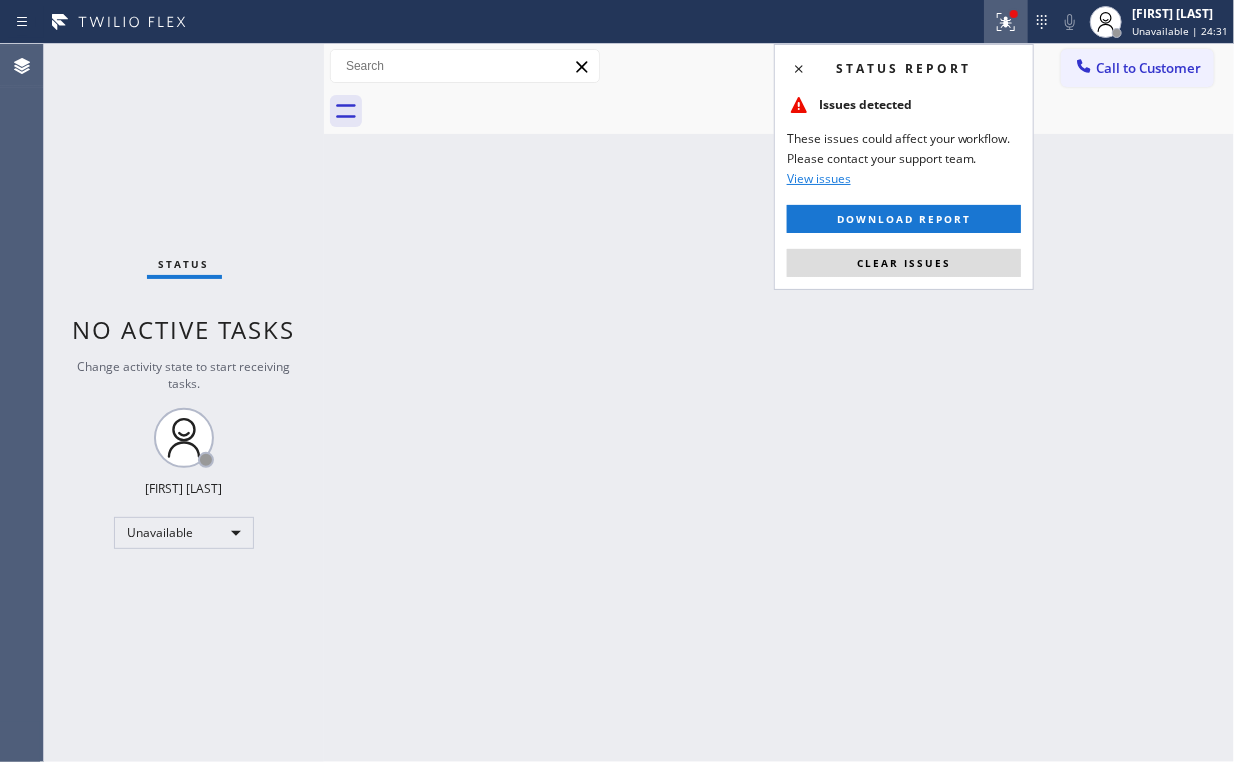 click on "Clear issues" at bounding box center [904, 263] 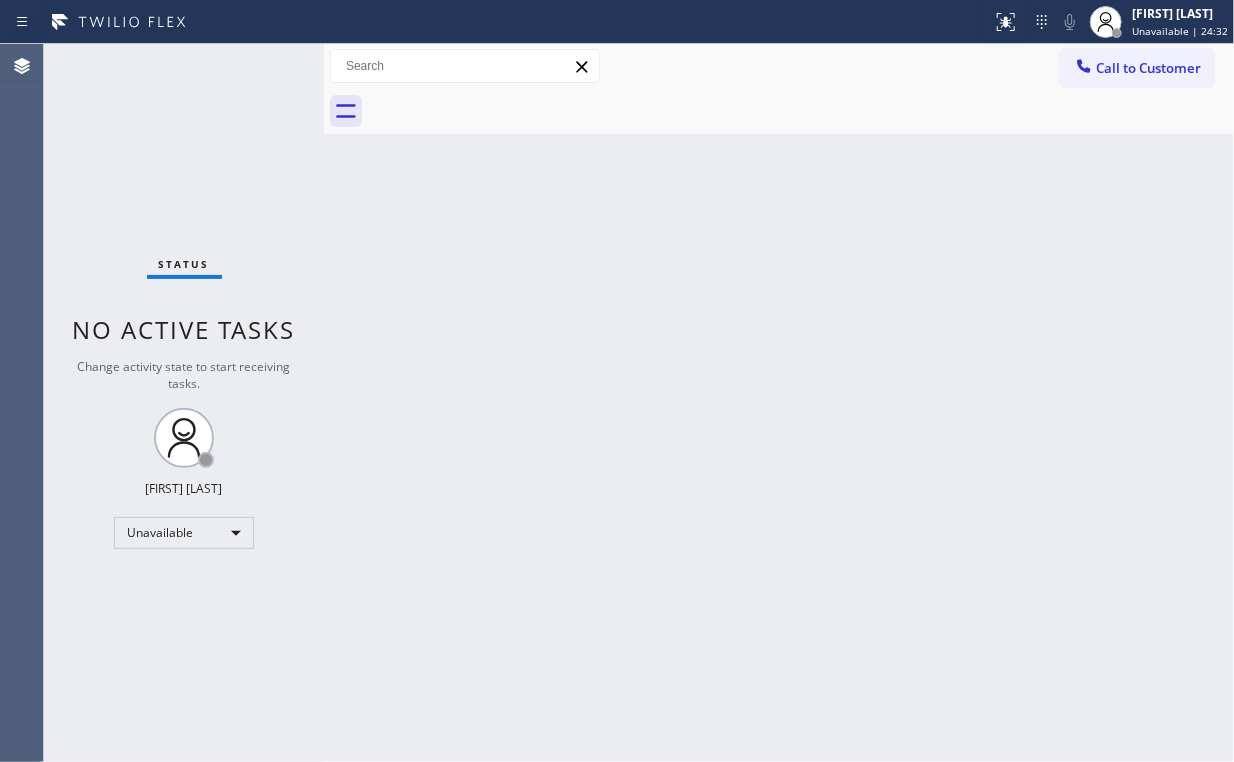 drag, startPoint x: 480, startPoint y: 284, endPoint x: 430, endPoint y: 236, distance: 69.31089 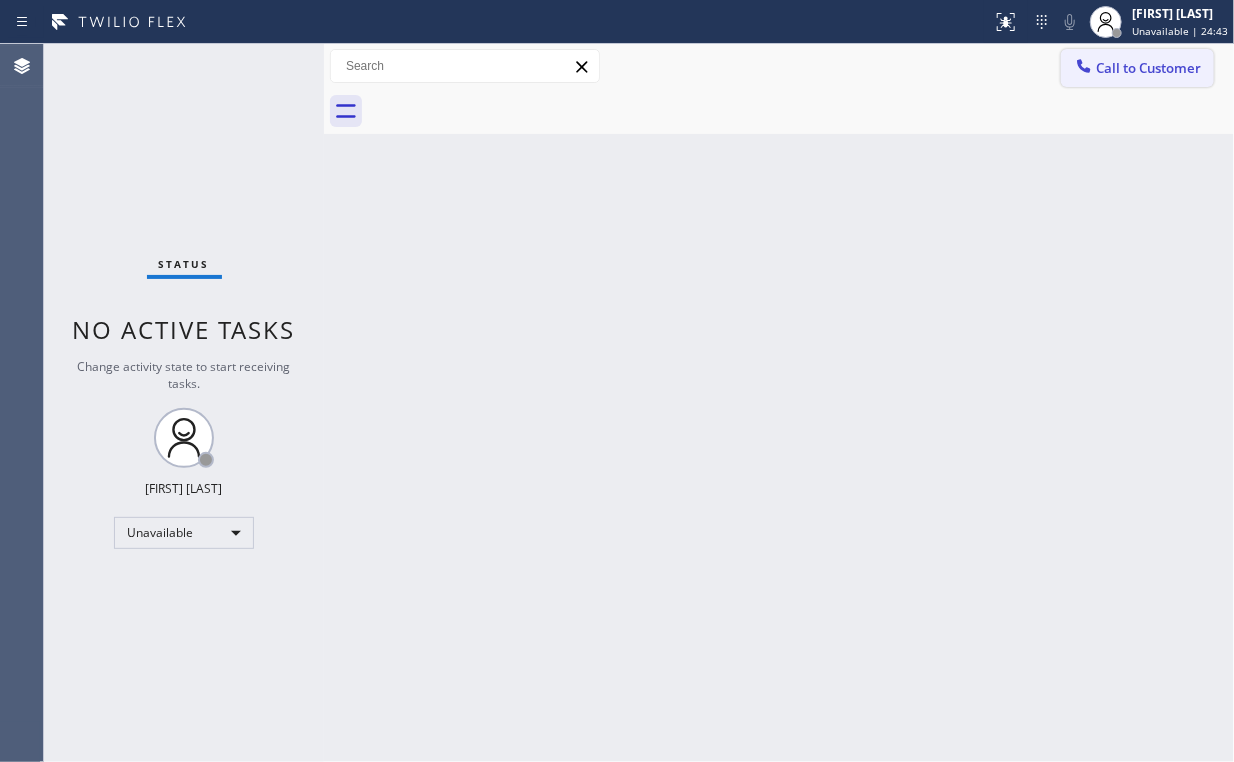 click on "Call to Customer" at bounding box center [1148, 68] 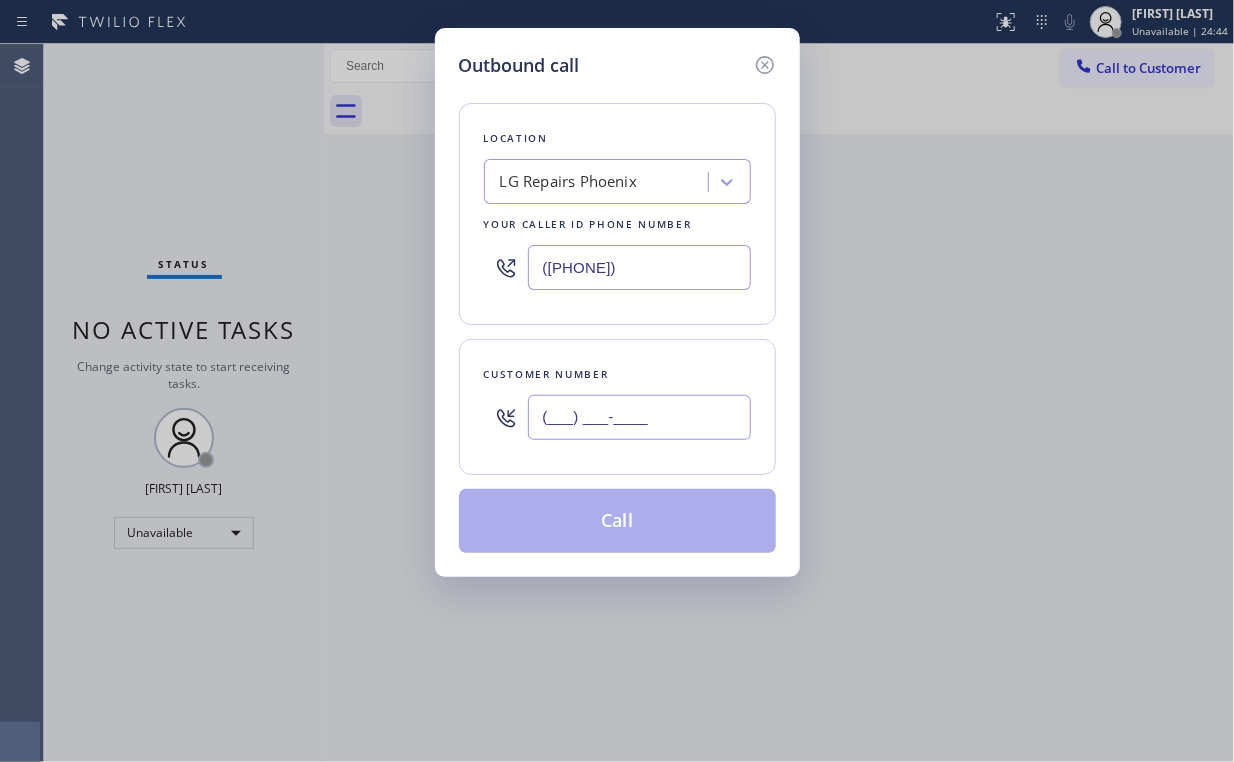 click on "(___) ___-____" at bounding box center [639, 417] 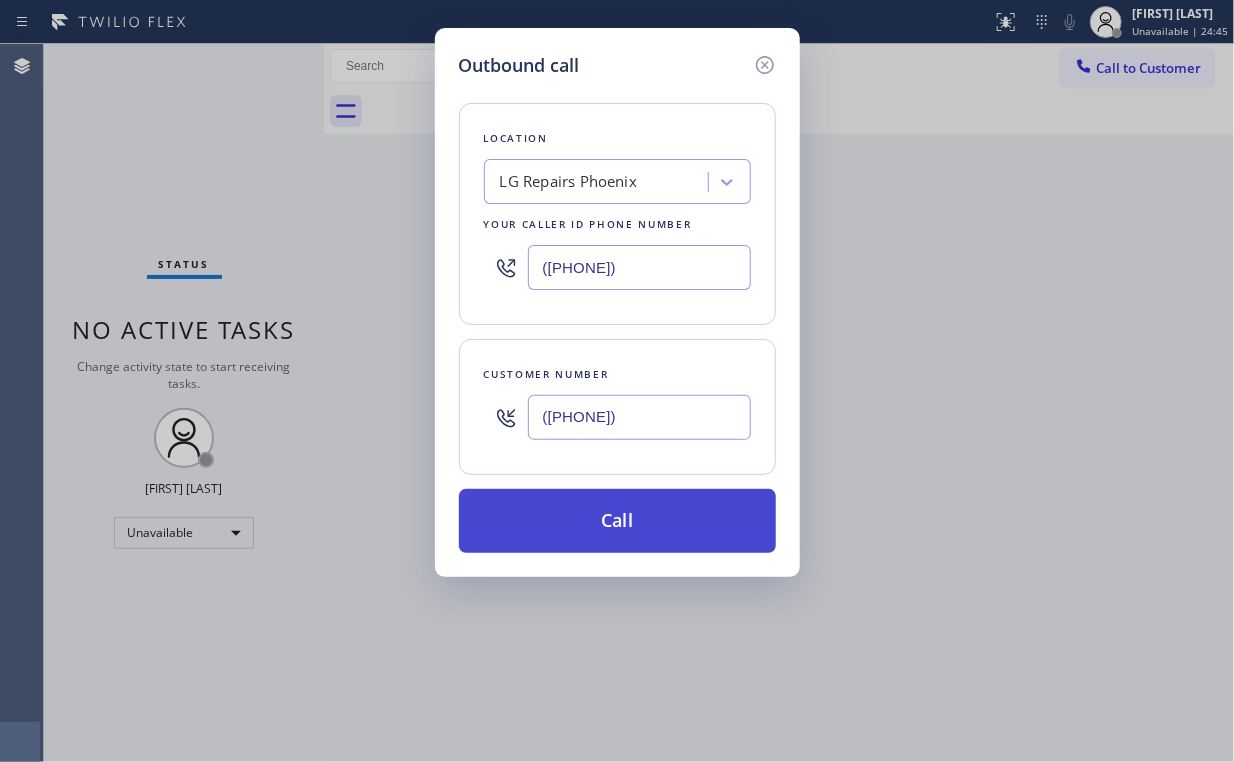 type on "([PHONE])" 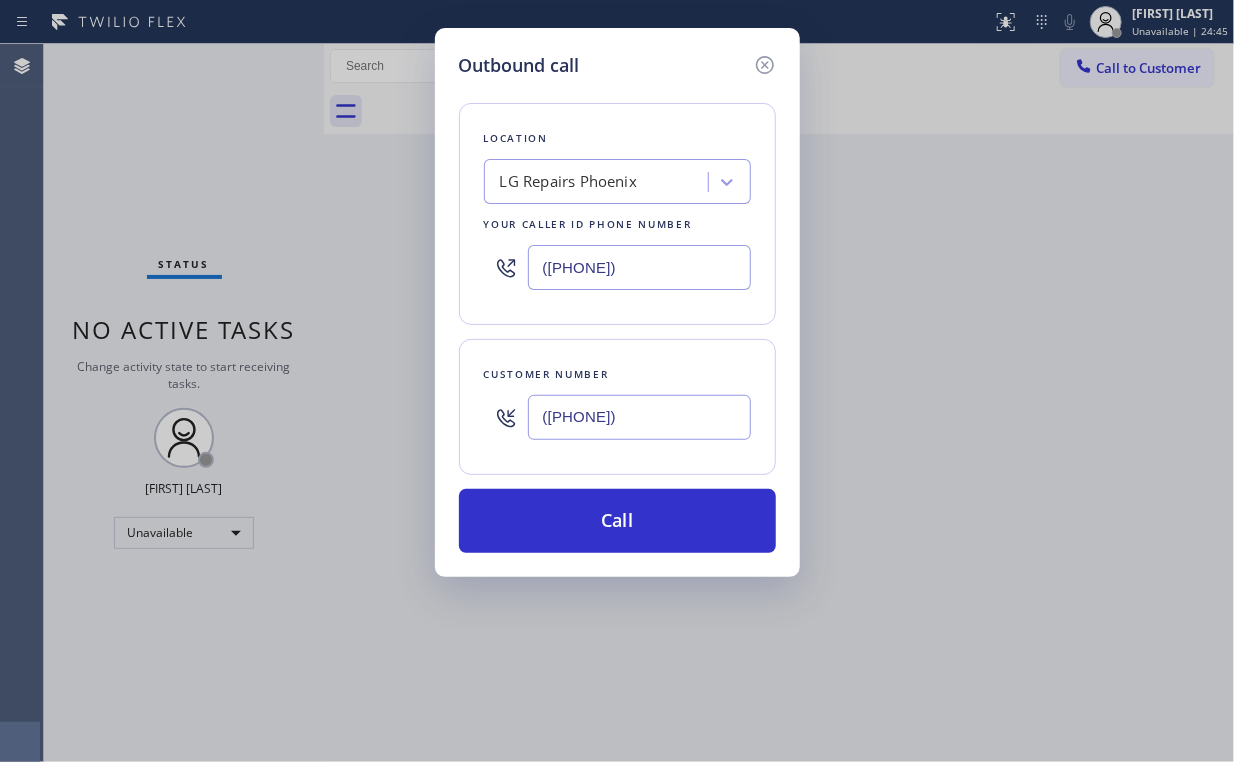 click on "Call" at bounding box center [617, 521] 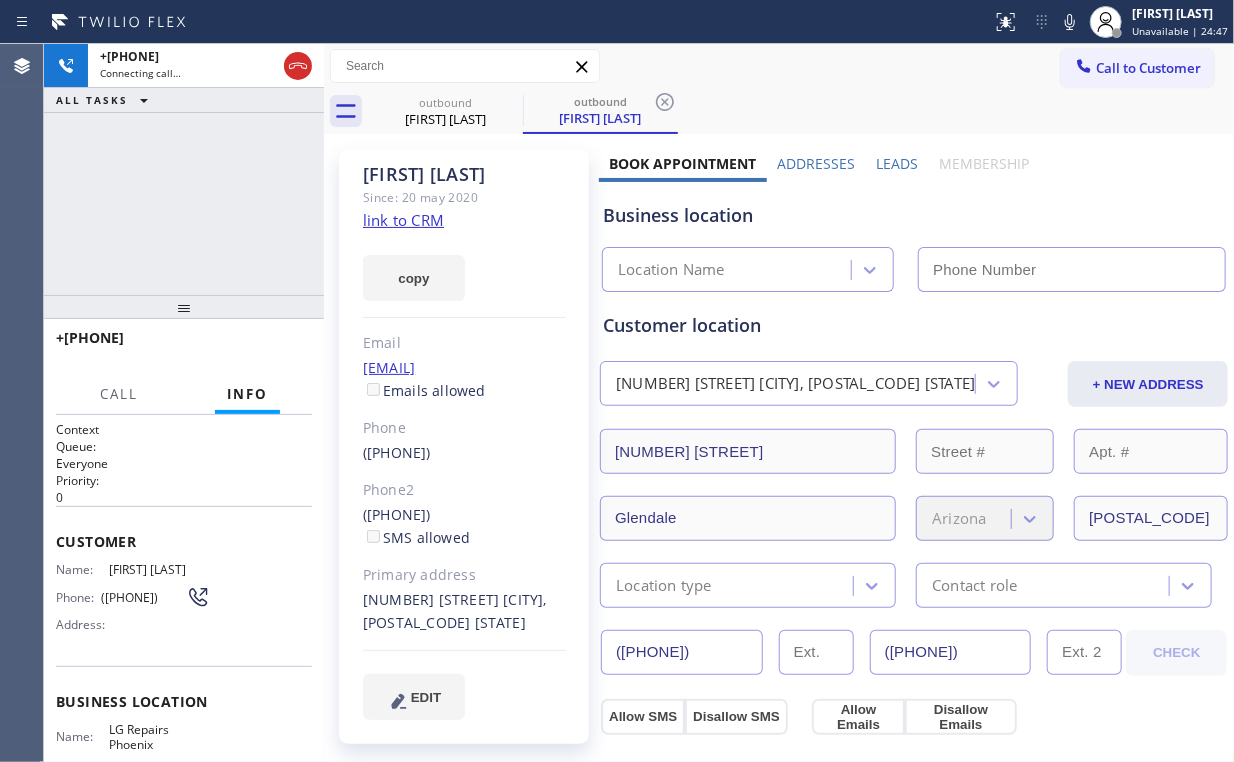 click on "[PHONE] Connecting call… ALL TASKS ALL TASKS ACTIVE TASKS TASKS IN WRAP UP" at bounding box center (184, 169) 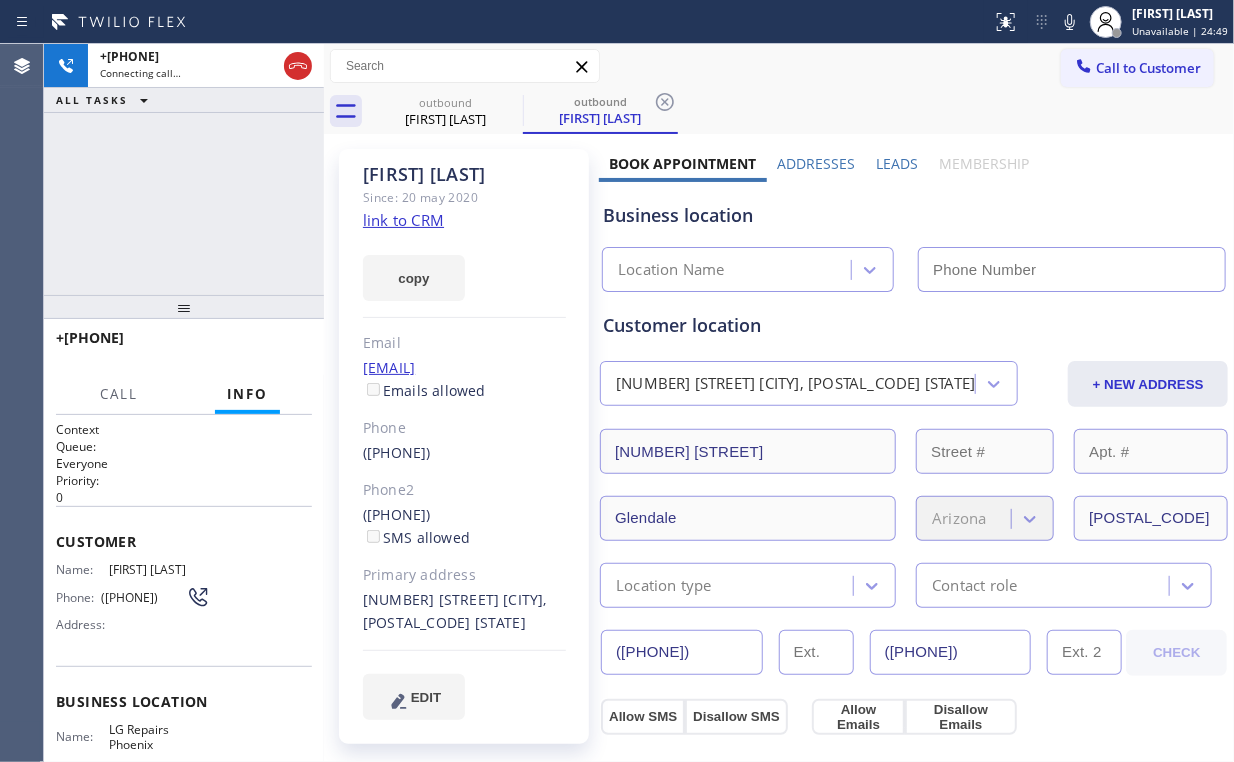 type on "([PHONE])" 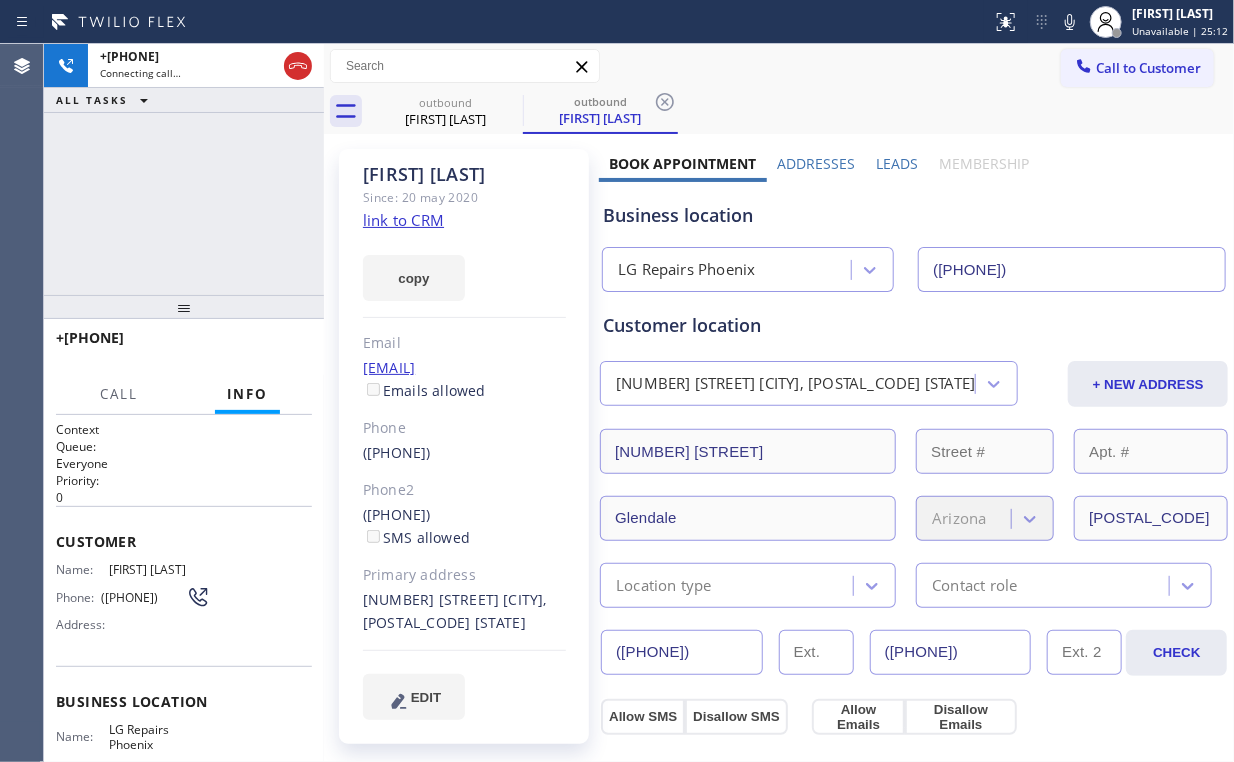 click on "[PHONE] Connecting call… ALL TASKS ALL TASKS ACTIVE TASKS TASKS IN WRAP UP" at bounding box center [184, 169] 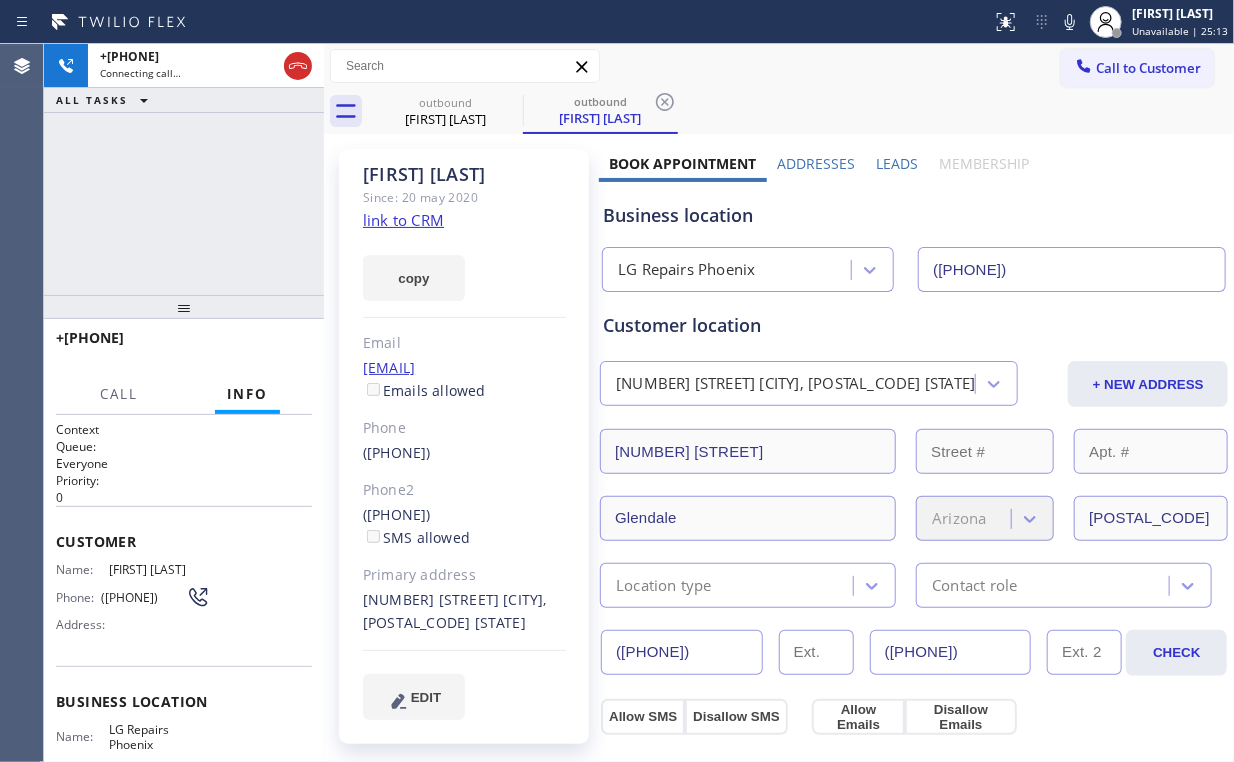 click on "[PHONE] Connecting call… ALL TASKS ALL TASKS ACTIVE TASKS TASKS IN WRAP UP" at bounding box center [184, 169] 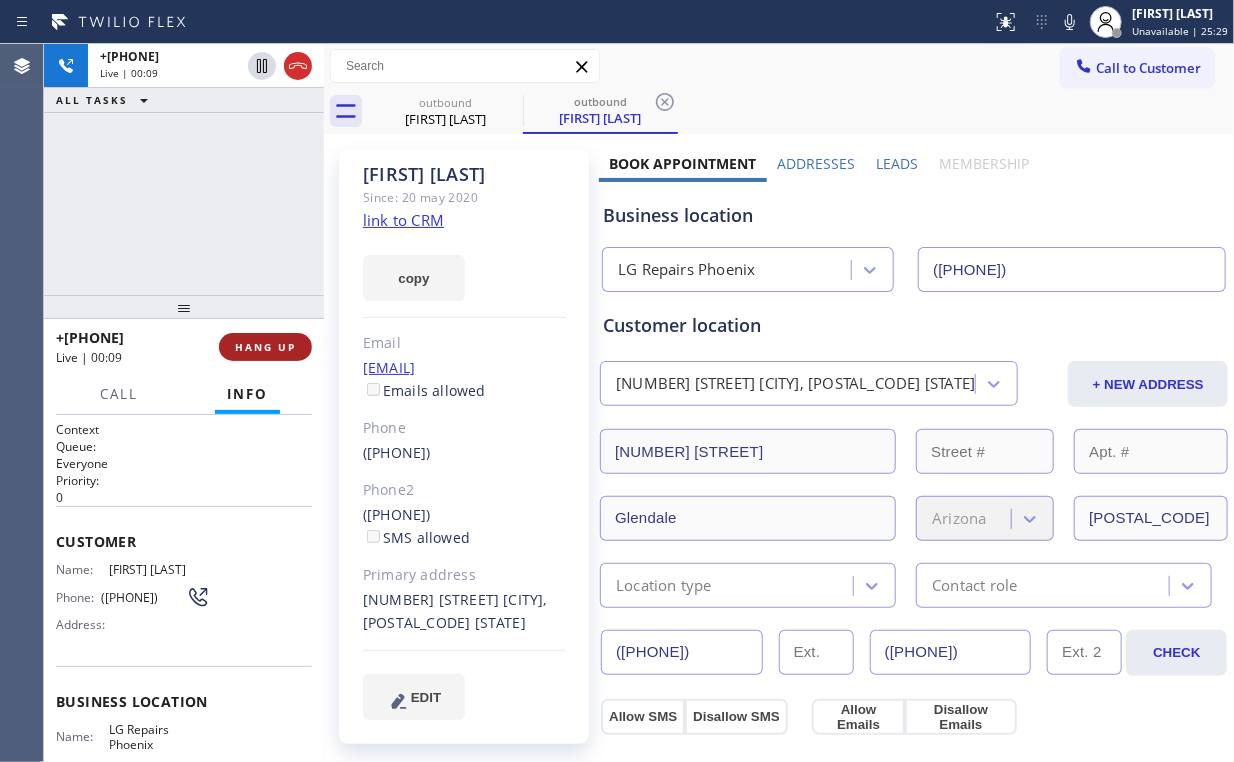 click on "HANG UP" at bounding box center [265, 347] 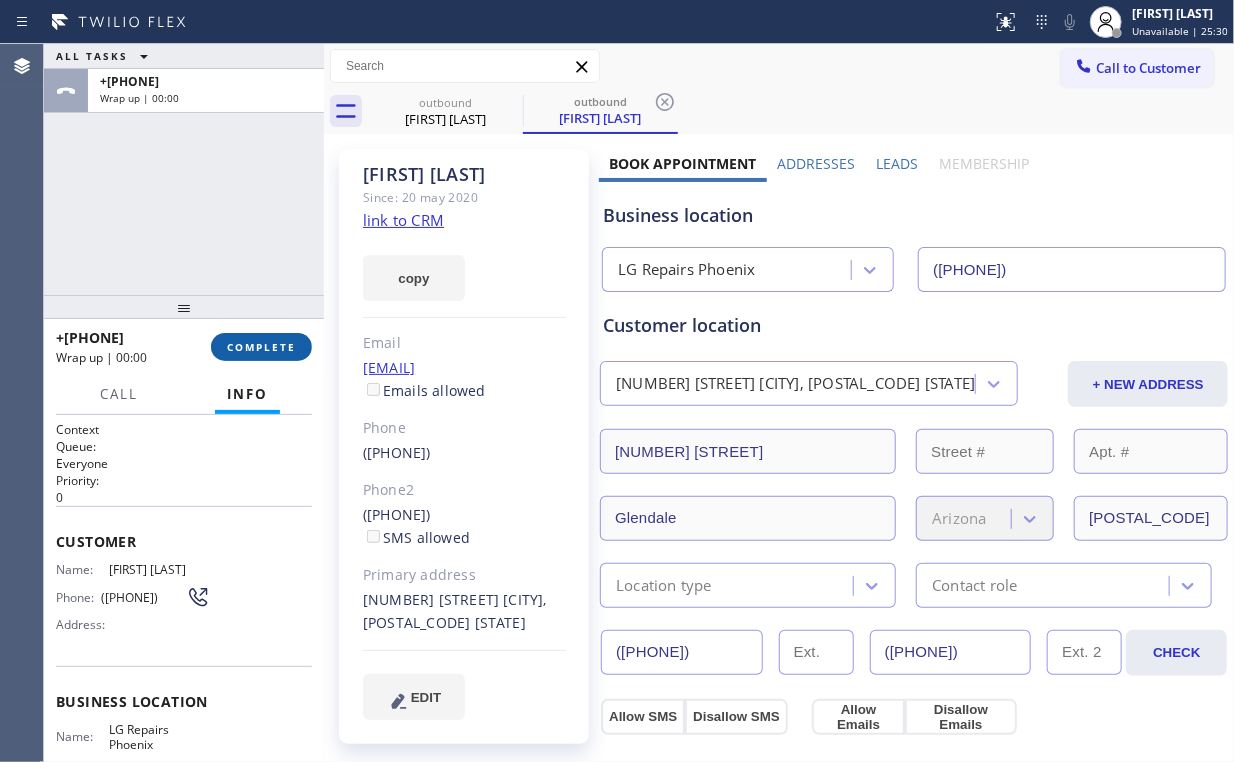 click on "COMPLETE" at bounding box center (261, 347) 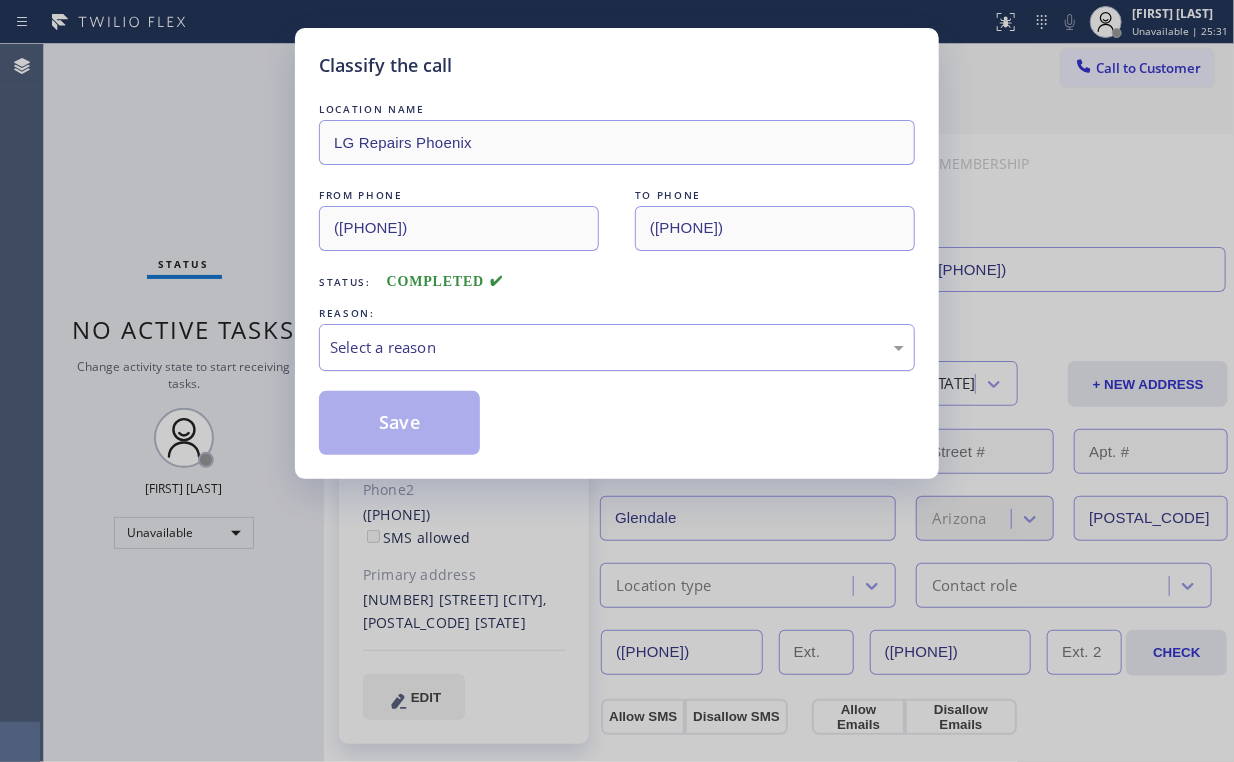 click on "Select a reason" at bounding box center [617, 347] 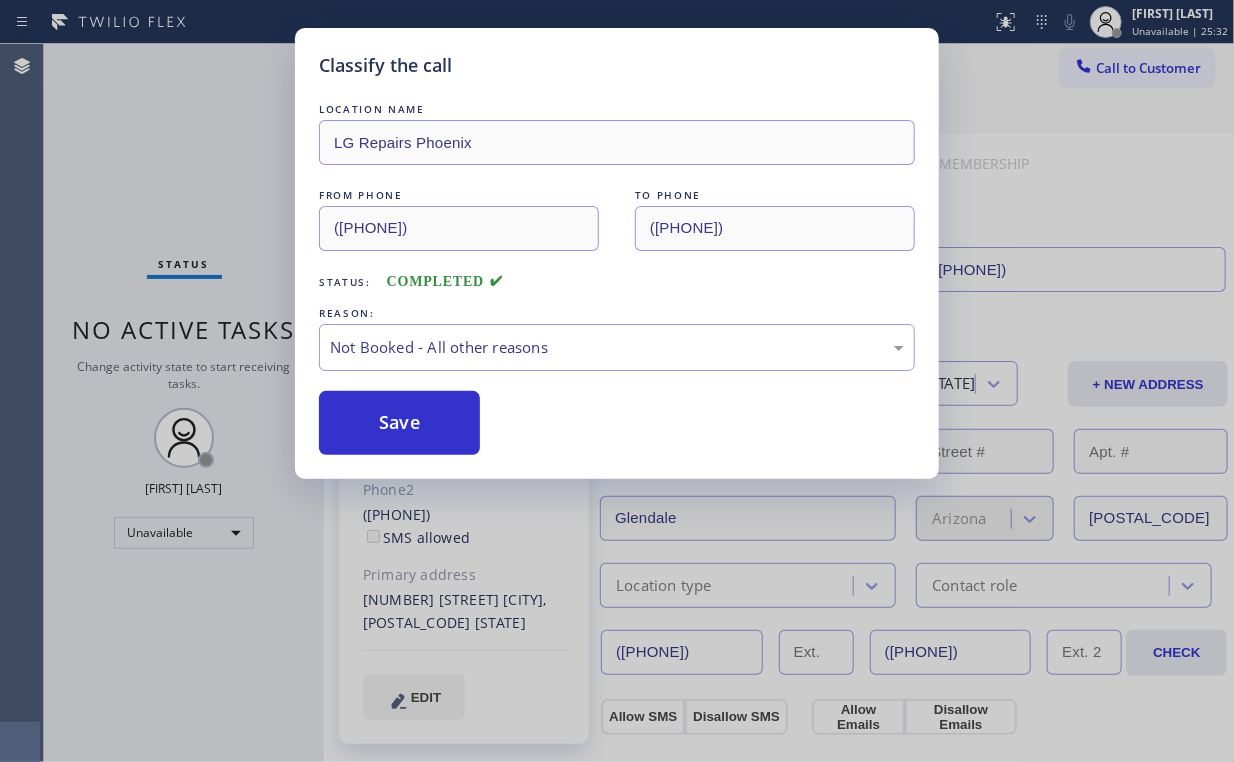 drag, startPoint x: 400, startPoint y: 420, endPoint x: 236, endPoint y: 169, distance: 299.82828 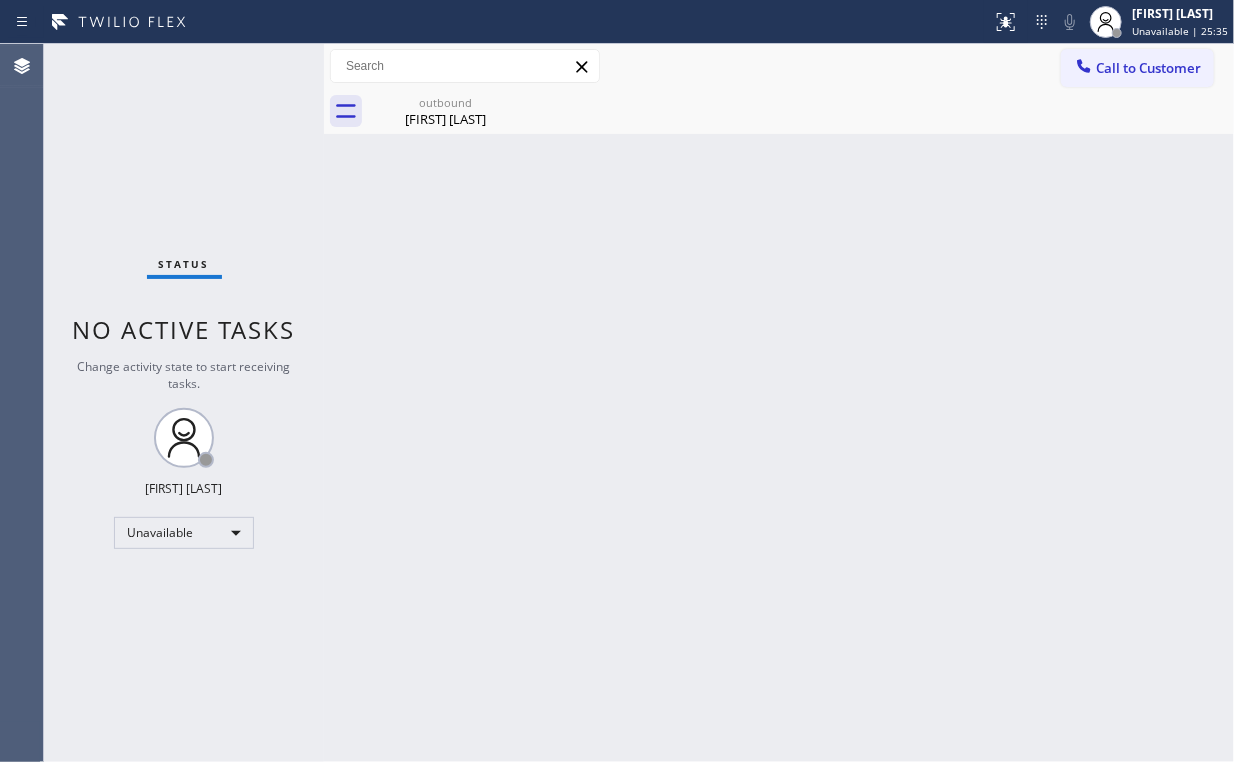 click on "Call to Customer" at bounding box center [1148, 68] 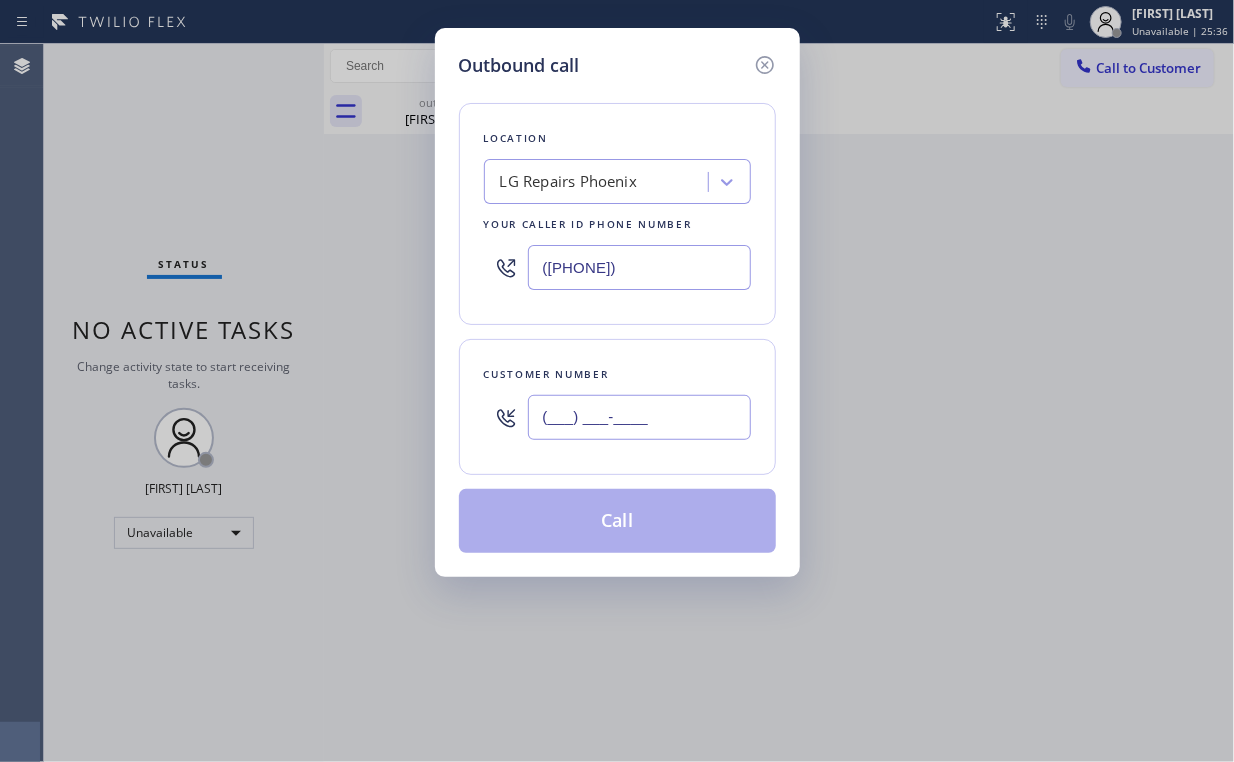 click on "(___) ___-____" at bounding box center (639, 417) 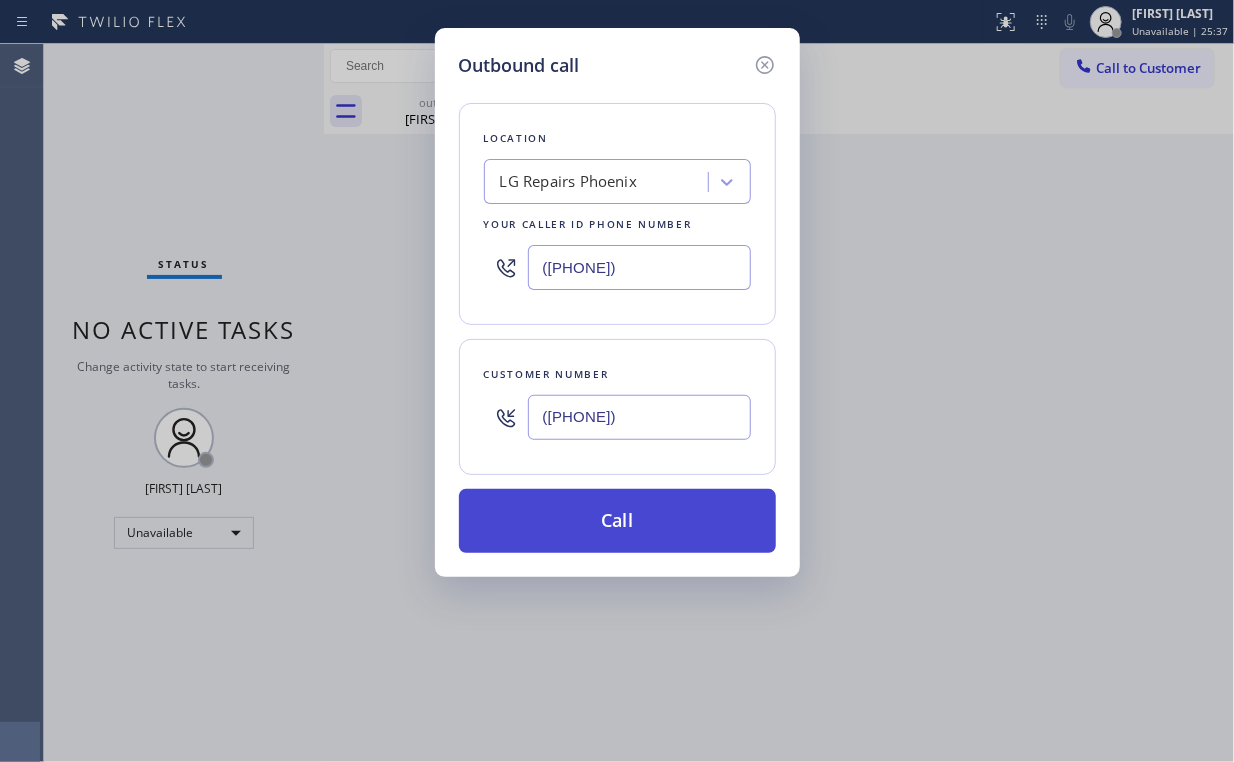 type on "([PHONE])" 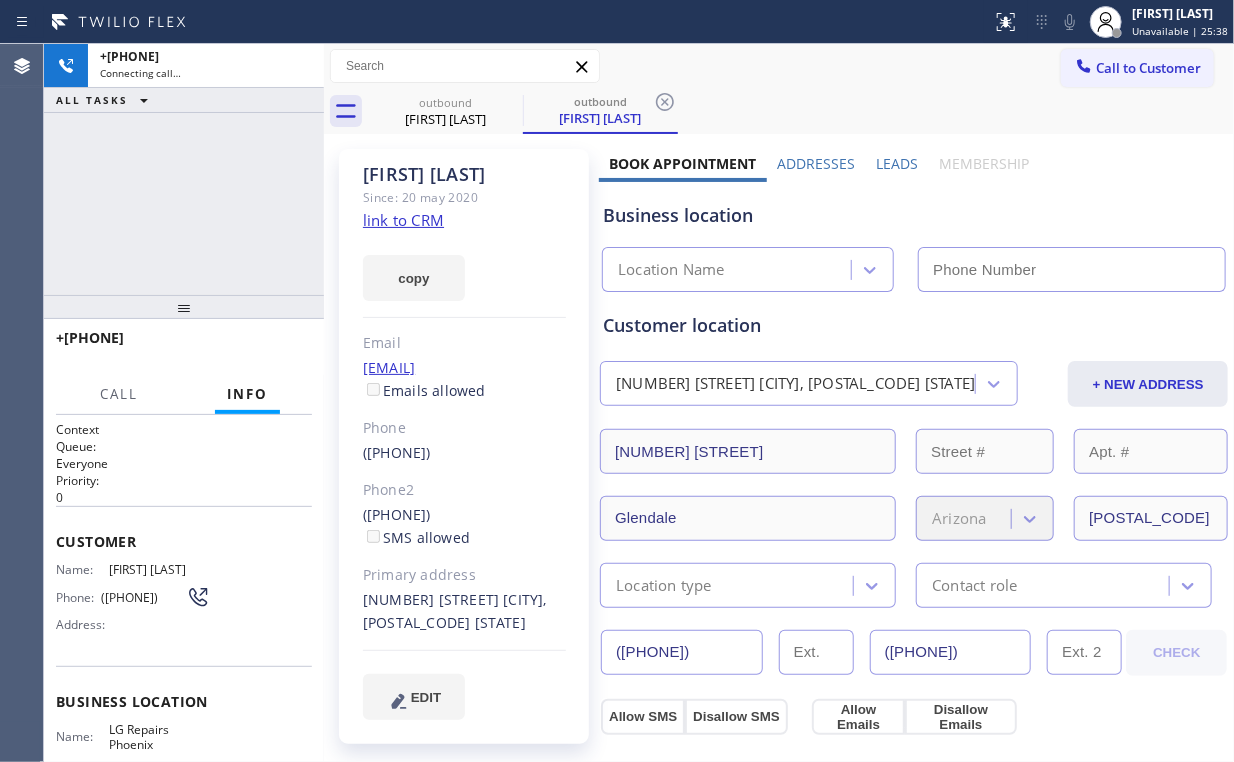 click on "[PHONE] Connecting call… ALL TASKS ALL TASKS ACTIVE TASKS TASKS IN WRAP UP" at bounding box center (184, 169) 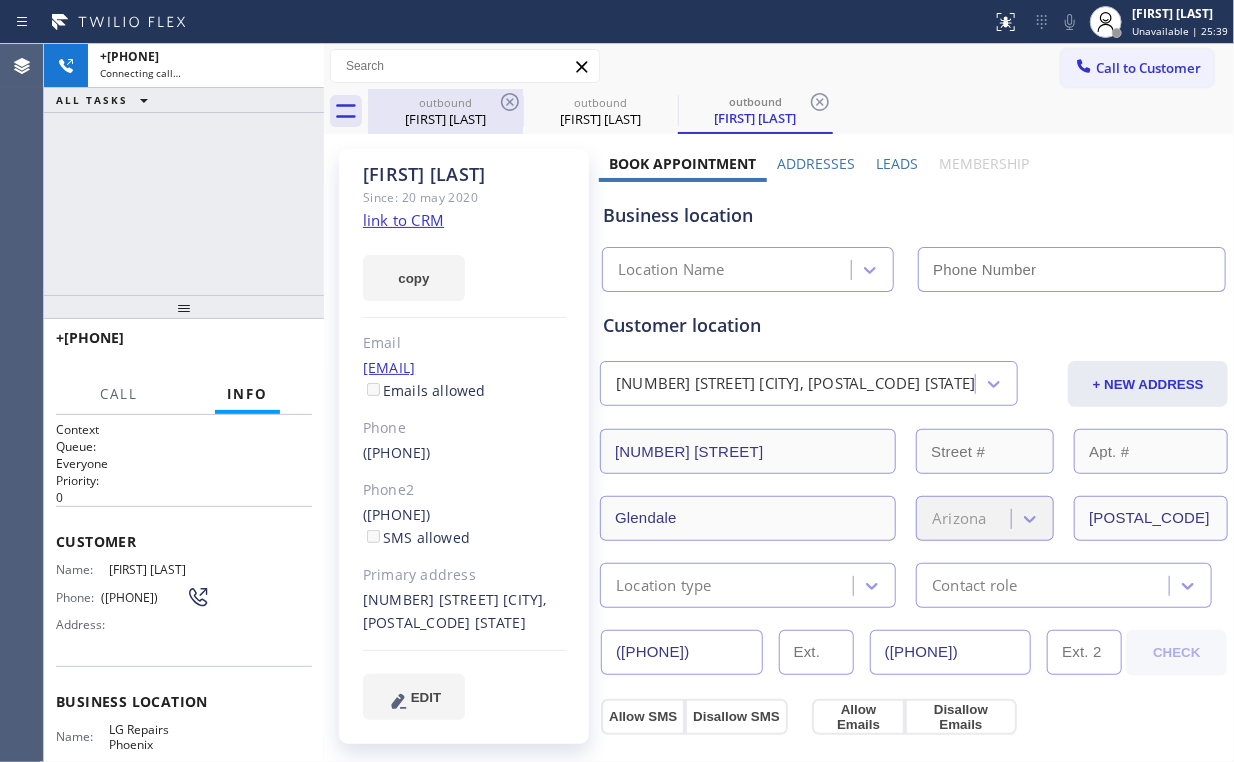 click on "[FIRST] [LAST]" at bounding box center [445, 119] 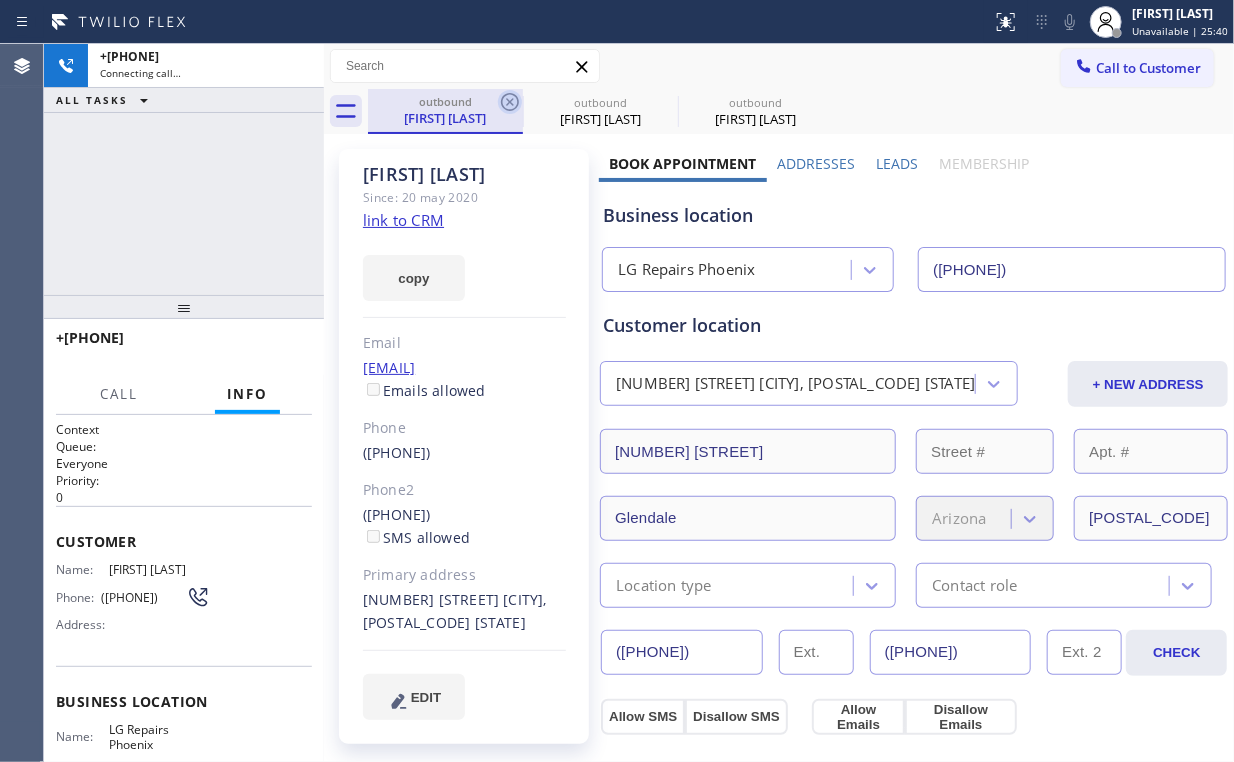 click 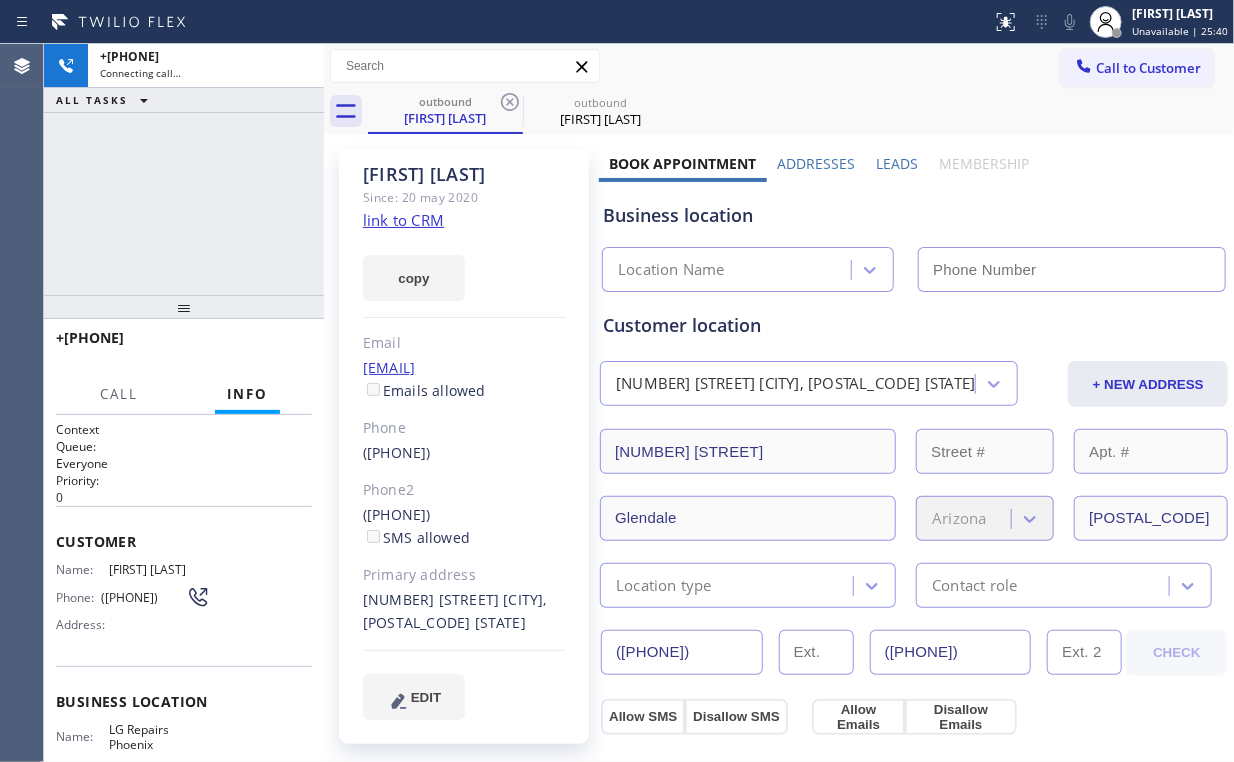 type on "([PHONE])" 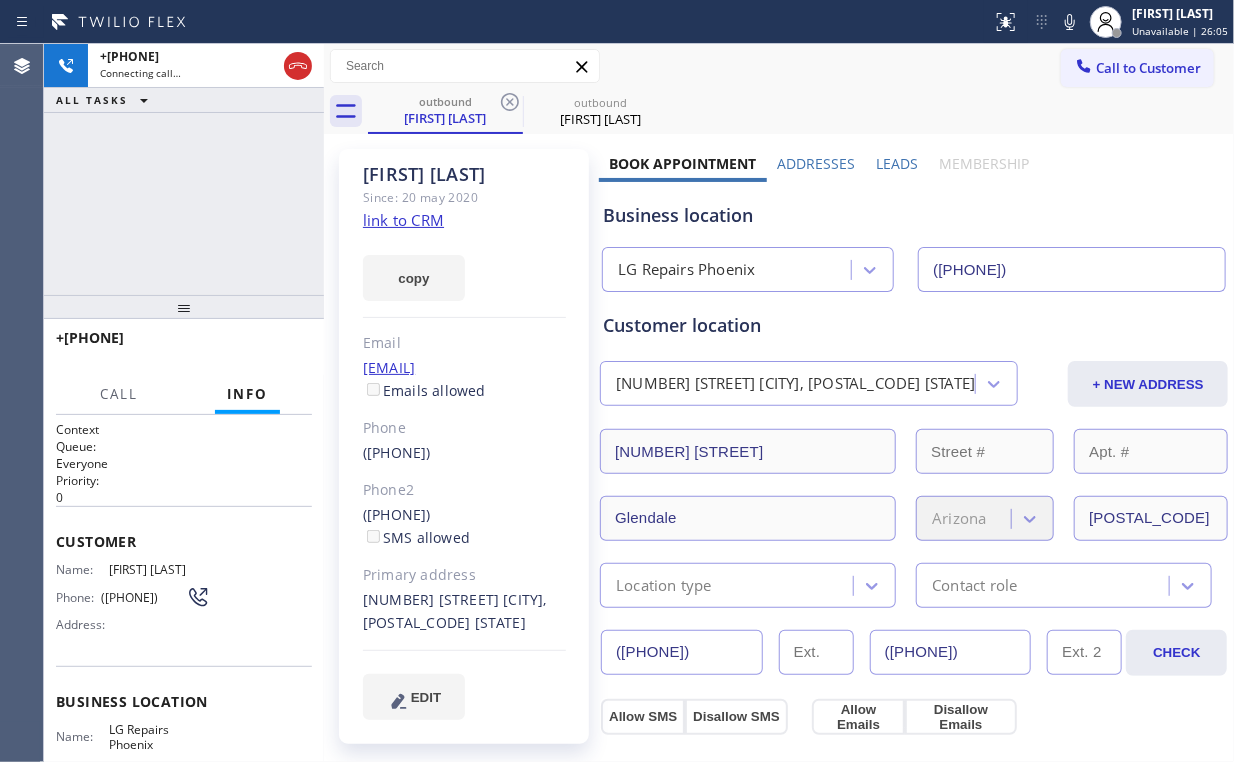 click on "[PHONE] Connecting call… ALL TASKS ALL TASKS ACTIVE TASKS TASKS IN WRAP UP" at bounding box center [184, 169] 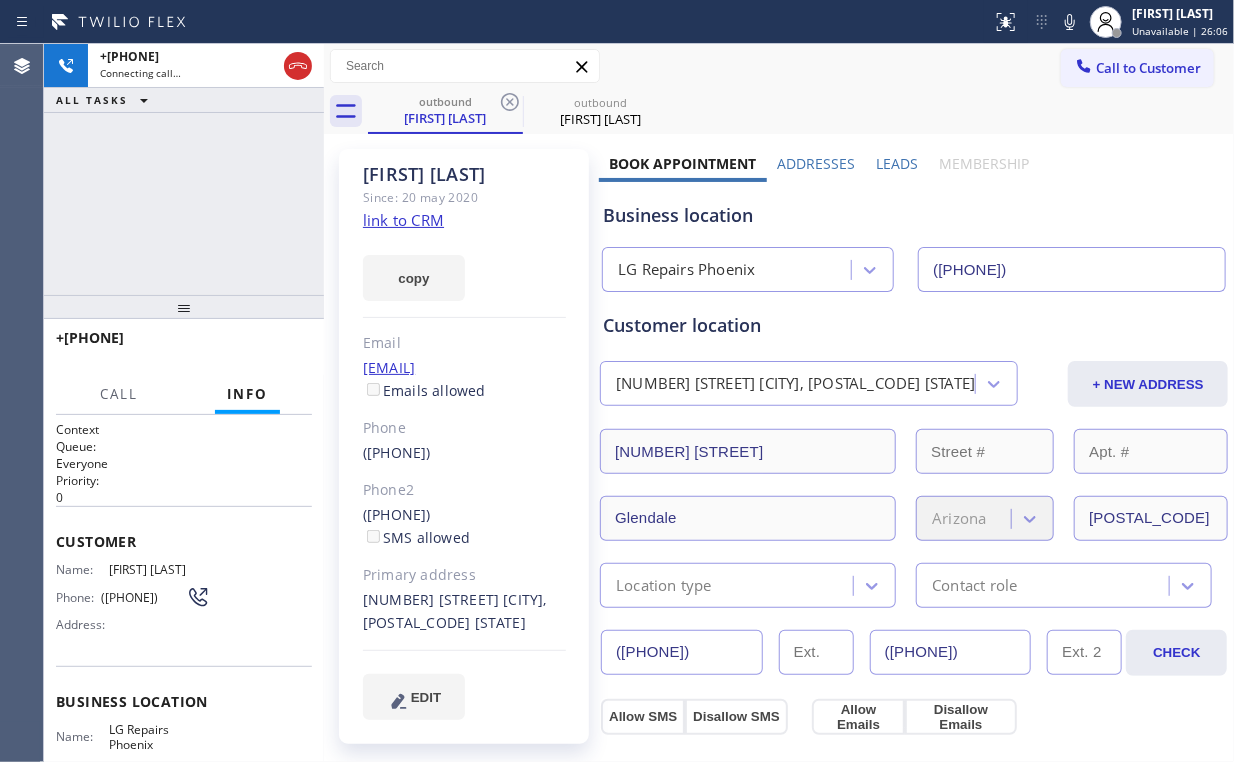 click on "[PHONE] Connecting call… ALL TASKS ALL TASKS ACTIVE TASKS TASKS IN WRAP UP" at bounding box center (184, 169) 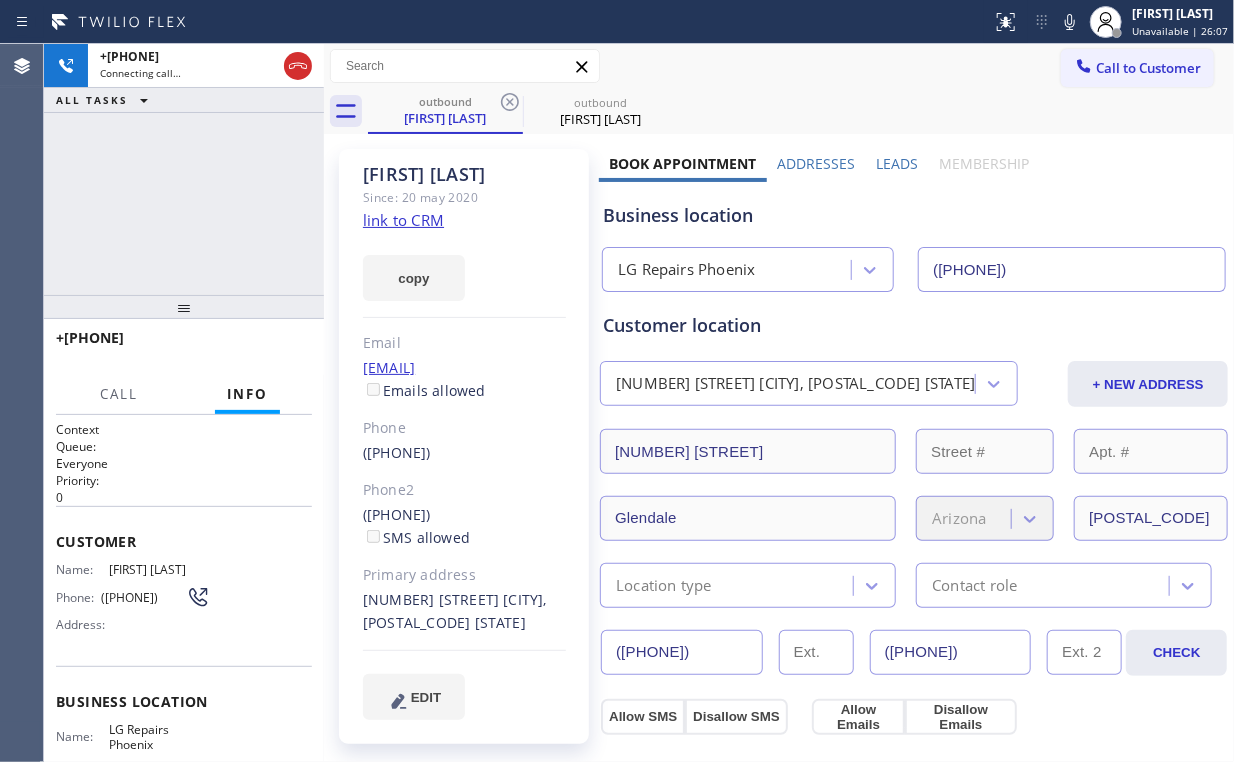 click on "[PHONE] Connecting call… ALL TASKS ALL TASKS ACTIVE TASKS TASKS IN WRAP UP" at bounding box center [184, 169] 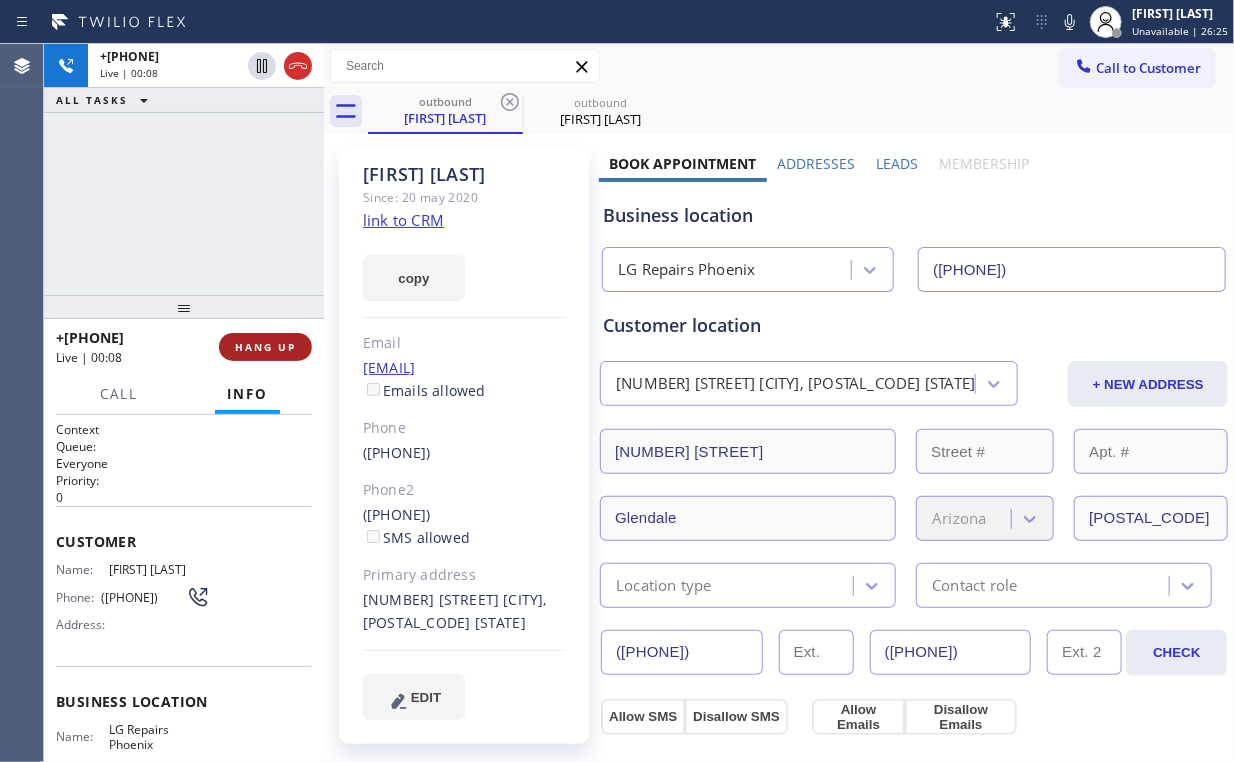 click on "HANG UP" at bounding box center [265, 347] 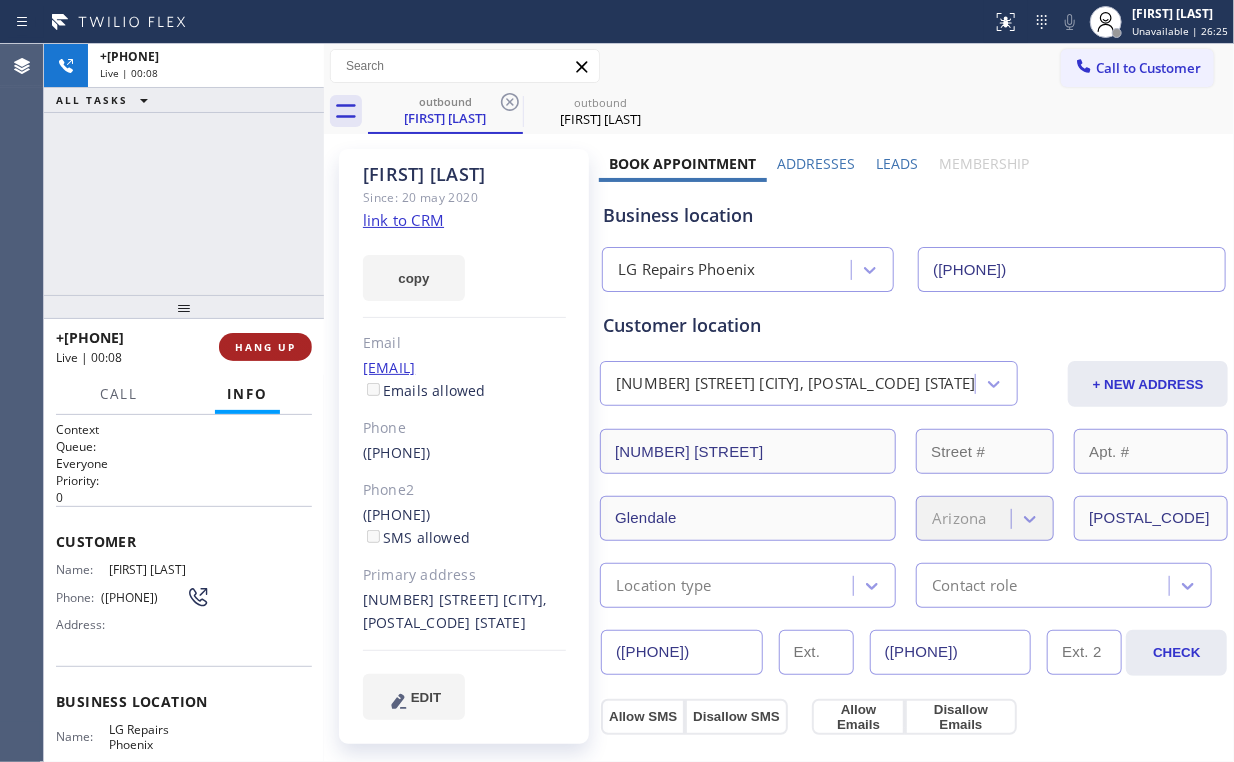 click on "HANG UP" at bounding box center (265, 347) 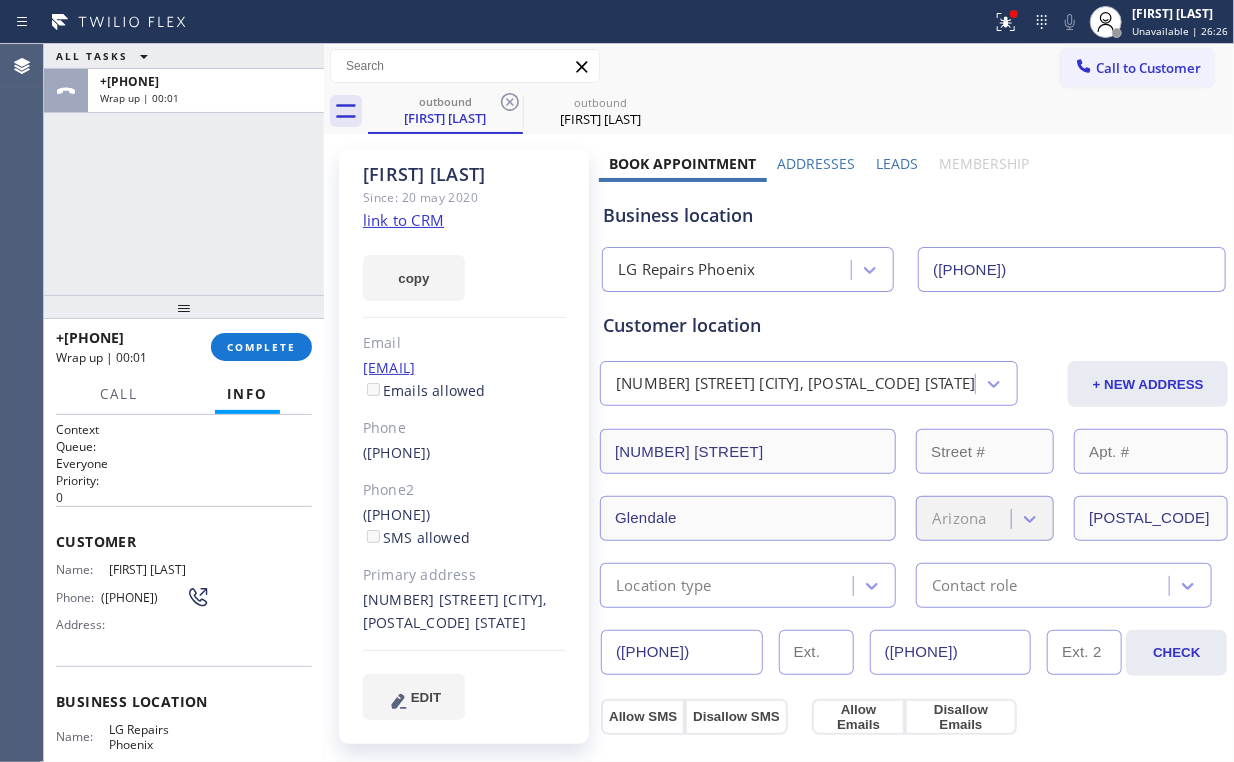 click on "+[PHONE]" at bounding box center [126, 337] 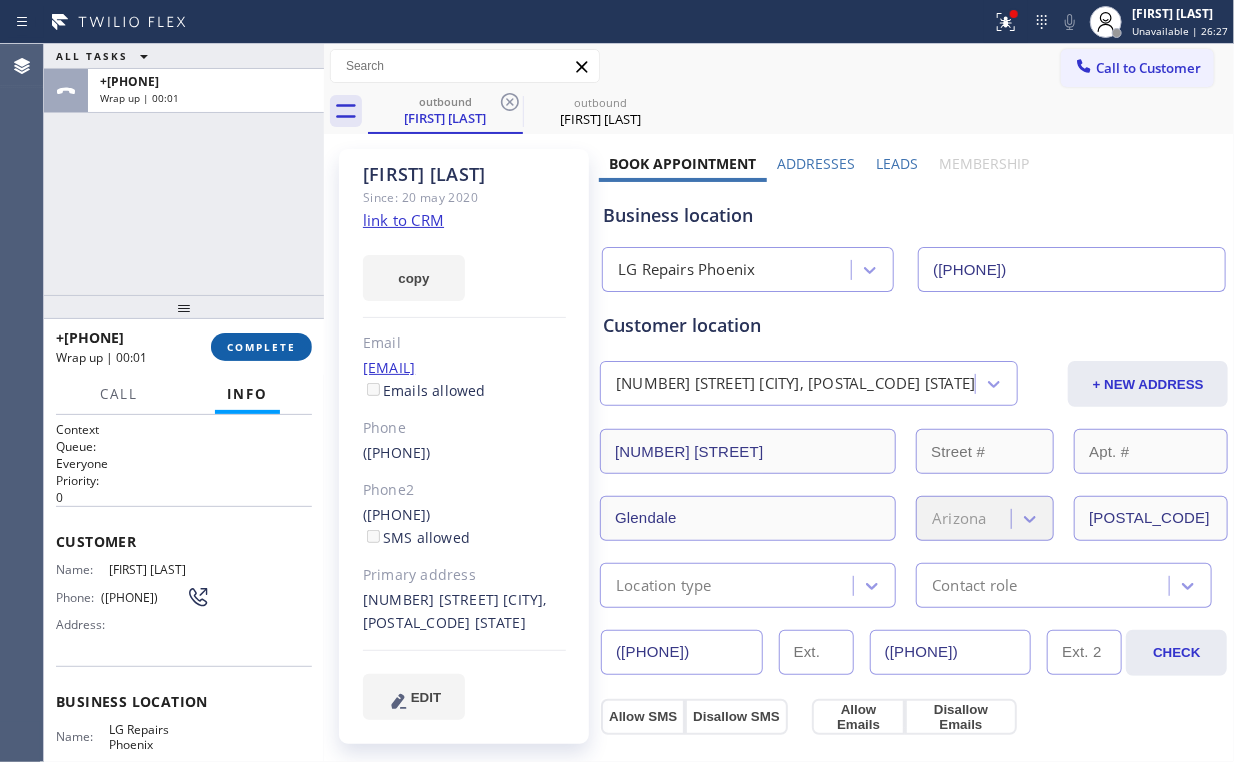 click on "COMPLETE" at bounding box center [261, 347] 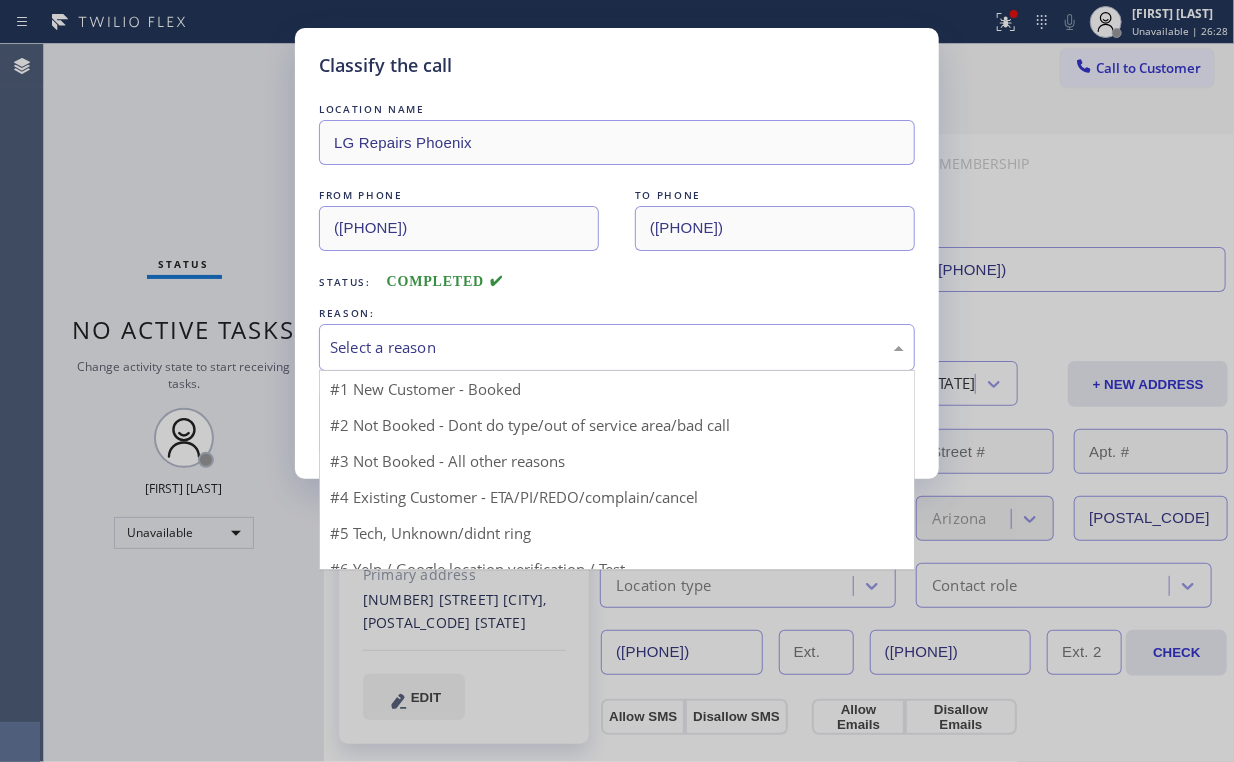 click on "Select a reason" at bounding box center (617, 347) 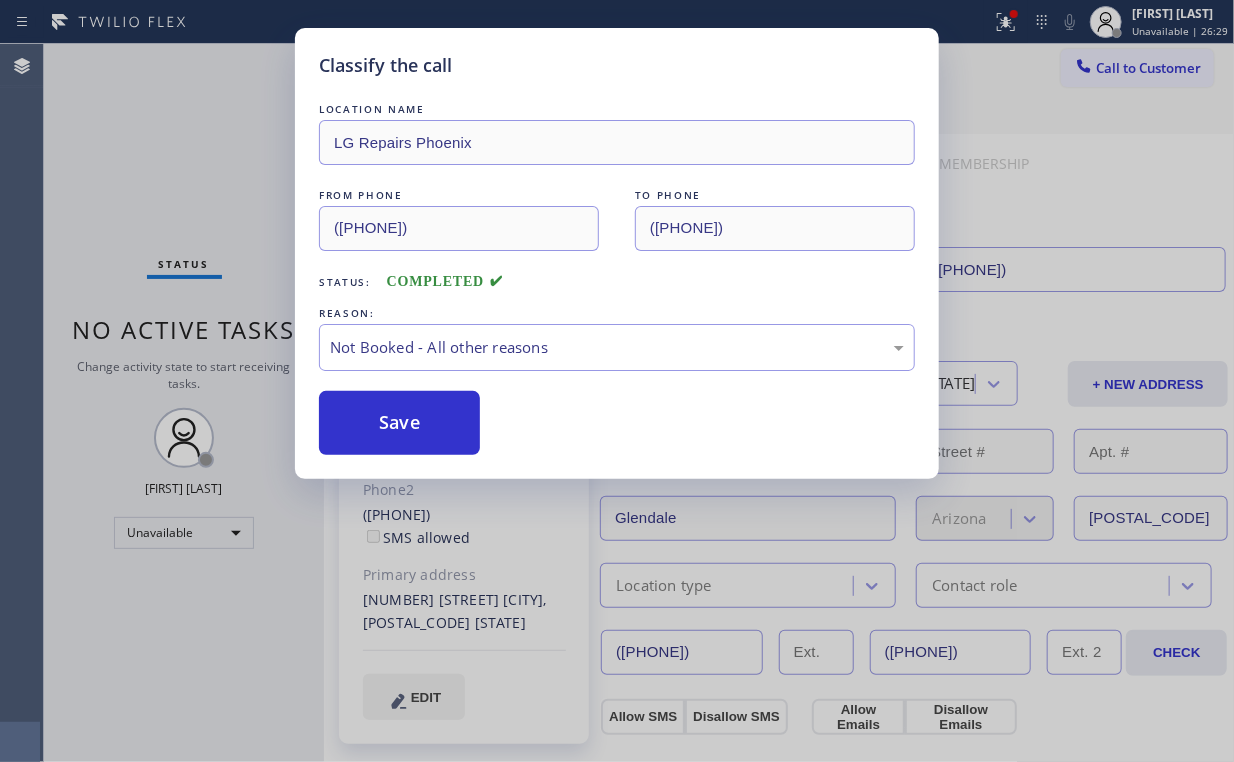 drag, startPoint x: 396, startPoint y: 419, endPoint x: 770, endPoint y: 423, distance: 374.0214 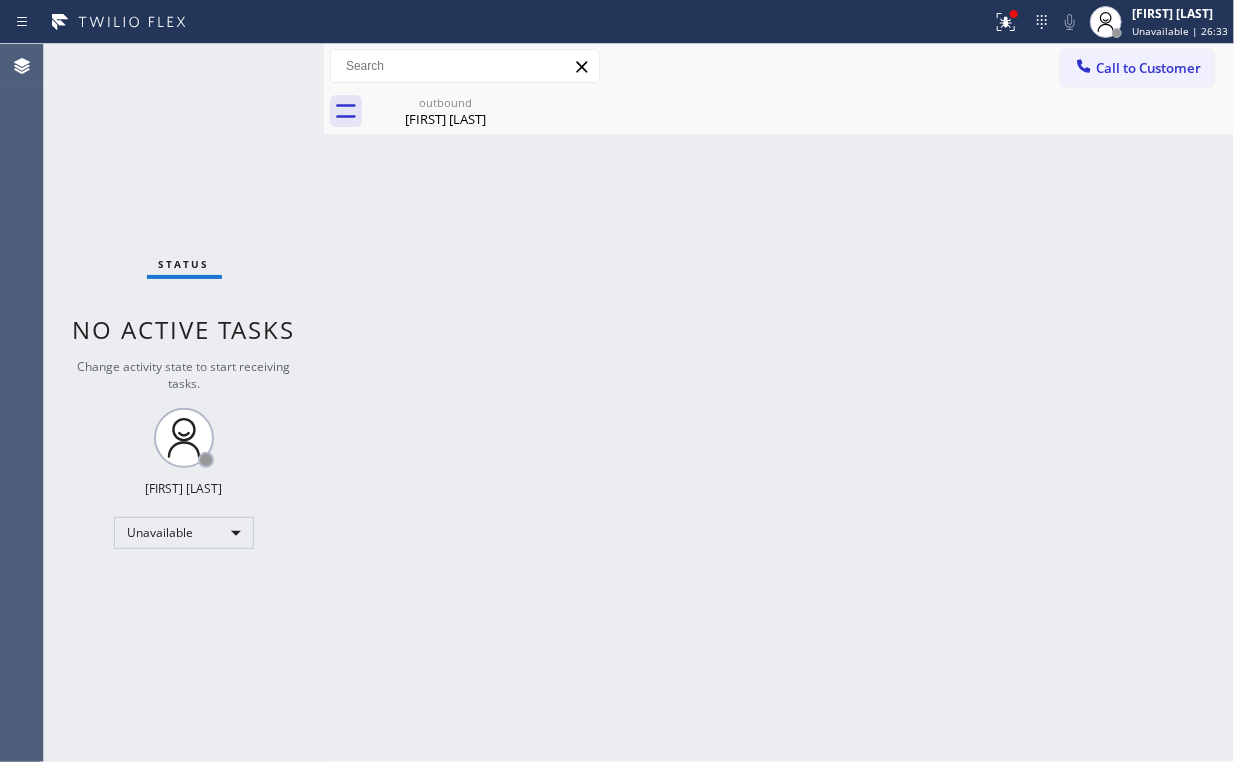 drag, startPoint x: 1005, startPoint y: 27, endPoint x: 917, endPoint y: 185, distance: 180.85353 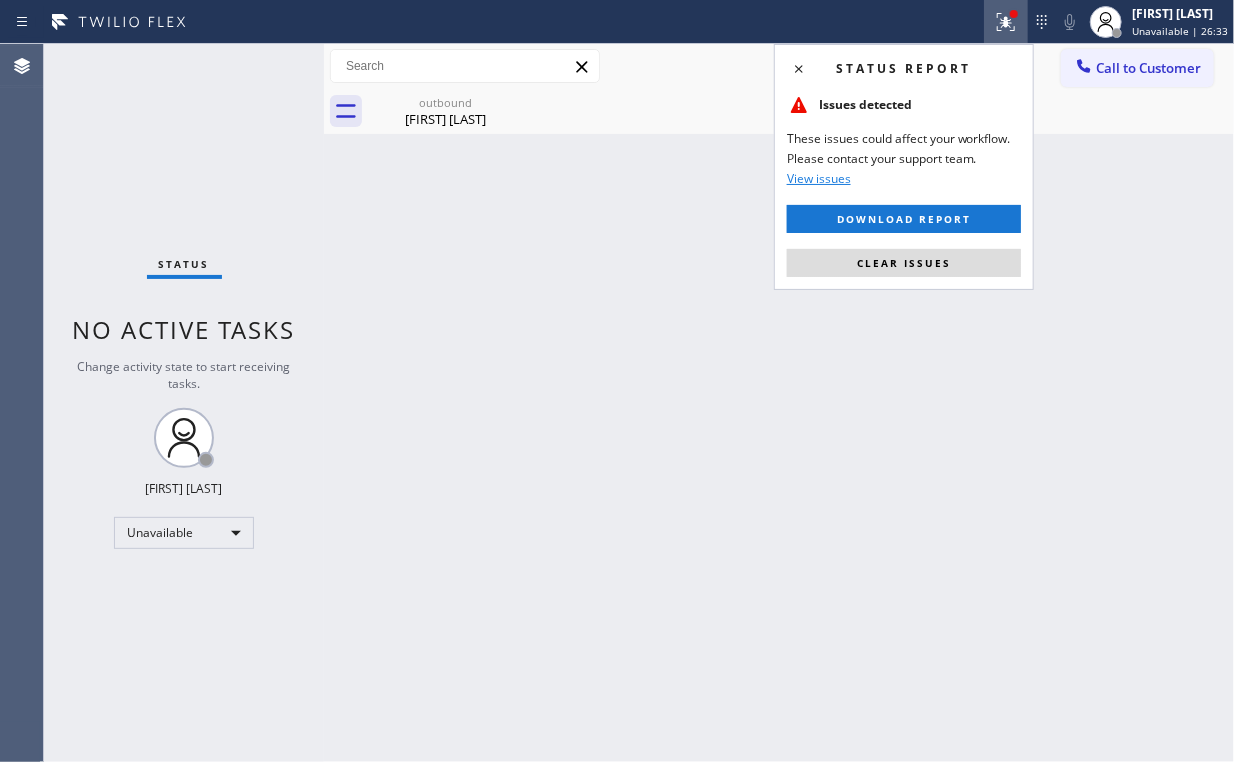 click on "Clear issues" at bounding box center [904, 263] 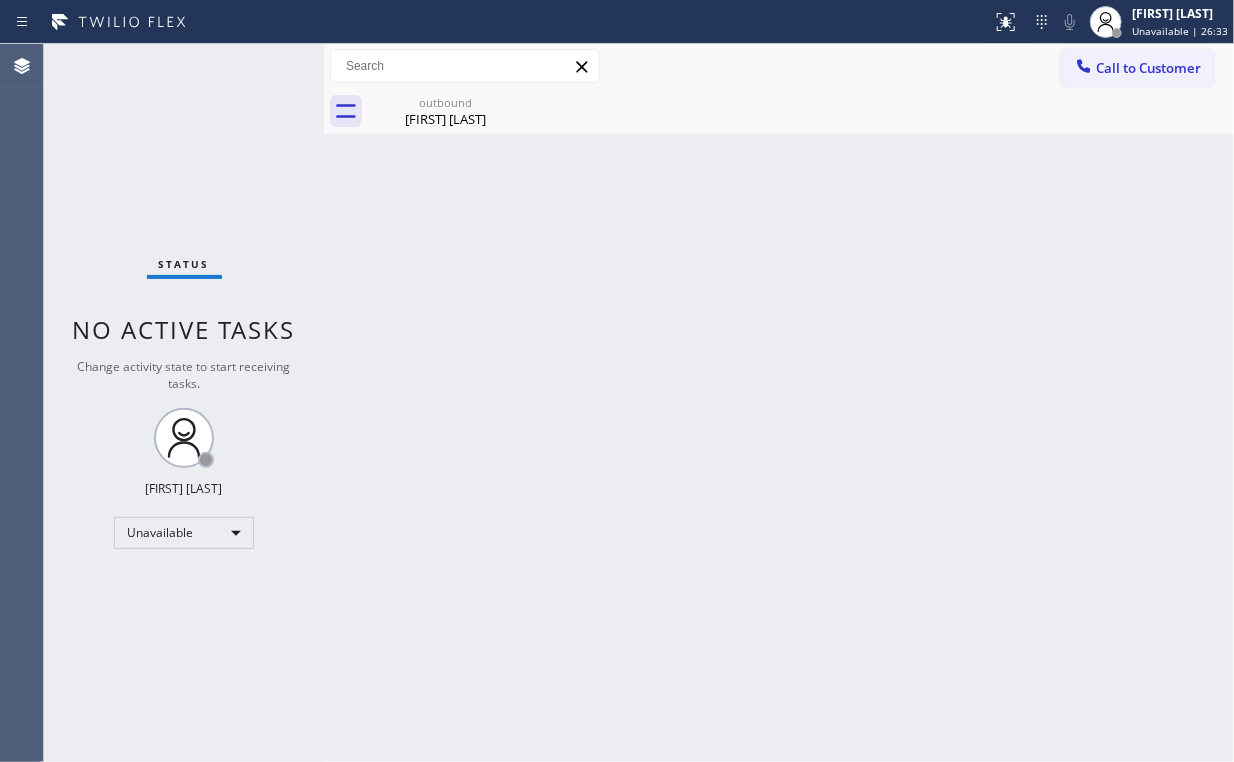 drag, startPoint x: 512, startPoint y: 300, endPoint x: 464, endPoint y: 191, distance: 119.1008 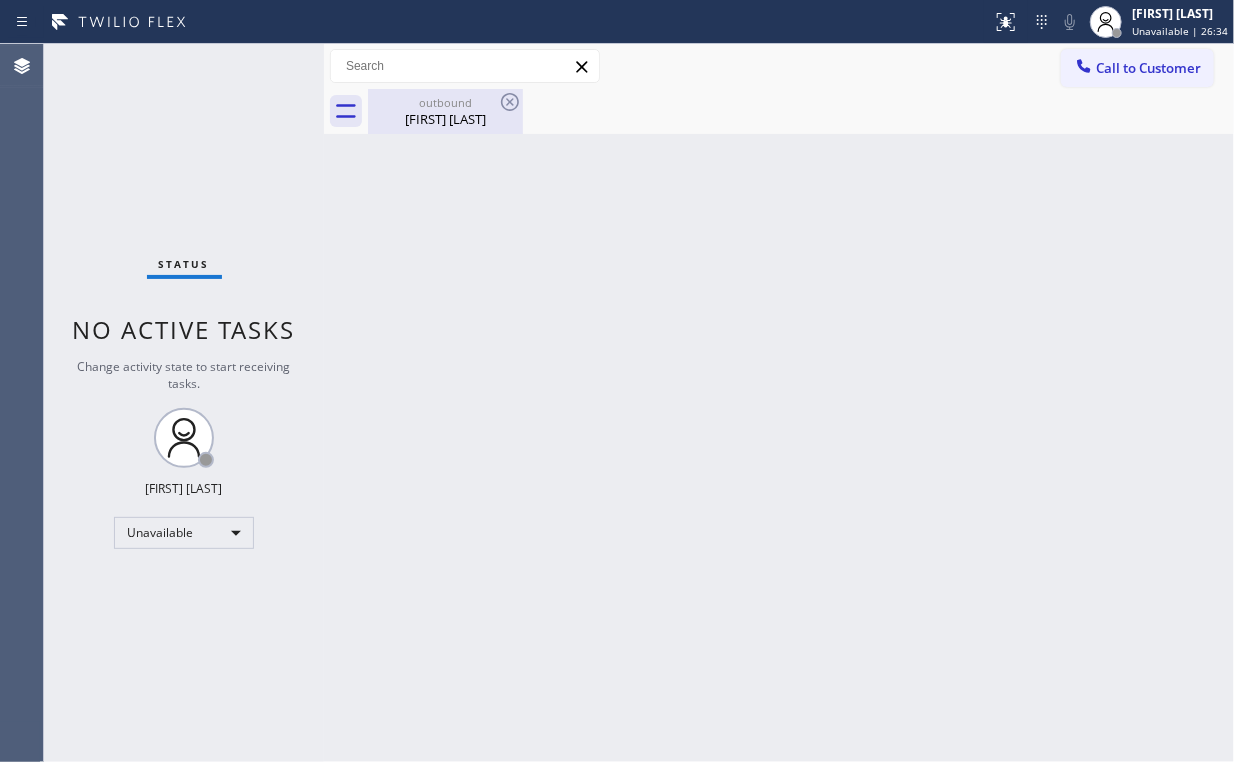 drag, startPoint x: 432, startPoint y: 125, endPoint x: 502, endPoint y: 101, distance: 74 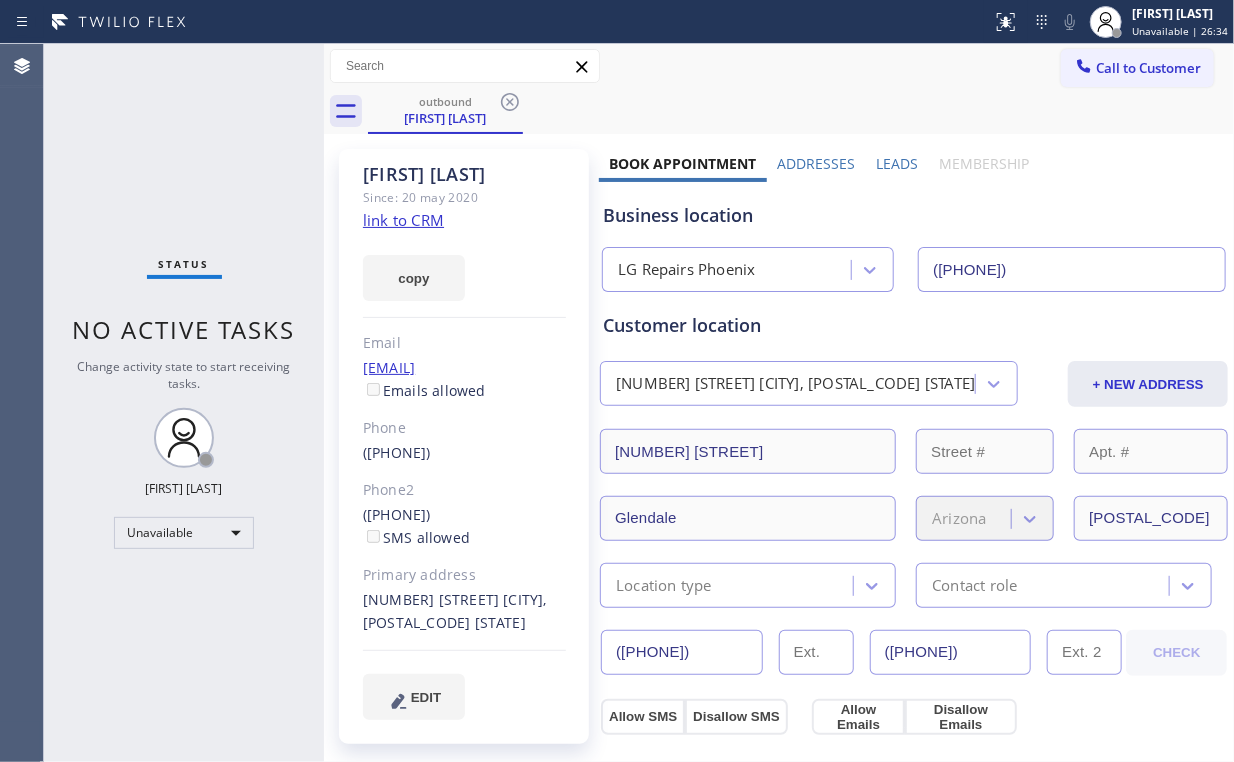 click 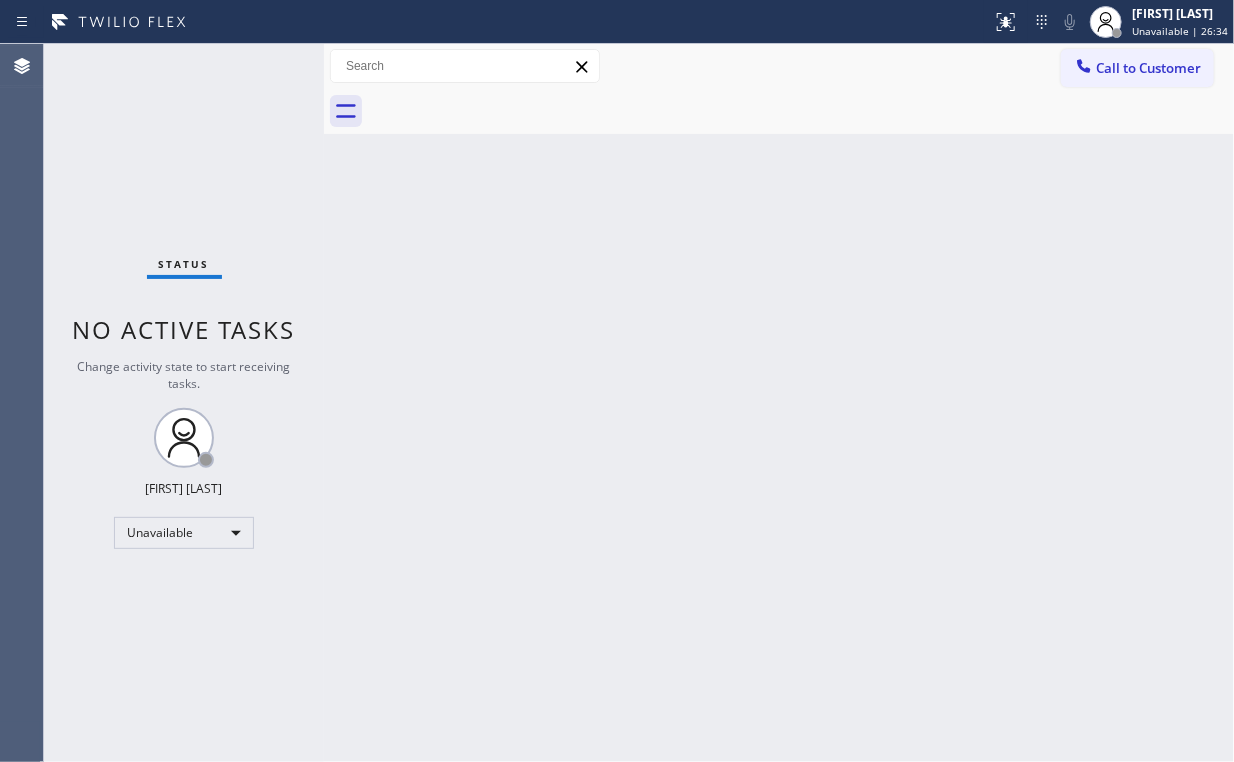drag, startPoint x: 217, startPoint y: 113, endPoint x: 184, endPoint y: 0, distance: 117.72001 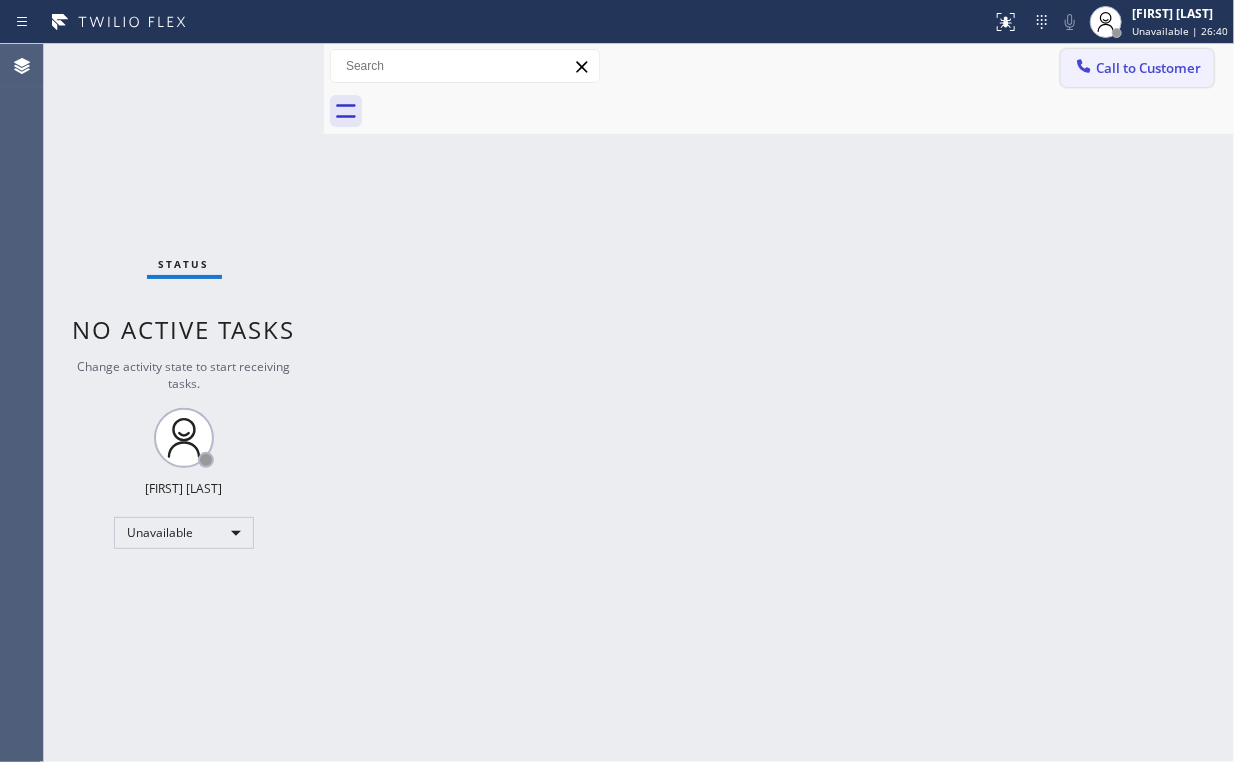 click on "Call to Customer Outbound call Location LG Repairs [CITY] Your caller id phone number [PHONE] Customer number Call Outbound call Technician Search Technician Your caller id phone number Your caller id phone number Call" at bounding box center [779, 66] 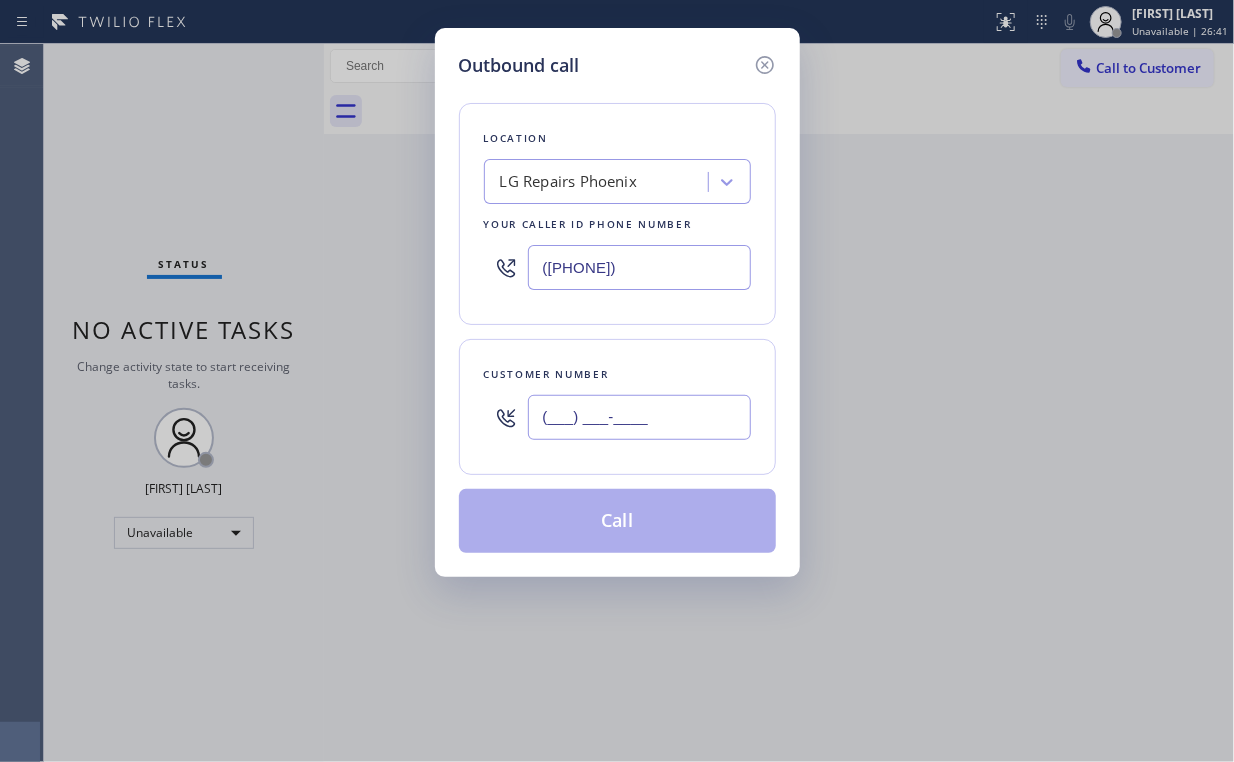 click on "(___) ___-____" at bounding box center [639, 417] 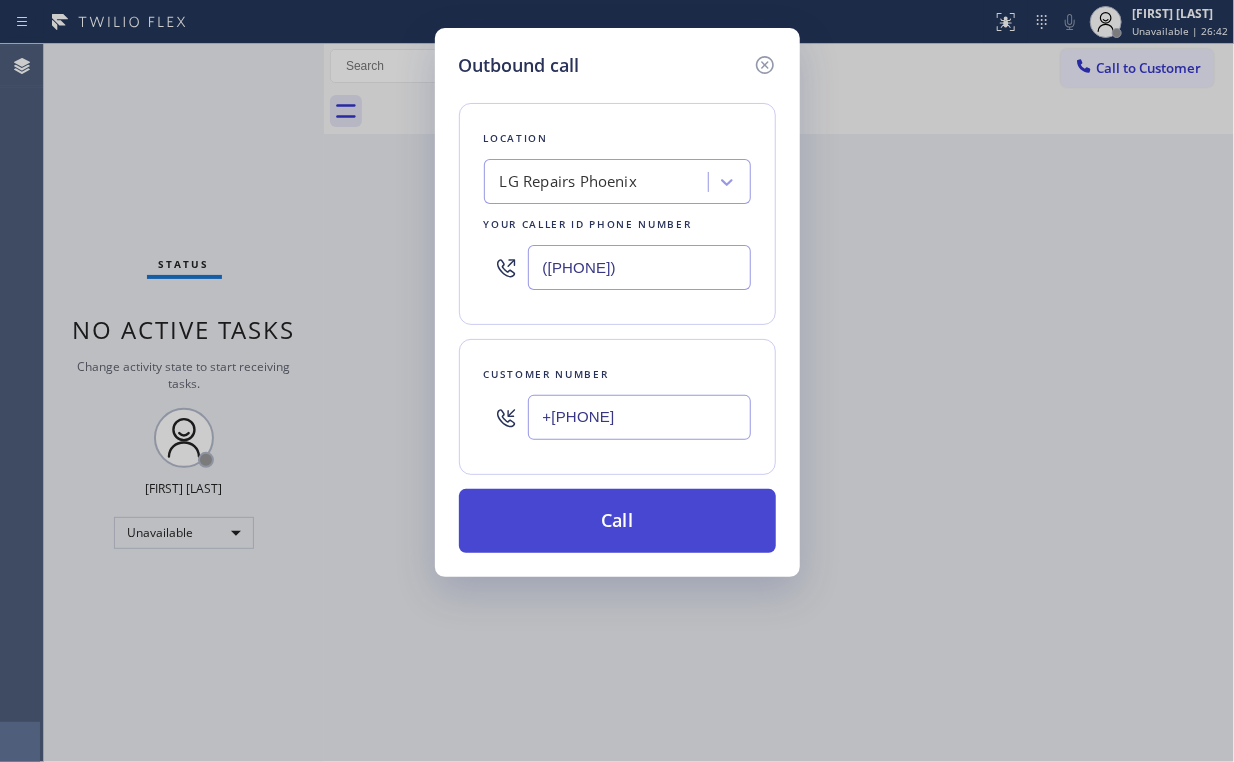 type on "+[PHONE]" 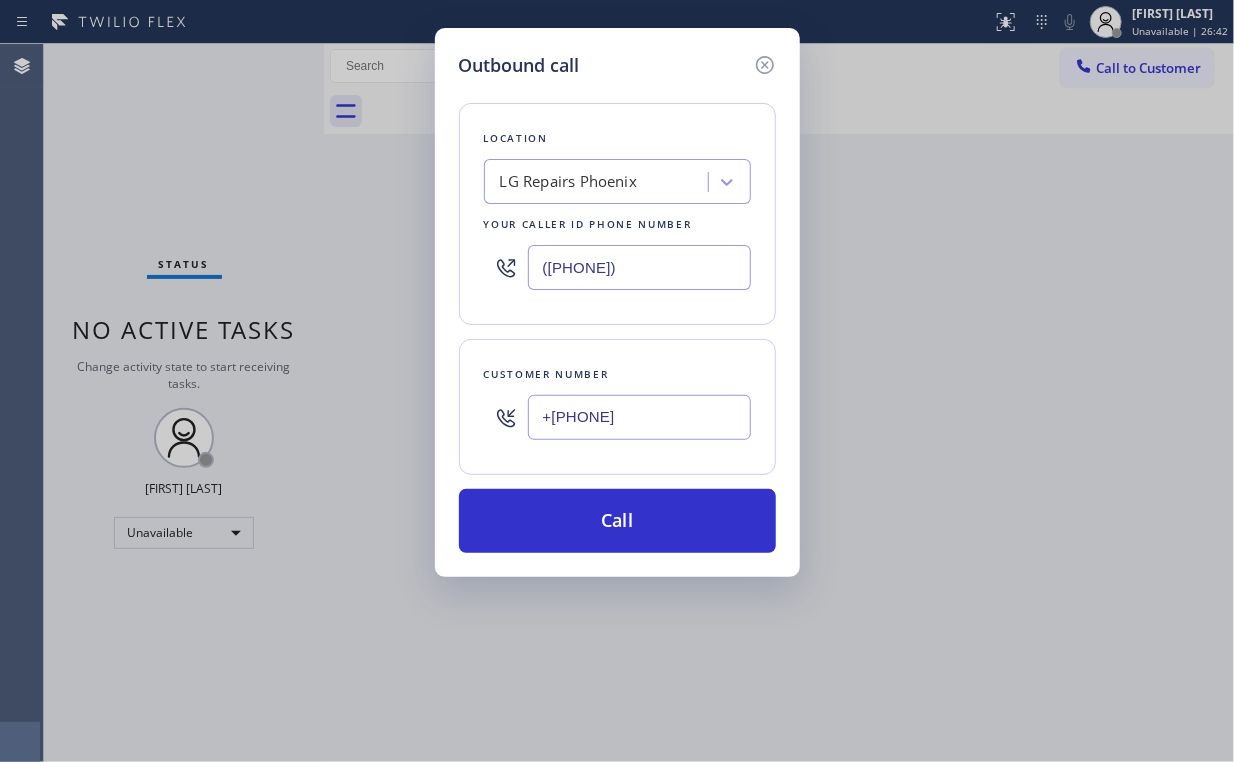 drag, startPoint x: 600, startPoint y: 510, endPoint x: 462, endPoint y: 738, distance: 266.51077 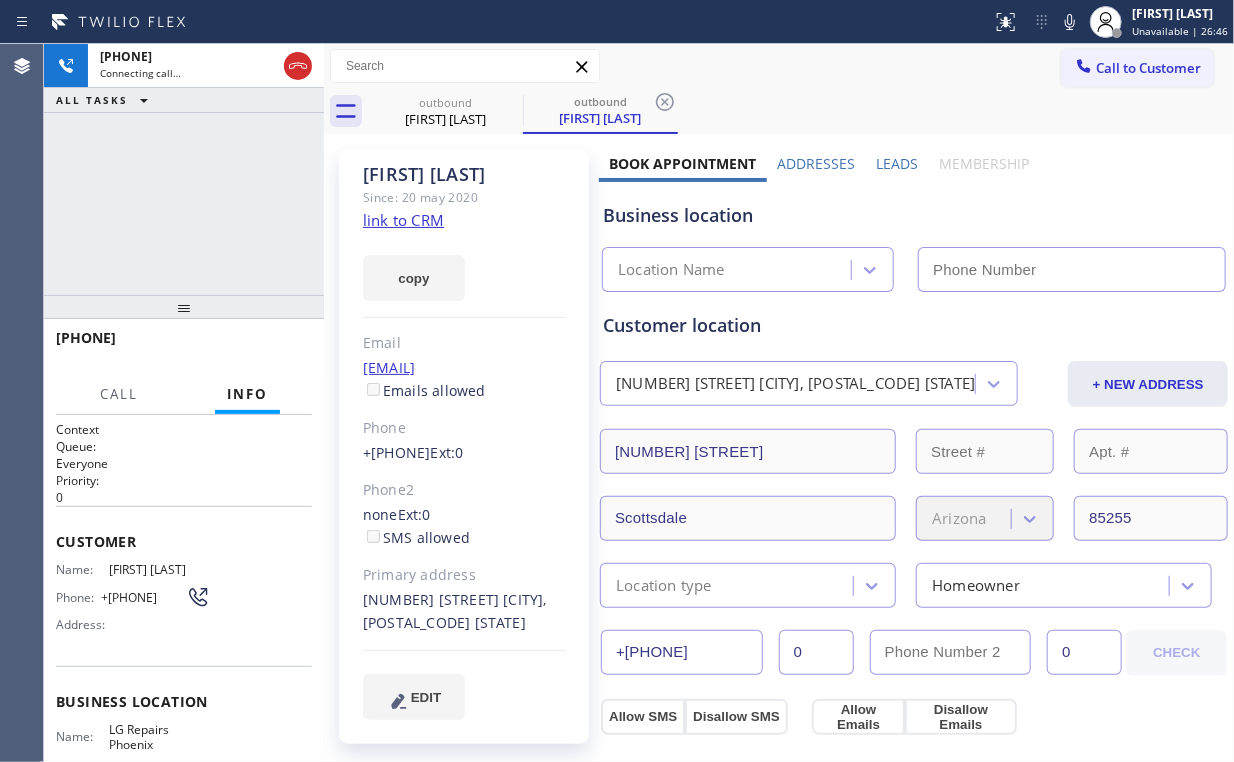 type on "([PHONE])" 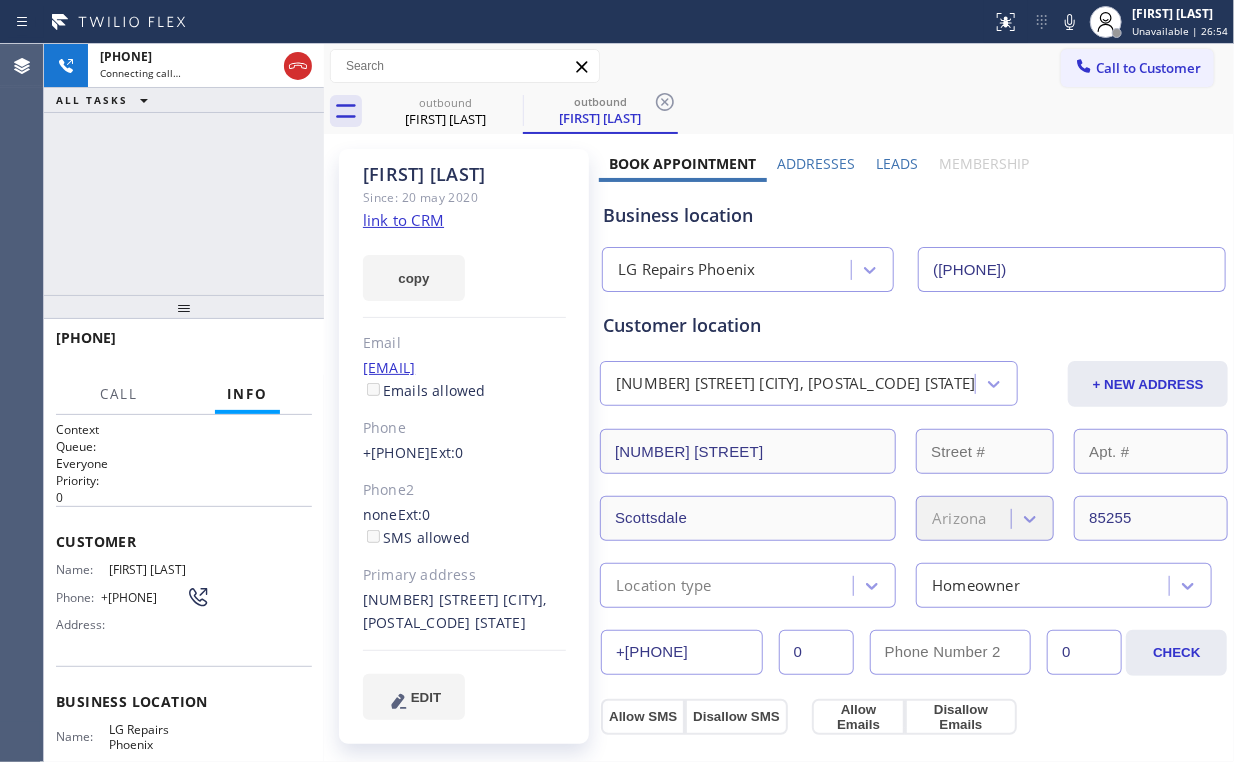 click on "[PHONE] Connecting call… ALL TASKS ALL TASKS ACTIVE TASKS TASKS IN WRAP UP" at bounding box center (184, 169) 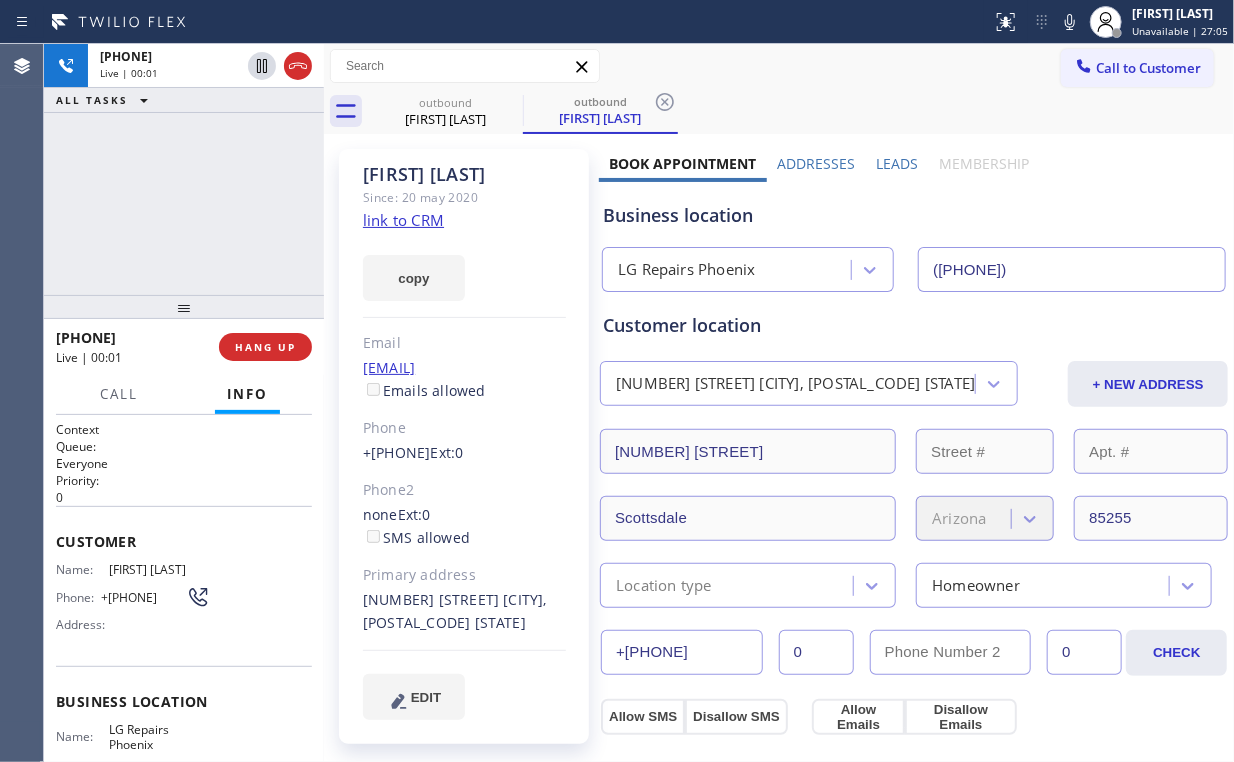click on "+1[PHONE] Live | 00:01 ALL TASKS ALL TASKS ACTIVE TASKS TASKS IN WRAP UP" at bounding box center (184, 169) 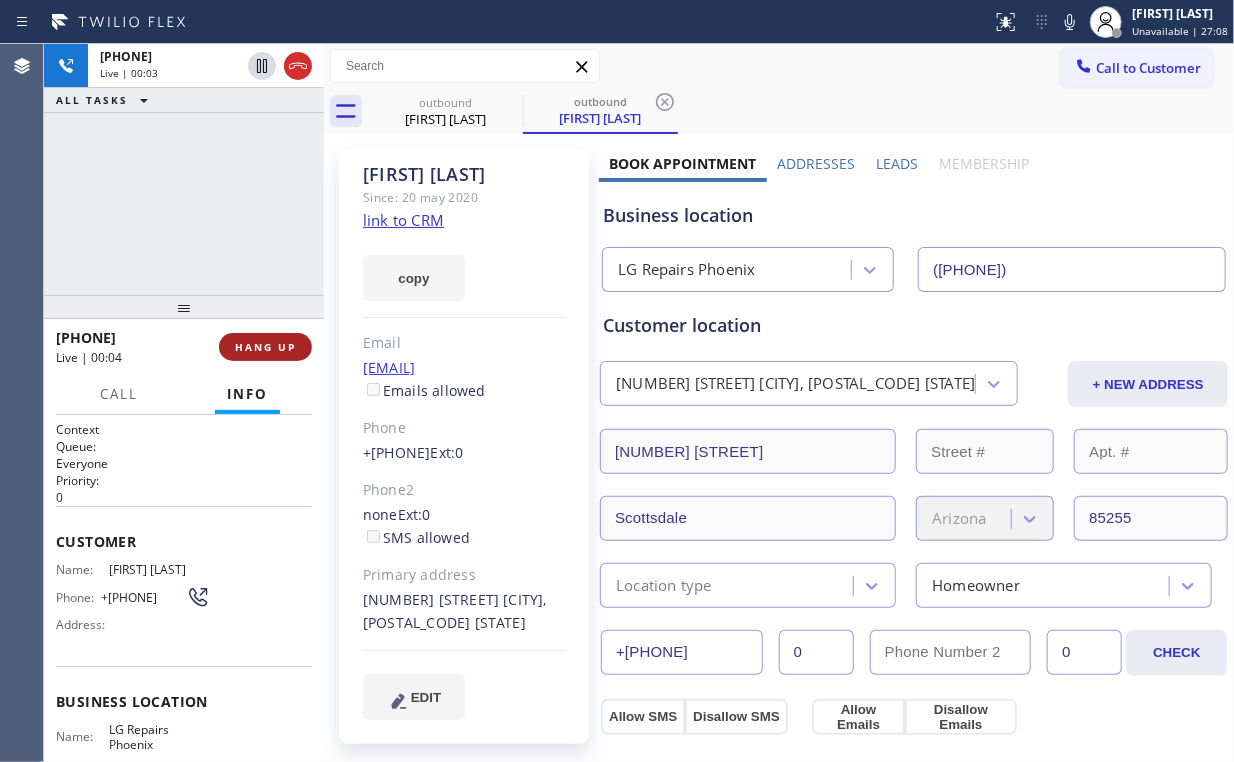 click on "HANG UP" at bounding box center (265, 347) 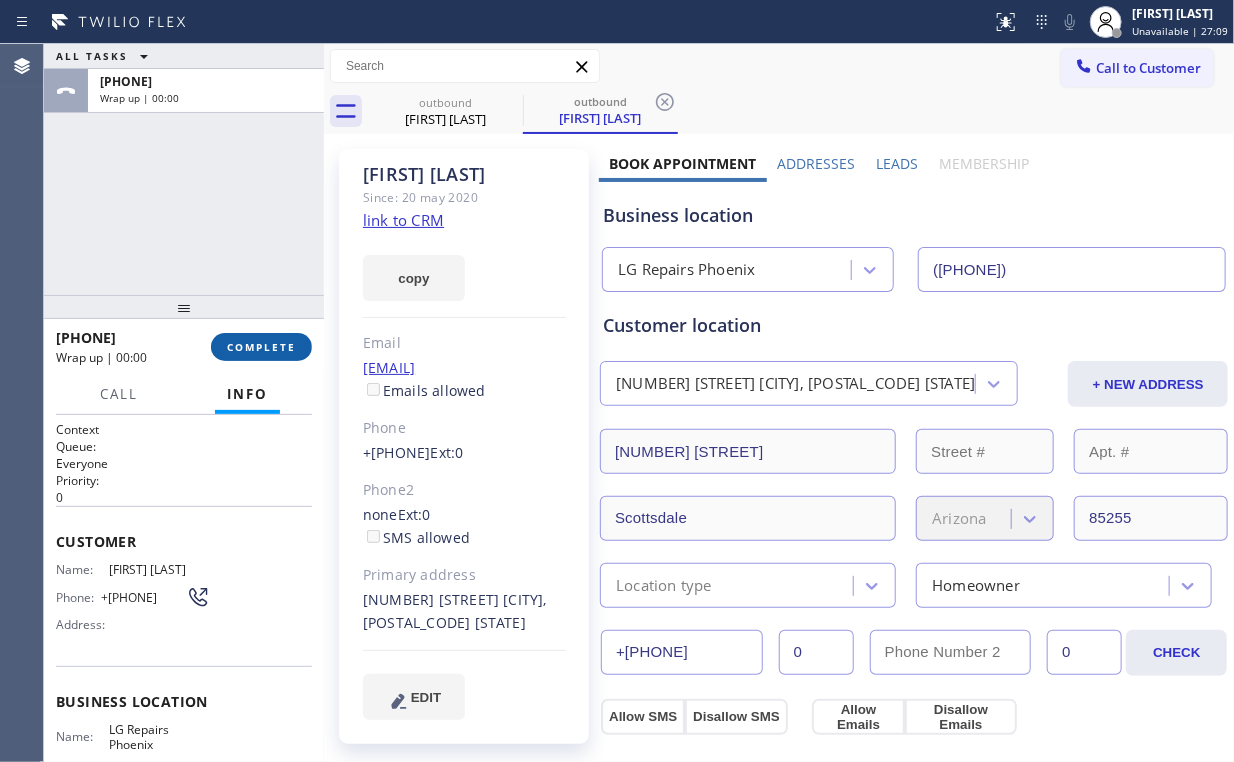 click on "COMPLETE" at bounding box center [261, 347] 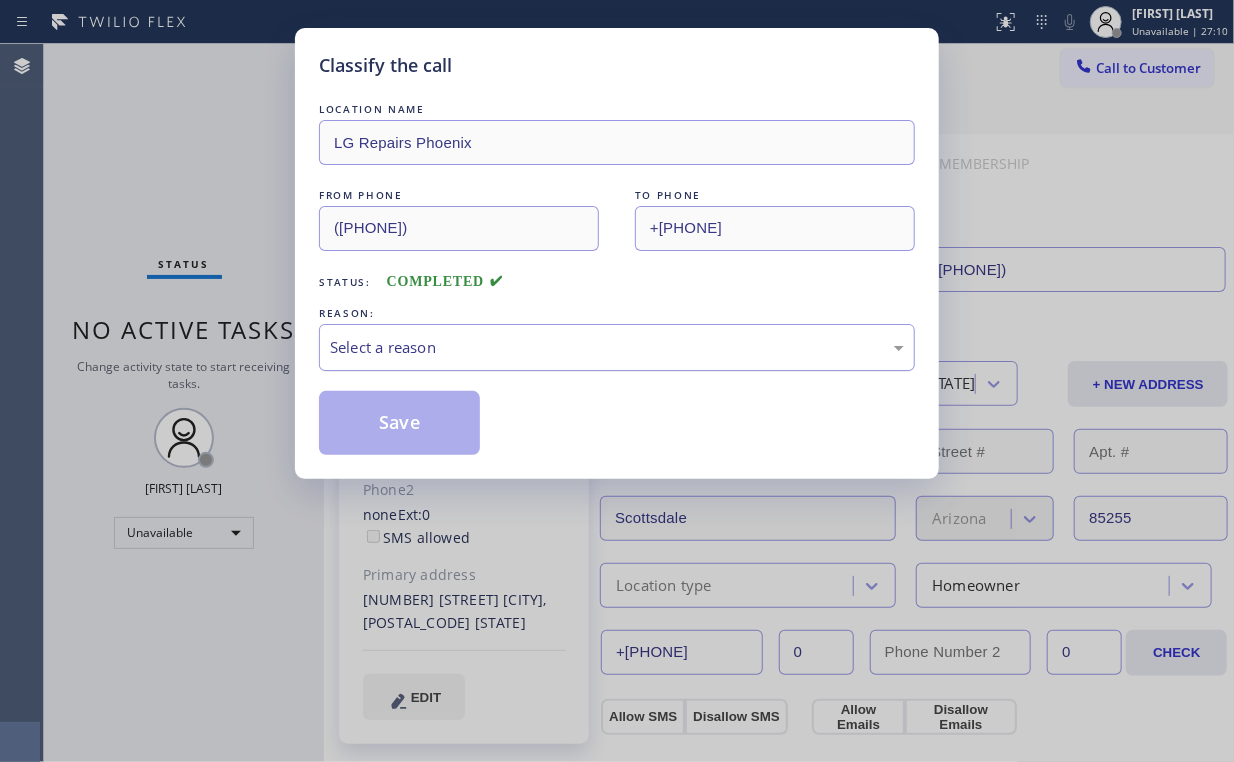 drag, startPoint x: 456, startPoint y: 344, endPoint x: 455, endPoint y: 365, distance: 21.023796 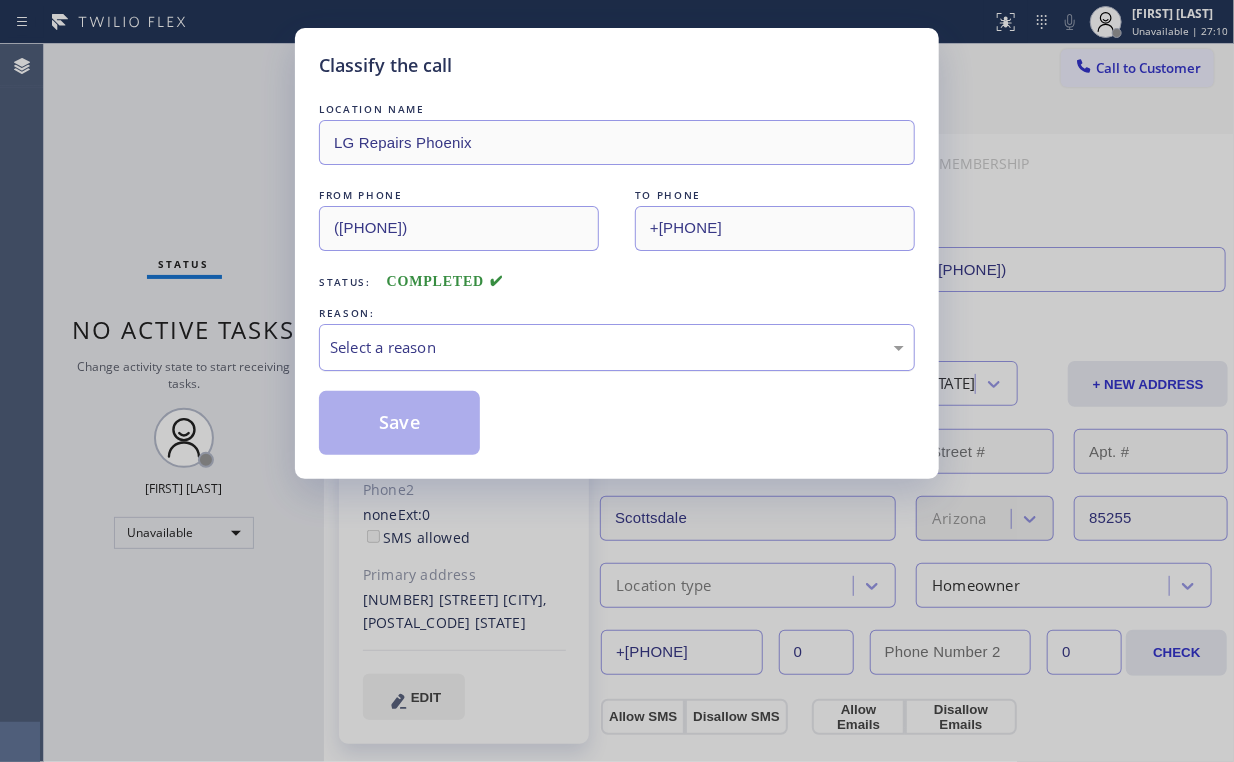 click on "Select a reason" at bounding box center (617, 347) 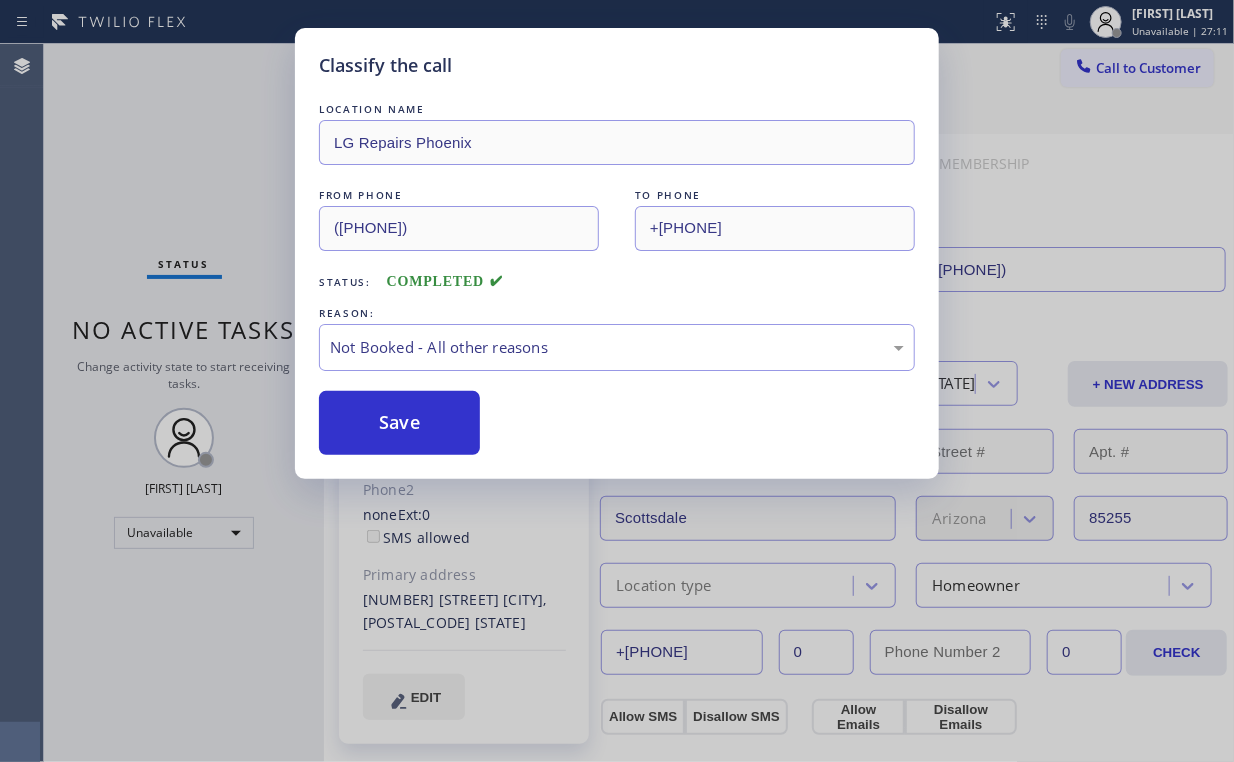 drag, startPoint x: 427, startPoint y: 428, endPoint x: 379, endPoint y: 380, distance: 67.88225 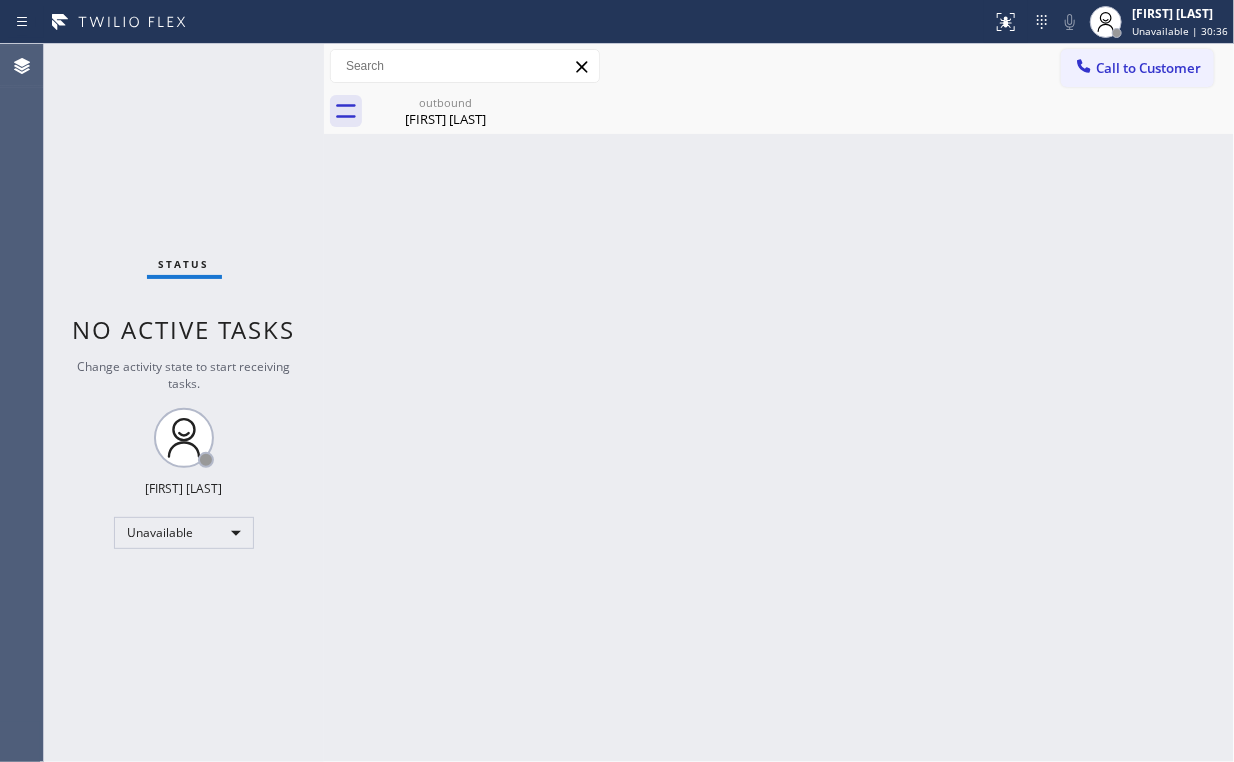 drag, startPoint x: 1169, startPoint y: 59, endPoint x: 824, endPoint y: 346, distance: 448.76944 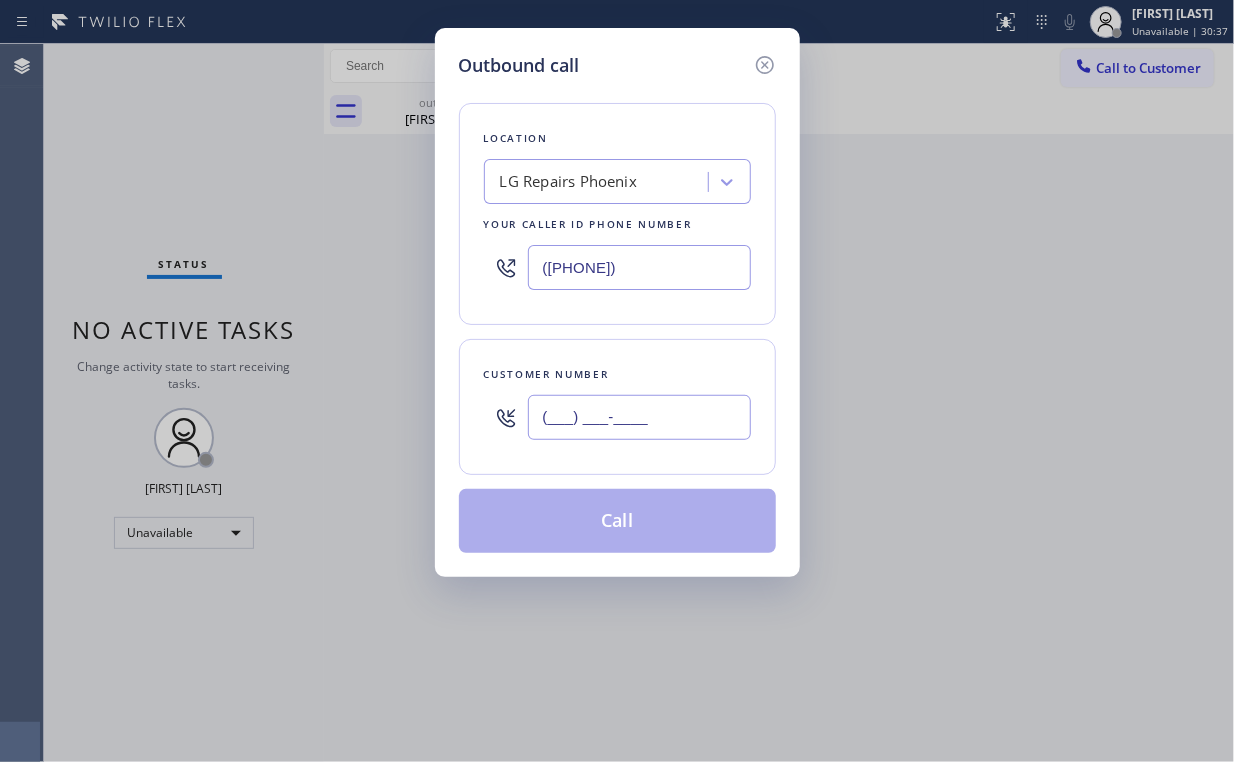 drag, startPoint x: 684, startPoint y: 413, endPoint x: 709, endPoint y: 421, distance: 26.24881 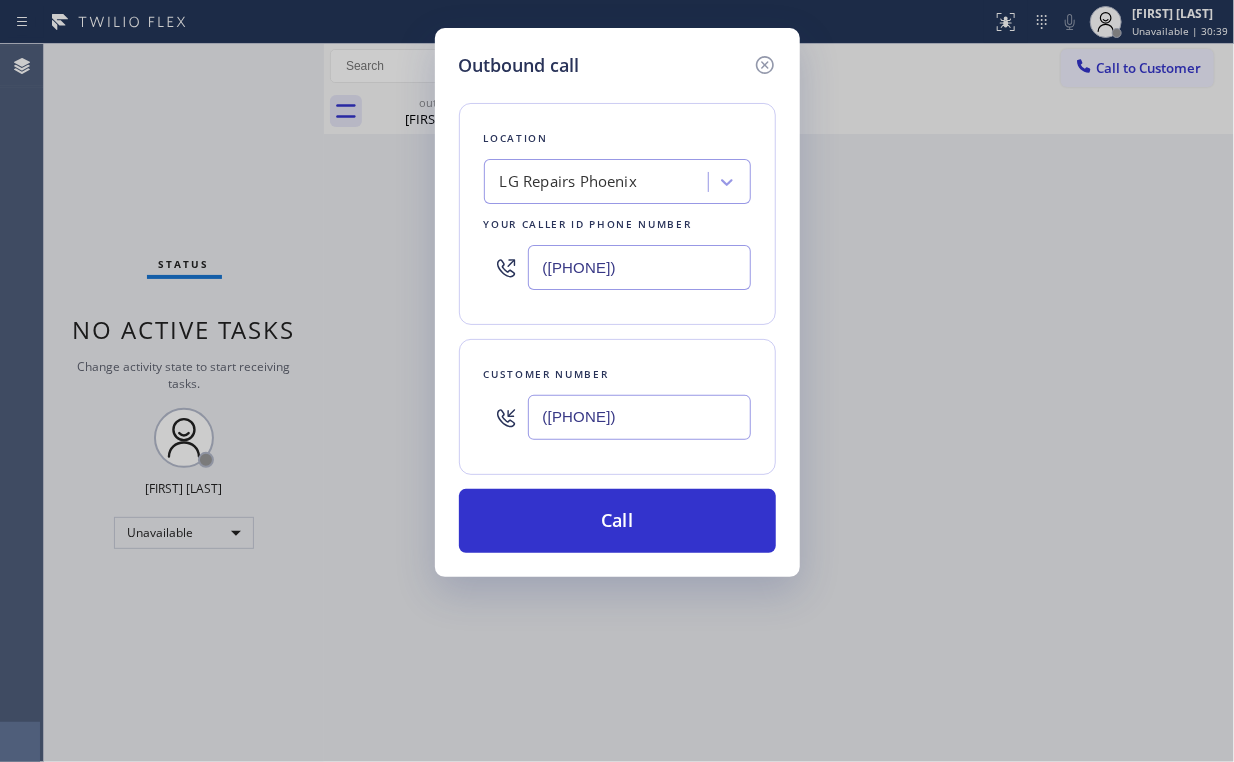 type on "([PHONE])" 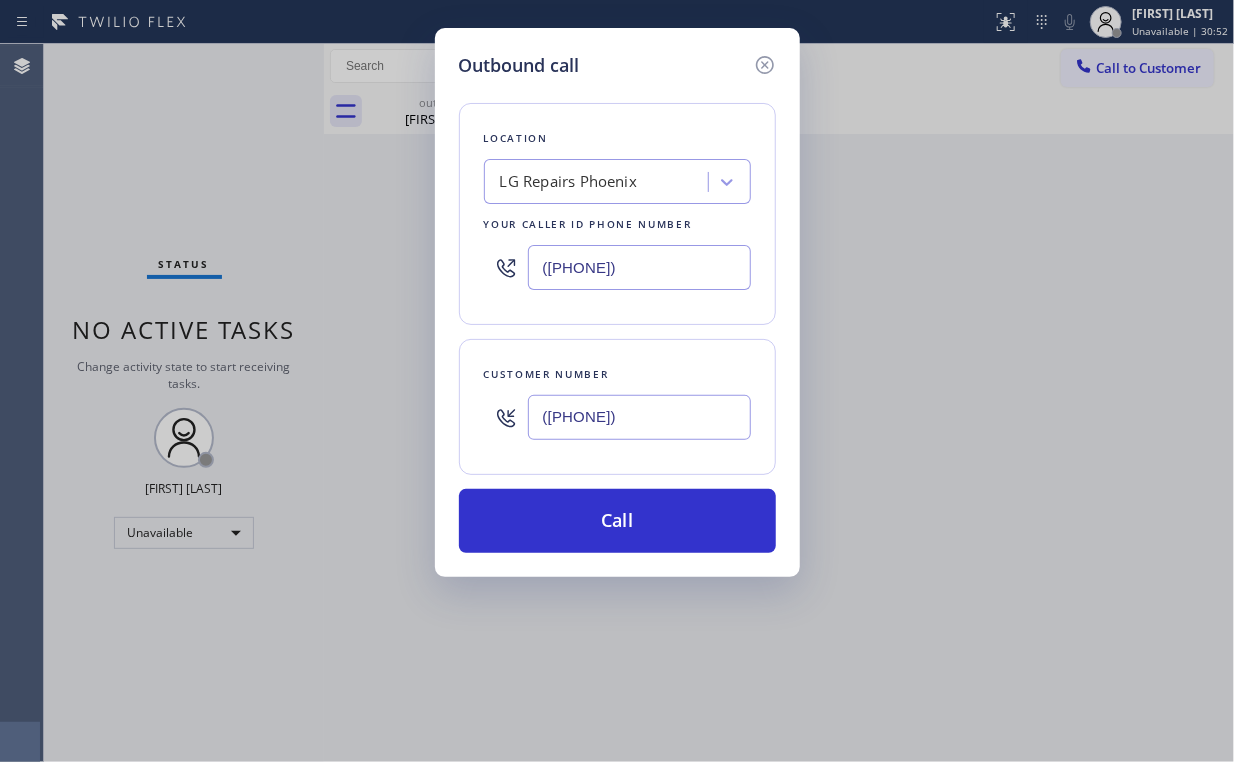 drag, startPoint x: 412, startPoint y: 256, endPoint x: 165, endPoint y: 252, distance: 247.03238 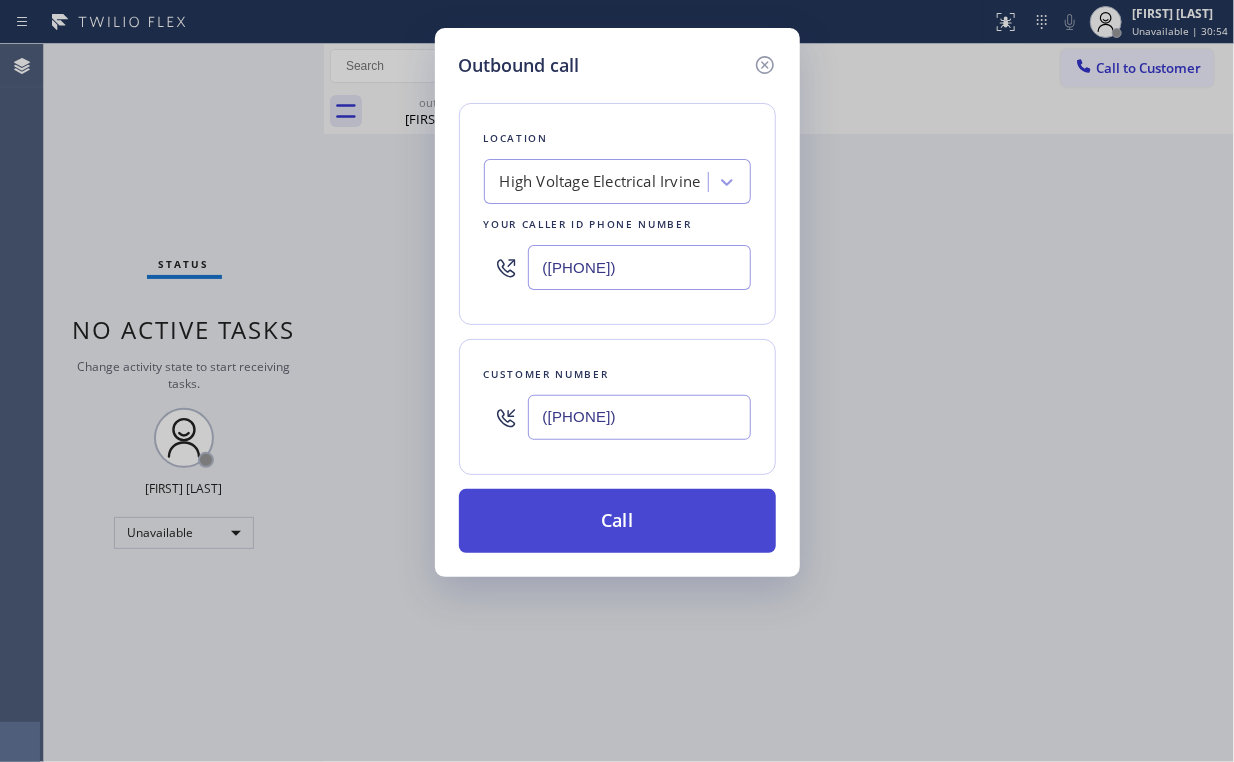type on "([PHONE])" 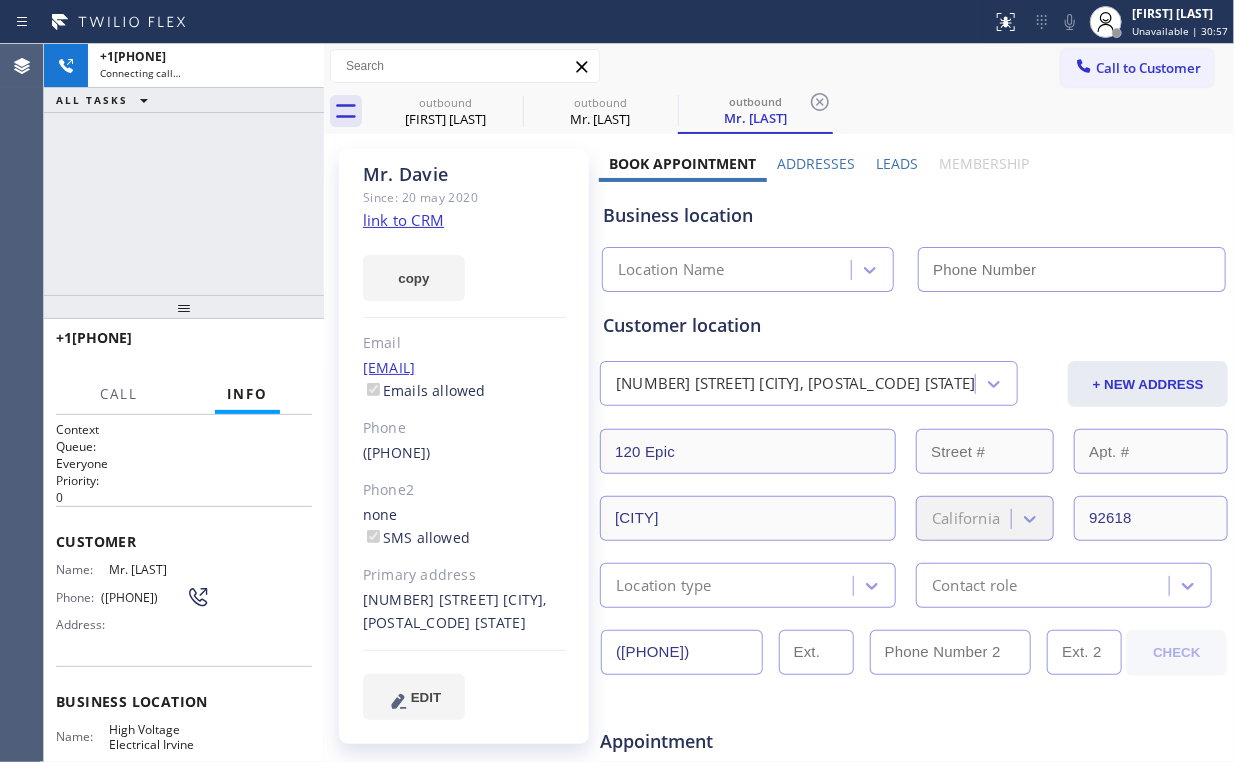 drag, startPoint x: 126, startPoint y: 183, endPoint x: 397, endPoint y: 144, distance: 273.7919 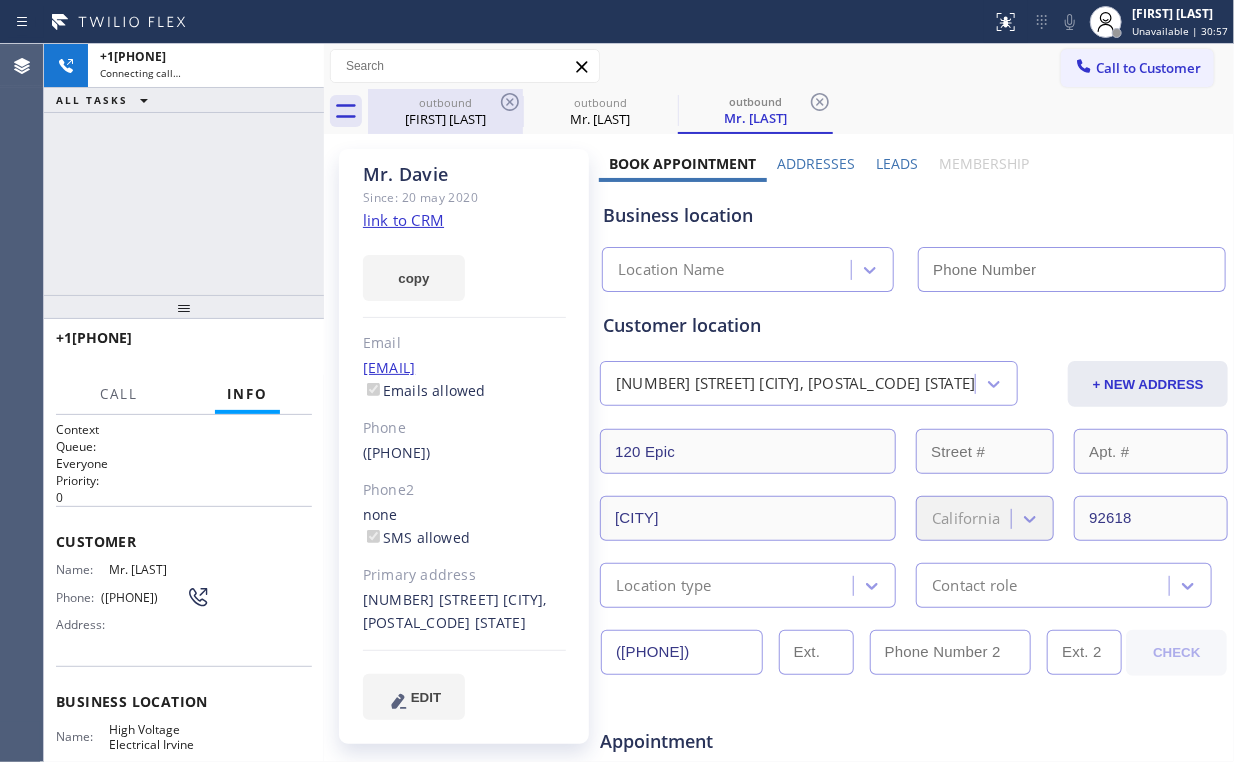 click on "outbound" at bounding box center [445, 102] 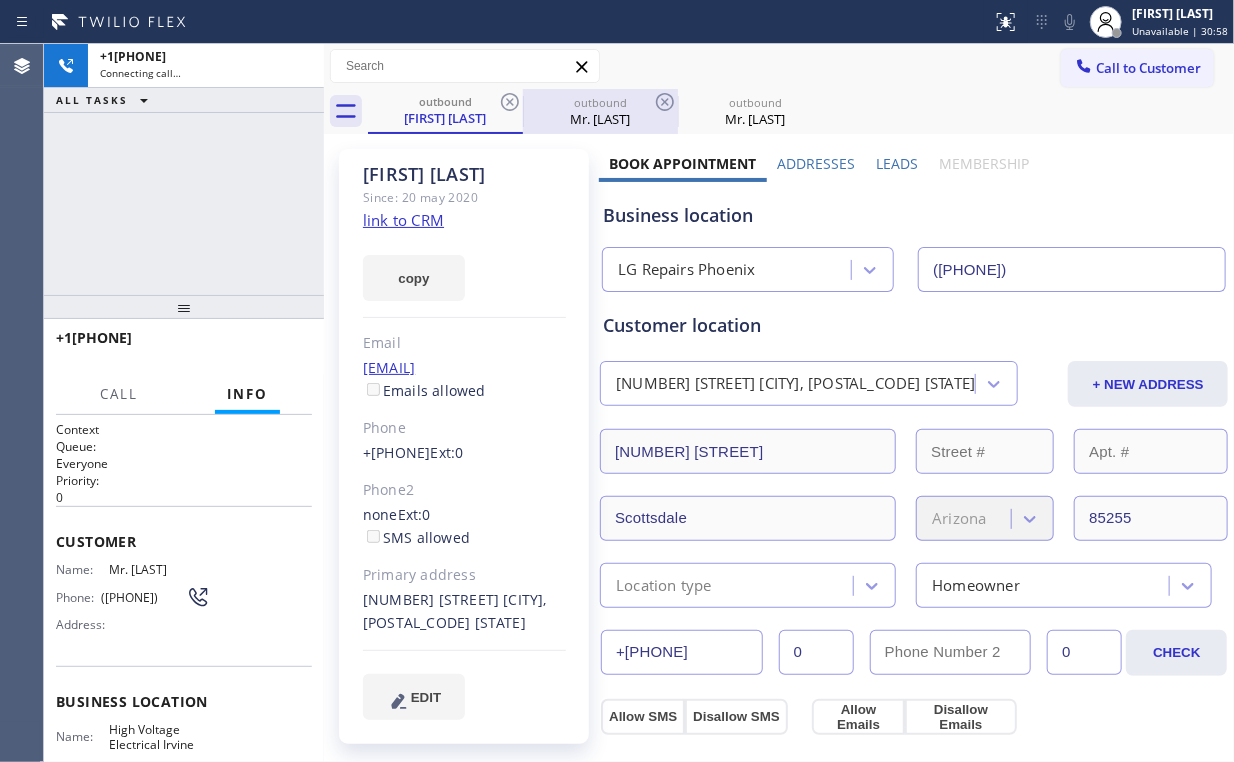 click on "outbound" at bounding box center (600, 102) 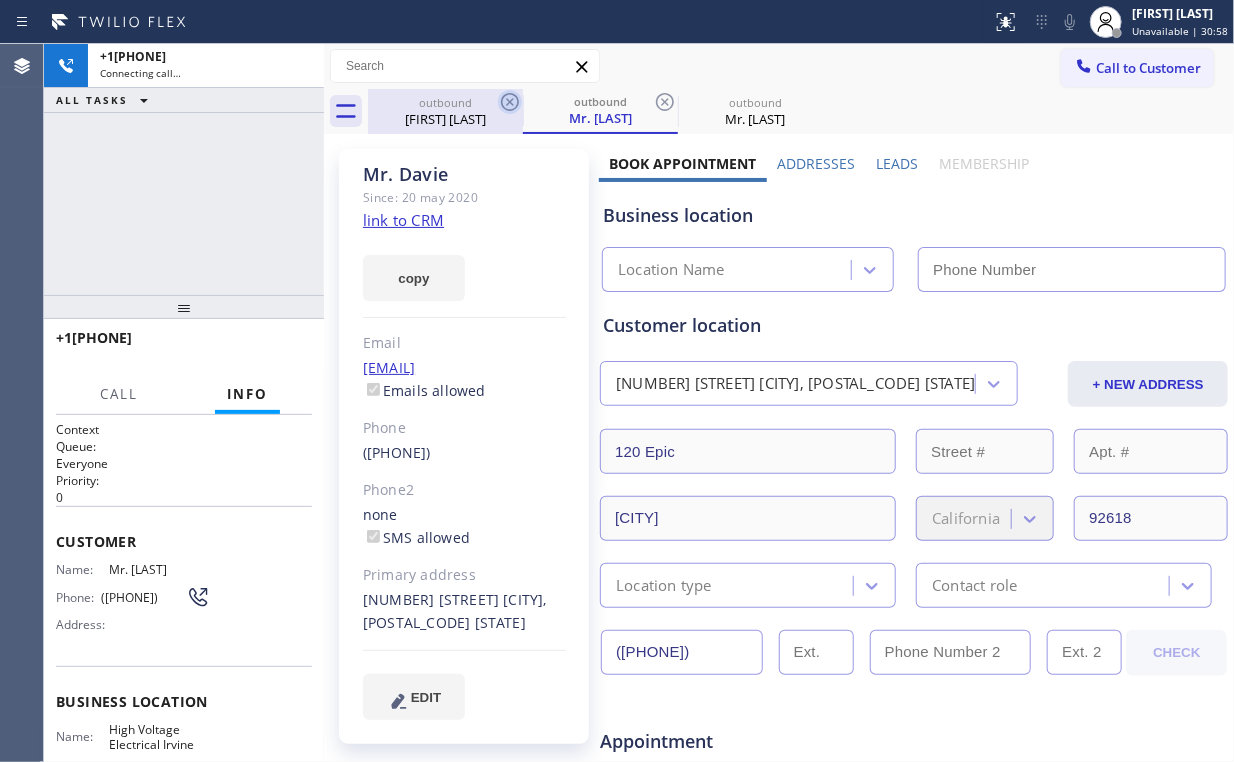 type on "([PHONE])" 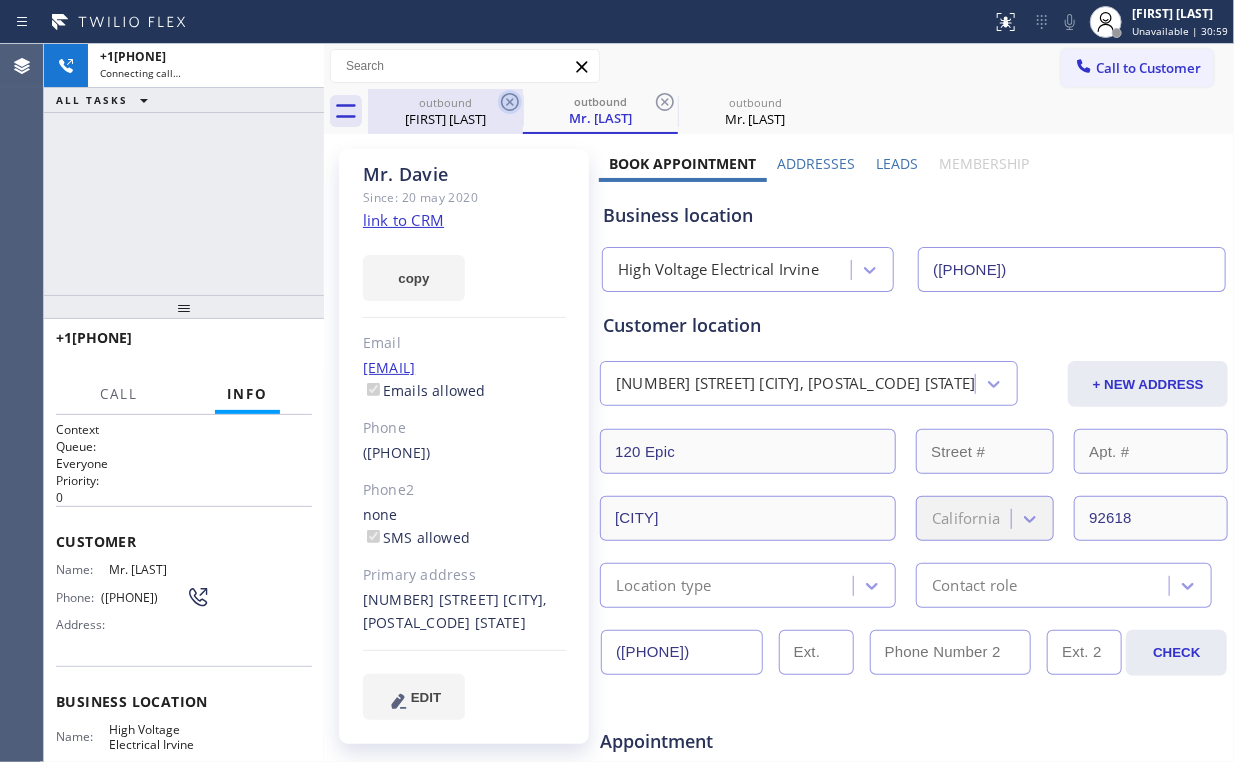 click on "outbound" at bounding box center [445, 102] 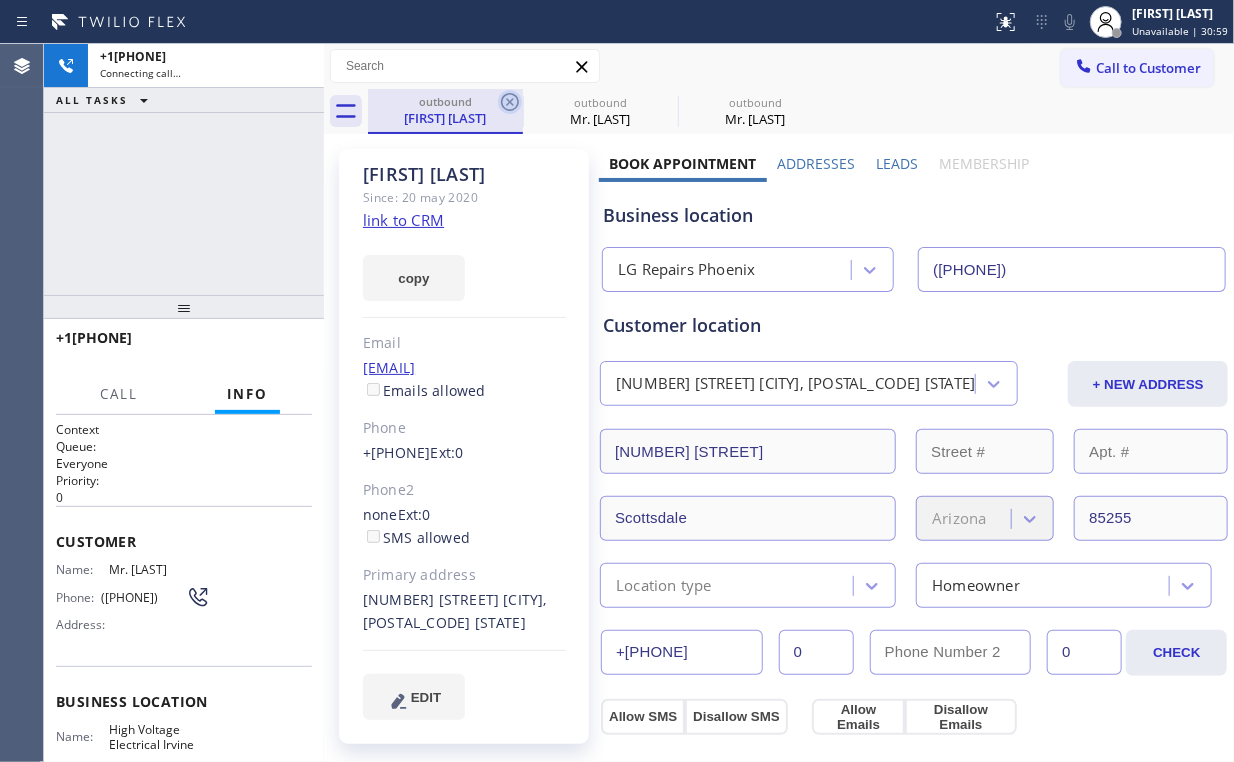 click 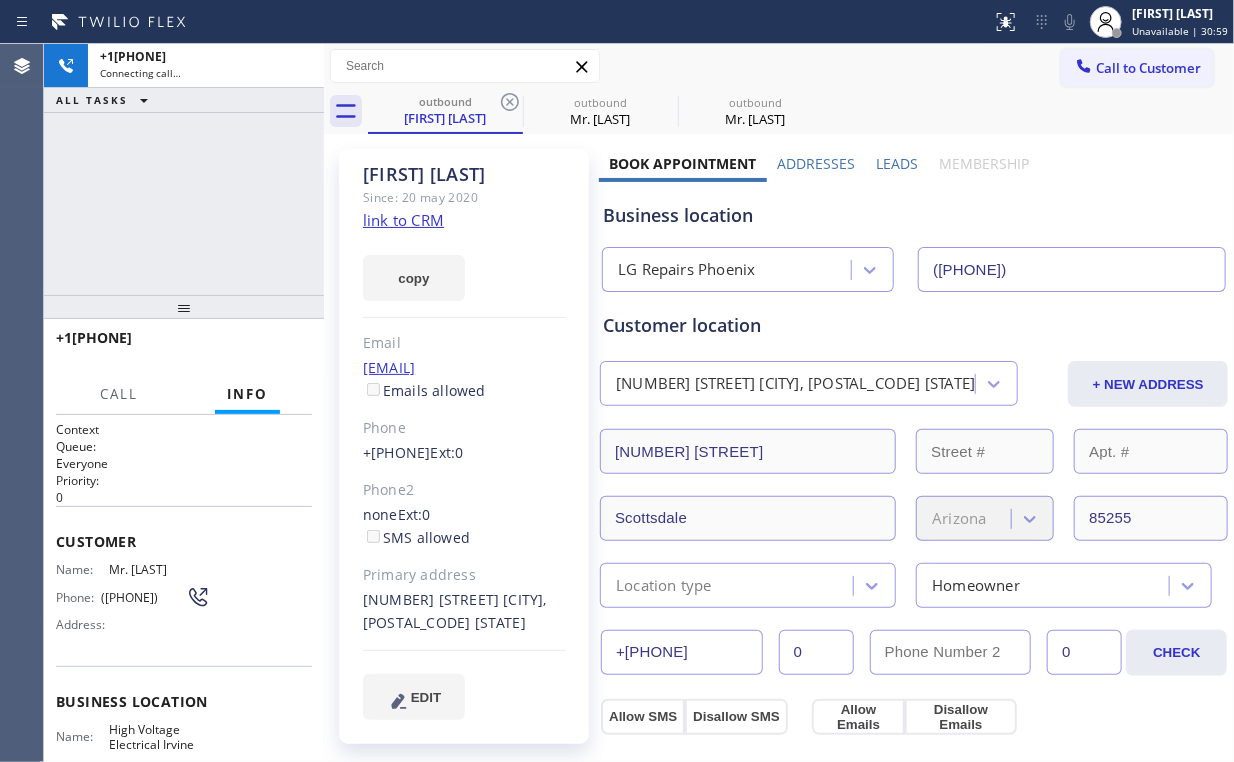 type on "([PHONE])" 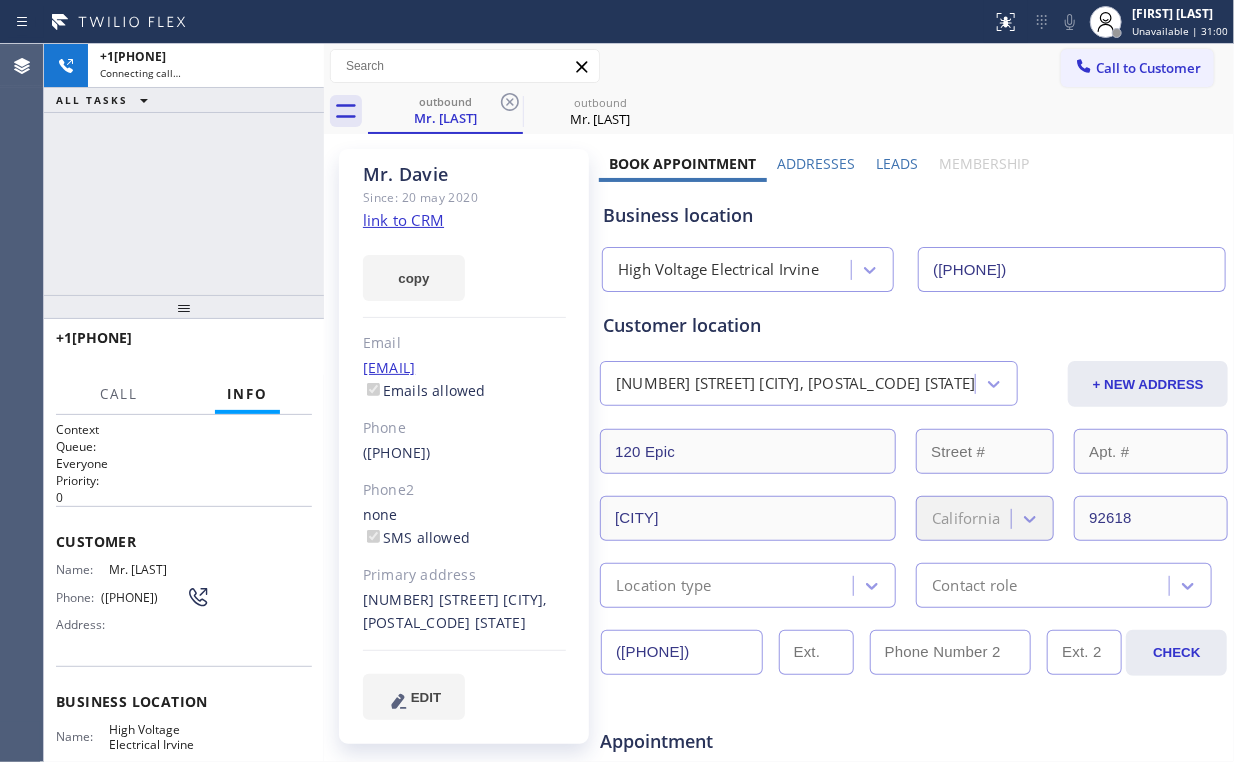 click on "+1[PHONE] Connecting call… ALL TASKS ALL TASKS ACTIVE TASKS TASKS IN WRAP UP" at bounding box center (184, 169) 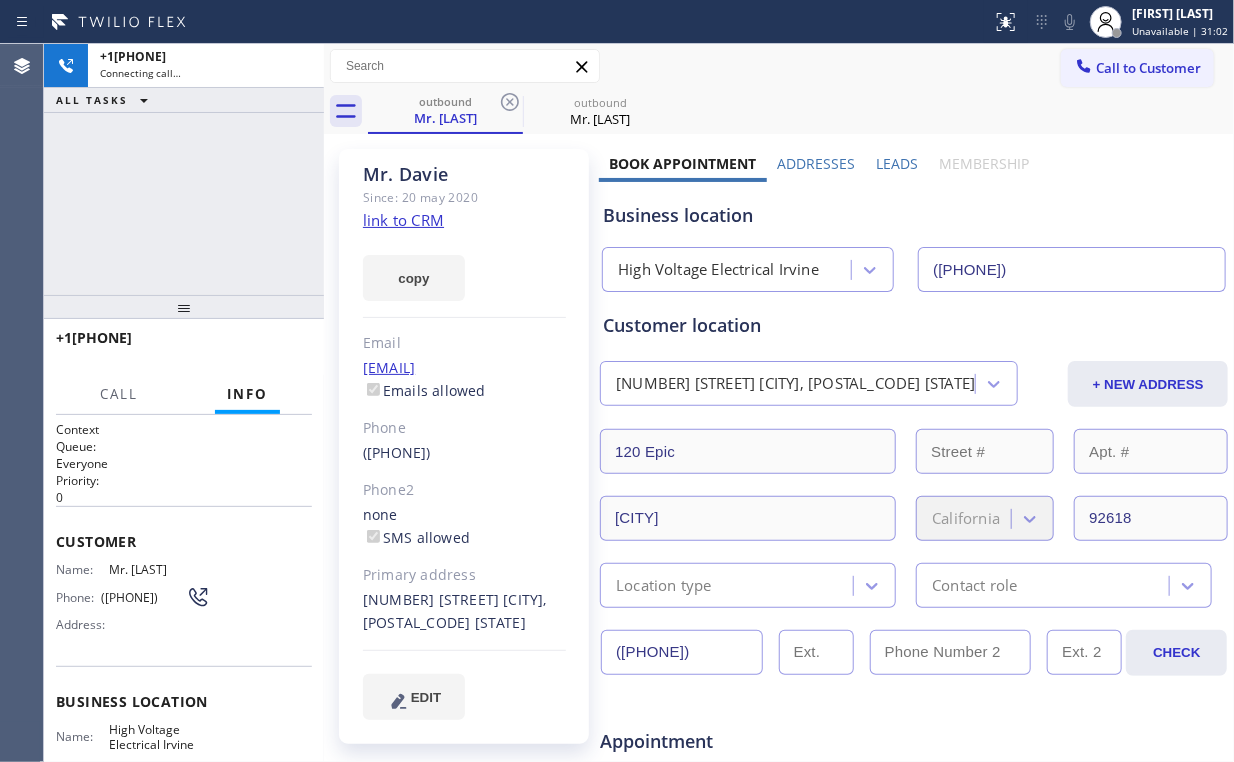 click on "+1[PHONE] Connecting call… ALL TASKS ALL TASKS ACTIVE TASKS TASKS IN WRAP UP" at bounding box center (184, 169) 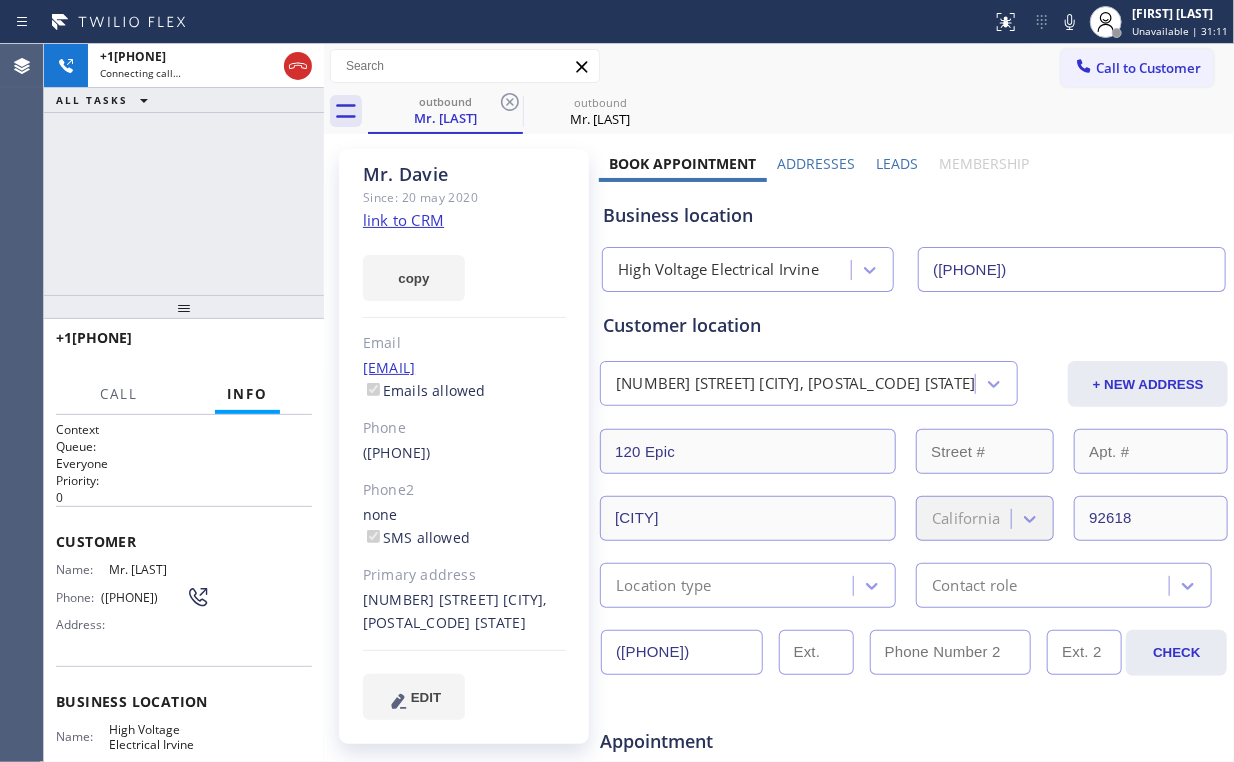 click on "+1[PHONE] Connecting call… ALL TASKS ALL TASKS ACTIVE TASKS TASKS IN WRAP UP" at bounding box center (184, 169) 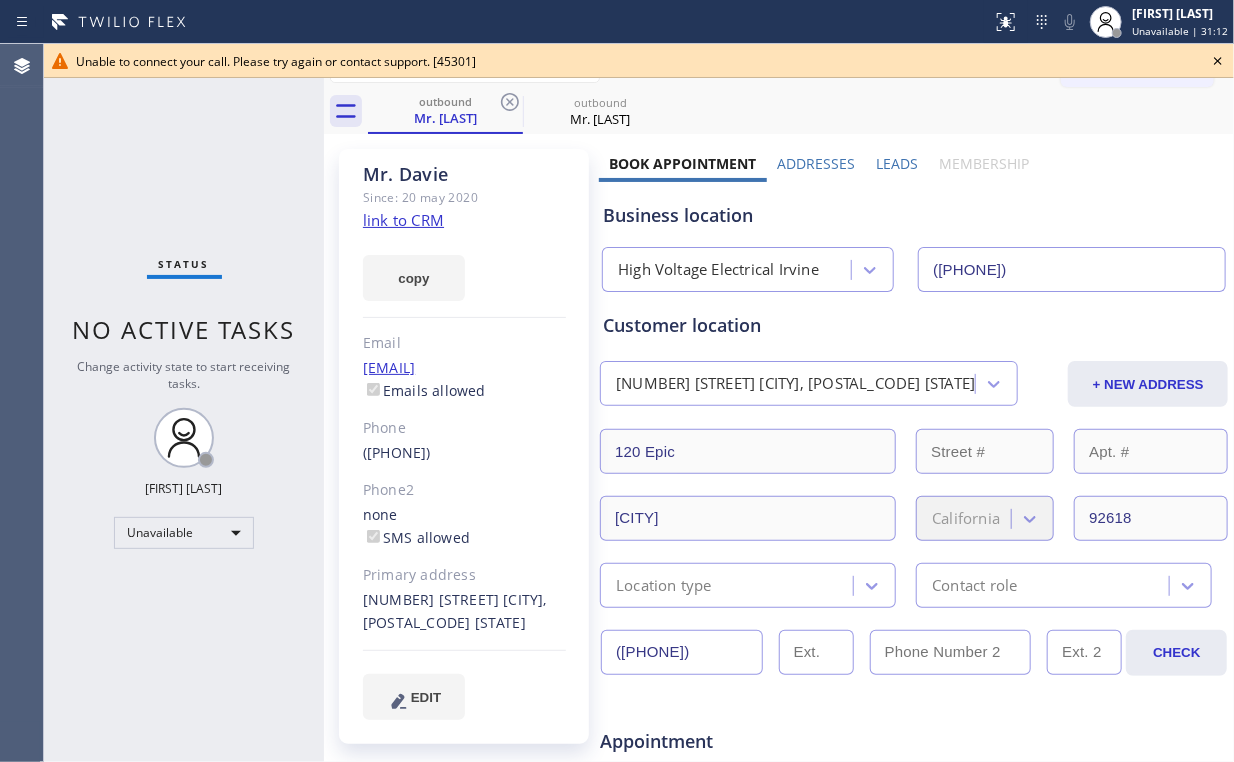 drag, startPoint x: 202, startPoint y: 203, endPoint x: 238, endPoint y: 178, distance: 43.829212 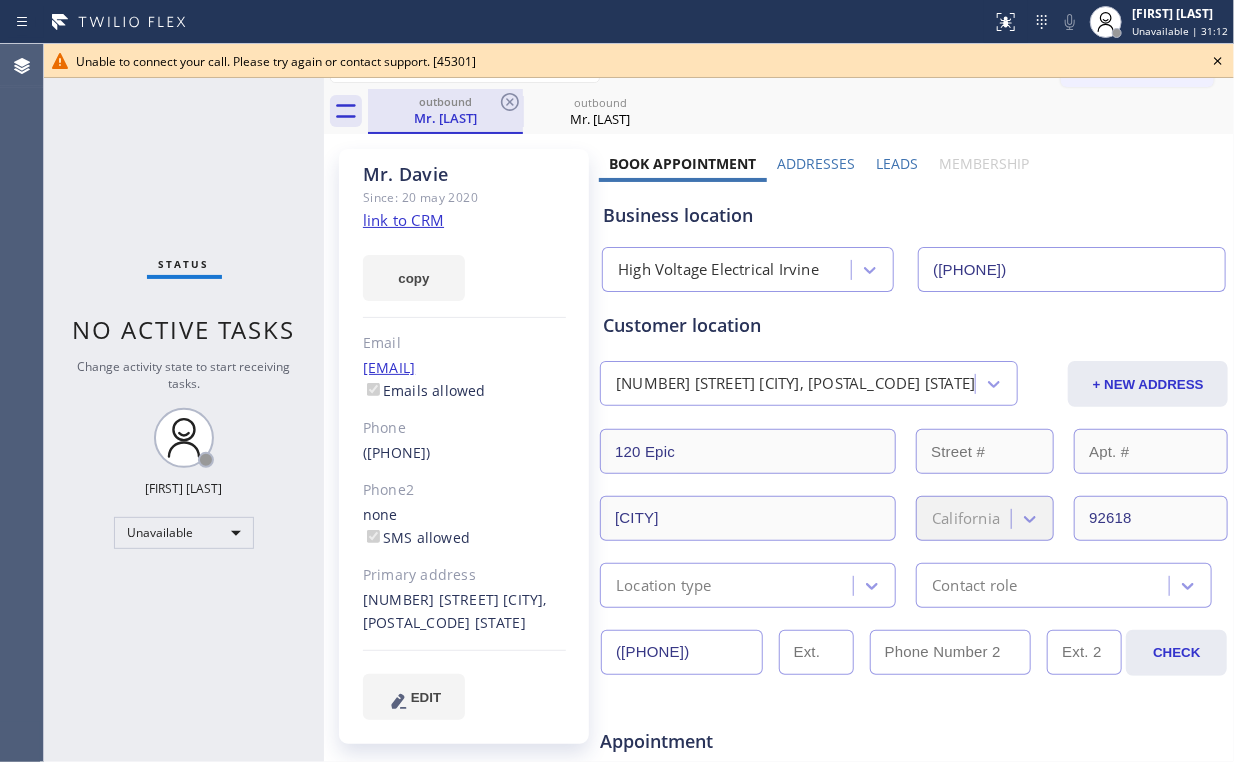 drag, startPoint x: 408, startPoint y: 114, endPoint x: 489, endPoint y: 104, distance: 81.61495 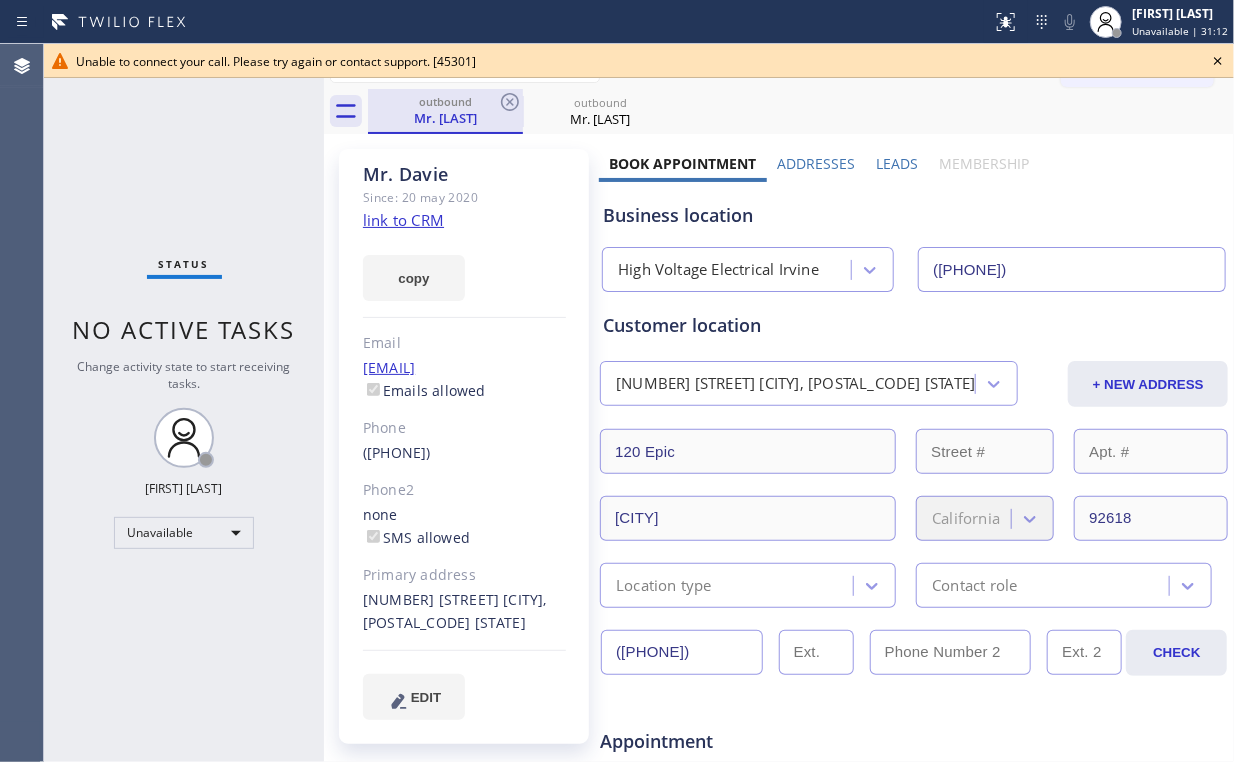 click on "Mr. [LAST]" at bounding box center (445, 118) 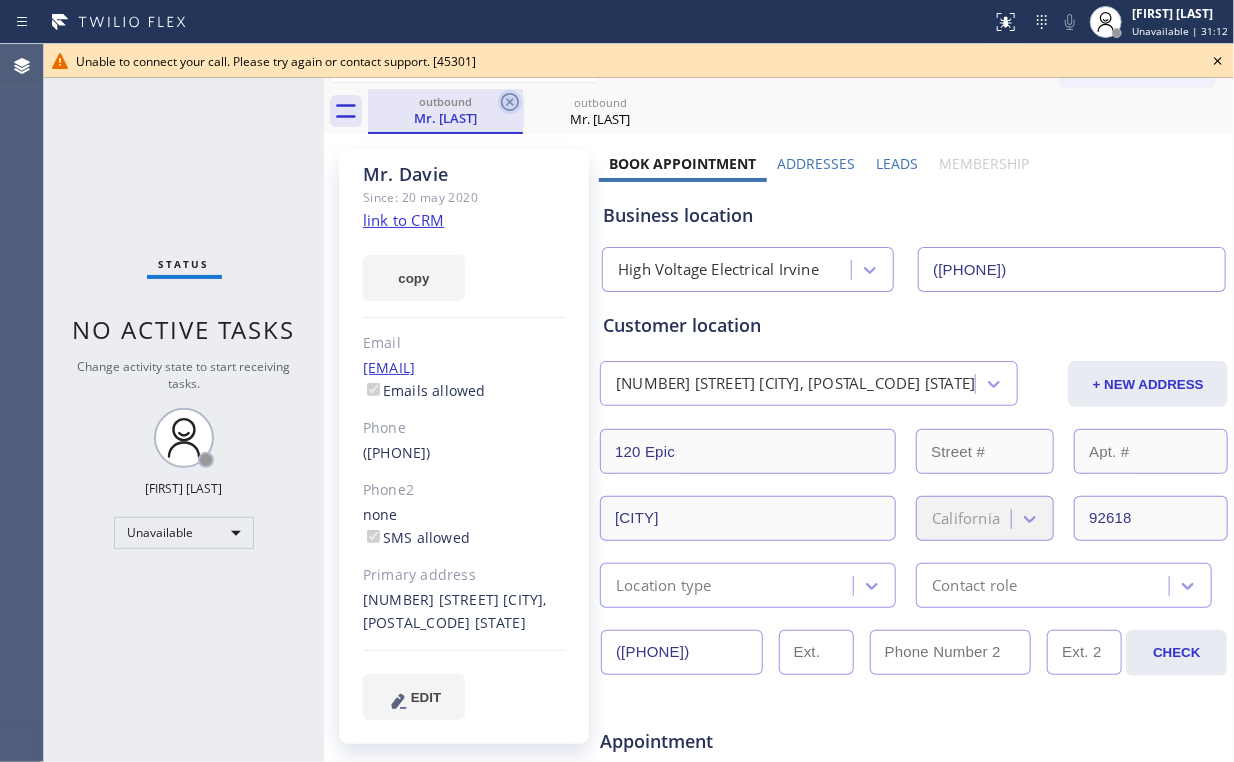 click 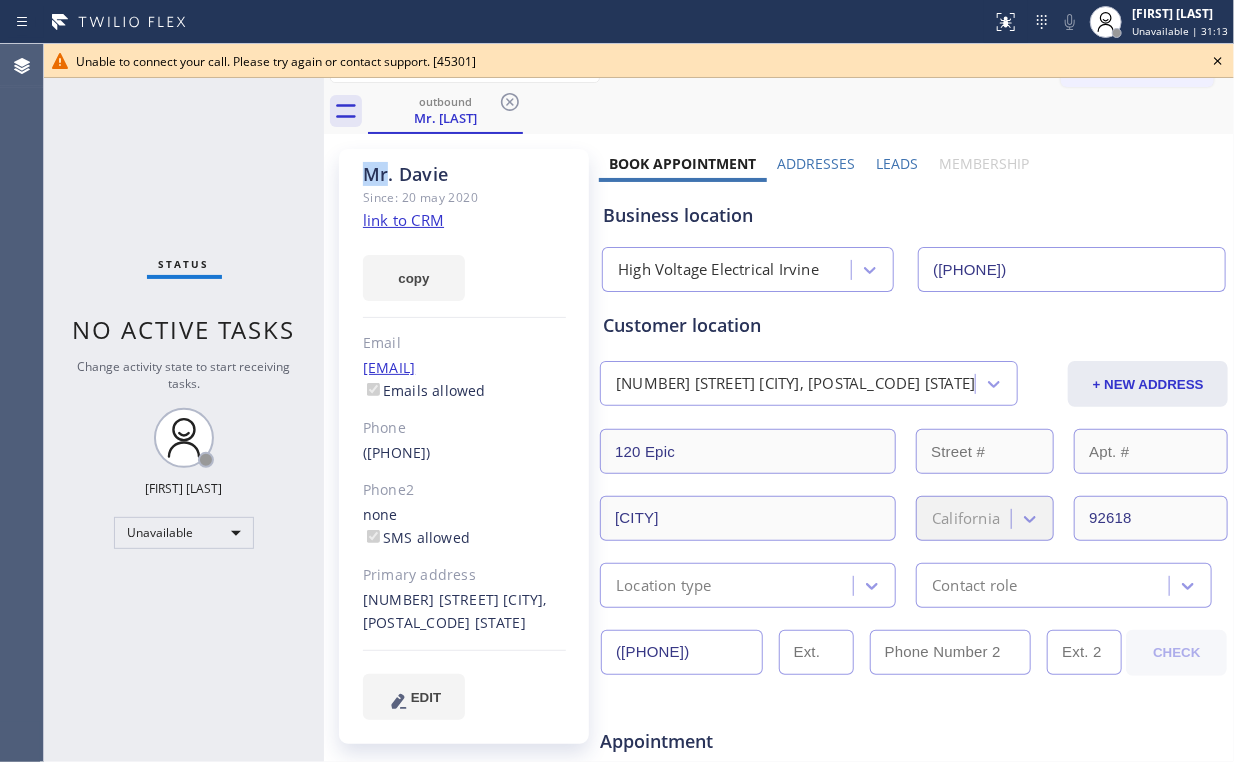 click 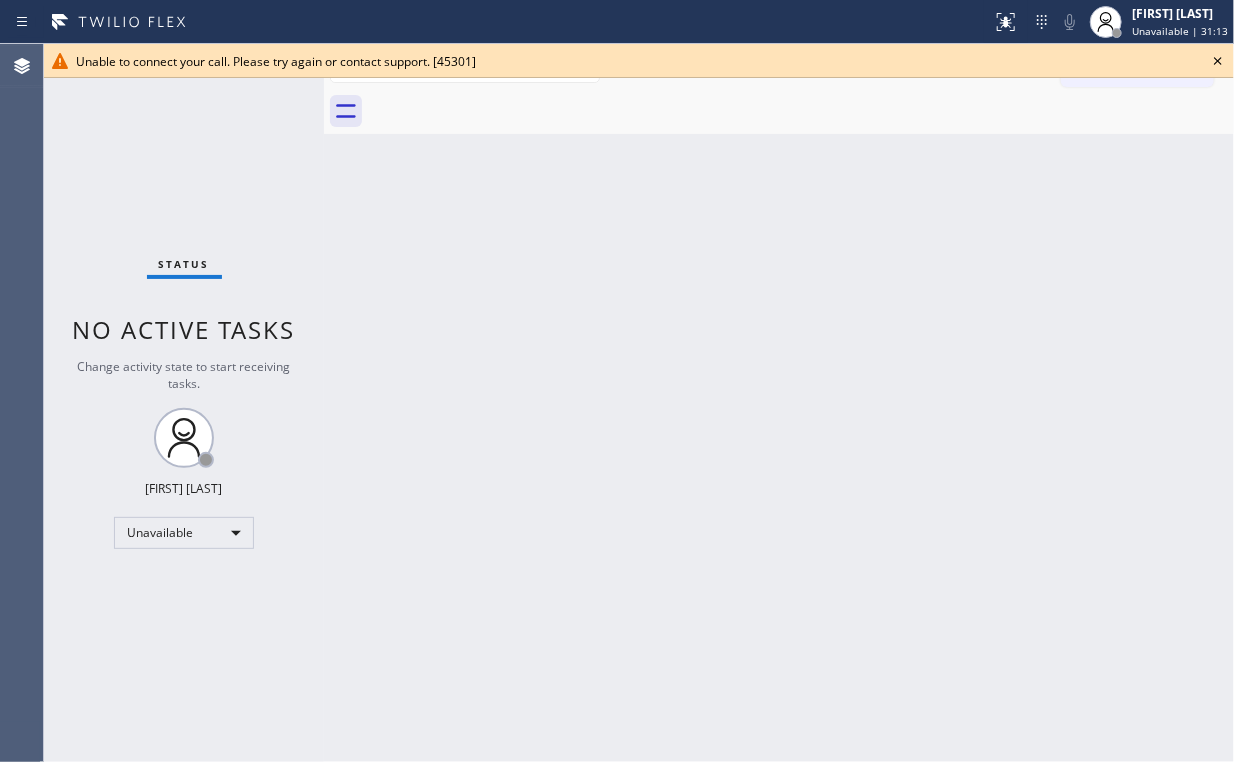 drag, startPoint x: 122, startPoint y: 214, endPoint x: 916, endPoint y: 169, distance: 795.2742 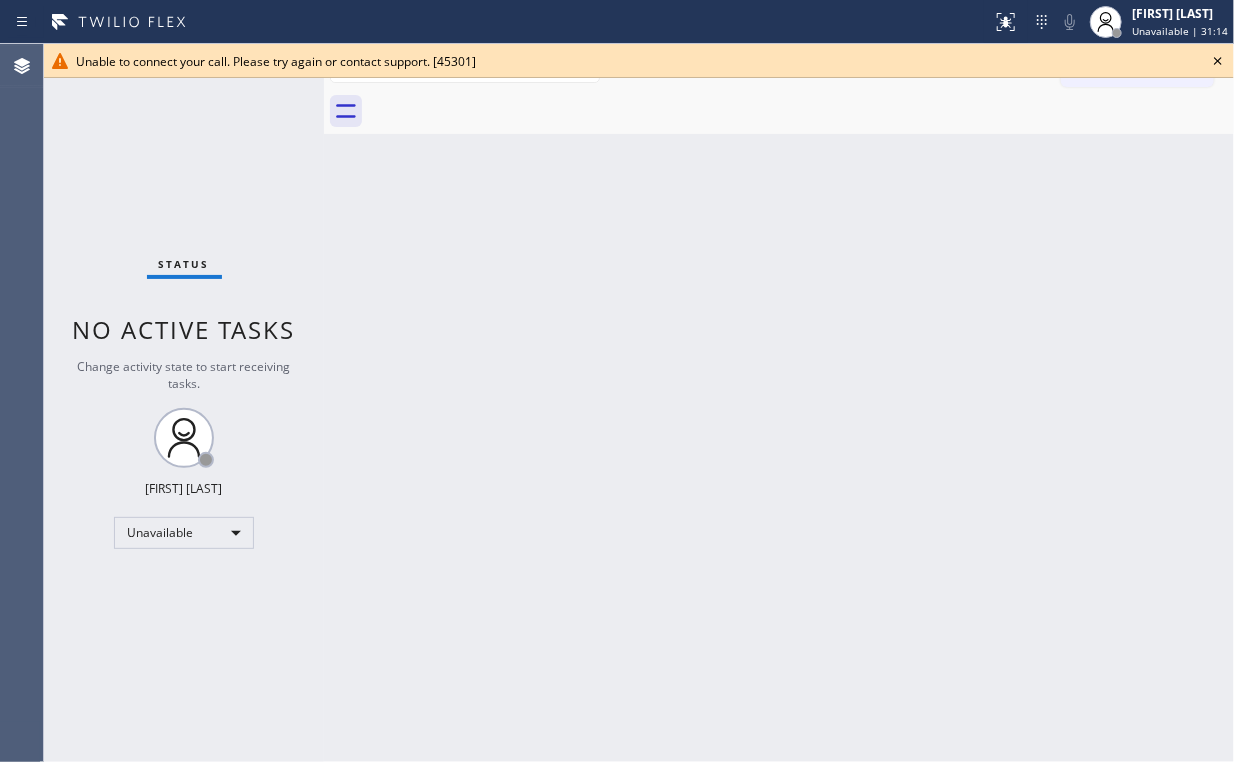 click 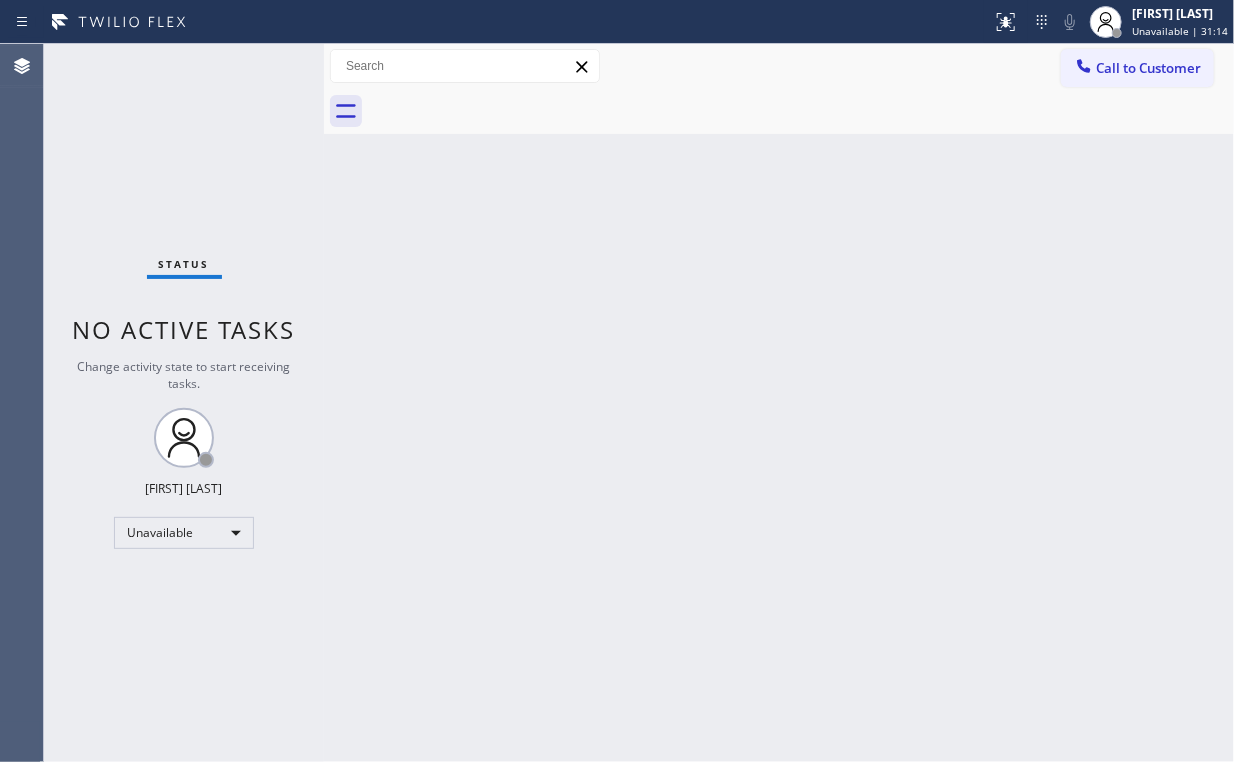 click on "Back to Dashboard Change Sender ID Customers Technicians Select a contact Outbound call Location Search location Your caller id phone number Customer number Call Customer info Name   Phone none Address none Change Sender ID HVAC +1[PHONE] 5 Star Appliance +1[PHONE] Appliance Repair +1[PHONE] Plumbing +1[PHONE] Air Duct Cleaning +1[PHONE]  Electricians +1[PHONE] Cancel Change Check personal SMS Reset Change No tabs Call to Customer Outbound call Location High Voltage Electrical [CITY] Your caller id phone number ([PHONE]) Customer number Call Outbound call Technician Search Technician Your caller id phone number Your caller id phone number Call" at bounding box center (779, 403) 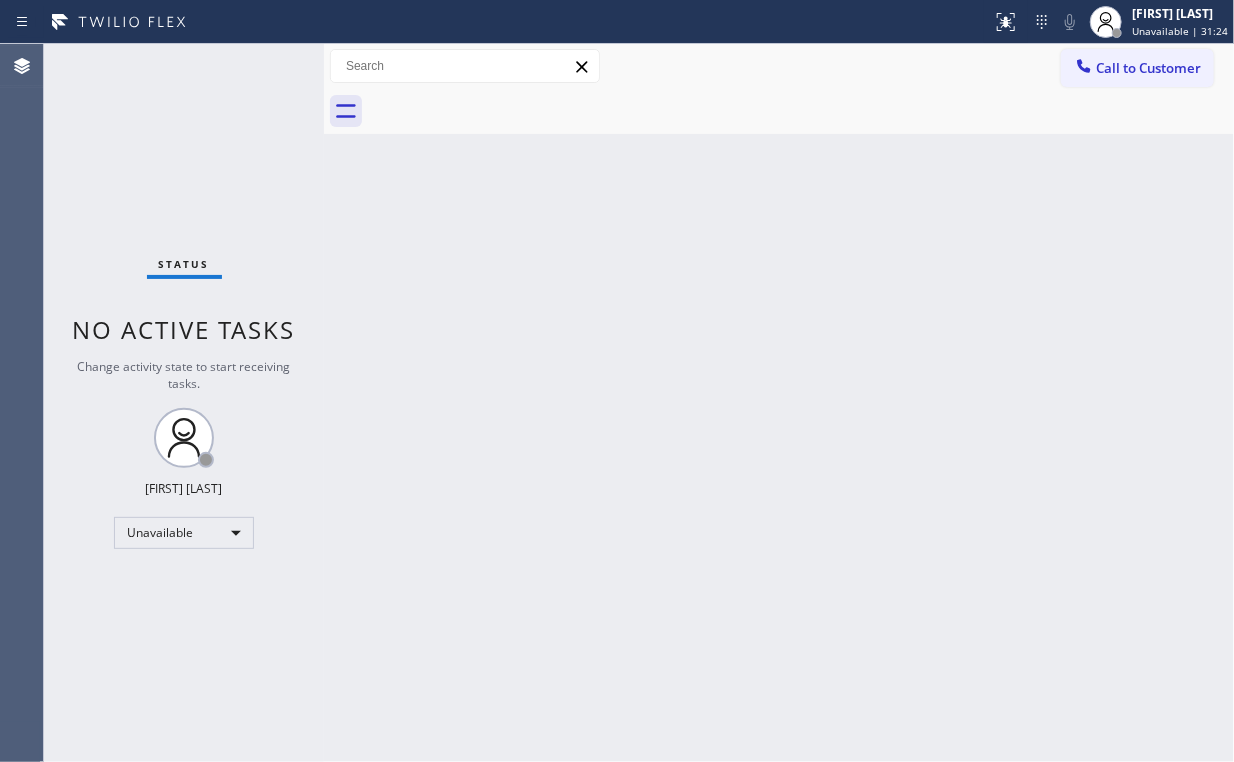 click on "Status   No active tasks     Change activity state to start receiving tasks.   Arnold Verallo Unavailable" at bounding box center [184, 403] 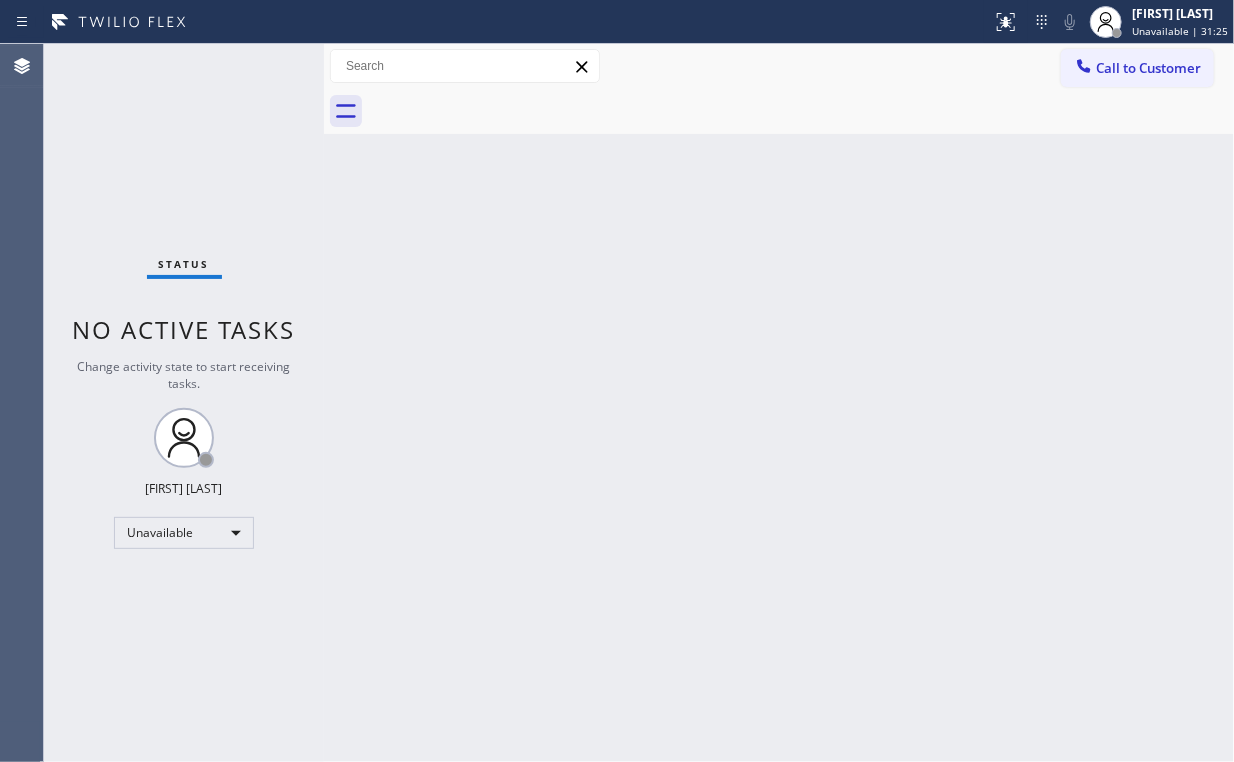 drag, startPoint x: 1096, startPoint y: 57, endPoint x: 844, endPoint y: 215, distance: 297.4357 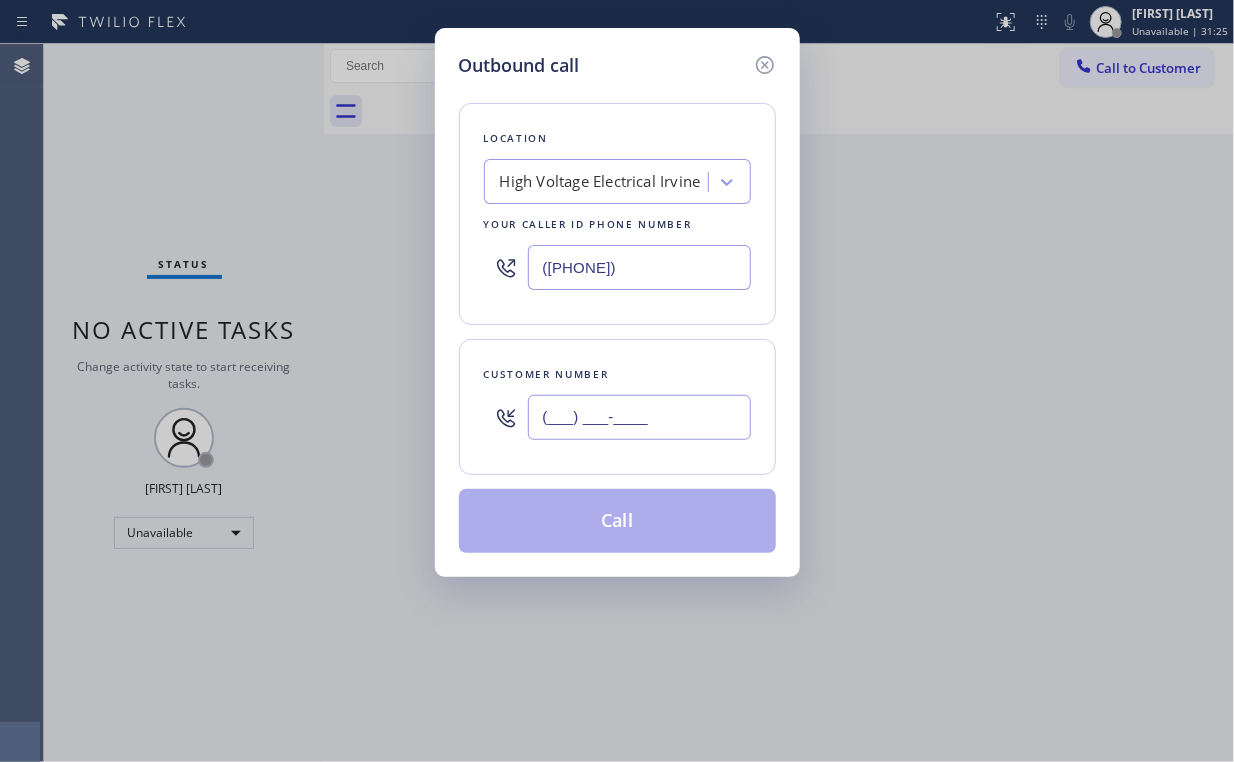 click on "(___) ___-____" at bounding box center (639, 417) 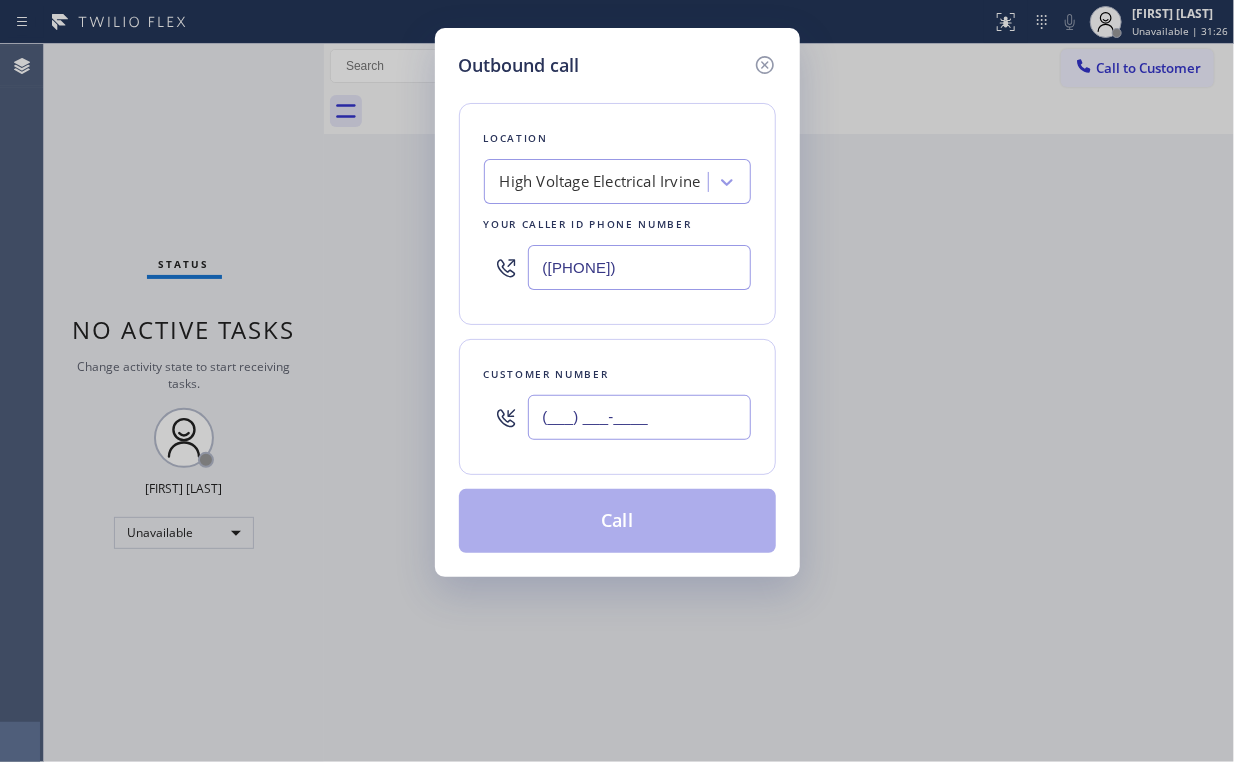 paste on "([PHONE])" 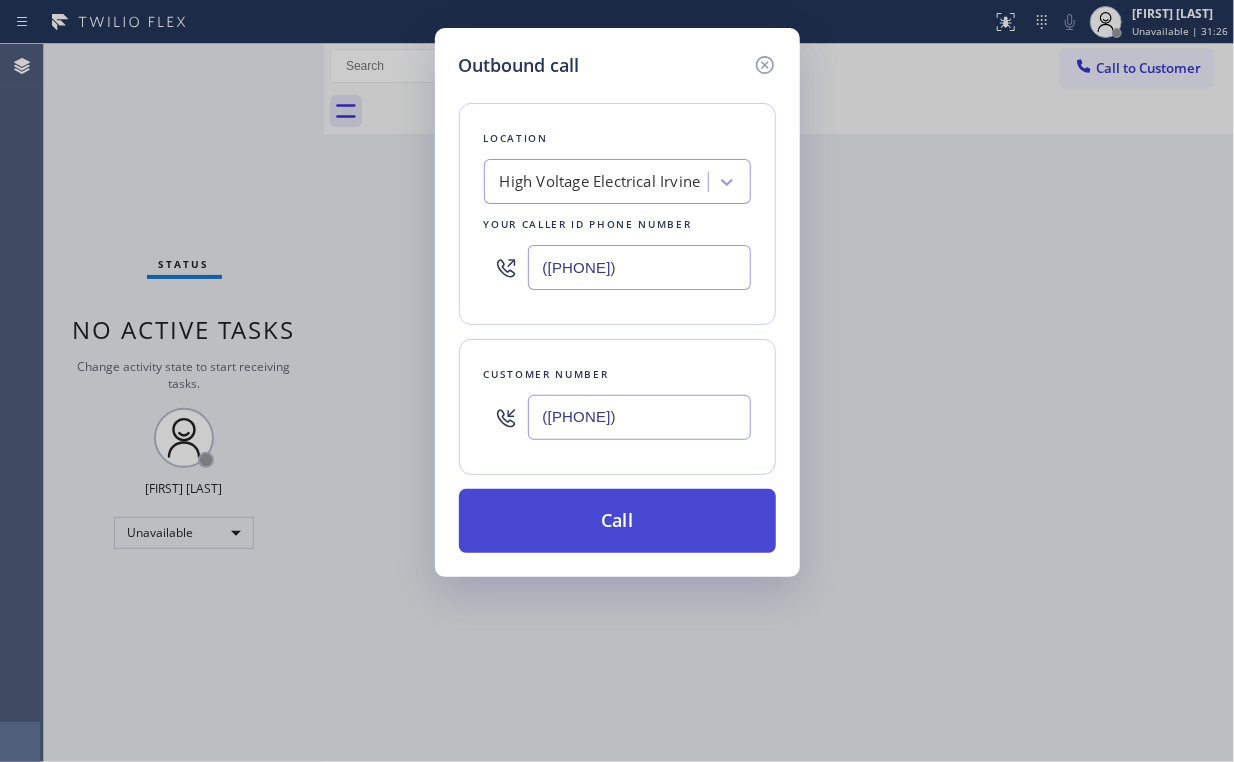 type on "([PHONE])" 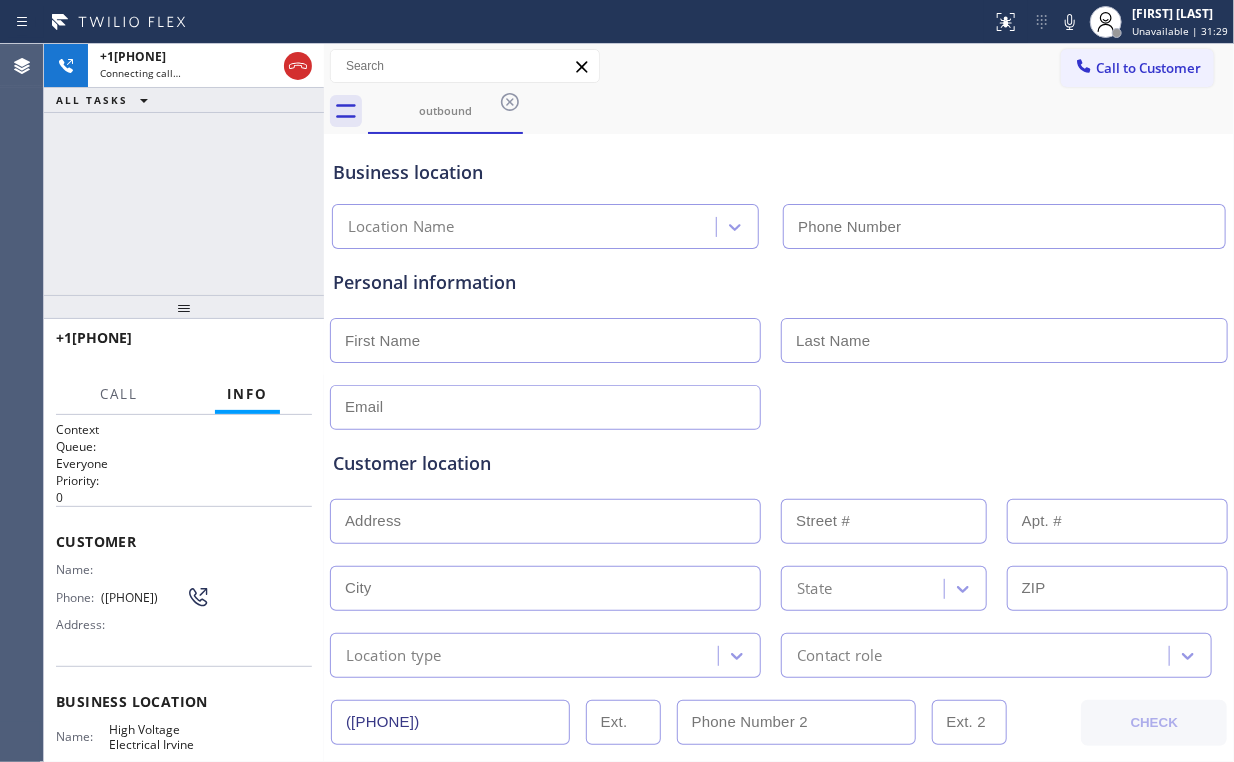 type on "([PHONE])" 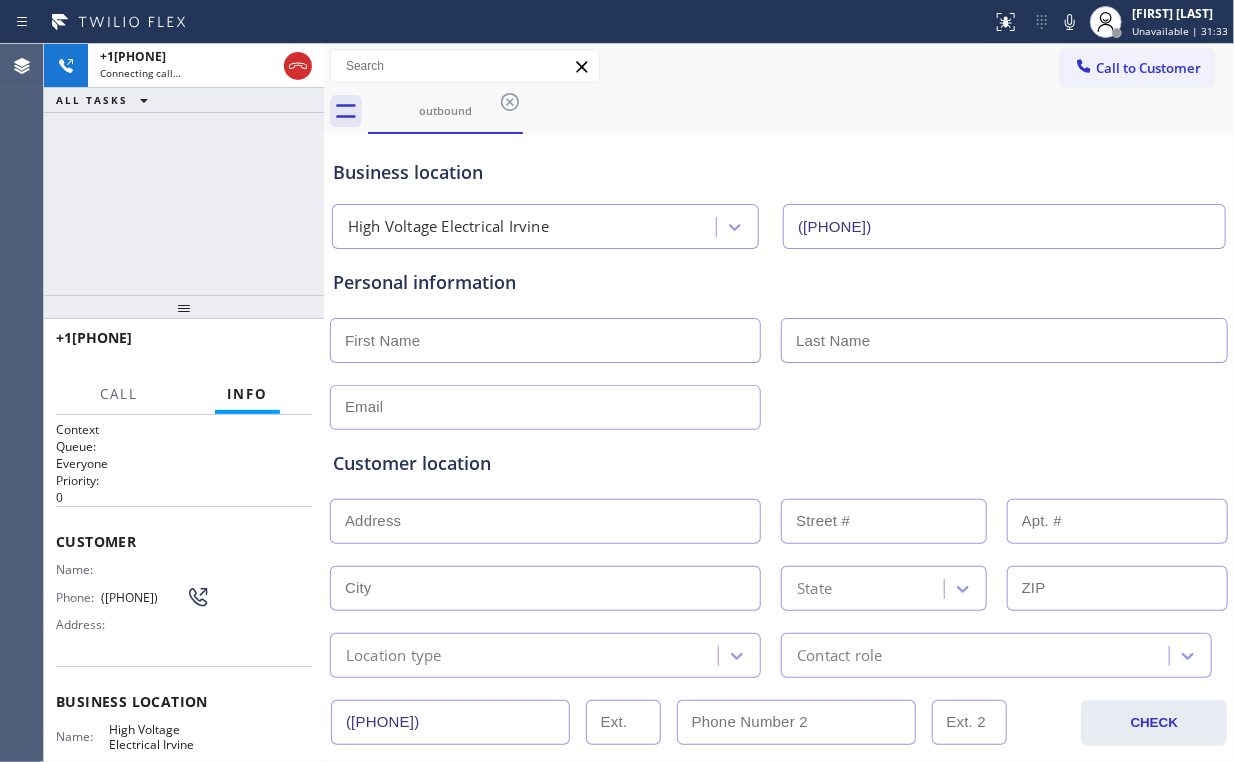 click on "+1[PHONE] Connecting call… ALL TASKS ALL TASKS ACTIVE TASKS TASKS IN WRAP UP" at bounding box center [184, 169] 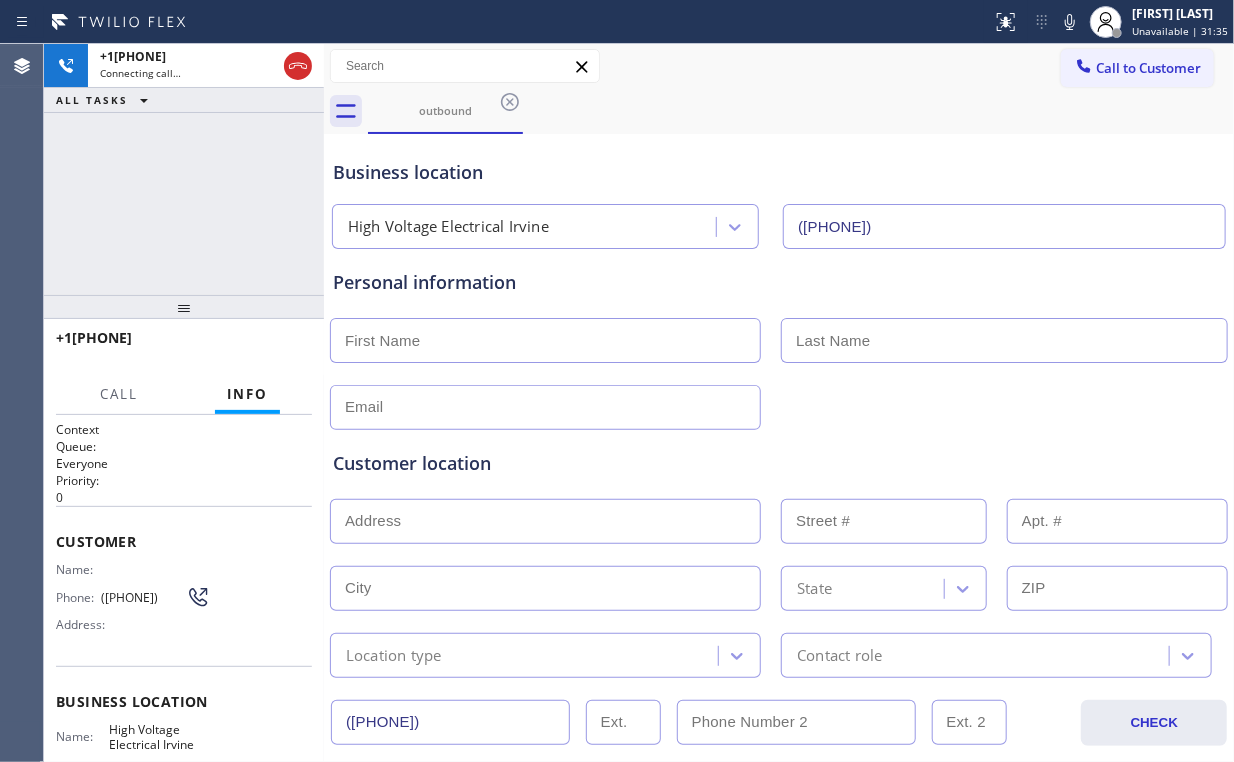 click on "+1[PHONE] Connecting call… ALL TASKS ALL TASKS ACTIVE TASKS TASKS IN WRAP UP" at bounding box center (184, 169) 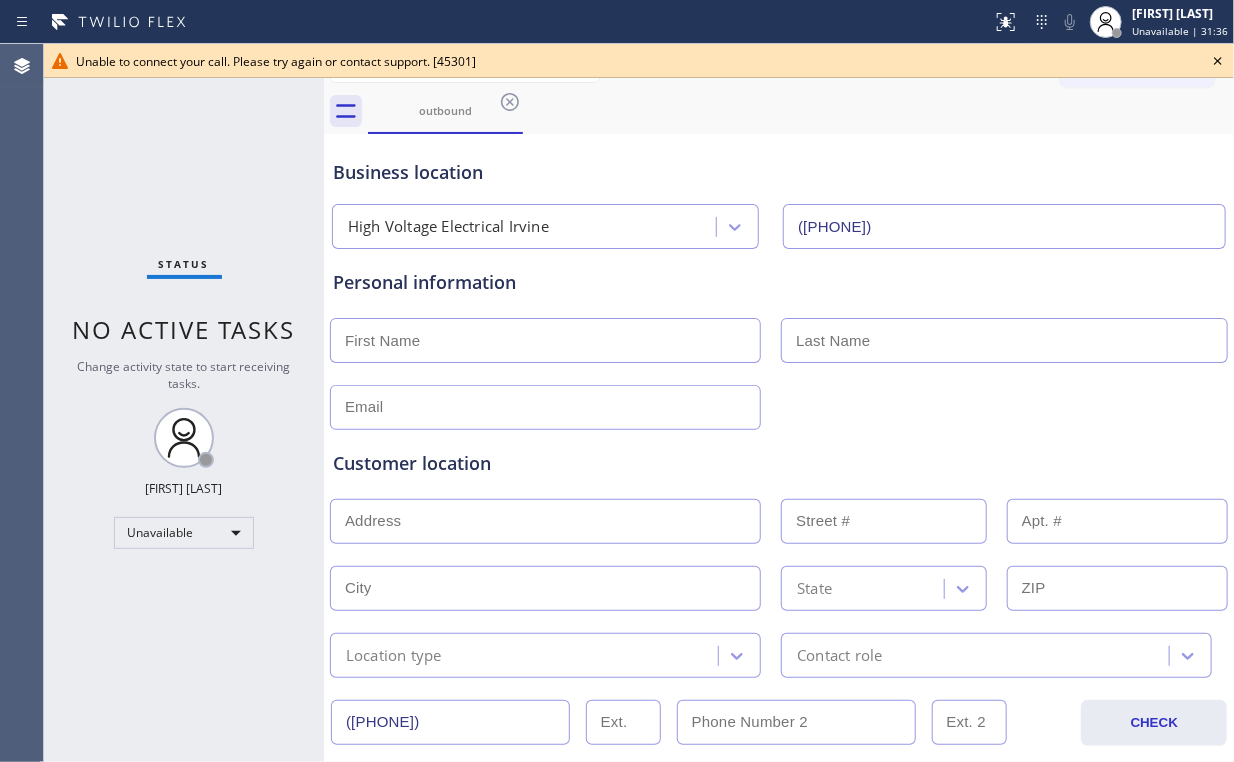 click on "Status   No active tasks     Change activity state to start receiving tasks.   Arnold Verallo Unavailable" at bounding box center (184, 403) 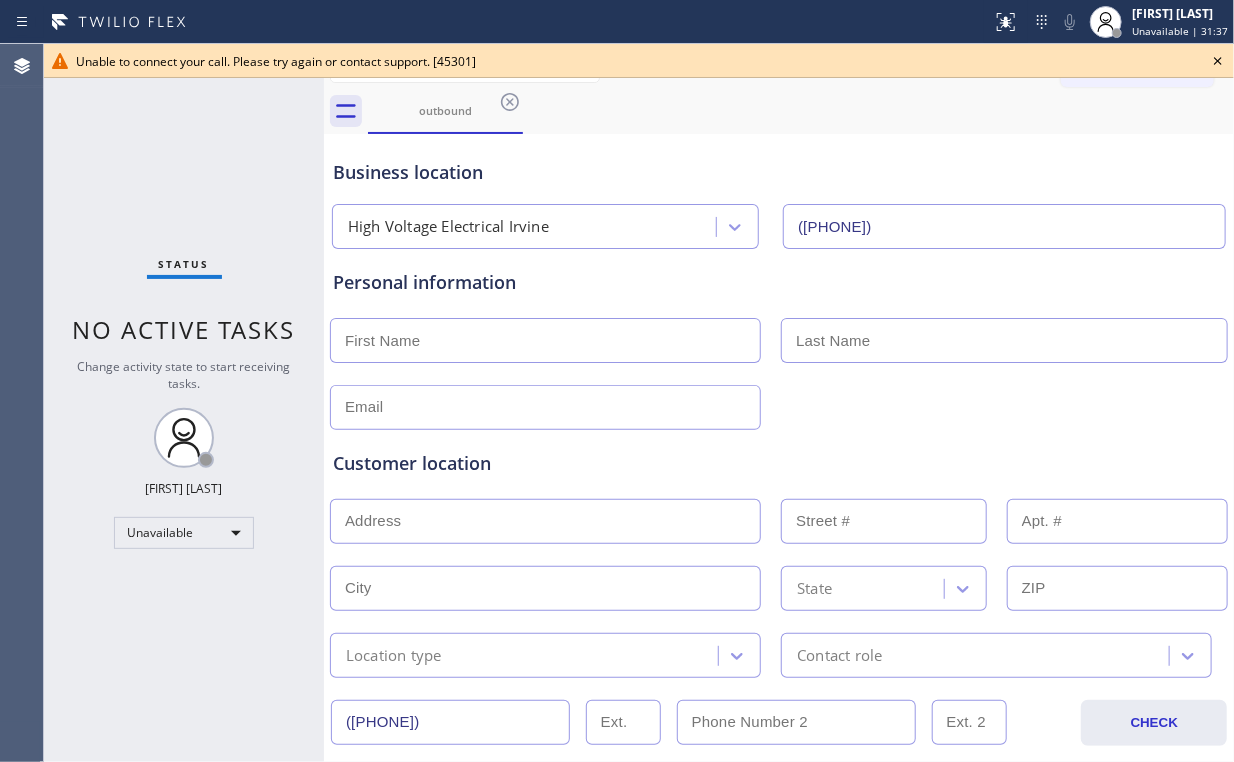 drag, startPoint x: 509, startPoint y: 100, endPoint x: 1116, endPoint y: 44, distance: 609.5777 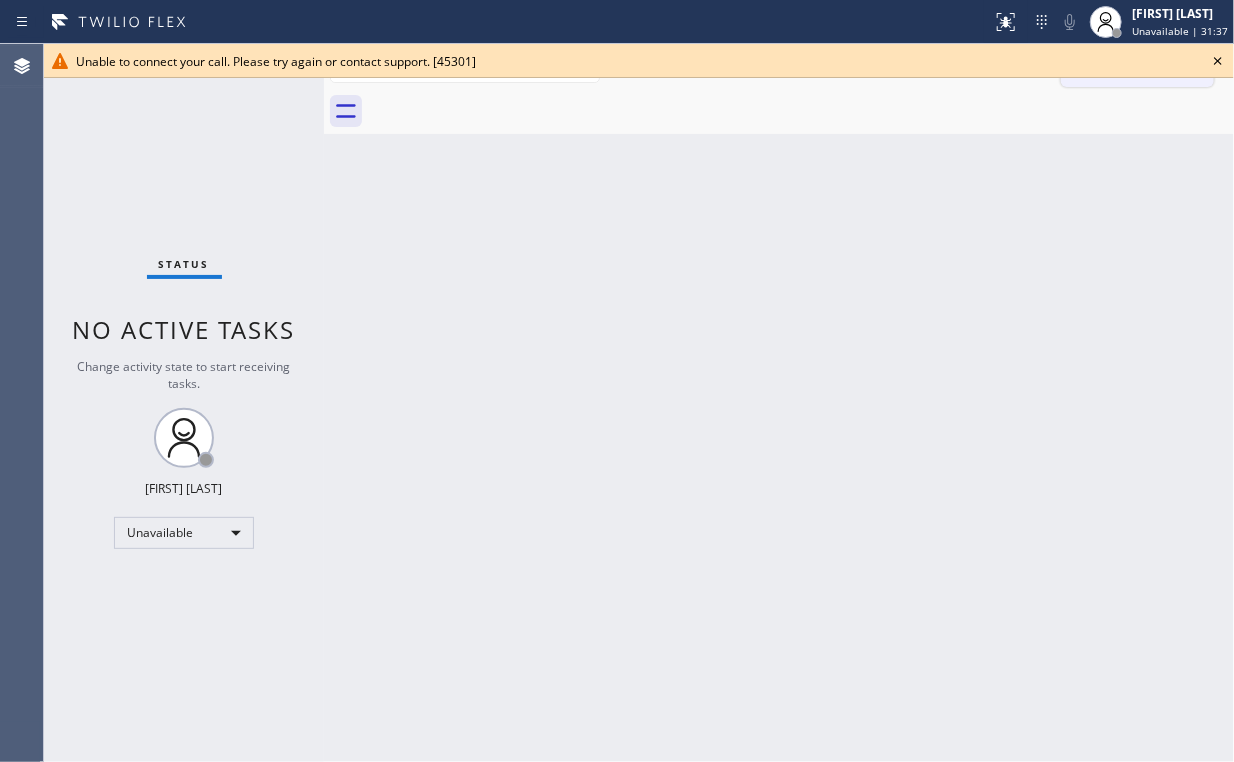 click 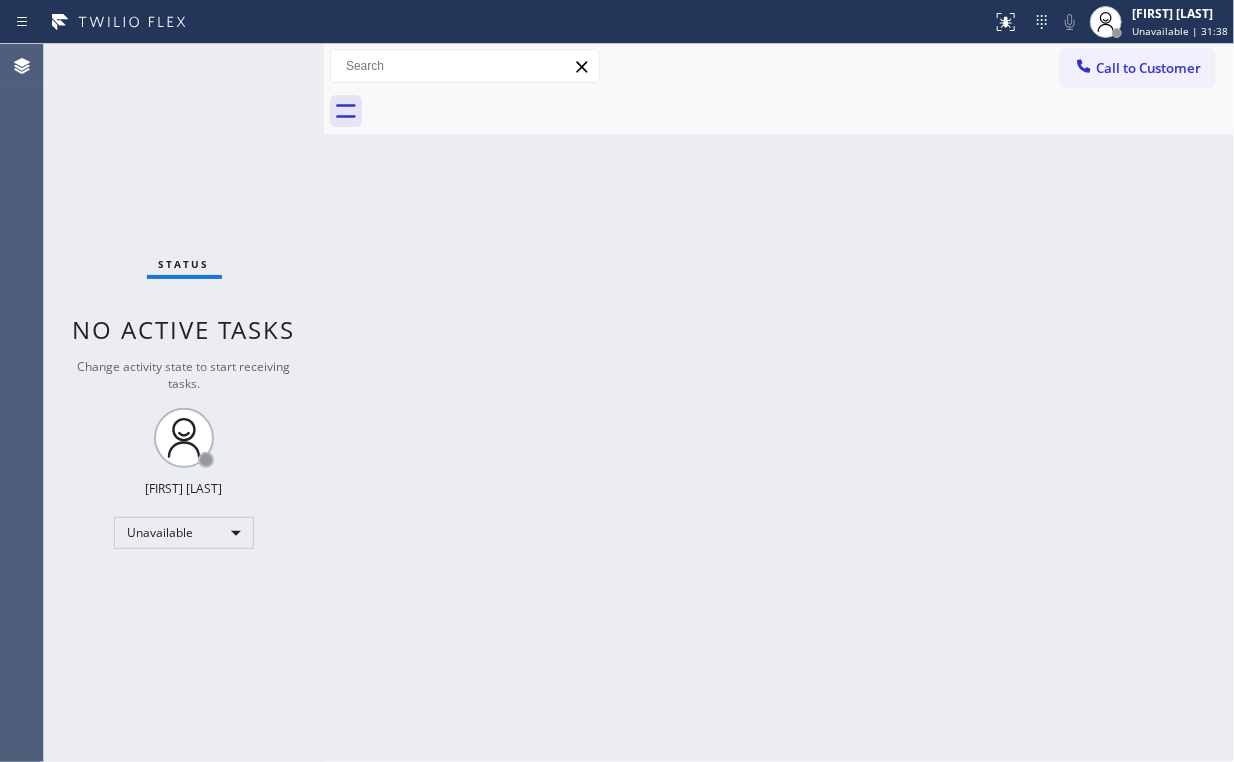click on "Call to Customer Outbound call Location High Voltage Electrical Irvine Your caller id phone number ([PHONE]) Customer number Call Outbound call Technician Search Technician Your caller id phone number Your caller id phone number Call" at bounding box center (779, 66) 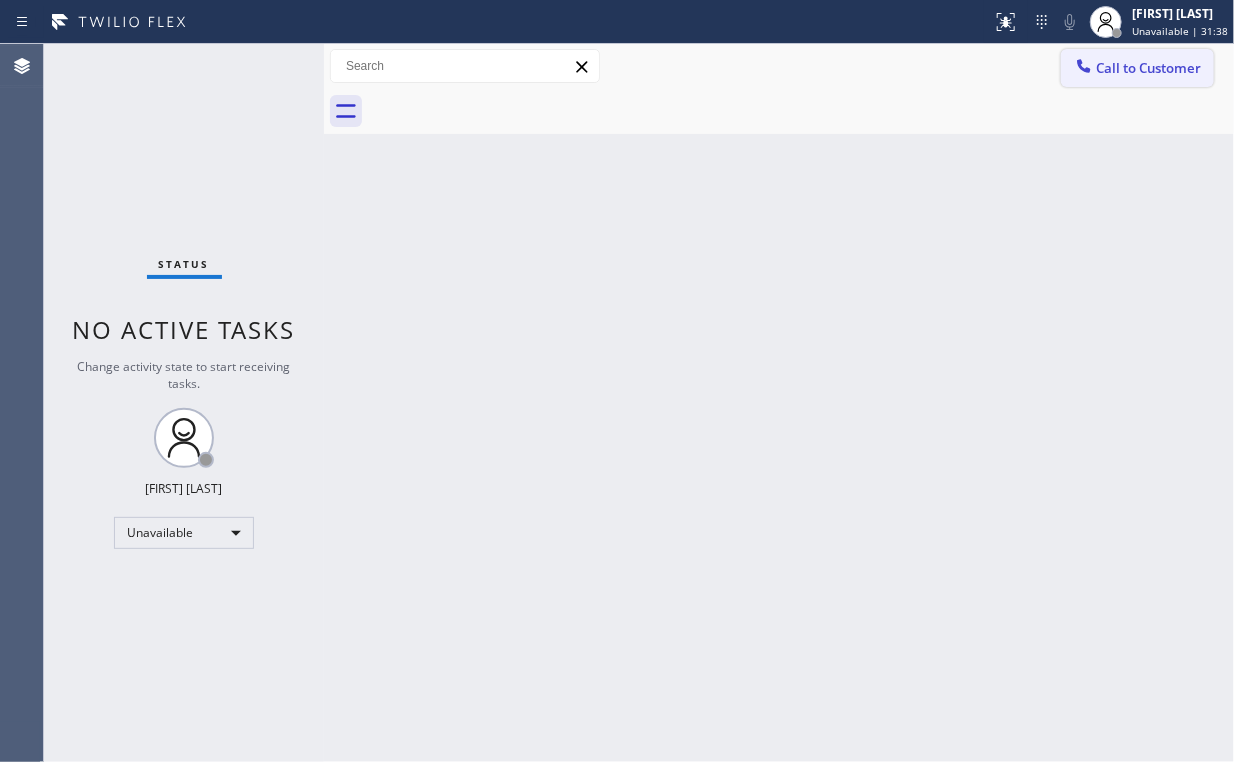 click 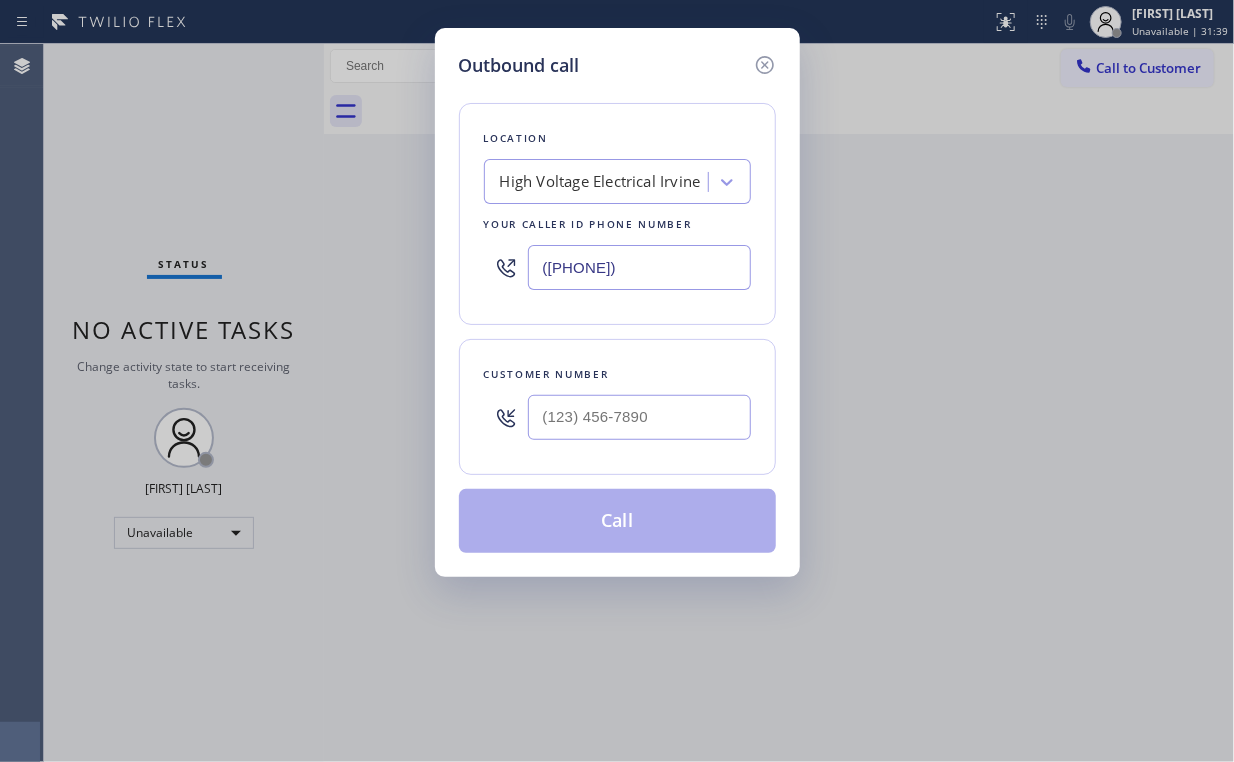 drag, startPoint x: 686, startPoint y: 267, endPoint x: 271, endPoint y: 268, distance: 415.0012 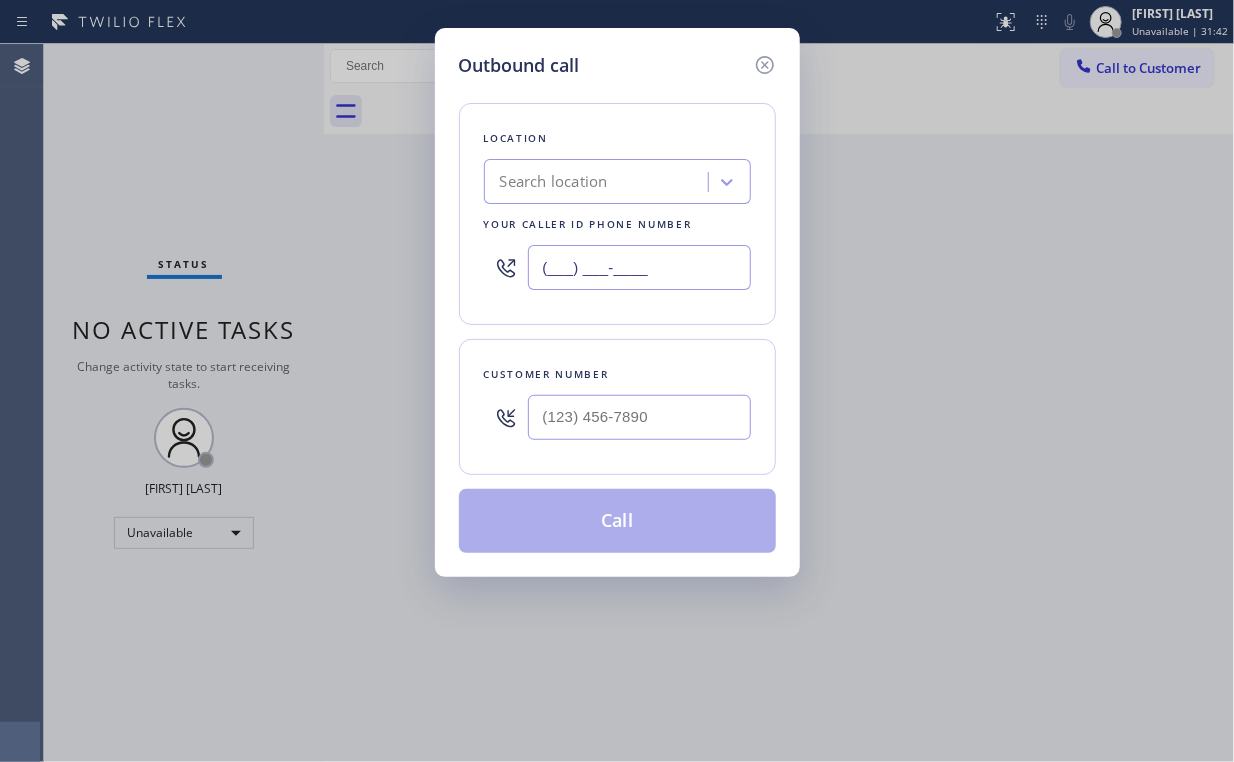 type on "(___) ___-____" 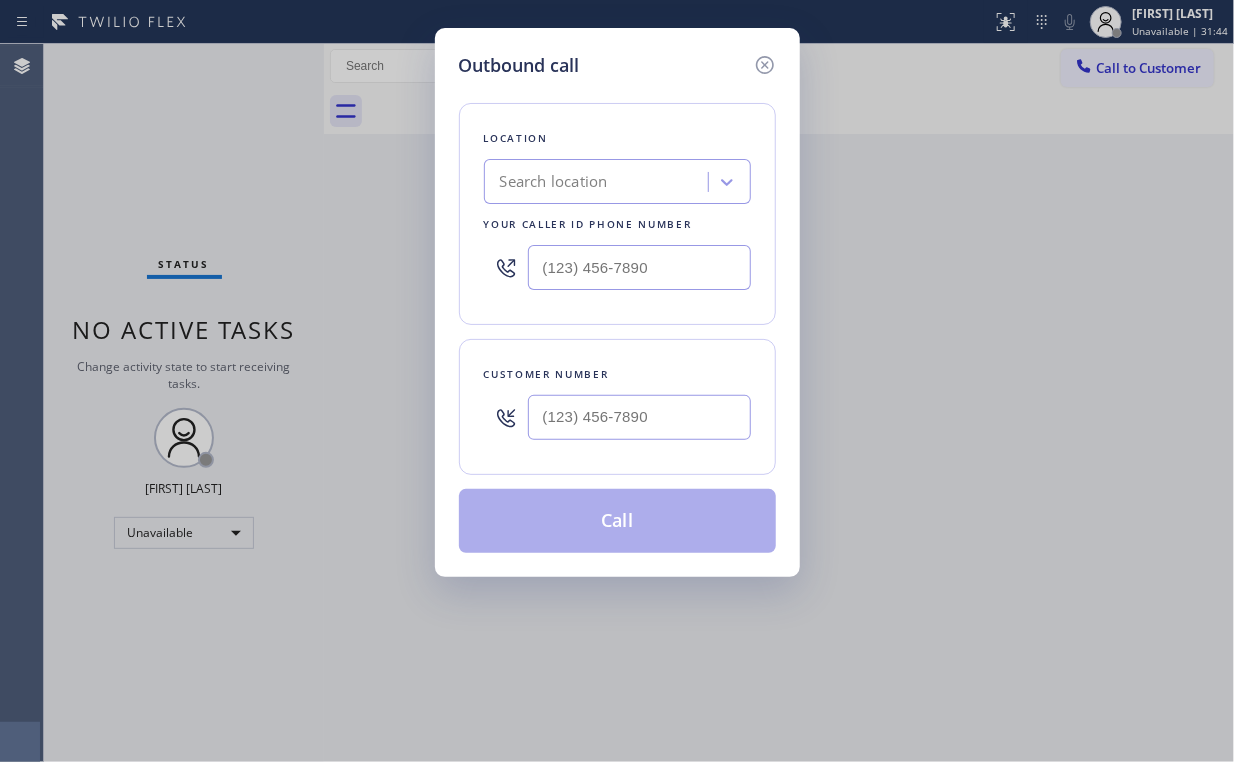 drag, startPoint x: 464, startPoint y: 264, endPoint x: 520, endPoint y: 273, distance: 56.718605 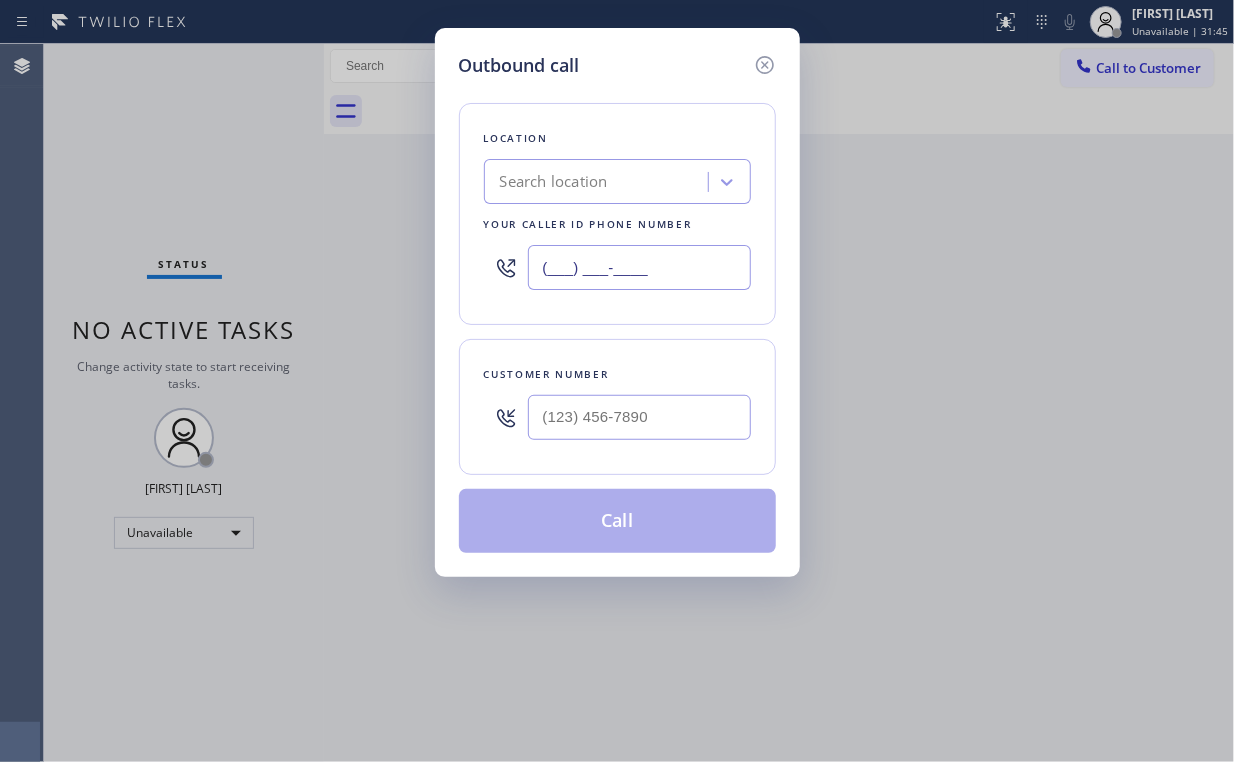 drag, startPoint x: 670, startPoint y: 252, endPoint x: 644, endPoint y: 259, distance: 26.925823 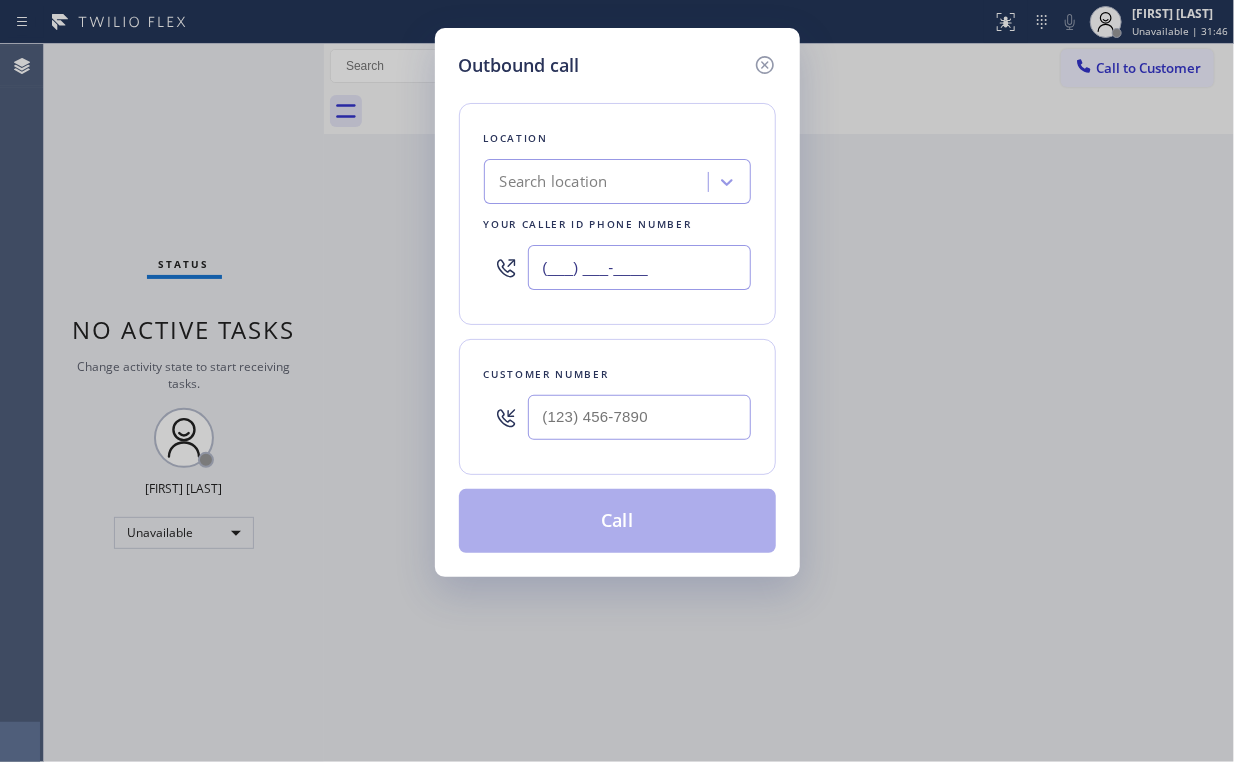 drag, startPoint x: 676, startPoint y: 269, endPoint x: 343, endPoint y: 280, distance: 333.18164 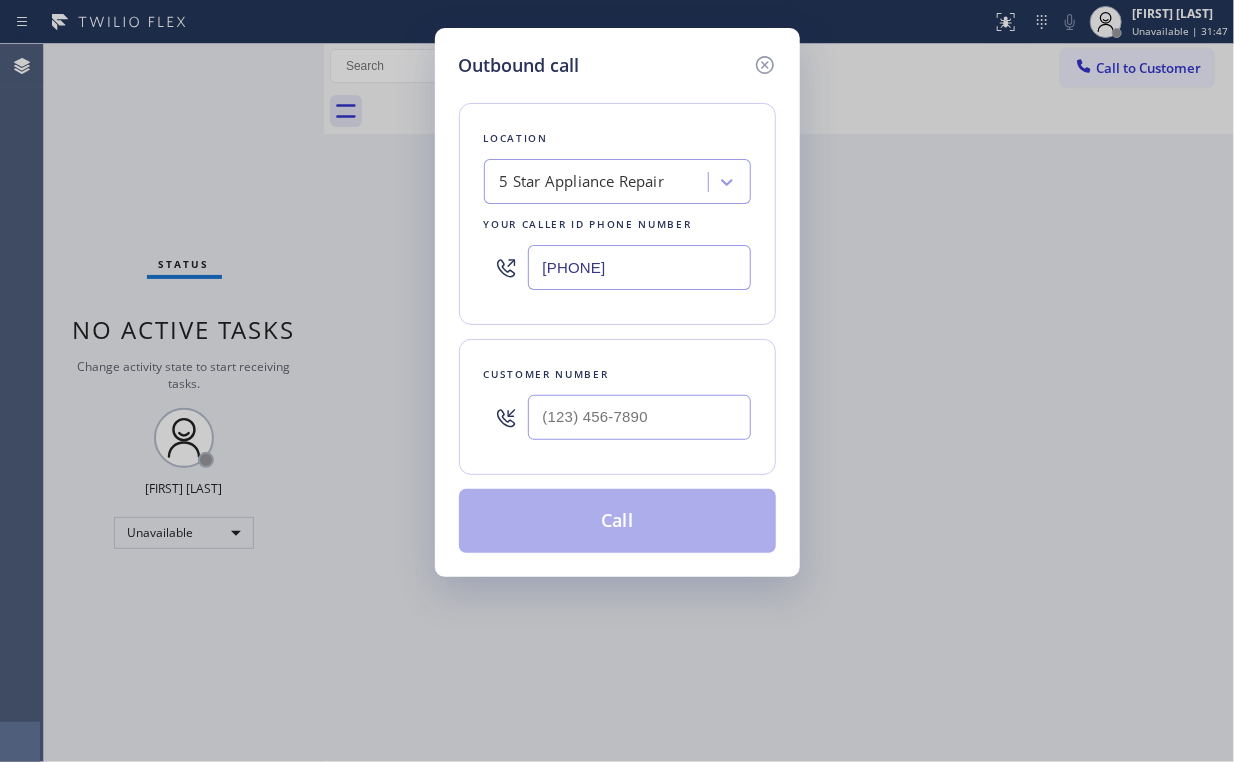type on "[PHONE]" 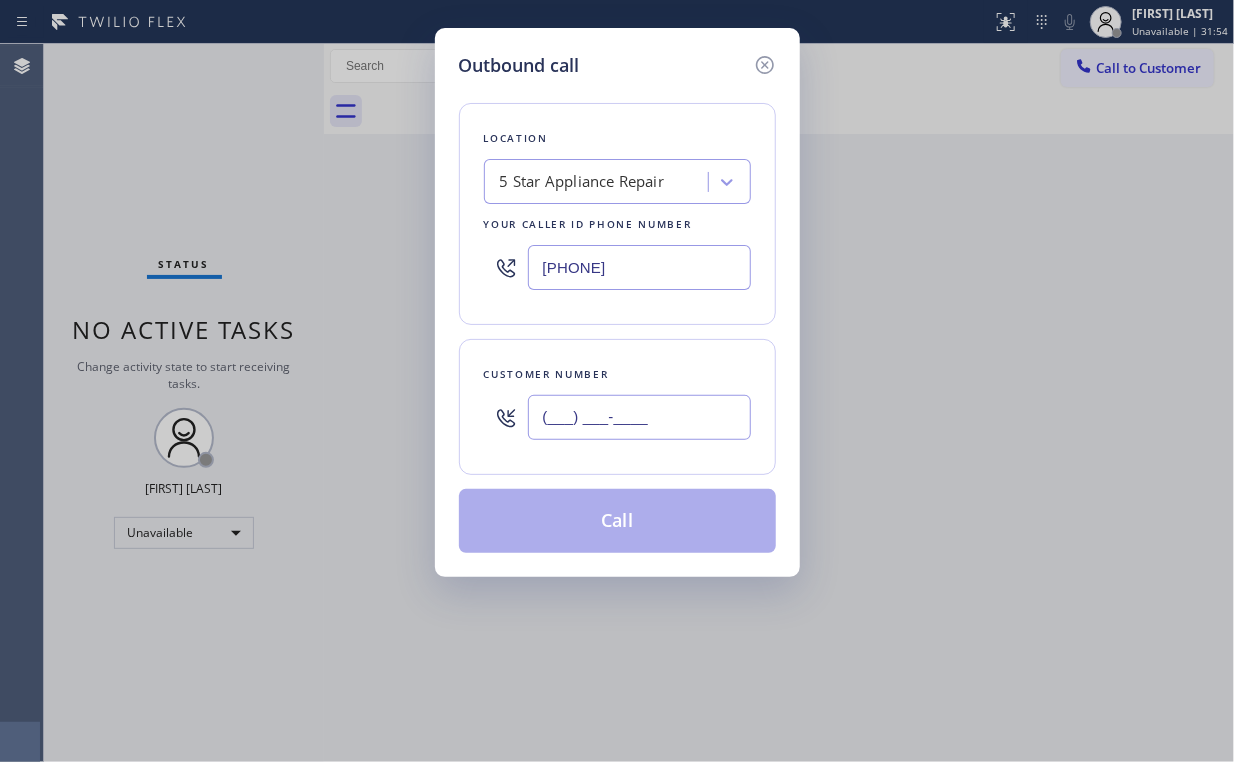 click on "(___) ___-____" at bounding box center (639, 417) 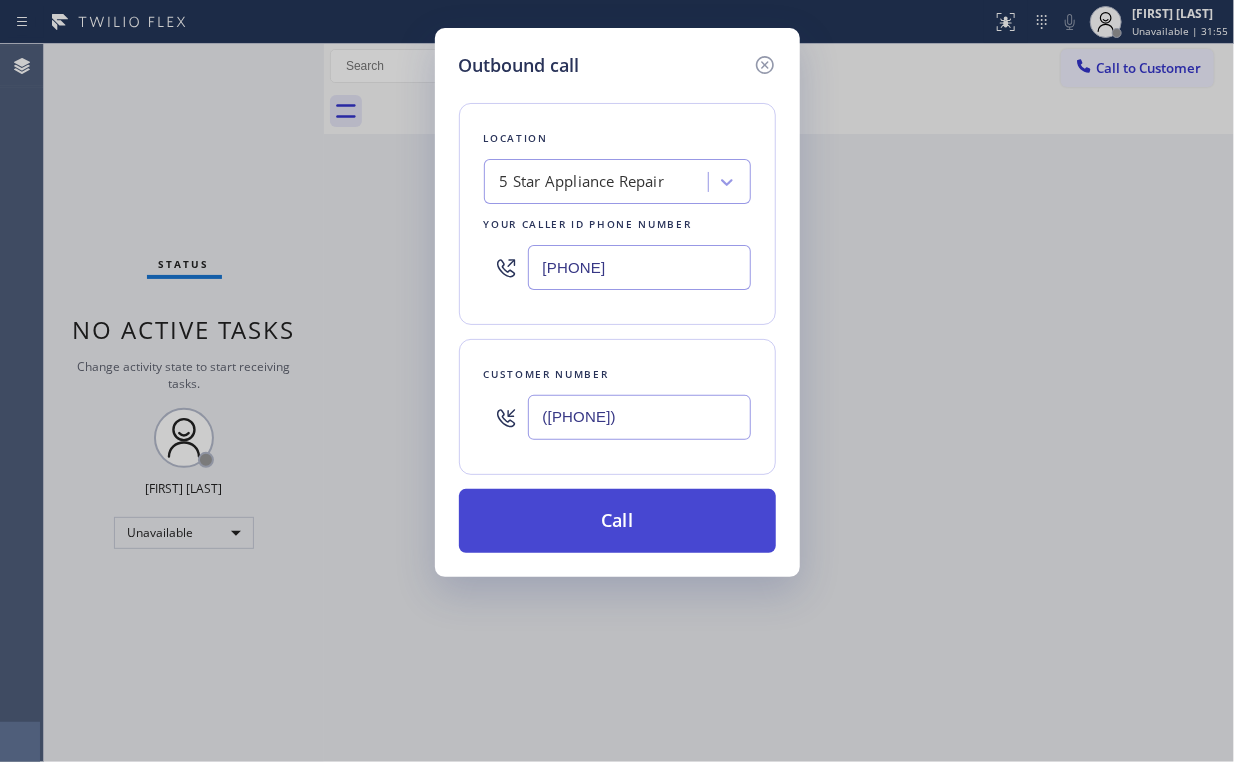 type on "([PHONE])" 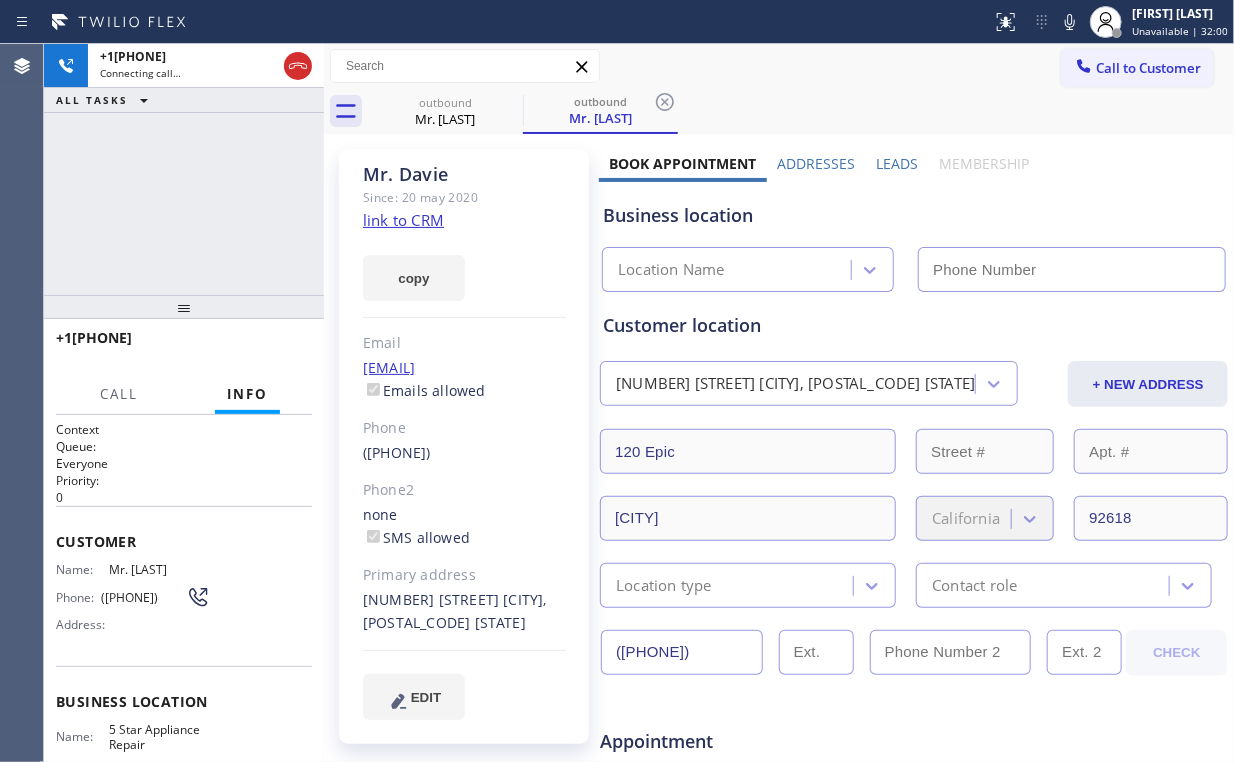 type on "[PHONE]" 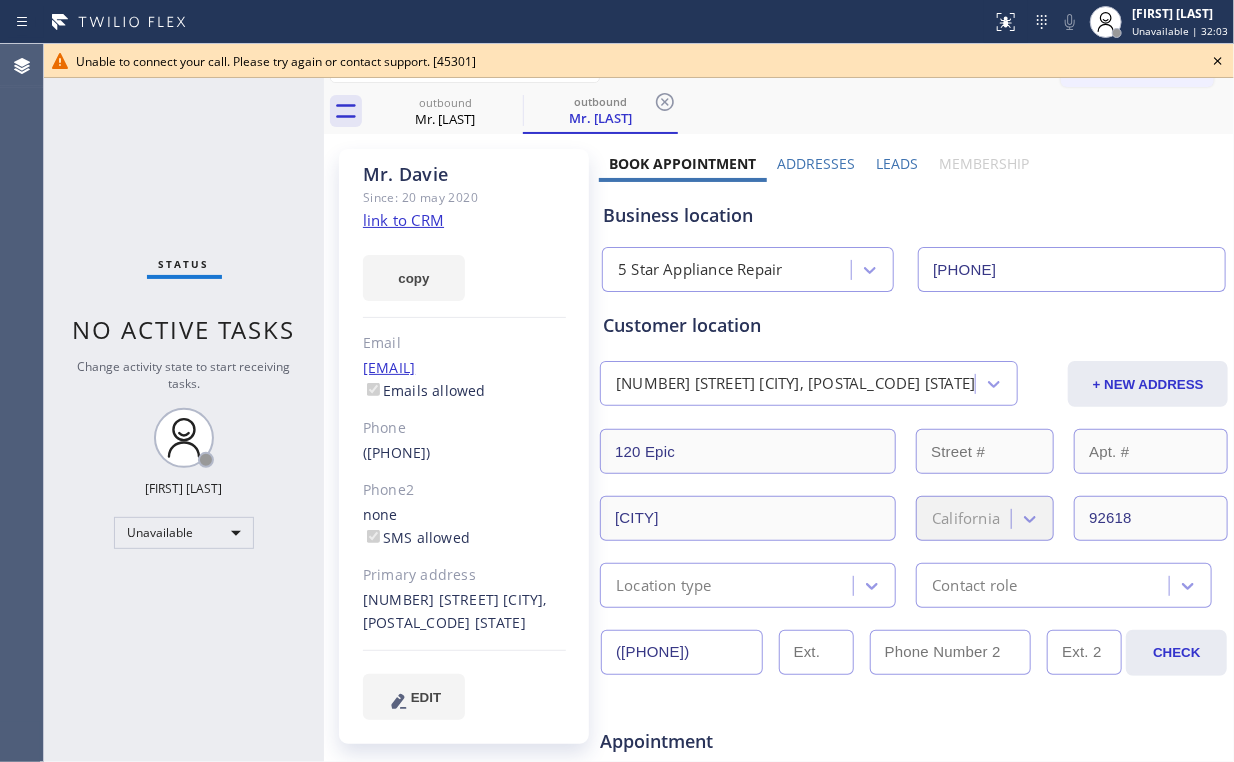 click on "Call to Customer Outbound call Location 5 Star Appliance Repair Your caller id phone number (855) 731-4952 Customer number Call Outbound call Technician Search Technician Your caller id phone number Your caller id phone number Call" at bounding box center [779, 66] 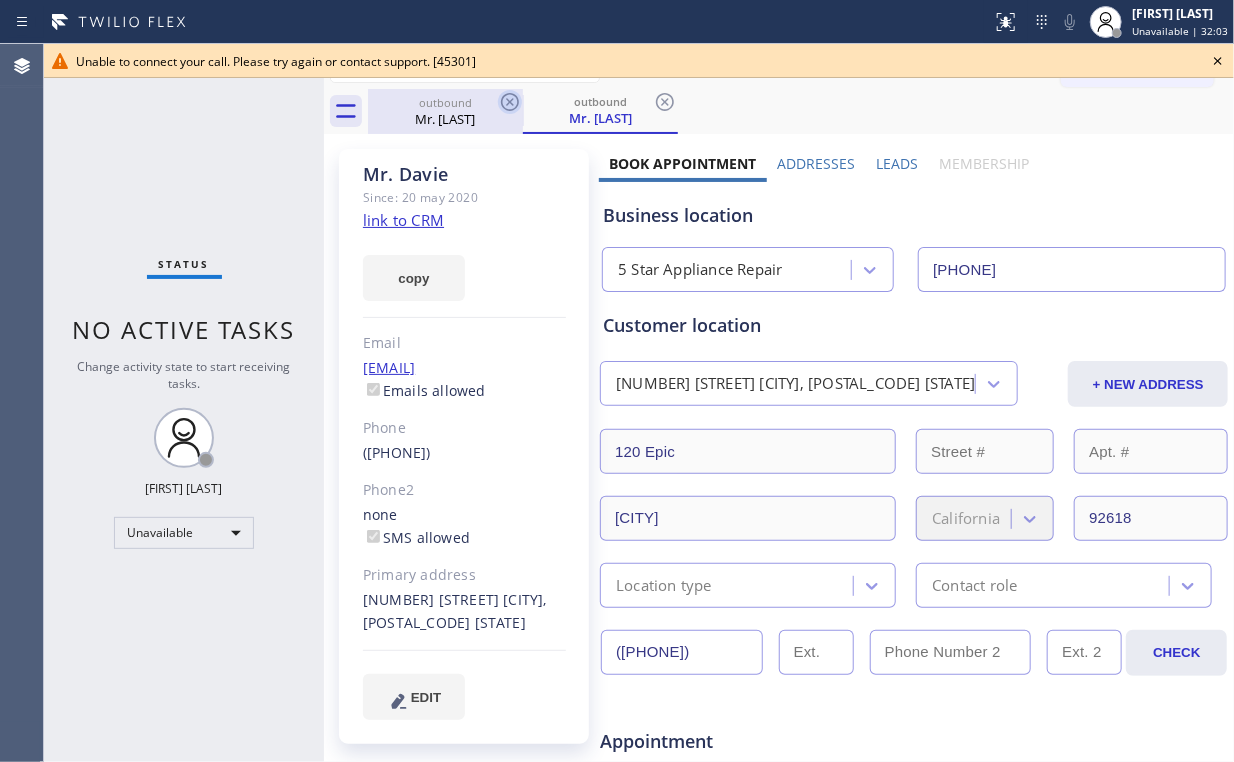 click on "outbound" at bounding box center [445, 102] 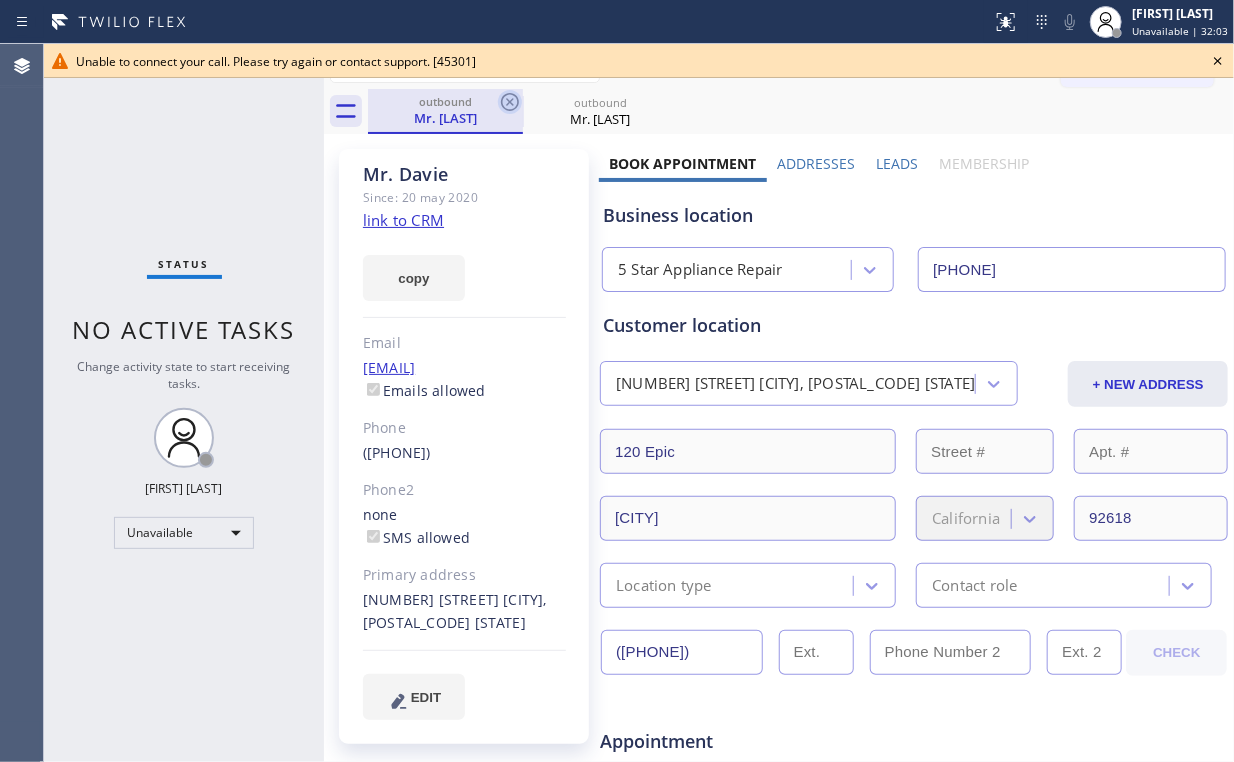 click 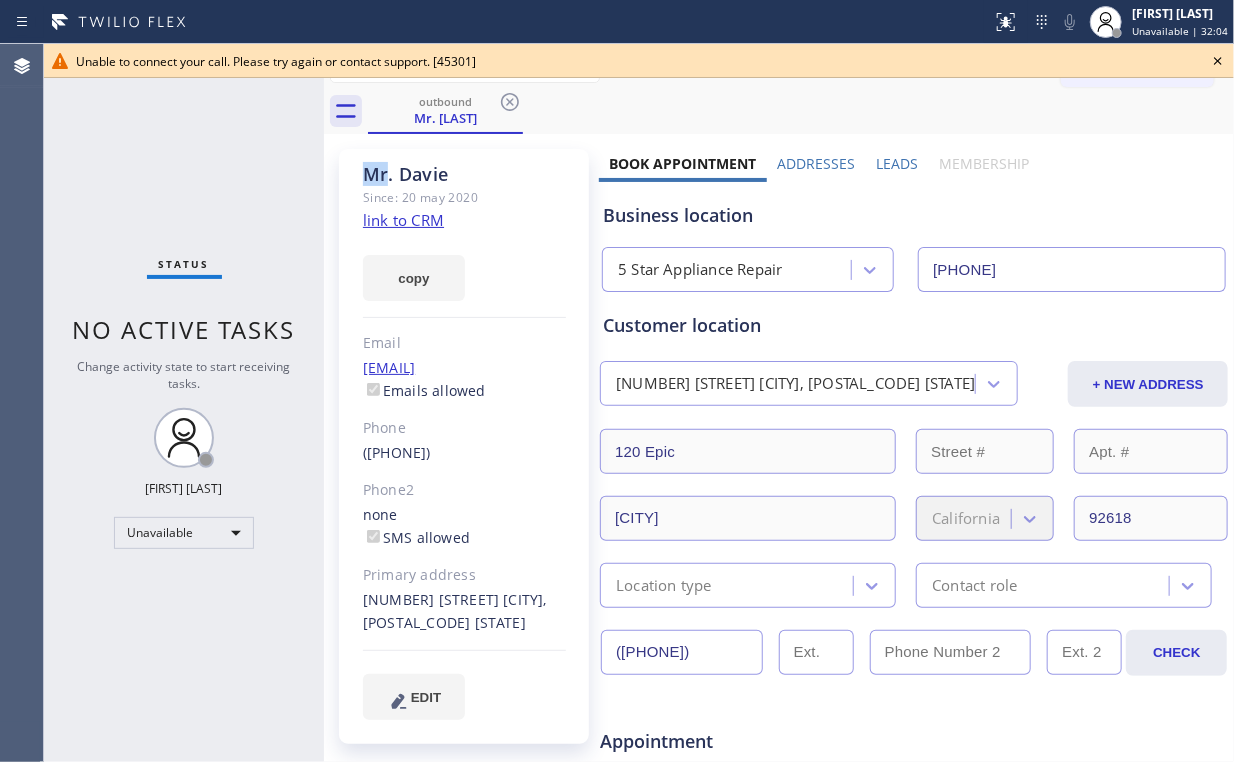 click 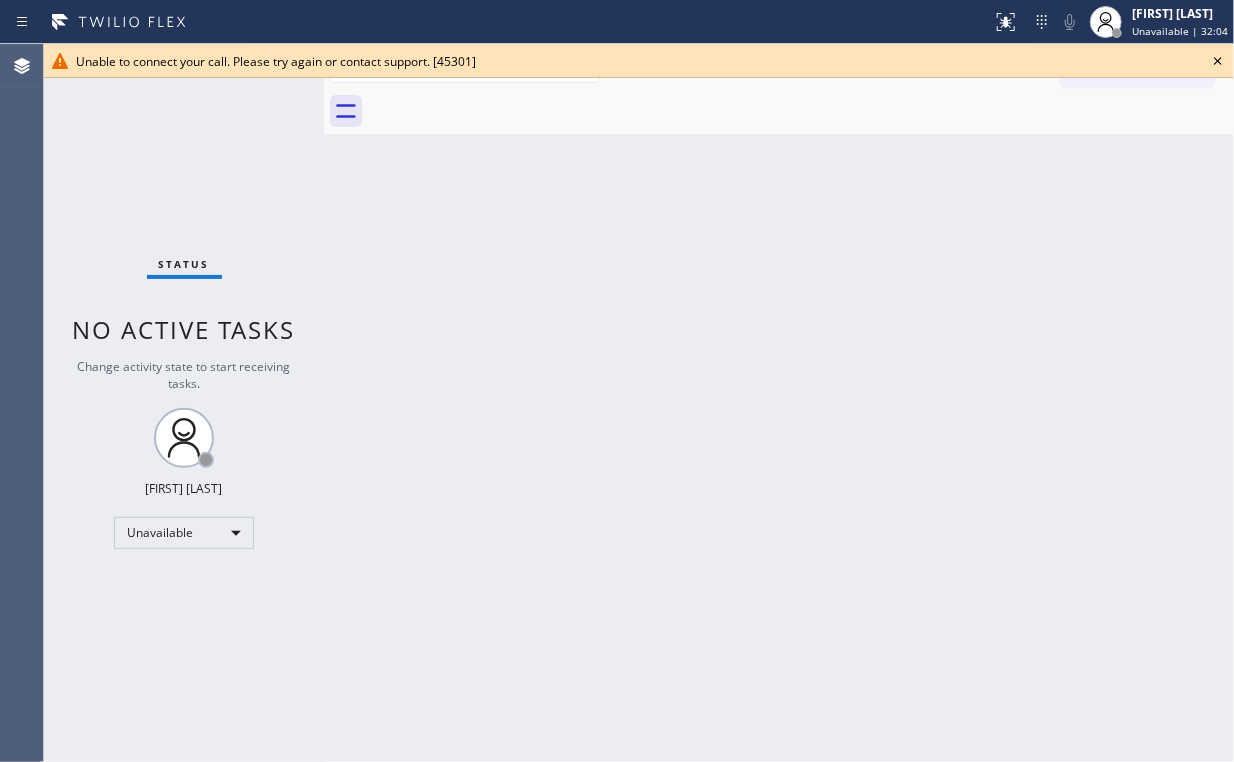 drag, startPoint x: 202, startPoint y: 163, endPoint x: 388, endPoint y: 297, distance: 229.24223 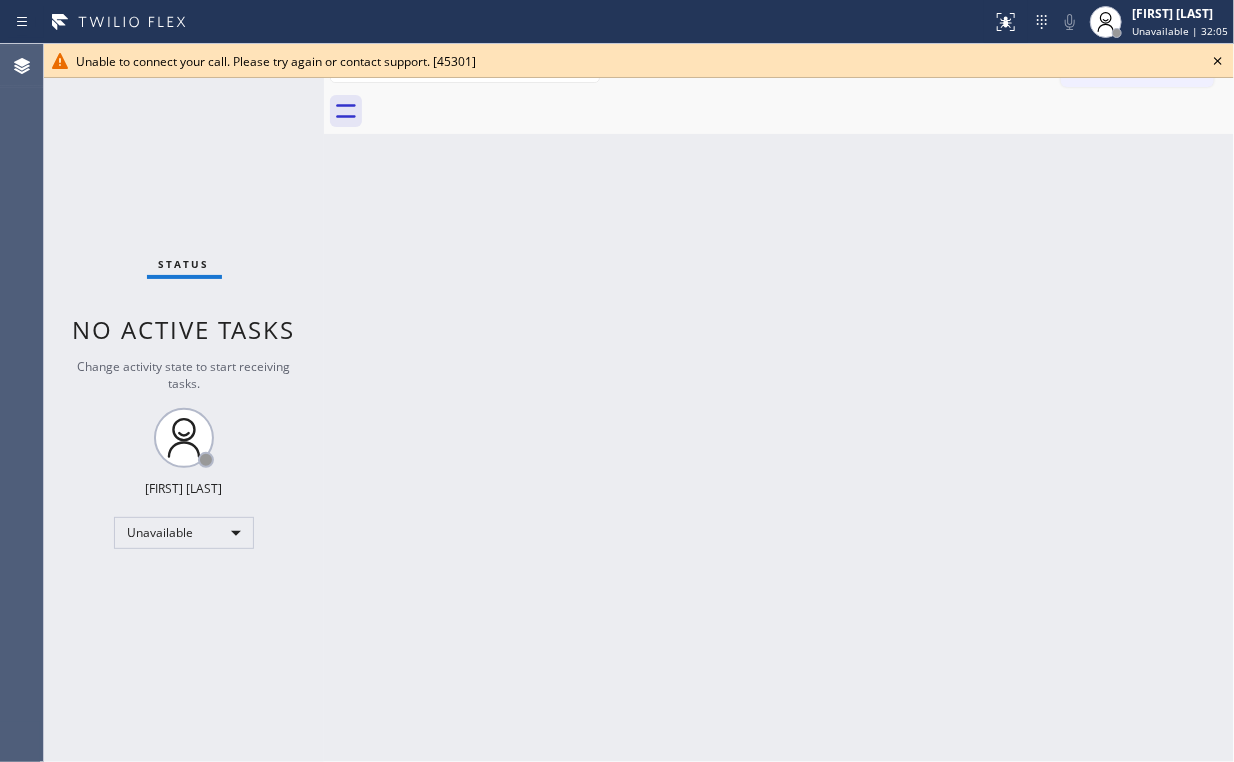 click 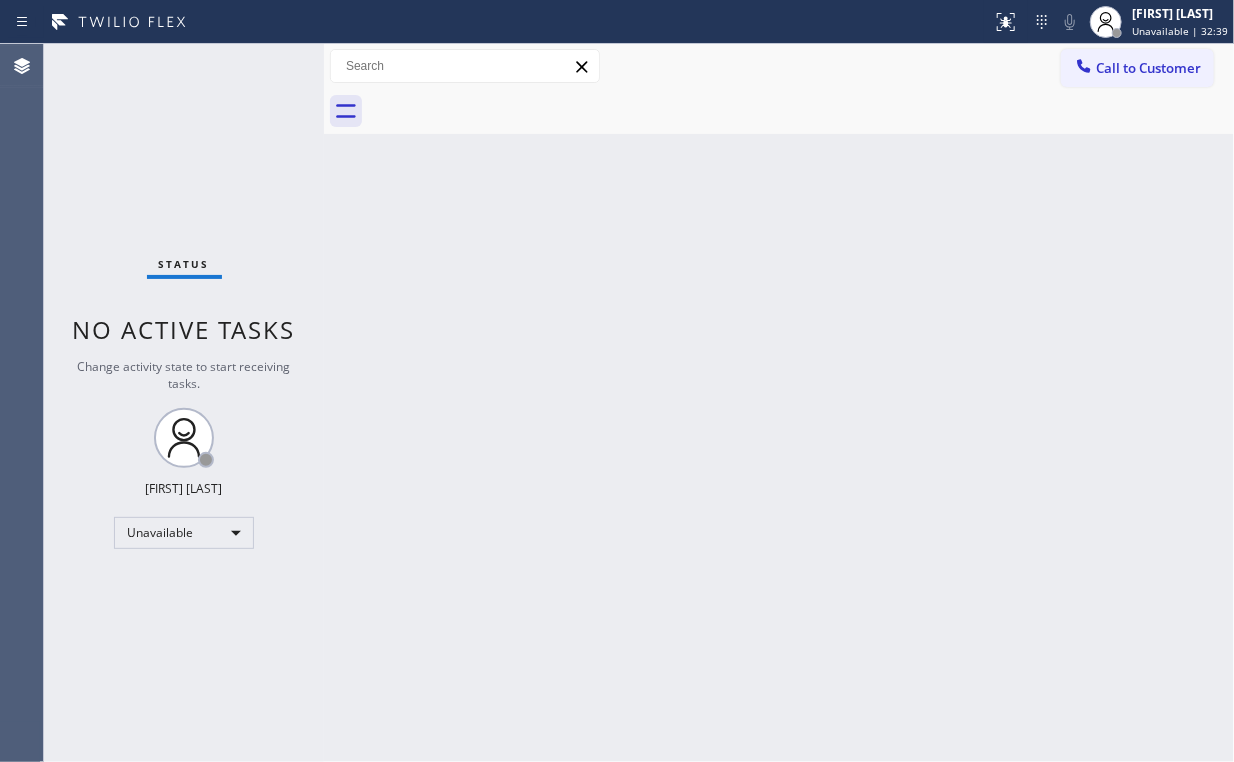 drag, startPoint x: 179, startPoint y: 175, endPoint x: 882, endPoint y: 136, distance: 704.08093 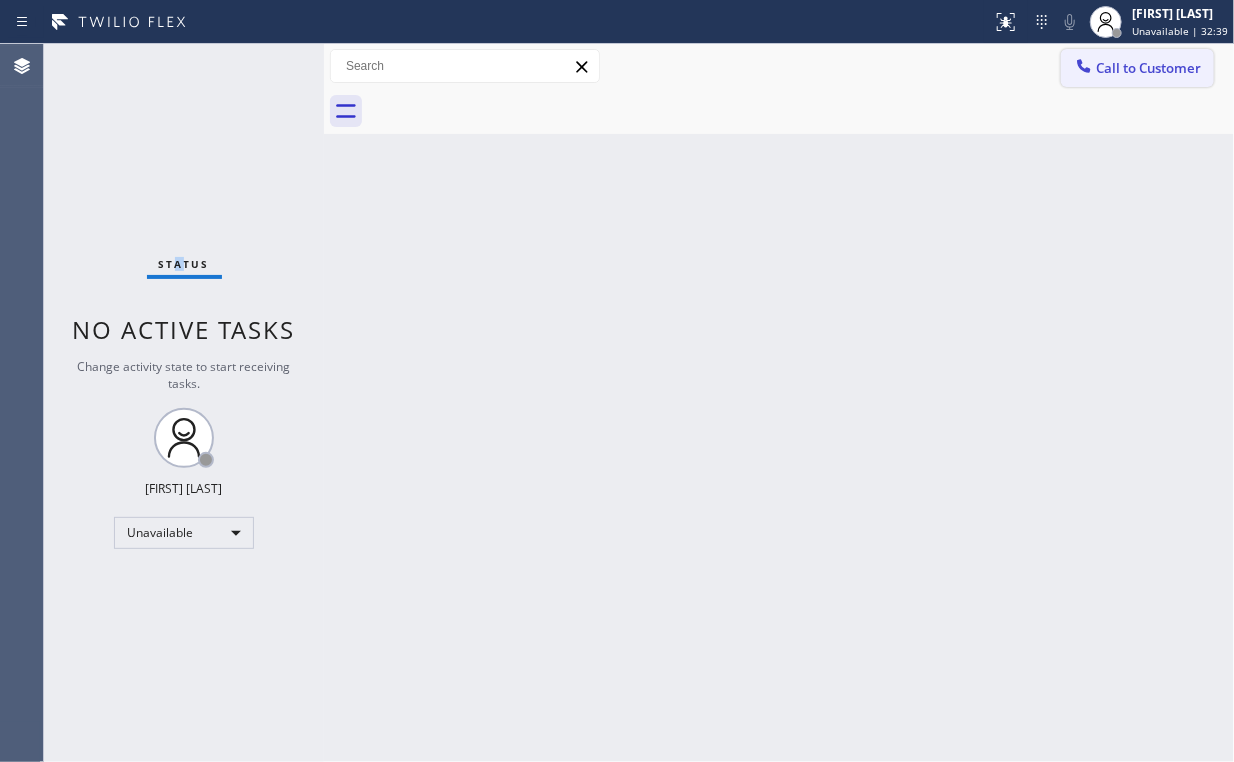 click on "Call to Customer" at bounding box center [1148, 68] 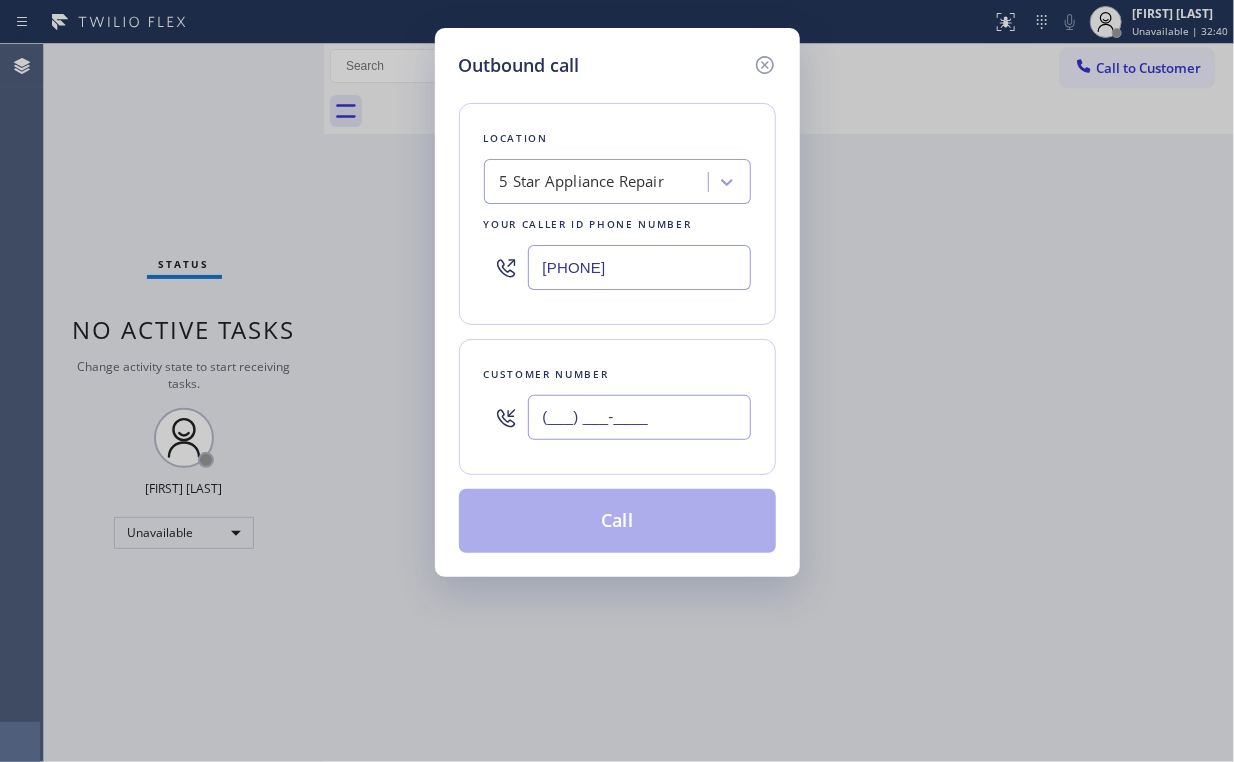 click on "(___) ___-____" at bounding box center (639, 417) 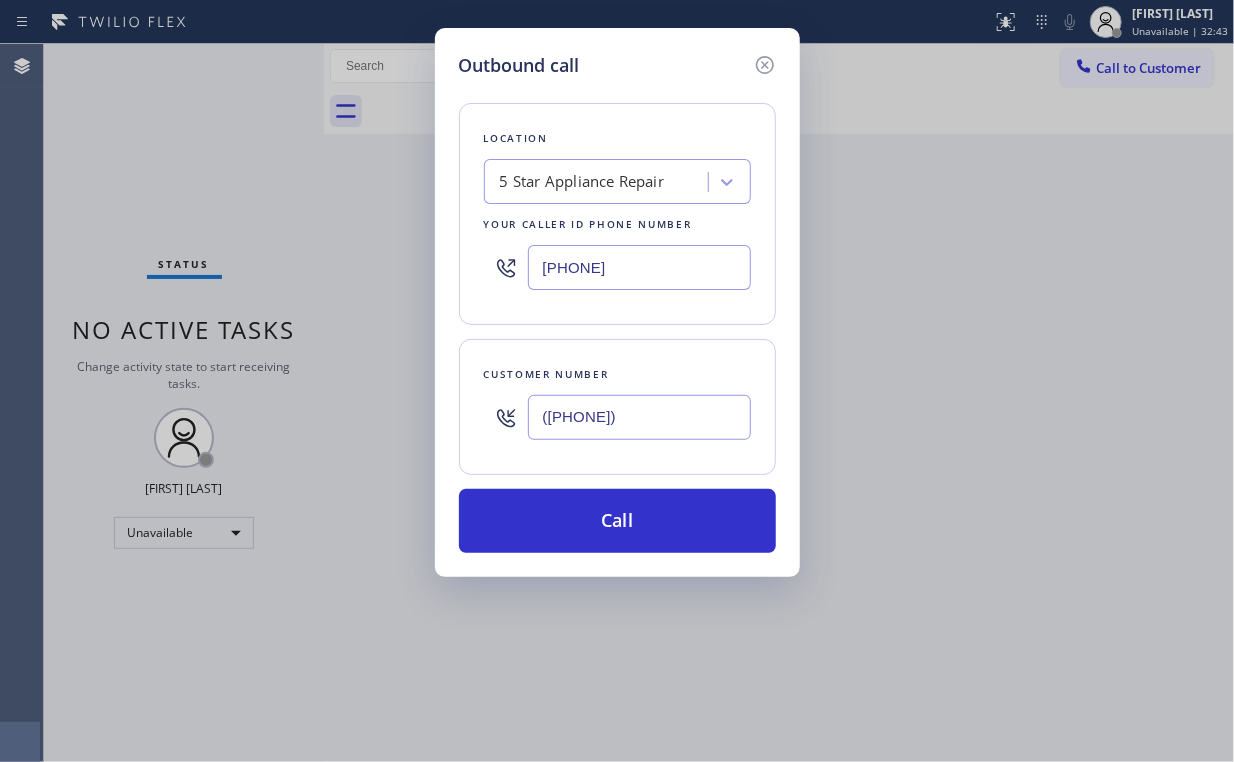 type on "([PHONE])" 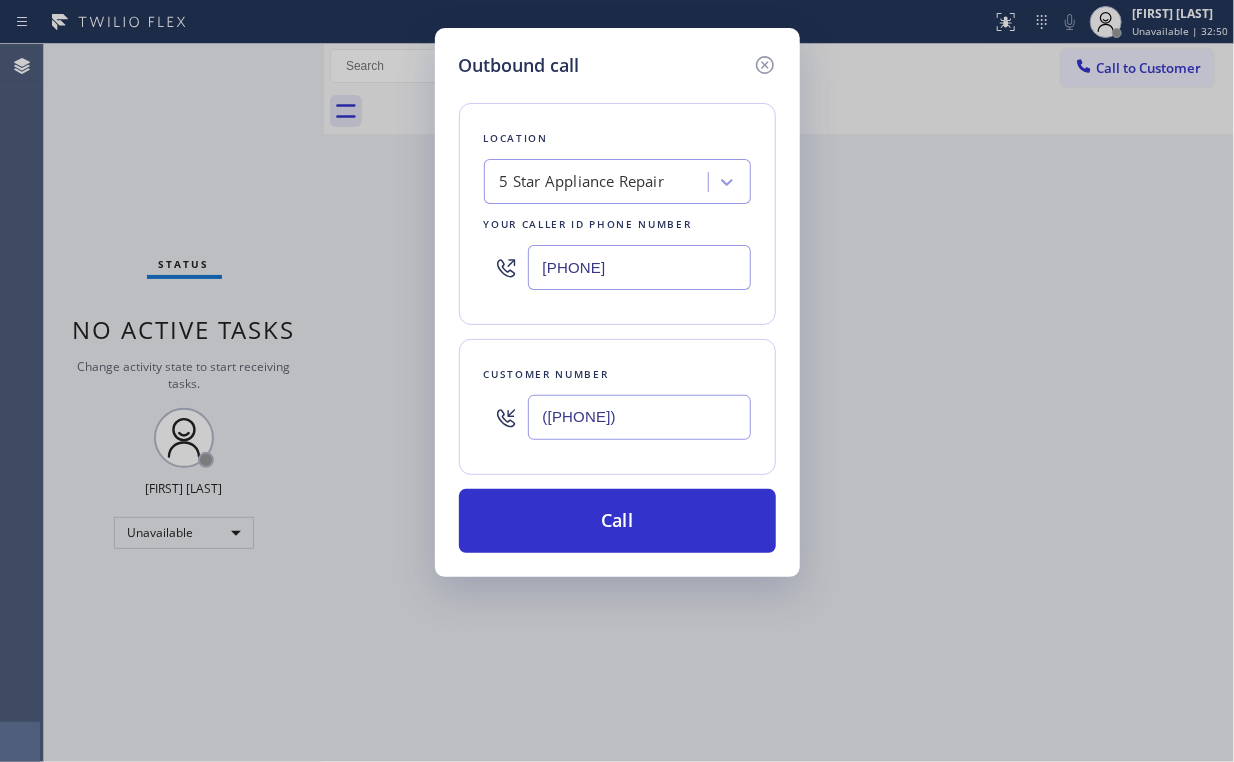 drag, startPoint x: 685, startPoint y: 279, endPoint x: 240, endPoint y: 249, distance: 446.0101 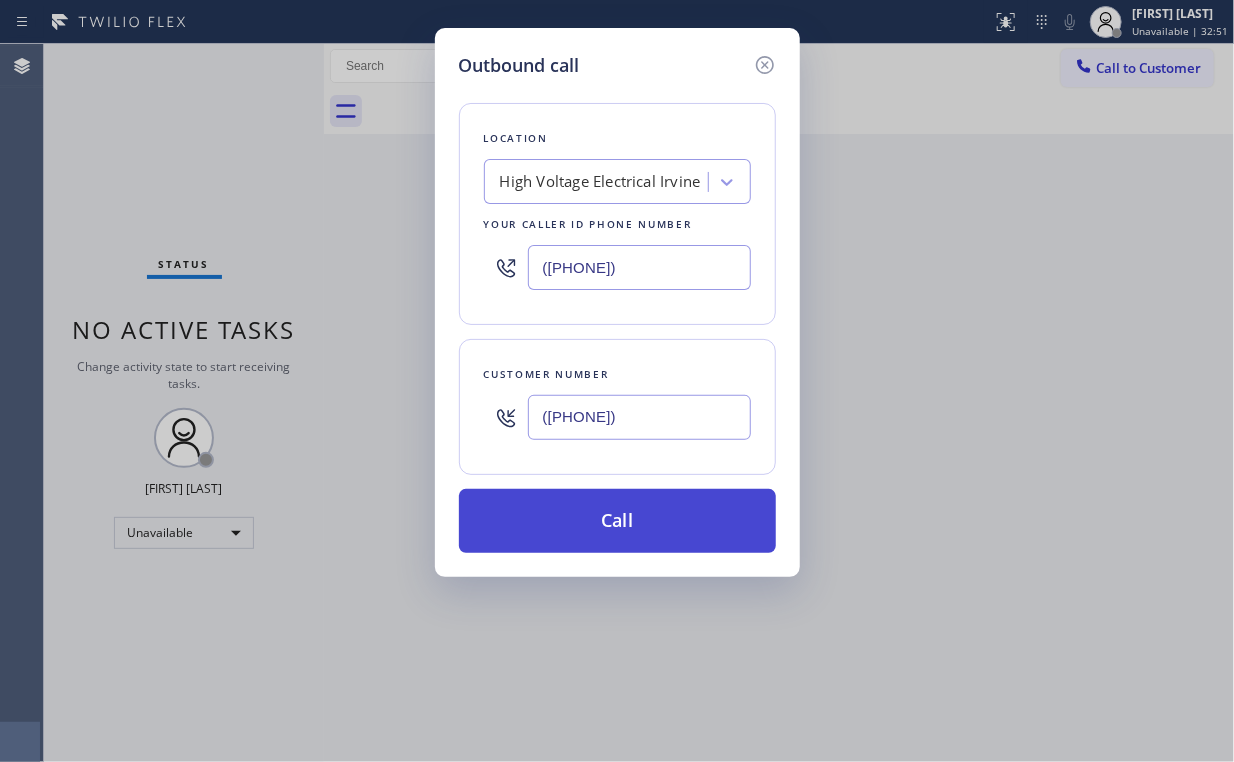 type on "([PHONE])" 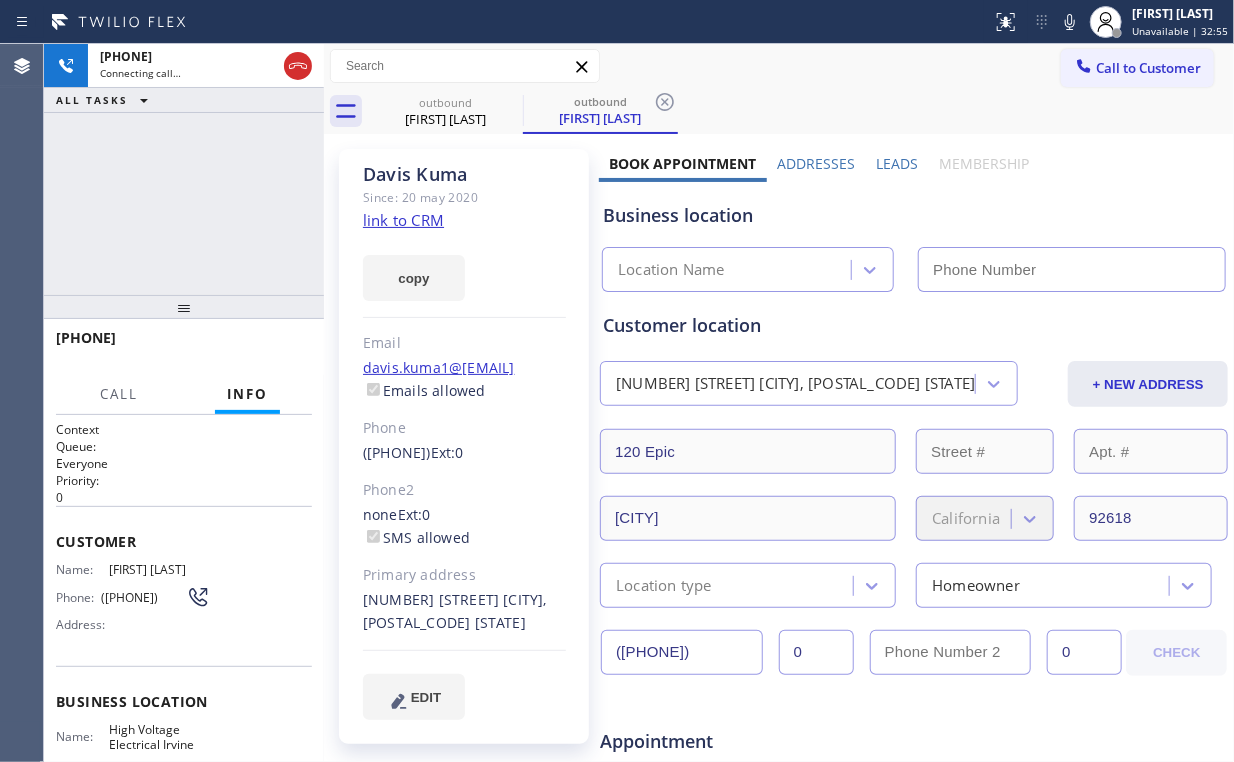 type on "([PHONE])" 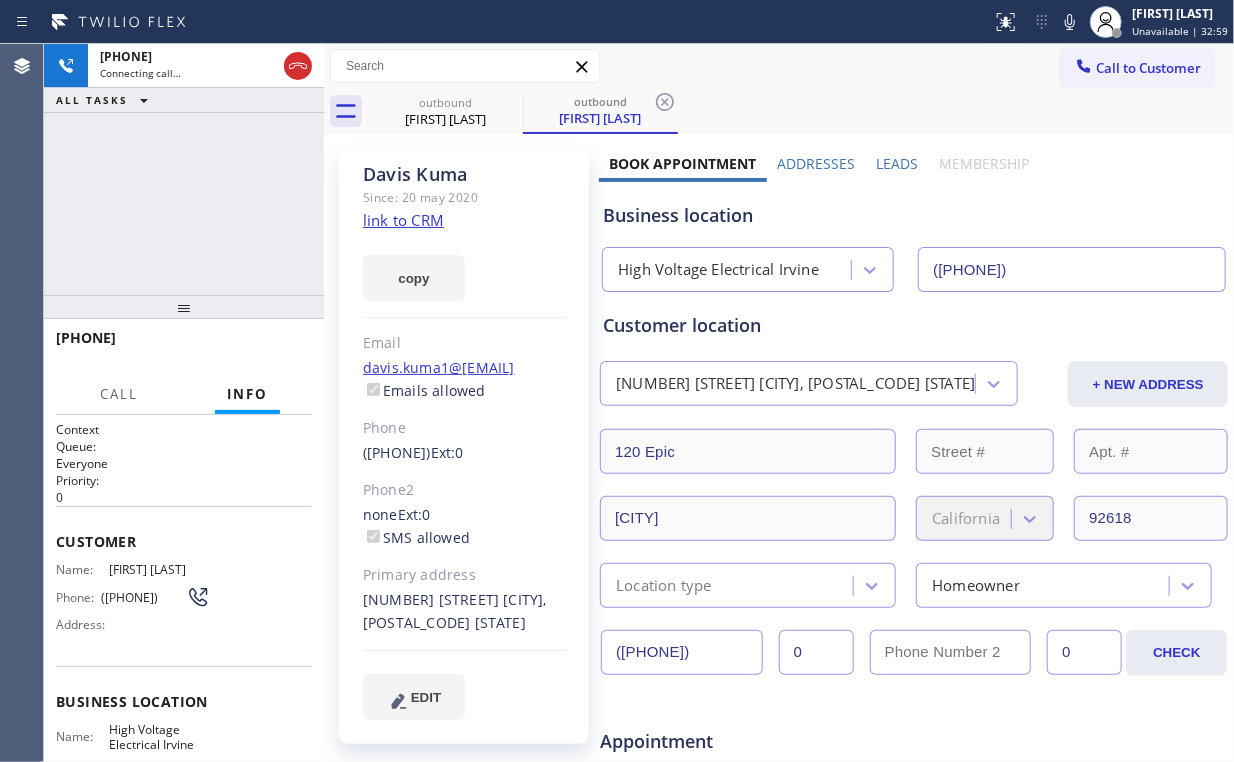 drag, startPoint x: 303, startPoint y: 68, endPoint x: 360, endPoint y: 149, distance: 99.04544 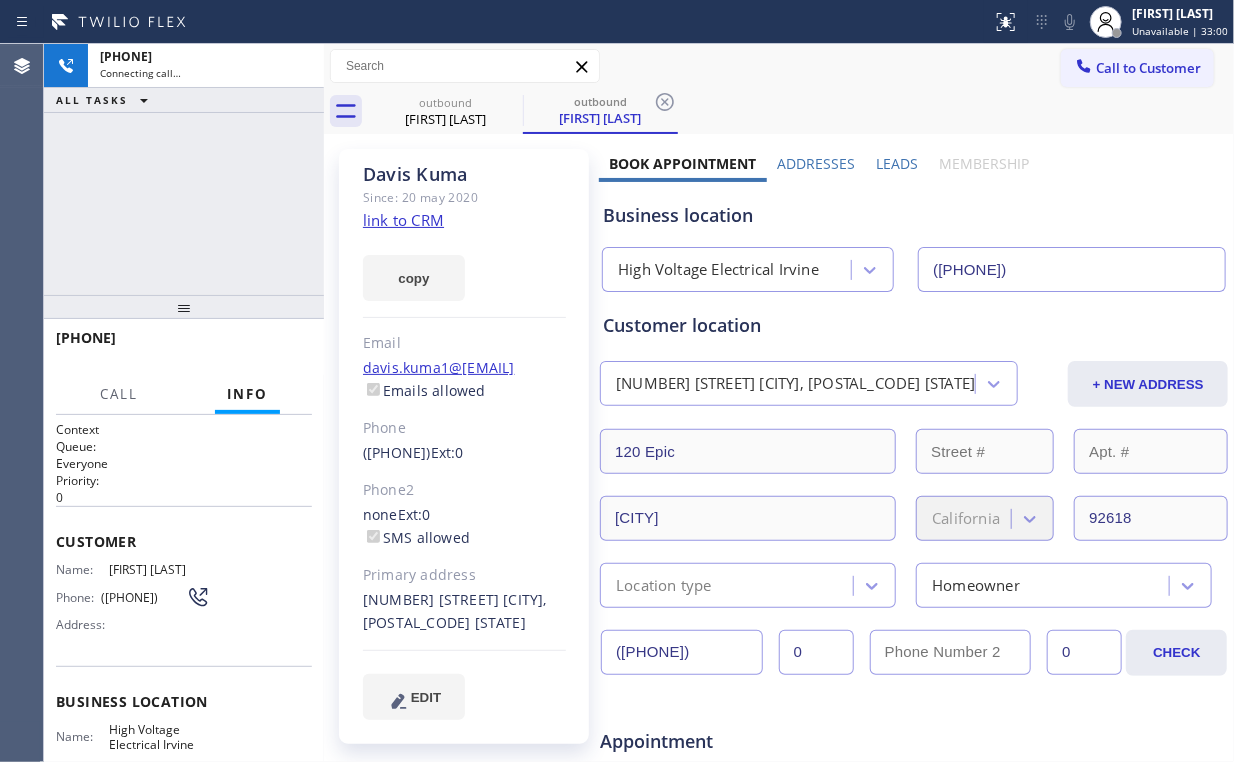click on "link to CRM" 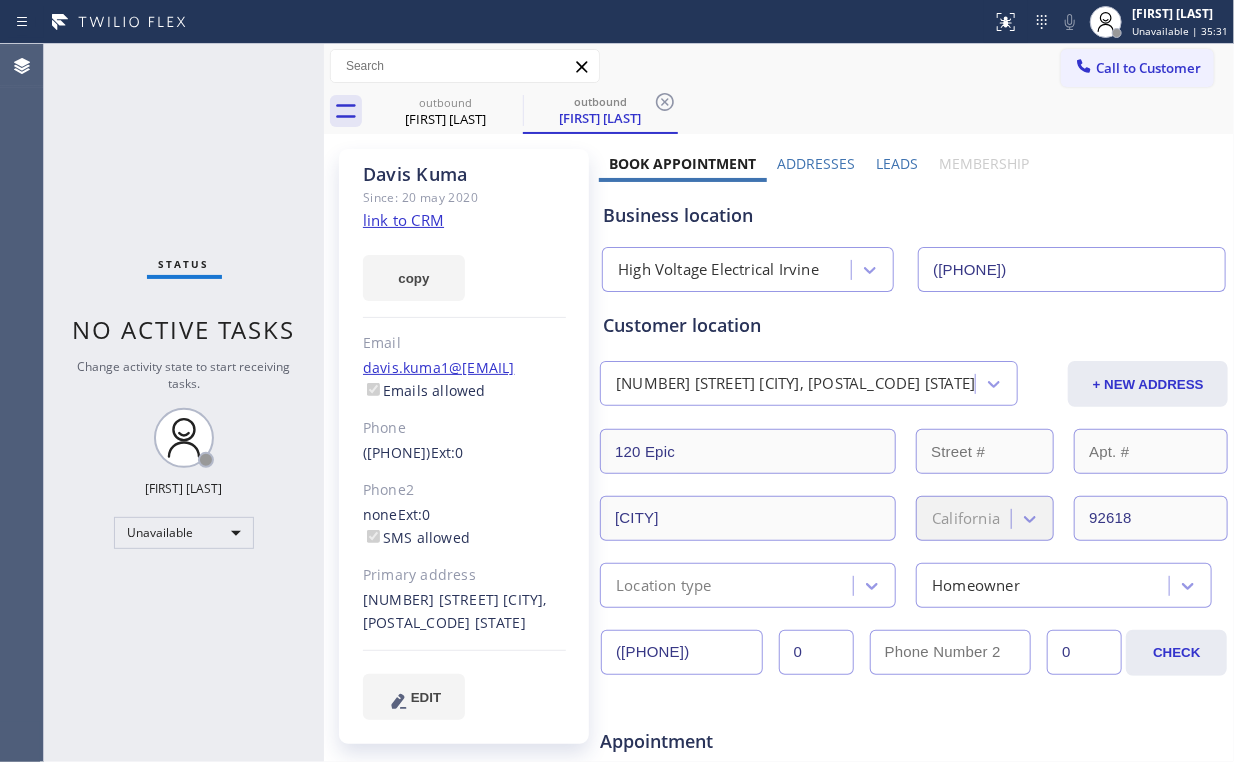 drag, startPoint x: 1093, startPoint y: 60, endPoint x: 1072, endPoint y: 66, distance: 21.84033 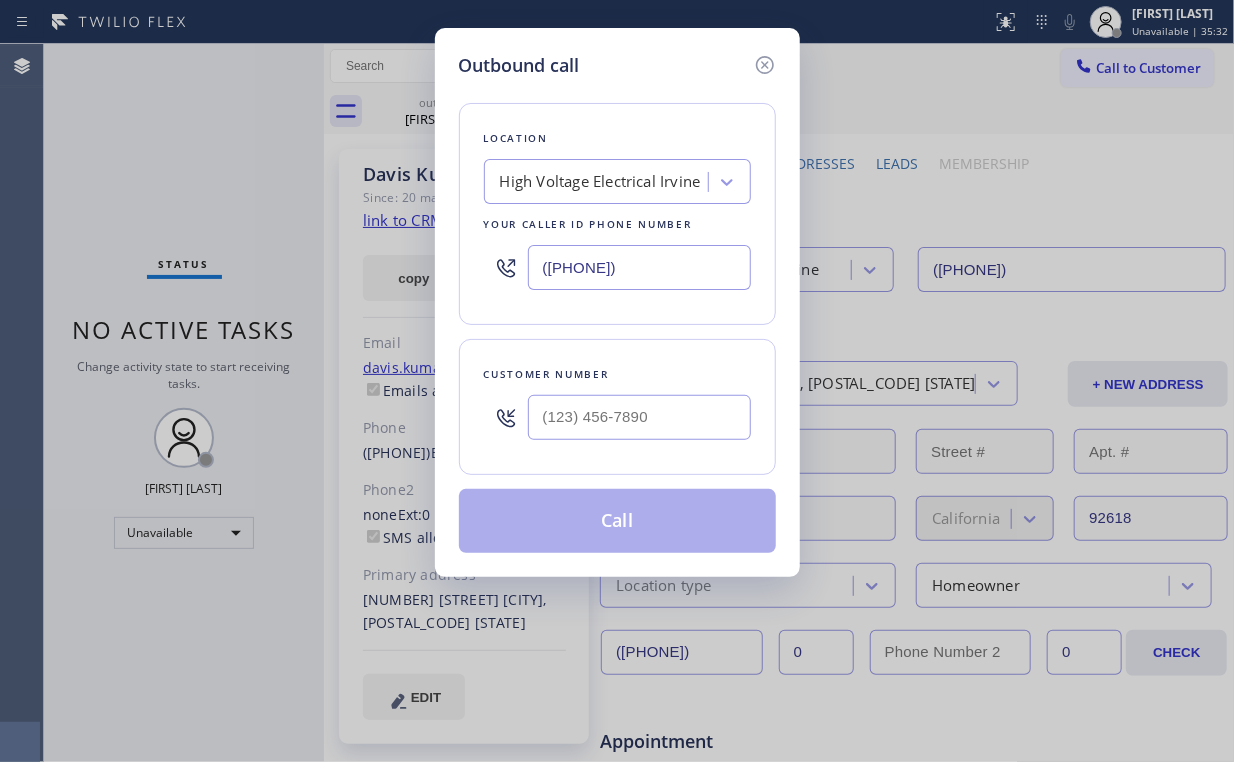 drag, startPoint x: 680, startPoint y: 262, endPoint x: 474, endPoint y: 266, distance: 206.03883 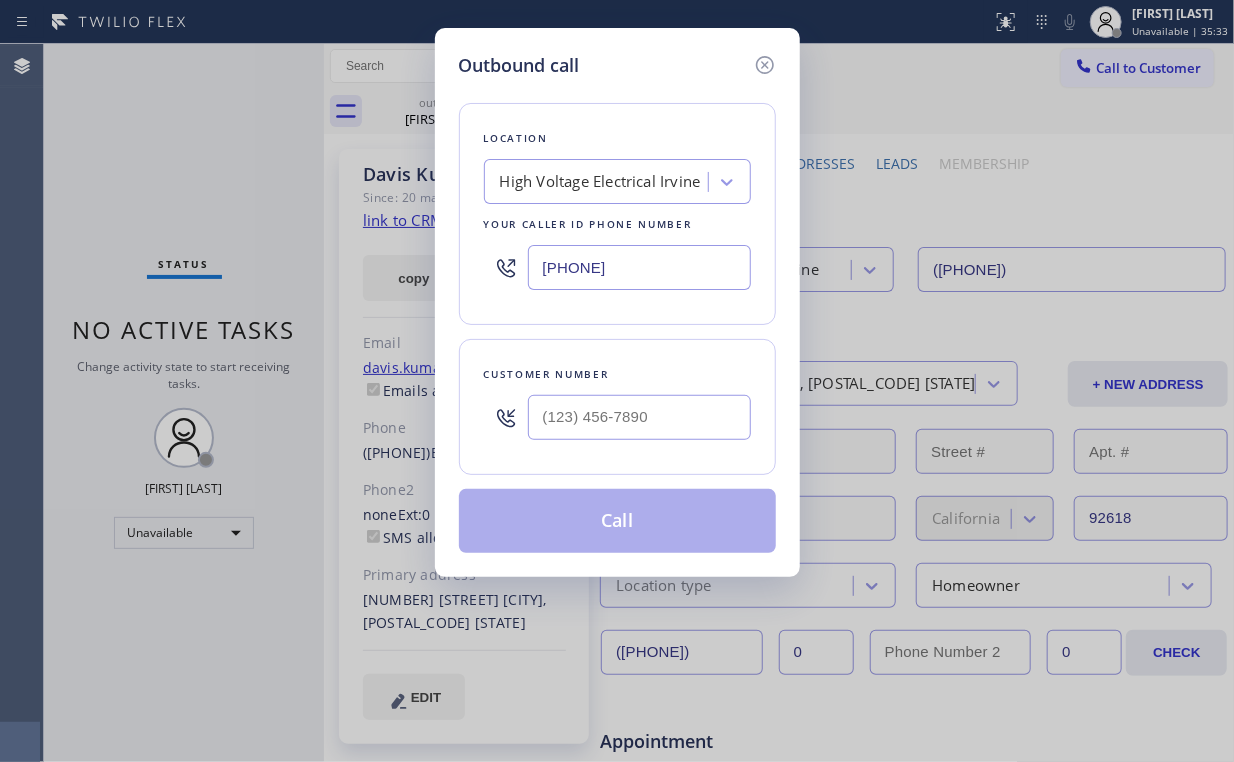 type on "[PHONE]" 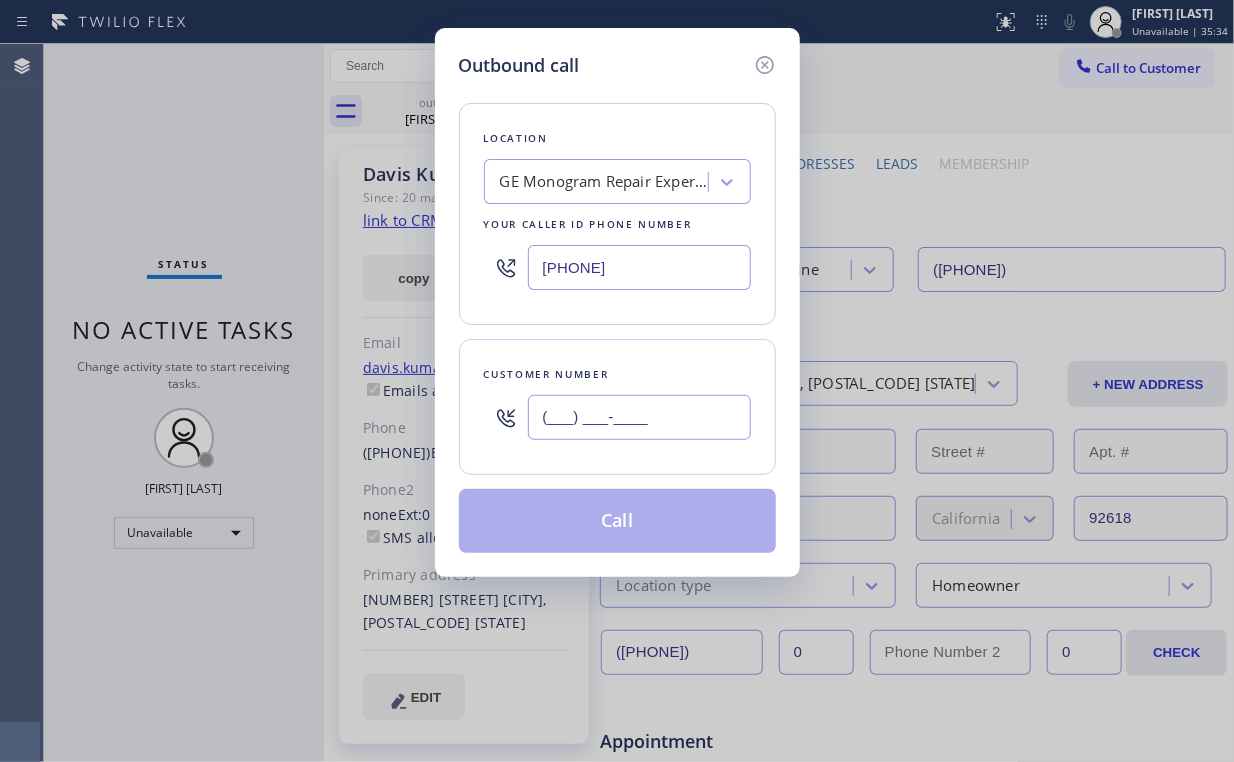 click on "(___) ___-____" at bounding box center (639, 417) 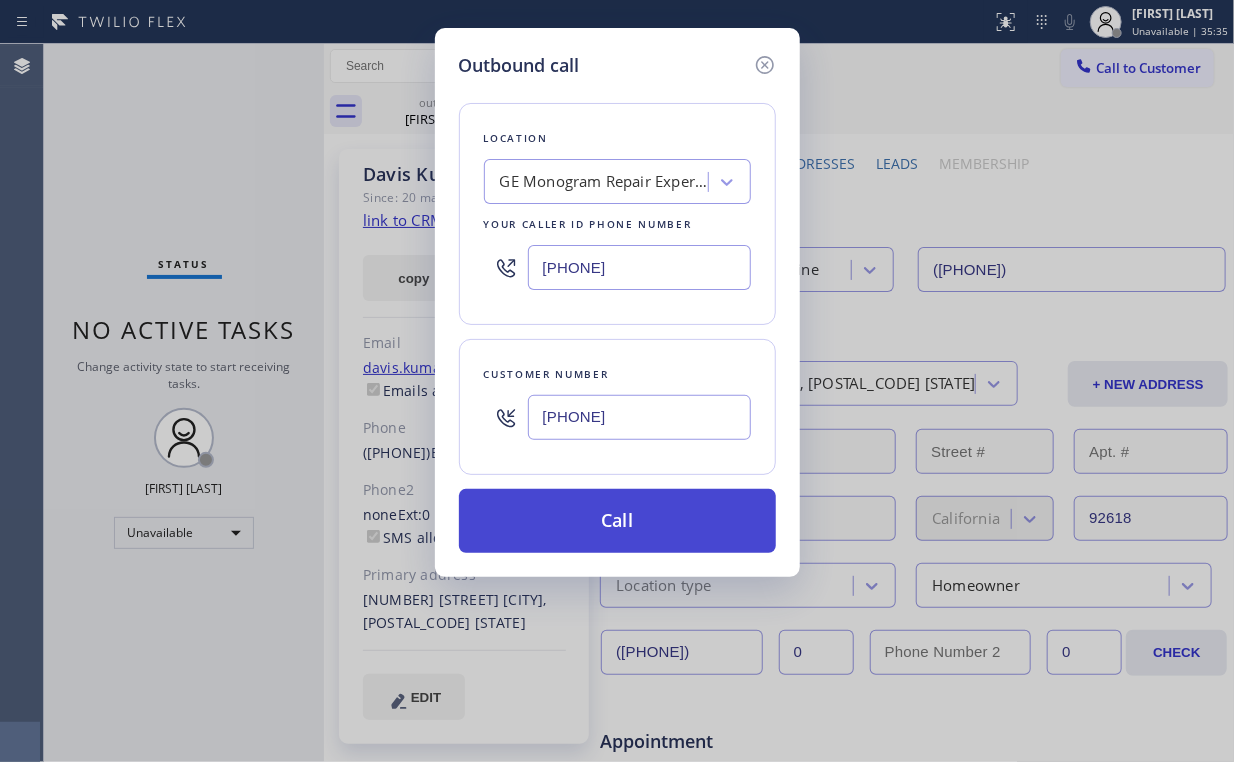 type on "[PHONE]" 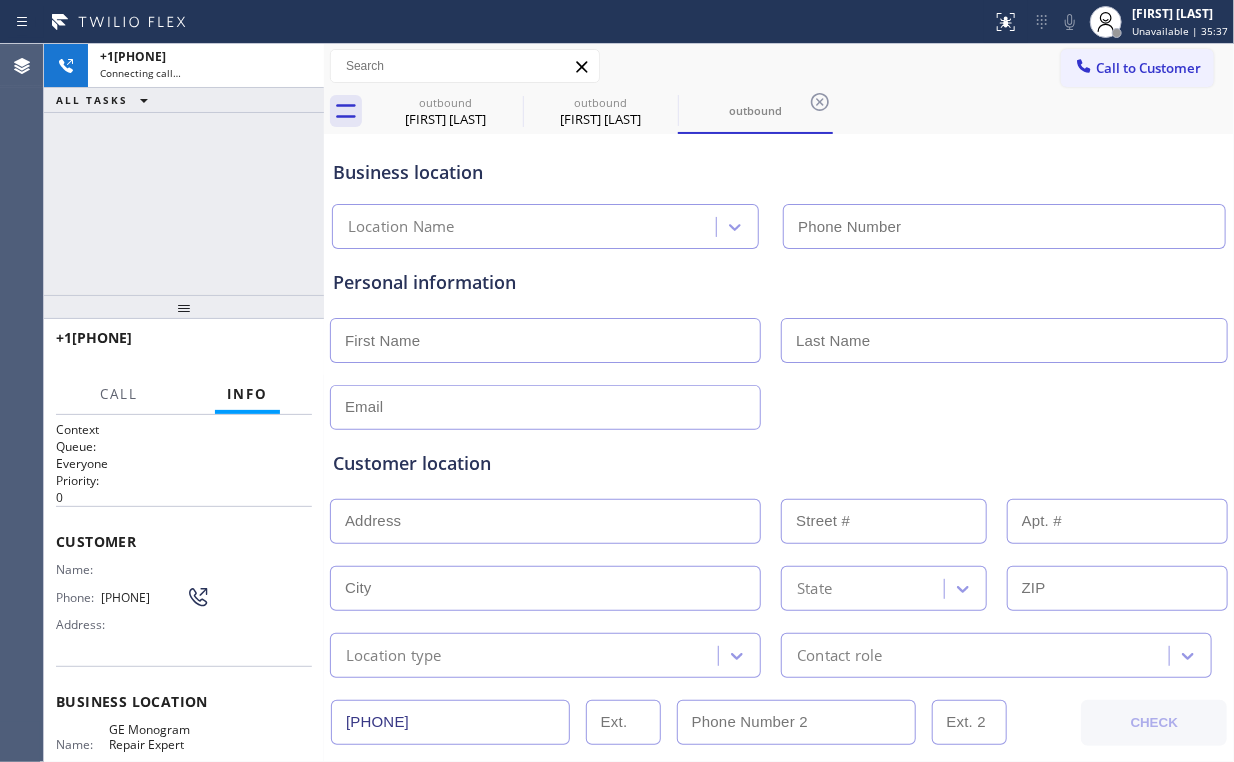 click on "+1[PHONE] Connecting call… ALL TASKS ALL TASKS ACTIVE TASKS TASKS IN WRAP UP" at bounding box center (184, 169) 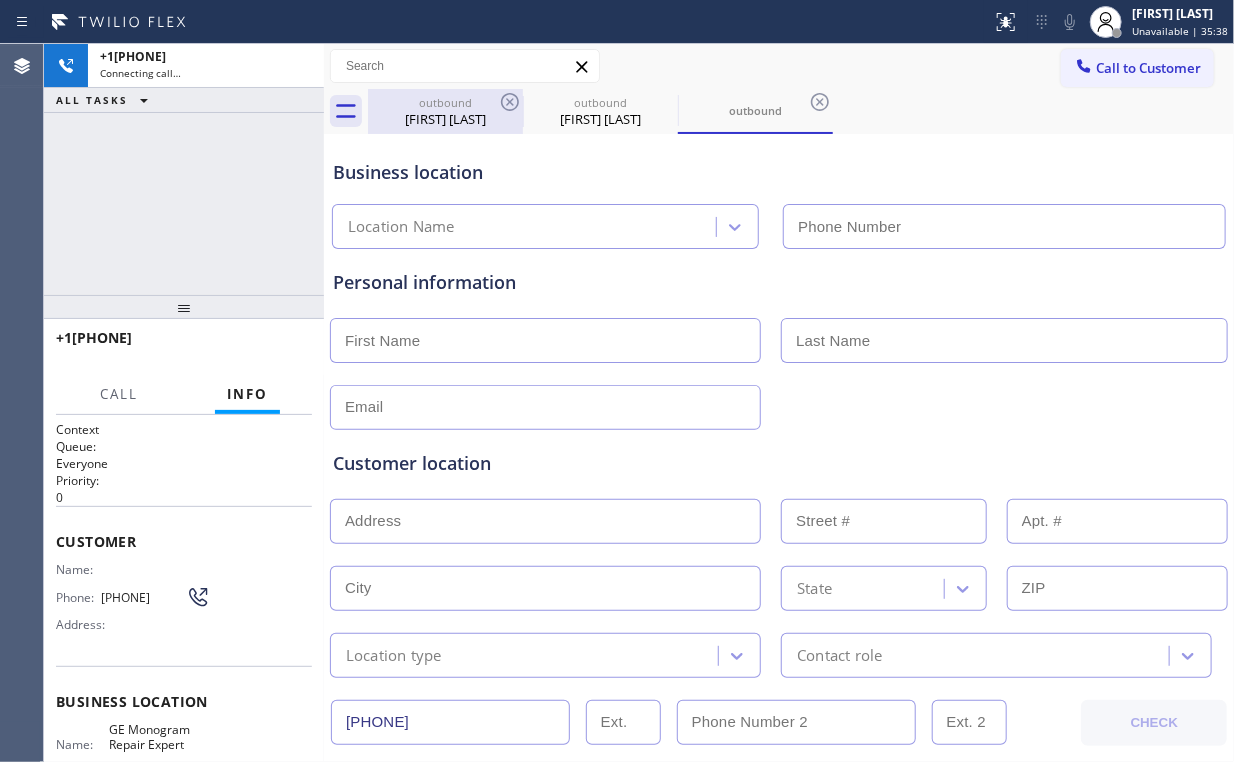 type on "[PHONE]" 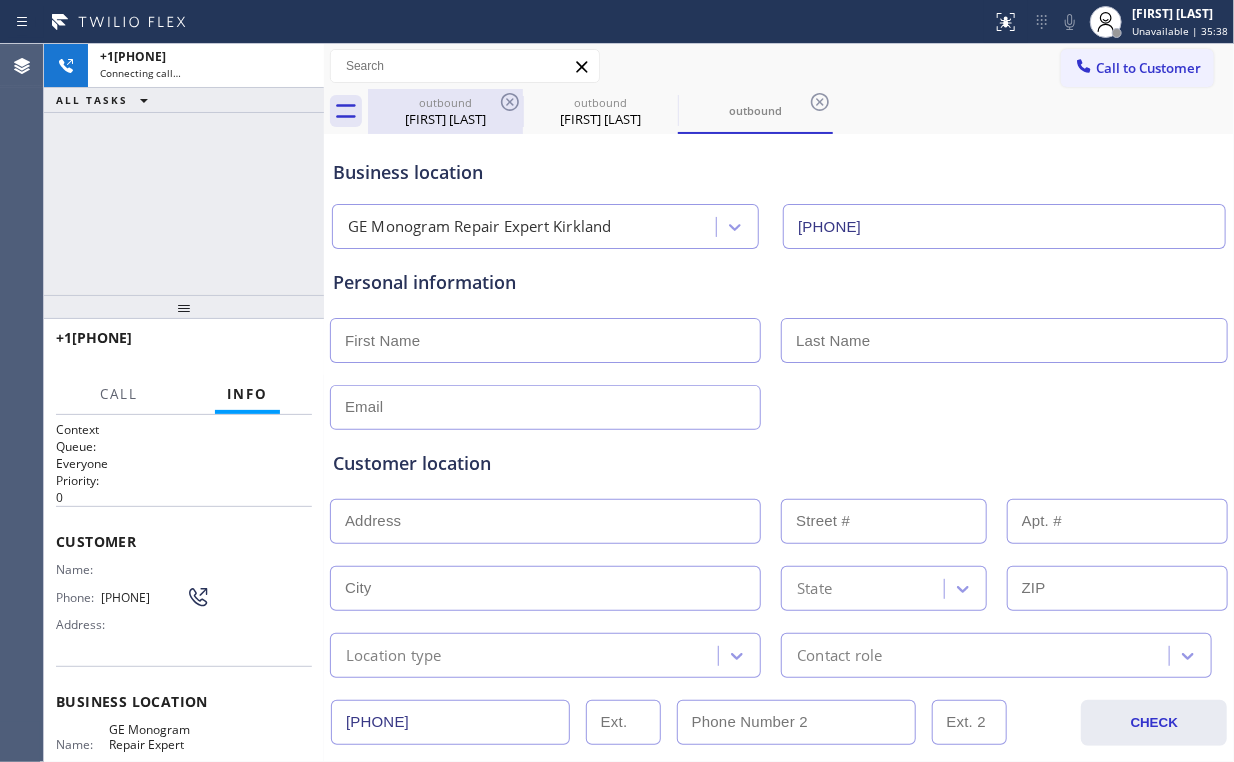 click on "[FIRST] [LAST]" at bounding box center [445, 119] 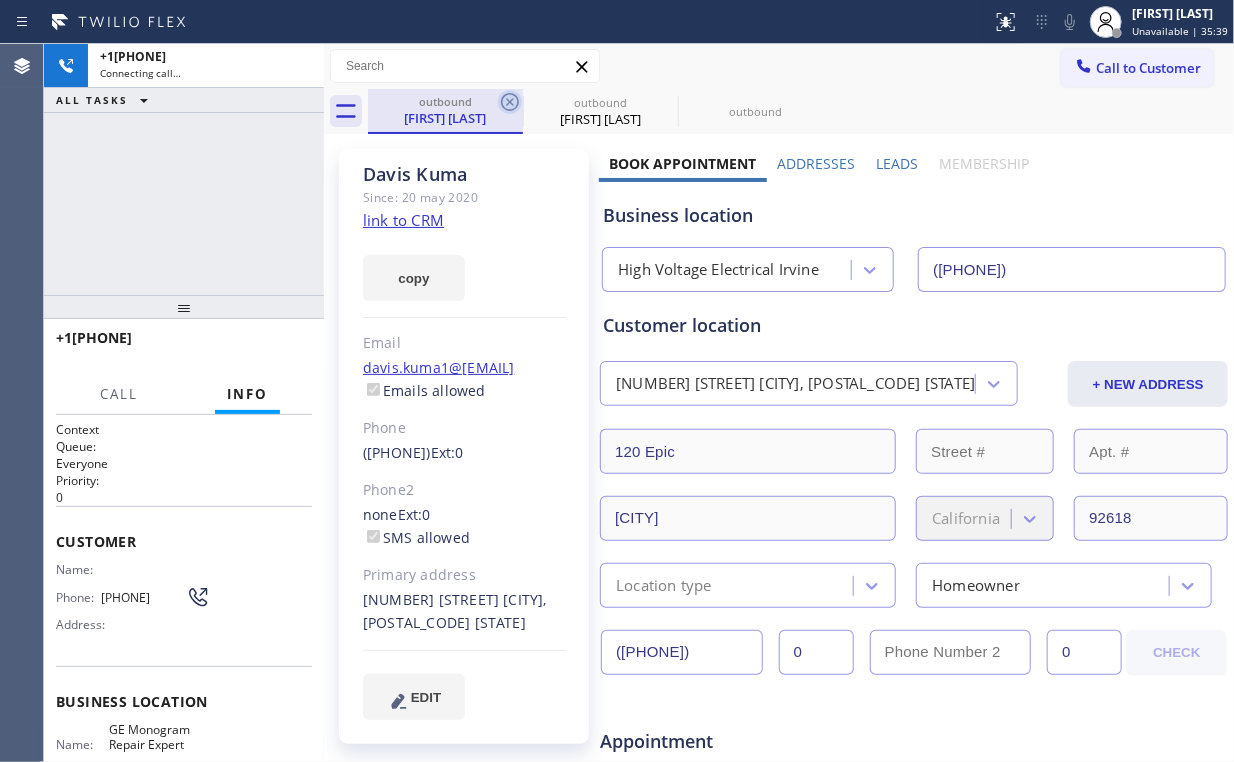 click 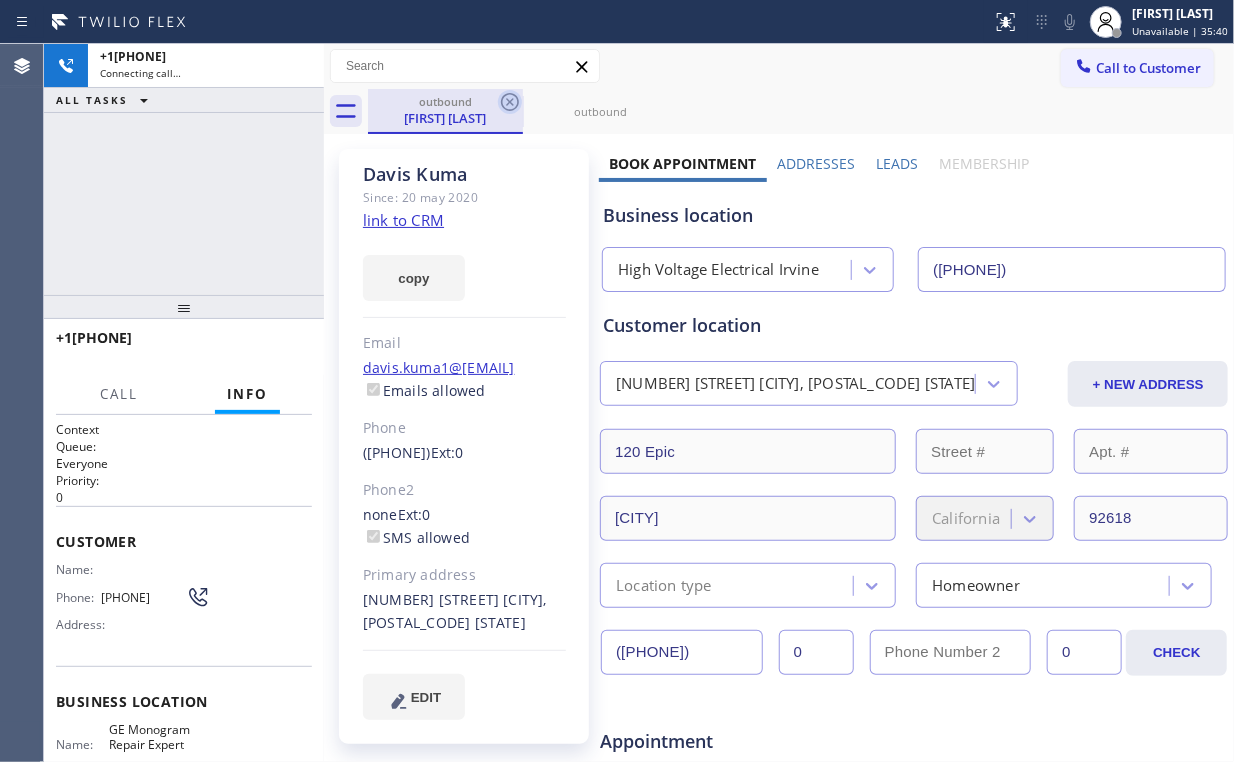 click 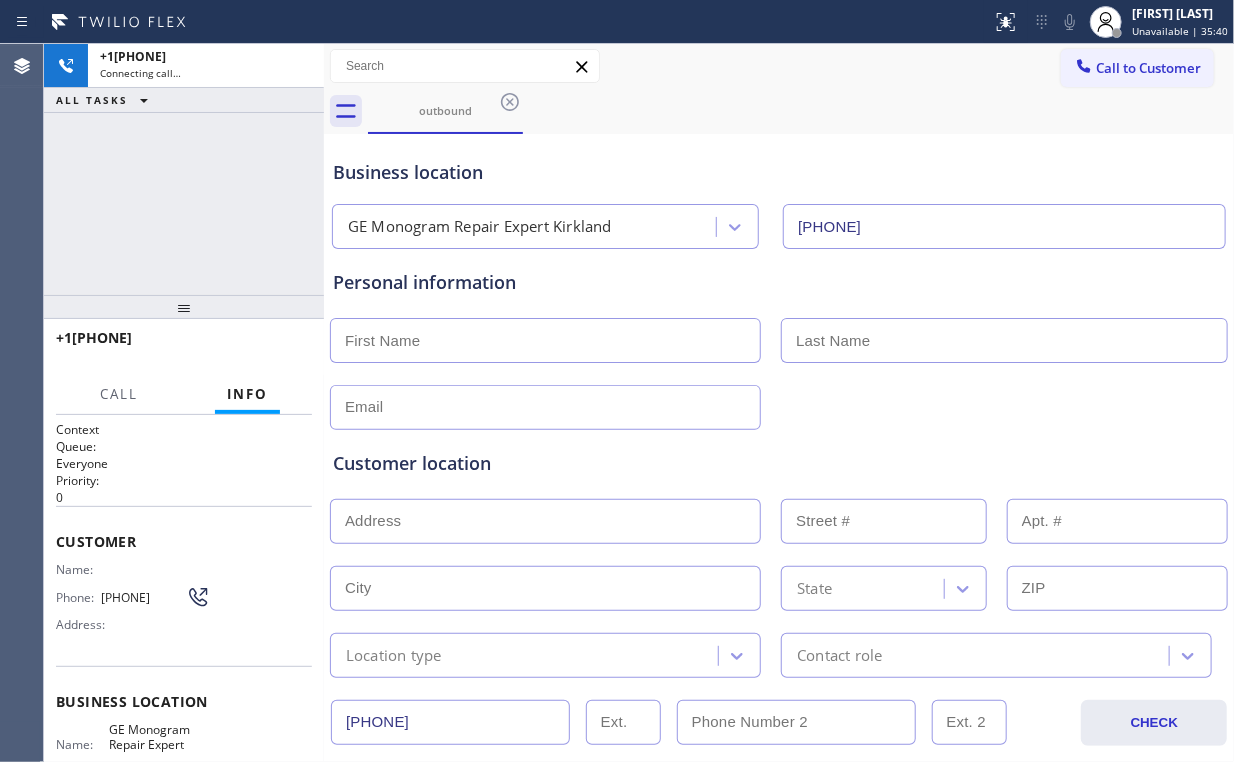 click on "+1[PHONE] Connecting call… ALL TASKS ALL TASKS ACTIVE TASKS TASKS IN WRAP UP" at bounding box center (184, 169) 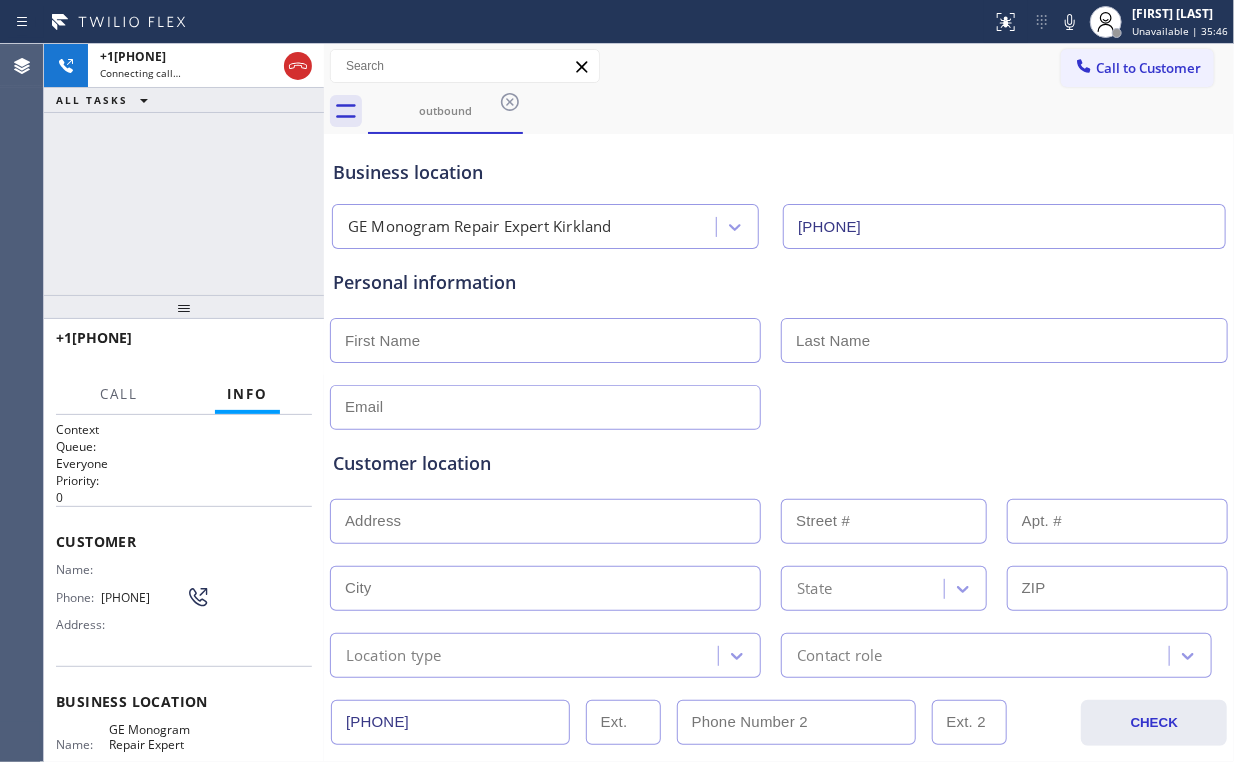 click on "+1[PHONE] Connecting call… ALL TASKS ALL TASKS ACTIVE TASKS TASKS IN WRAP UP" at bounding box center (184, 169) 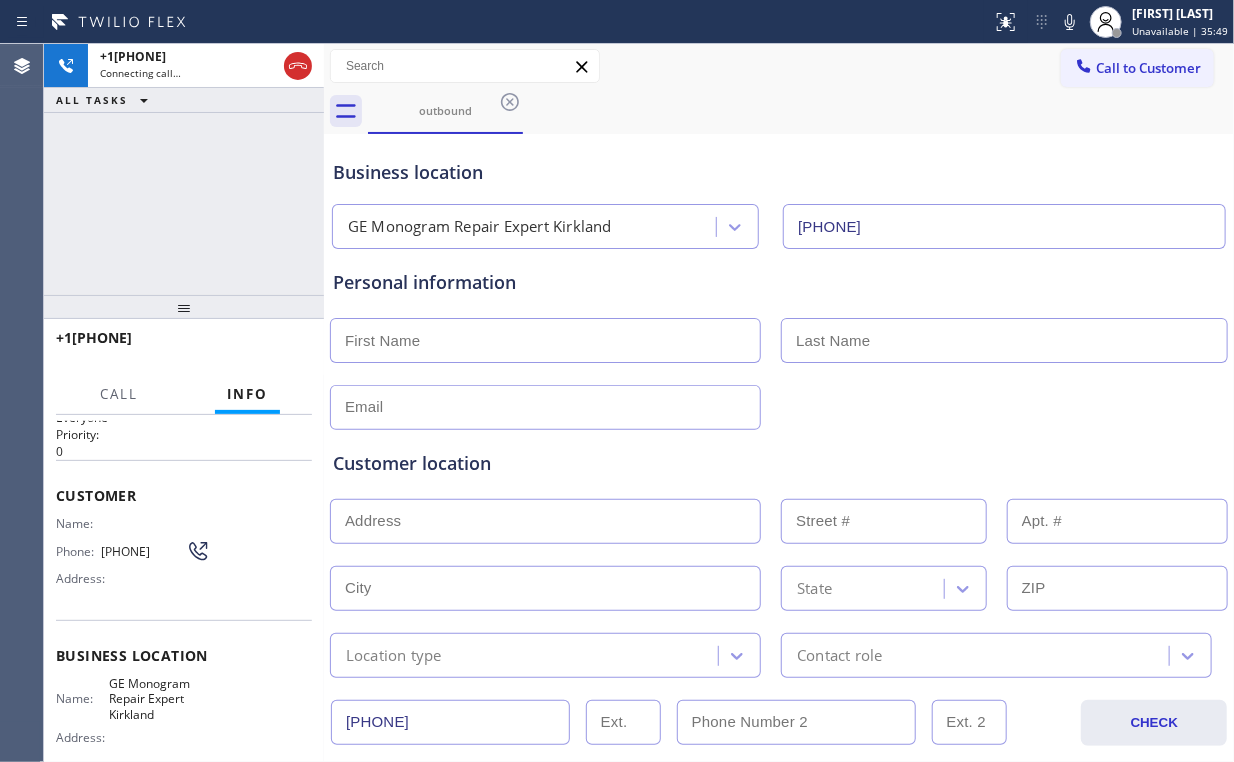 scroll, scrollTop: 160, scrollLeft: 0, axis: vertical 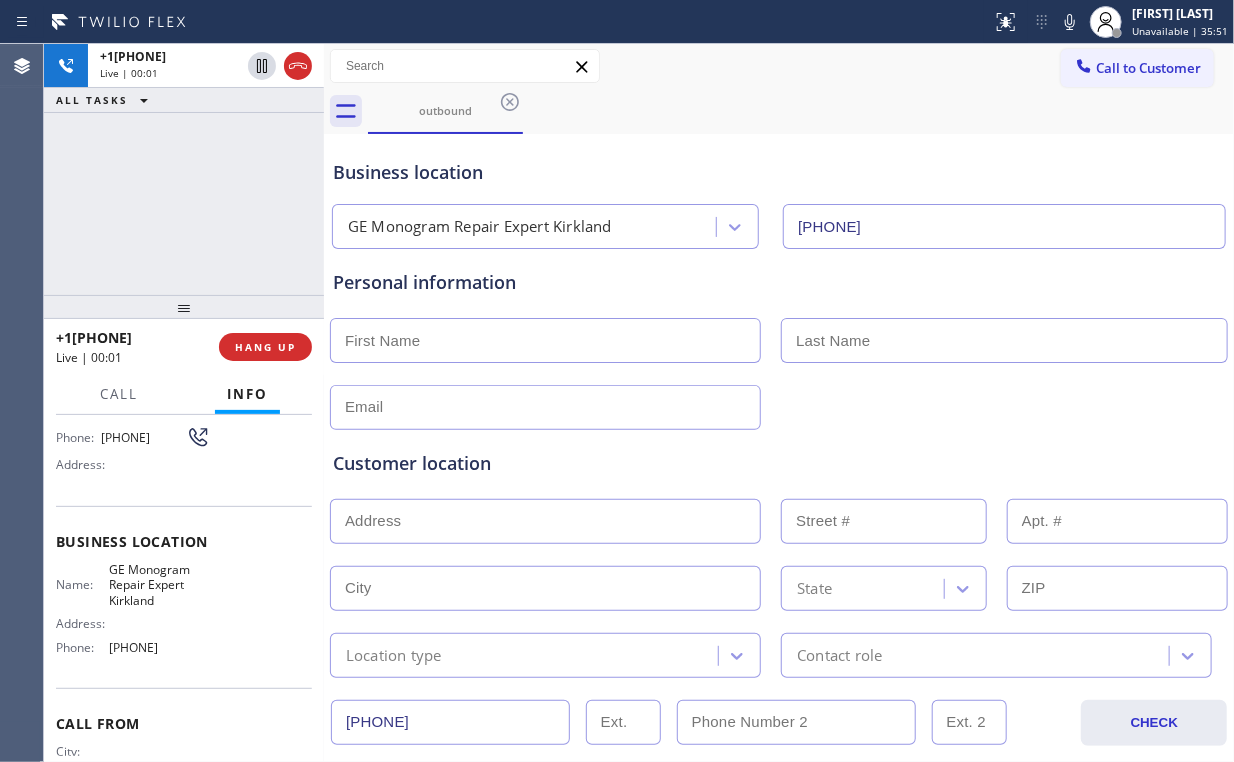 drag, startPoint x: 191, startPoint y: 200, endPoint x: 182, endPoint y: 184, distance: 18.35756 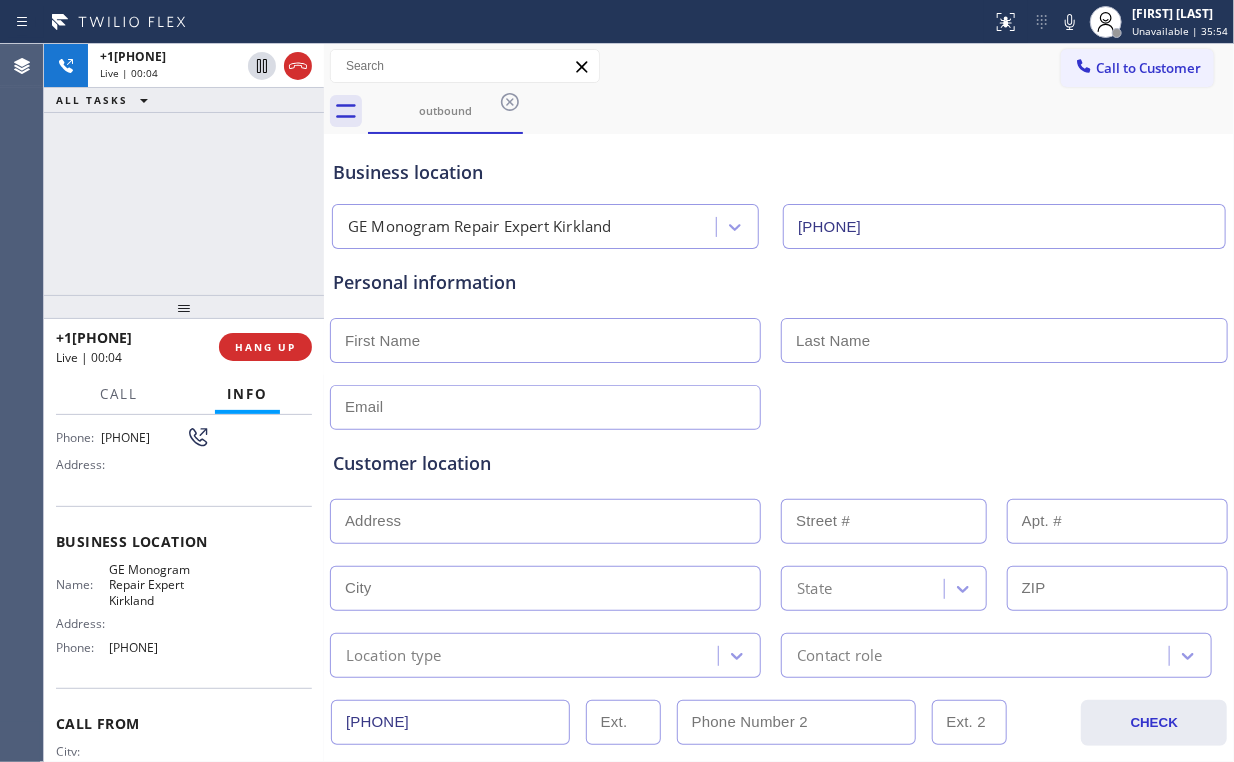 click on "[PHONE] Live | 00:04 ALL TASKS ALL TASKS ACTIVE TASKS TASKS IN WRAP UP" at bounding box center (184, 169) 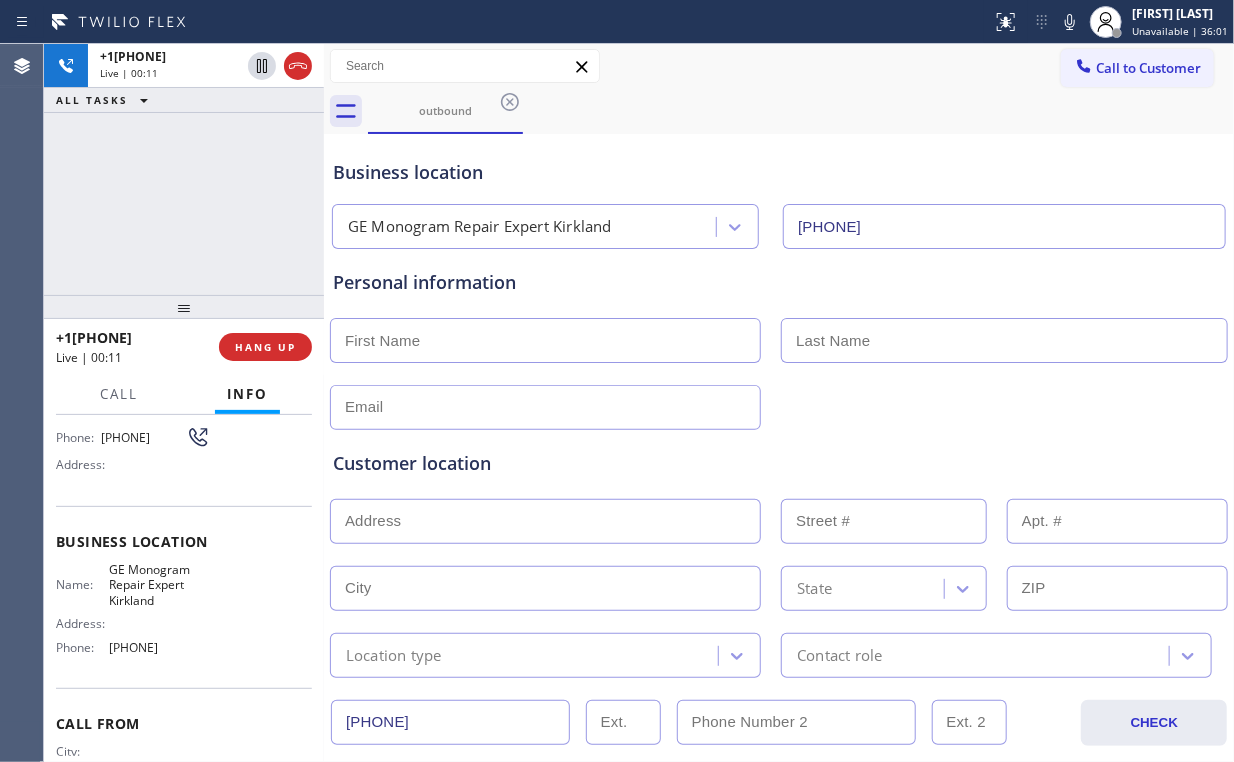 click on "[PHONE] Live | 00:11 ALL TASKS ALL TASKS ACTIVE TASKS TASKS IN WRAP UP" at bounding box center [184, 169] 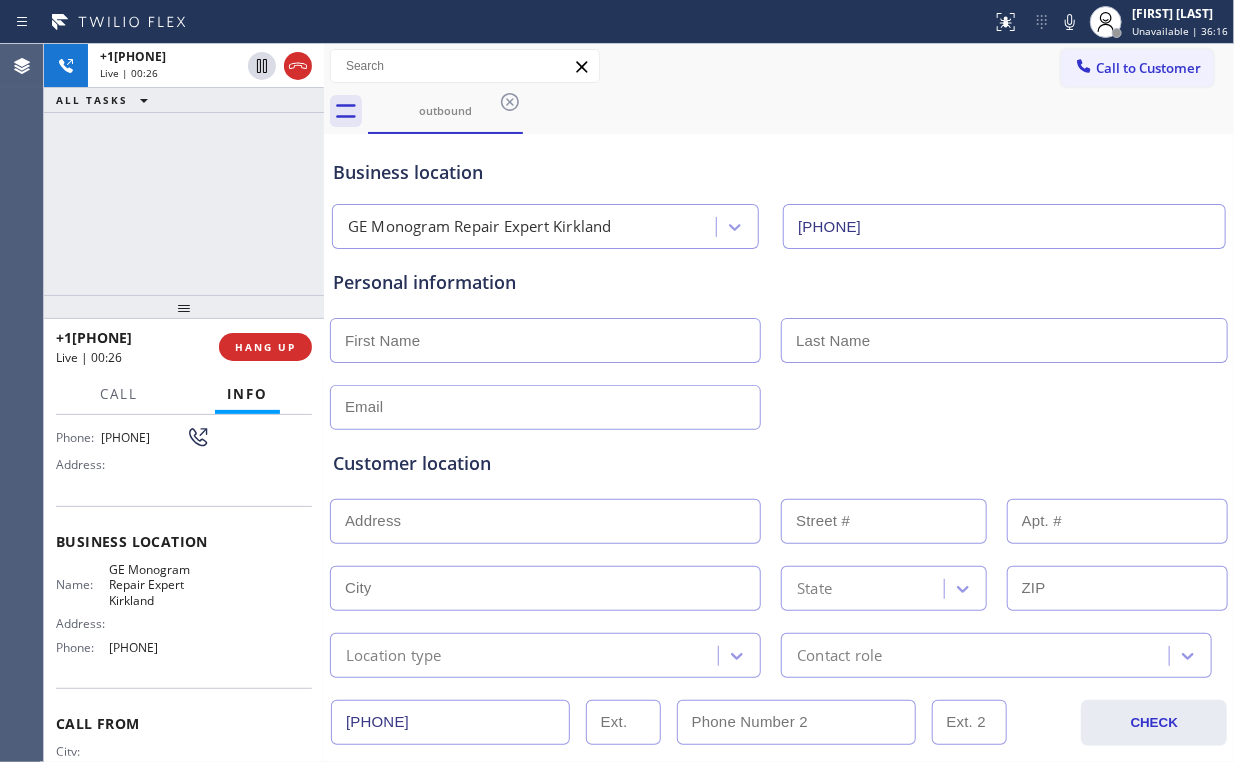 scroll, scrollTop: 160, scrollLeft: 0, axis: vertical 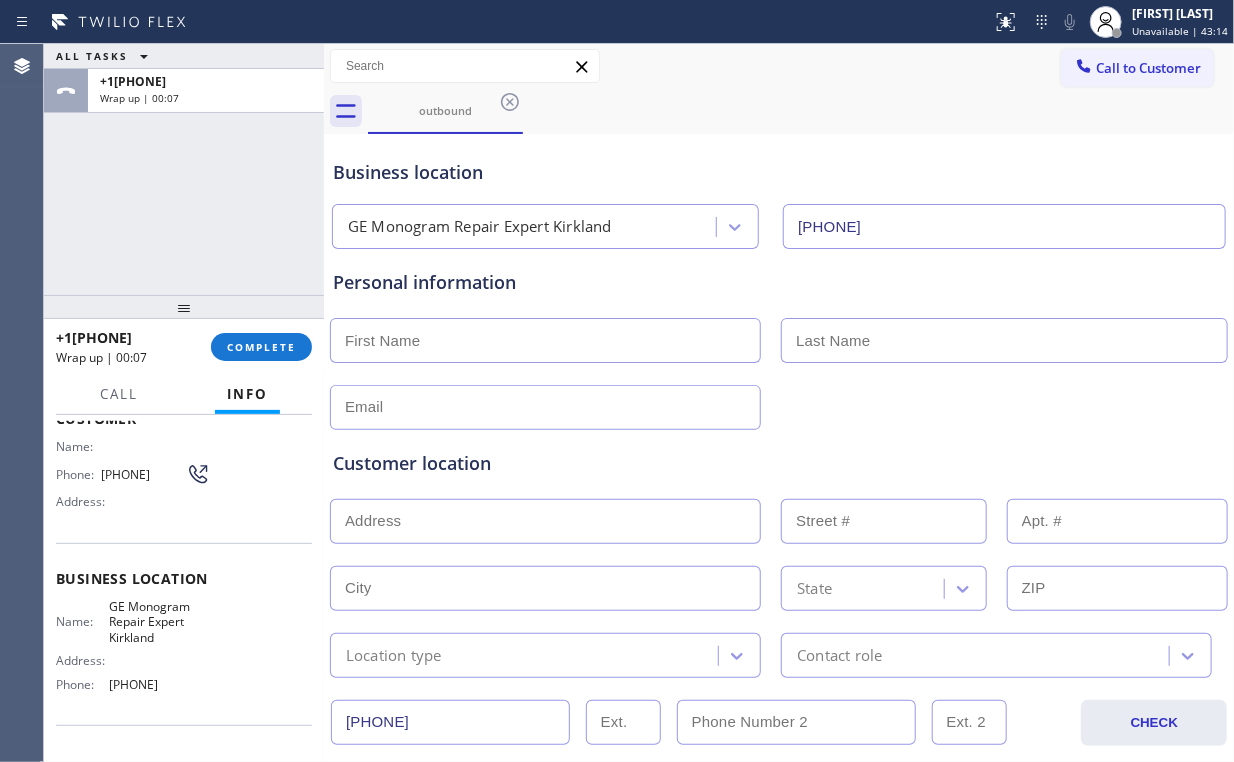 click at bounding box center [545, 340] 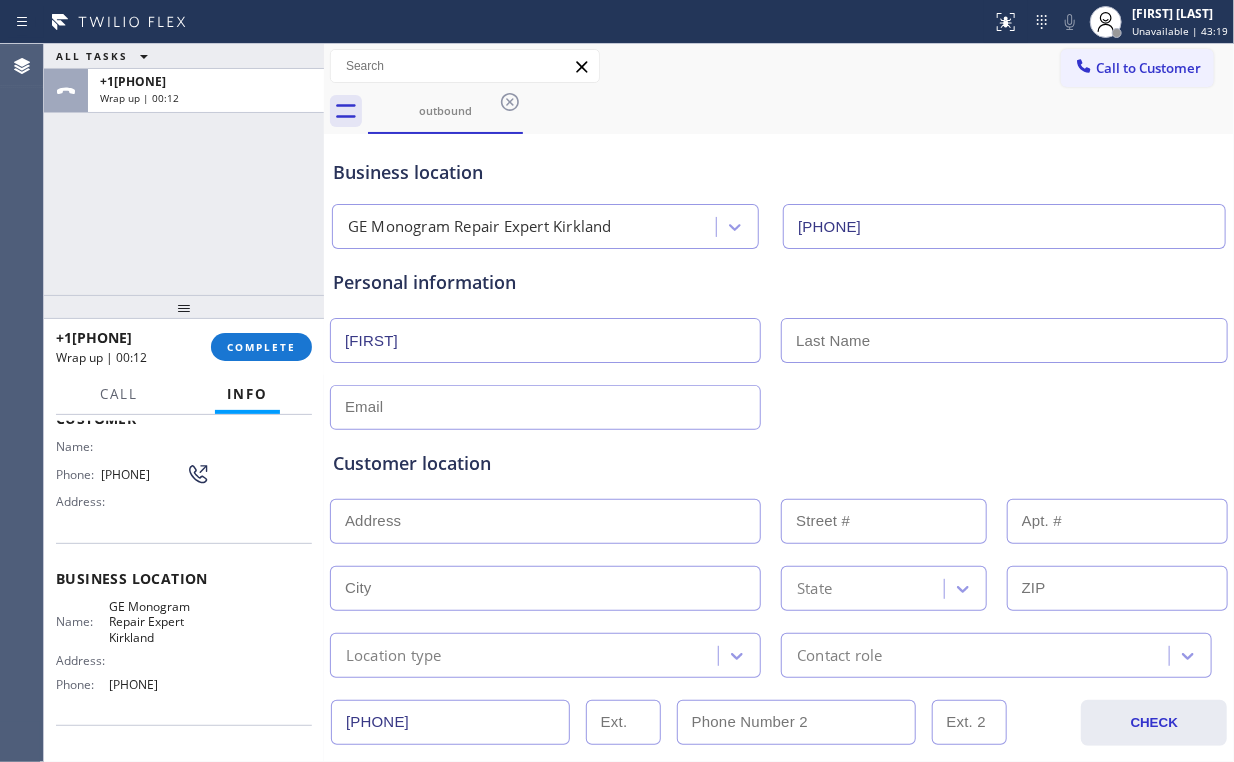 type on "[FIRST]" 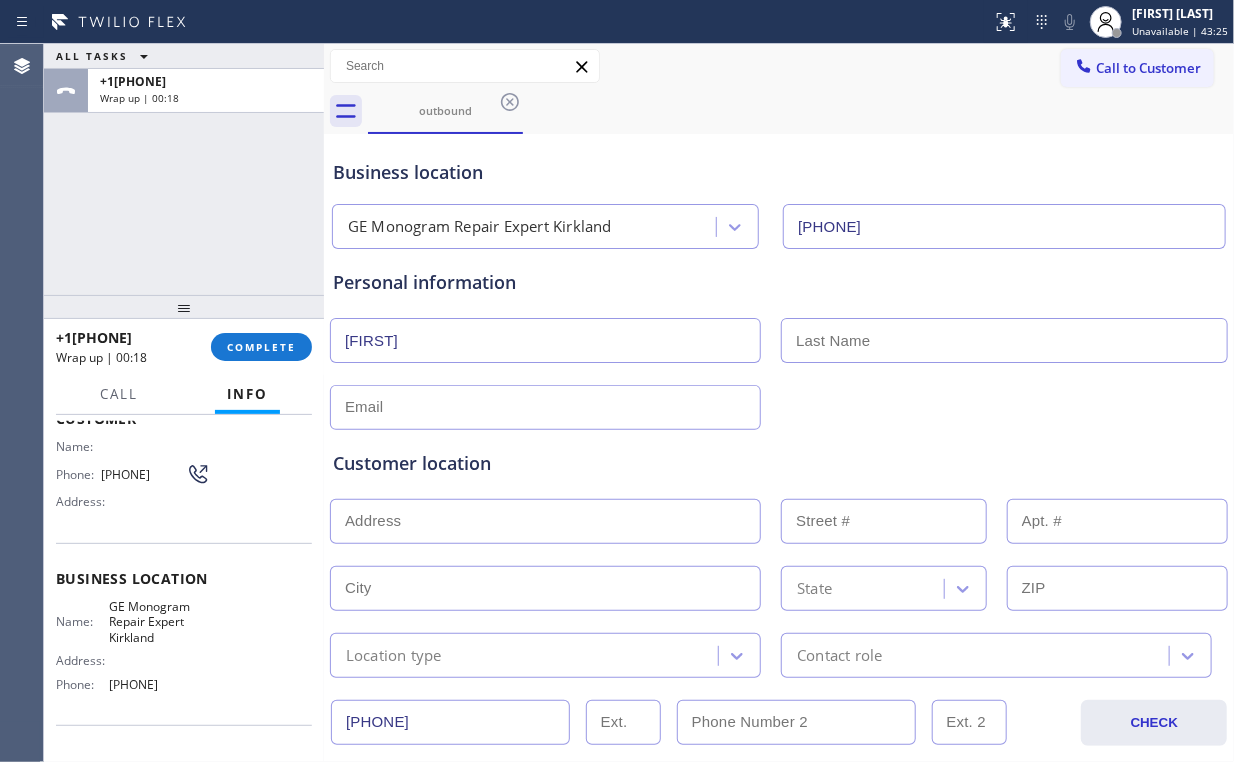 click on "Business location GE Monogram Repair Expert Kirkland ([PHONE])" at bounding box center (779, 194) 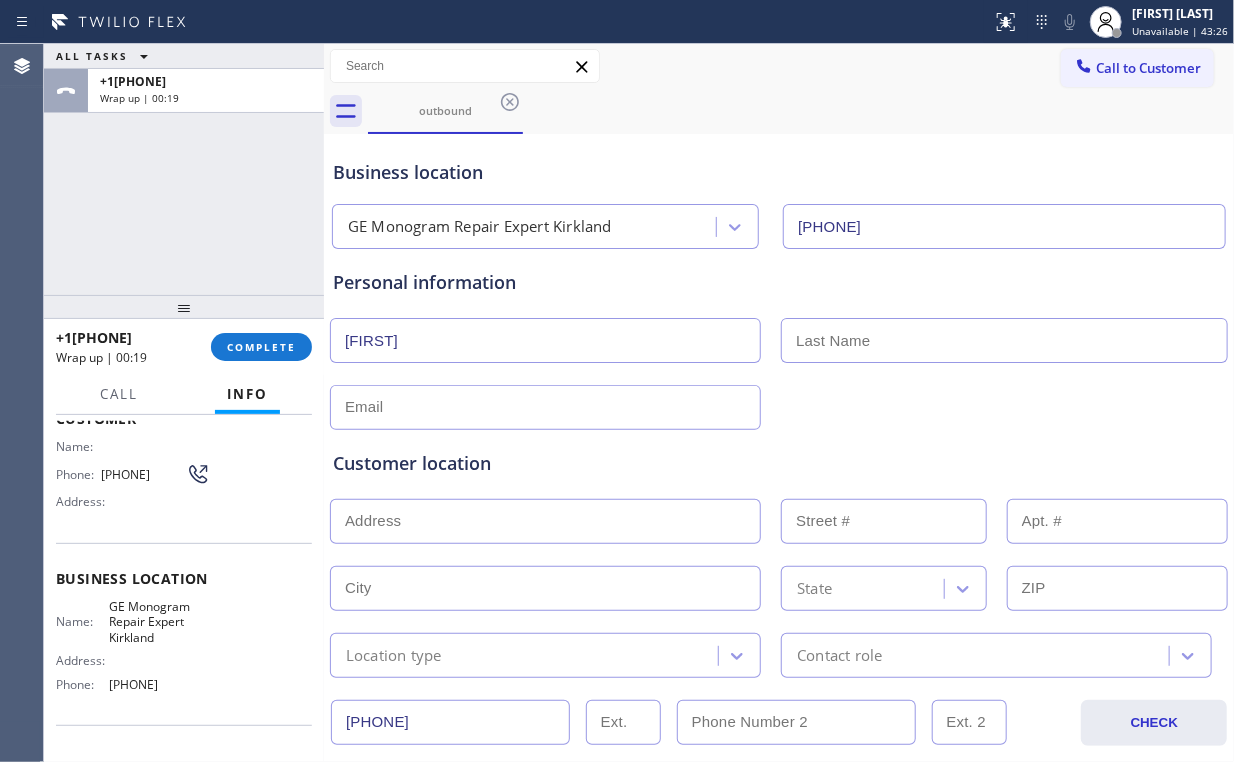 click at bounding box center (1004, 340) 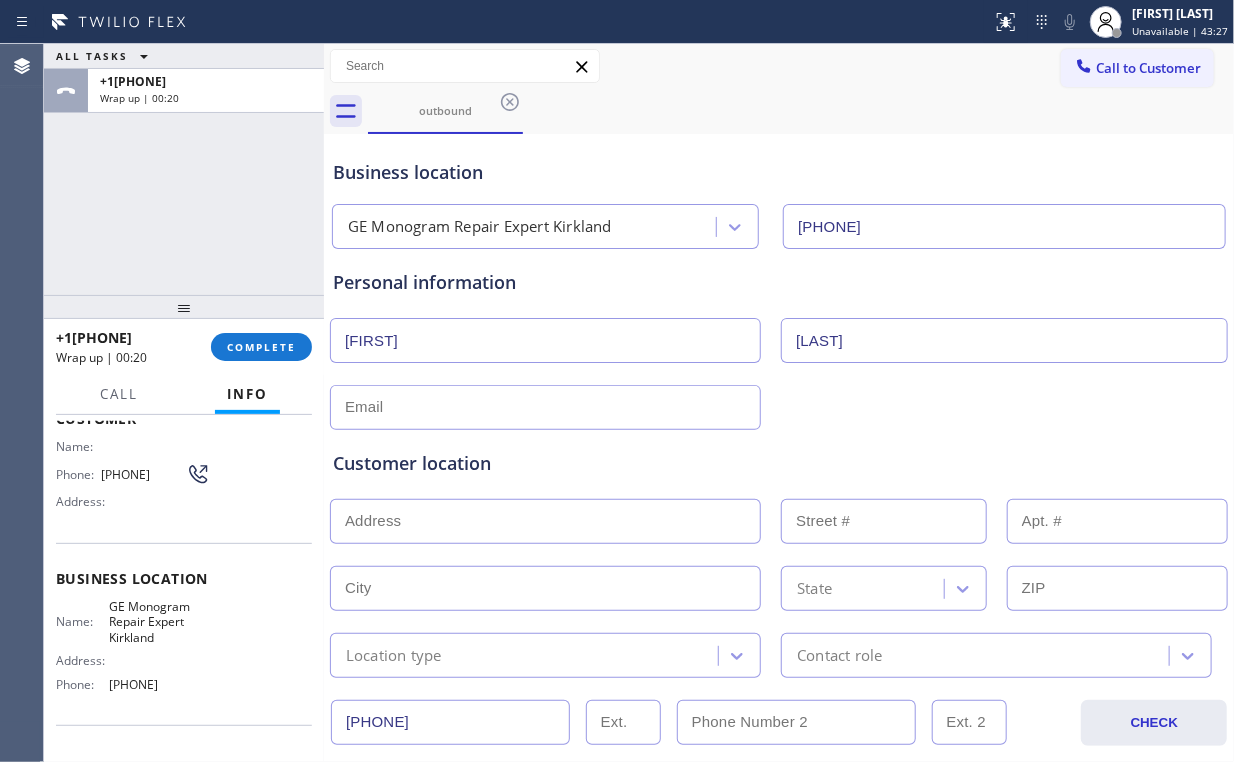 click on "[LAST]" at bounding box center [1004, 340] 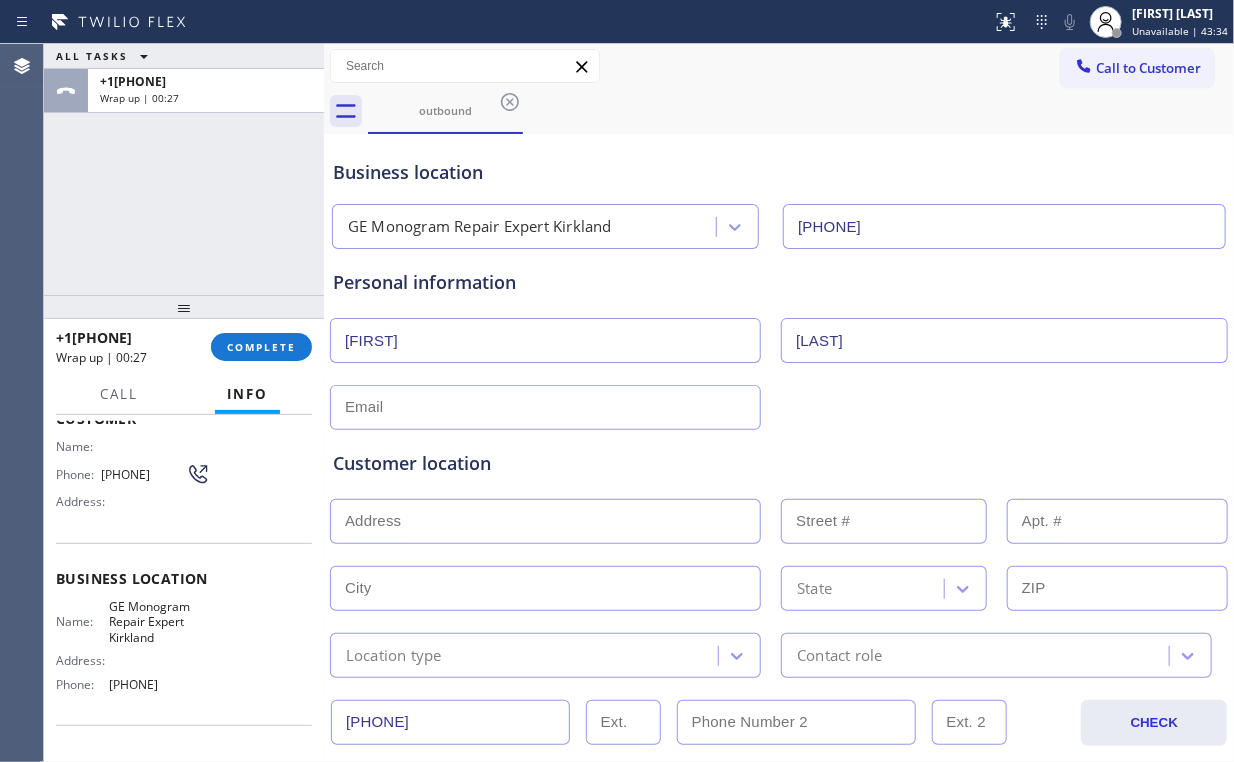 drag, startPoint x: 809, startPoint y: 180, endPoint x: 835, endPoint y: 210, distance: 39.698868 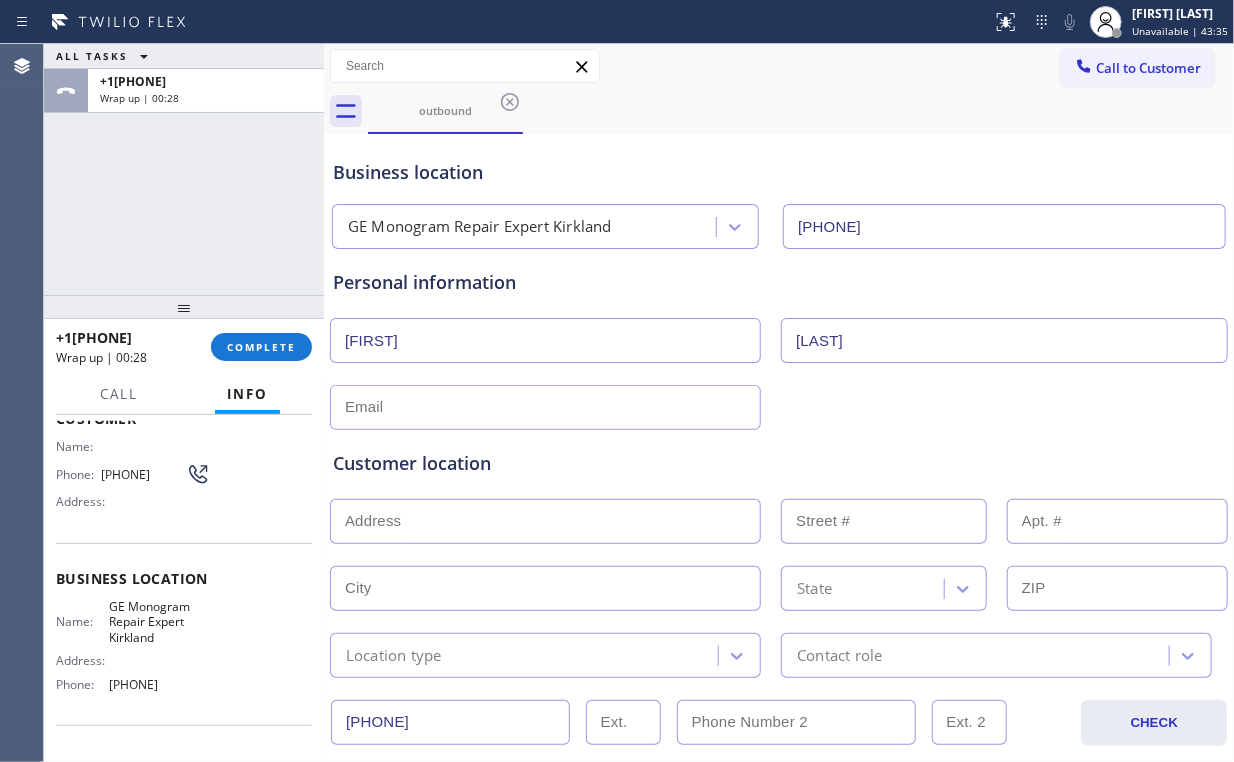 click on "[LAST]" at bounding box center (1004, 340) 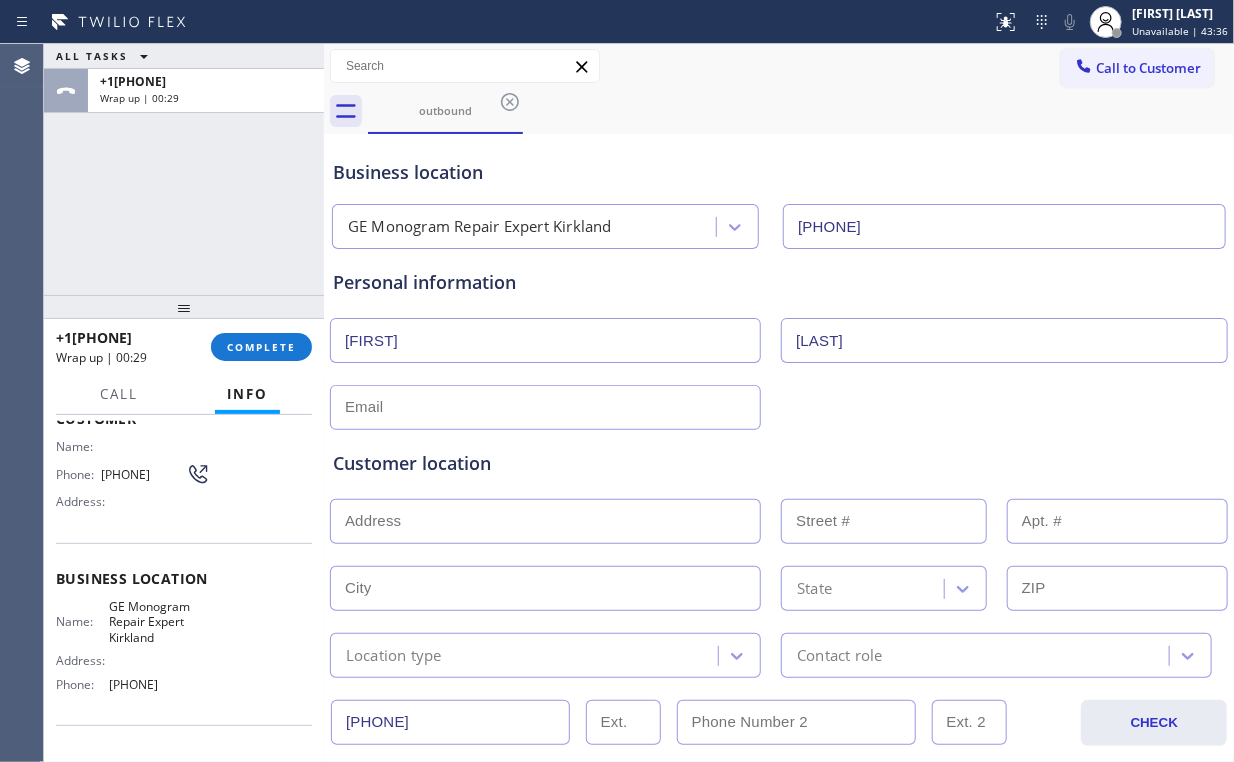 type on "[LAST]" 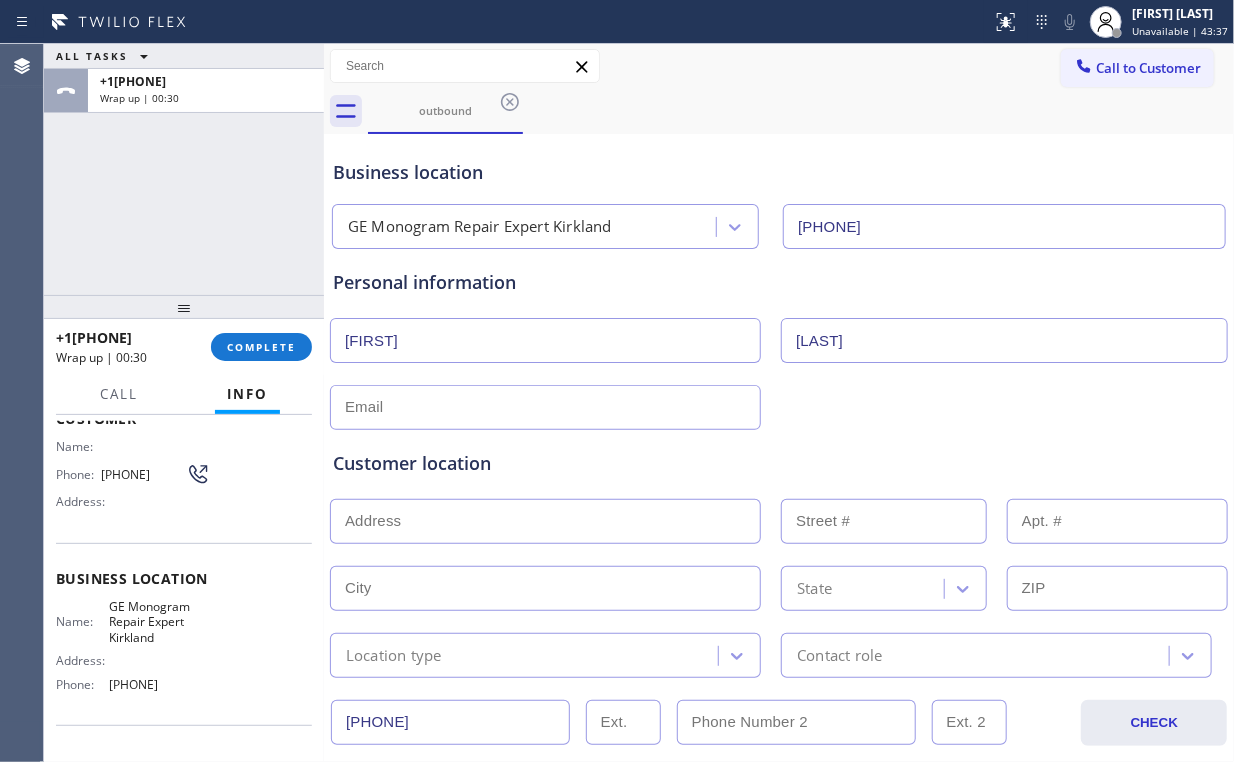 drag, startPoint x: 399, startPoint y: 395, endPoint x: 404, endPoint y: 413, distance: 18.681541 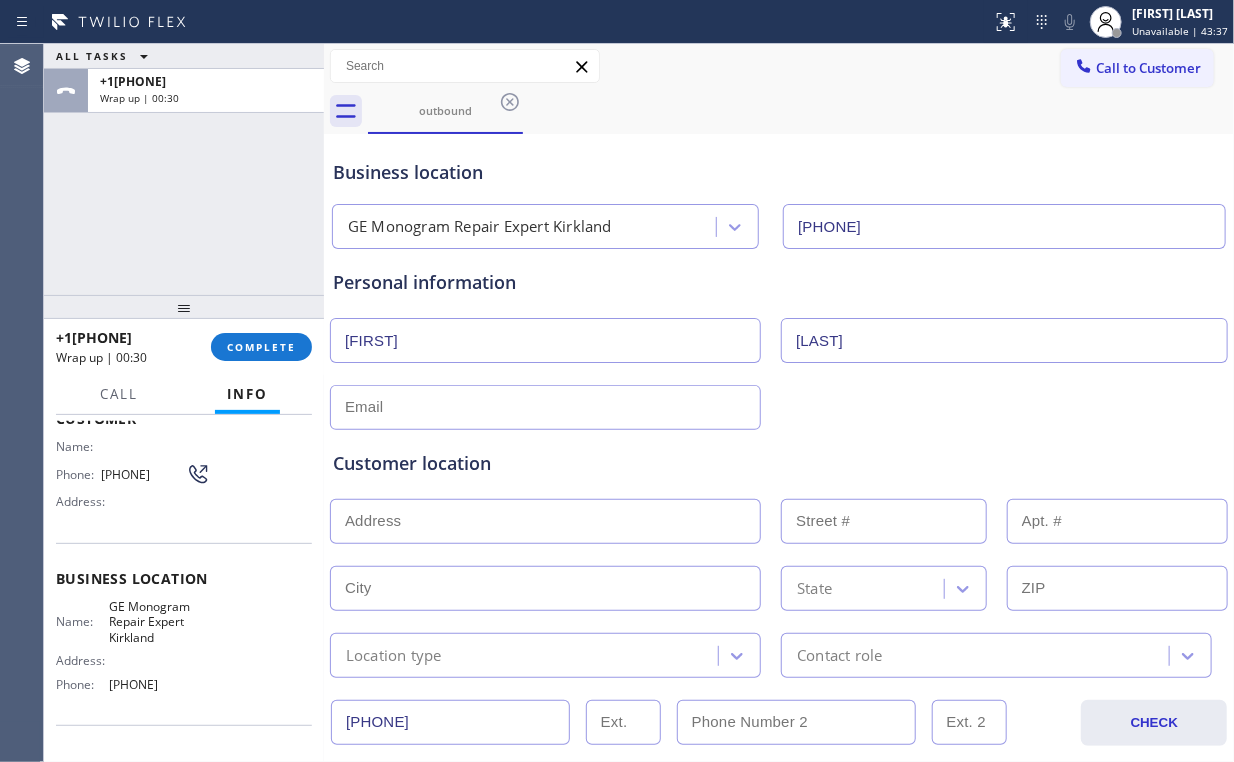 click at bounding box center [545, 407] 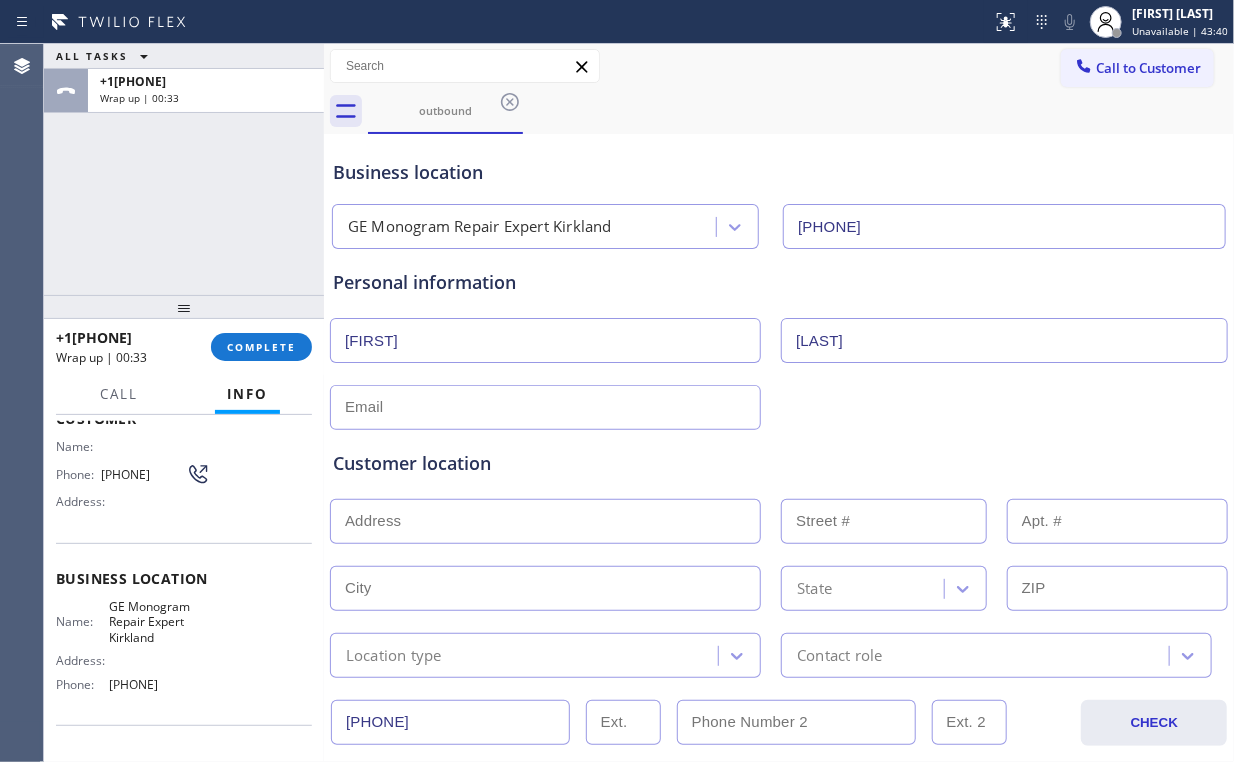 click at bounding box center (545, 407) 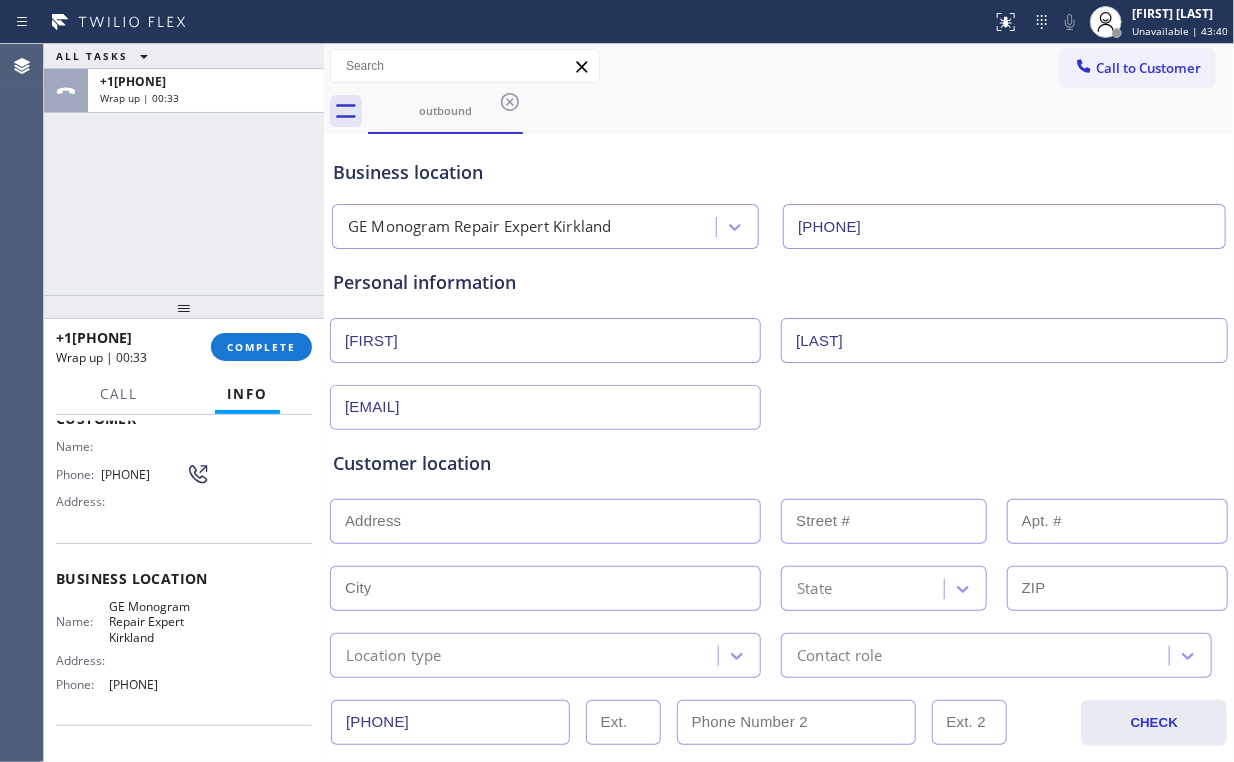 type on "[EMAIL]" 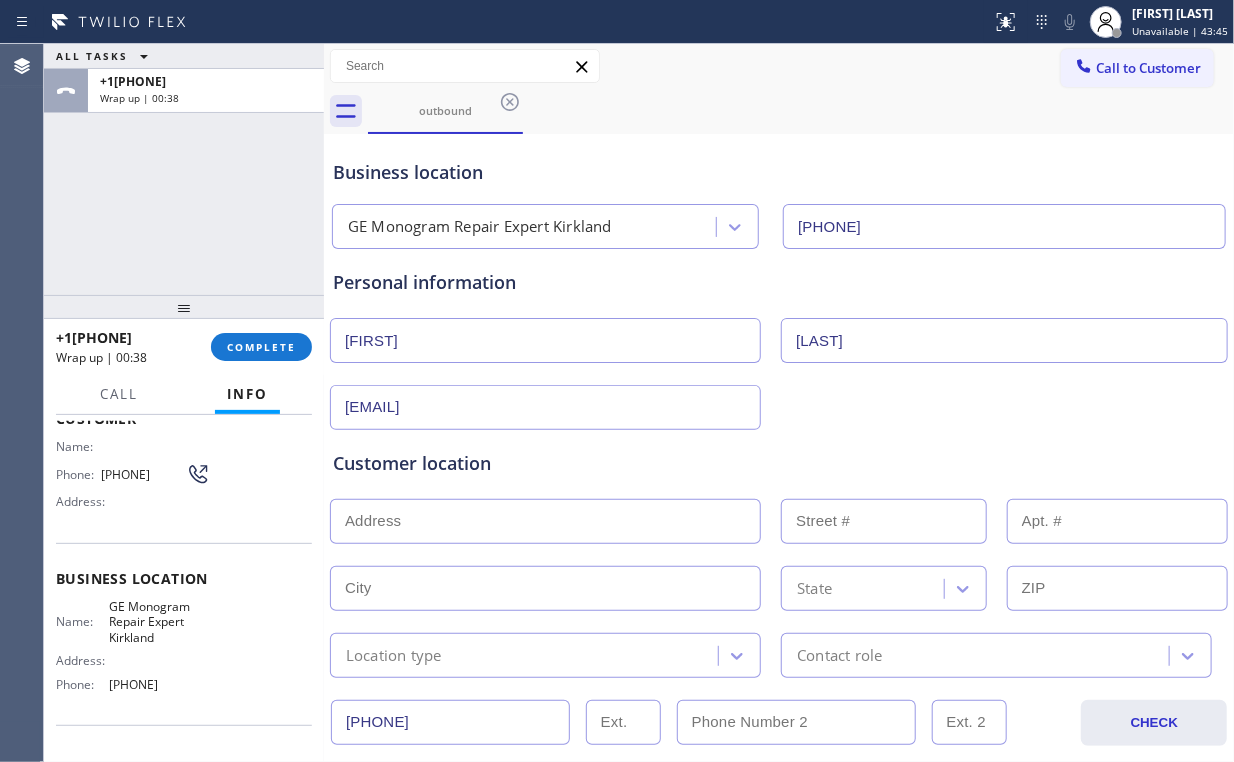 click at bounding box center (779, 519) 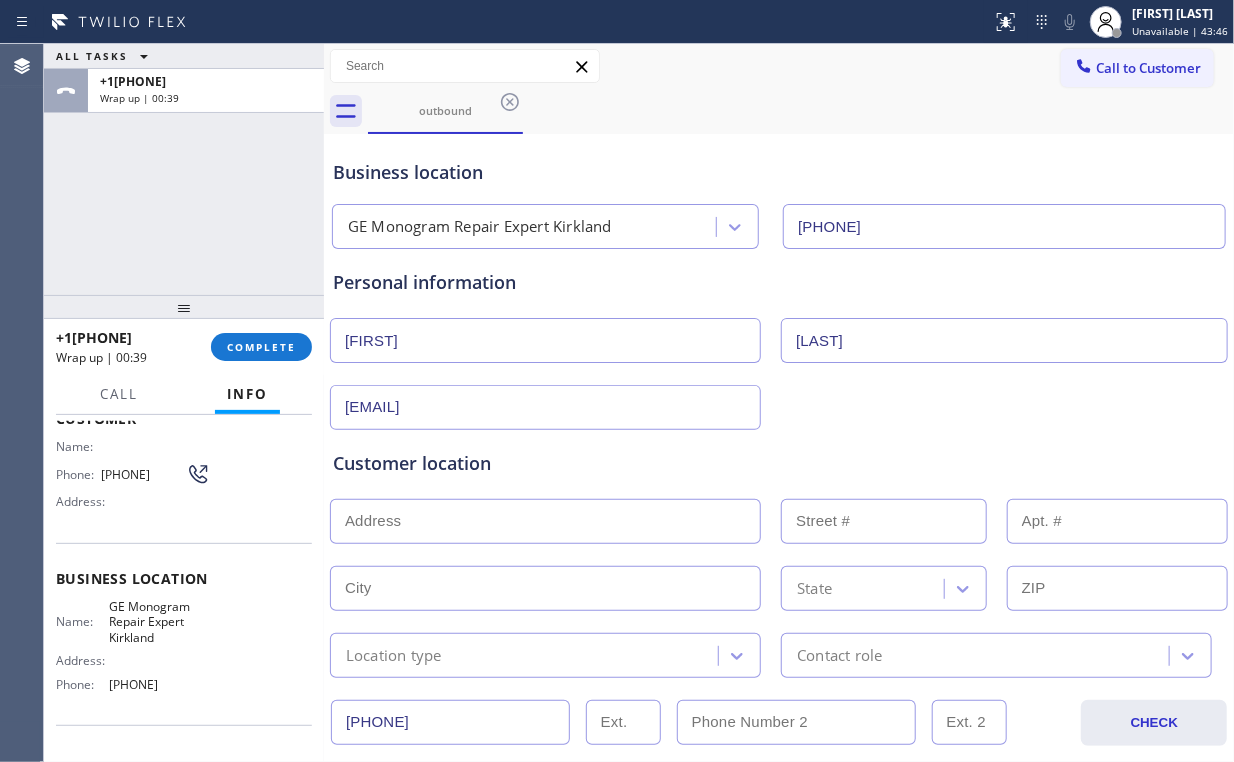 paste on "[NUMBER] [STREET] [CITY], [STATE] [POSTAL_CODE], USA" 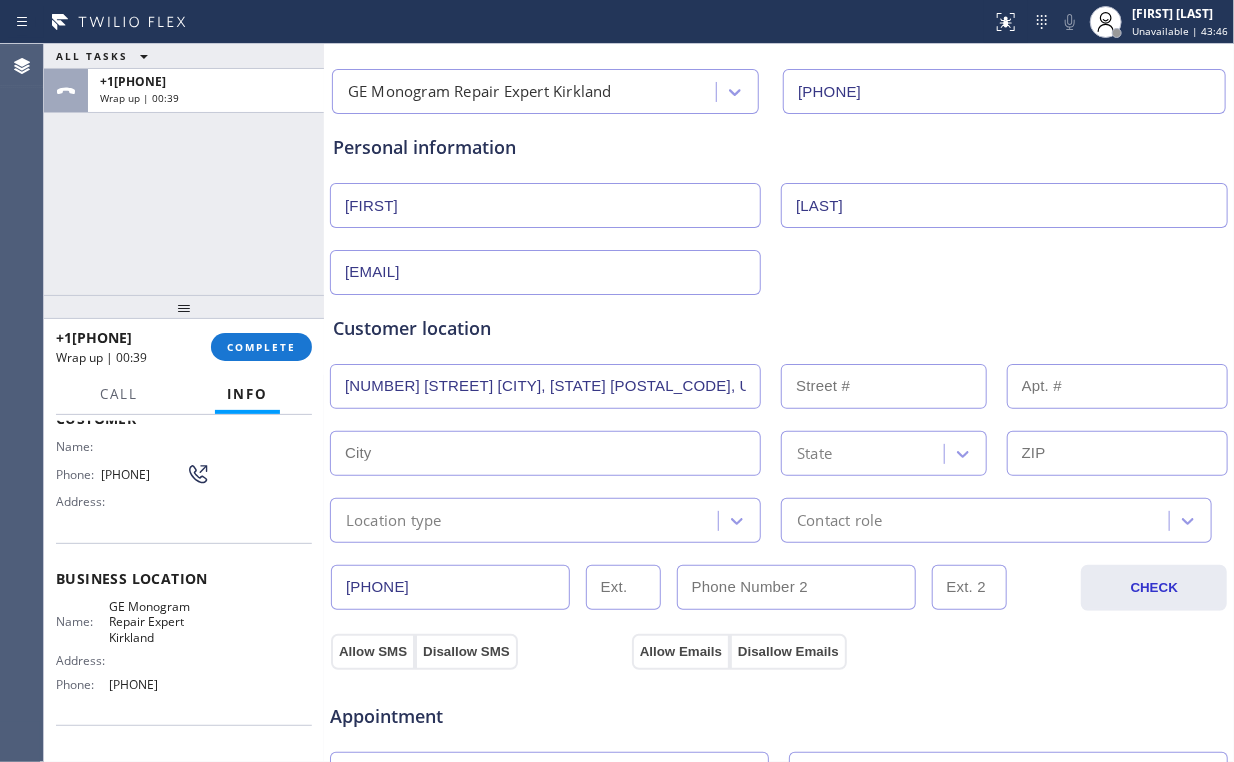 scroll, scrollTop: 240, scrollLeft: 0, axis: vertical 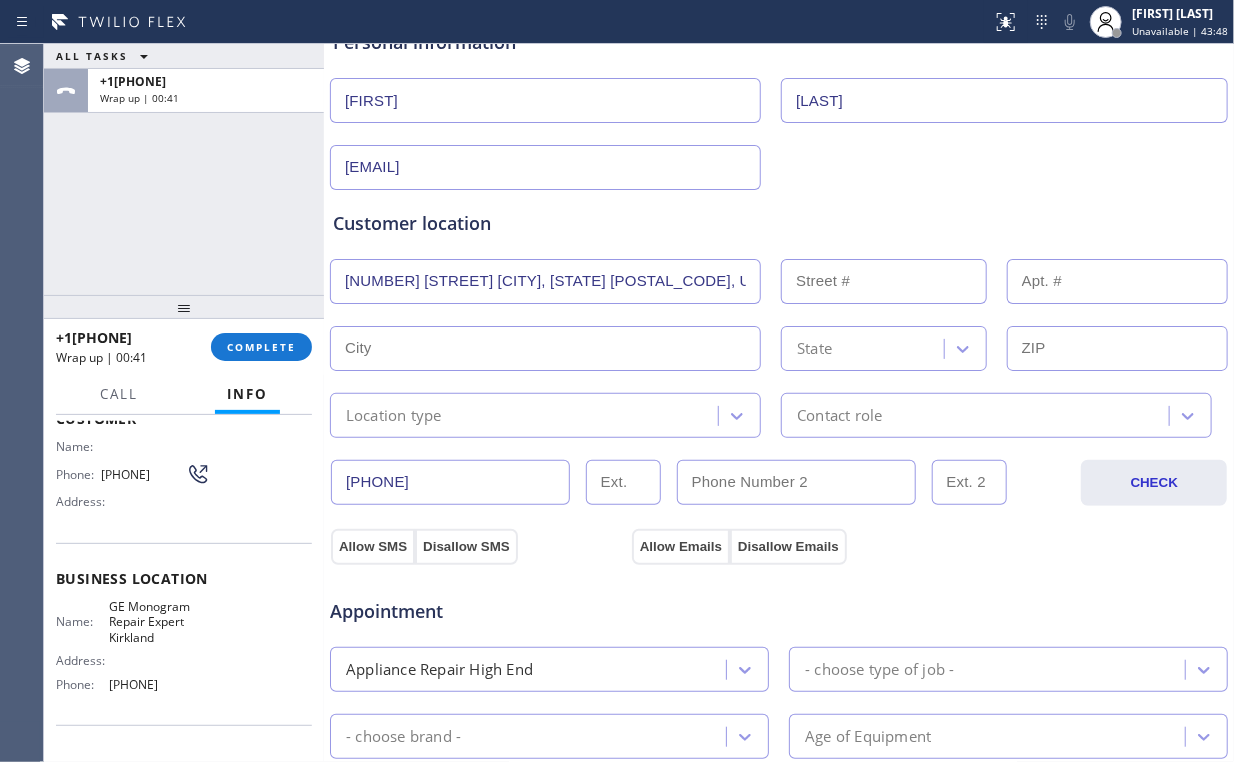 click on "Customer location" at bounding box center [779, 223] 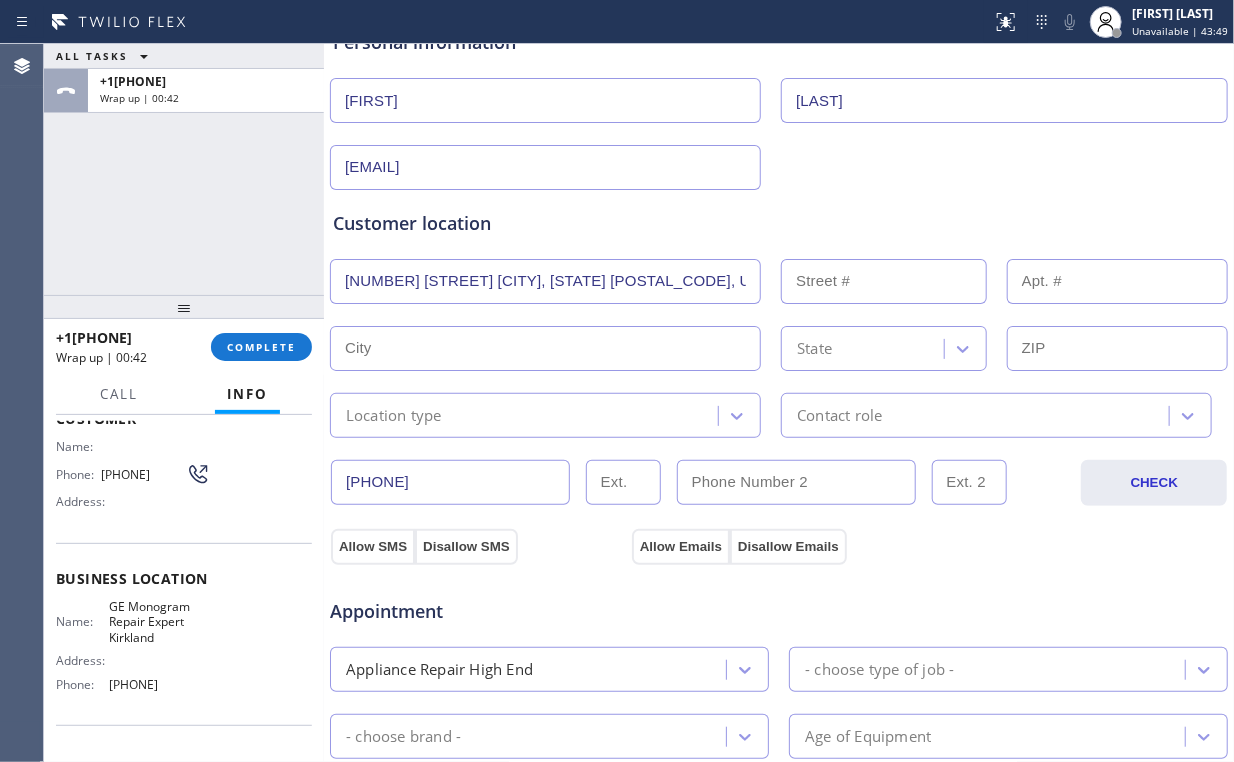 click on "[NUMBER] [STREET] [CITY], [STATE] [POSTAL_CODE], USA" at bounding box center (545, 281) 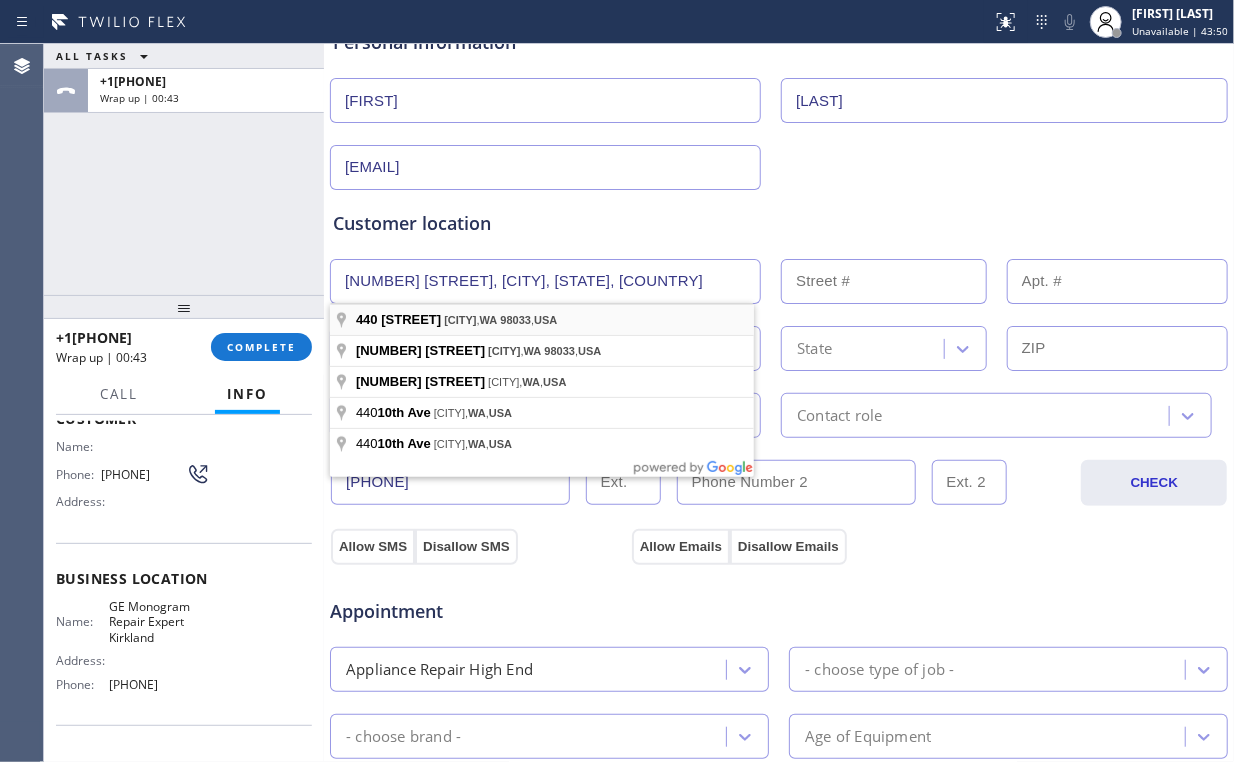 type on "[NUMBER] [STREET]" 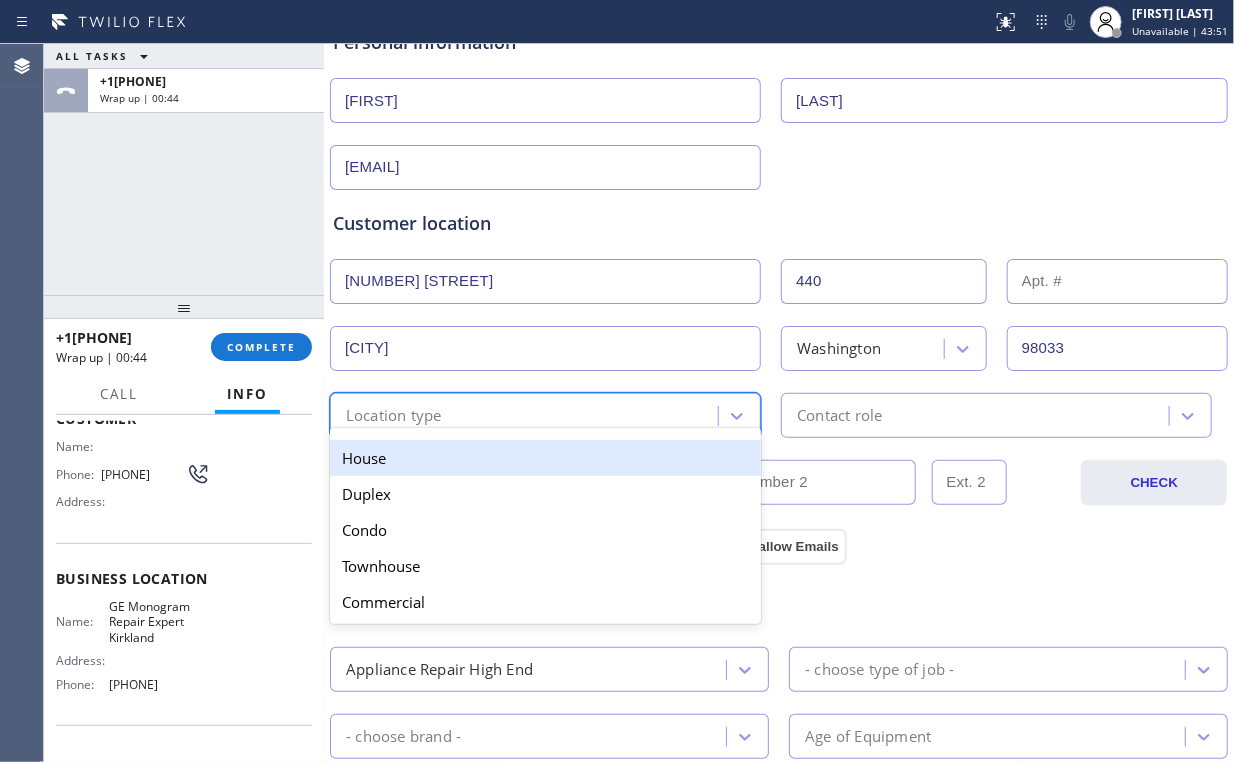 click on "Location type" at bounding box center [527, 415] 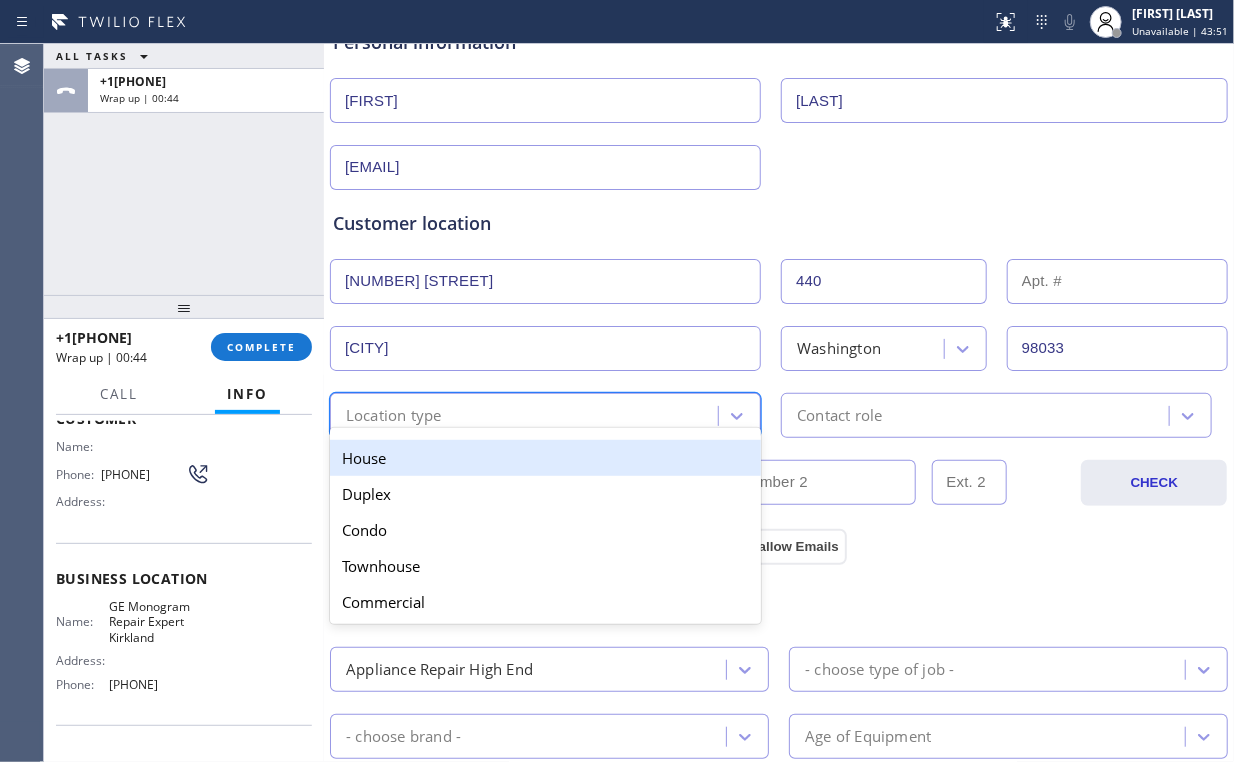 type on "h" 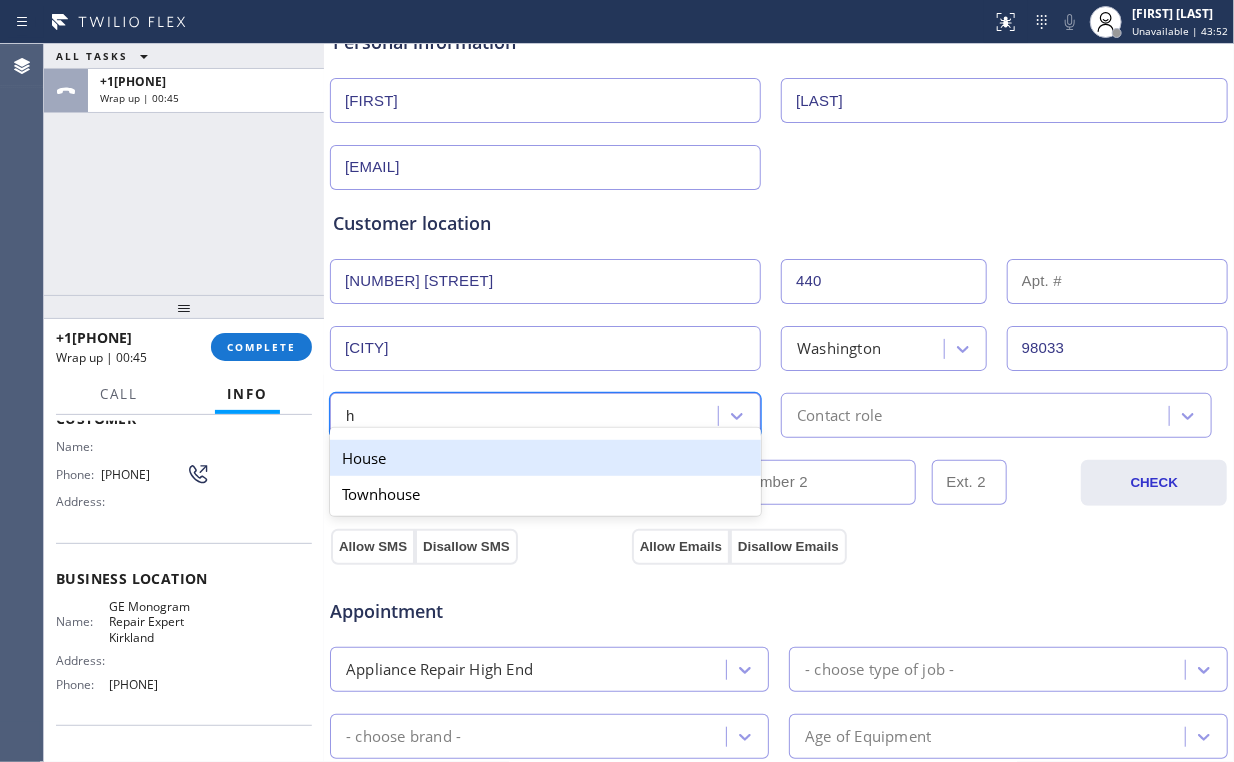 click on "House" at bounding box center (545, 458) 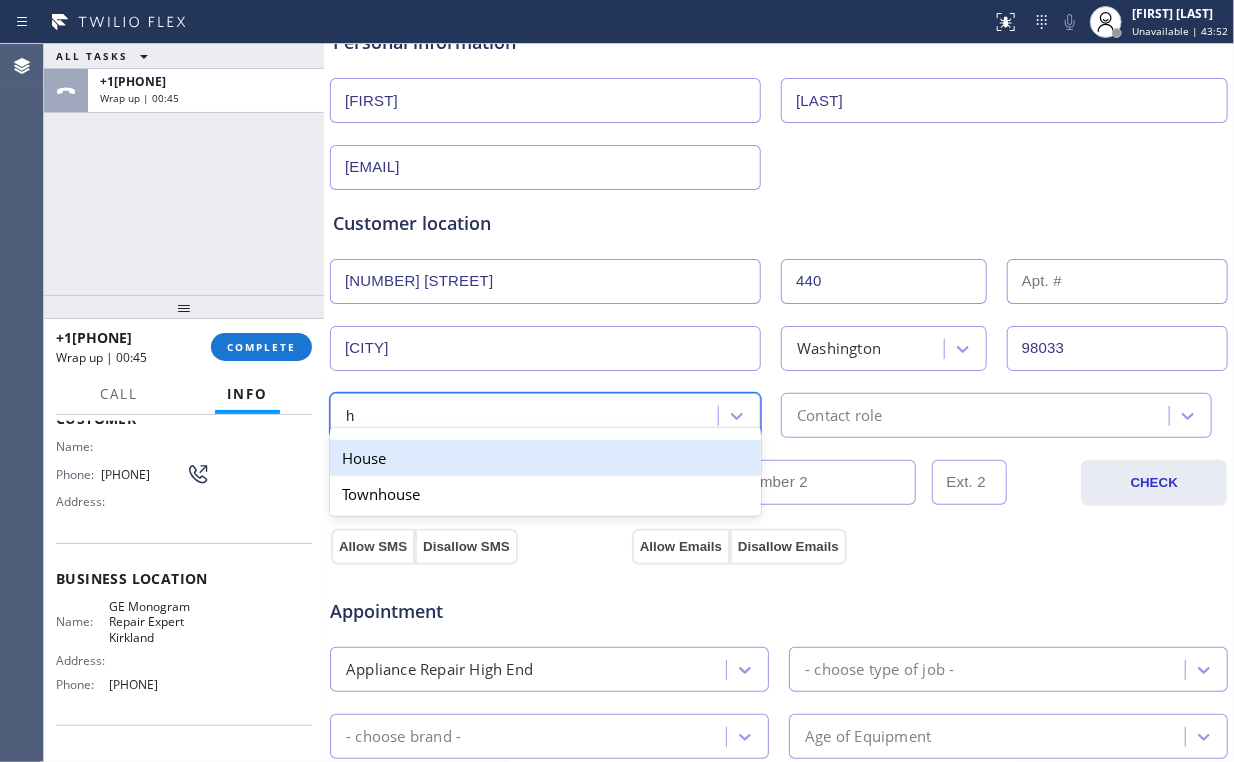 type 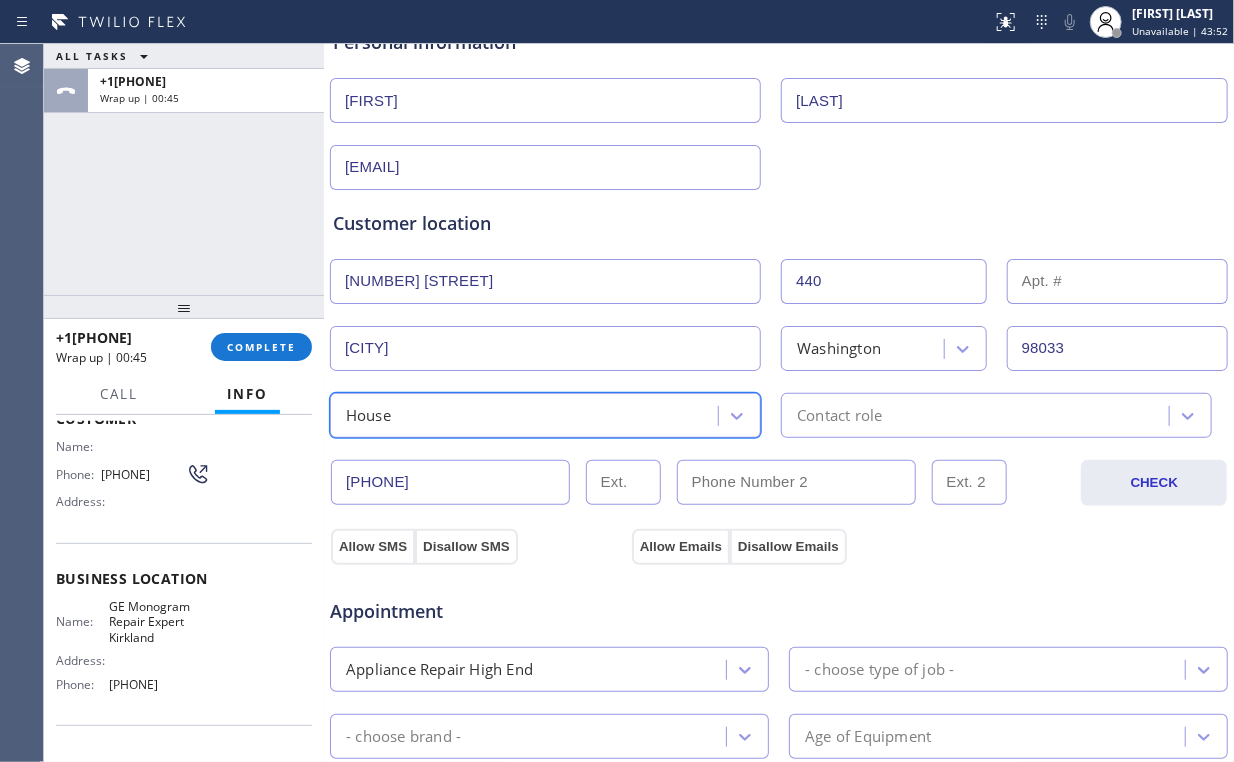 click on "Contact role" at bounding box center [839, 415] 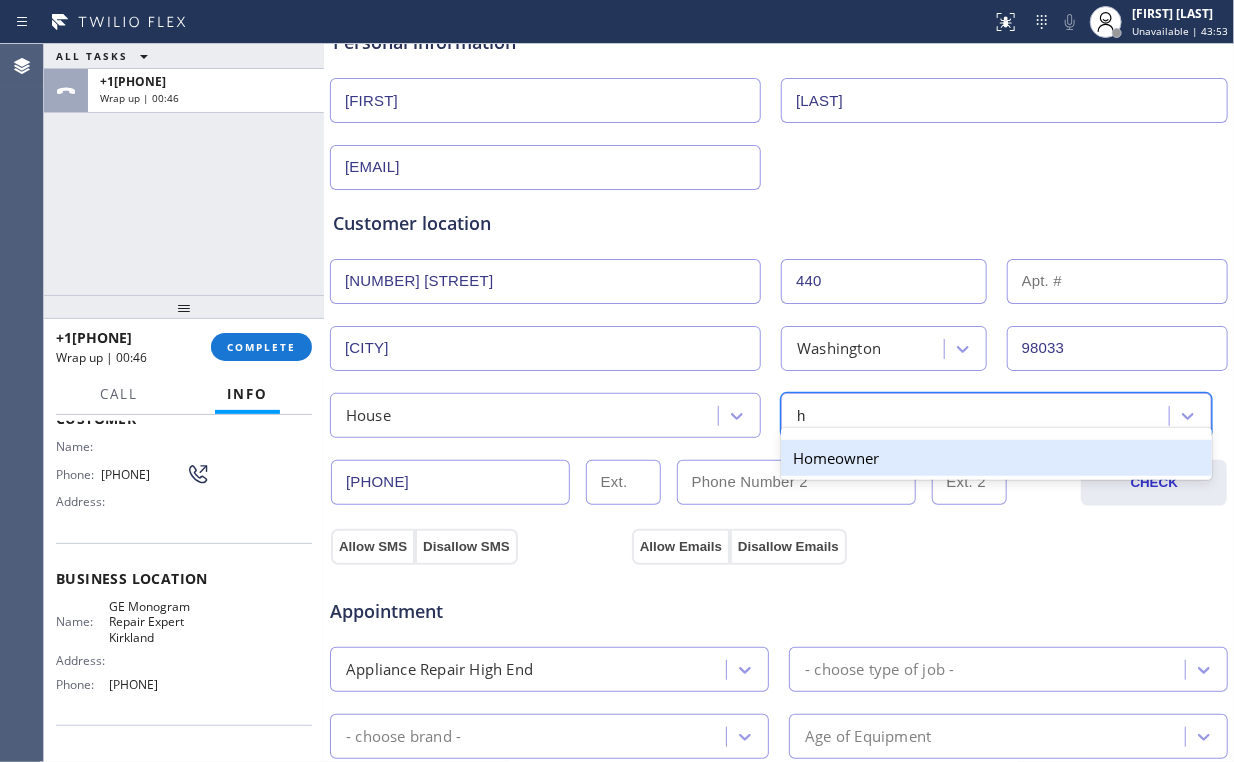 click on "Homeowner" at bounding box center (996, 458) 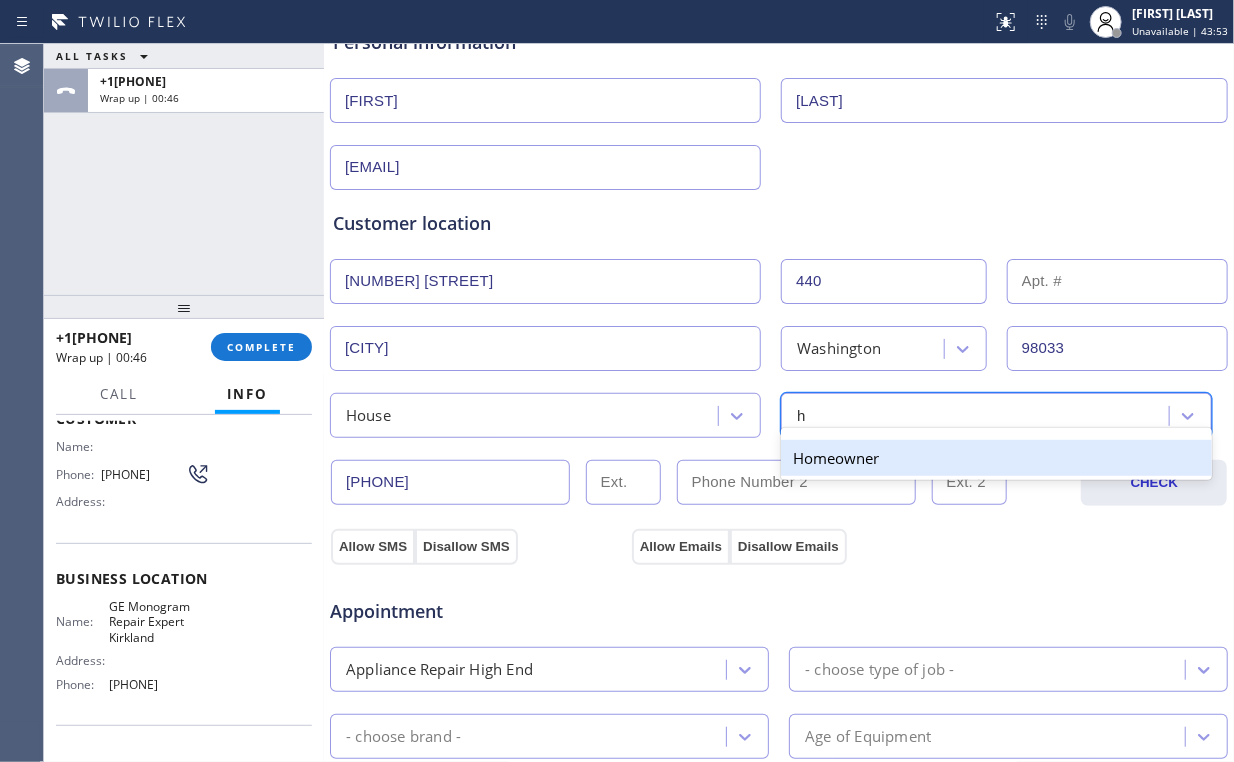 type 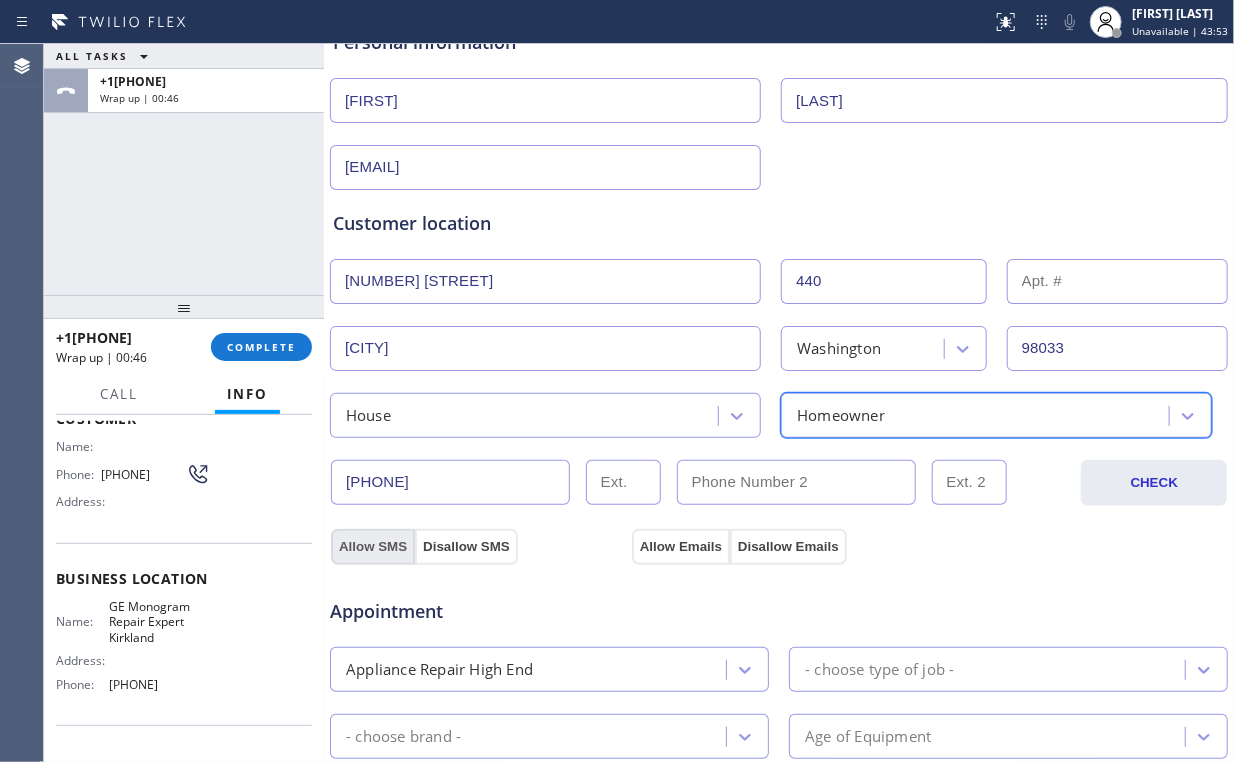 click on "Allow SMS" at bounding box center [373, 547] 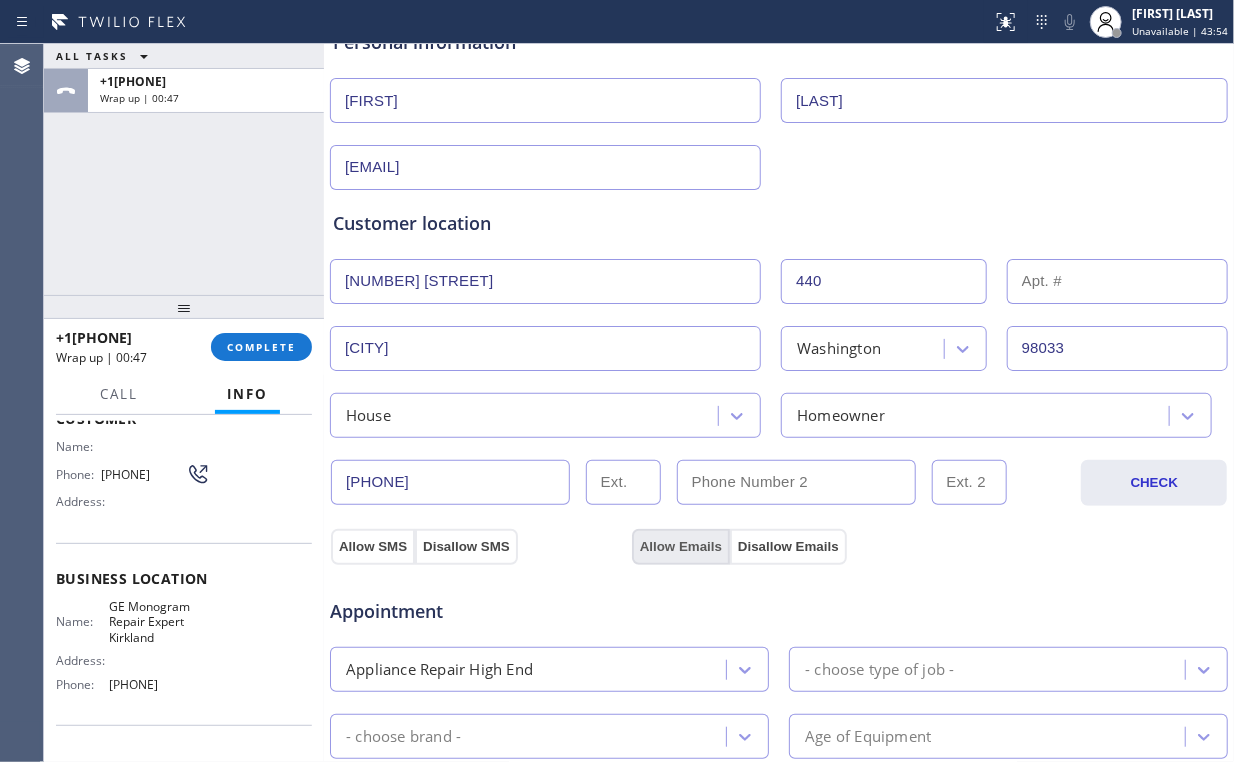 click on "Allow Emails" at bounding box center [681, 547] 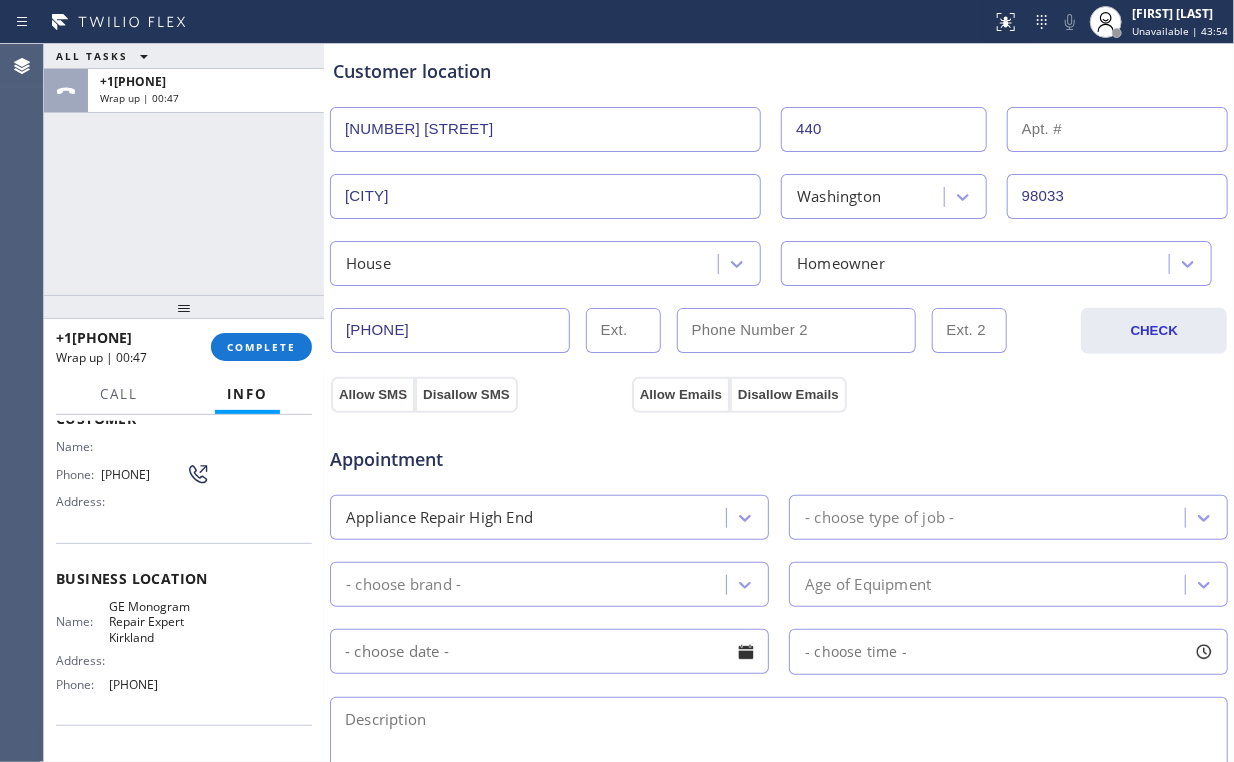 scroll, scrollTop: 560, scrollLeft: 0, axis: vertical 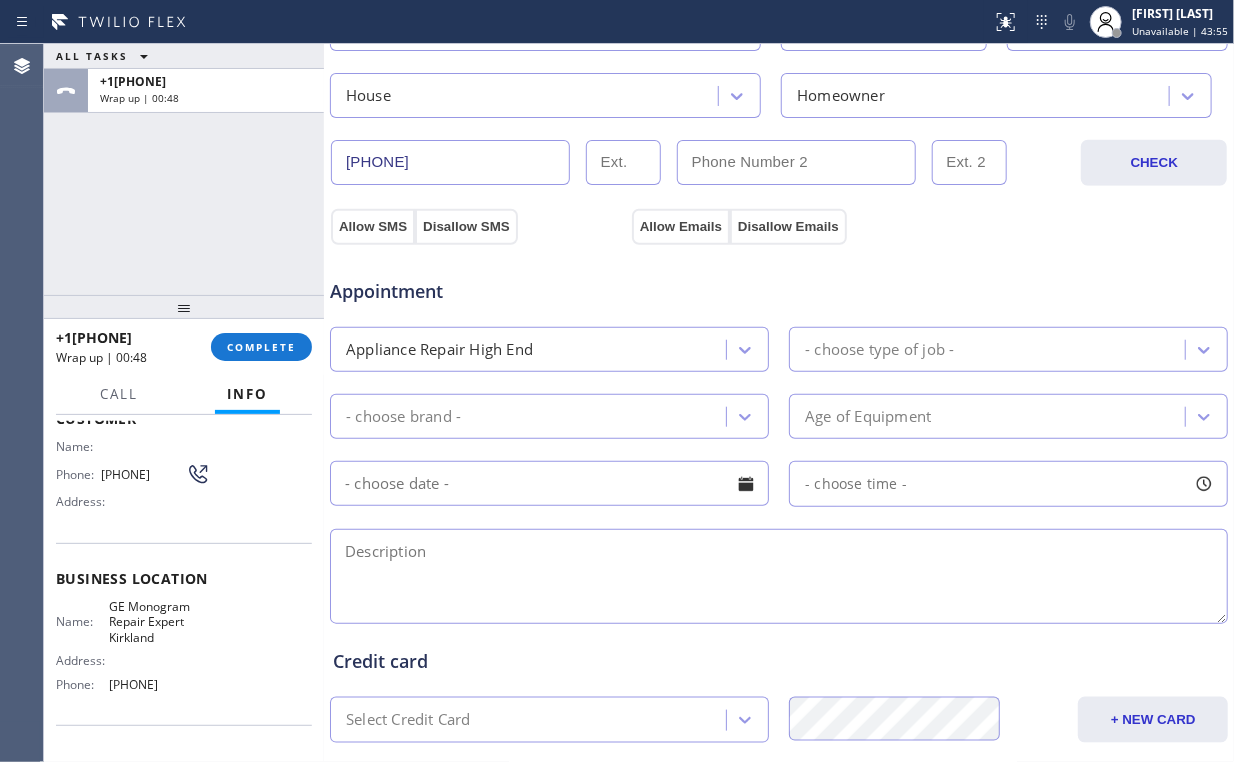 click on "Appliance Repair High End" at bounding box center (531, 349) 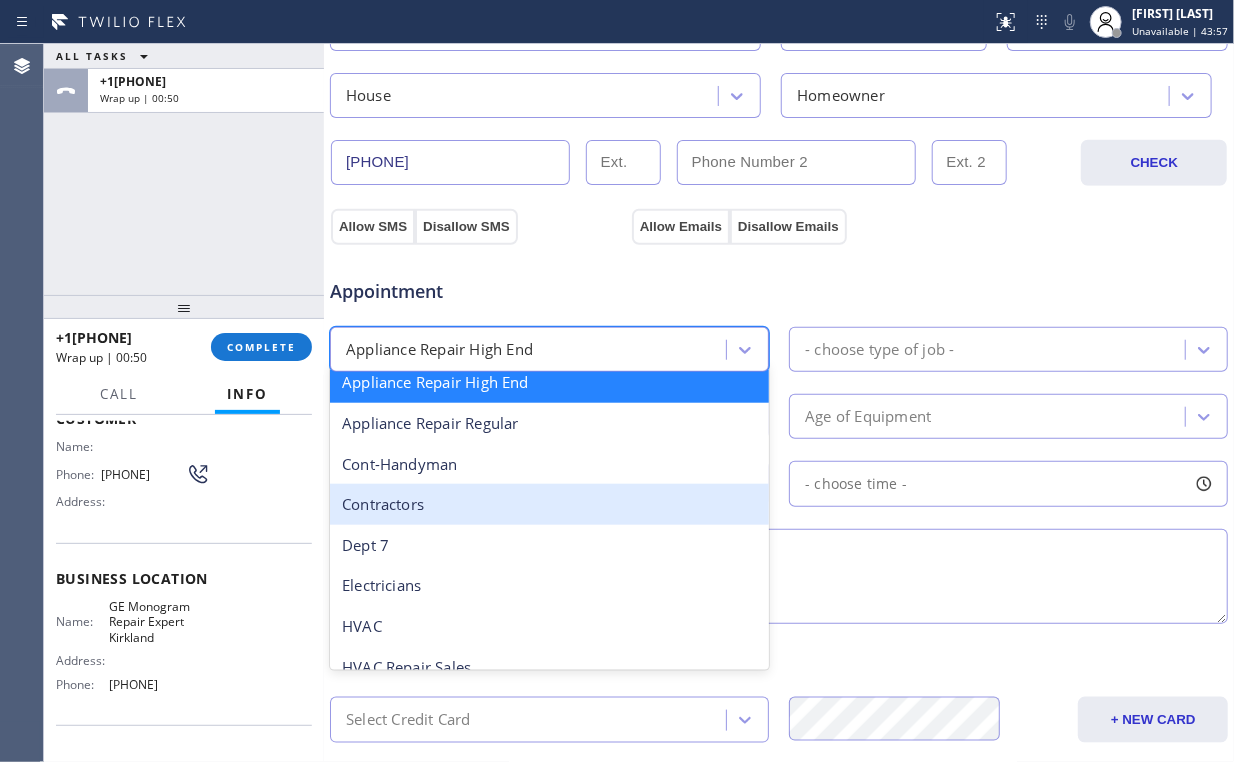 scroll, scrollTop: 162, scrollLeft: 0, axis: vertical 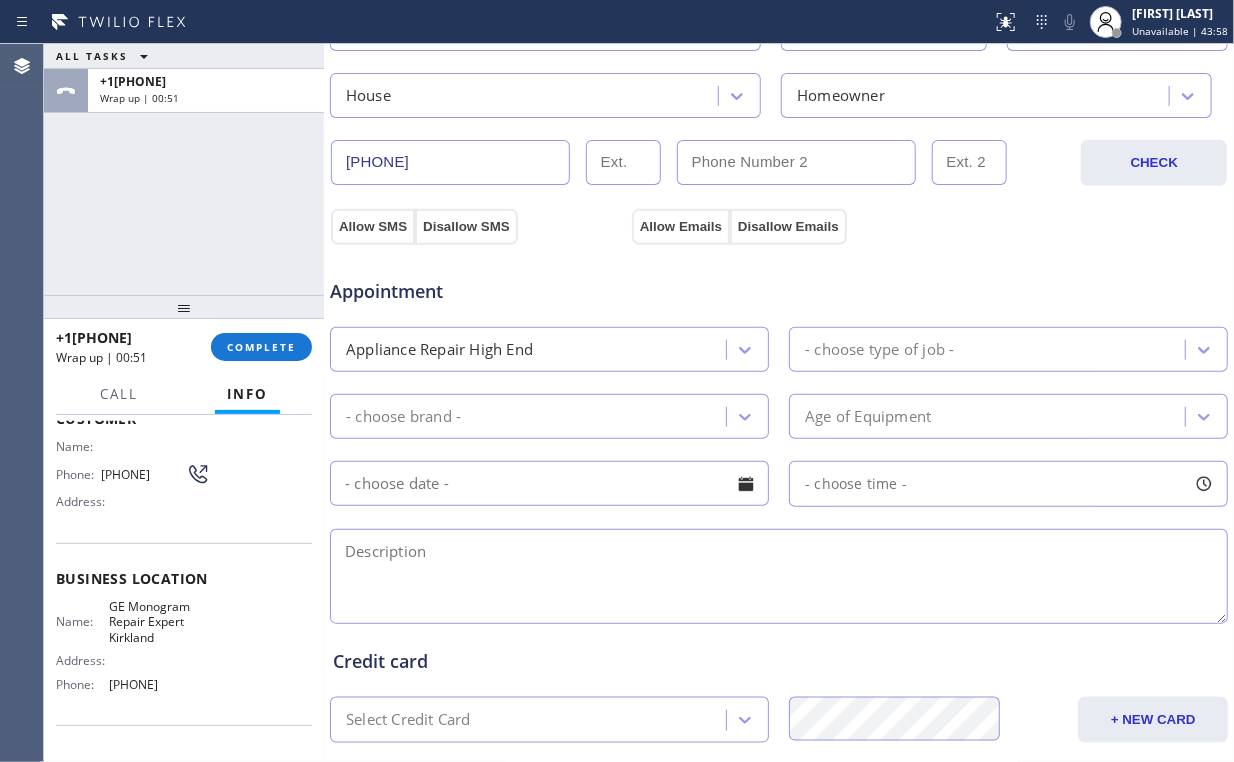 click on "Appointment" at bounding box center (478, 281) 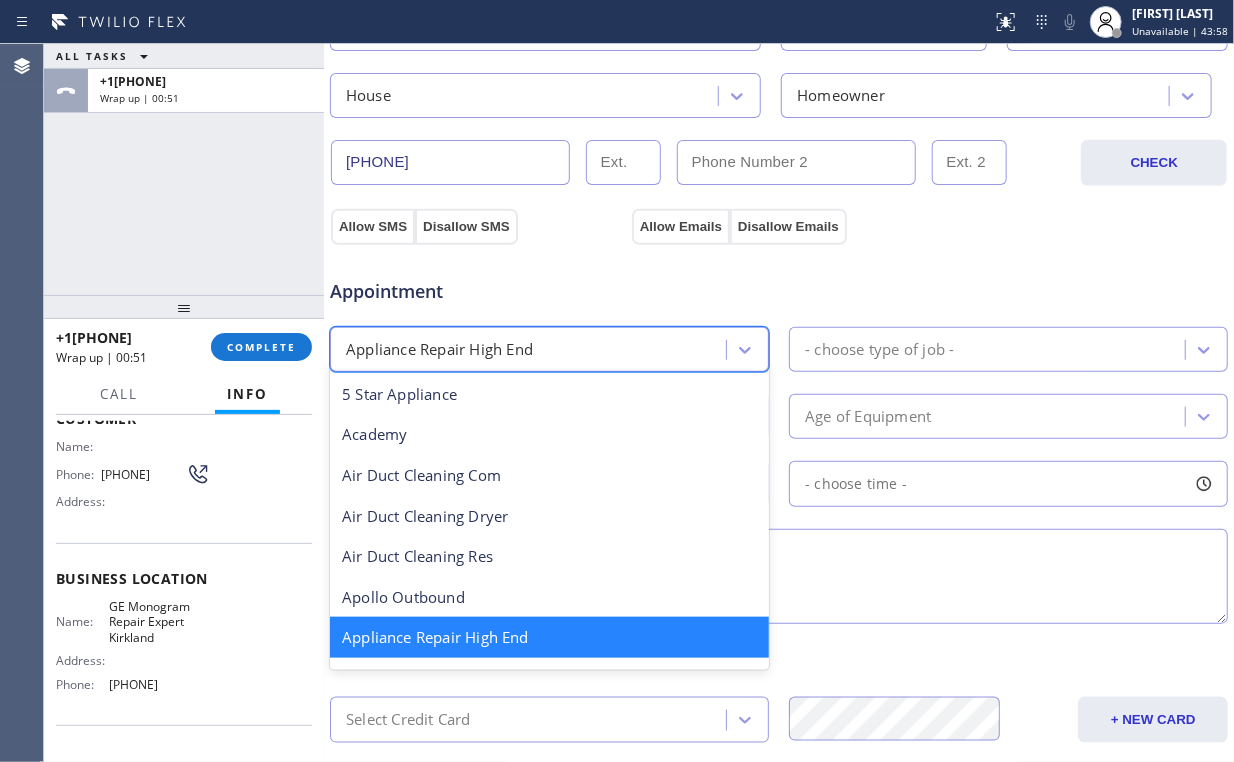 click on "Appliance Repair High End" at bounding box center (531, 349) 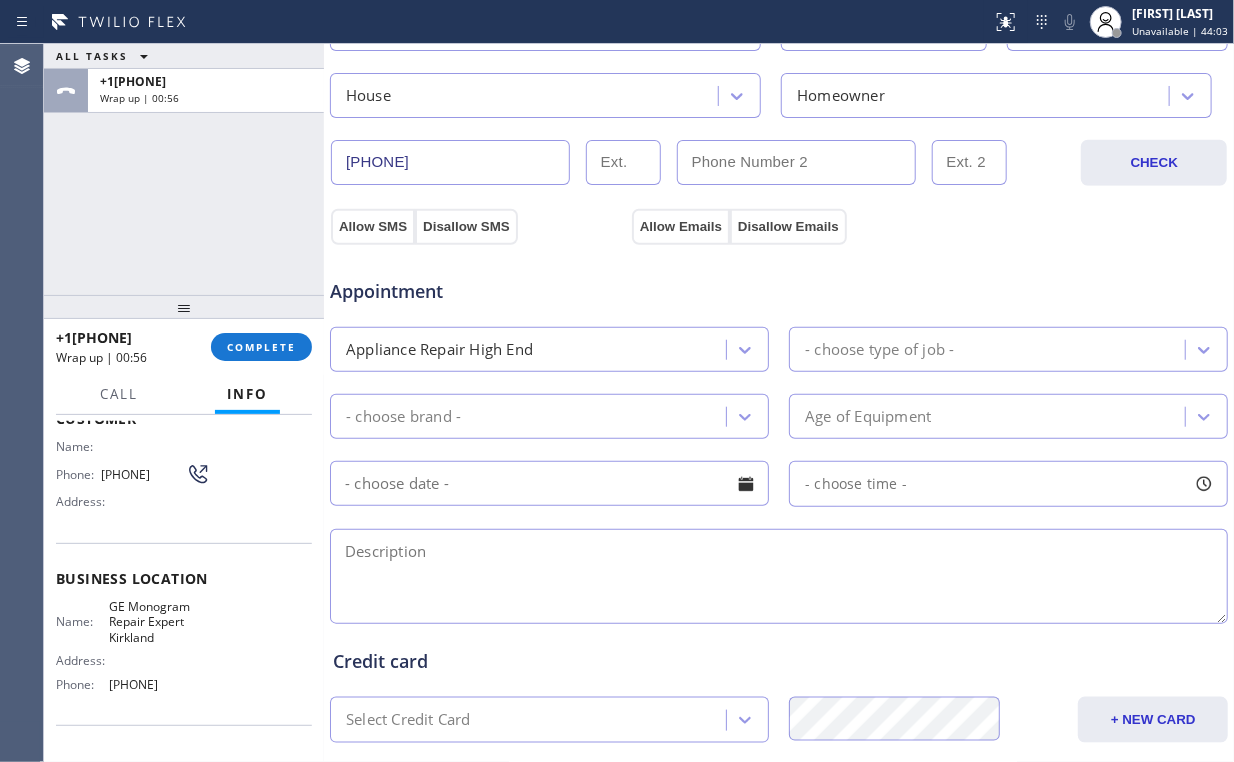 click on "Appointment" at bounding box center (478, 281) 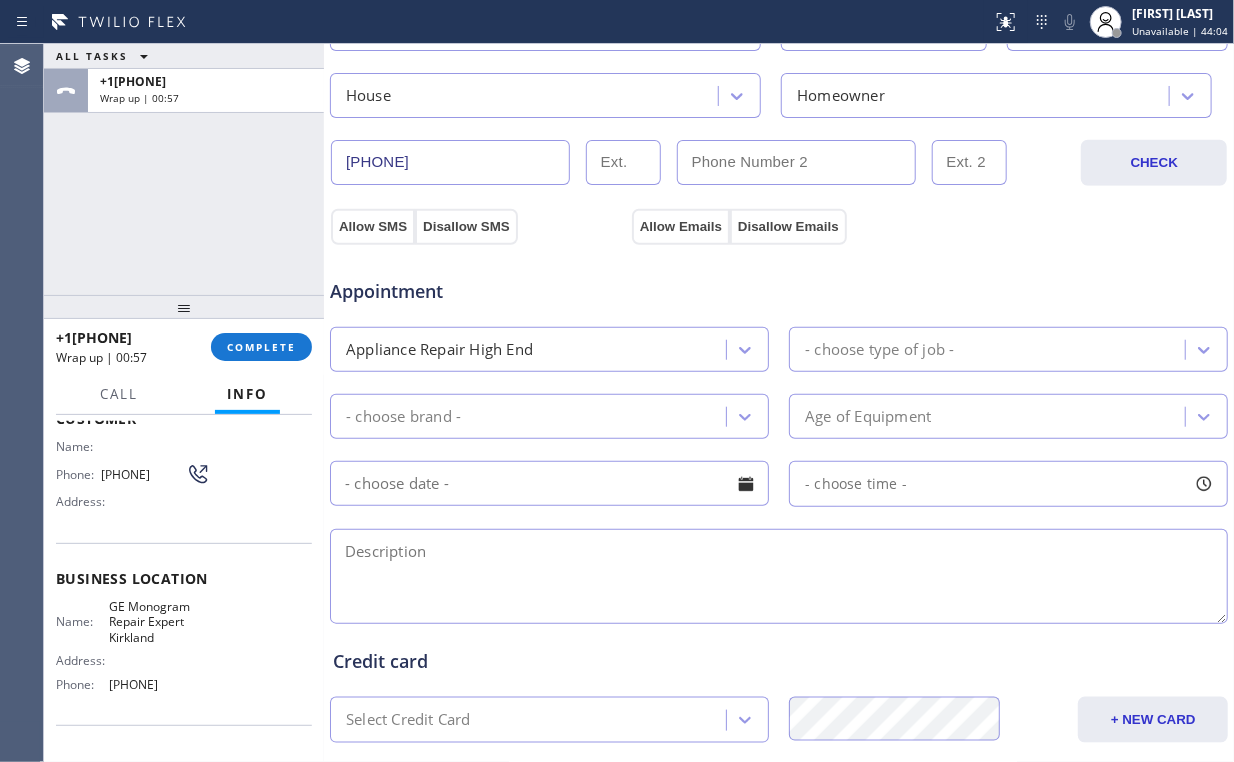 click on "- choose type of job -" at bounding box center (879, 349) 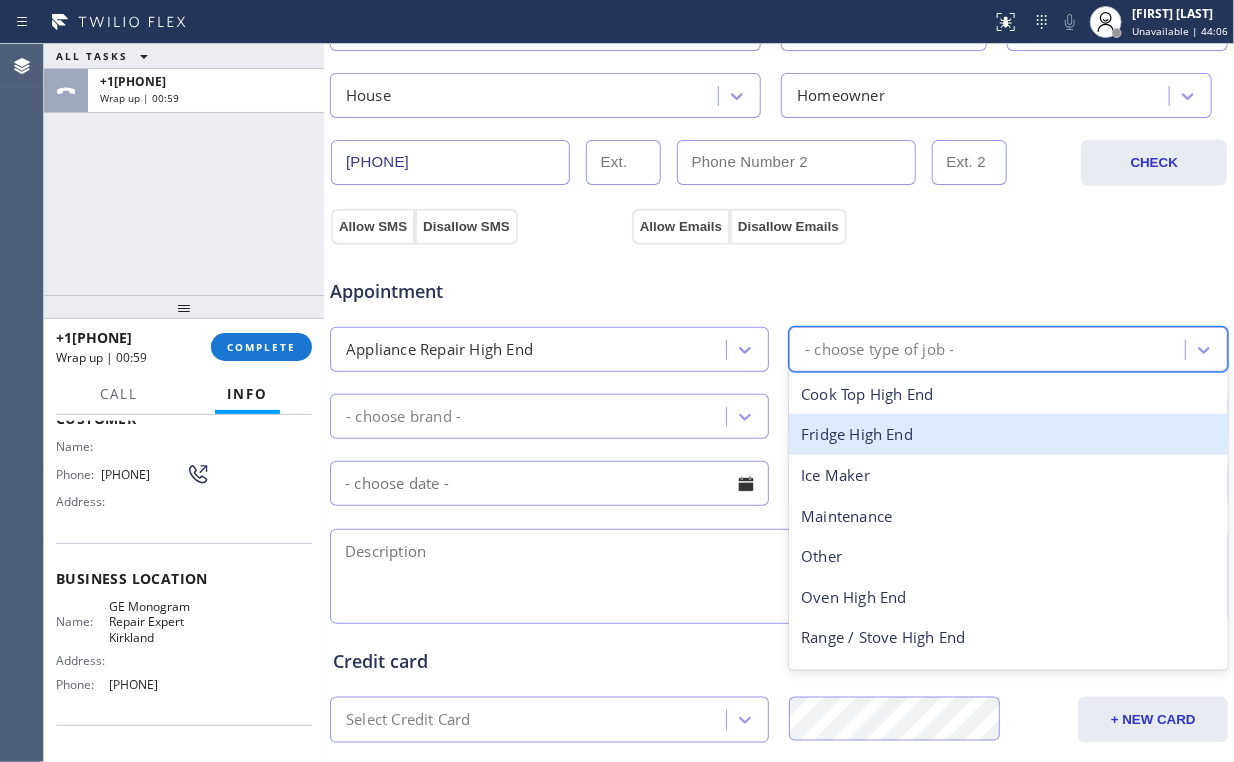 click on "- choose brand -" at bounding box center [531, 416] 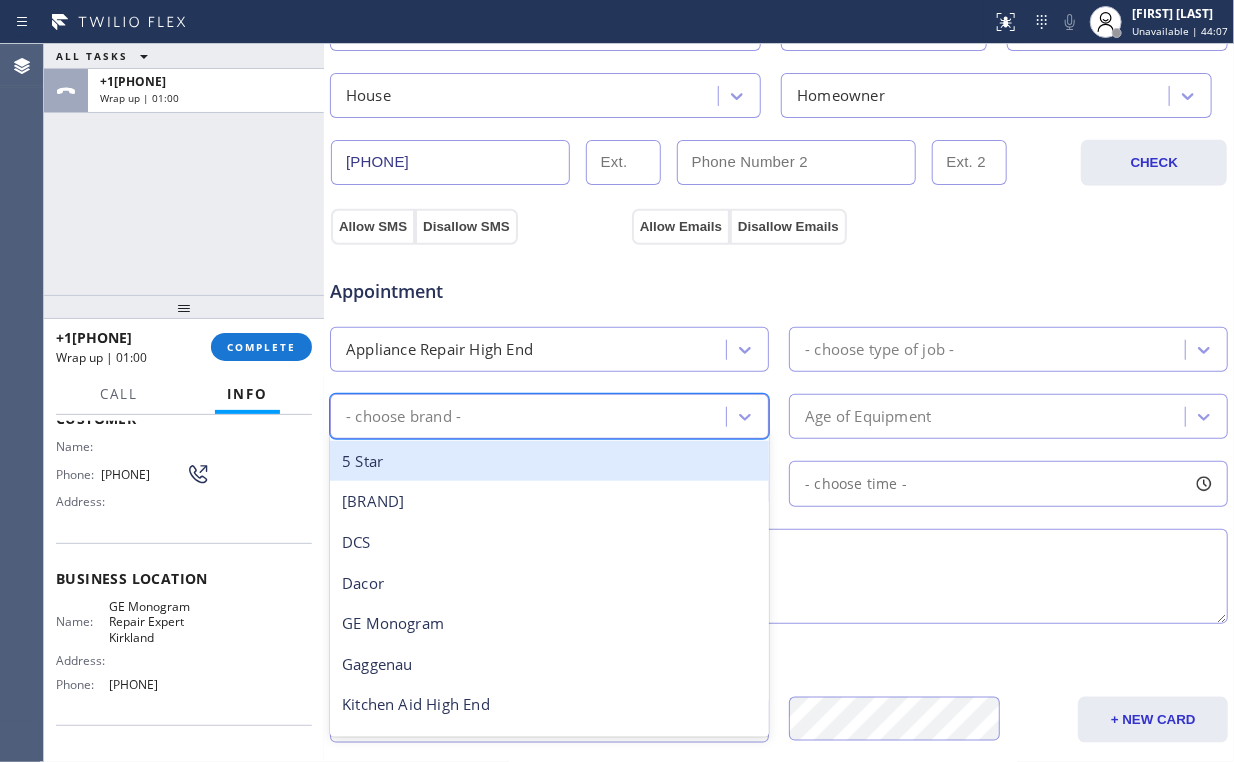 click on "Appliance Repair High End" at bounding box center (531, 349) 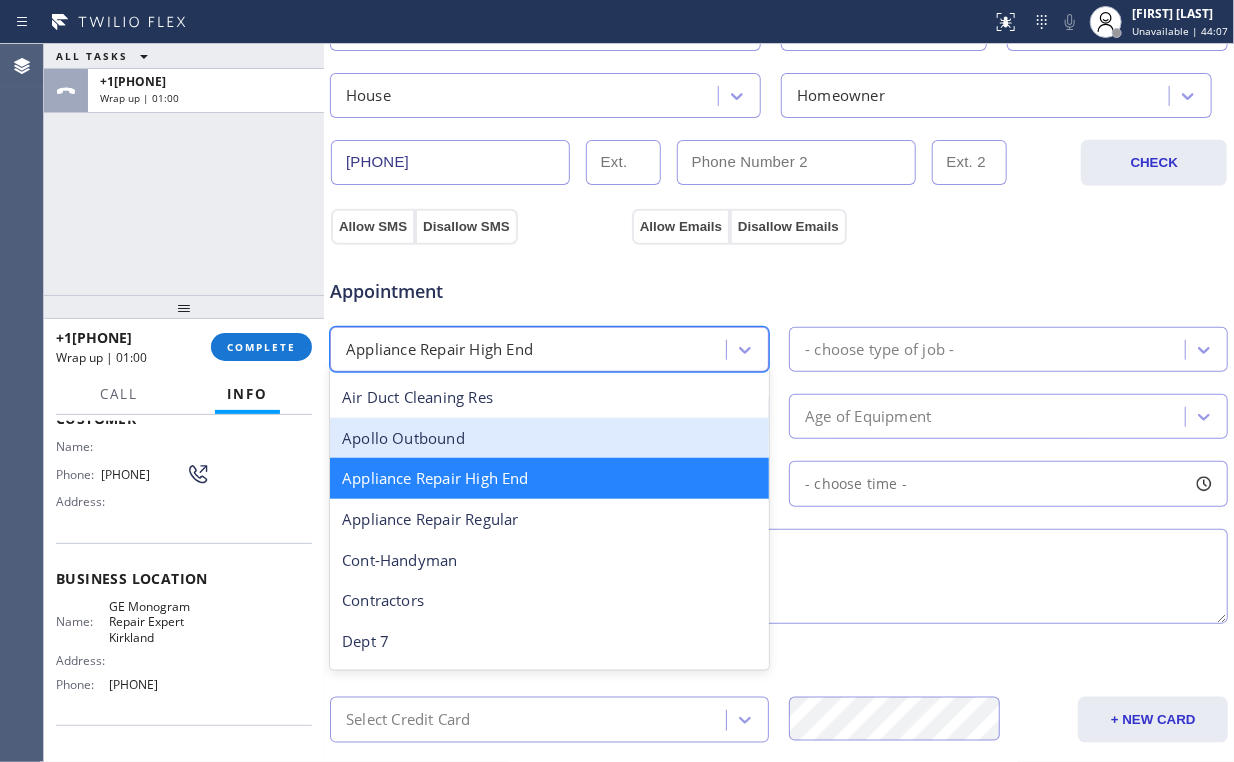 scroll, scrollTop: 162, scrollLeft: 0, axis: vertical 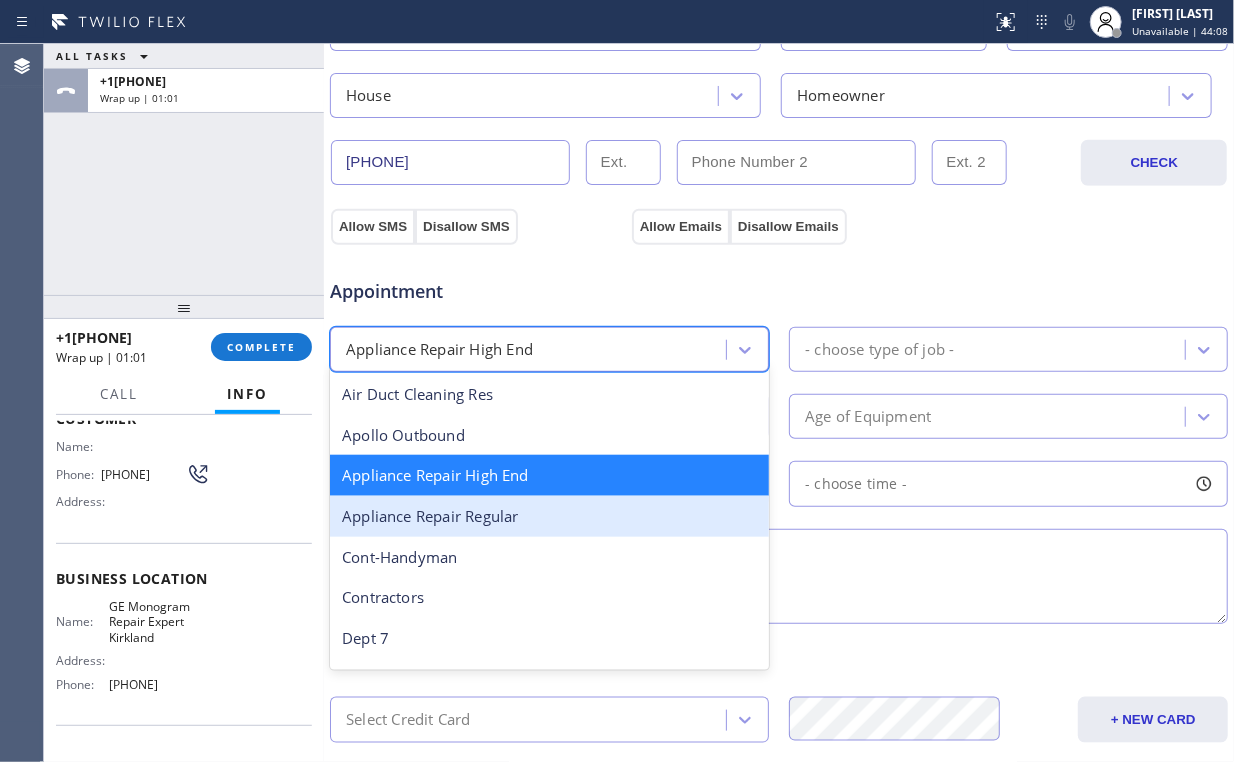 click on "Appliance Repair Regular" at bounding box center [549, 516] 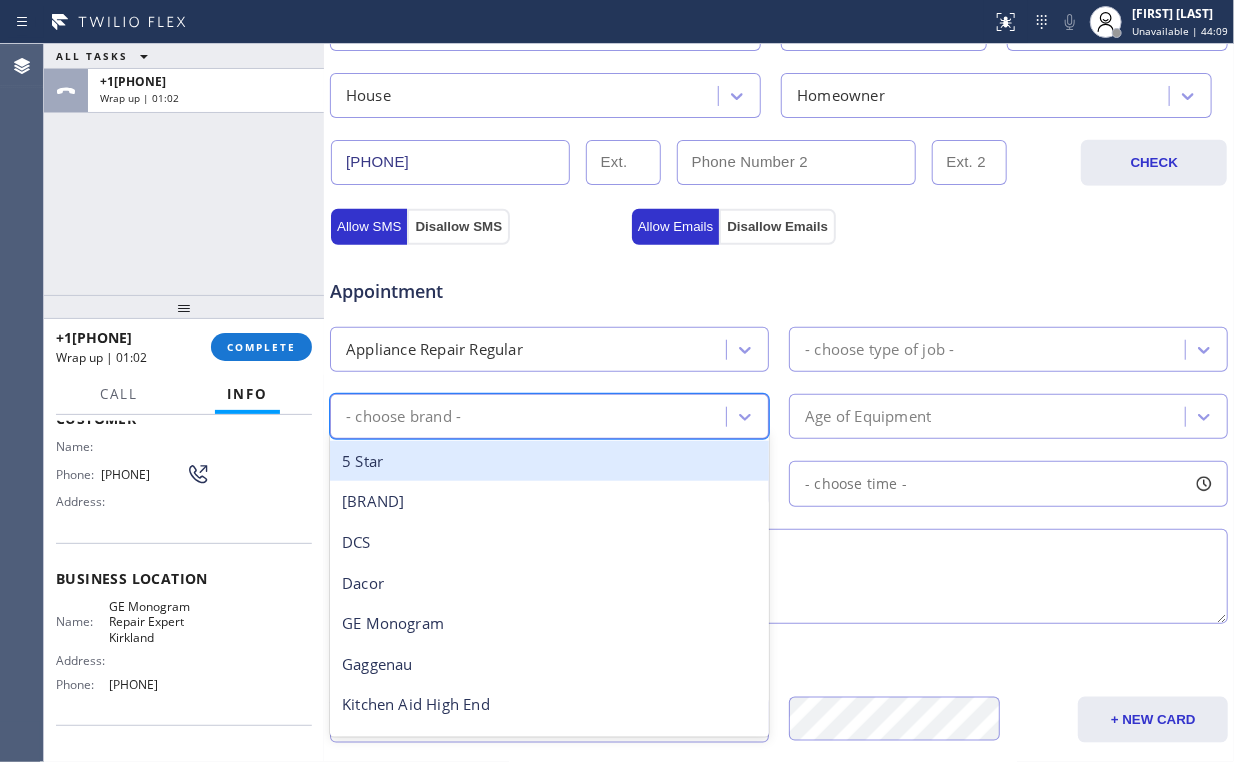 click on "- choose brand -" at bounding box center (531, 416) 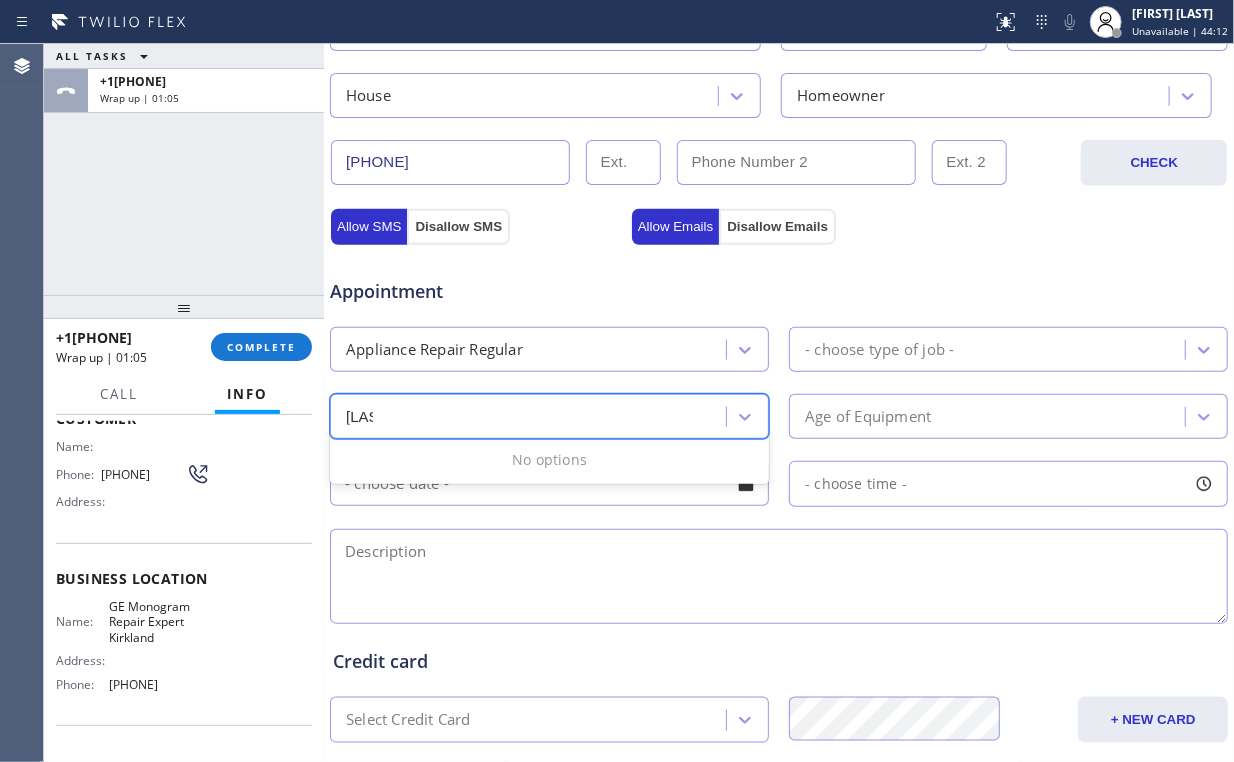 type on "ge" 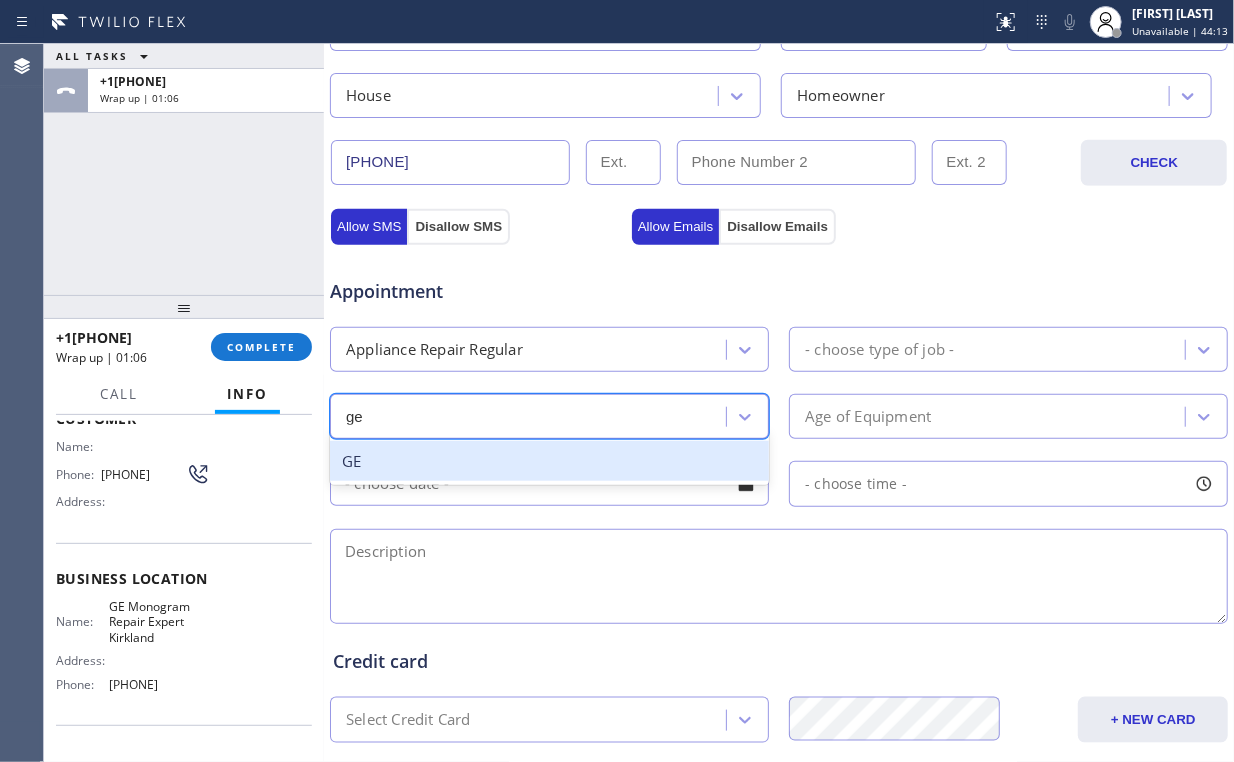 click on "GE" at bounding box center (549, 461) 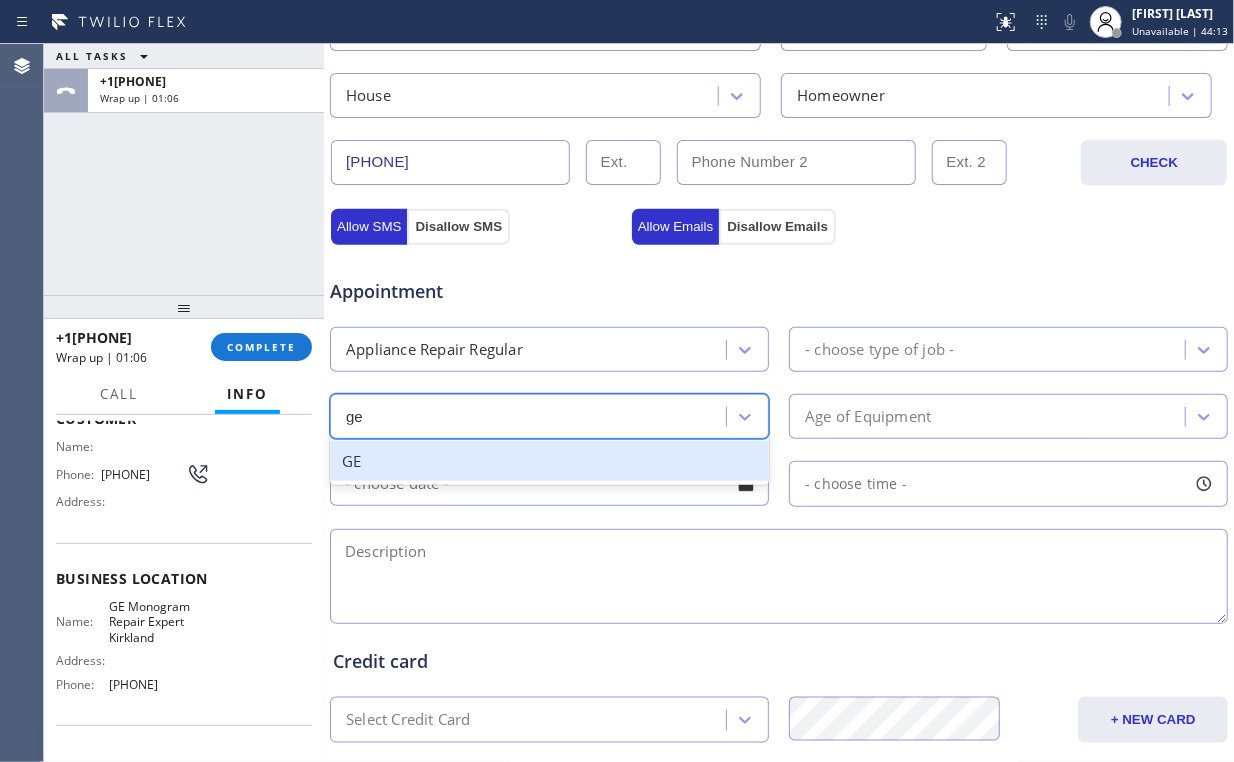 type 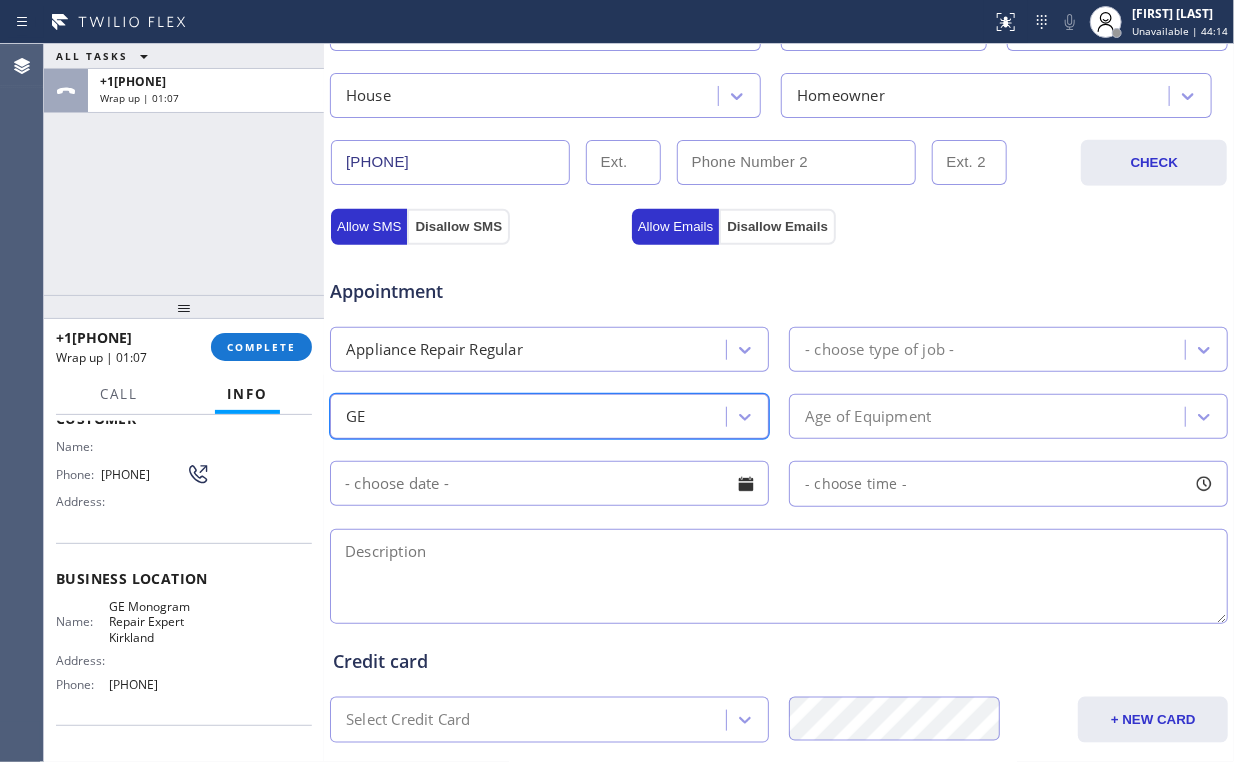 click on "GE" at bounding box center (531, 416) 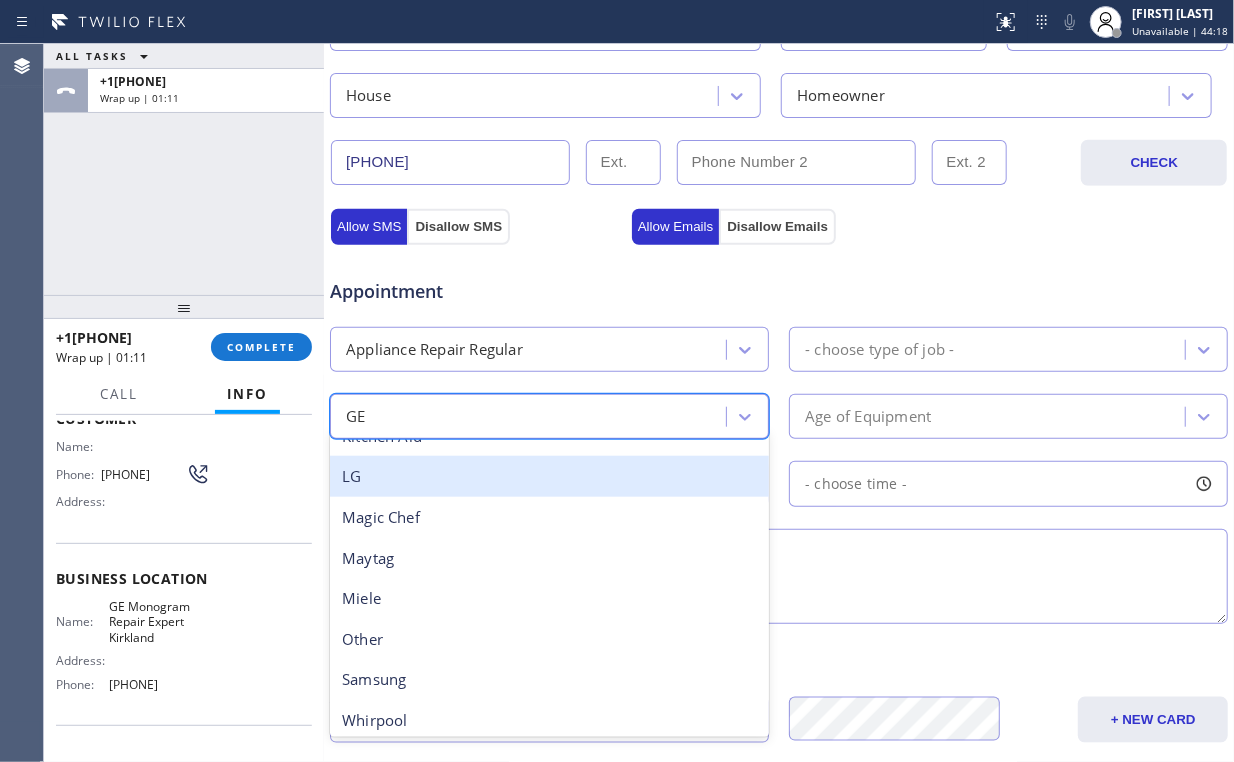 scroll, scrollTop: 439, scrollLeft: 0, axis: vertical 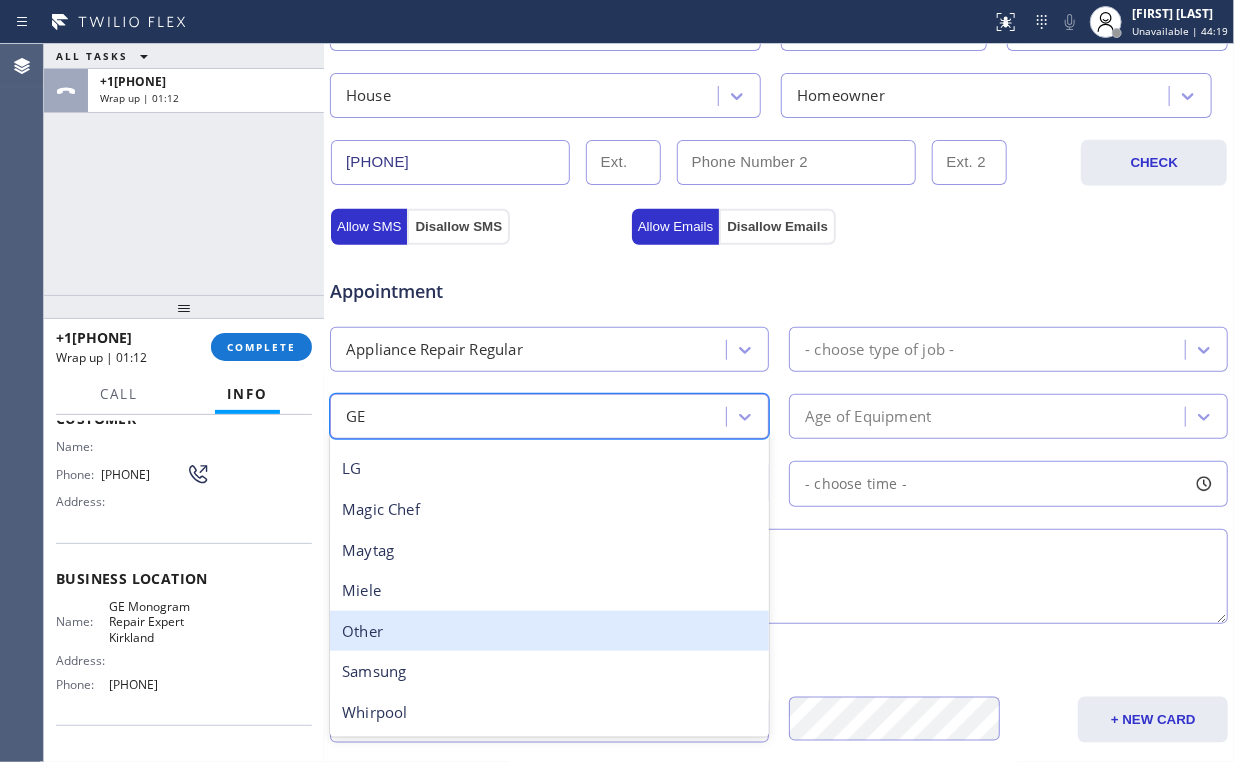 click on "Other" at bounding box center (549, 631) 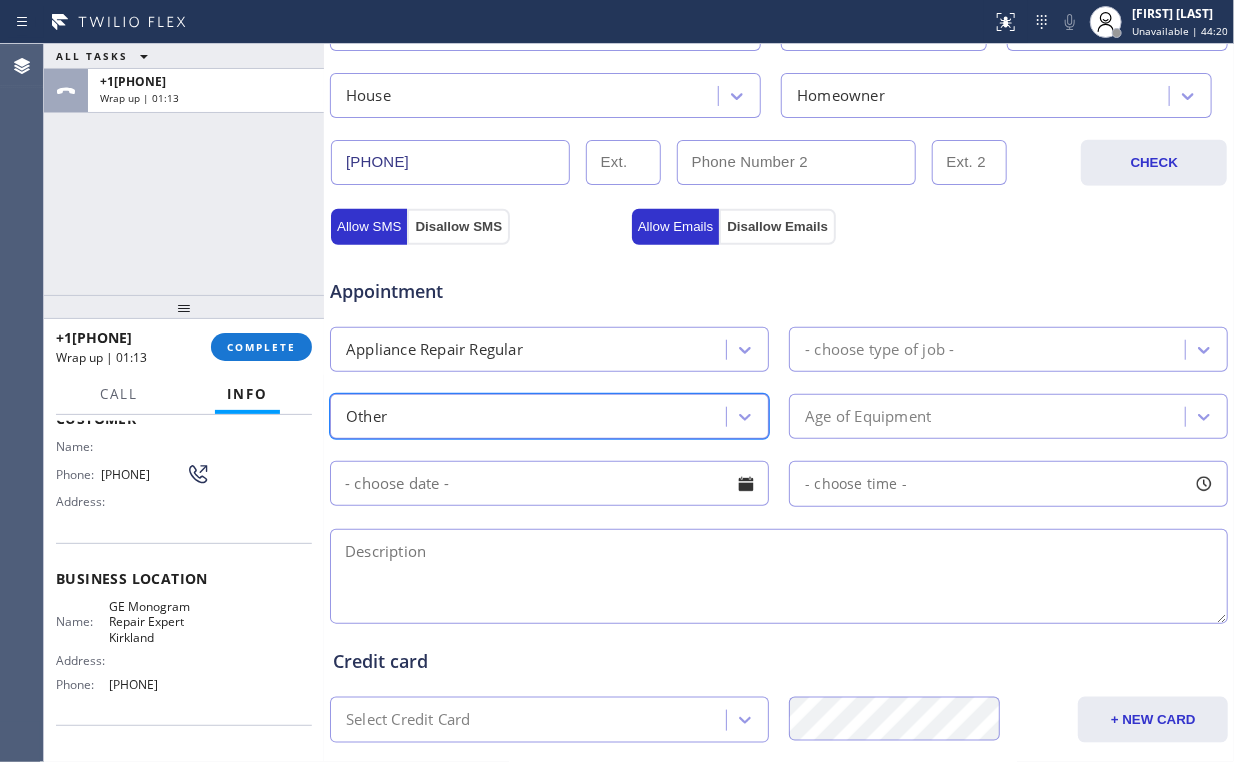 click on "- choose type of job -" at bounding box center [879, 349] 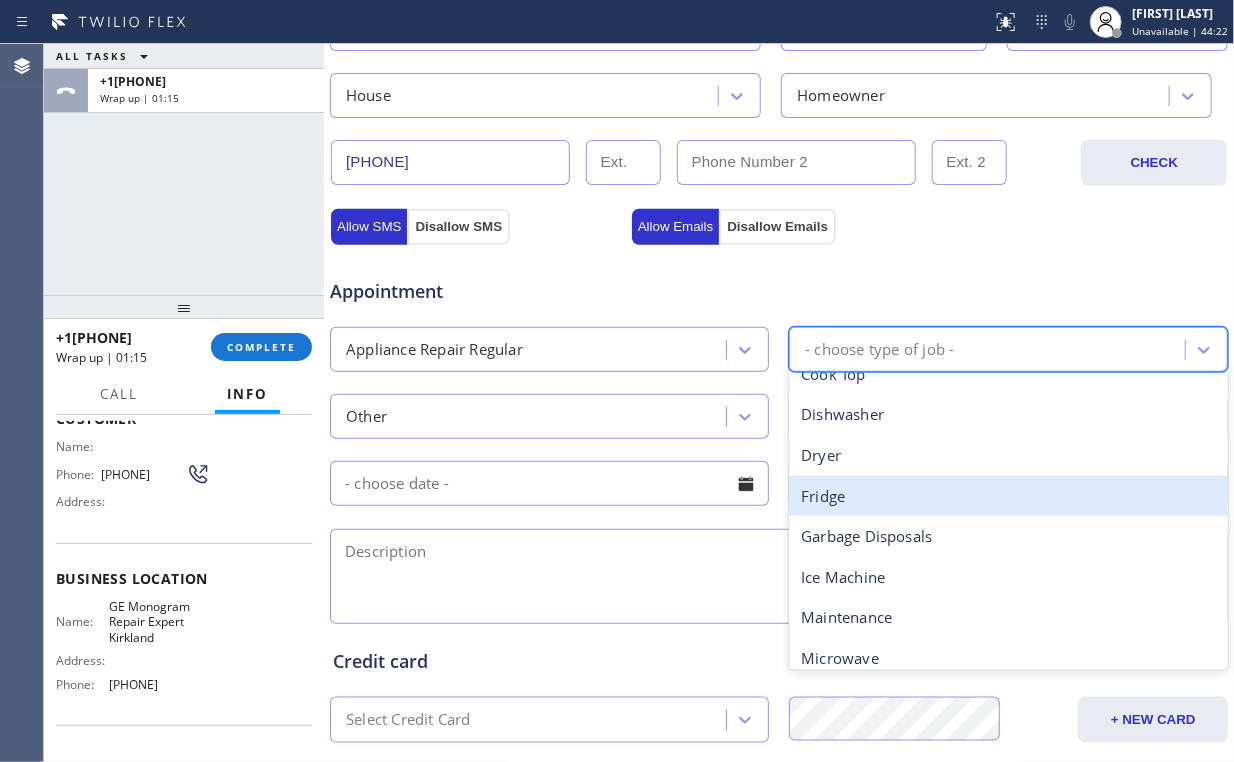 scroll, scrollTop: 0, scrollLeft: 0, axis: both 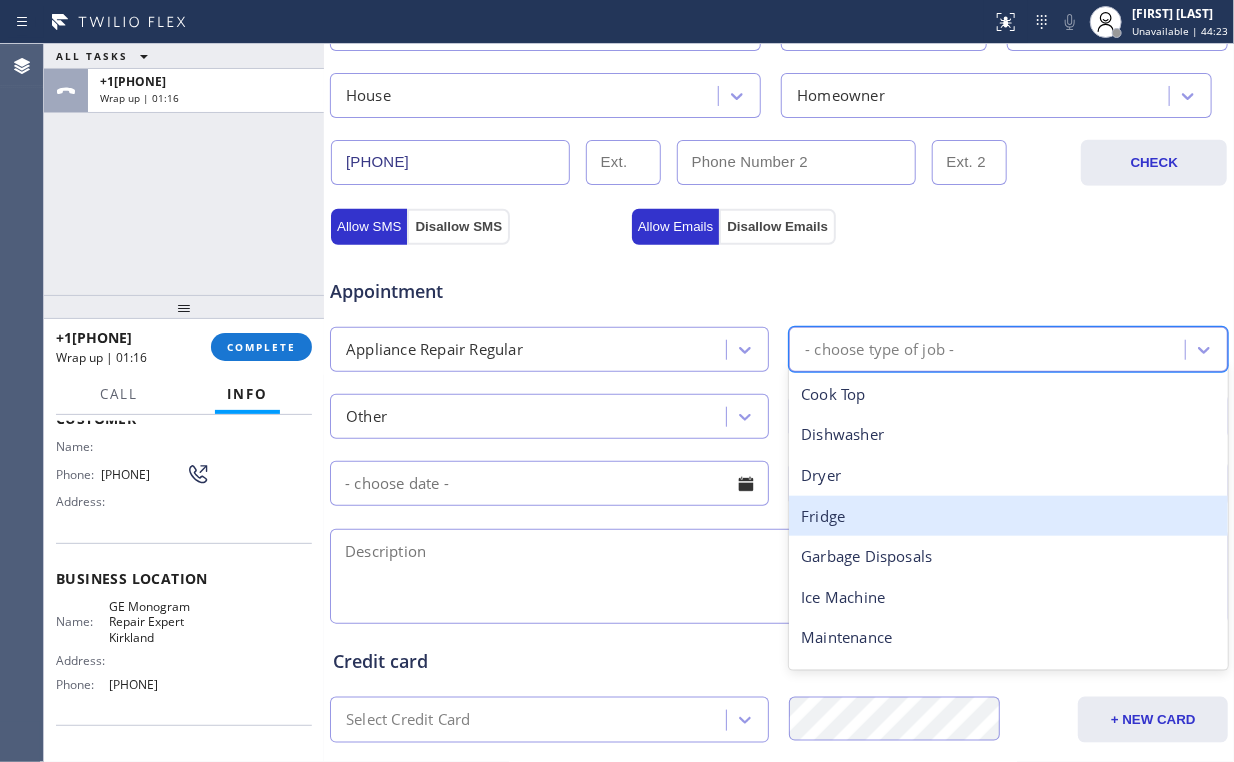 drag, startPoint x: 914, startPoint y: 516, endPoint x: 920, endPoint y: 473, distance: 43.416588 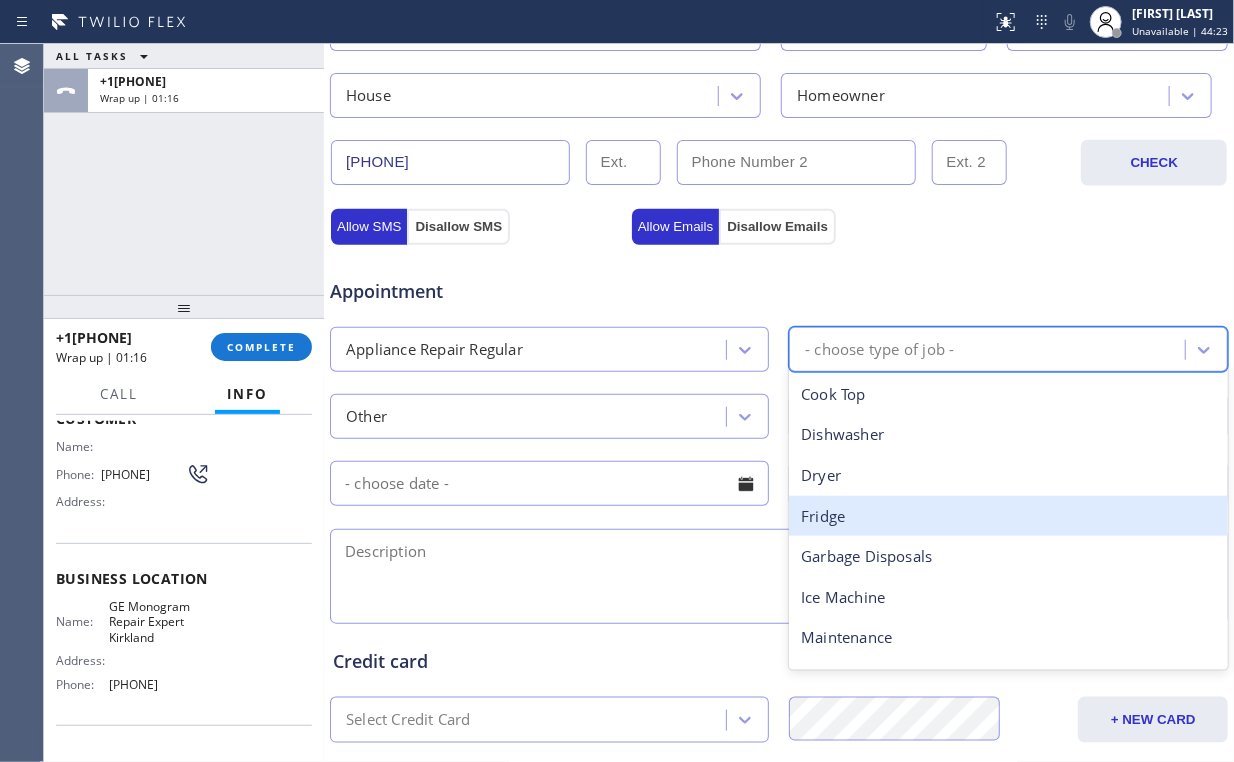 click on "Fridge" at bounding box center (1008, 516) 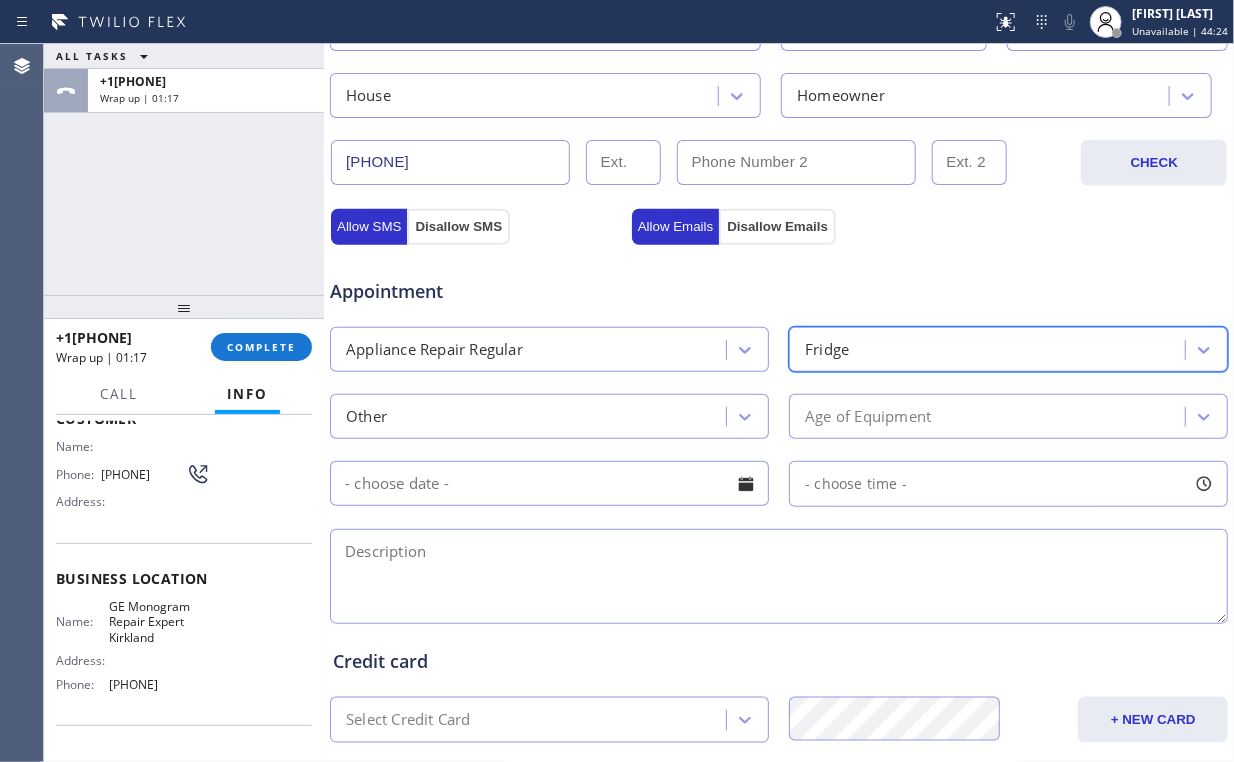 click on "Appointment" at bounding box center (779, 279) 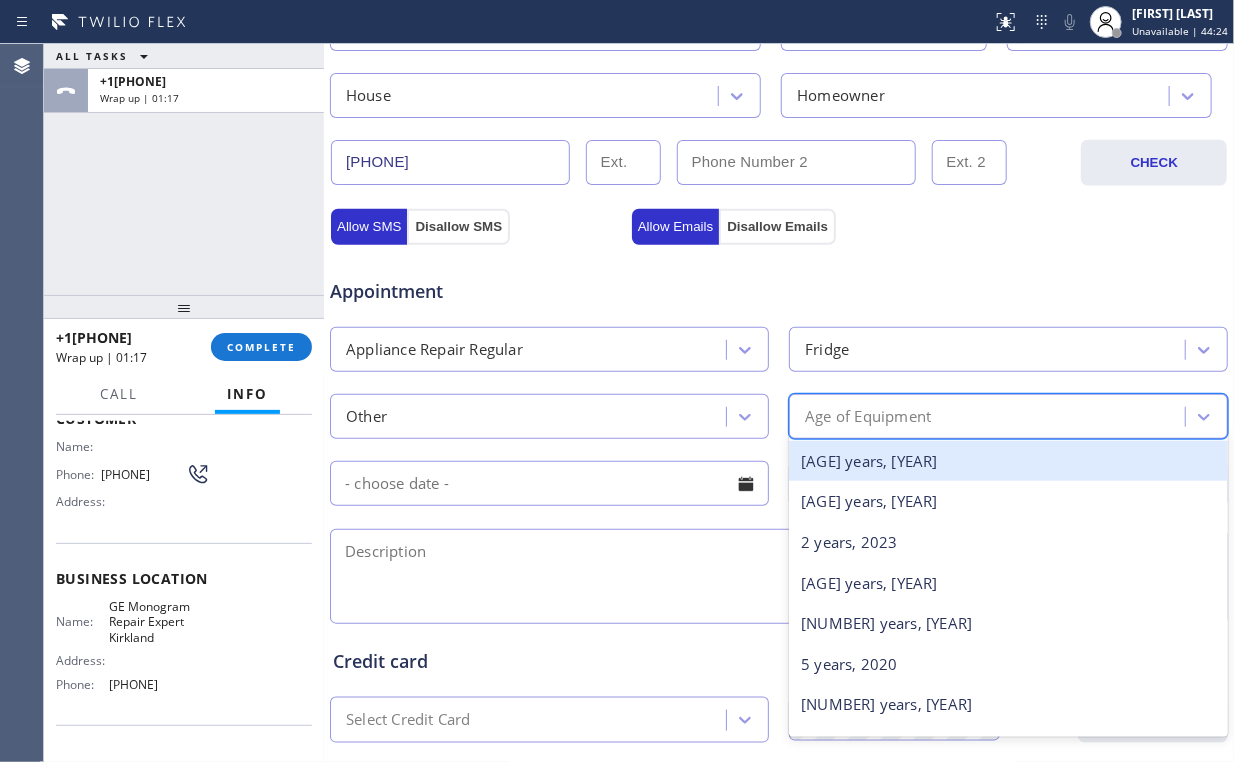 click on "Age of Equipment" at bounding box center (868, 416) 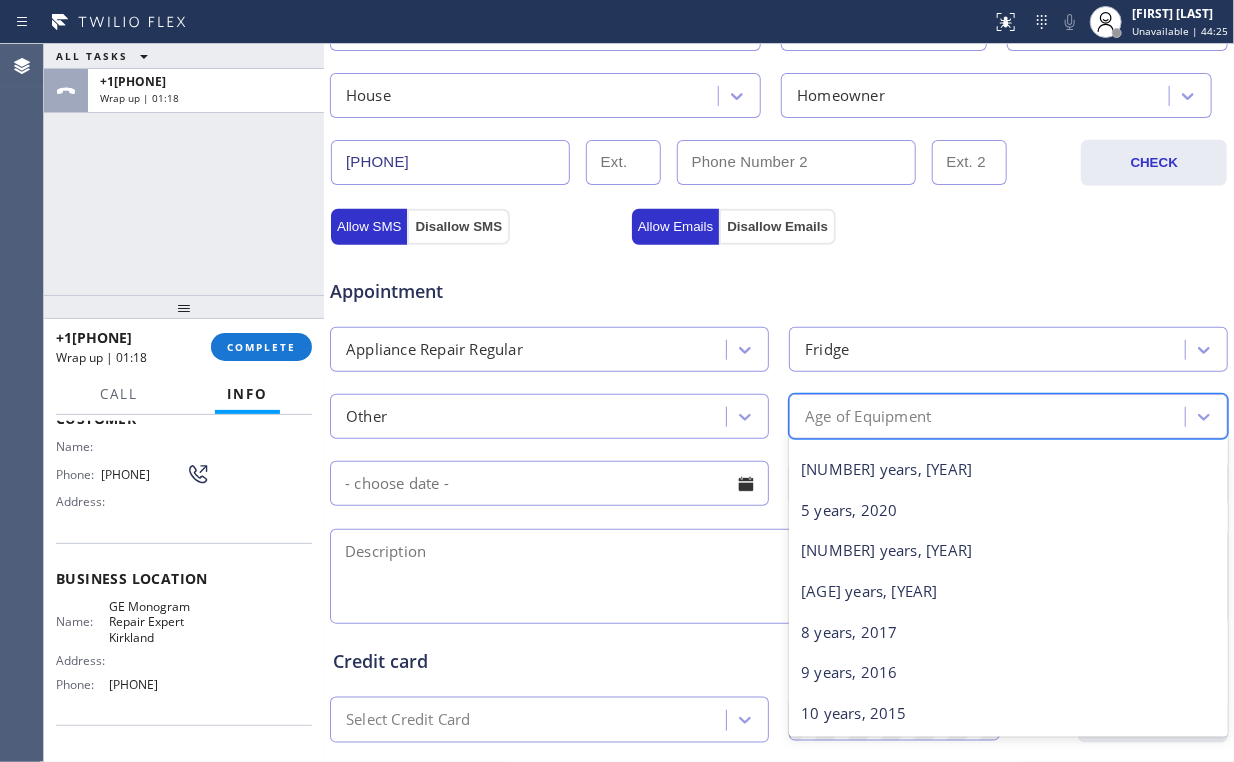 scroll, scrollTop: 400, scrollLeft: 0, axis: vertical 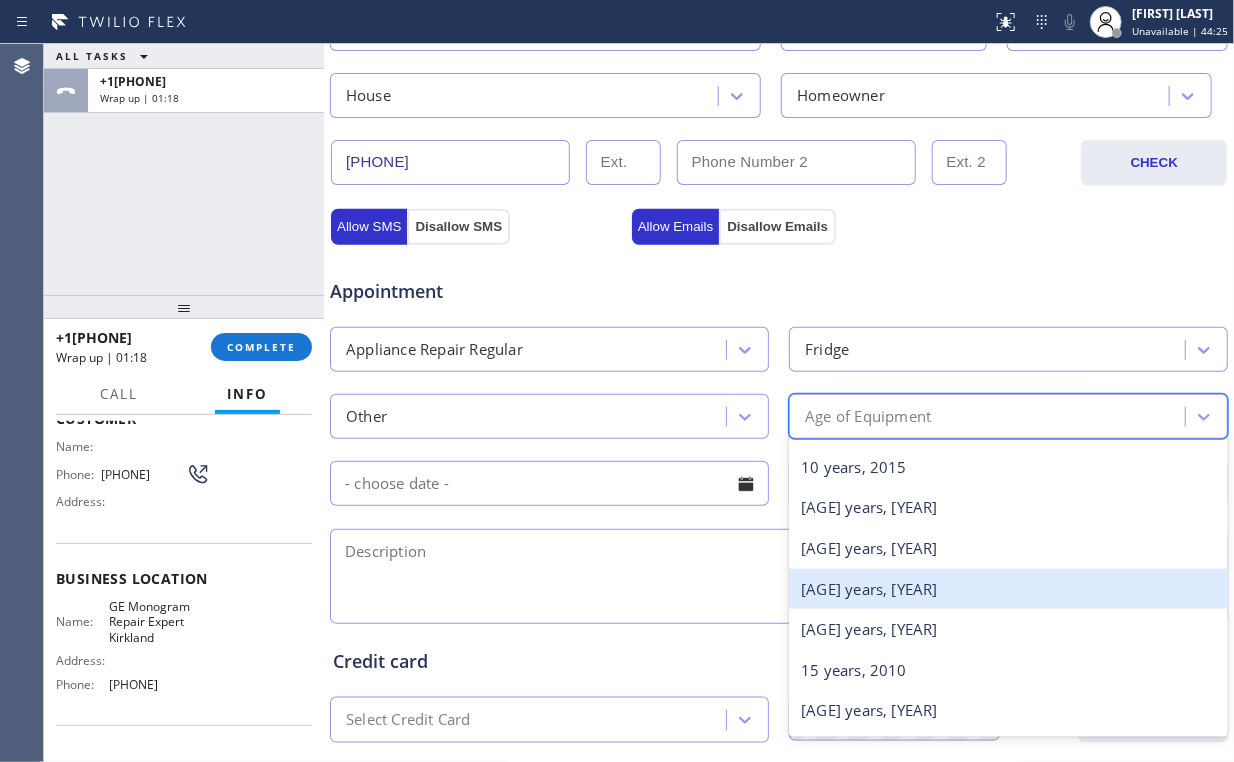 click on "[AGE] years, [YEAR]" at bounding box center (1008, 589) 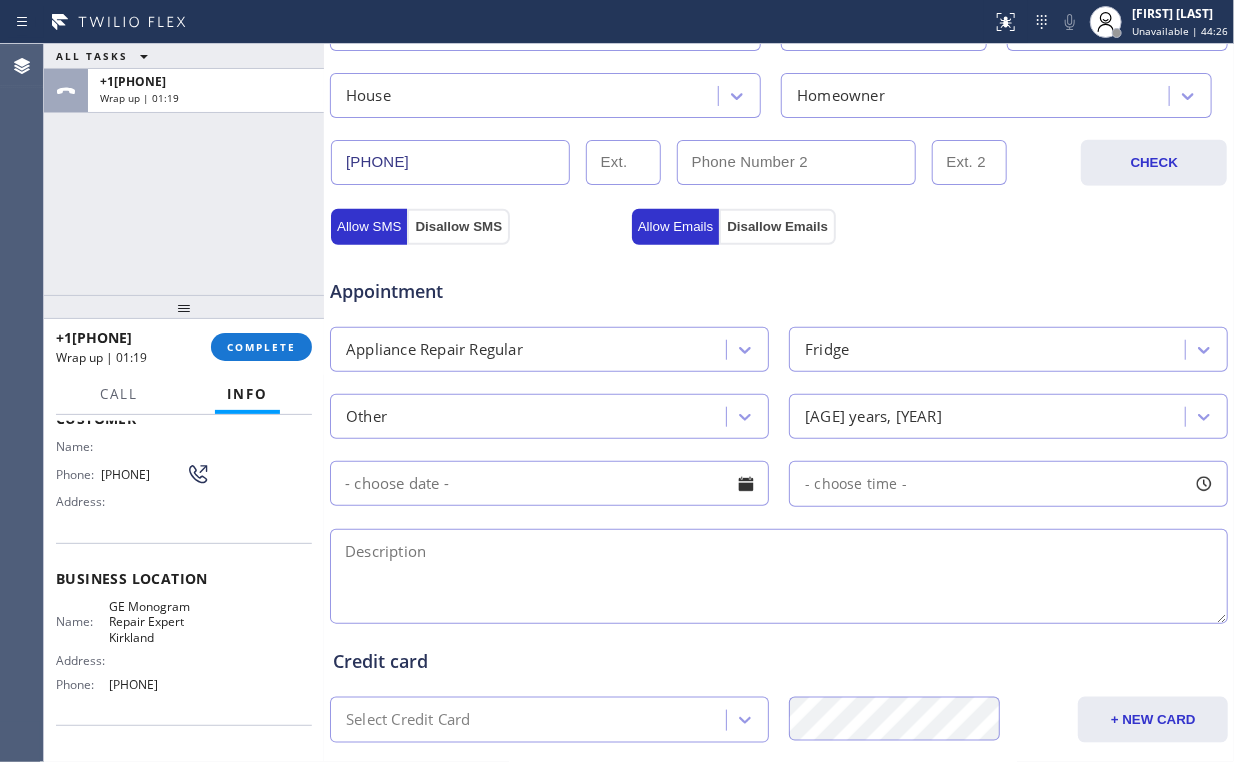 click at bounding box center [549, 483] 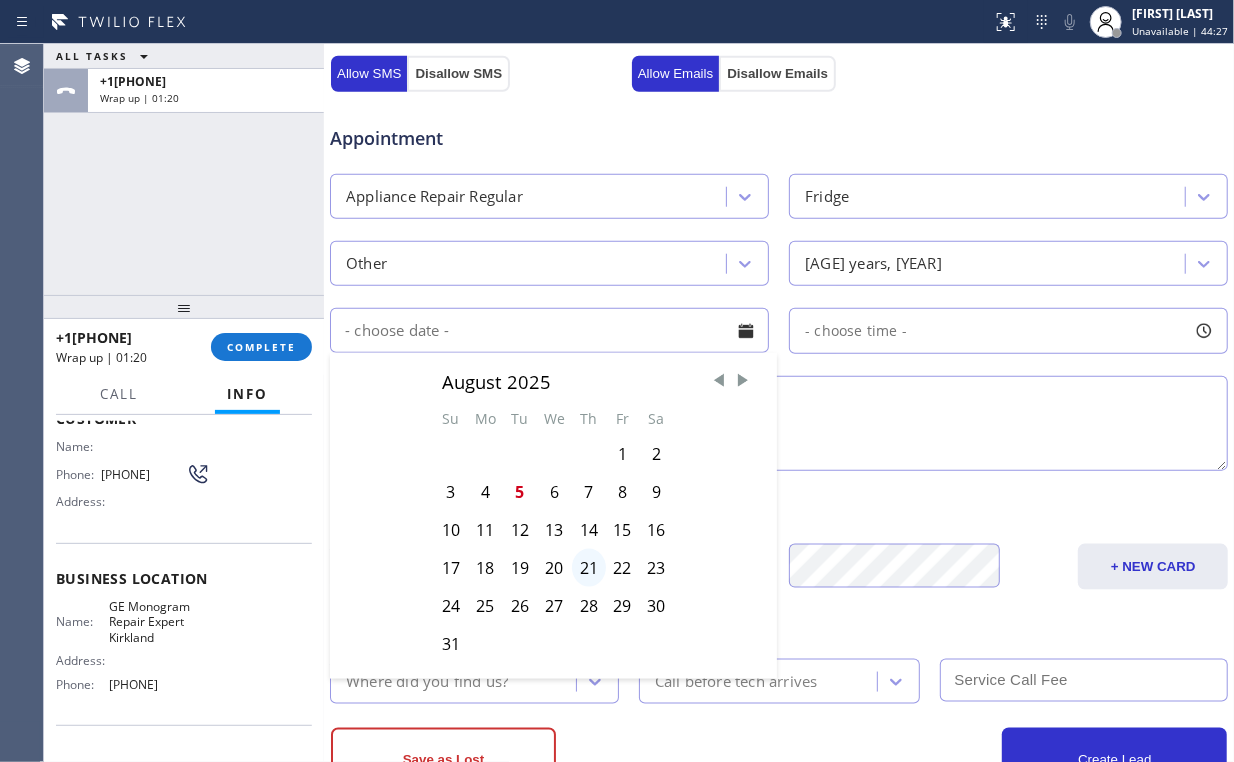 scroll, scrollTop: 720, scrollLeft: 0, axis: vertical 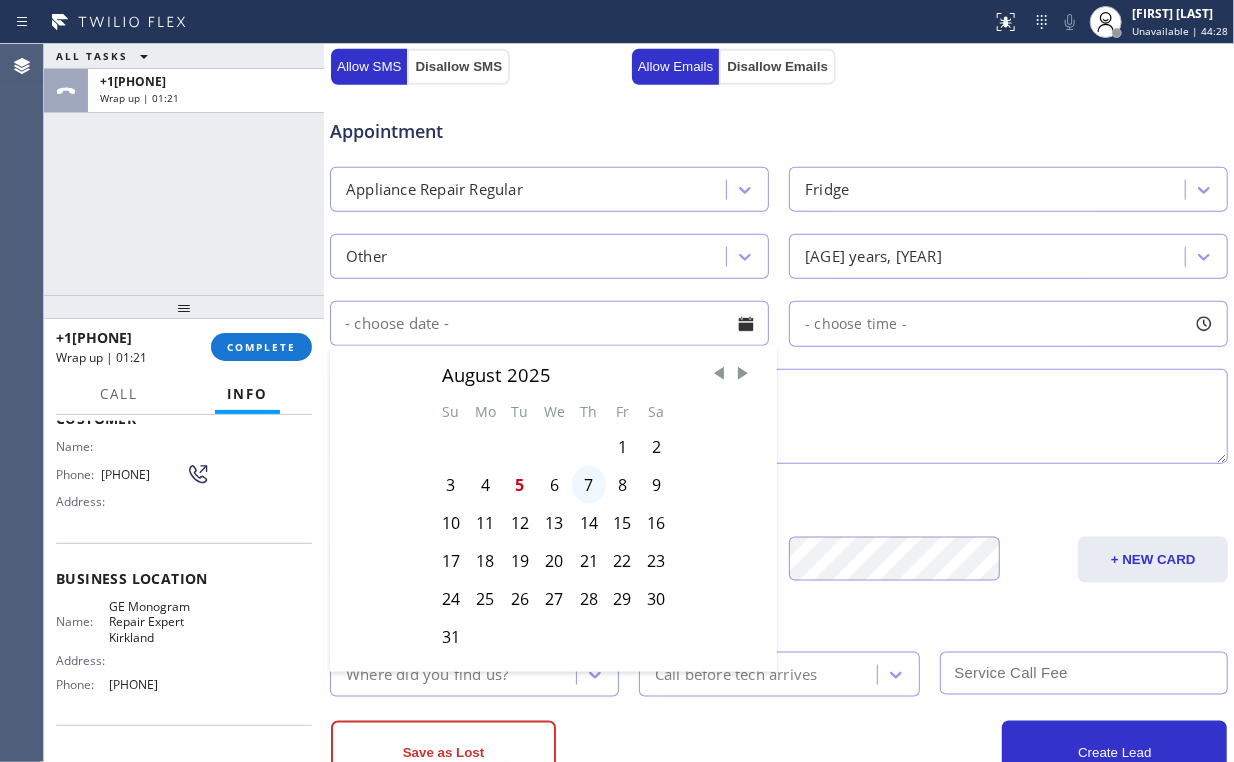 click on "7" at bounding box center (589, 485) 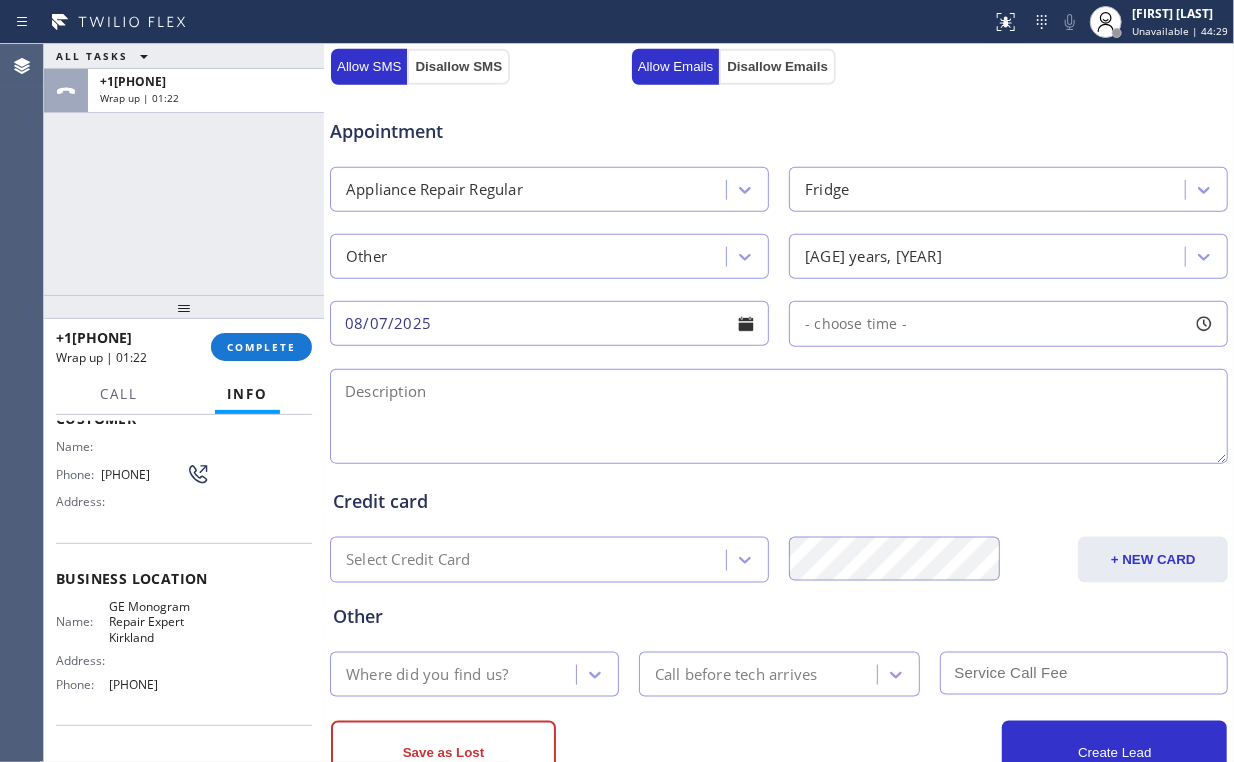 click on "- choose time -" at bounding box center [856, 323] 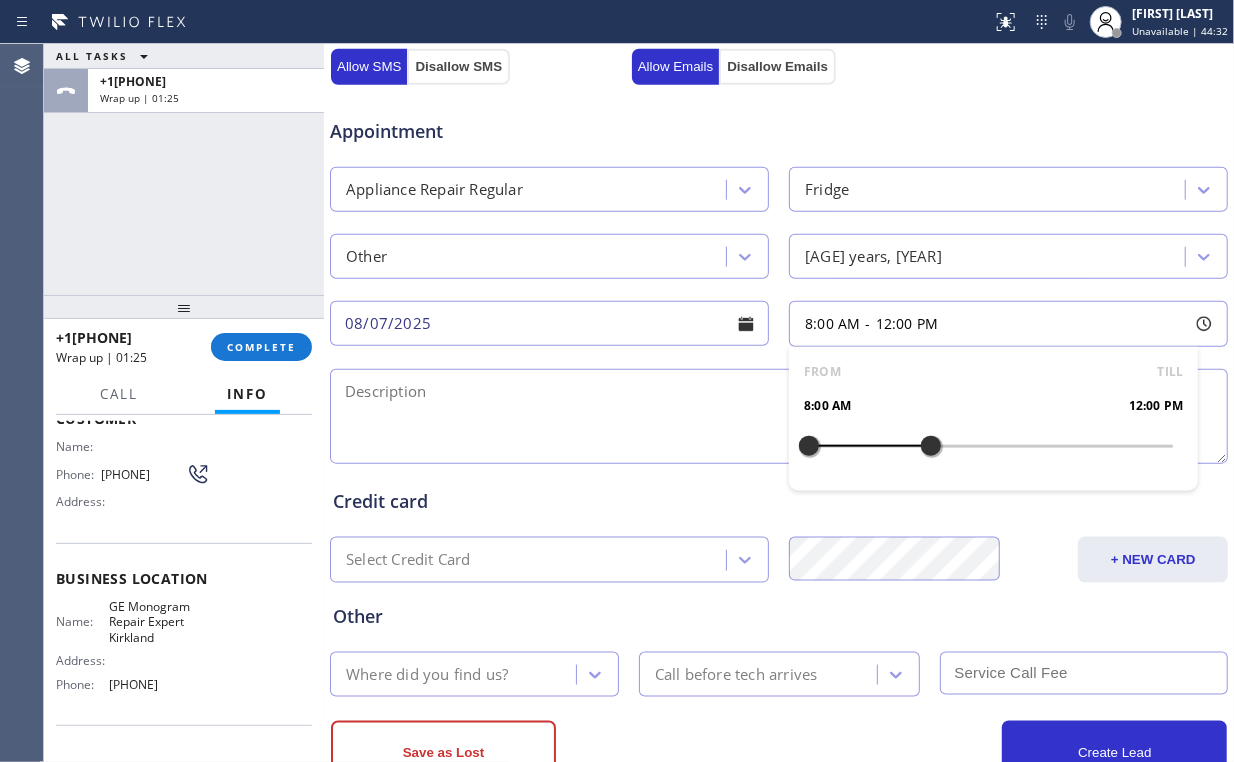 drag, startPoint x: 803, startPoint y: 447, endPoint x: 927, endPoint y: 442, distance: 124.10077 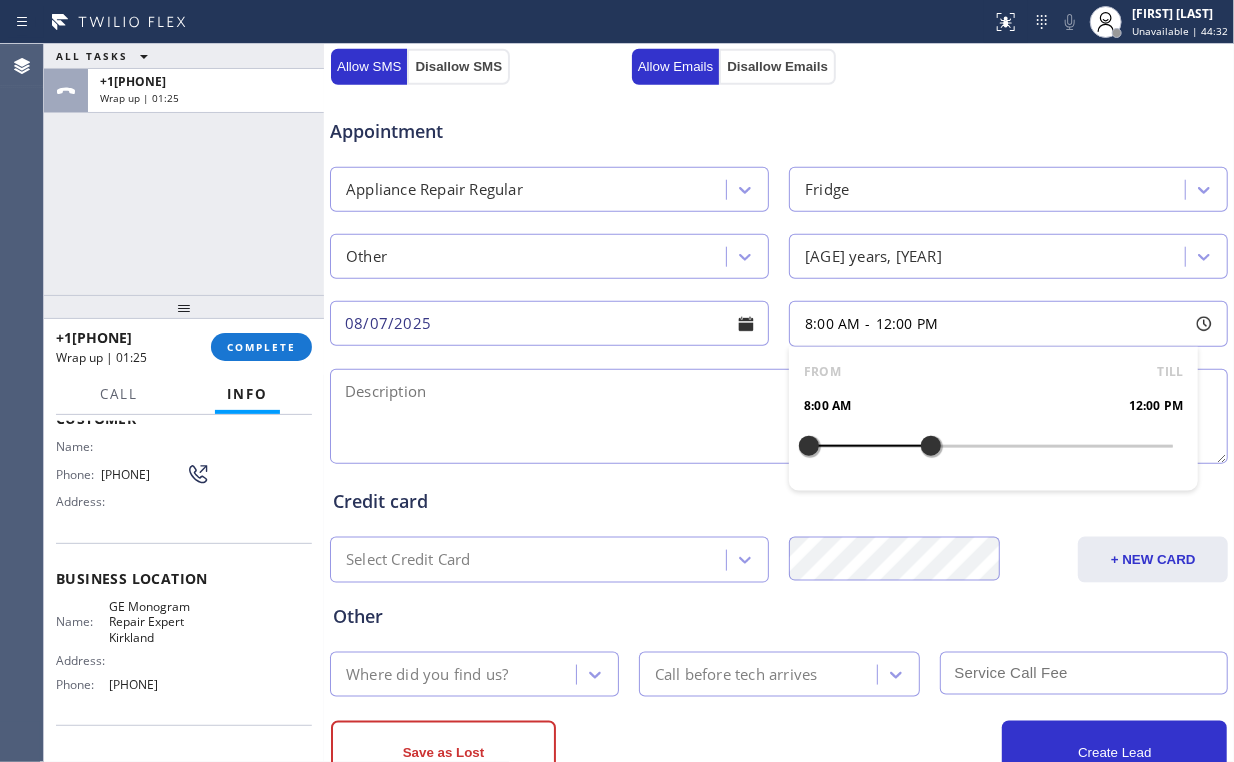 click at bounding box center (931, 446) 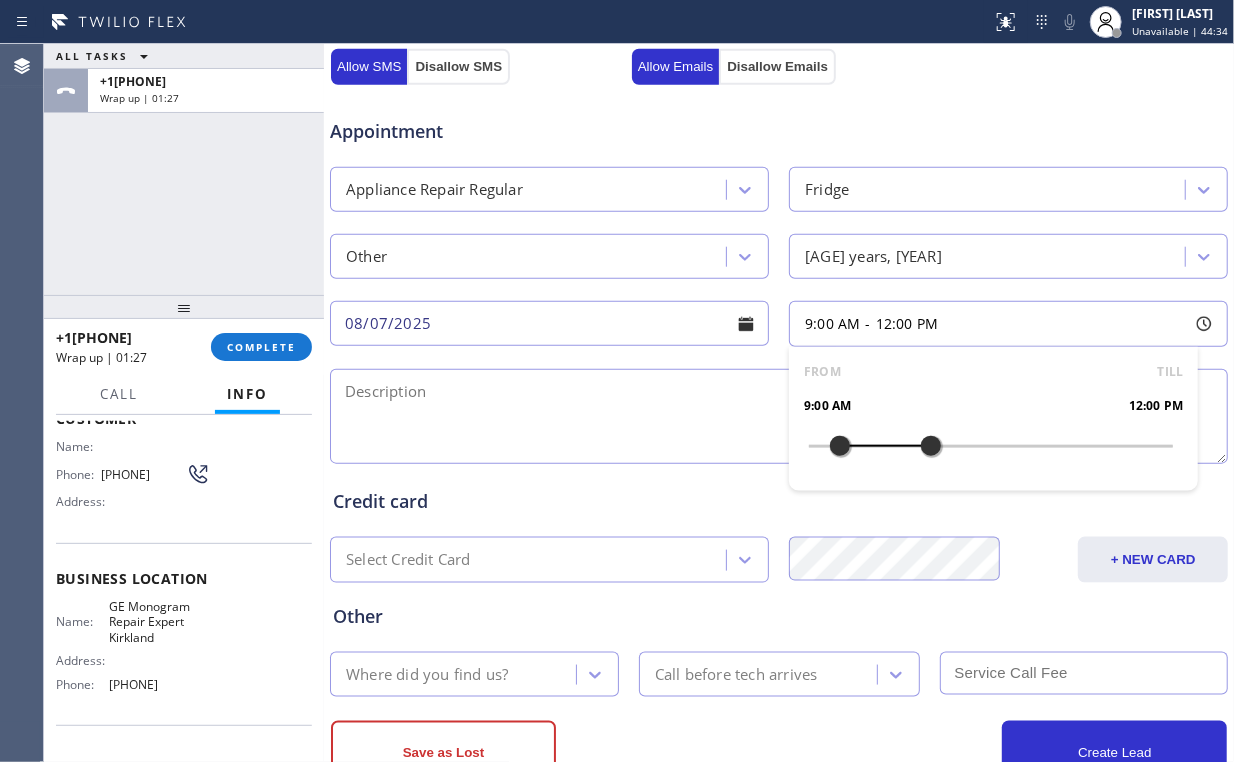 drag, startPoint x: 808, startPoint y: 442, endPoint x: 839, endPoint y: 442, distance: 31 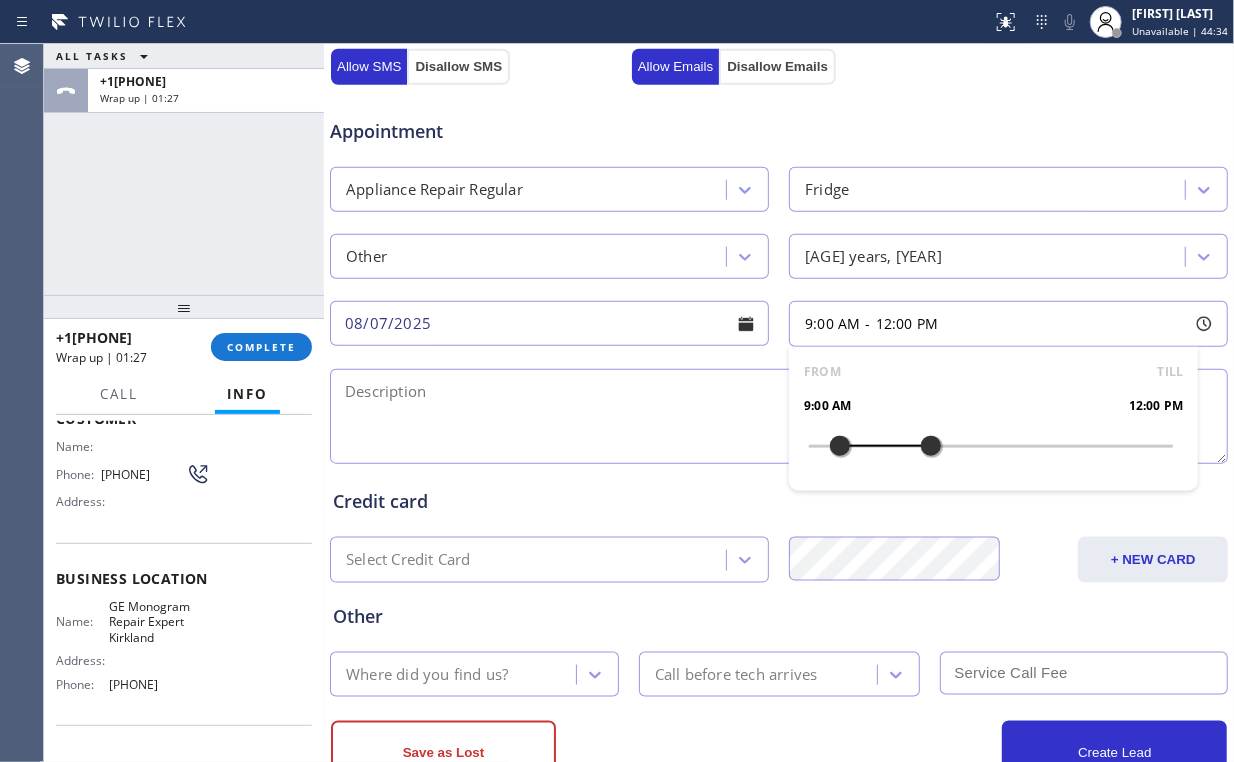 click at bounding box center [840, 446] 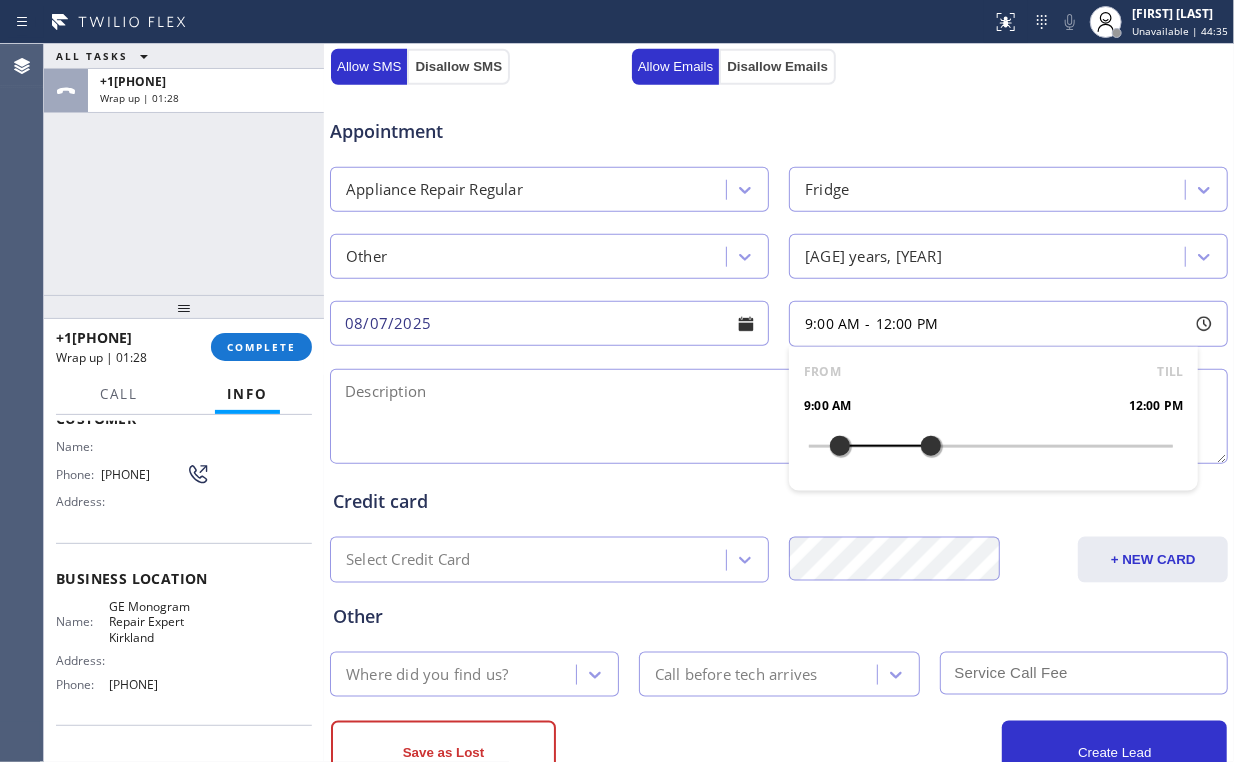 click on "Appointment Appliance Repair Regular Fridge Other [AGE] years, [YEAR] [DATE] [TIME] - [TIME] FROM TILL [TIME] [TIME]" at bounding box center (779, 281) 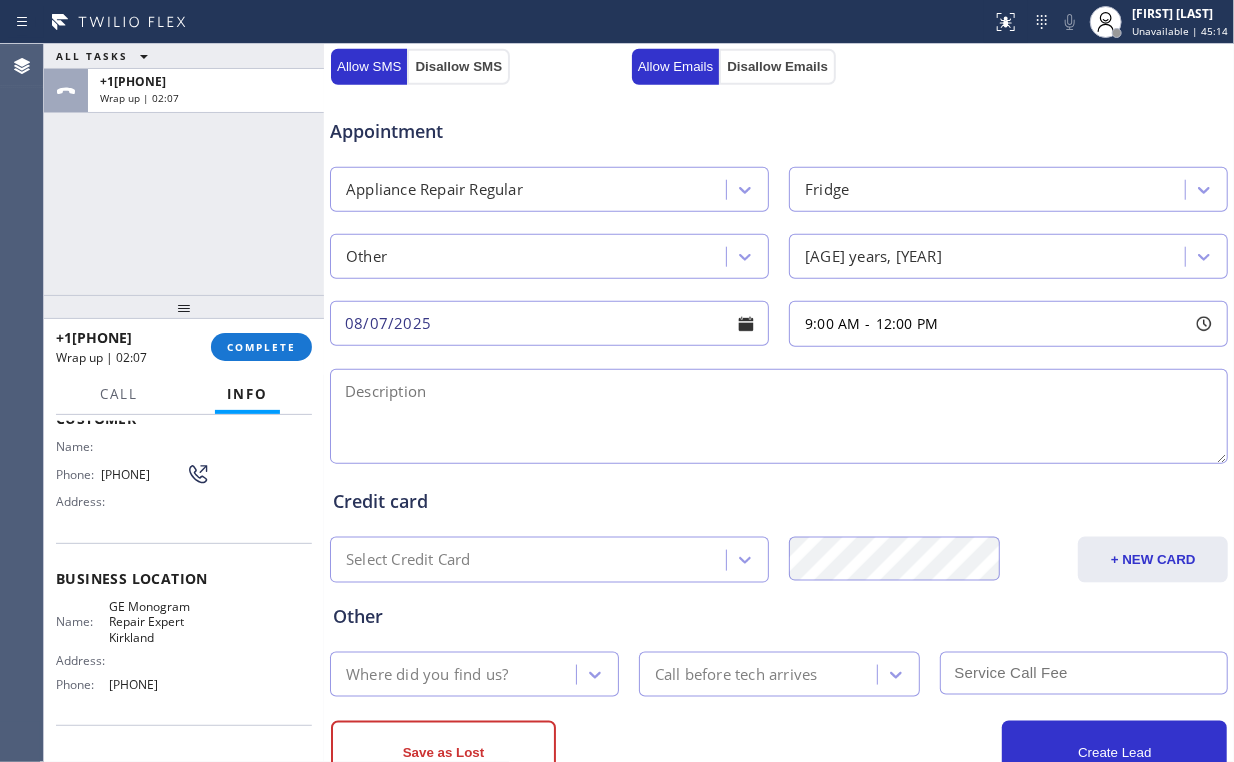 click at bounding box center (779, 416) 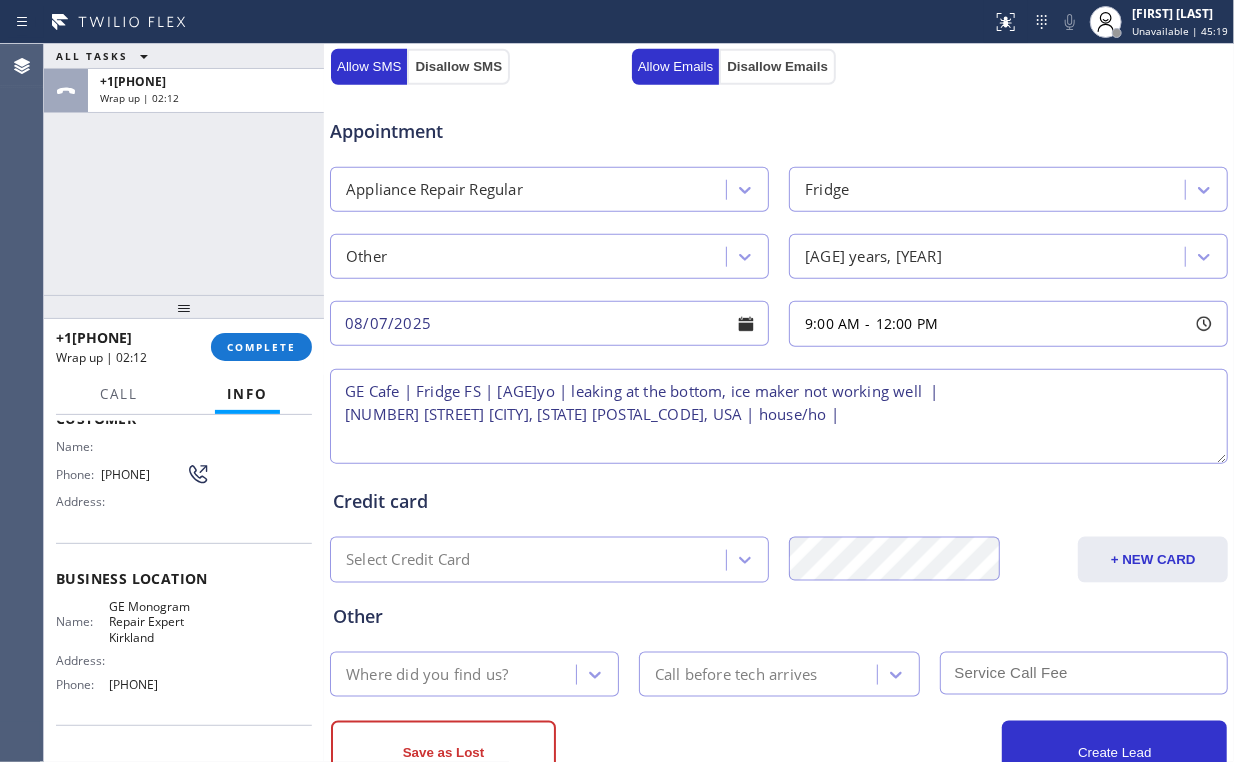 click on "GE Cafe | Fridge FS | [AGE]yo | leaking at the bottom, ice maker not working well  |
[NUMBER] [STREET] [CITY], [STATE] [POSTAL_CODE], USA | house/ho |" at bounding box center (779, 416) 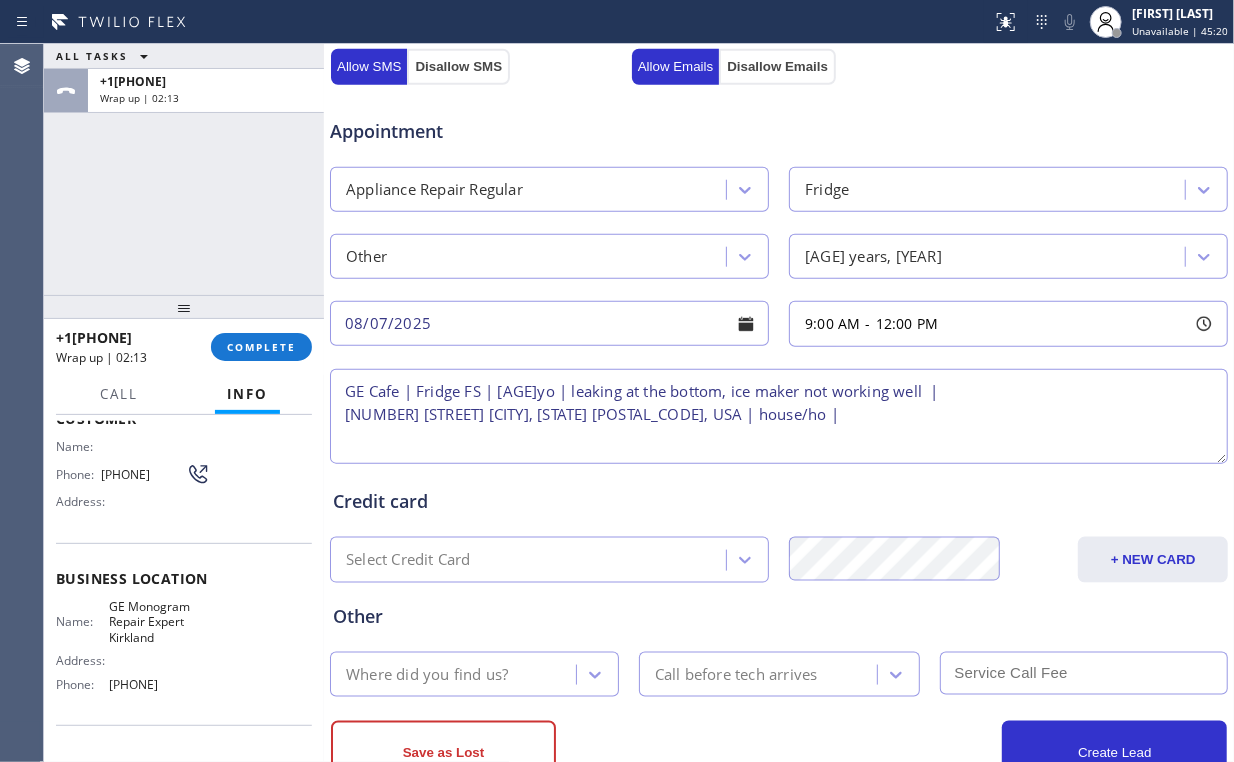paste on "GE Monogram Repair Expert Kirkland" 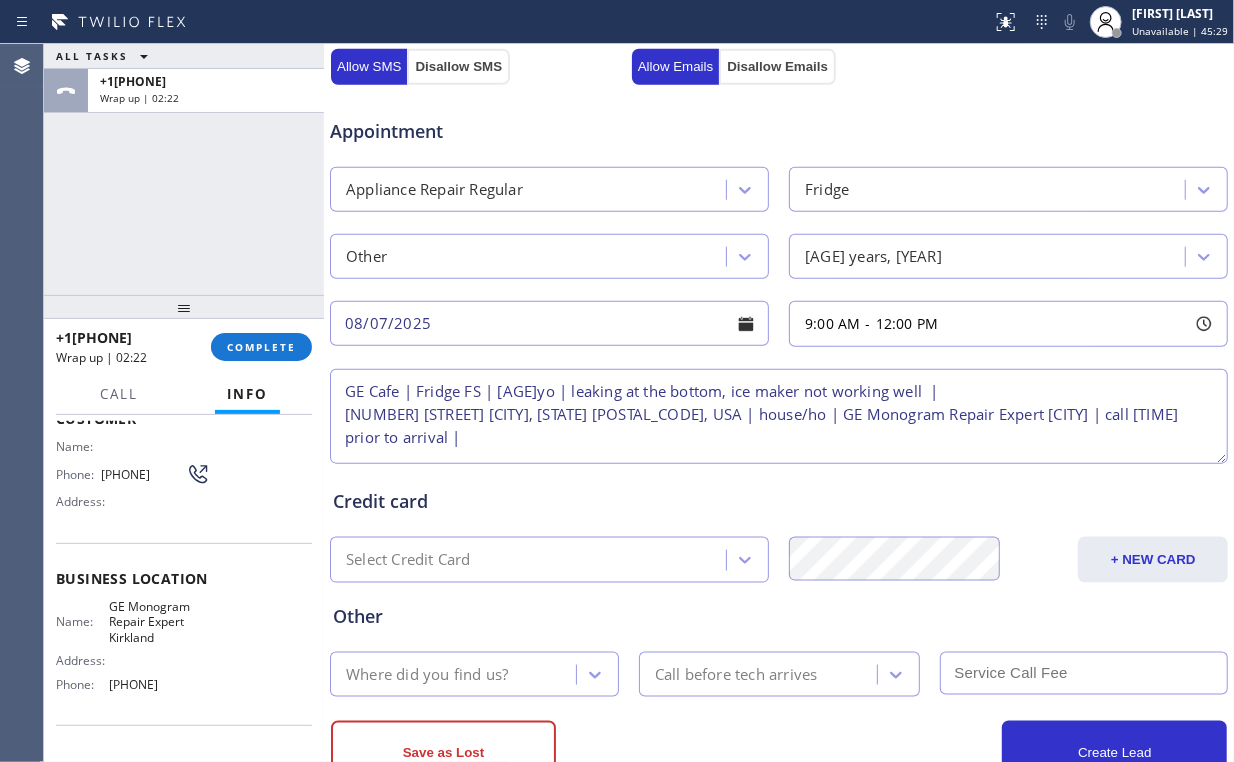 click on "GE Cafe | Fridge FS | [AGE]yo | leaking at the bottom, ice maker not working well  |
[NUMBER] [STREET] [CITY], [STATE] [POSTAL_CODE], USA | house/ho | GE Monogram Repair Expert [CITY] | call [TIME] prior to arrival |" at bounding box center [779, 416] 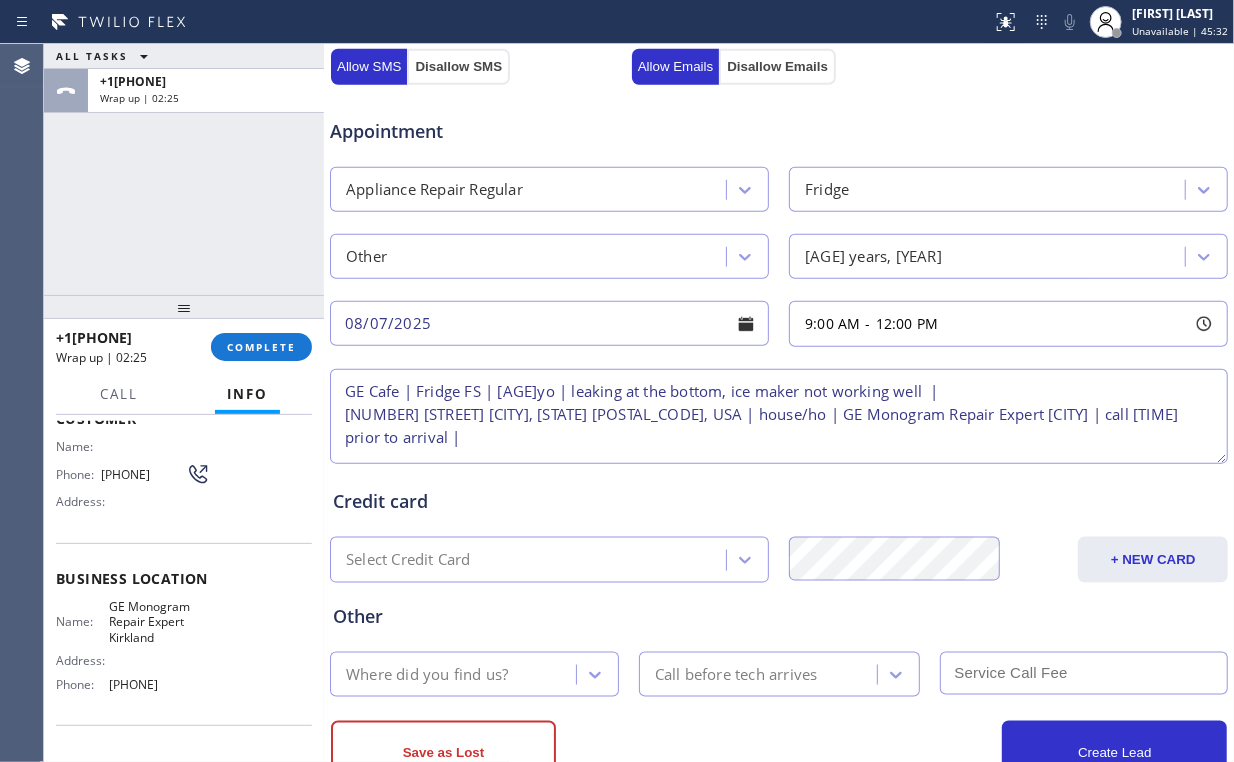 scroll, scrollTop: 784, scrollLeft: 0, axis: vertical 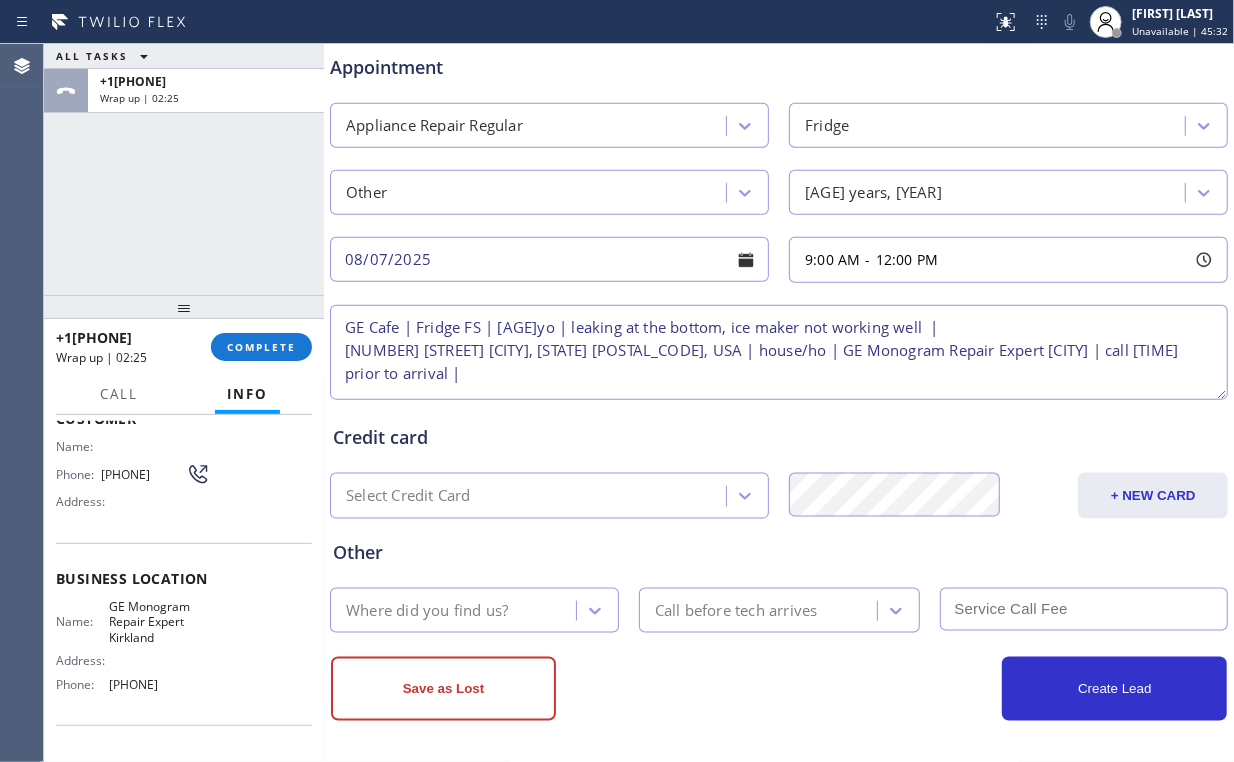 type on "GE Cafe | Fridge FS | [AGE]yo | leaking at the bottom, ice maker not working well  |
[NUMBER] [STREET] [CITY], [STATE] [POSTAL_CODE], USA | house/ho | GE Monogram Repair Expert [CITY] | call [TIME] prior to arrival |" 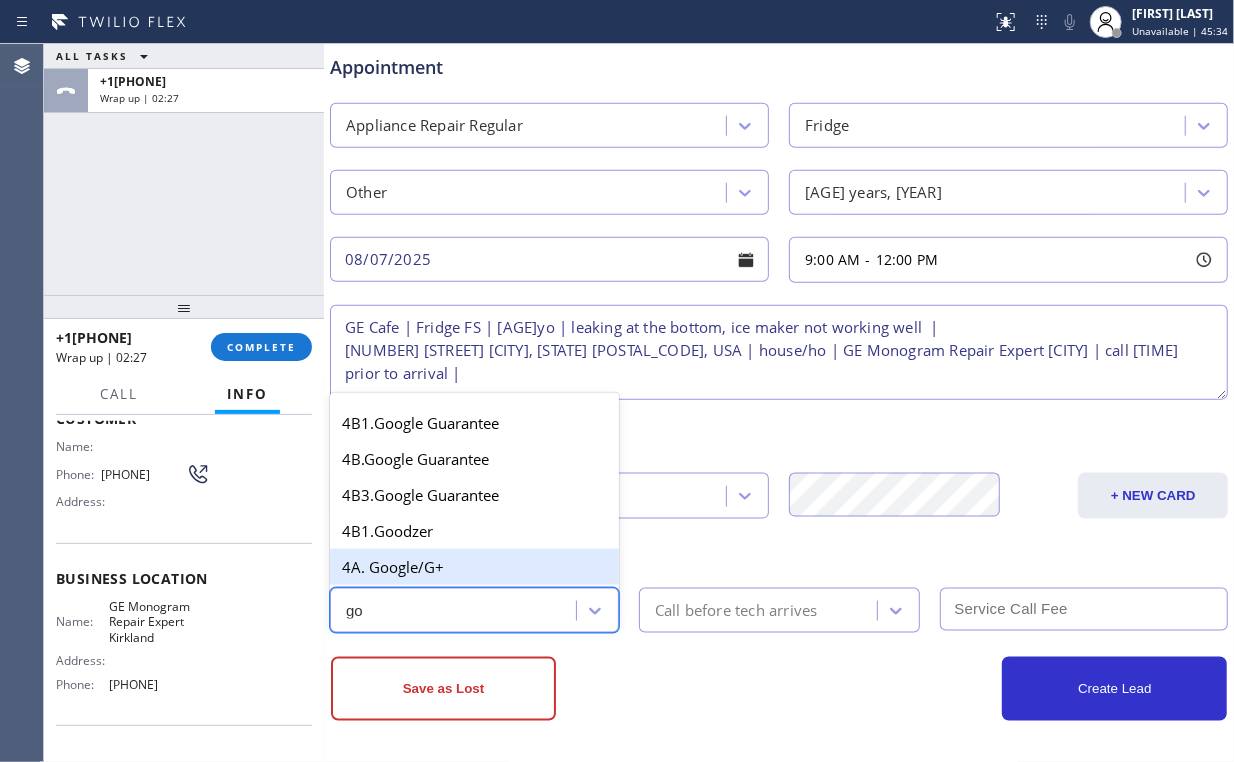 type on "goo" 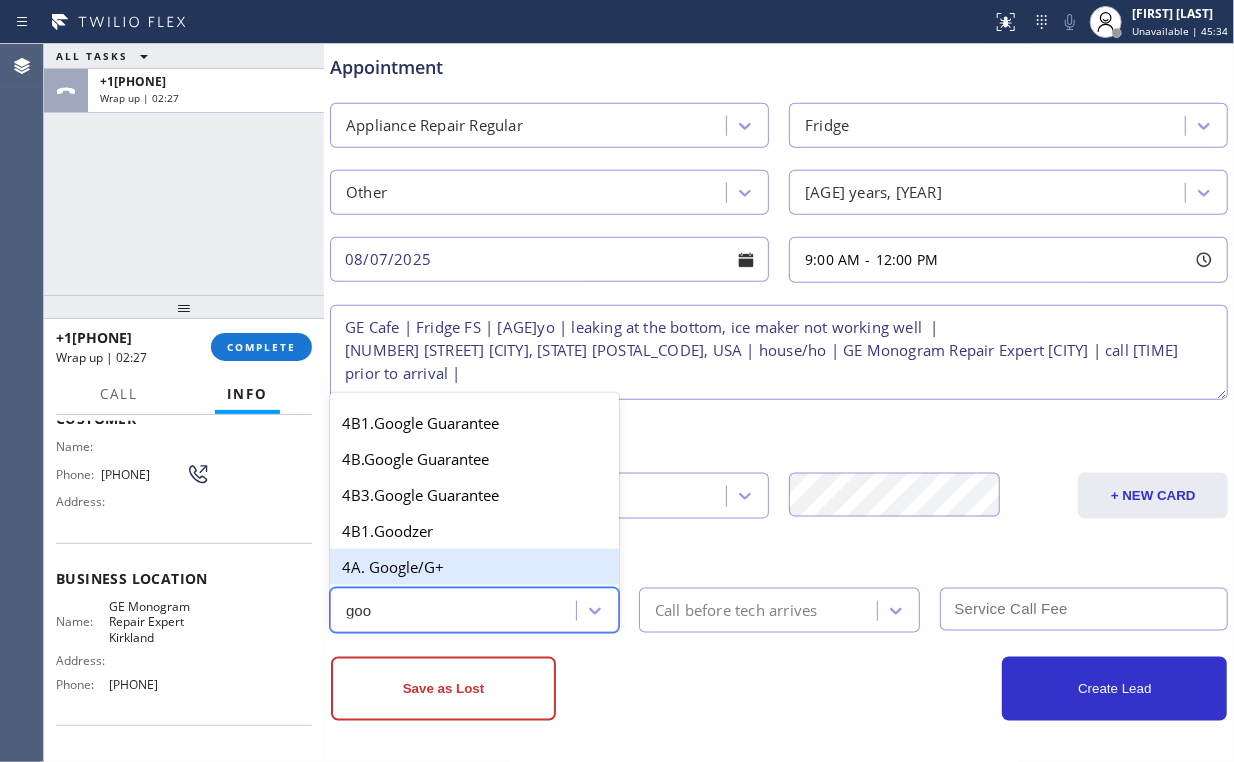 click on "4A. Google/G+" at bounding box center (474, 567) 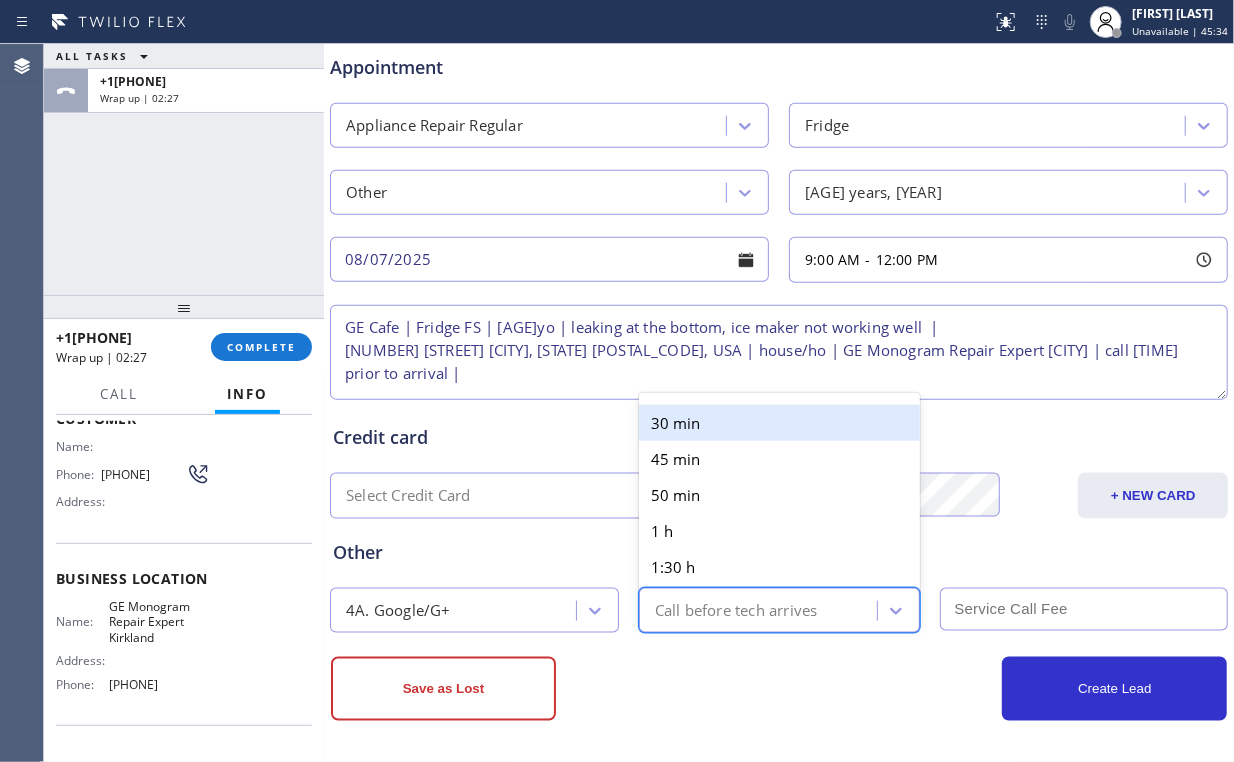 click on "Call before tech arrives" at bounding box center [736, 610] 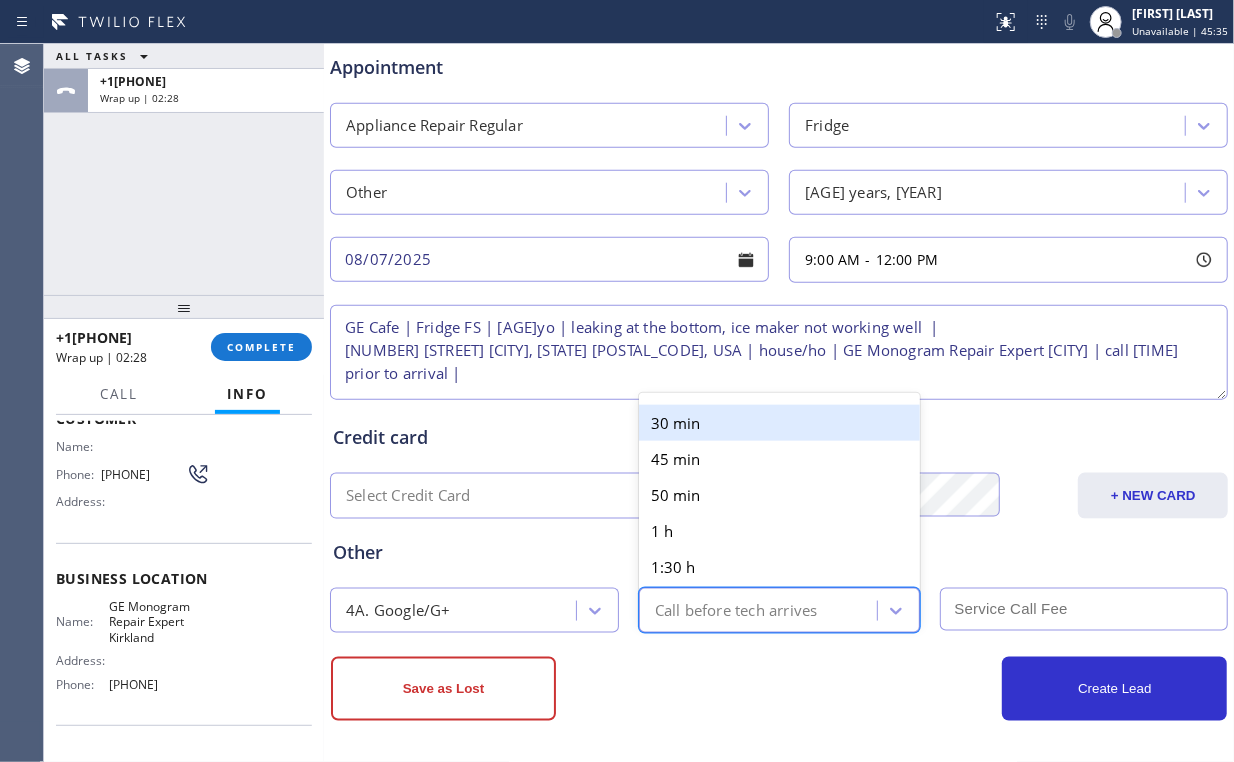 type on "3" 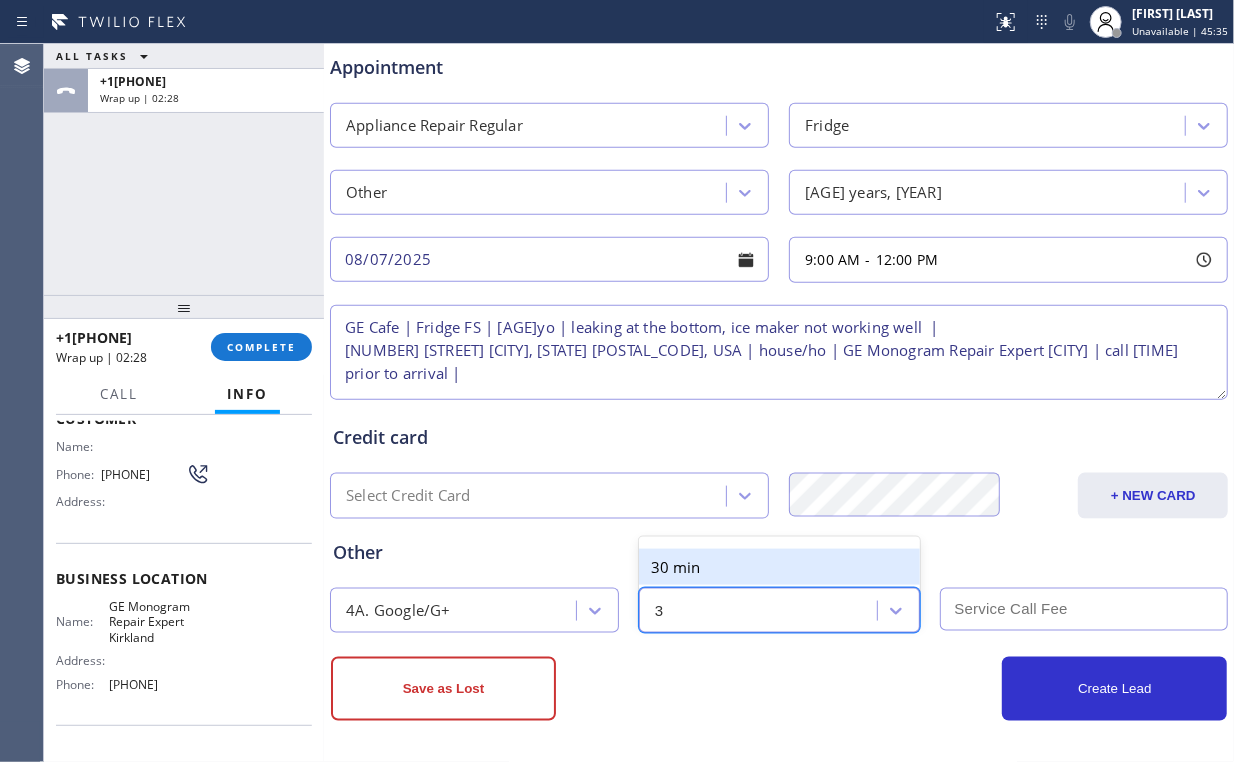 drag, startPoint x: 688, startPoint y: 560, endPoint x: 896, endPoint y: 600, distance: 211.81123 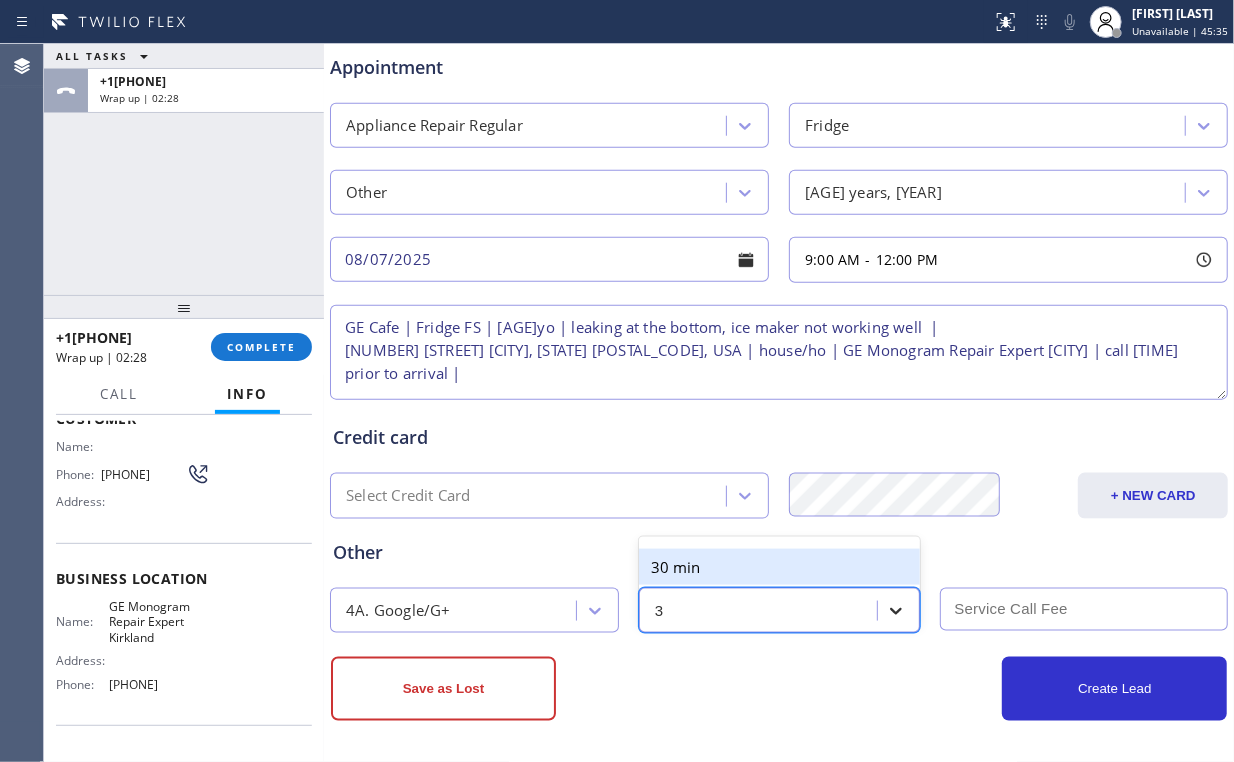 click on "30 min" at bounding box center [779, 567] 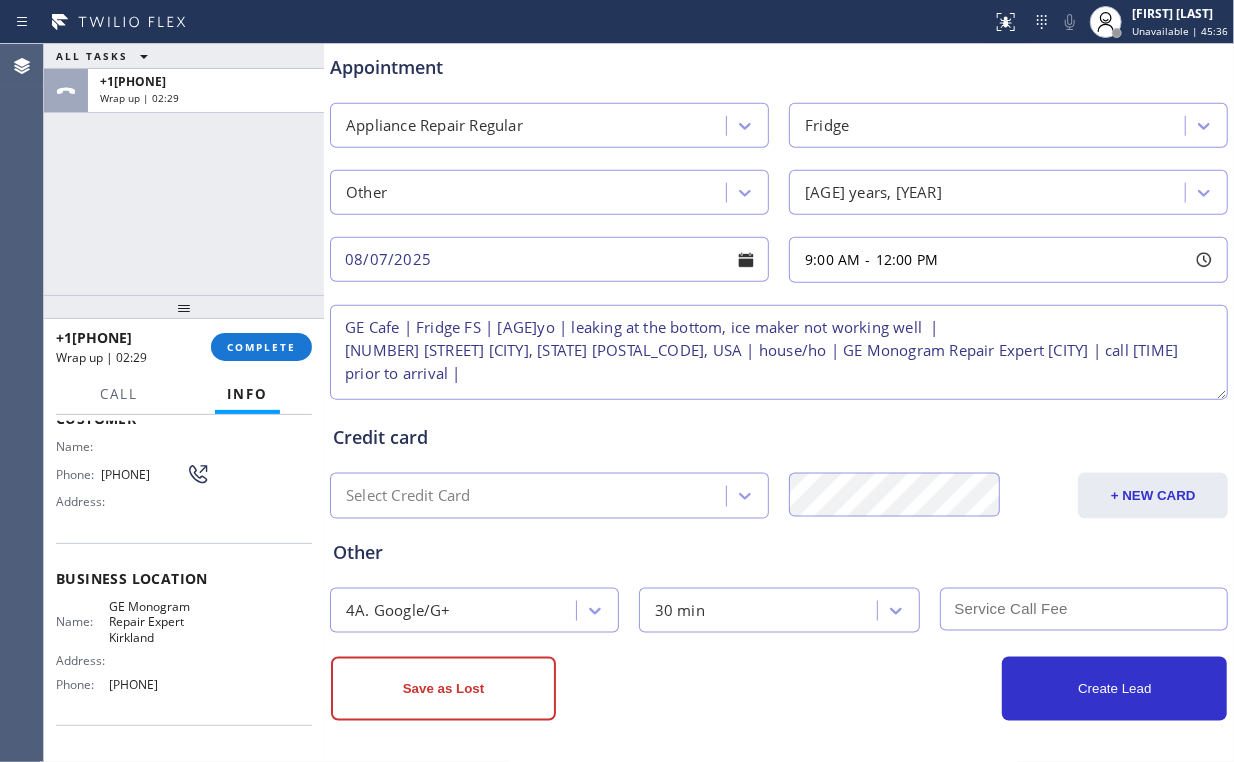 click at bounding box center (1084, 609) 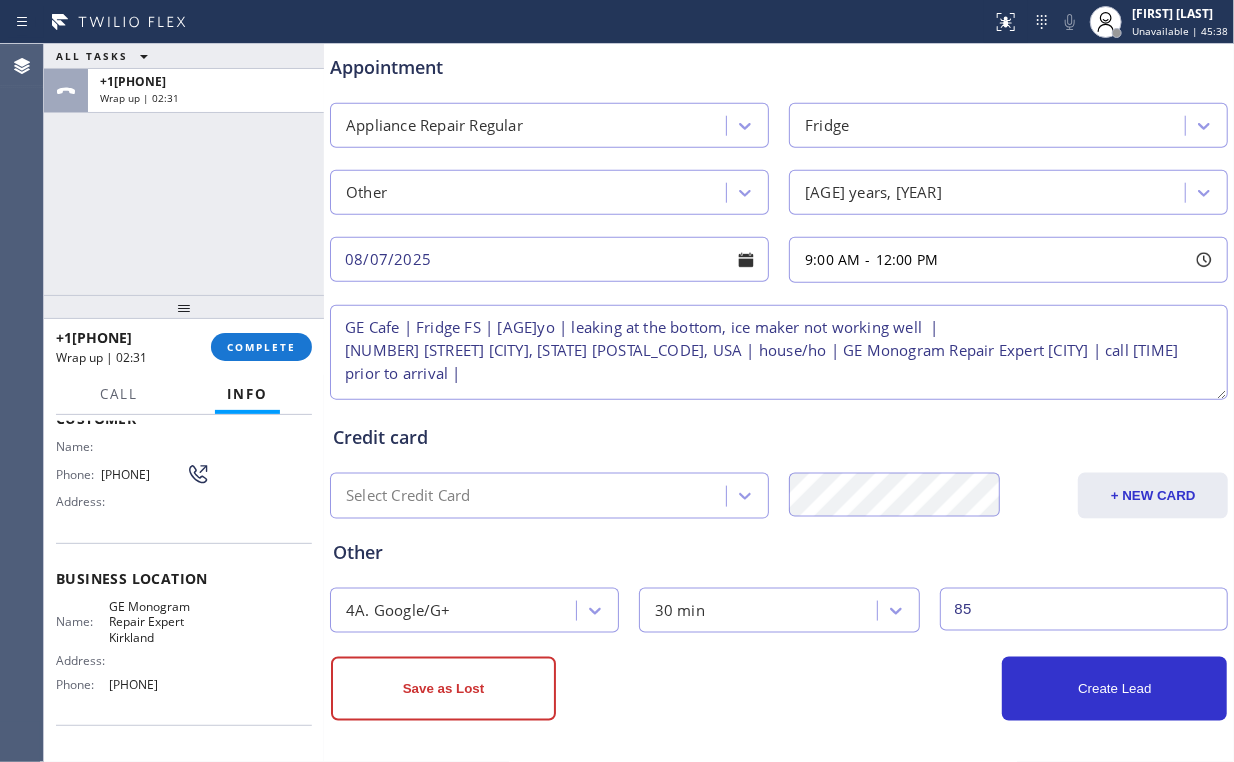 type on "85" 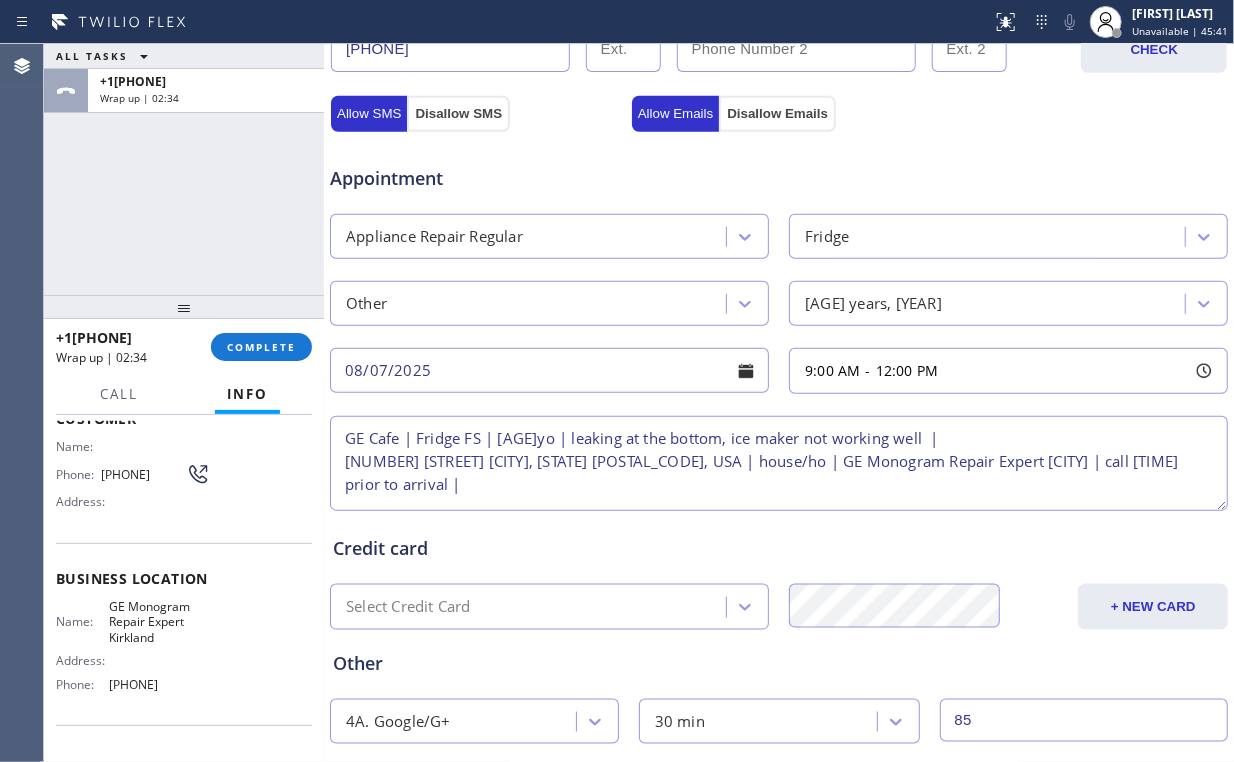 scroll, scrollTop: 704, scrollLeft: 0, axis: vertical 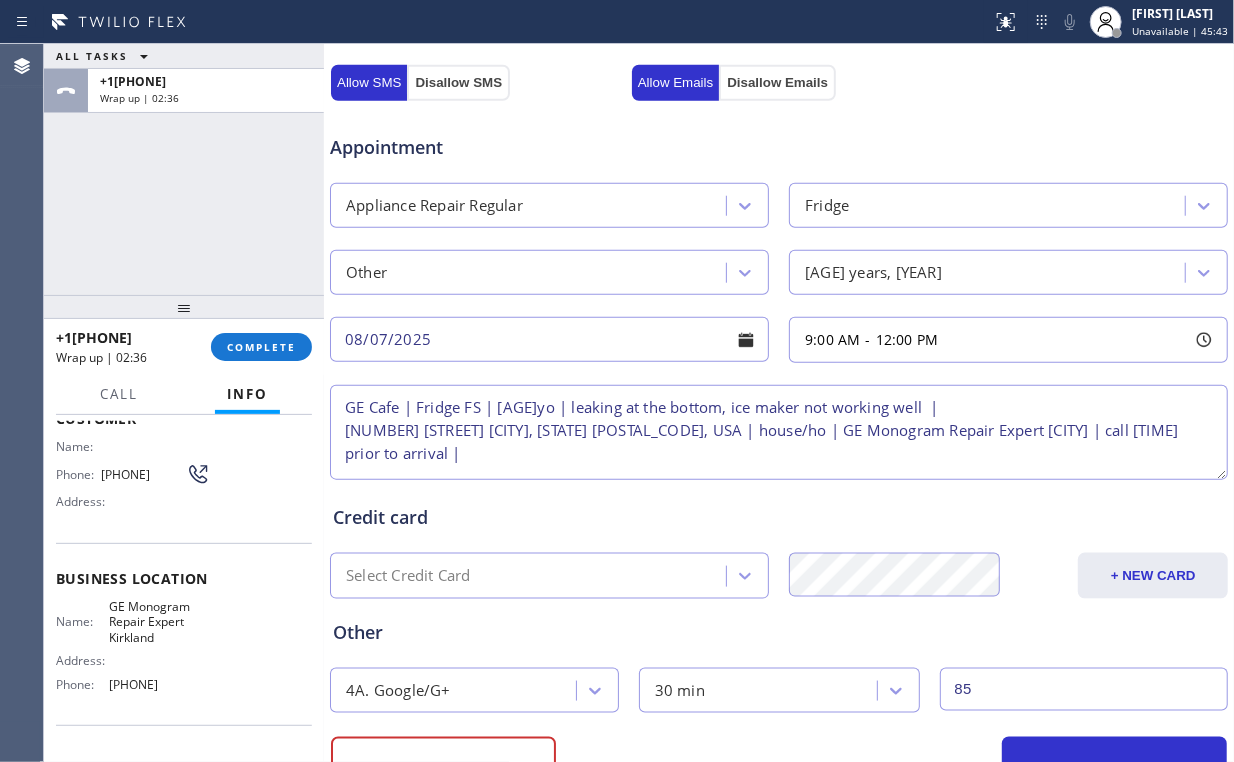 click on "GE Cafe | Fridge FS | [AGE]yo | leaking at the bottom, ice maker not working well  |
[NUMBER] [STREET] [CITY], [STATE] [POSTAL_CODE], USA | house/ho | GE Monogram Repair Expert [CITY] | call [TIME] prior to arrival |" at bounding box center (779, 432) 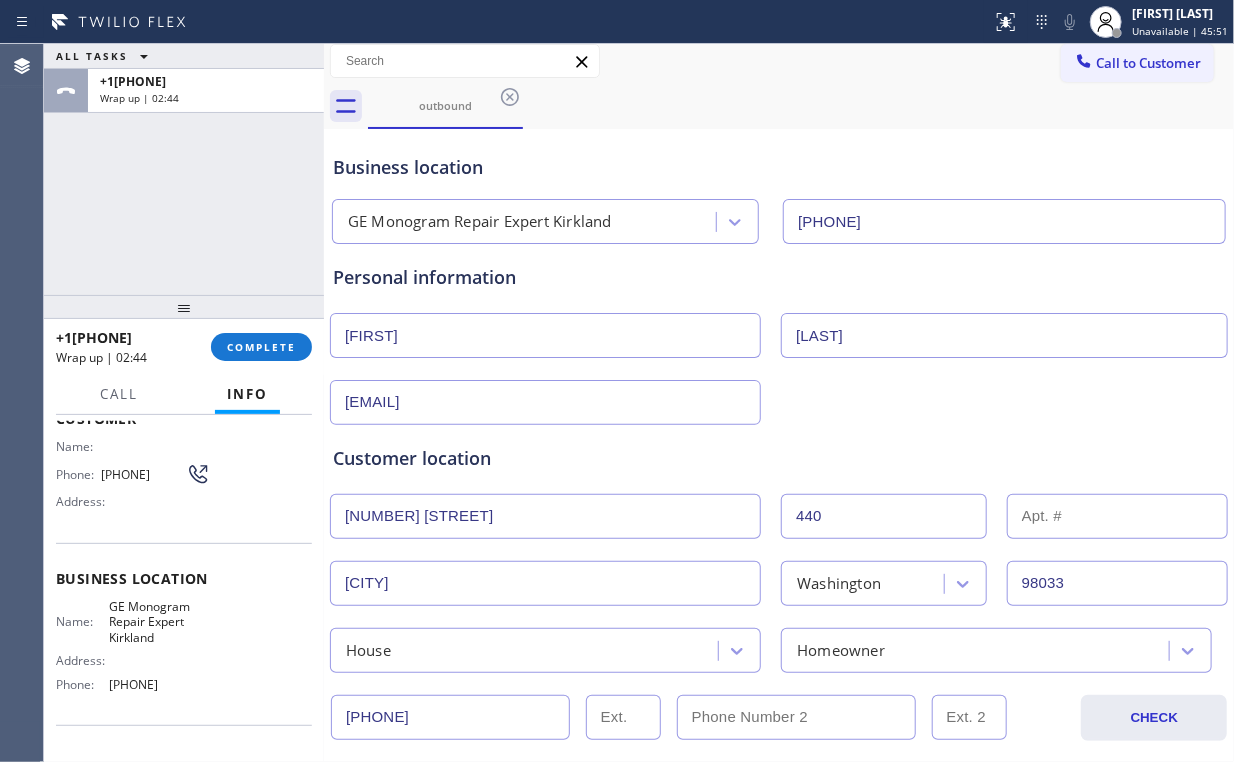 scroll, scrollTop: 0, scrollLeft: 0, axis: both 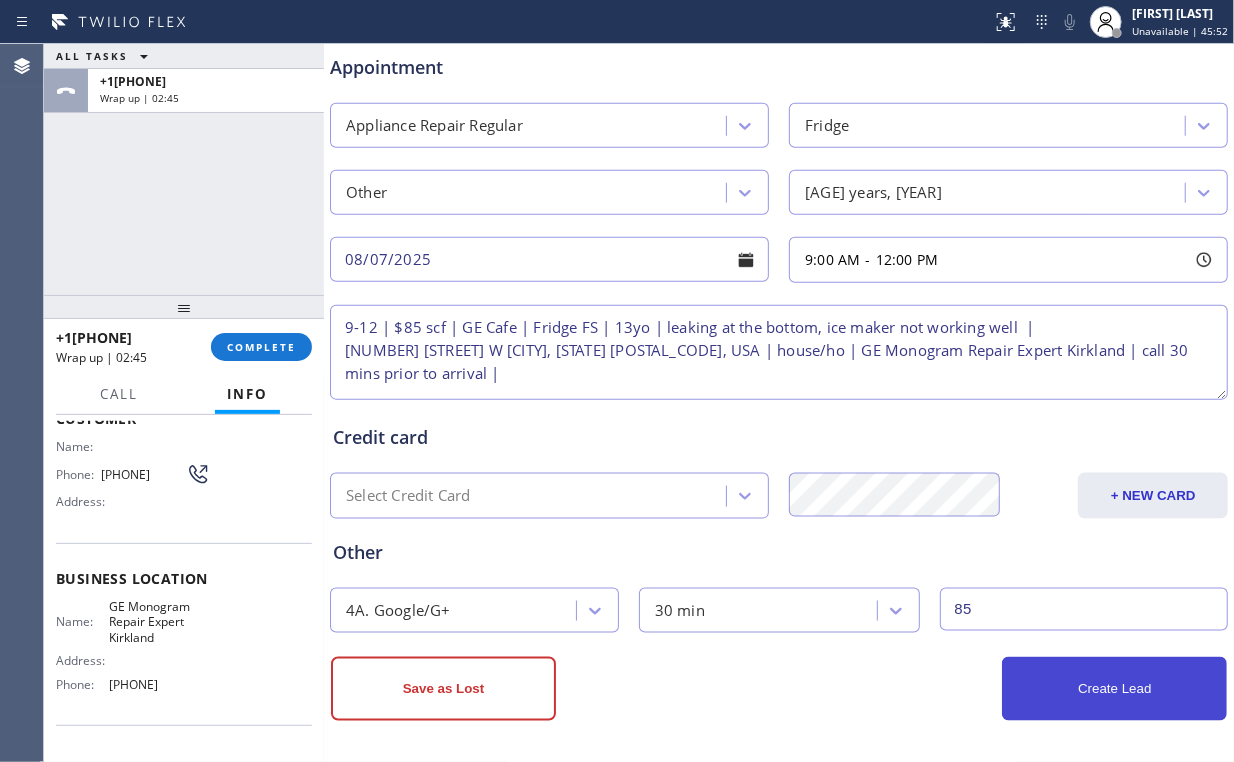 type on "9-12 | $85 scf | GE Cafe | Fridge FS | 13yo | leaking at the bottom, ice maker not working well  |
[NUMBER] [STREET] W [CITY], [STATE] [POSTAL_CODE], USA | house/ho | GE Monogram Repair Expert Kirkland | call 30 mins prior to arrival |" 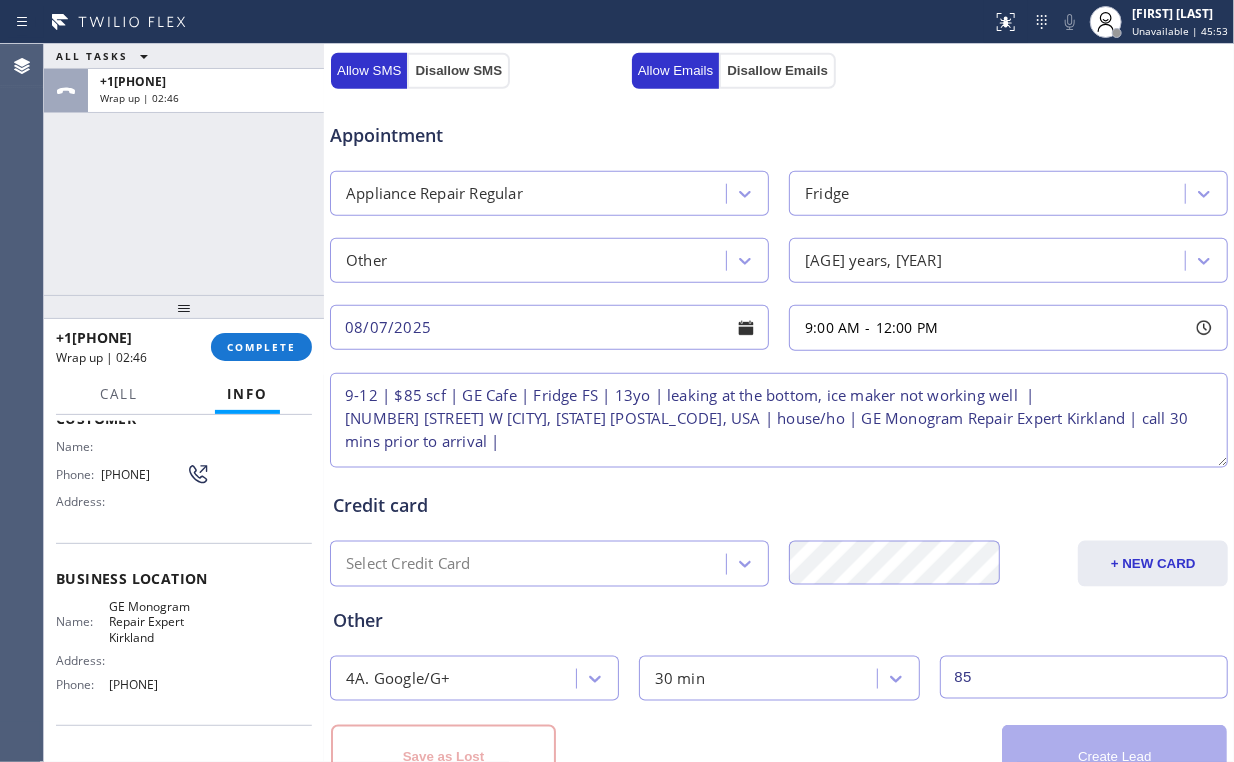 scroll, scrollTop: 852, scrollLeft: 0, axis: vertical 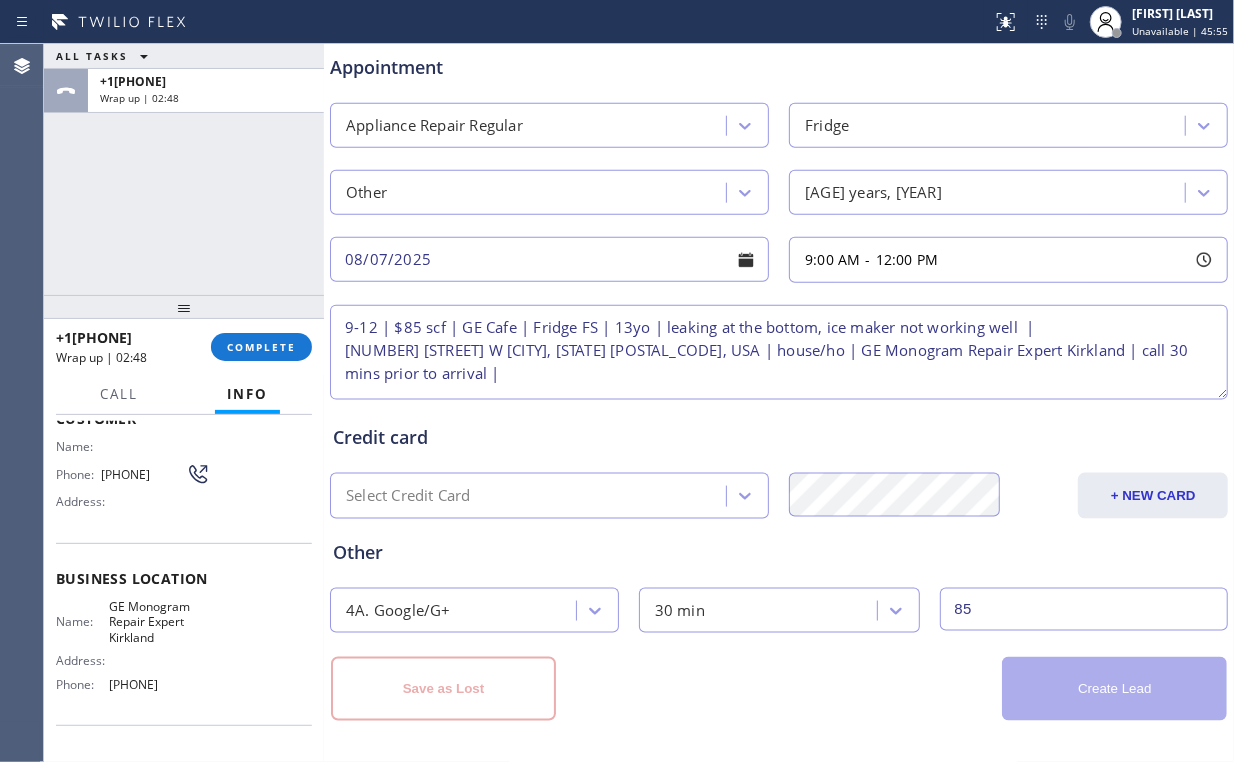 type 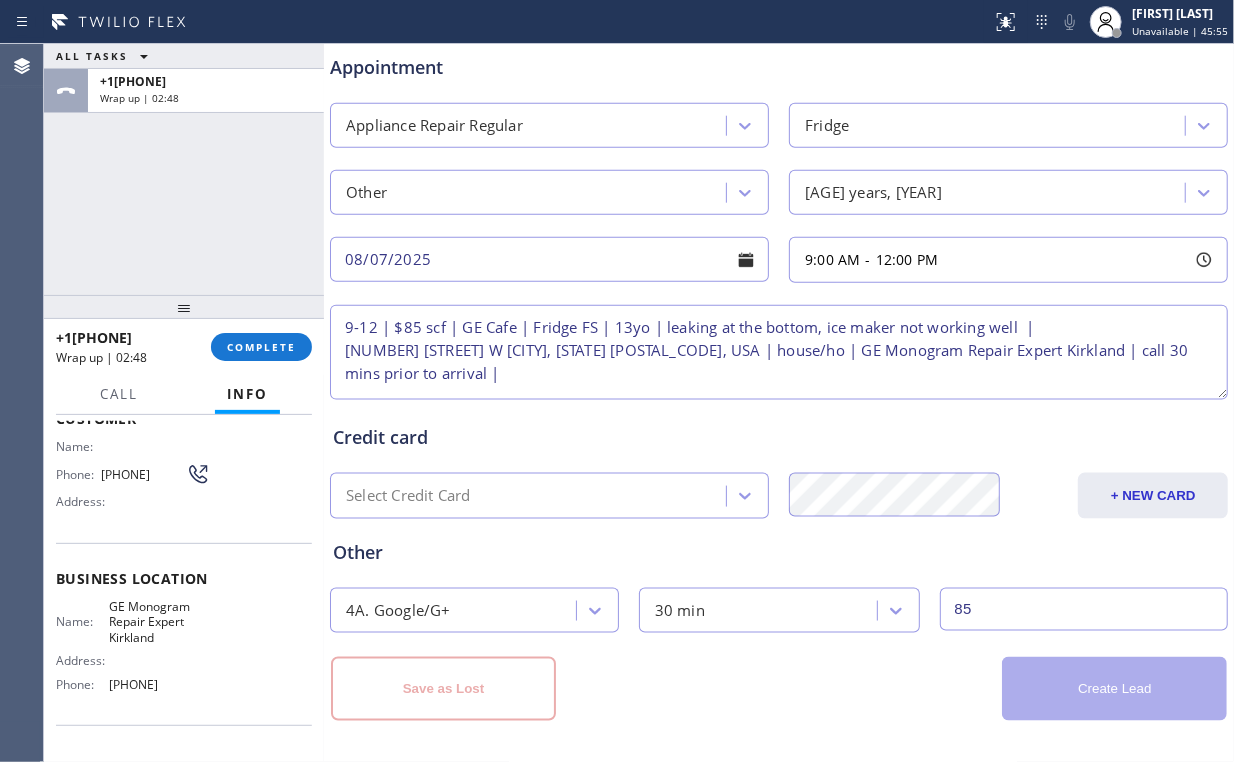 type 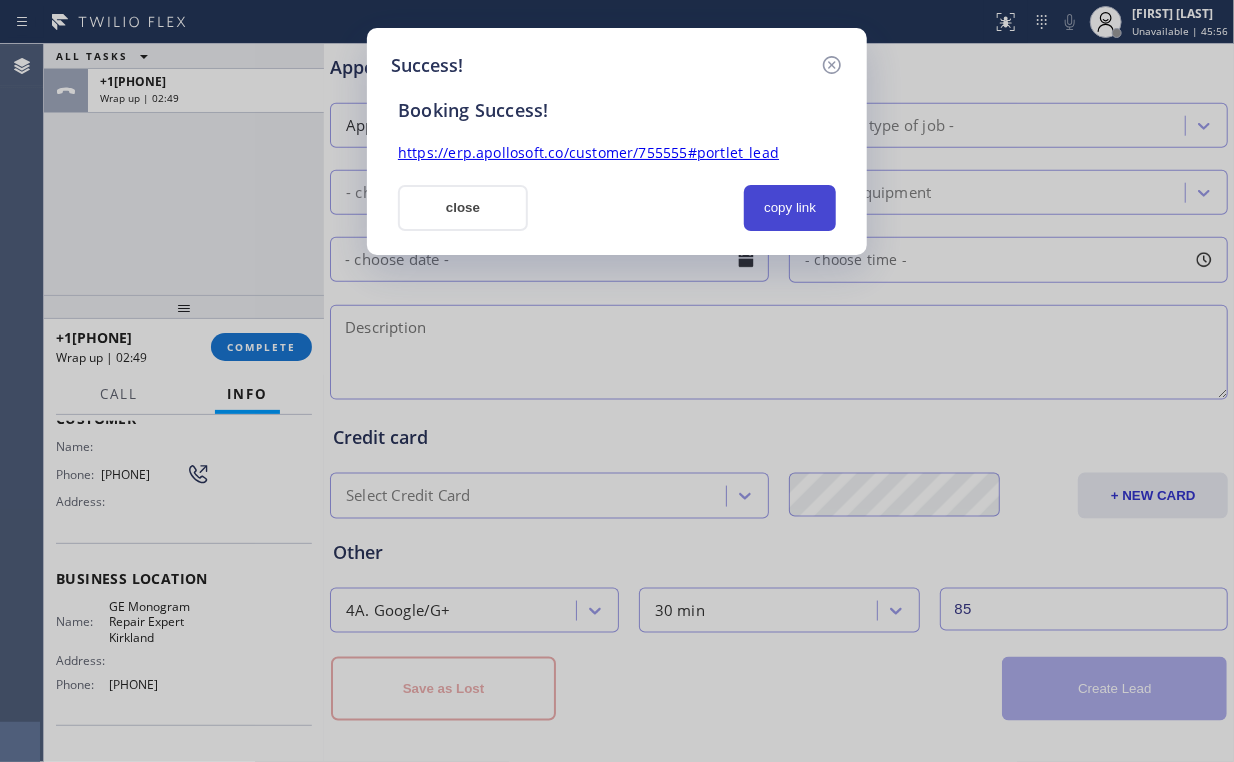 click on "copy link" at bounding box center [790, 208] 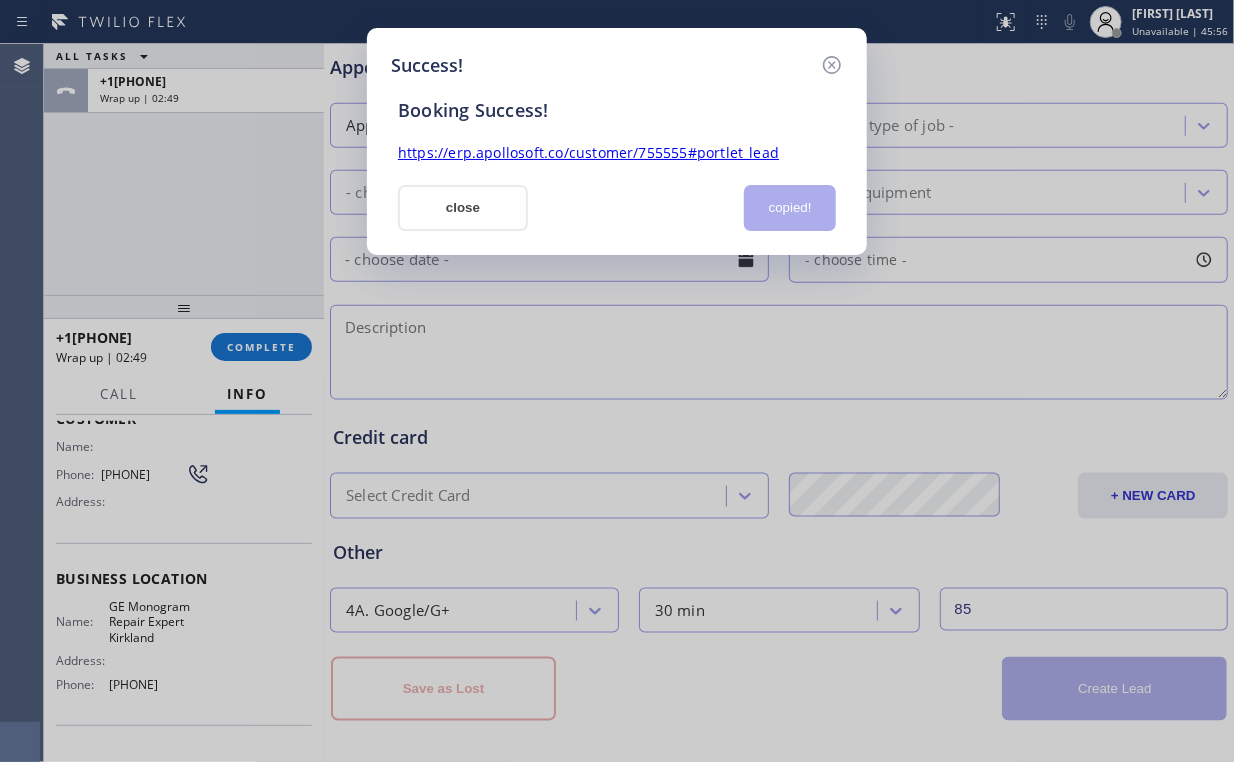 click on "close" at bounding box center [463, 208] 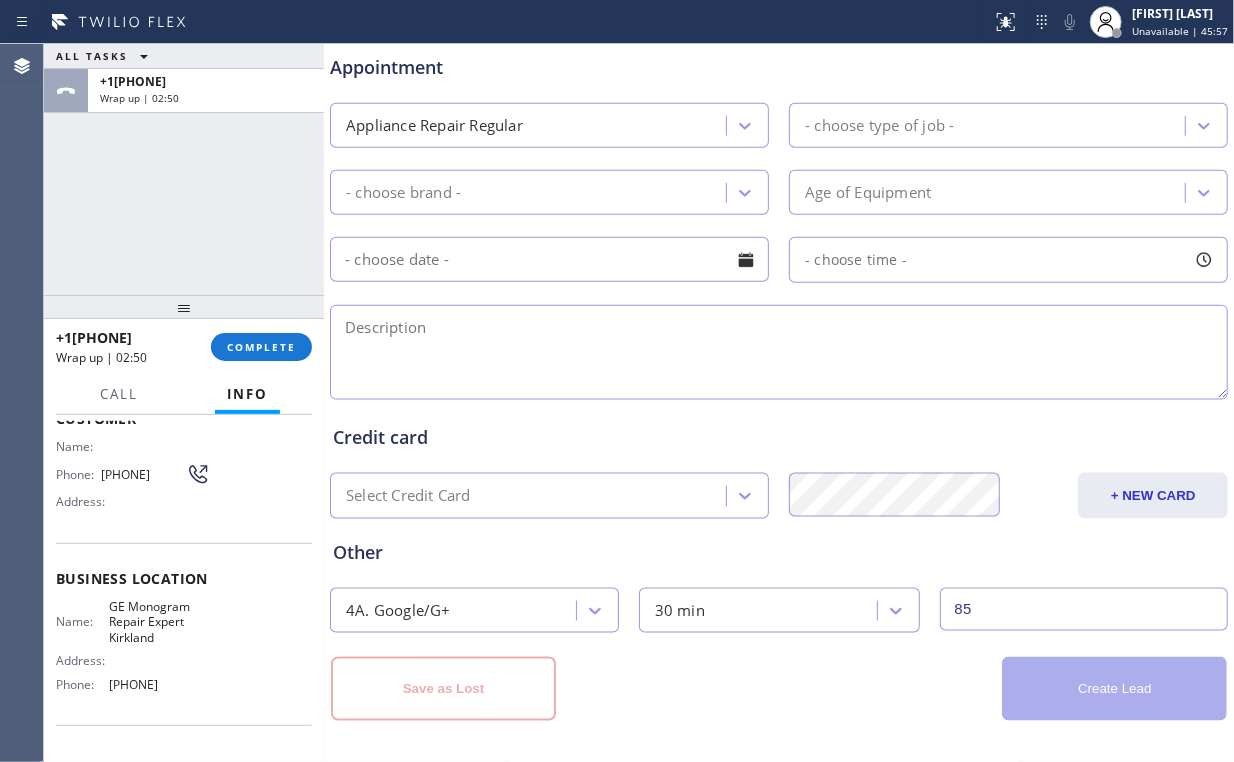 drag, startPoint x: 241, startPoint y: 267, endPoint x: 246, endPoint y: 276, distance: 10.29563 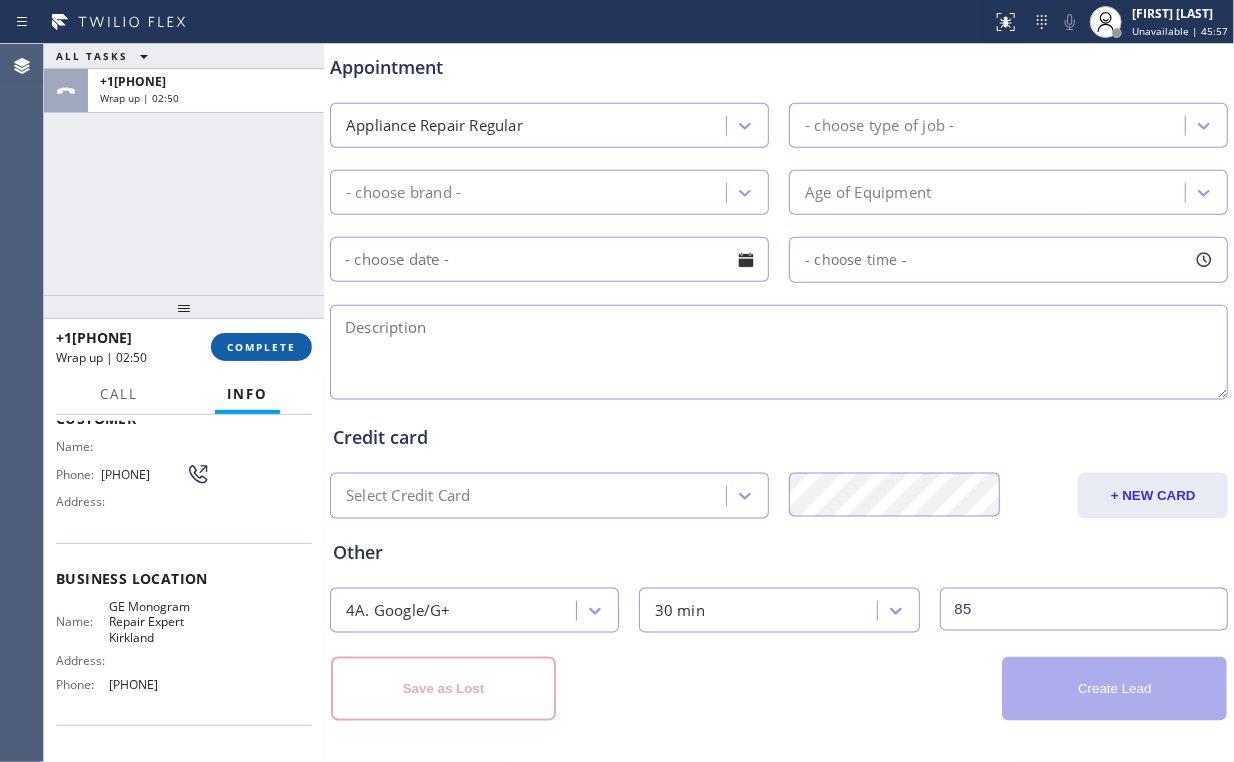 click on "COMPLETE" at bounding box center [261, 347] 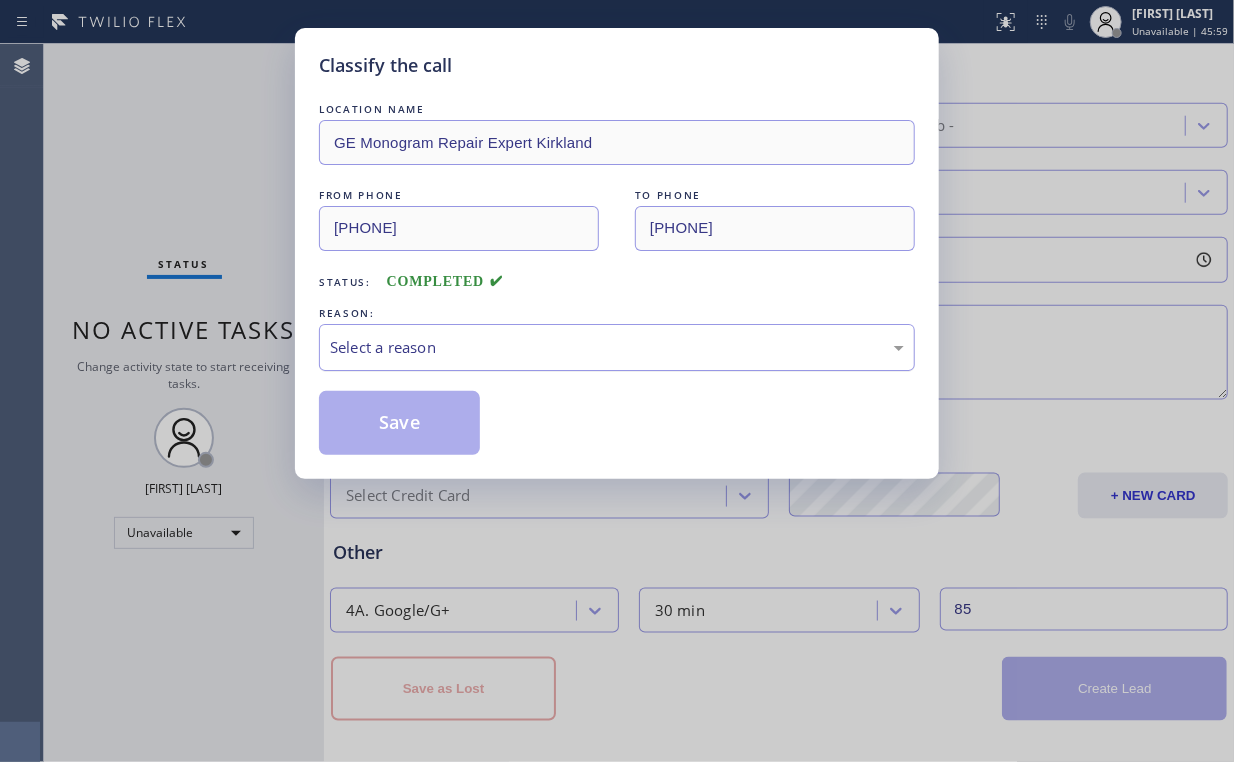 click on "Select a reason" at bounding box center (617, 347) 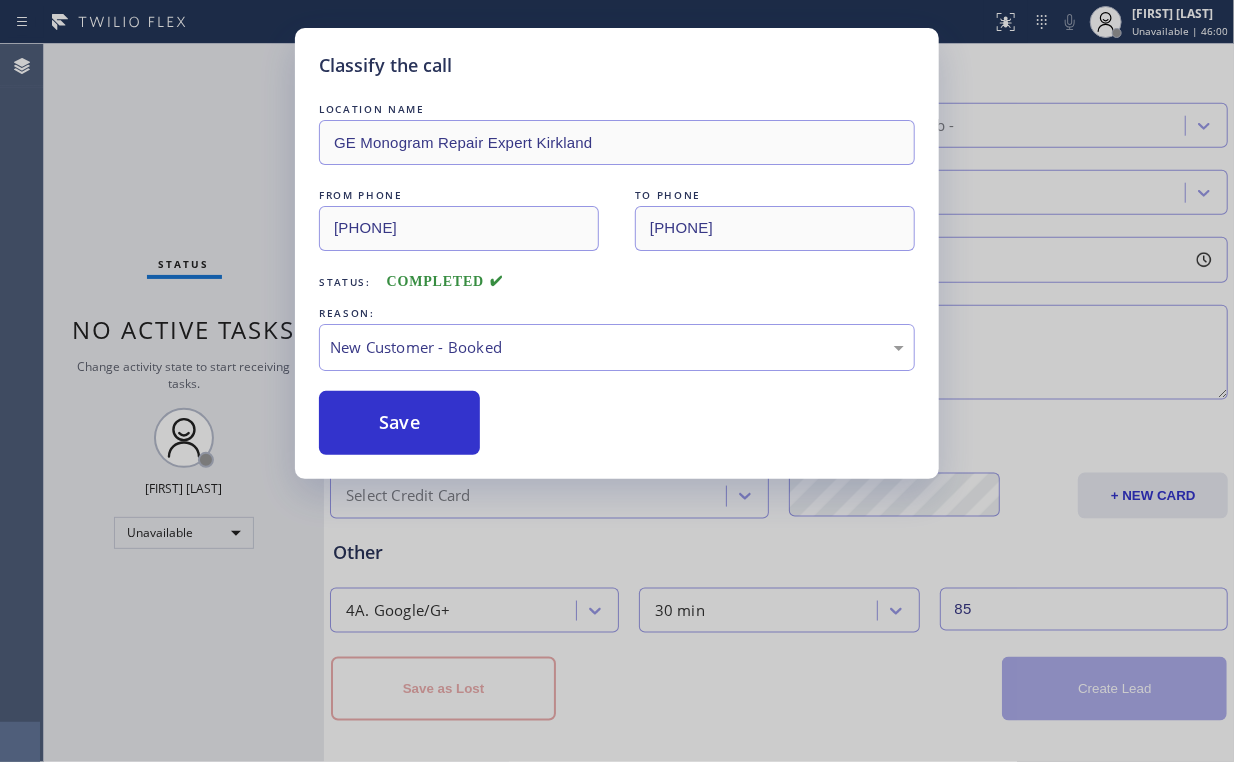 drag, startPoint x: 408, startPoint y: 430, endPoint x: 364, endPoint y: 385, distance: 62.936478 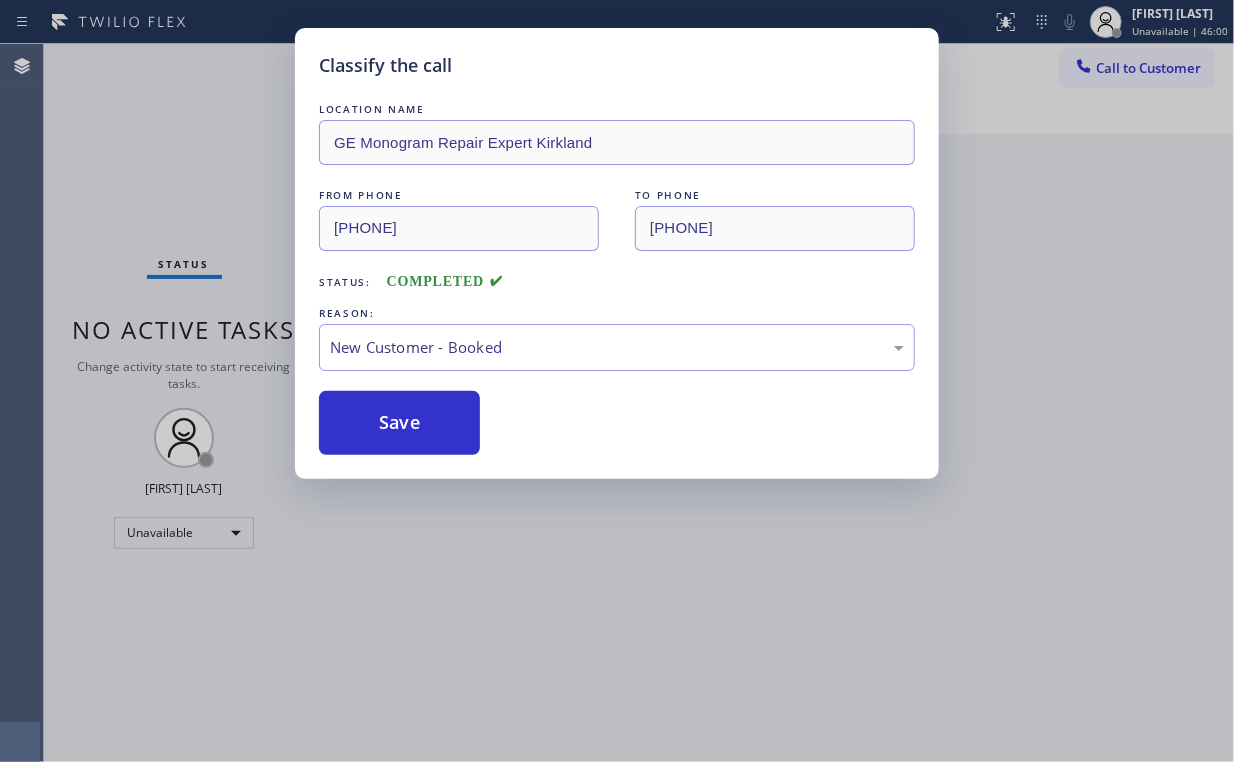 scroll, scrollTop: 0, scrollLeft: 0, axis: both 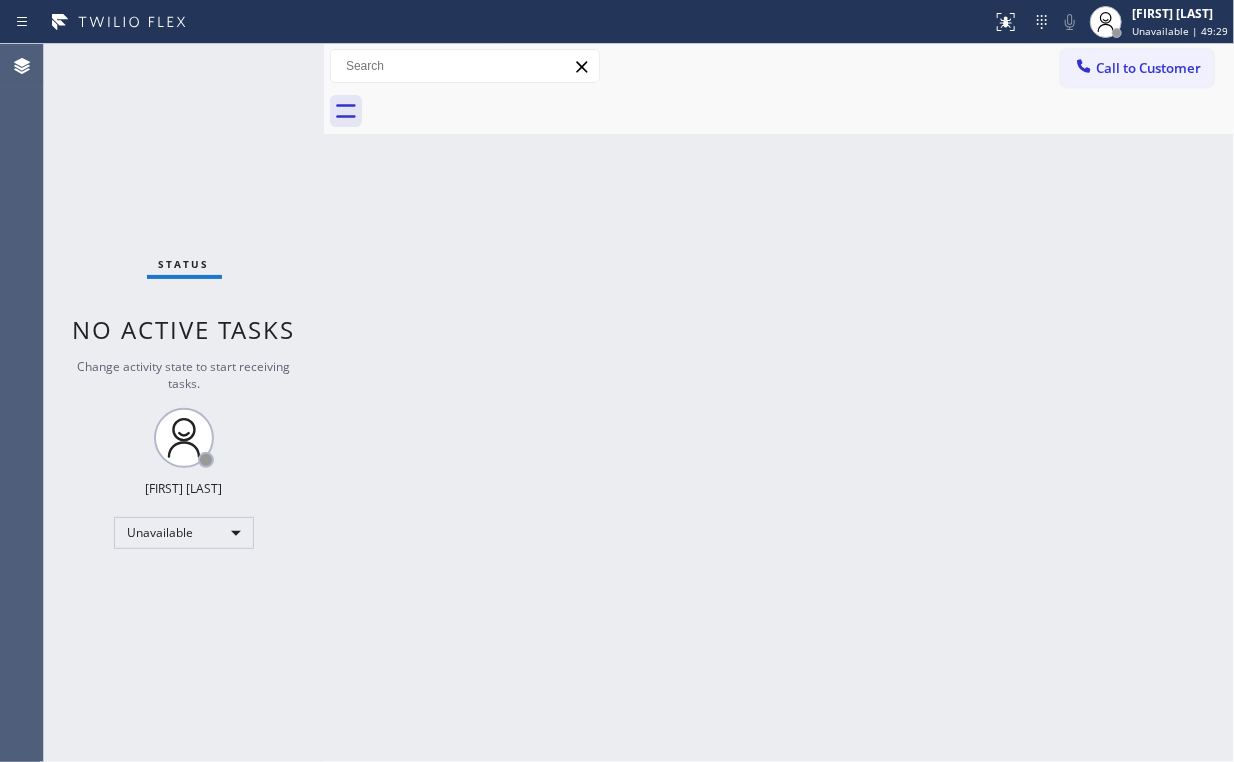 drag, startPoint x: 1141, startPoint y: 59, endPoint x: 1018, endPoint y: 116, distance: 135.56548 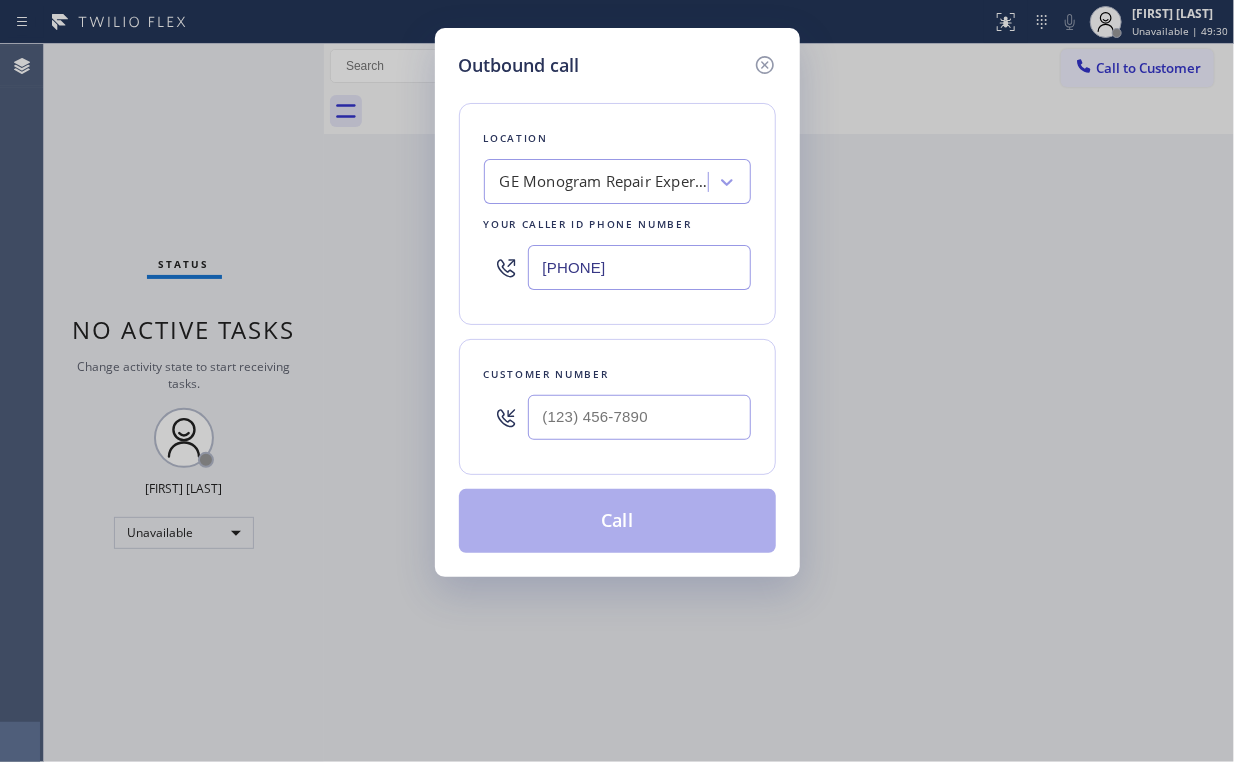 drag, startPoint x: 706, startPoint y: 261, endPoint x: 317, endPoint y: 239, distance: 389.6216 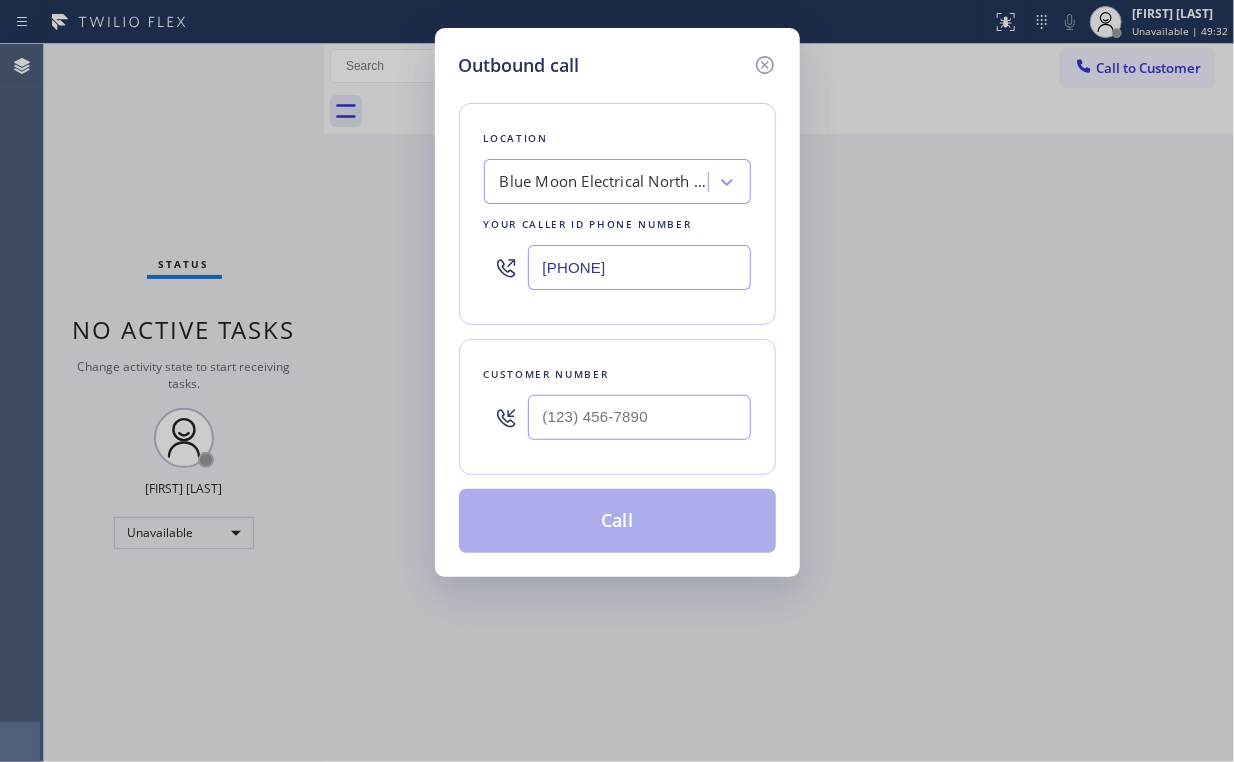 type on "[PHONE]" 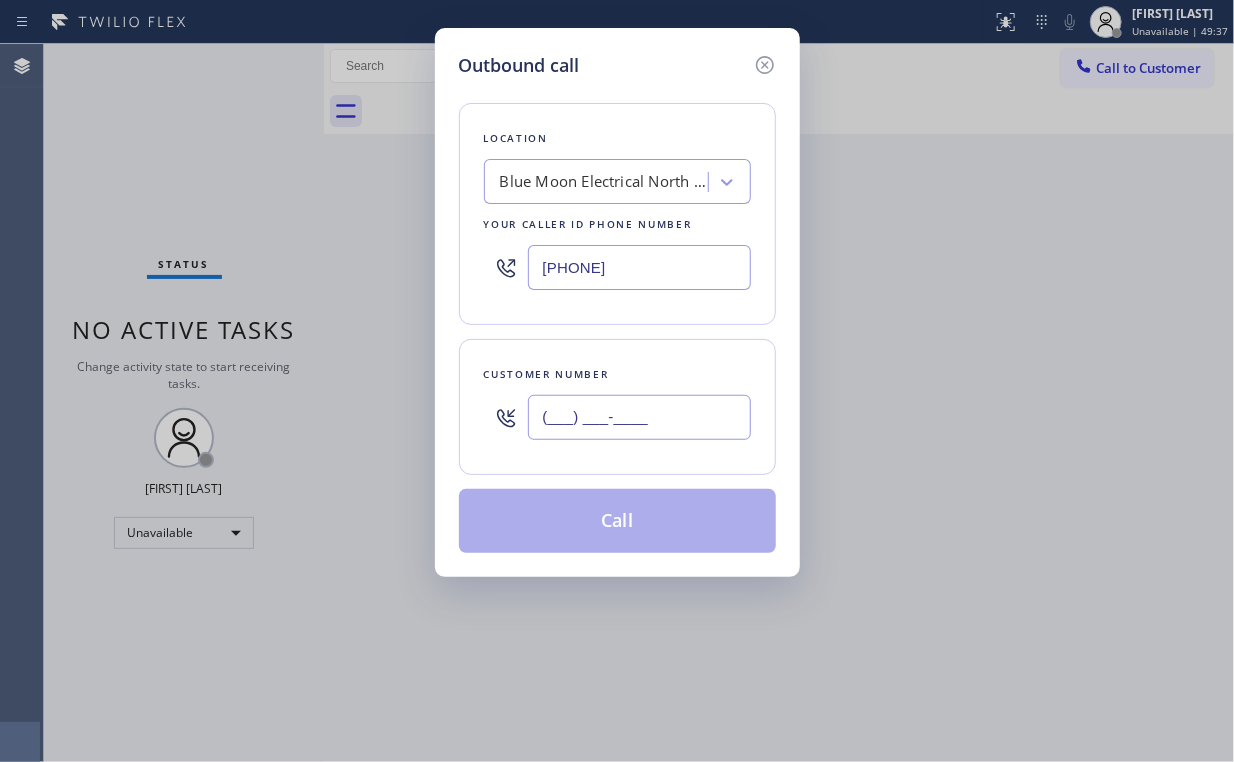 click on "(___) ___-____" at bounding box center (639, 417) 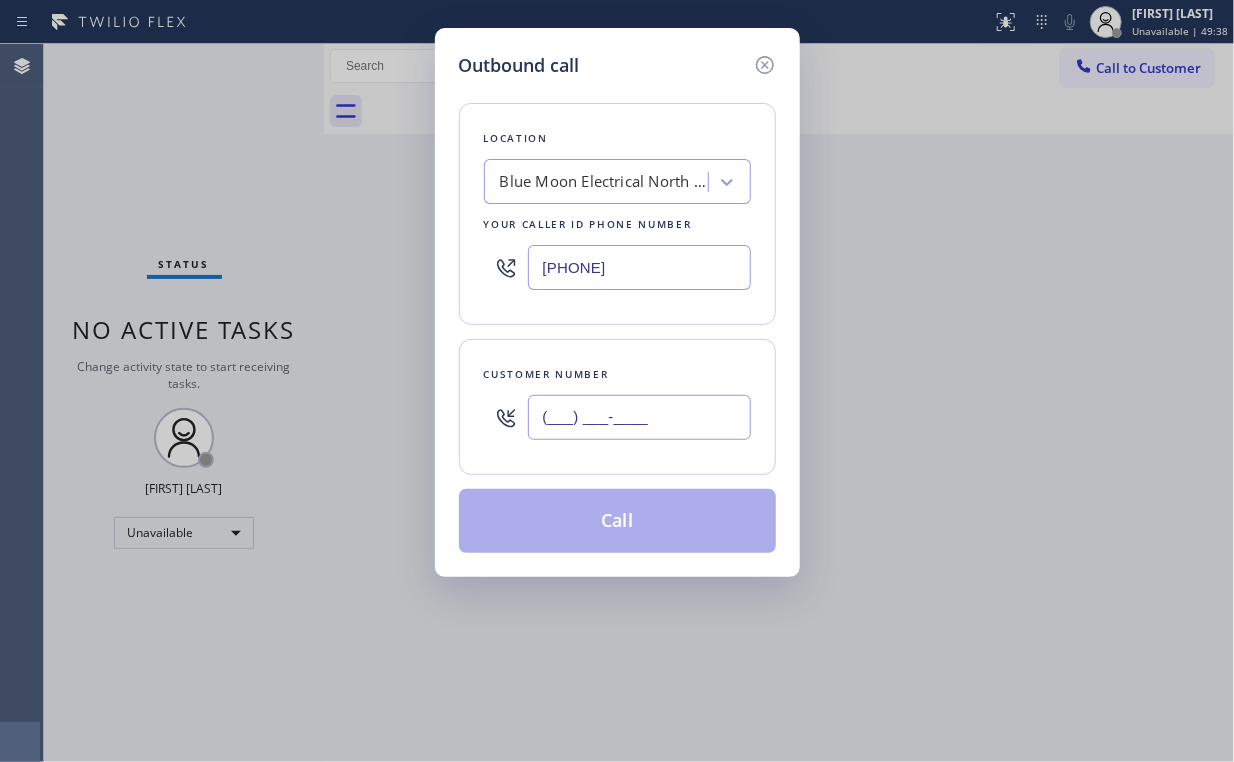 paste on "+[PHONE]" 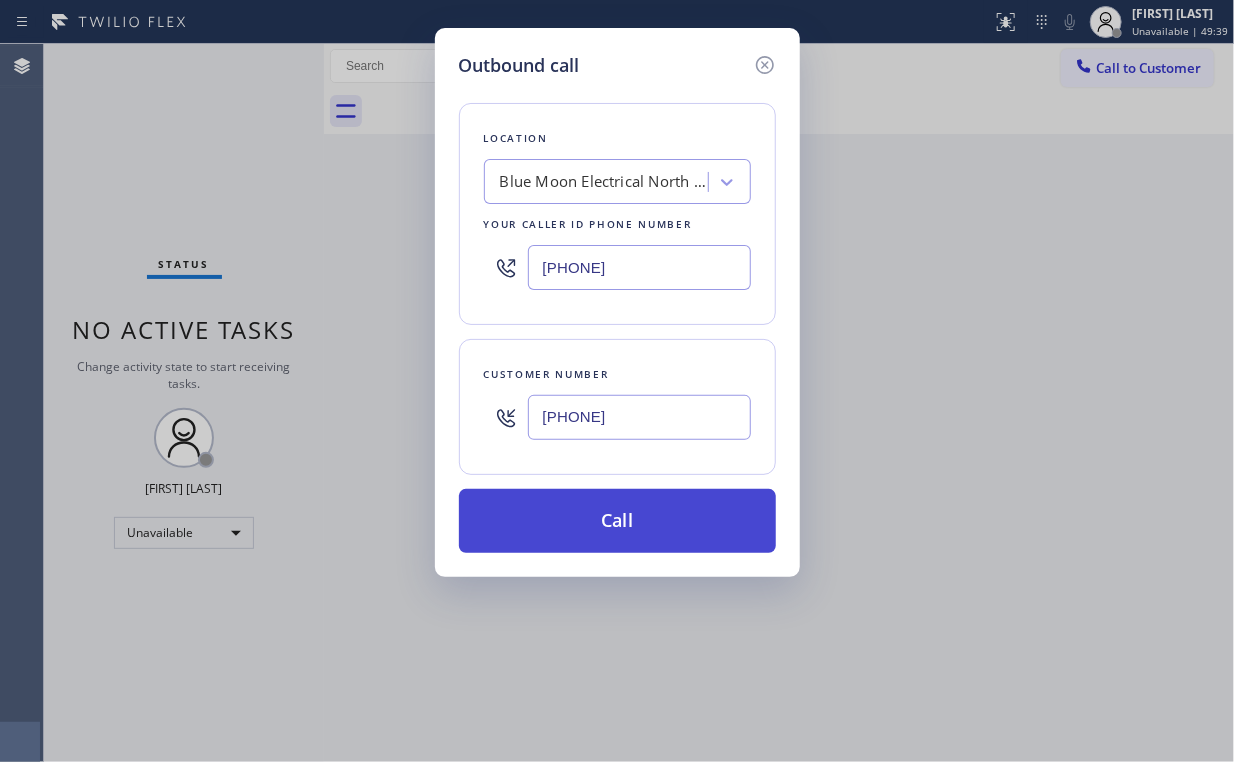 type on "[PHONE]" 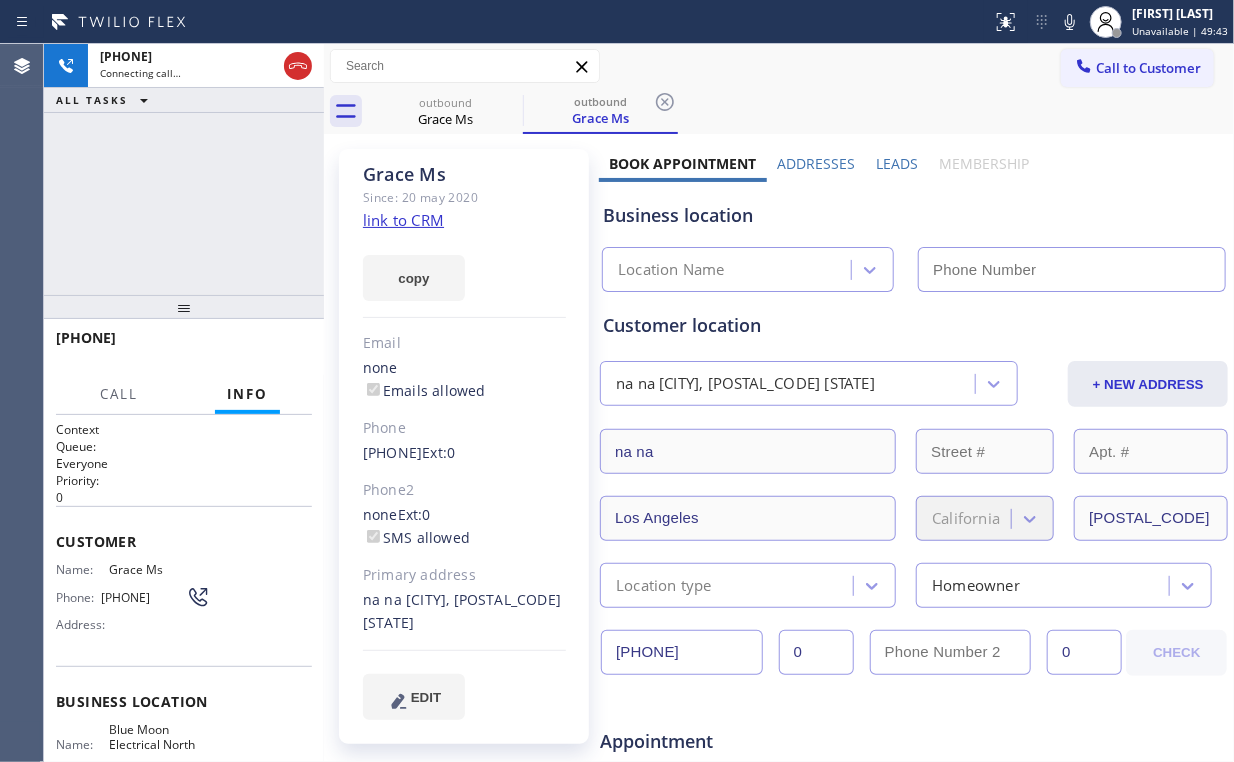 type on "[PHONE]" 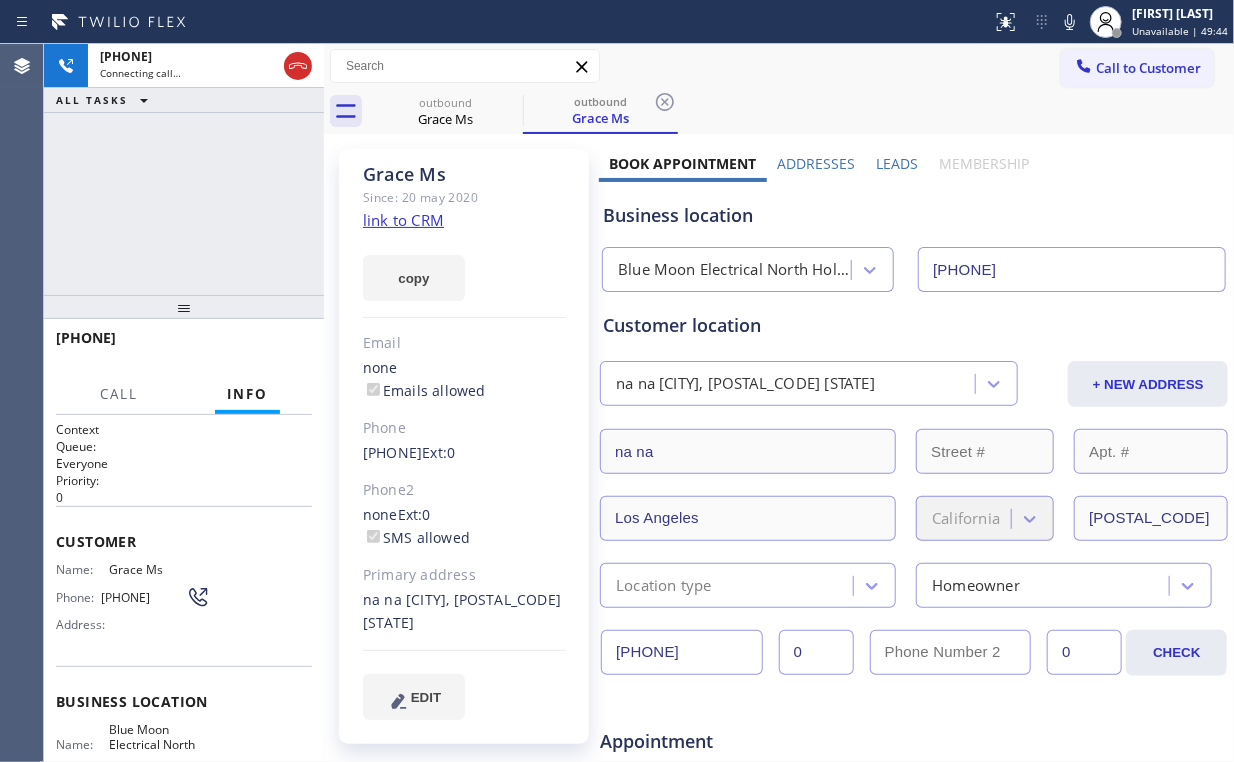click on "[PHONE] Connecting call… ALL TASKS ALL TASKS ACTIVE TASKS TASKS IN WRAP UP" at bounding box center [184, 169] 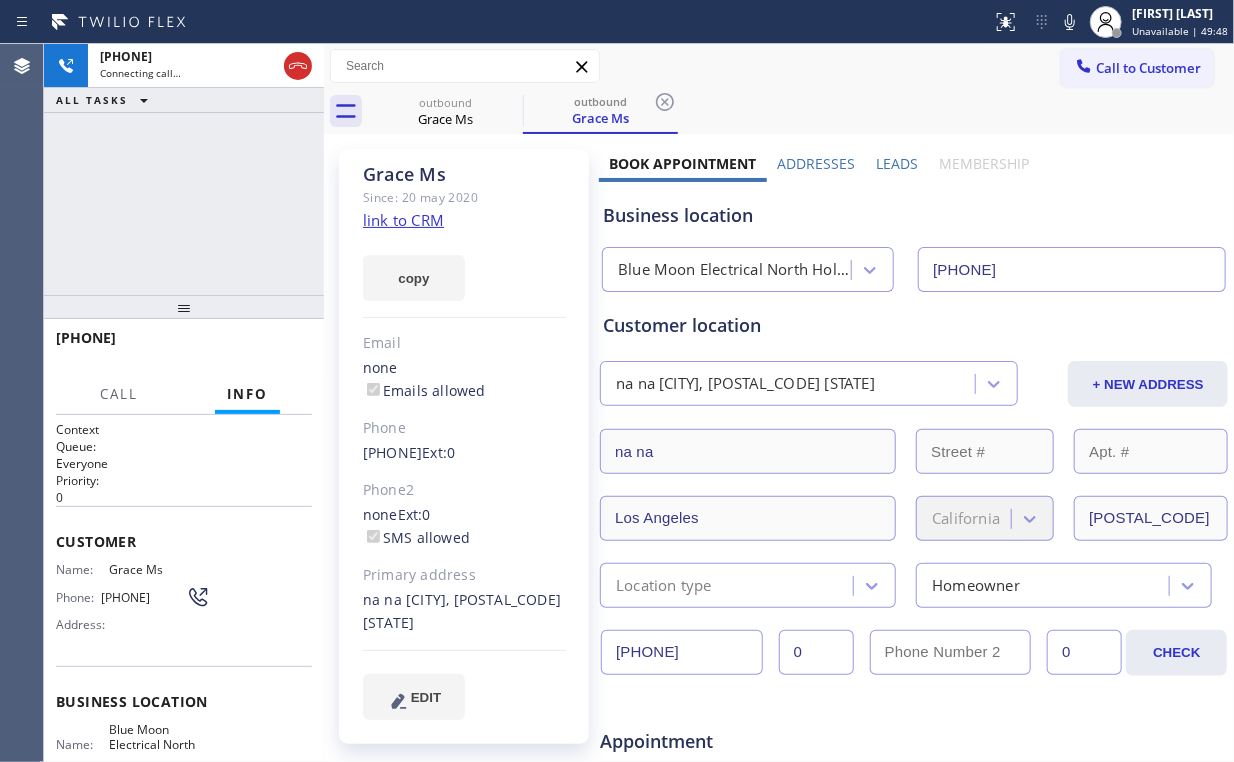 click on "Back to Dashboard Change Sender ID Customers Technicians Select a contact Outbound call Location Search location Your caller id phone number Customer number Call Customer info Name   Phone none Address none Change Sender ID HVAC +18559994417 5 Star Appliance +18557314952 Appliance Repair +18554611149 Plumbing +18889090120 Air Duct Cleaning +18006865038  Electricians +18005688664 Cancel Change Check personal SMS Reset Change No tabs Call to Customer Outbound call Location Blue Moon Electrical [CITY] Your caller id phone number +[PHONE] Customer number Call Benefits" at bounding box center [464, 787] 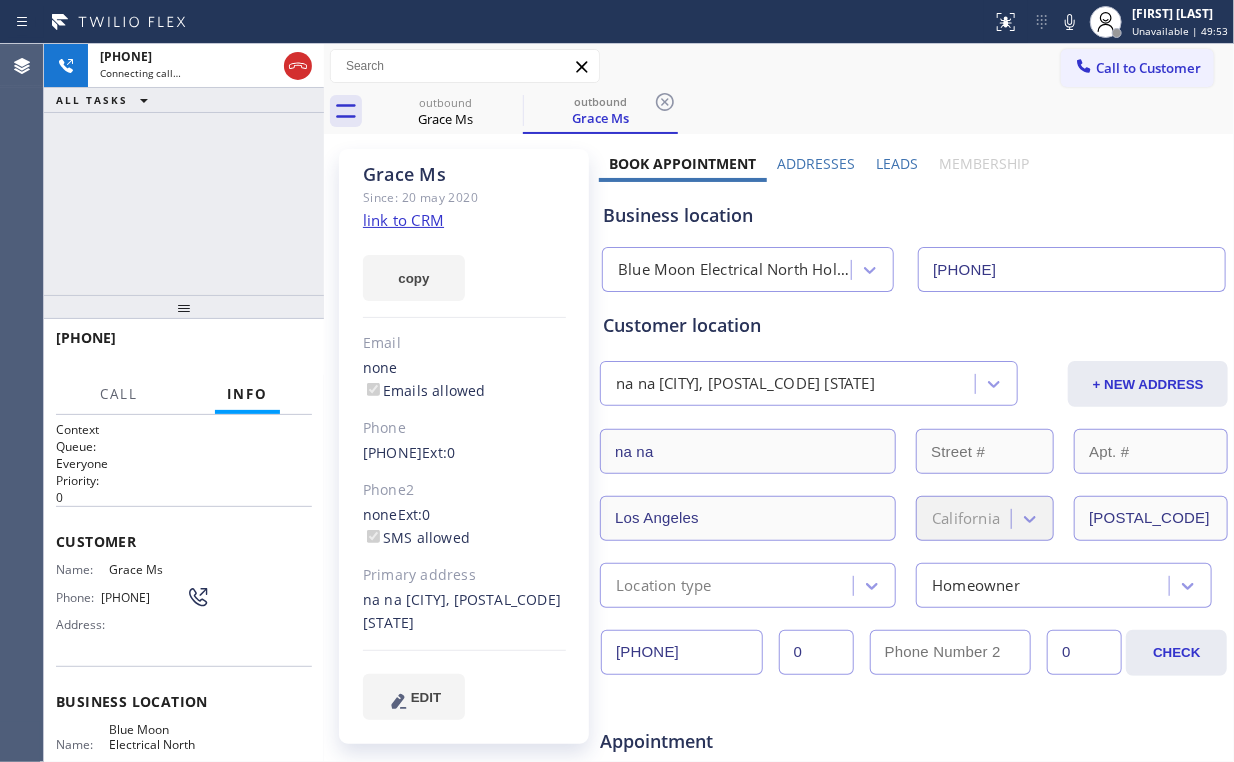 click on "[PHONE] Connecting call… ALL TASKS ALL TASKS ACTIVE TASKS TASKS IN WRAP UP" at bounding box center [184, 169] 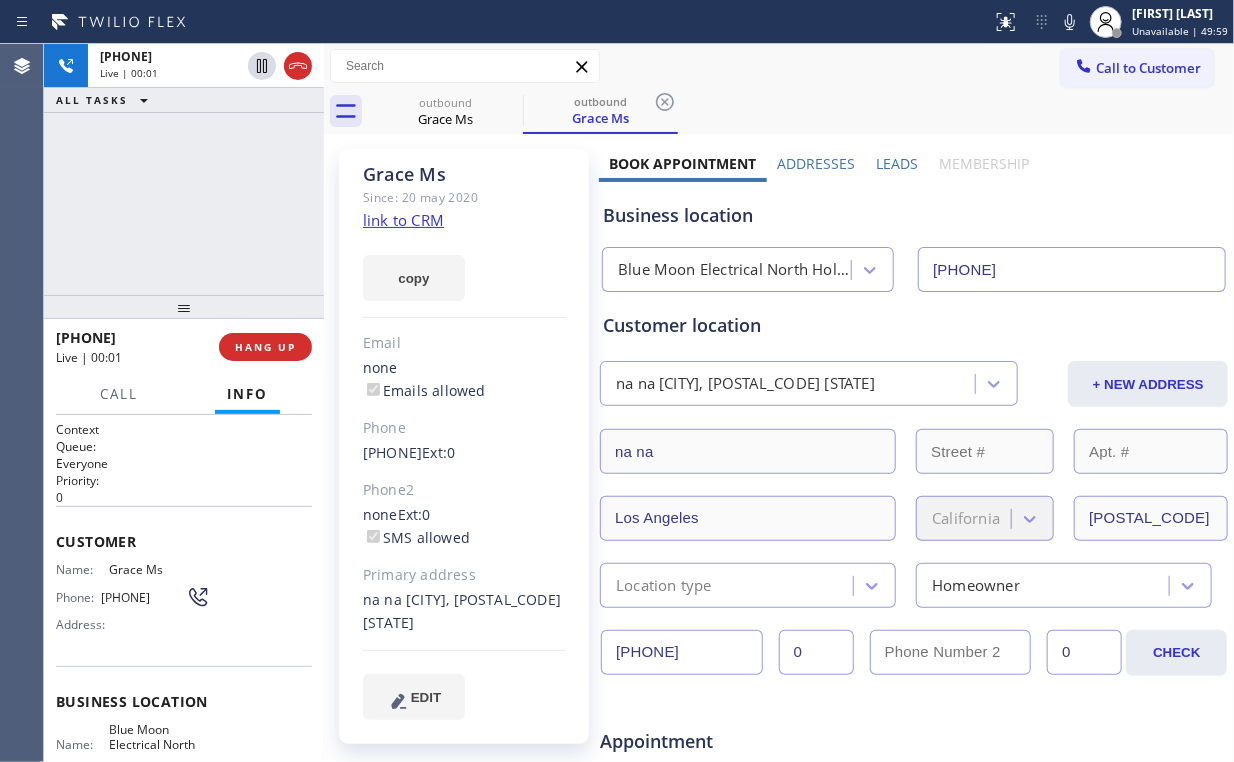 click on "[PHONE] Live | 00:01 ALL TASKS ALL TASKS ACTIVE TASKS TASKS IN WRAP UP" at bounding box center (184, 169) 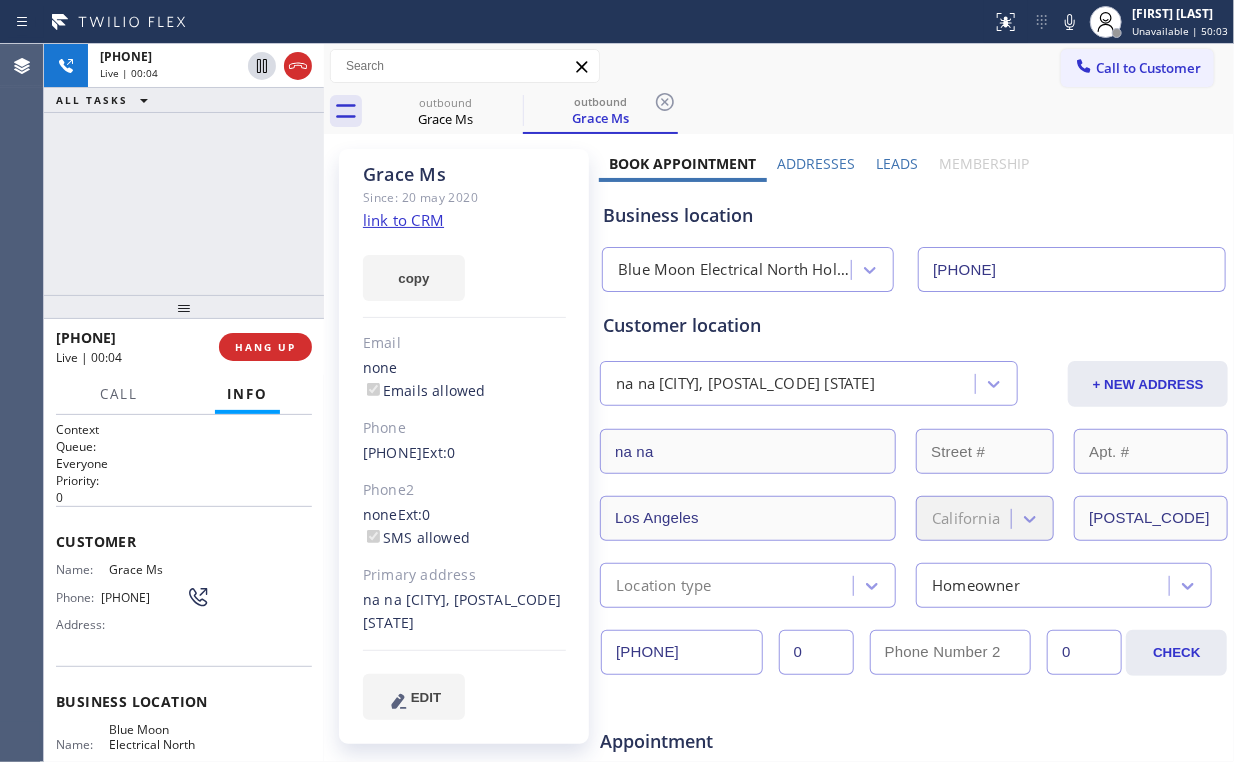 click on "[PHONE] Live | 00:04 ALL TASKS ALL TASKS ACTIVE TASKS TASKS IN WRAP UP" at bounding box center (184, 169) 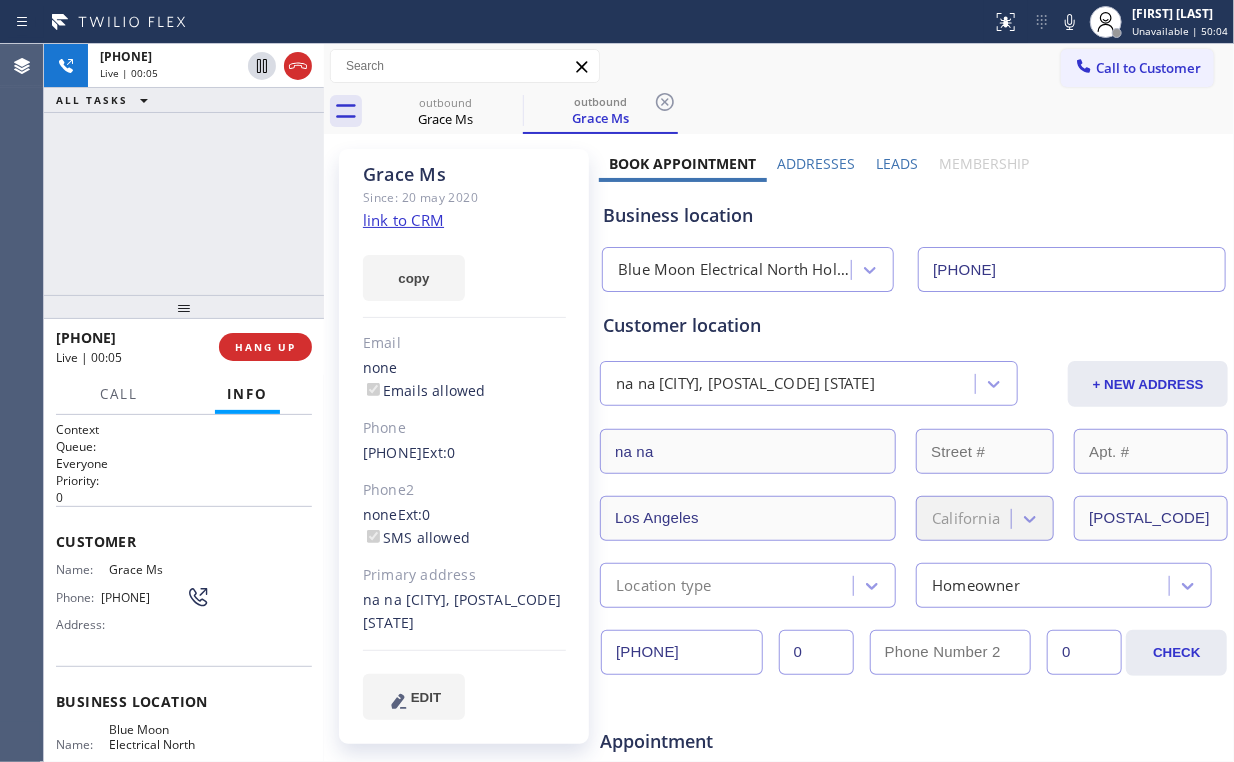 click on "[PHONE] Live | 00:05 ALL TASKS ALL TASKS ACTIVE TASKS TASKS IN WRAP UP" at bounding box center (184, 169) 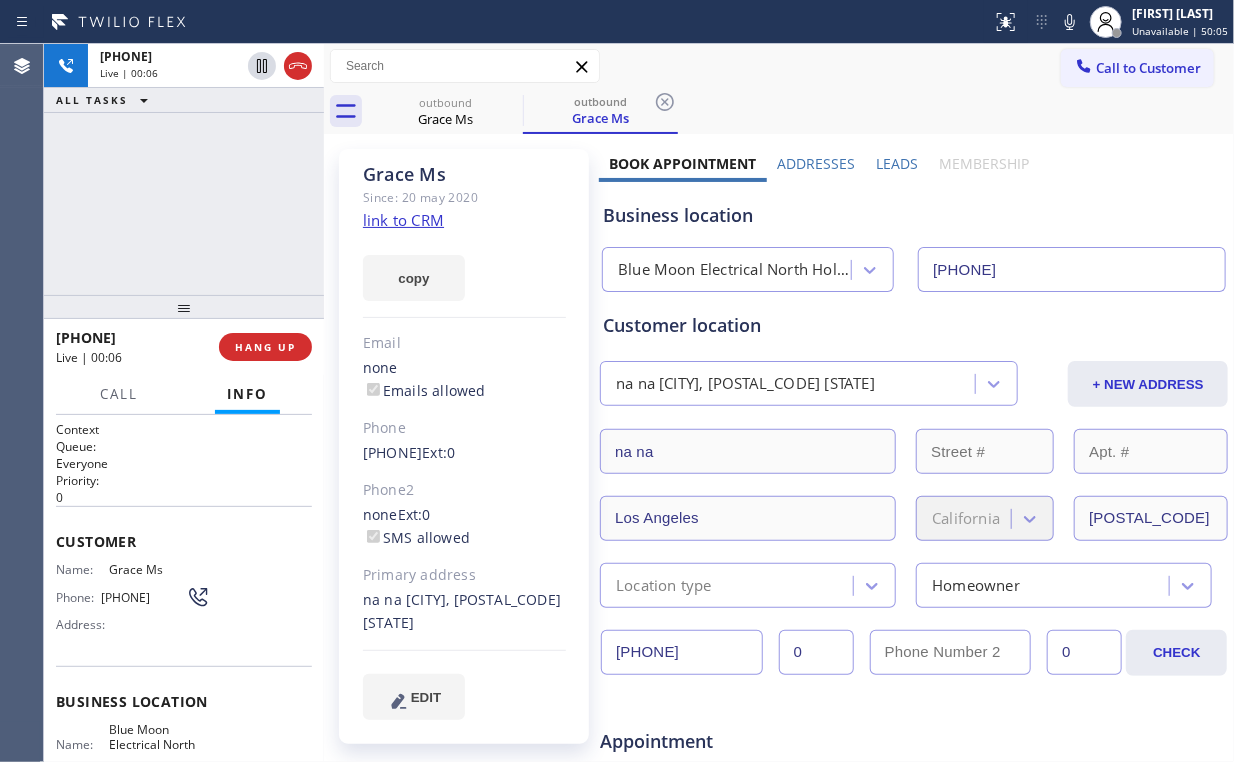 click on "Blue Moon Electrical North Hollywood" at bounding box center (729, 270) 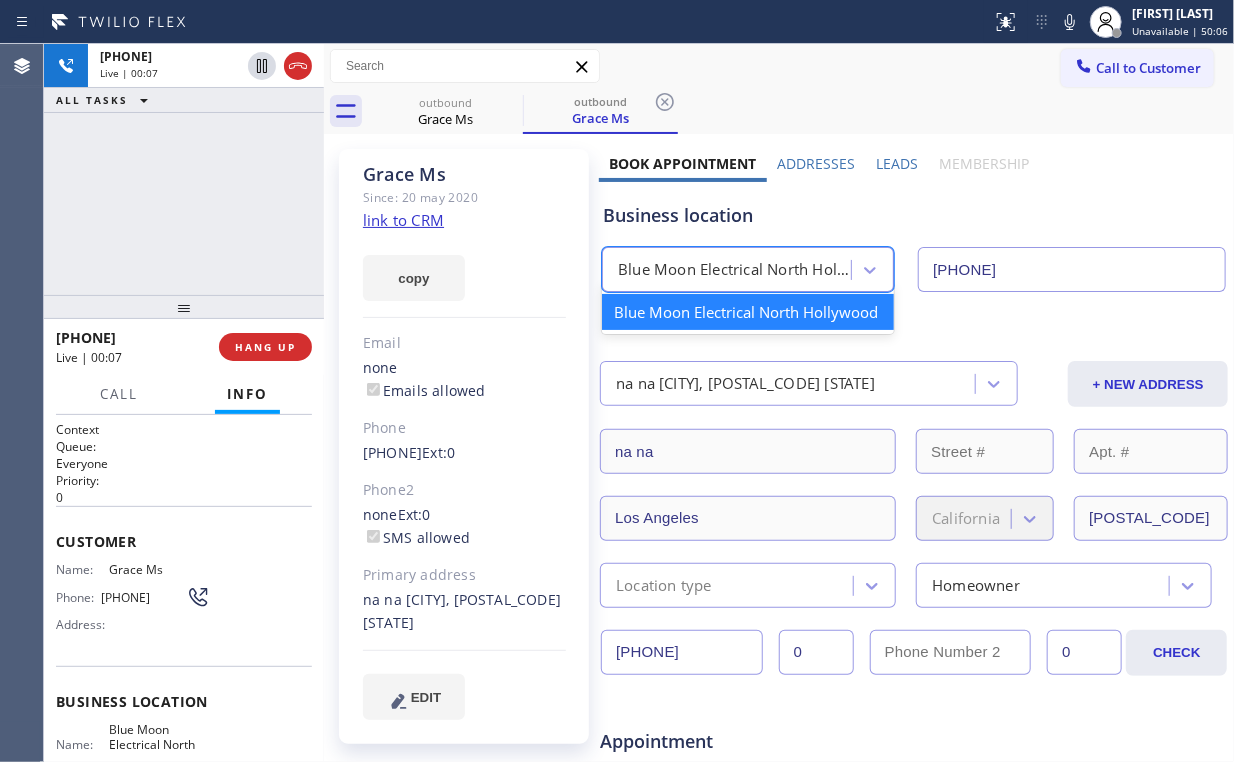 click on "Business location" at bounding box center (914, 215) 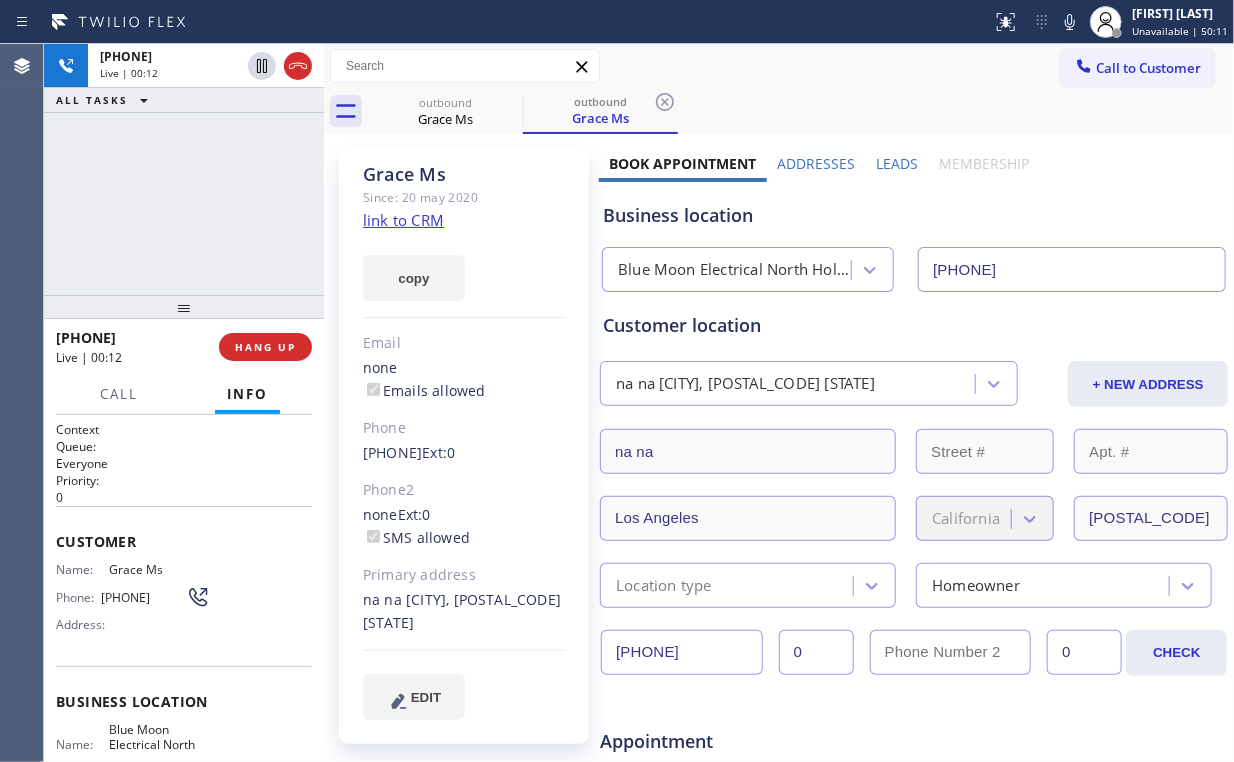 click on "[PHONE] Live | 00:12 ALL TASKS ALL TASKS ACTIVE TASKS TASKS IN WRAP UP" at bounding box center [184, 169] 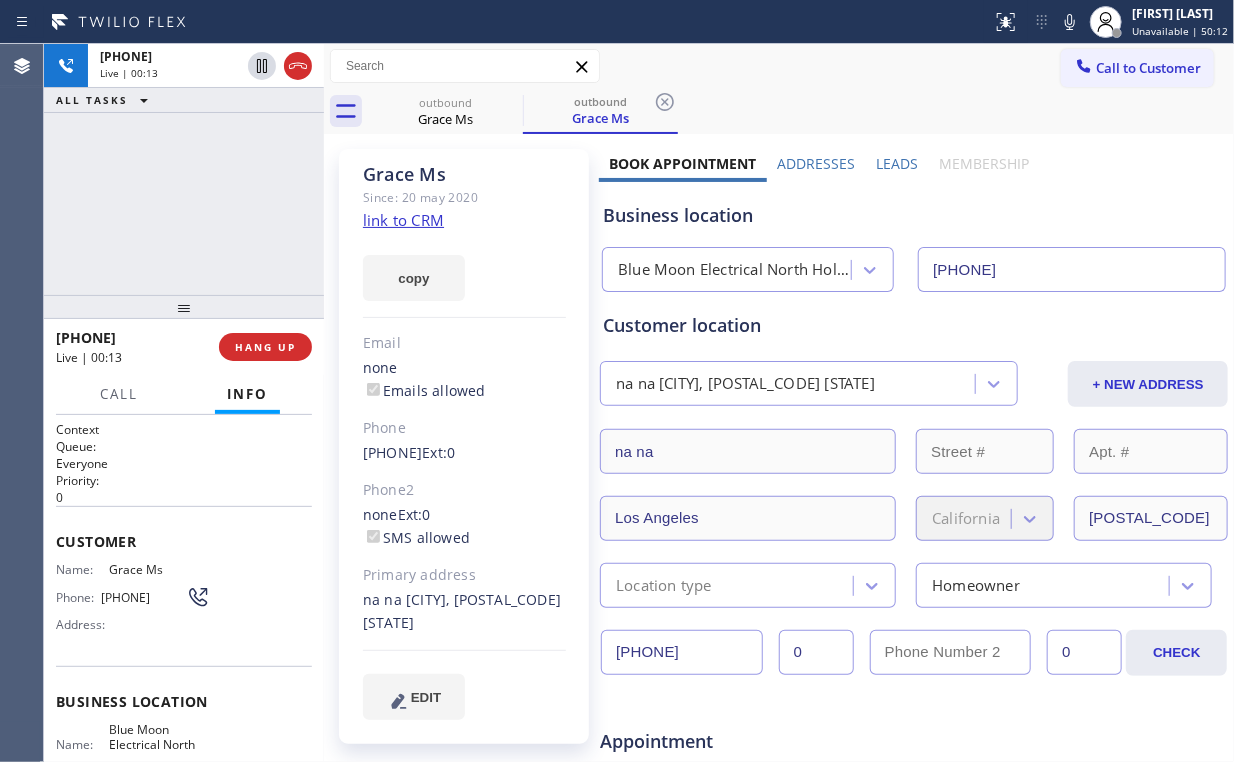 click on "+[PHONE] Live | 00:13 ALL TASKS ALL TASKS ACTIVE TASKS TASKS IN WRAP UP" at bounding box center [184, 169] 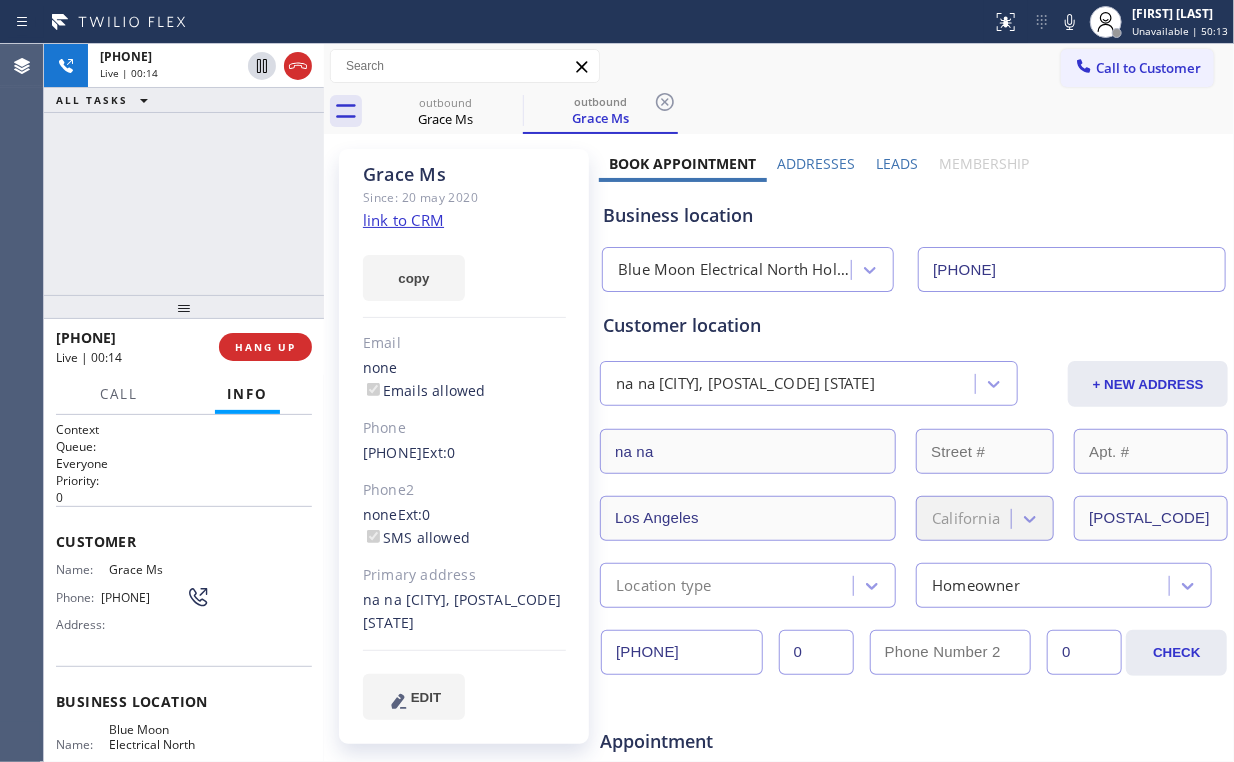 click on "+1[PHONE] Live | [TIME] ALL TASKS ALL TASKS ACTIVE TASKS TASKS IN WRAP UP" at bounding box center (184, 169) 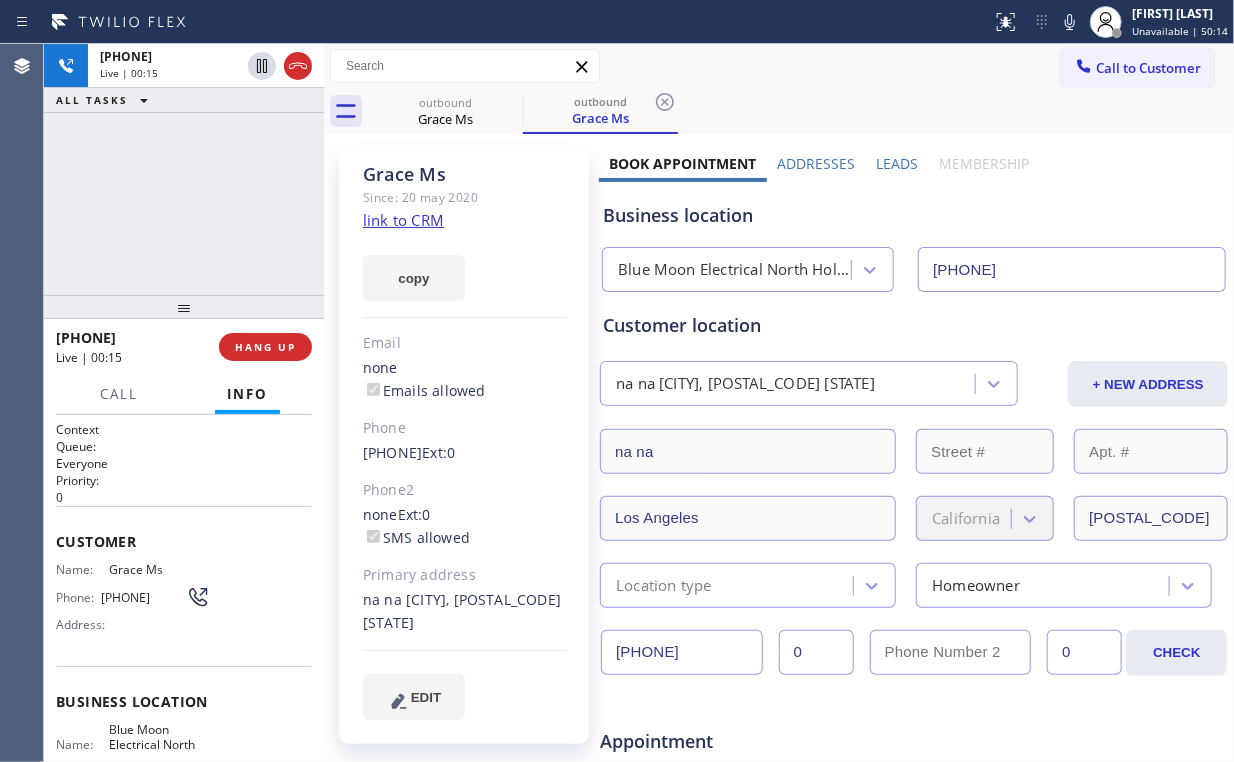 click on "[PHONE] Live | 00:15 ALL TASKS ALL TASKS ACTIVE TASKS TASKS IN WRAP UP" at bounding box center [184, 169] 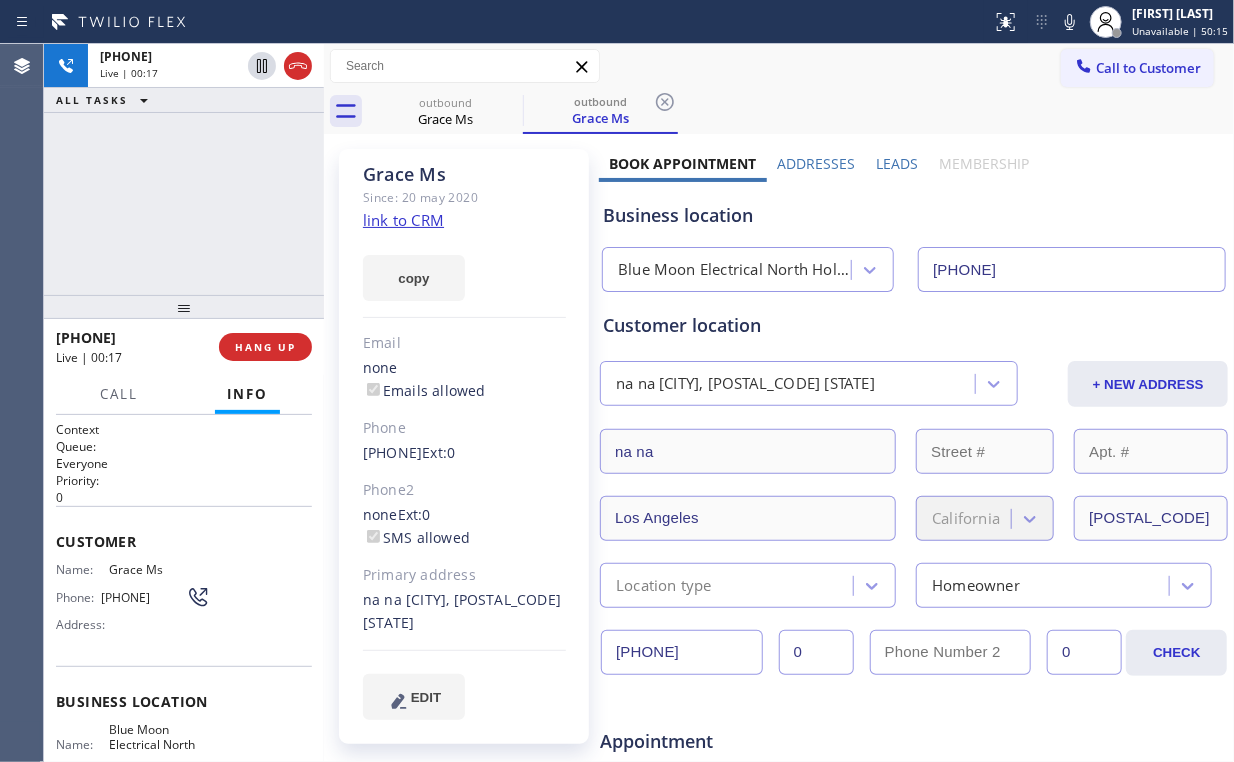 click on "[PHONE] Live | 00:17 ALL TASKS ALL TASKS ACTIVE TASKS TASKS IN WRAP UP" at bounding box center [184, 169] 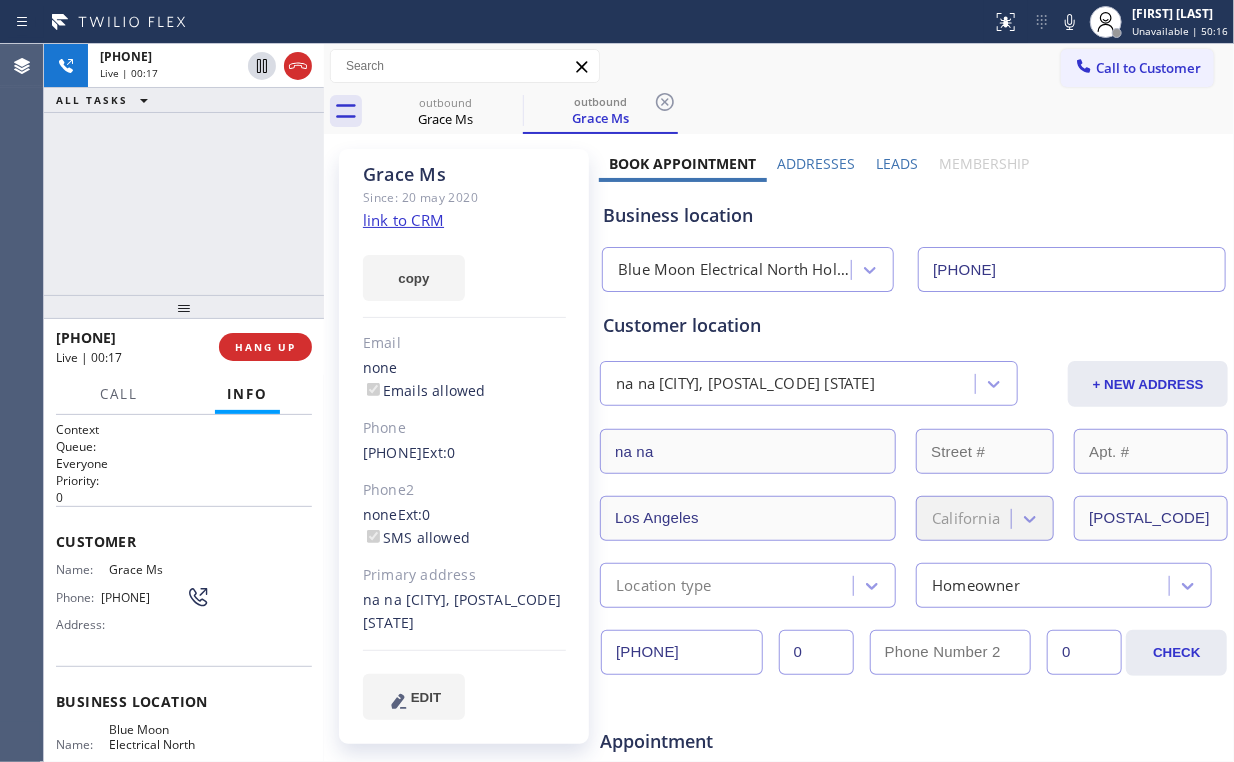 click on "[PHONE] Live | 00:17 ALL TASKS ALL TASKS ACTIVE TASKS TASKS IN WRAP UP" at bounding box center (184, 169) 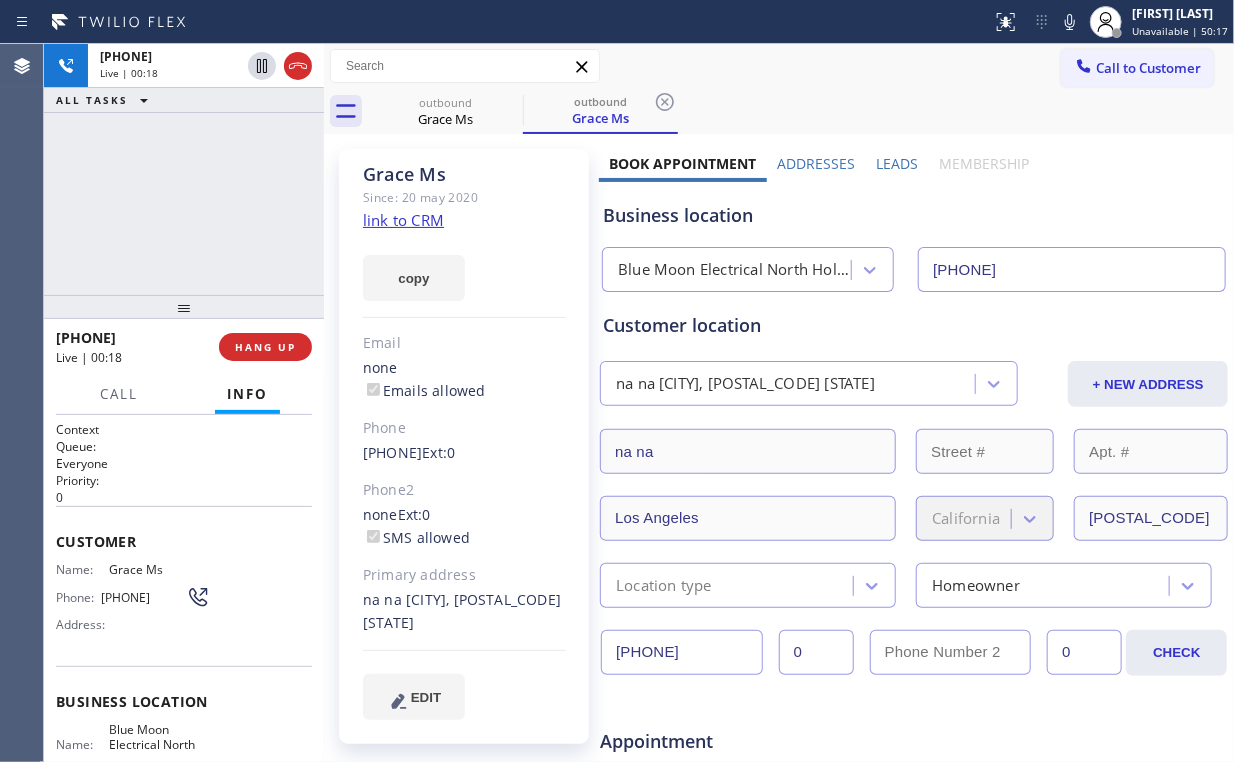 click on "[PHONE] Live | 00:18 ALL TASKS ALL TASKS ACTIVE TASKS TASKS IN WRAP UP" at bounding box center [184, 169] 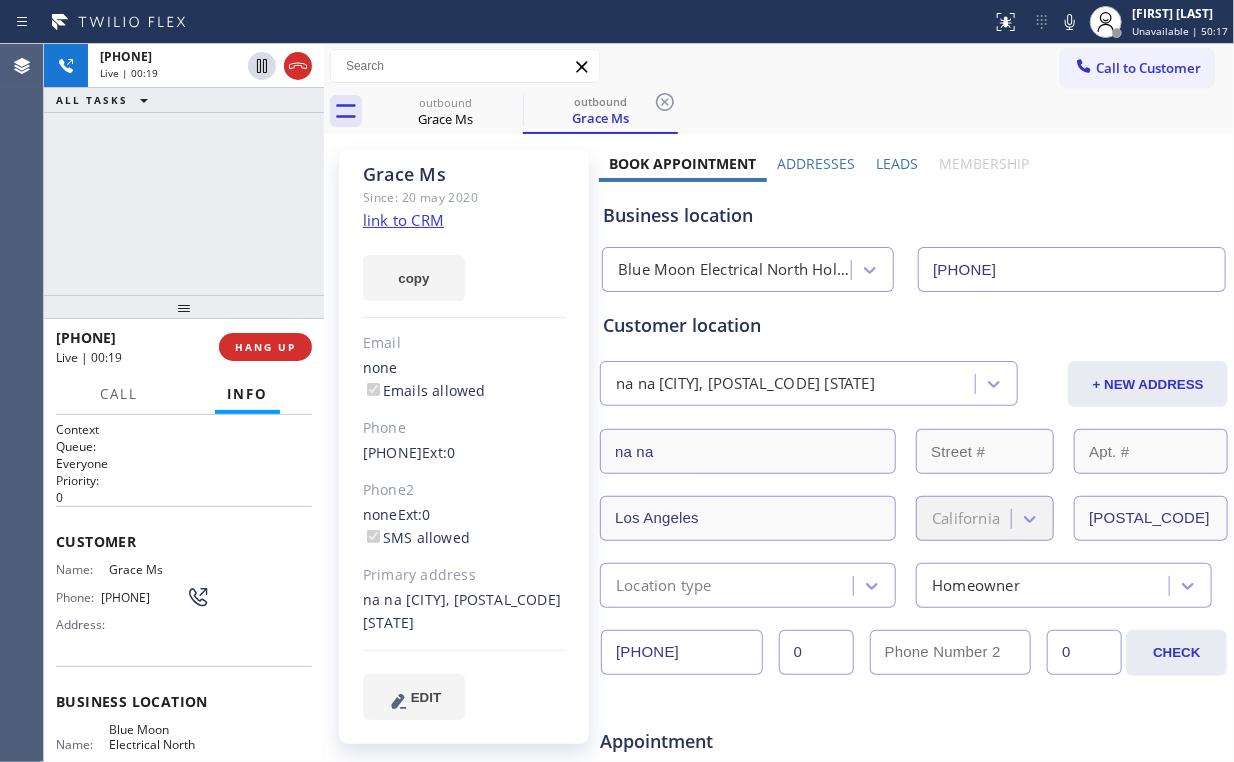 click on "+1[PHONE] Live | [TIME] ALL TASKS ALL TASKS ACTIVE TASKS TASKS IN WRAP UP" at bounding box center (184, 169) 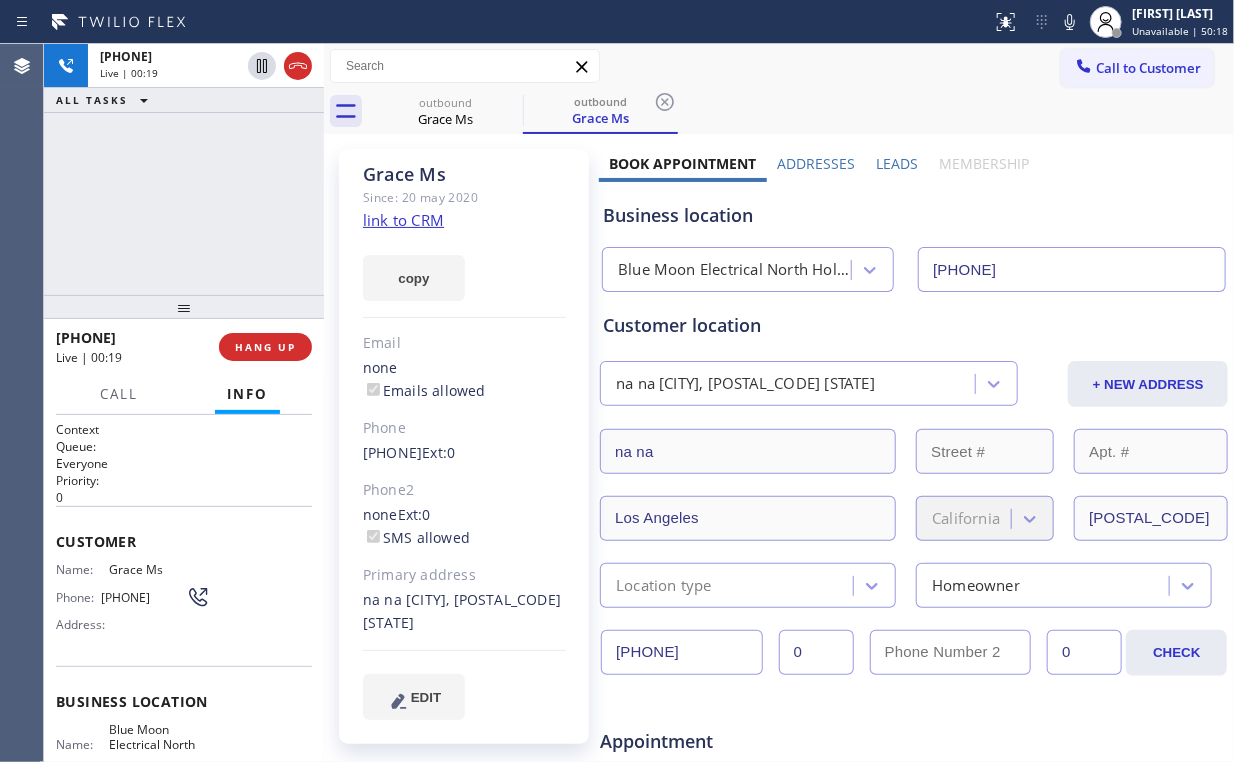 click on "+1[PHONE] Live | [TIME] ALL TASKS ALL TASKS ACTIVE TASKS TASKS IN WRAP UP" at bounding box center [184, 169] 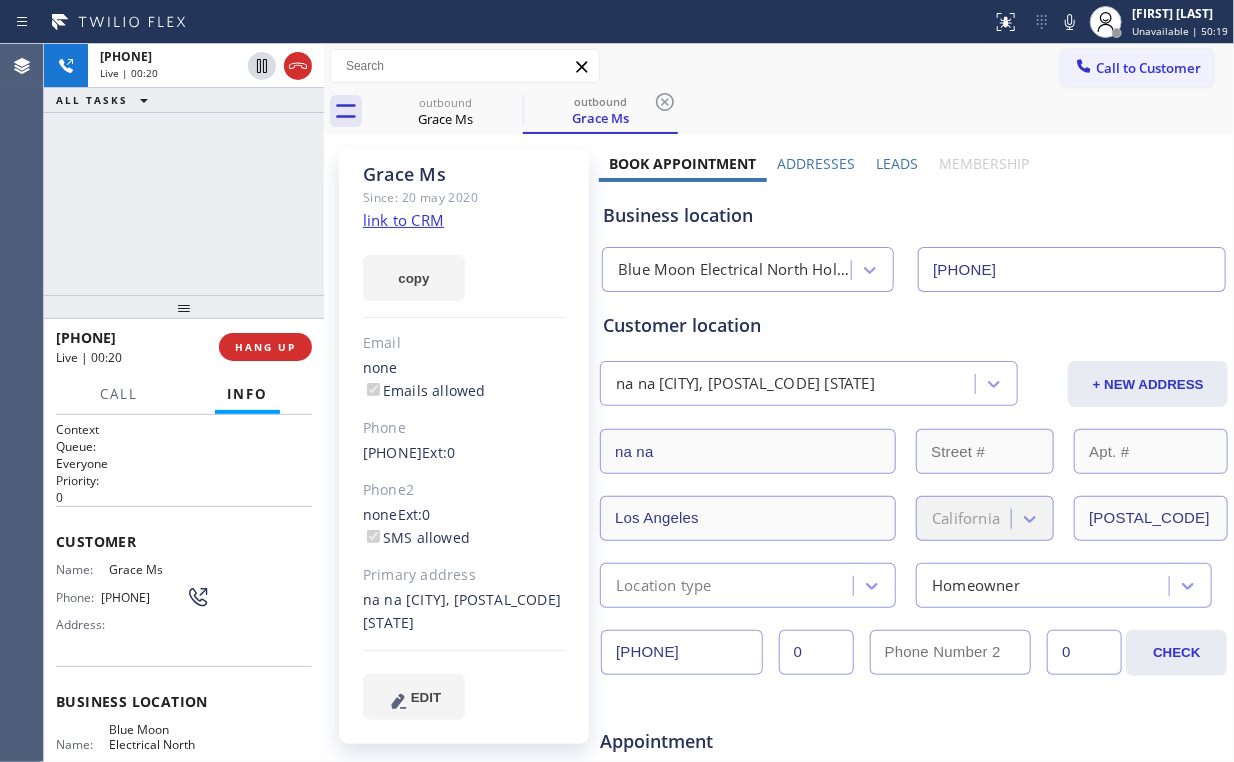 click on "[PHONE] Live | 00:20 ALL TASKS ALL TASKS ACTIVE TASKS TASKS IN WRAP UP" at bounding box center [184, 169] 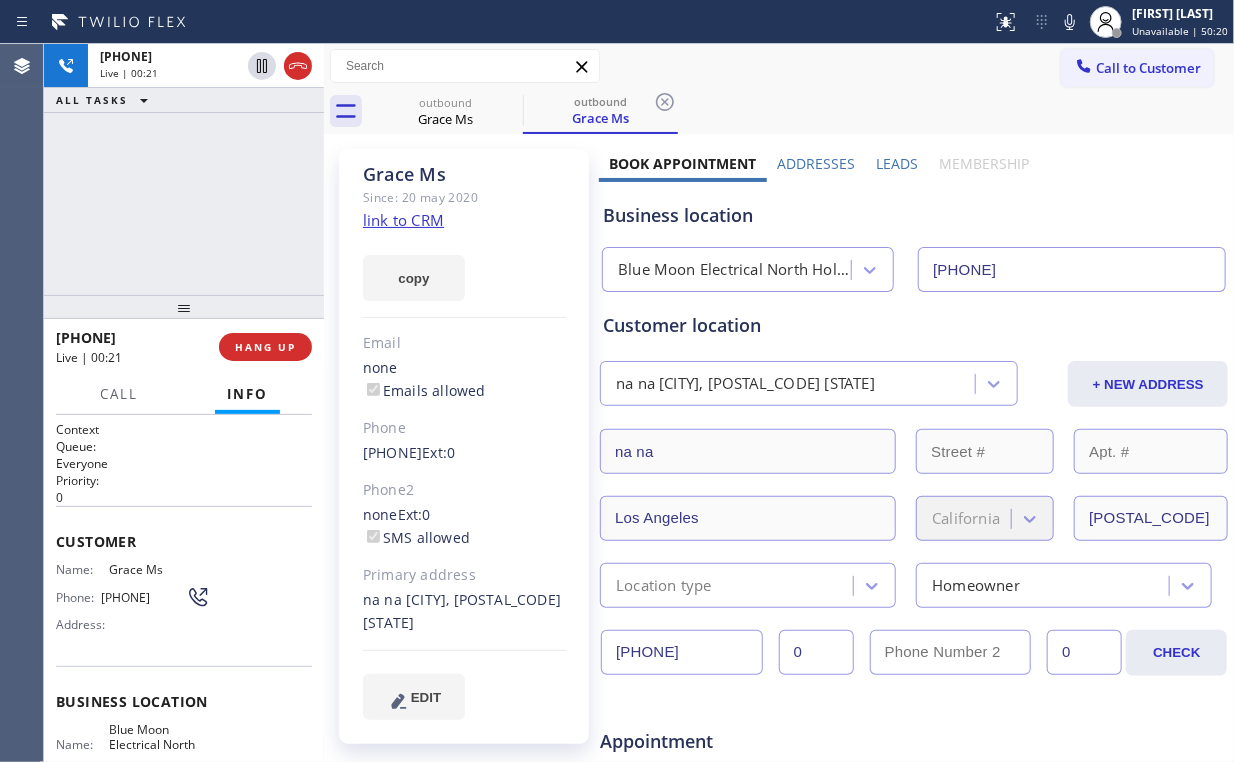 click on "+[PHONE] Live | 00:21 ALL TASKS ALL TASKS ACTIVE TASKS TASKS IN WRAP UP" at bounding box center [184, 169] 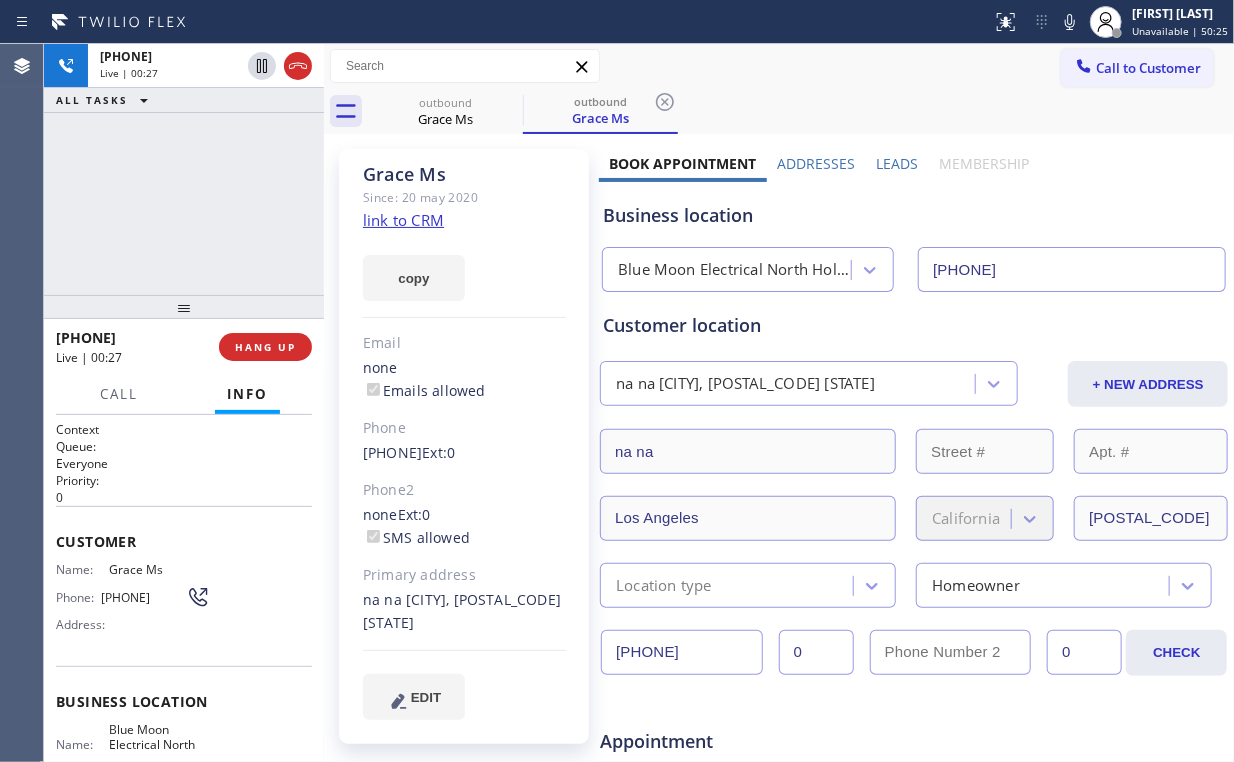 click on "[PHONE] Live | 00:27 ALL TASKS ALL TASKS ACTIVE TASKS TASKS IN WRAP UP" at bounding box center (184, 169) 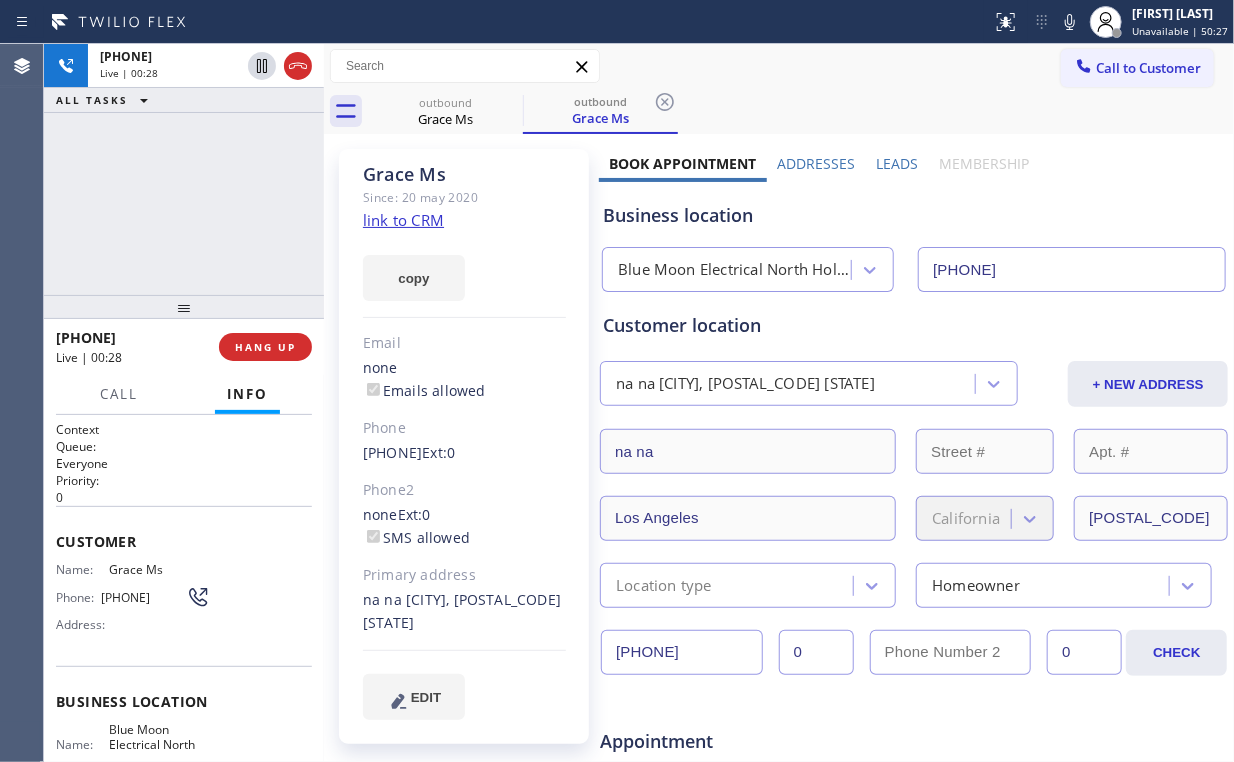 click on "[PHONE] Live | 00:28 ALL TASKS ALL TASKS ACTIVE TASKS TASKS IN WRAP UP" at bounding box center [184, 169] 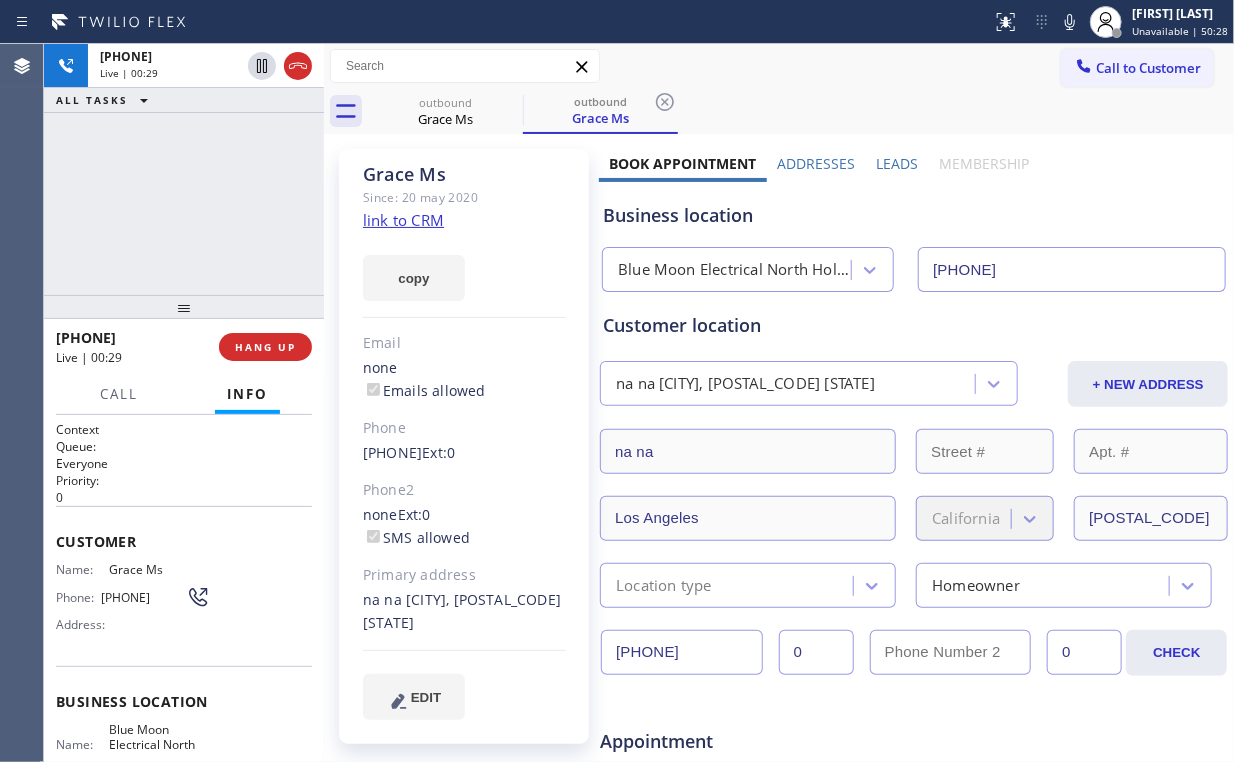 click on "[PHONE] Live | 00:29 ALL TASKS ALL TASKS ACTIVE TASKS TASKS IN WRAP UP" at bounding box center (184, 169) 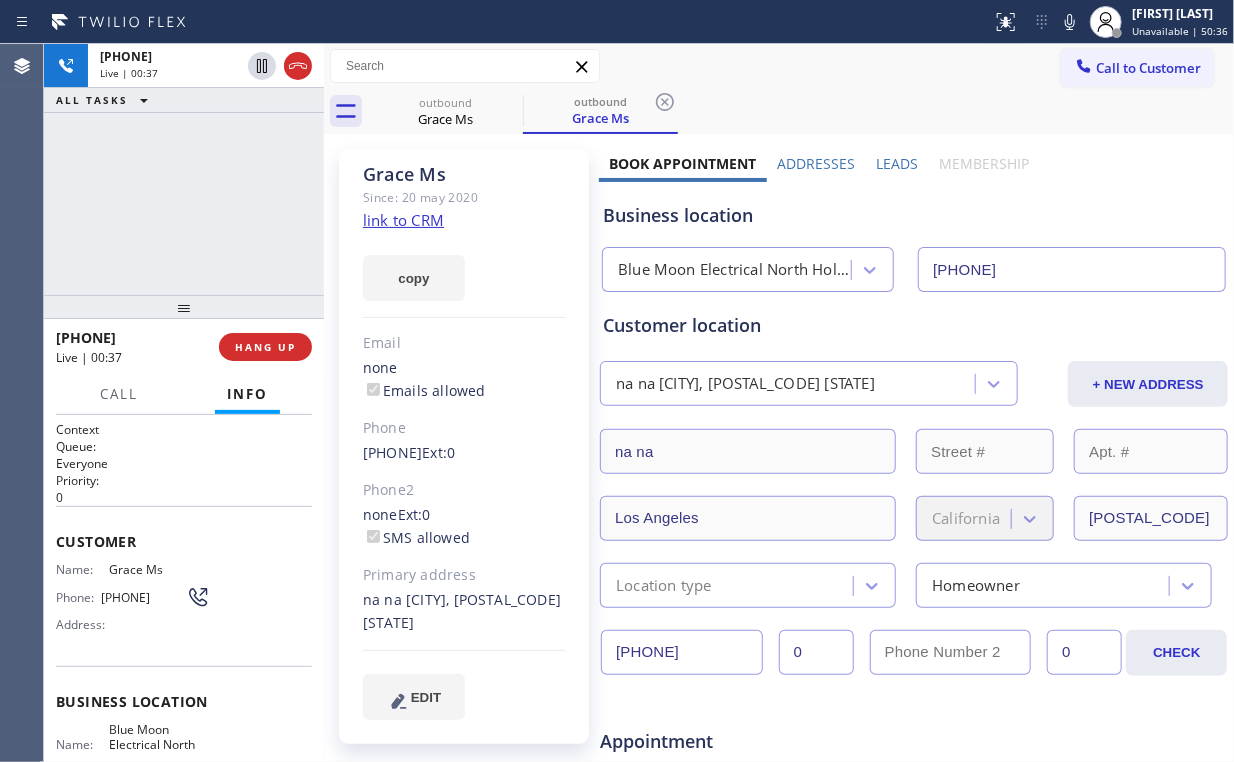 click on "[PHONE] Live | 00:37 ALL TASKS ALL TASKS ACTIVE TASKS TASKS IN WRAP UP" at bounding box center (184, 169) 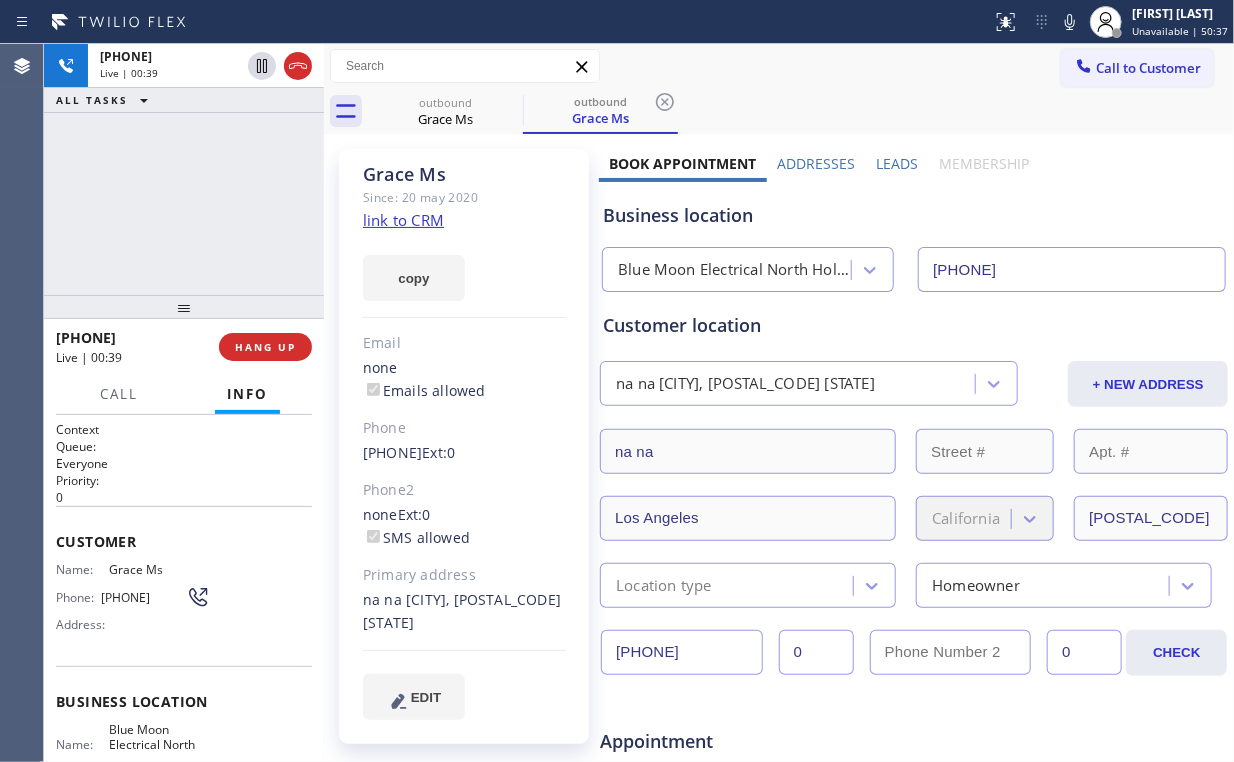click on "+1[PHONE] Live | 00:39 ALL TASKS ALL TASKS ACTIVE TASKS TASKS IN WRAP UP" at bounding box center (184, 169) 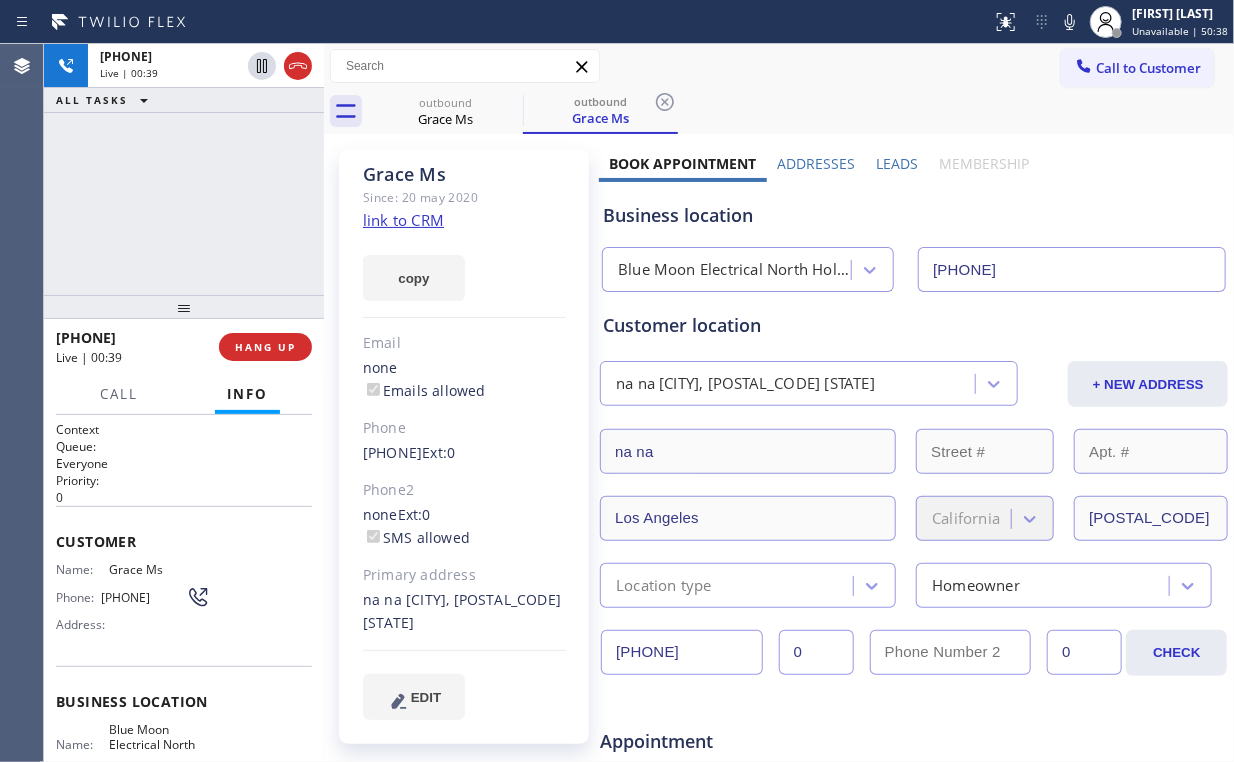 click on "+1[PHONE] Live | 00:39 ALL TASKS ALL TASKS ACTIVE TASKS TASKS IN WRAP UP" at bounding box center [184, 169] 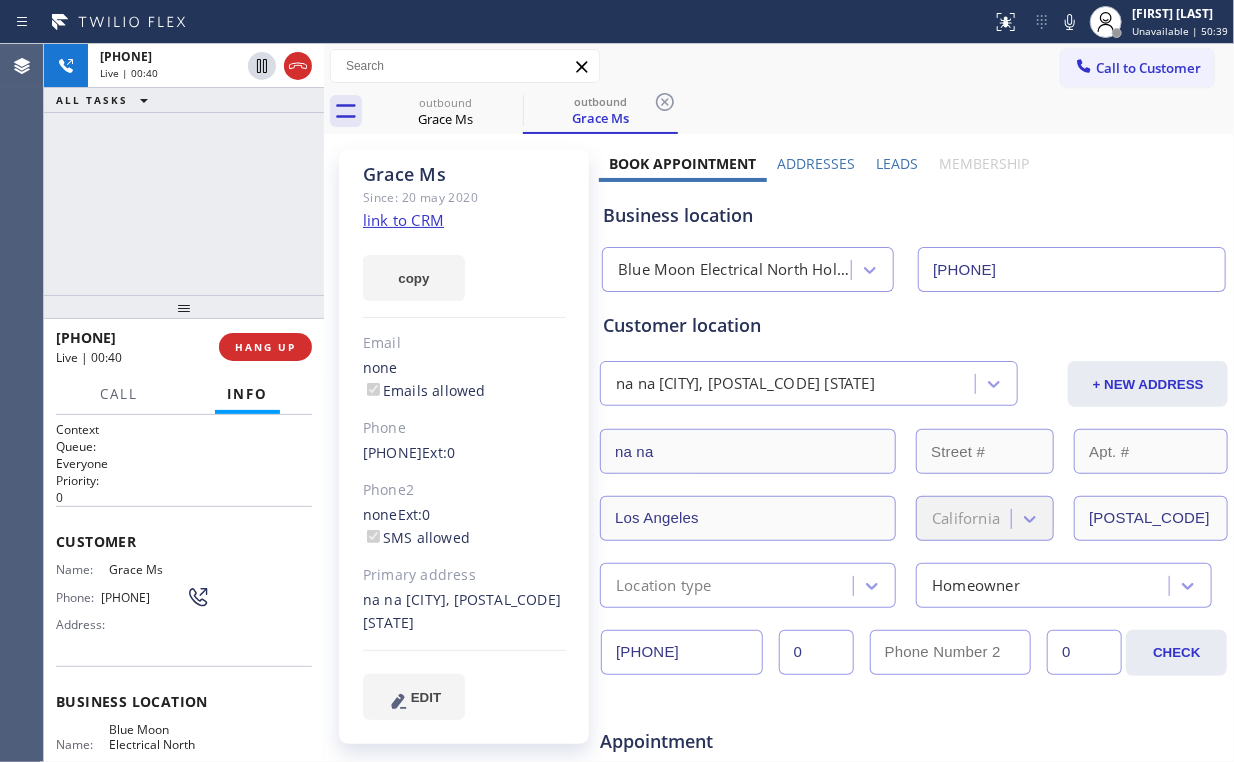 click on "+1[PHONE] Live | 00:40 ALL TASKS ALL TASKS ACTIVE TASKS TASKS IN WRAP UP" at bounding box center [184, 169] 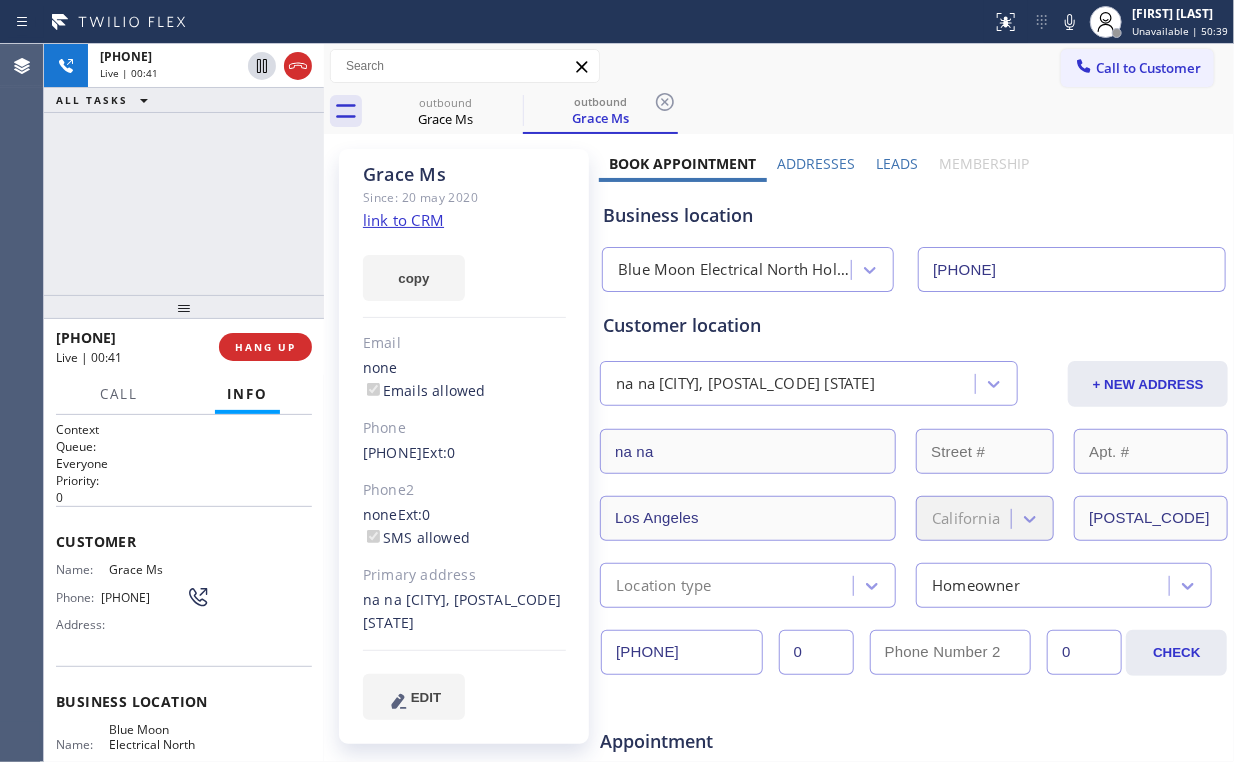 click on "[PHONE] Live | 00:41 ALL TASKS ALL TASKS ACTIVE TASKS TASKS IN WRAP UP" at bounding box center [184, 169] 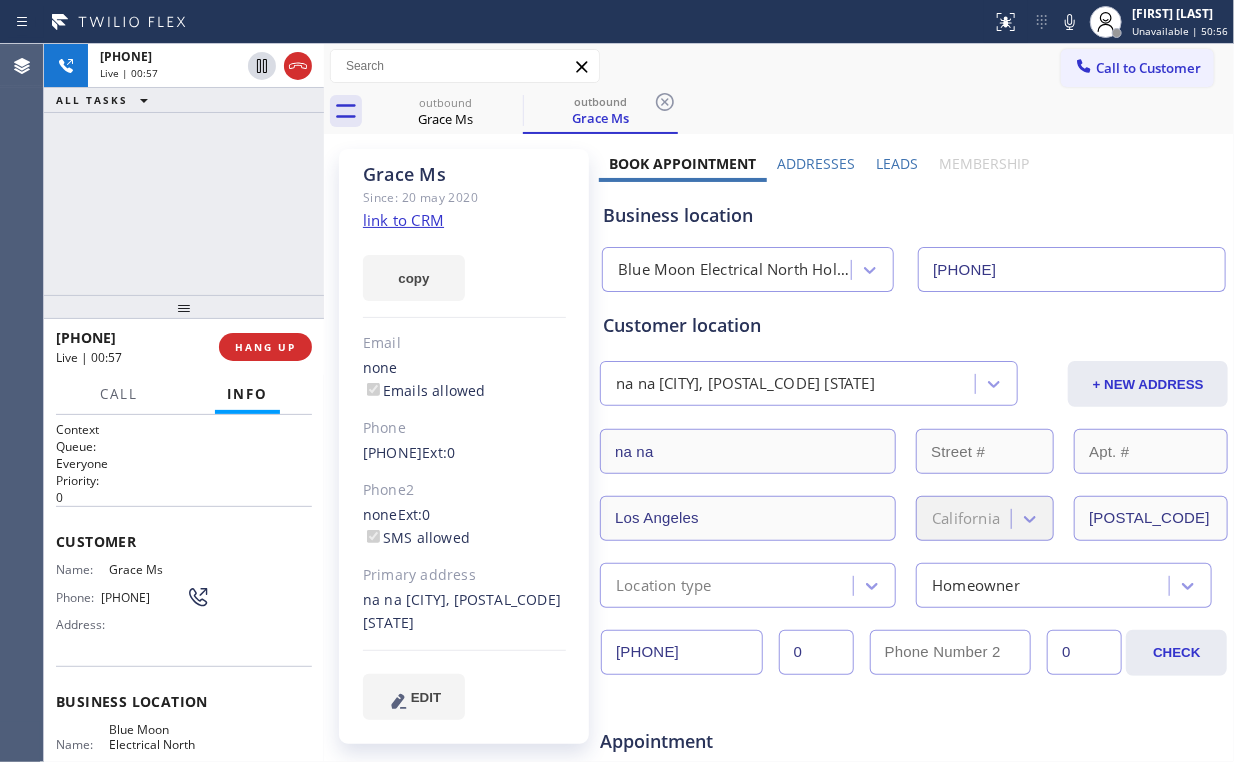 click on "[PHONE] Live | 00:57 ALL TASKS ALL TASKS ACTIVE TASKS TASKS IN WRAP UP" at bounding box center [184, 169] 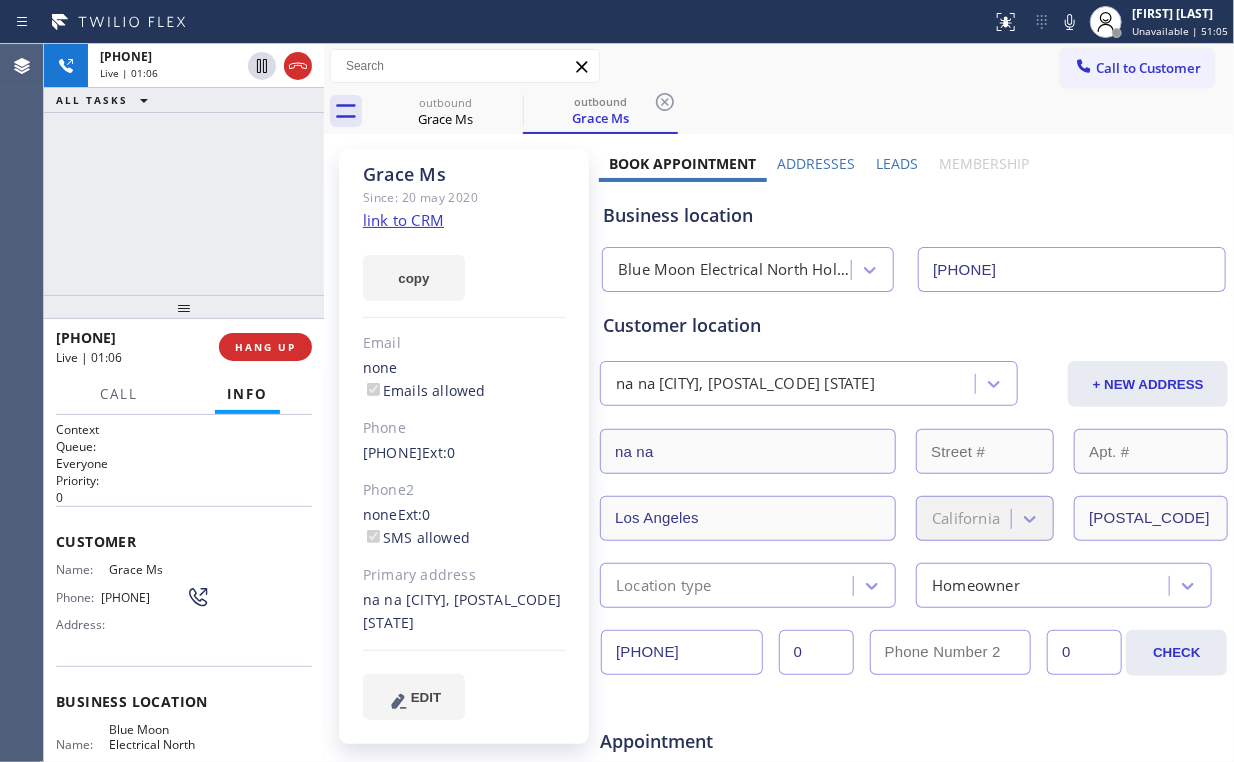 click on "[PHONE] Live | 01:06 ALL TASKS ALL TASKS ACTIVE TASKS TASKS IN WRAP UP" at bounding box center [184, 169] 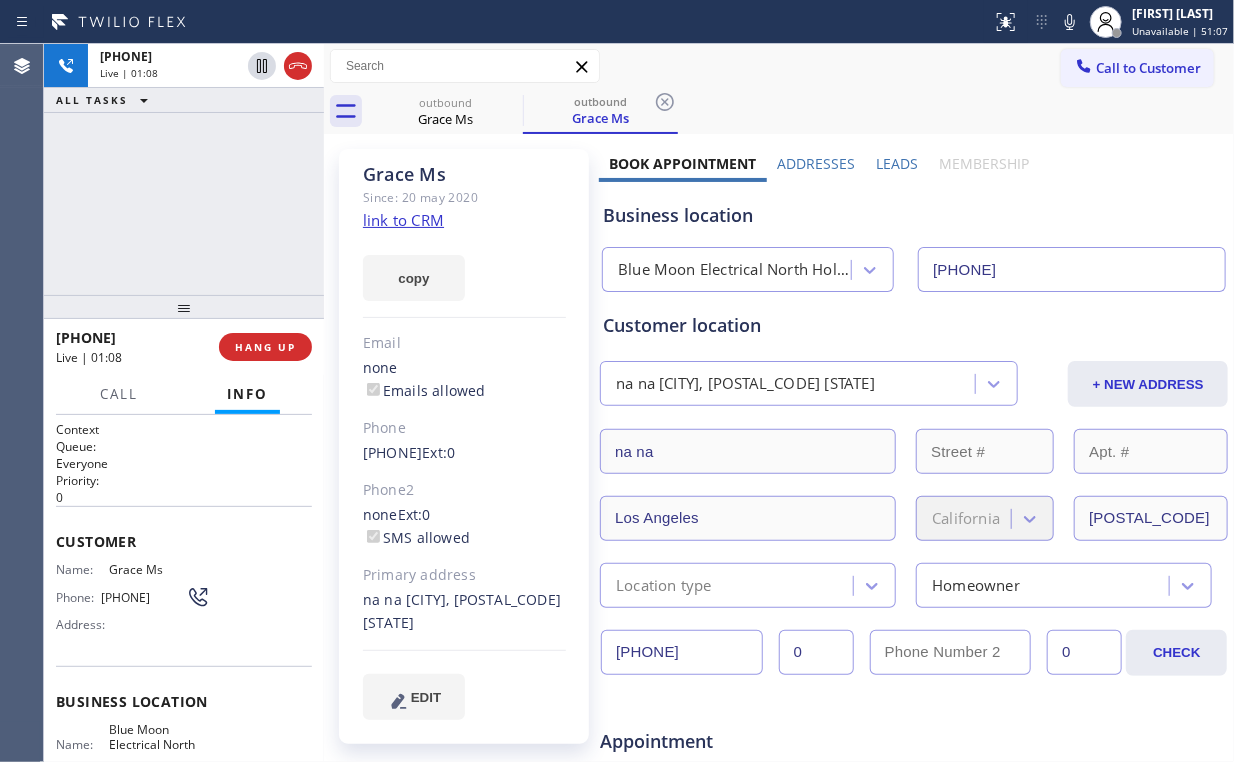 click on "+1[PHONE] Live | [TIME] ALL TASKS ALL TASKS ACTIVE TASKS TASKS IN WRAP UP" at bounding box center [184, 169] 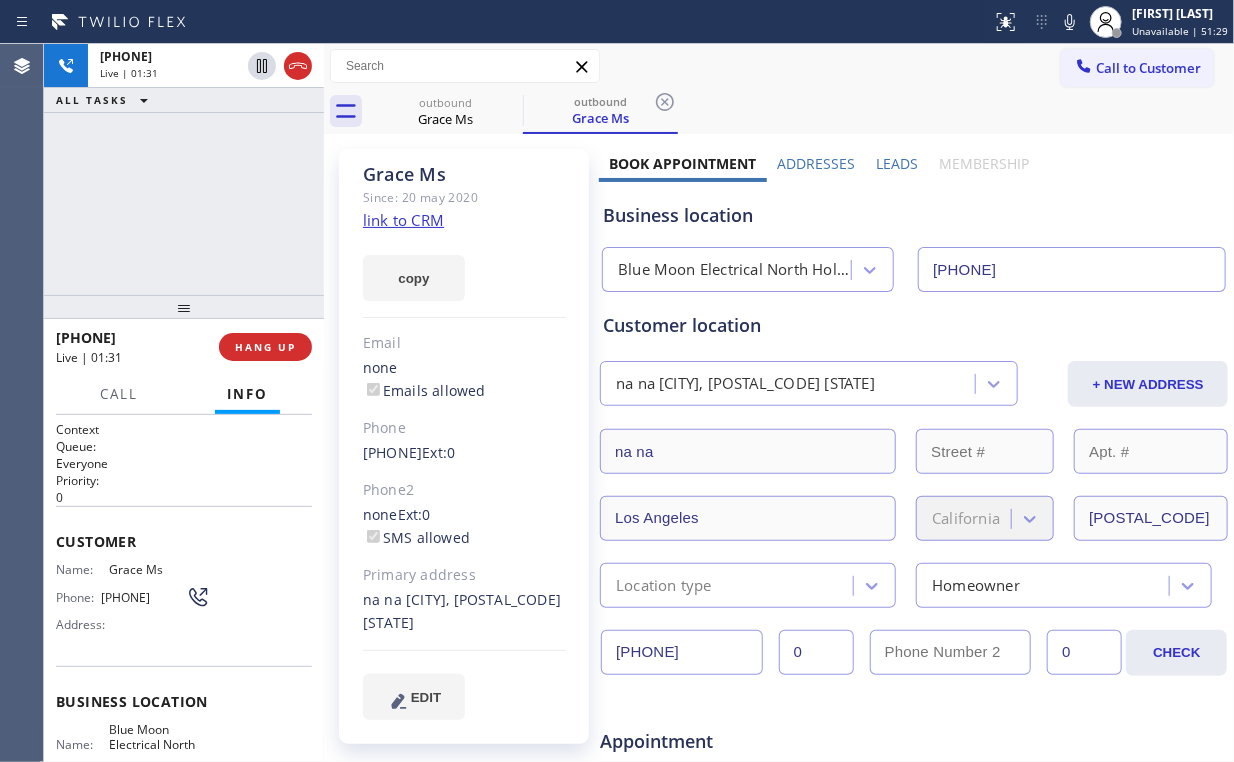 click on "[PHONE] Live | 01:31 ALL TASKS ALL TASKS ACTIVE TASKS TASKS IN WRAP UP" at bounding box center (184, 169) 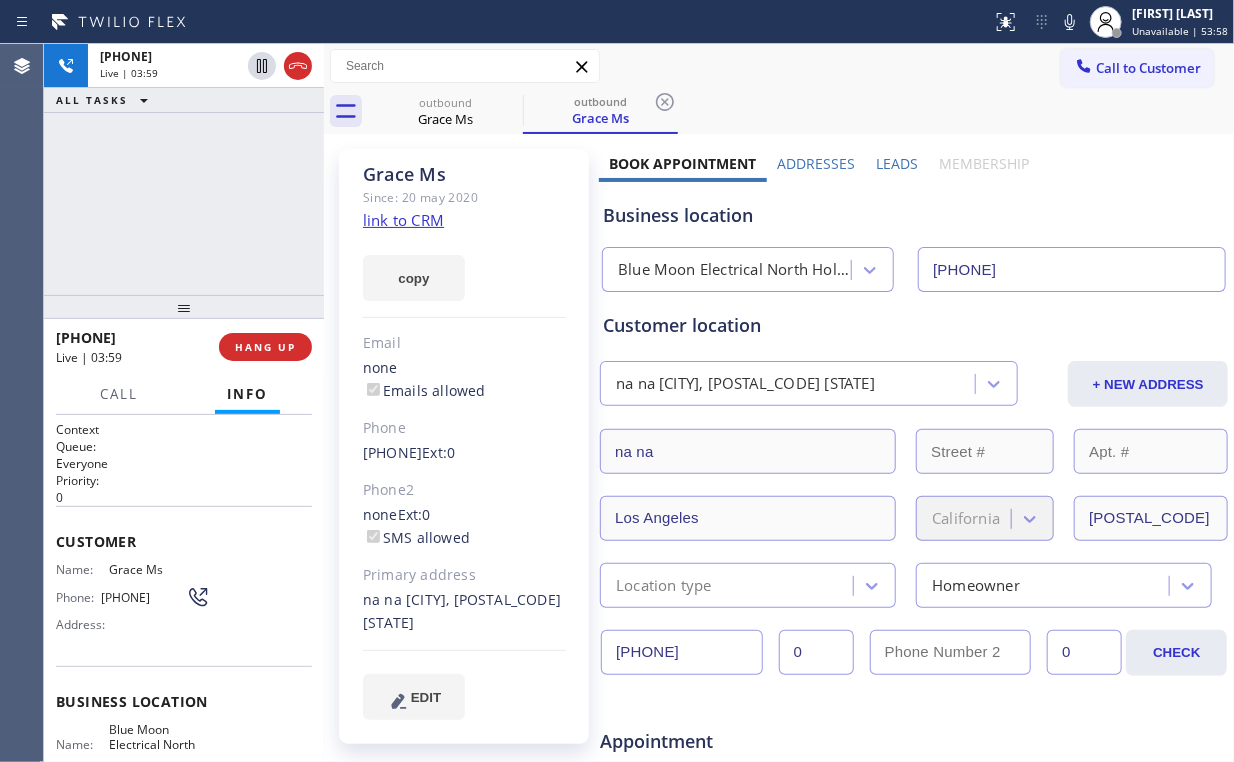 click on "+1[PHONE] Live | 03:59 ALL TASKS ALL TASKS ACTIVE TASKS TASKS IN WRAP UP" at bounding box center [184, 169] 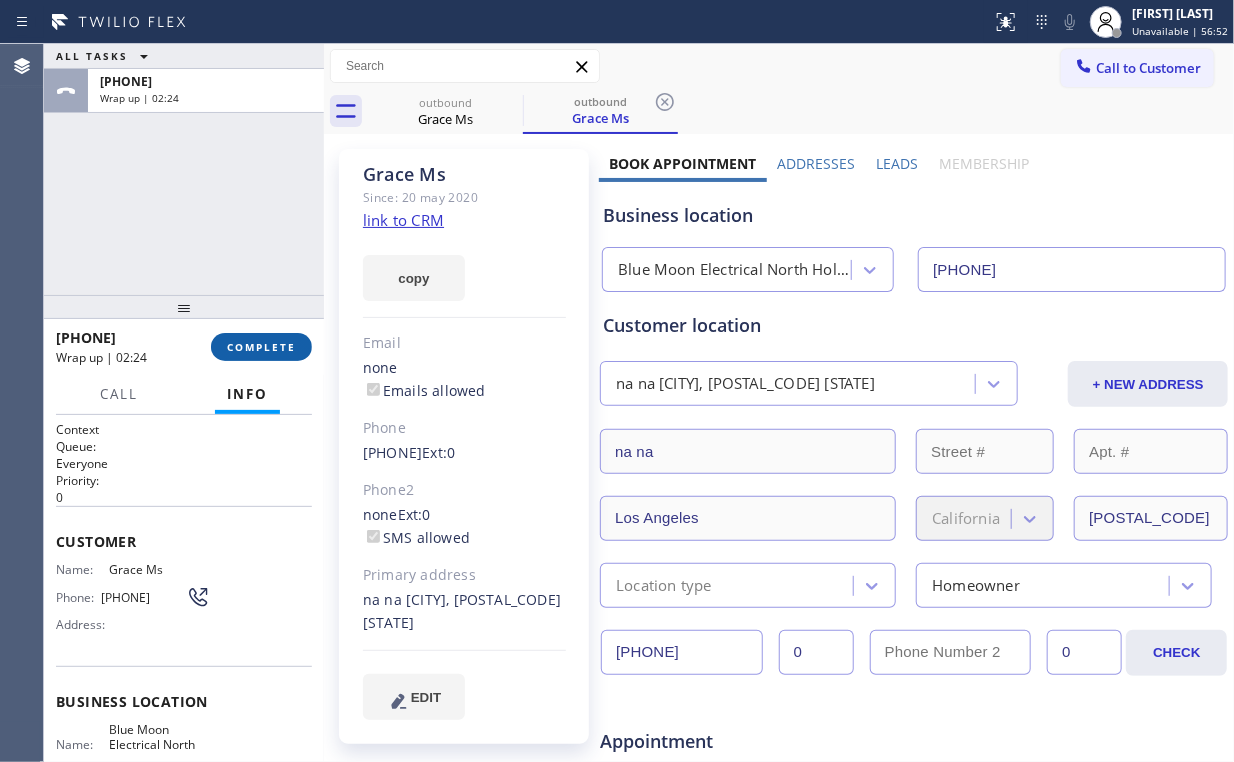 click on "COMPLETE" at bounding box center [261, 347] 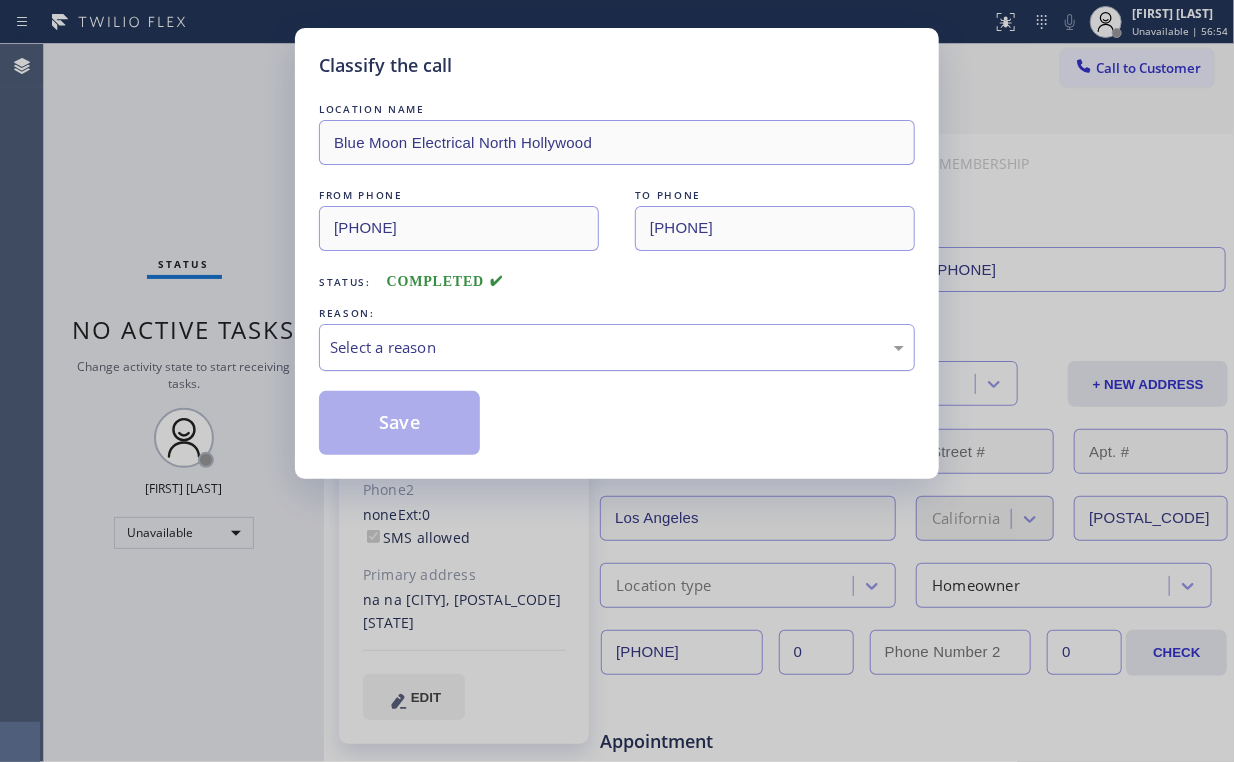 drag, startPoint x: 368, startPoint y: 338, endPoint x: 381, endPoint y: 361, distance: 26.41969 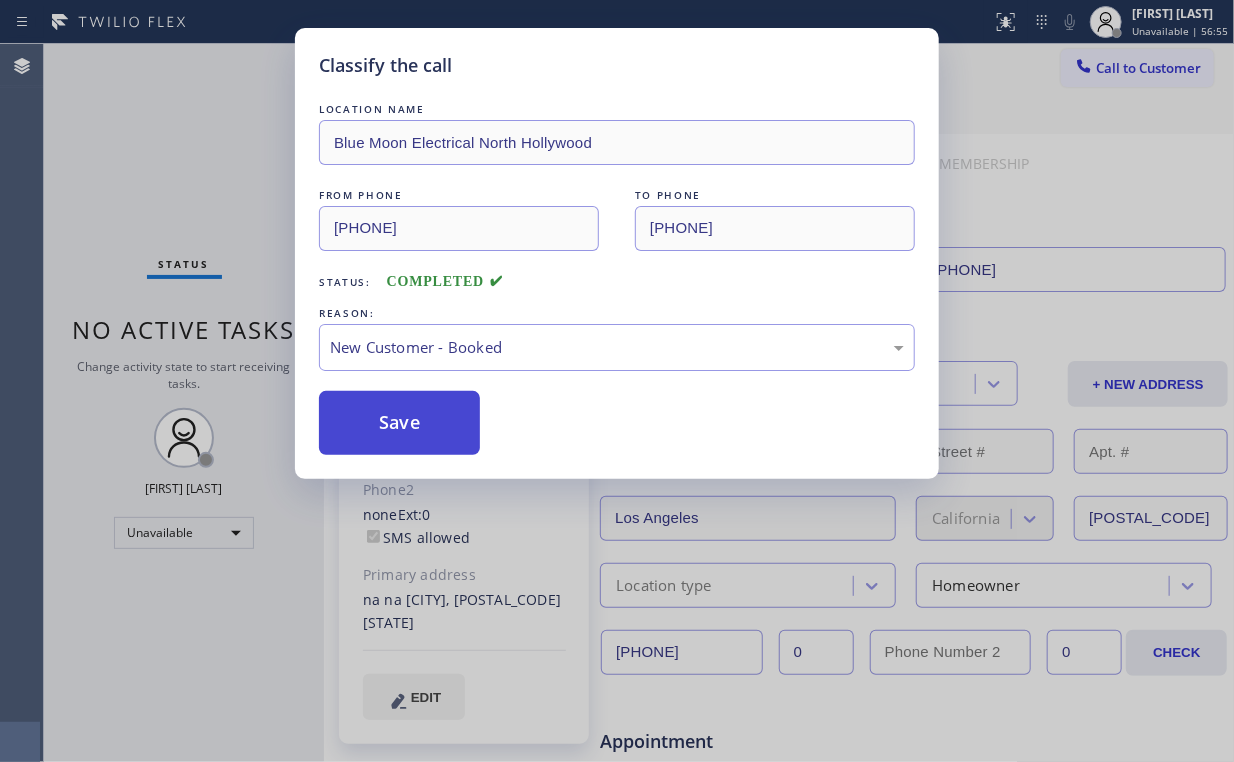 click on "Save" at bounding box center (399, 423) 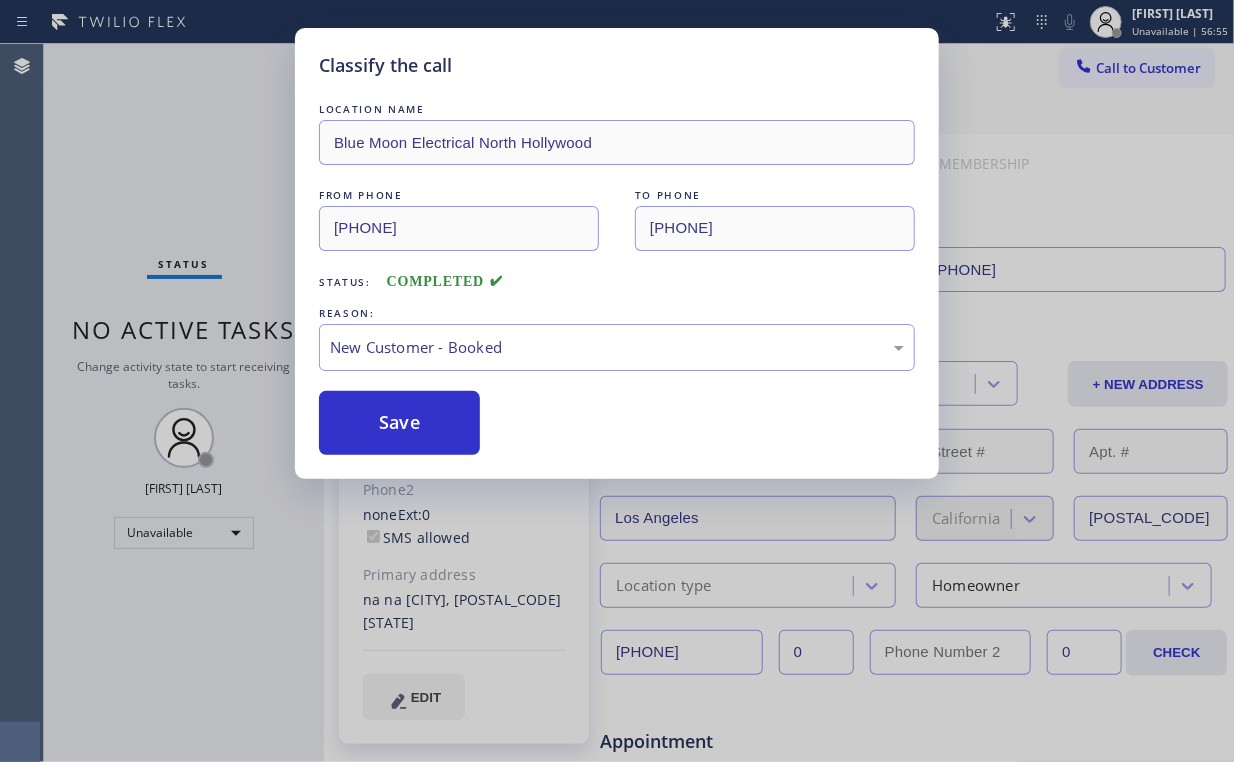 drag, startPoint x: 162, startPoint y: 197, endPoint x: 221, endPoint y: 39, distance: 168.65645 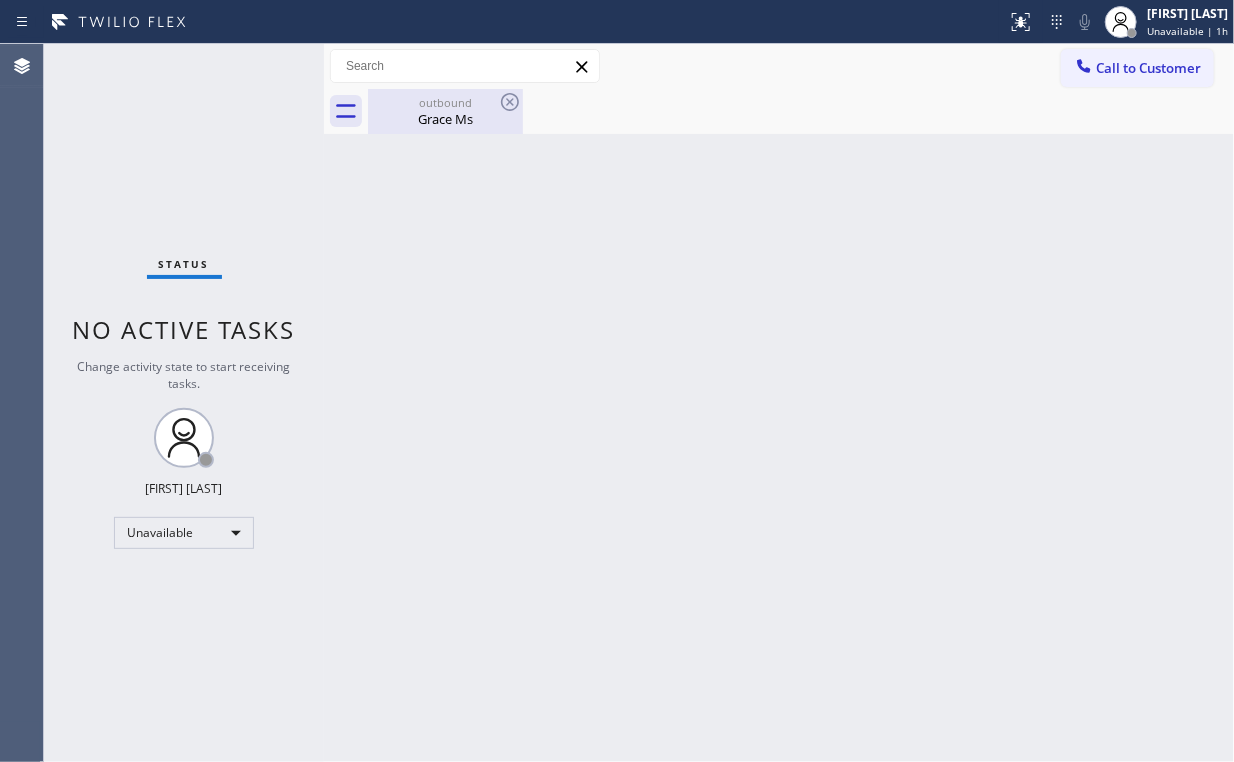 click on "Grace Ms" at bounding box center [445, 119] 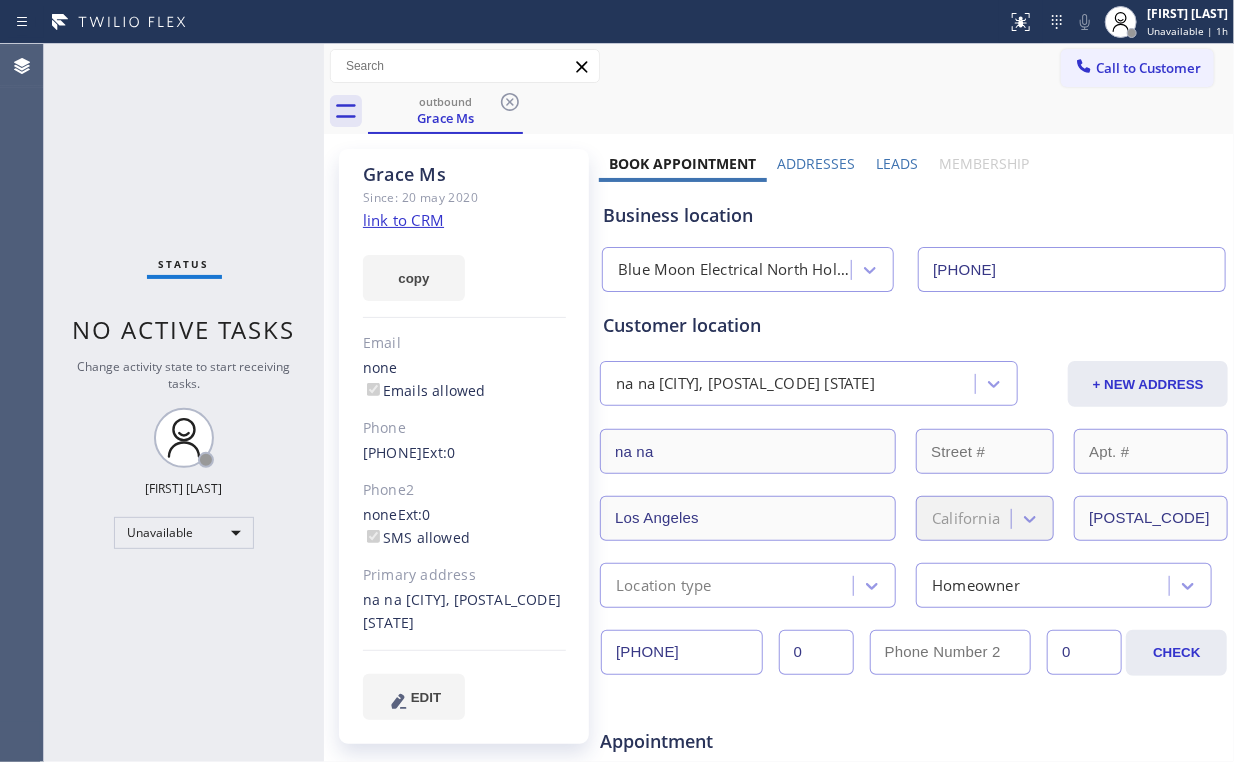 click 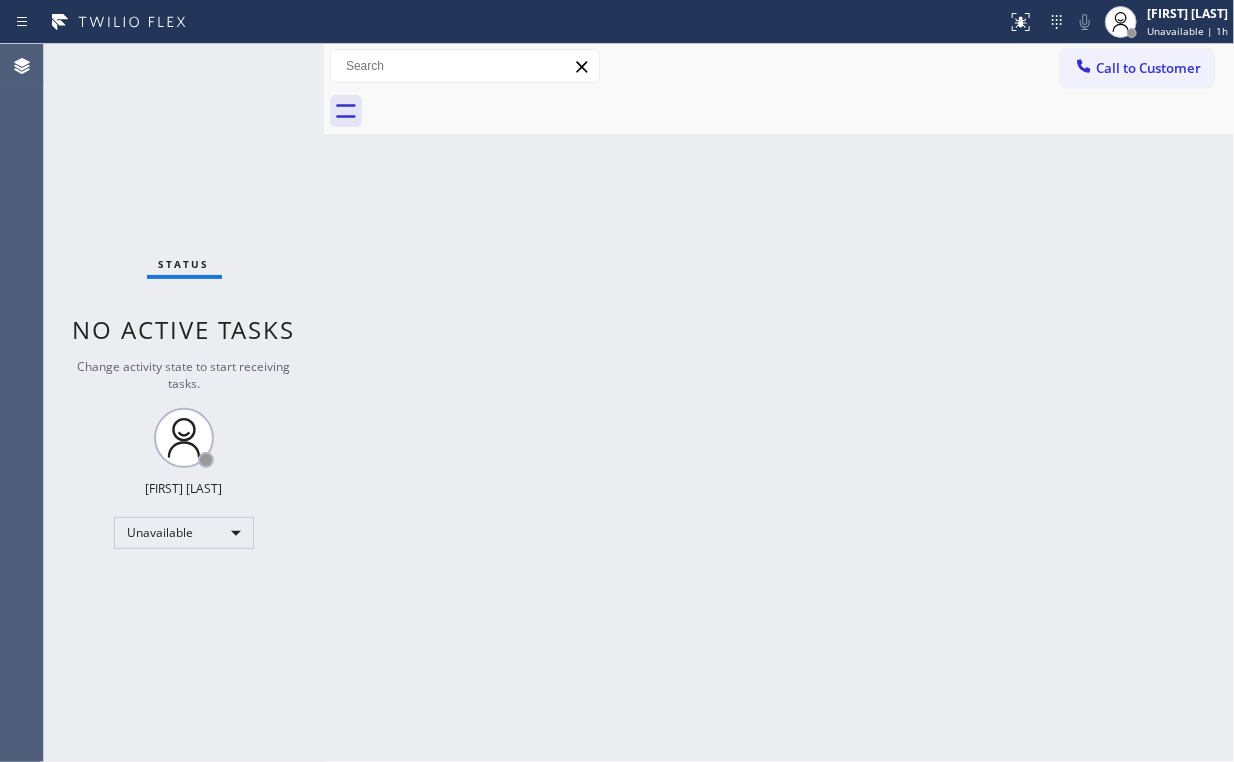 drag, startPoint x: 207, startPoint y: 100, endPoint x: 208, endPoint y: 78, distance: 22.022715 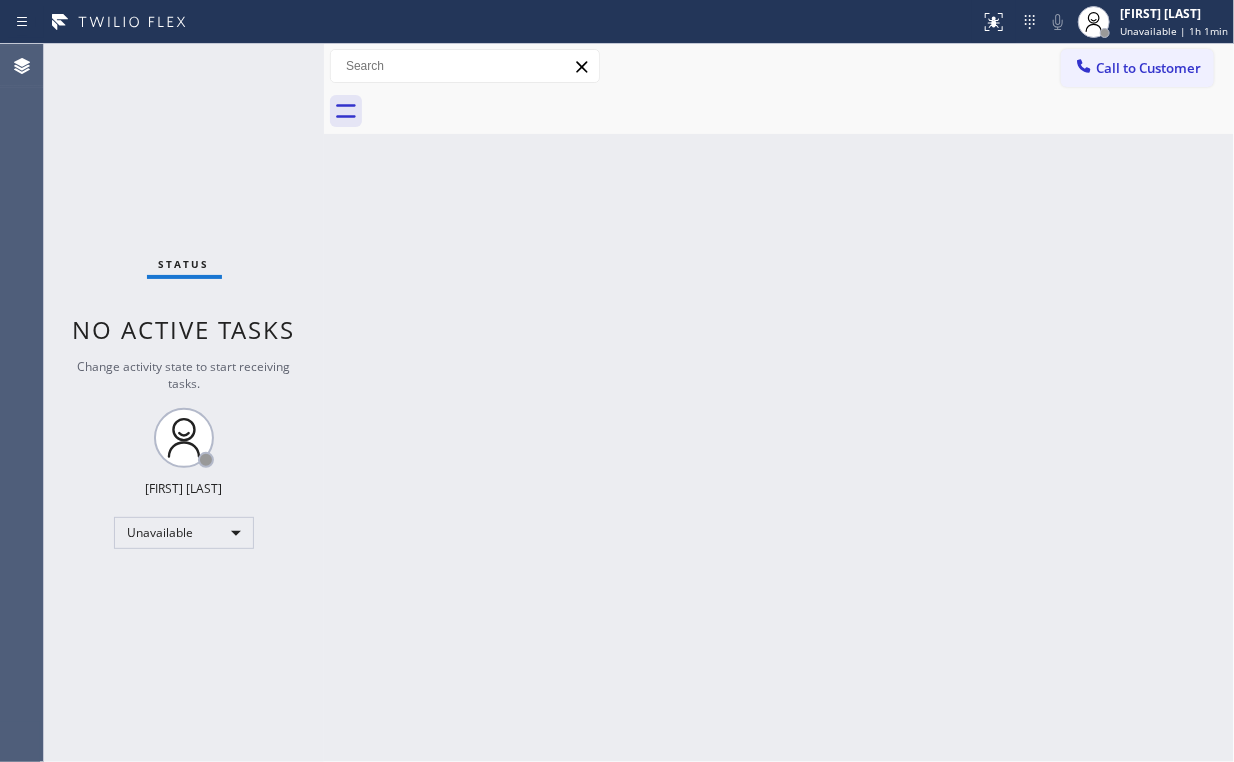drag, startPoint x: 1164, startPoint y: 56, endPoint x: 968, endPoint y: 137, distance: 212.07782 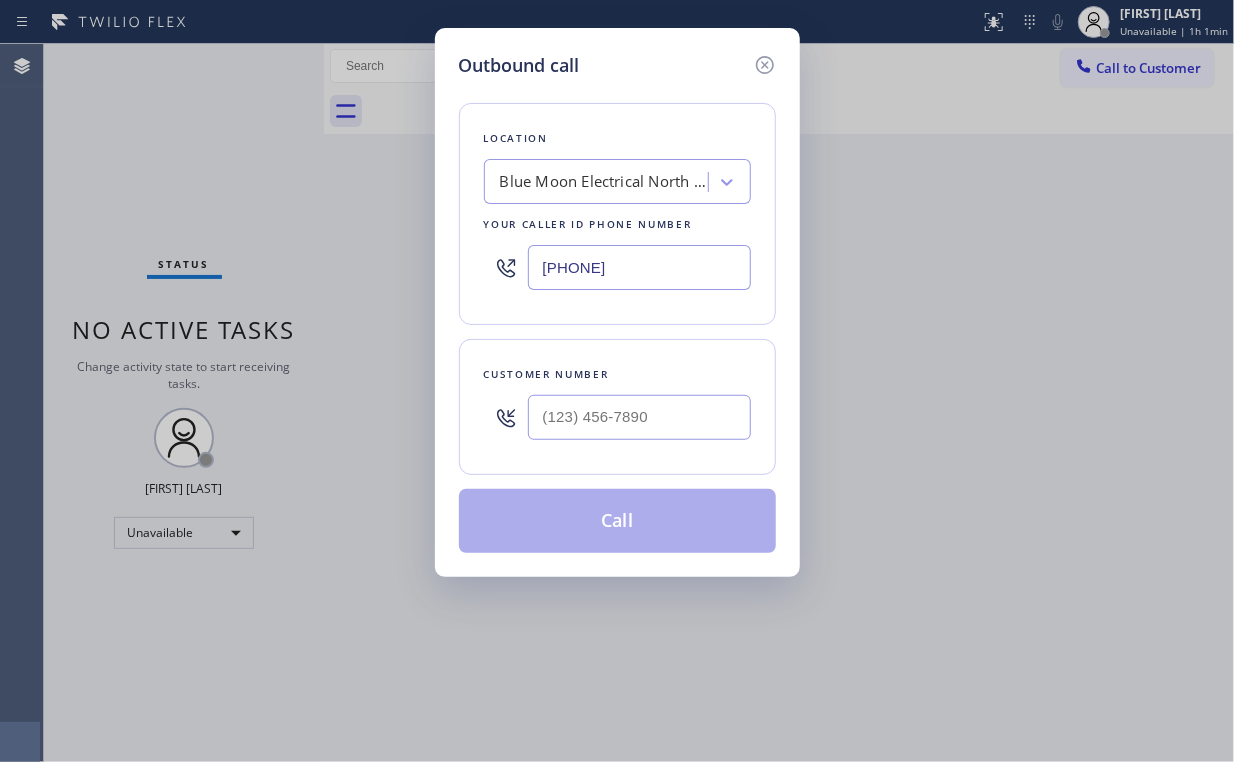 drag, startPoint x: 503, startPoint y: 268, endPoint x: 255, endPoint y: 268, distance: 248 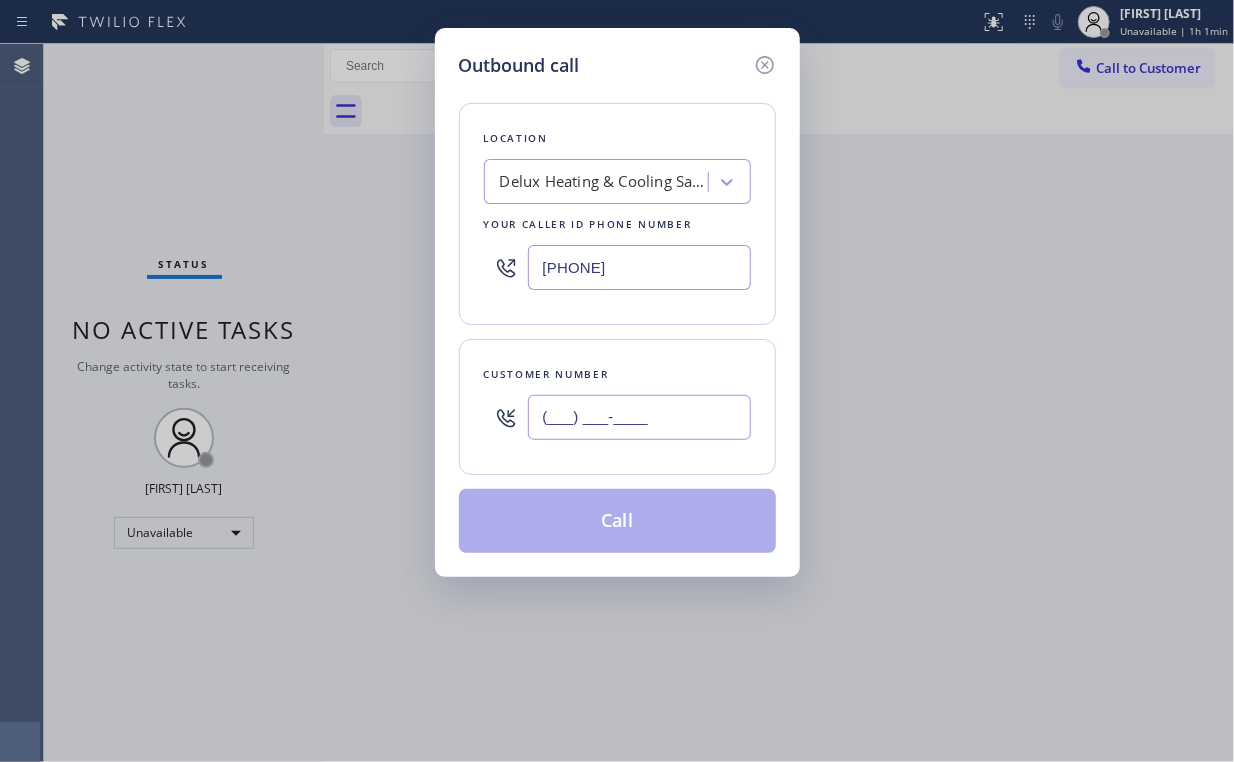 click on "(___) ___-____" at bounding box center (639, 417) 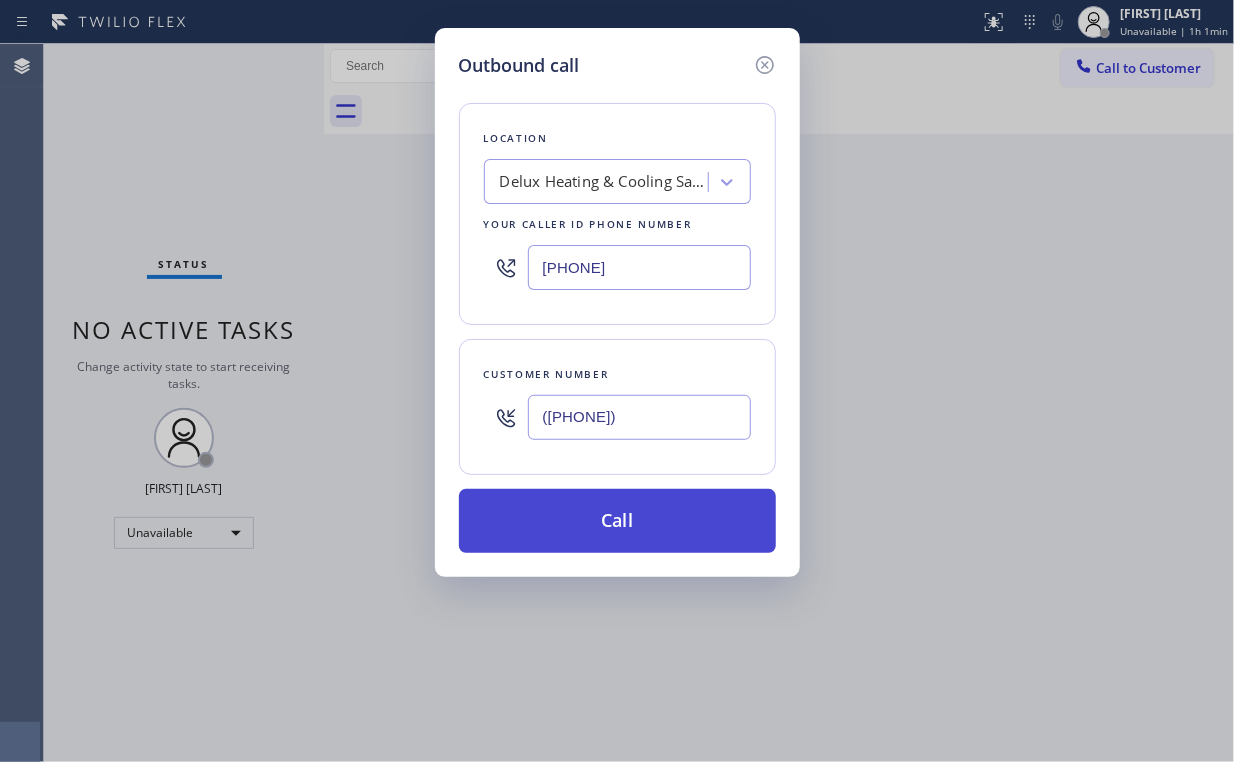 type on "([PHONE])" 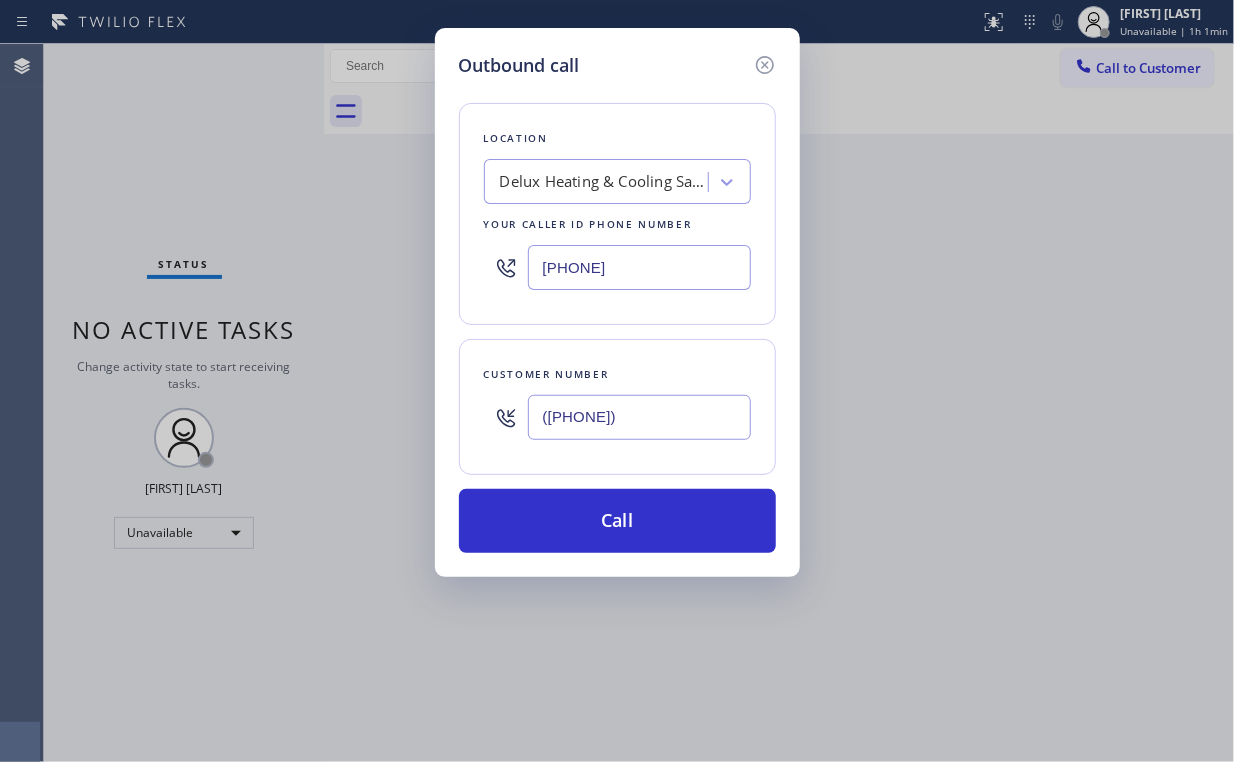 drag, startPoint x: 584, startPoint y: 518, endPoint x: 517, endPoint y: 716, distance: 209.0287 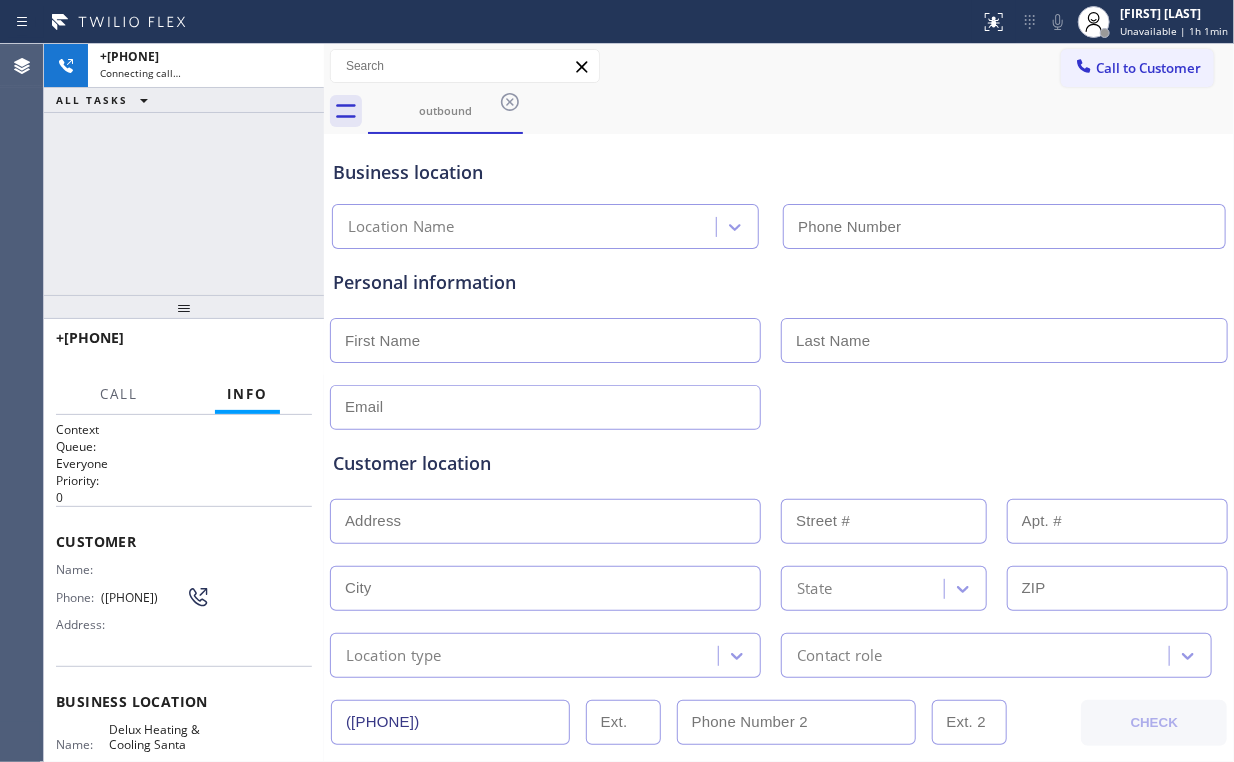 drag, startPoint x: 97, startPoint y: 143, endPoint x: 146, endPoint y: 155, distance: 50.447994 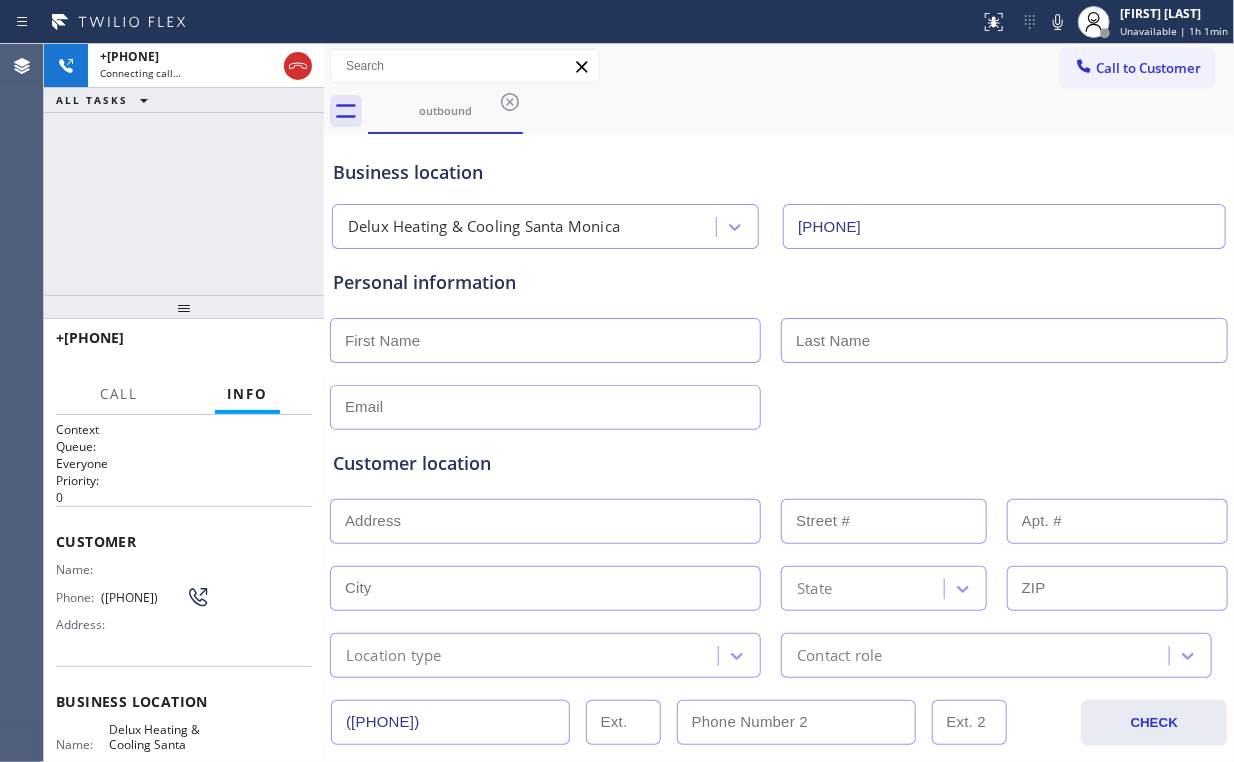 click on "[PHONE] Connecting call… ALL TASKS ALL TASKS ACTIVE TASKS TASKS IN WRAP UP" at bounding box center [184, 169] 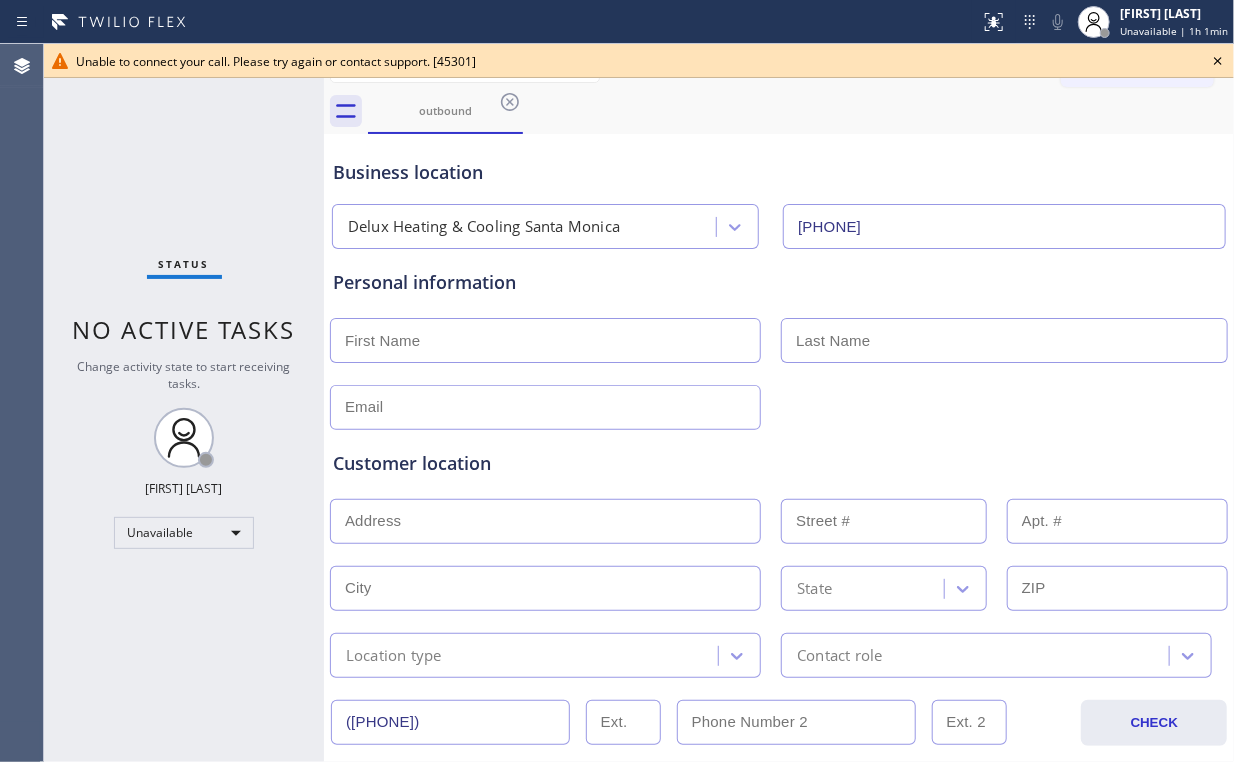 click 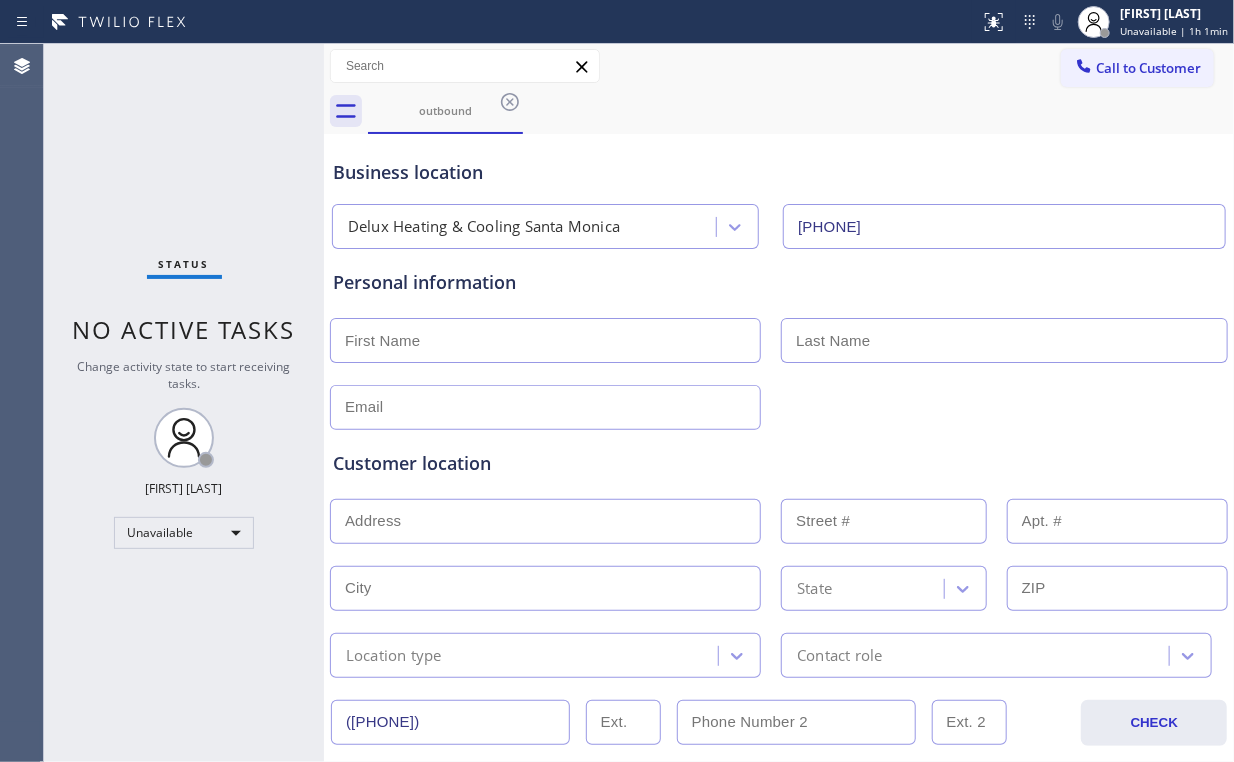 click on "Call to Customer" at bounding box center [1148, 68] 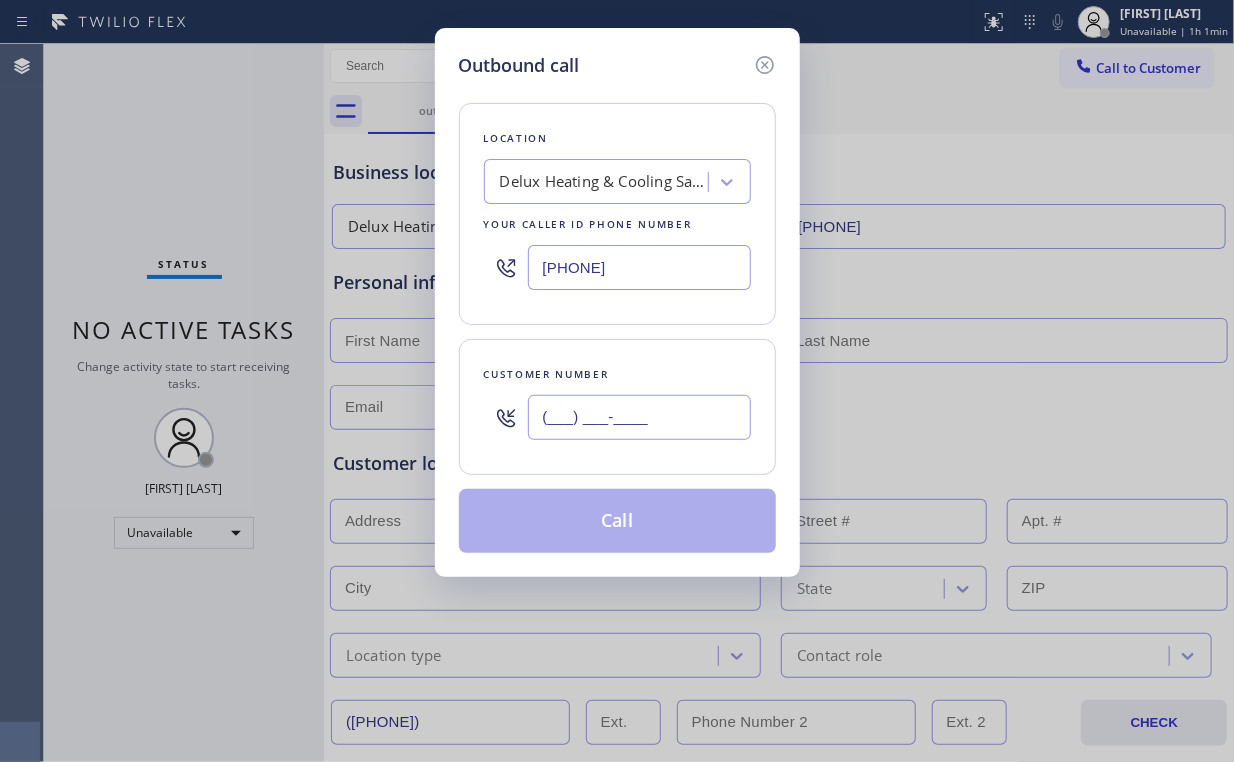 click on "(___) ___-____" at bounding box center (639, 417) 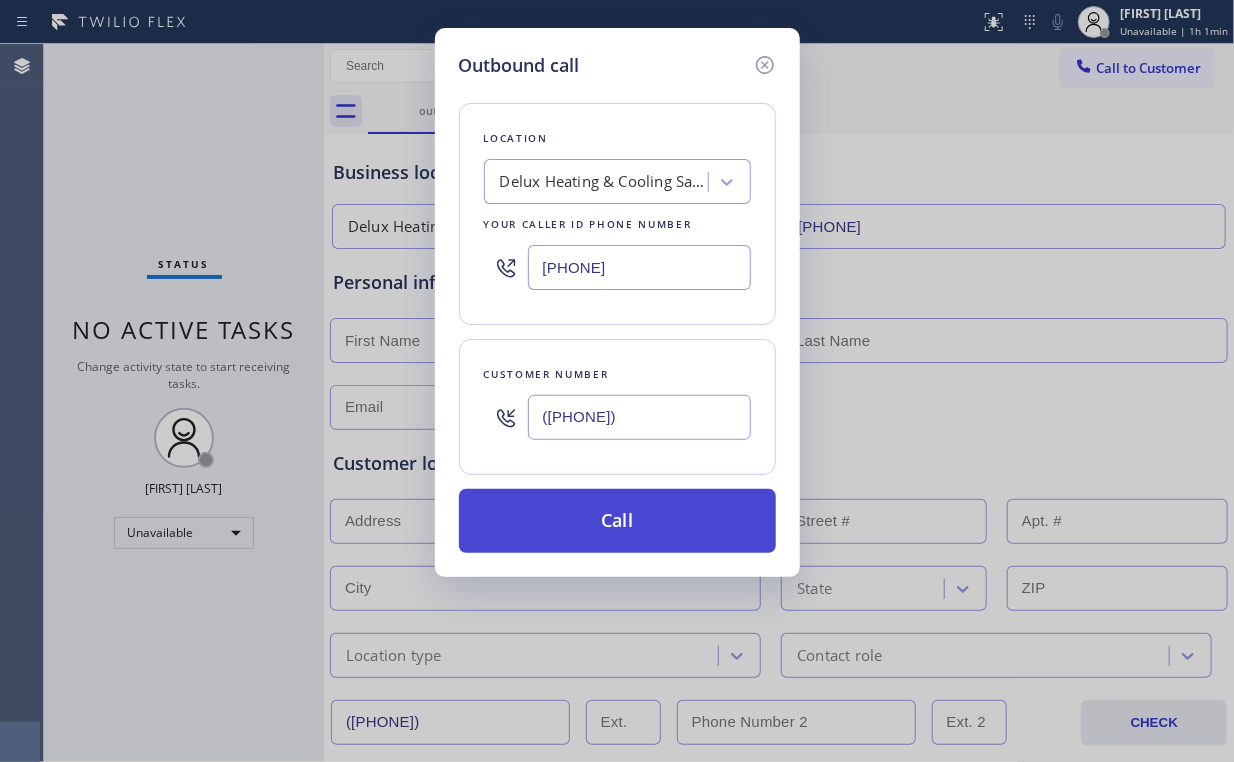 type on "([PHONE])" 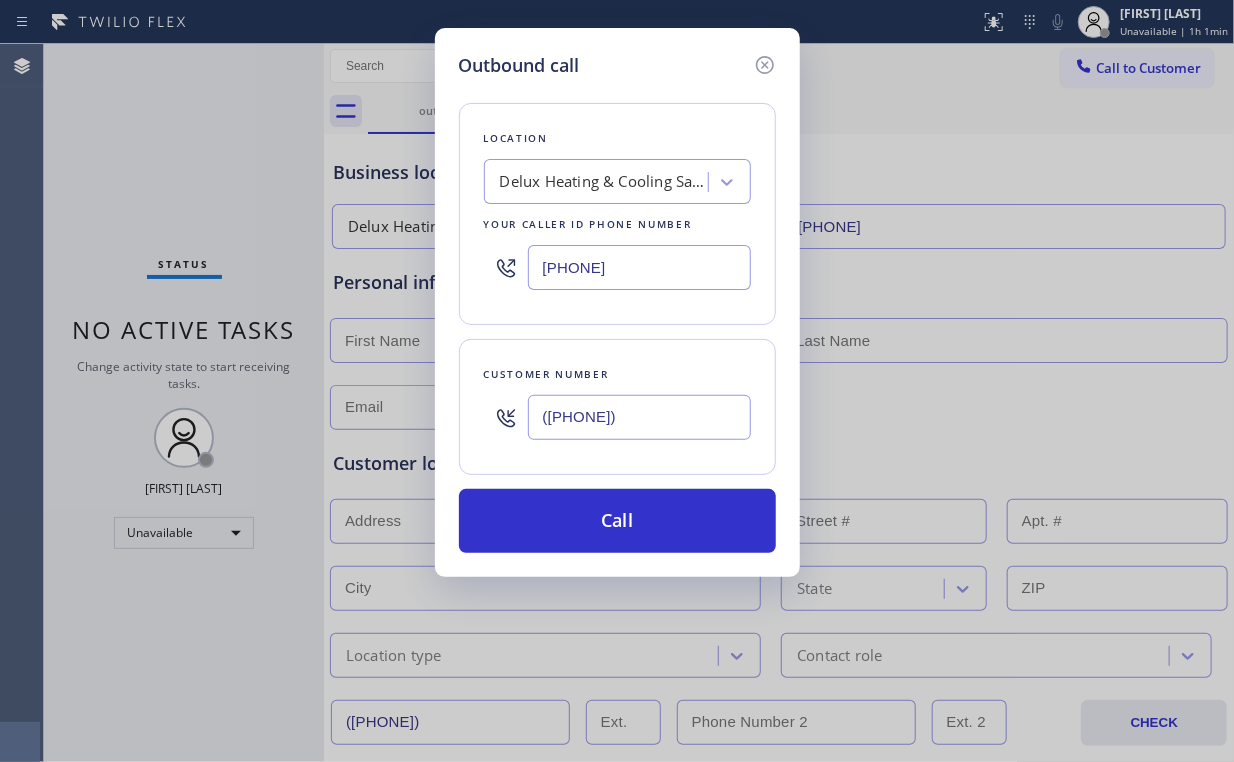 click on "Call" at bounding box center (617, 521) 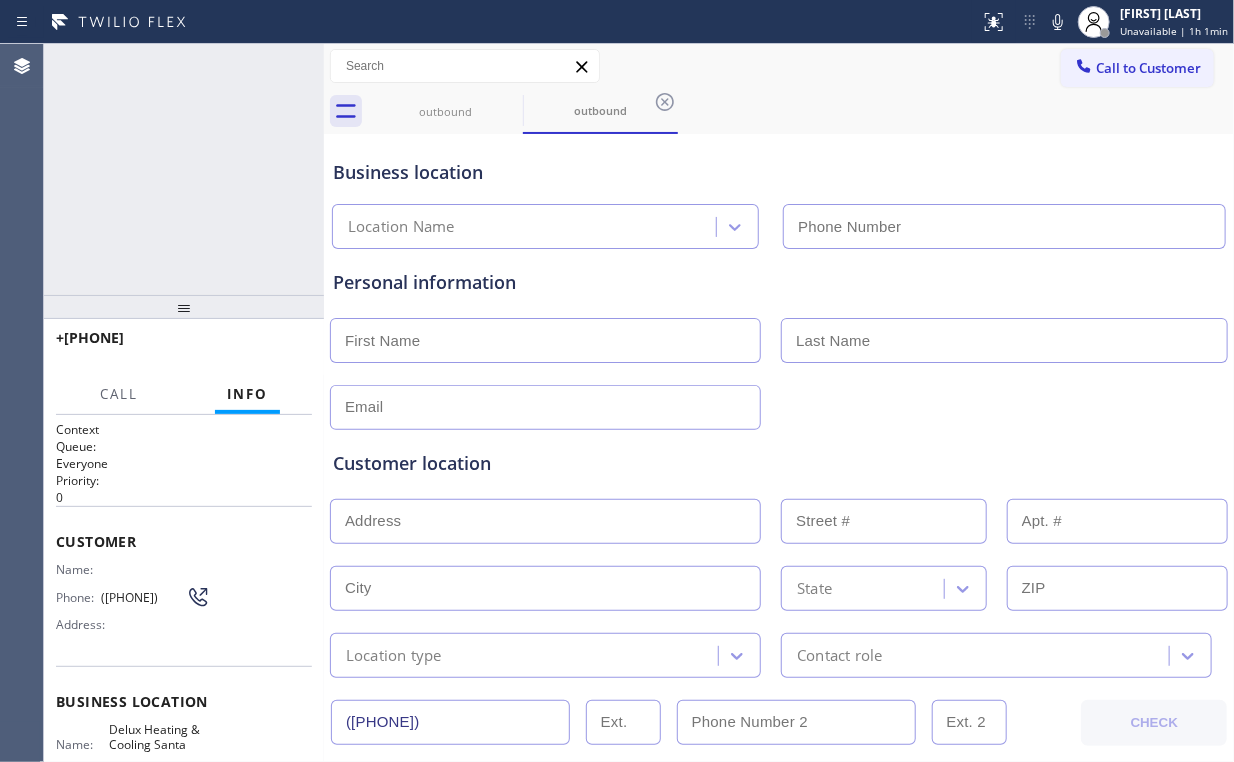 type on "[PHONE]" 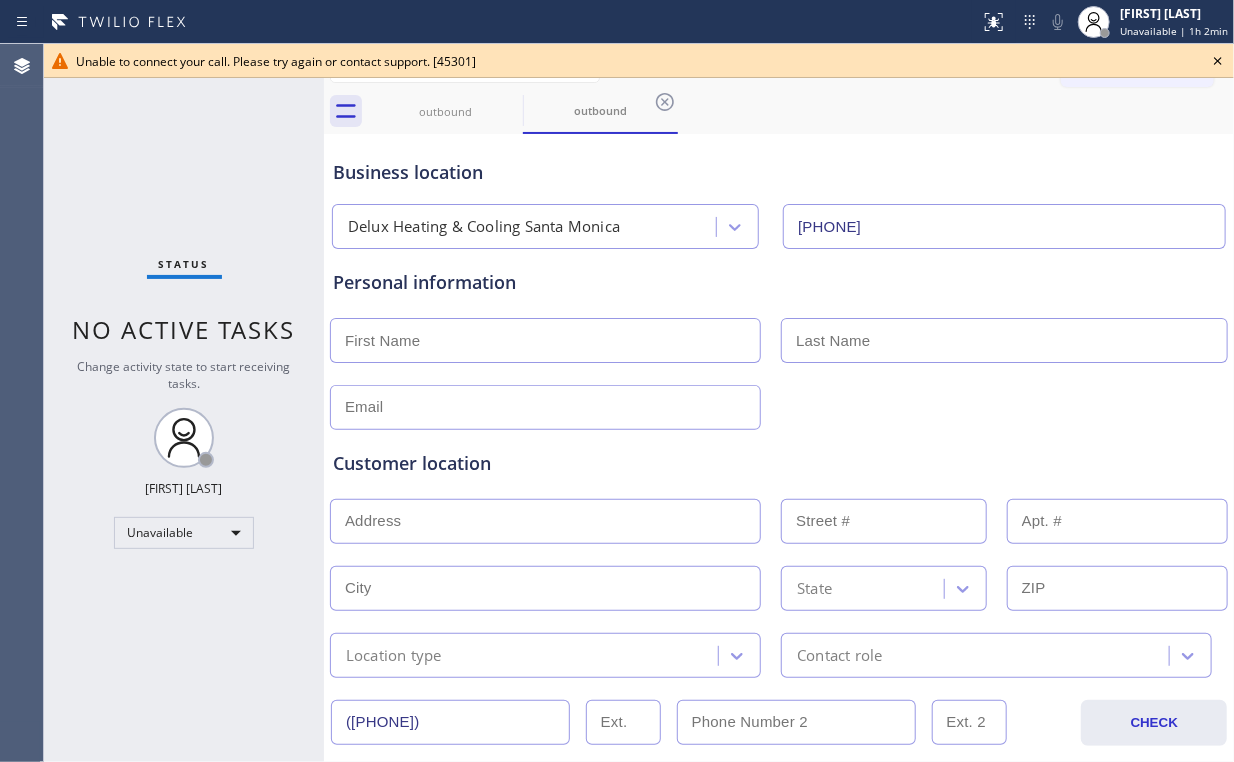 click 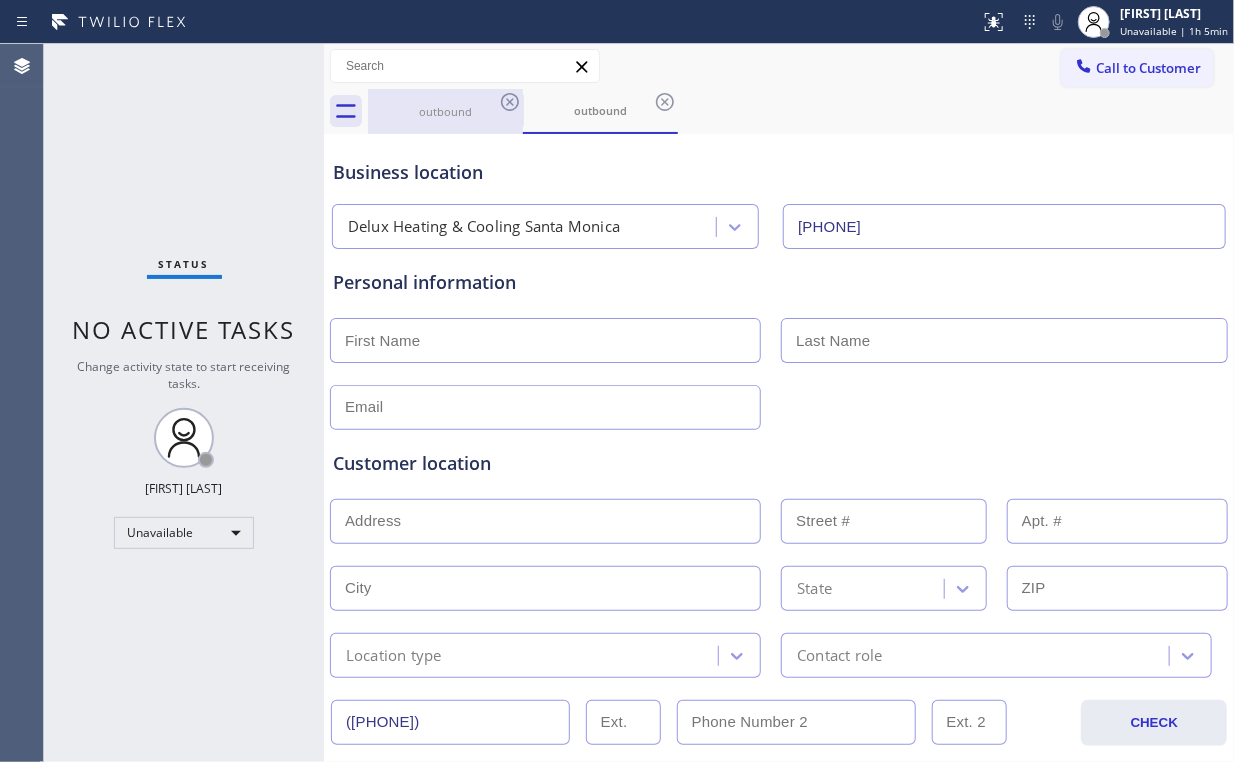 drag, startPoint x: 439, startPoint y: 103, endPoint x: 496, endPoint y: 105, distance: 57.035076 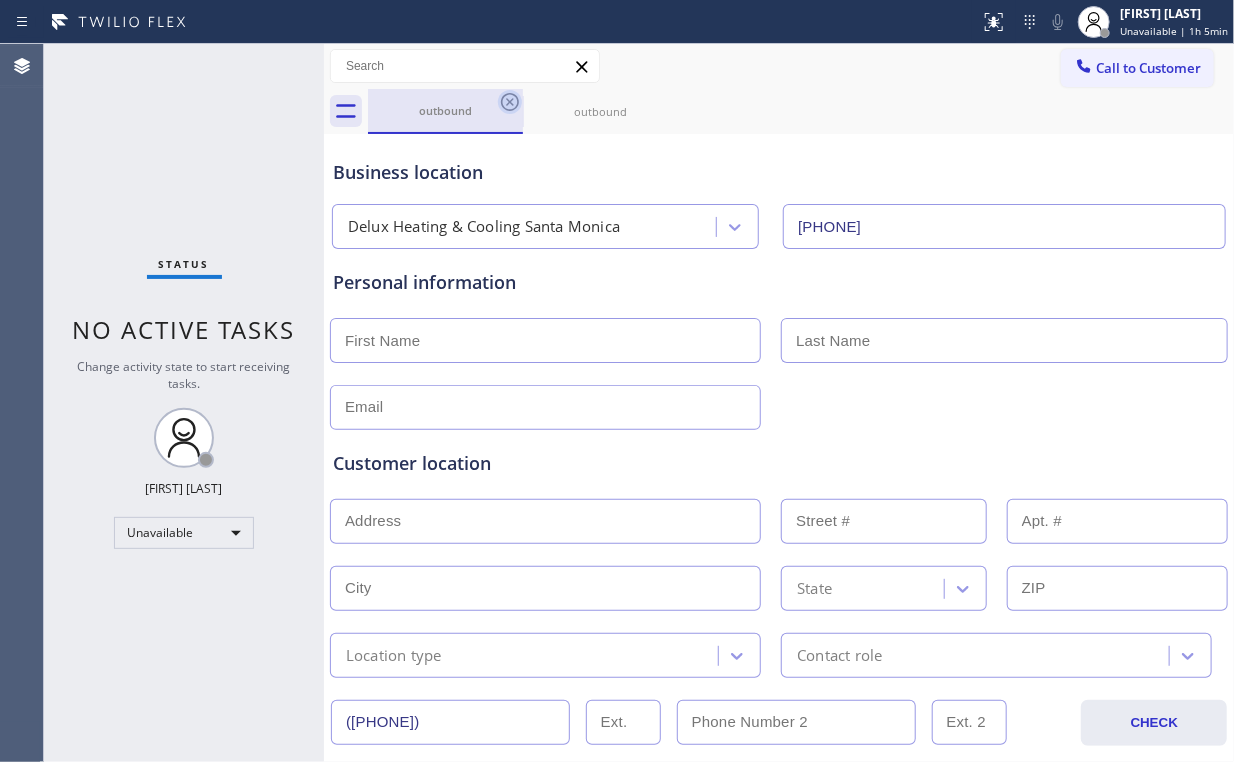 click 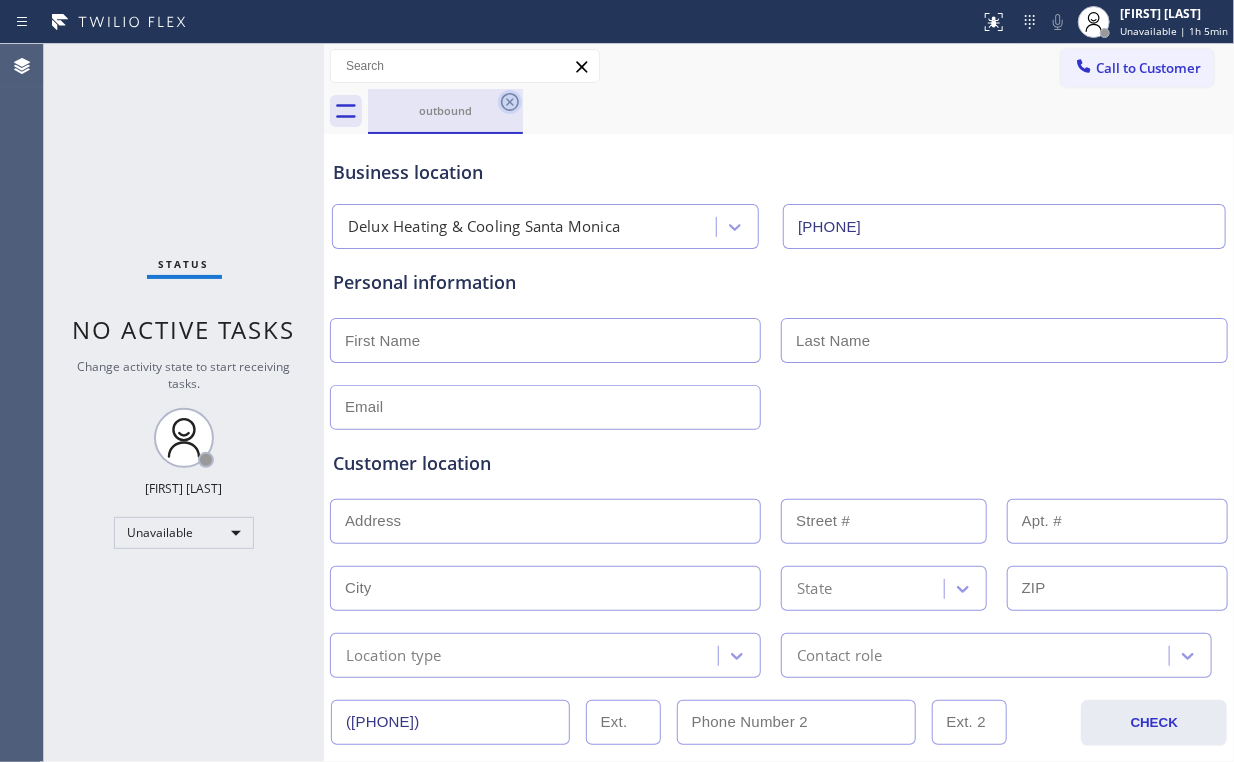 click 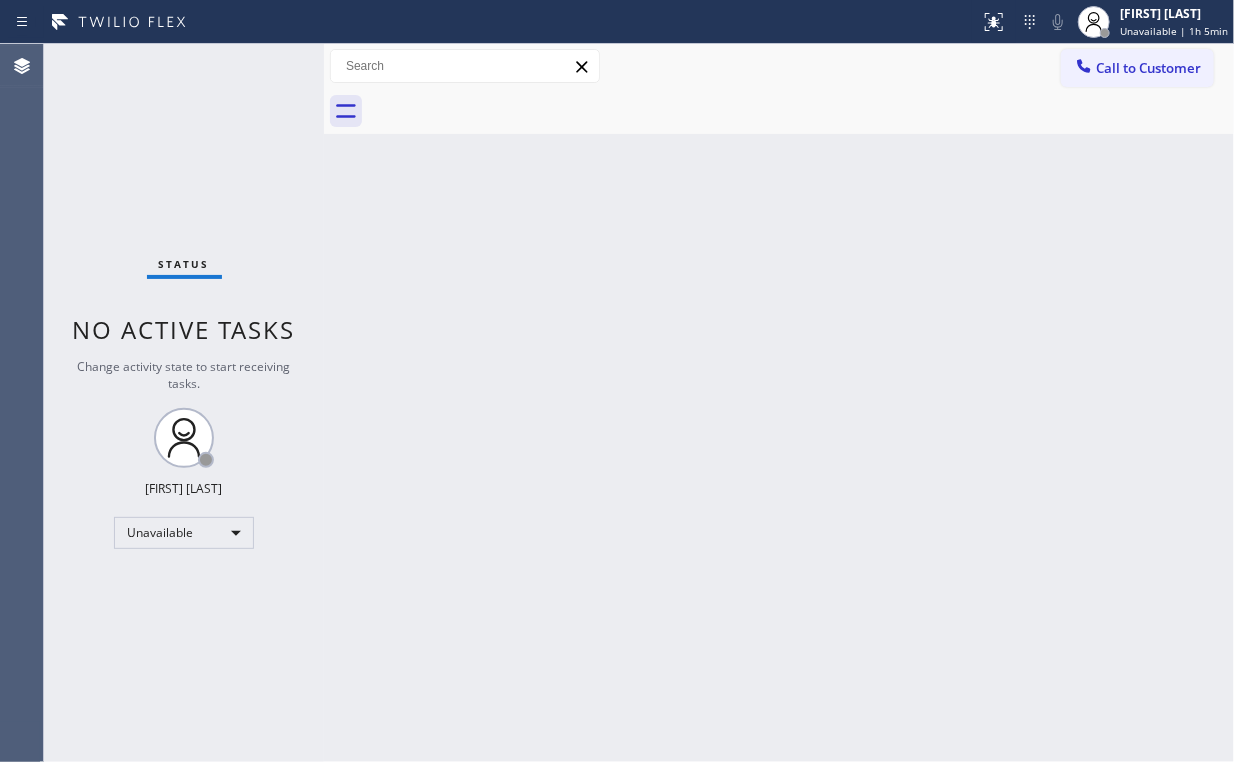 click on "Back to Dashboard Change Sender ID Customers Technicians Select a contact Outbound call Location Search location Your caller id phone number Customer number Call Customer info Name   Phone none Address none Change Sender ID HVAC +1[PHONE] [COMPANY] +1[PHONE] [COMPANY] +1[PHONE] [COMPANY] +1[PHONE] [COMPANY] +1[PHONE] [COMPANY] Cancel Change Check personal SMS Reset Change No tabs Call to Customer Outbound call Location [COMPANY] [CITY] Your caller id phone number ([PHONE]) Customer number Call Outbound call Technician Search Technician Your caller id phone number Your caller id phone number Call outbound [FIRST] [LAST] Call to Customer Outbound call Location [COMPANY] [CITY] Your caller id phone number ([PHONE]) Customer number Call Outbound call Technician Search Technician Your caller id phone number Your caller id phone number Call outbound [FIRST] [LAST] [FIRST]   [LAST] Since: [DATE] link to CRM copy Email [EMAIL]  Emails allowed Phone ([PHONE])  Ext:  0 Phone2 none  Ext:  0  SMS allowed Primary address   [CITY], [POSTAL_CODE] [STATE] EDIT Outbound call Location [COMPANY] [CITY] Your caller id phone number ([PHONE]) Customer number Call Benefits  Addresses 0" at bounding box center [779, 403] 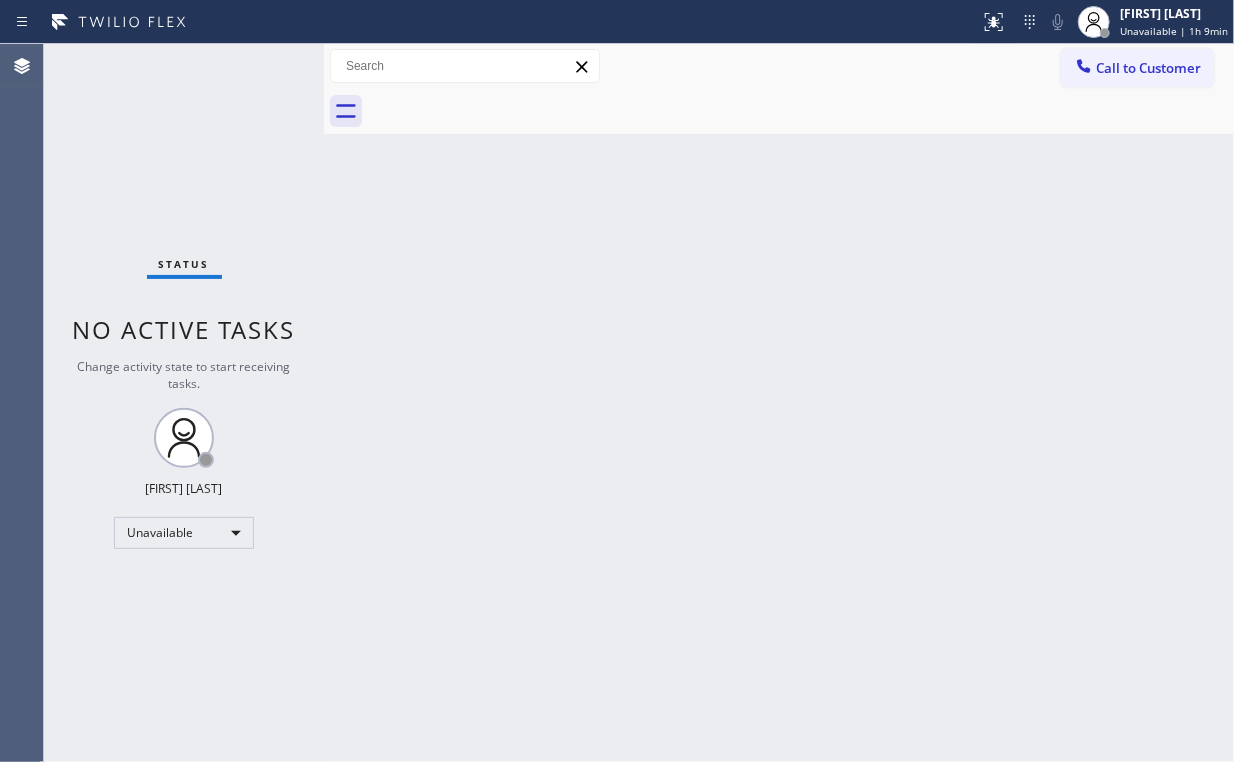 click on "Status   No active tasks     Change activity state to start receiving tasks.   Arnold Verallo Unavailable" at bounding box center (184, 403) 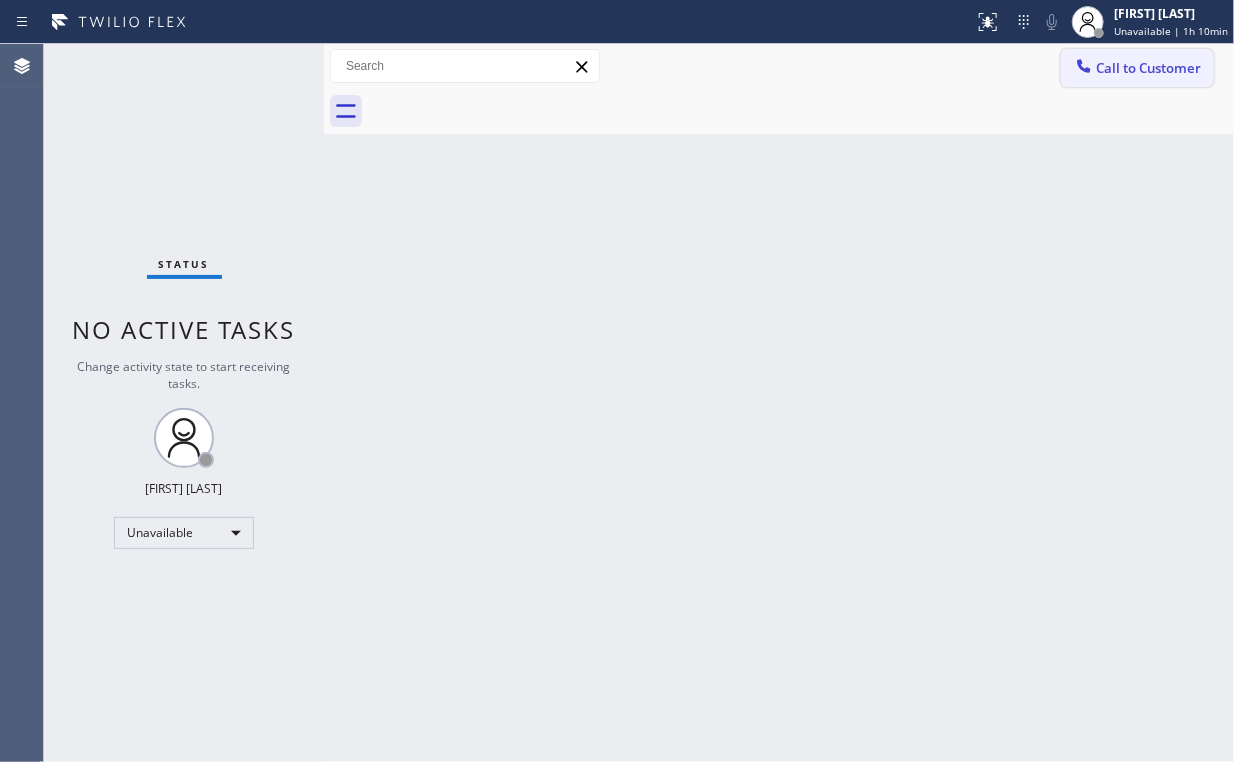click on "Call to Customer Outbound call Location Delux Heating & Cooling Santa Monica Your caller id phone number ([PHONE]) Customer number Call Outbound call Technician Search Technician Your caller id phone number Your caller id phone number Call" at bounding box center (779, 66) 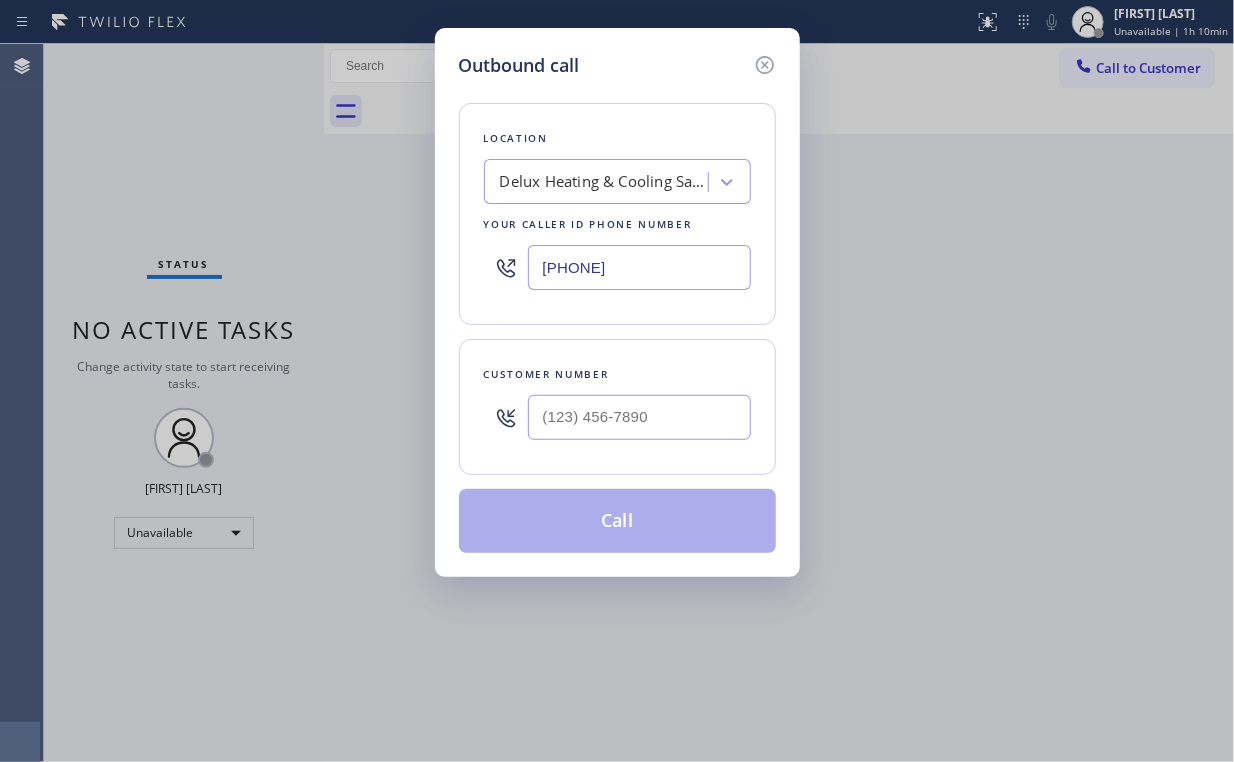 drag, startPoint x: 682, startPoint y: 271, endPoint x: 319, endPoint y: 210, distance: 368.08966 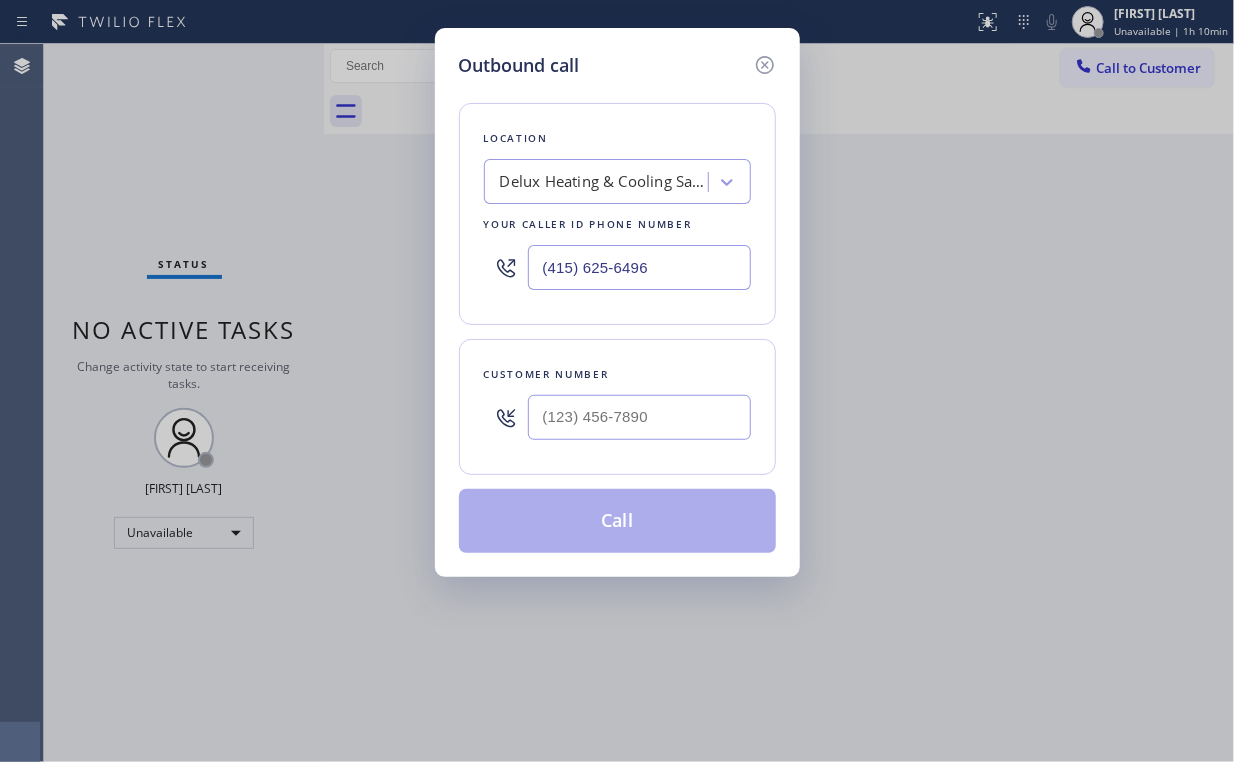 type on "(415) 625-6496" 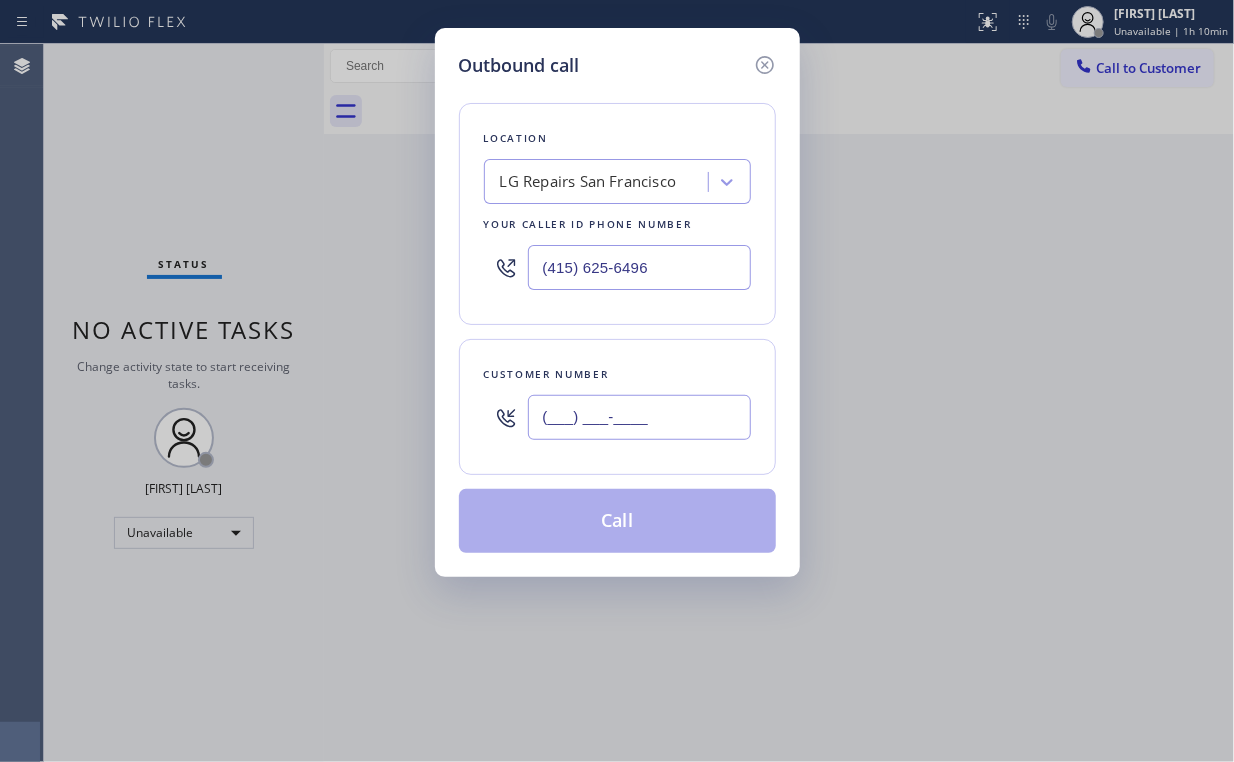 click on "(___) ___-____" at bounding box center [639, 417] 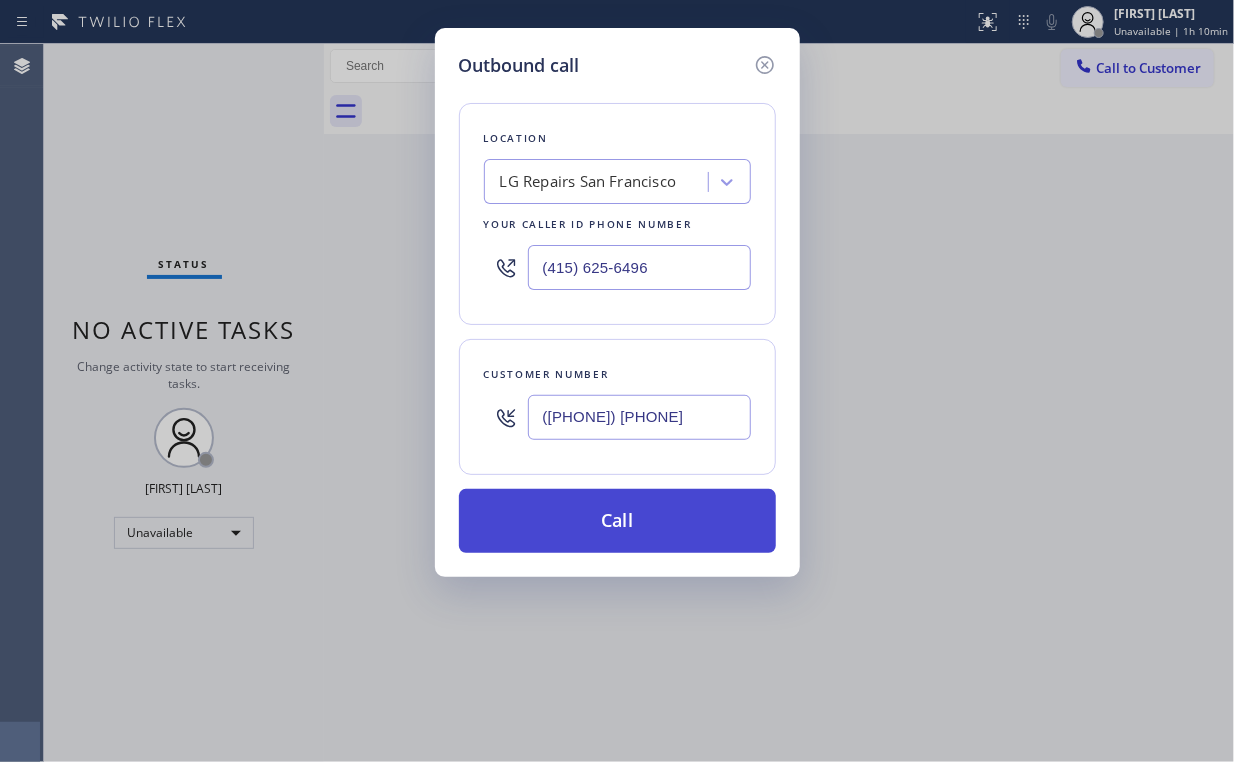 type on "([PHONE]) [PHONE]" 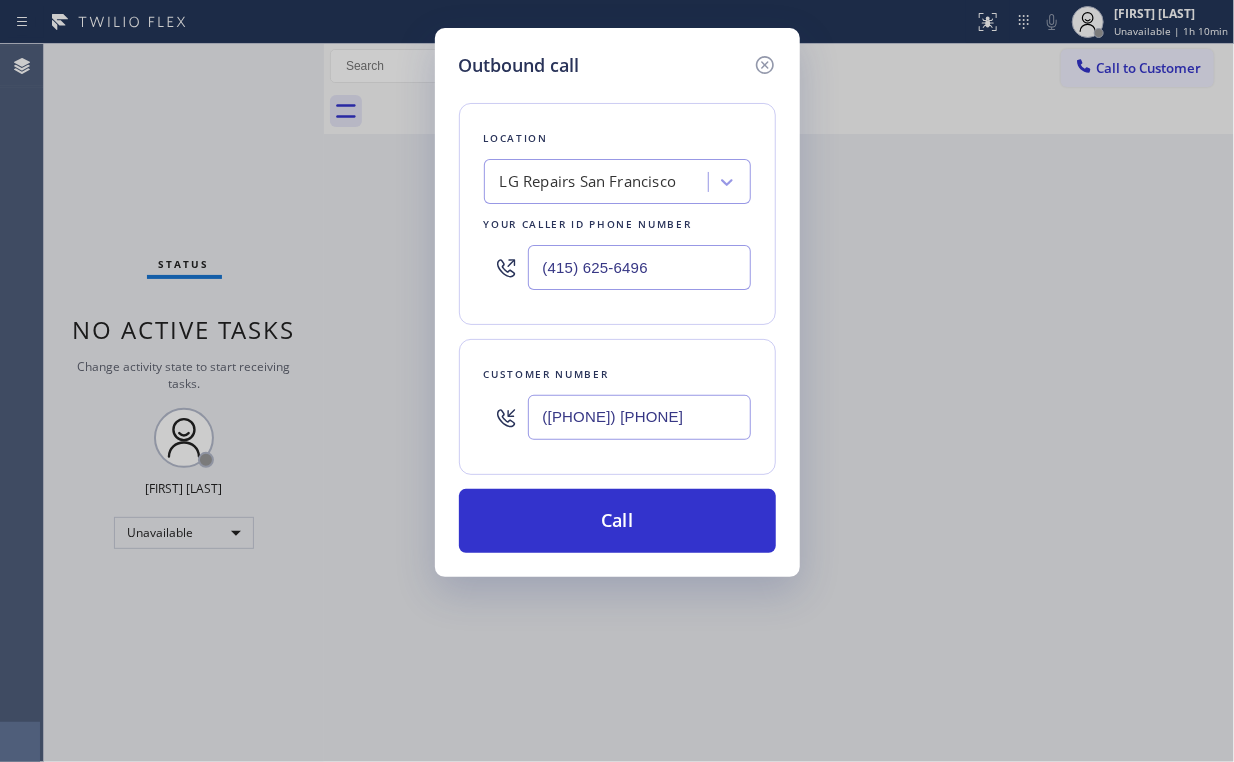 drag, startPoint x: 617, startPoint y: 506, endPoint x: 540, endPoint y: 628, distance: 144.26712 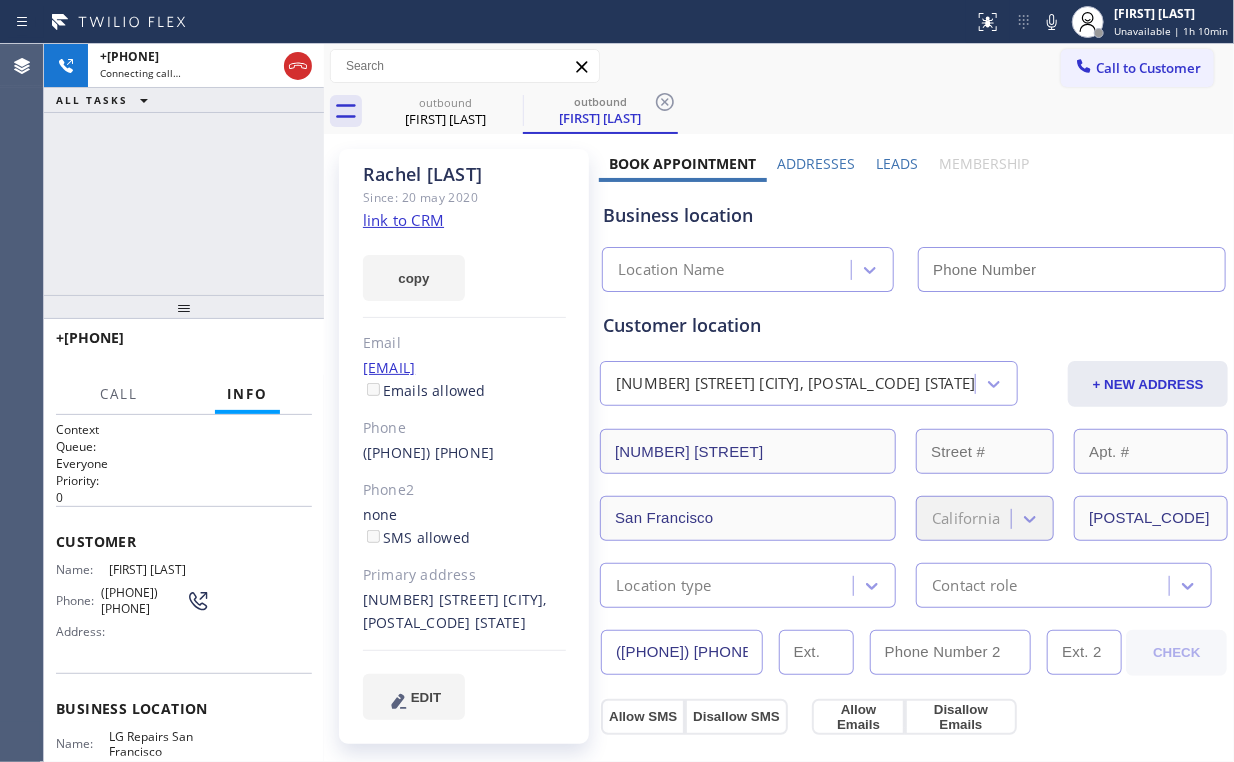 type on "(415) 625-6496" 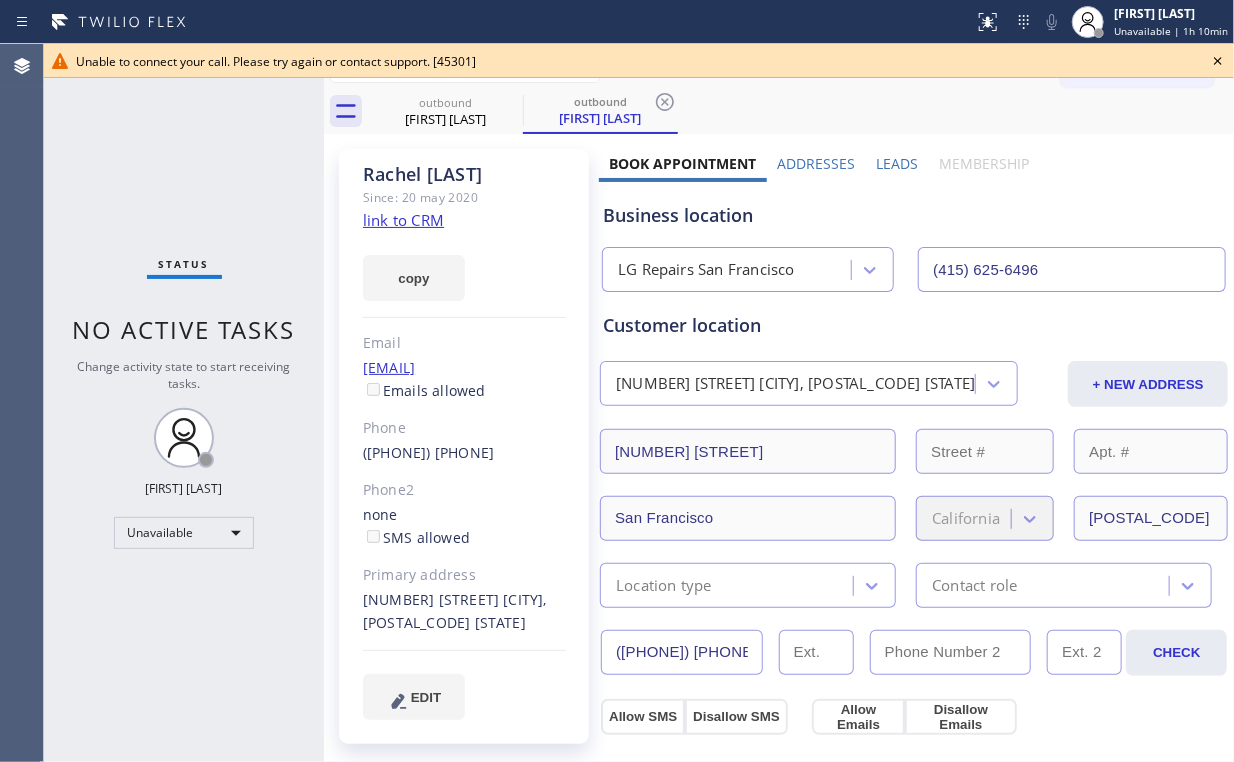 click on "Status   No active tasks     Change activity state to start receiving tasks.   Arnold Verallo Unavailable" at bounding box center [184, 403] 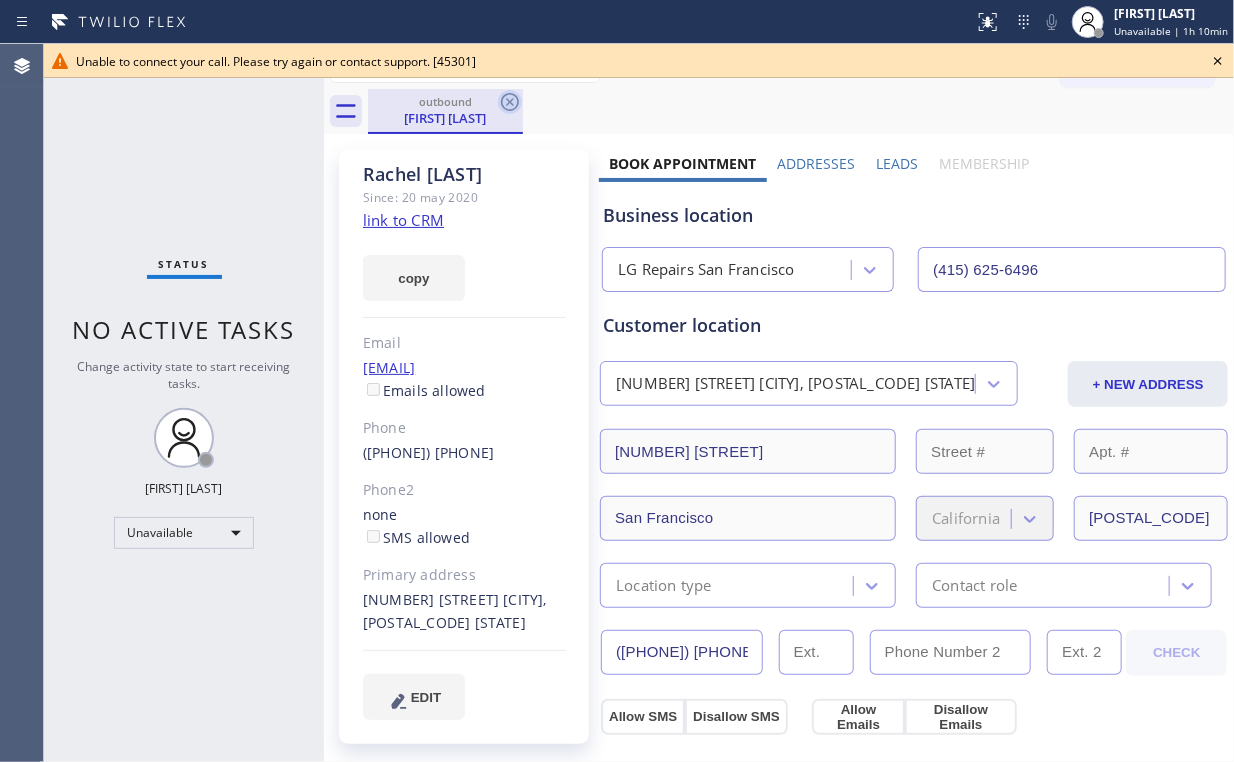 click 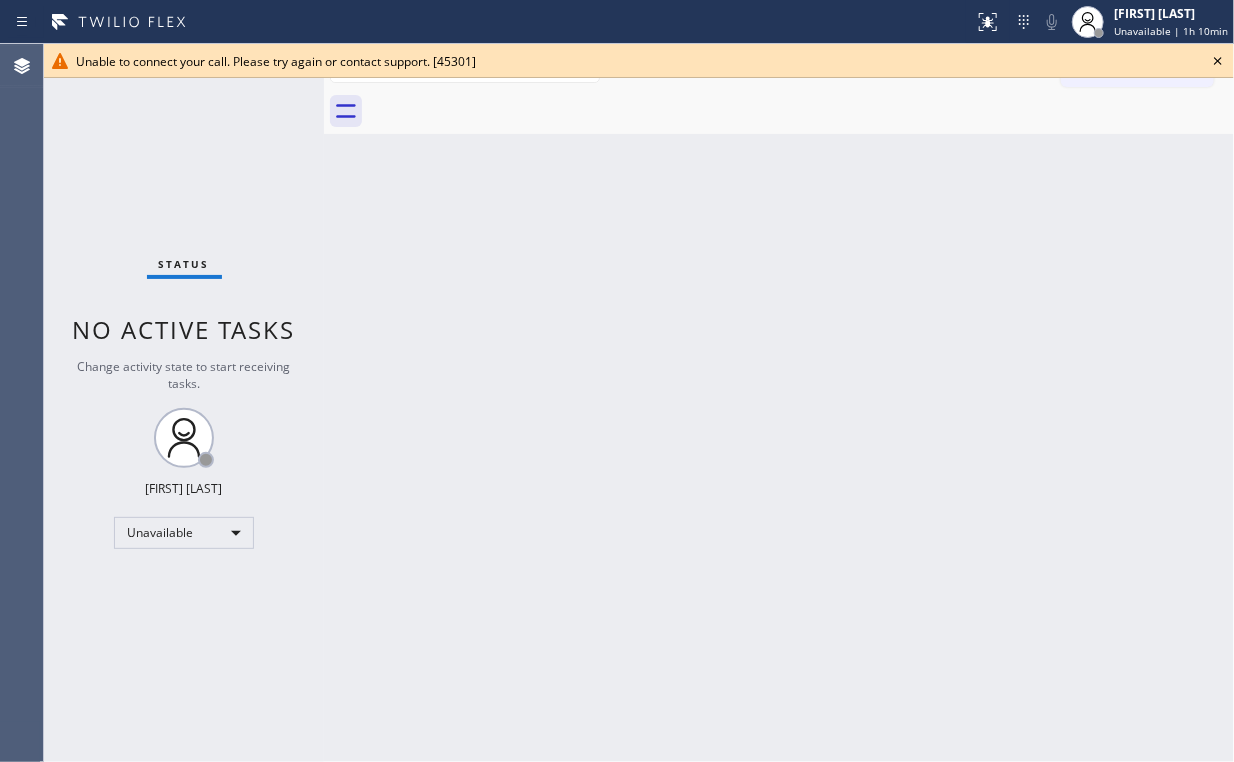 click 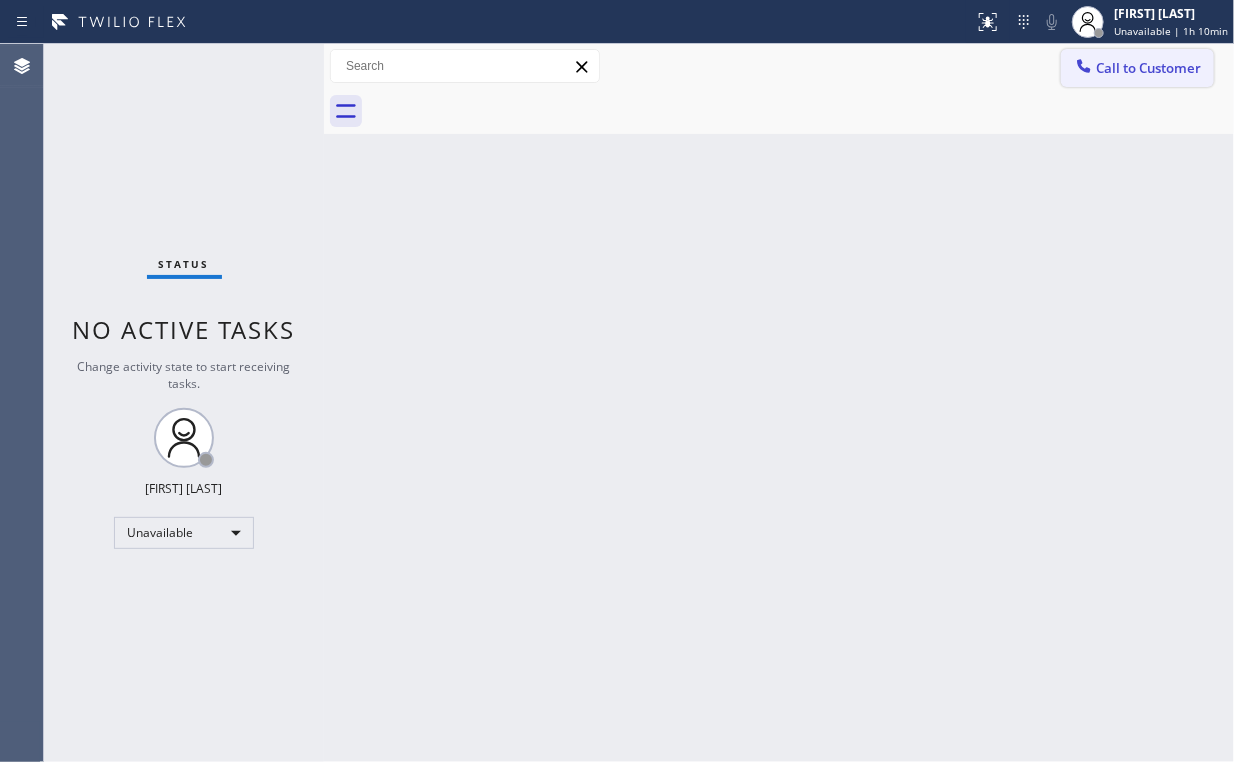drag, startPoint x: 1045, startPoint y: 101, endPoint x: 1125, endPoint y: 81, distance: 82.46211 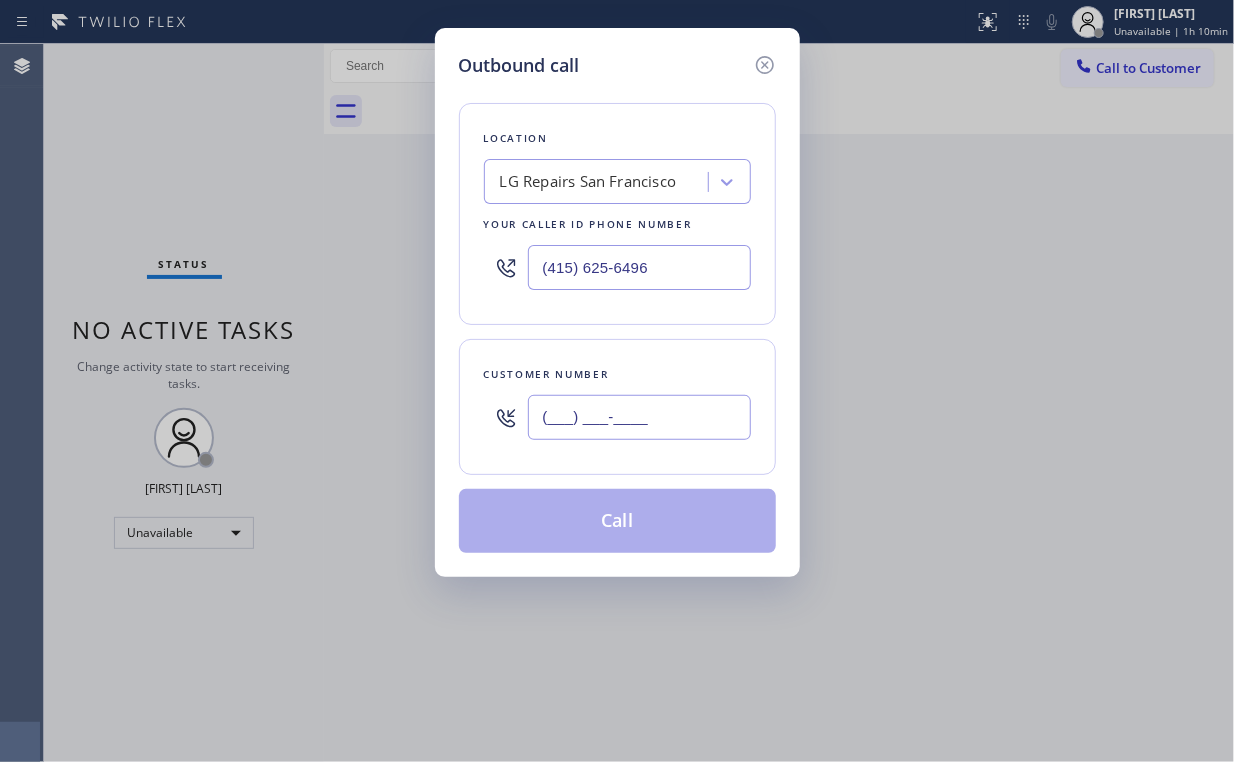 click on "(___) ___-____" at bounding box center [639, 417] 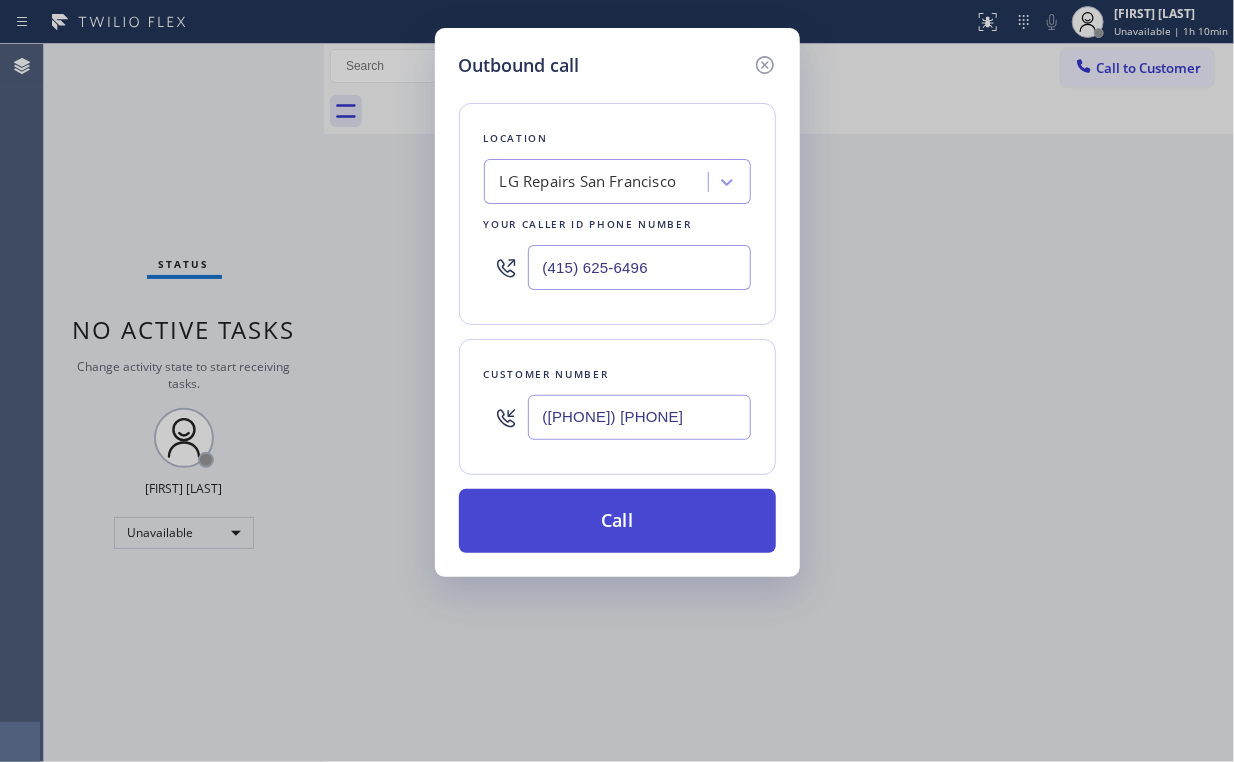 type on "([PHONE]) [PHONE]" 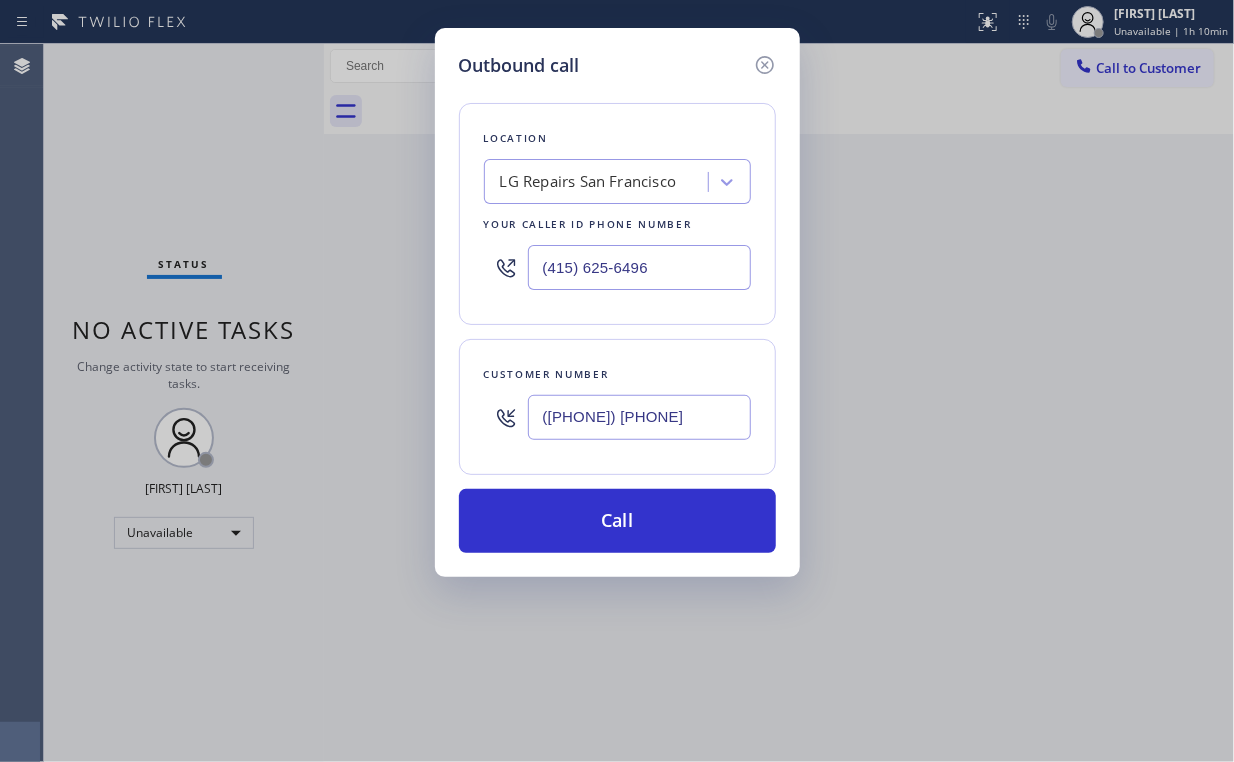 drag, startPoint x: 617, startPoint y: 524, endPoint x: 532, endPoint y: 672, distance: 170.6722 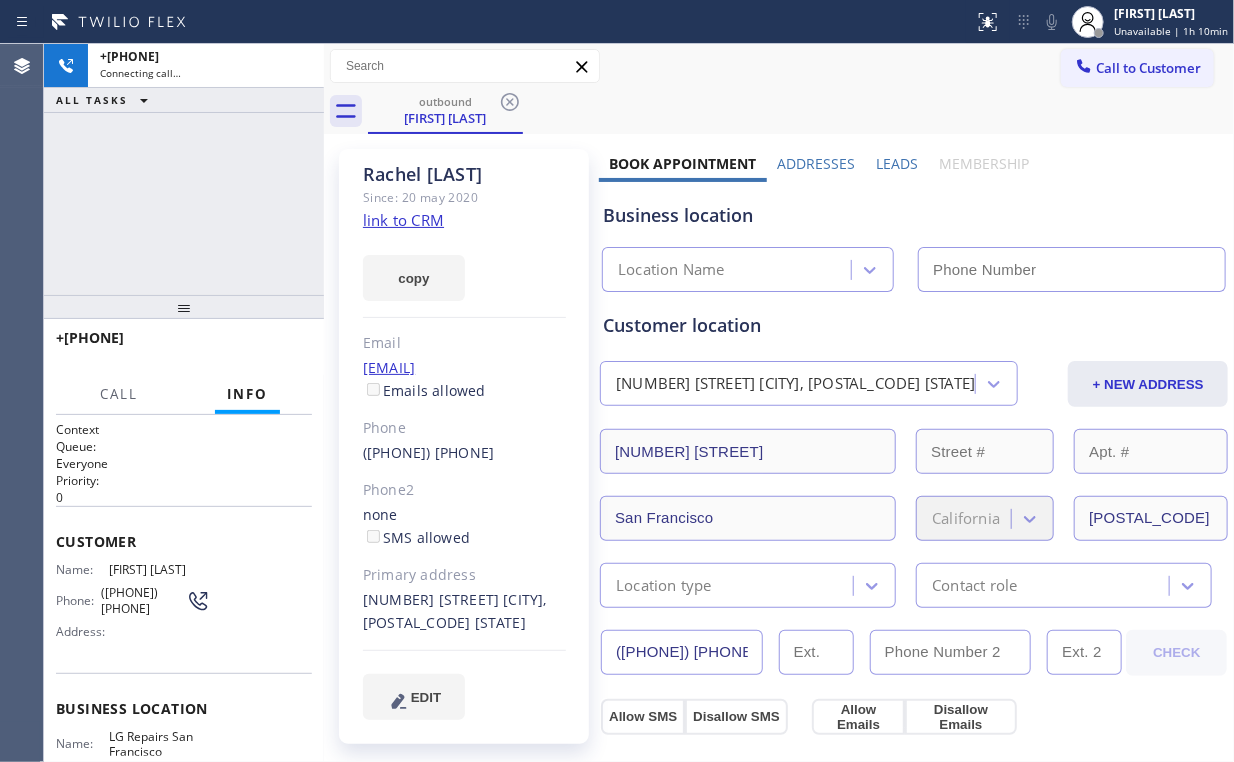 click on "+[PHONE] Connecting call… ALL TASKS ALL TASKS ACTIVE TASKS TASKS IN WRAP UP" at bounding box center (184, 169) 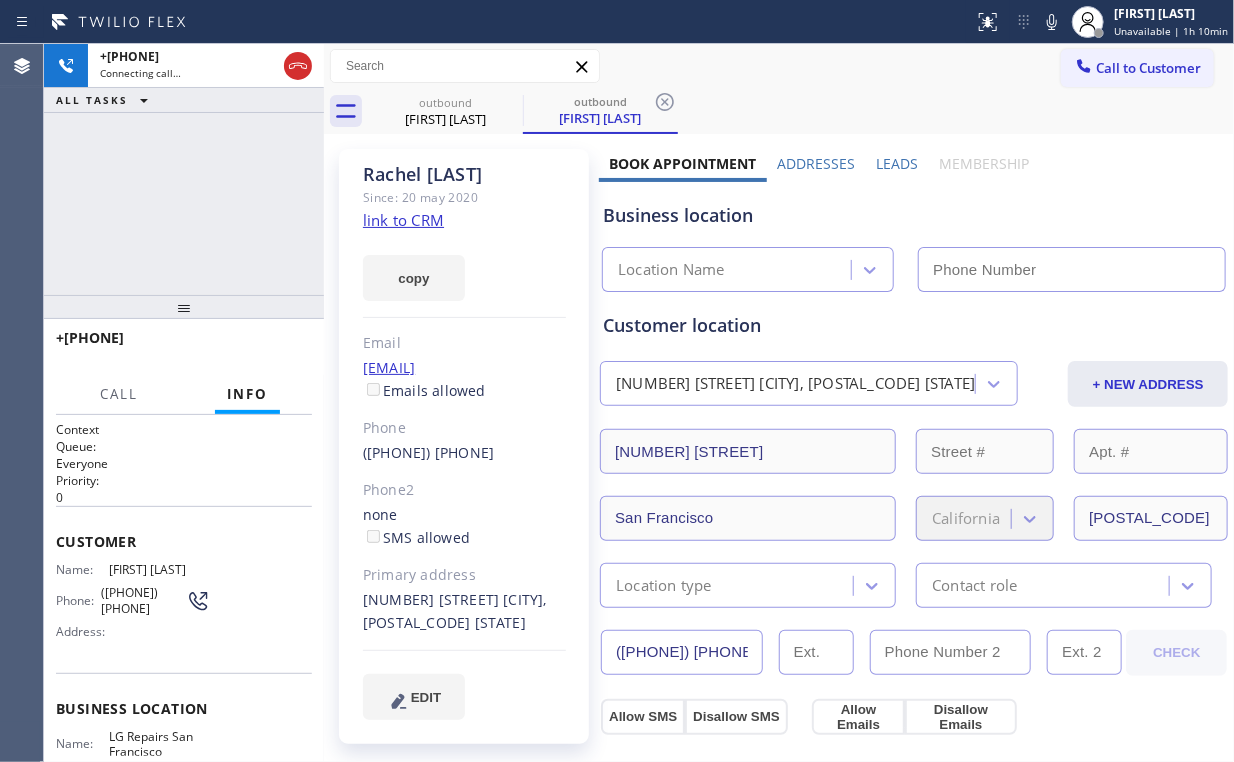 type on "(415) 625-6496" 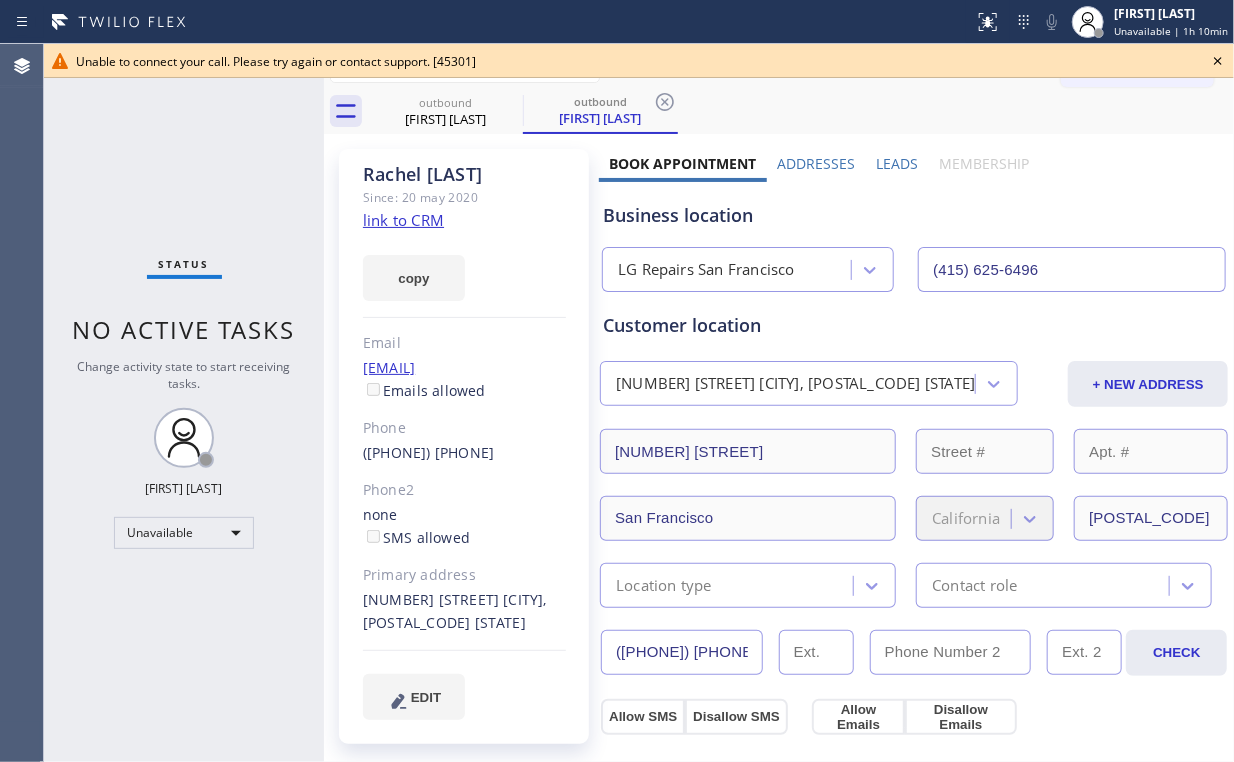 click on "Status   No active tasks     Change activity state to start receiving tasks.   Arnold Verallo Unavailable" at bounding box center [184, 403] 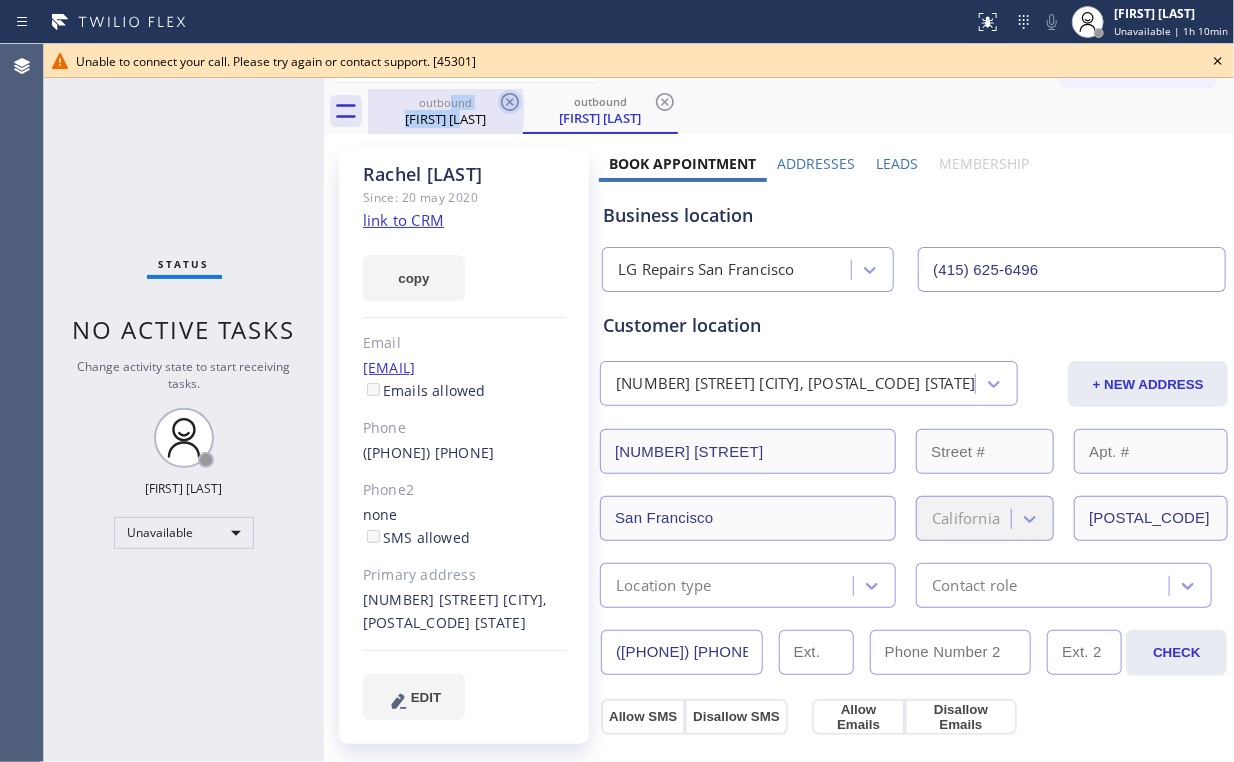 drag, startPoint x: 450, startPoint y: 109, endPoint x: 509, endPoint y: 105, distance: 59.135437 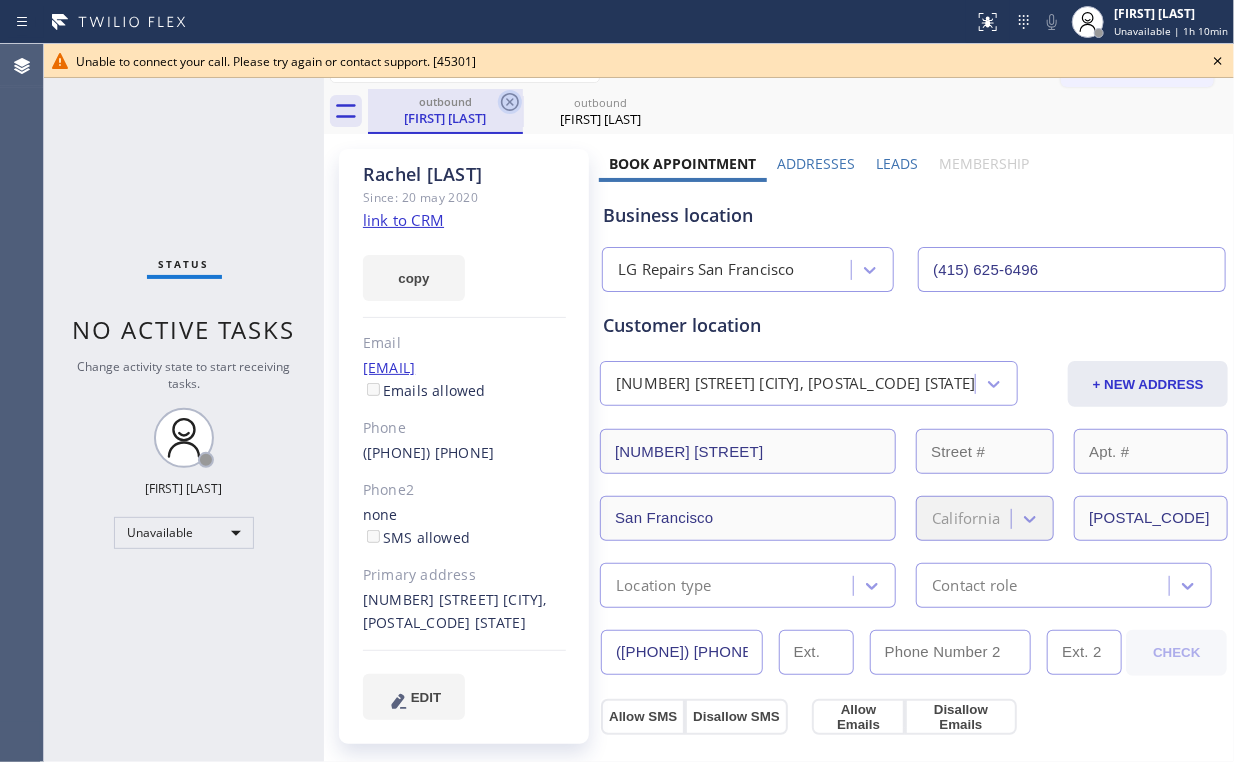 click 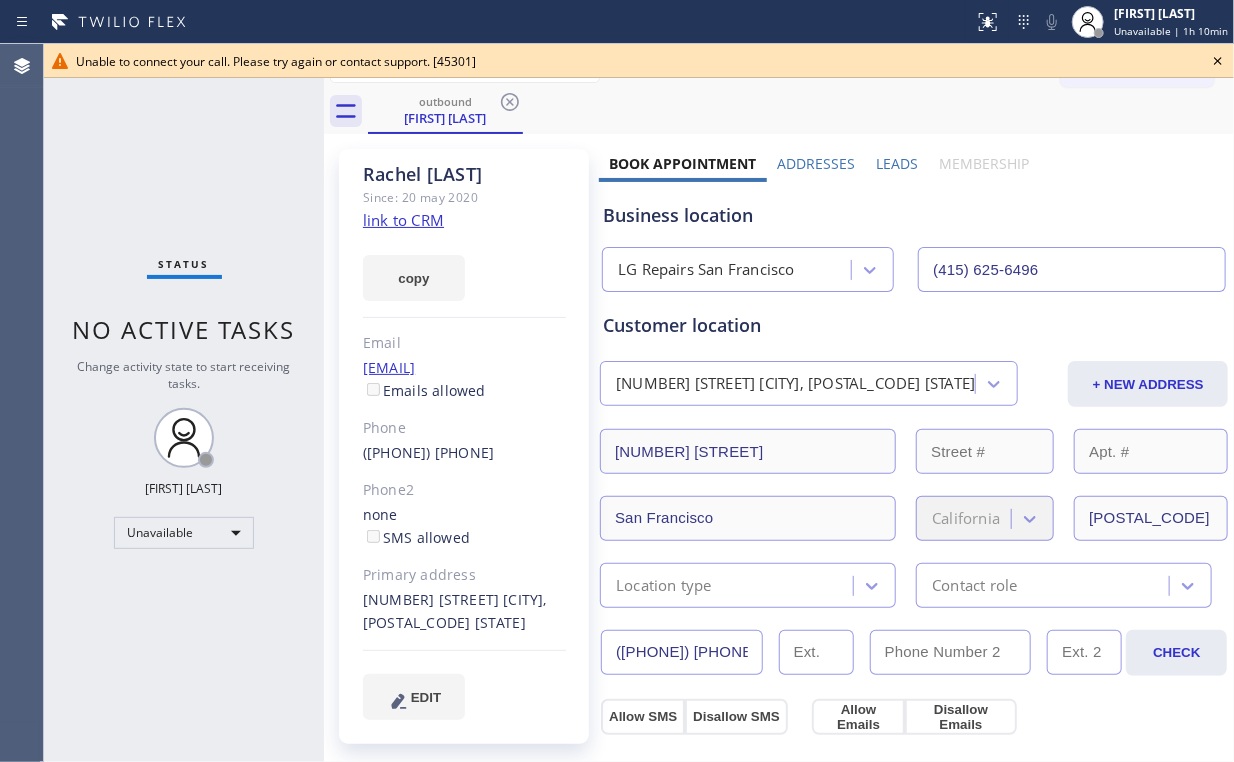 click 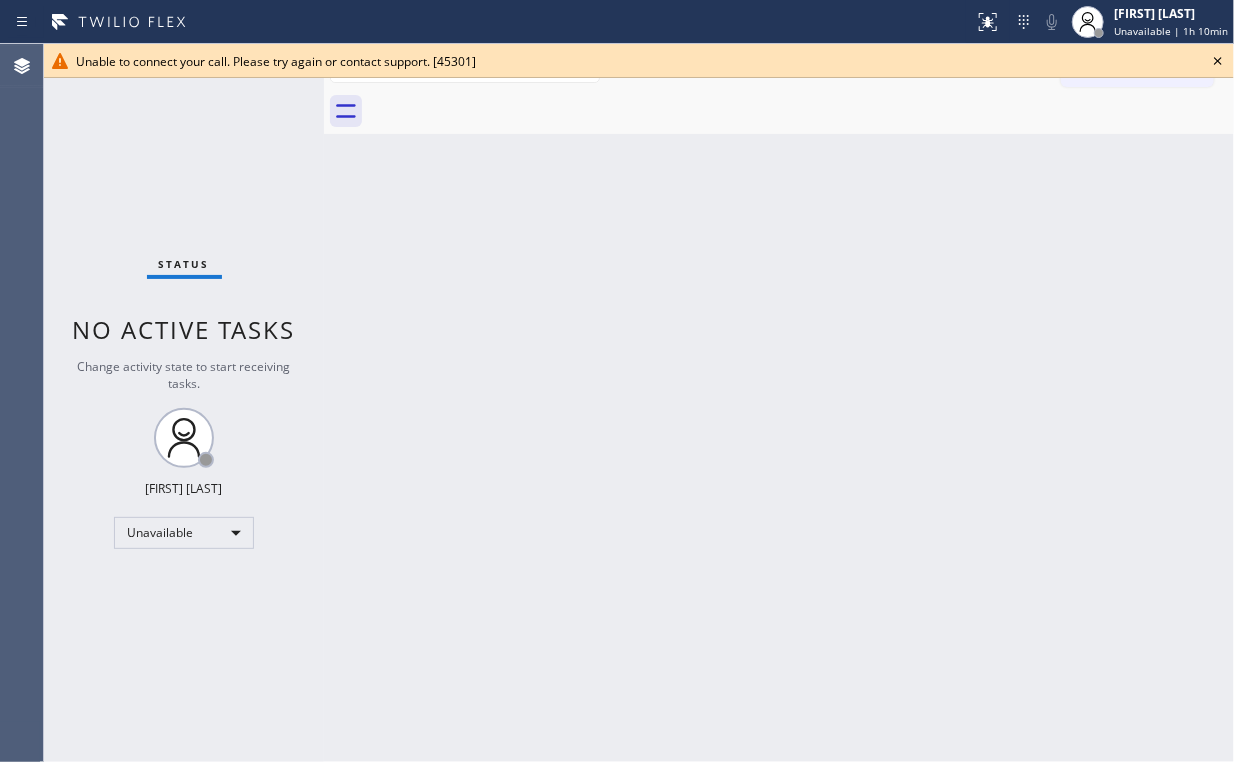 click on "Status   No active tasks     Change activity state to start receiving tasks.   Arnold Verallo Unavailable" at bounding box center (184, 403) 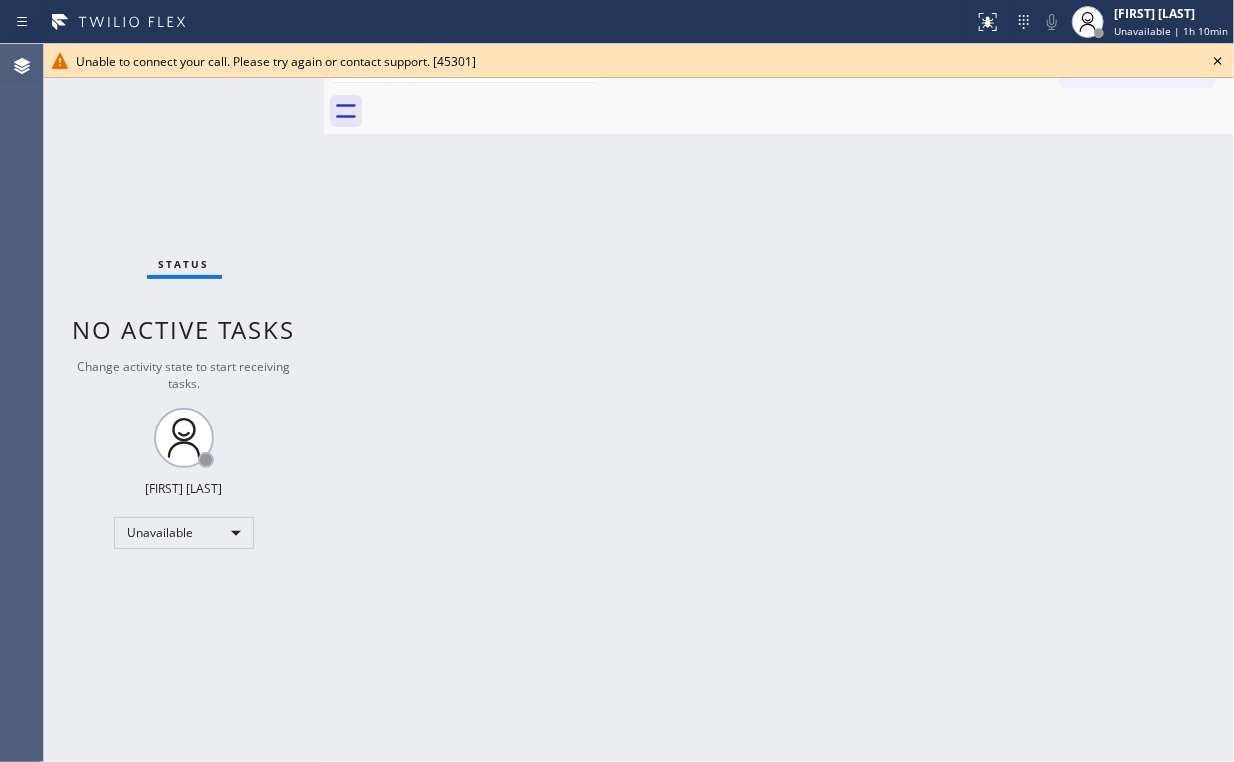 click 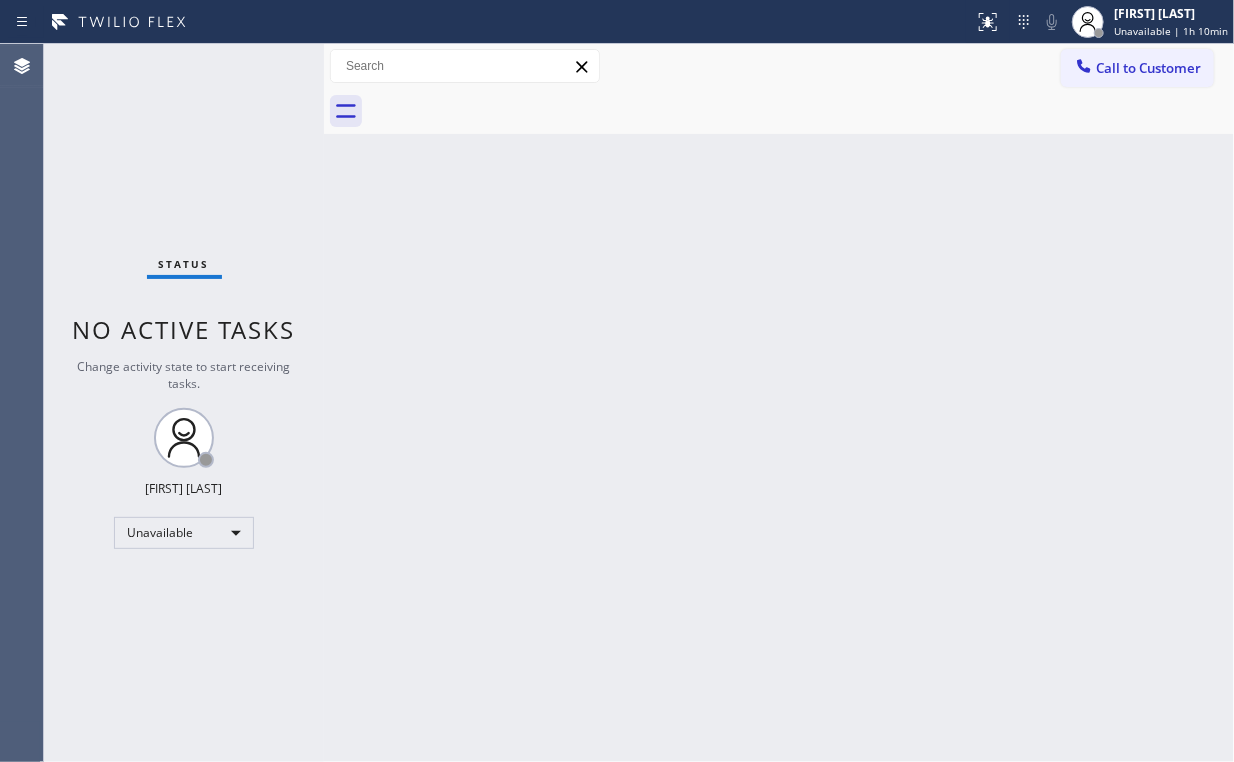 click on "Back to Dashboard Change Sender ID Customers Technicians Select a contact Outbound call Location Search location Your caller id phone number Customer number Call Customer info Name   Phone none Address none Change Sender ID HVAC +18559994417 5 Star Appliance +18557314952 Appliance Repair +18554611149 Plumbing +18889090120 Air Duct Cleaning +18006865038  Electricians +18005688664 Cancel Change Check personal SMS Reset Change No tabs Call to Customer Outbound call Location LG Repairs [CITY] Your caller id phone number [PHONE] Customer number Call Outbound call Technician Search Technician Your caller id phone number Your caller id phone number Call" at bounding box center (779, 403) 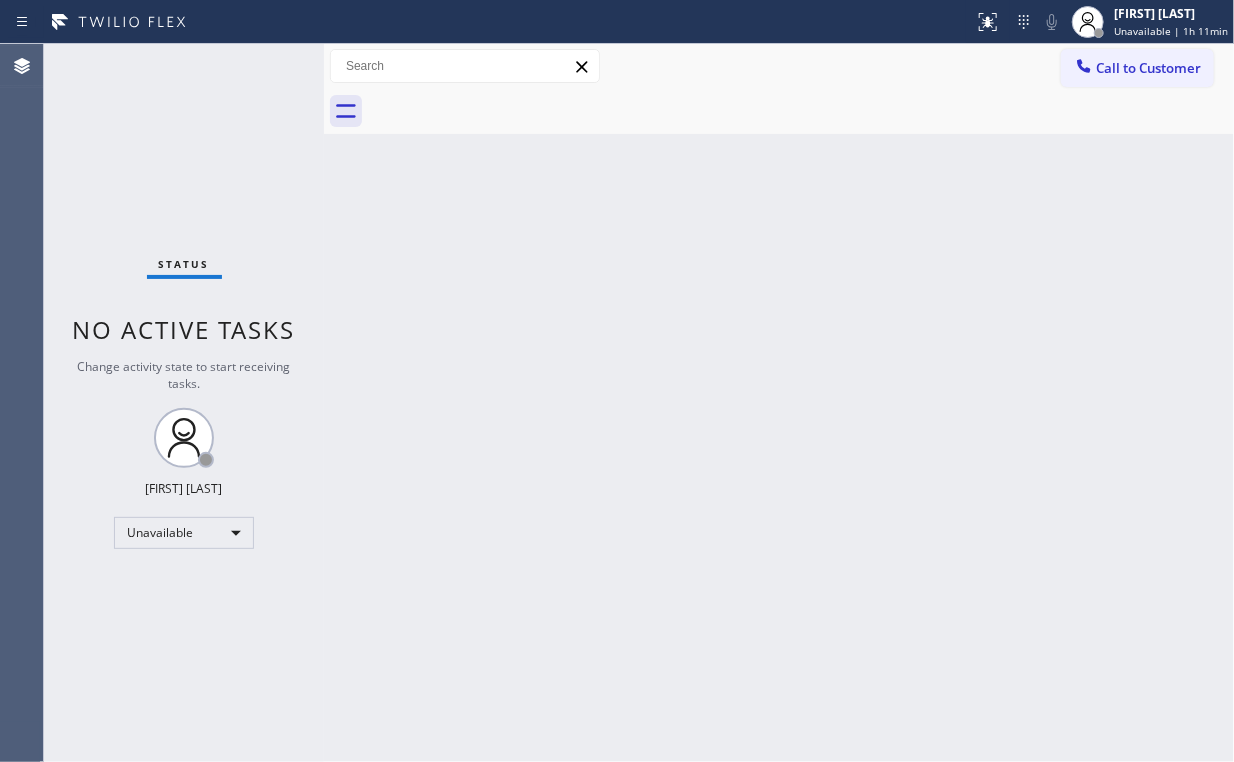 click on "Status   No active tasks     Change activity state to start receiving tasks.   Arnold Verallo Unavailable" at bounding box center [184, 403] 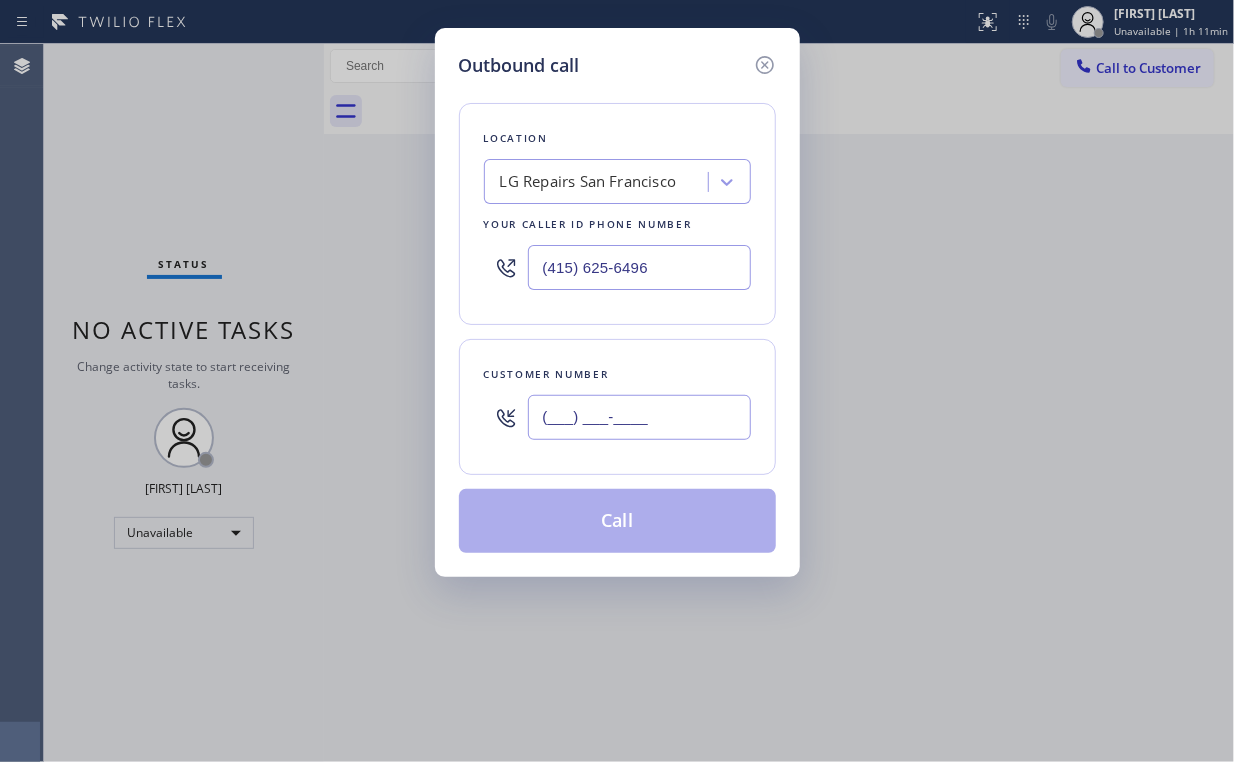 click on "(___) ___-____" at bounding box center (639, 417) 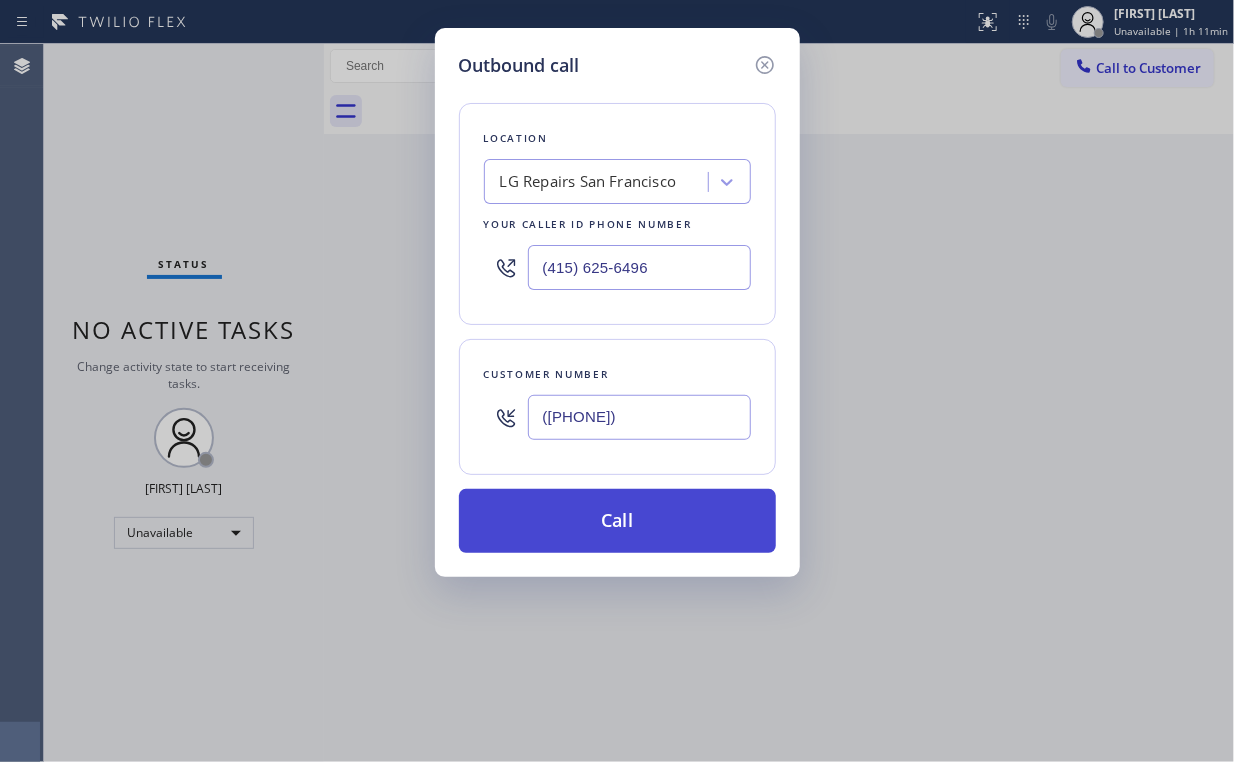 type on "([PHONE])" 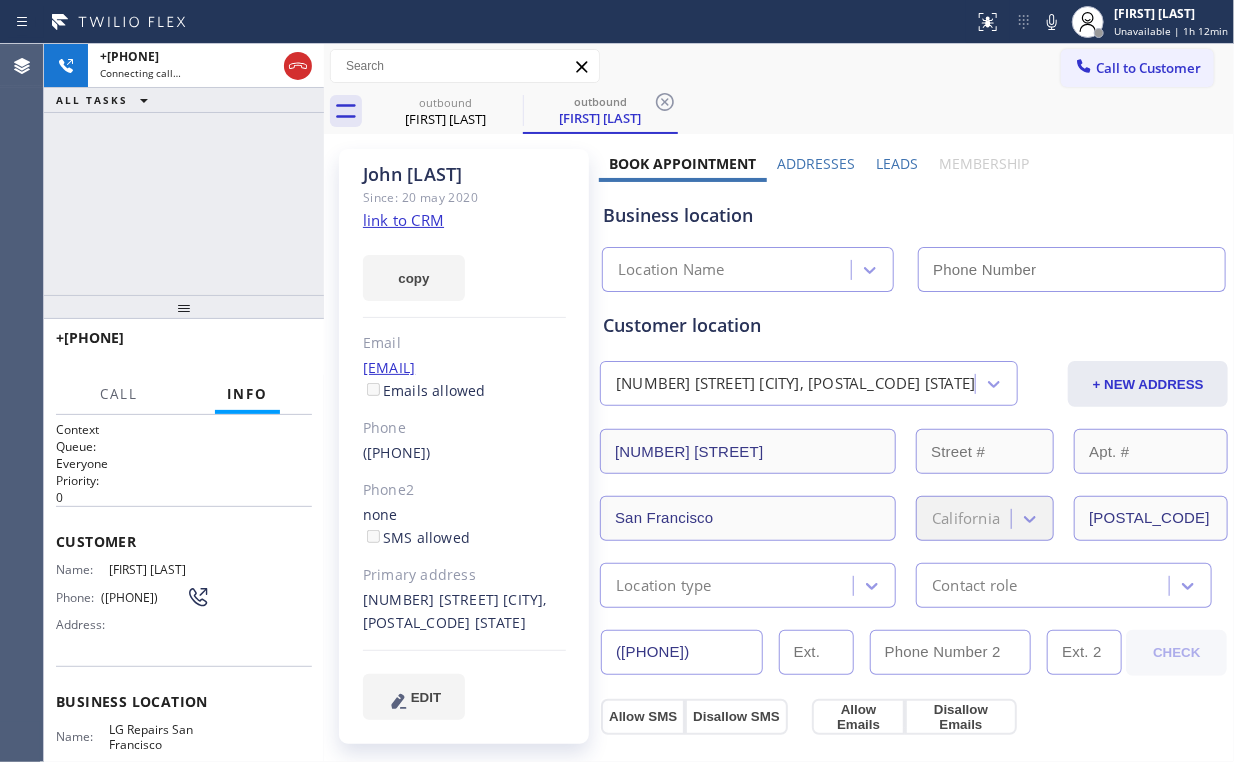 type on "(415) 625-6496" 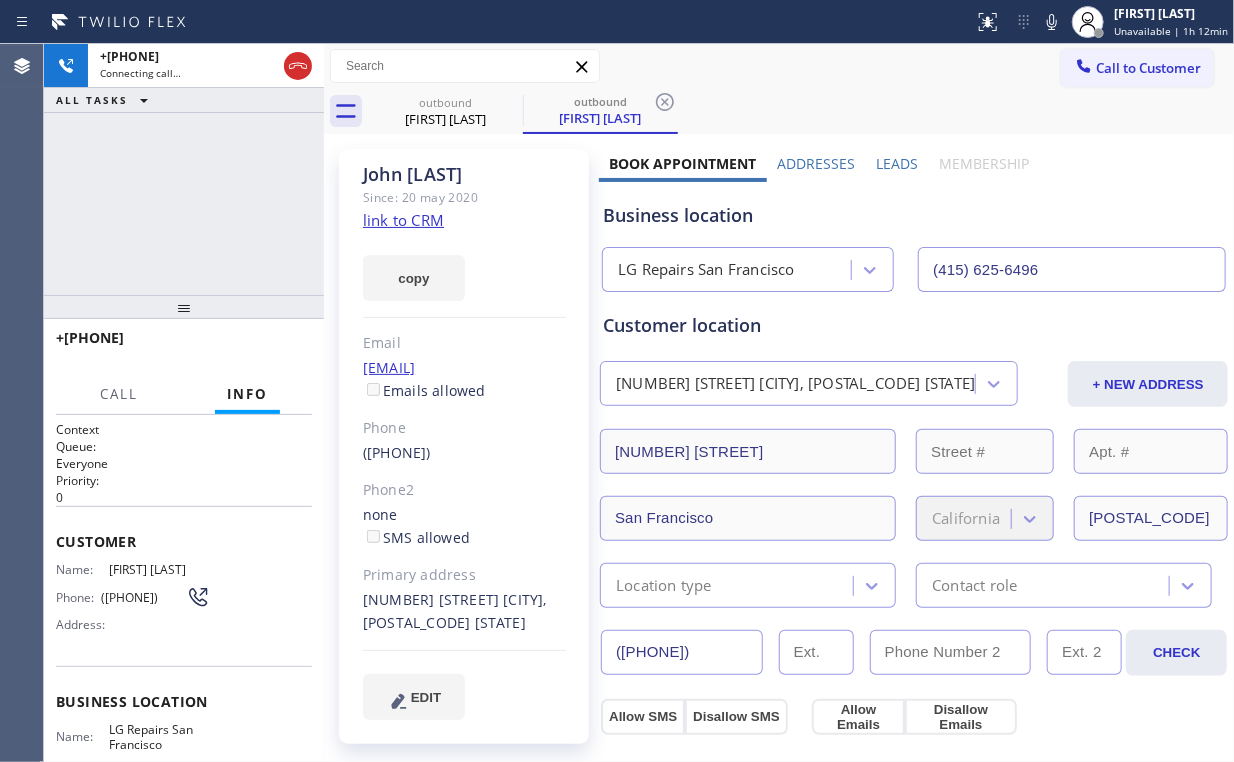 click on "+[PHONE] Connecting call… ALL TASKS ALL TASKS ACTIVE TASKS TASKS IN WRAP UP" at bounding box center (184, 169) 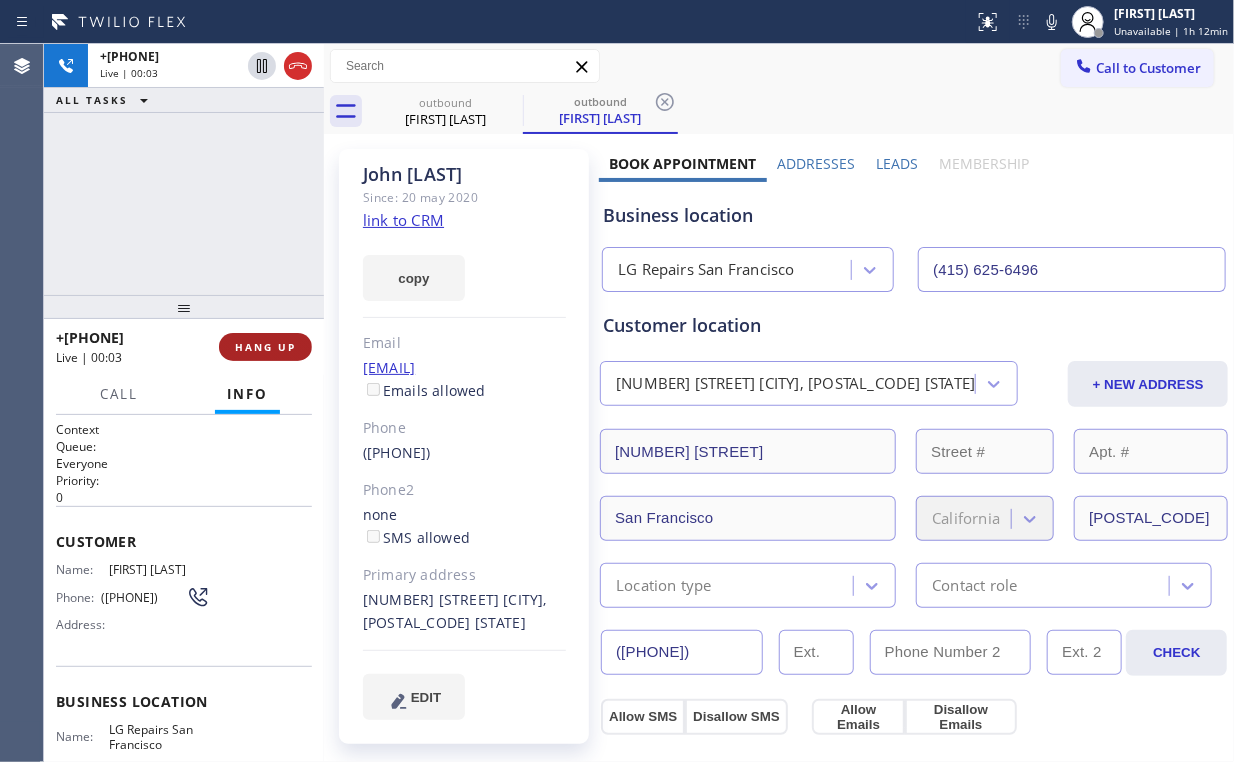 click on "HANG UP" at bounding box center (265, 347) 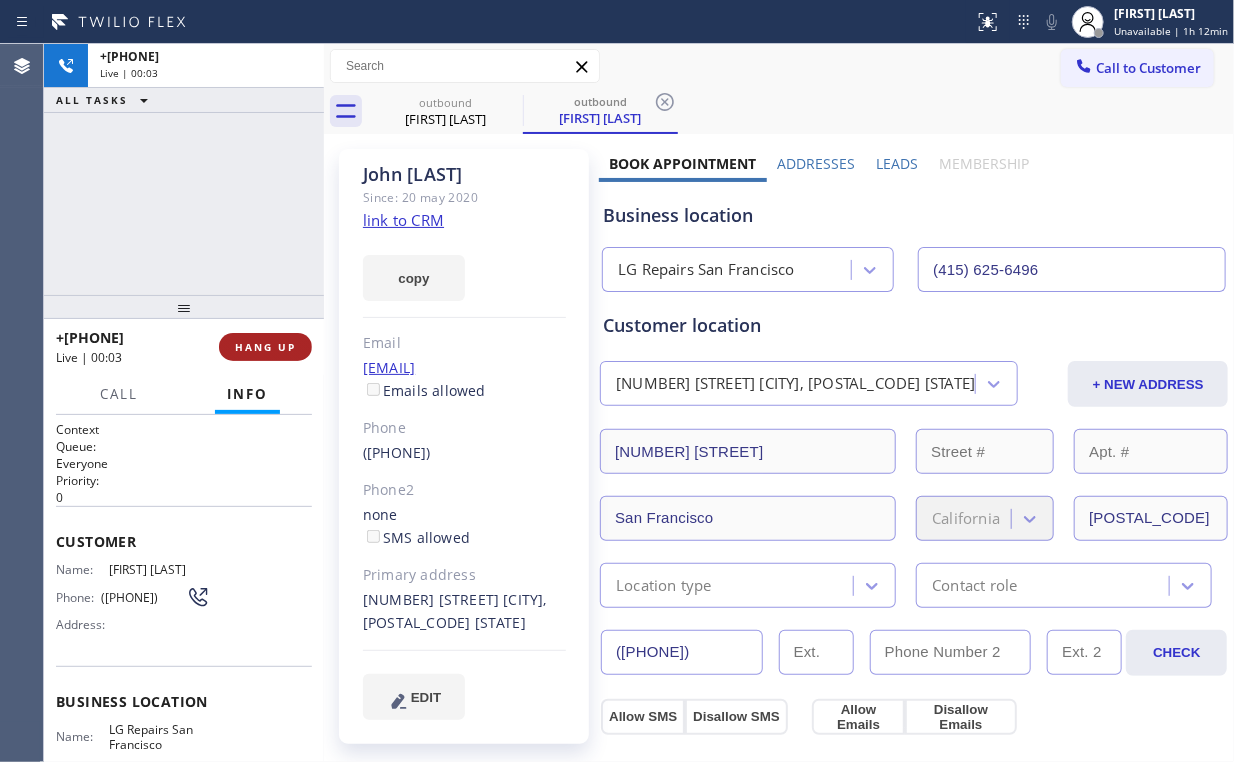 click on "HANG UP" at bounding box center (265, 347) 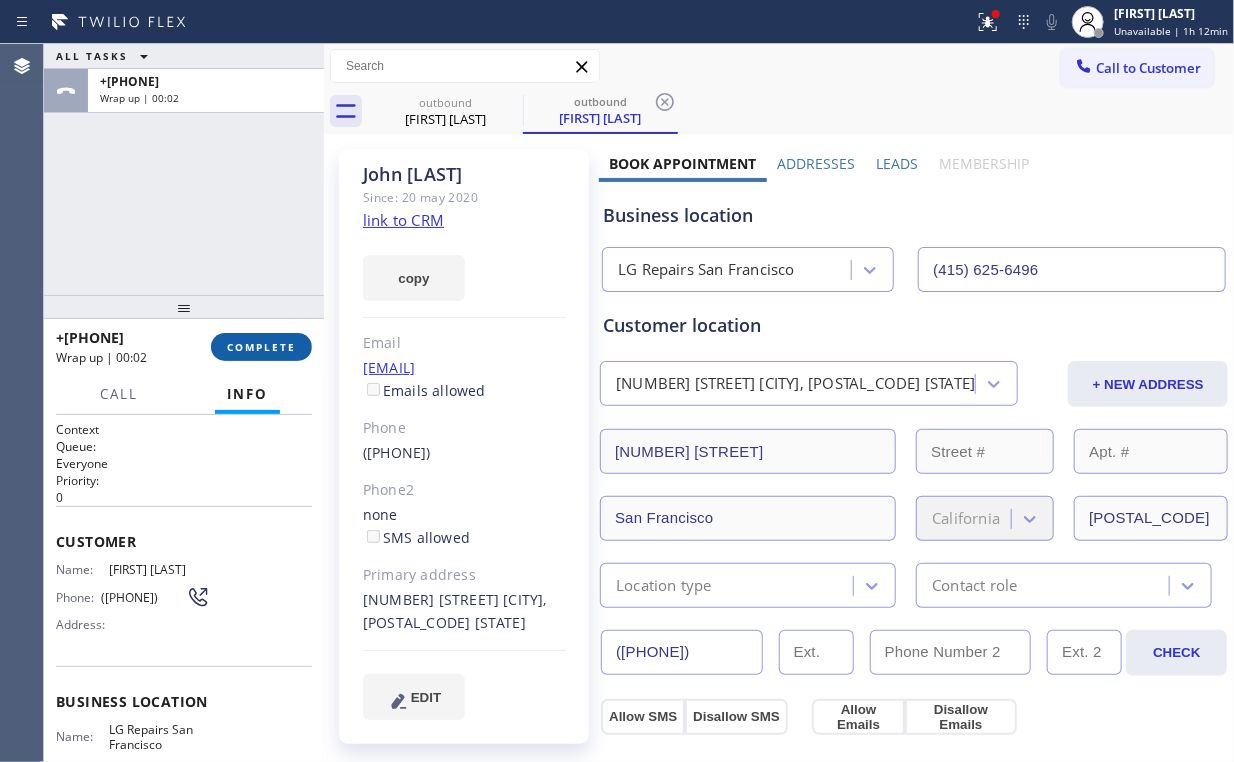 click on "COMPLETE" at bounding box center (261, 347) 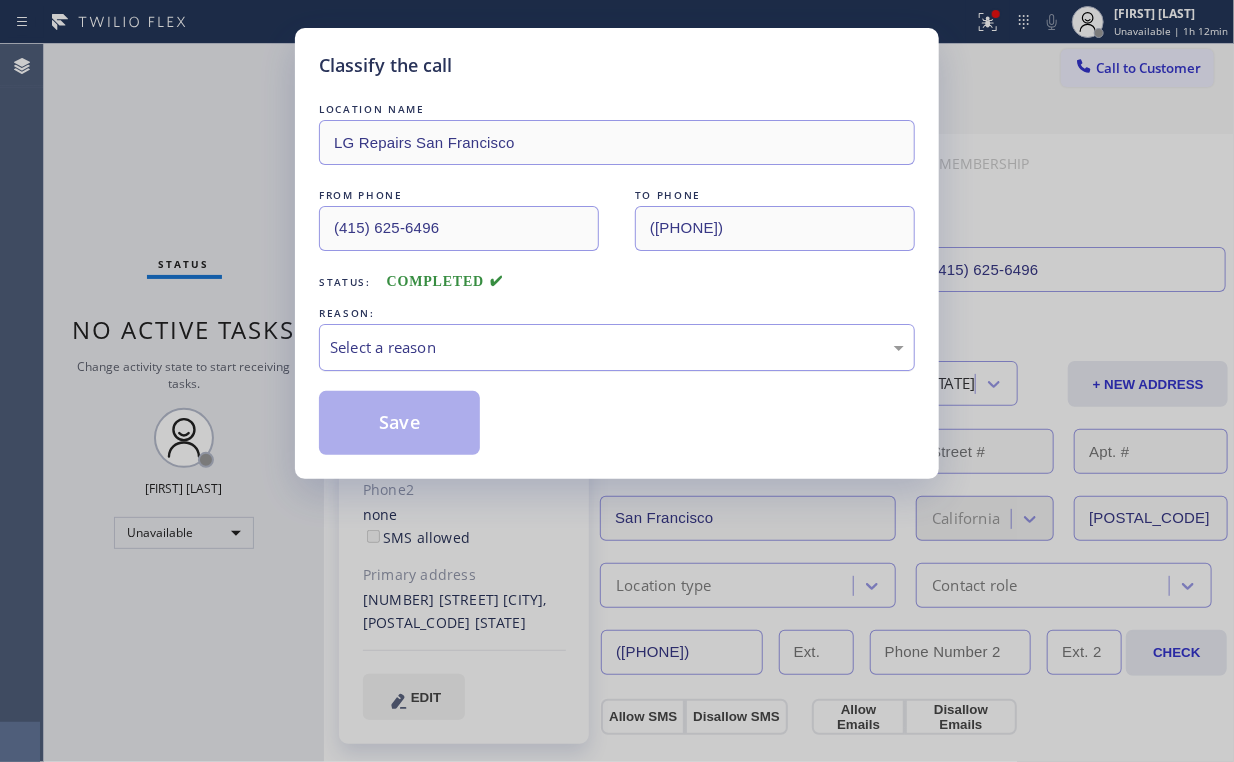 click on "Select a reason" at bounding box center (617, 347) 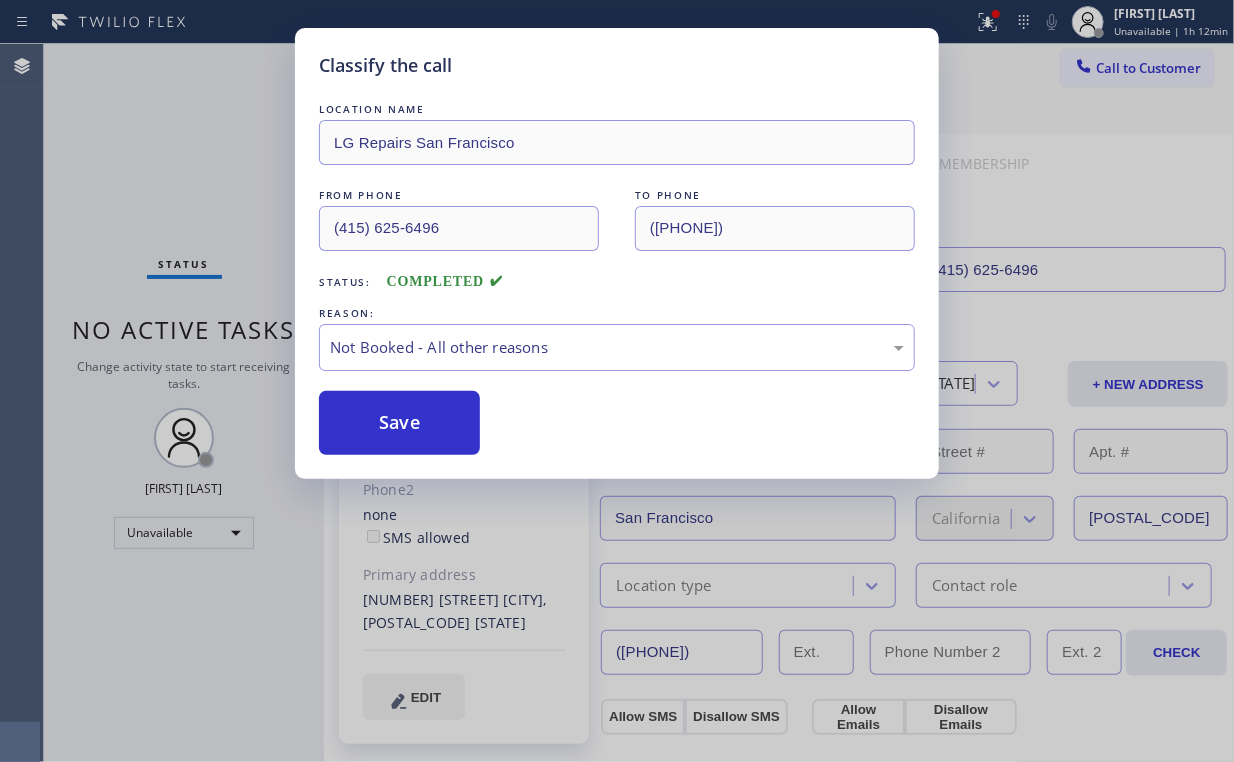 drag, startPoint x: 405, startPoint y: 423, endPoint x: 284, endPoint y: 292, distance: 178.33115 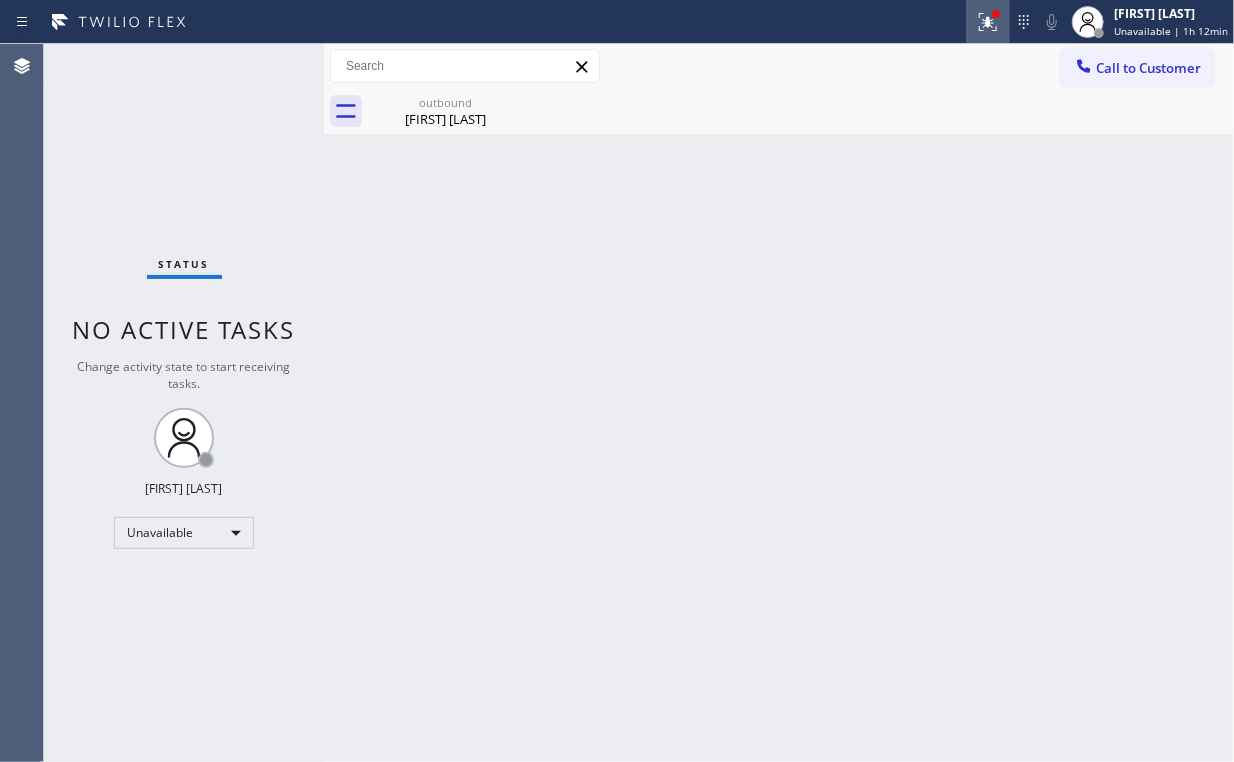 click 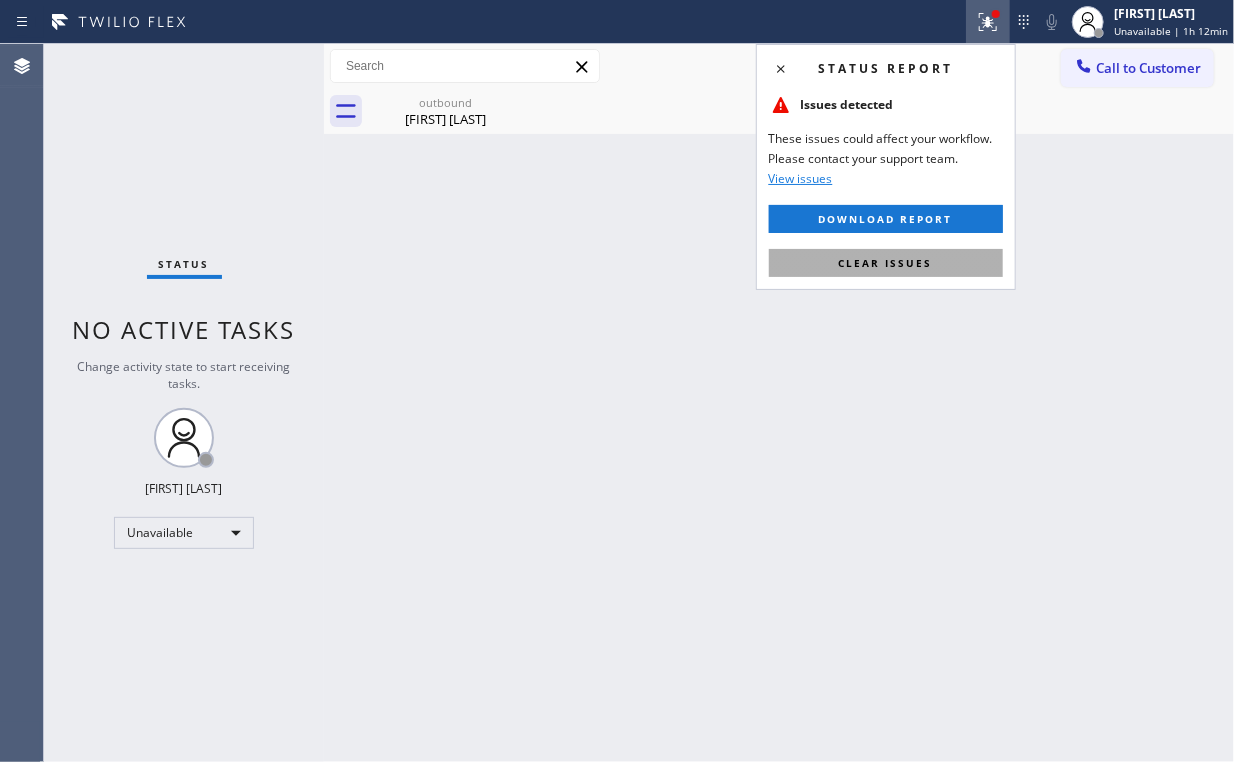 click on "Clear issues" at bounding box center [886, 263] 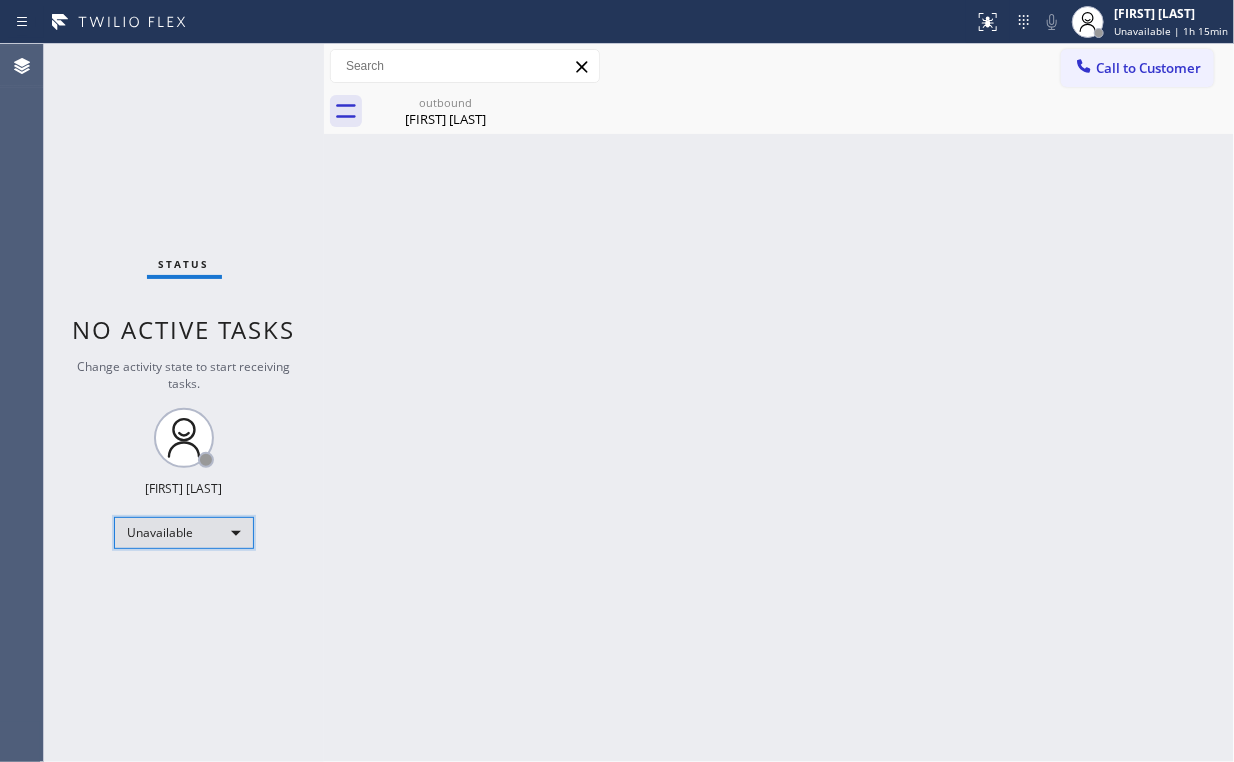 click on "Unavailable" at bounding box center (184, 533) 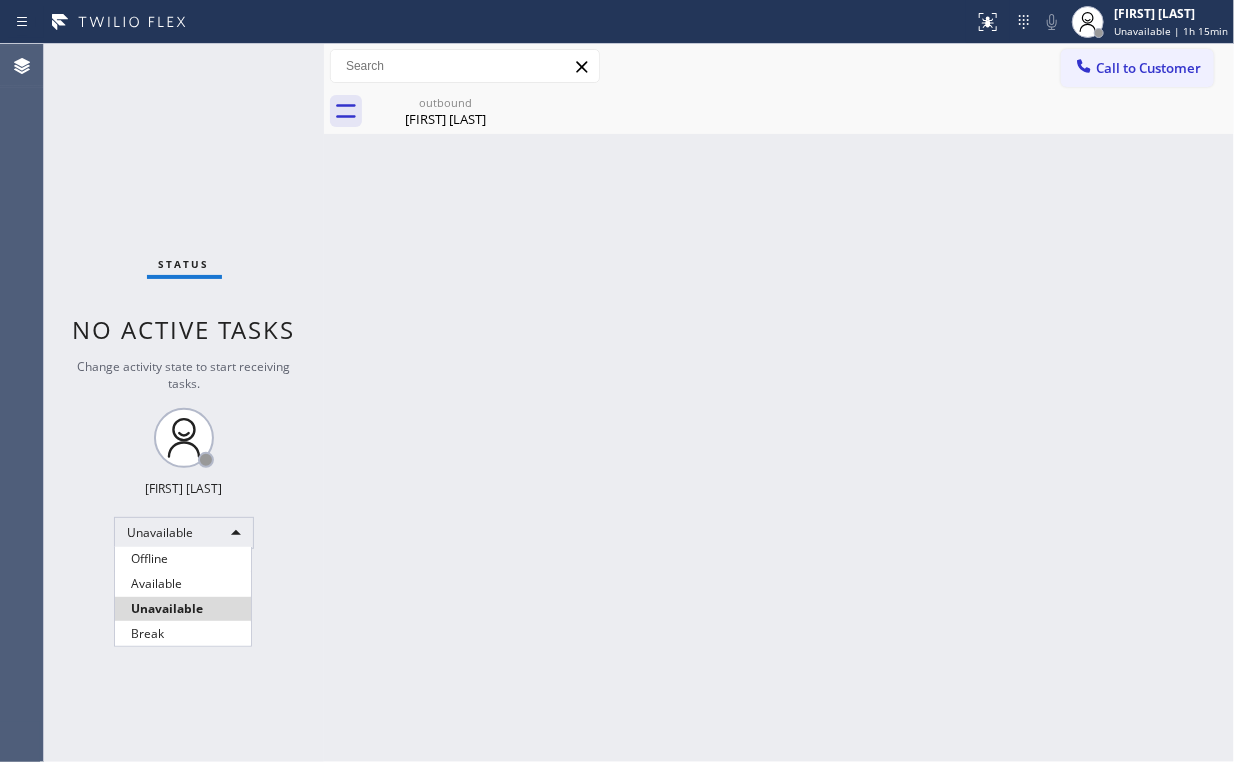 click at bounding box center [617, 381] 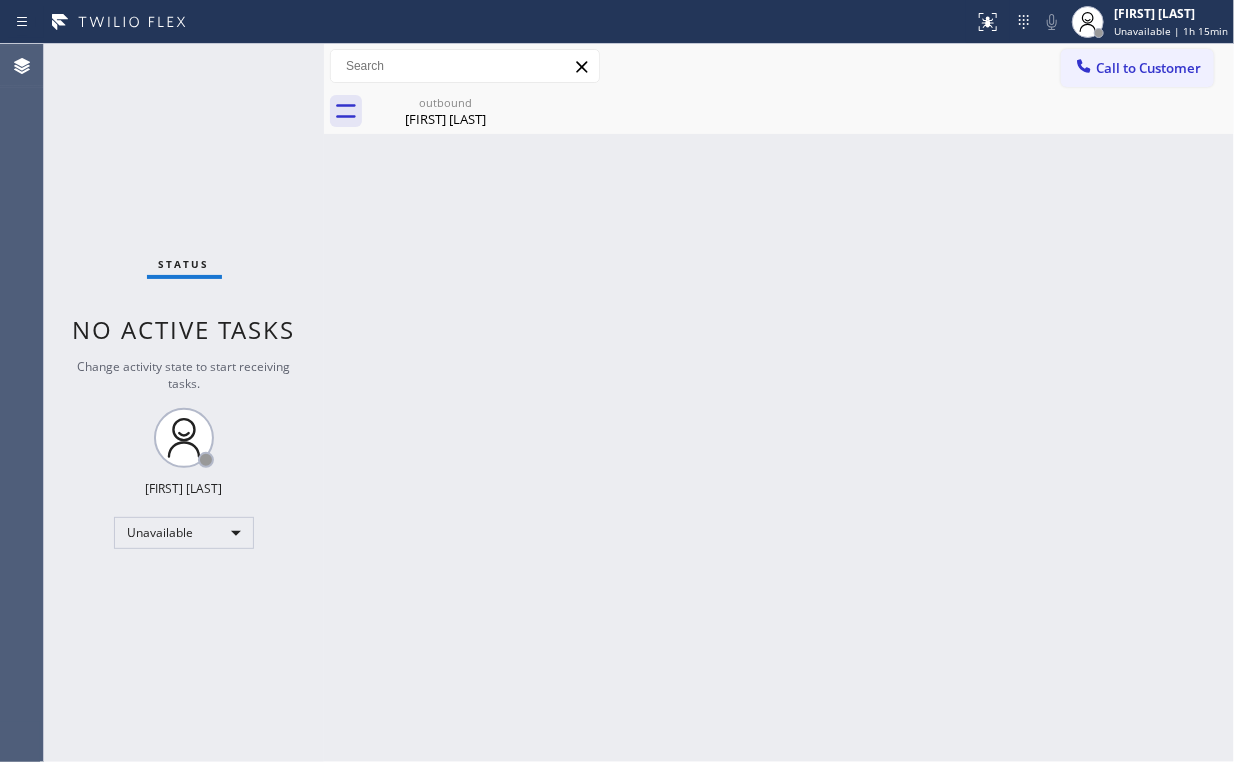 click on "Back to Dashboard Change Sender ID Customers Technicians Select a contact Outbound call Location Search location Your caller id phone number Customer number Call Customer info Name   Phone none Address none Change Sender ID HVAC +18559994417 5 Star Appliance +18557314952 Appliance Repair +18554611149 Plumbing +18889090120 Air Duct Cleaning +18006865038  Electricians +18005688664 Cancel Change Check personal SMS Reset Change outbound [FIRST] [LAST] Call to Customer Outbound call Location LG Repairs [CITY] Your caller id phone number [PHONE] Customer number Call Outbound call Technician Search Technician Your caller id phone number Your caller id phone number Call outbound [FIRST] [LAST] [FIRST]   [LAST] Since: [DATE] link to CRM copy Email [EMAIL]  Emails allowed Phone [PHONE] Phone2 none  SMS allowed Primary address  [NUMBER] [STREET] [CITY], [POSTAL_CODE] [STATE] EDIT Outbound call Location LG Repairs [CITY] Your caller id phone number [PHONE] Customer number Call Benefits  Addresses MON" at bounding box center [779, 403] 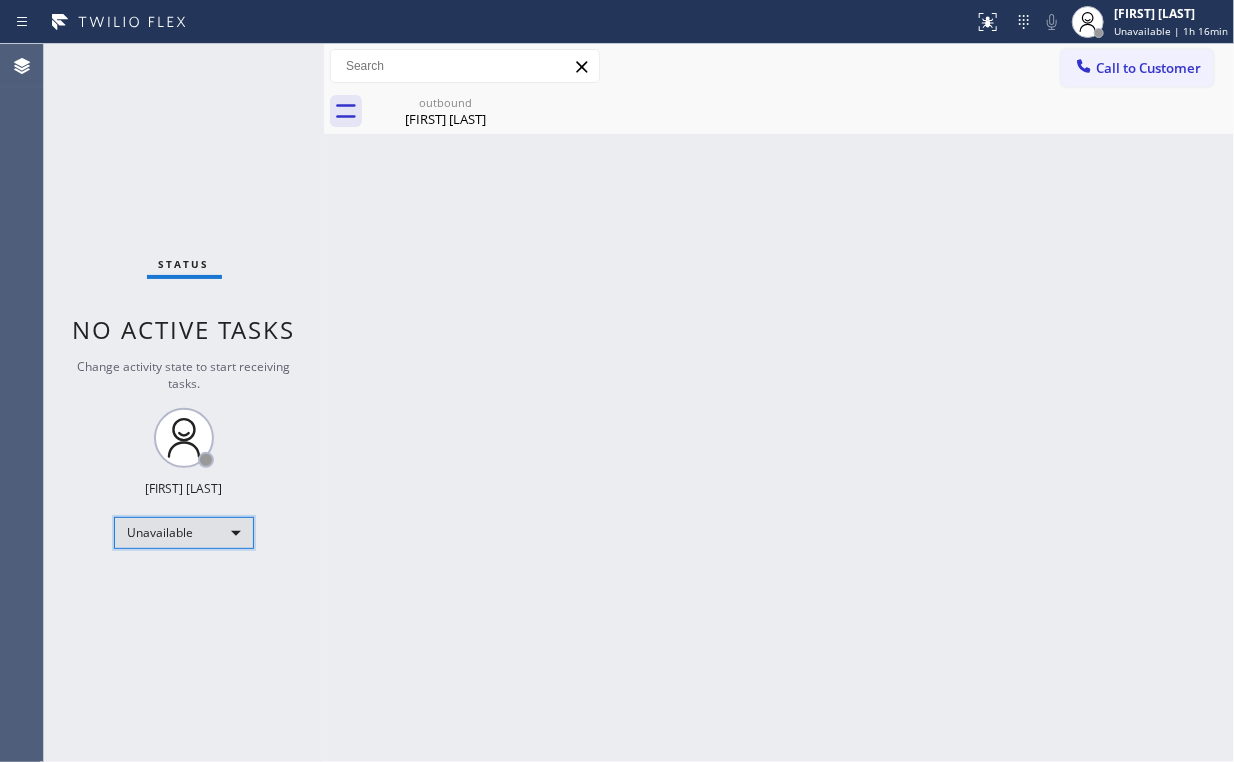 click on "Unavailable" at bounding box center [184, 533] 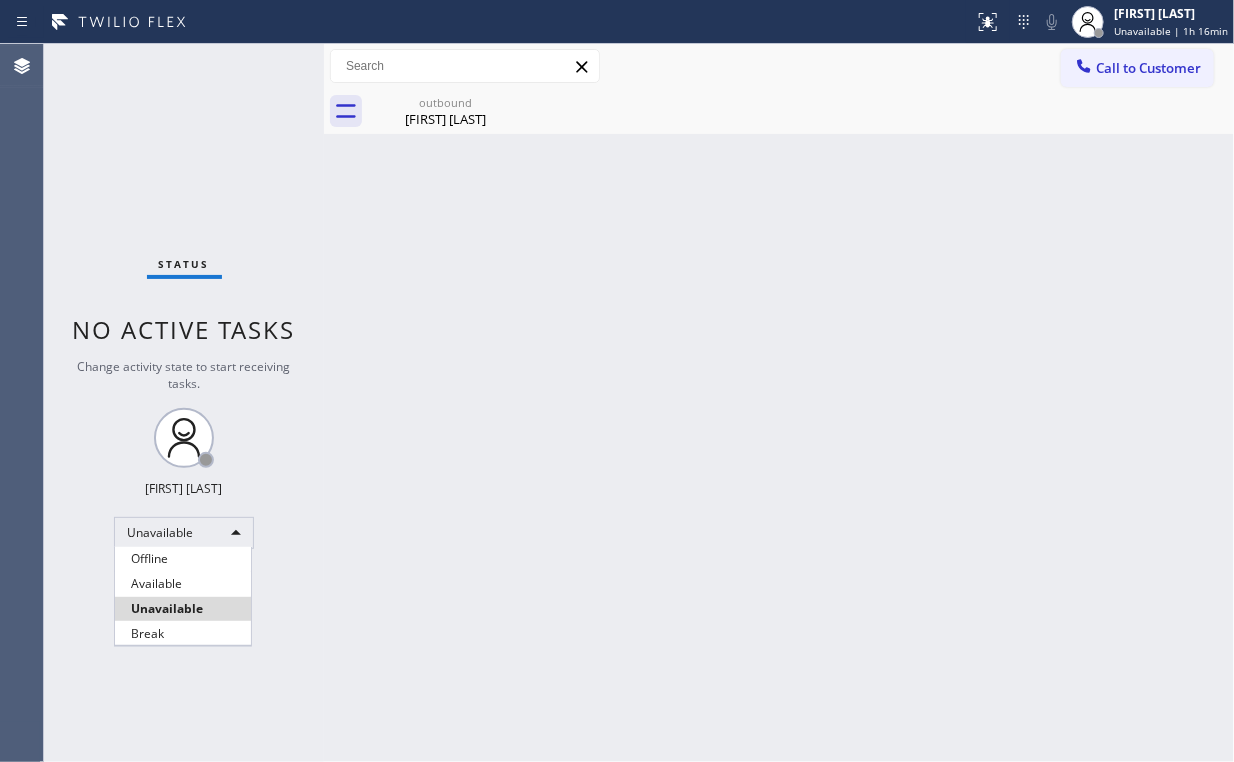 click on "Break" at bounding box center [183, 634] 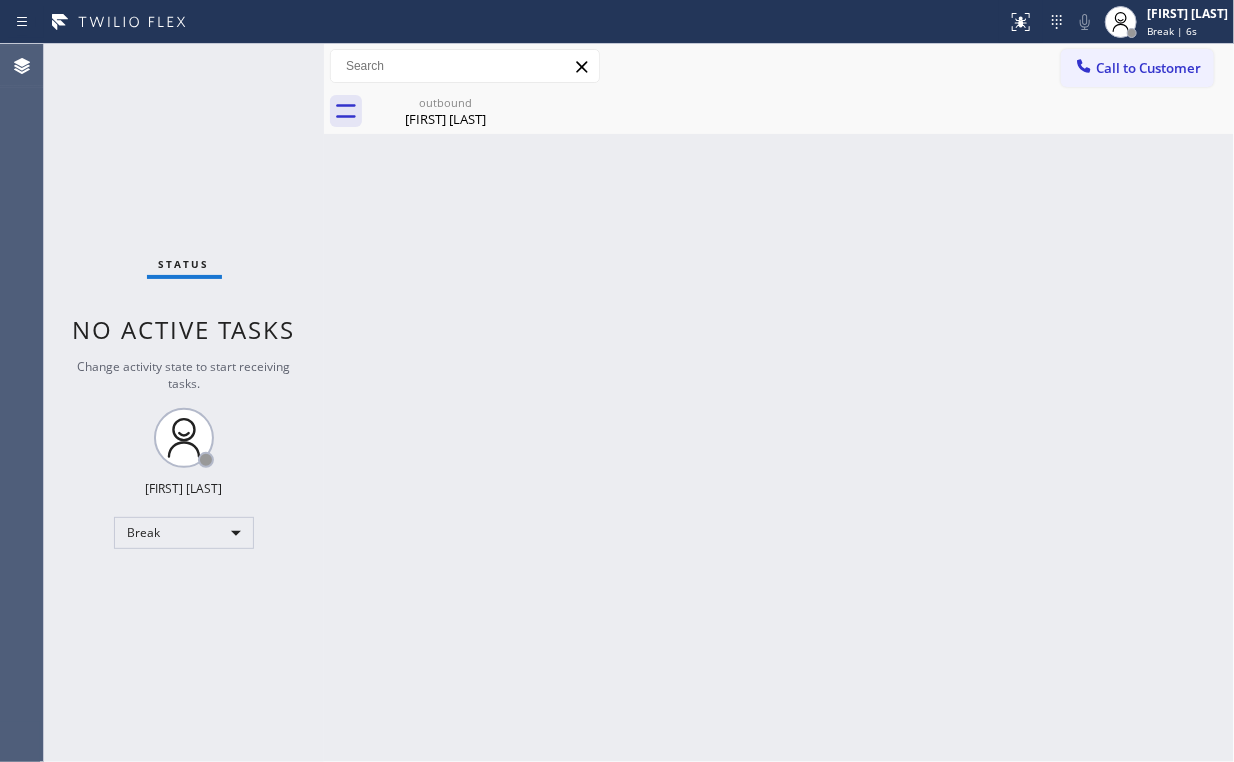 drag, startPoint x: 178, startPoint y: 140, endPoint x: 179, endPoint y: 152, distance: 12.0415945 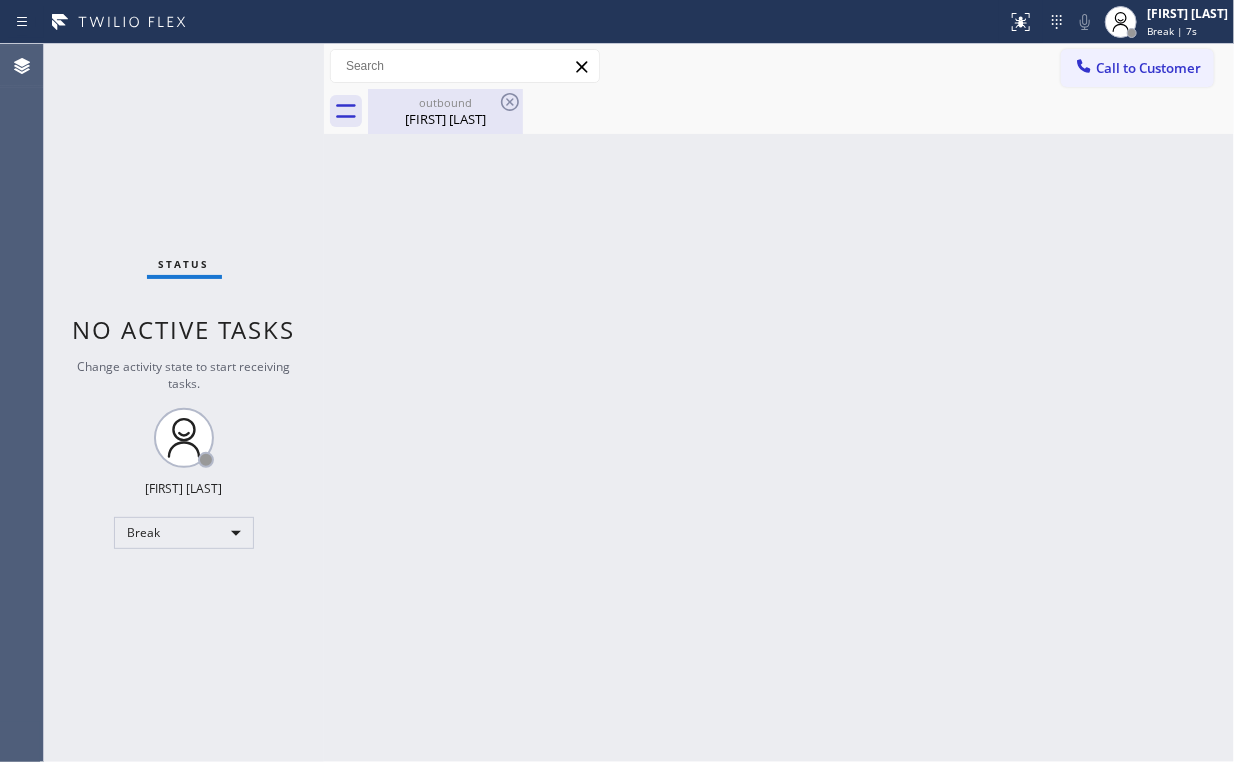 click on "outbound" at bounding box center [445, 102] 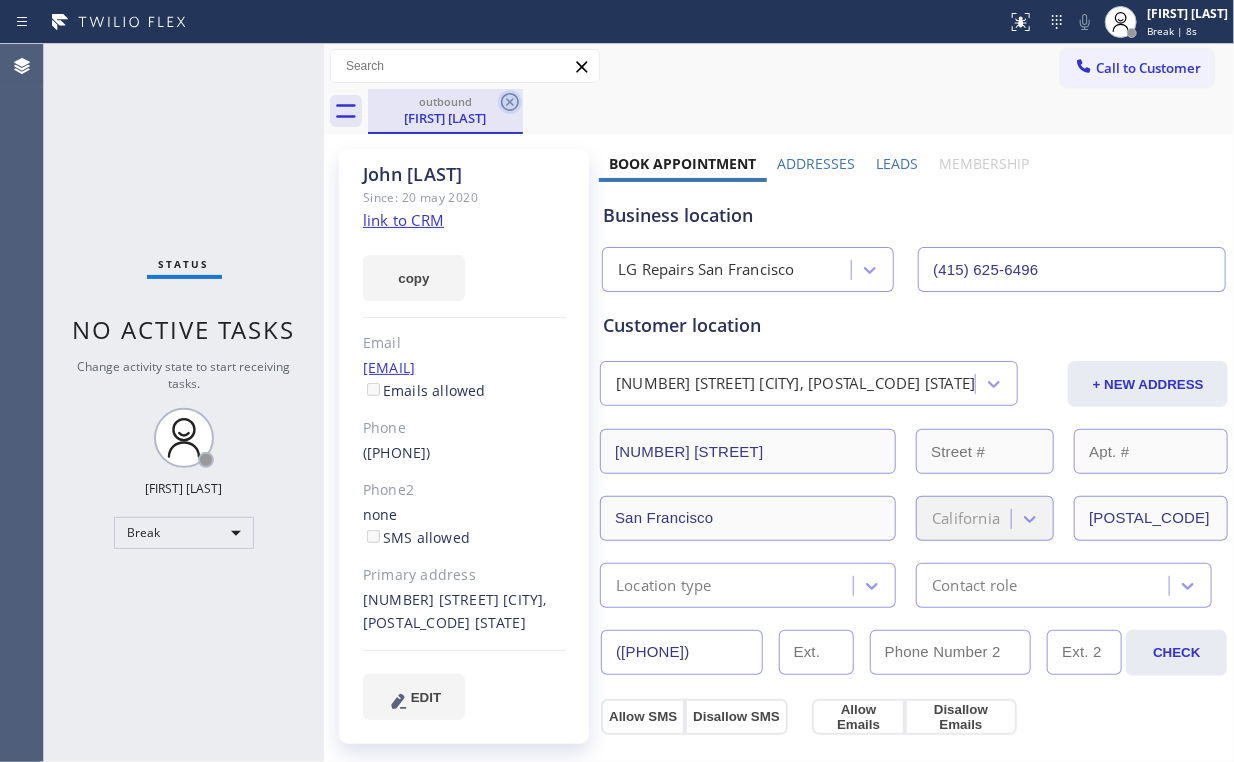 click 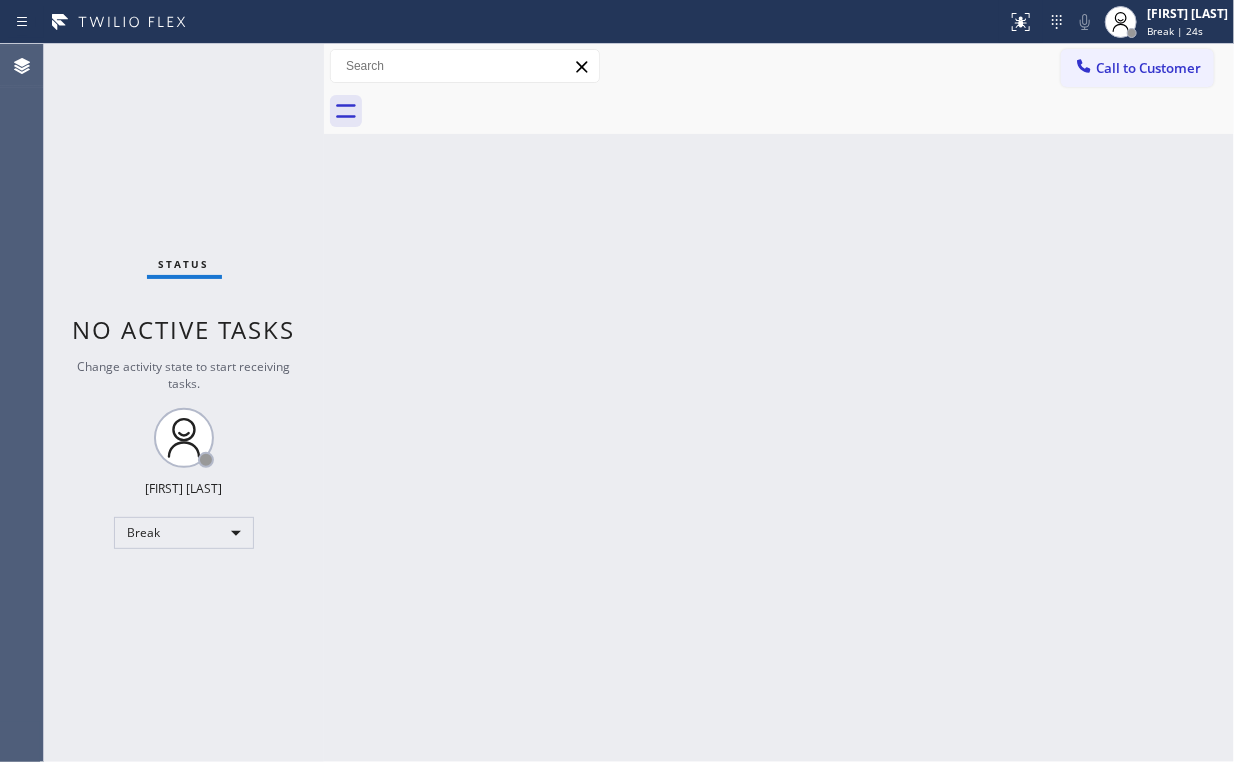 drag, startPoint x: 1124, startPoint y: 67, endPoint x: 1111, endPoint y: 77, distance: 16.40122 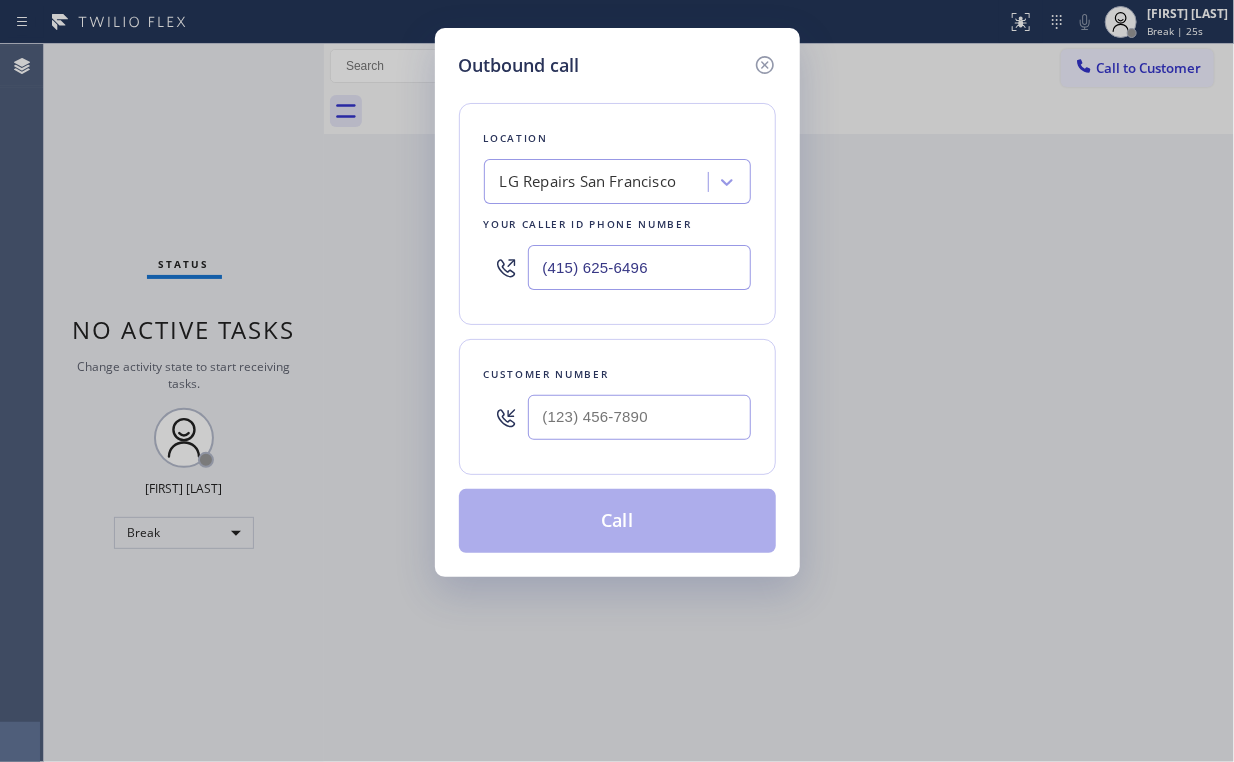 drag, startPoint x: 701, startPoint y: 257, endPoint x: 350, endPoint y: 250, distance: 351.0698 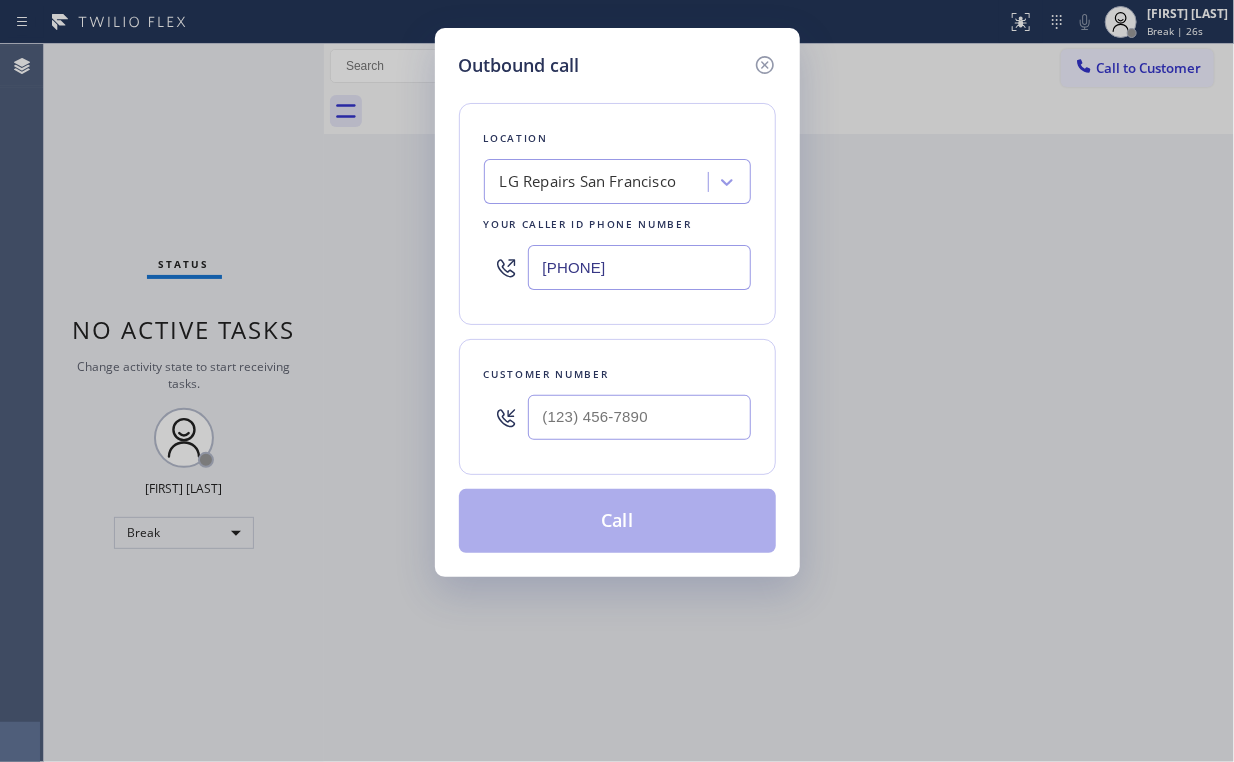 type on "[PHONE]" 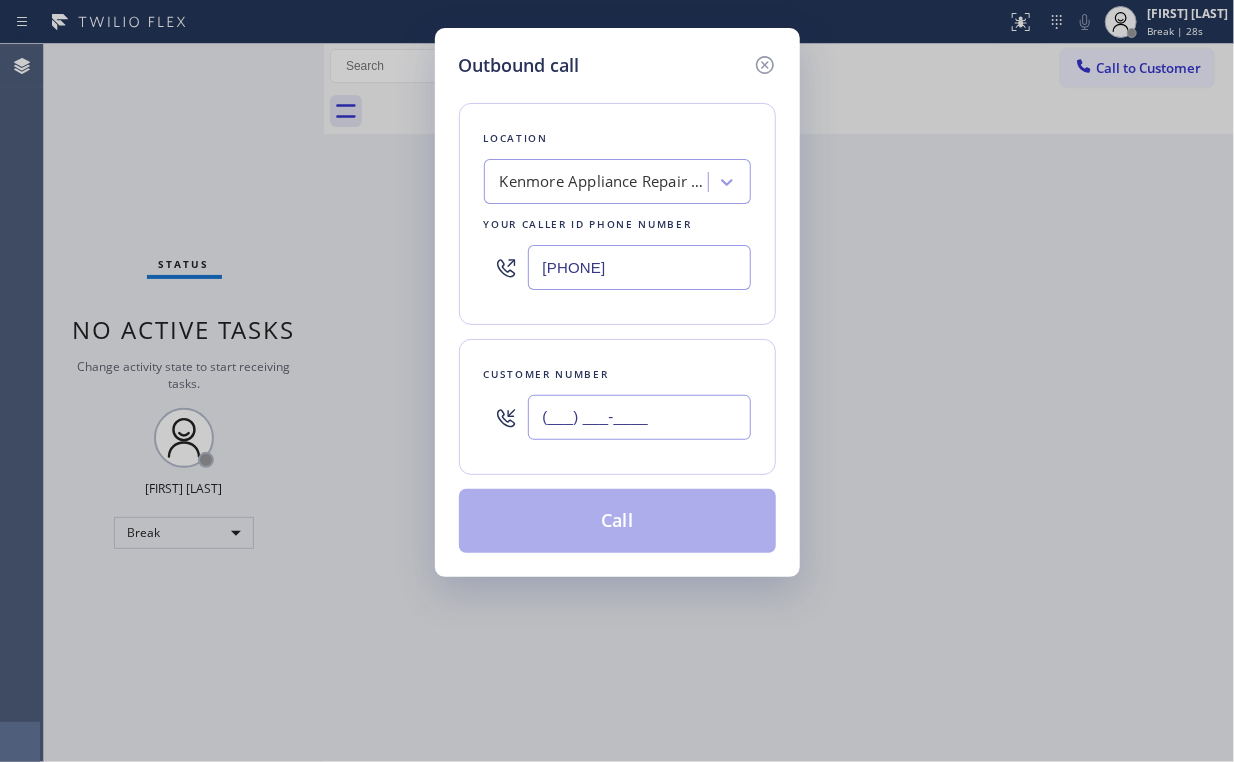 click on "(___) ___-____" at bounding box center [639, 417] 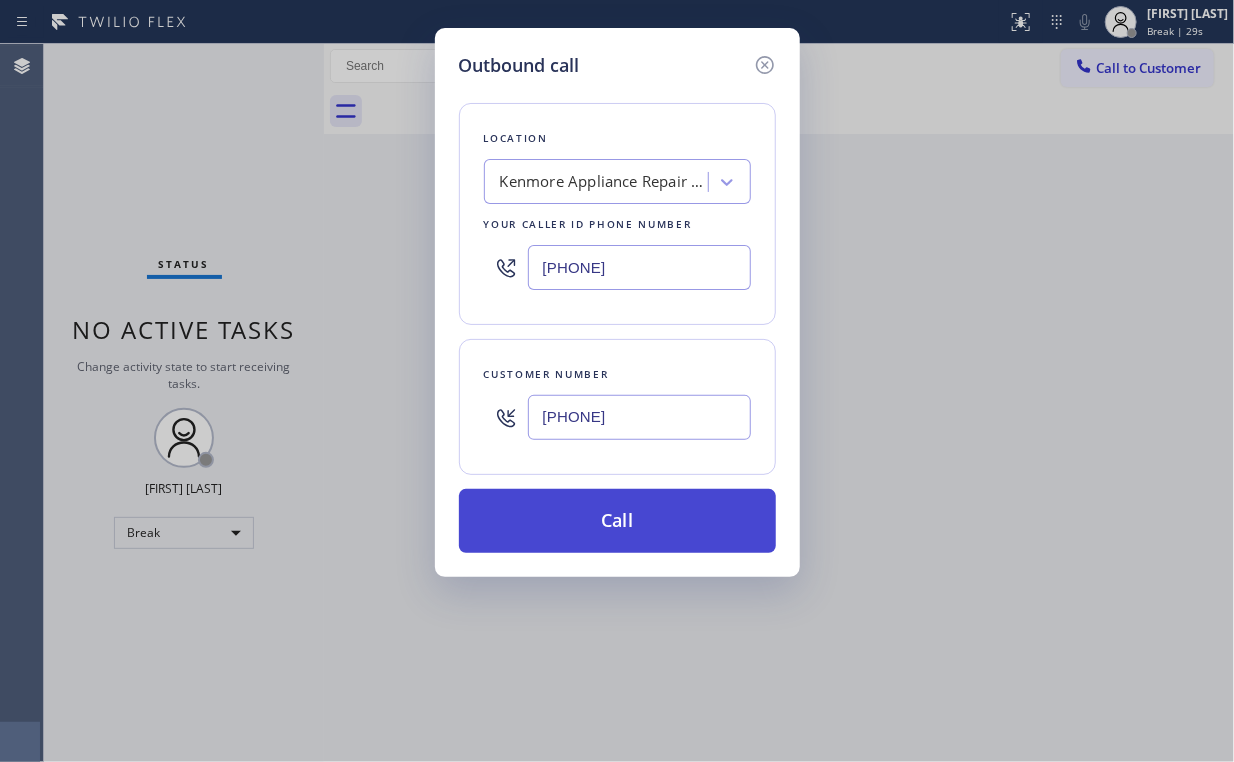 type on "[PHONE]" 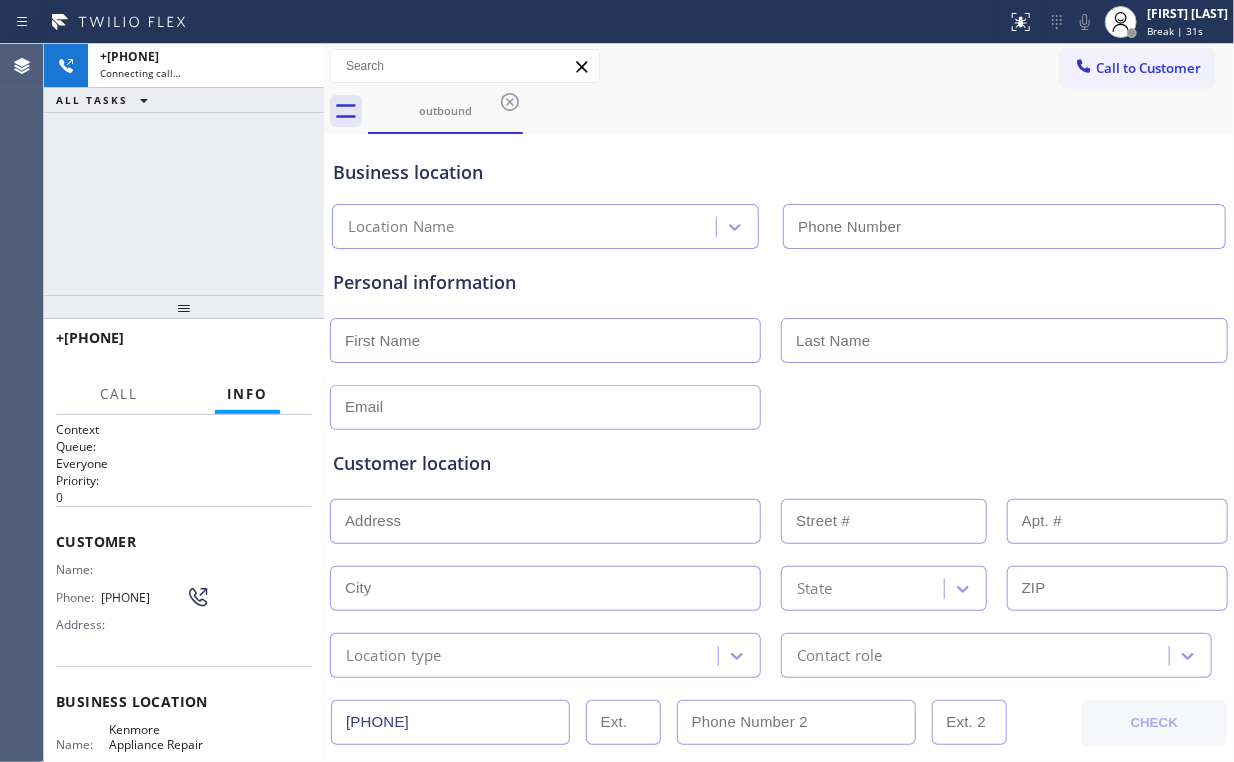 type on "[PHONE]" 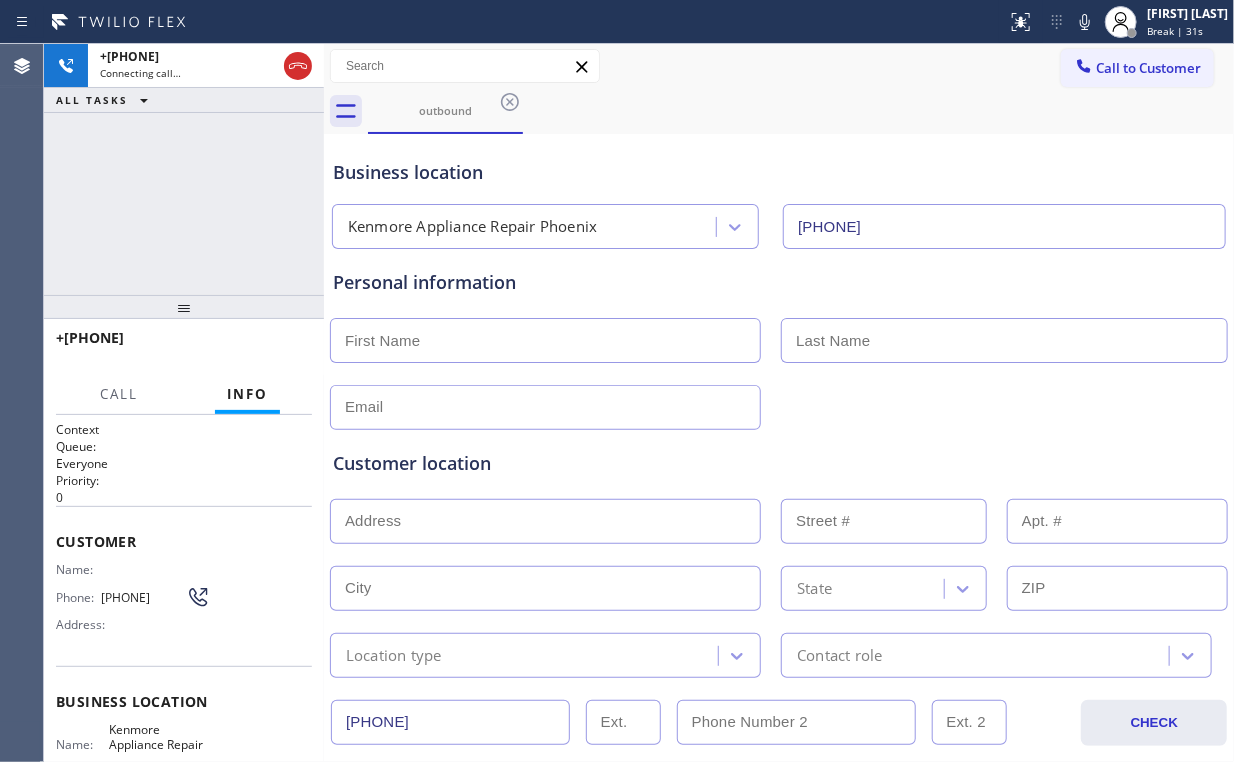 click on "+1[PHONE] Connecting call… ALL TASKS ALL TASKS ACTIVE TASKS TASKS IN WRAP UP" at bounding box center (184, 169) 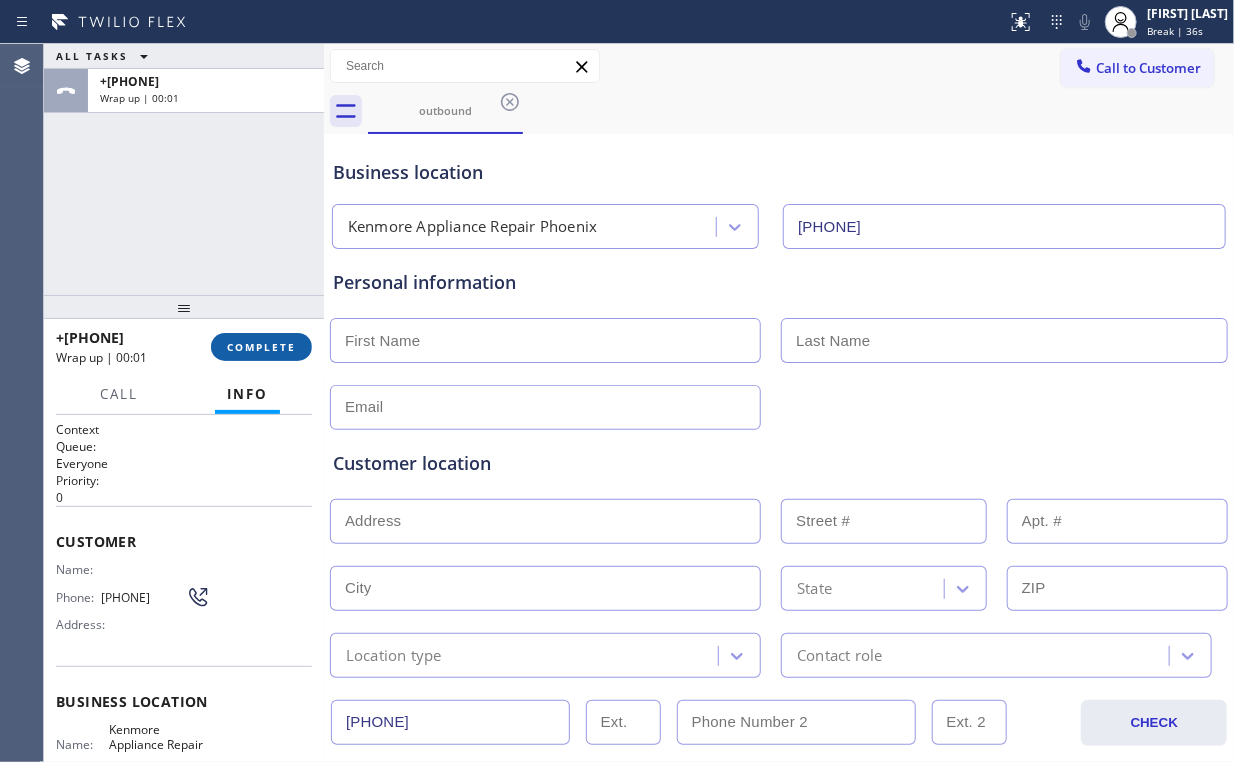 click on "COMPLETE" at bounding box center (261, 347) 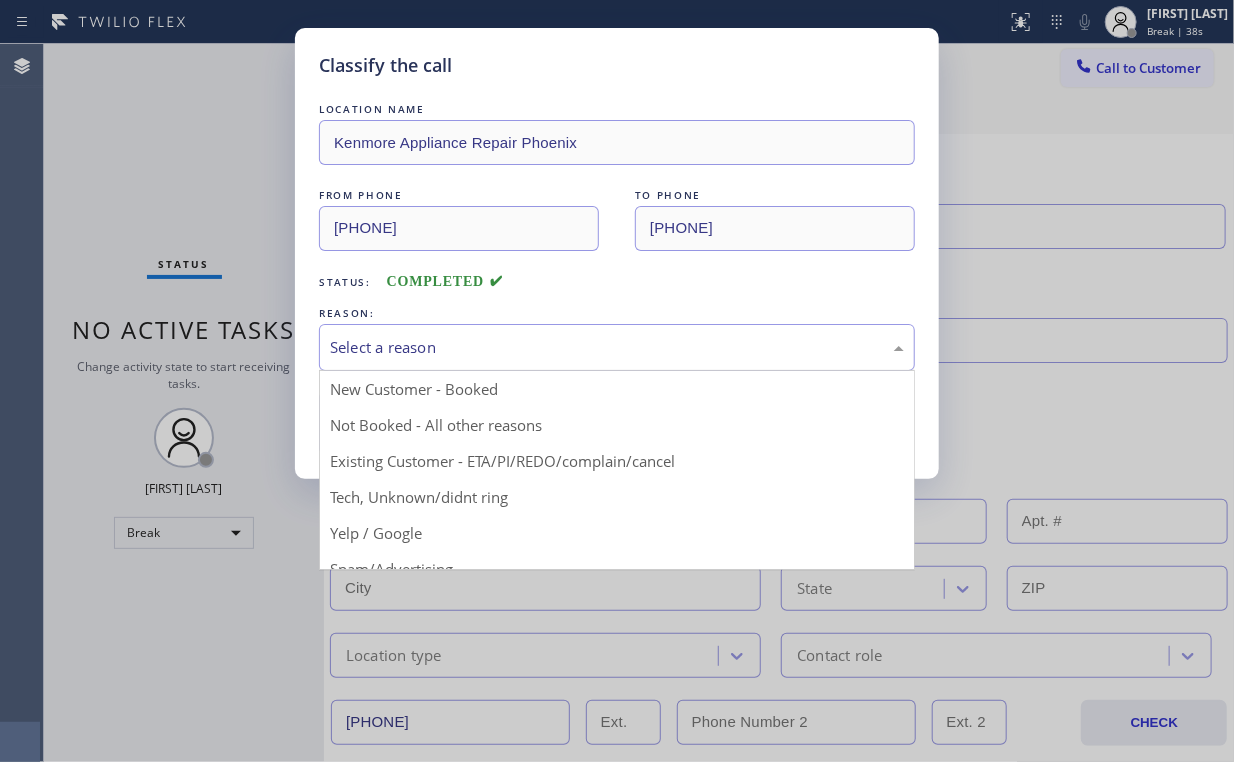 click on "Select a reason" at bounding box center (617, 347) 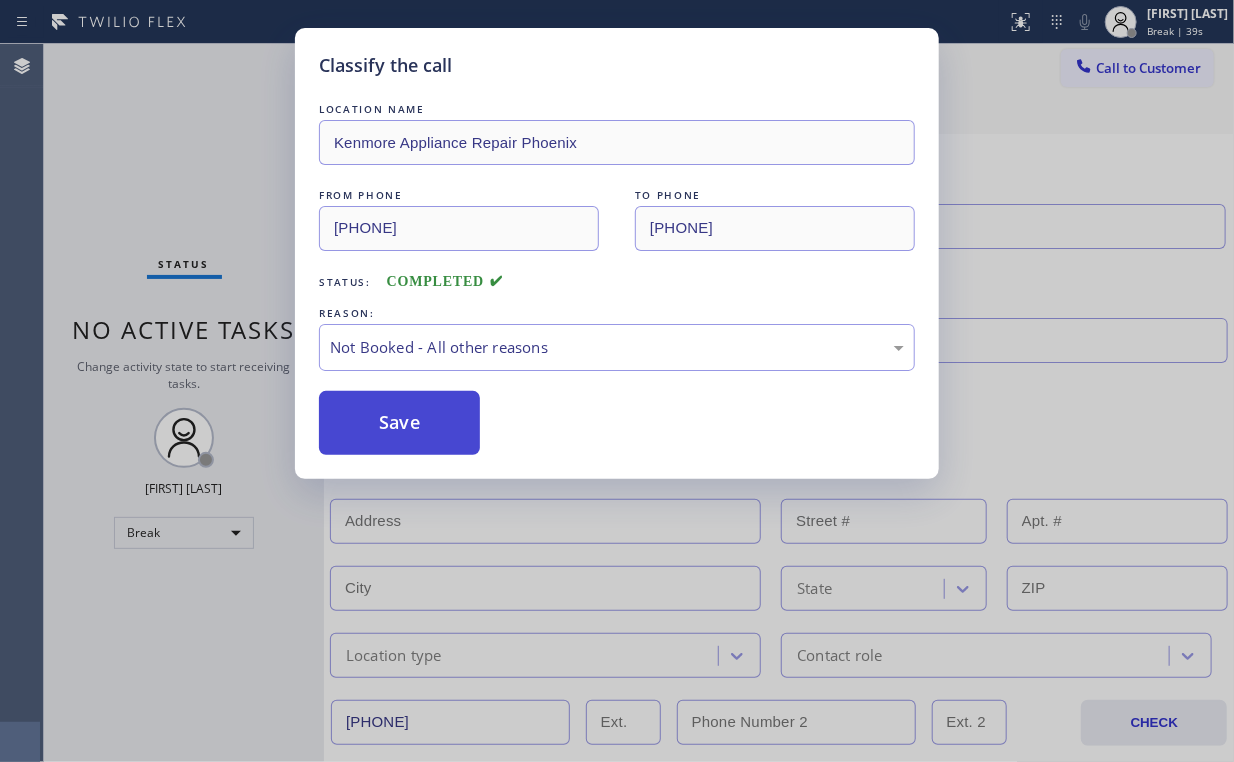 drag, startPoint x: 376, startPoint y: 418, endPoint x: 275, endPoint y: 268, distance: 180.83418 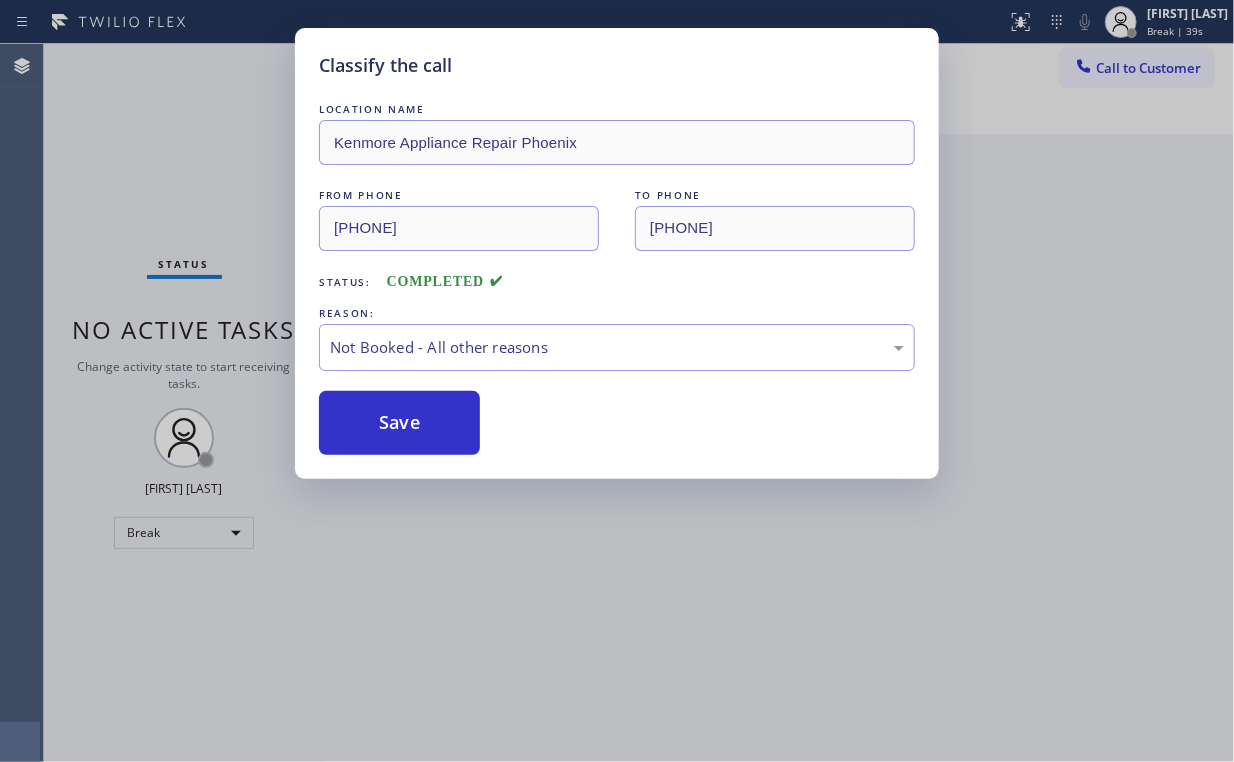 click on "Classify the call LOCATION NAME Kenmore Appliance Repair [CITY] FROM PHONE [PHONE] TO PHONE [PHONE] Status: COMPLETED REASON: Not Booked - All other reasons Save" at bounding box center (617, 381) 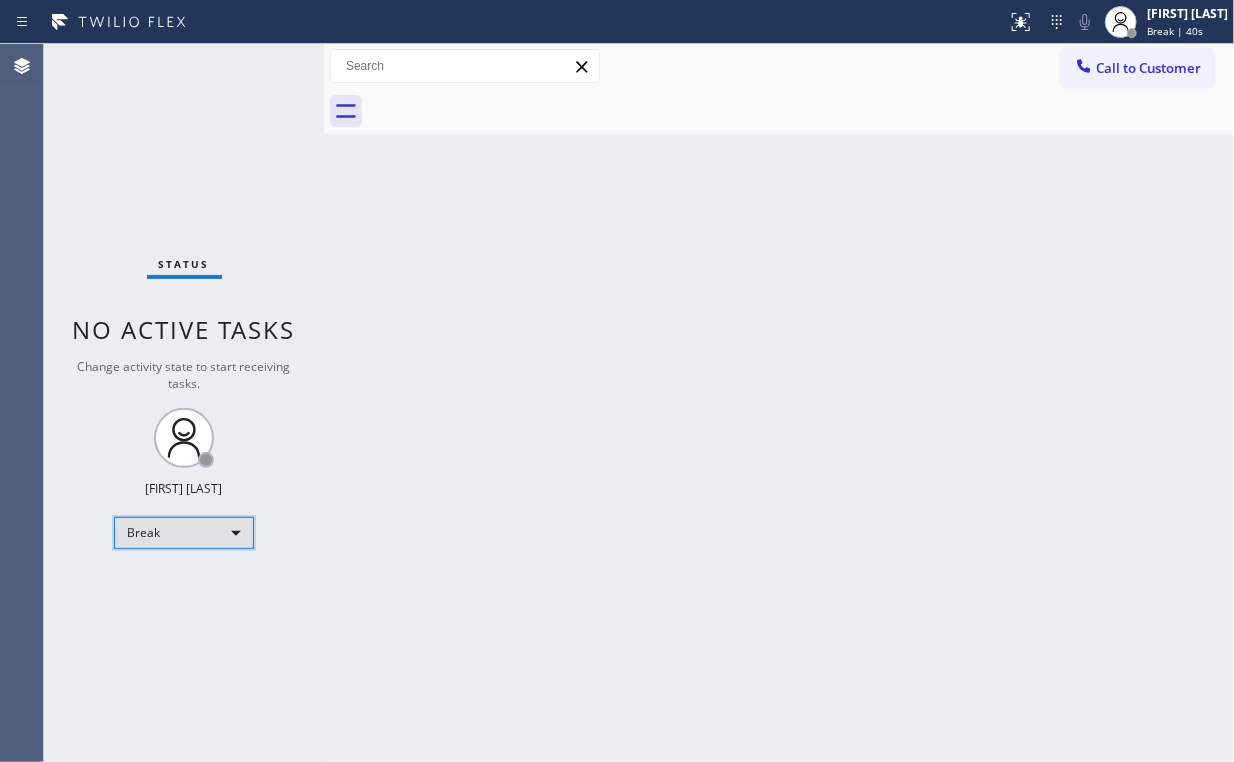click on "Break" at bounding box center (184, 533) 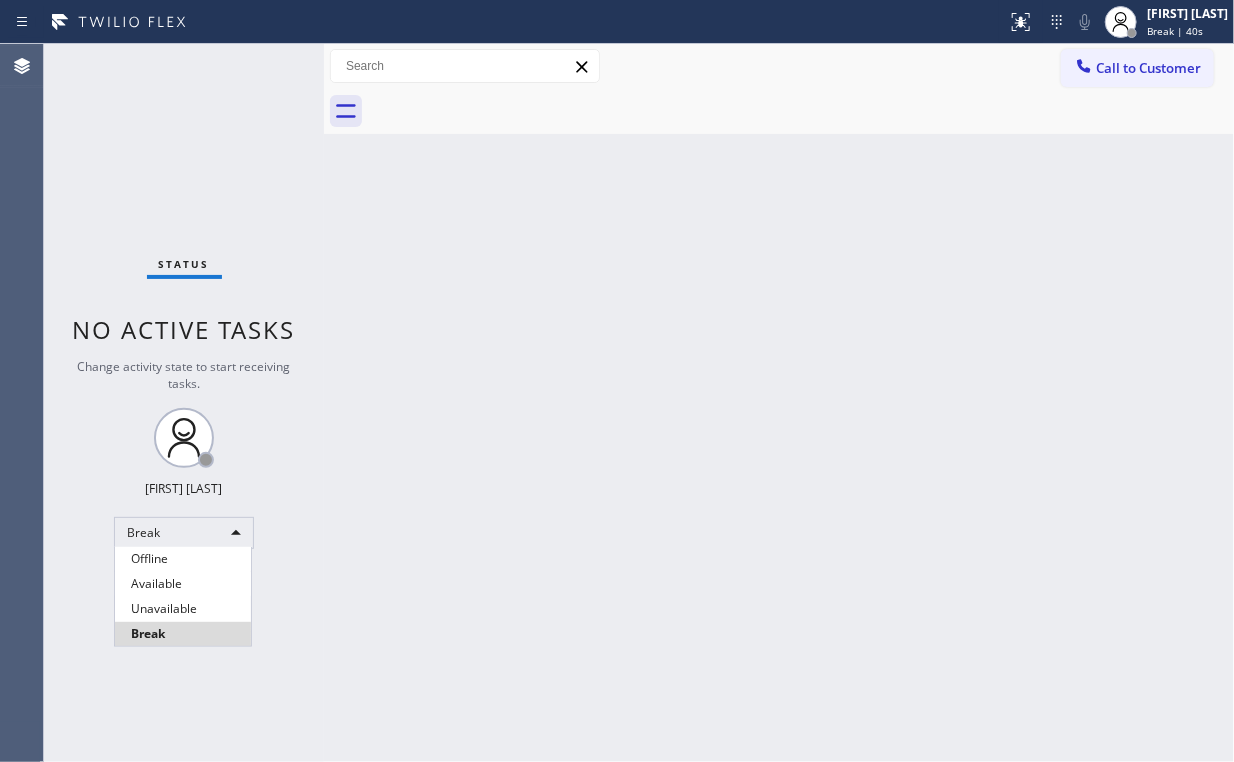 click on "Unavailable" at bounding box center [183, 609] 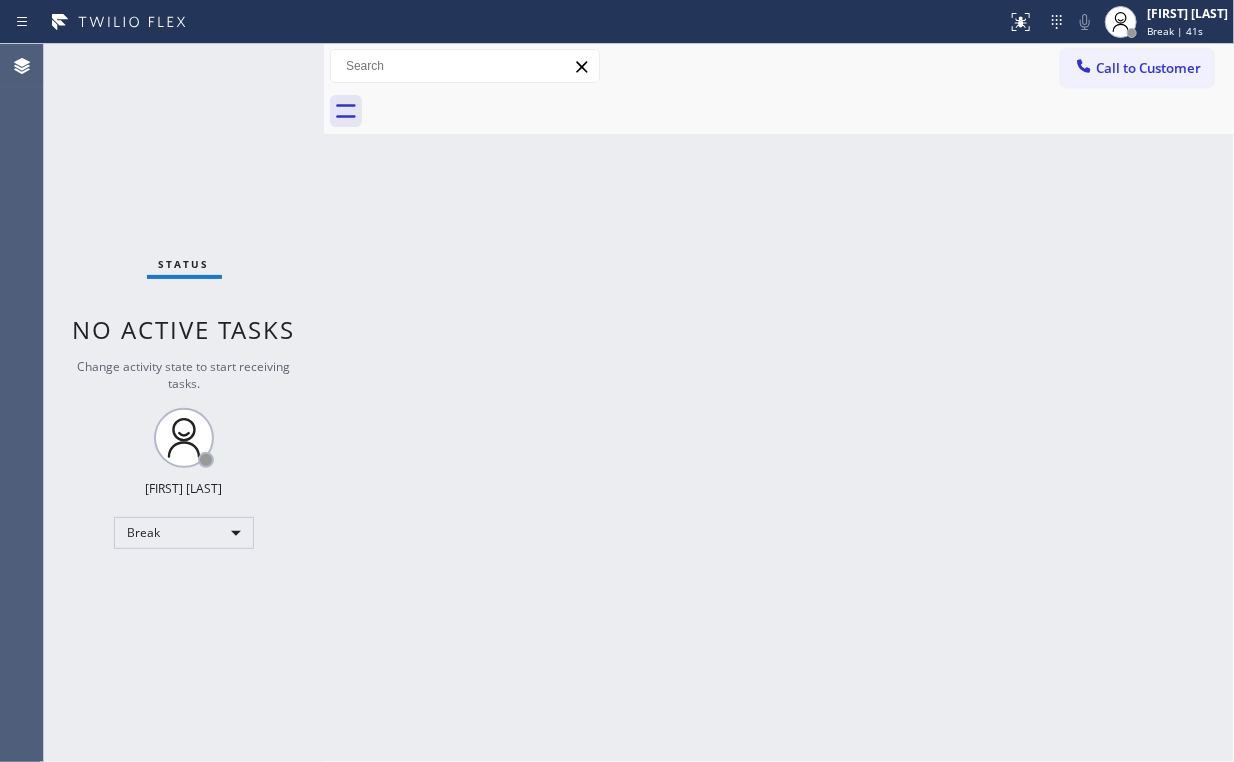 click on "Back to Dashboard Change Sender ID Customers Technicians Select a contact Outbound call Location Search location Your caller id phone number Customer number Call Customer info Name   Phone none Address none Change Sender ID HVAC [PHONE] 5 Star Appliance [PHONE] Appliance Repair [PHONE] Plumbing [PHONE] Air Duct Cleaning [PHONE]  Electricians [PHONE]  Cancel Change Check personal SMS Reset Change No tabs Call to Customer Outbound call Location Kenmore Appliance Repair [CITY] Your caller id phone number [PHONE] Customer number Call Outbound call Technician Search Technician Your caller id phone number Your caller id phone number Call" at bounding box center [779, 403] 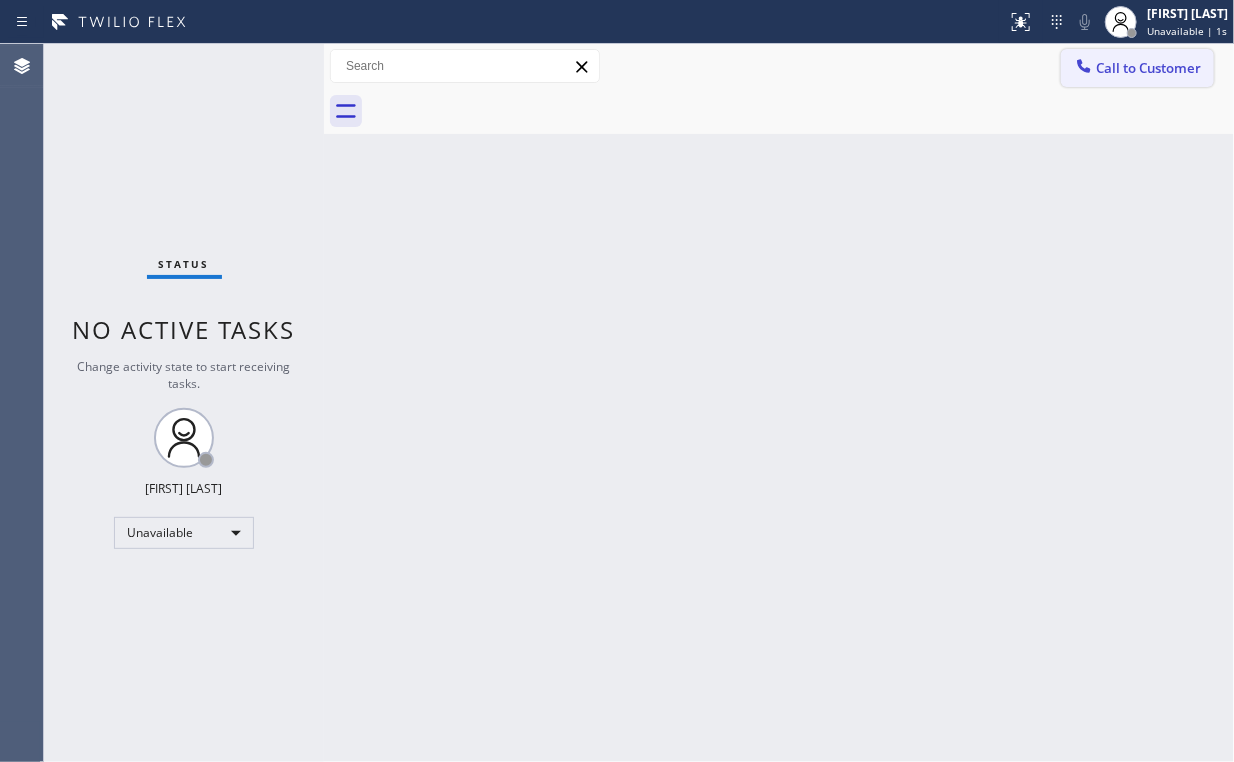 click on "Call to Customer" at bounding box center (1148, 68) 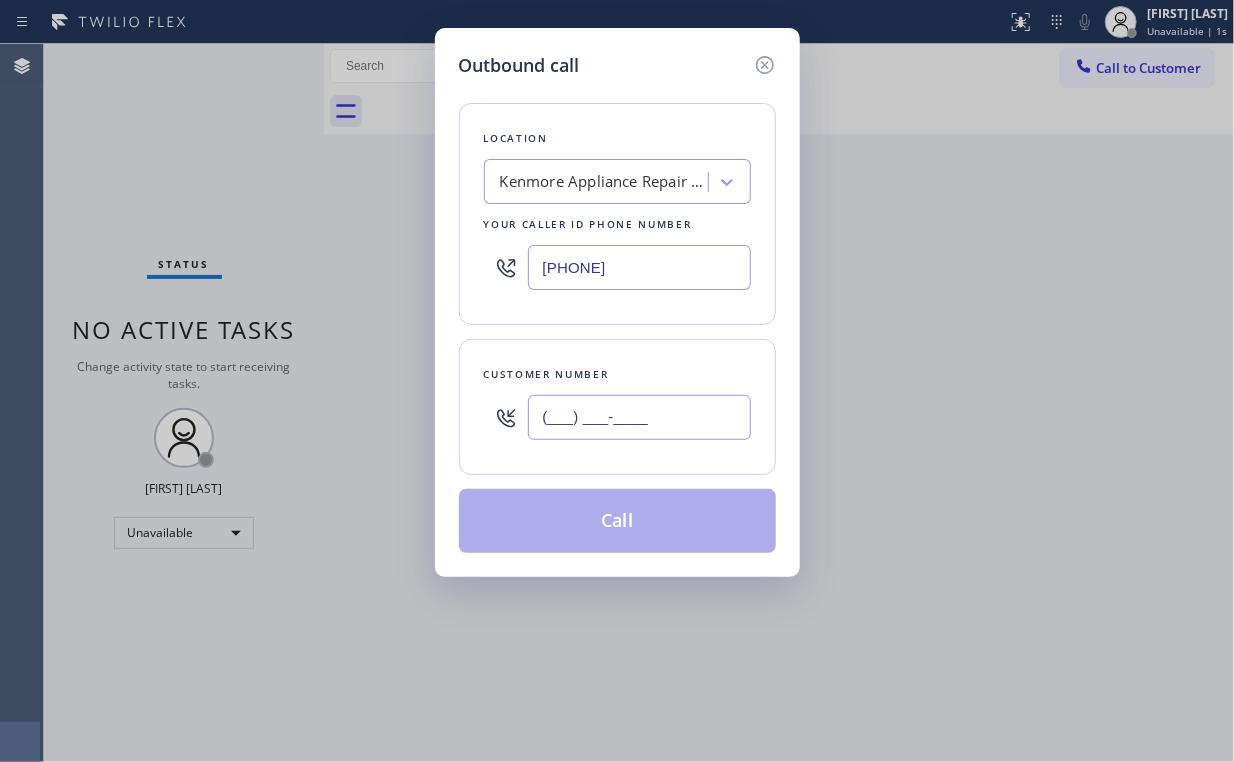 click on "(___) ___-____" at bounding box center (639, 417) 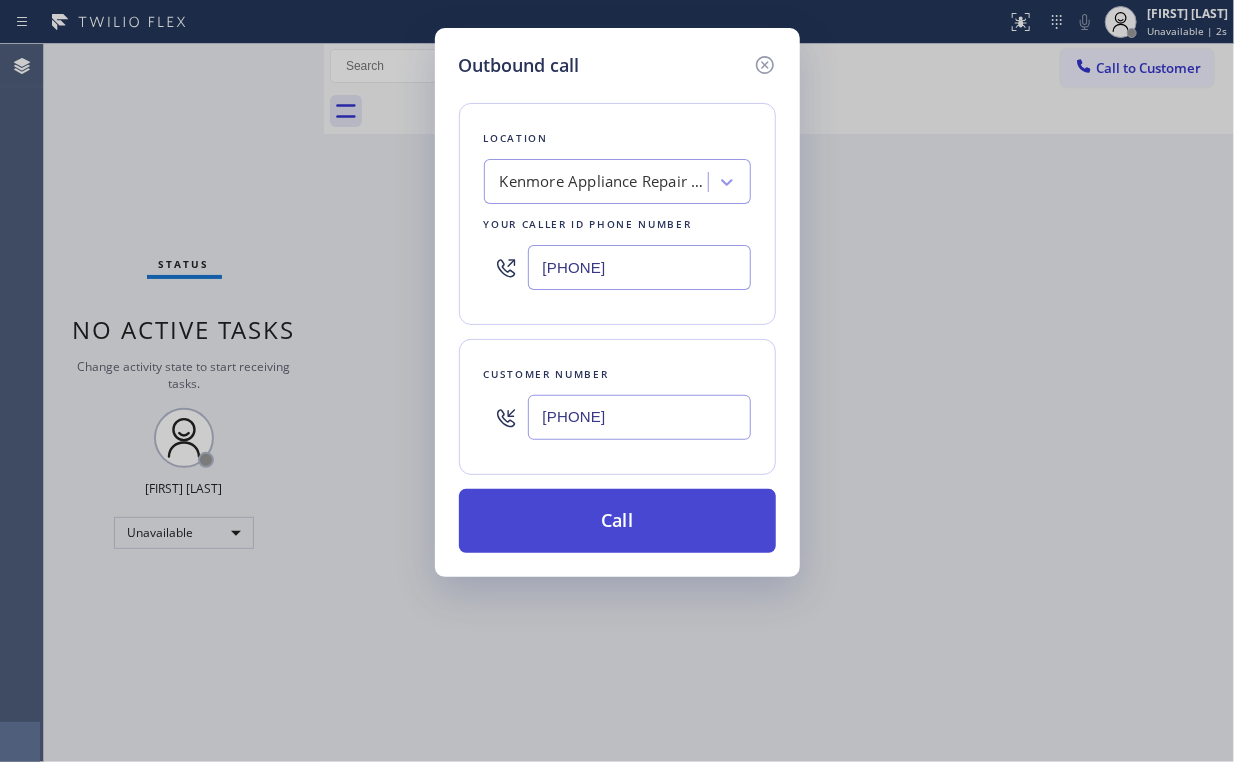 type on "[PHONE]" 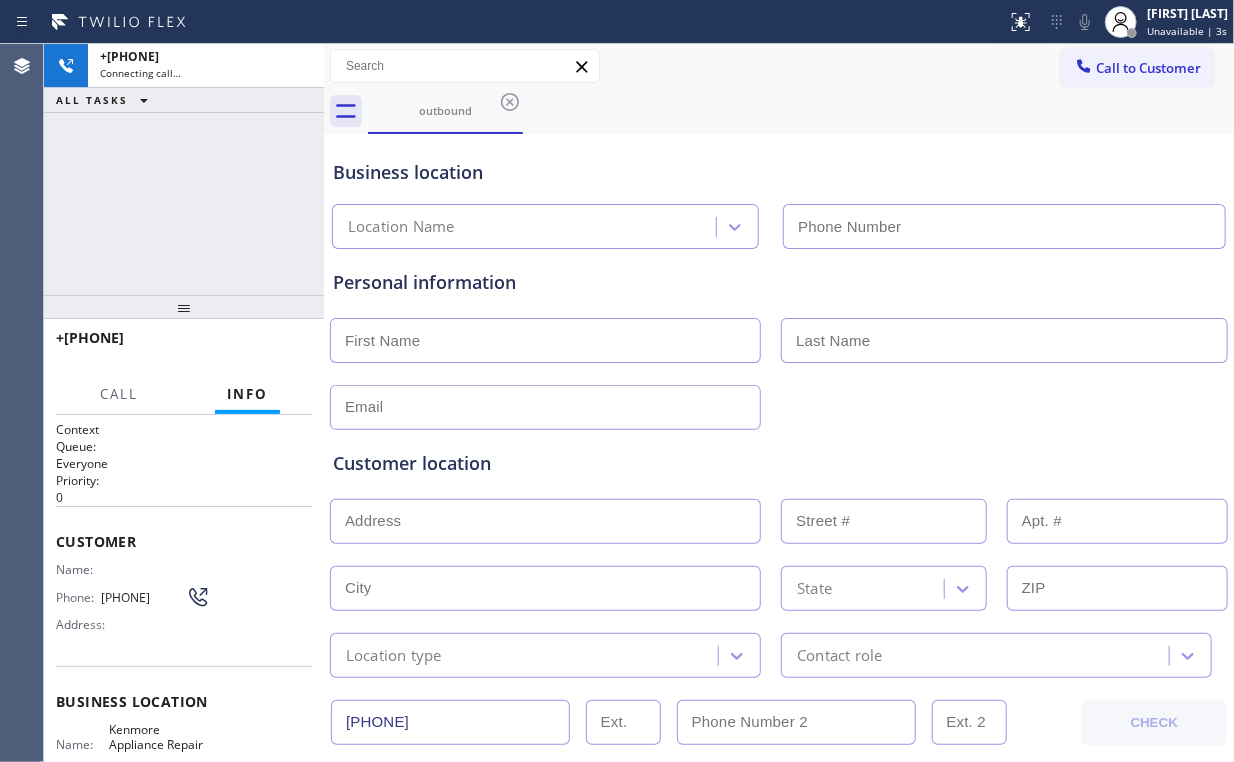 type on "[PHONE]" 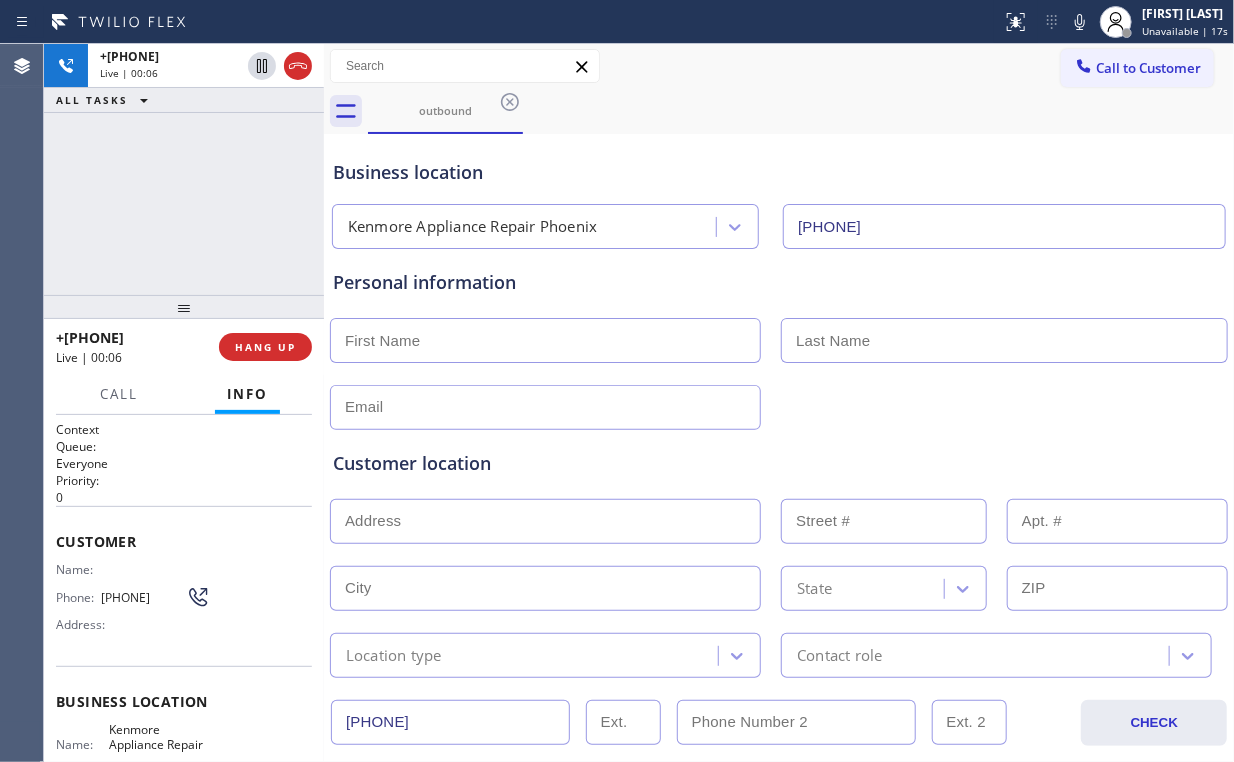 click on "+1[PHONE] Live | [TIME] ALL TASKS ALL TASKS ACTIVE TASKS TASKS IN WRAP UP" at bounding box center [184, 169] 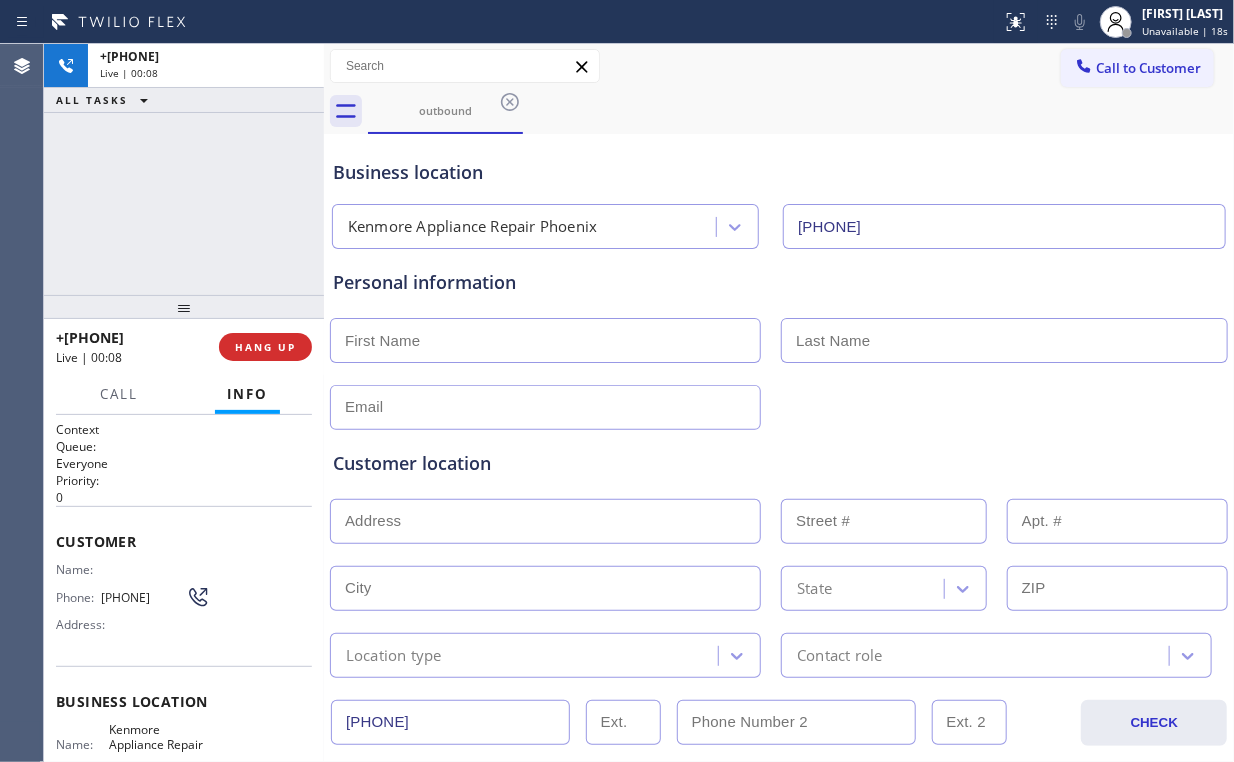 click on "+1[PHONE] Live | 00:08 ALL TASKS ALL TASKS ACTIVE TASKS TASKS IN WRAP UP" at bounding box center [184, 169] 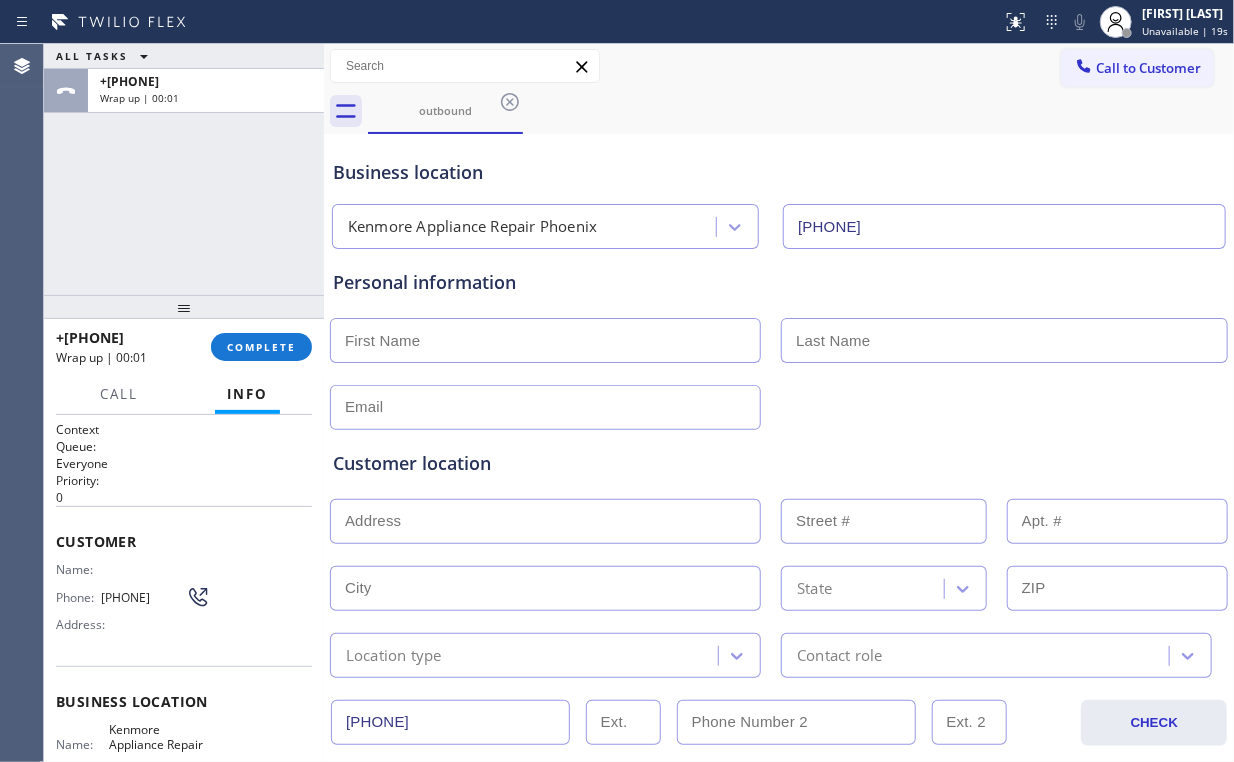 click on "ALL TASKS ALL TASKS ACTIVE TASKS TASKS IN WRAP UP +[PHONE] Wrap up | 00:01" at bounding box center (184, 169) 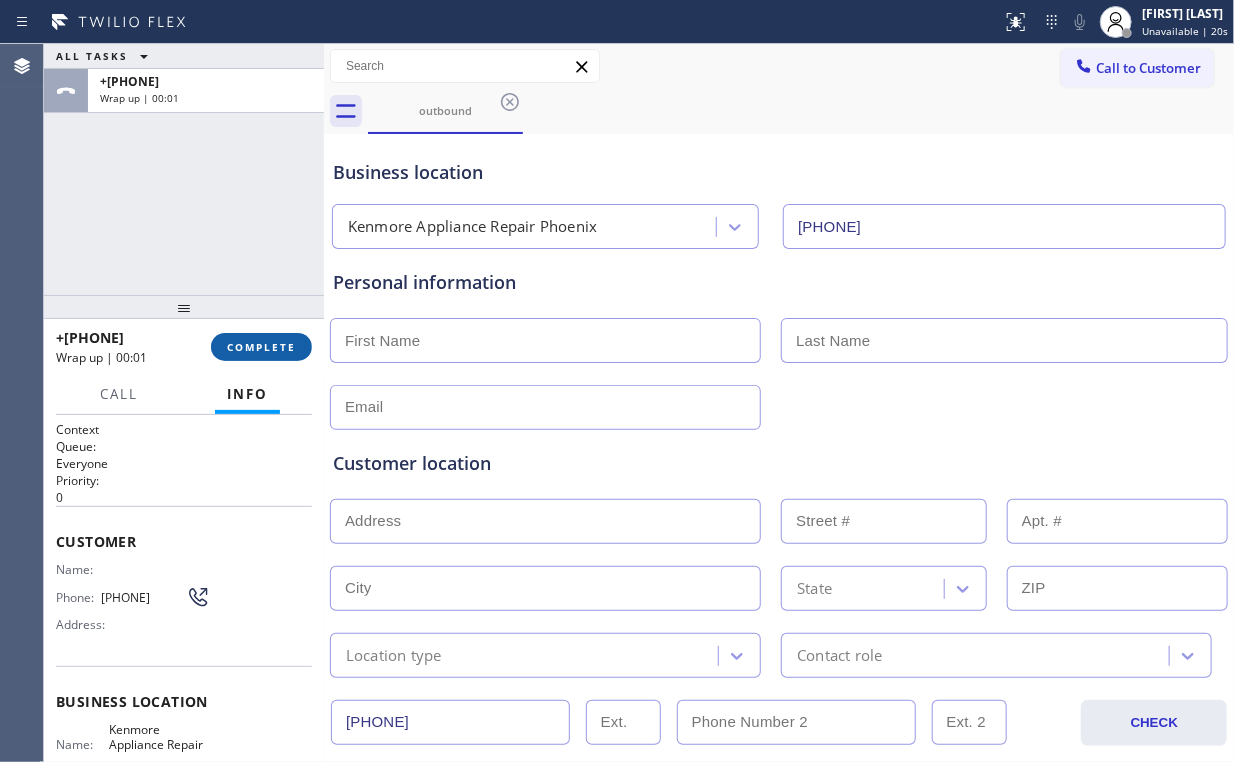 click on "COMPLETE" at bounding box center (261, 347) 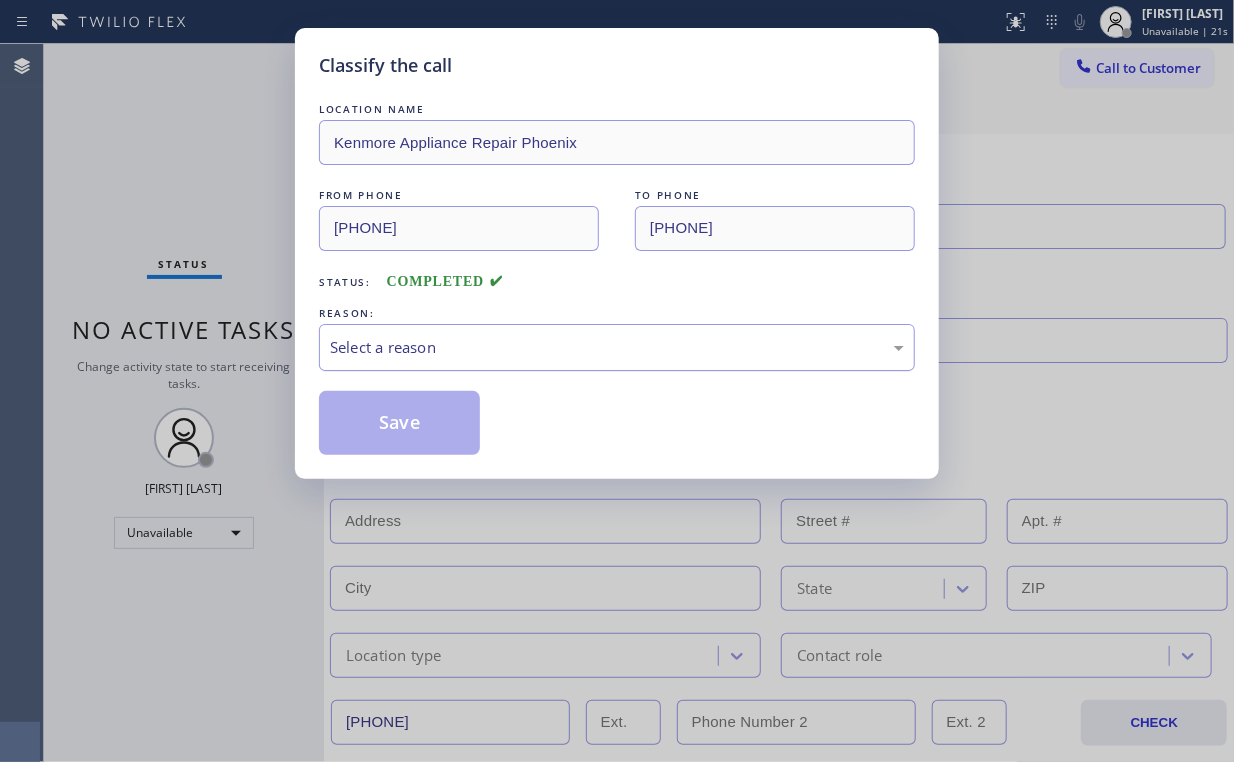 drag, startPoint x: 350, startPoint y: 345, endPoint x: 360, endPoint y: 350, distance: 11.18034 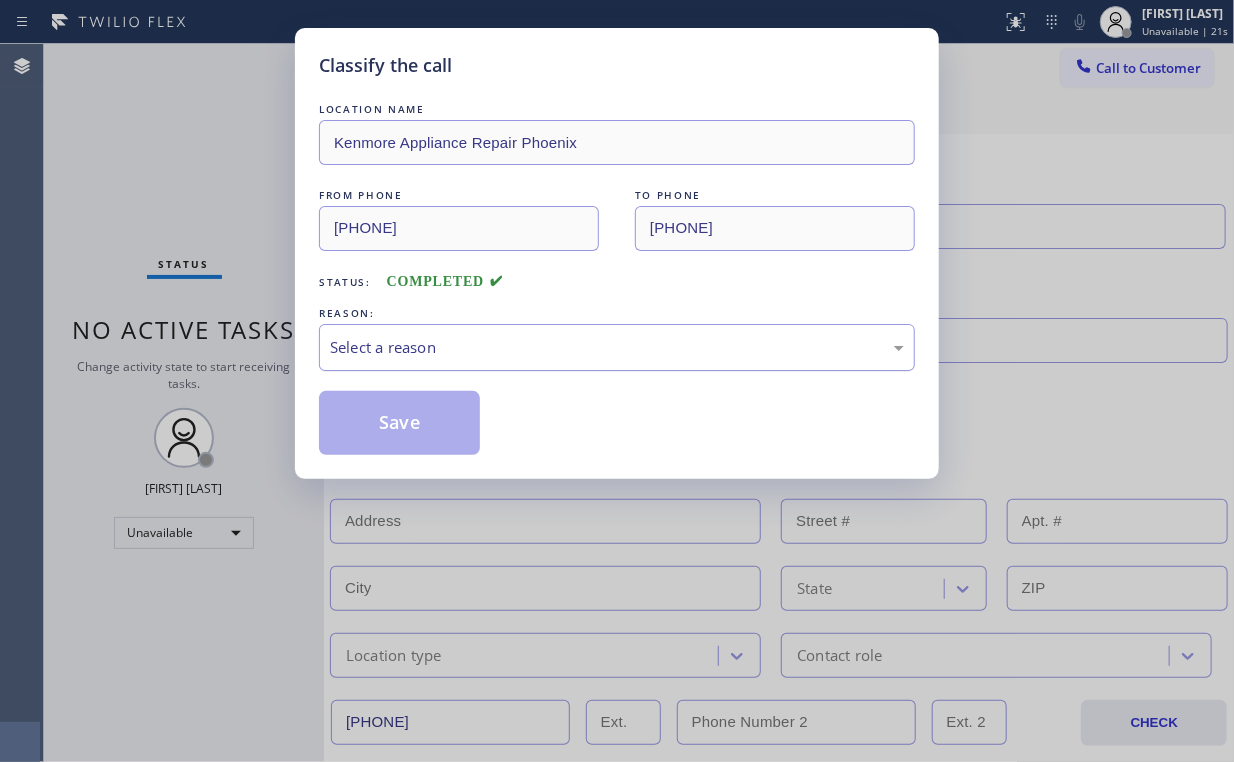 click on "Select a reason" at bounding box center (617, 347) 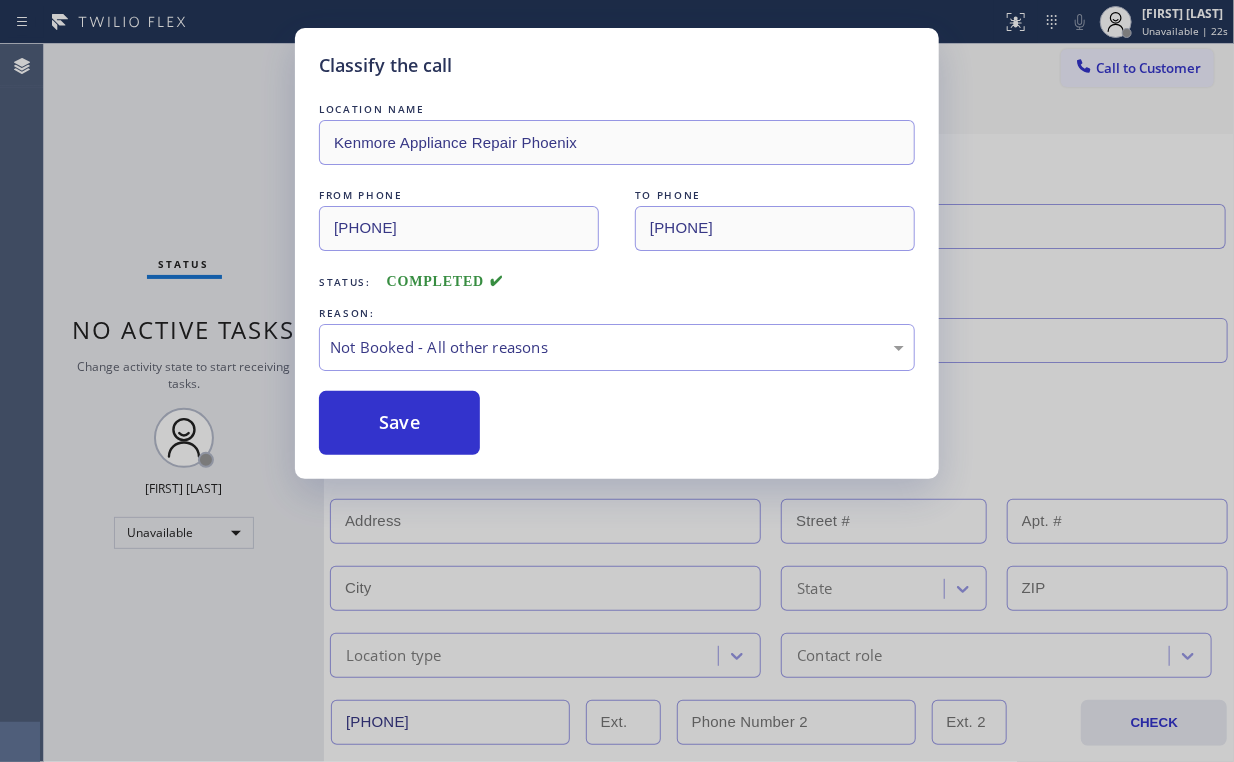drag, startPoint x: 397, startPoint y: 414, endPoint x: 328, endPoint y: 301, distance: 132.40091 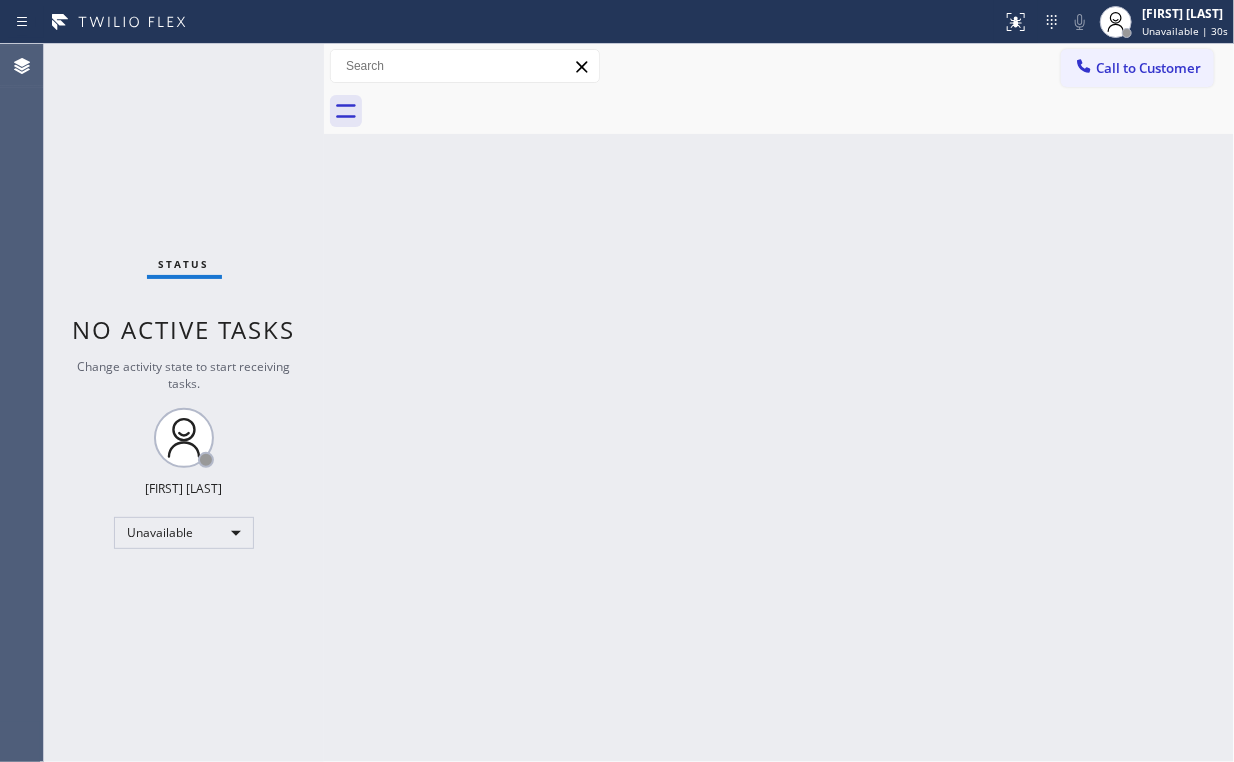 click on "Back to Dashboard Change Sender ID Customers Technicians Select a contact Outbound call Location Search location Your caller id phone number Customer number Call Customer info Name   Phone none Address none Change Sender ID HVAC [PHONE] 5 Star Appliance [PHONE] Appliance Repair [PHONE] Plumbing [PHONE] Air Duct Cleaning [PHONE]  Electricians [PHONE]  Cancel Change Check personal SMS Reset Change No tabs Call to Customer Outbound call Location Kenmore Appliance Repair [CITY] Your caller id phone number [PHONE] Customer number Call Outbound call Technician Search Technician Your caller id phone number Your caller id phone number Call" at bounding box center (779, 403) 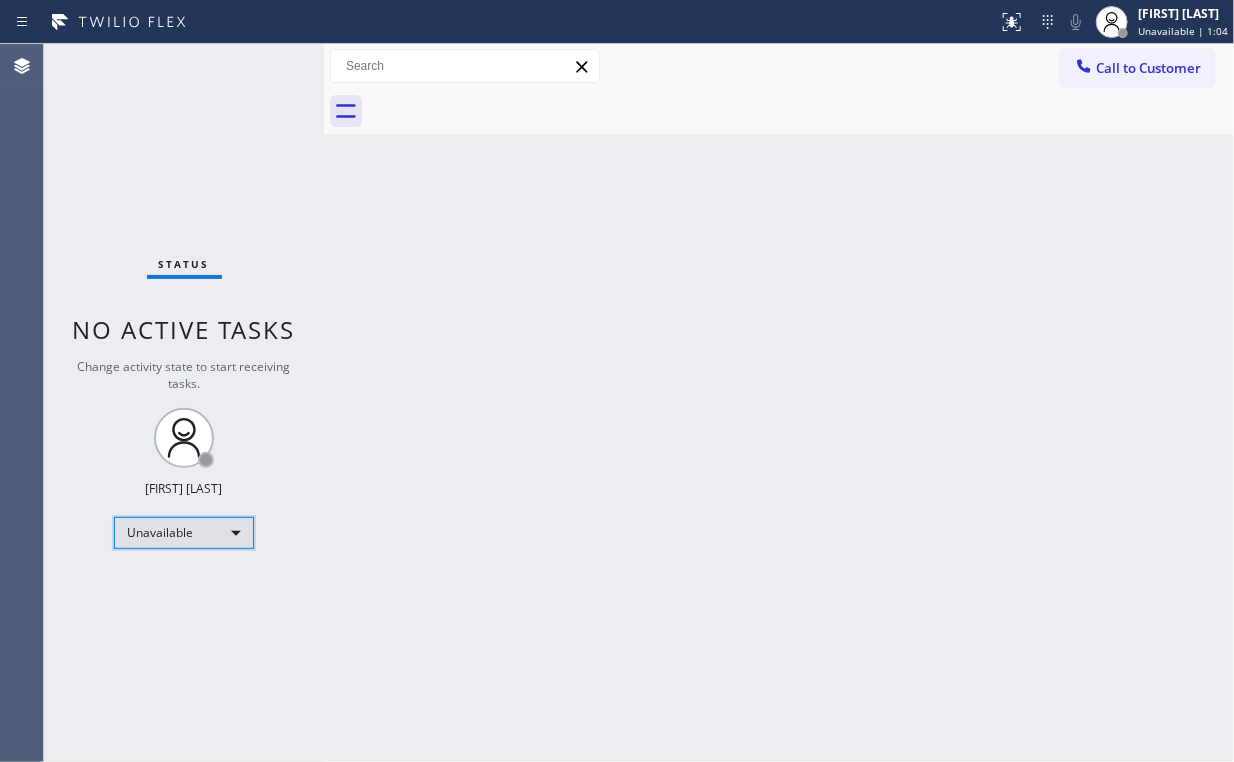 click on "Unavailable" at bounding box center [184, 533] 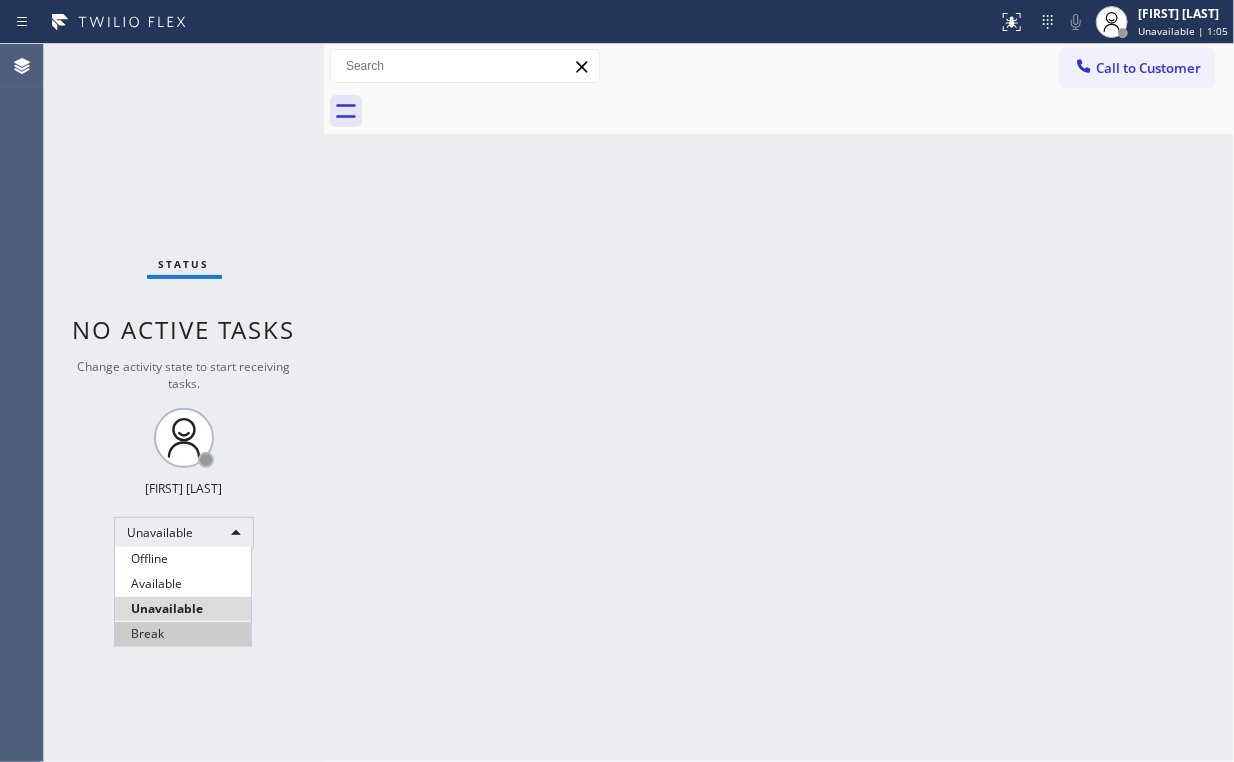 click on "Break" at bounding box center [183, 634] 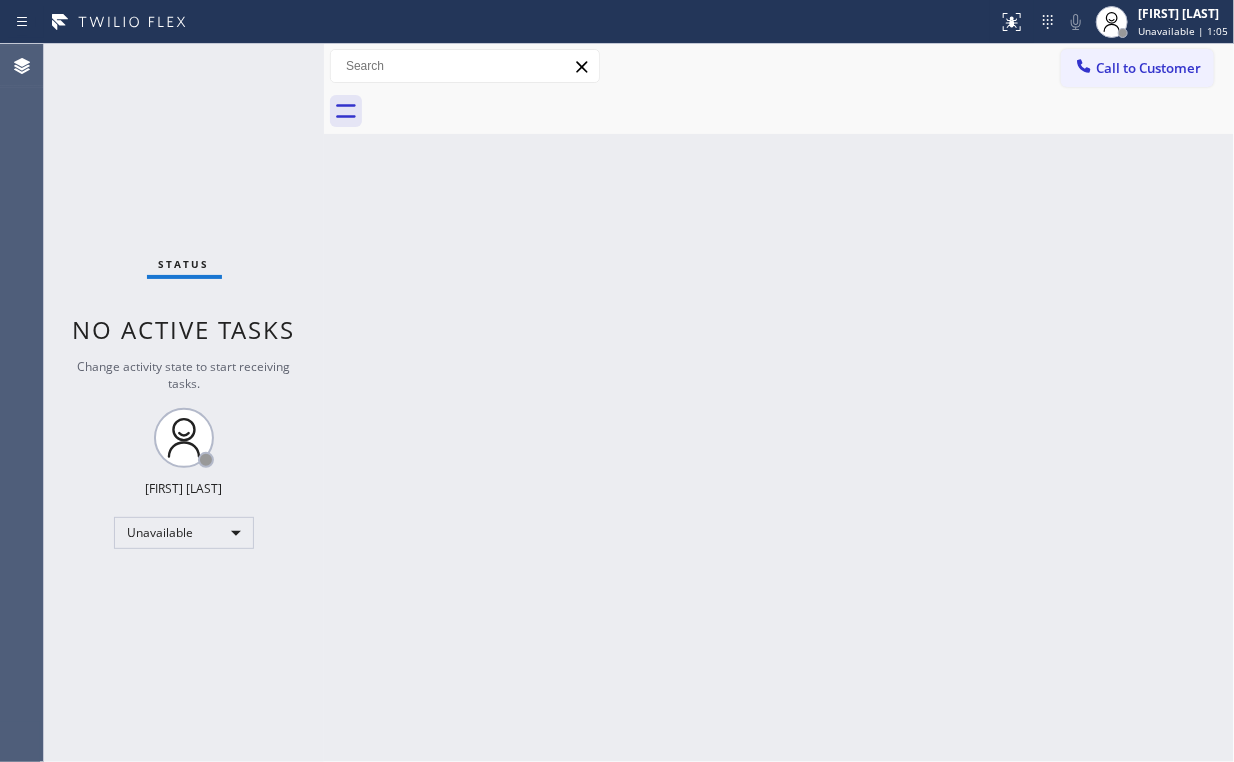 click on "Back to Dashboard Change Sender ID Customers Technicians Select a contact Outbound call Location Search location Your caller id phone number Customer number Call Customer info Name   Phone none Address none Change Sender ID HVAC [PHONE] 5 Star Appliance [PHONE] Appliance Repair [PHONE] Plumbing [PHONE] Air Duct Cleaning [PHONE]  Electricians [PHONE]  Cancel Change Check personal SMS Reset Change No tabs Call to Customer Outbound call Location Kenmore Appliance Repair [CITY] Your caller id phone number [PHONE] Customer number Call Outbound call Technician Search Technician Your caller id phone number Your caller id phone number Call" at bounding box center [779, 403] 